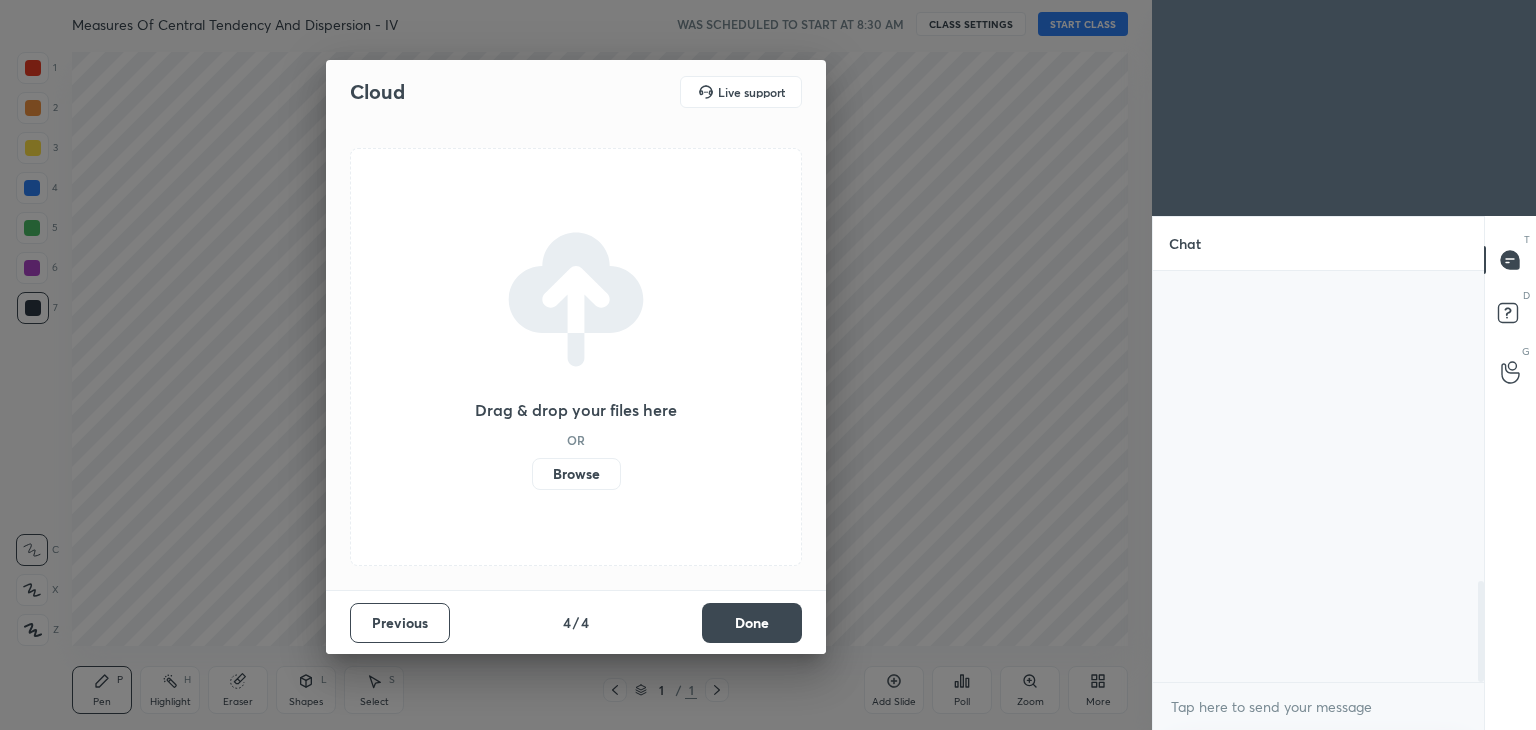 scroll, scrollTop: 0, scrollLeft: 0, axis: both 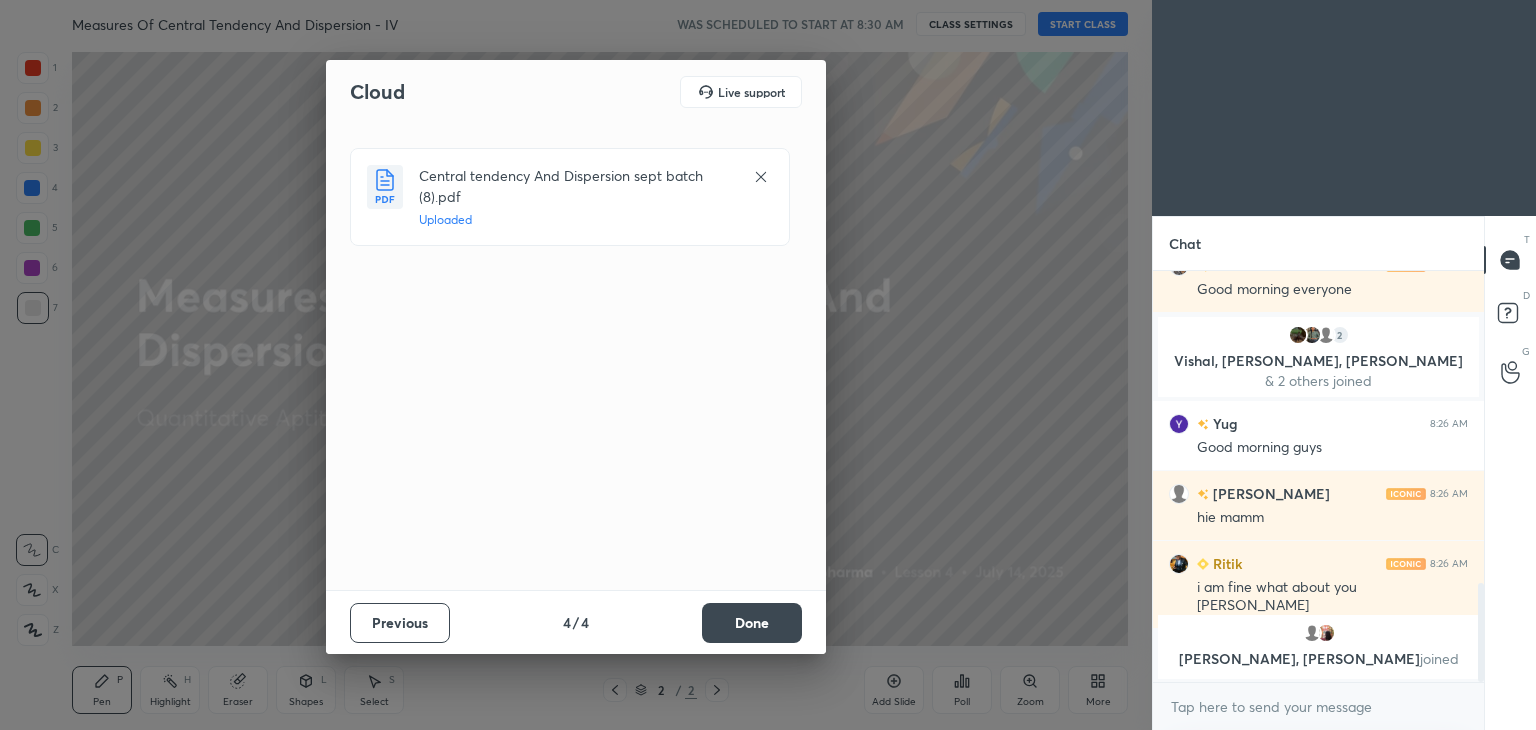 click on "Done" at bounding box center [752, 623] 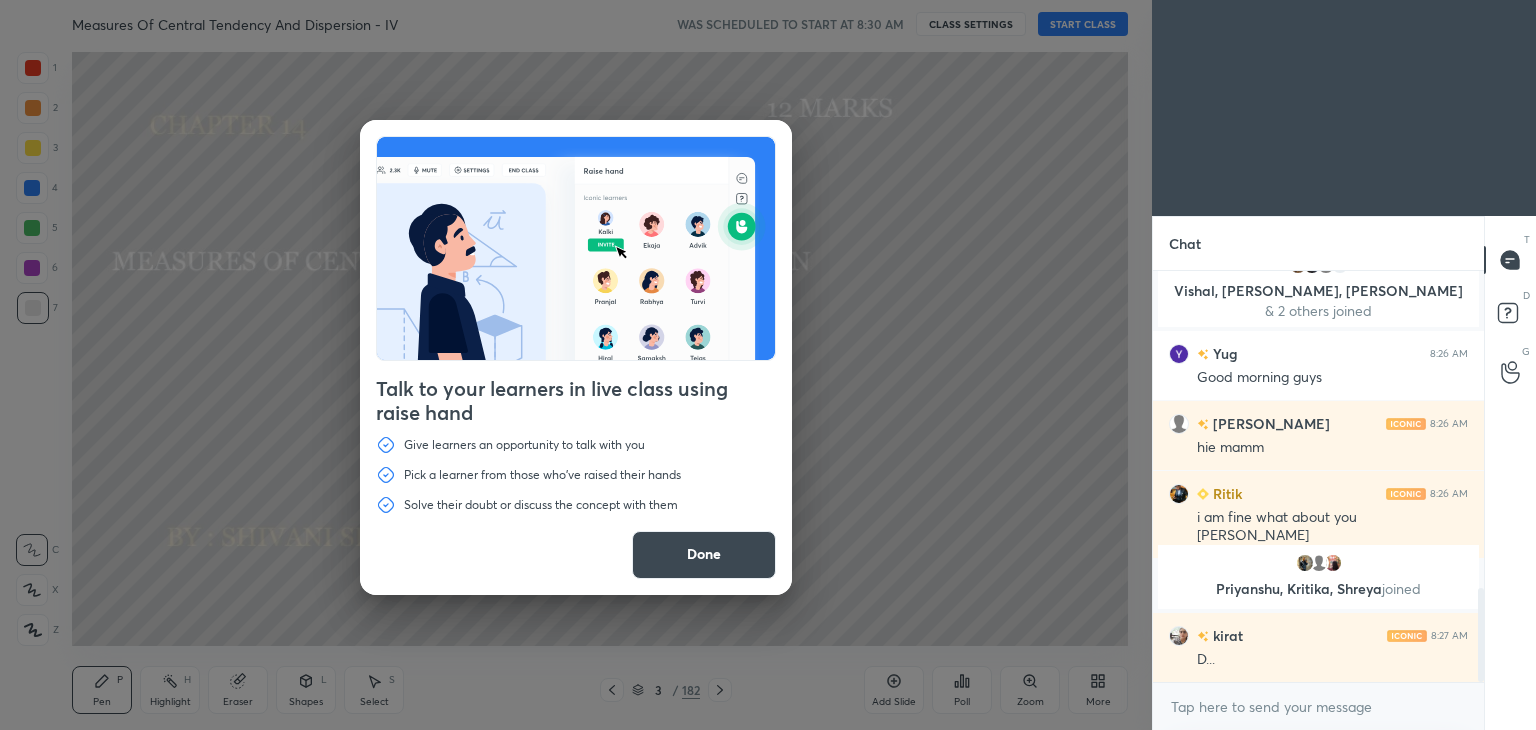scroll, scrollTop: 1394, scrollLeft: 0, axis: vertical 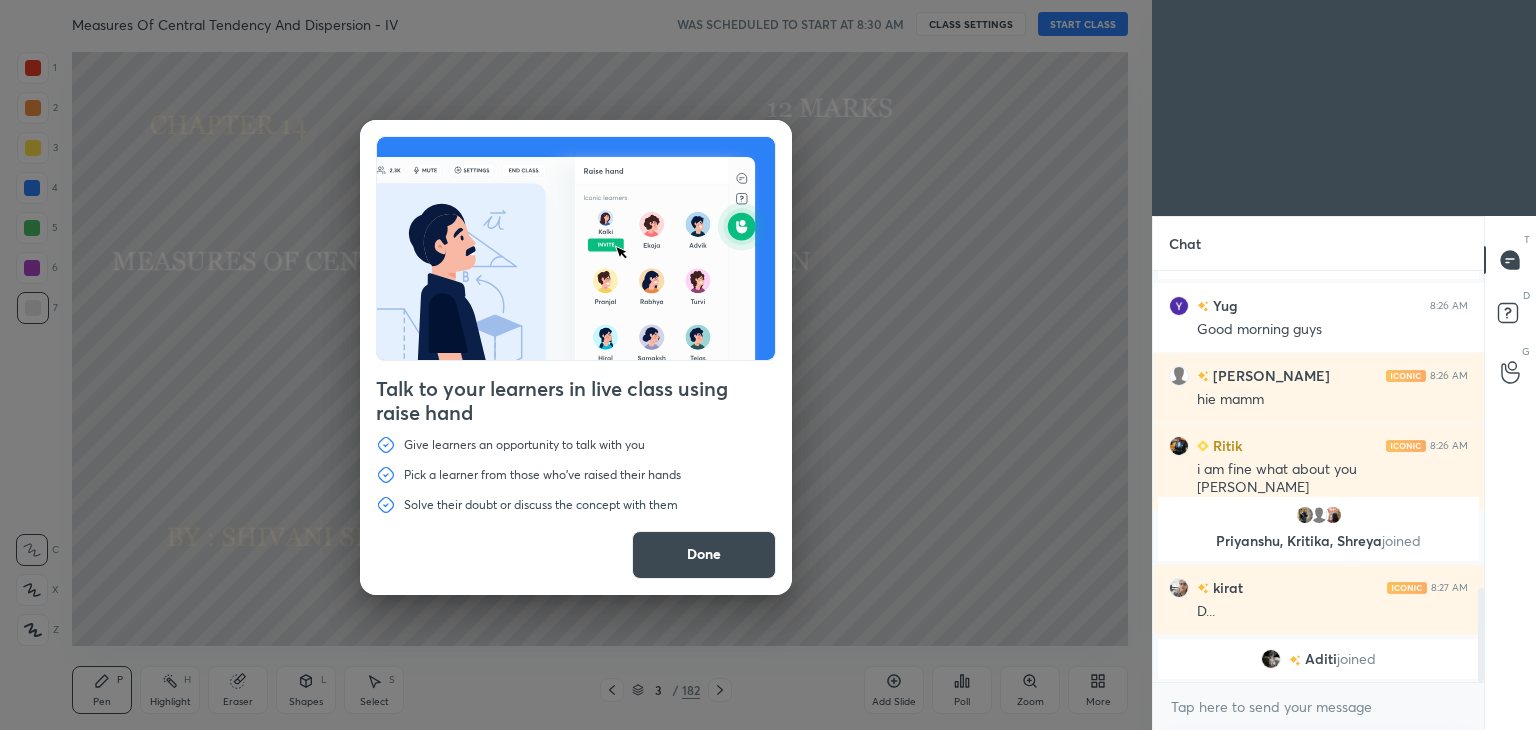 click on "Done" at bounding box center [704, 555] 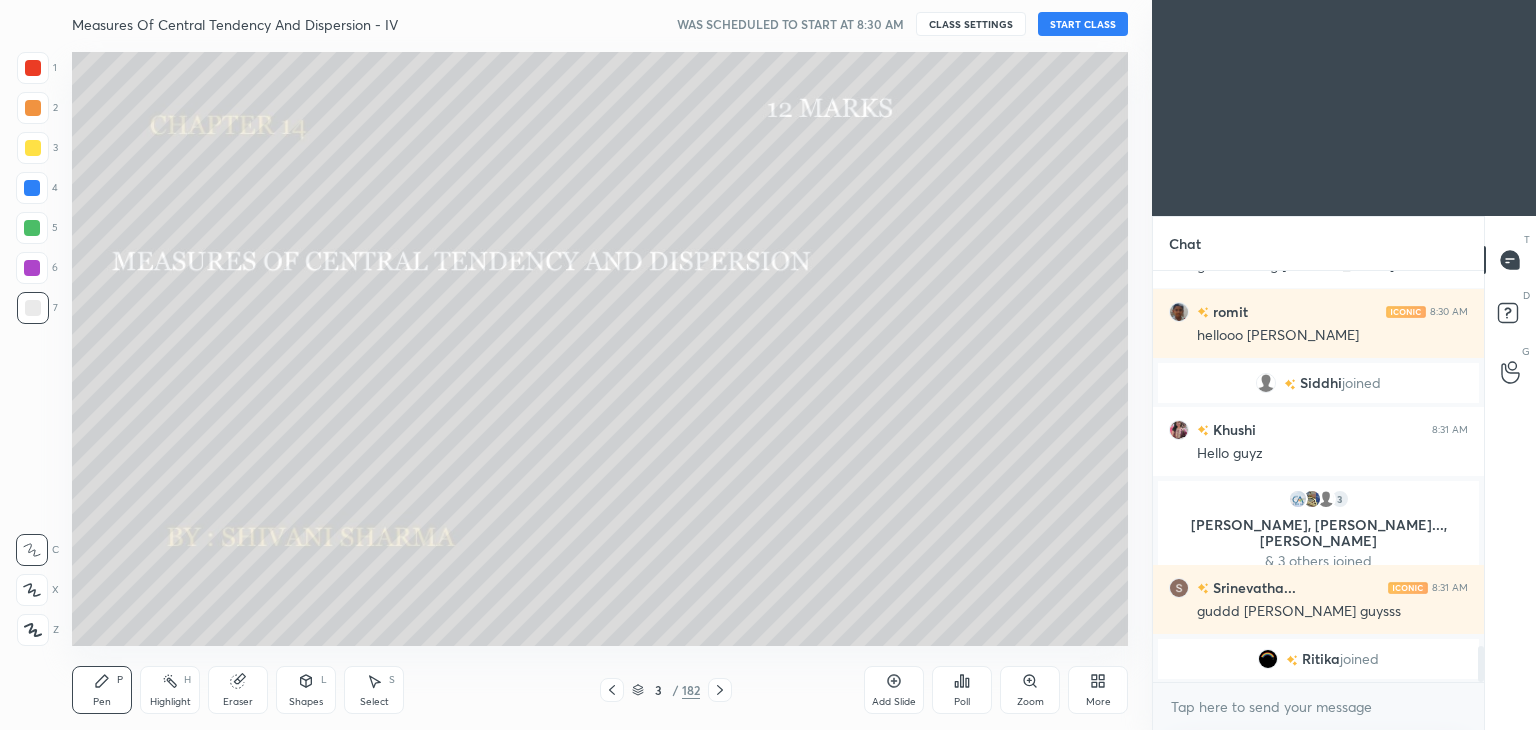 scroll, scrollTop: 4314, scrollLeft: 0, axis: vertical 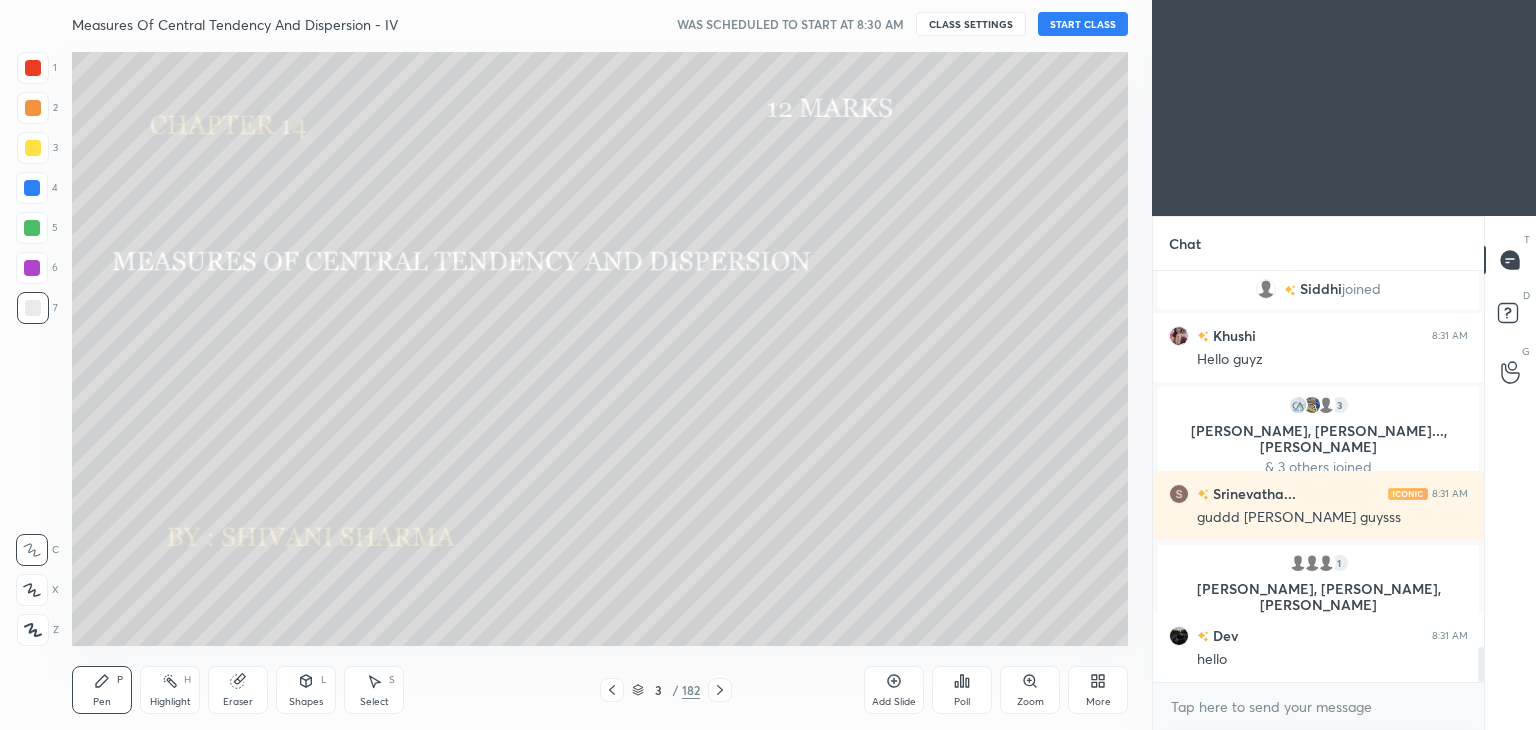 click on "START CLASS" at bounding box center [1083, 24] 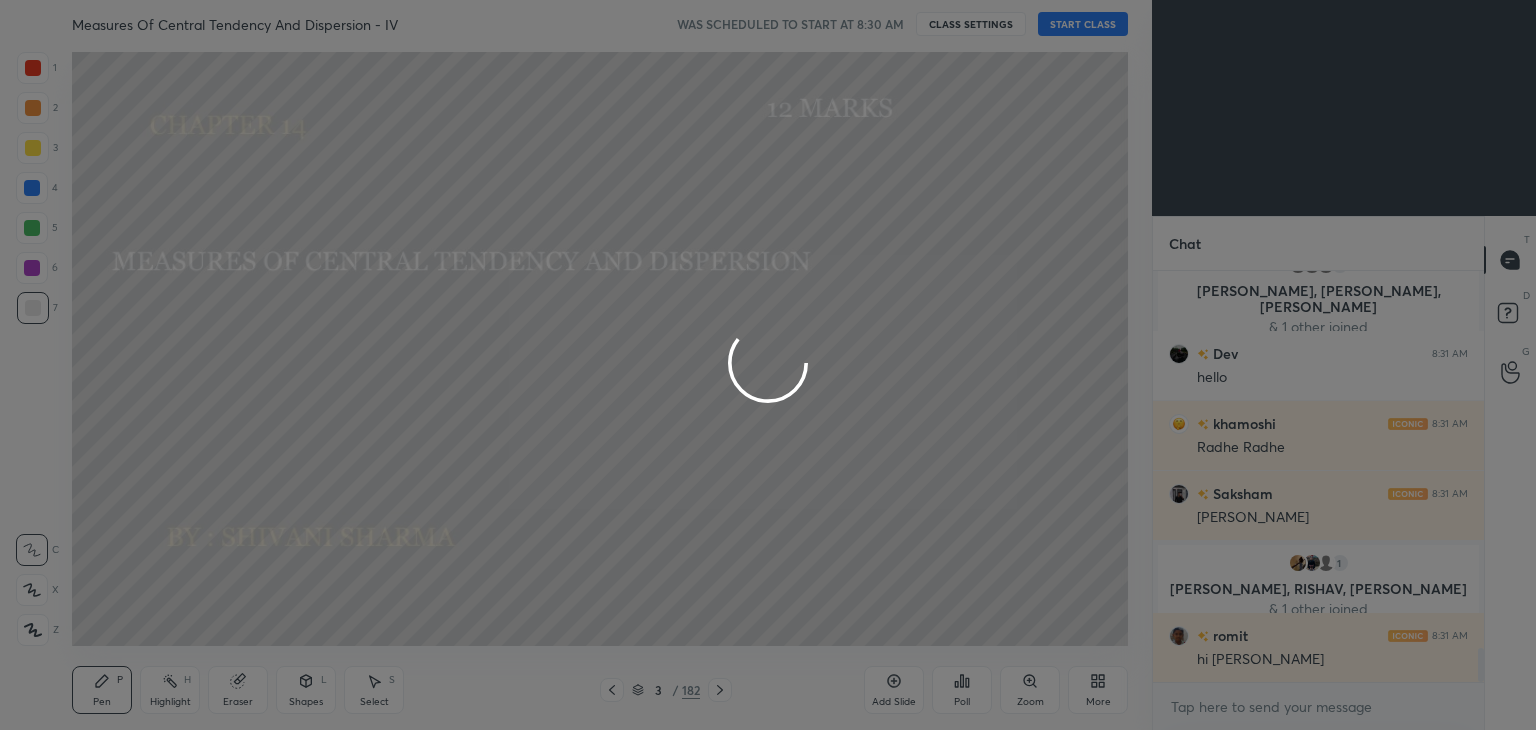 scroll, scrollTop: 4618, scrollLeft: 0, axis: vertical 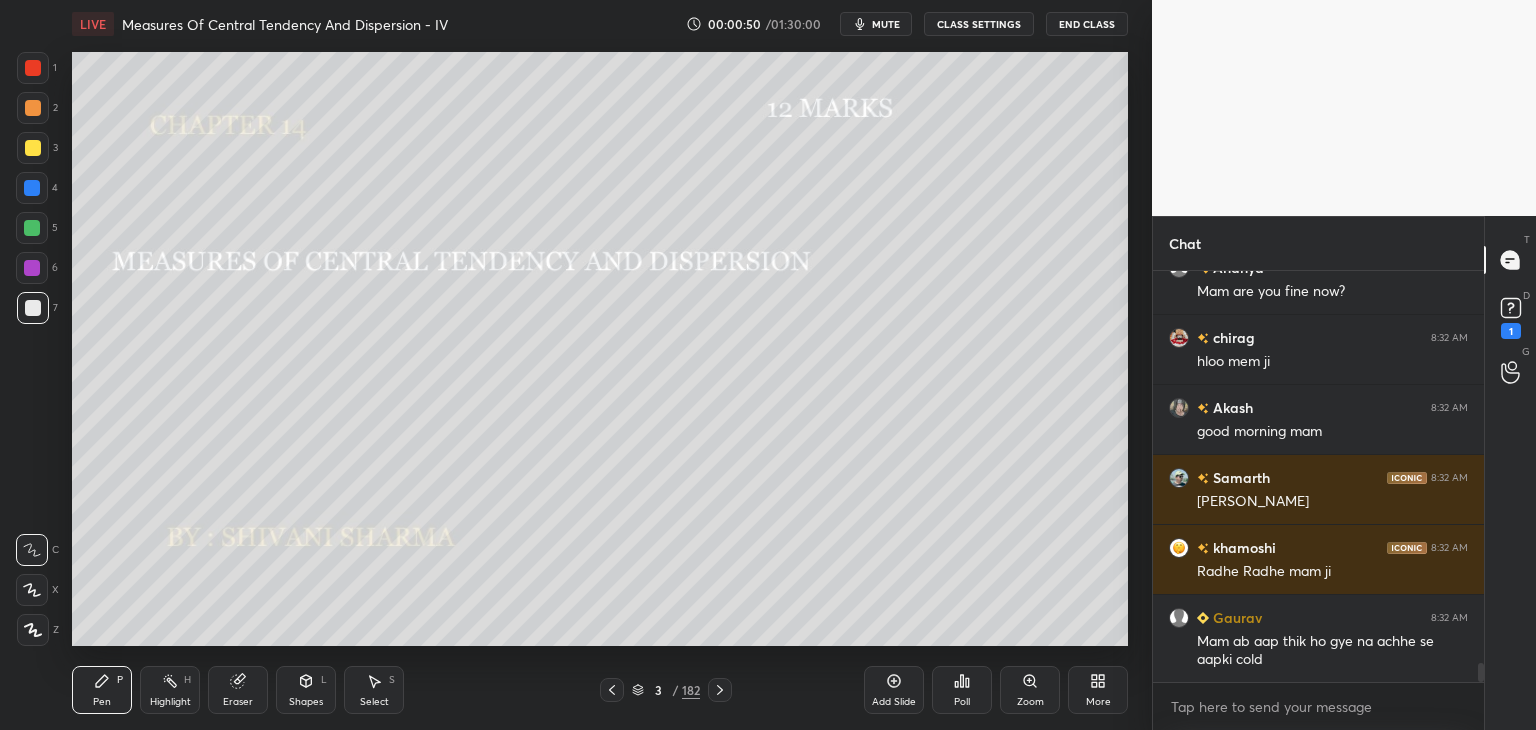 click on "/" at bounding box center (675, 690) 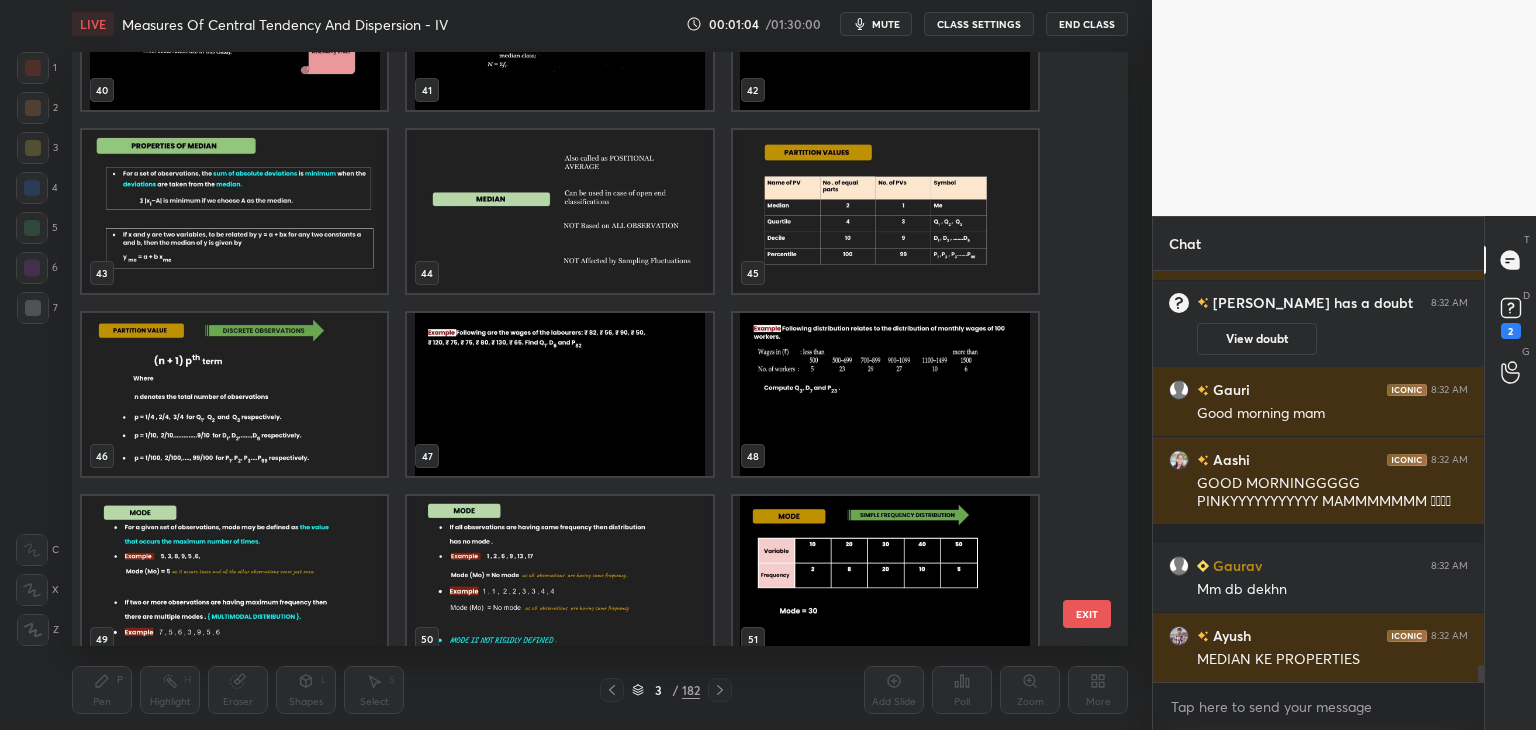 click at bounding box center (559, 211) 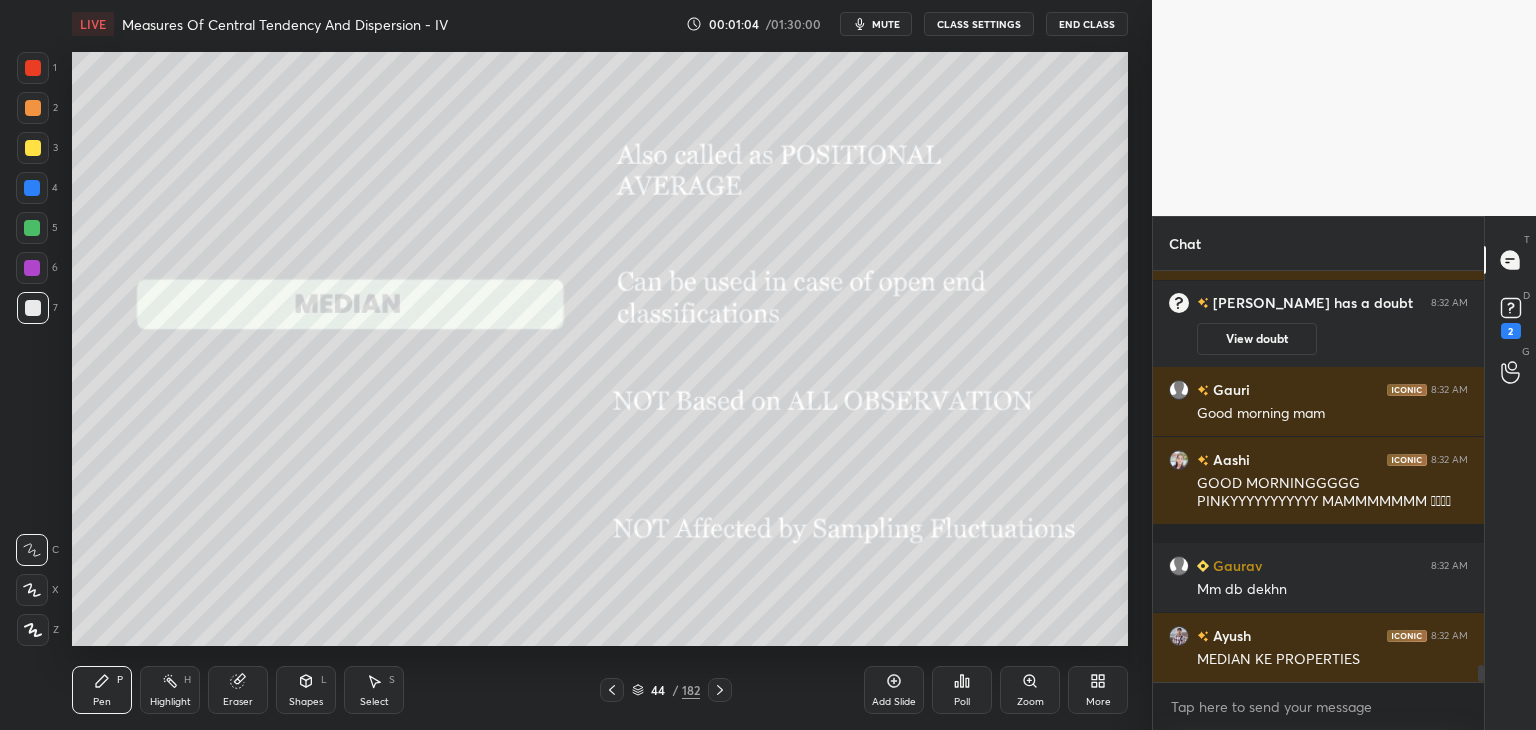 click at bounding box center (559, 211) 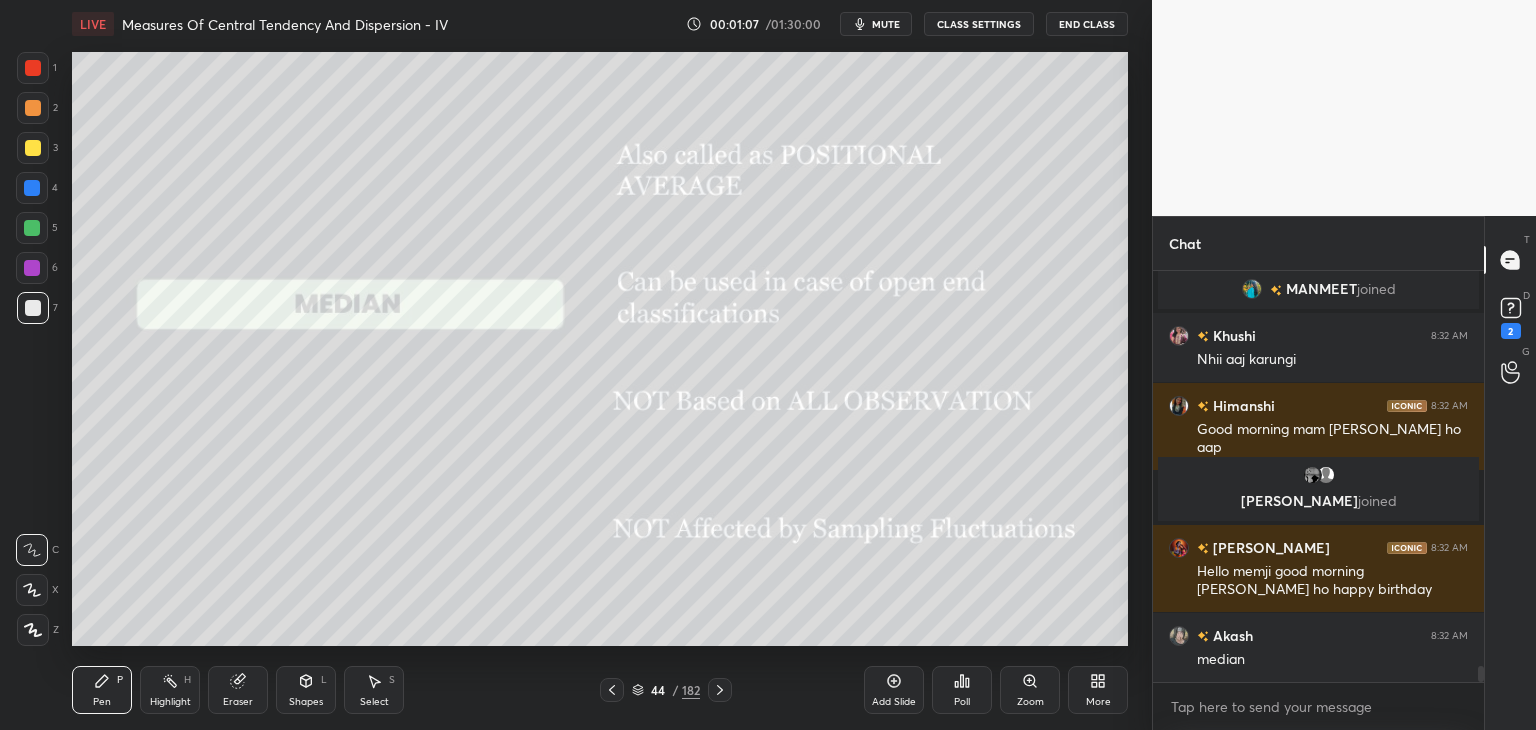 click 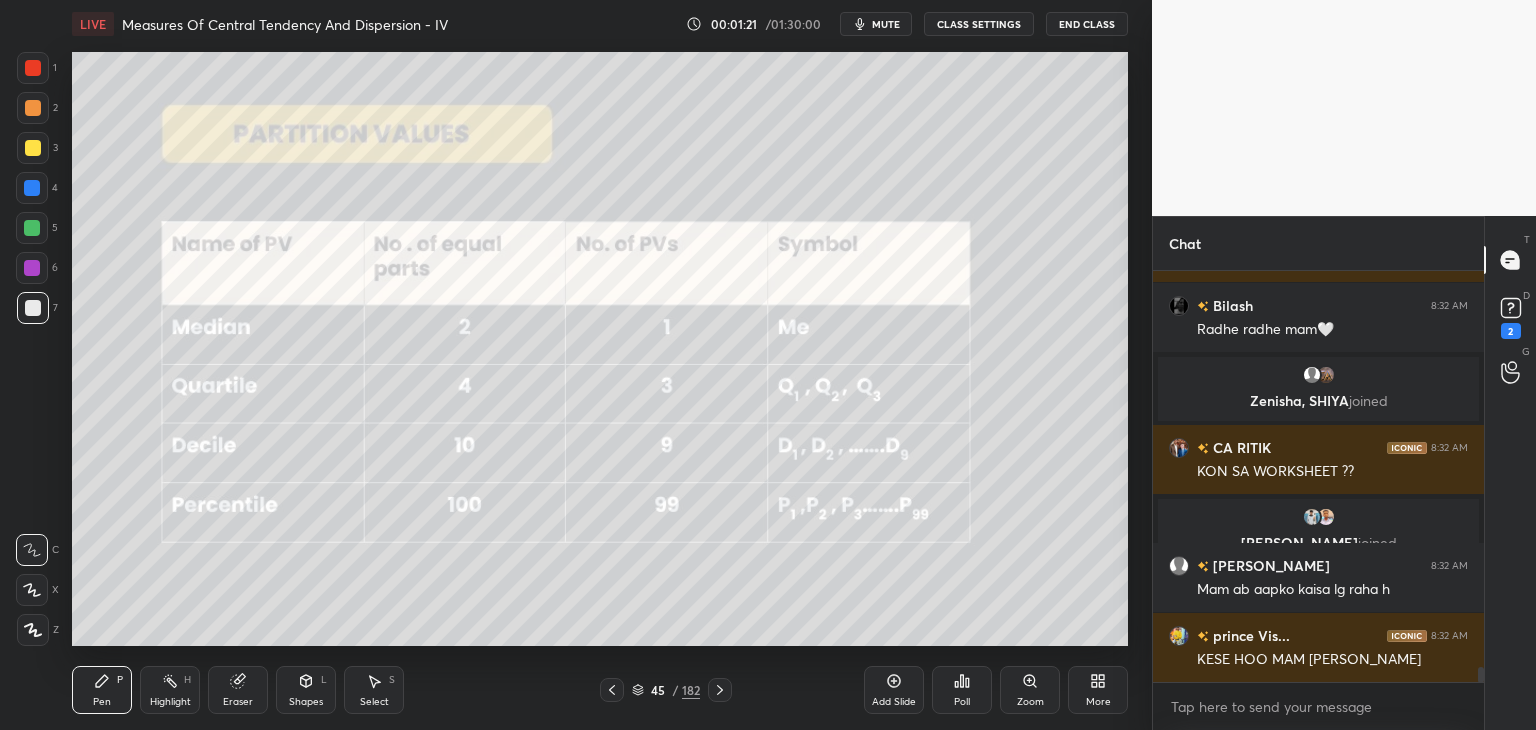 click 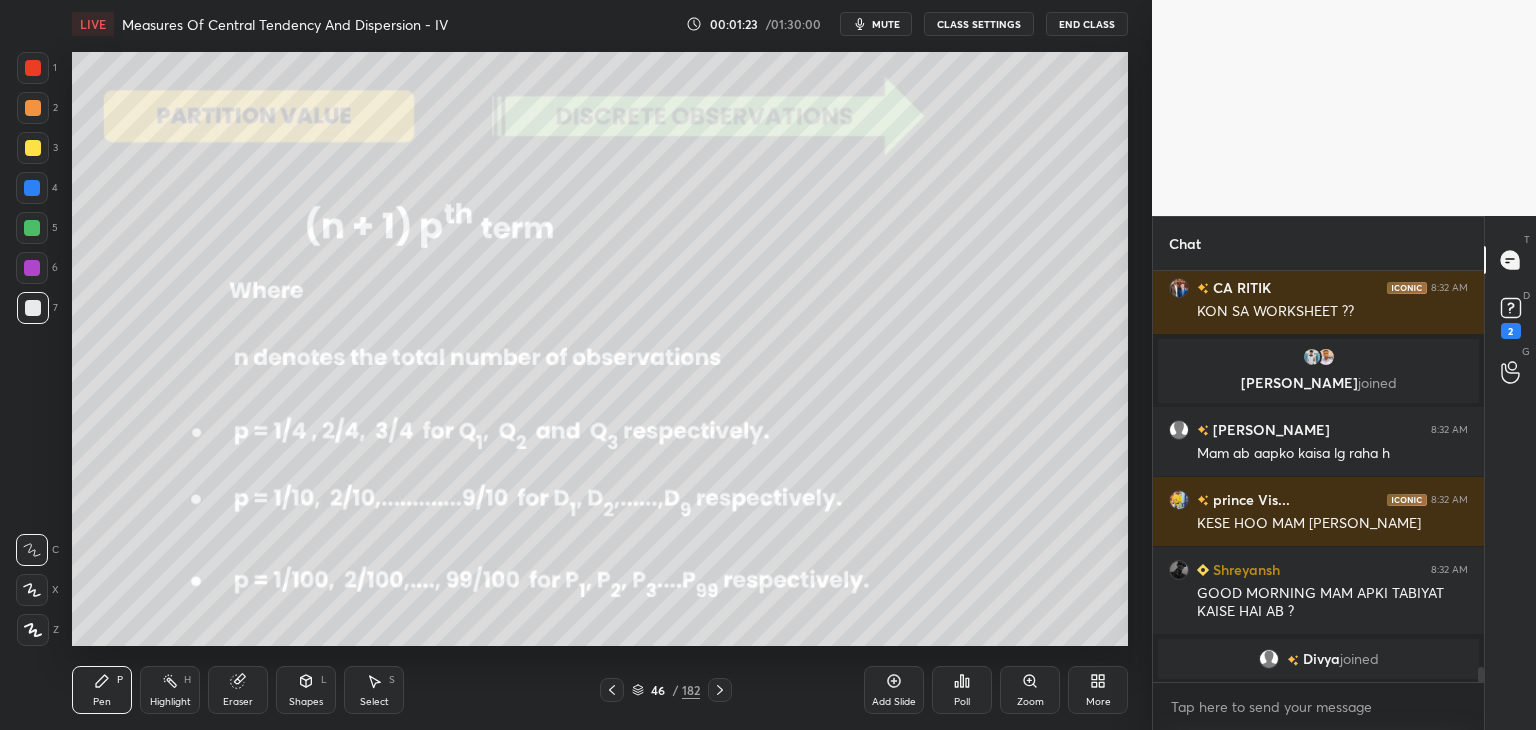 click 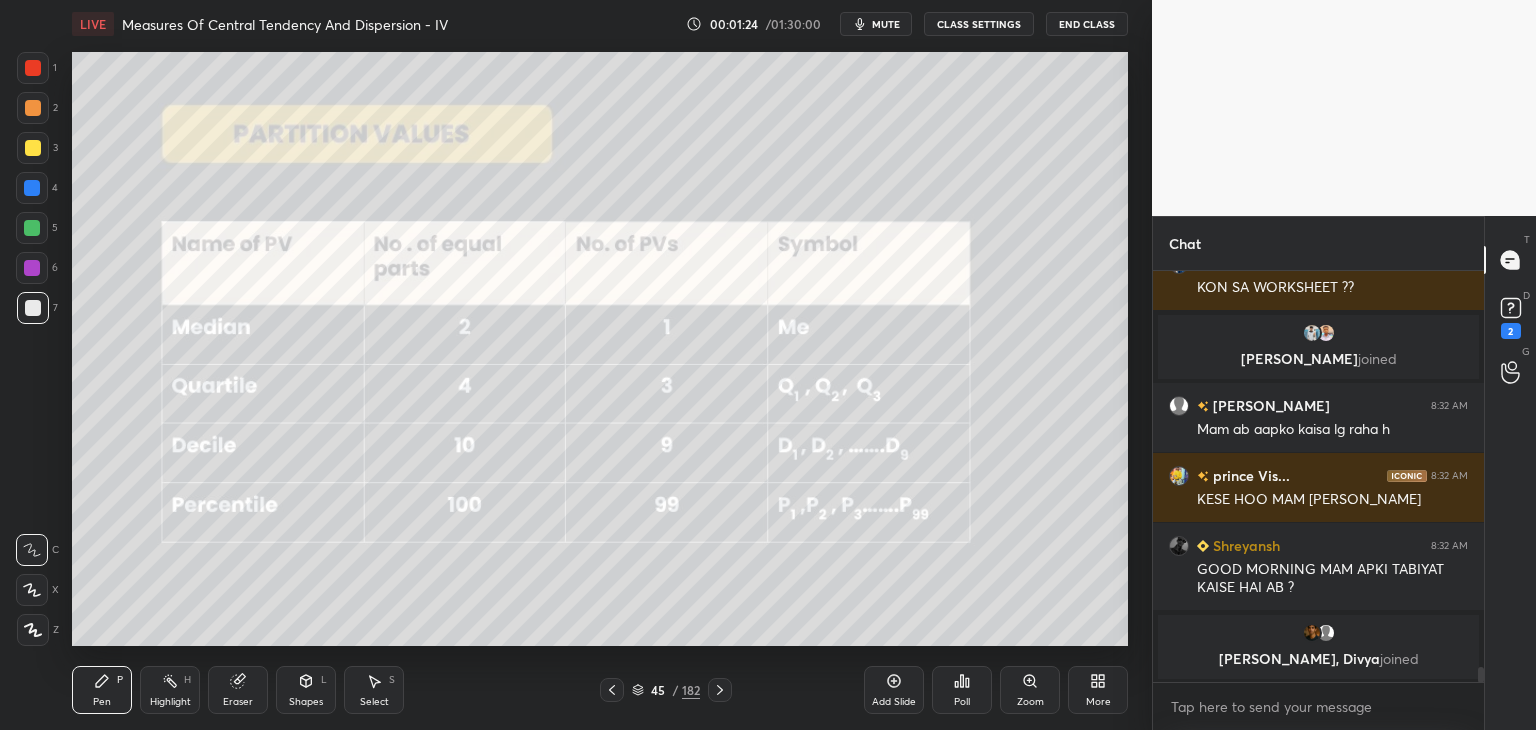 click 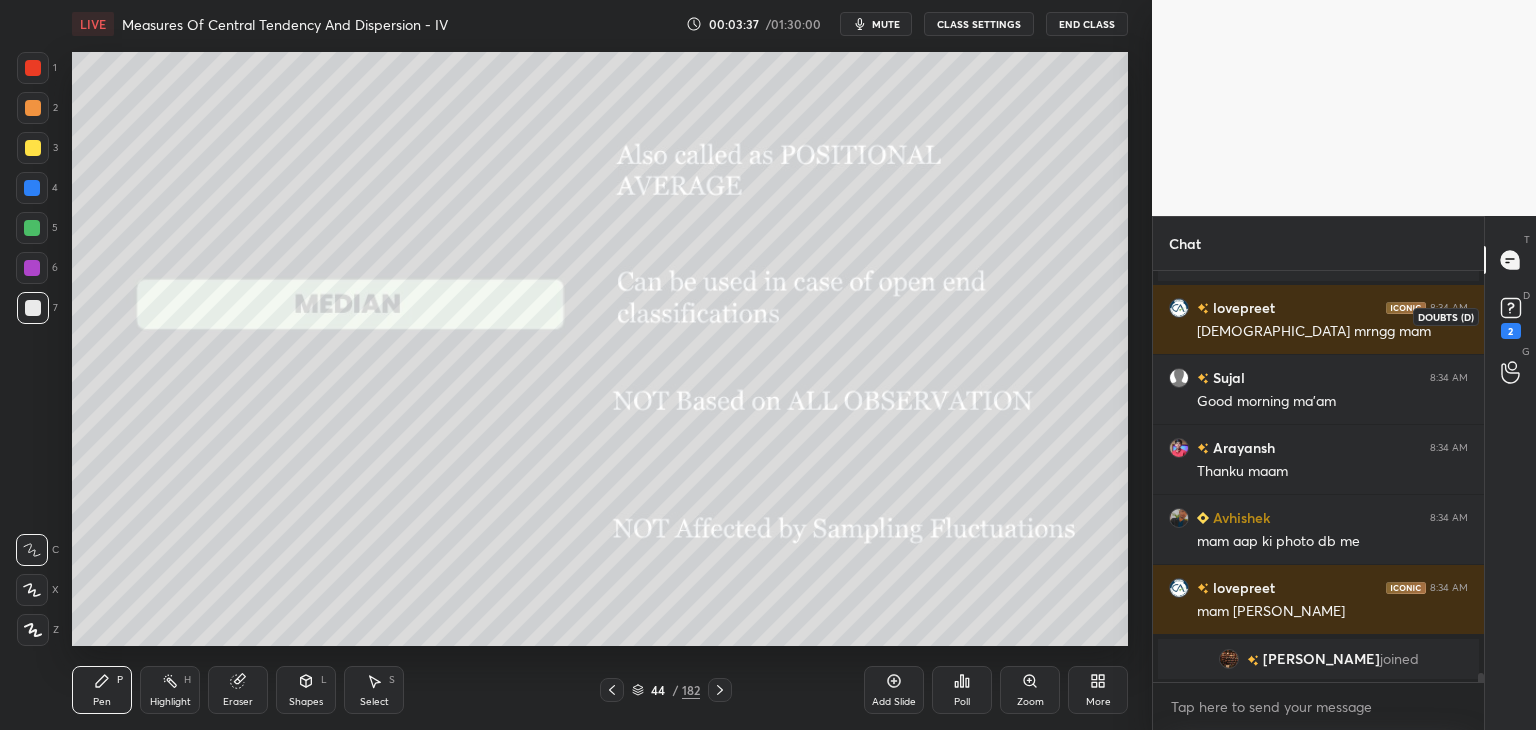 drag, startPoint x: 1509, startPoint y: 330, endPoint x: 1500, endPoint y: 346, distance: 18.35756 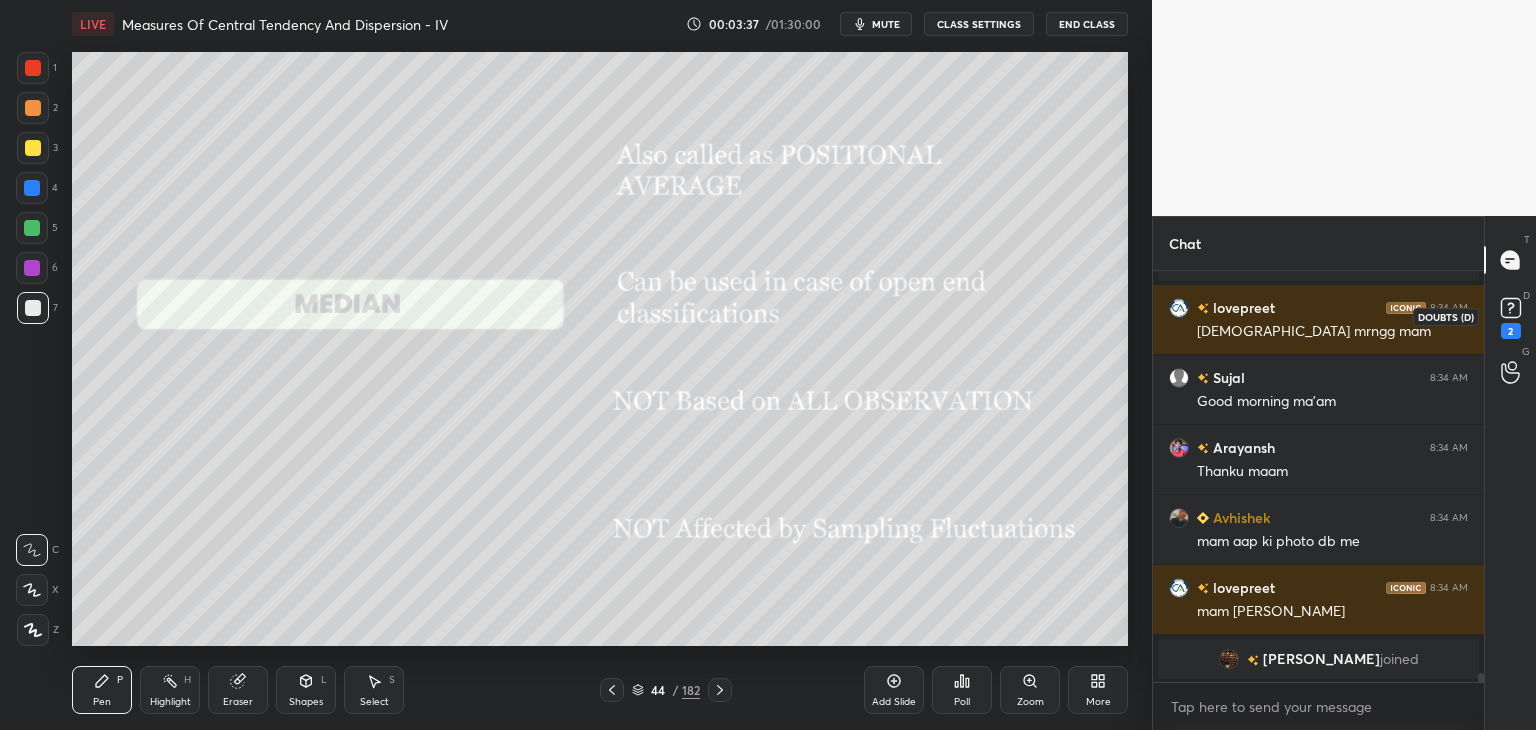 click on "2" at bounding box center (1511, 331) 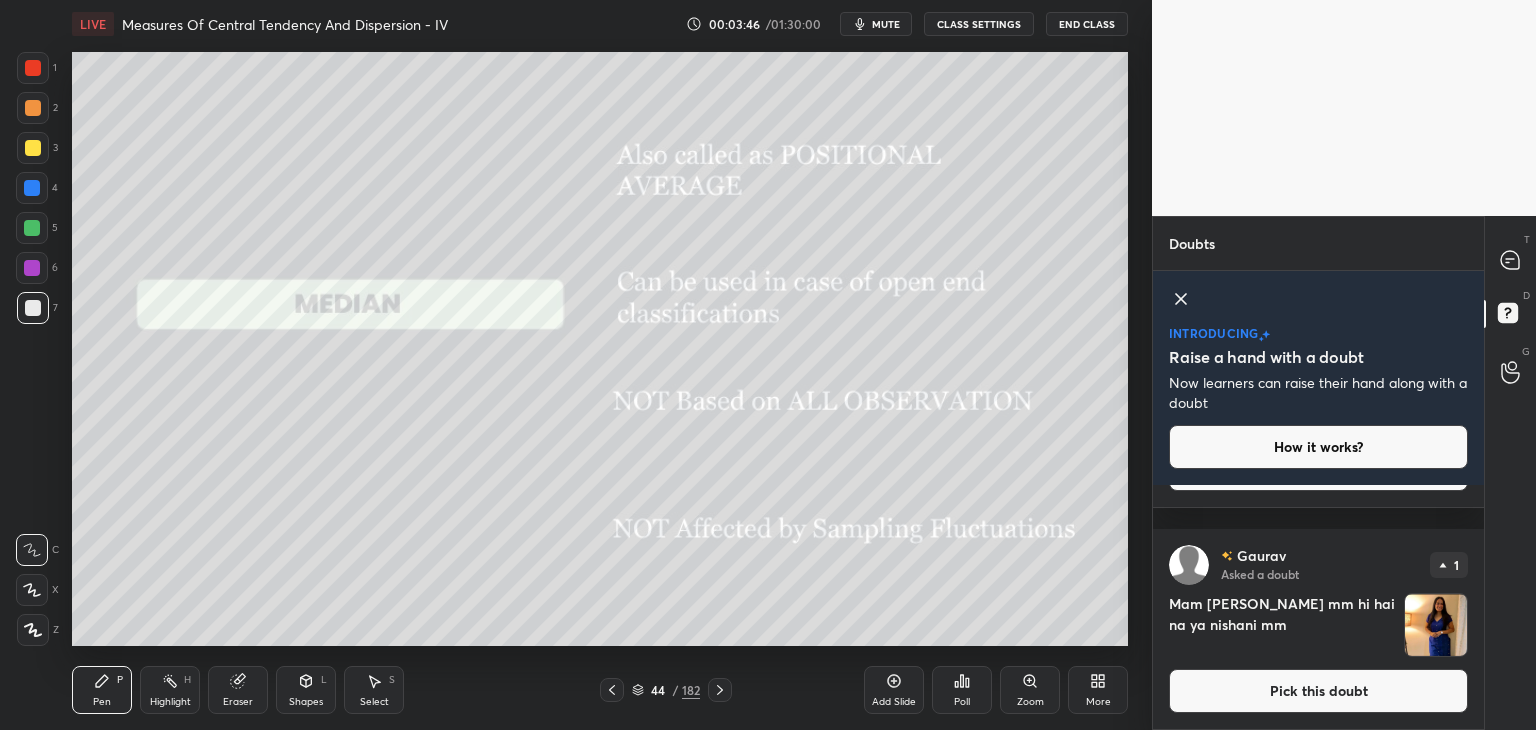 click at bounding box center (1436, 625) 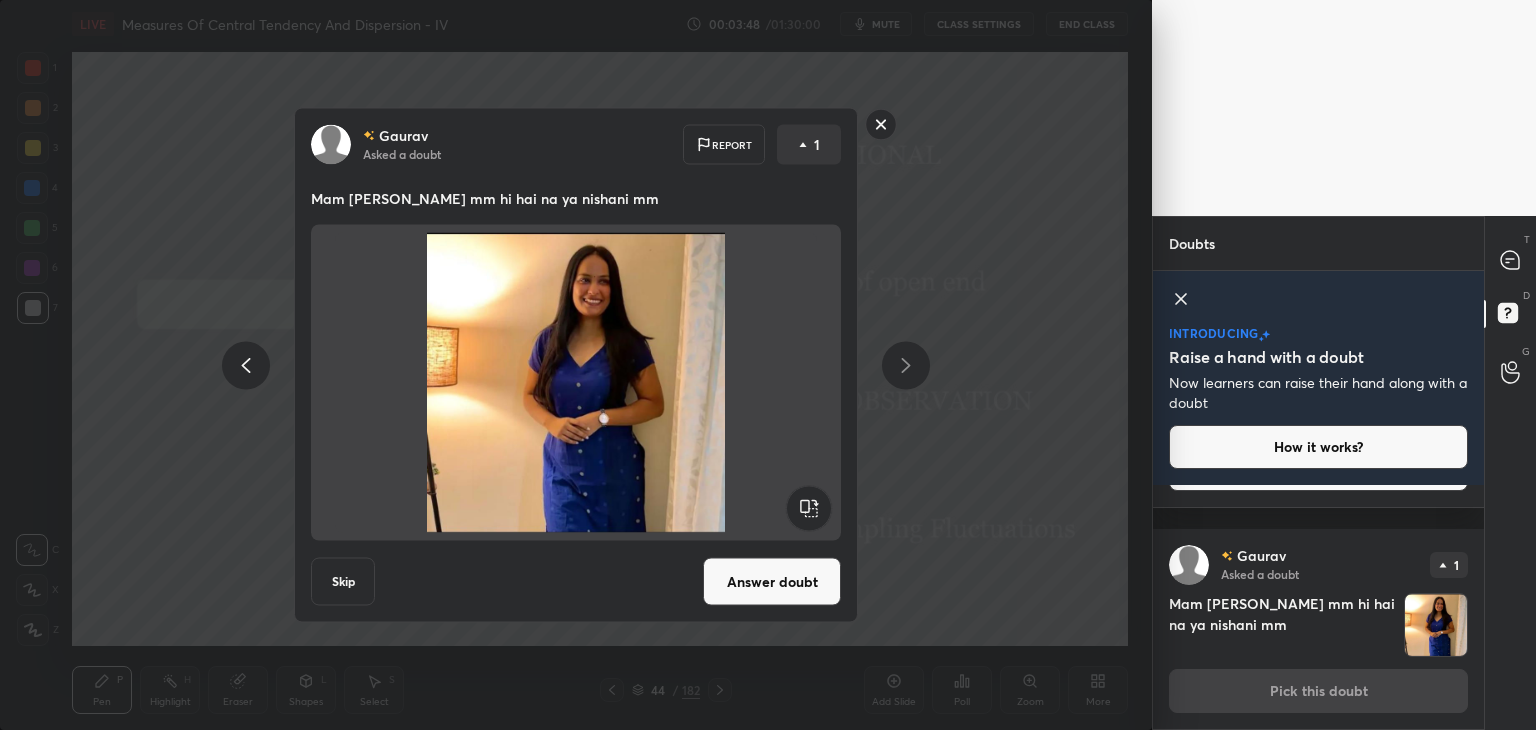 click 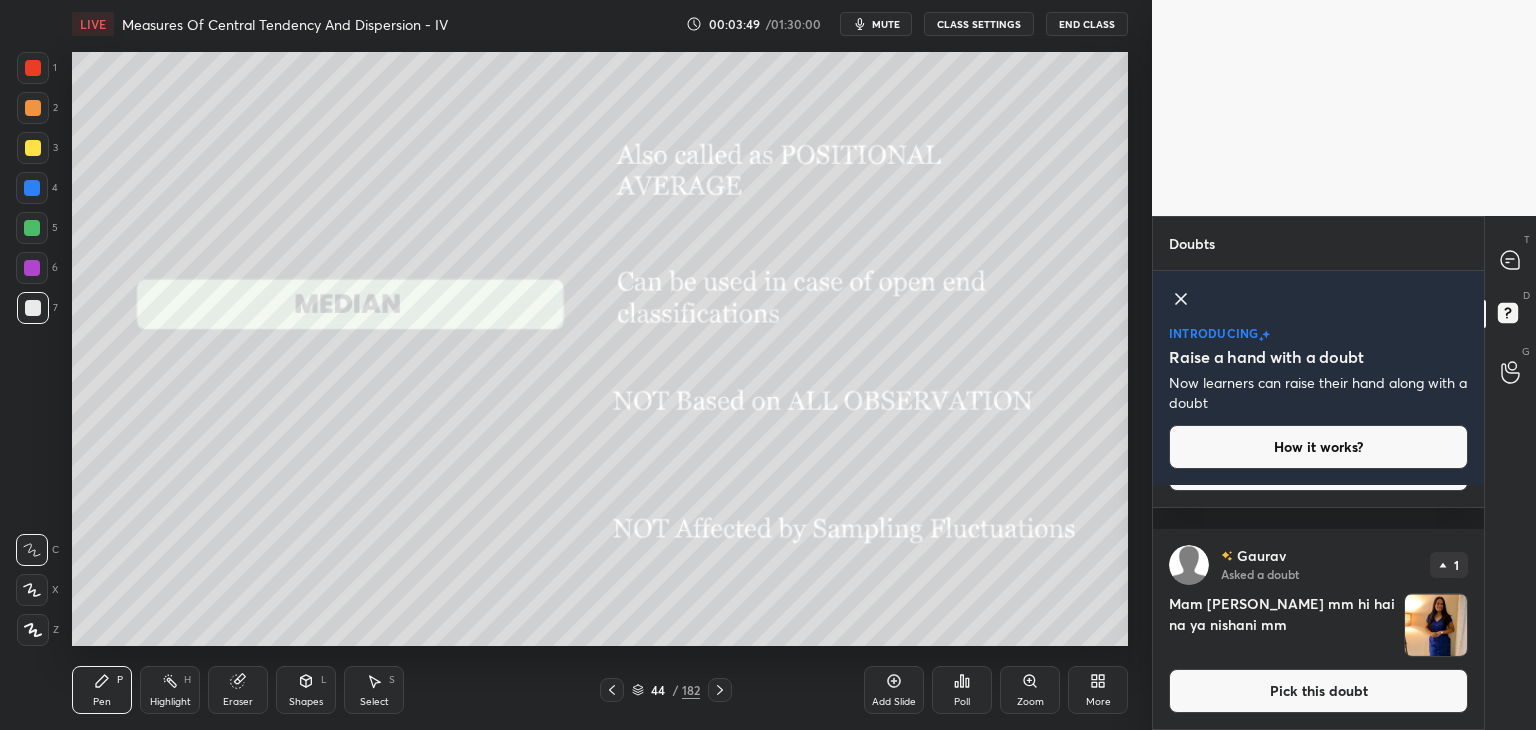 click on "[PERSON_NAME] Asked a doubt 1 Mam aap step deviation our assume mean methodh karvane wale hon dispersion main.. Pick this doubt [PERSON_NAME] Asked a doubt 1 Mam [PERSON_NAME] mm hi hai na ya nishani mm Pick this doubt" at bounding box center [1318, 607] 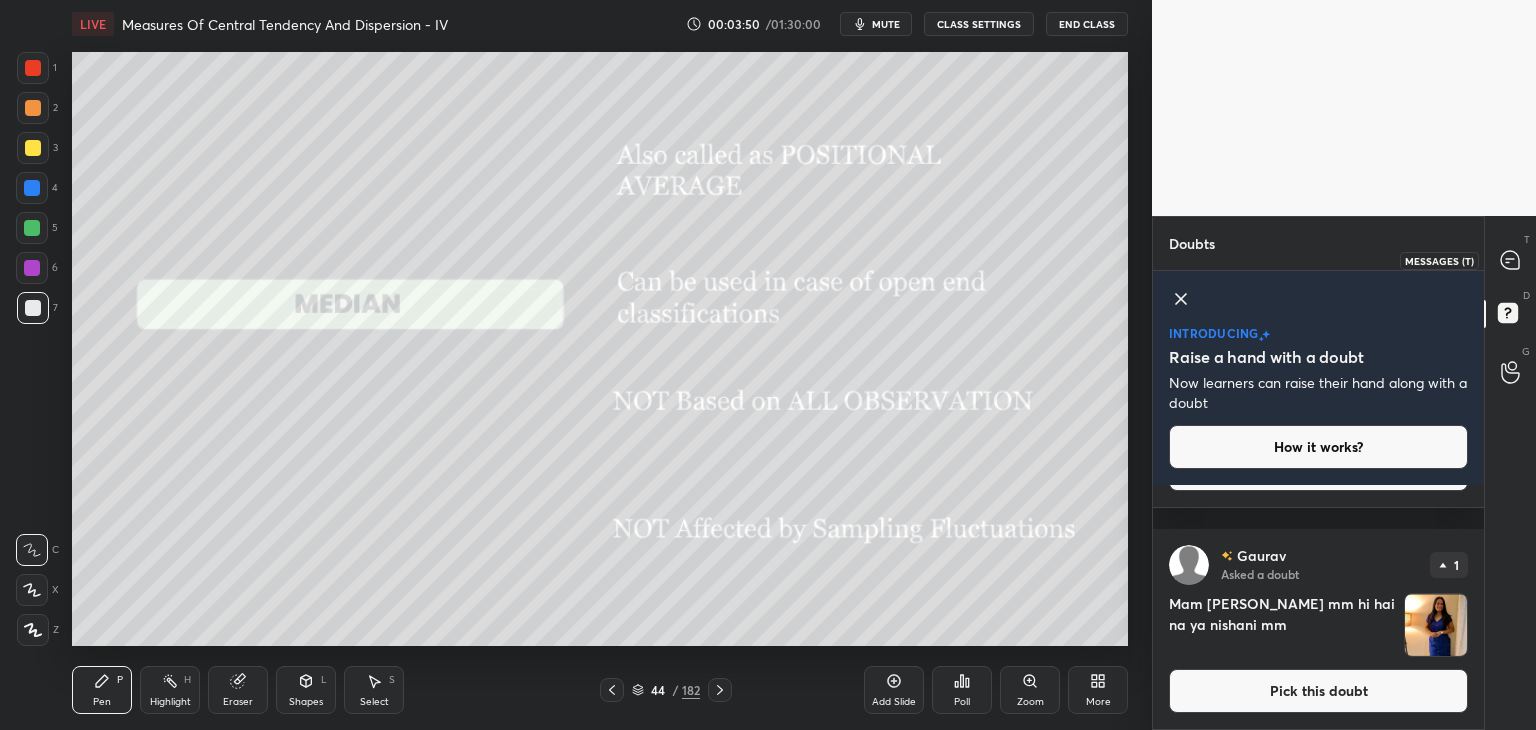 click 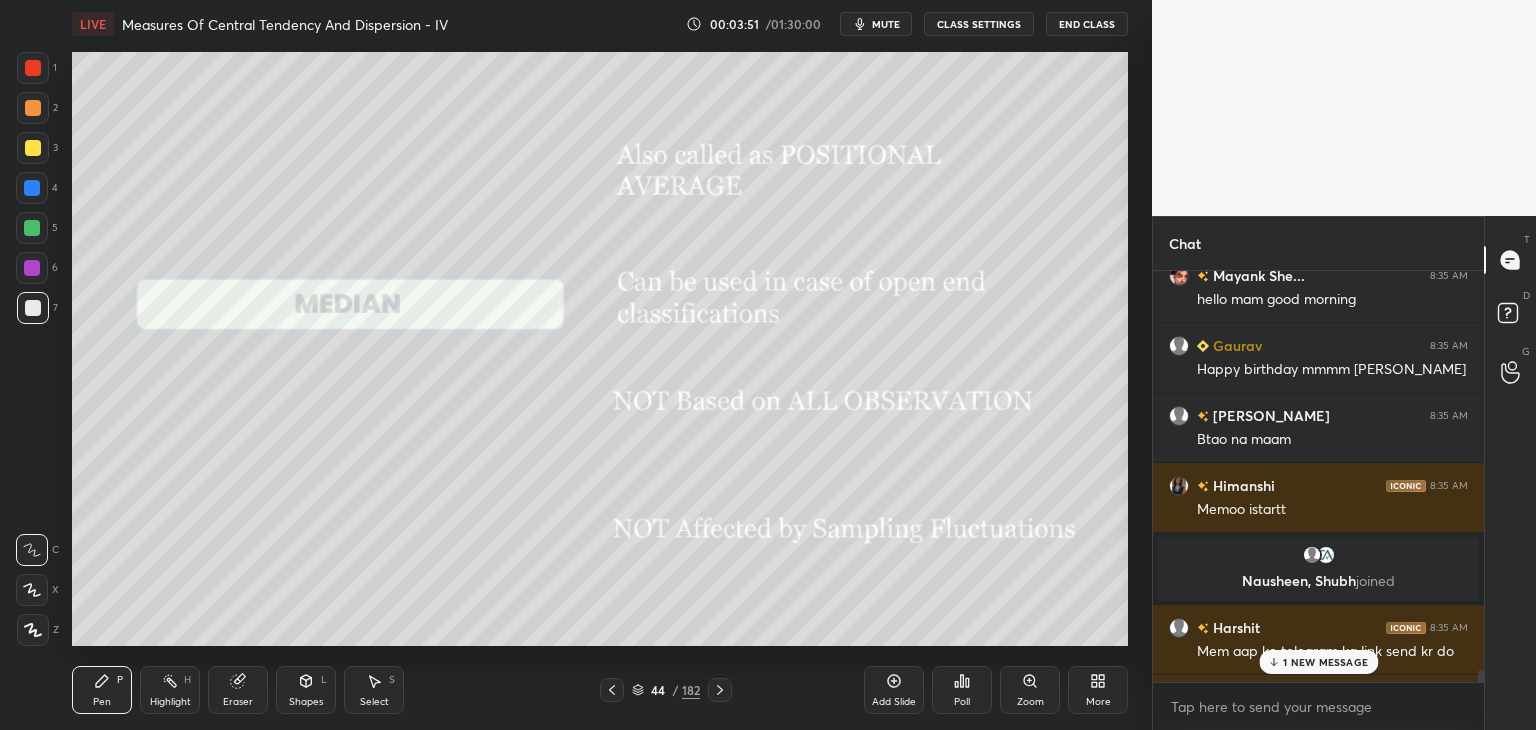 click on "1 NEW MESSAGE" at bounding box center (1325, 662) 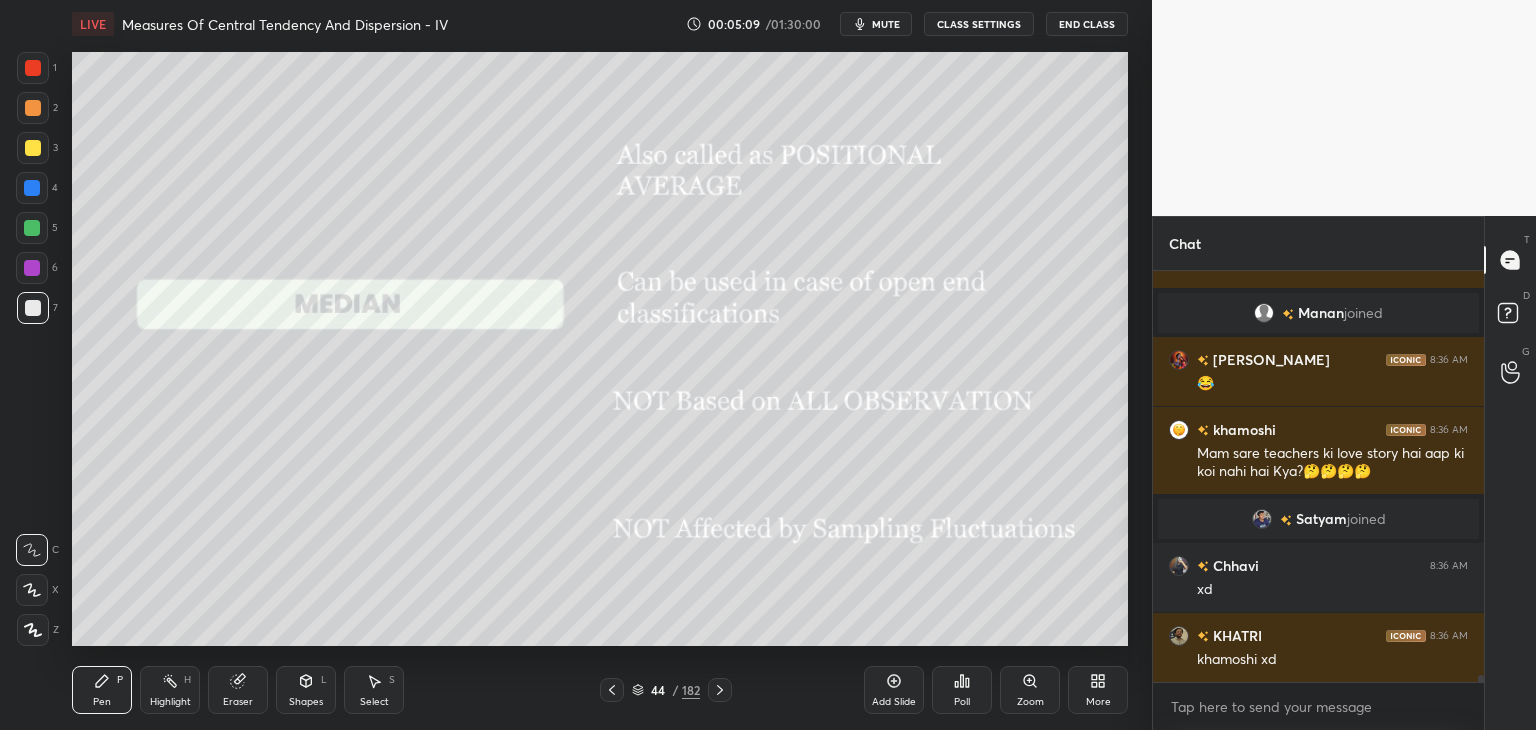drag, startPoint x: 1482, startPoint y: 677, endPoint x: 1480, endPoint y: 703, distance: 26.076809 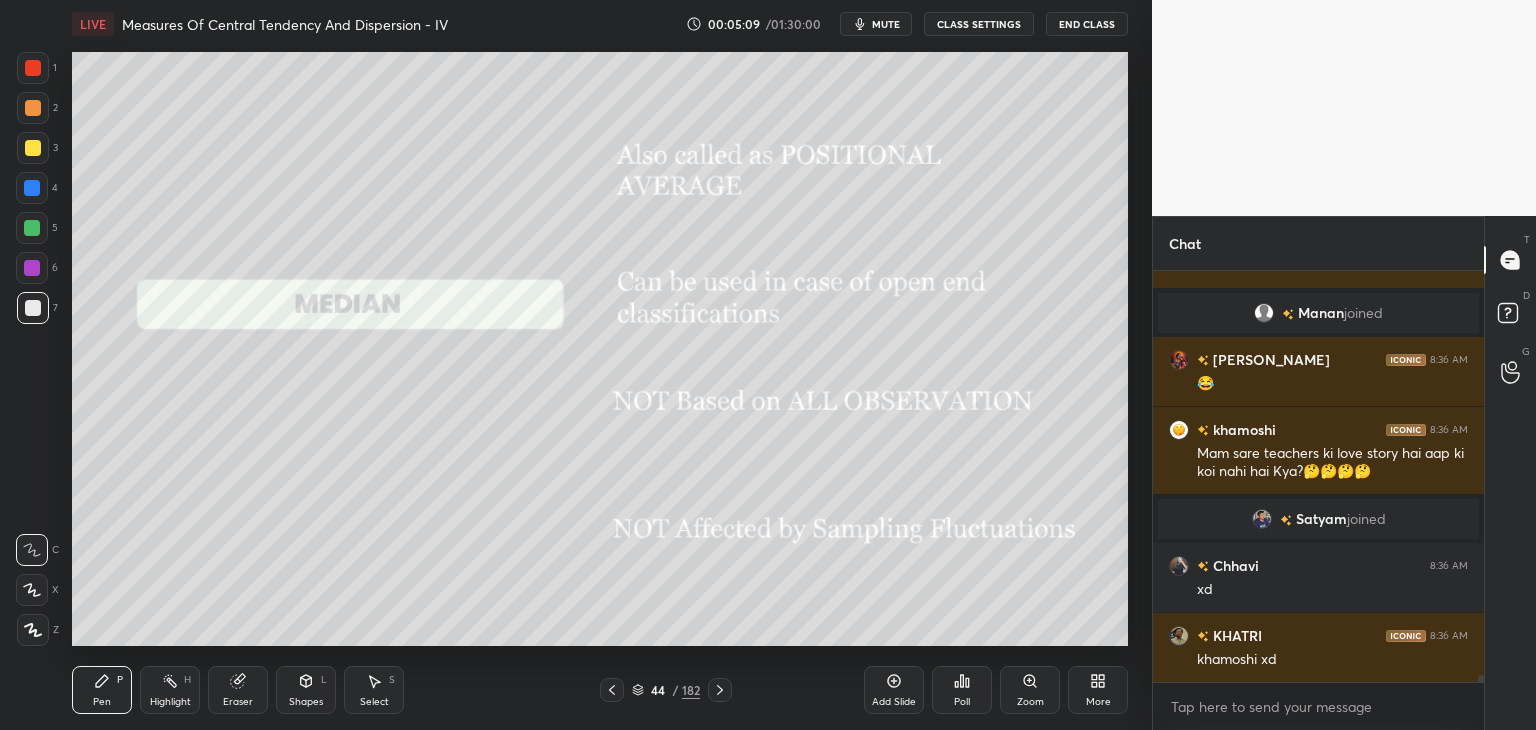 click on "Naman 8:36 AM khamoshi xd xd [PERSON_NAME] 8:36 AM Xdxdxd [PERSON_NAME]  joined [PERSON_NAME] 8:36 AM 😂 khamoshi 8:36 AM Mam sare teachers ki love story hai aap ki koi nahi hai Kya?🤔🤔🤔🤔 [PERSON_NAME]  joined [PERSON_NAME] 8:36 AM xd [PERSON_NAME] 8:36 AM khamoshi xd JUMP TO LATEST Enable hand raising Enable raise hand to speak to learners. Once enabled, chat will be turned off temporarily. Enable x" at bounding box center (1318, 500) 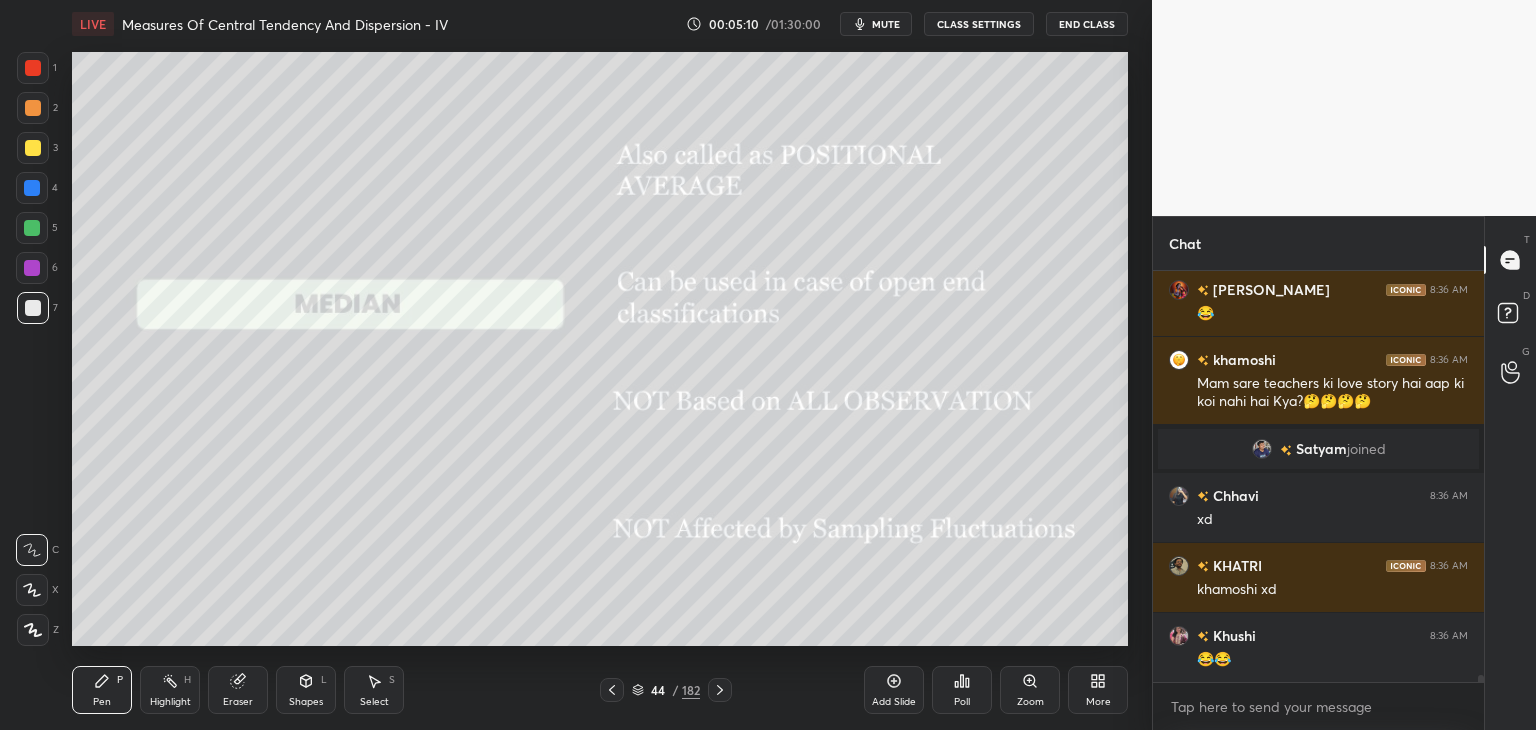 drag, startPoint x: 1485, startPoint y: 672, endPoint x: 1485, endPoint y: 686, distance: 14 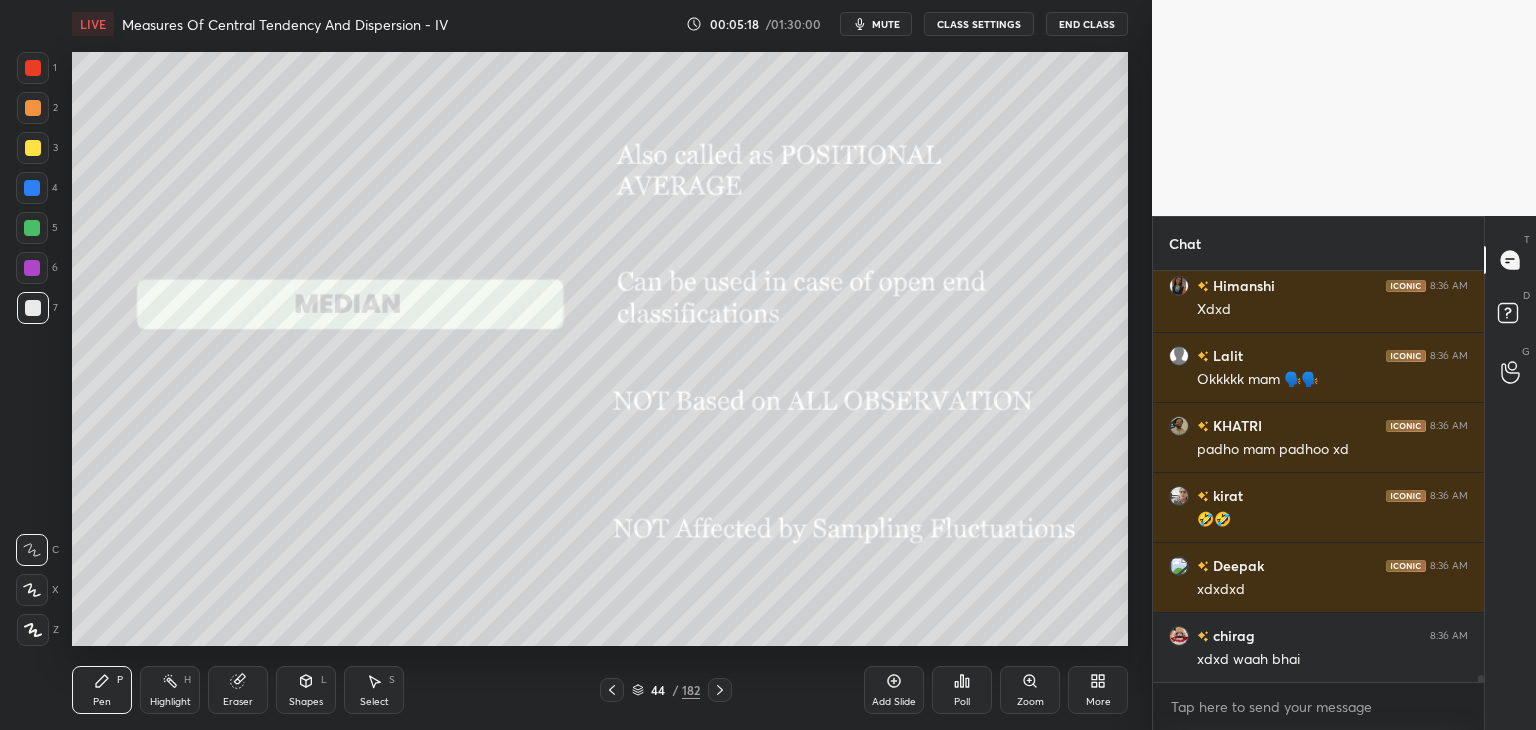 click 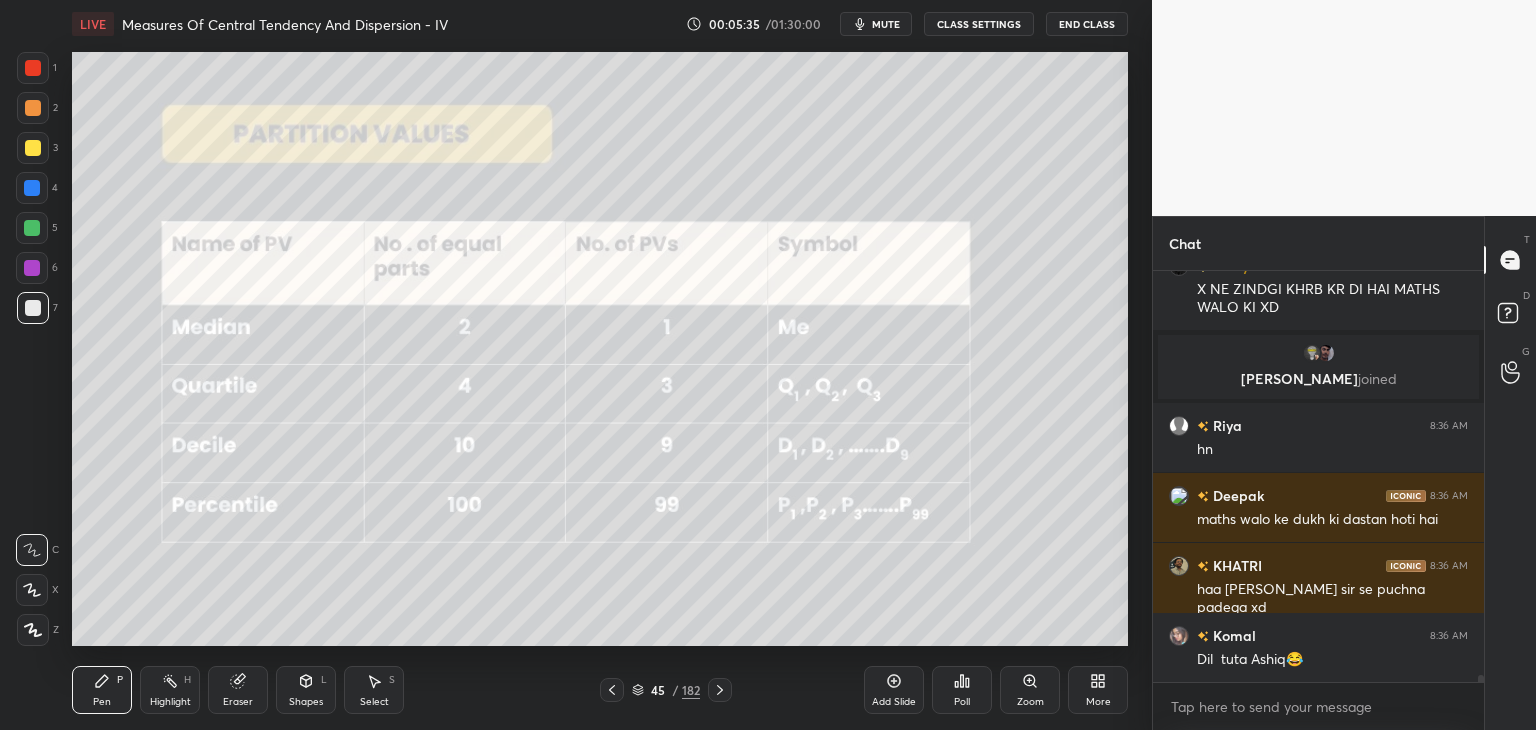 drag, startPoint x: 29, startPoint y: 629, endPoint x: 18, endPoint y: 592, distance: 38.600517 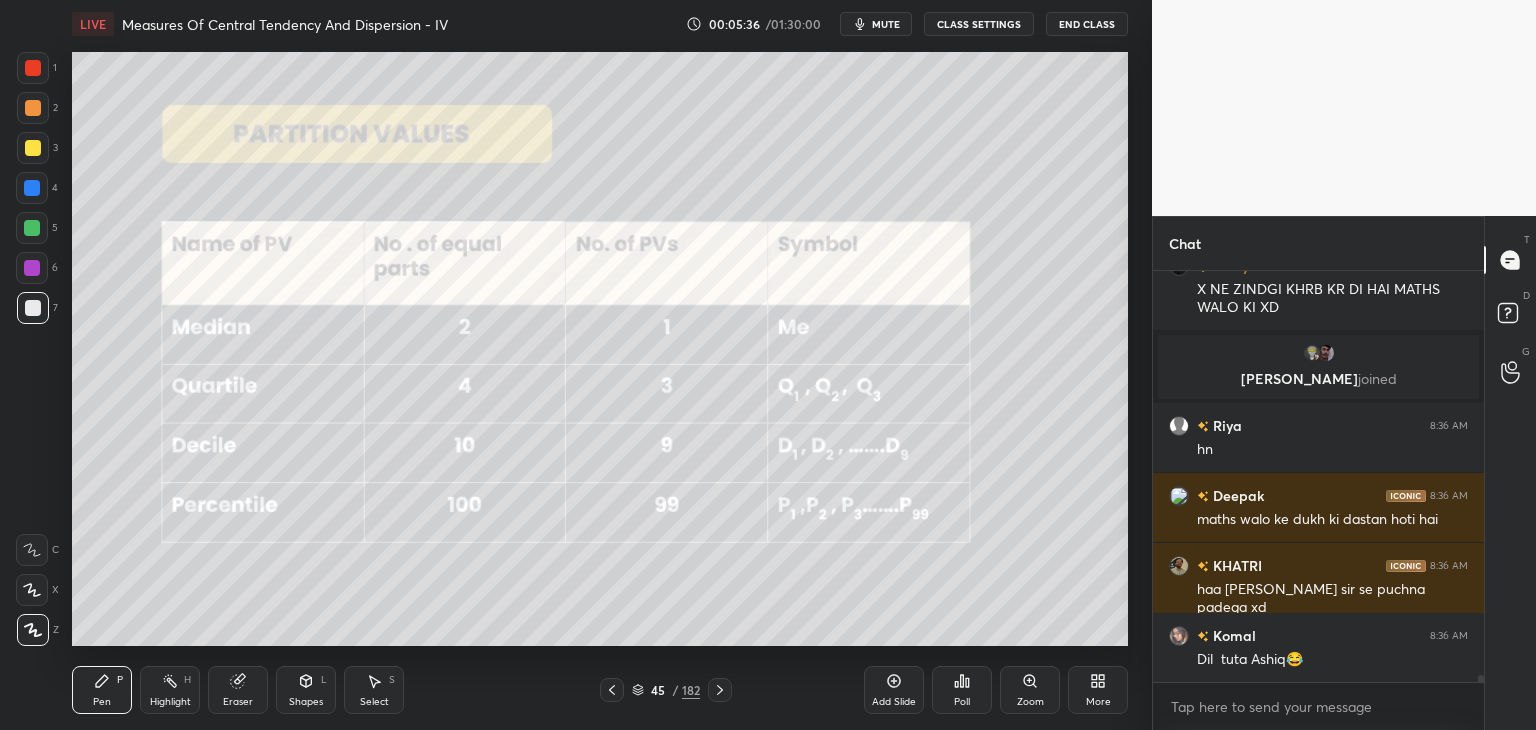 click at bounding box center [33, 148] 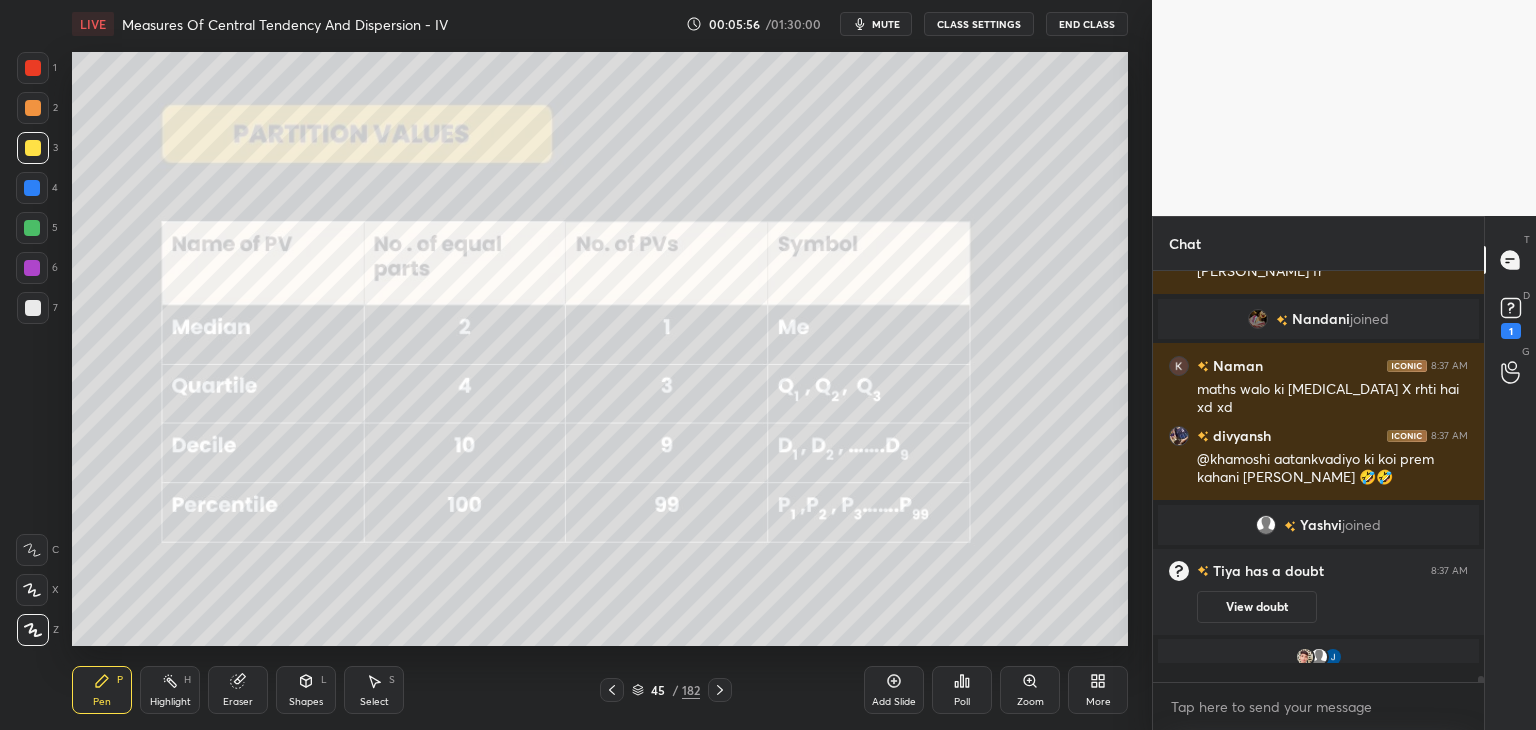 click on "aaina, [PERSON_NAME]  joined Srinevatha... 8:36 AM mem ji tabyat kaisi [PERSON_NAME]  joined [PERSON_NAME] 8:36 AM X NE ZINDGI KHRB KR DI HAI MATHS WALO KI XD [PERSON_NAME], [PERSON_NAME]  joined [PERSON_NAME] 8:36 AM hn Deepak 8:36 AM maths walo ke dukh ki dastan hoti [PERSON_NAME] 8:36 AM haa [PERSON_NAME] sir se puchna padega xd [PERSON_NAME] 8:36 AM Dil  tuta Ashiq😂 [PERSON_NAME] 8:36 AM [PERSON_NAME] fr [PERSON_NAME]  joined Naman 8:37 AM maths walo ki [MEDICAL_DATA] X rhti hai xd xd [PERSON_NAME] 8:37 AM @khamoshi aatankvadiyo ki koi prem kahani [PERSON_NAME] 🤣🤣 [PERSON_NAME]  joined [PERSON_NAME]   has a doubt 8:37 AM View doubt [PERSON_NAME], [PERSON_NAME]  joined" at bounding box center (1318, 467) 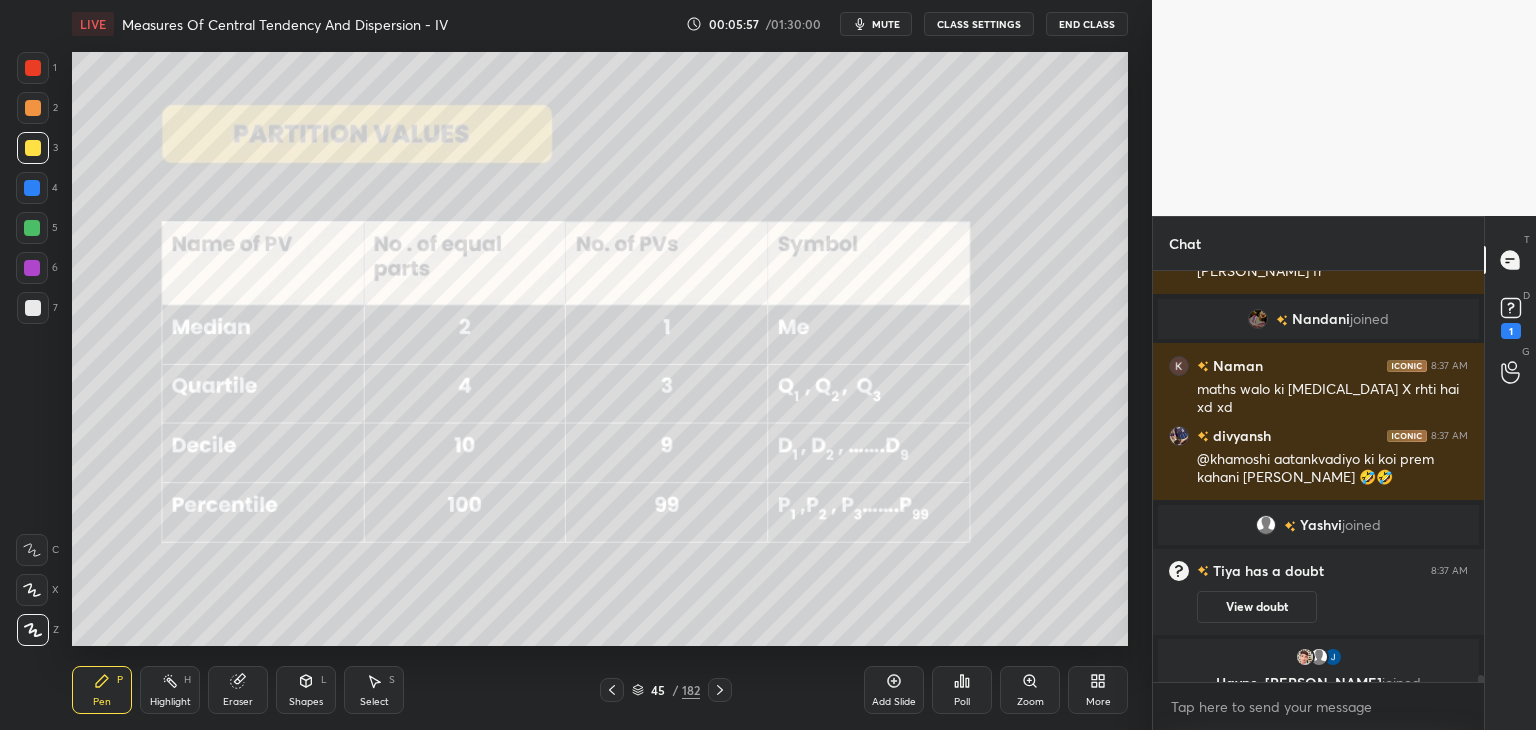 click on "View doubt" at bounding box center (1257, 607) 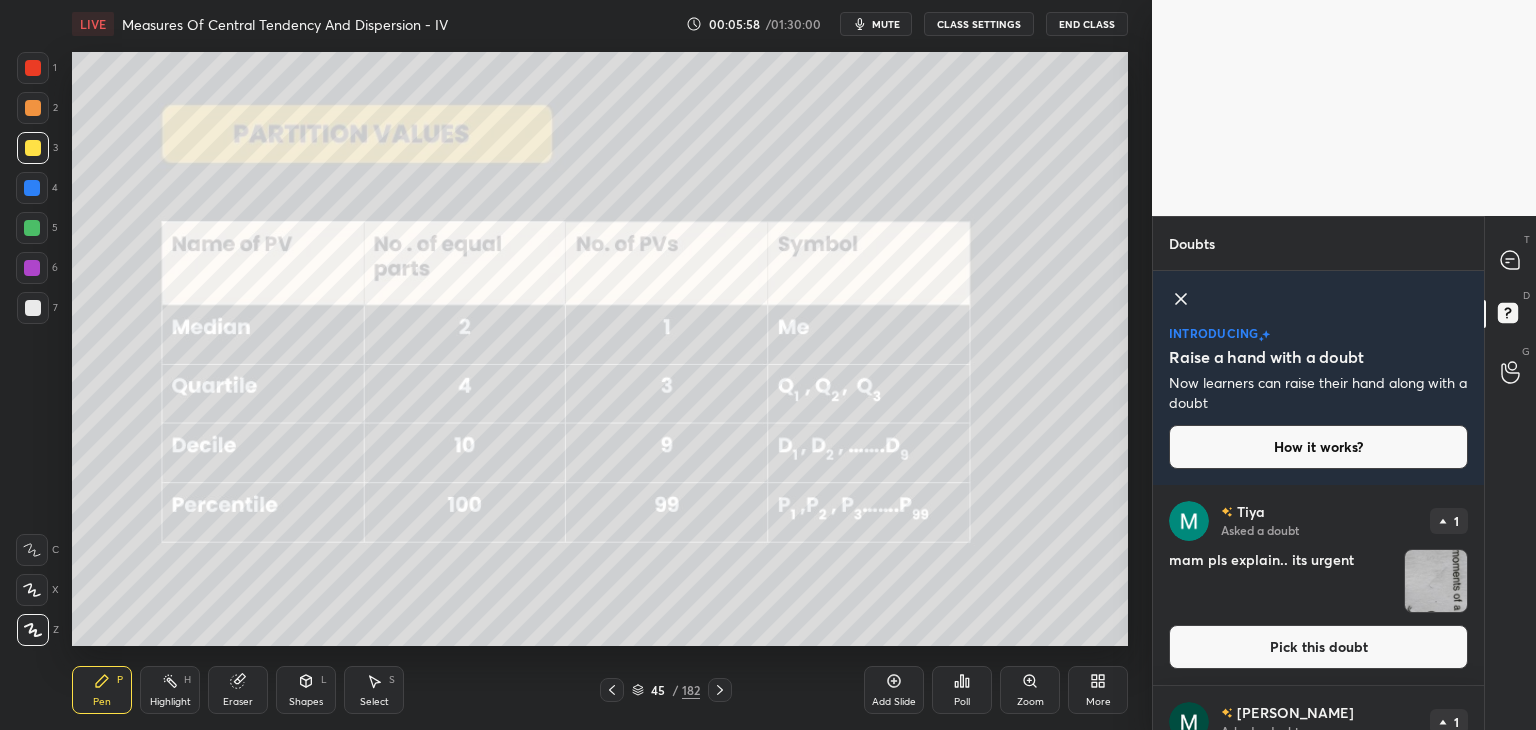 click at bounding box center (1436, 581) 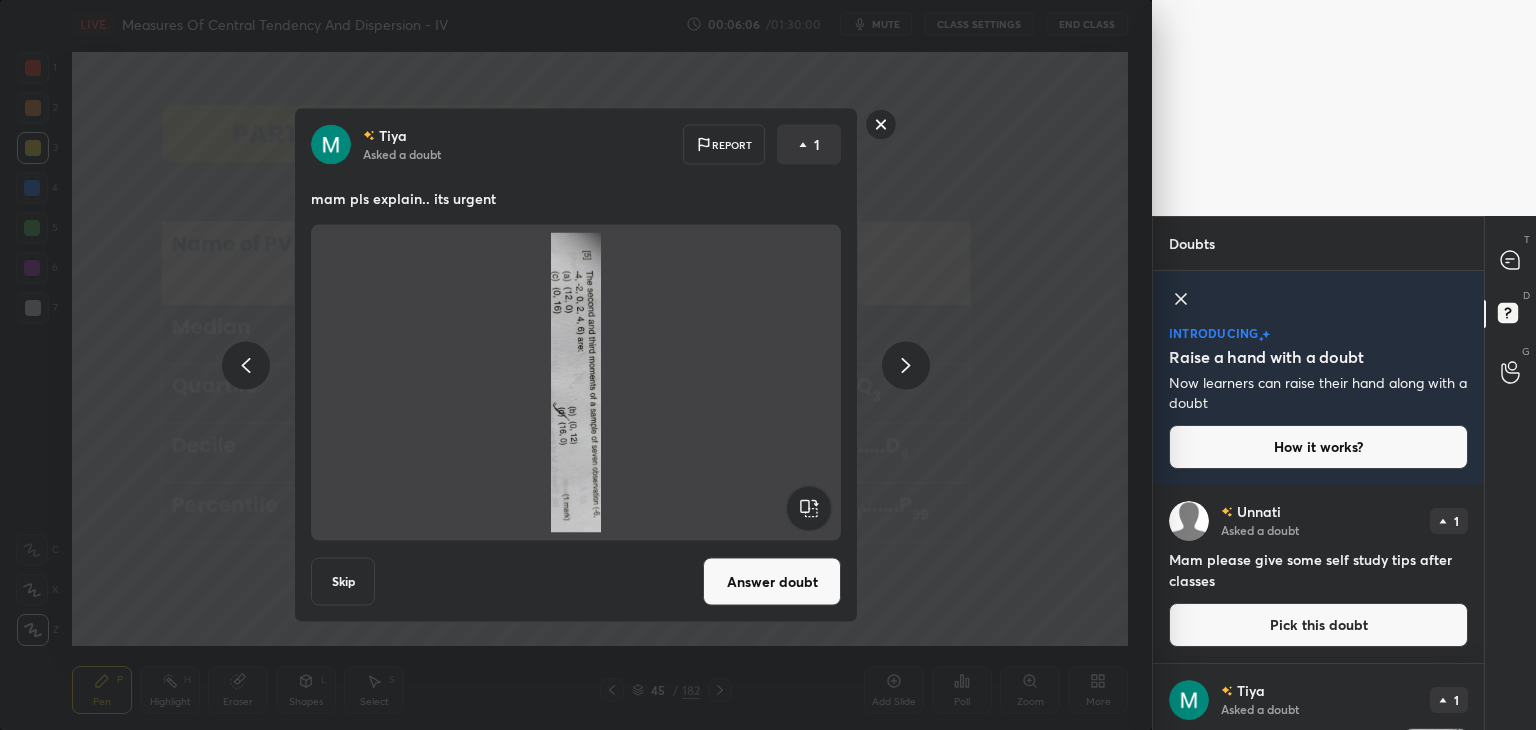 click 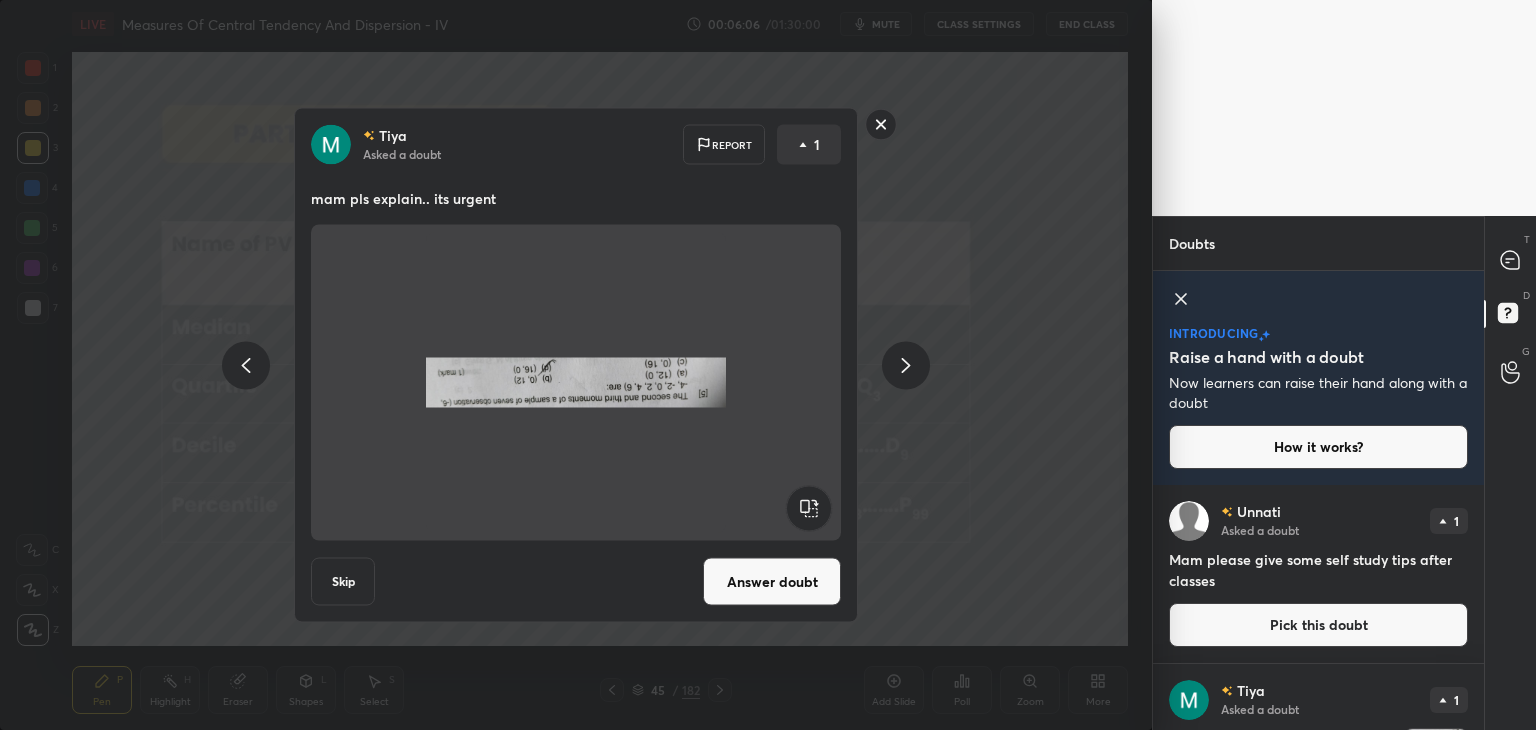 click 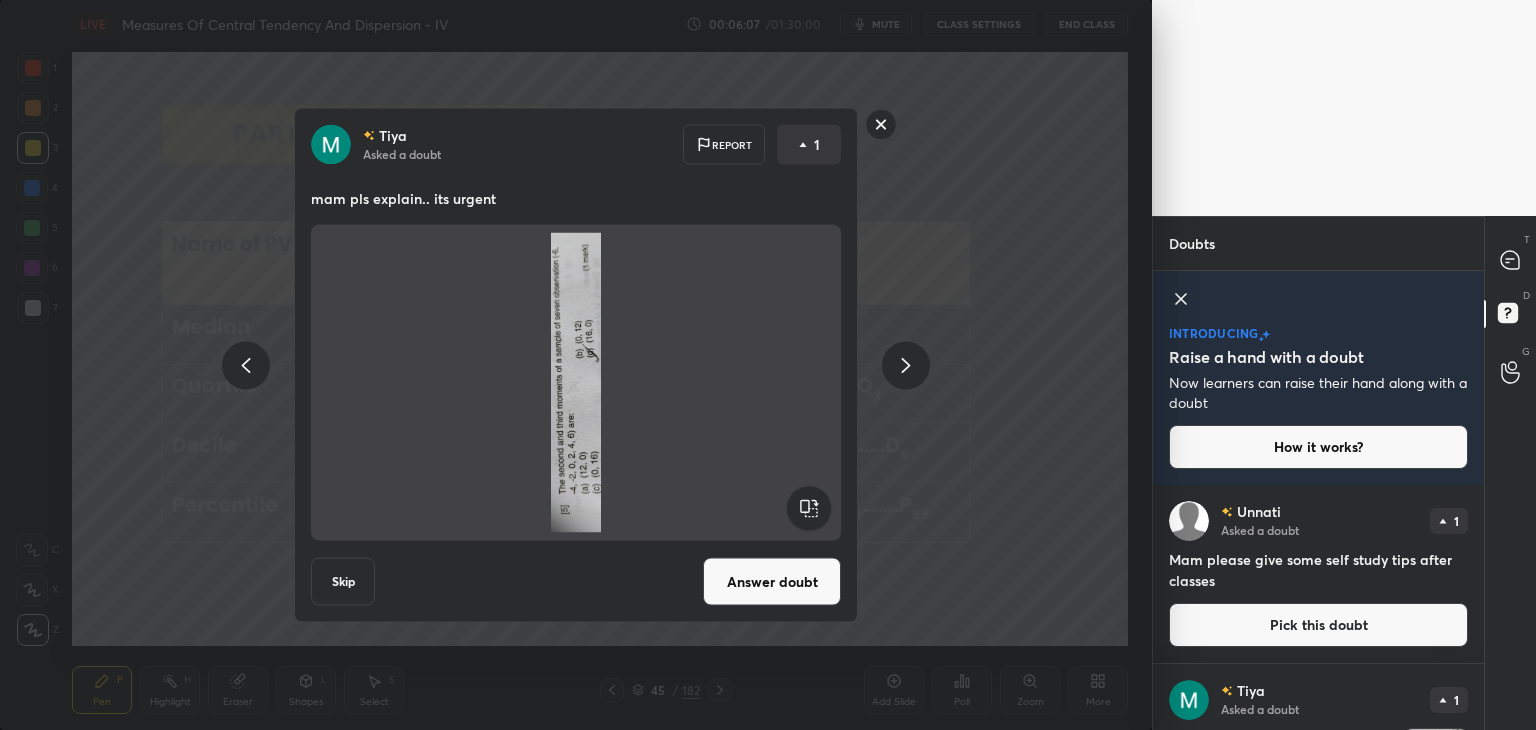 click 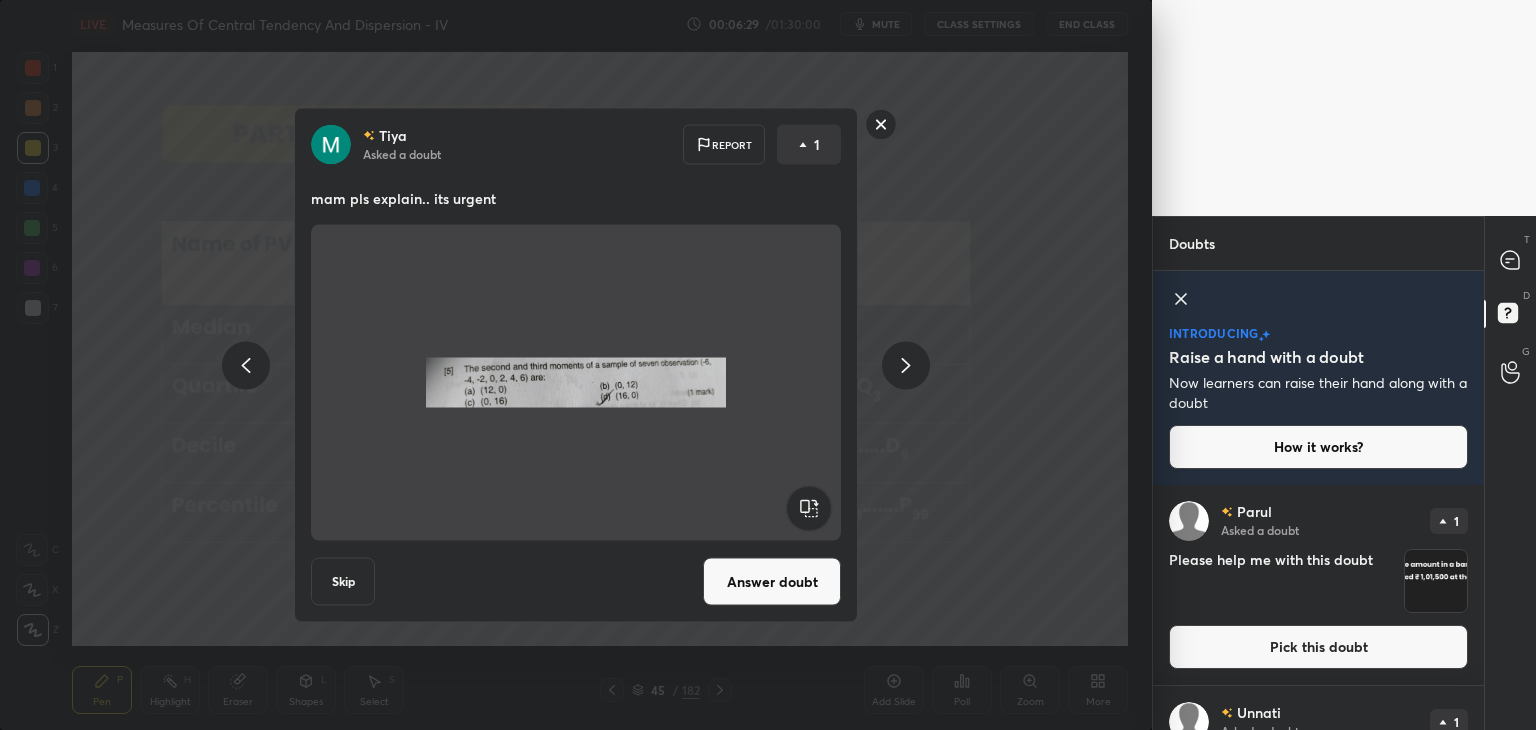 click 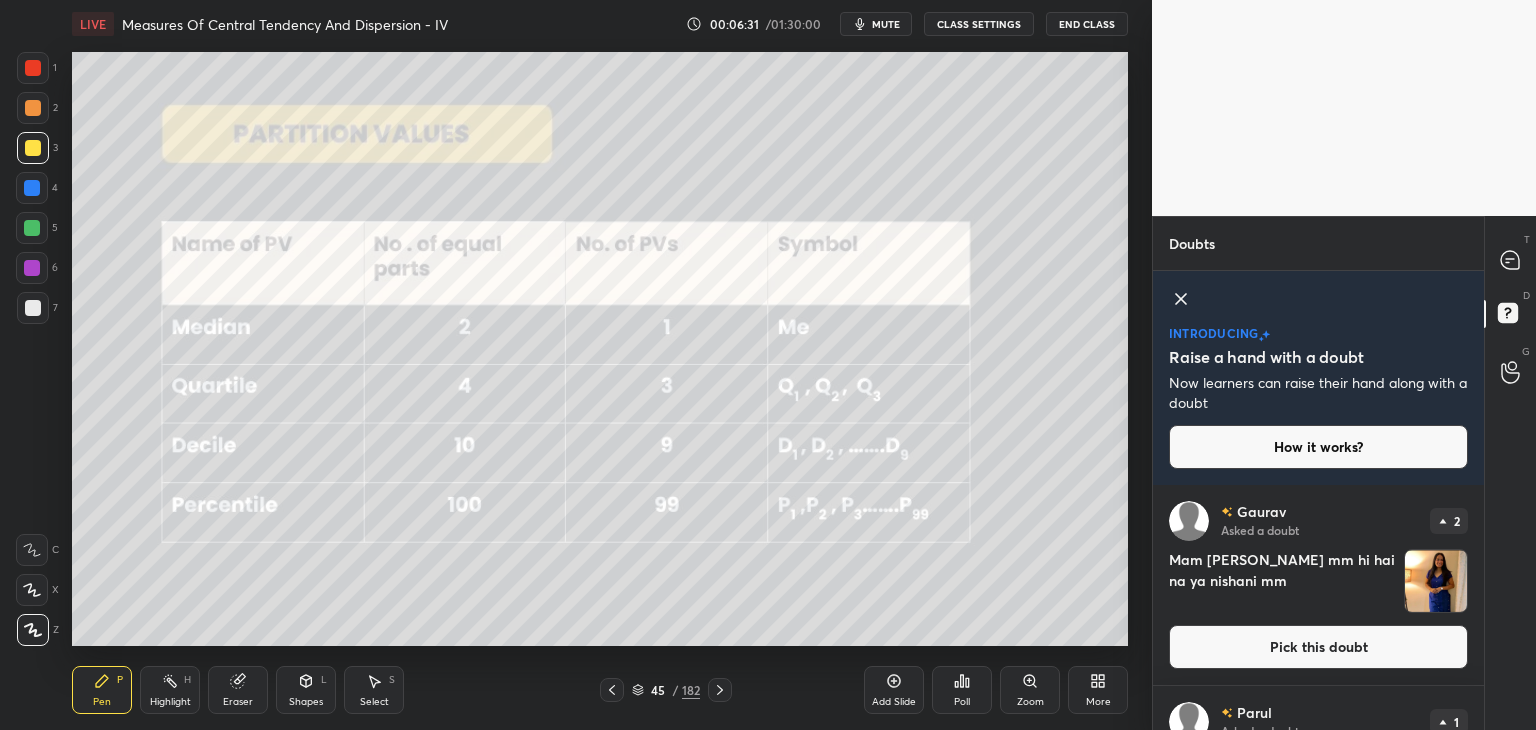 click on "Doubts Enable hand raising Enable raise hand to speak to learners. Once enabled, chat will be turned off temporarily. Enable x   introducing Raise a hand with a doubt Now learners can raise their hand along with a doubt  How it works? [PERSON_NAME] Asked a doubt 2 Mam [PERSON_NAME] mm hi hai na ya nishani mm Pick this doubt [PERSON_NAME] Asked a doubt 1 Please help me with this doubt Pick this doubt [PERSON_NAME] Asked a doubt 1 Mam please give some self study tips after classes Pick this doubt NEW DOUBTS ASKED No one has raised a hand yet Can't raise hand Looks like educator just invited you to speak. Please wait before you can raise your hand again. Got it T Messages (T) D Doubts (D) G Raise Hand (G)" at bounding box center [1344, 473] 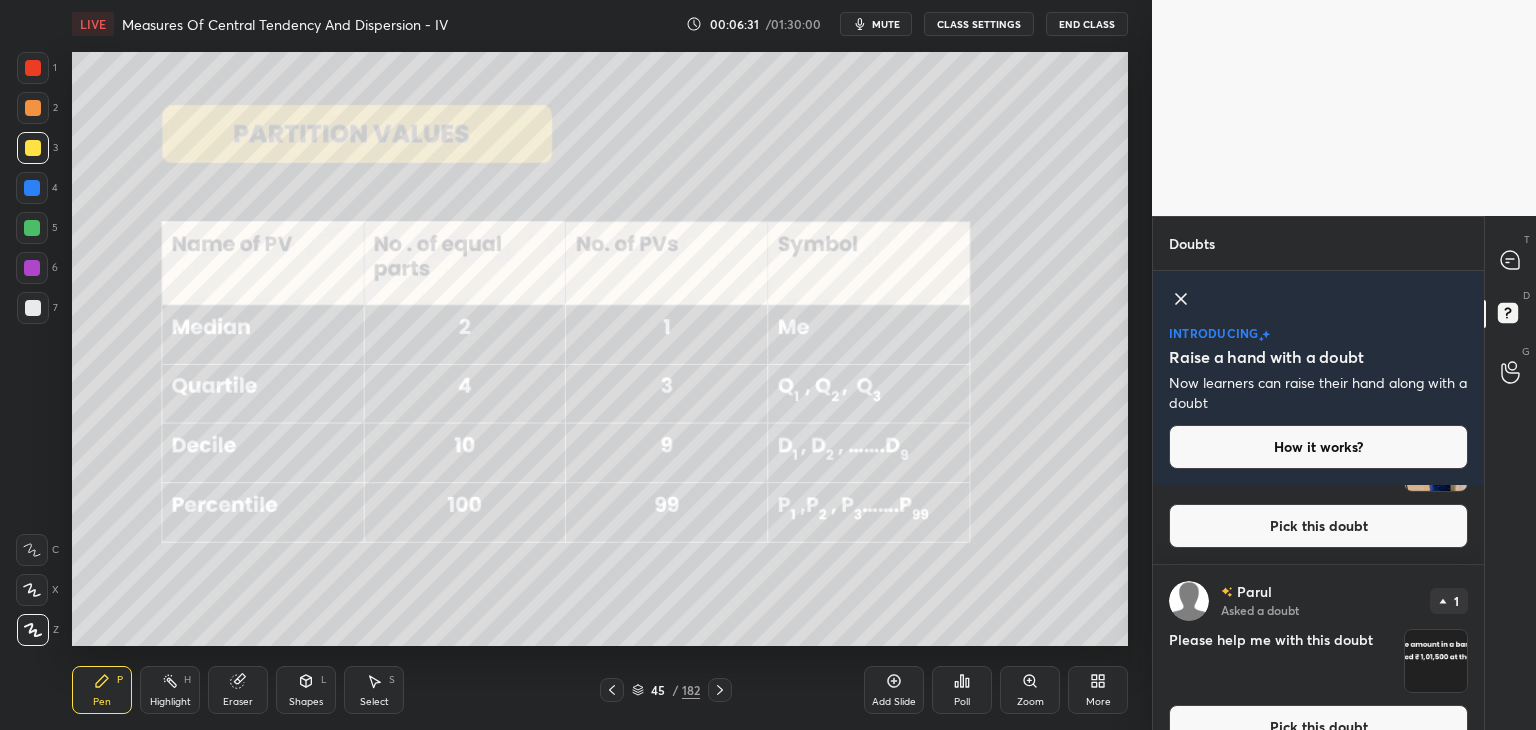 scroll, scrollTop: 214, scrollLeft: 0, axis: vertical 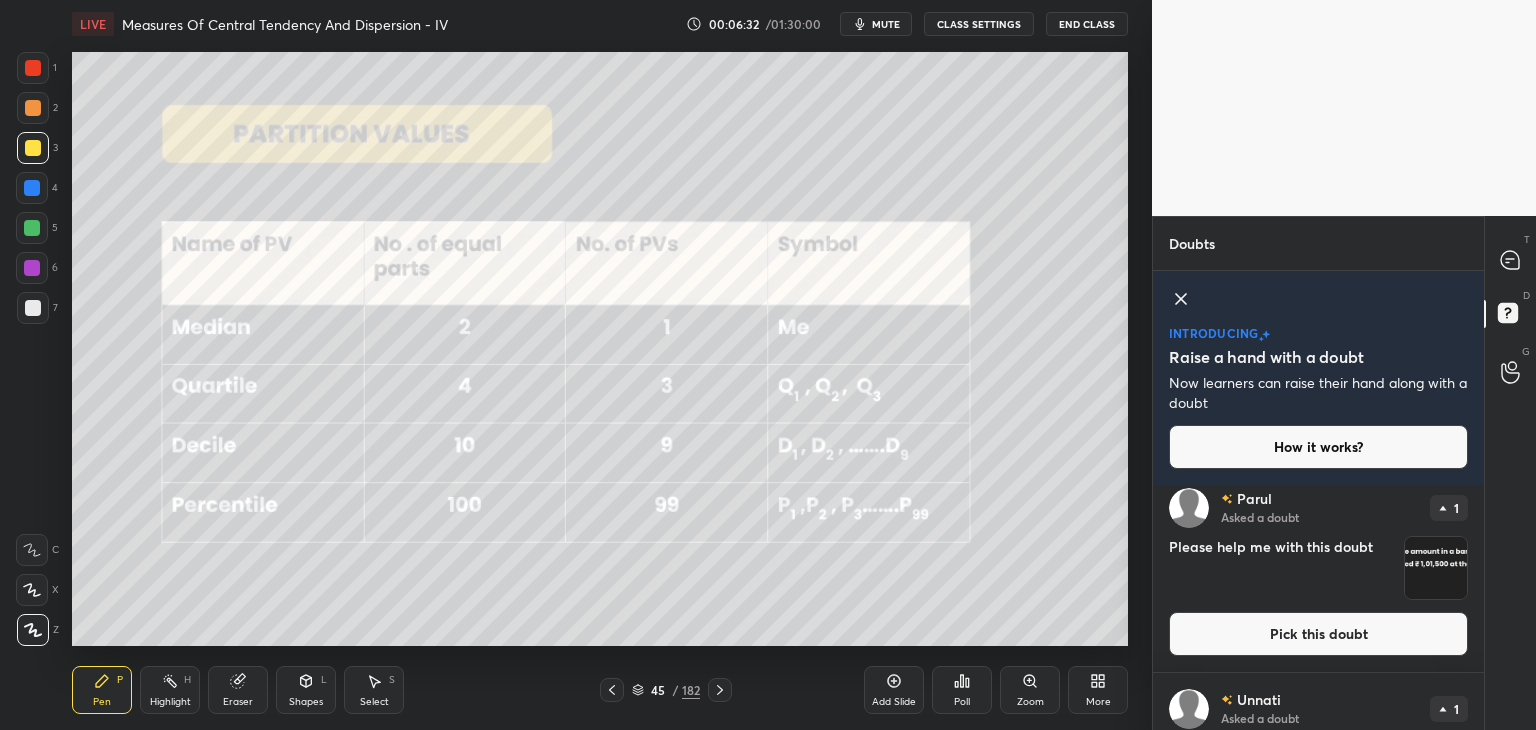 click on "T Messages (T) D Doubts (D) G Raise Hand (G)" at bounding box center (1510, 473) 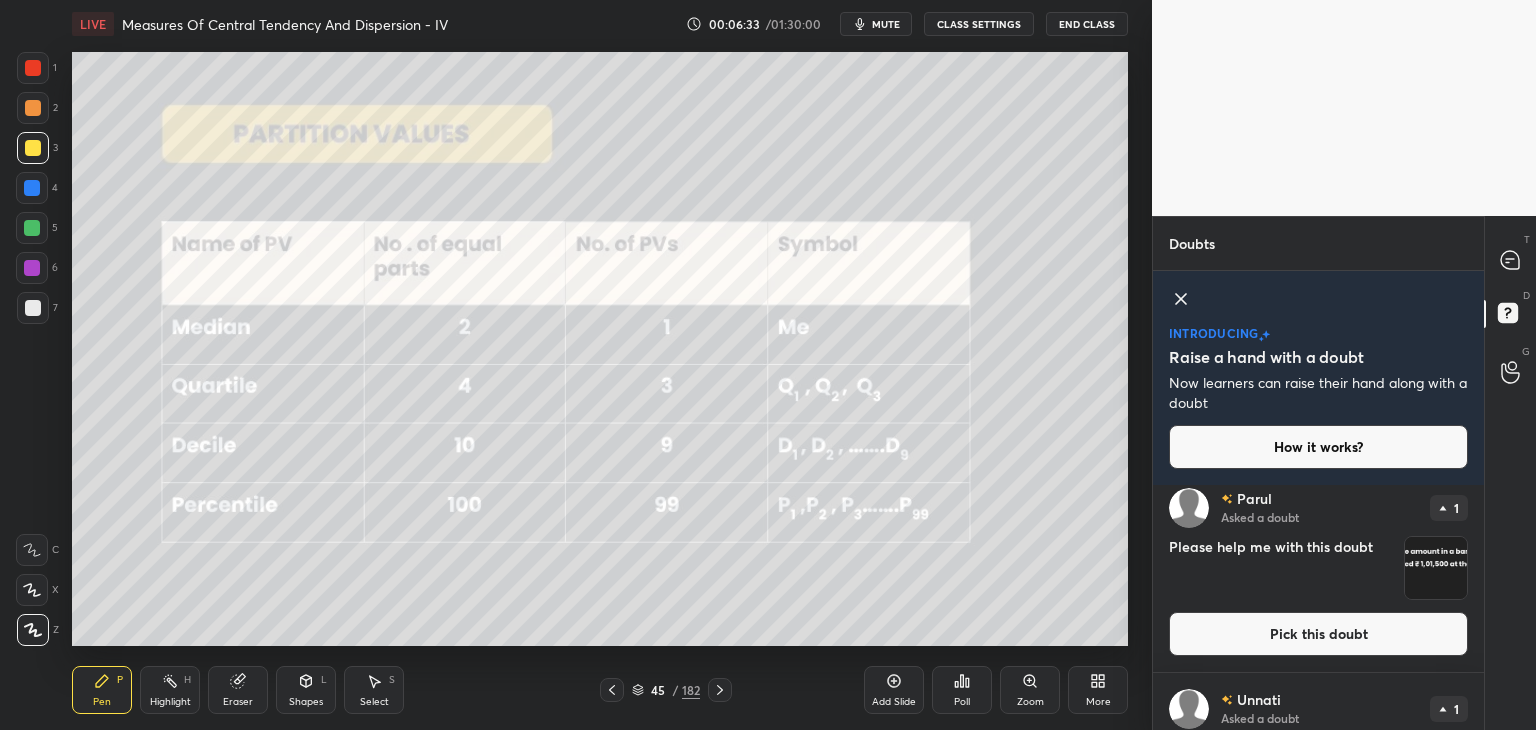 click on "T Messages (T) D Doubts (D) G Raise Hand (G)" at bounding box center [1510, 473] 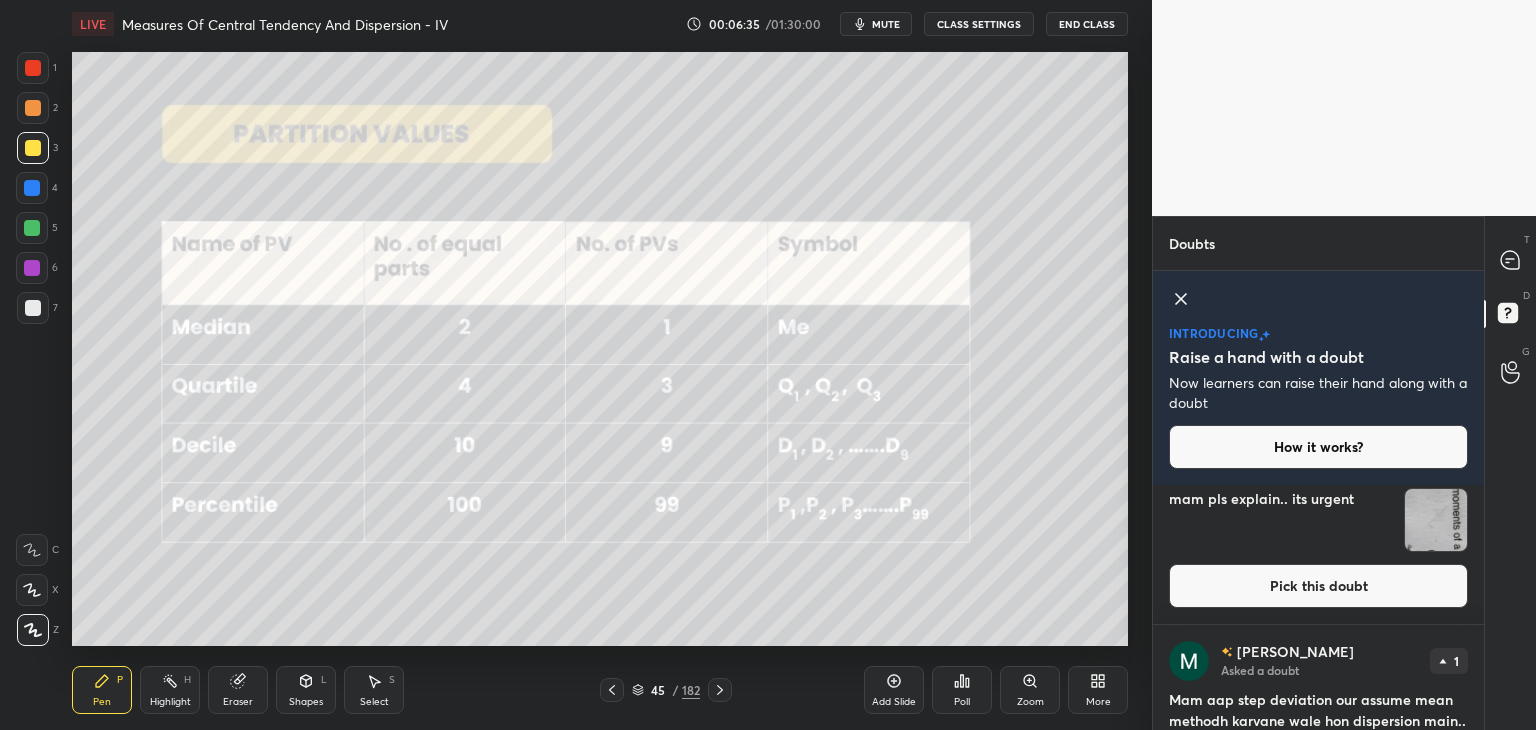 scroll, scrollTop: 638, scrollLeft: 0, axis: vertical 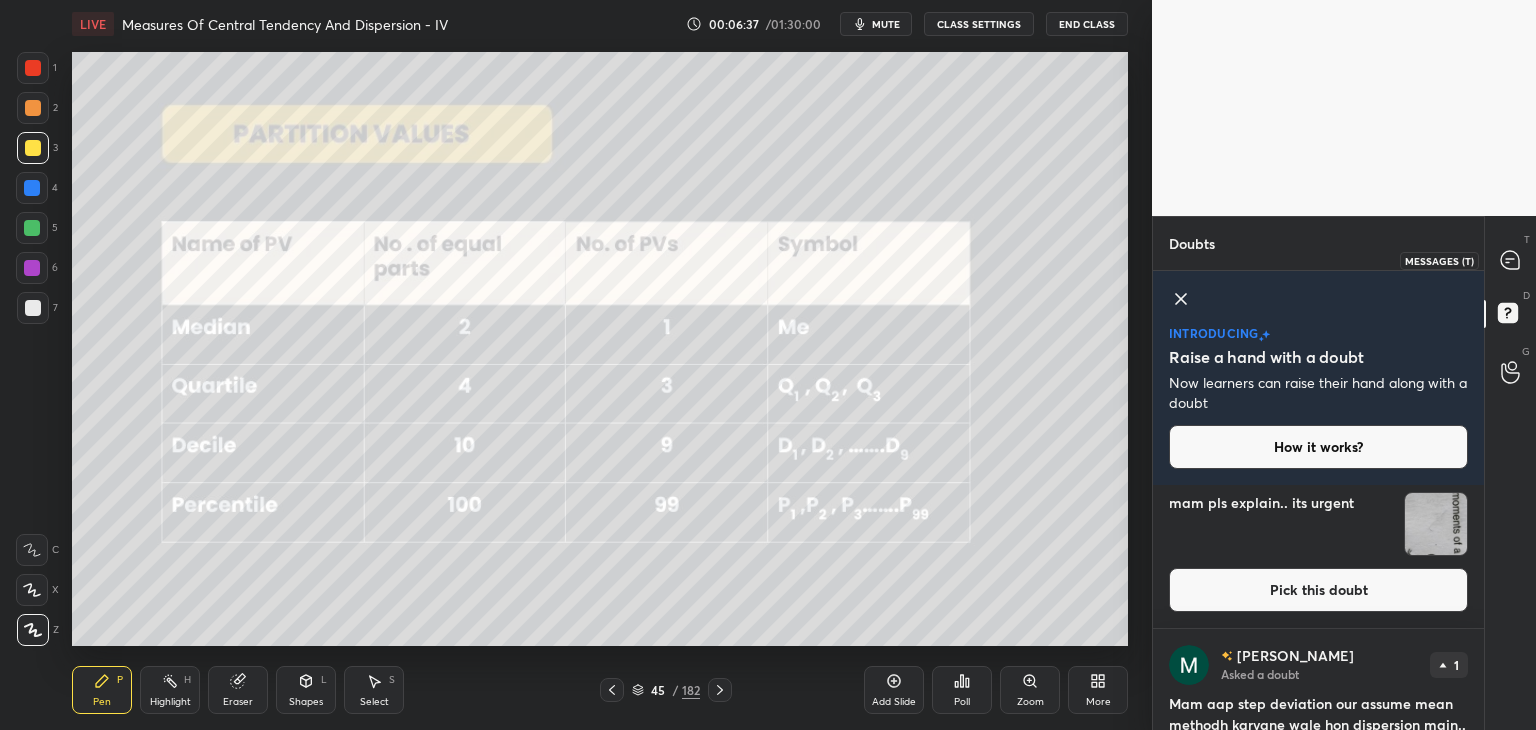 drag, startPoint x: 1504, startPoint y: 266, endPoint x: 1490, endPoint y: 281, distance: 20.518284 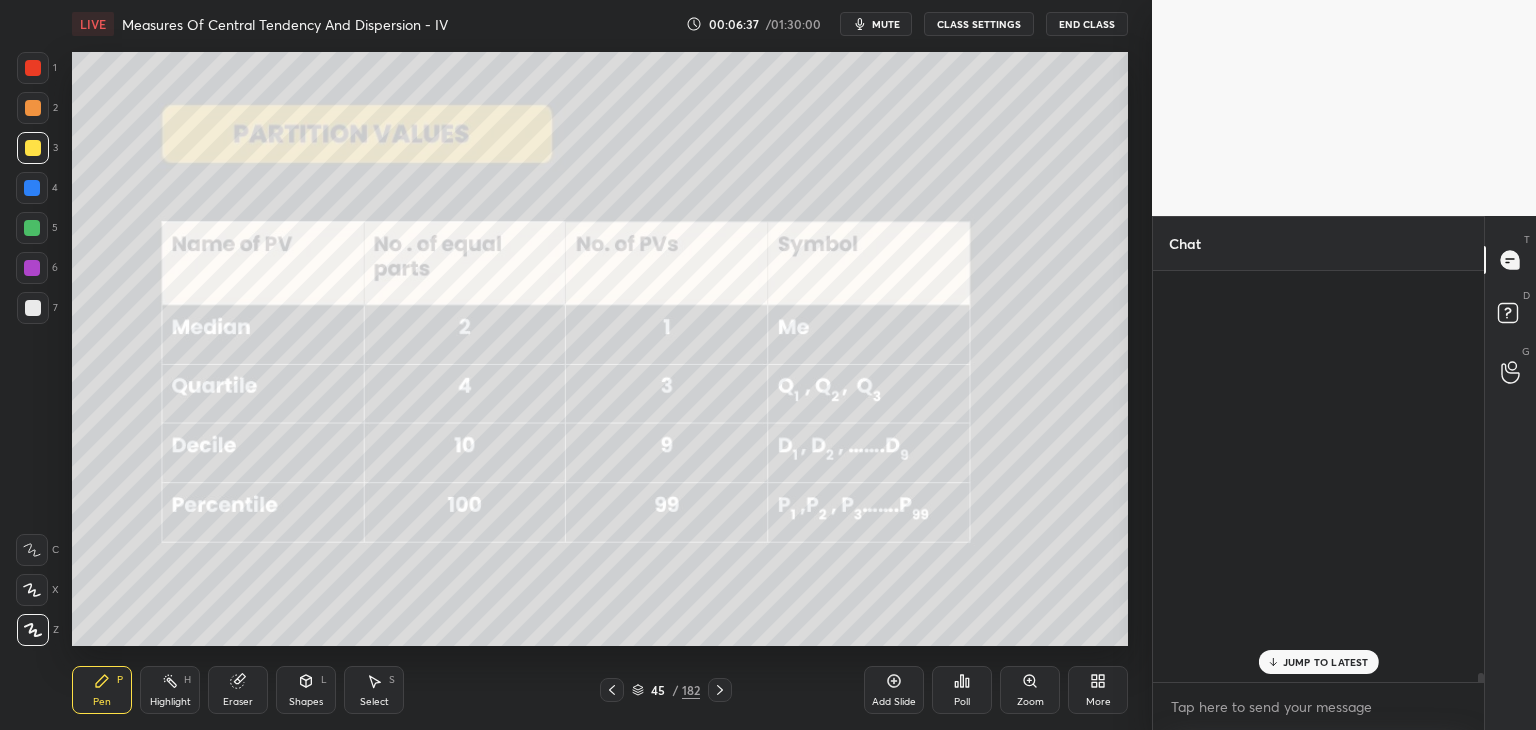 scroll, scrollTop: 26806, scrollLeft: 0, axis: vertical 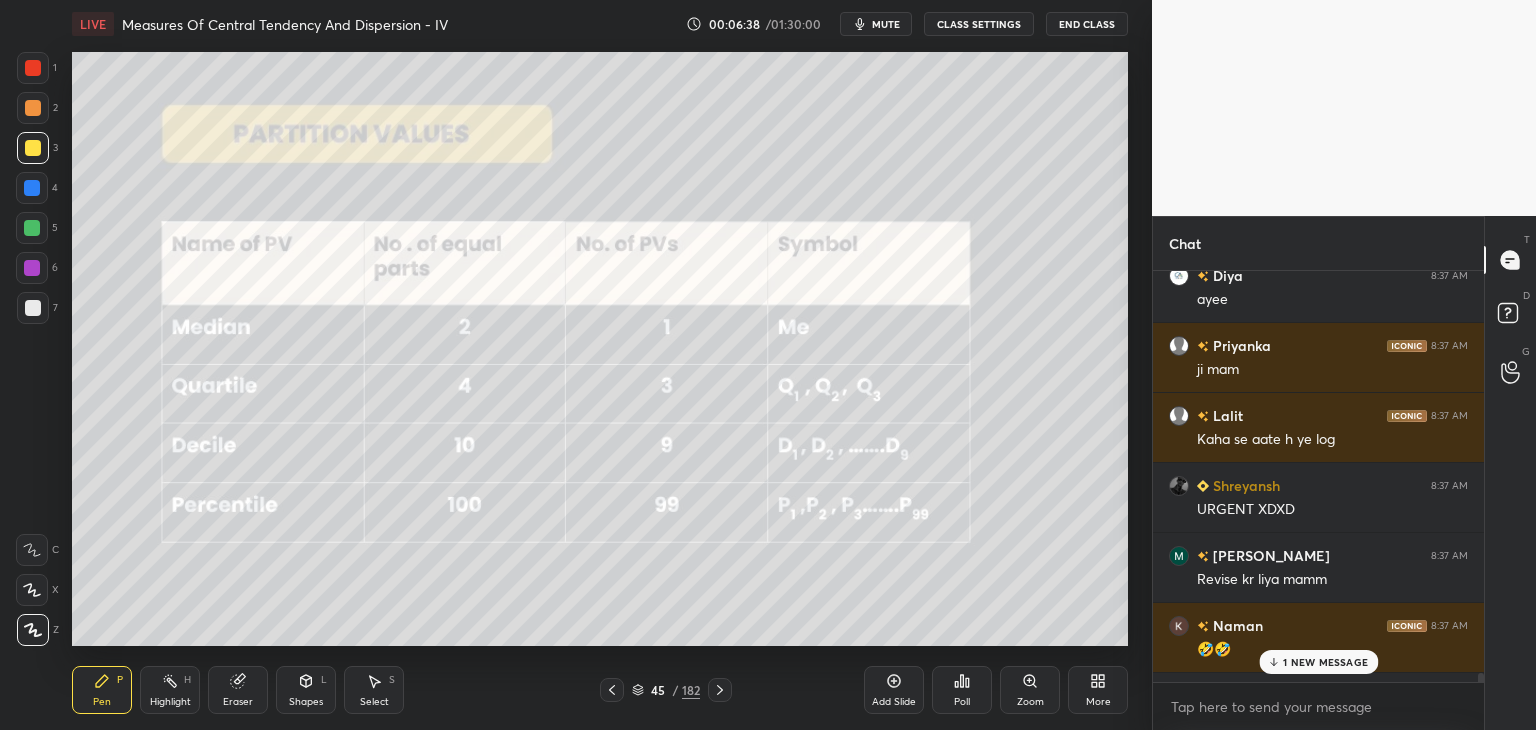 drag, startPoint x: 1298, startPoint y: 664, endPoint x: 1286, endPoint y: 661, distance: 12.369317 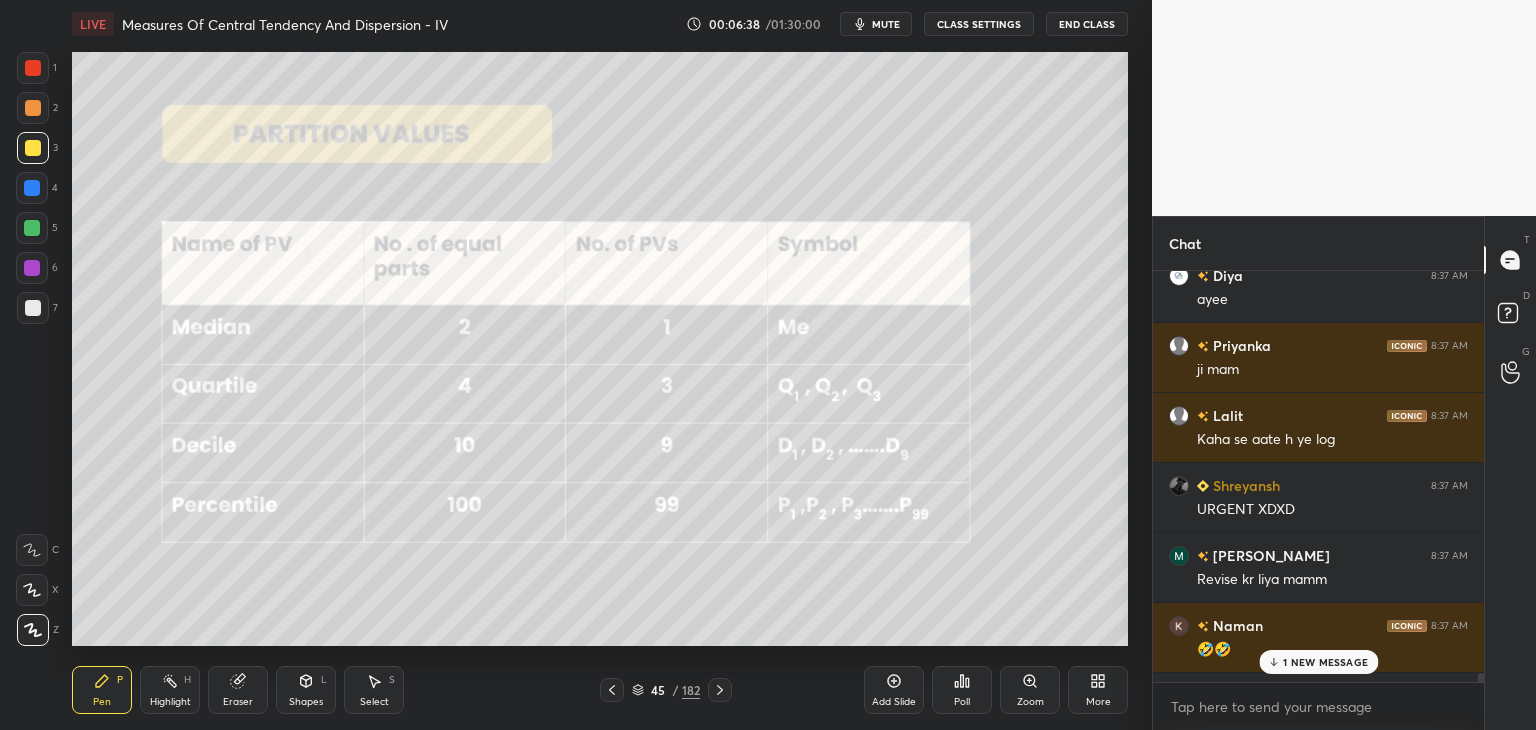 click on "1 NEW MESSAGE" at bounding box center (1325, 662) 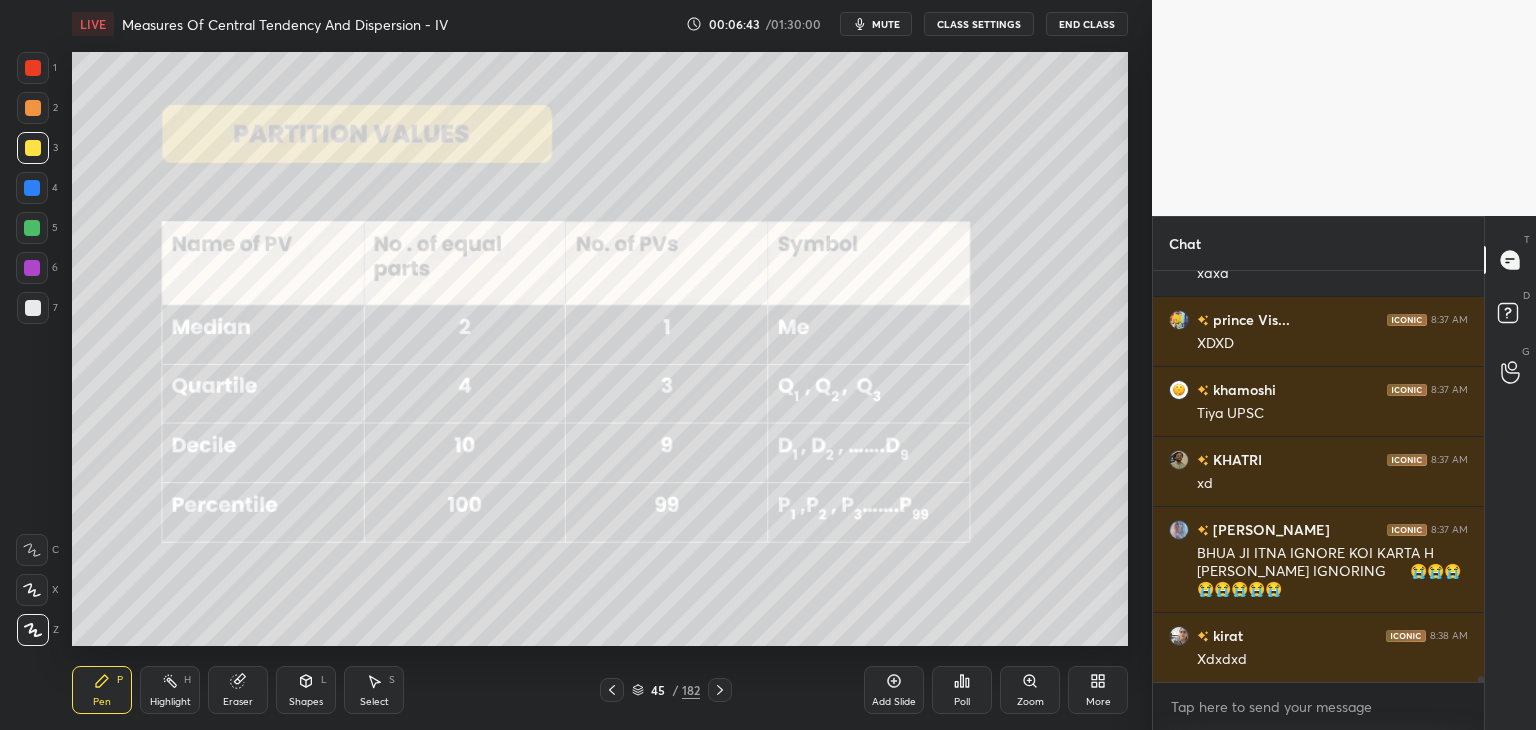 scroll, scrollTop: 26662, scrollLeft: 0, axis: vertical 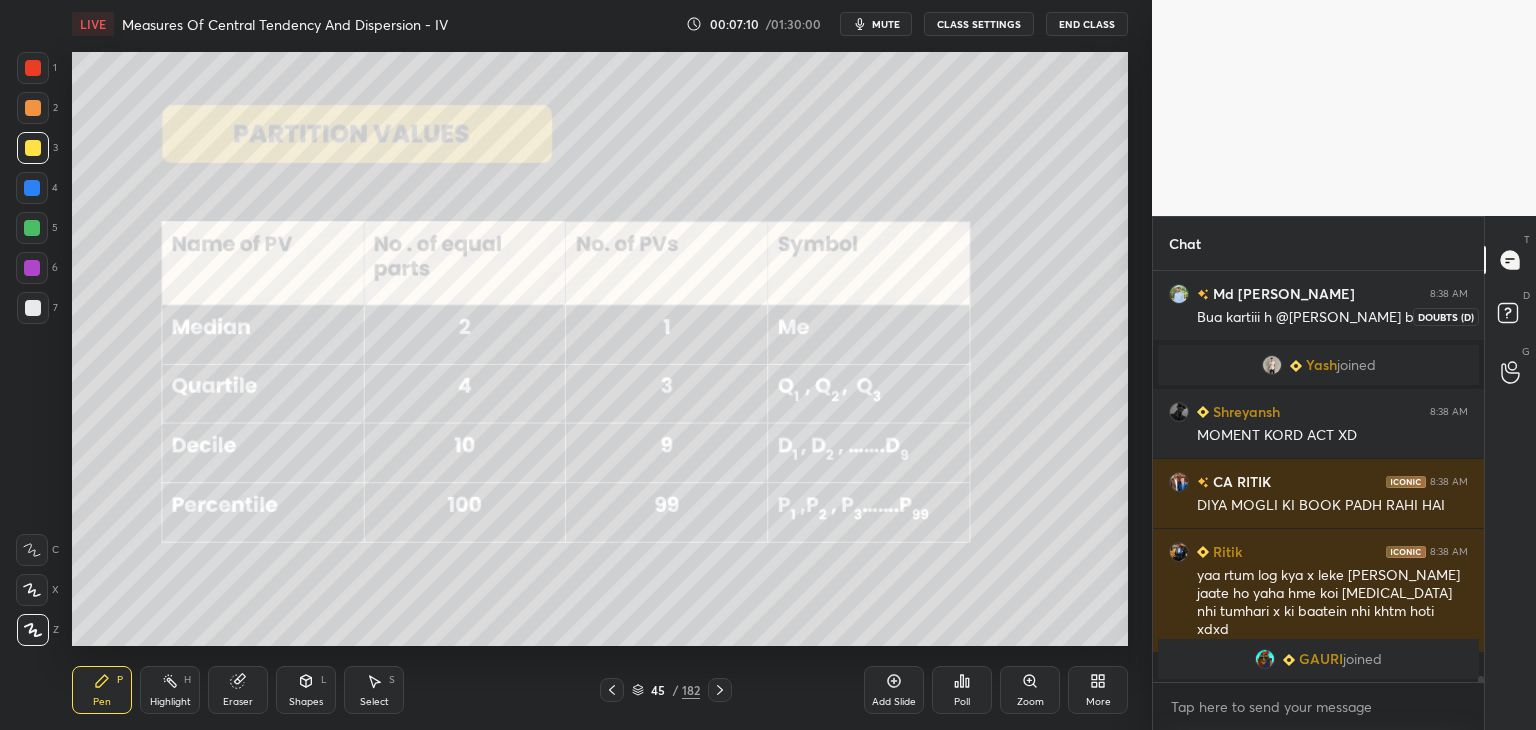click 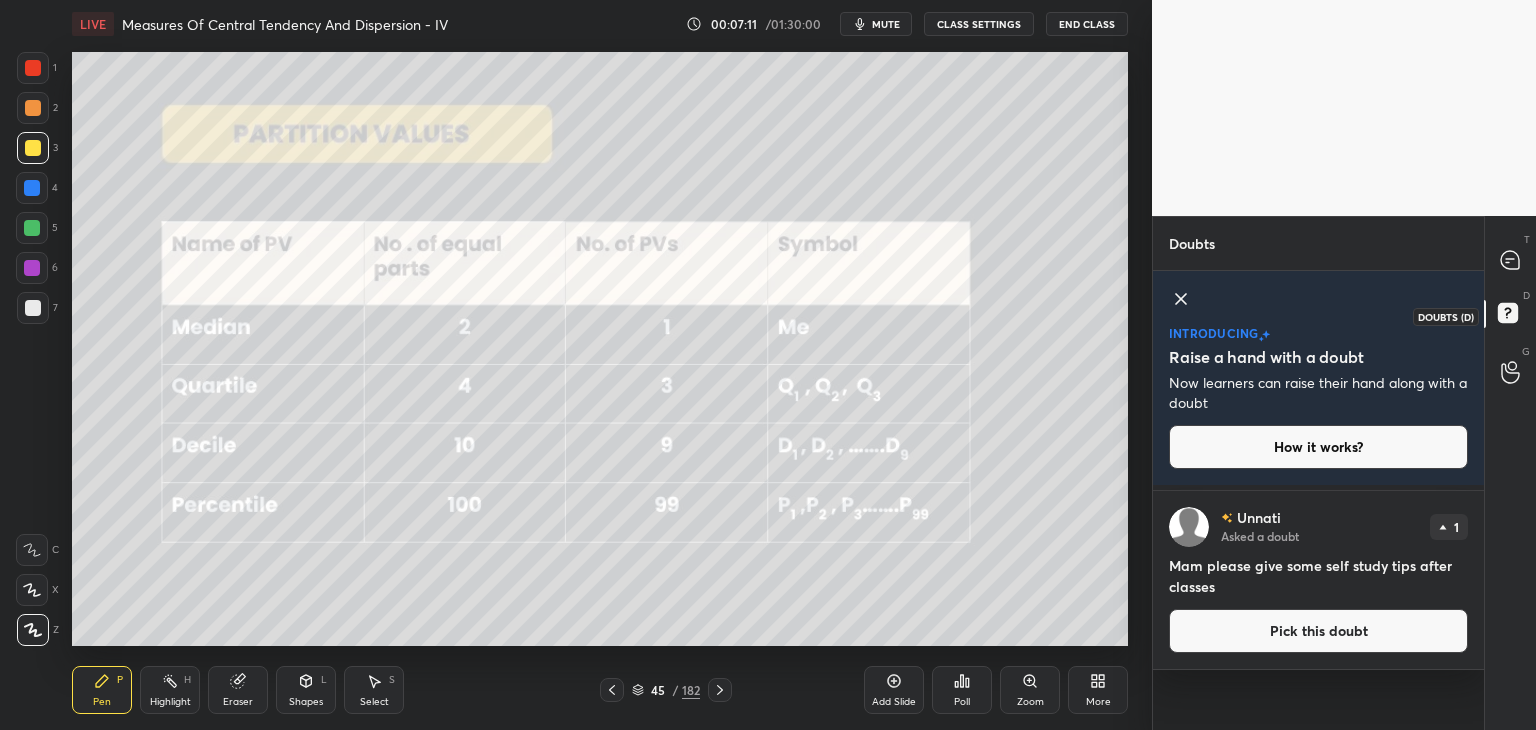 scroll, scrollTop: 0, scrollLeft: 0, axis: both 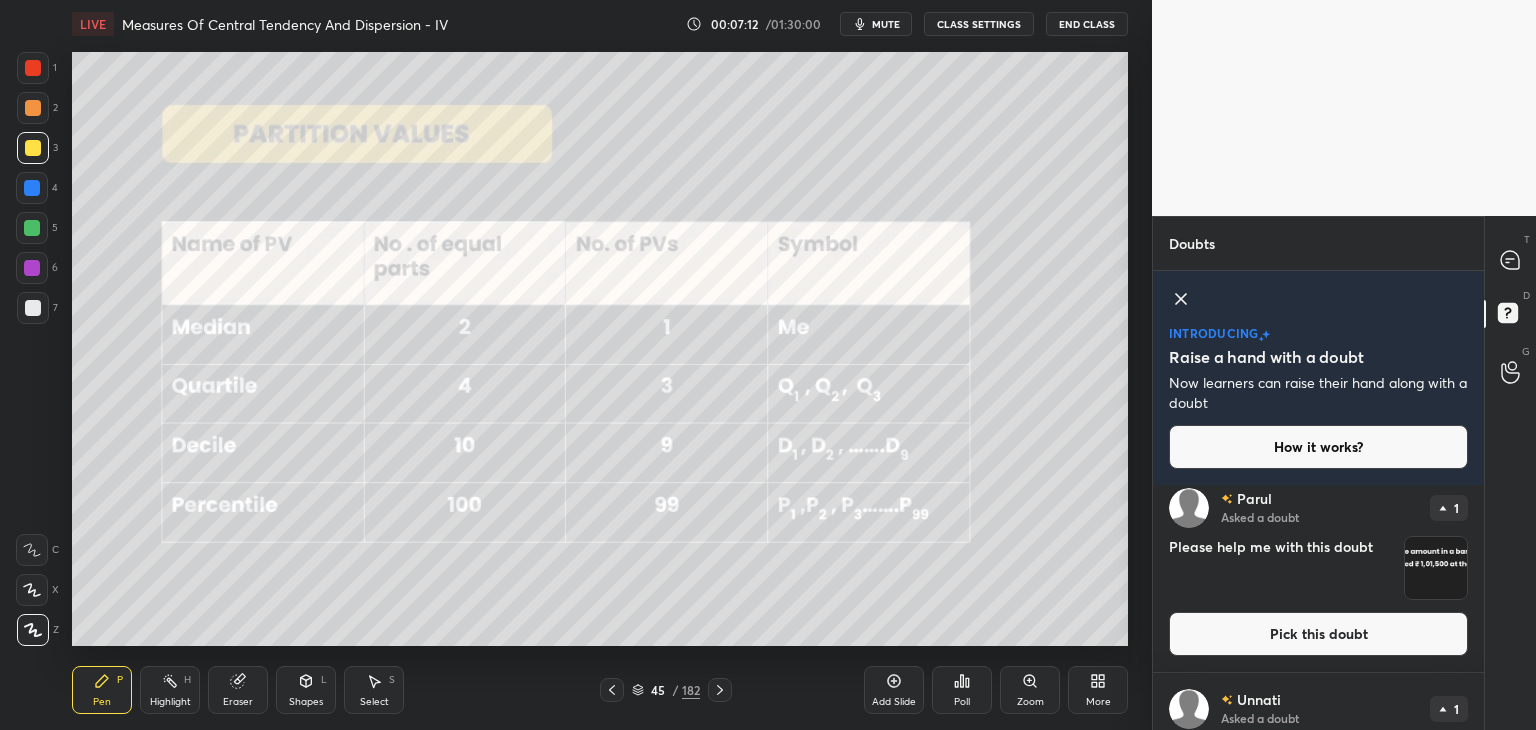 click at bounding box center (1436, 568) 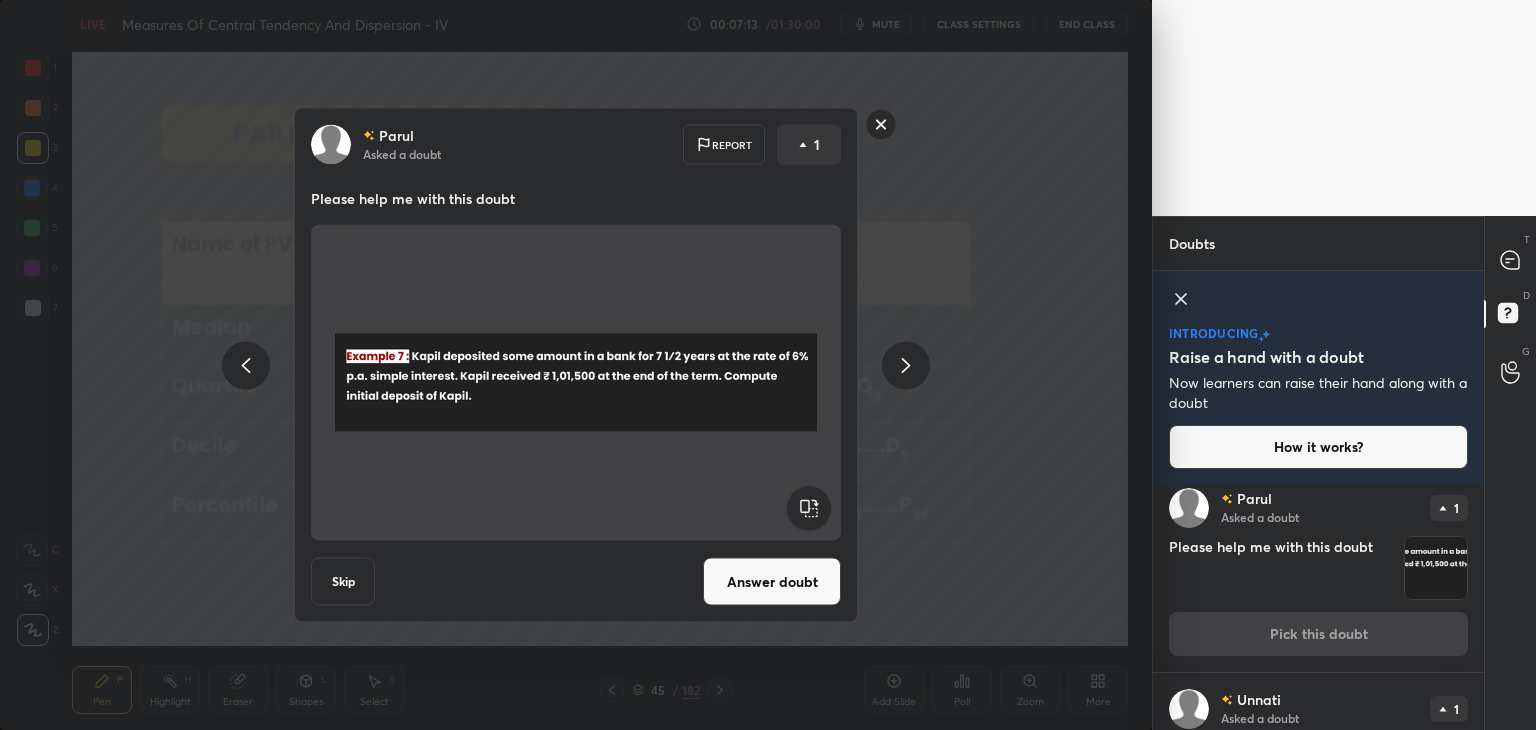 scroll, scrollTop: 200, scrollLeft: 0, axis: vertical 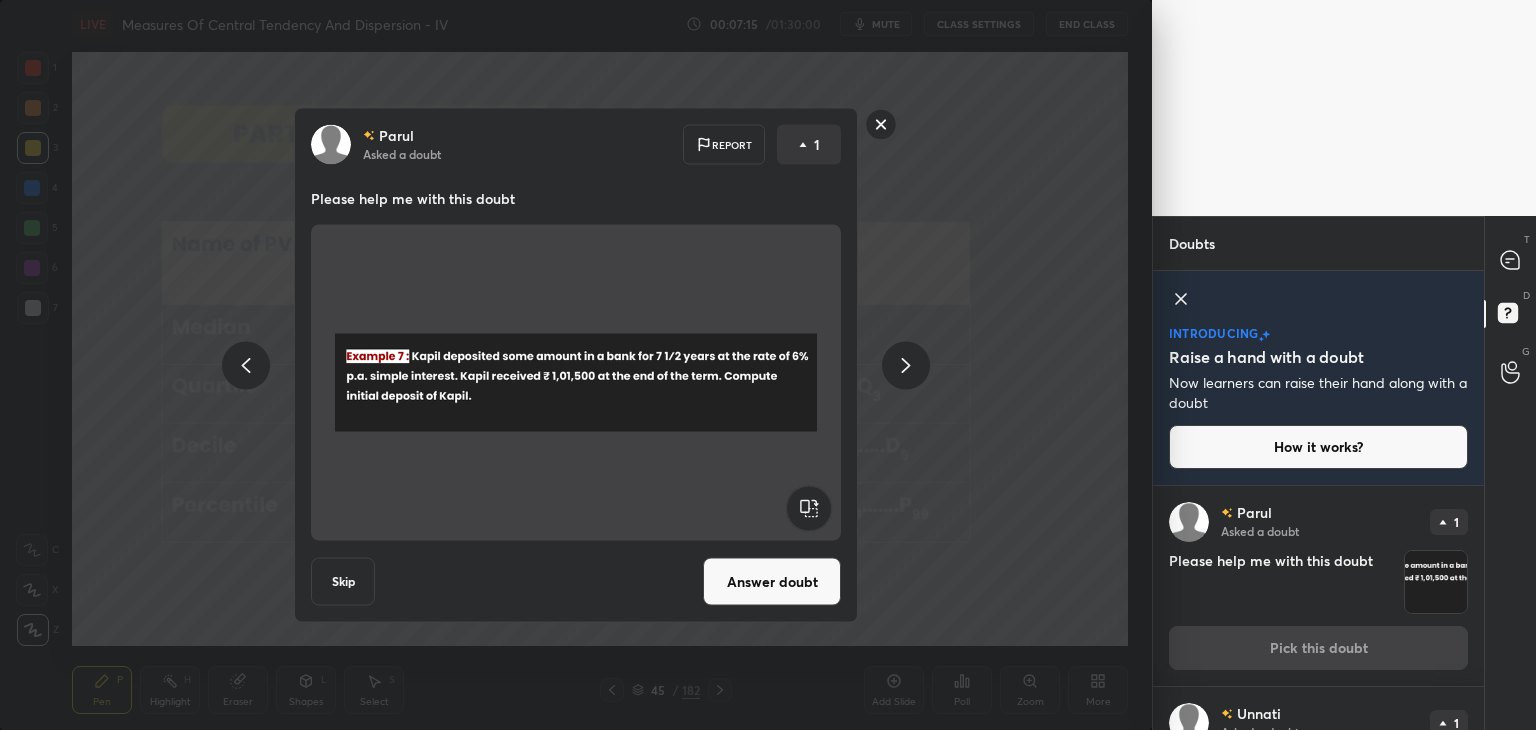 drag, startPoint x: 875, startPoint y: 130, endPoint x: 917, endPoint y: 185, distance: 69.2026 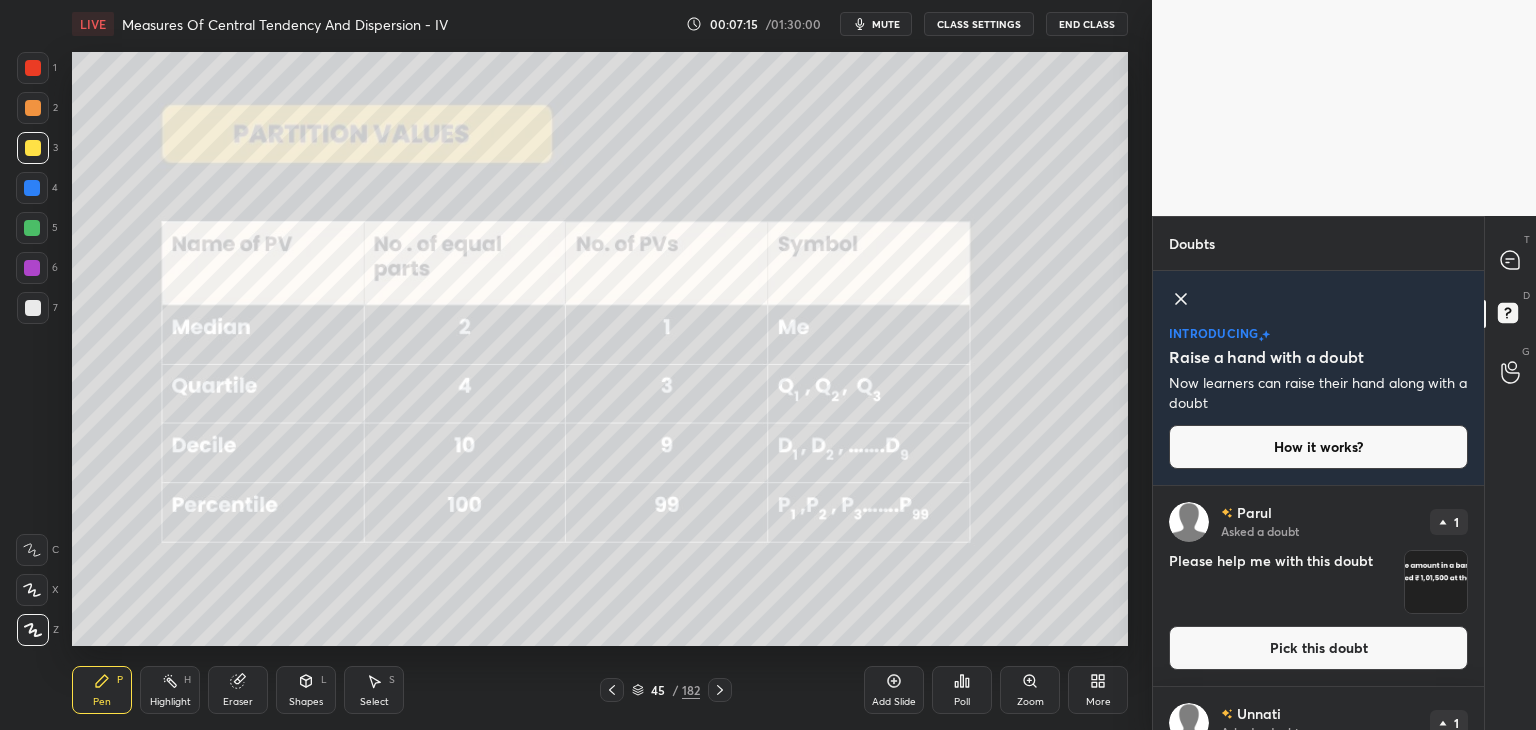 scroll, scrollTop: 0, scrollLeft: 0, axis: both 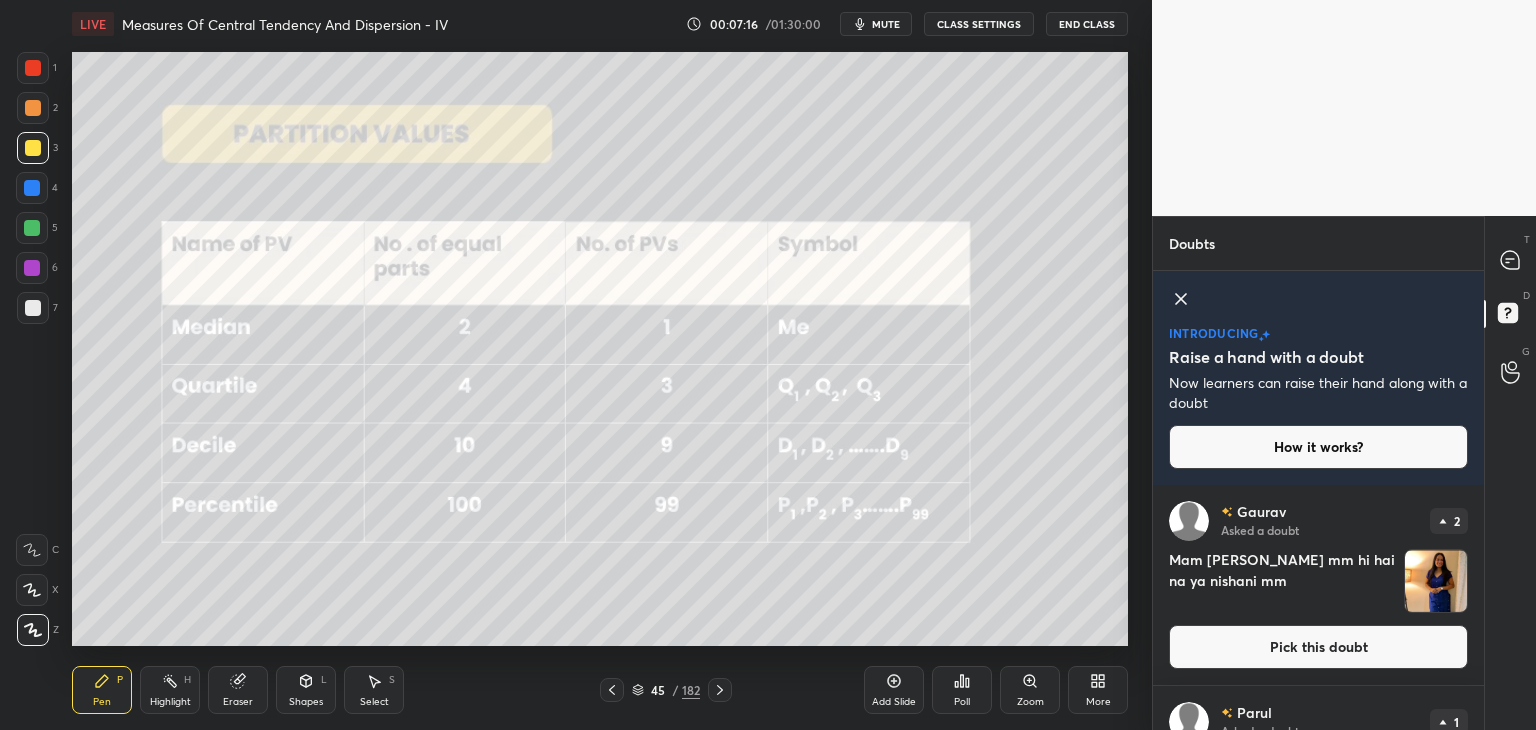 click on "[PERSON_NAME] Asked a doubt 2 Mam [PERSON_NAME] mm hi hai na ya nishani mm Pick this doubt" at bounding box center (1318, 585) 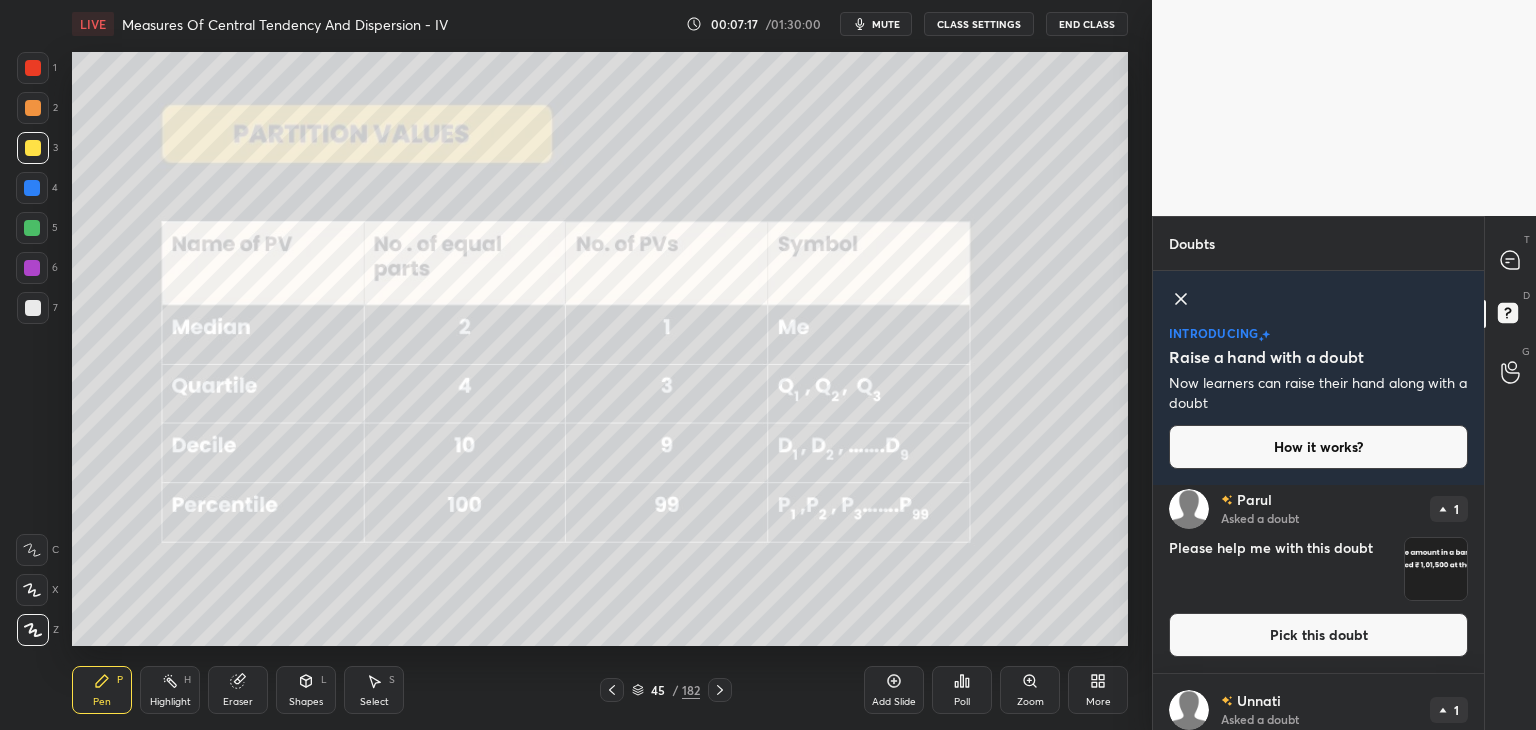 click on "Doubts Enable hand raising Enable raise hand to speak to learners. Once enabled, chat will be turned off temporarily. Enable x   introducing Raise a hand with a doubt Now learners can raise their hand along with a doubt  How it works? [PERSON_NAME] Asked a doubt 2 Mam [PERSON_NAME] mm hi hai na ya nishani mm Pick this doubt [PERSON_NAME] Asked a doubt 1 Please help me with this doubt Pick this doubt [PERSON_NAME] Asked a doubt 1 Mam please give some self study tips after classes Pick this doubt [PERSON_NAME] Asked a doubt 1 mam pls explain.. its urgent Pick this doubt [PERSON_NAME] Asked a doubt 1 Mam aap step deviation our assume mean methodh karvane wale hon dispersion main.. Pick this doubt NEW DOUBTS ASKED No one has raised a hand yet Can't raise hand Looks like educator just invited you to speak. Please wait before you can raise your hand again. Got it T Messages (T) D Doubts (D) G Raise Hand (G)" at bounding box center (1344, 473) 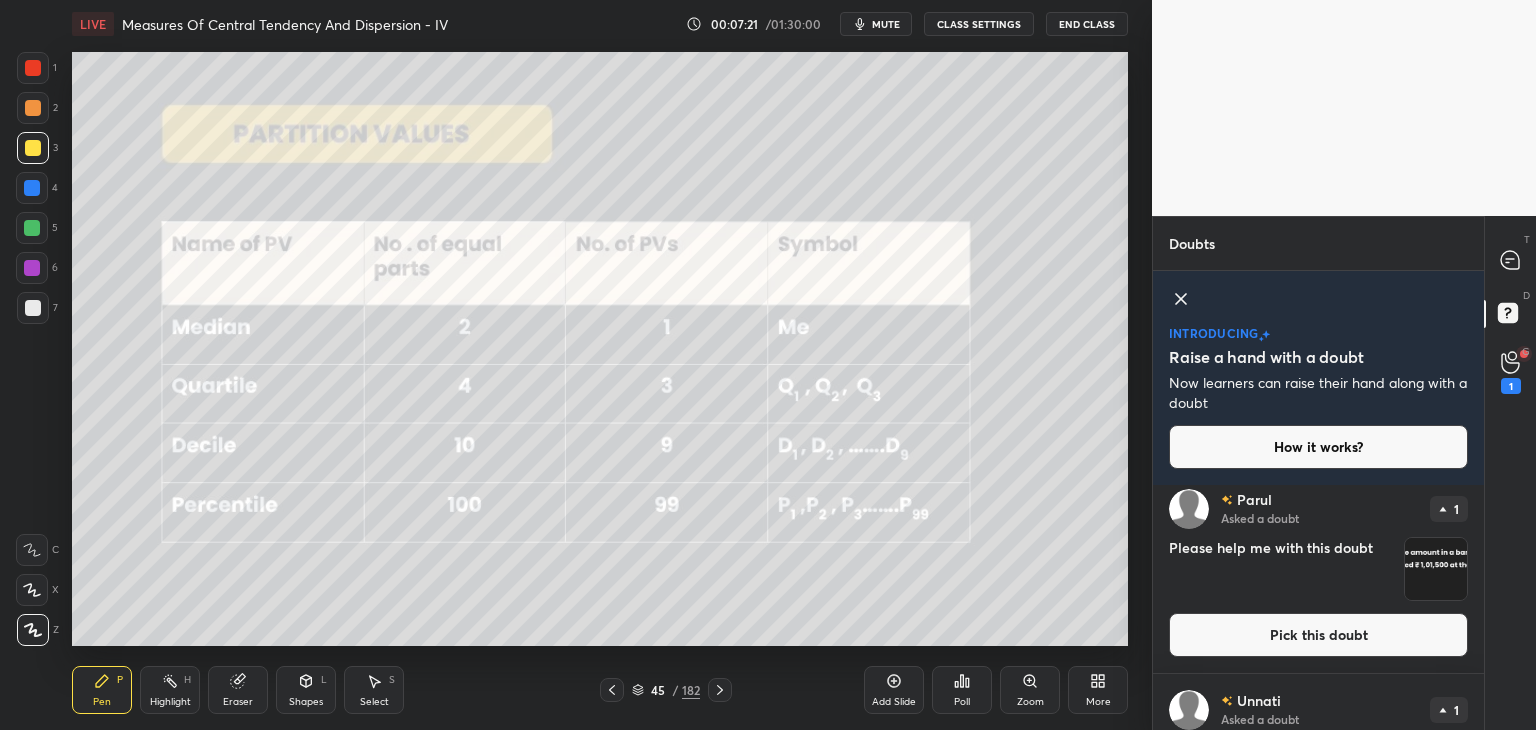 click on "[PERSON_NAME] Asked a doubt 1 Mam please give some self study tips after classes Pick this doubt" at bounding box center [1318, 763] 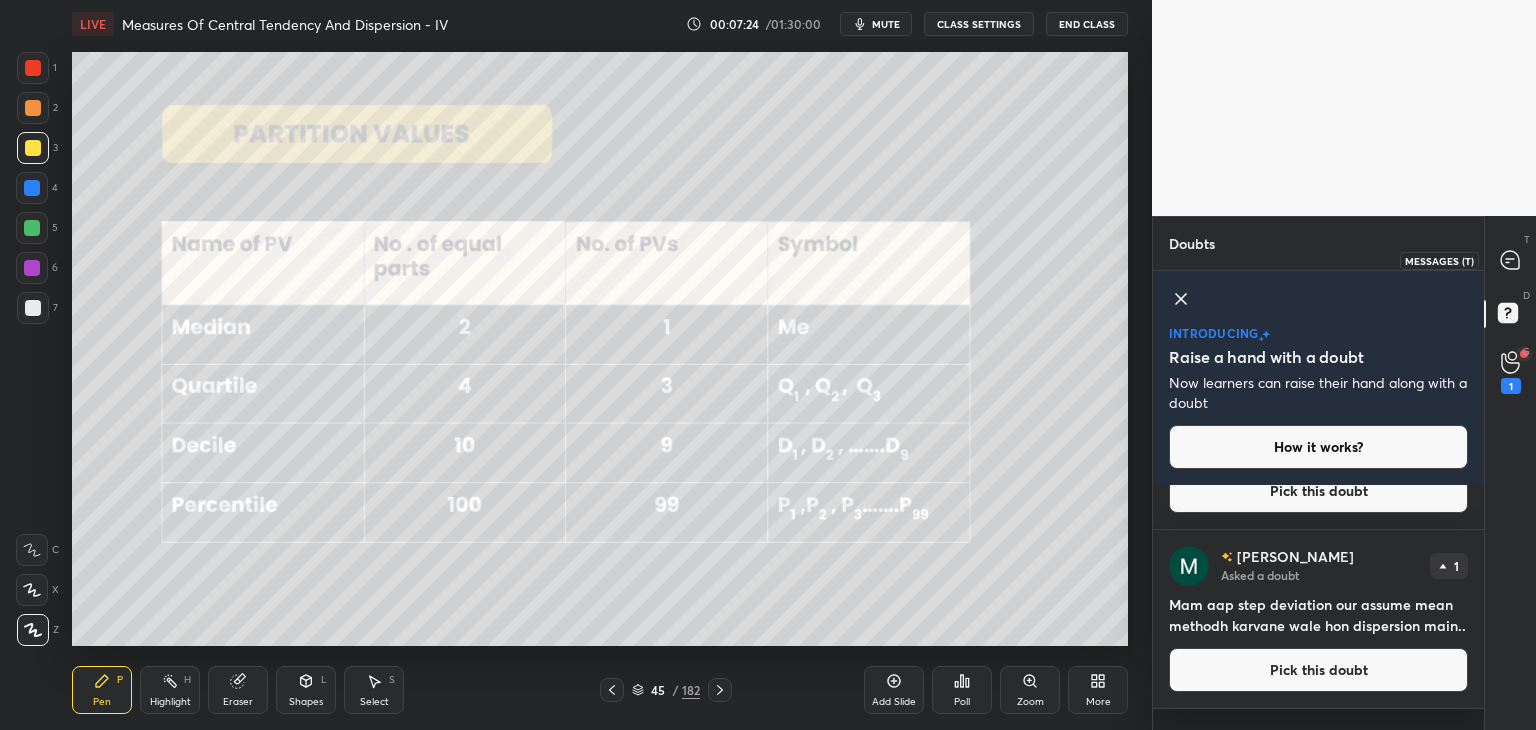 click 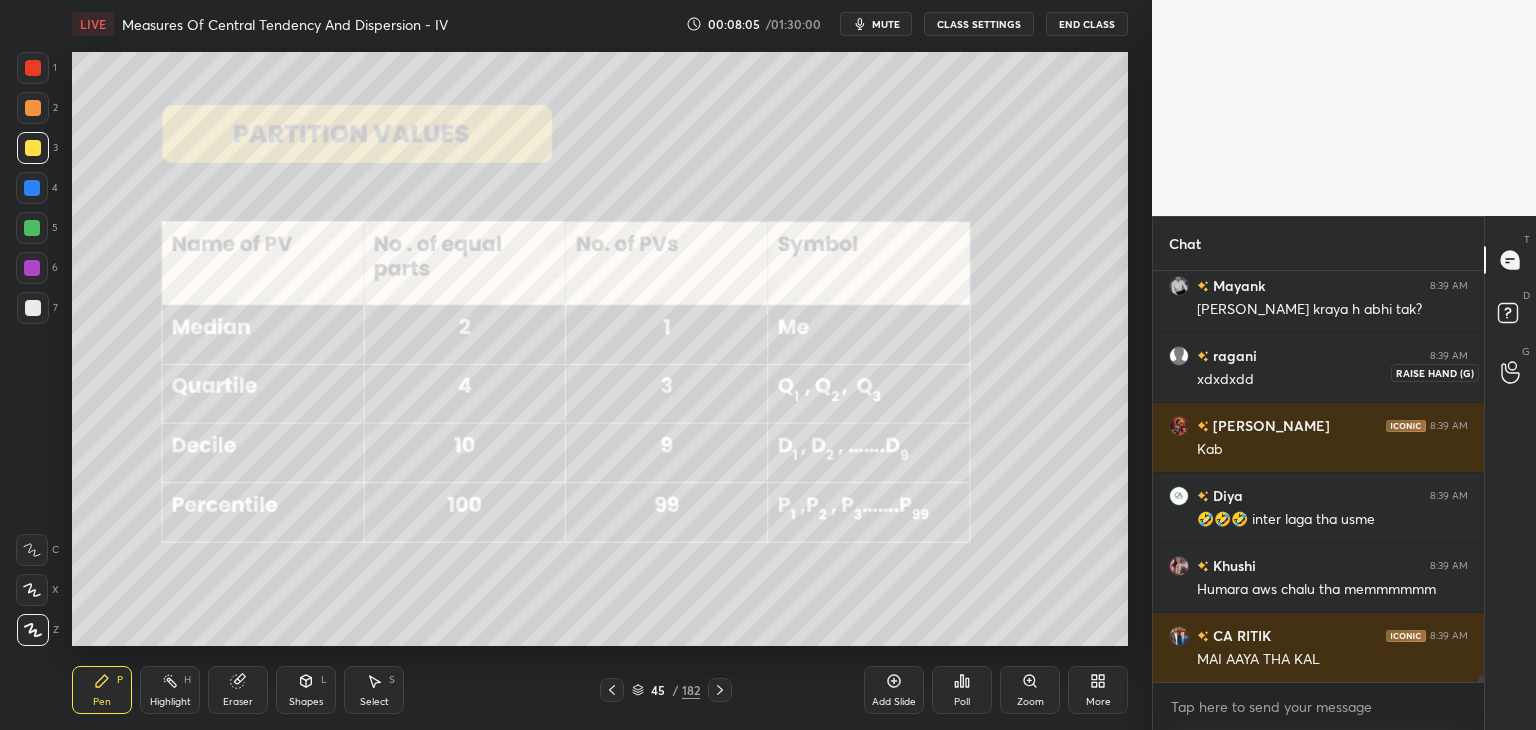 click 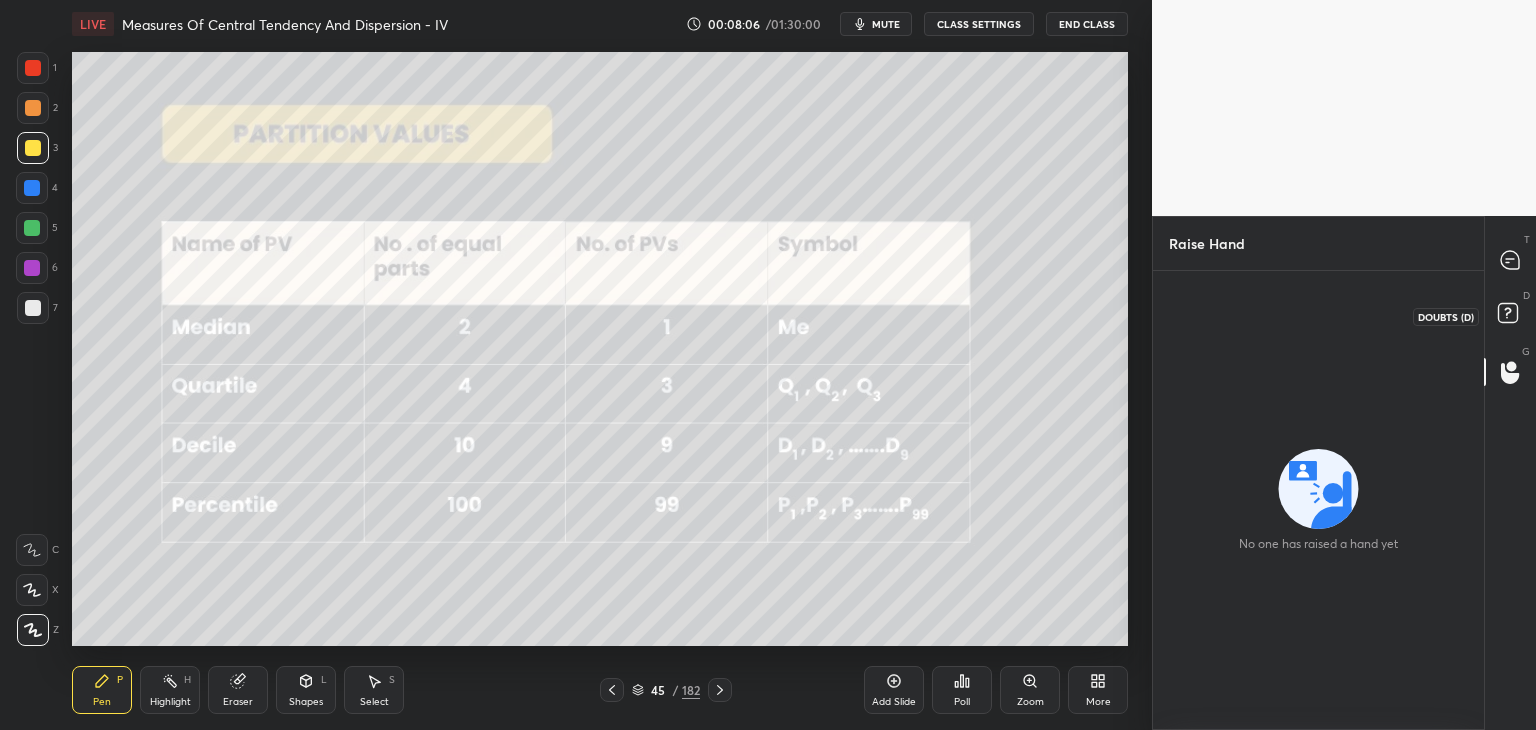click 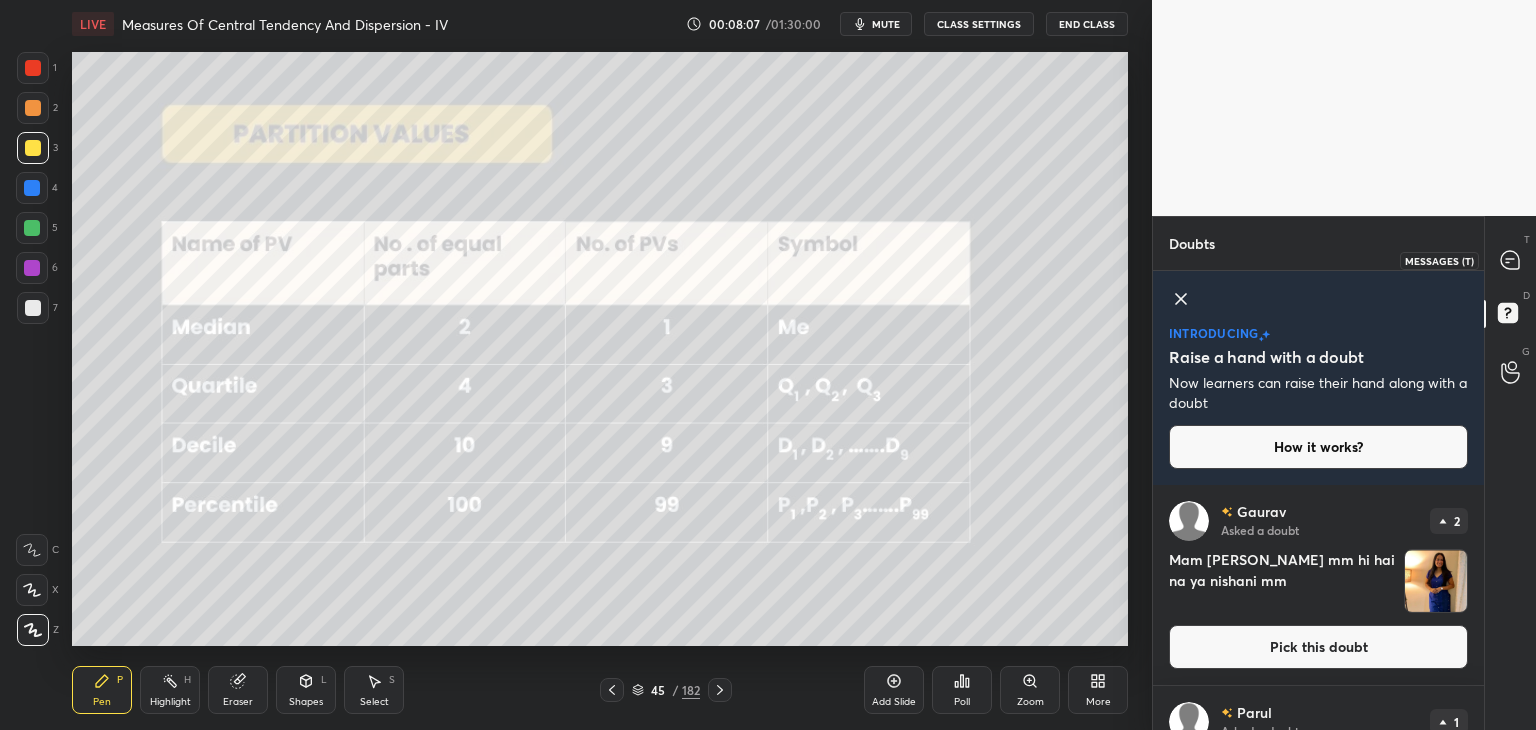 drag, startPoint x: 1511, startPoint y: 257, endPoint x: 1512, endPoint y: 282, distance: 25.019993 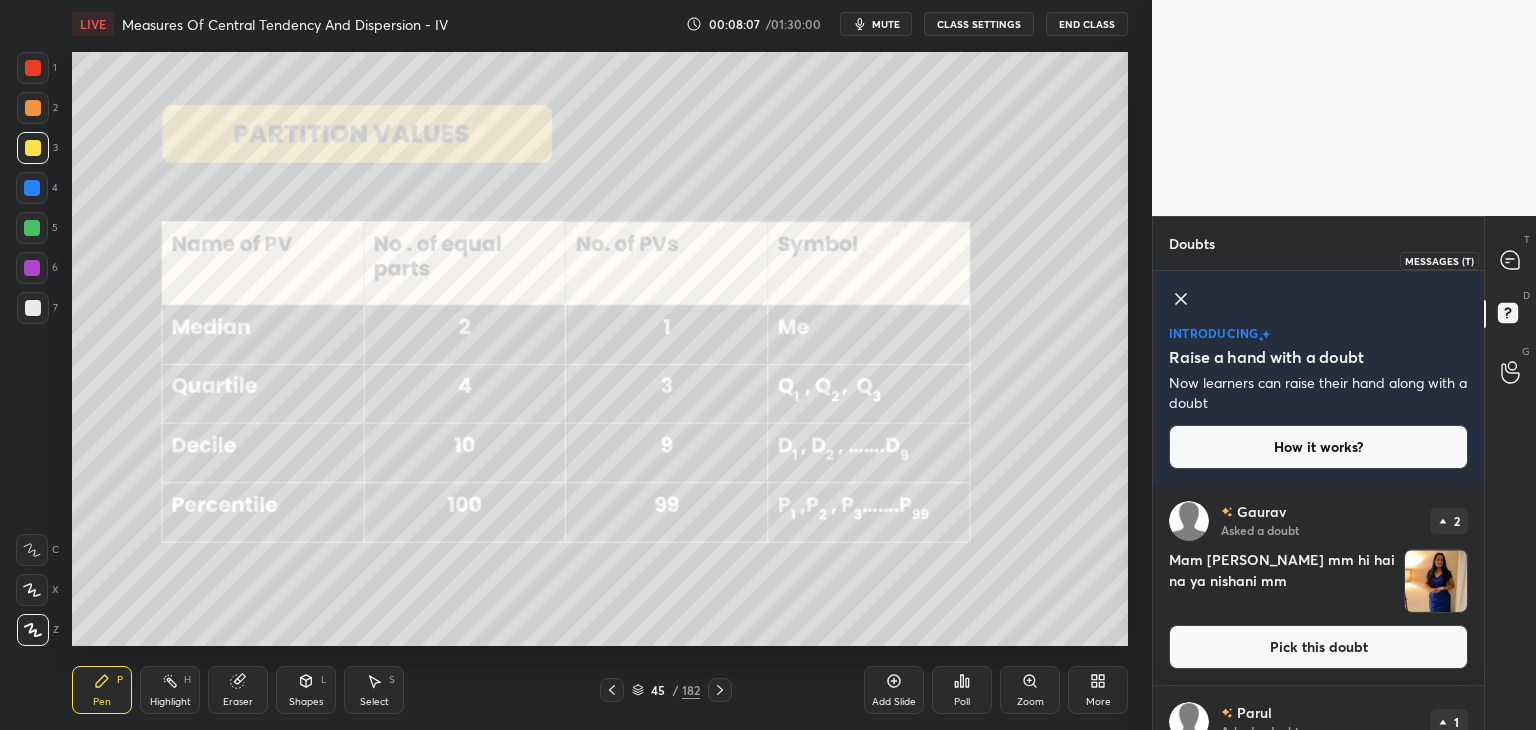 click 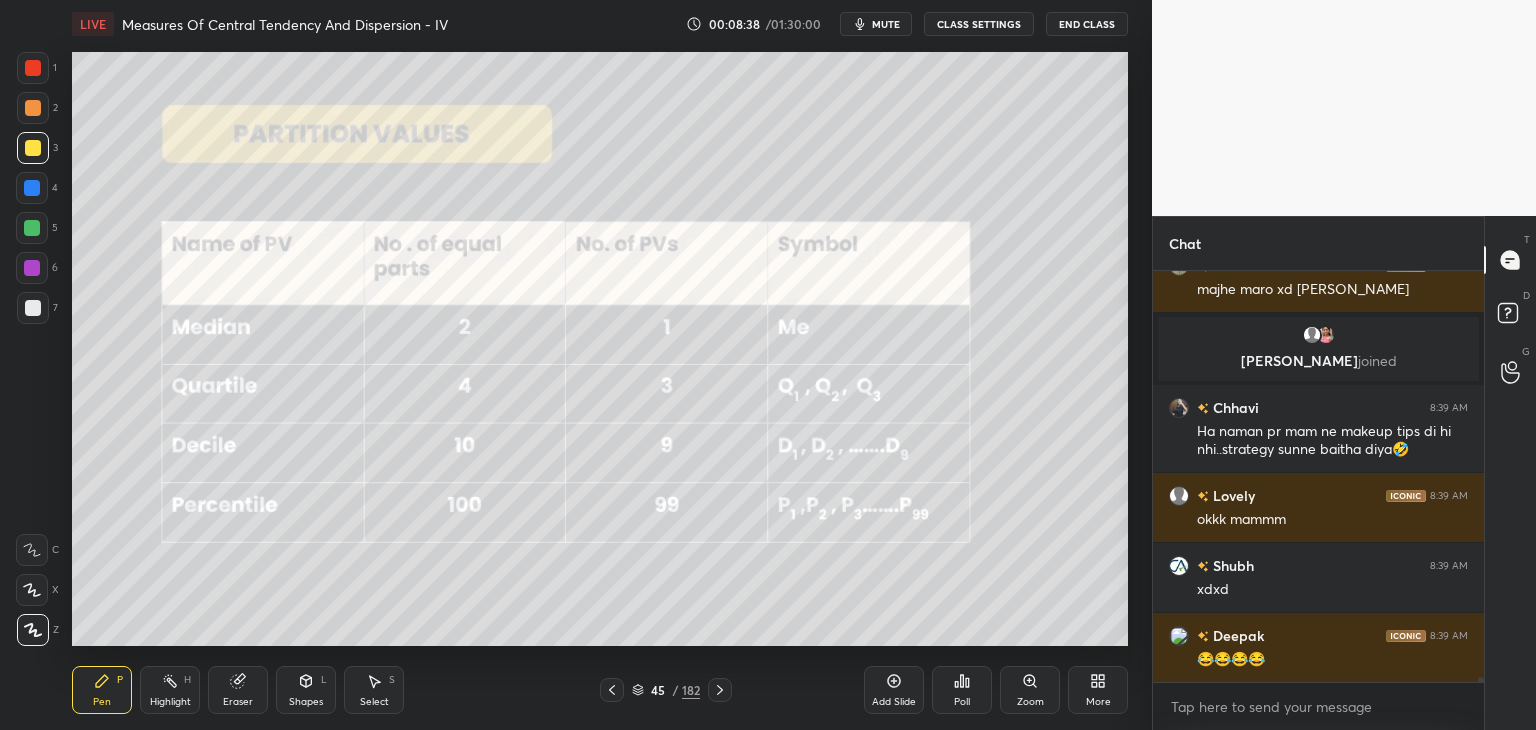 click at bounding box center (33, 148) 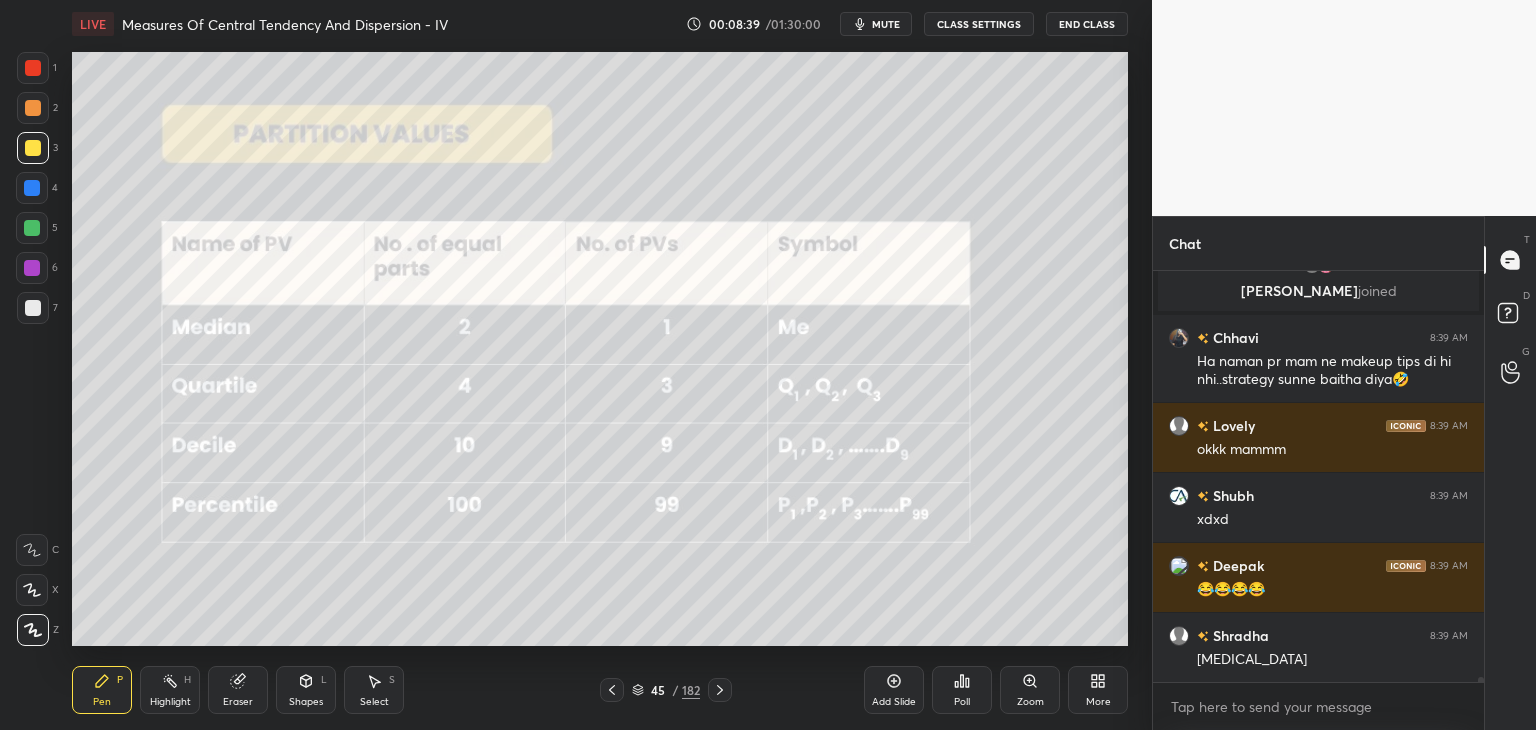 drag, startPoint x: 30, startPoint y: 629, endPoint x: 40, endPoint y: 622, distance: 12.206555 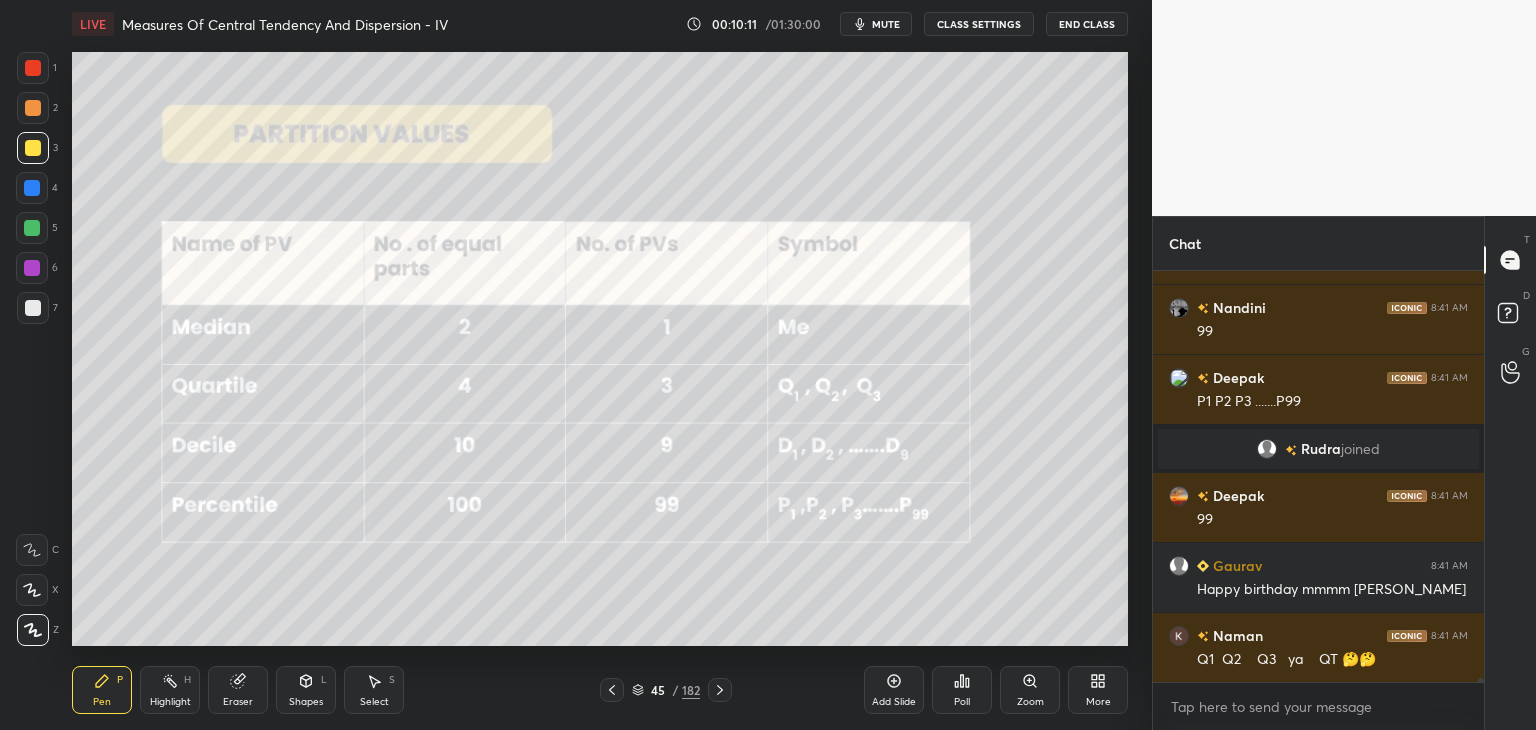 click 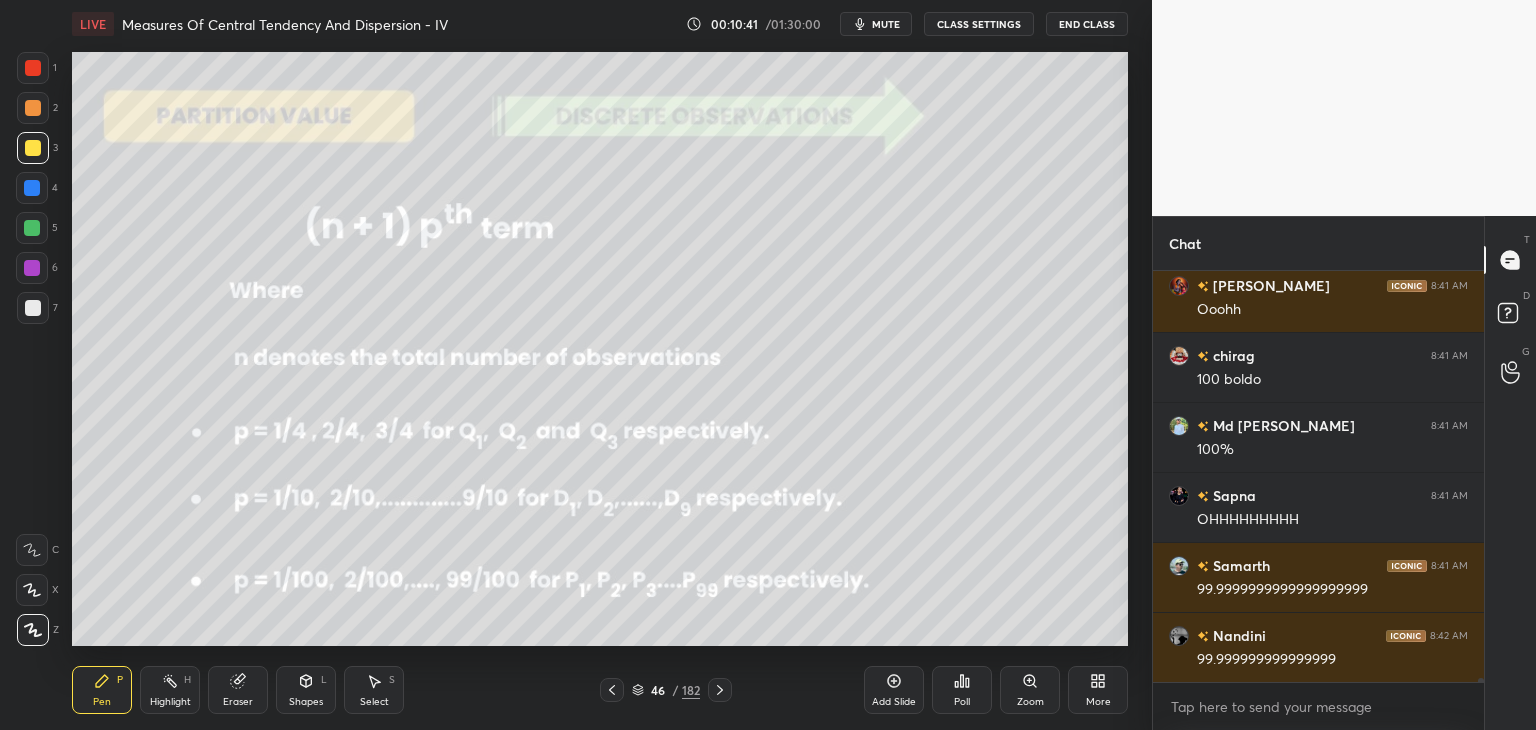 scroll, scrollTop: 39414, scrollLeft: 0, axis: vertical 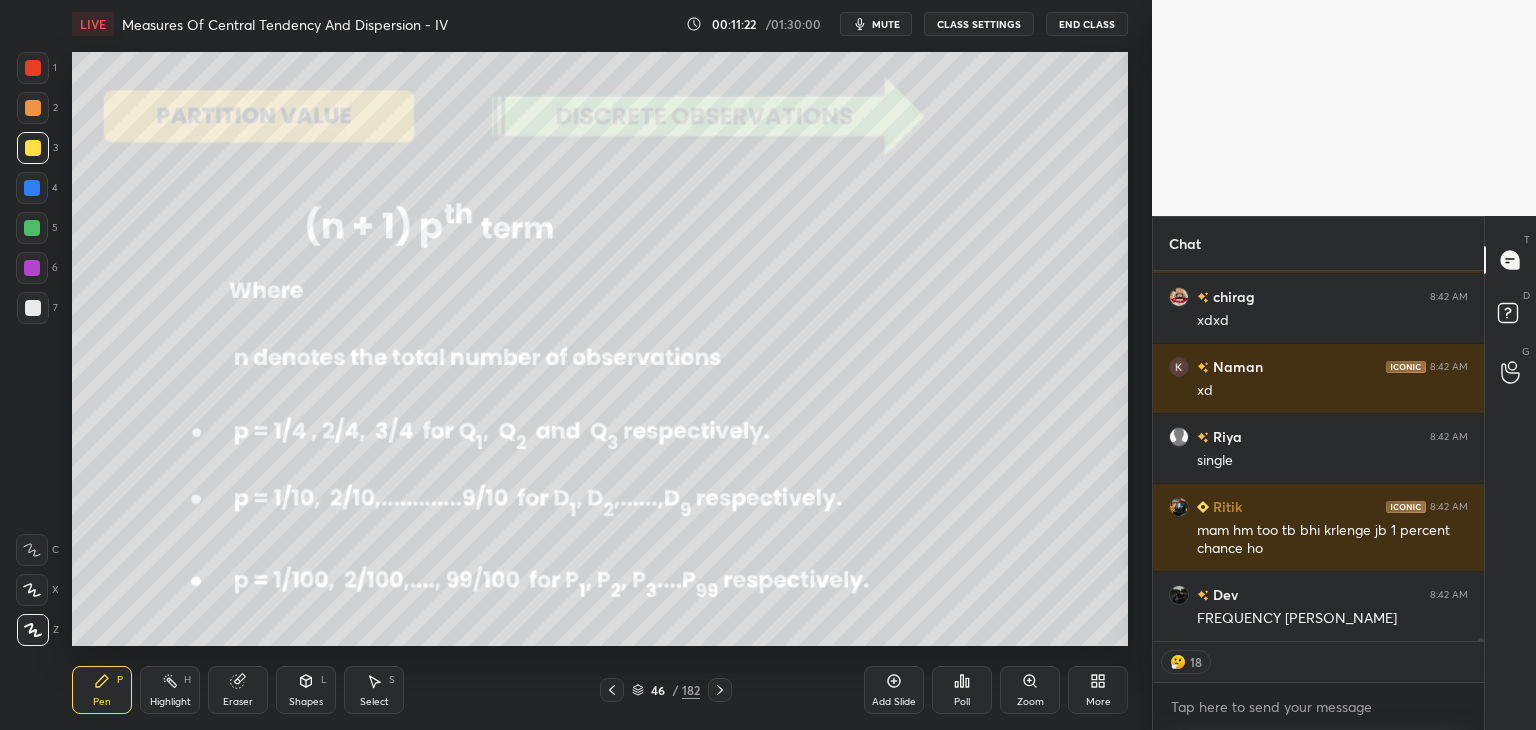 click on "Add Slide" at bounding box center [894, 702] 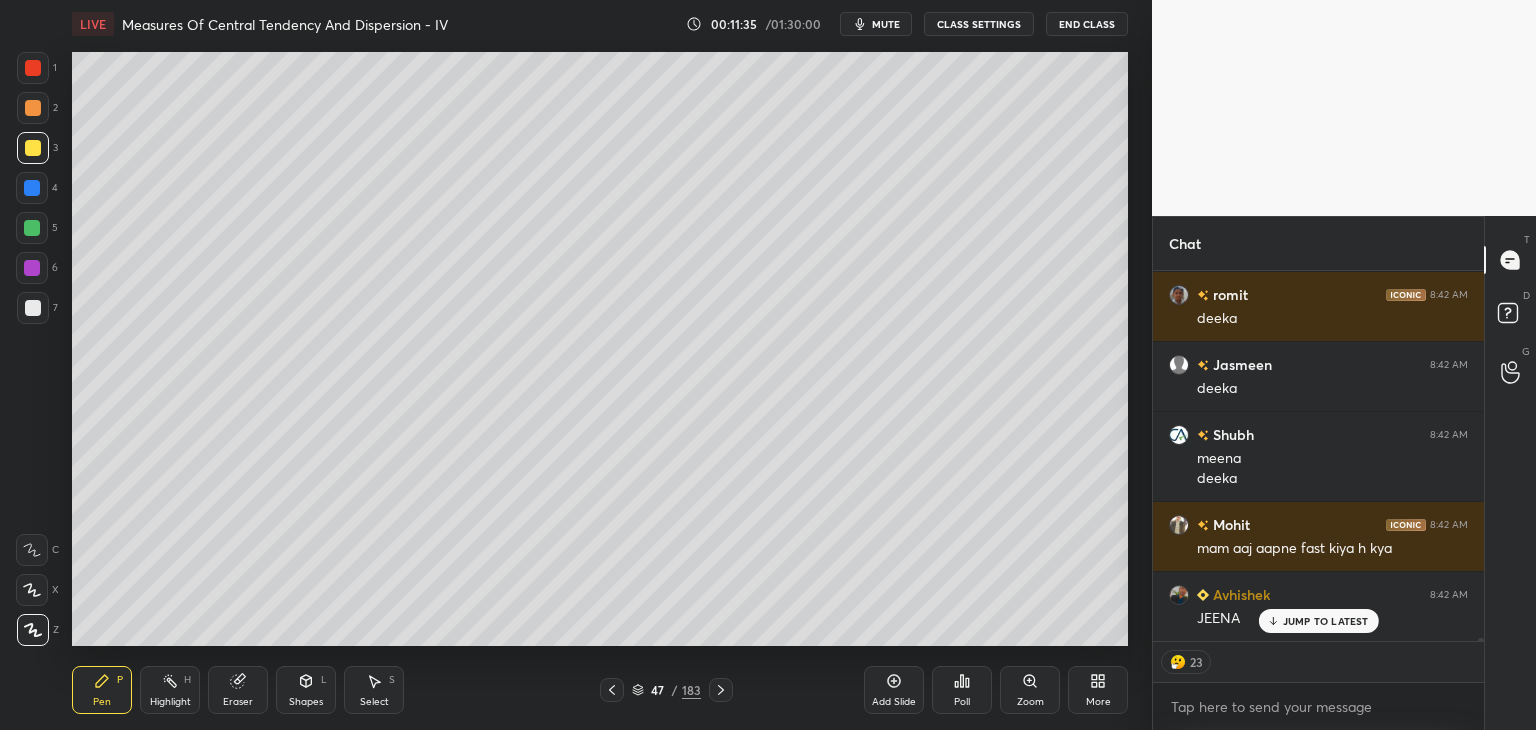 scroll, scrollTop: 40940, scrollLeft: 0, axis: vertical 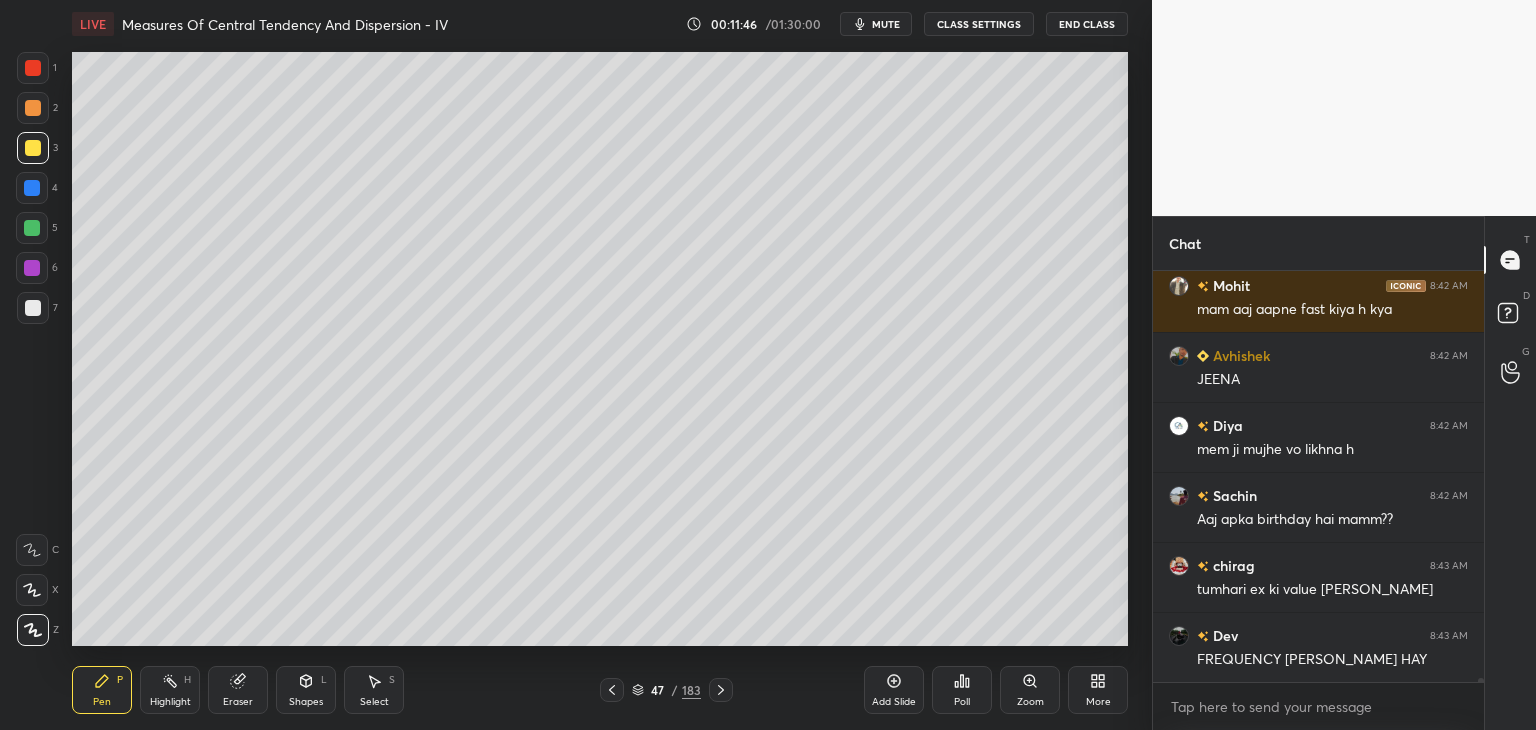 click on "Eraser" at bounding box center (238, 690) 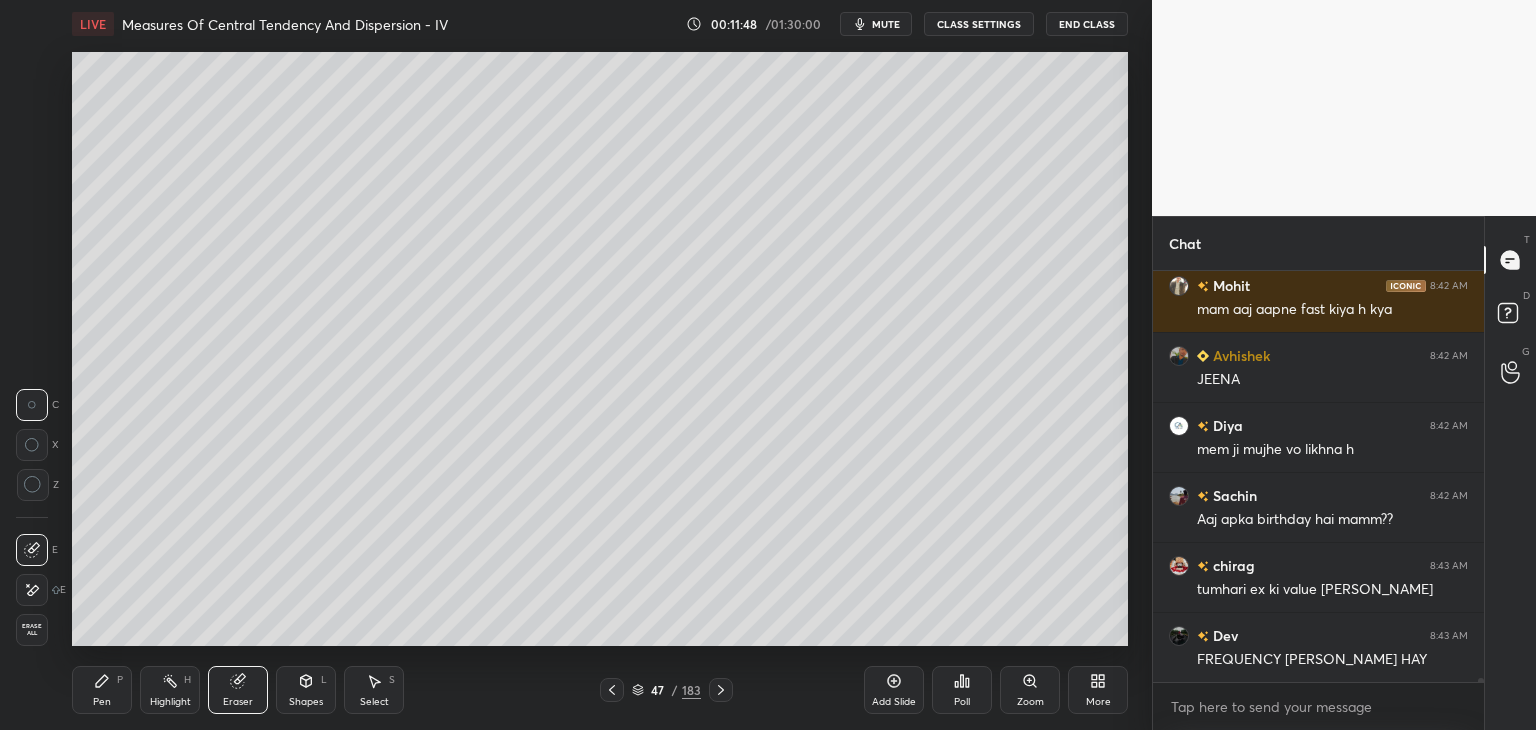 click on "Erase all" at bounding box center (32, 630) 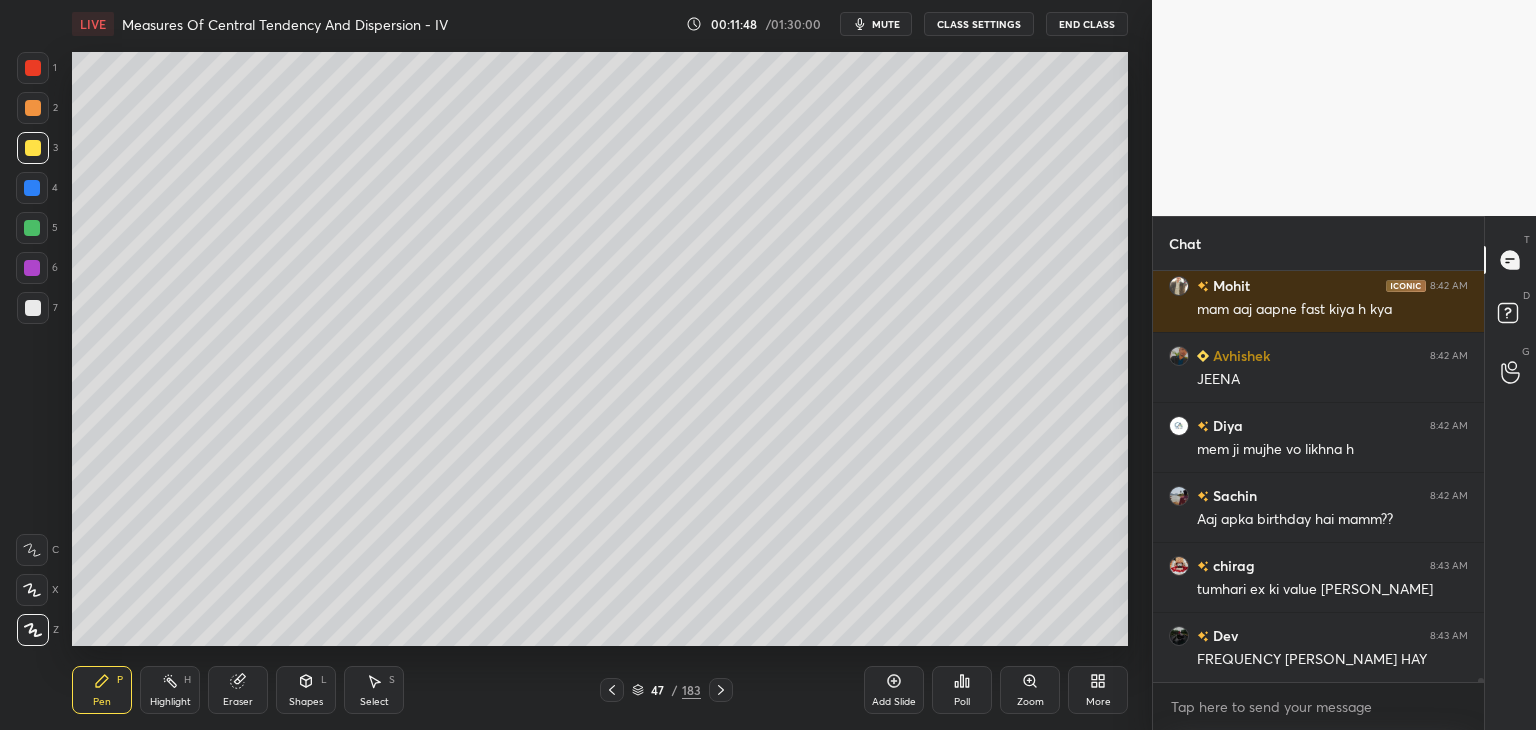 click 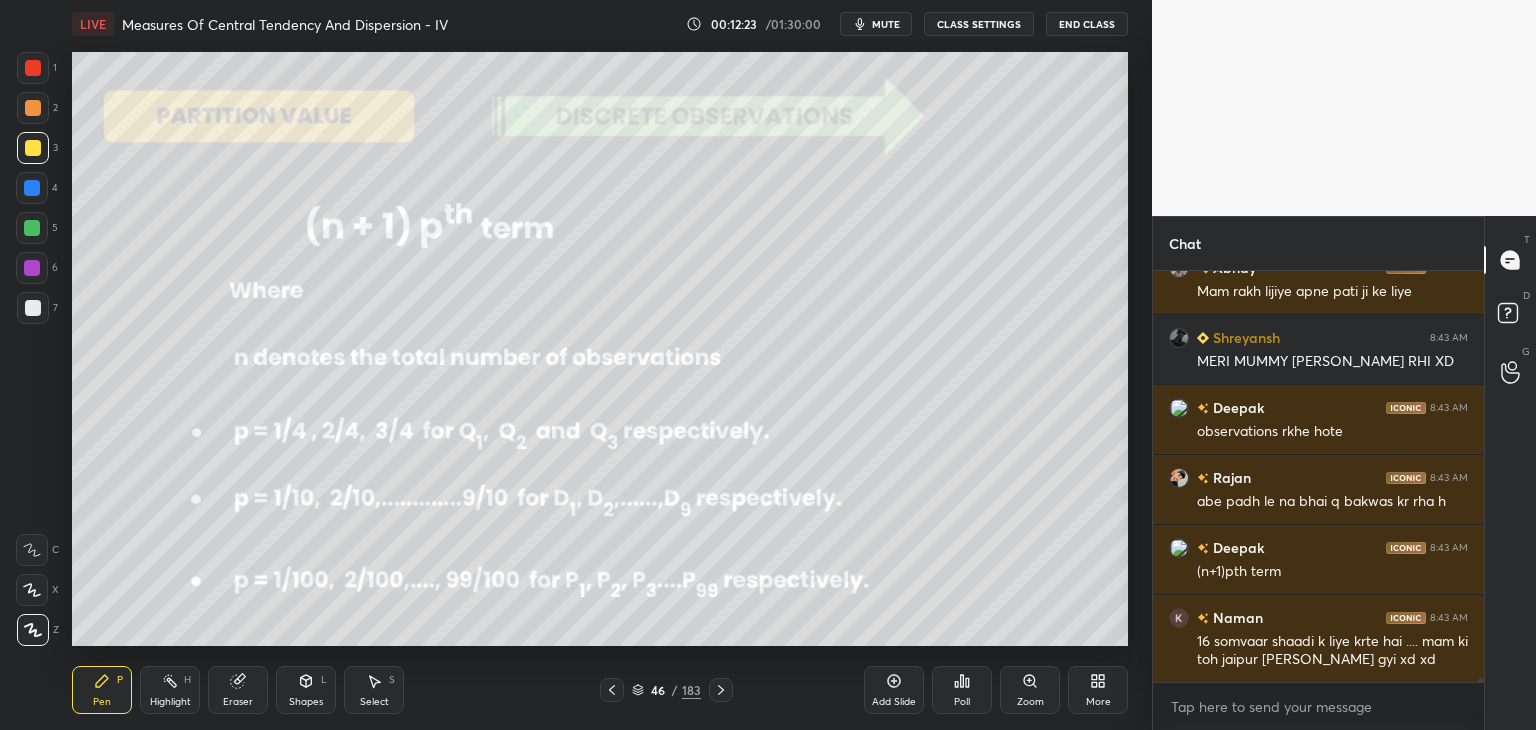scroll, scrollTop: 42082, scrollLeft: 0, axis: vertical 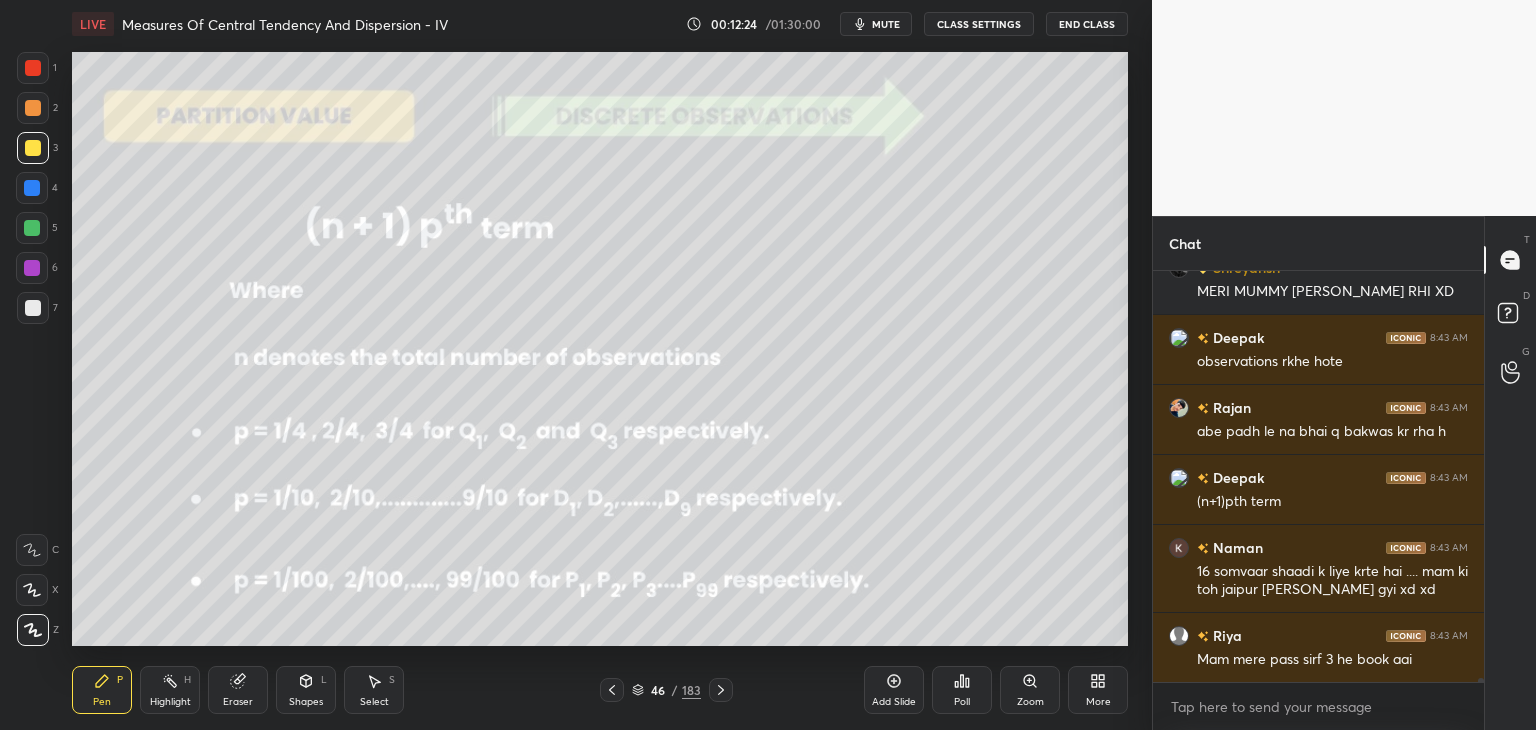 click on "1 2 3 4 5 6 7 C X Z C X Z E E Erase all   H H LIVE Measures Of Central Tendency And Dispersion - IV 00:12:24 /  01:30:00 mute CLASS SETTINGS End Class Setting up your live class Poll for   secs No correct answer Start poll Back Measures Of Central Tendency And Dispersion - IV • L4 of Quantitative Aptitude | Comprehensive Course | [PERSON_NAME] [PERSON_NAME] Pen P Highlight H Eraser Shapes L Select S 46 / 183 Add Slide Poll Zoom More" at bounding box center [576, 365] 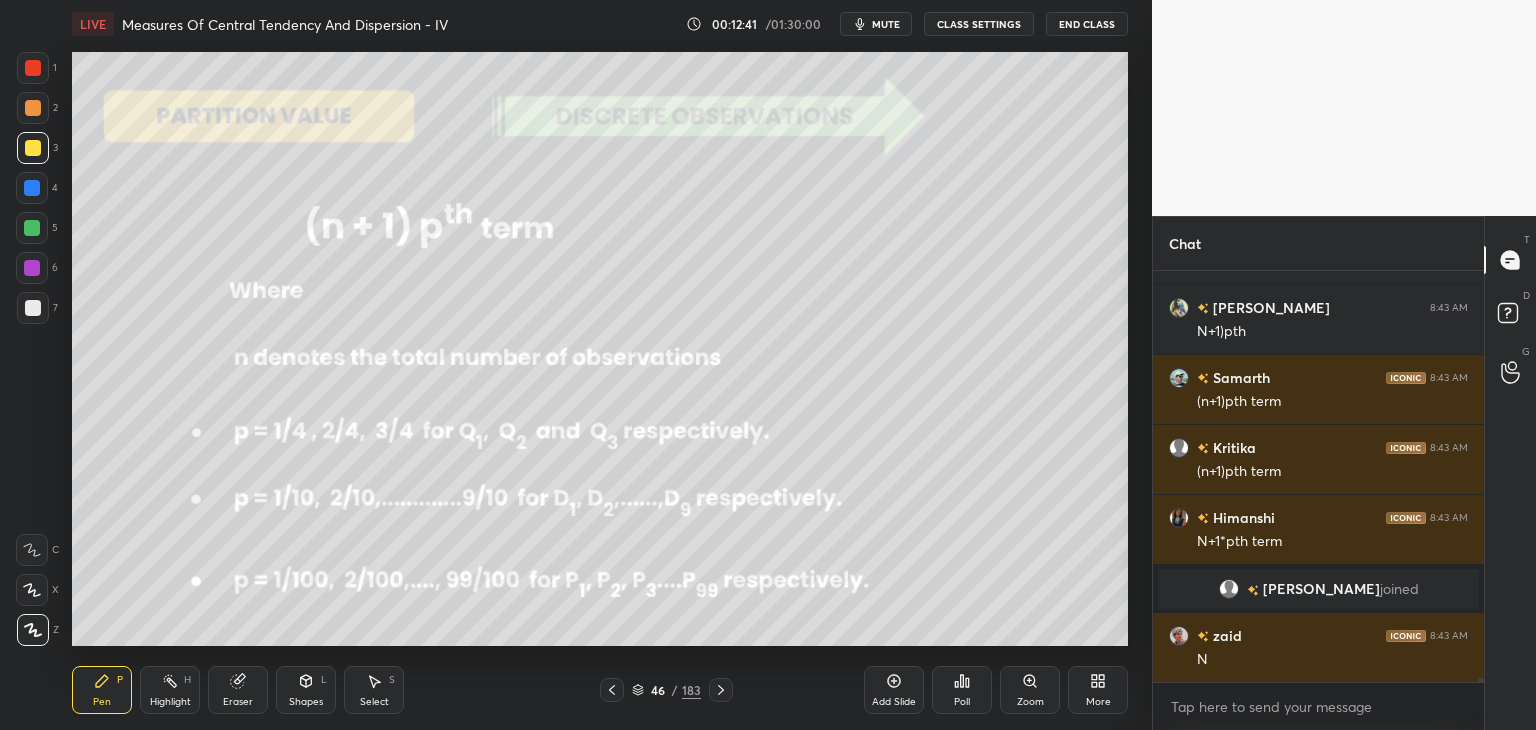 scroll, scrollTop: 42316, scrollLeft: 0, axis: vertical 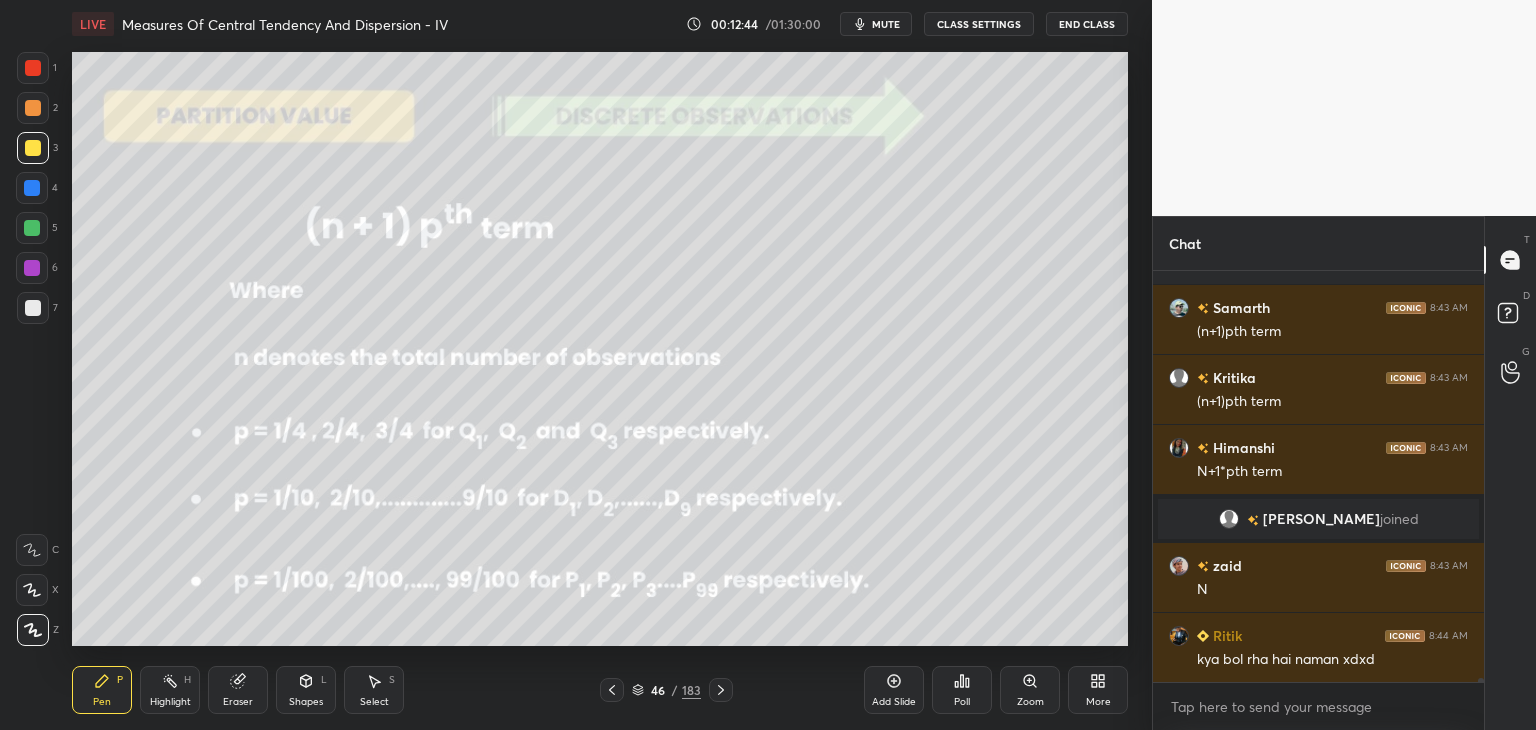 drag, startPoint x: 246, startPoint y: 700, endPoint x: 189, endPoint y: 656, distance: 72.00694 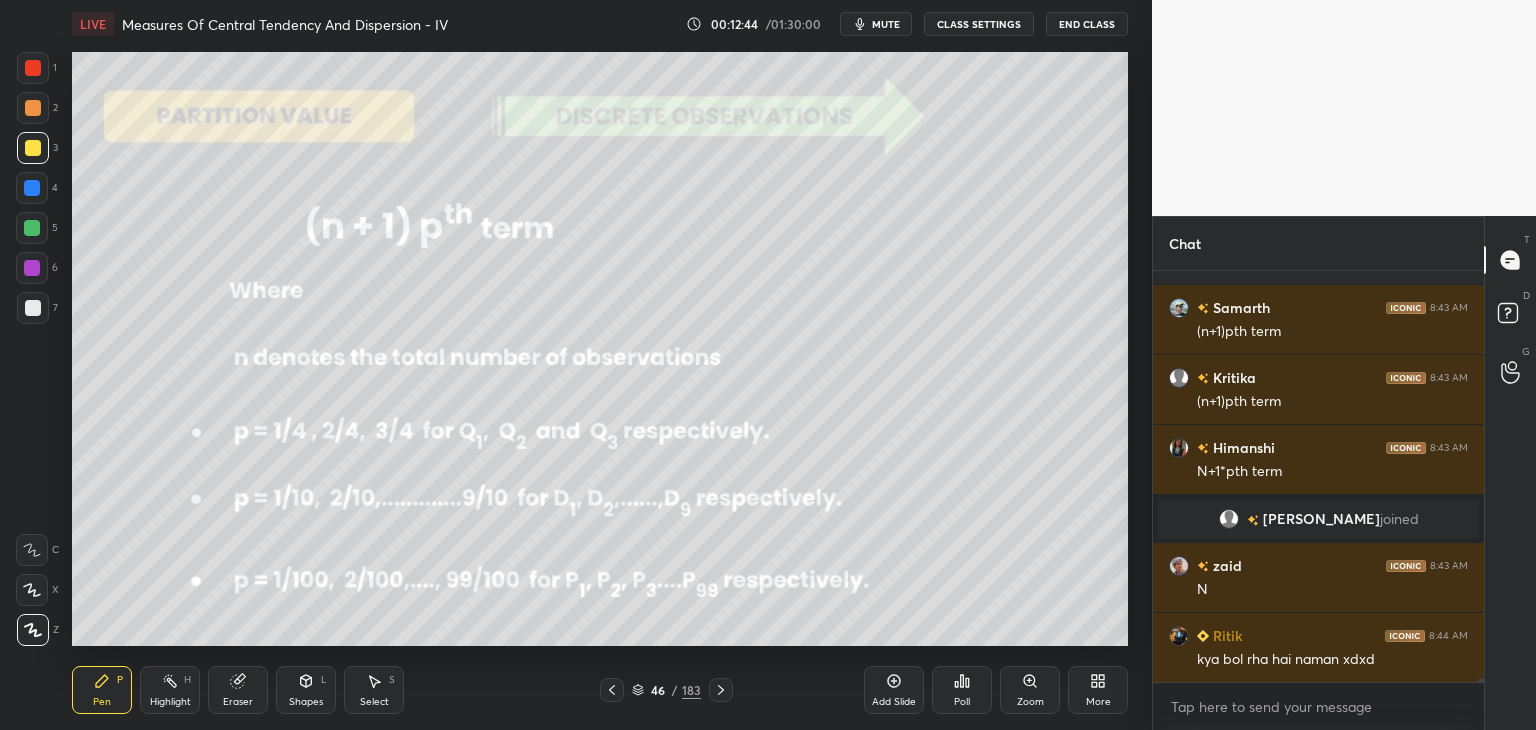 click on "Eraser" at bounding box center [238, 702] 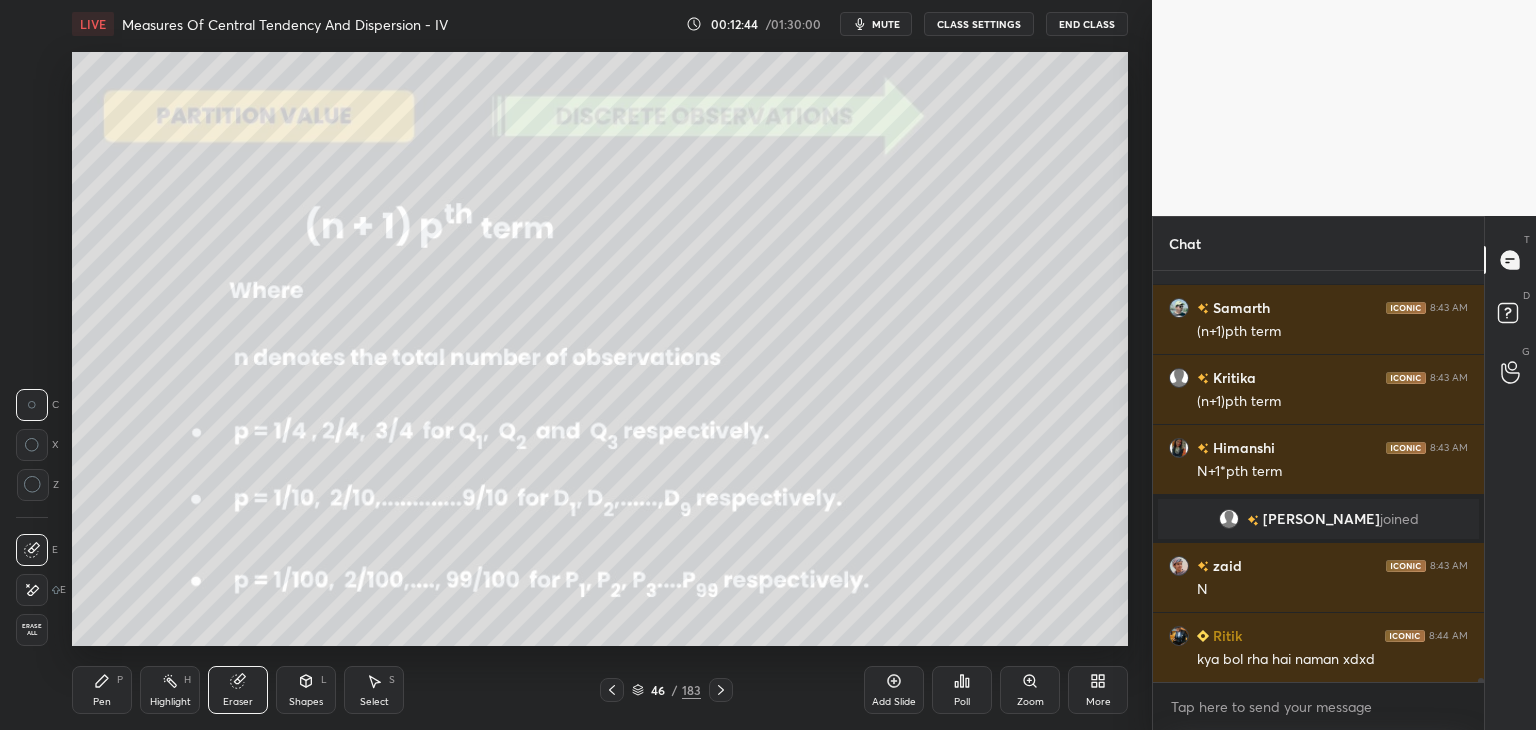 click on "Erase all" at bounding box center (32, 630) 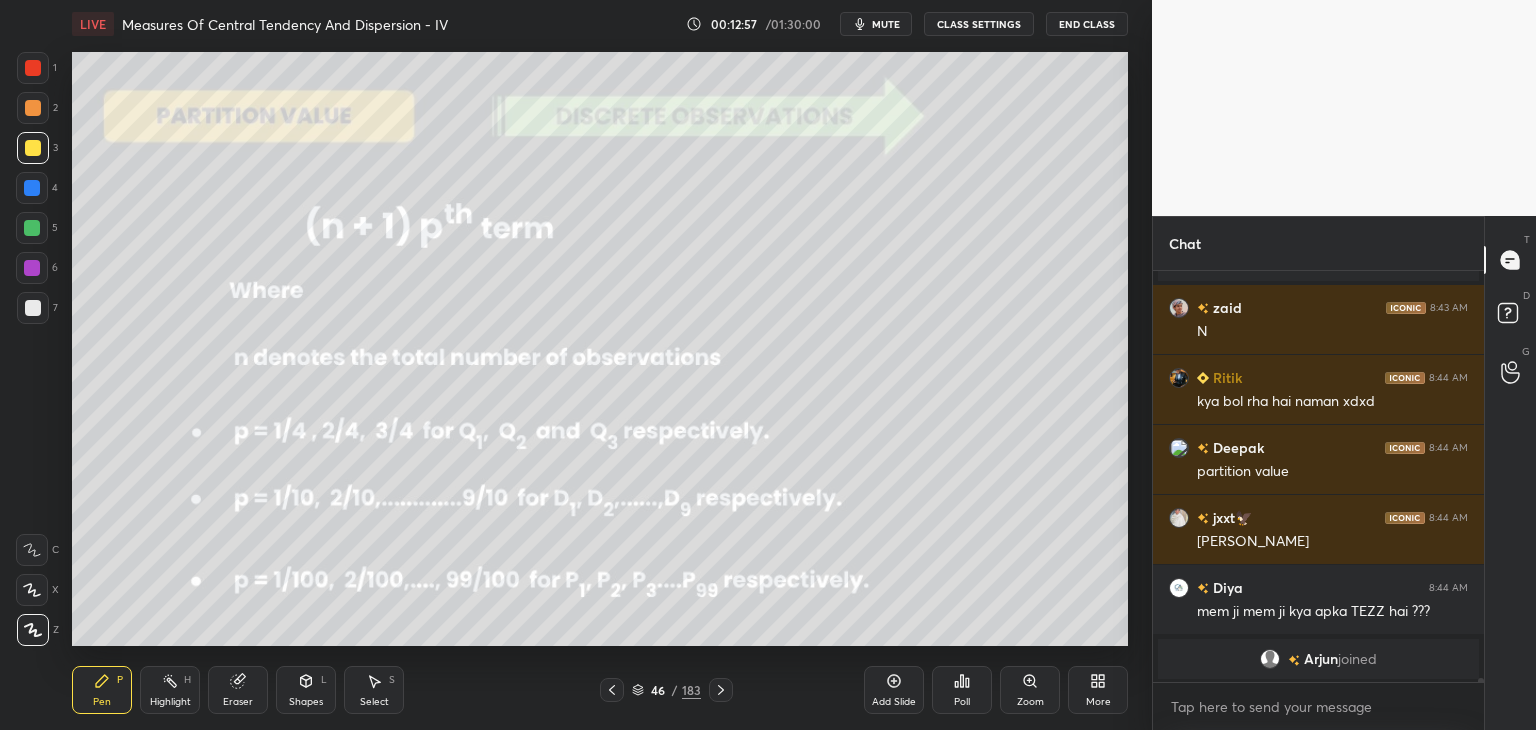 scroll, scrollTop: 42564, scrollLeft: 0, axis: vertical 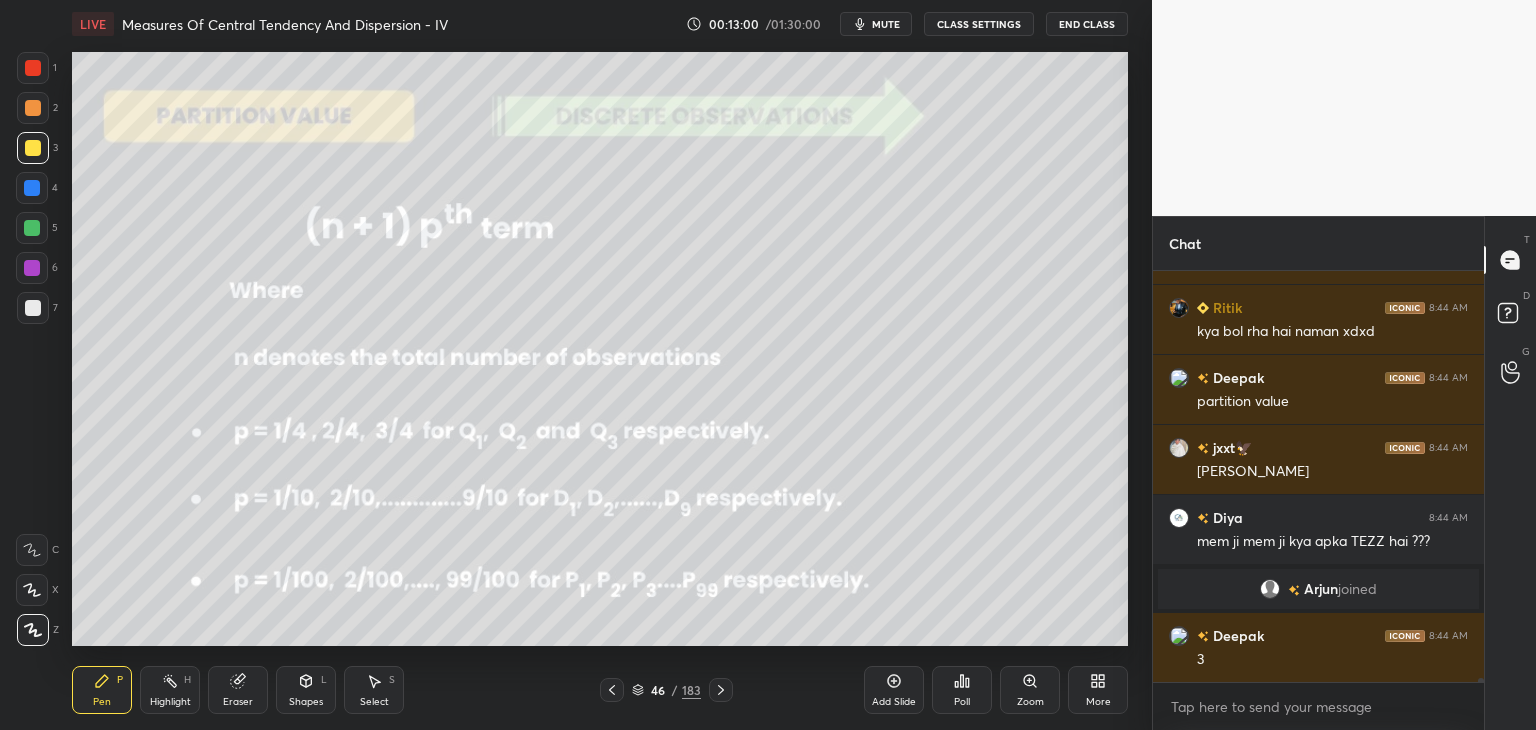 click on "mute" at bounding box center (886, 24) 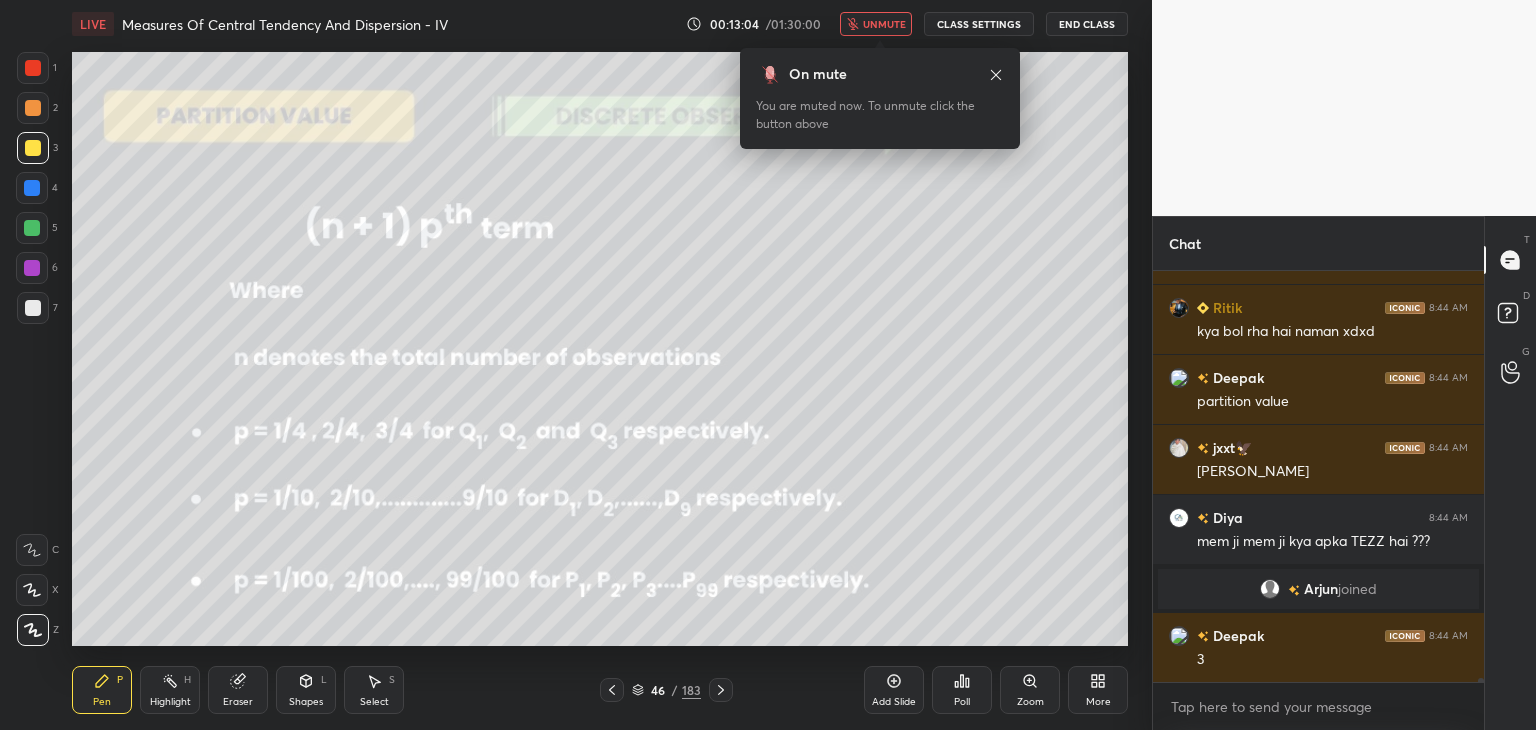 drag, startPoint x: 880, startPoint y: 22, endPoint x: 882, endPoint y: 44, distance: 22.090721 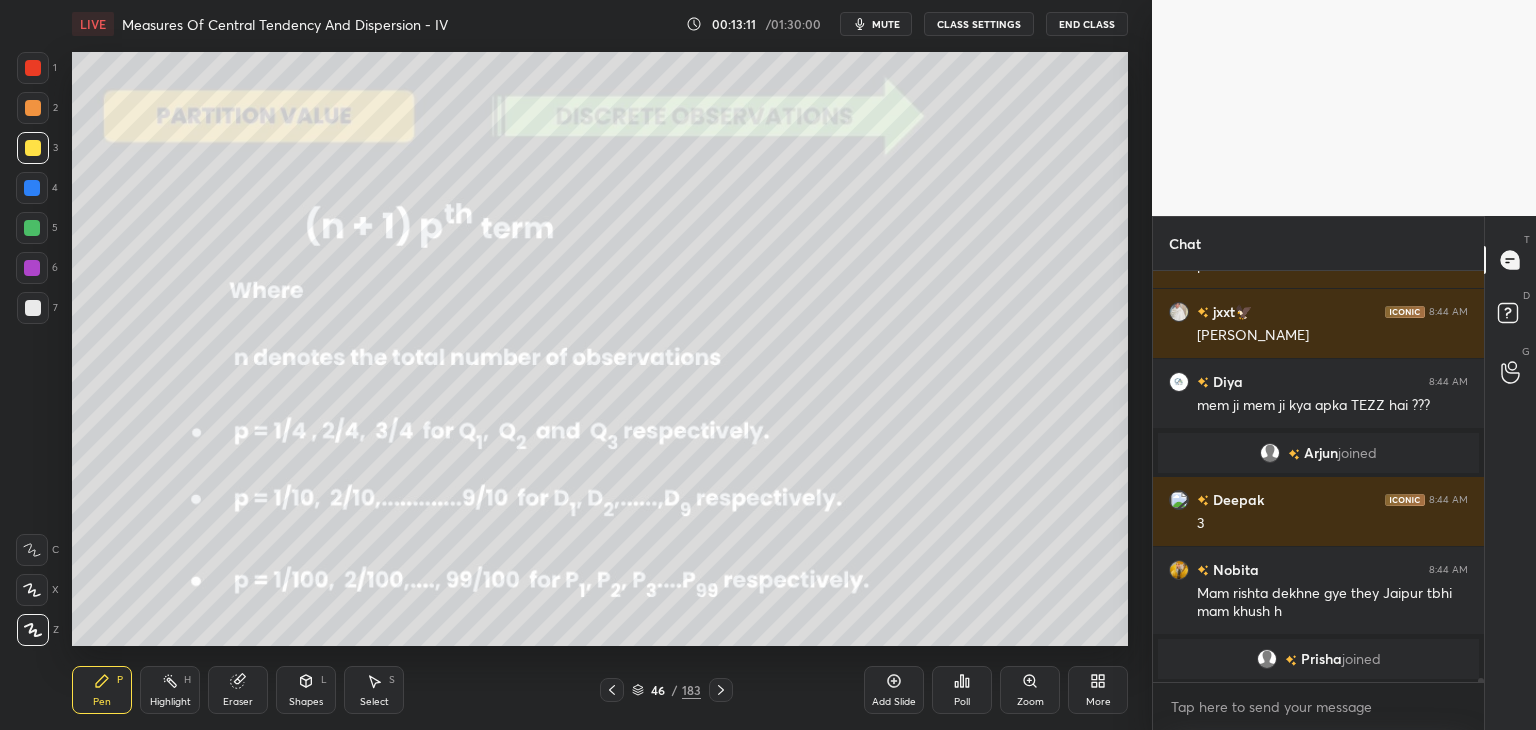 scroll, scrollTop: 42710, scrollLeft: 0, axis: vertical 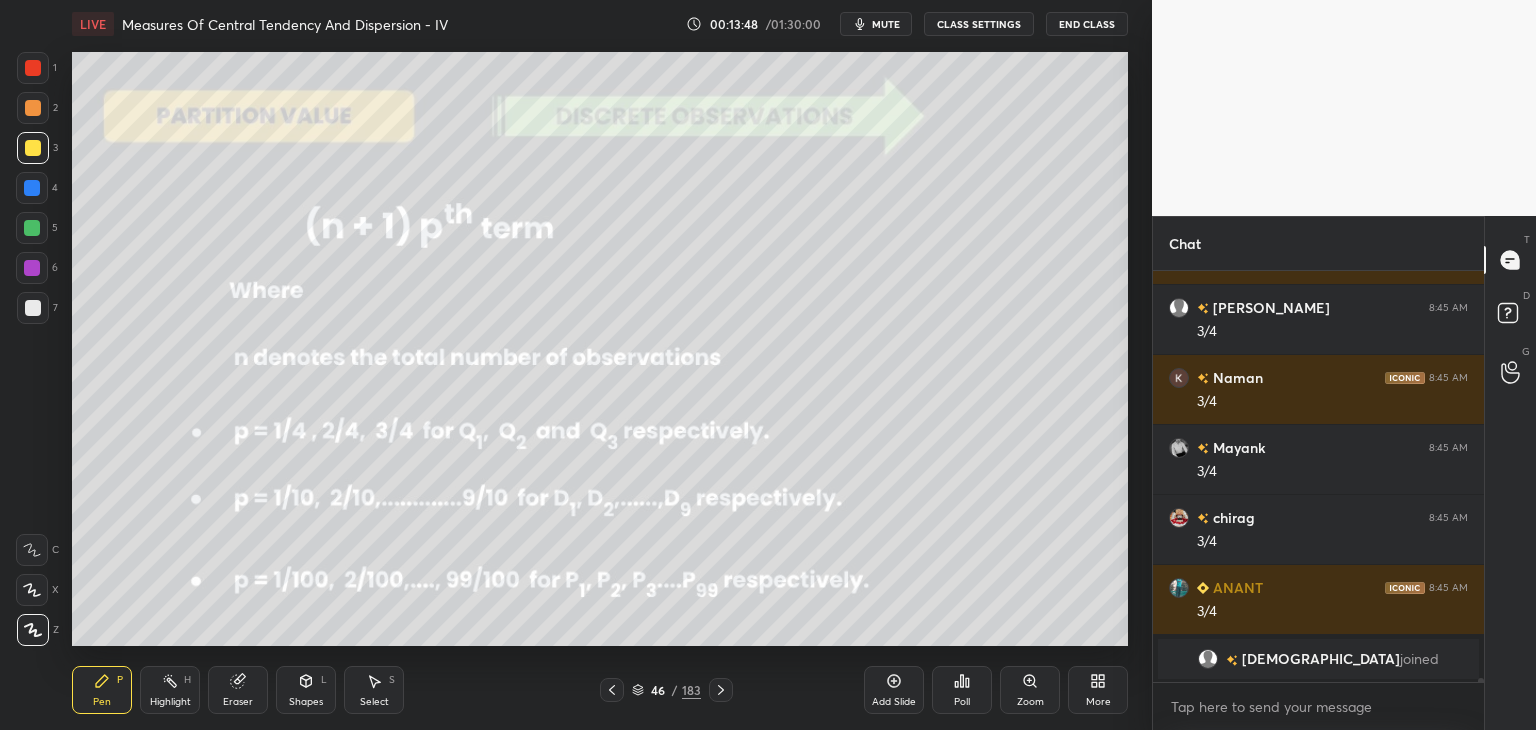 click on "Eraser" at bounding box center [238, 702] 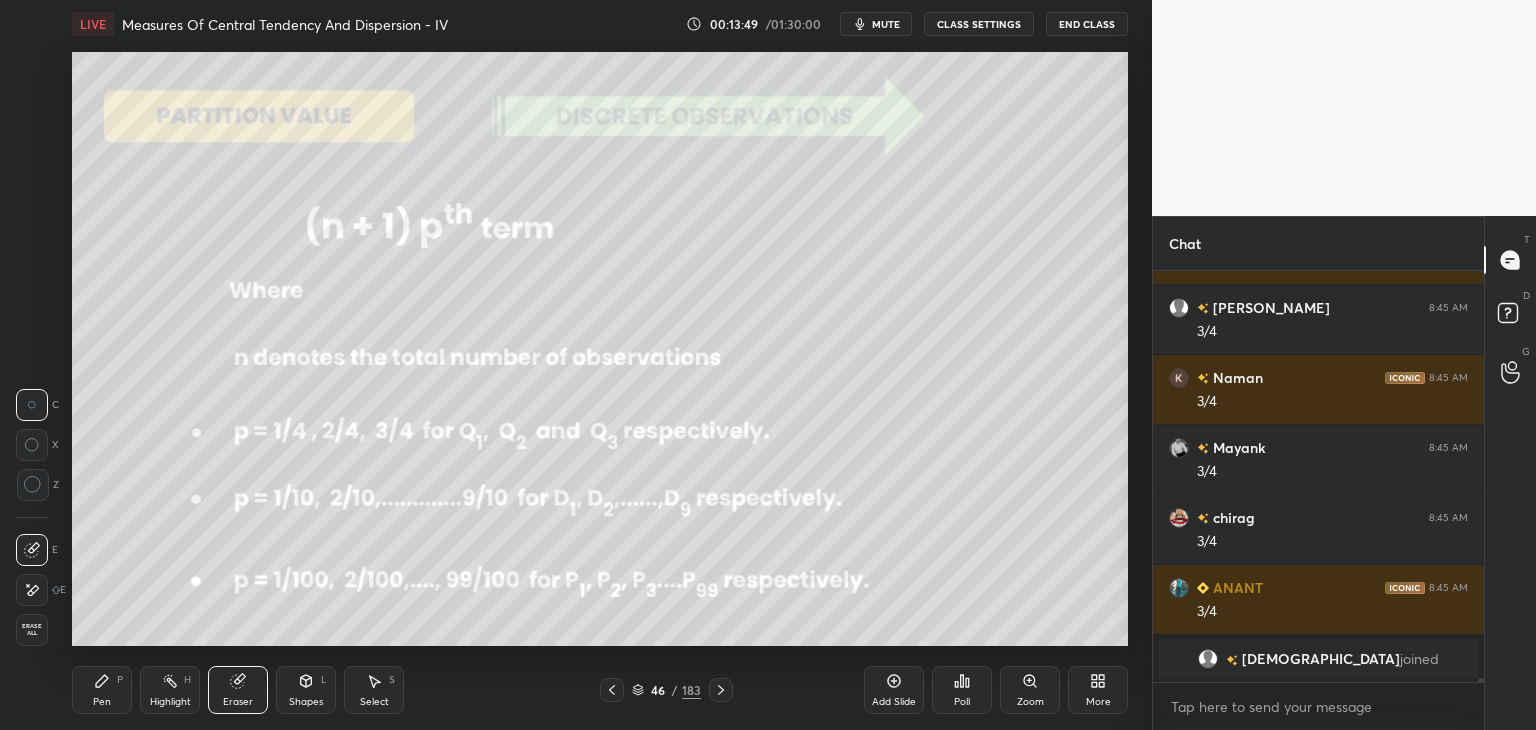 scroll, scrollTop: 44866, scrollLeft: 0, axis: vertical 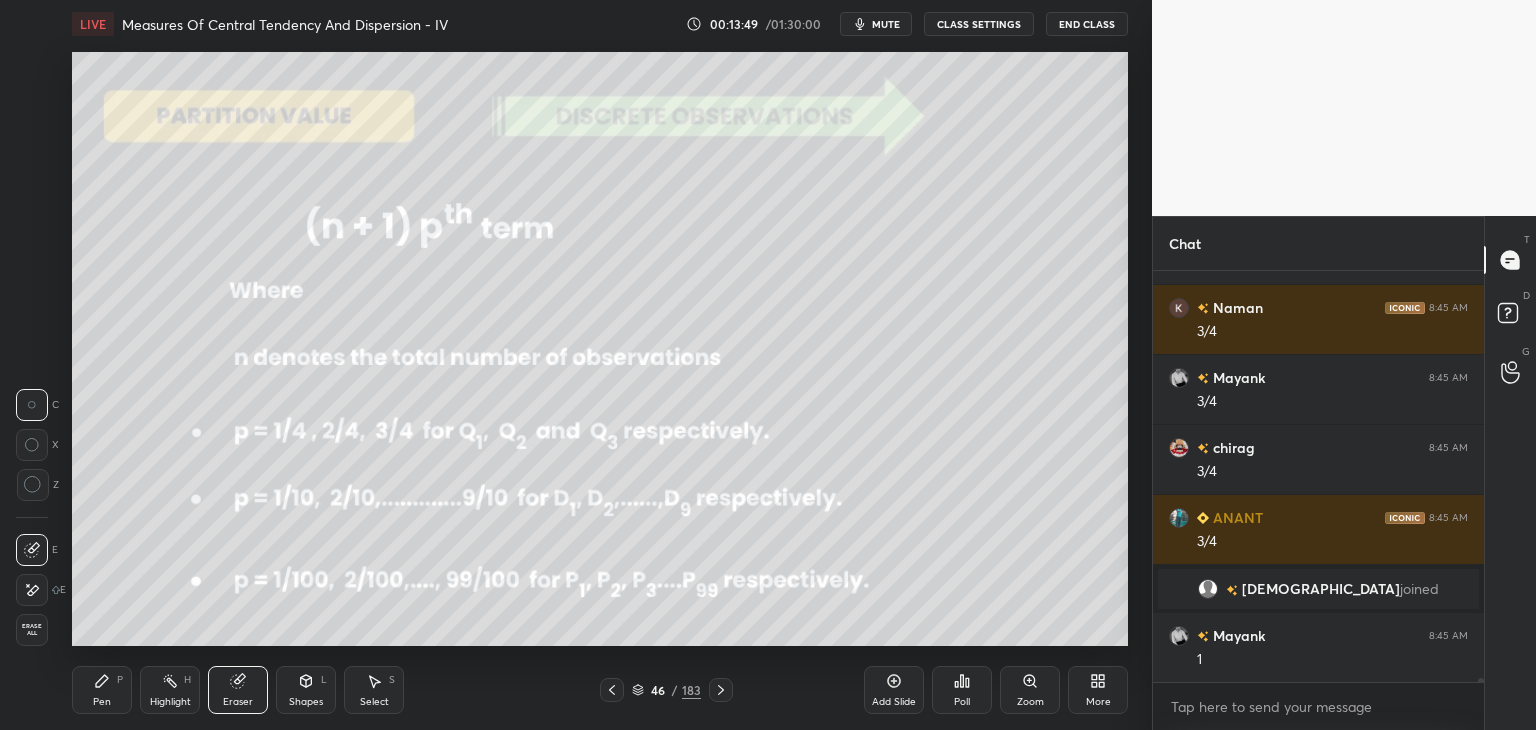 click on "Erase all" at bounding box center [32, 630] 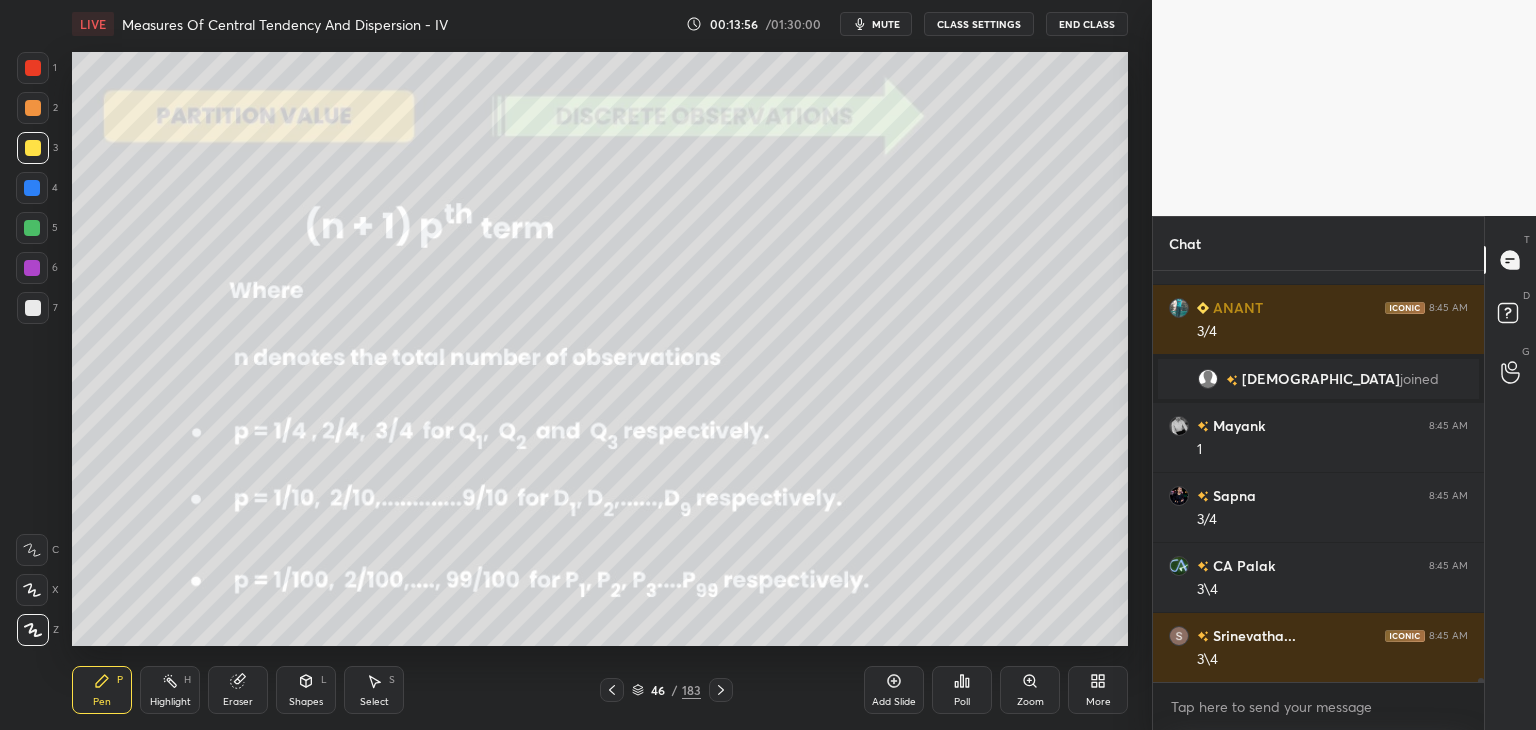 scroll, scrollTop: 45146, scrollLeft: 0, axis: vertical 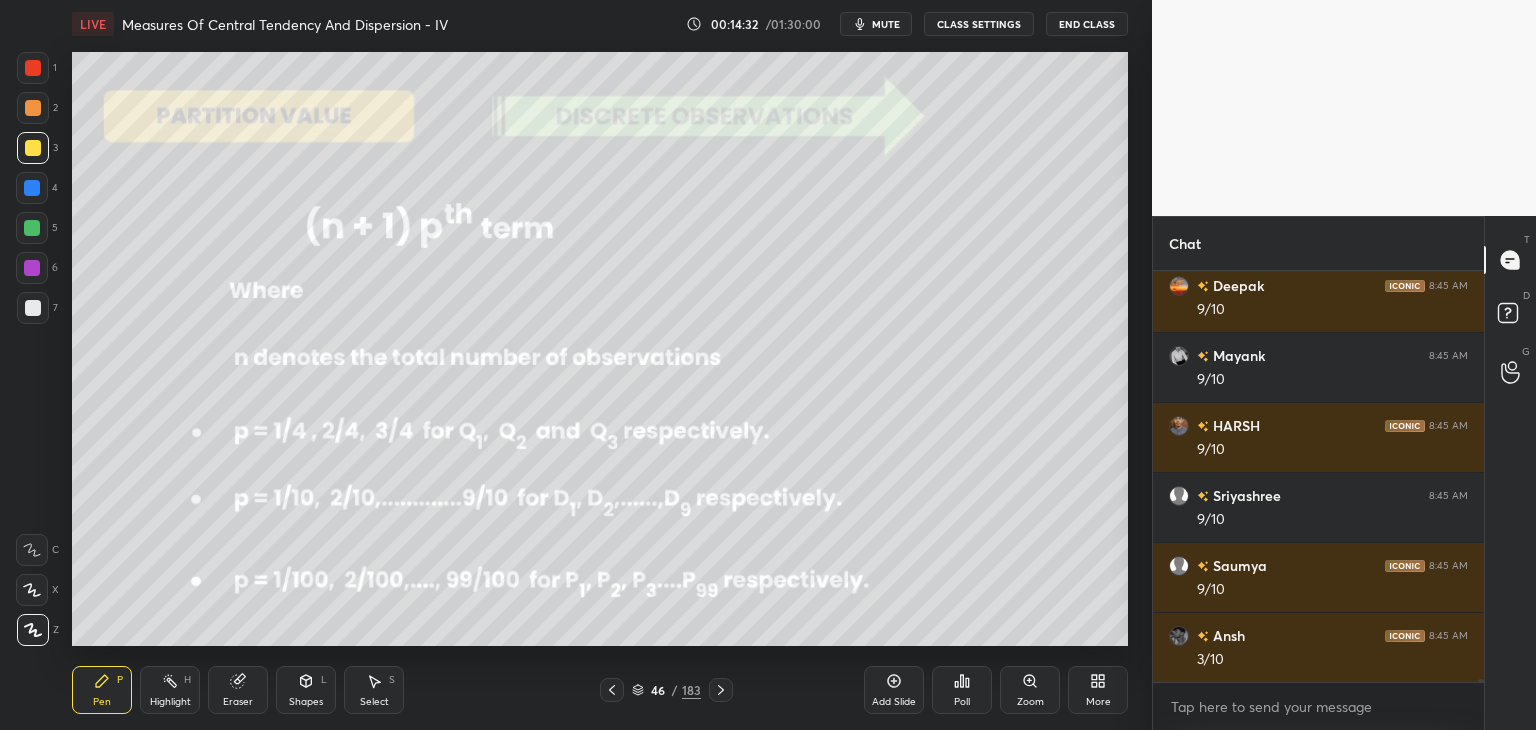 drag, startPoint x: 244, startPoint y: 692, endPoint x: 248, endPoint y: 681, distance: 11.7046995 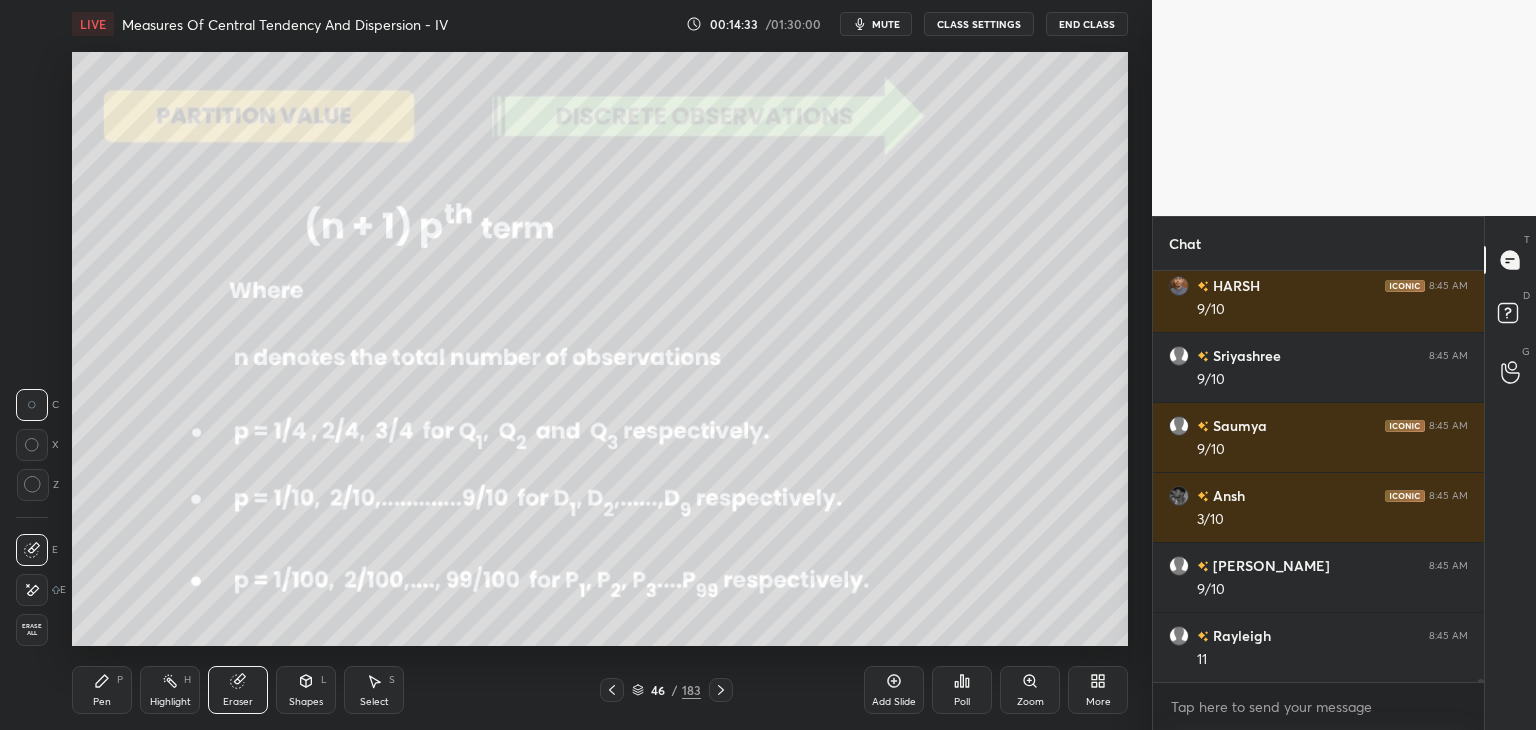 click on "Erase all" at bounding box center [32, 630] 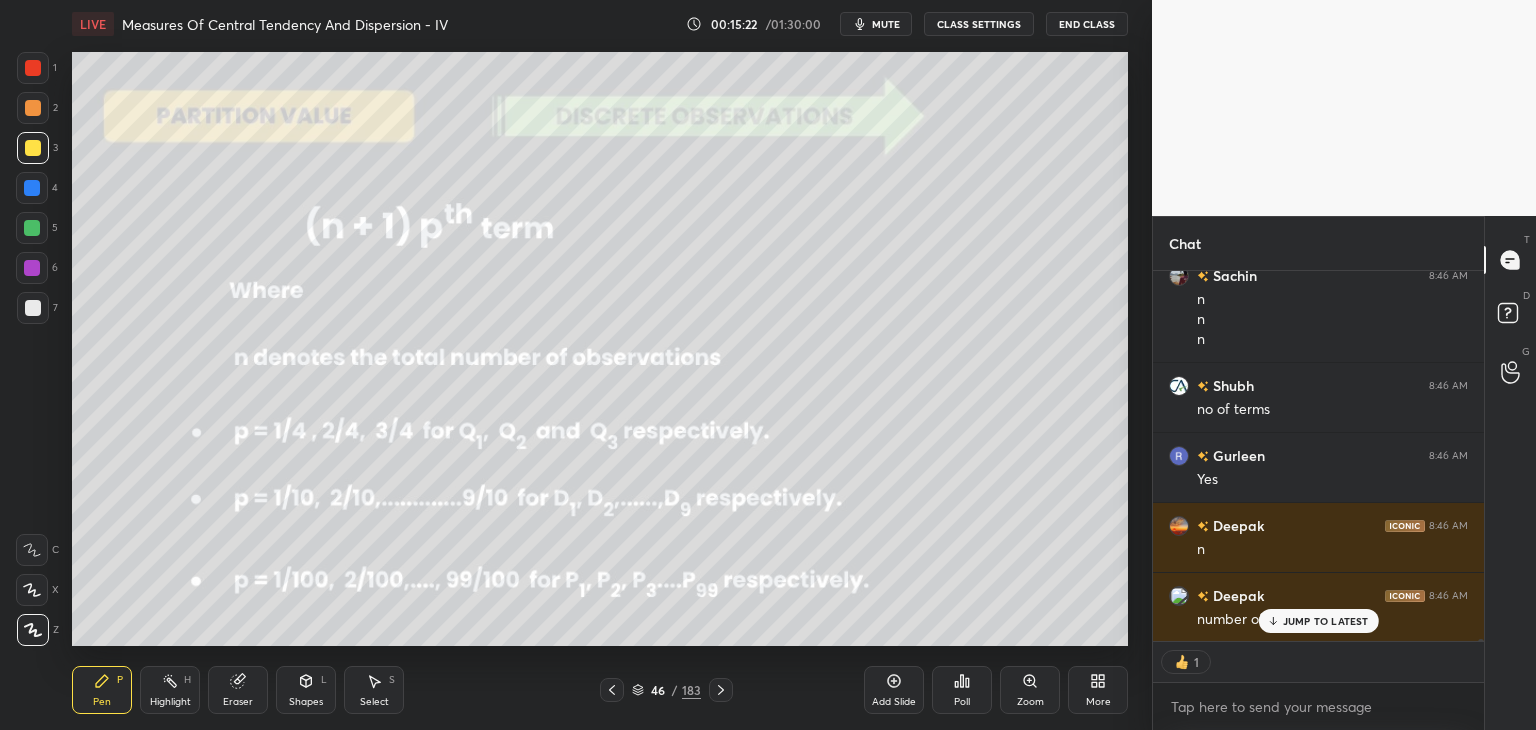 click on "Eraser" at bounding box center [238, 690] 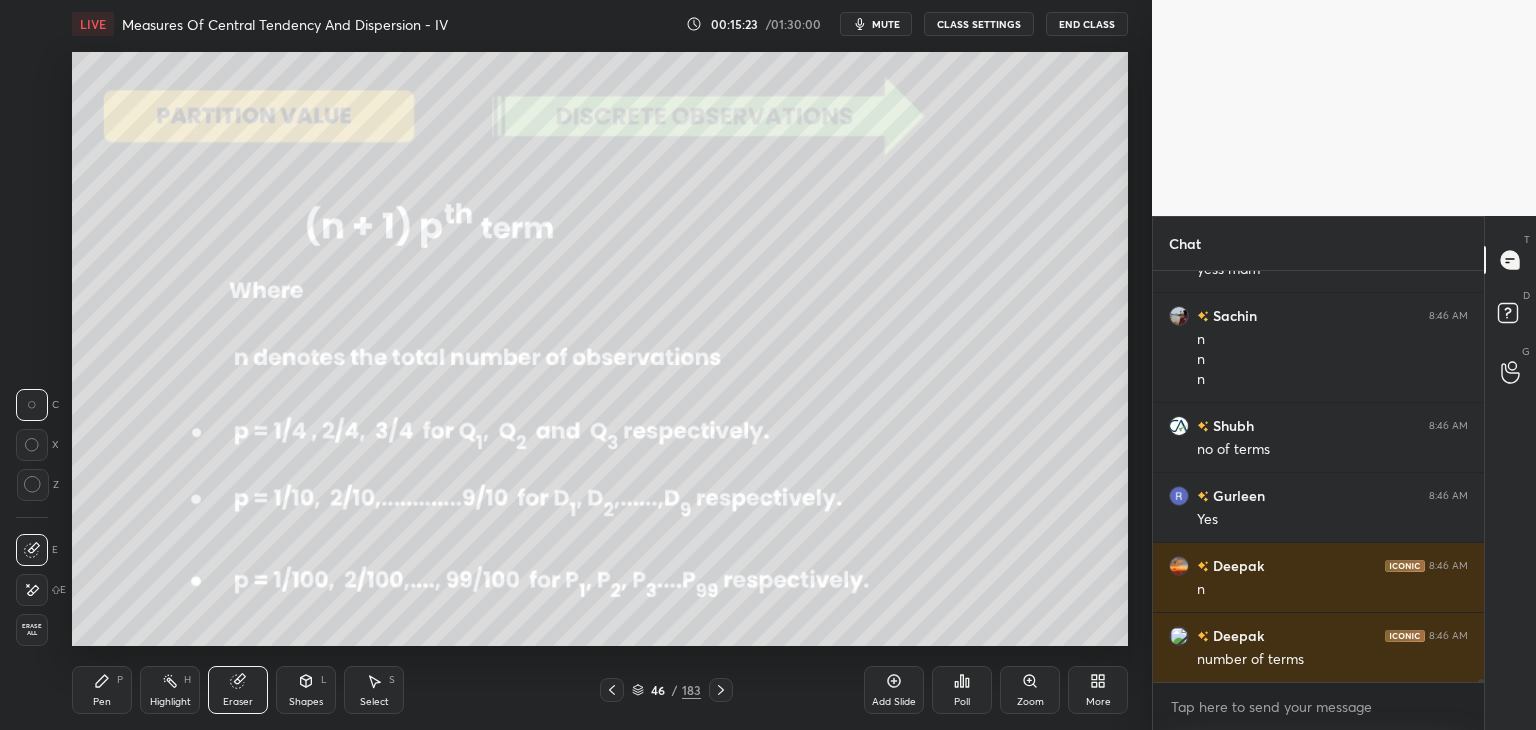 click on "Erase all" at bounding box center (32, 630) 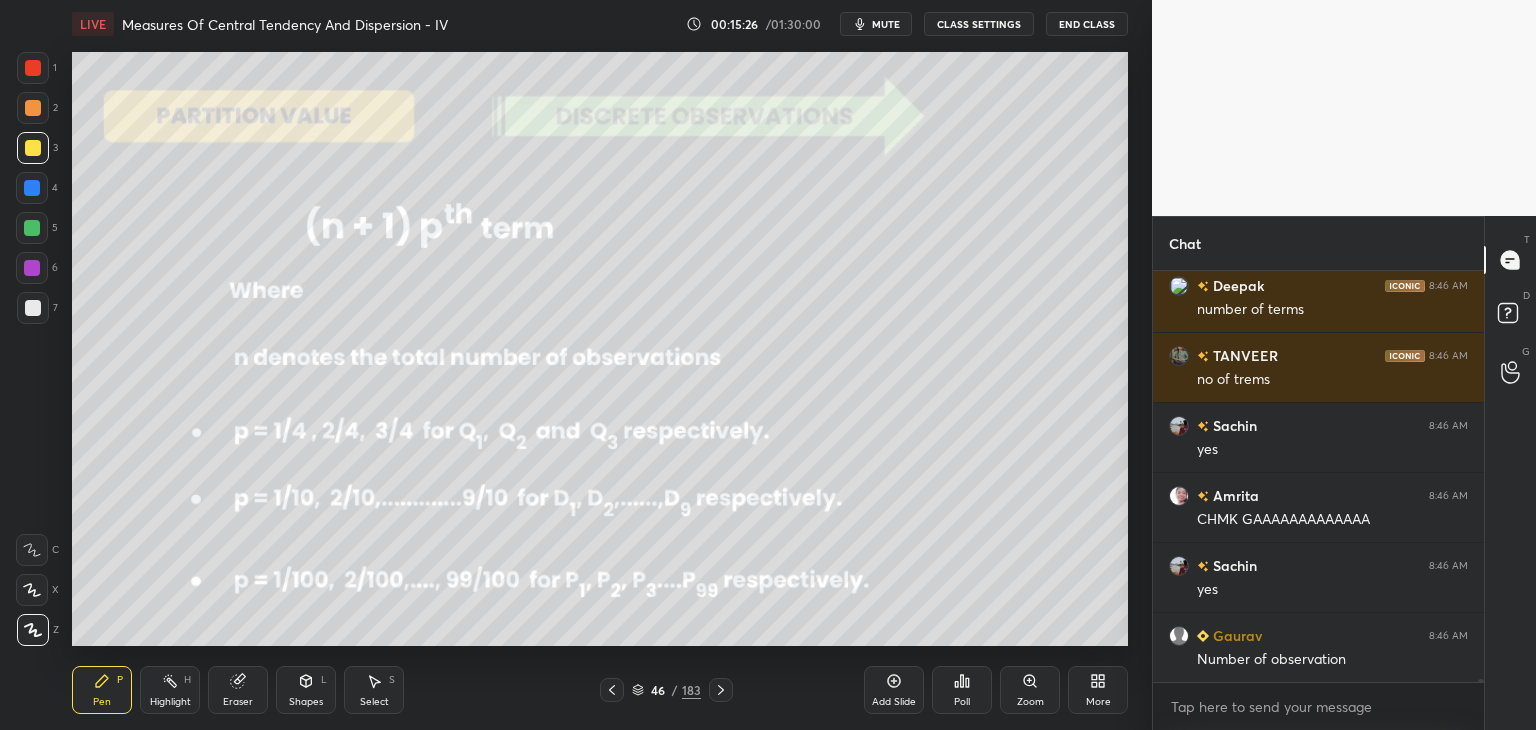 click 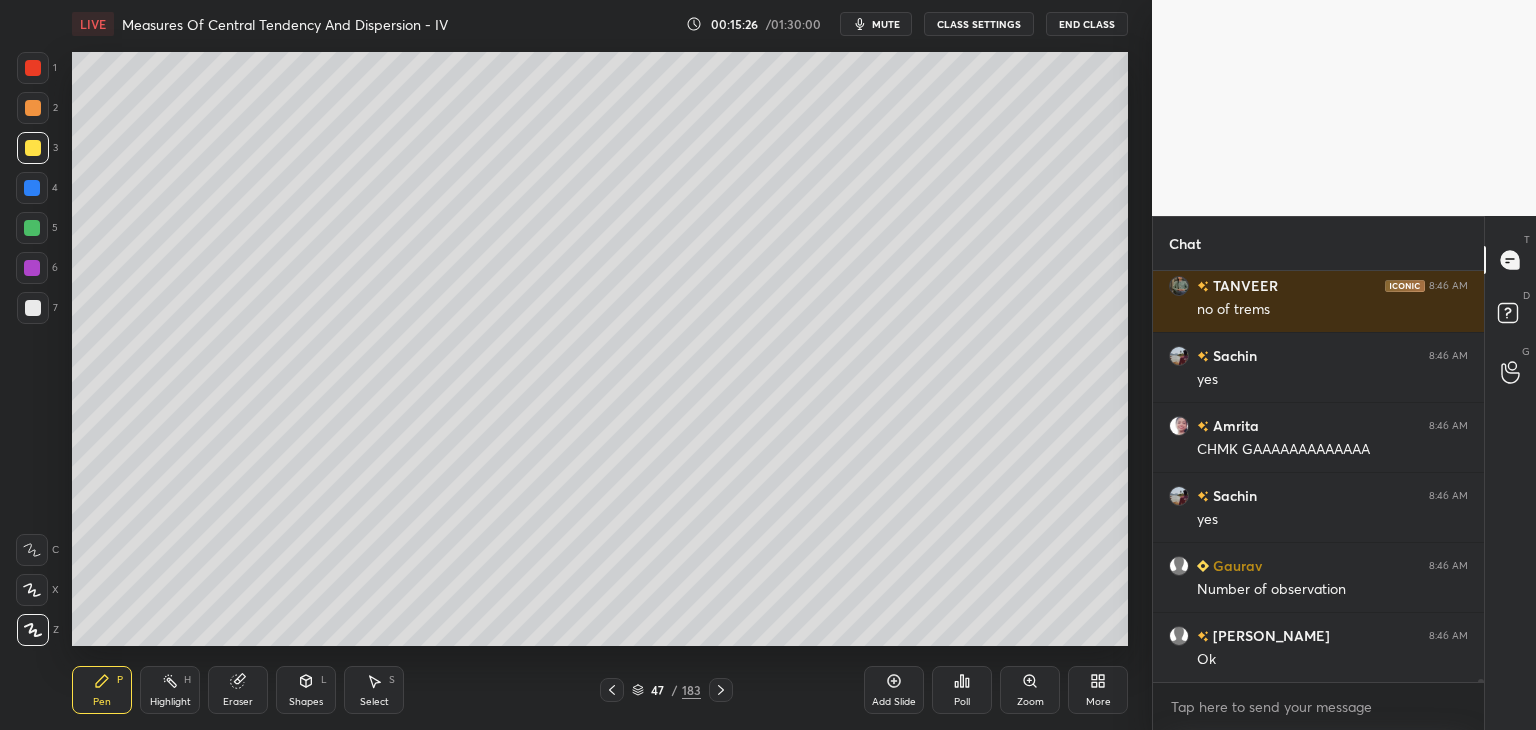 click at bounding box center (721, 690) 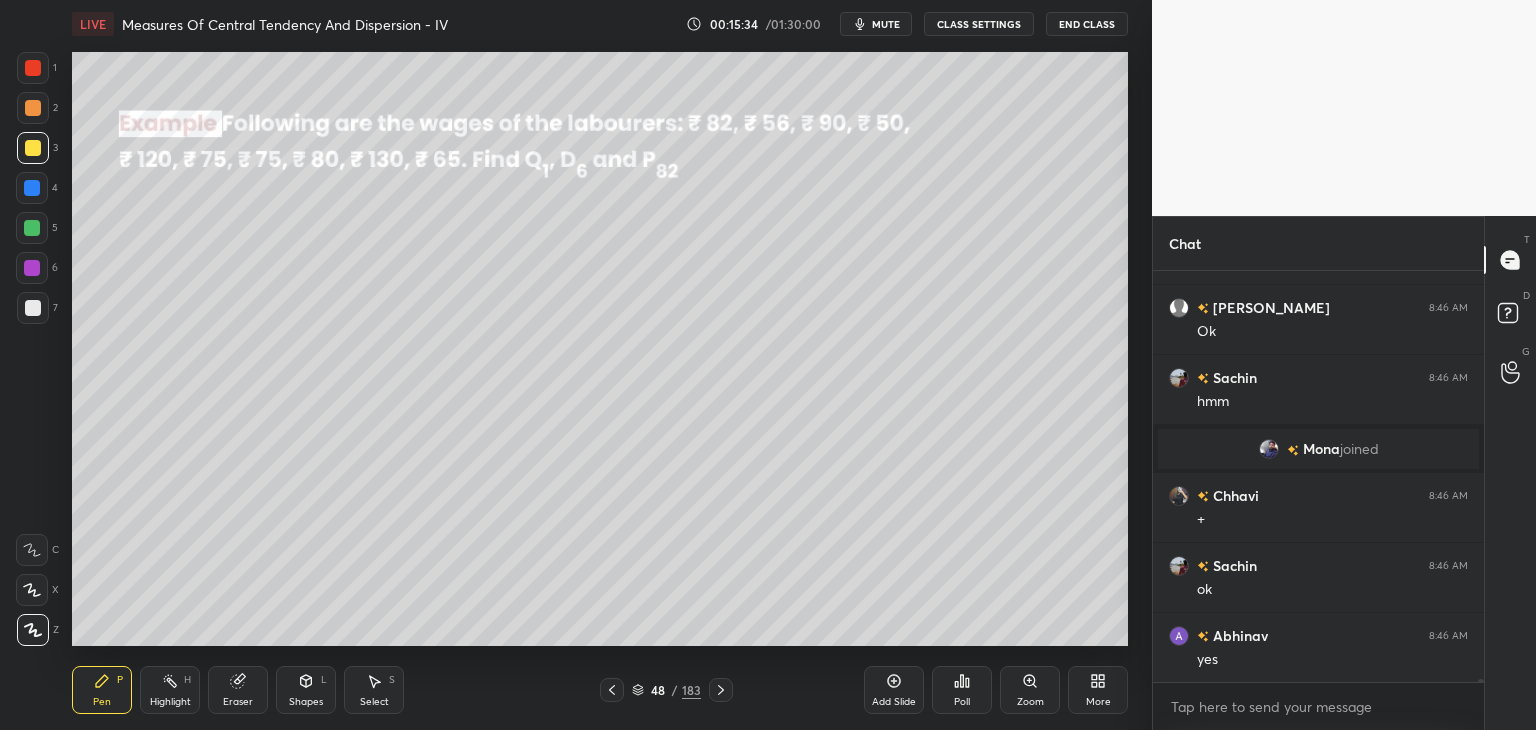 click at bounding box center [612, 690] 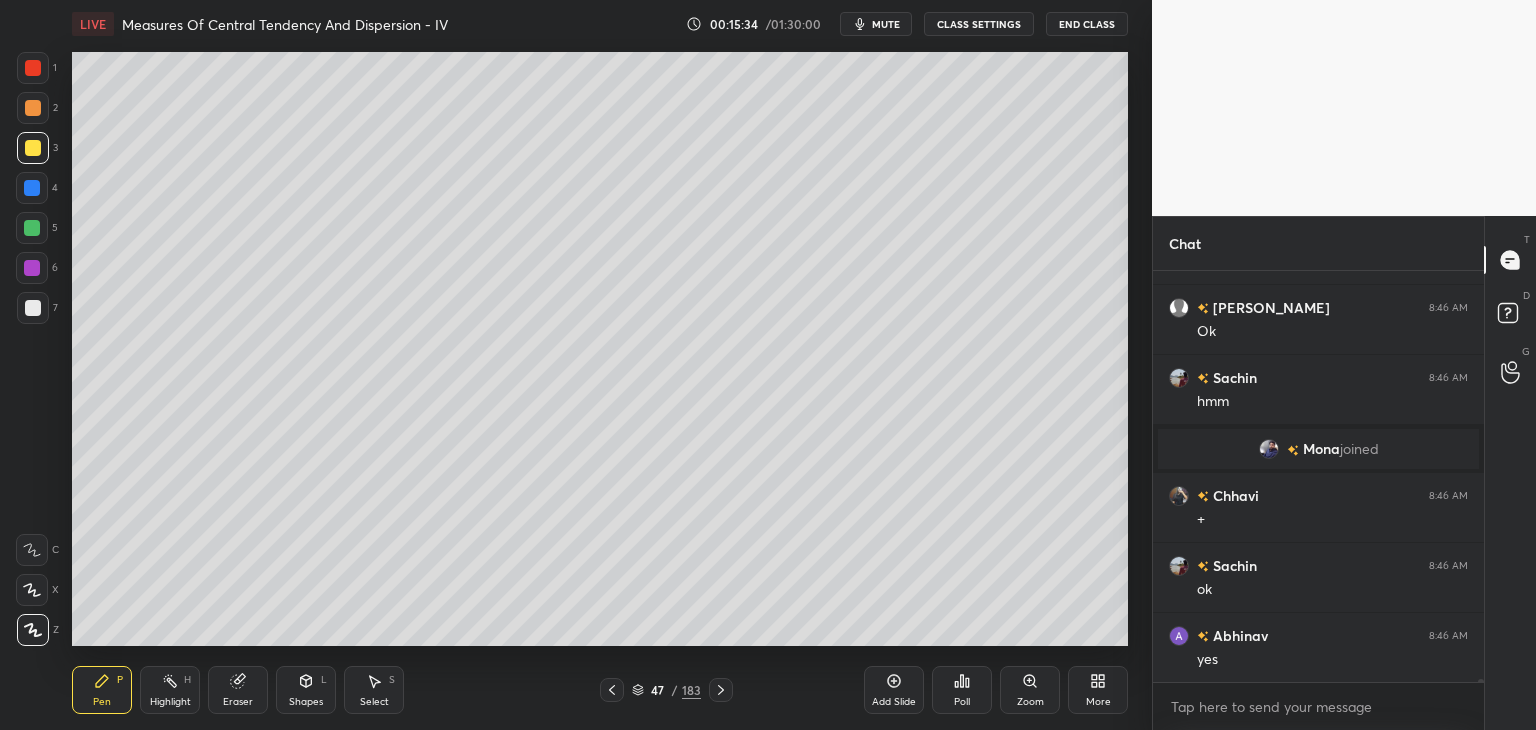 click at bounding box center [612, 690] 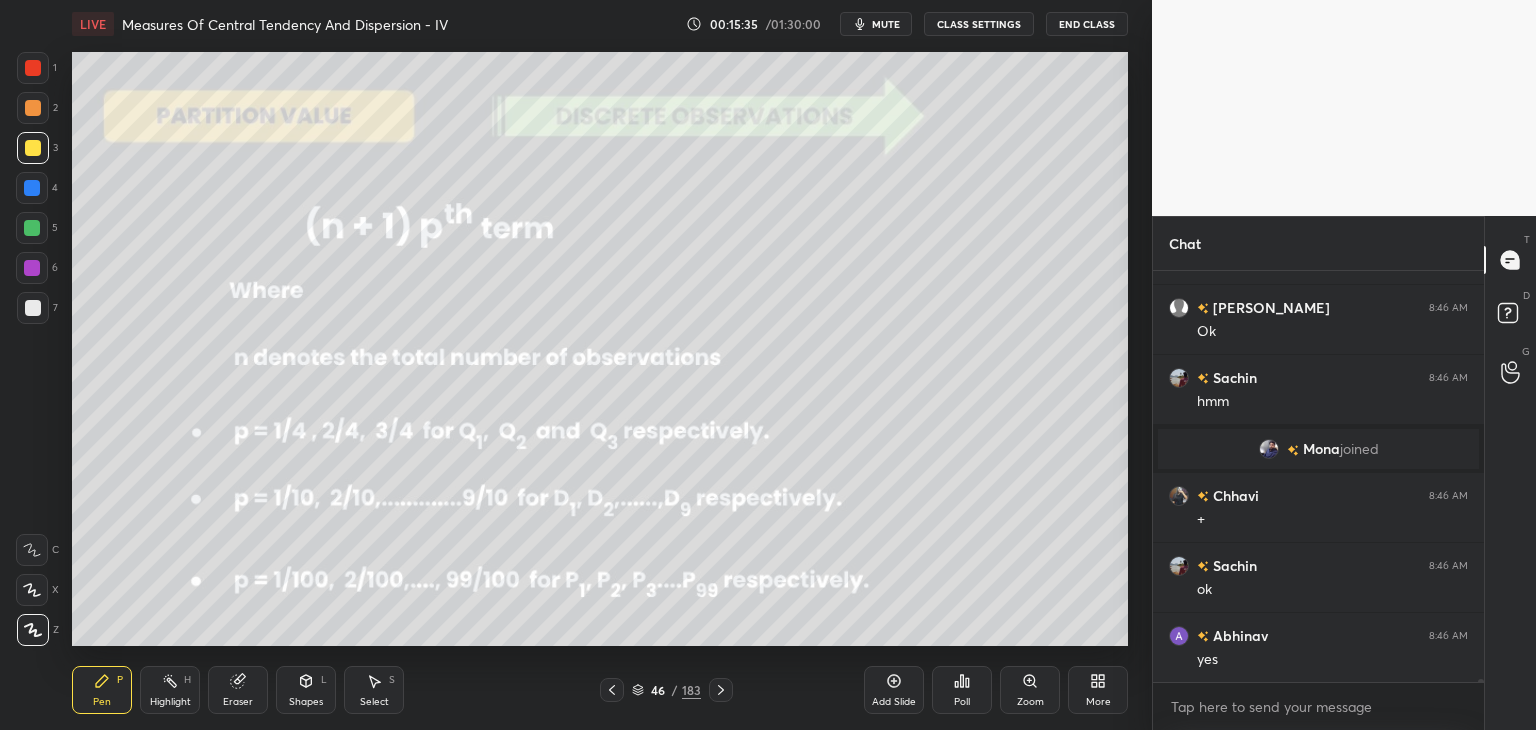 click on "46 / 183" at bounding box center [666, 690] 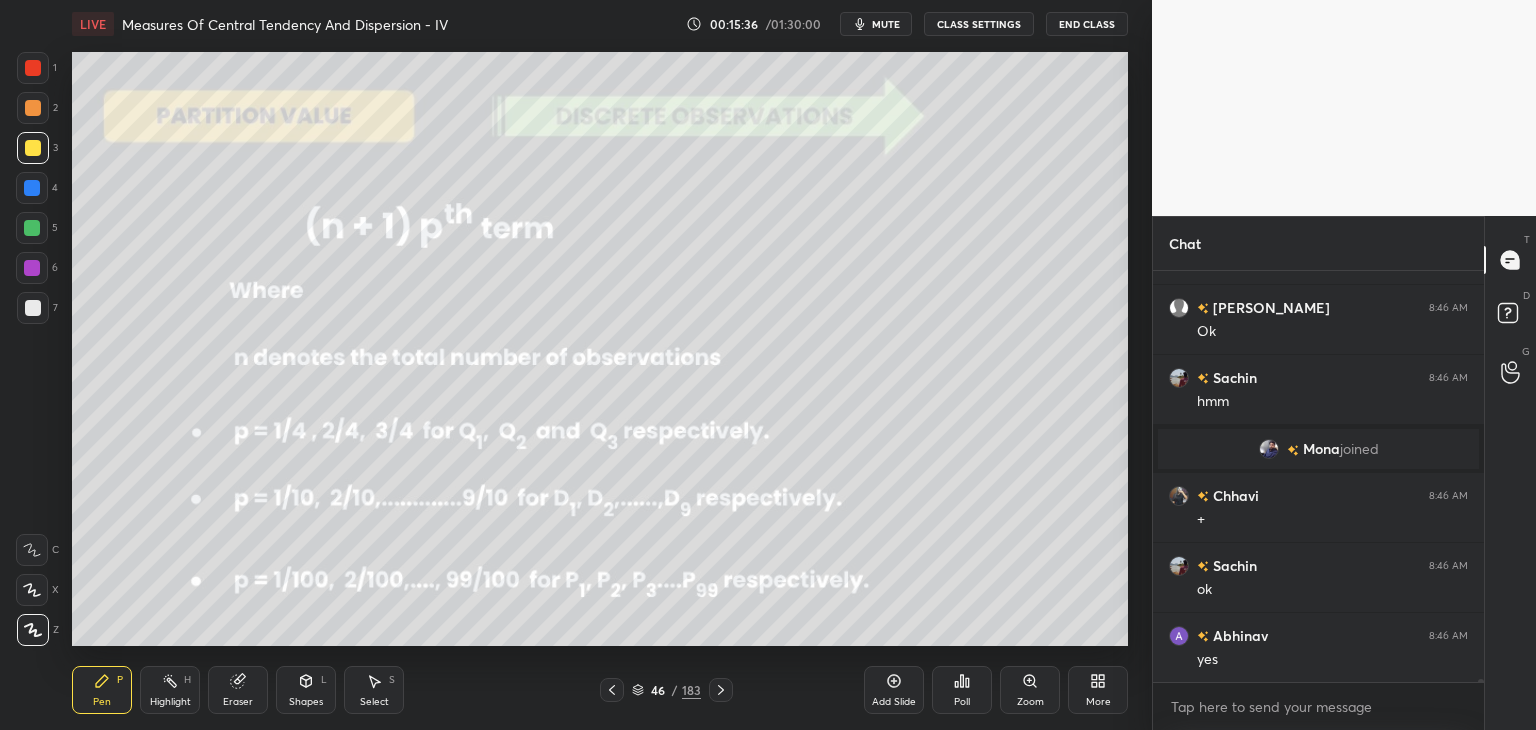 click 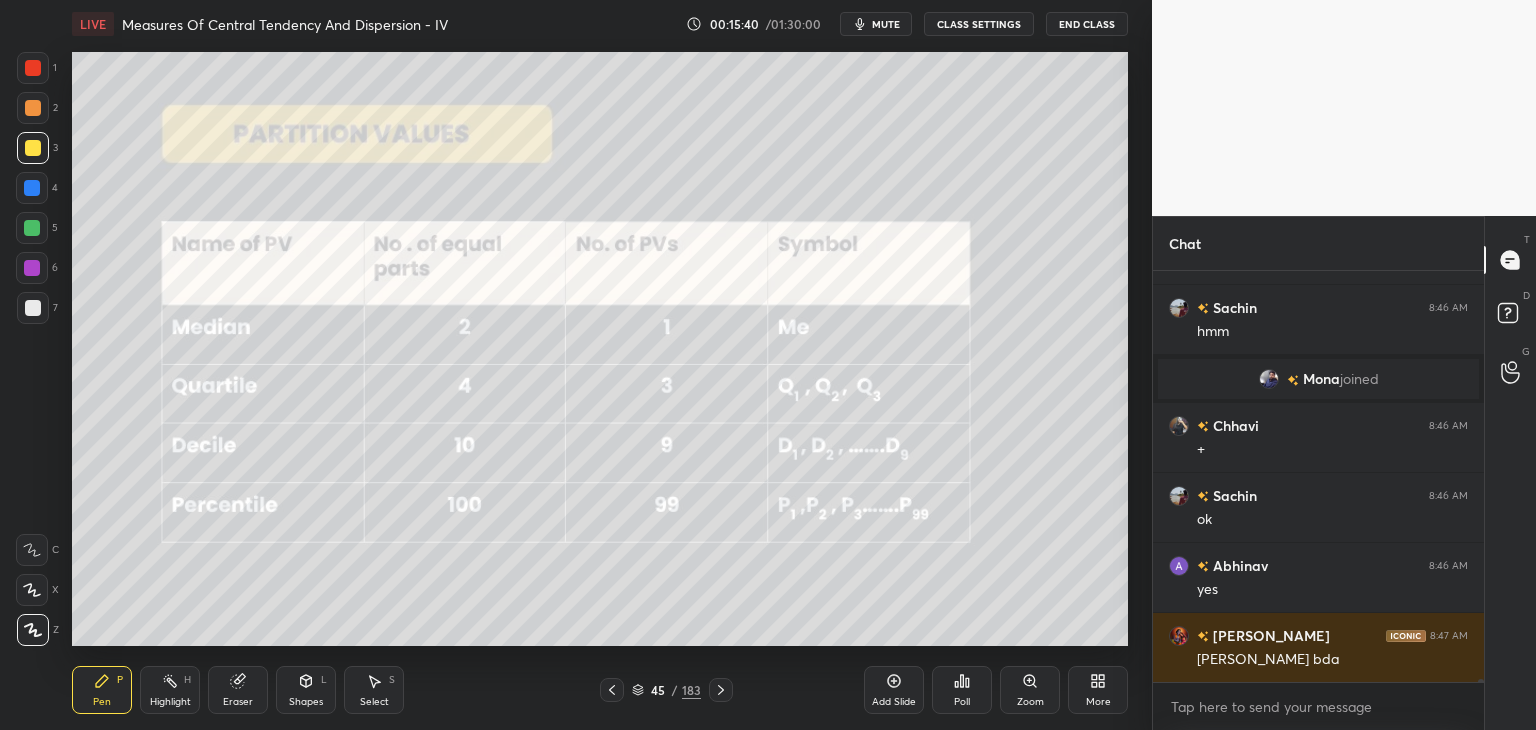 click at bounding box center [32, 228] 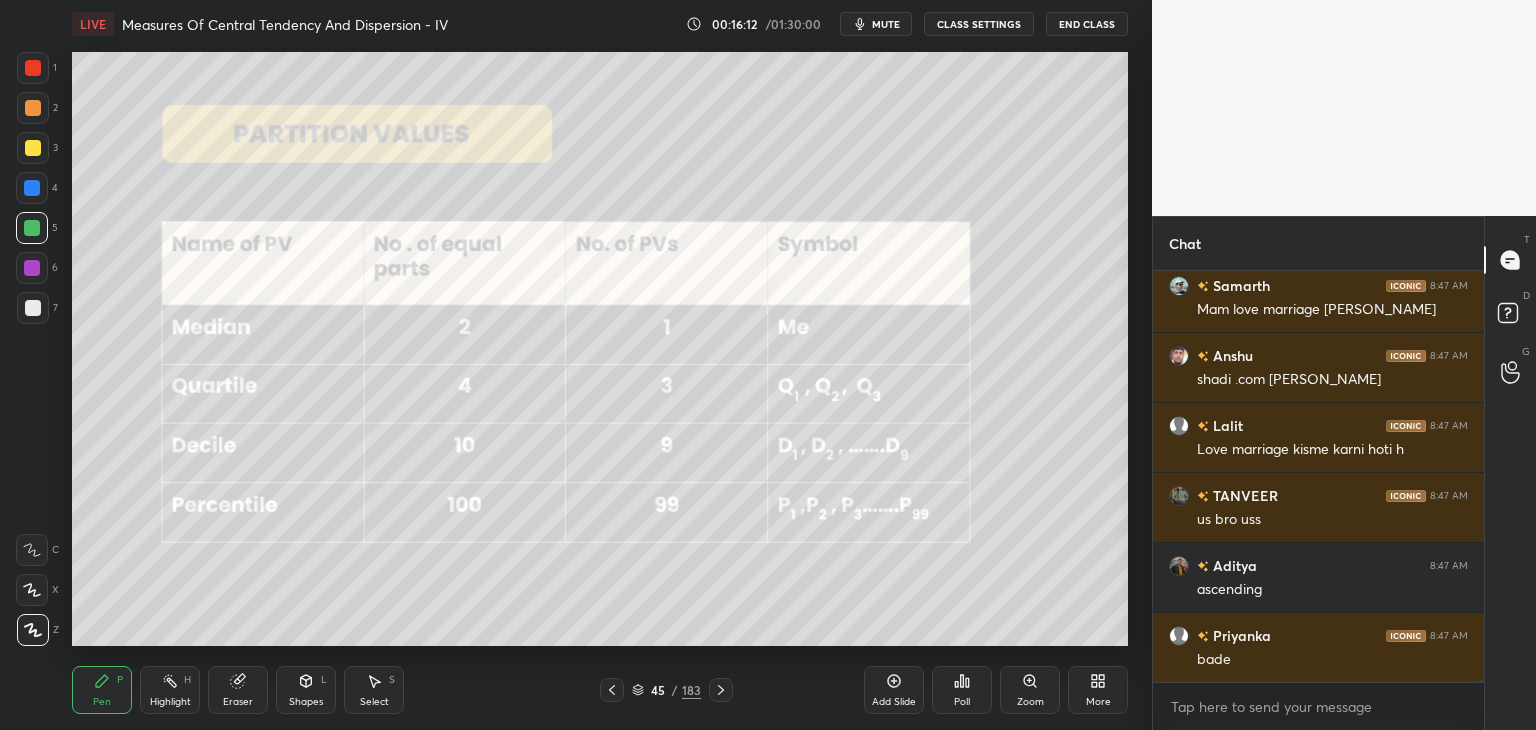 click on "Eraser" at bounding box center (238, 690) 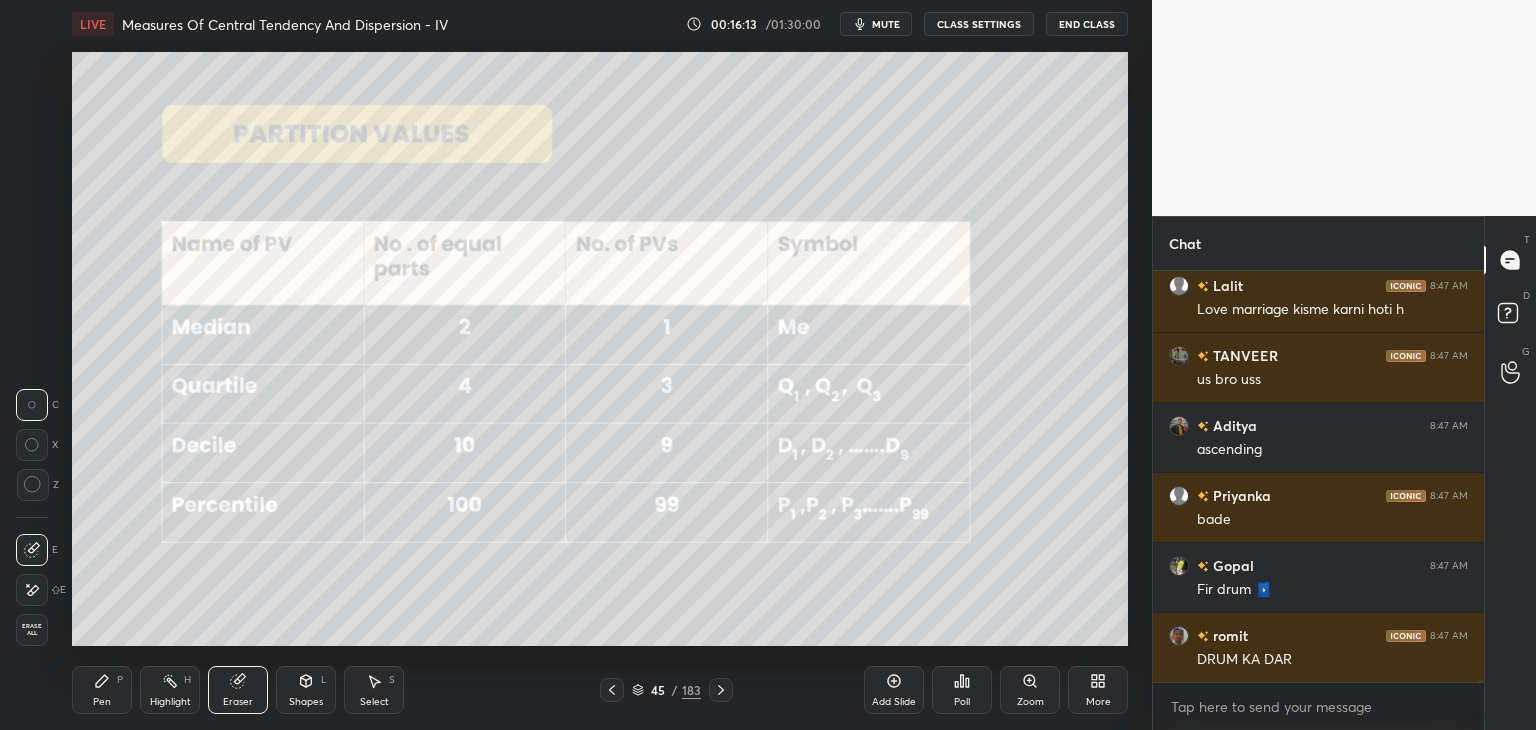 click on "Erase all" at bounding box center [32, 630] 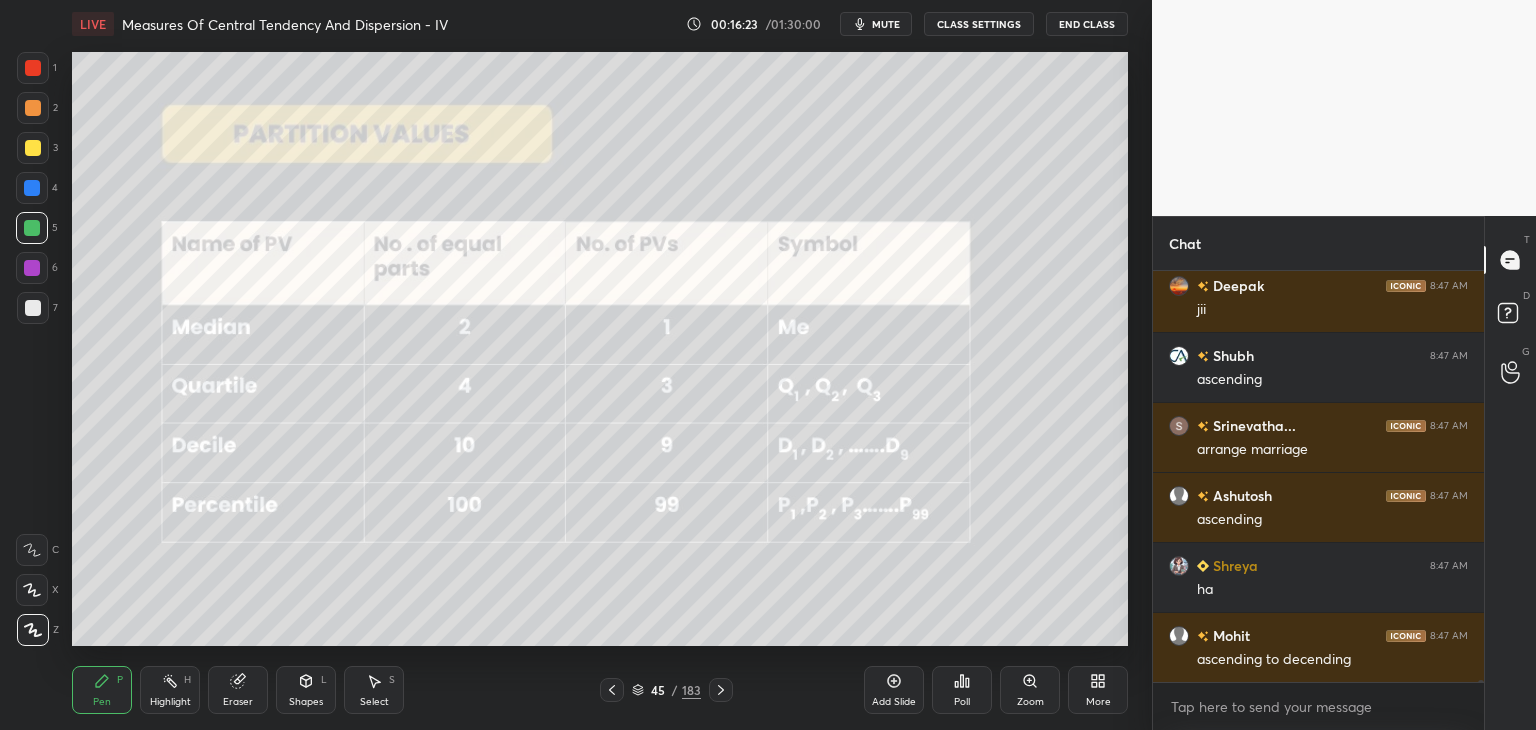 click at bounding box center (721, 690) 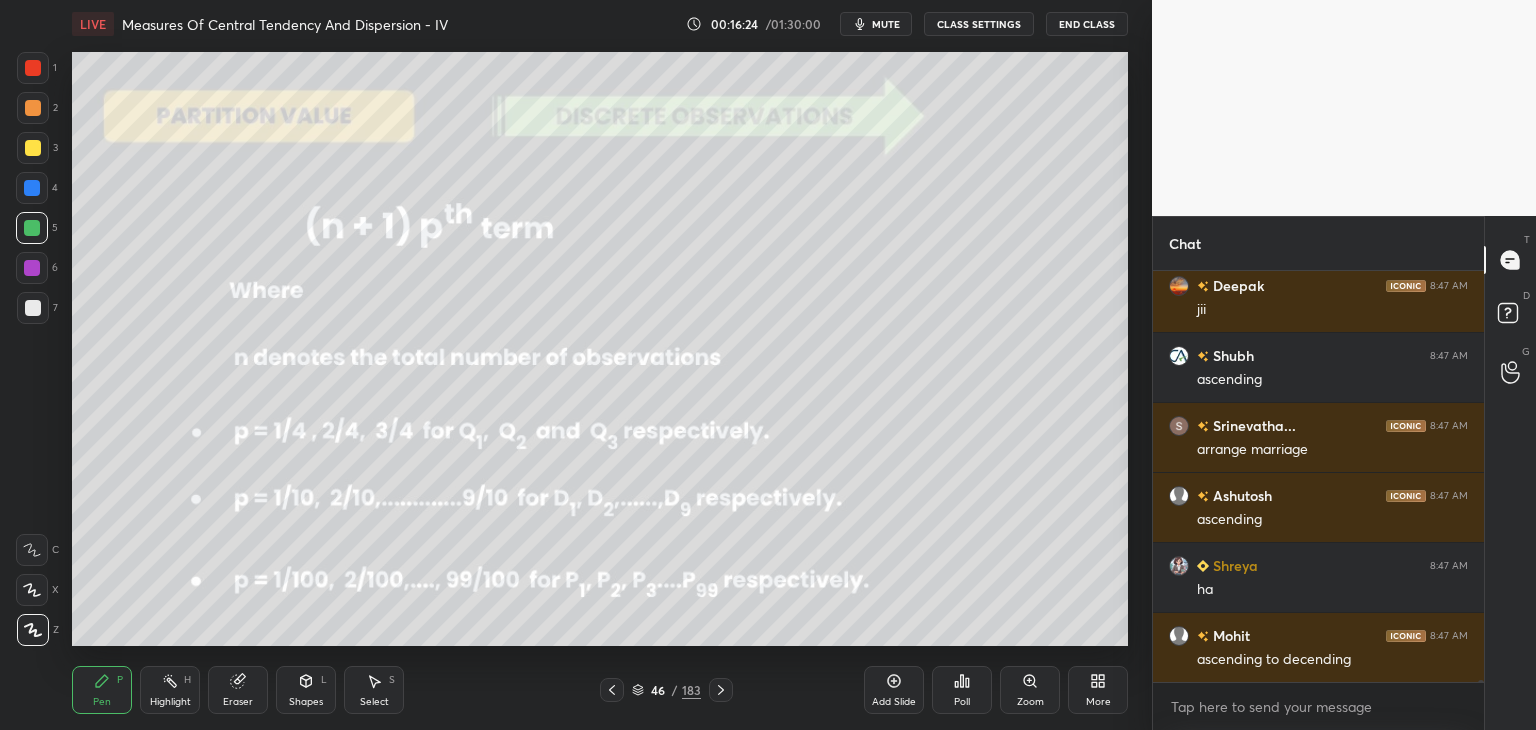 click on "Pen P Highlight H Eraser Shapes L Select S 46 / 183 Add Slide Poll Zoom More" at bounding box center (600, 690) 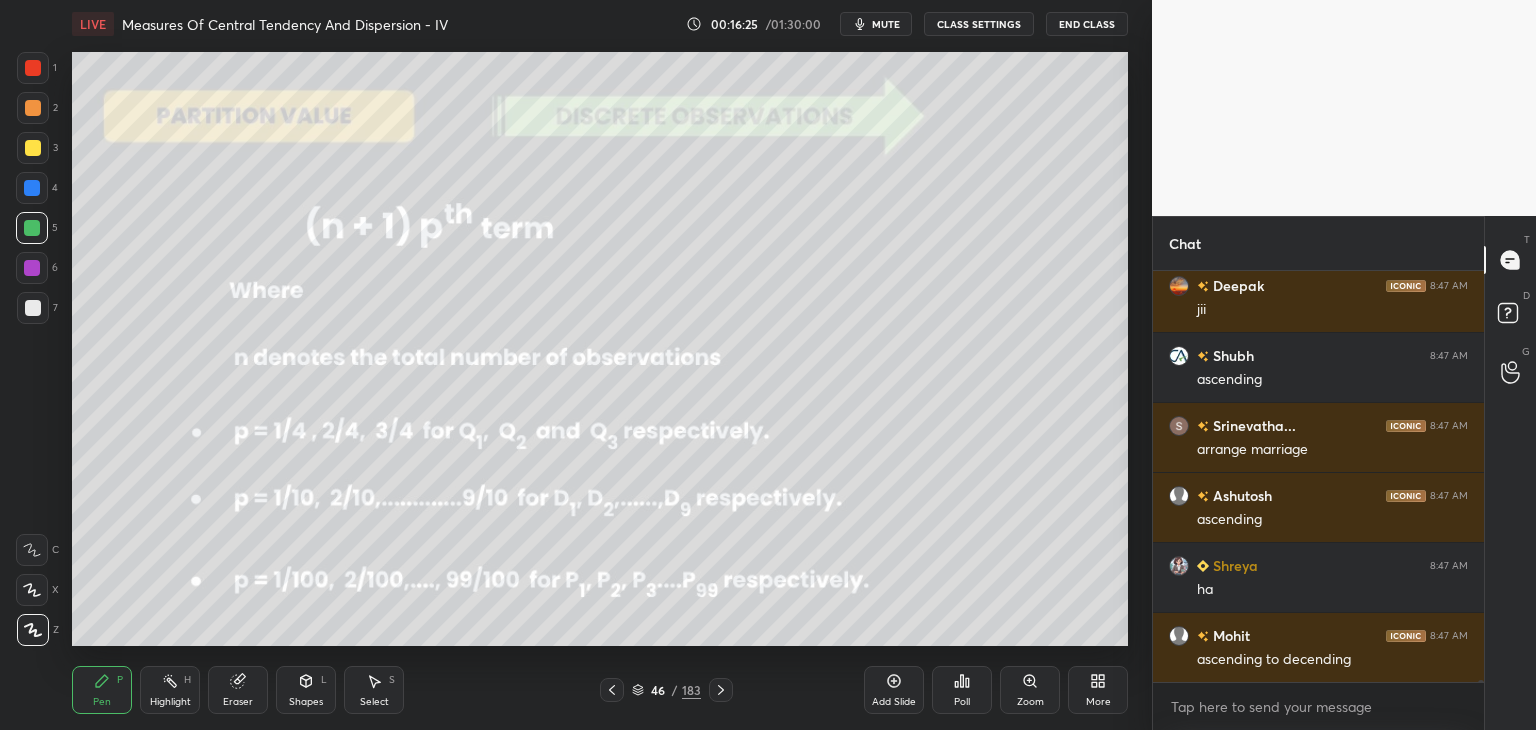 click 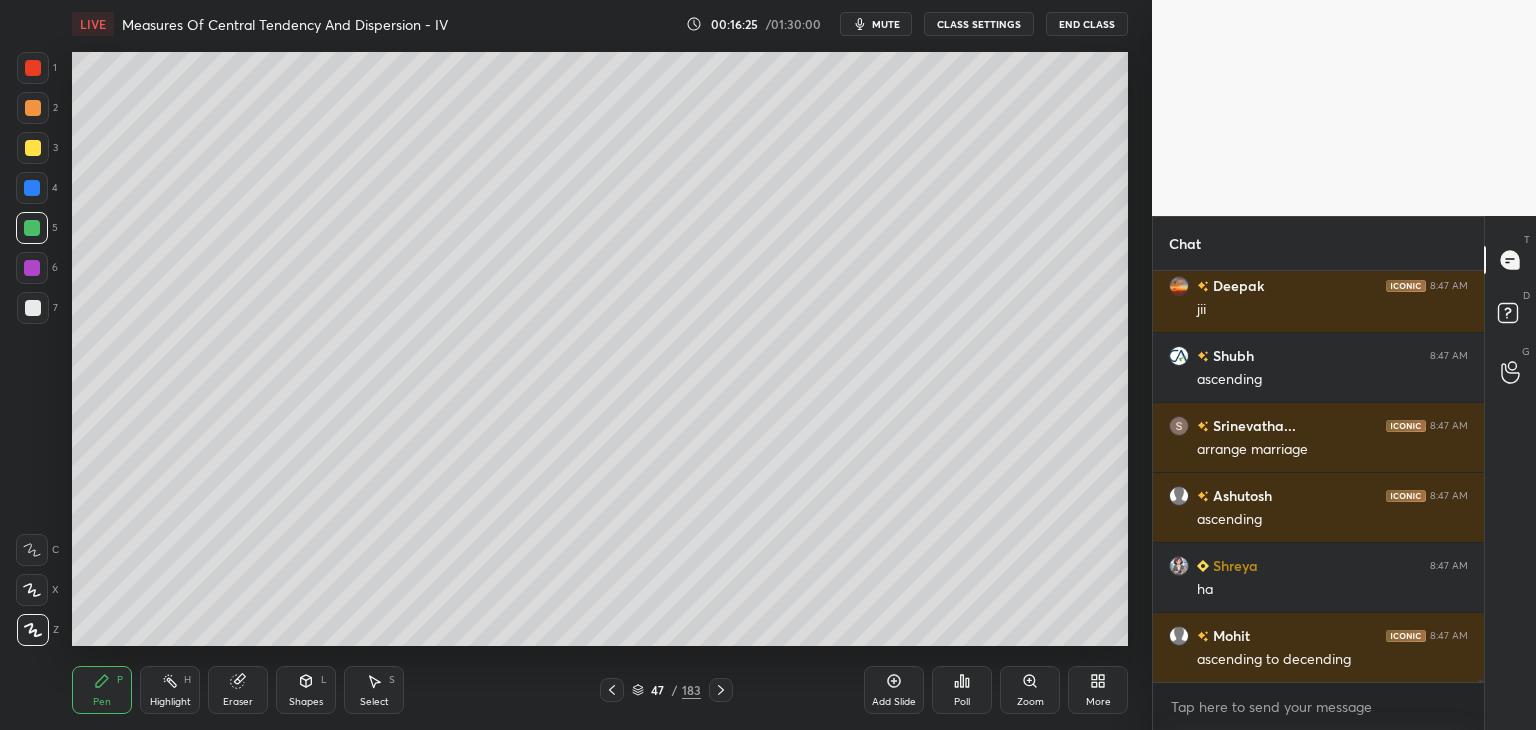 click 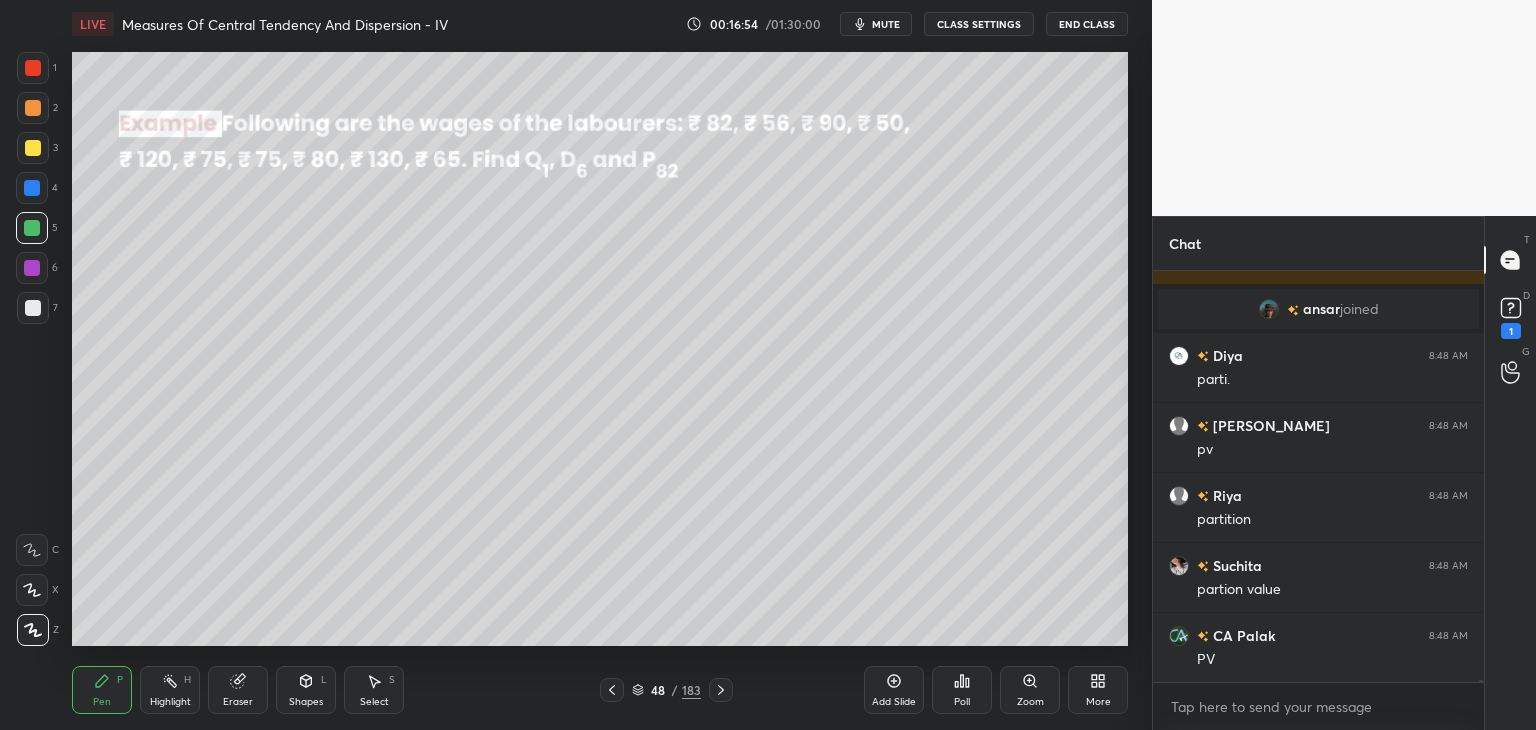 scroll, scrollTop: 68182, scrollLeft: 0, axis: vertical 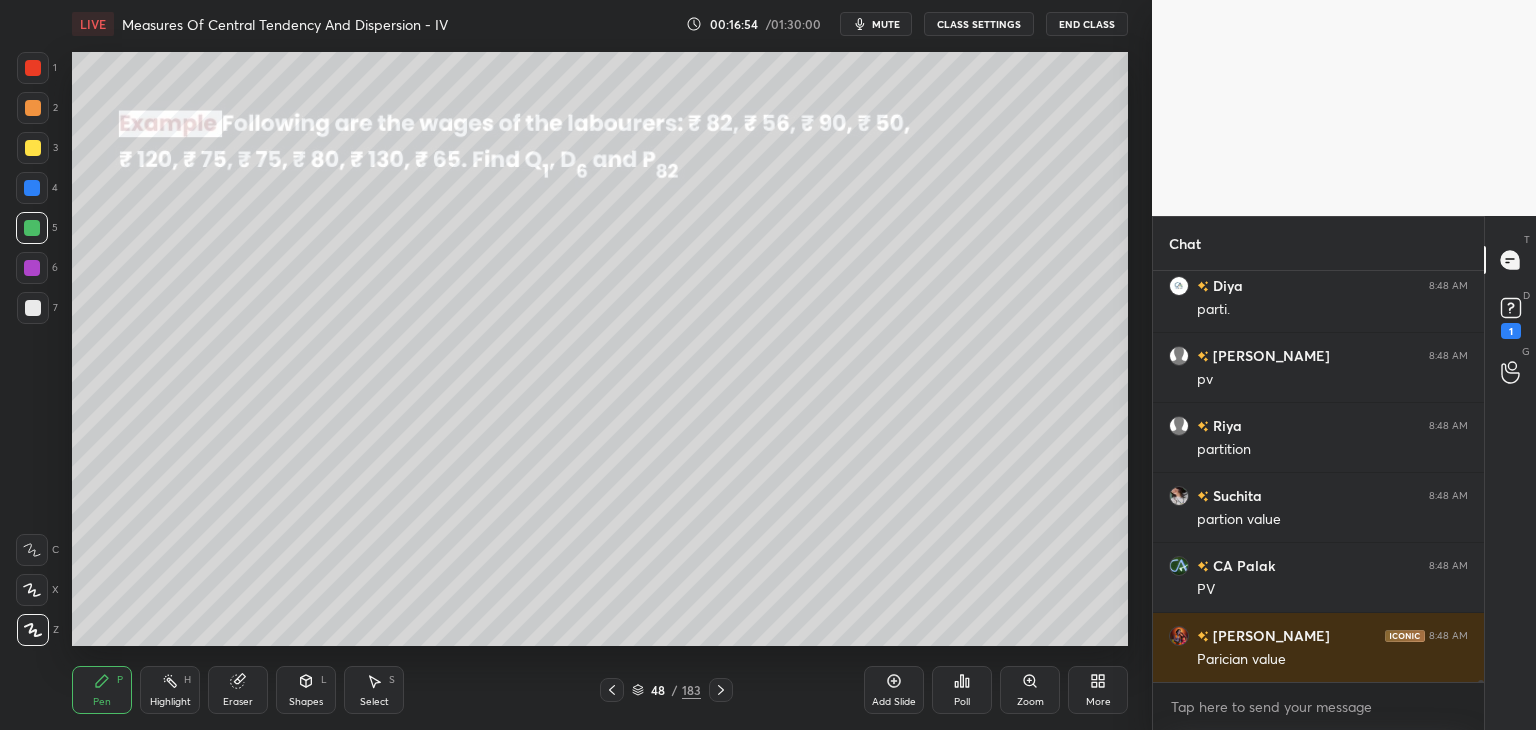 click at bounding box center (33, 148) 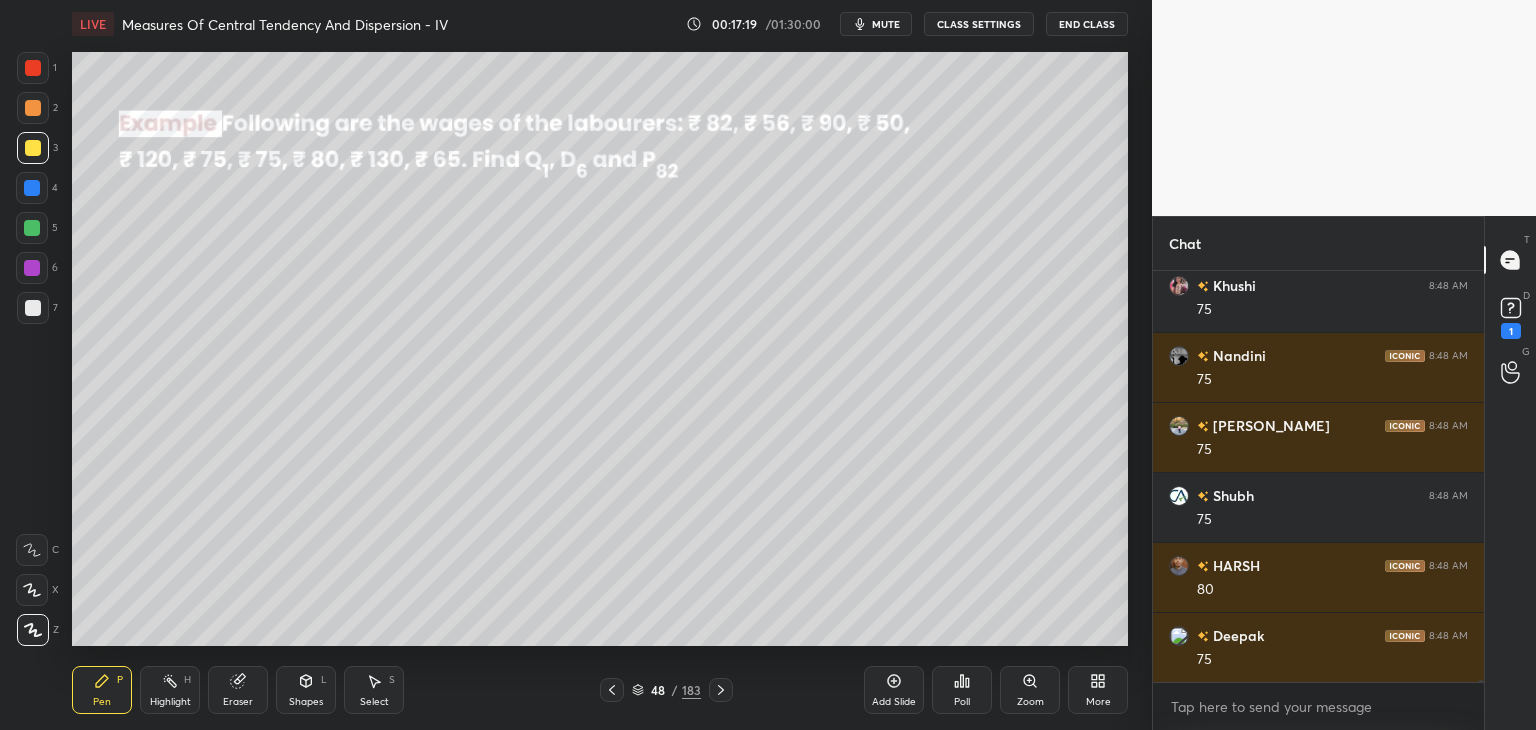 scroll, scrollTop: 72500, scrollLeft: 0, axis: vertical 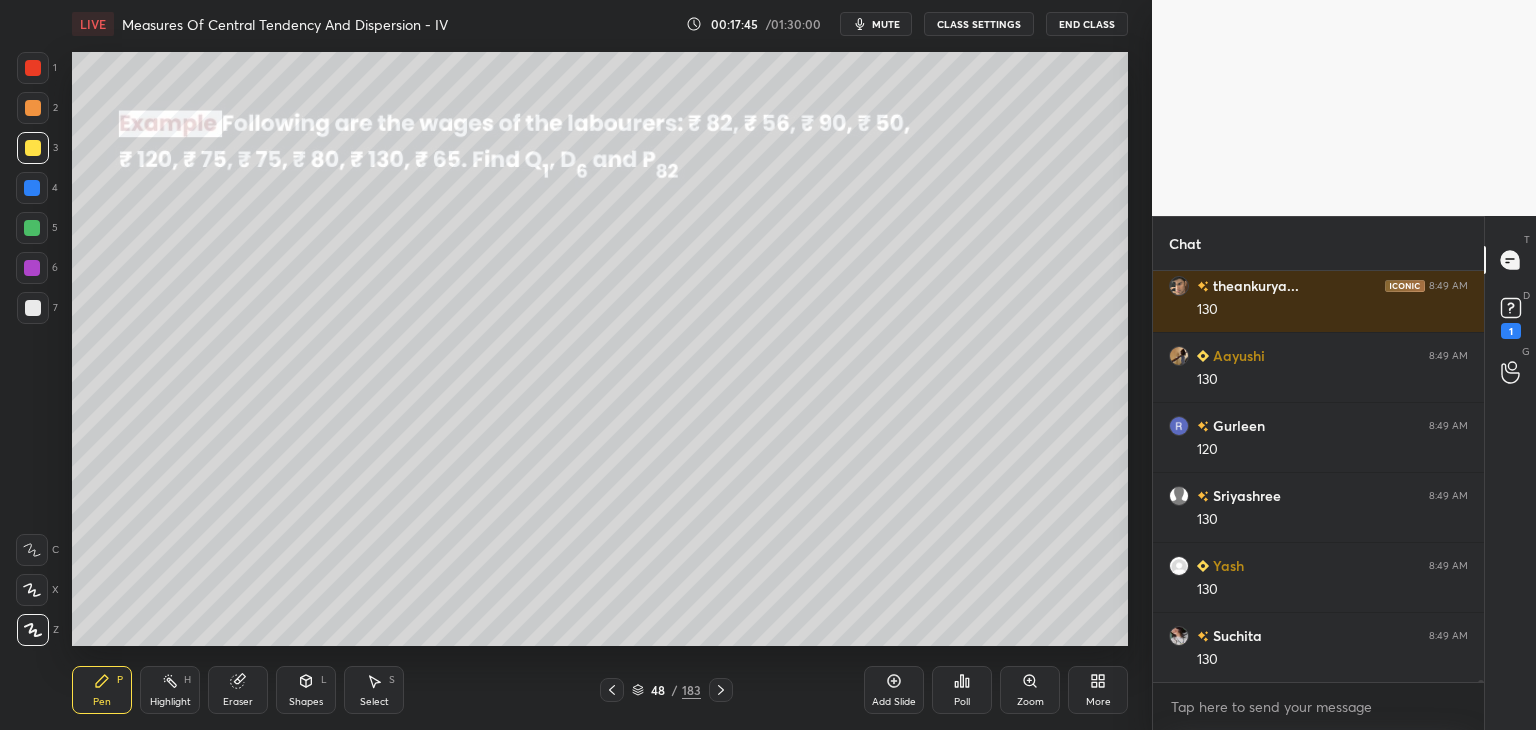 click on "Eraser" at bounding box center [238, 702] 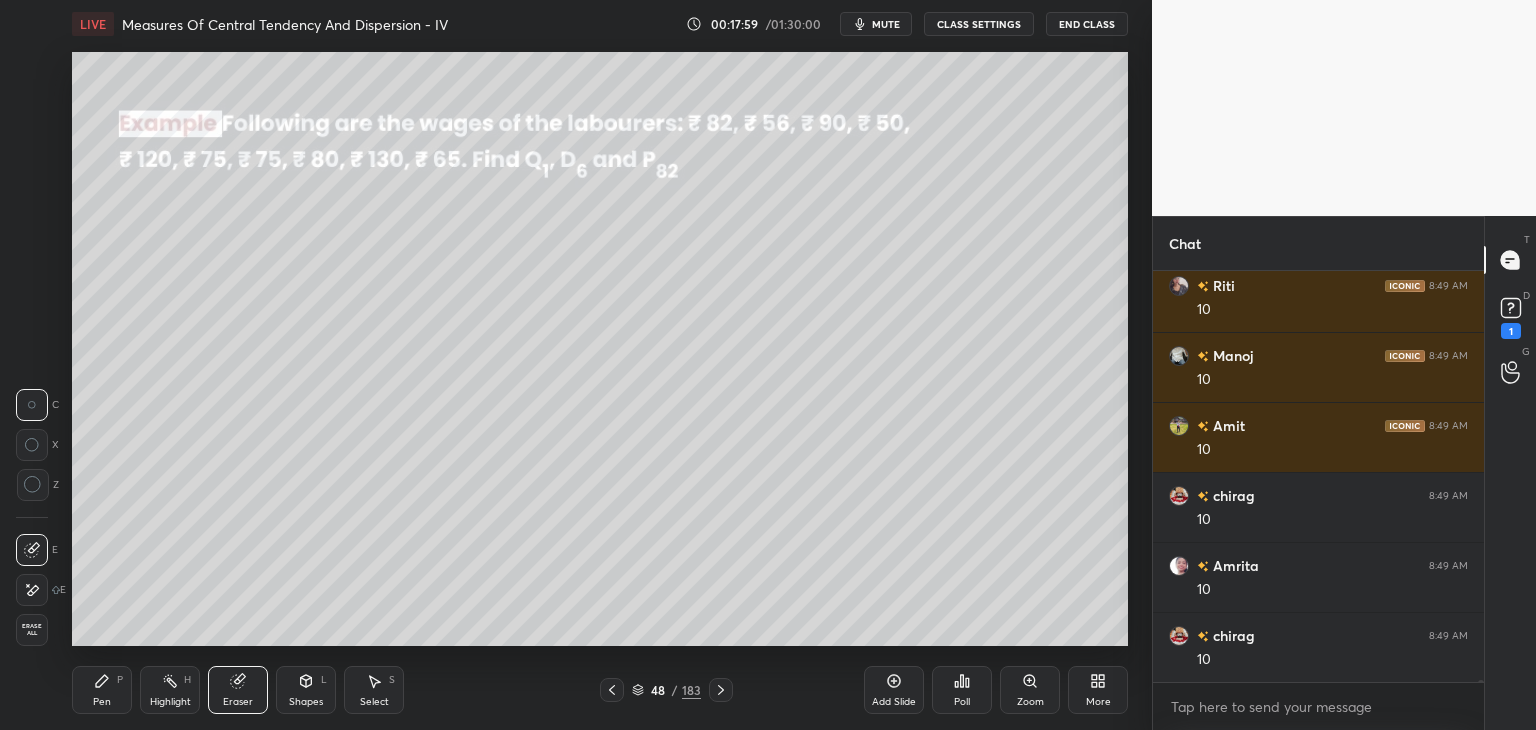 click on "Pen" at bounding box center (102, 702) 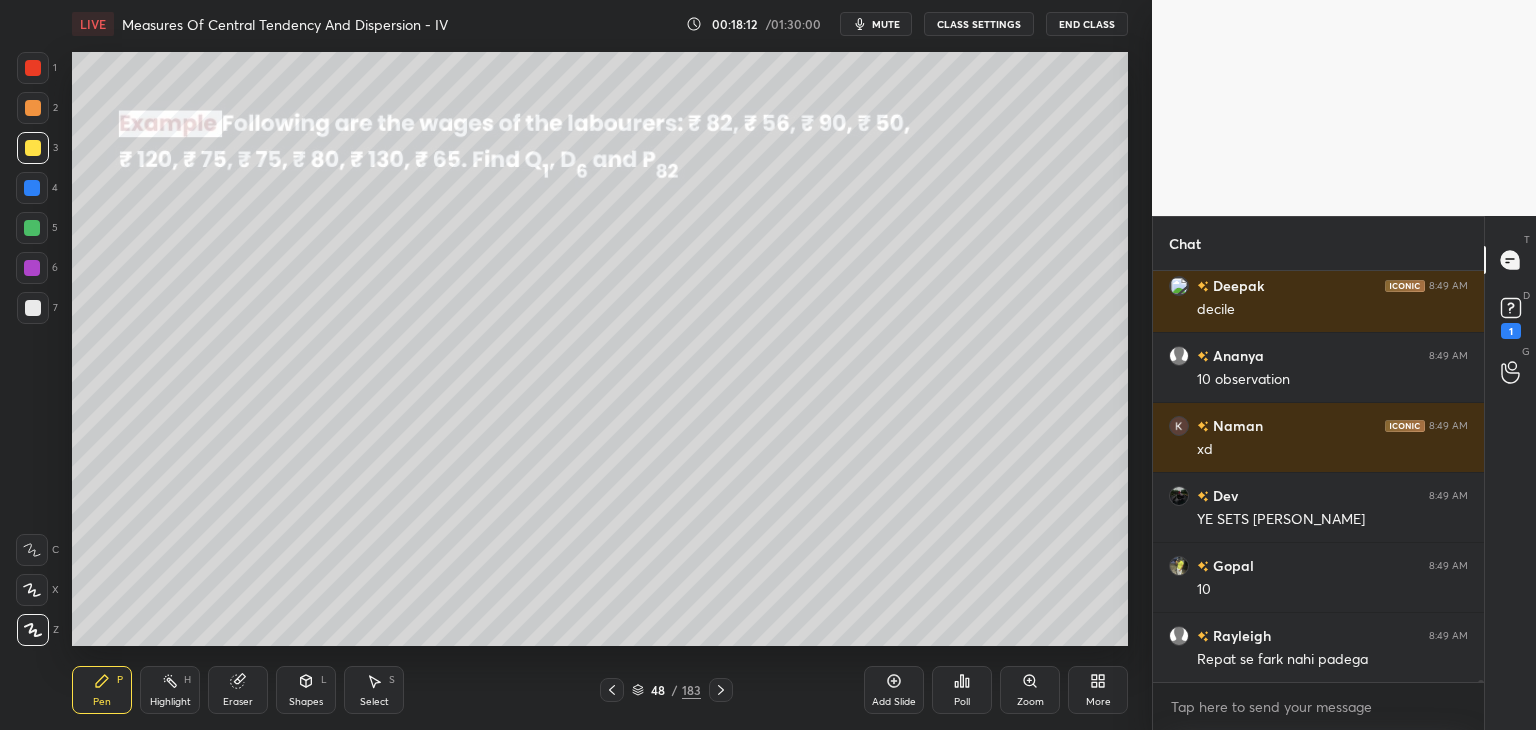 drag, startPoint x: 375, startPoint y: 701, endPoint x: 403, endPoint y: 673, distance: 39.59798 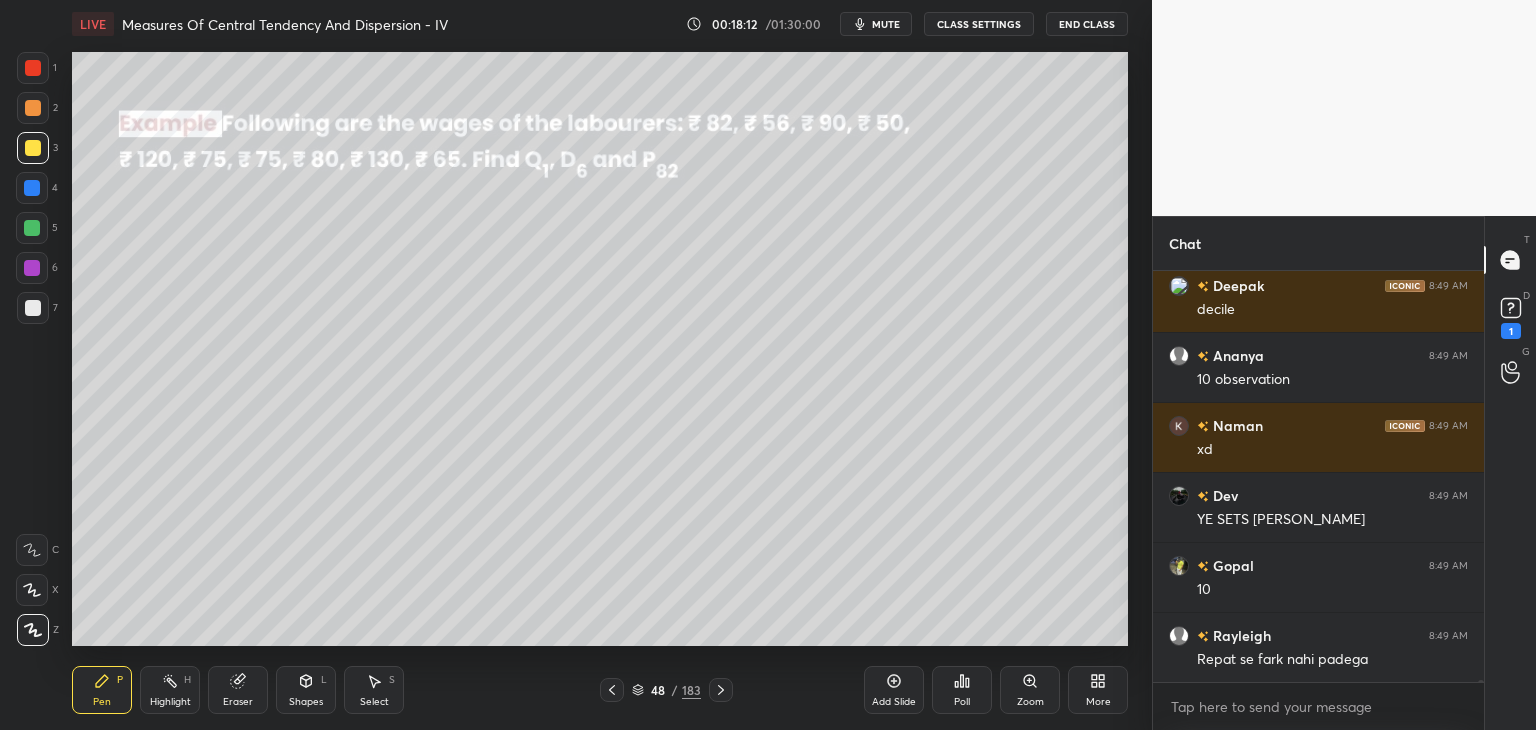 click on "Select" at bounding box center (374, 702) 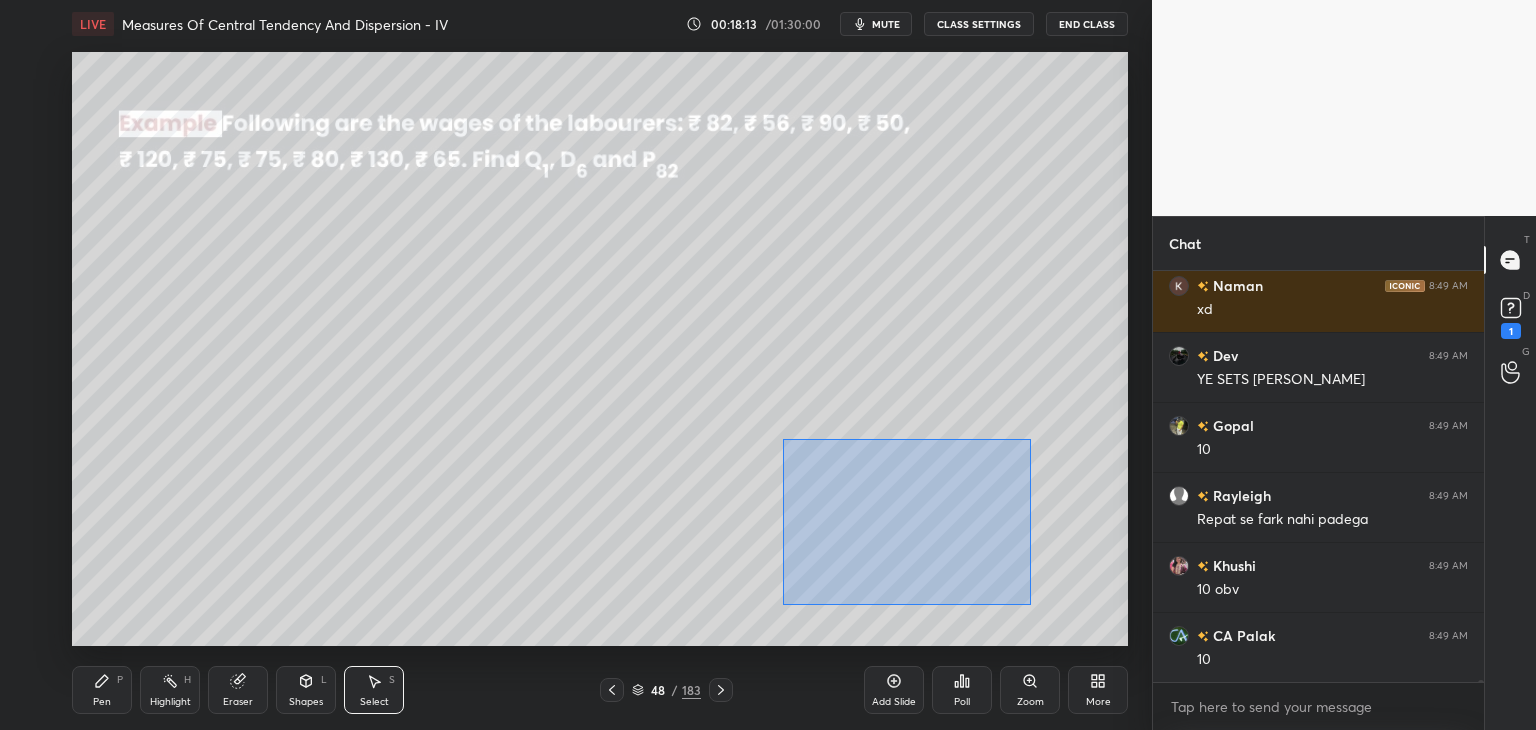 drag, startPoint x: 813, startPoint y: 477, endPoint x: 1031, endPoint y: 605, distance: 252.80032 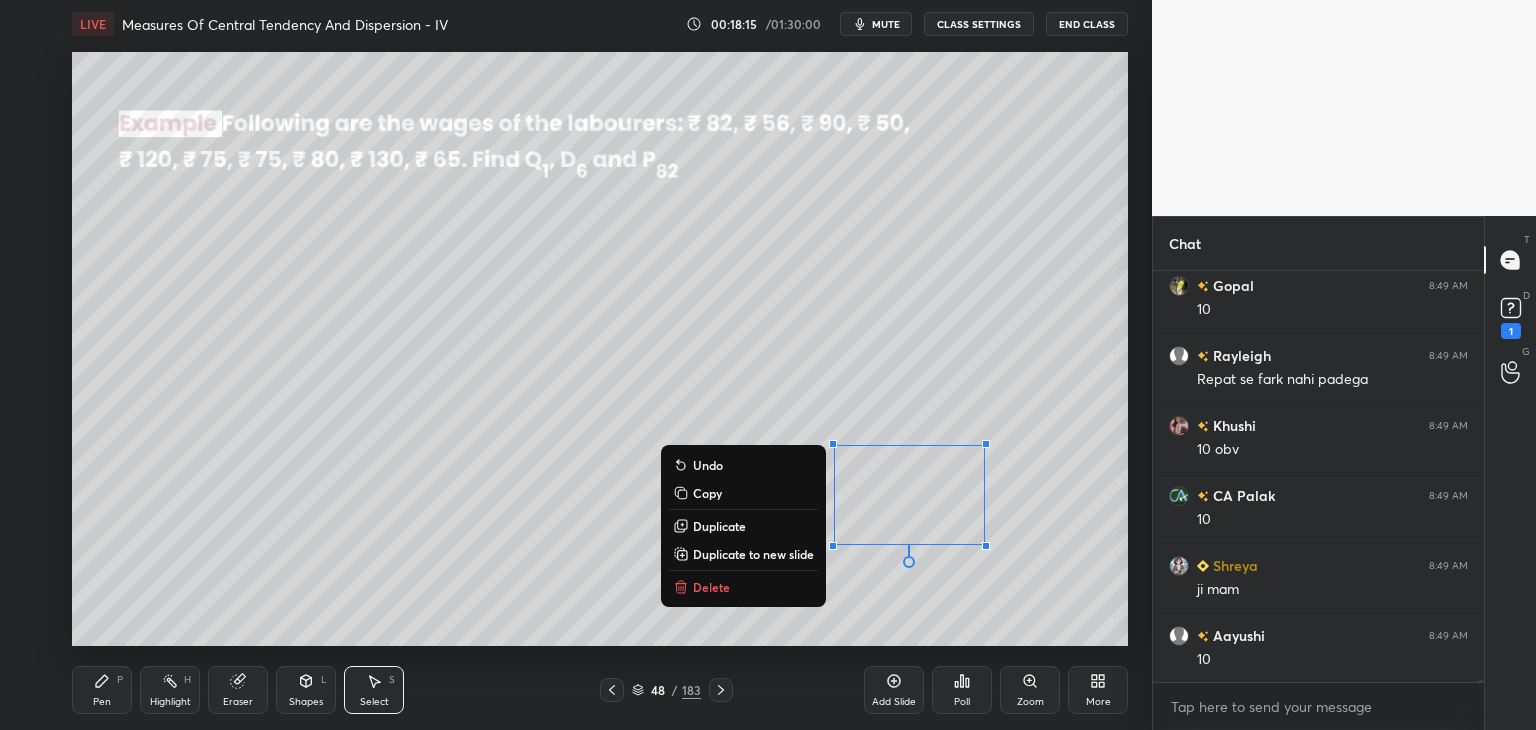 click on "Delete" at bounding box center [743, 587] 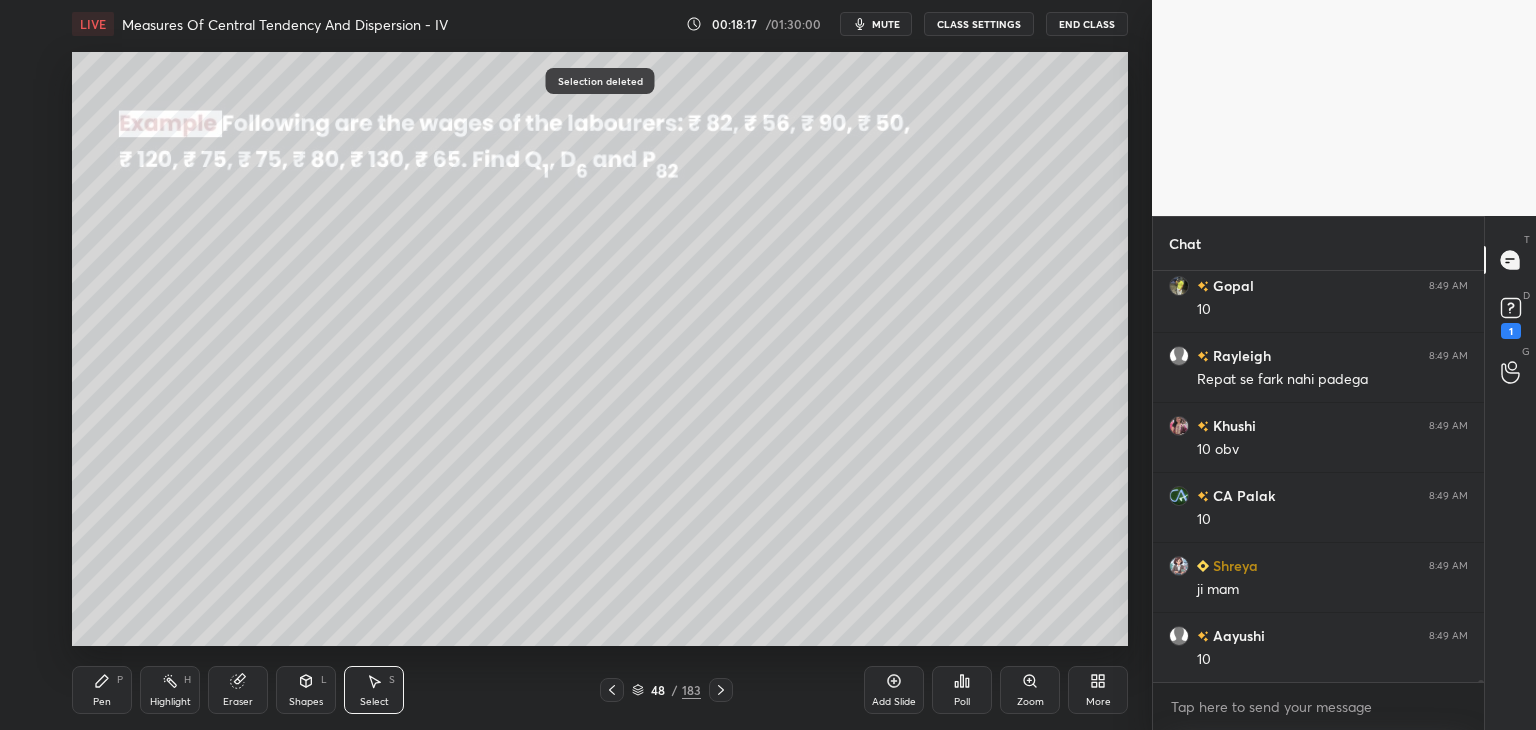 click on "Pen P" at bounding box center (102, 690) 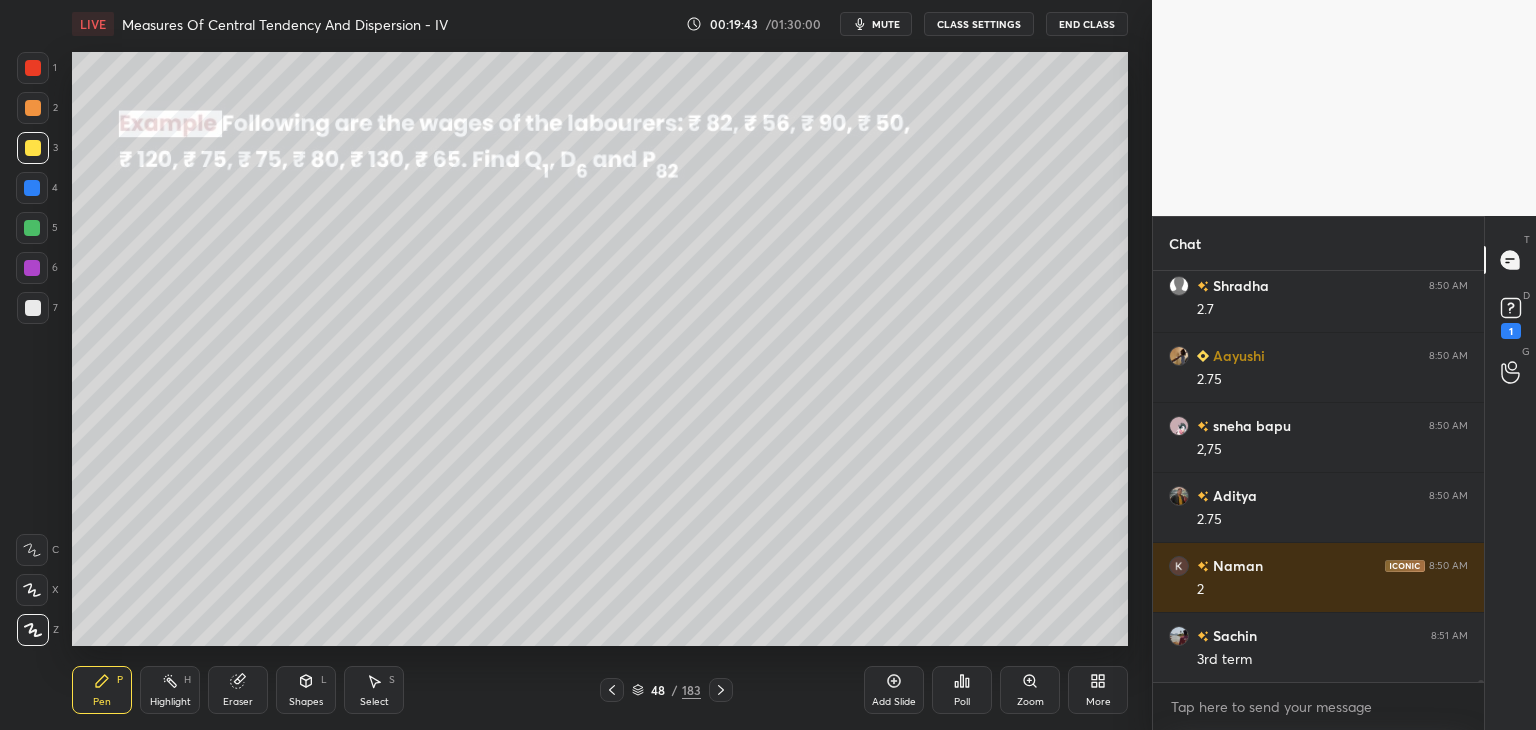 scroll, scrollTop: 84148, scrollLeft: 0, axis: vertical 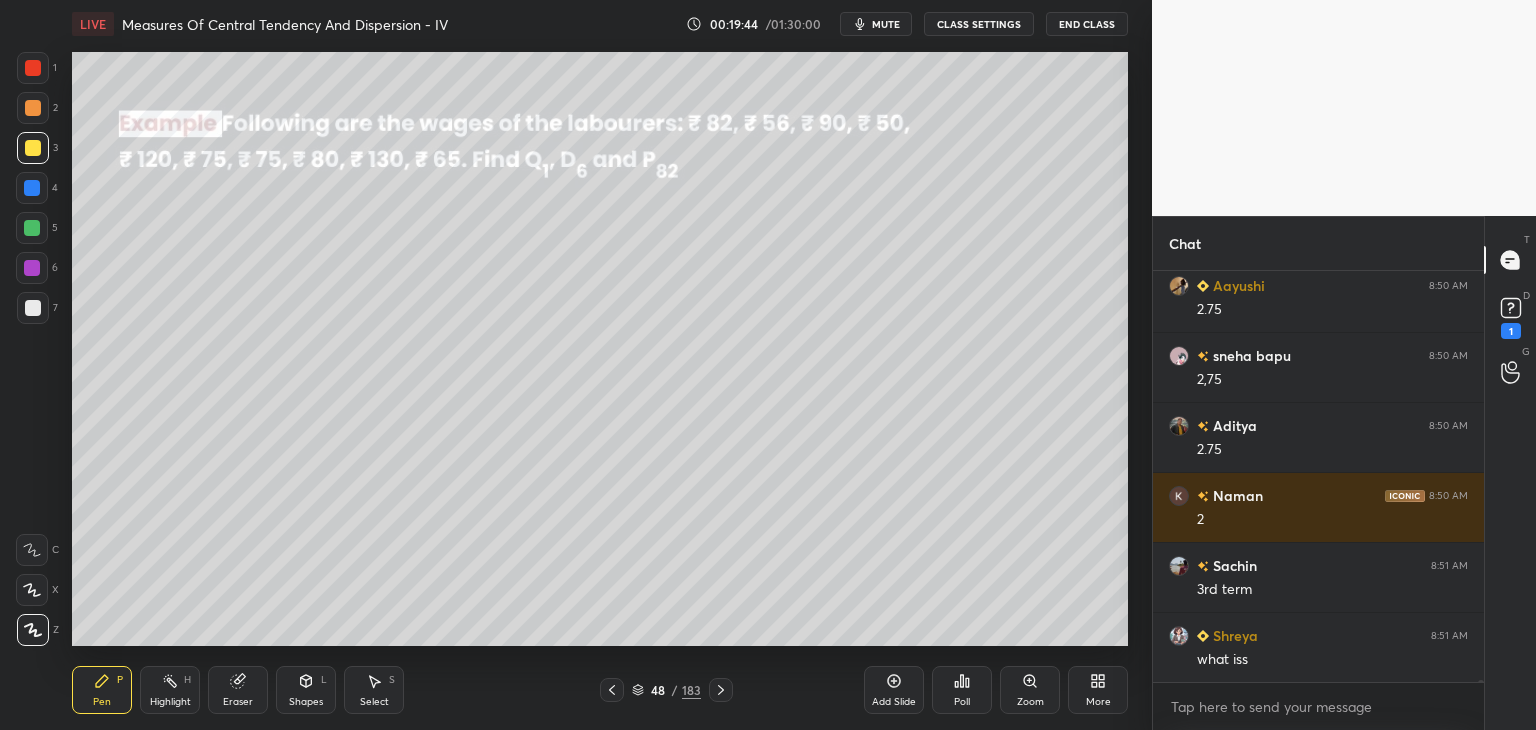 click on "CLASS SETTINGS" at bounding box center (979, 24) 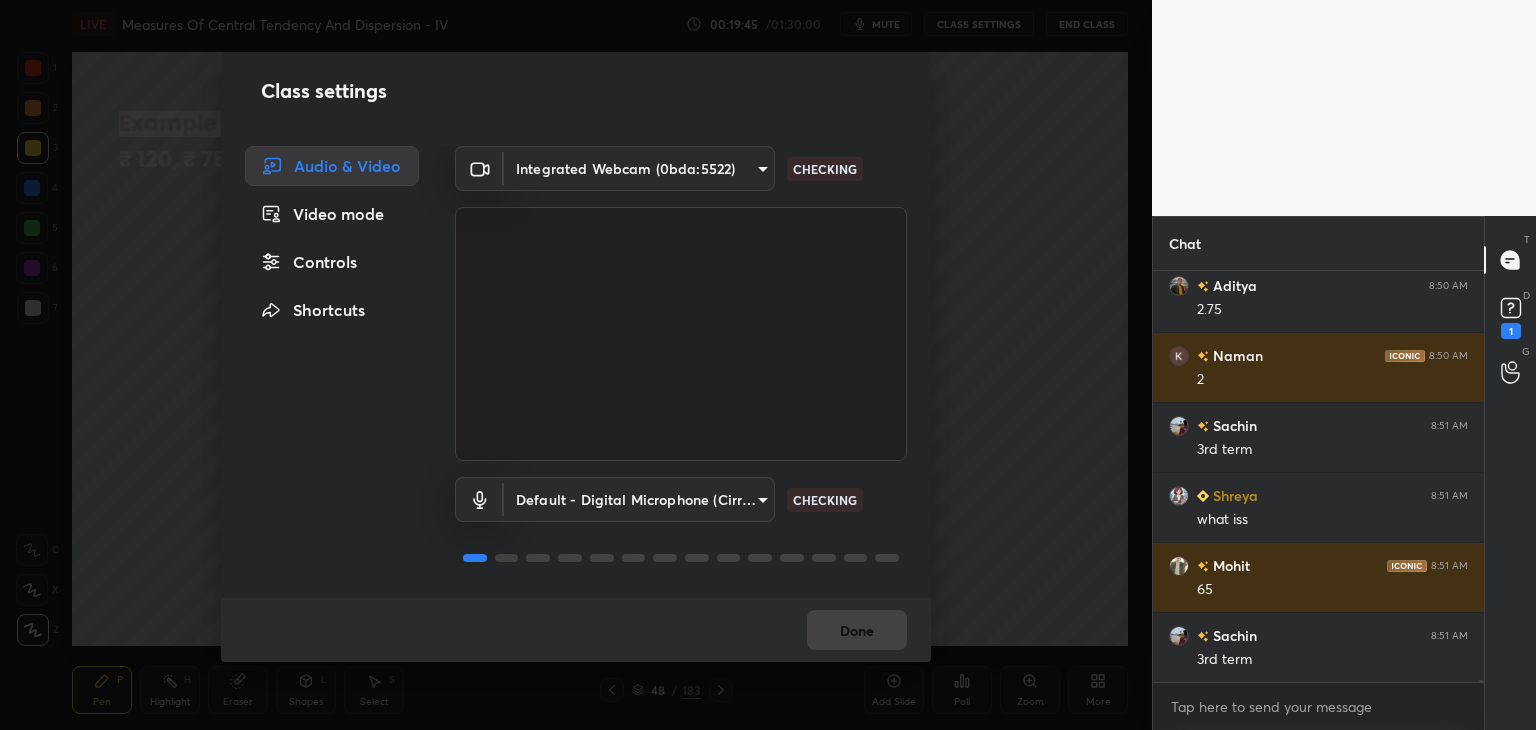 scroll, scrollTop: 84358, scrollLeft: 0, axis: vertical 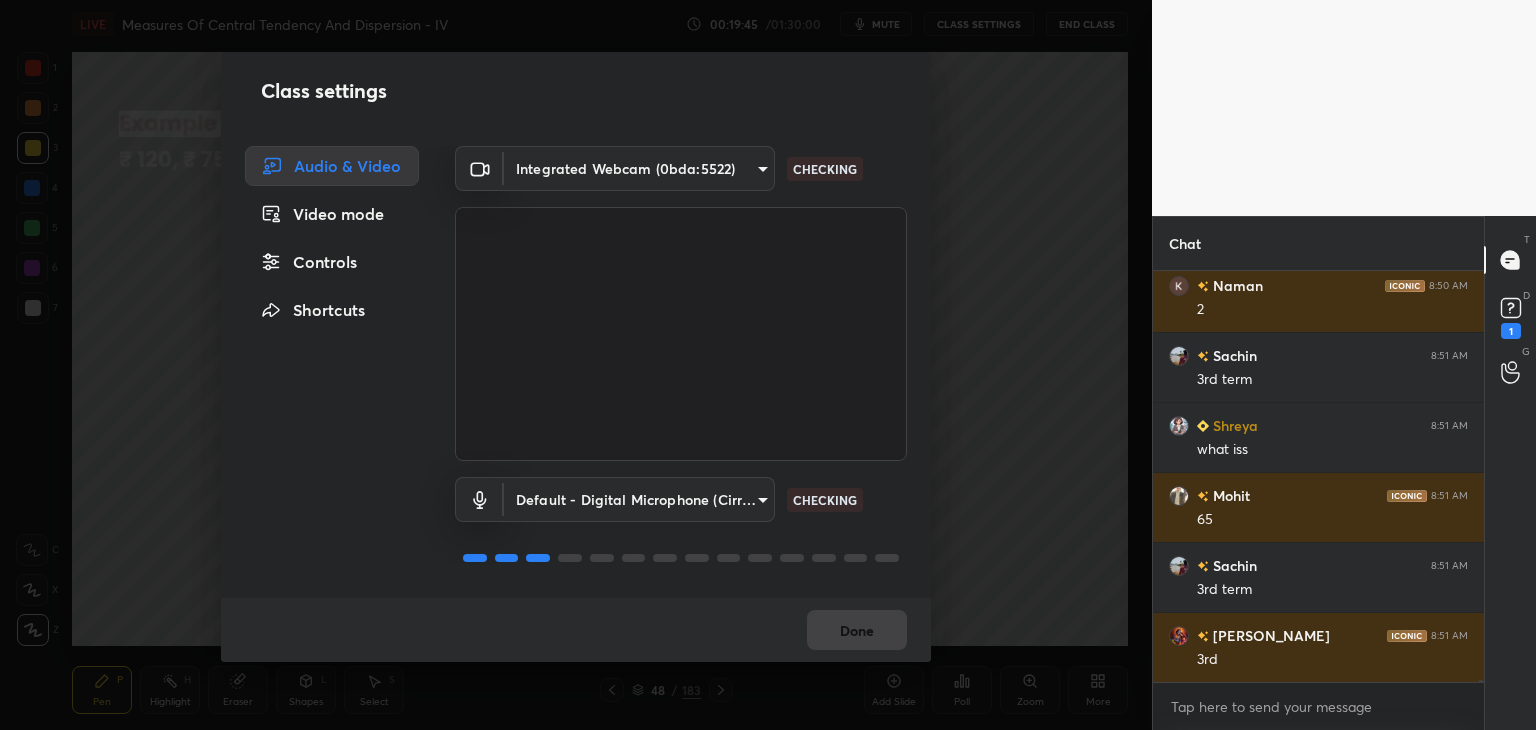 click on "Controls" at bounding box center [332, 262] 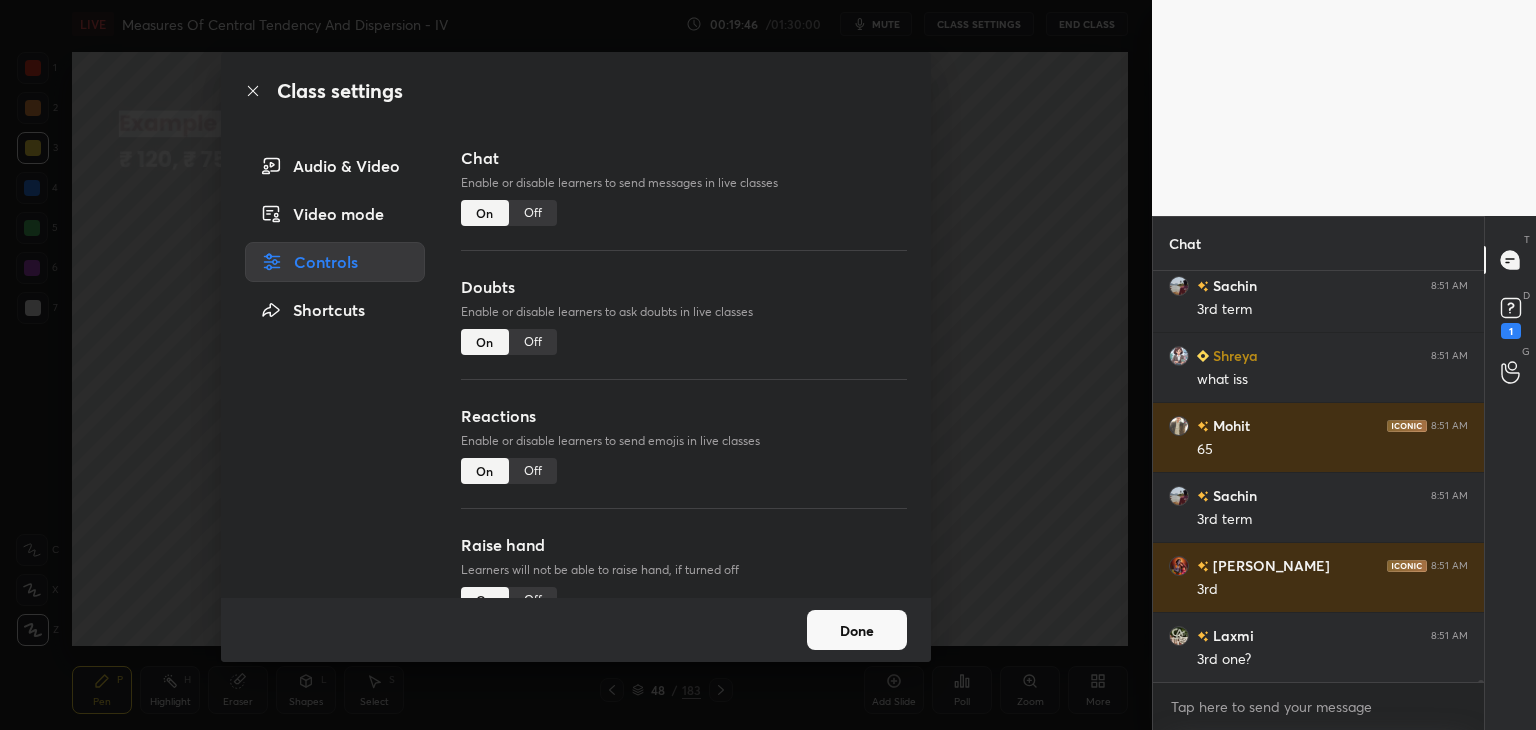 drag, startPoint x: 544, startPoint y: 211, endPoint x: 547, endPoint y: 224, distance: 13.341664 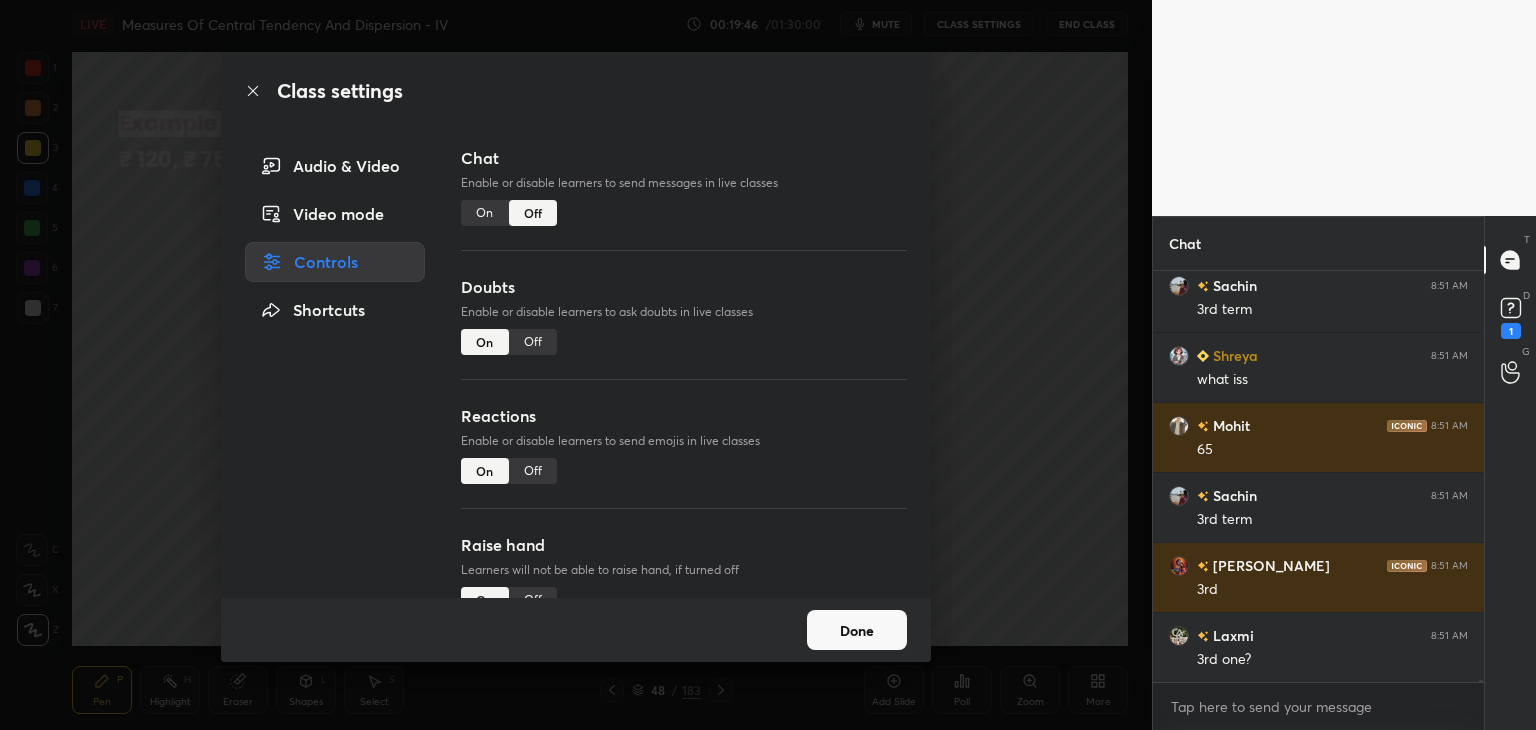 scroll, scrollTop: 83178, scrollLeft: 0, axis: vertical 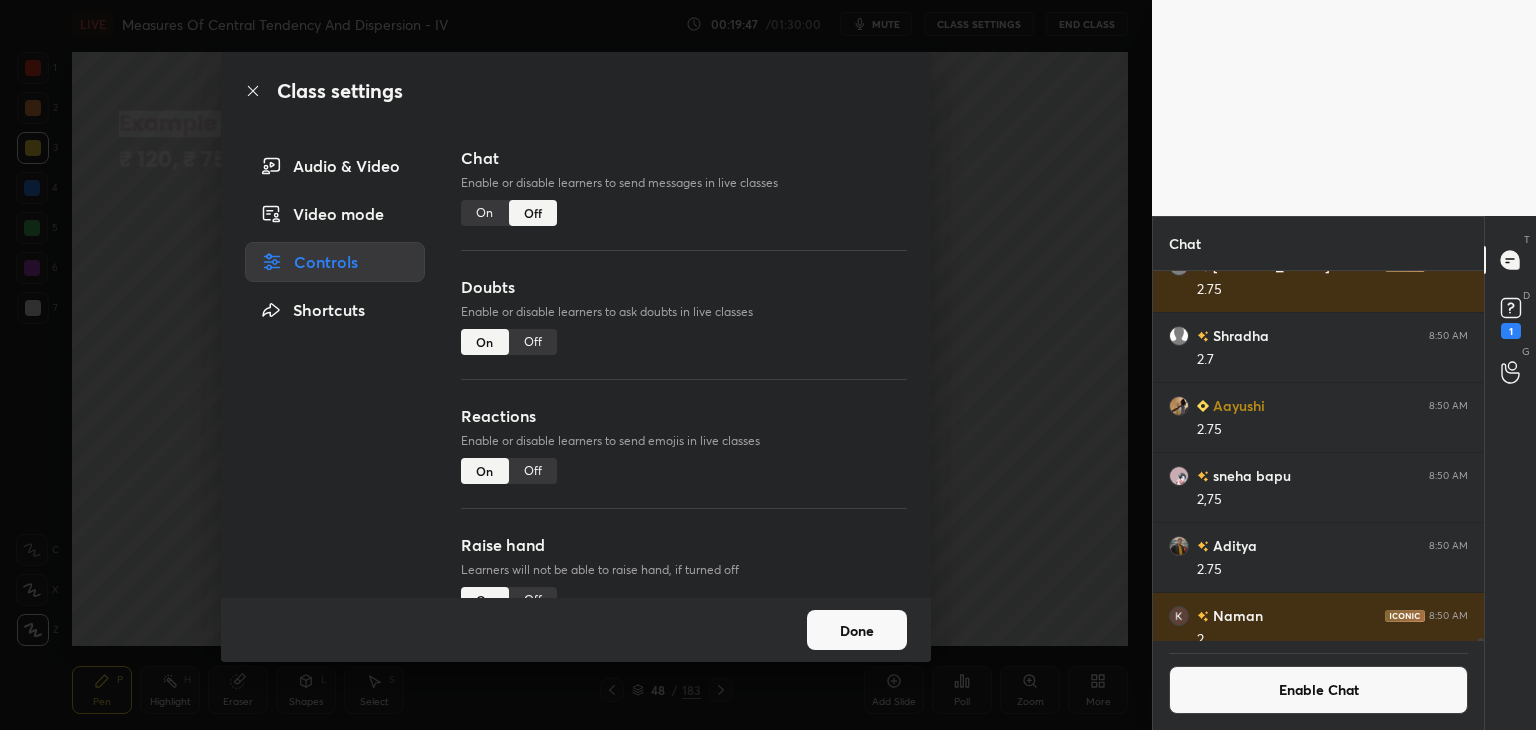 drag, startPoint x: 830, startPoint y: 629, endPoint x: 811, endPoint y: 640, distance: 21.954498 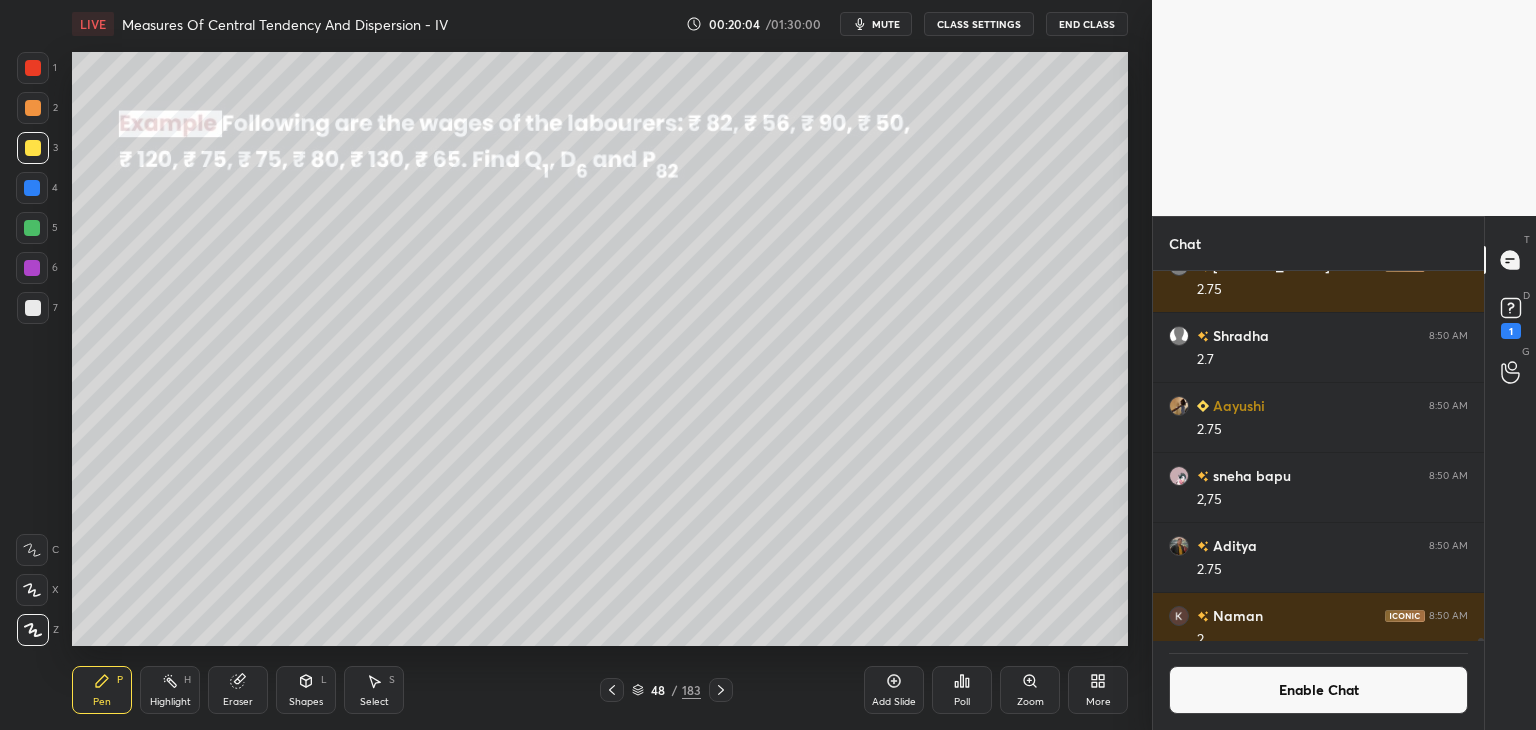scroll, scrollTop: 324, scrollLeft: 325, axis: both 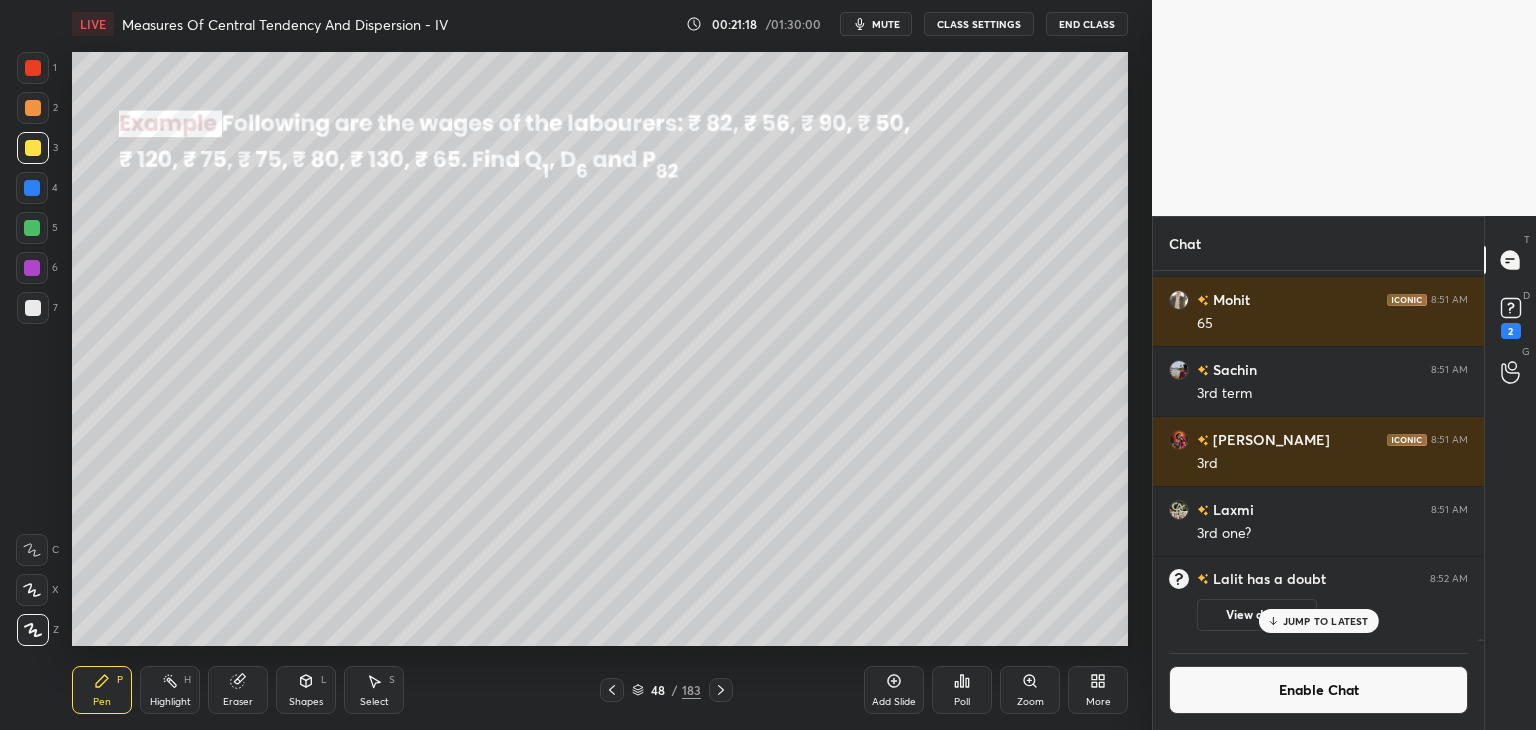 drag, startPoint x: 1340, startPoint y: 624, endPoint x: 1341, endPoint y: 643, distance: 19.026299 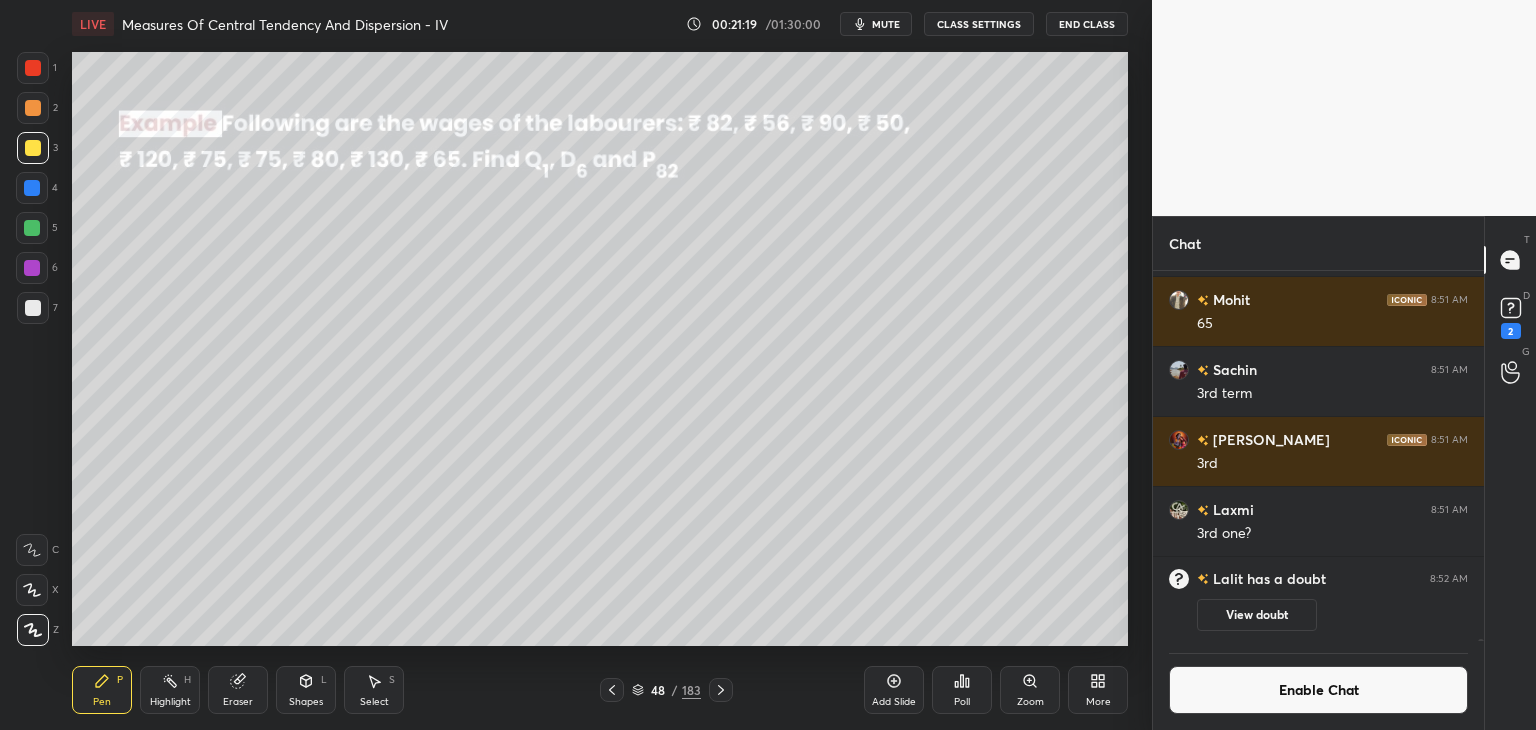 click on "Enable Chat" at bounding box center (1318, 690) 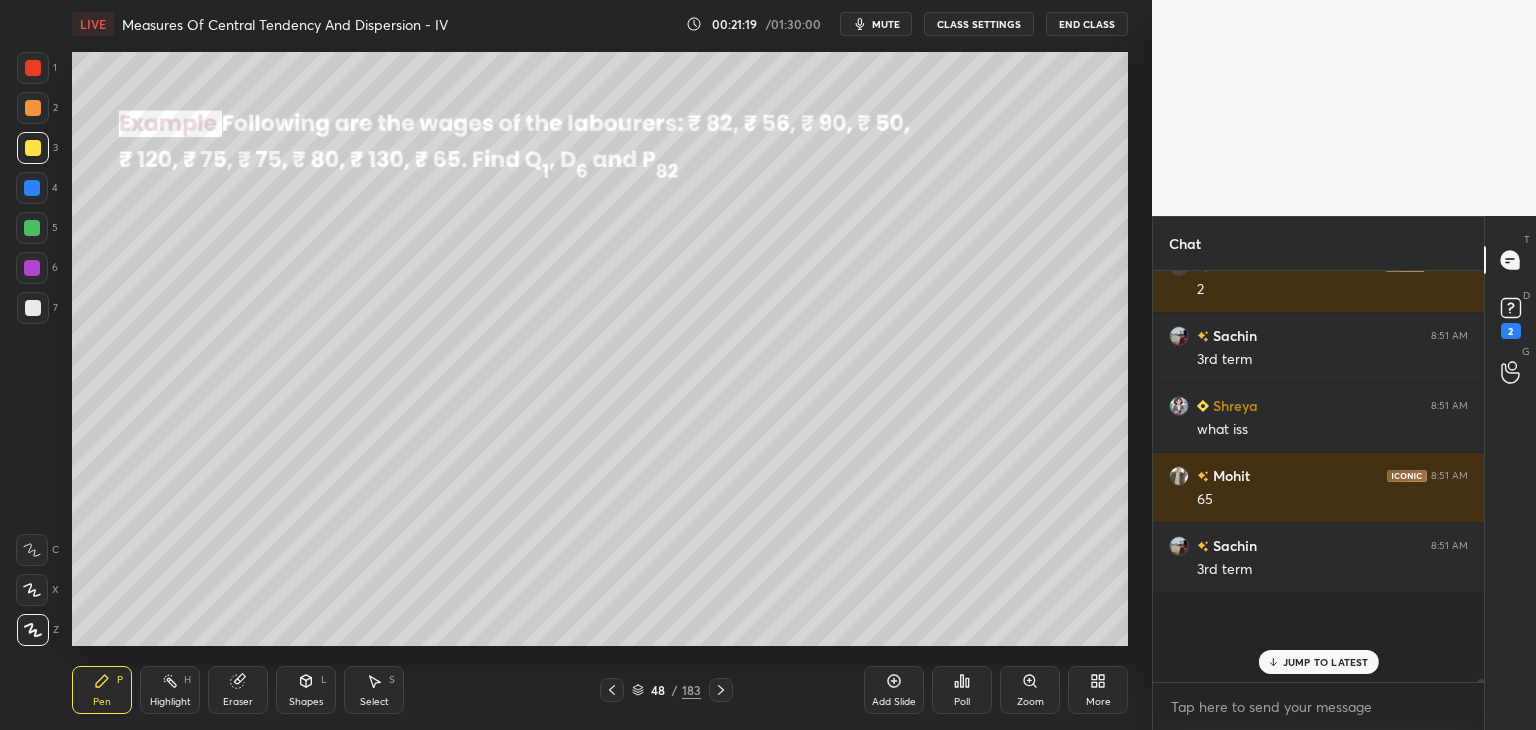 scroll, scrollTop: 83284, scrollLeft: 0, axis: vertical 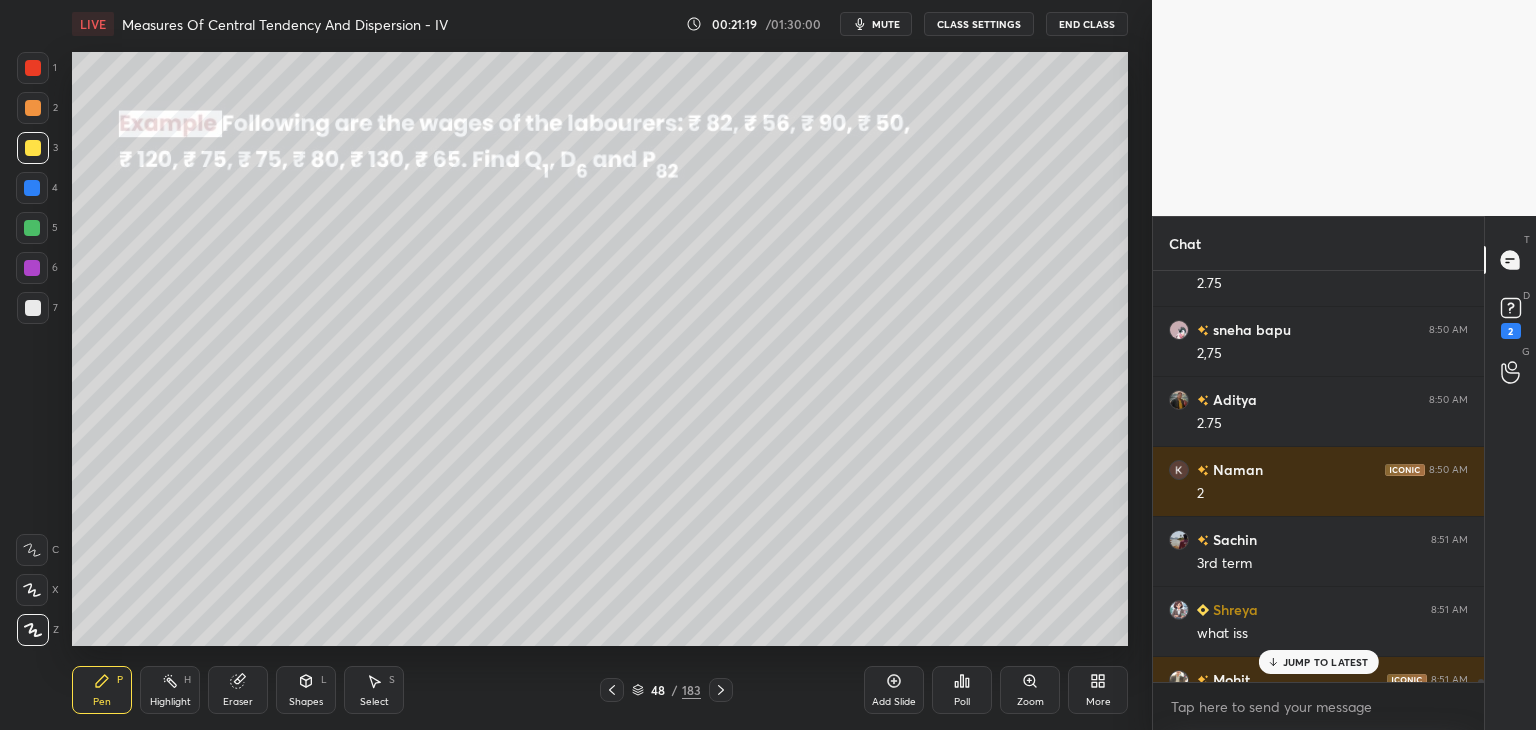 click on "JUMP TO LATEST" at bounding box center [1326, 662] 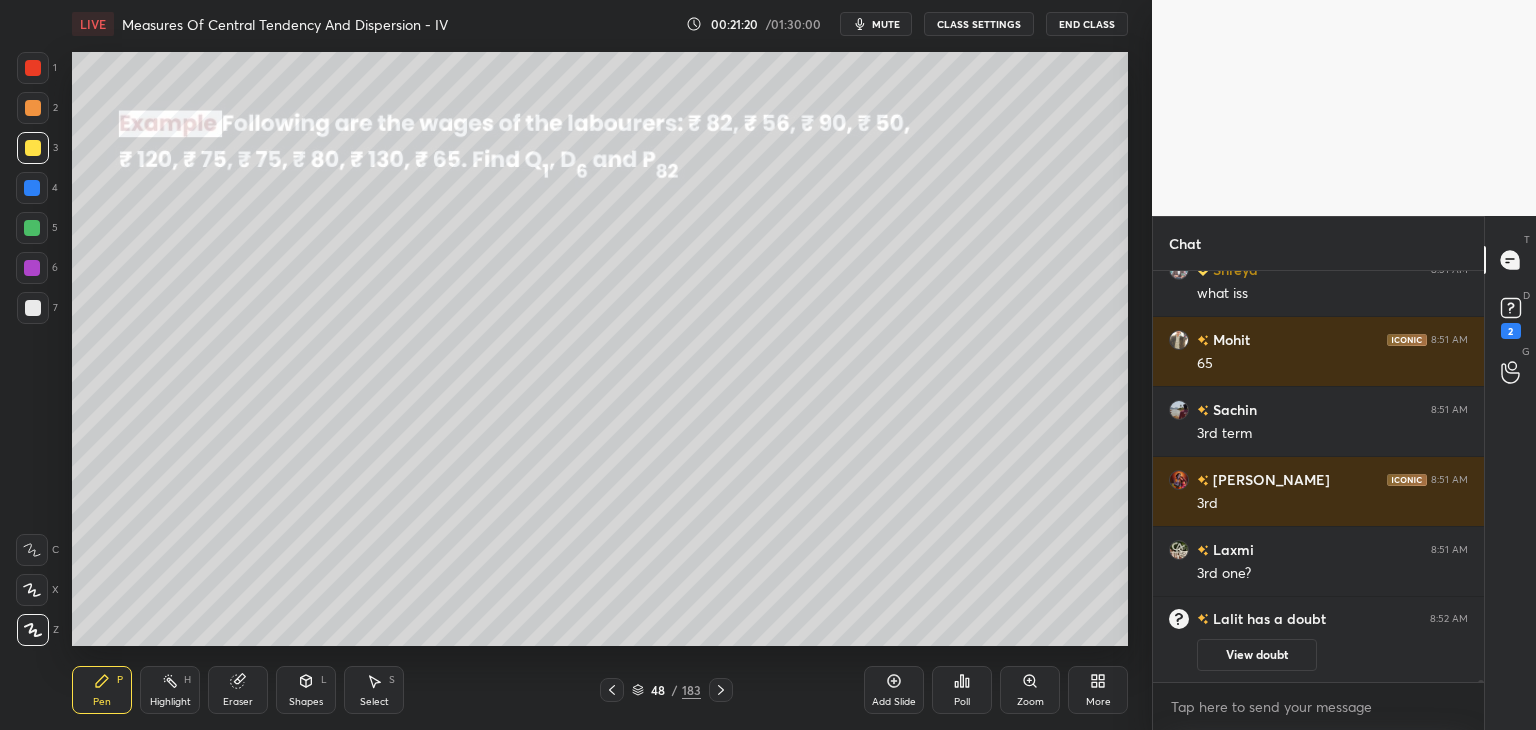 click on "View doubt" at bounding box center (1257, 655) 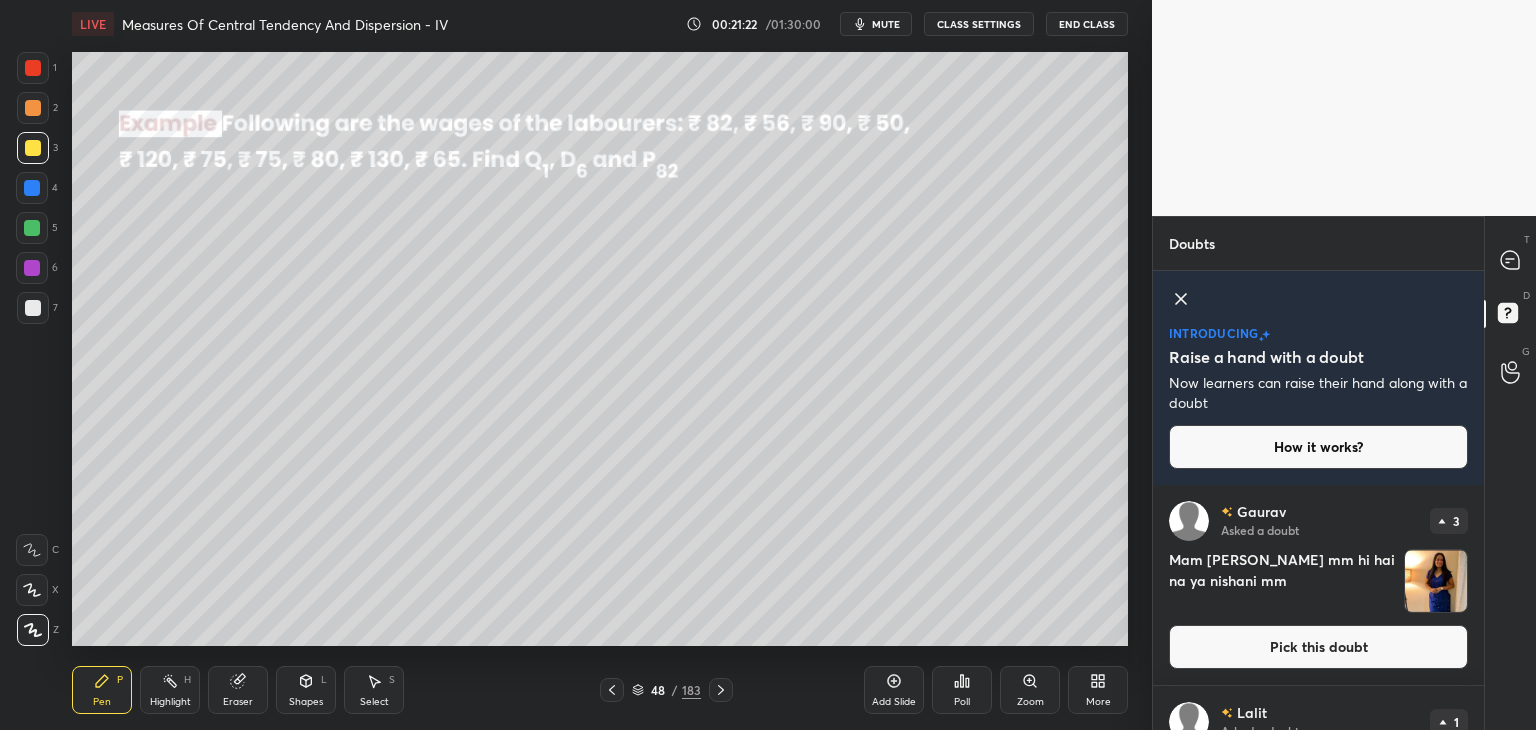 click on "T Messages (T) D Doubts (D) G Raise Hand (G)" at bounding box center (1510, 473) 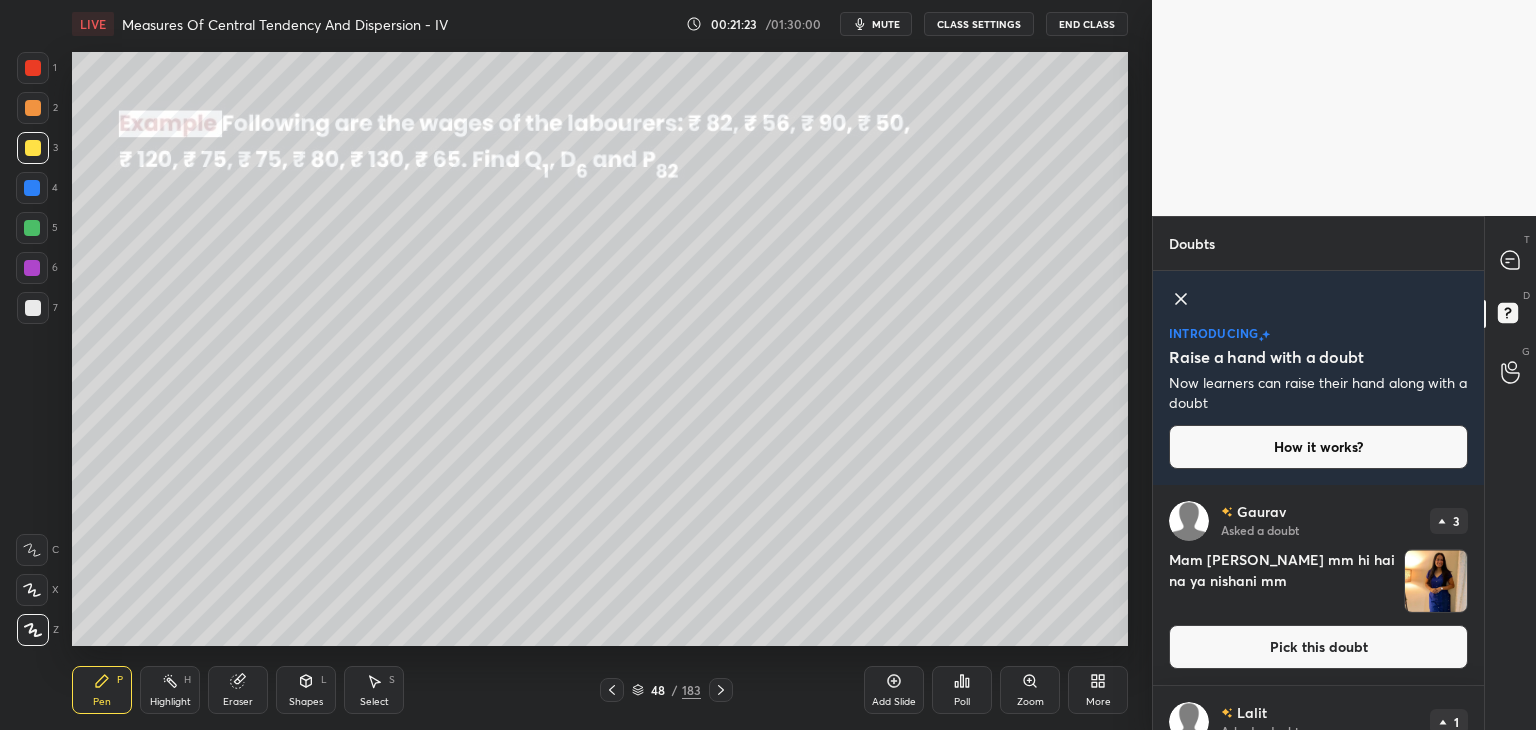 scroll, scrollTop: 214, scrollLeft: 0, axis: vertical 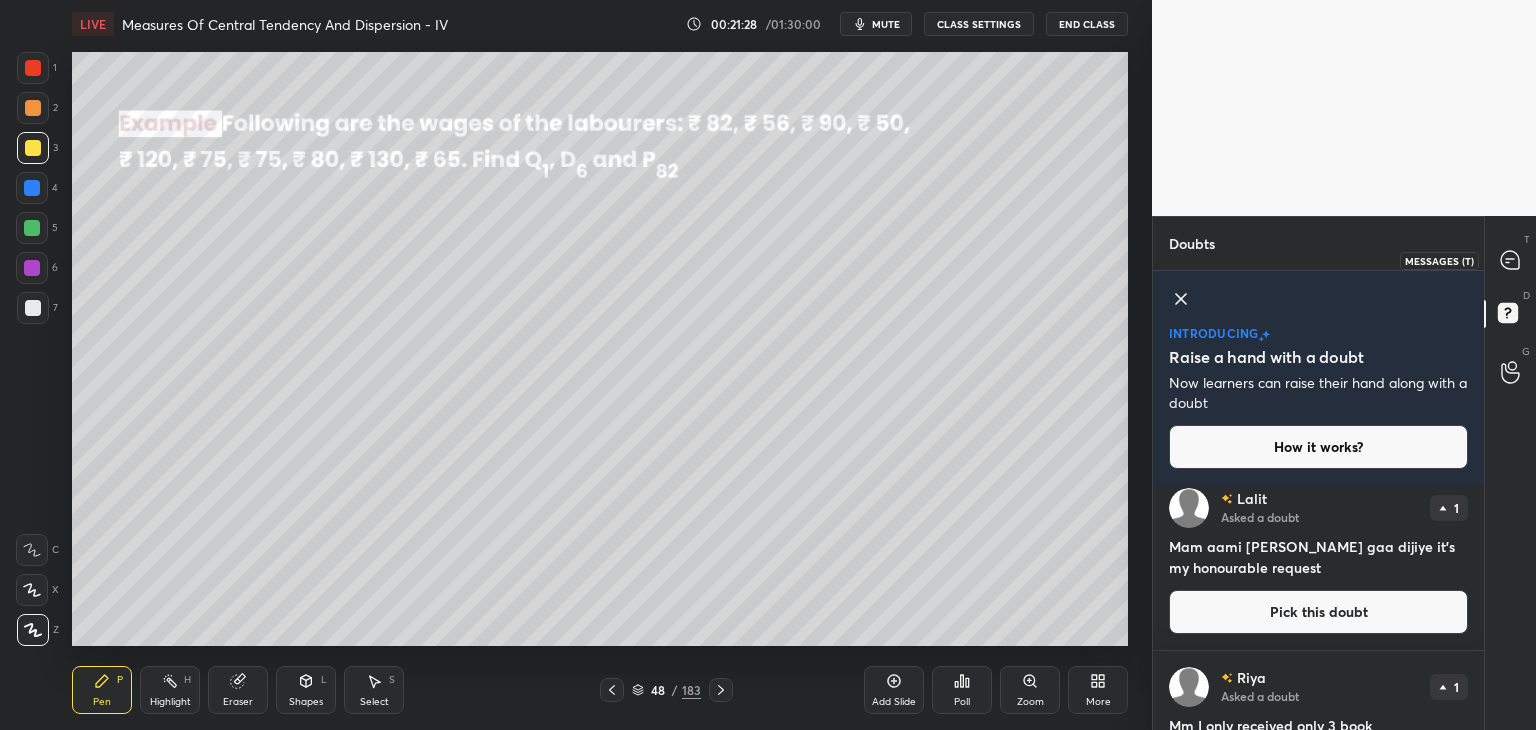 click 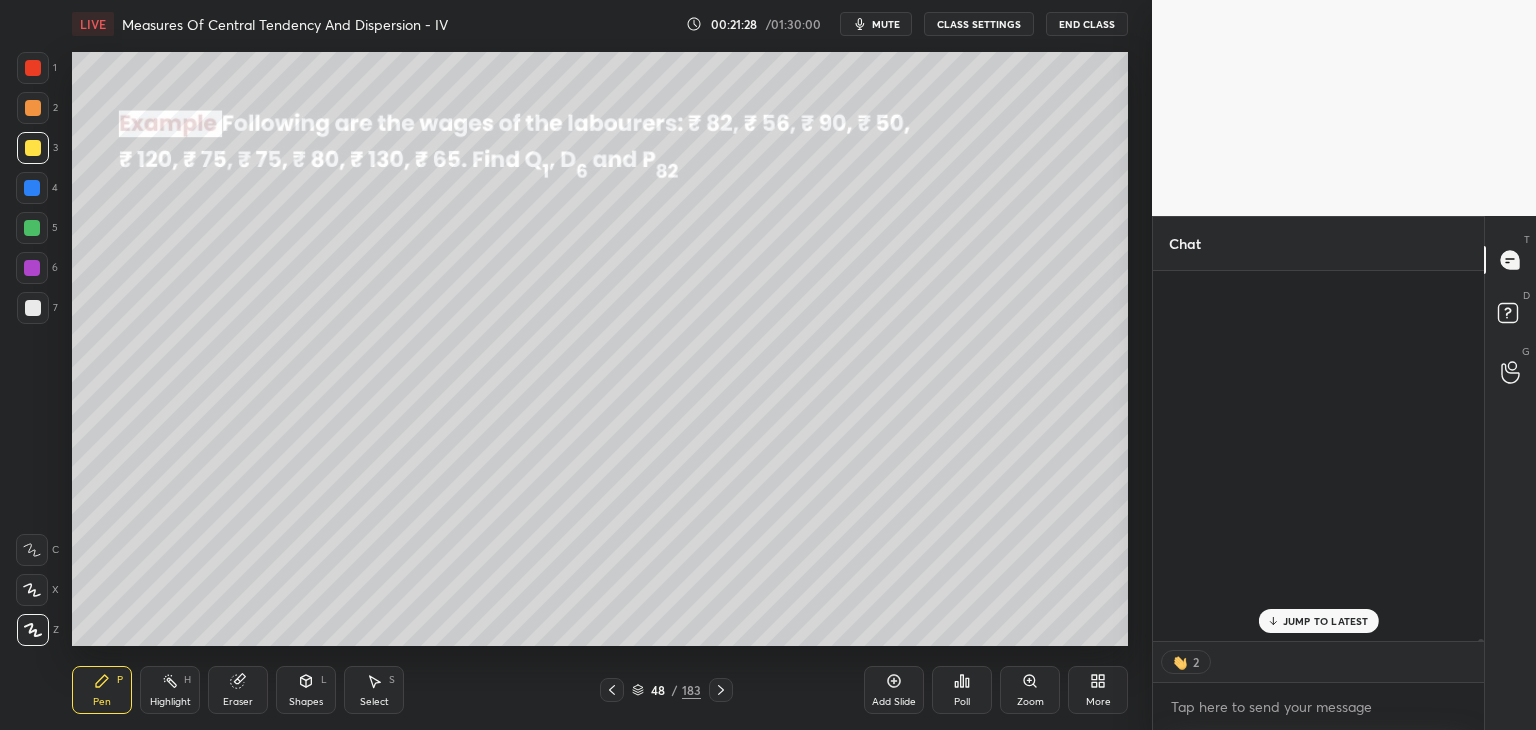 scroll, scrollTop: 84415, scrollLeft: 0, axis: vertical 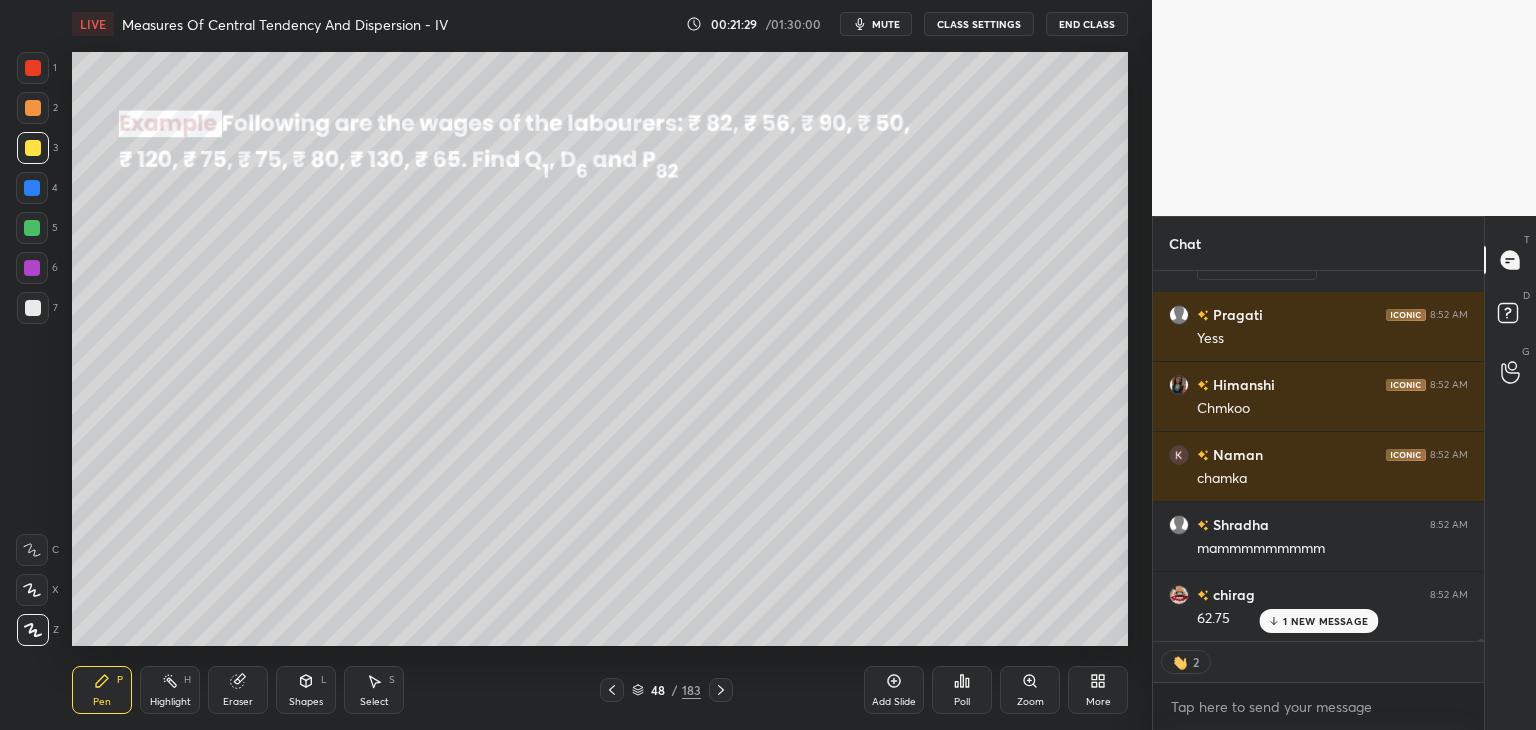 click on "1 NEW MESSAGE" at bounding box center [1325, 621] 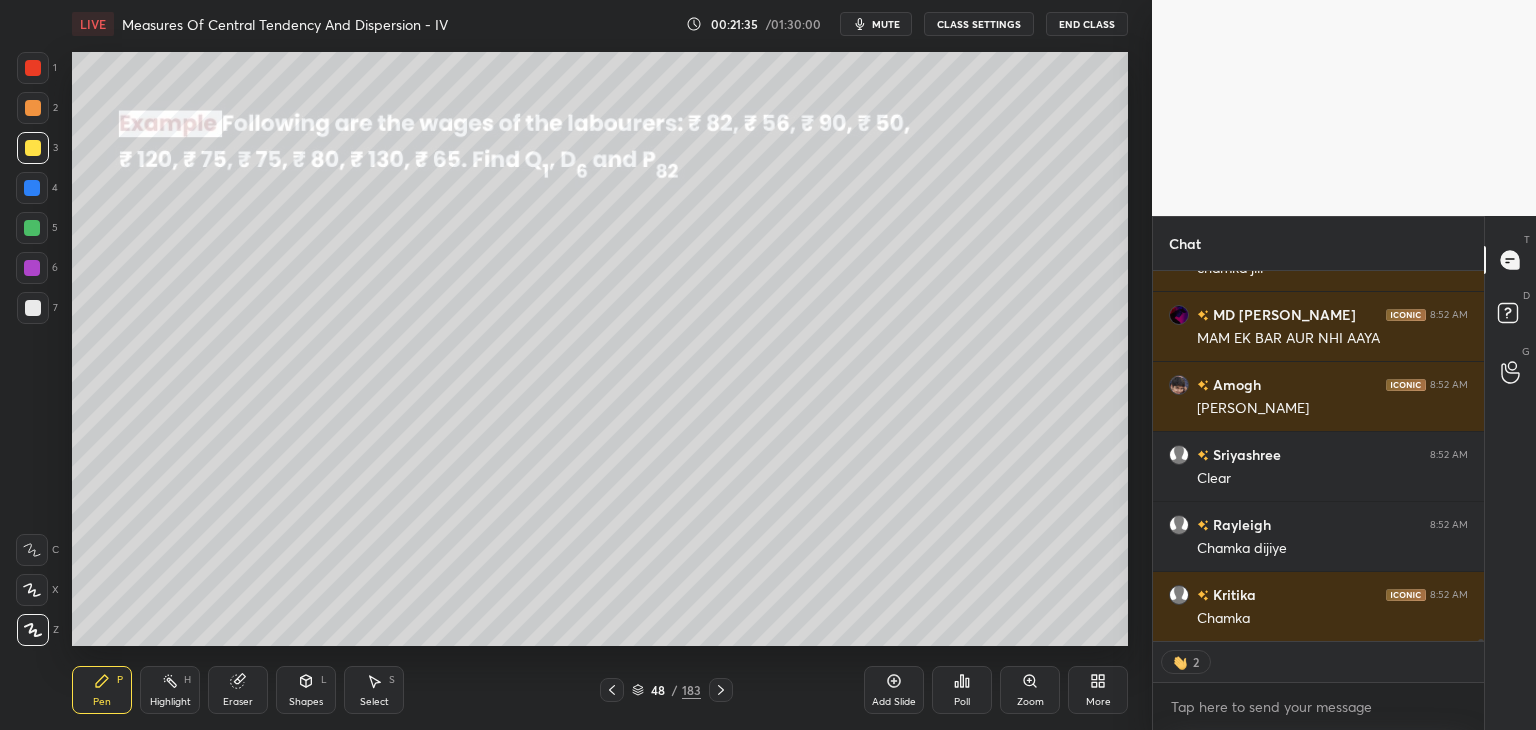 scroll, scrollTop: 85324, scrollLeft: 0, axis: vertical 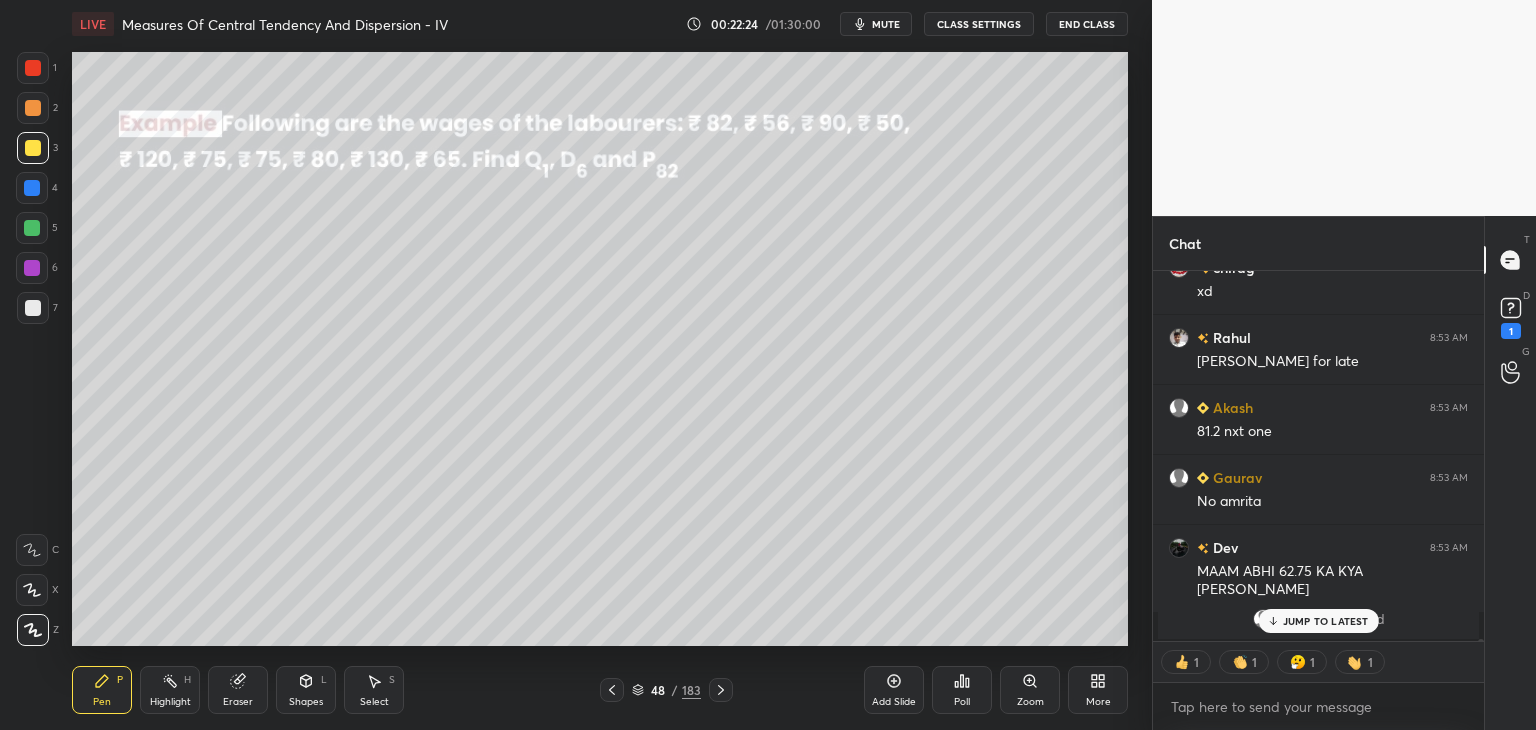 type on "x" 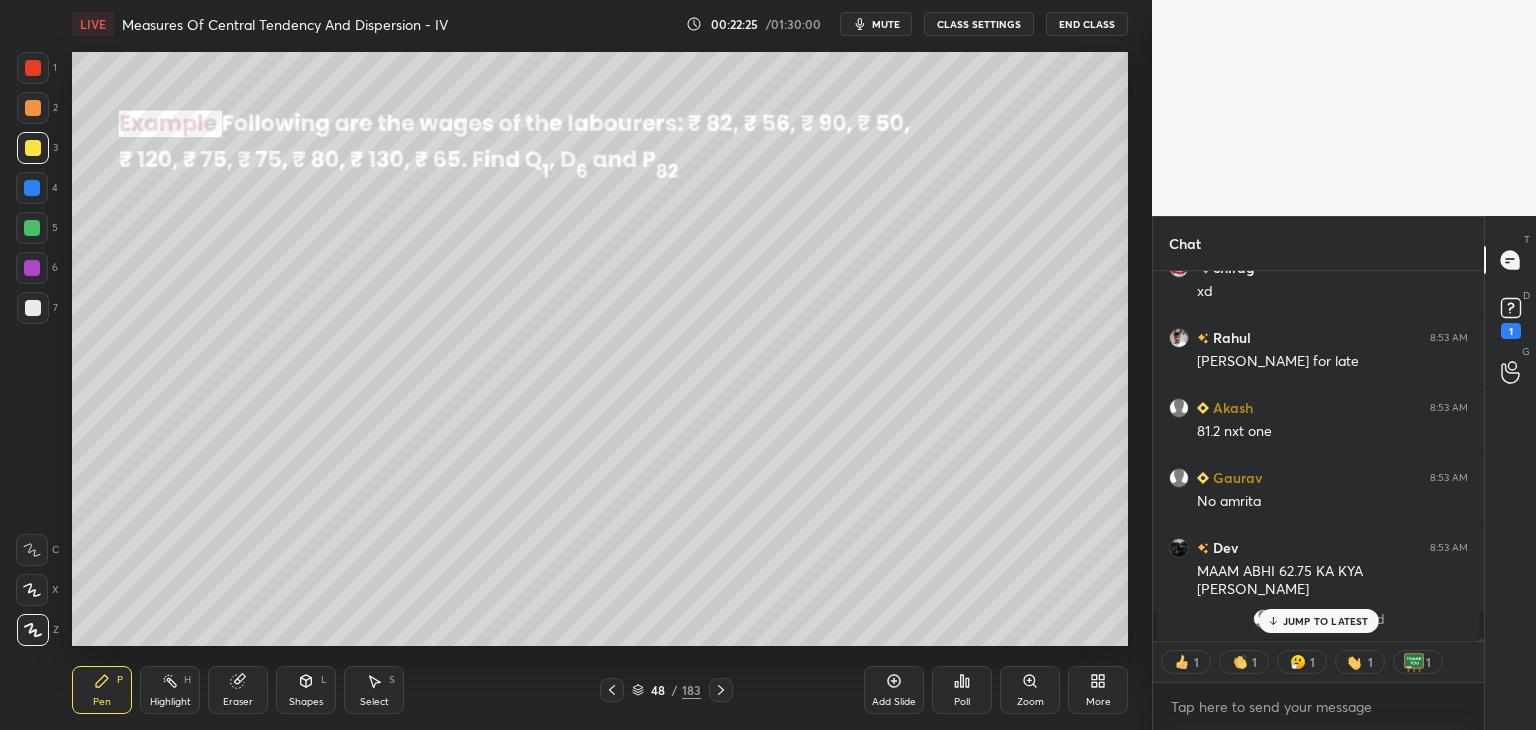 click on "CLASS SETTINGS" at bounding box center [979, 24] 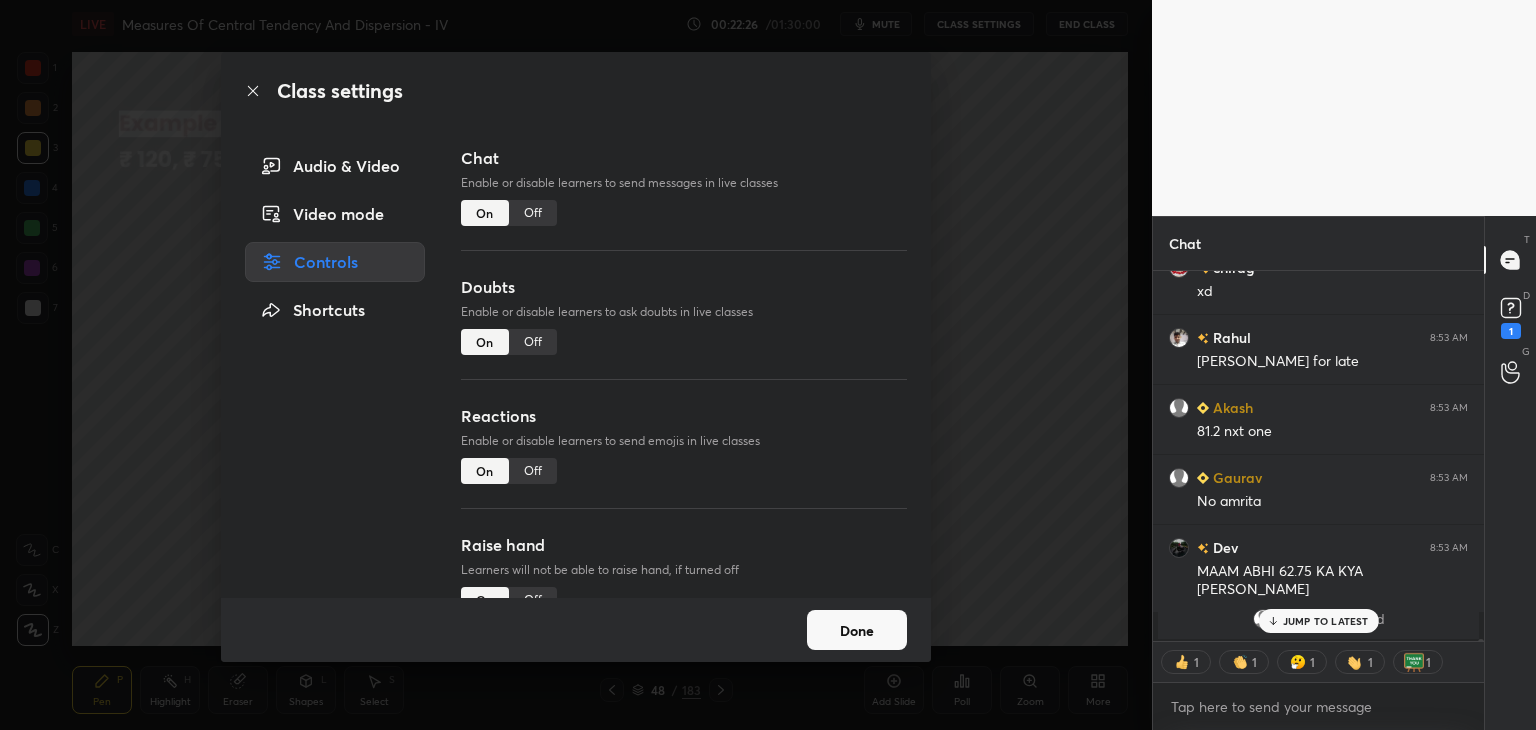 click on "Off" at bounding box center [533, 213] 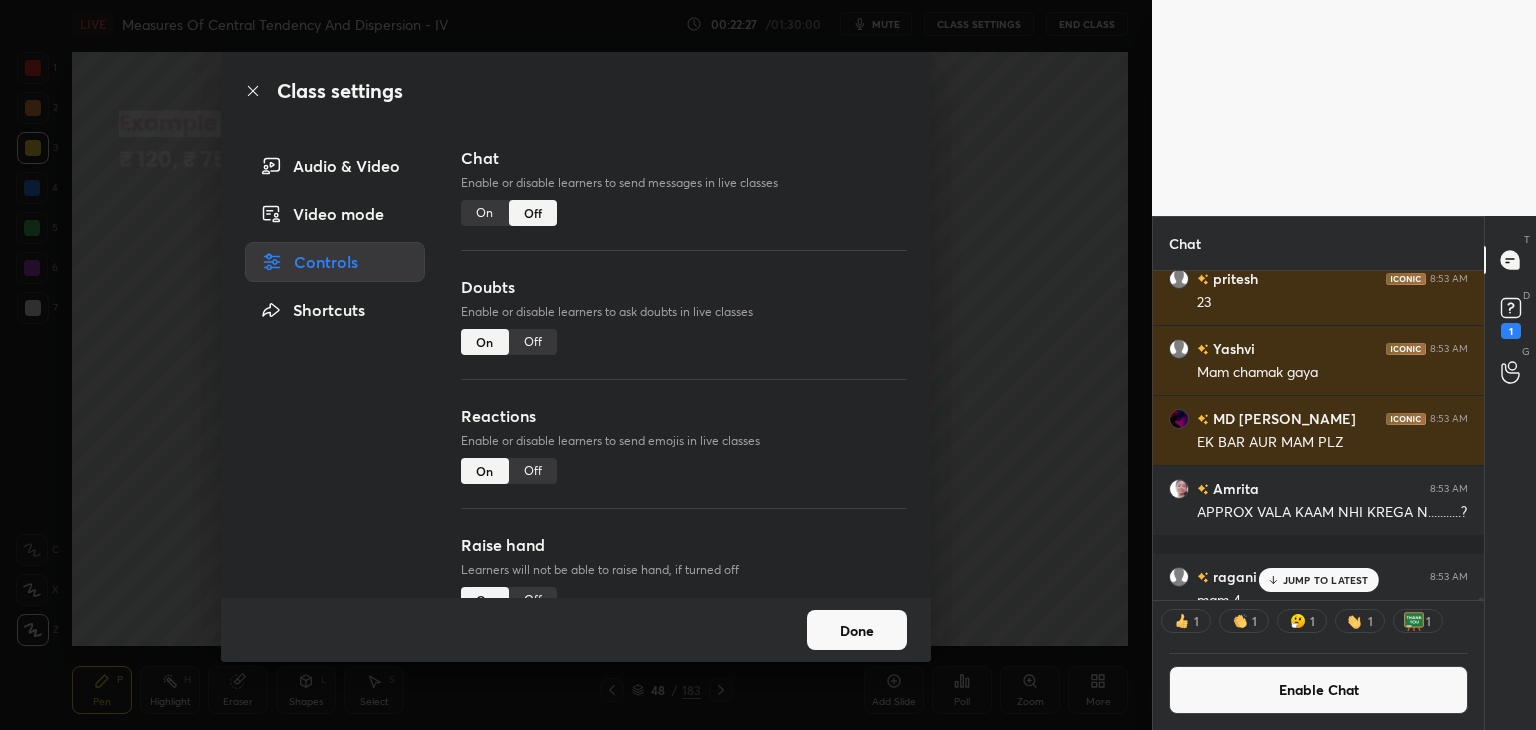 click on "Done" at bounding box center (857, 630) 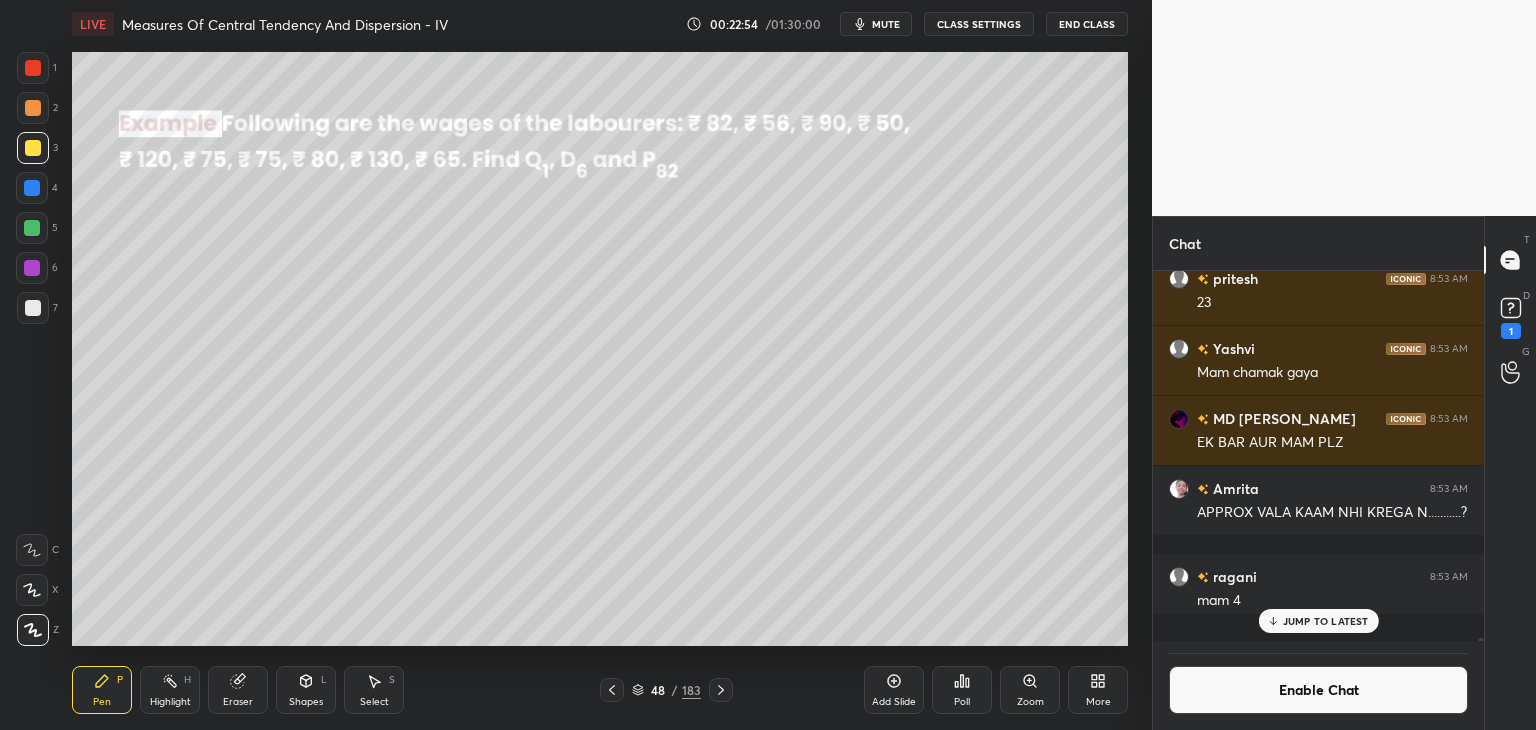 scroll, scrollTop: 7, scrollLeft: 6, axis: both 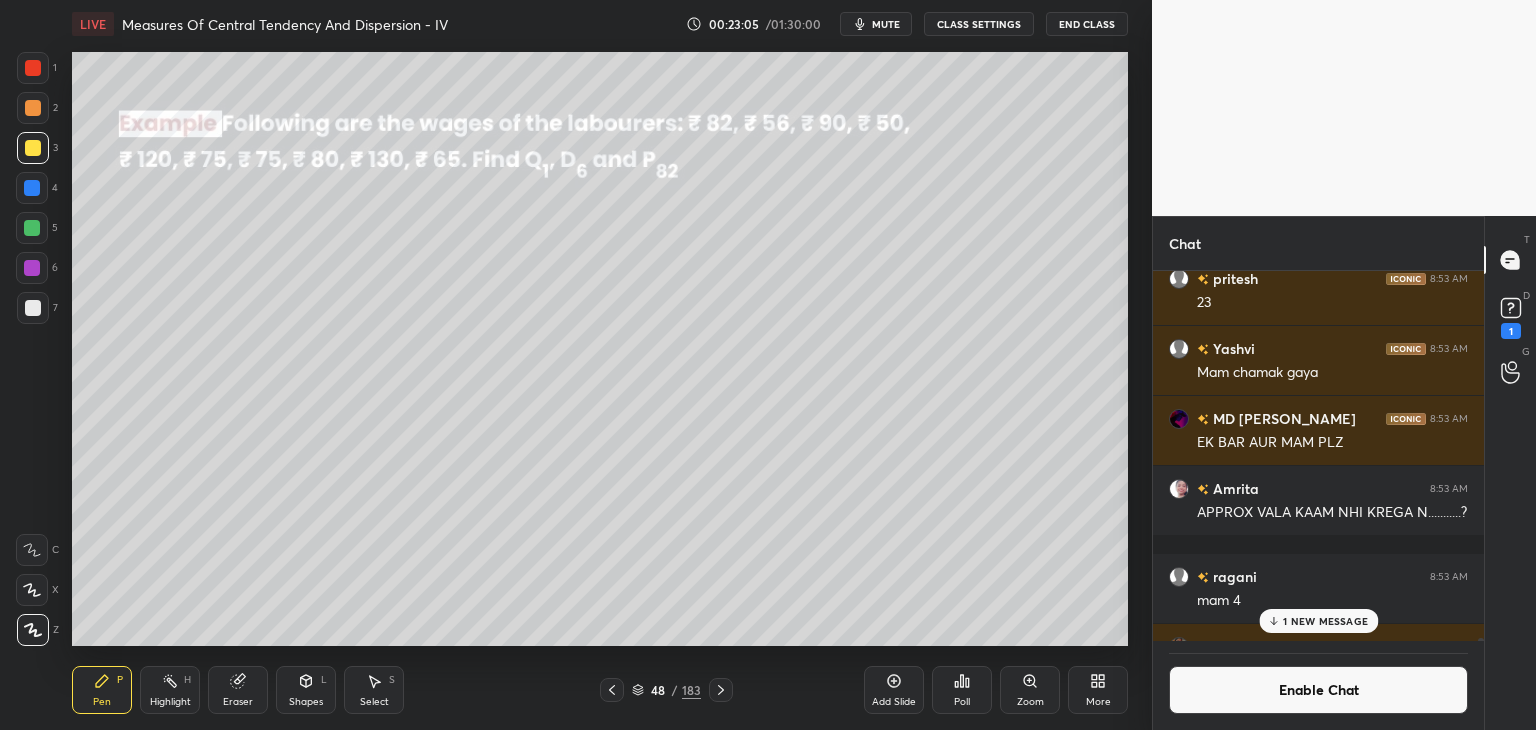click on "1 NEW MESSAGE" at bounding box center (1325, 621) 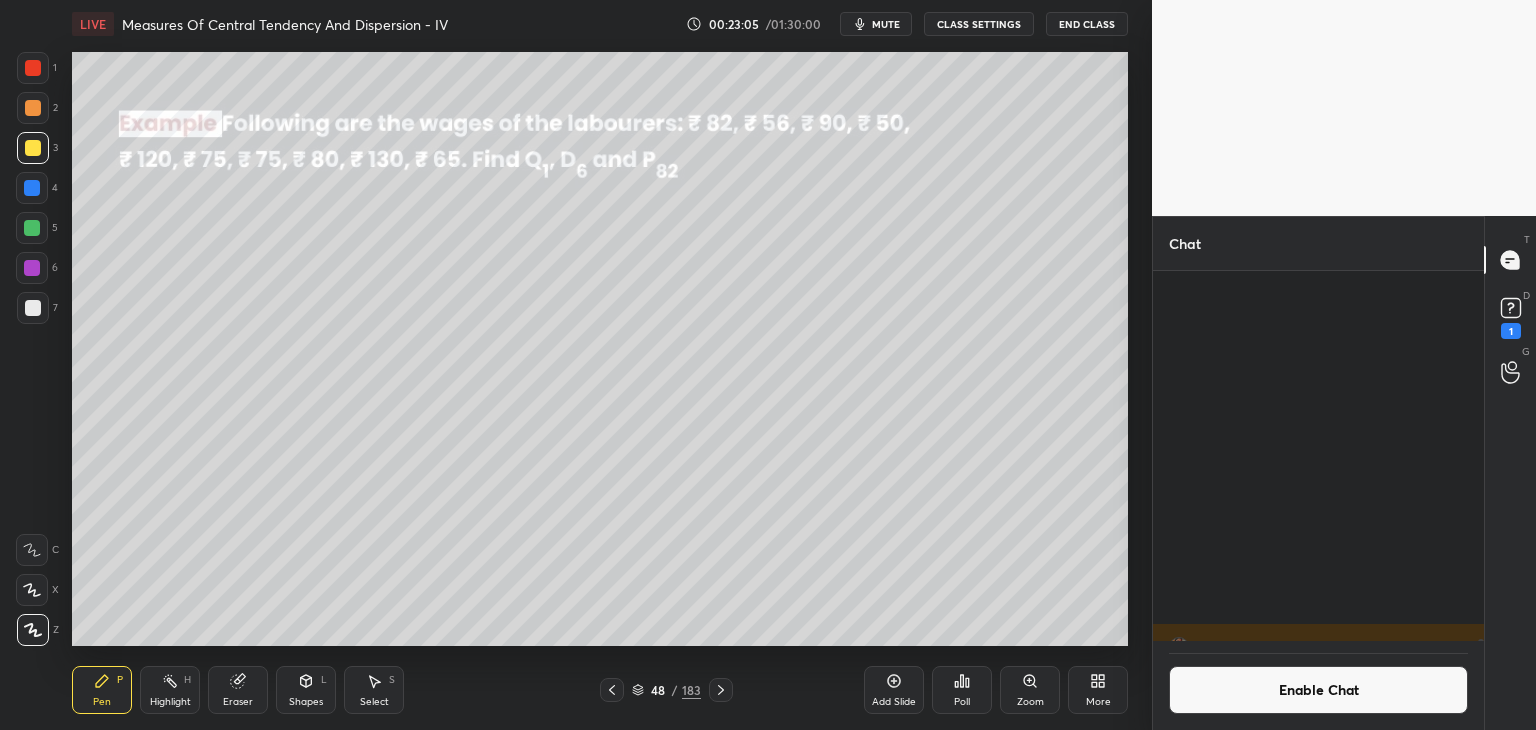 scroll, scrollTop: 85828, scrollLeft: 0, axis: vertical 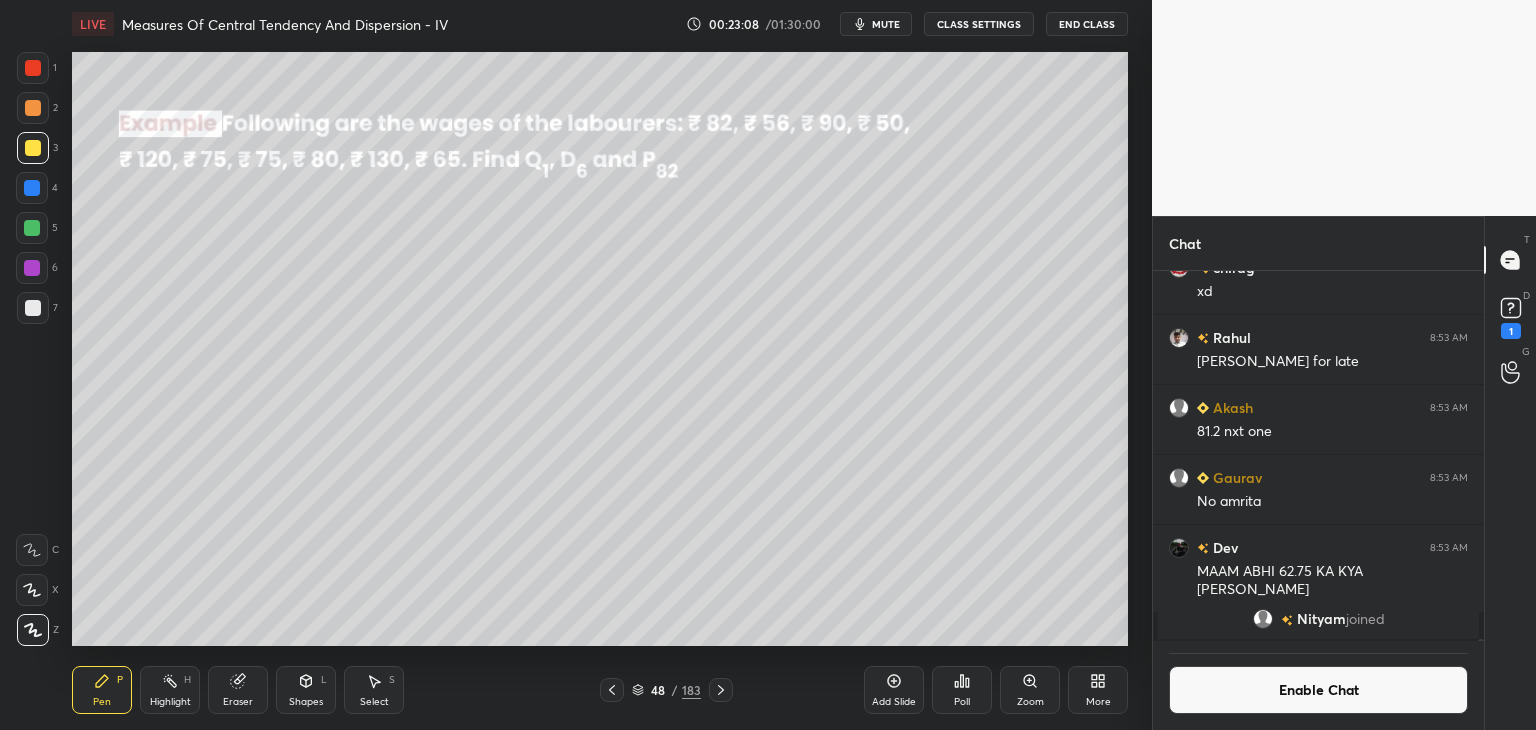 click on "Enable Chat" at bounding box center (1318, 690) 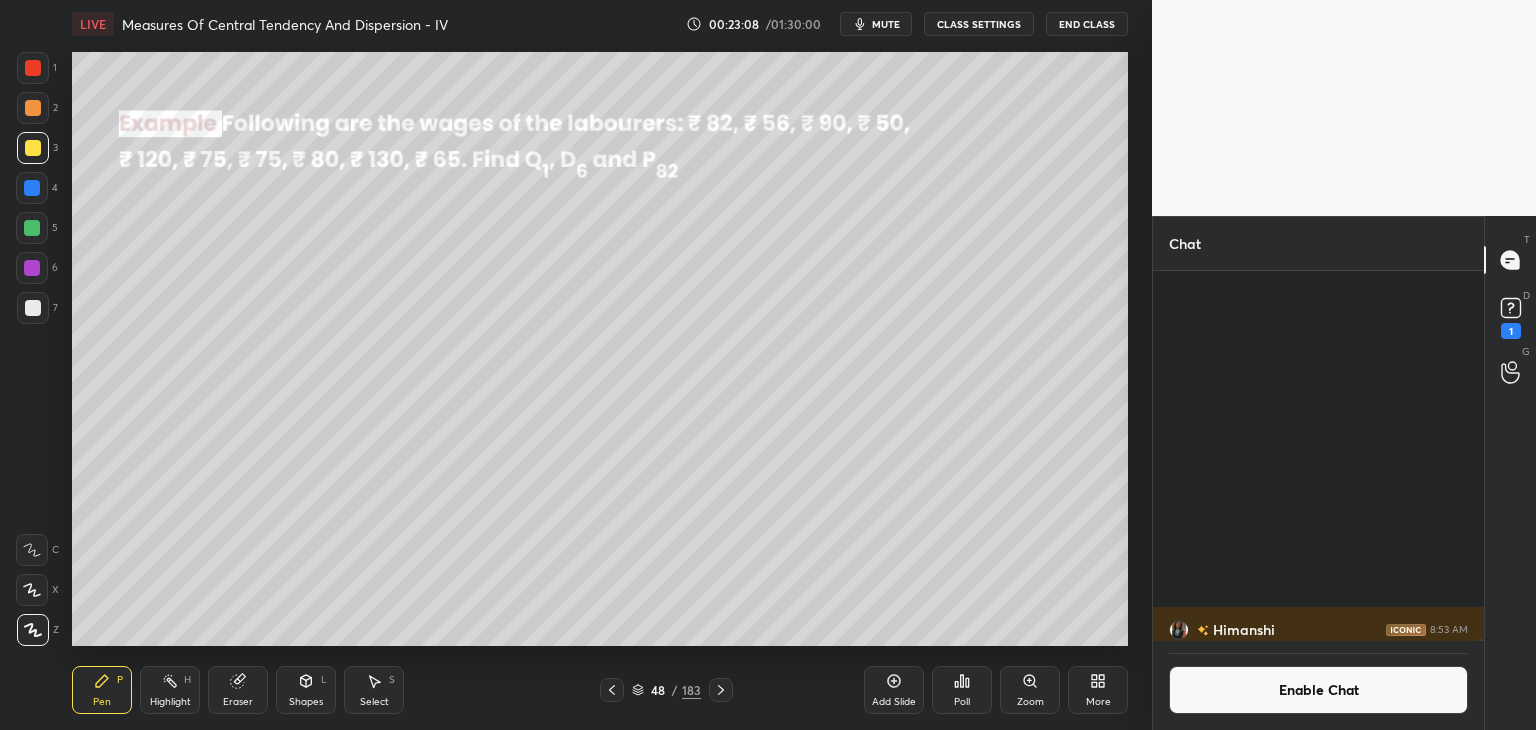 scroll, scrollTop: 6, scrollLeft: 6, axis: both 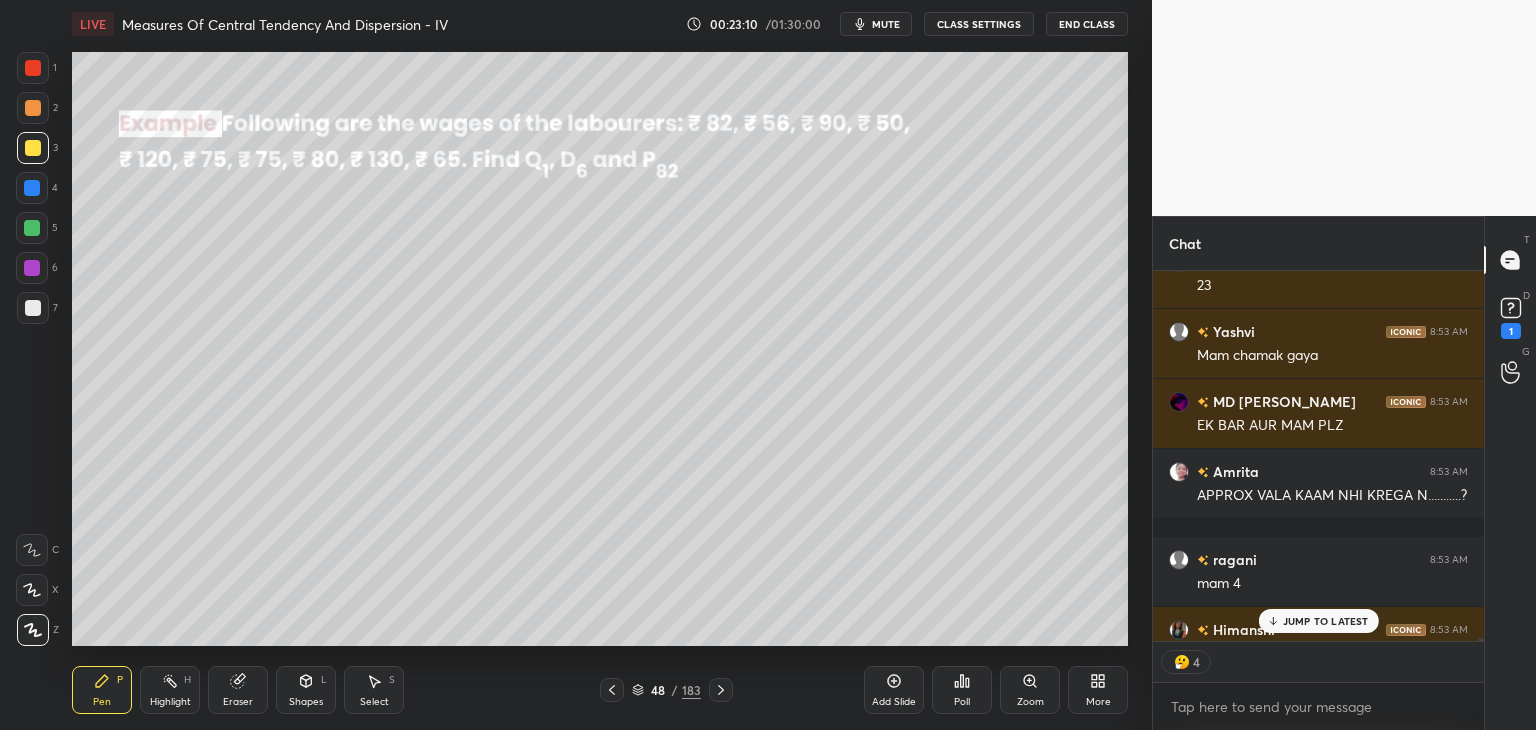 click on "JUMP TO LATEST" at bounding box center (1326, 621) 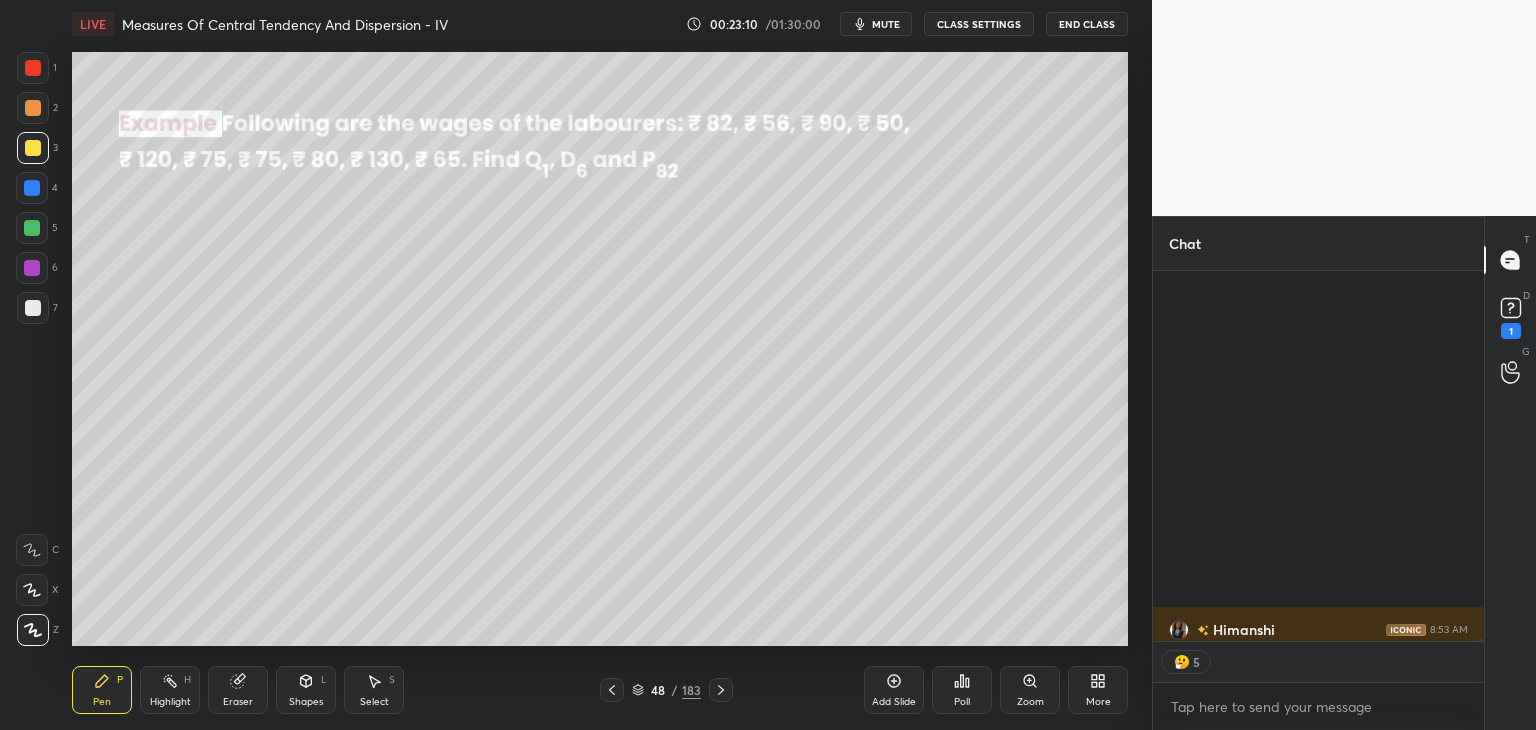 scroll, scrollTop: 85828, scrollLeft: 0, axis: vertical 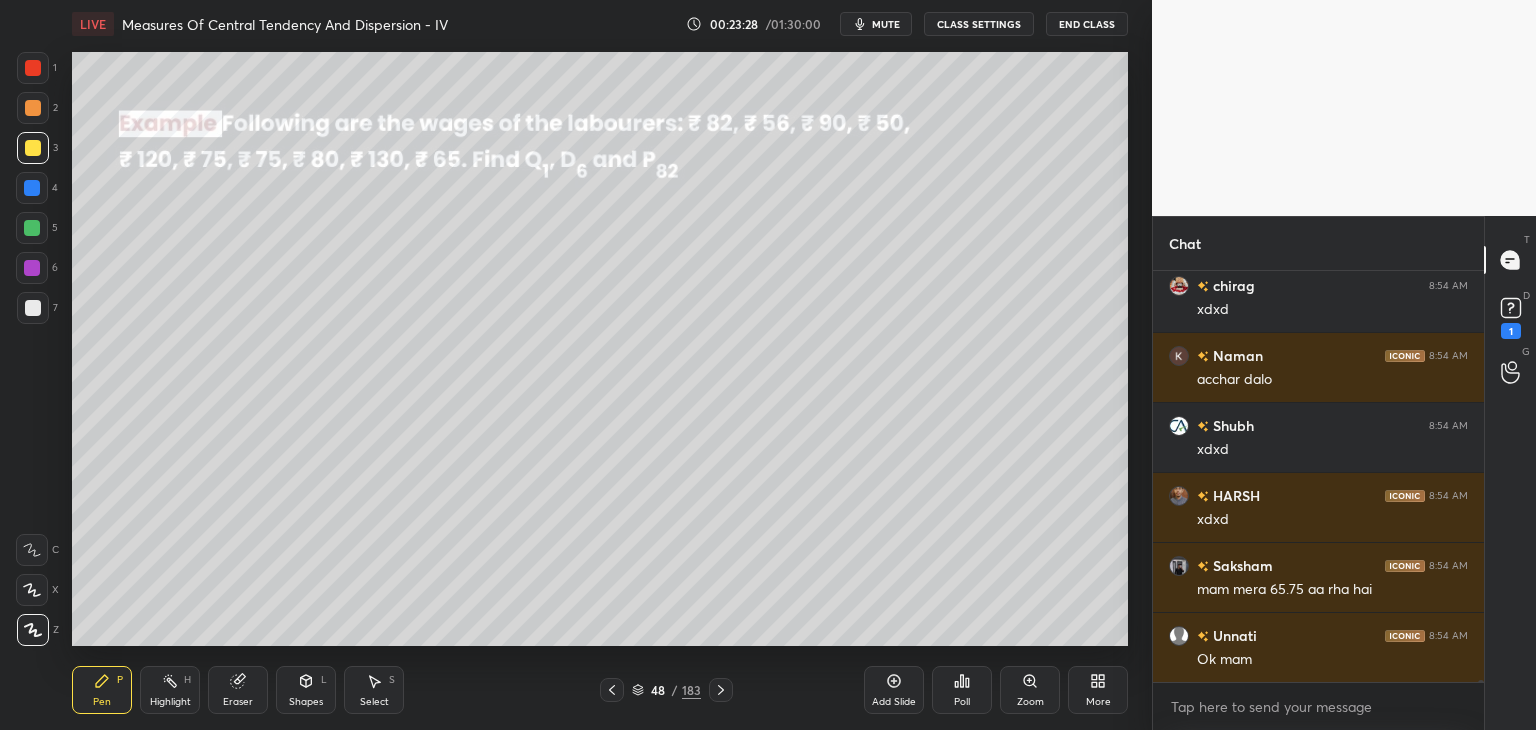click on "CLASS SETTINGS" at bounding box center [979, 24] 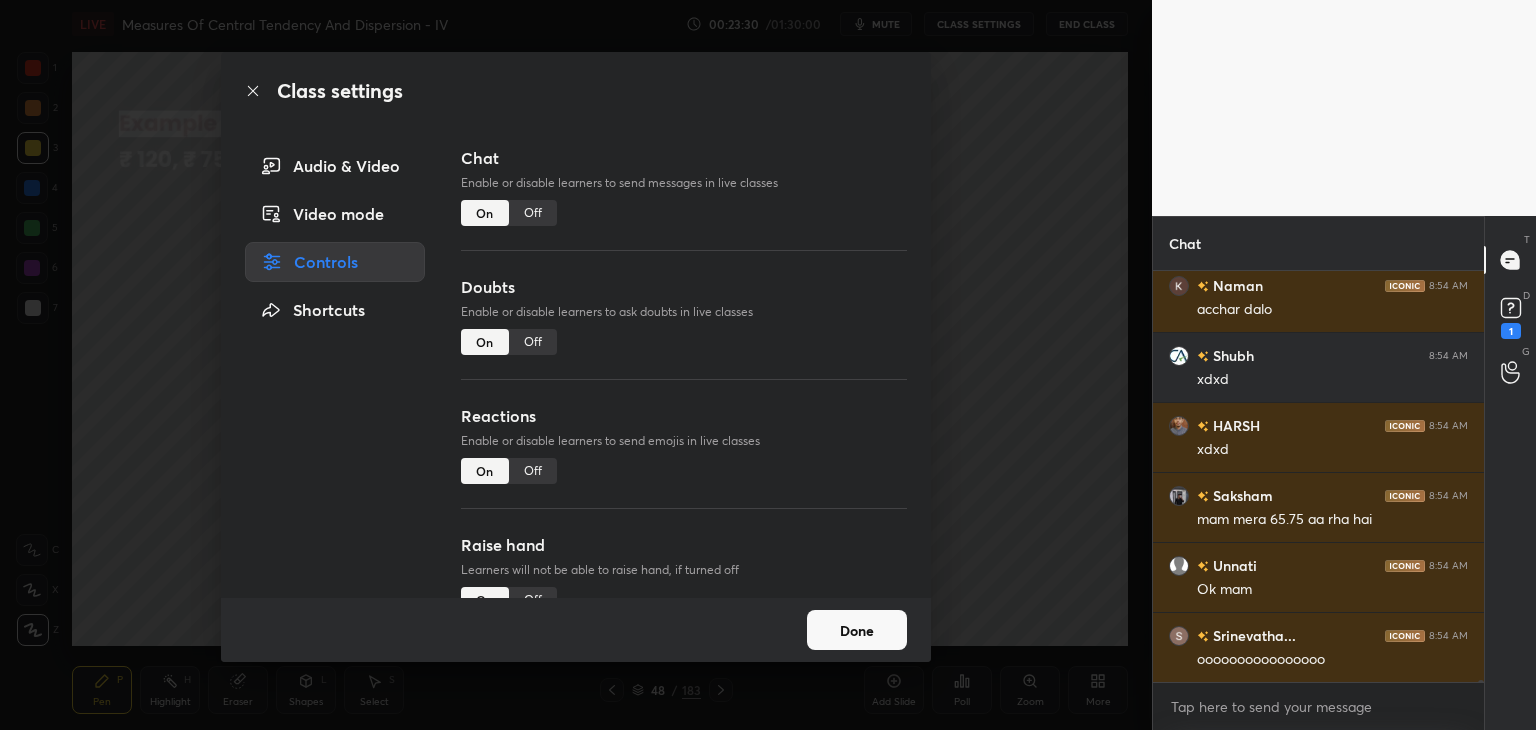 drag, startPoint x: 989, startPoint y: 325, endPoint x: 987, endPoint y: 311, distance: 14.142136 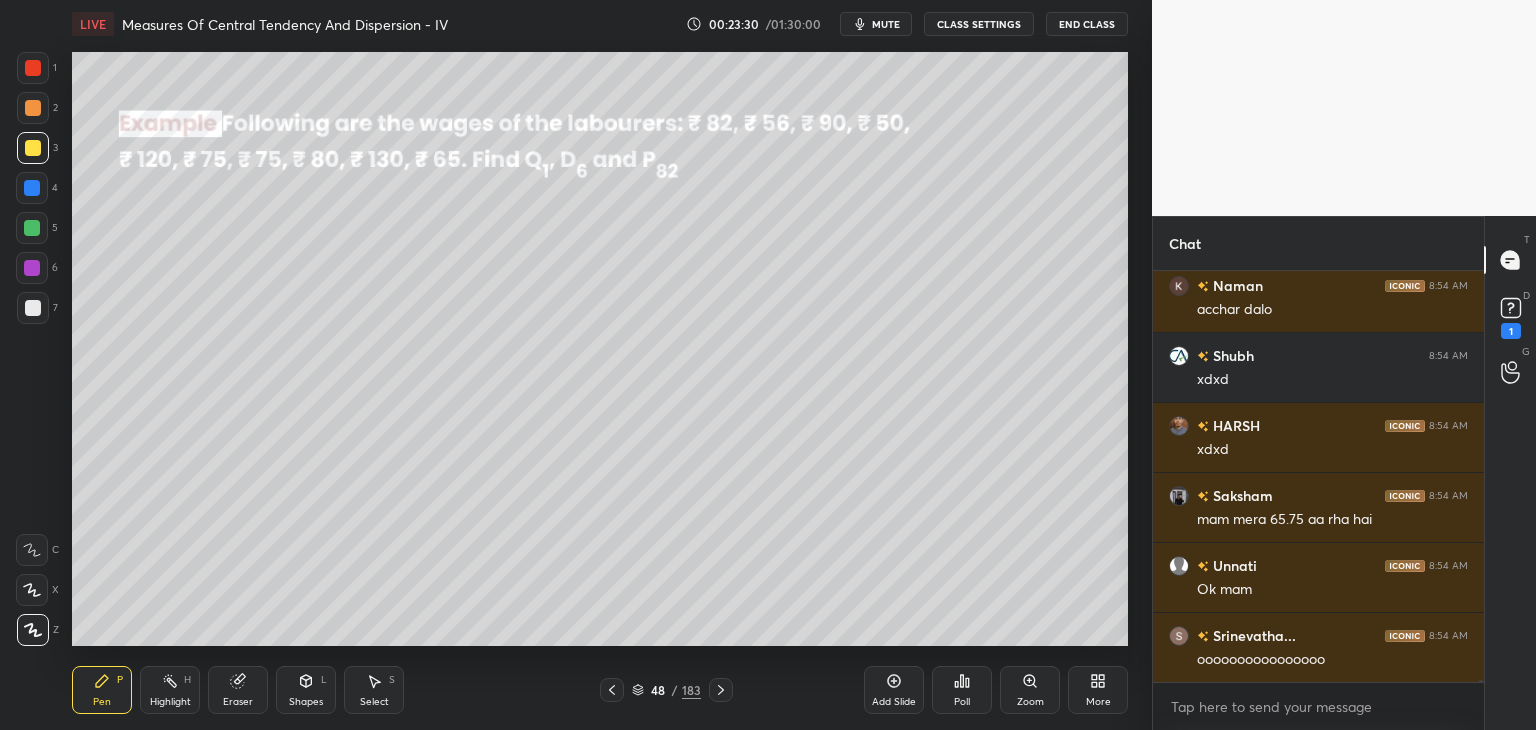 scroll, scrollTop: 86558, scrollLeft: 0, axis: vertical 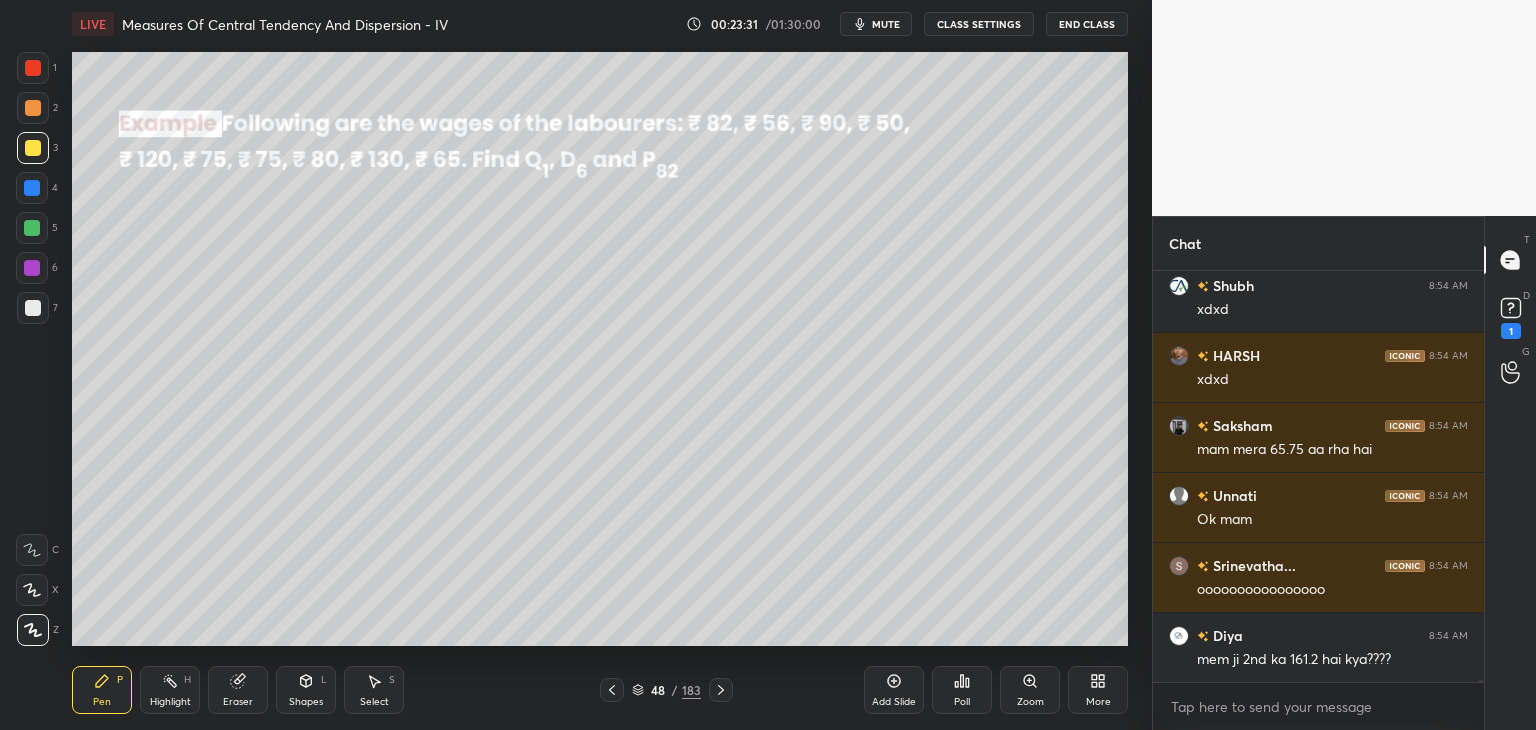 click on "mute" at bounding box center (886, 24) 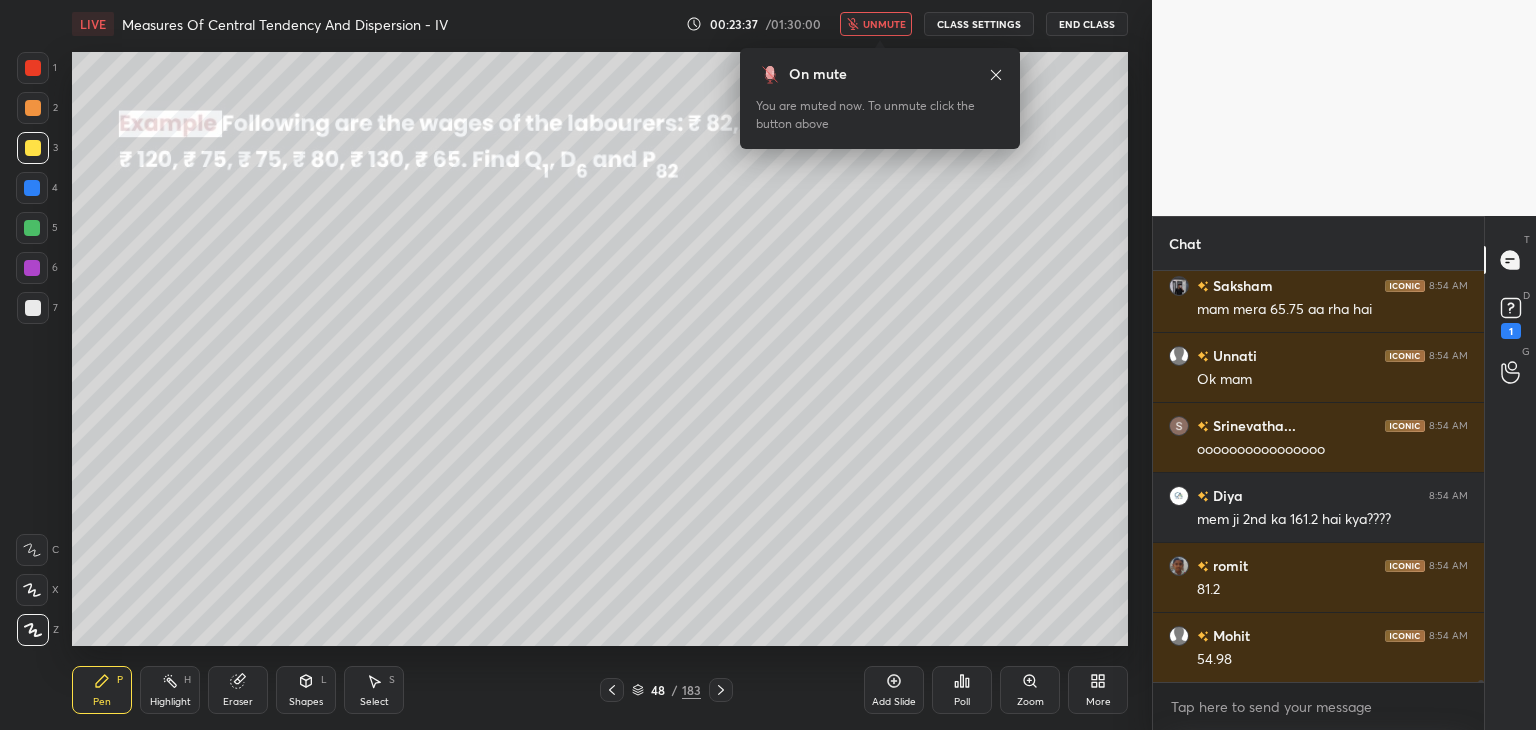 scroll, scrollTop: 86768, scrollLeft: 0, axis: vertical 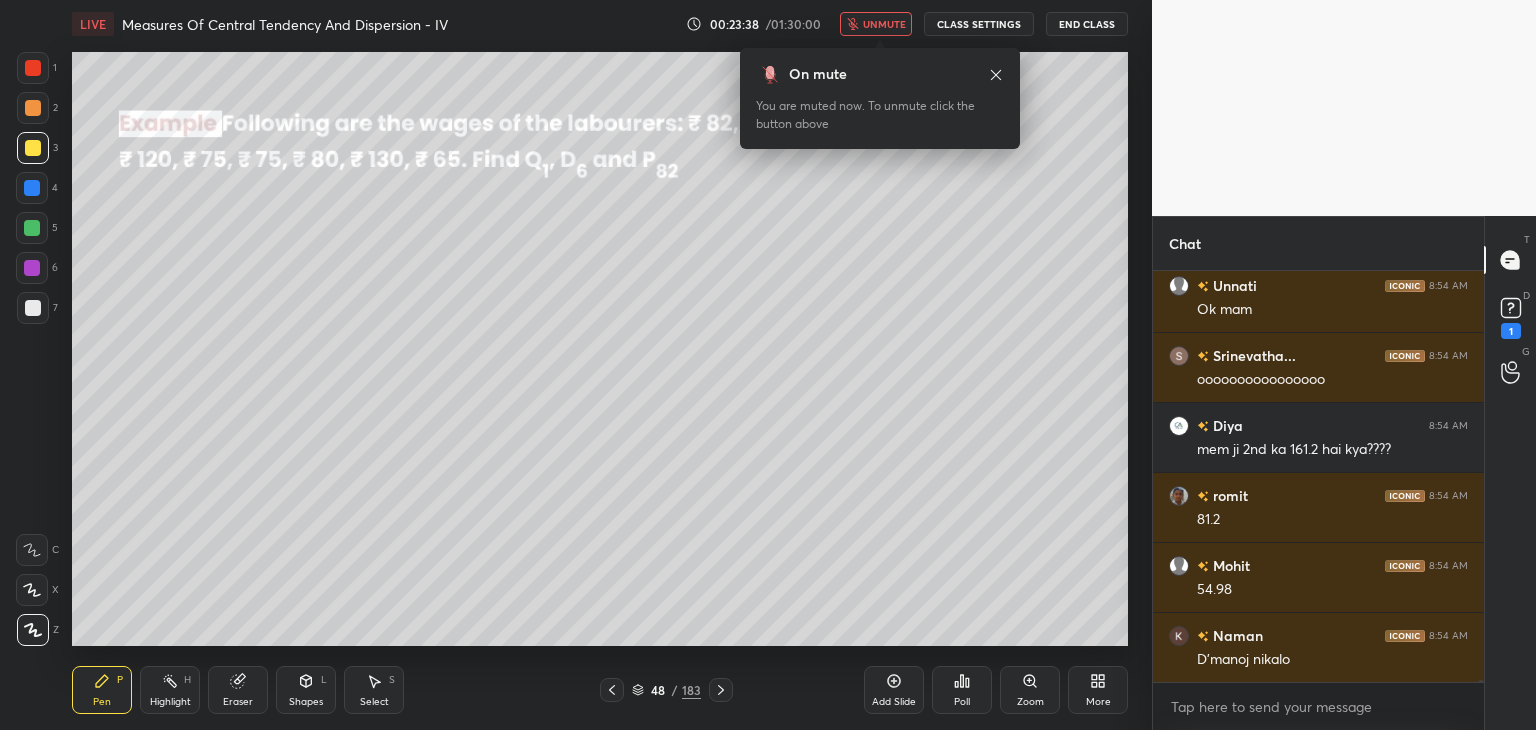 click on "unmute" at bounding box center [884, 24] 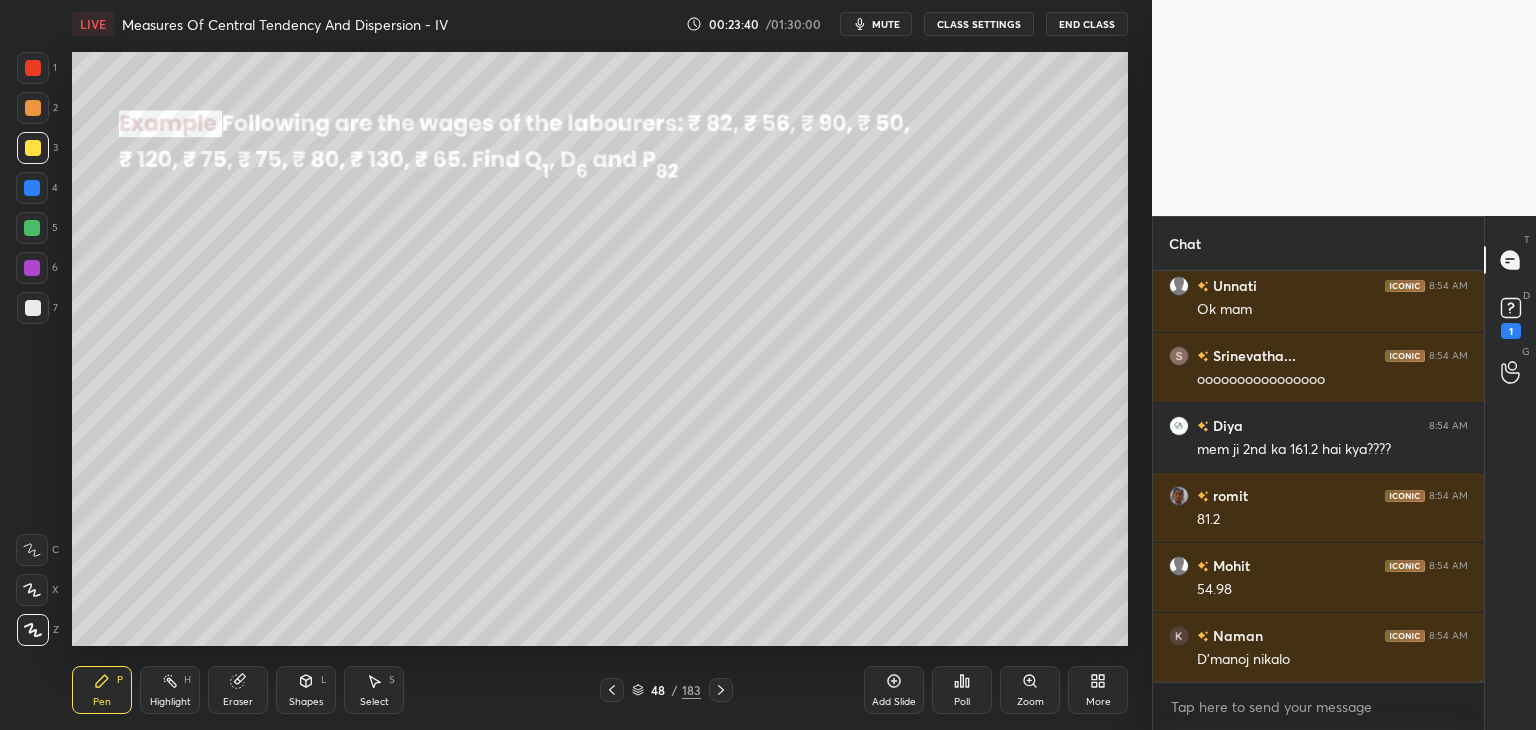 scroll, scrollTop: 86856, scrollLeft: 0, axis: vertical 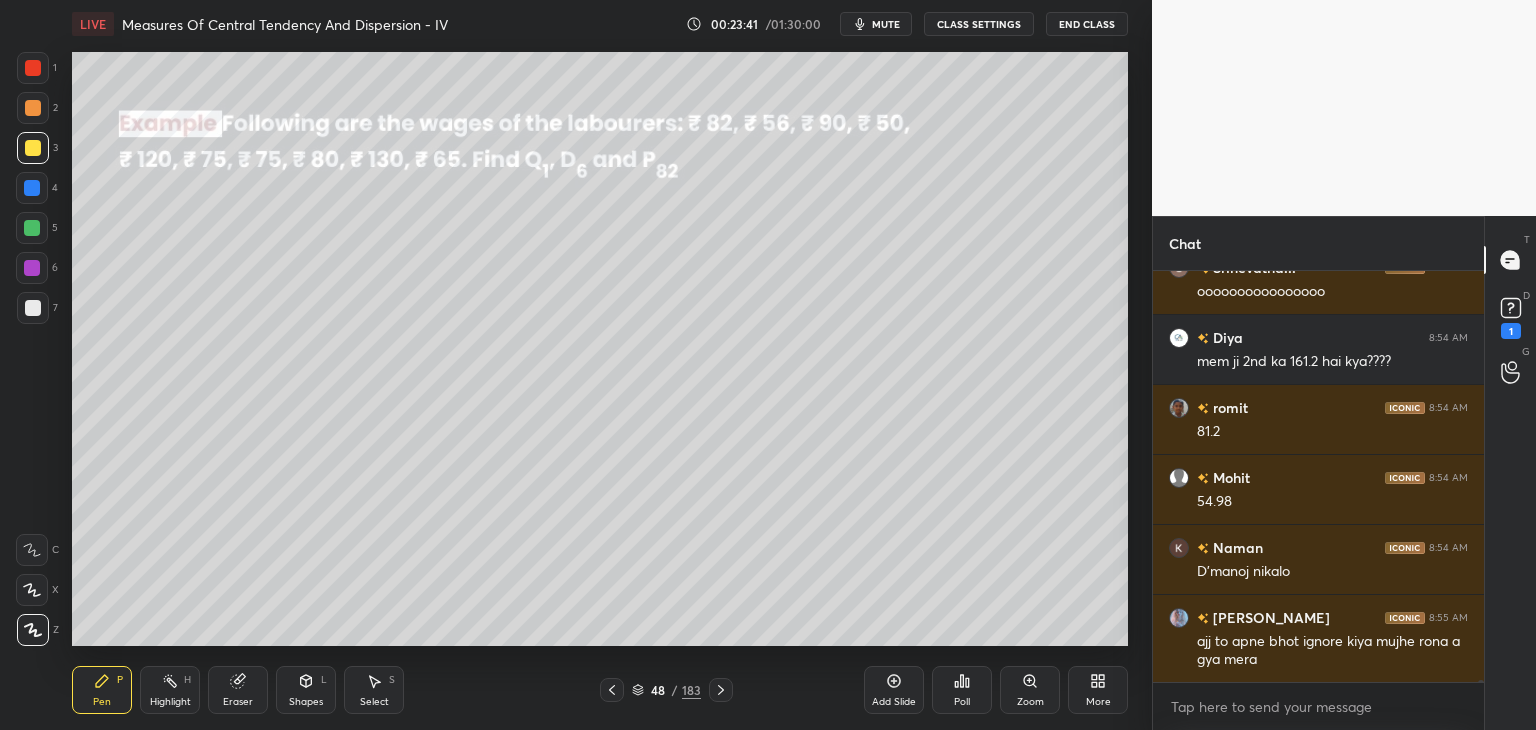 click on "Select" at bounding box center (374, 702) 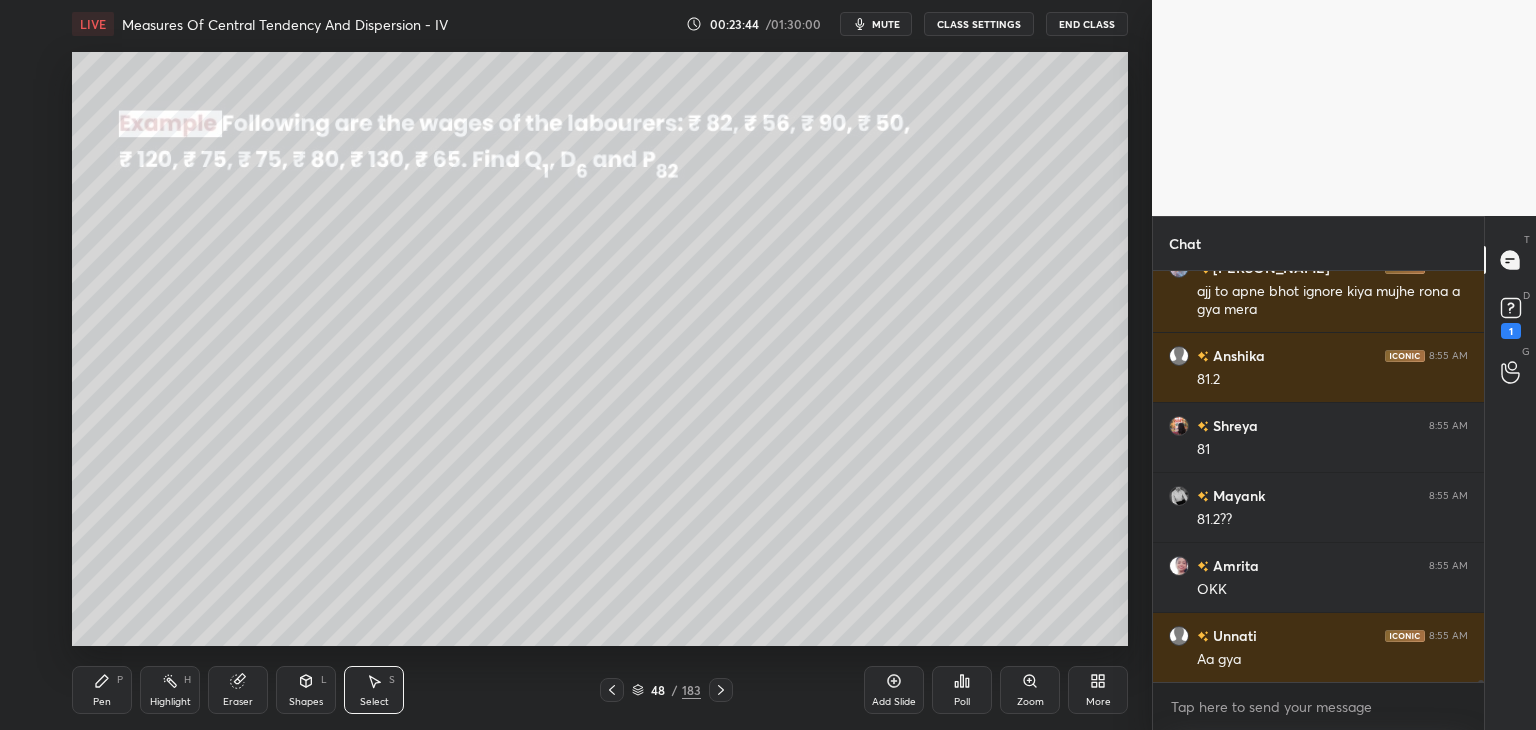 scroll, scrollTop: 87276, scrollLeft: 0, axis: vertical 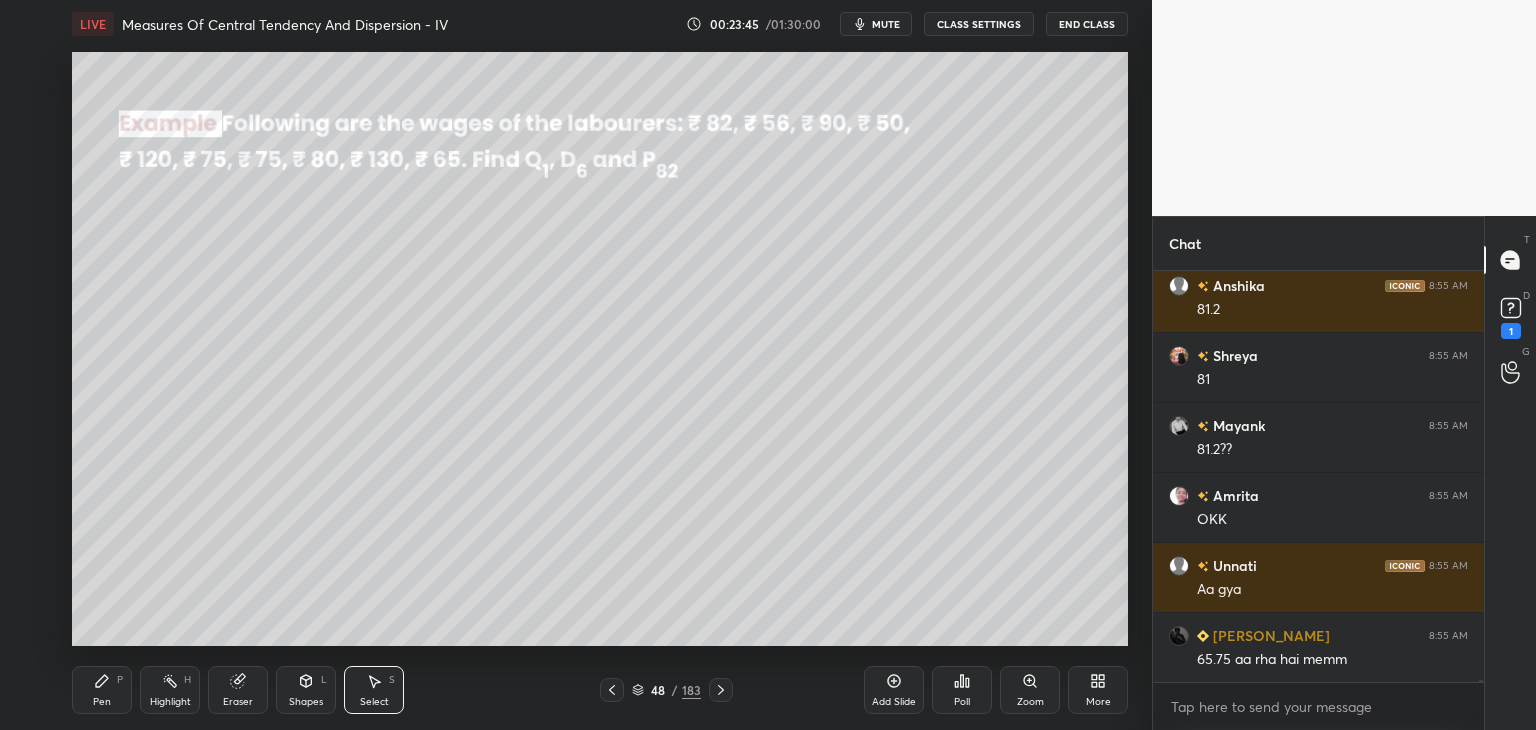 click 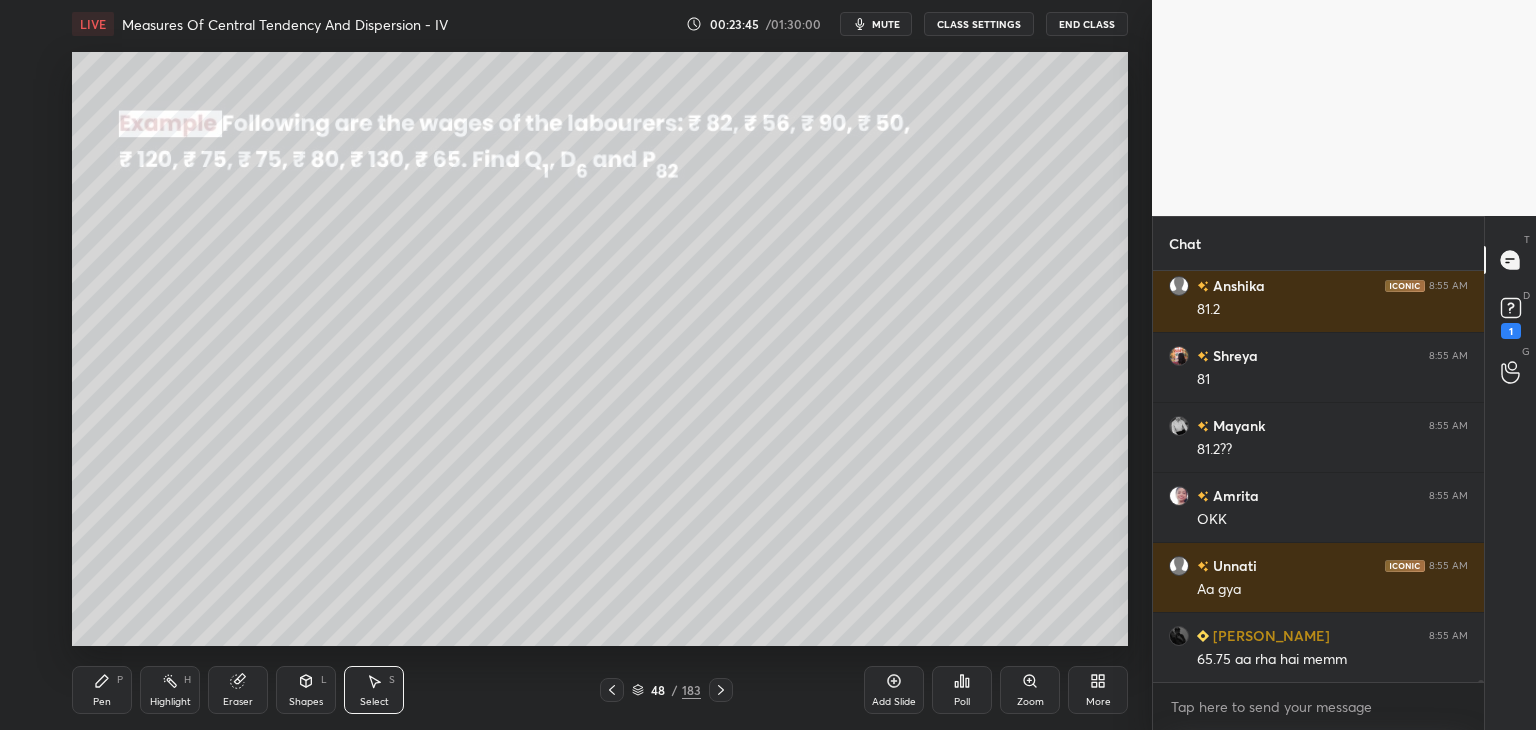 scroll, scrollTop: 87346, scrollLeft: 0, axis: vertical 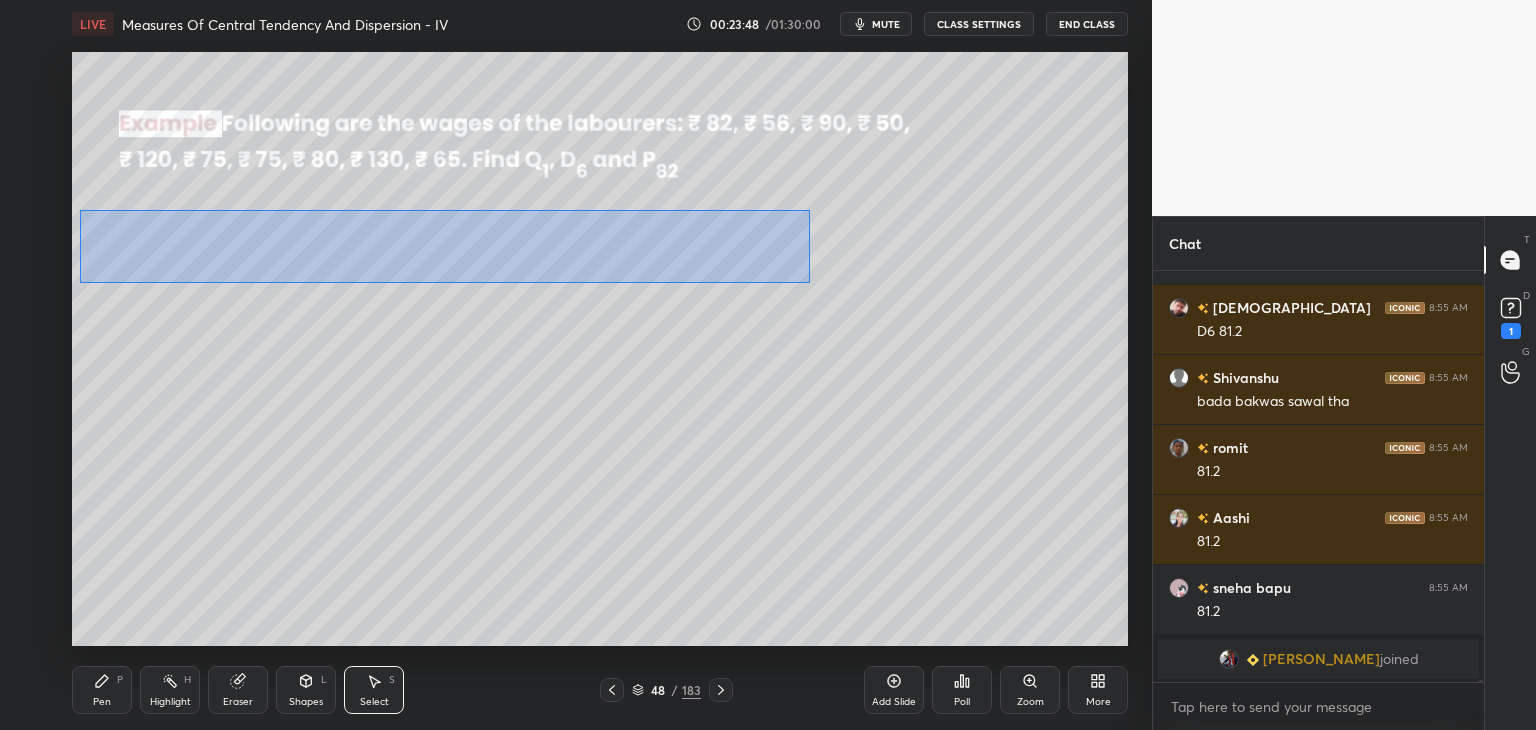 drag, startPoint x: 80, startPoint y: 213, endPoint x: 811, endPoint y: 275, distance: 733.6246 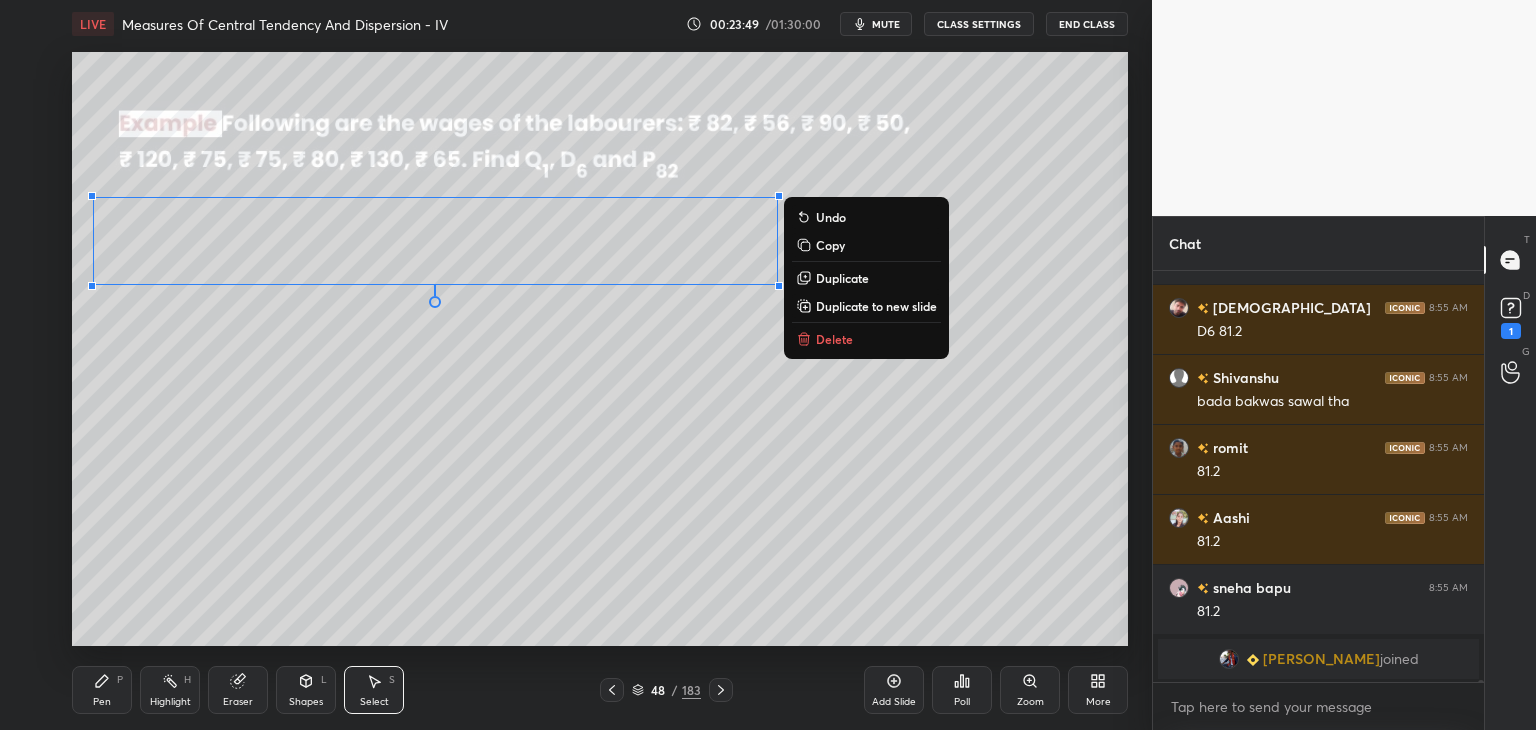 click on "Copy" at bounding box center (830, 245) 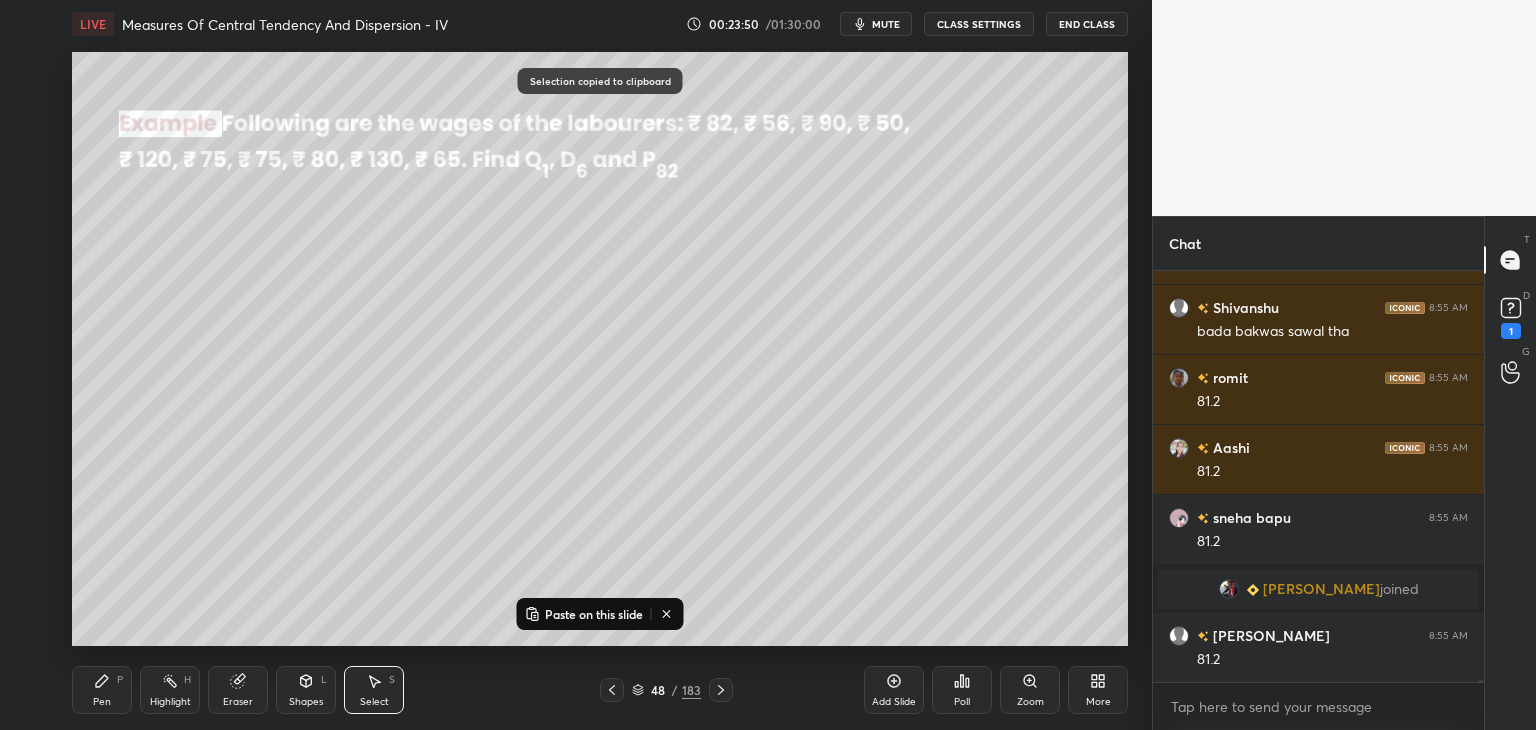 click on "Add Slide" at bounding box center (894, 690) 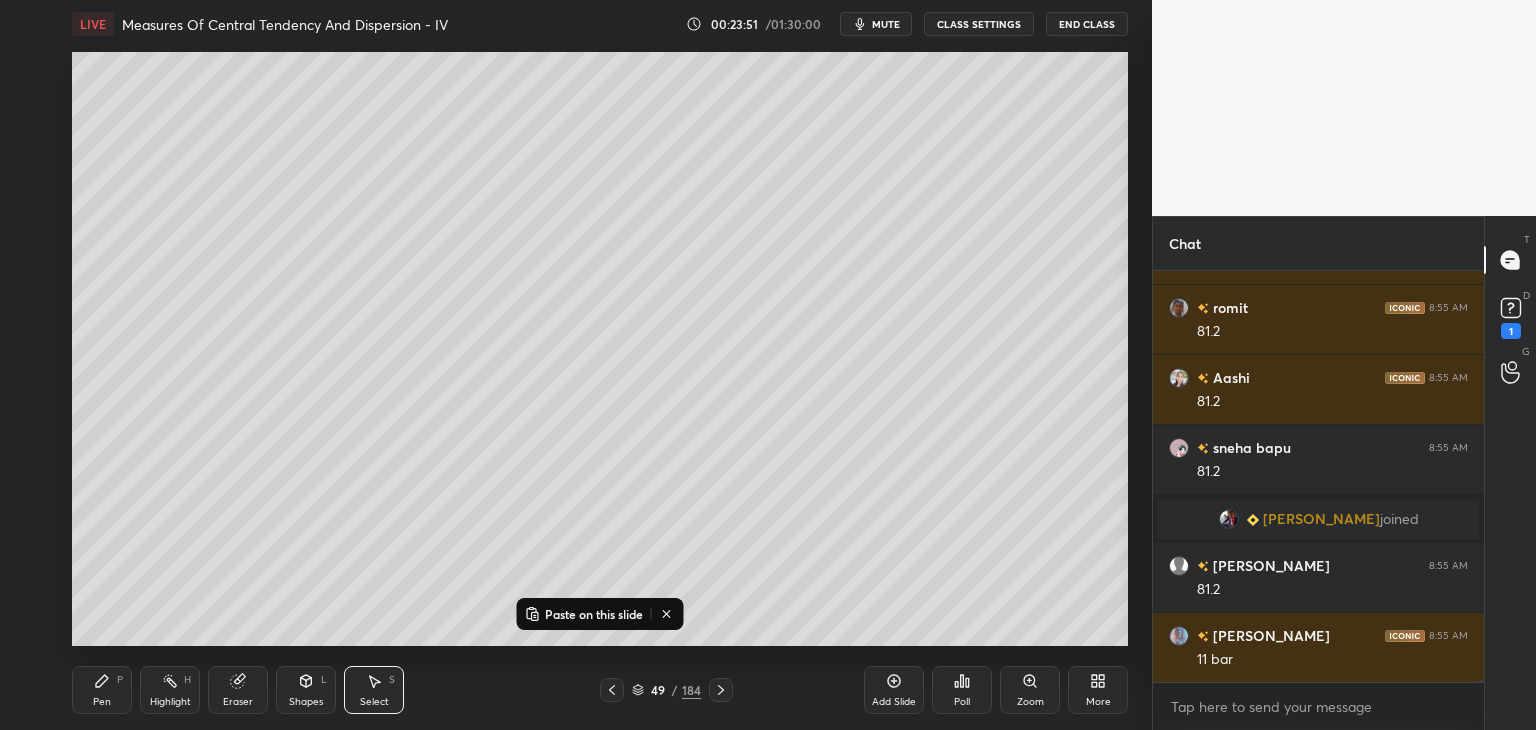click on "Paste on this slide" at bounding box center [594, 614] 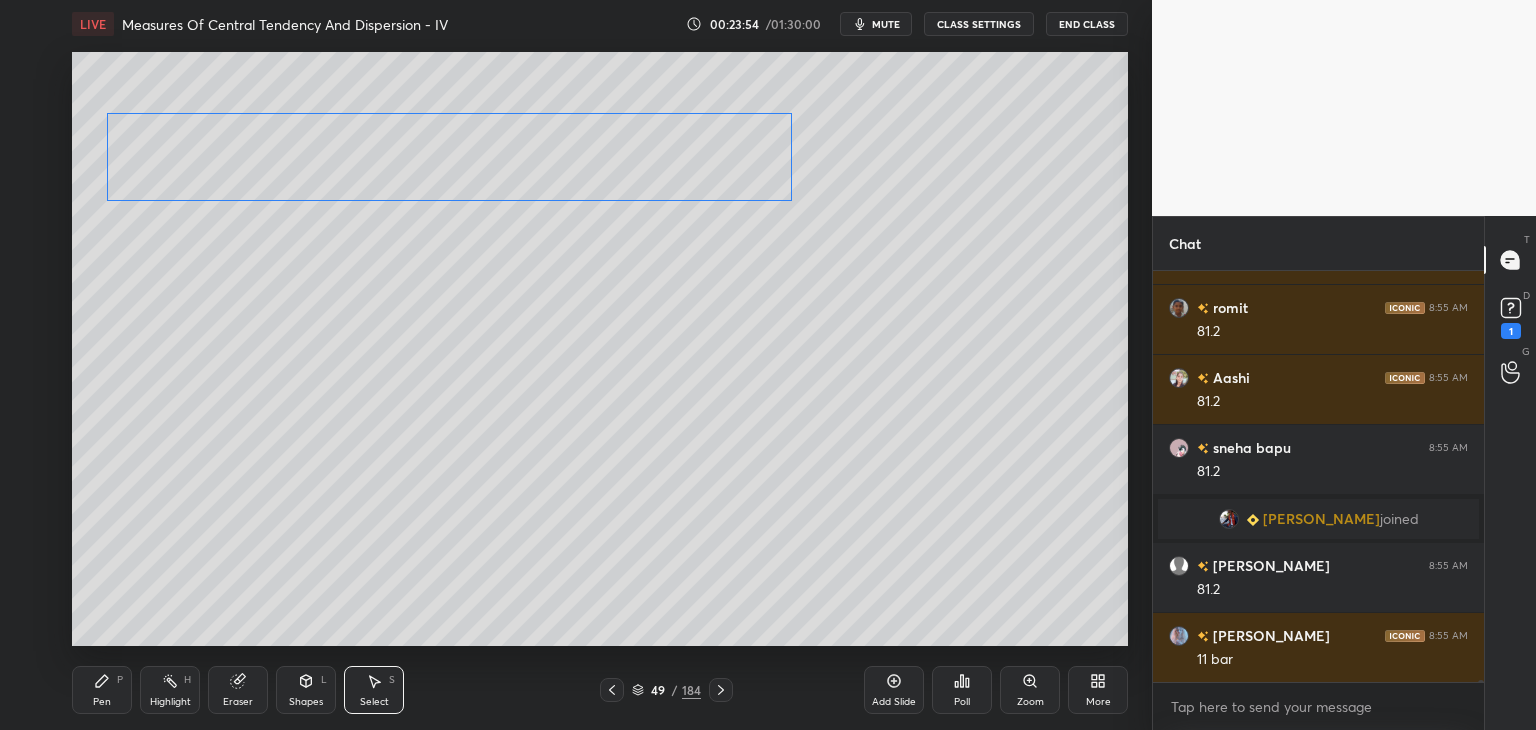drag, startPoint x: 472, startPoint y: 231, endPoint x: 480, endPoint y: 207, distance: 25.298222 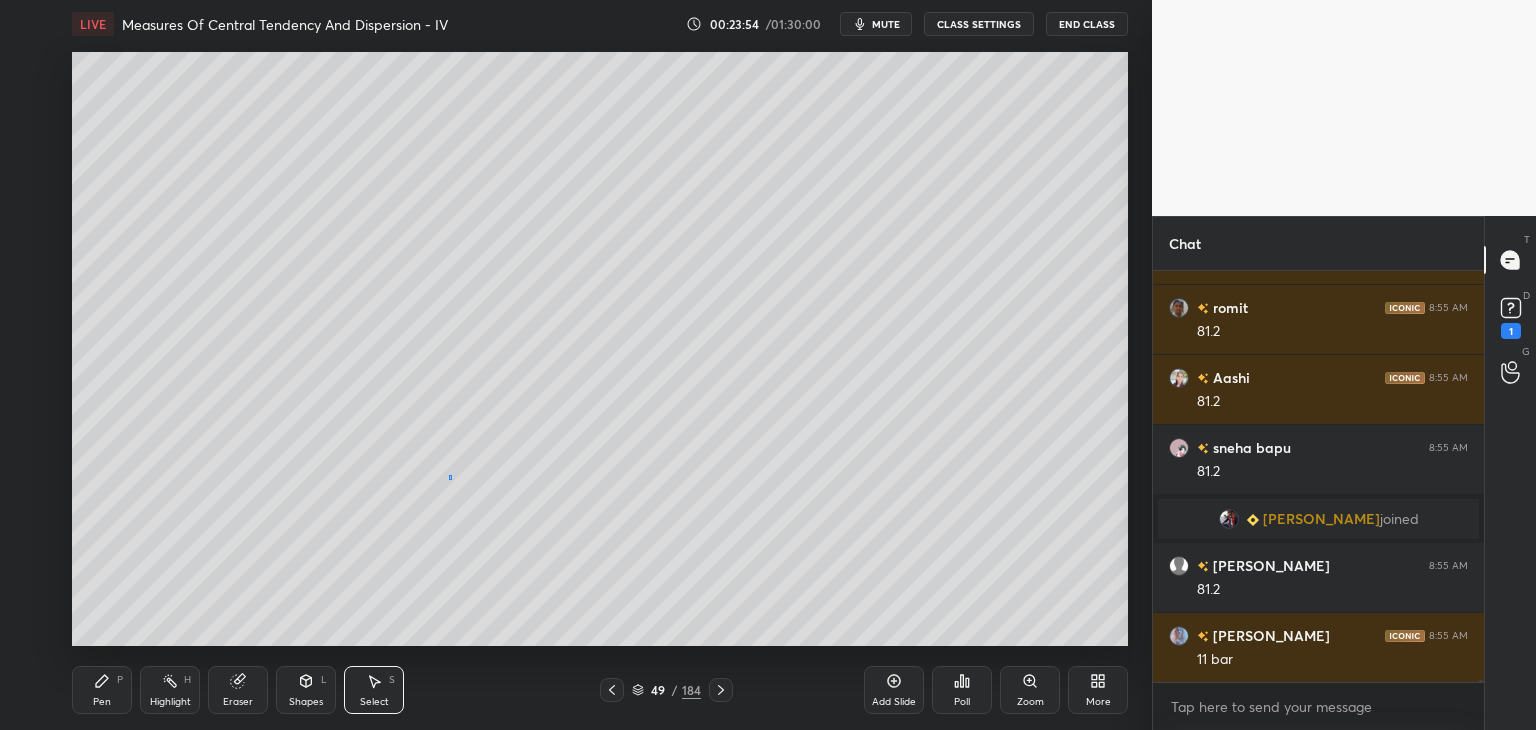 click on "0 ° Undo Copy Paste here Duplicate Duplicate to new slide Delete" at bounding box center [600, 349] 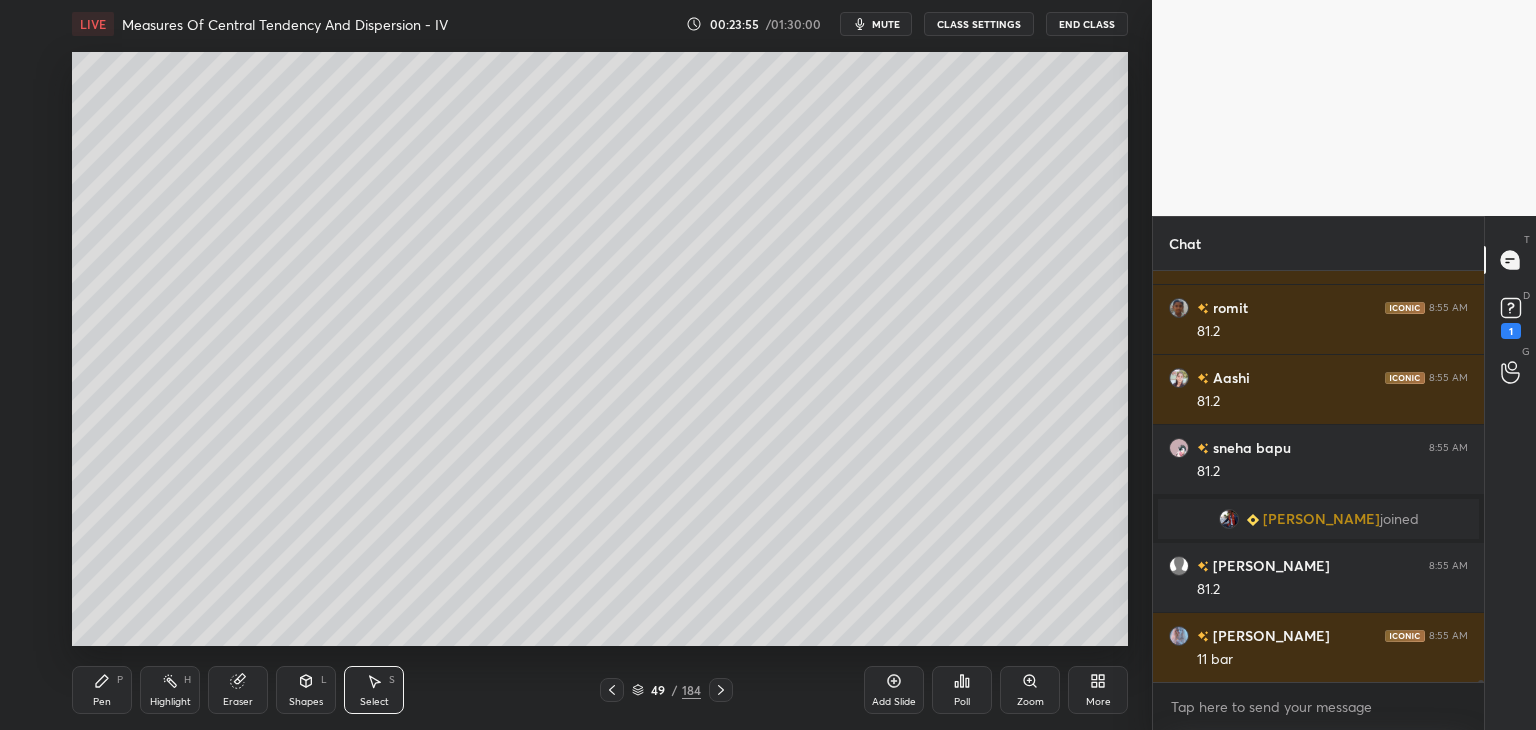 click on "Eraser" at bounding box center [238, 690] 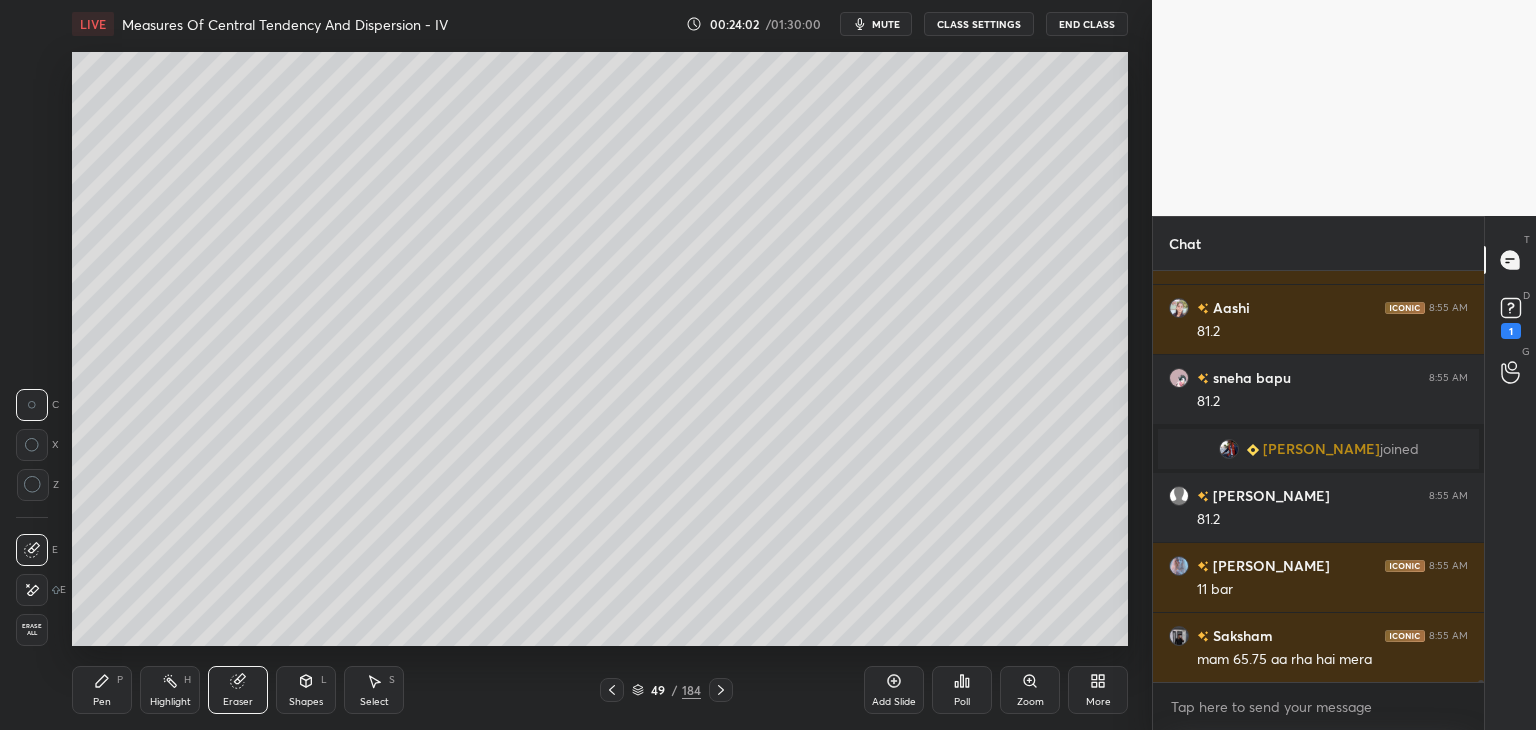 click 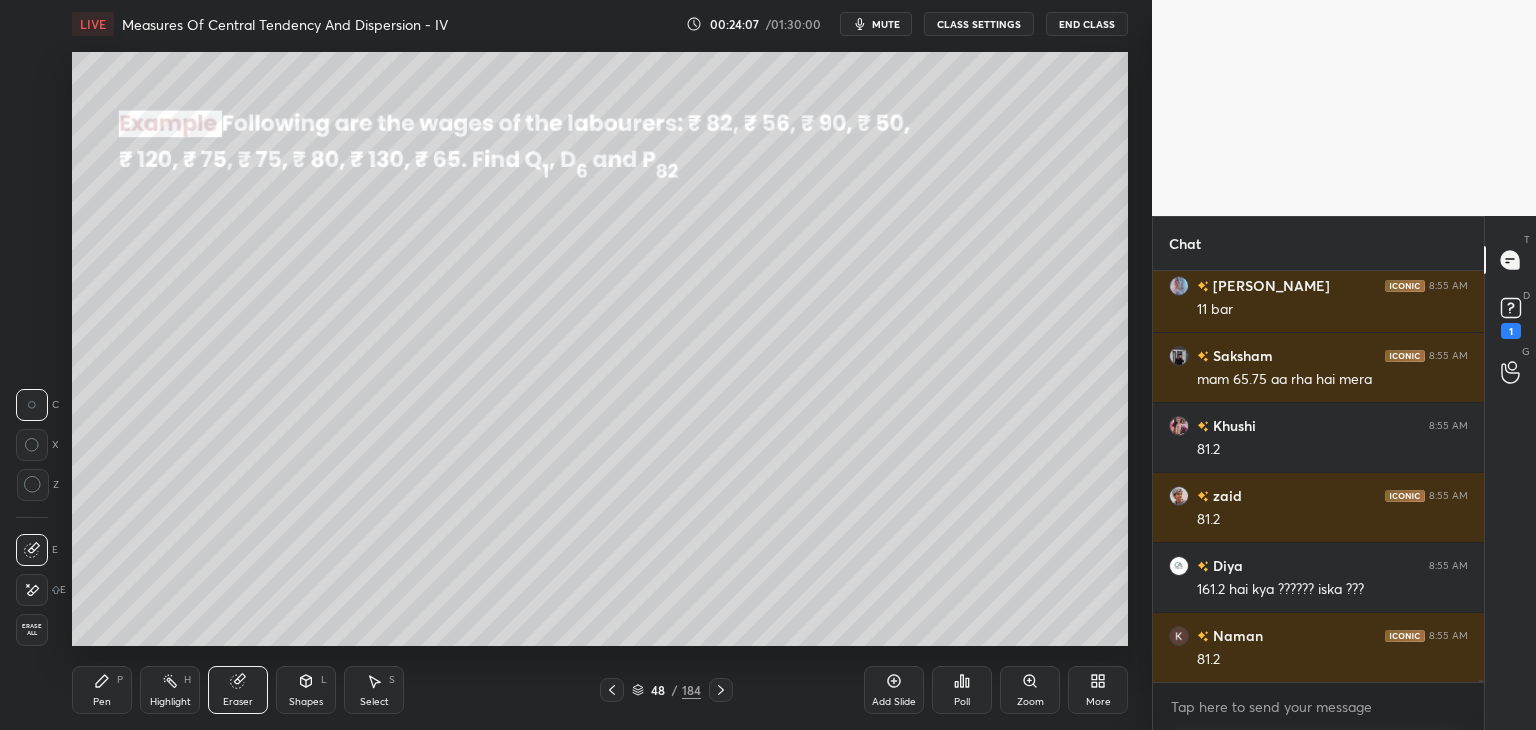 drag, startPoint x: 719, startPoint y: 695, endPoint x: 753, endPoint y: 657, distance: 50.990196 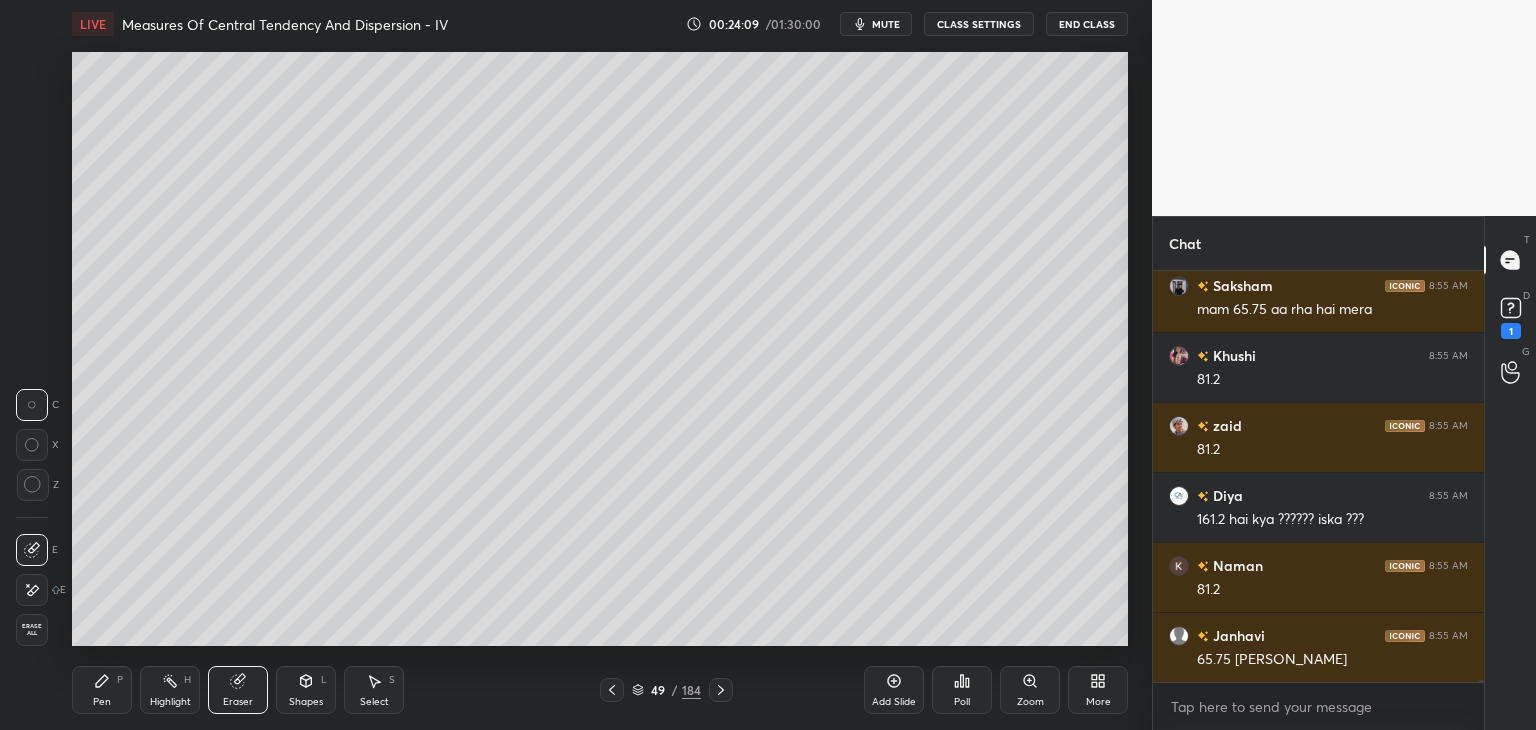 drag, startPoint x: 100, startPoint y: 699, endPoint x: 123, endPoint y: 689, distance: 25.079872 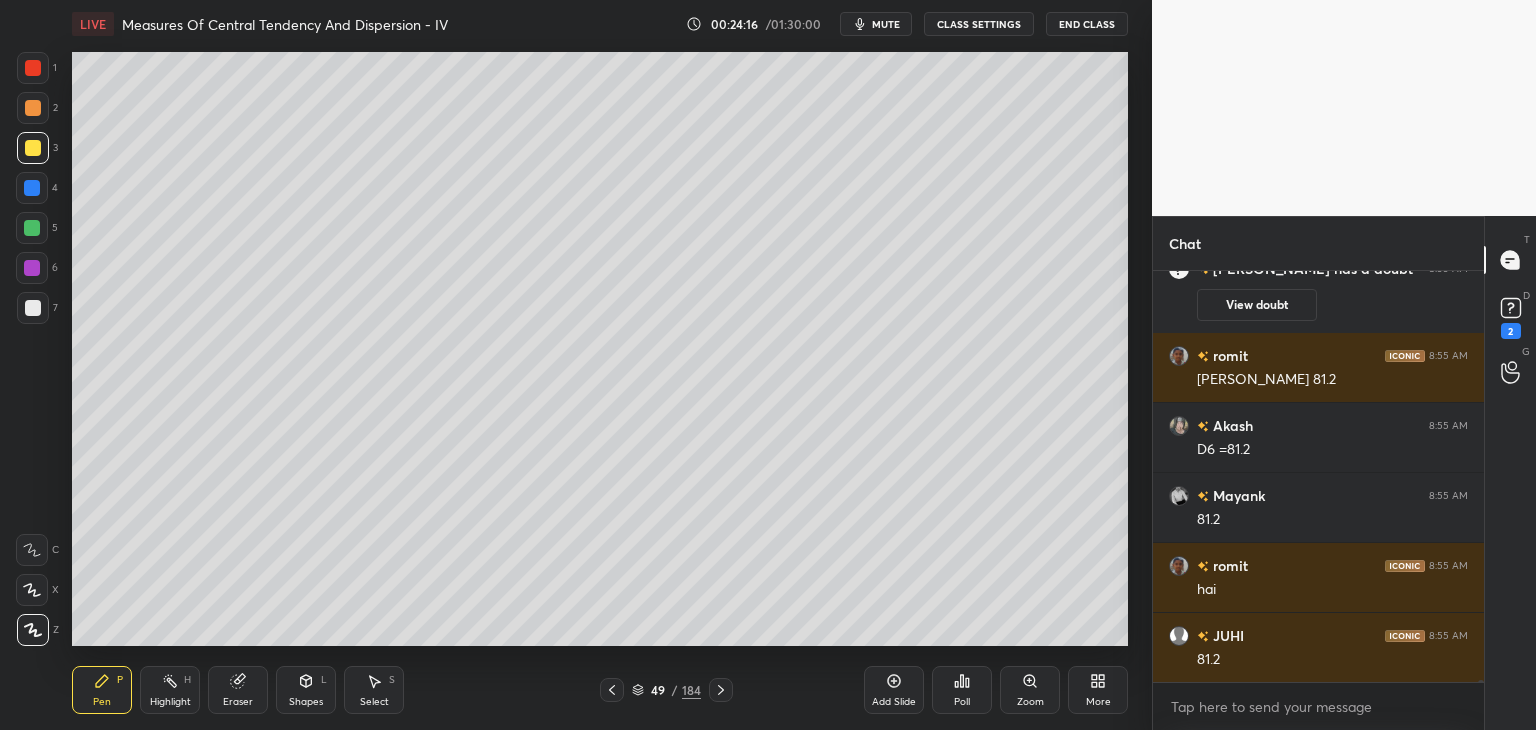 click at bounding box center (33, 308) 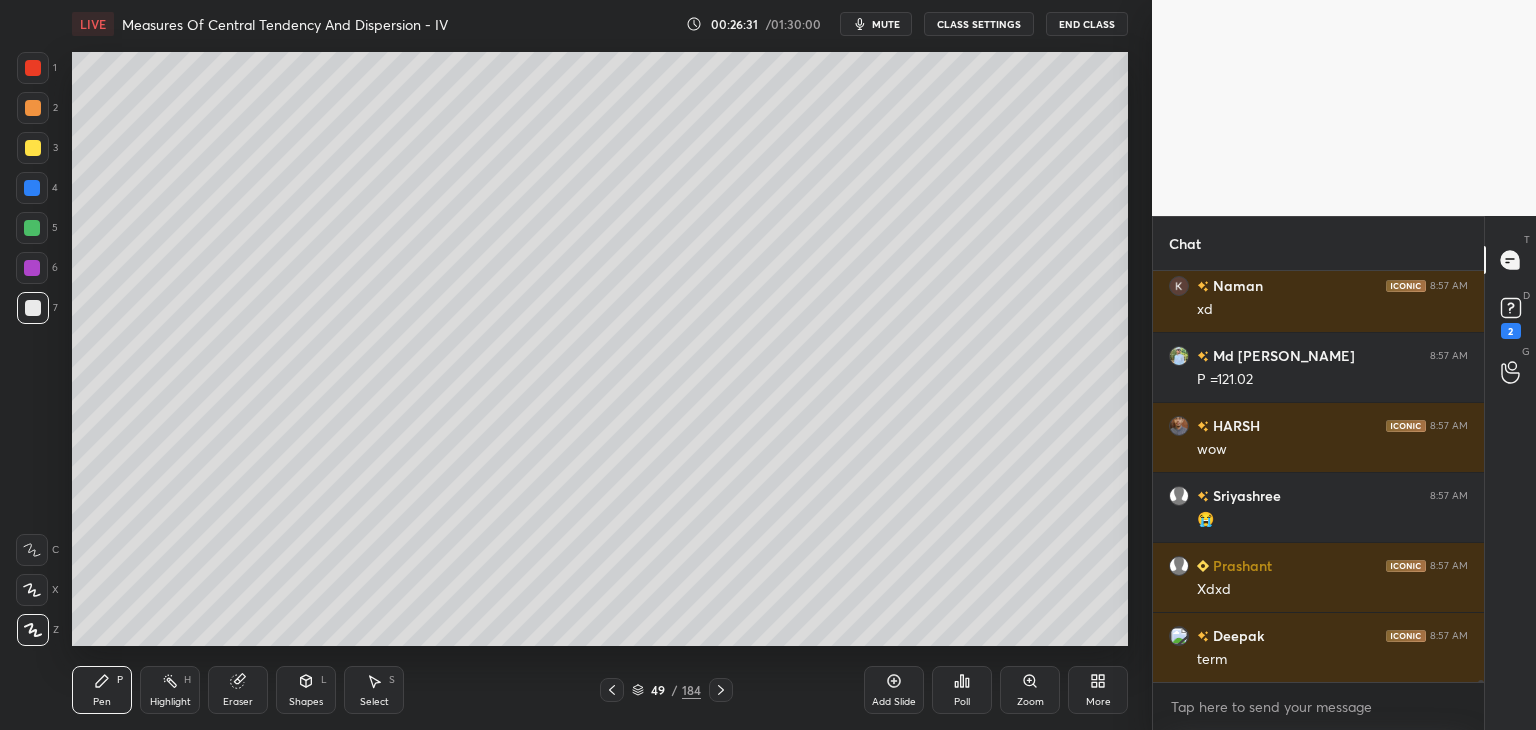 scroll, scrollTop: 93904, scrollLeft: 0, axis: vertical 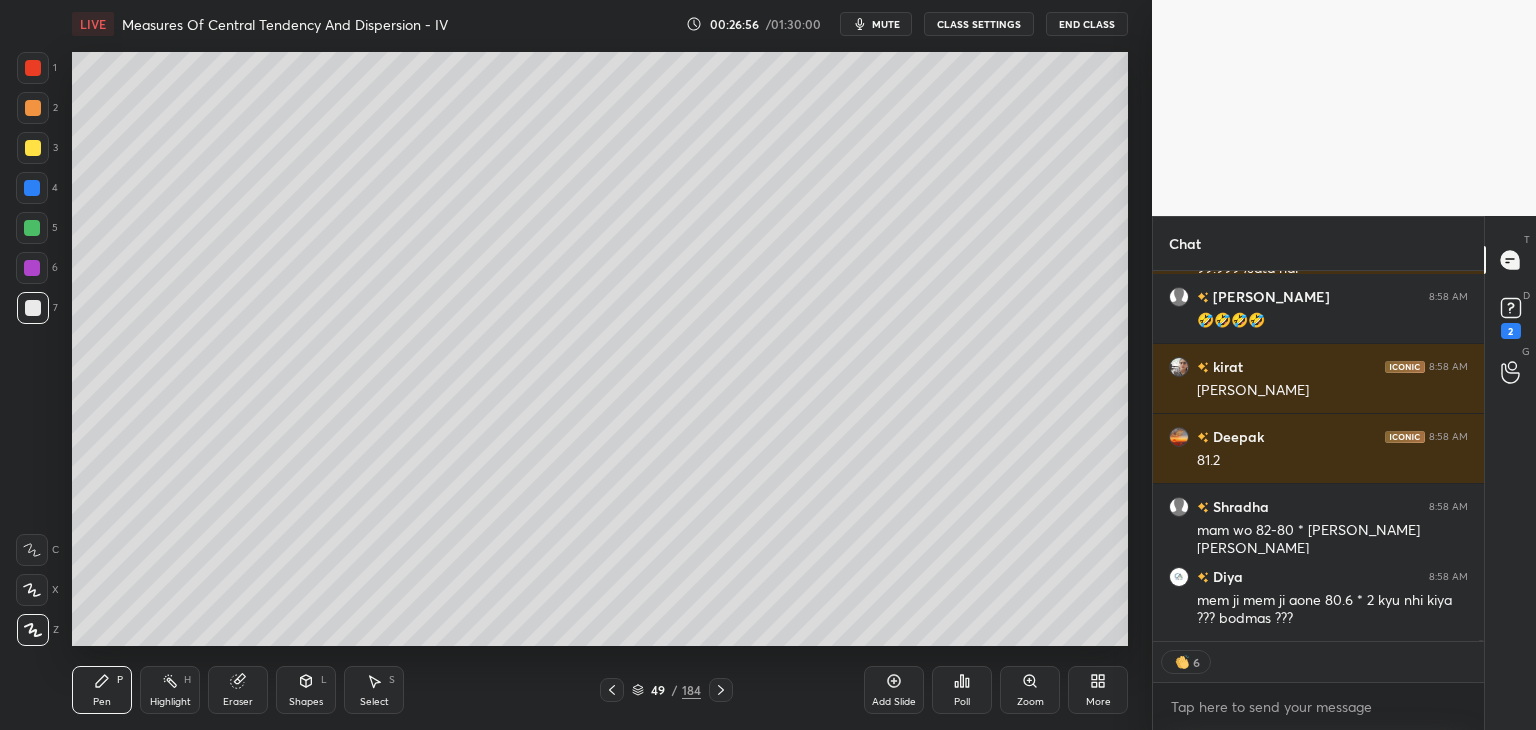 click at bounding box center (33, 68) 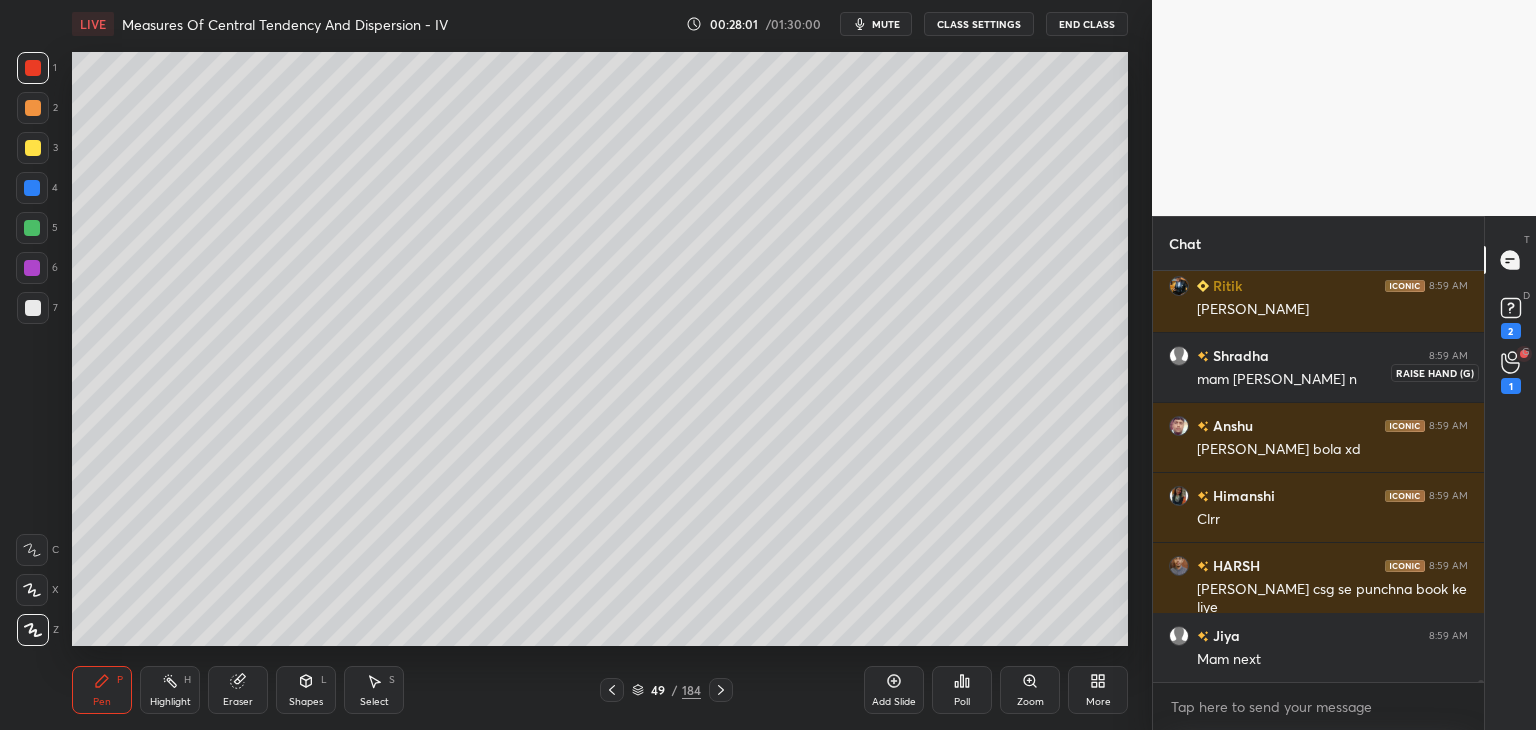 click on "1" at bounding box center (1511, 372) 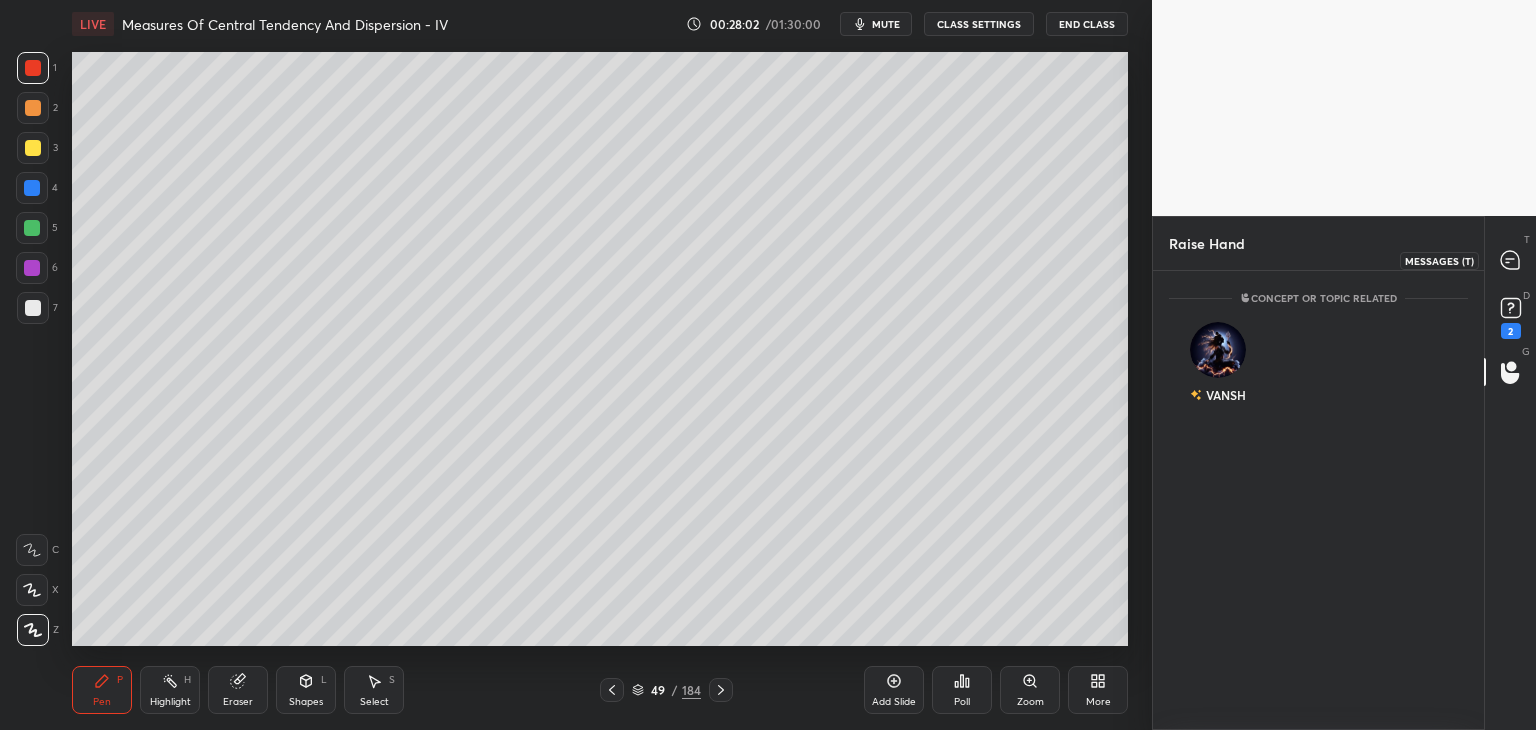 click 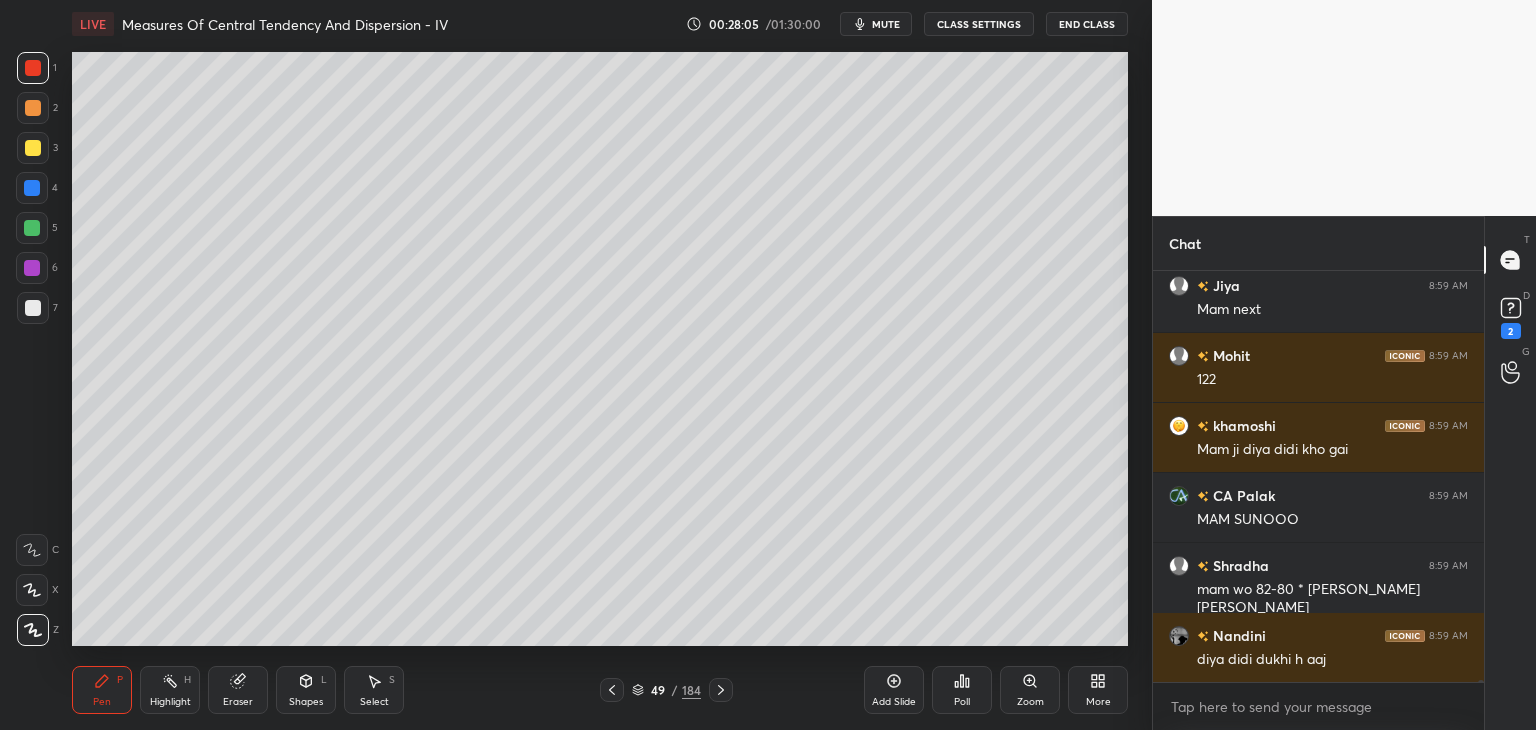 click on "Select S" at bounding box center [374, 690] 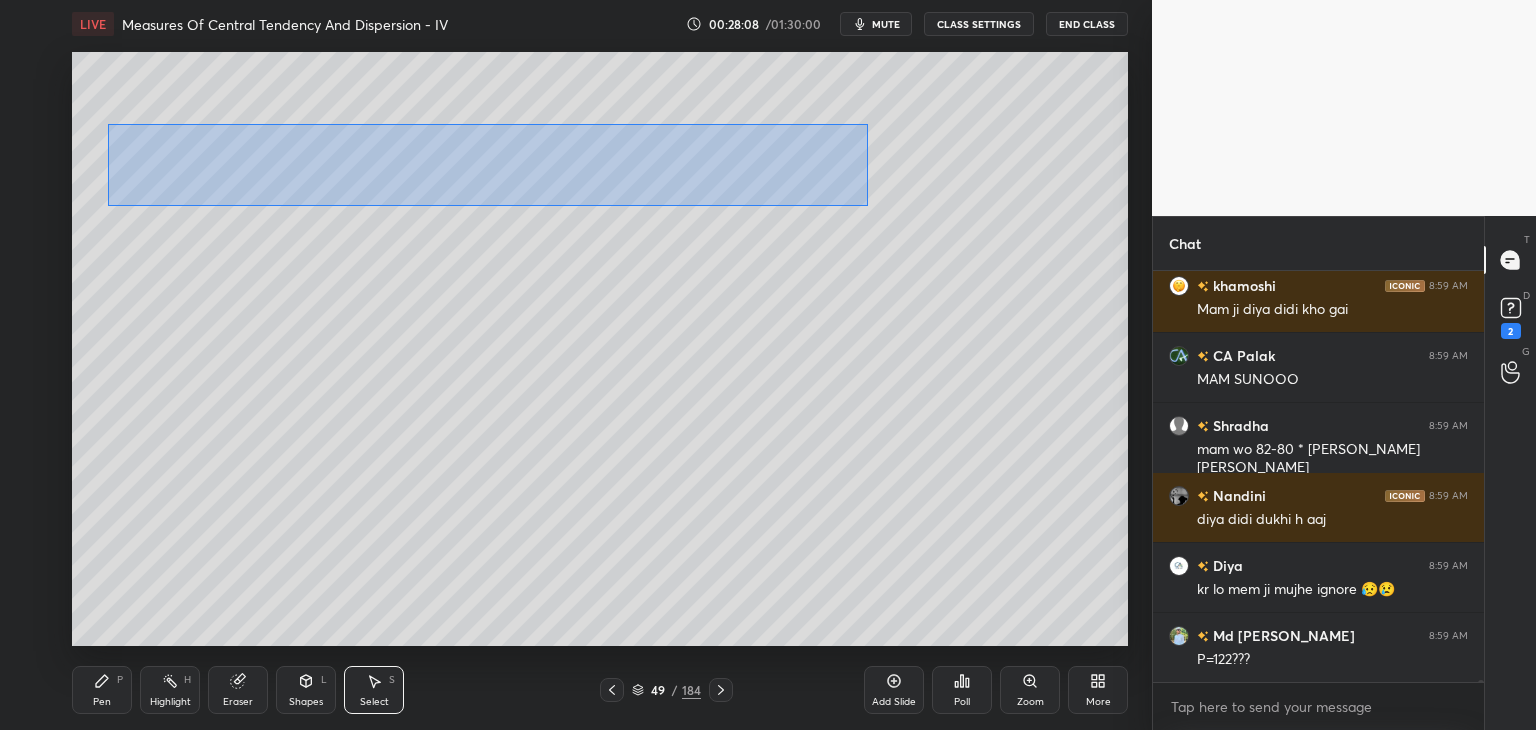 drag, startPoint x: 116, startPoint y: 134, endPoint x: 868, endPoint y: 206, distance: 755.43896 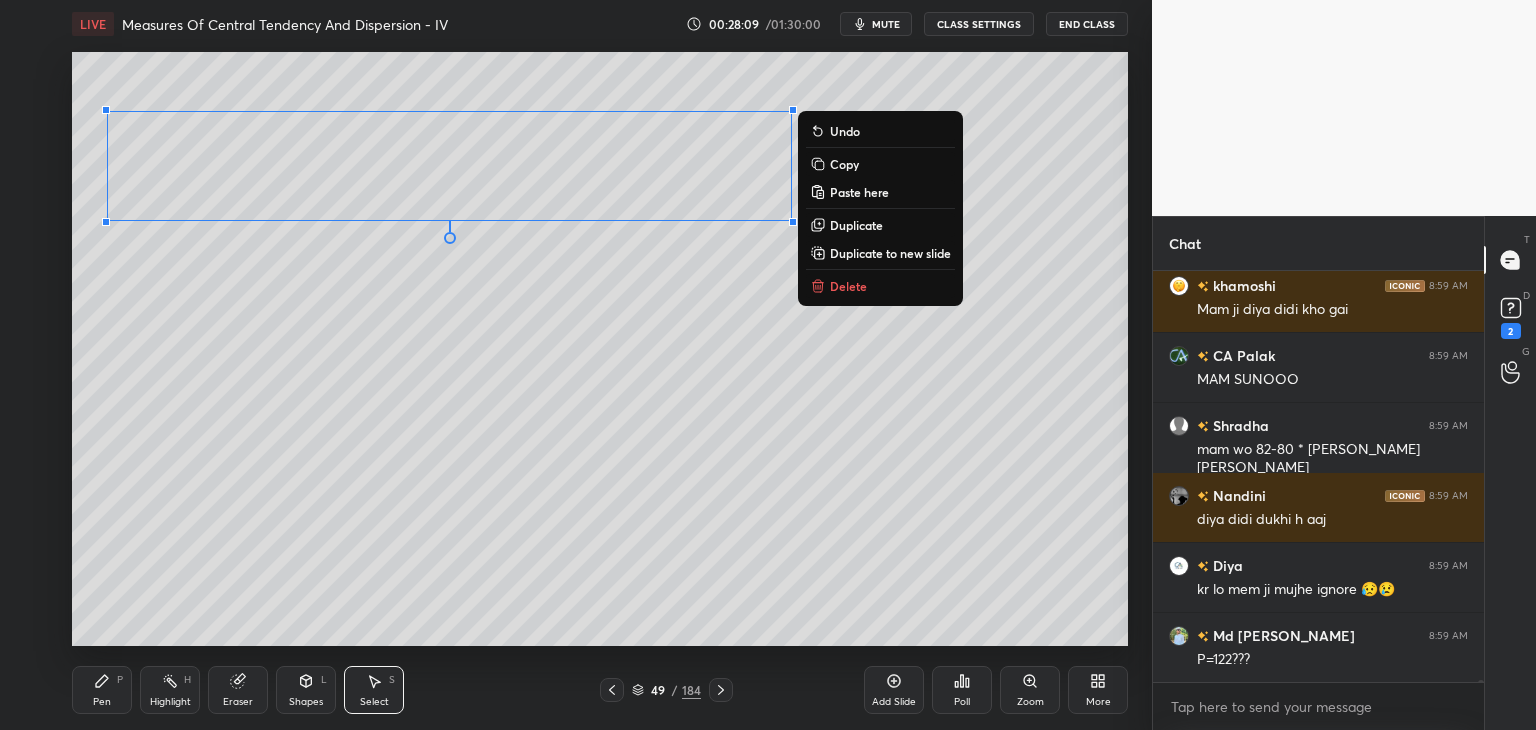 click on "Copy" at bounding box center (844, 164) 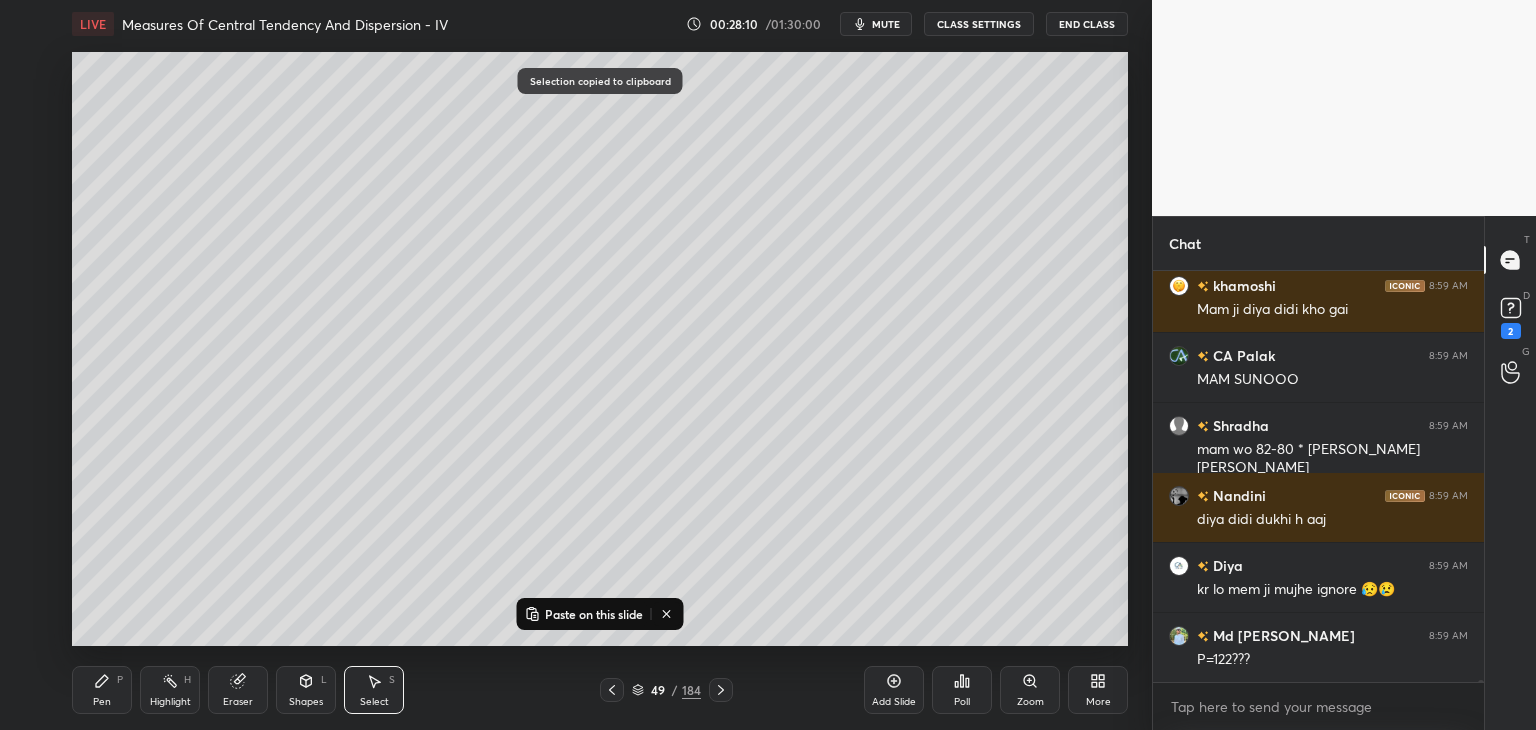 click on "Add Slide" at bounding box center [894, 690] 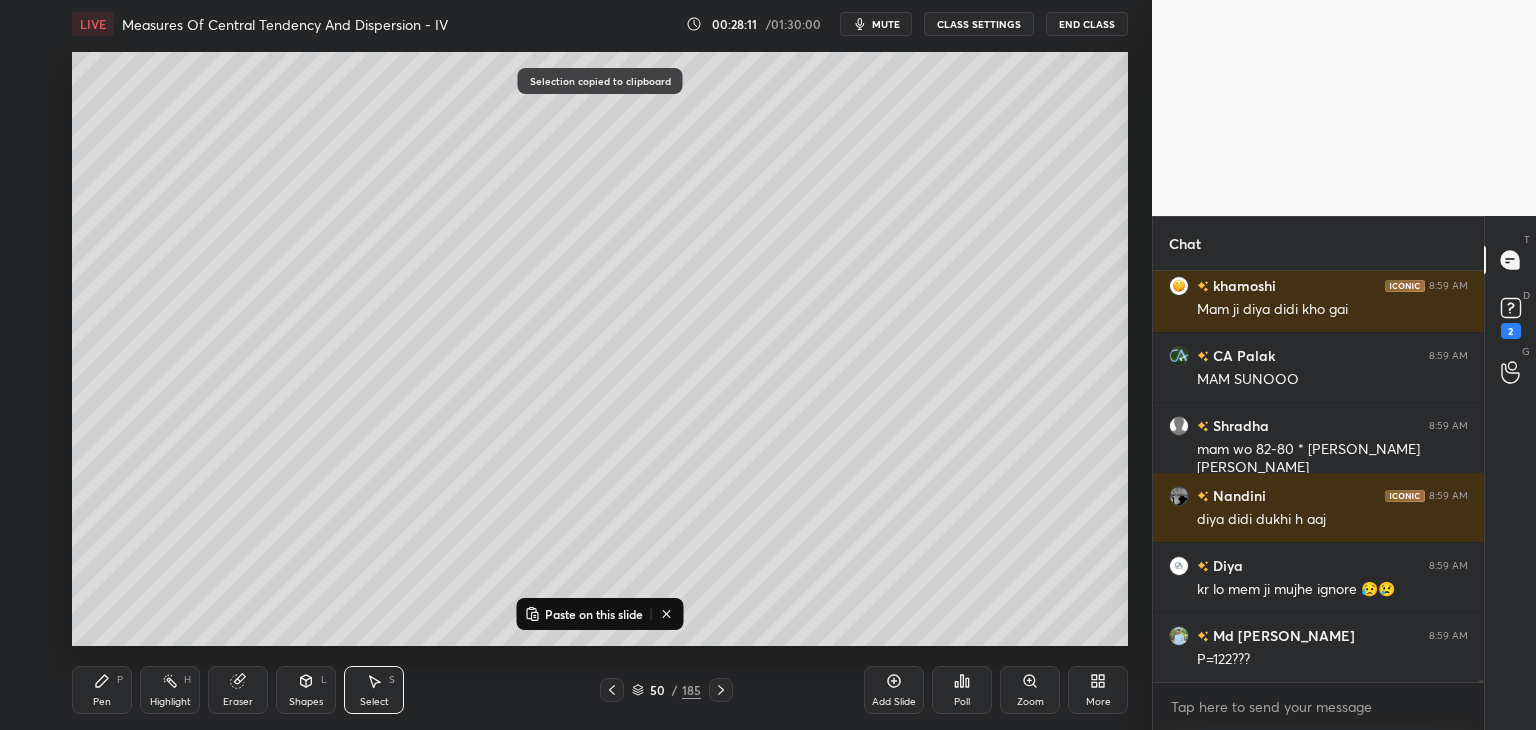 drag, startPoint x: 546, startPoint y: 613, endPoint x: 537, endPoint y: 594, distance: 21.023796 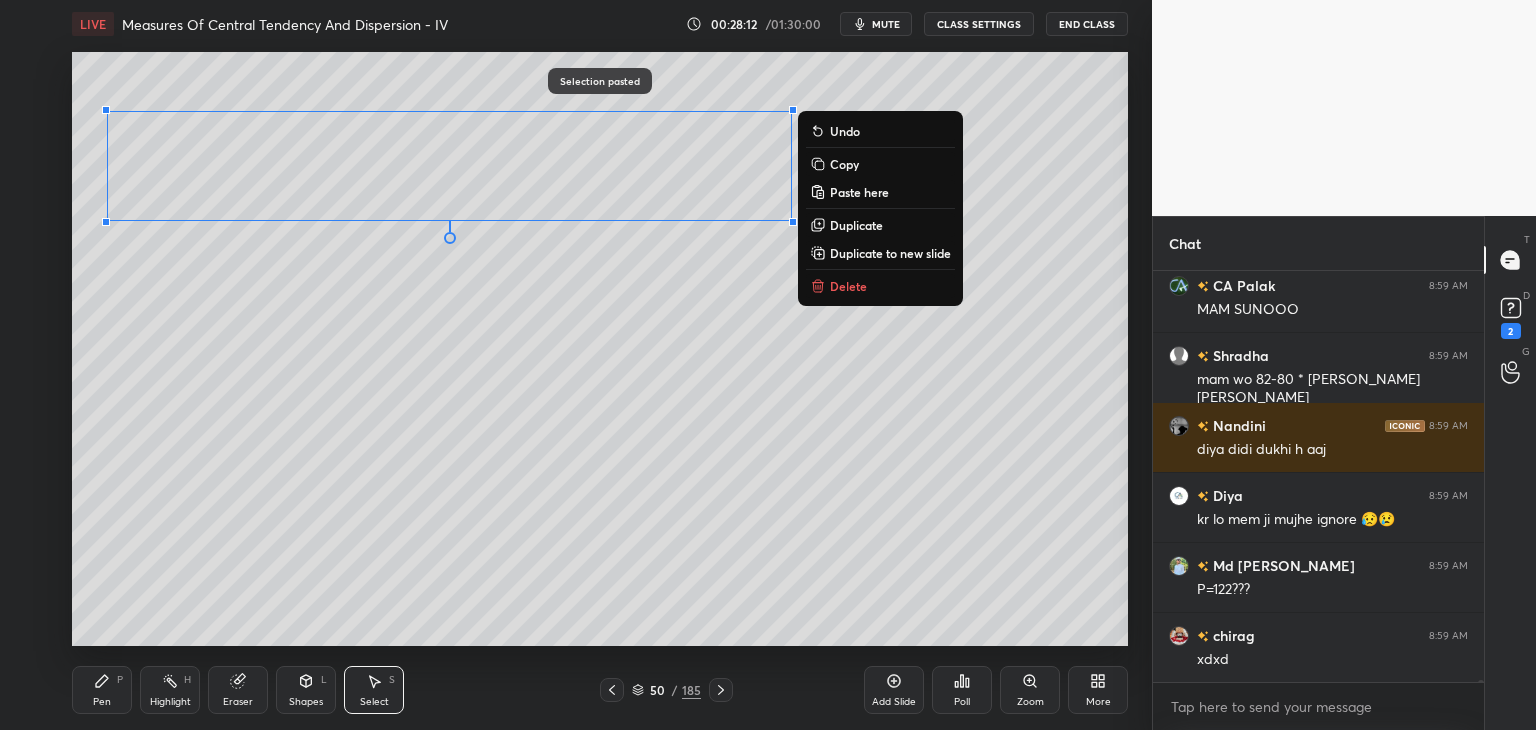 click on "0 ° Undo Copy Paste here Duplicate Duplicate to new slide Delete" at bounding box center [600, 349] 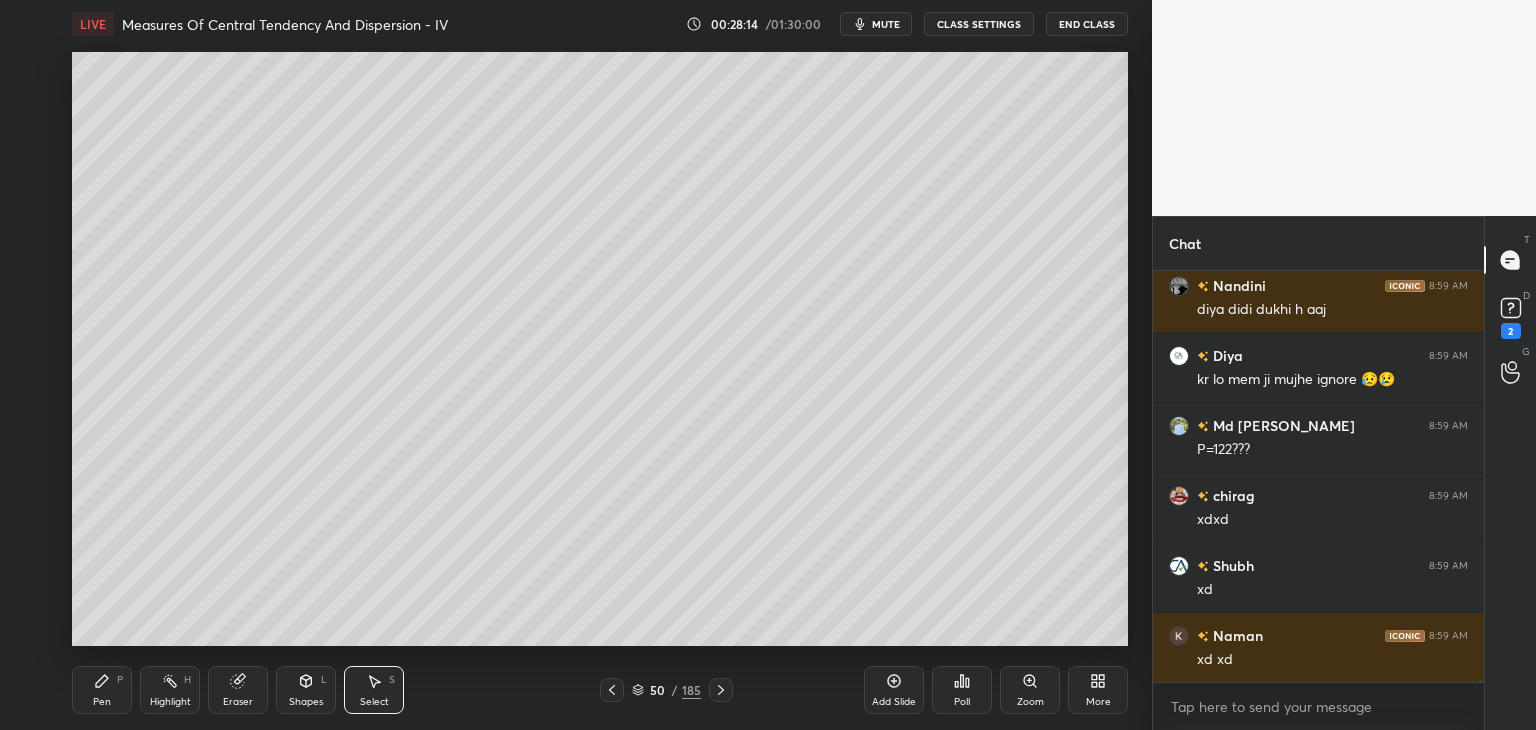 drag, startPoint x: 240, startPoint y: 690, endPoint x: 237, endPoint y: 667, distance: 23.194826 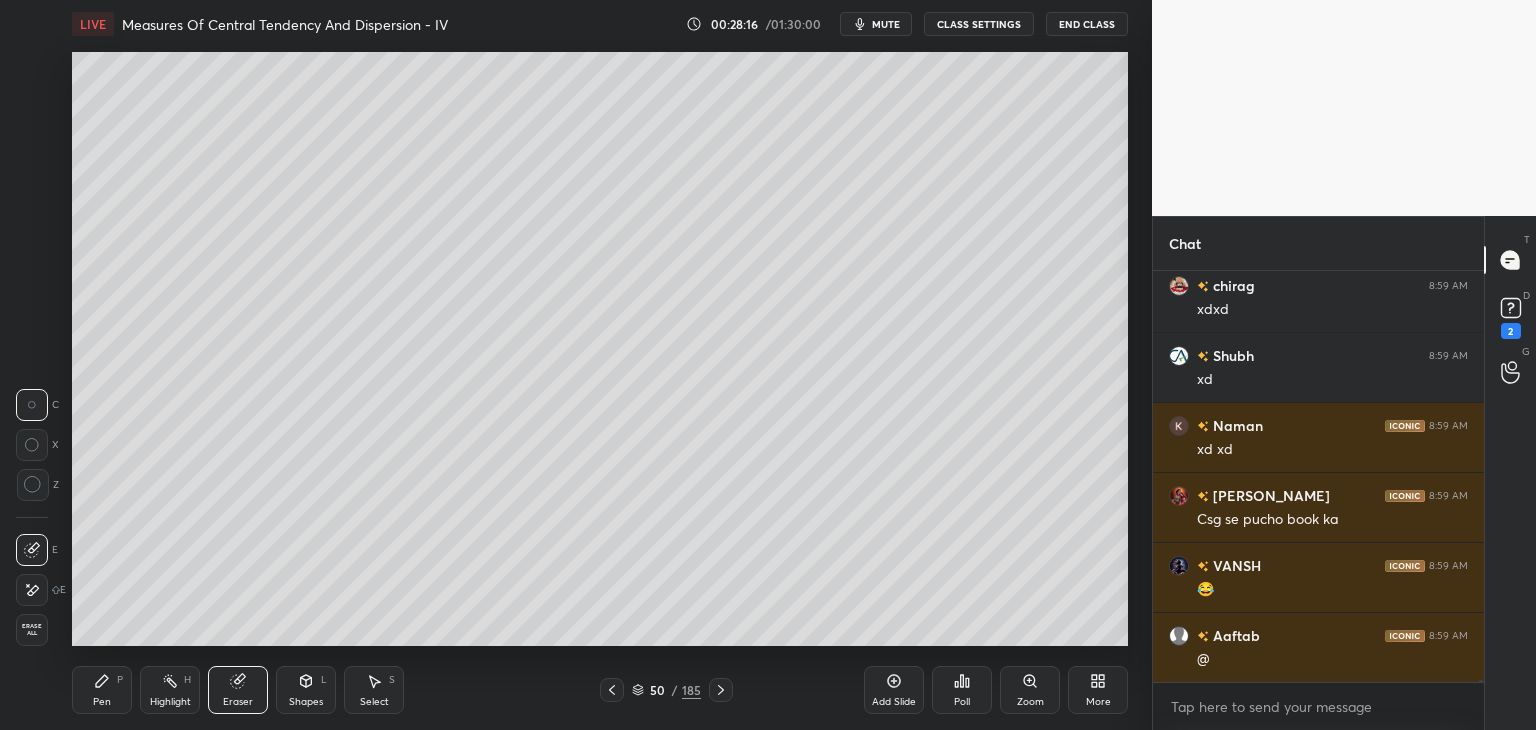 click 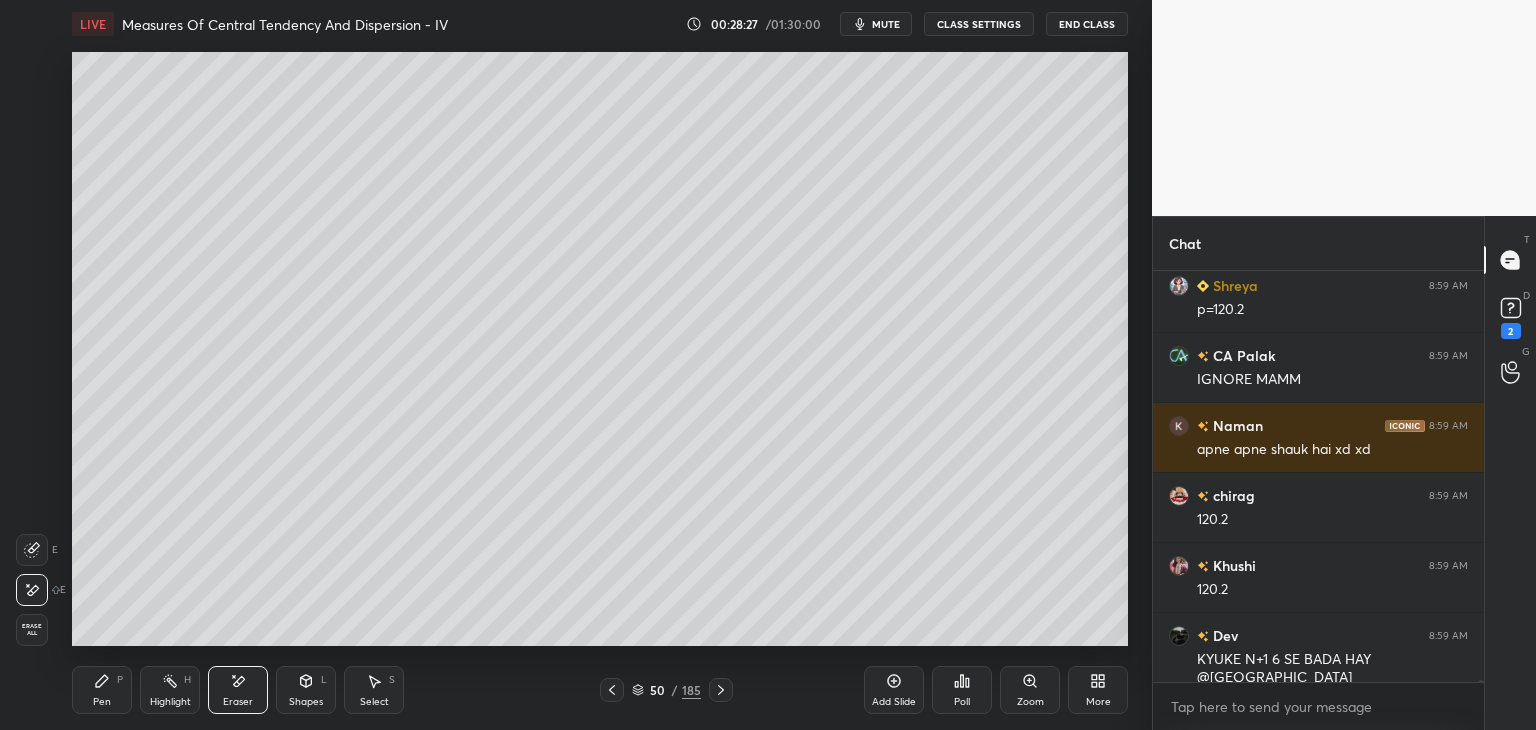 click 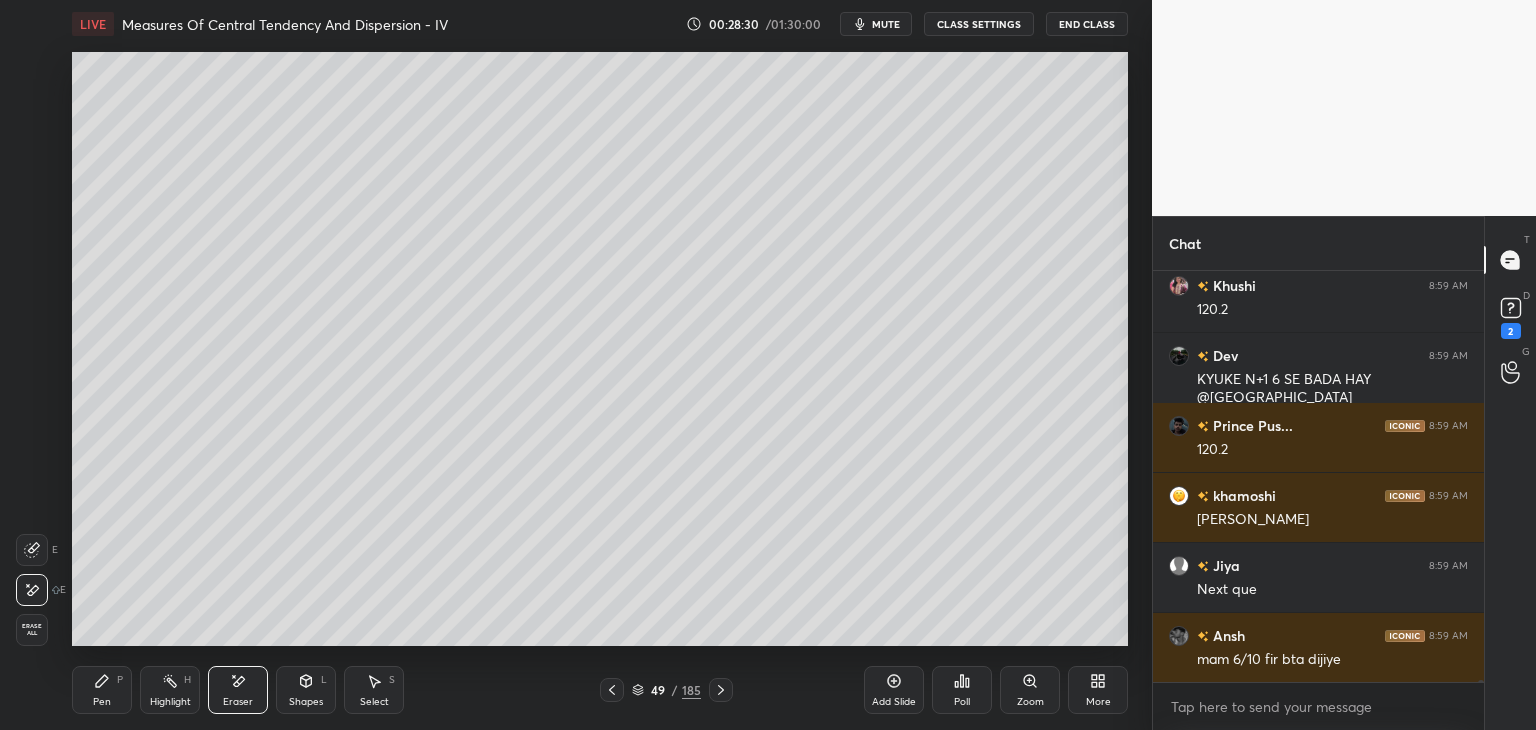 click 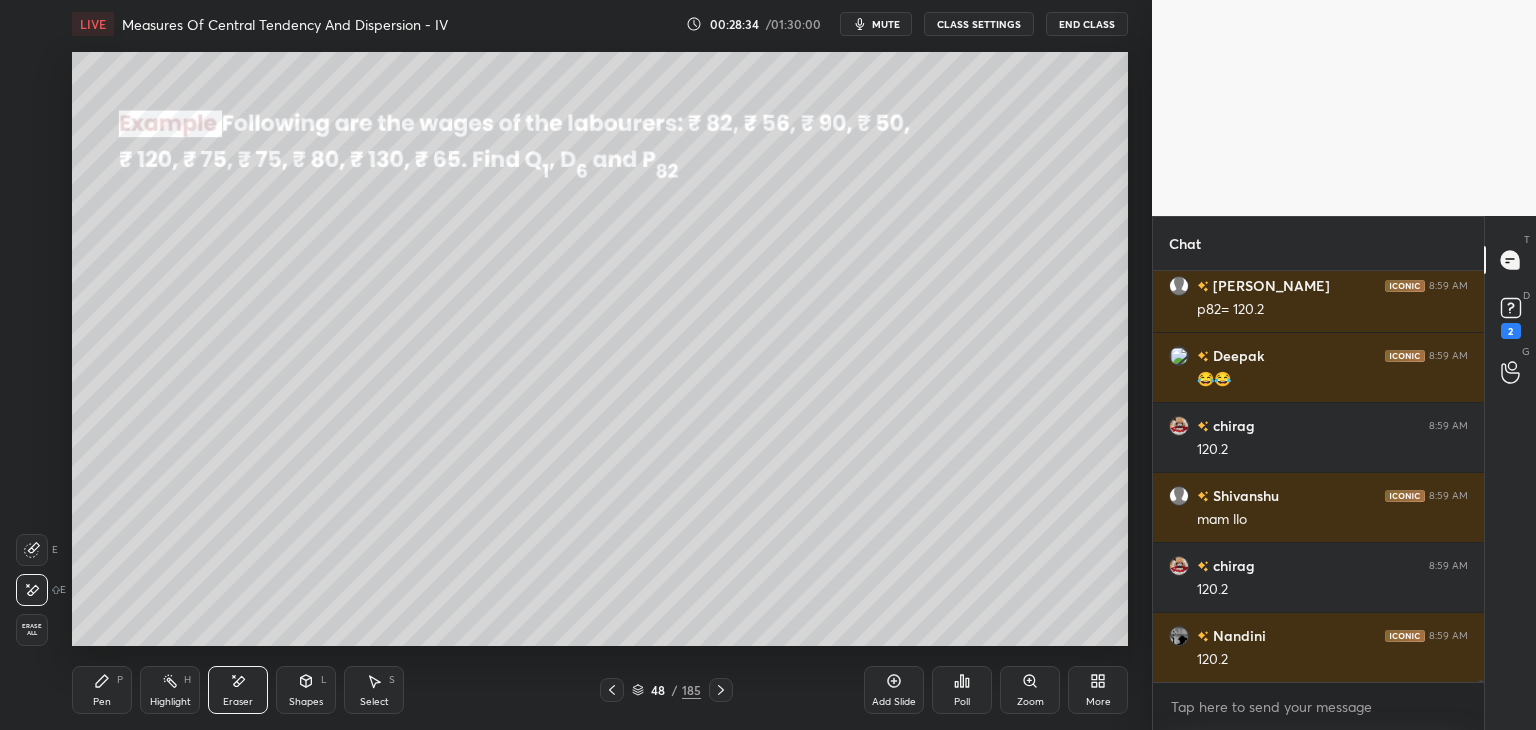 drag, startPoint x: 116, startPoint y: 704, endPoint x: 187, endPoint y: 658, distance: 84.59905 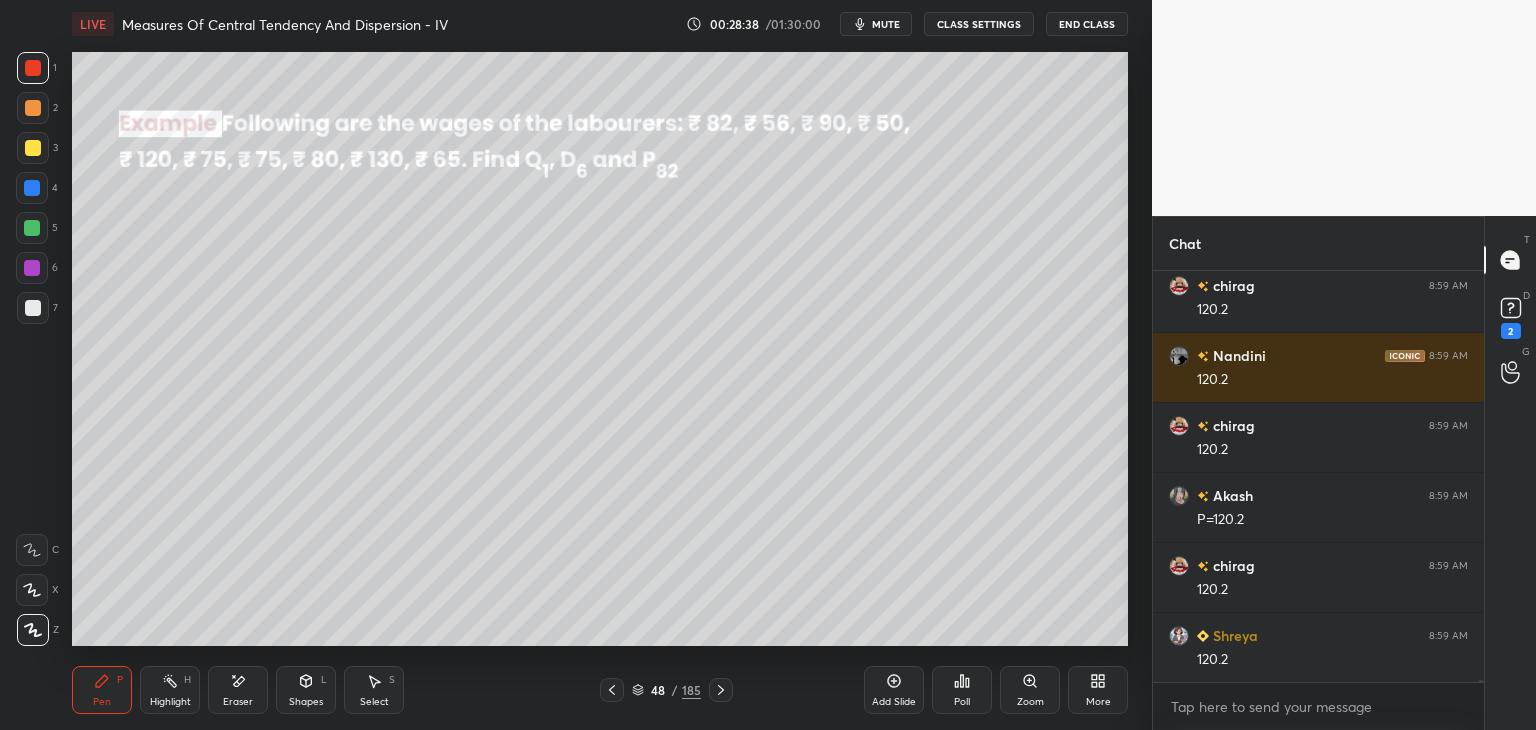click 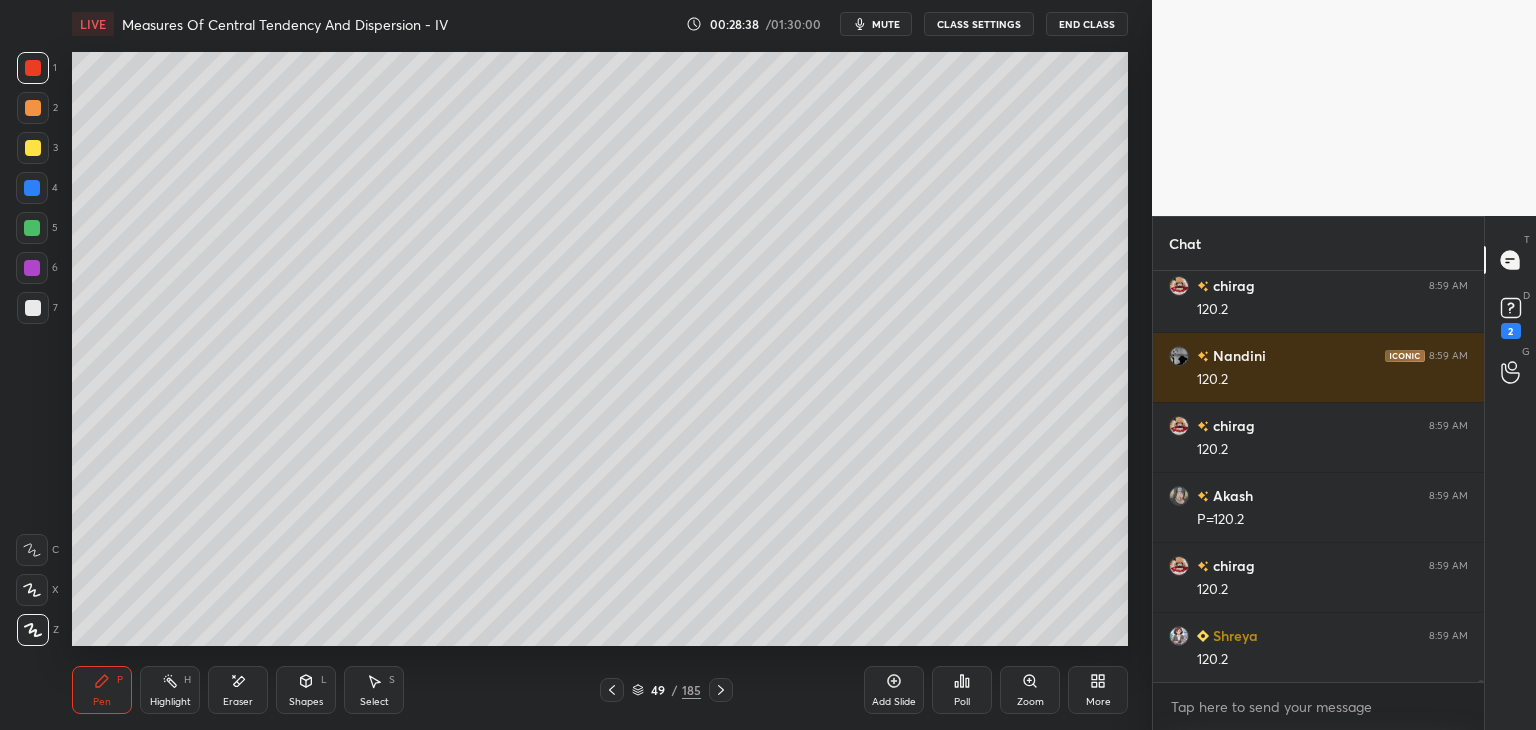 click 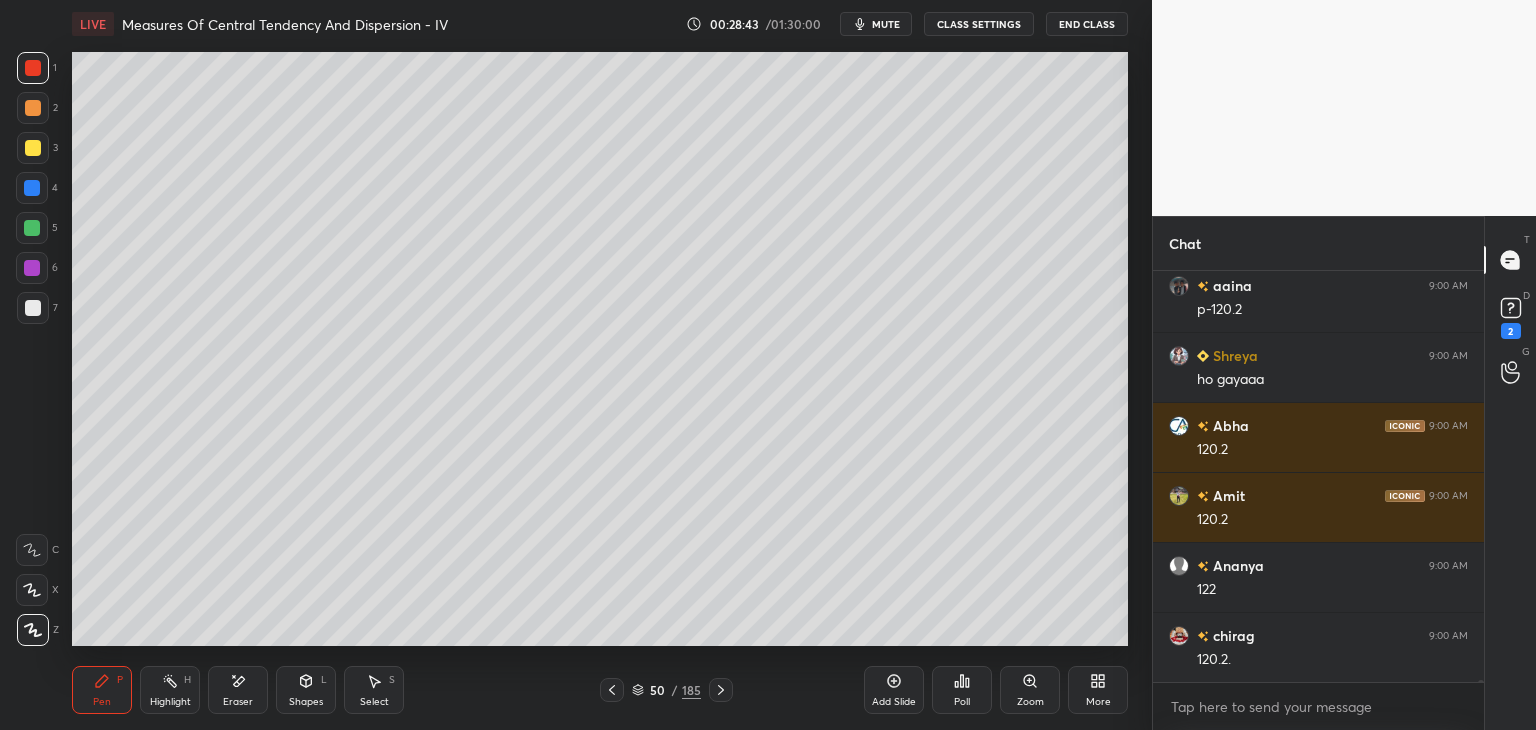 click at bounding box center (33, 148) 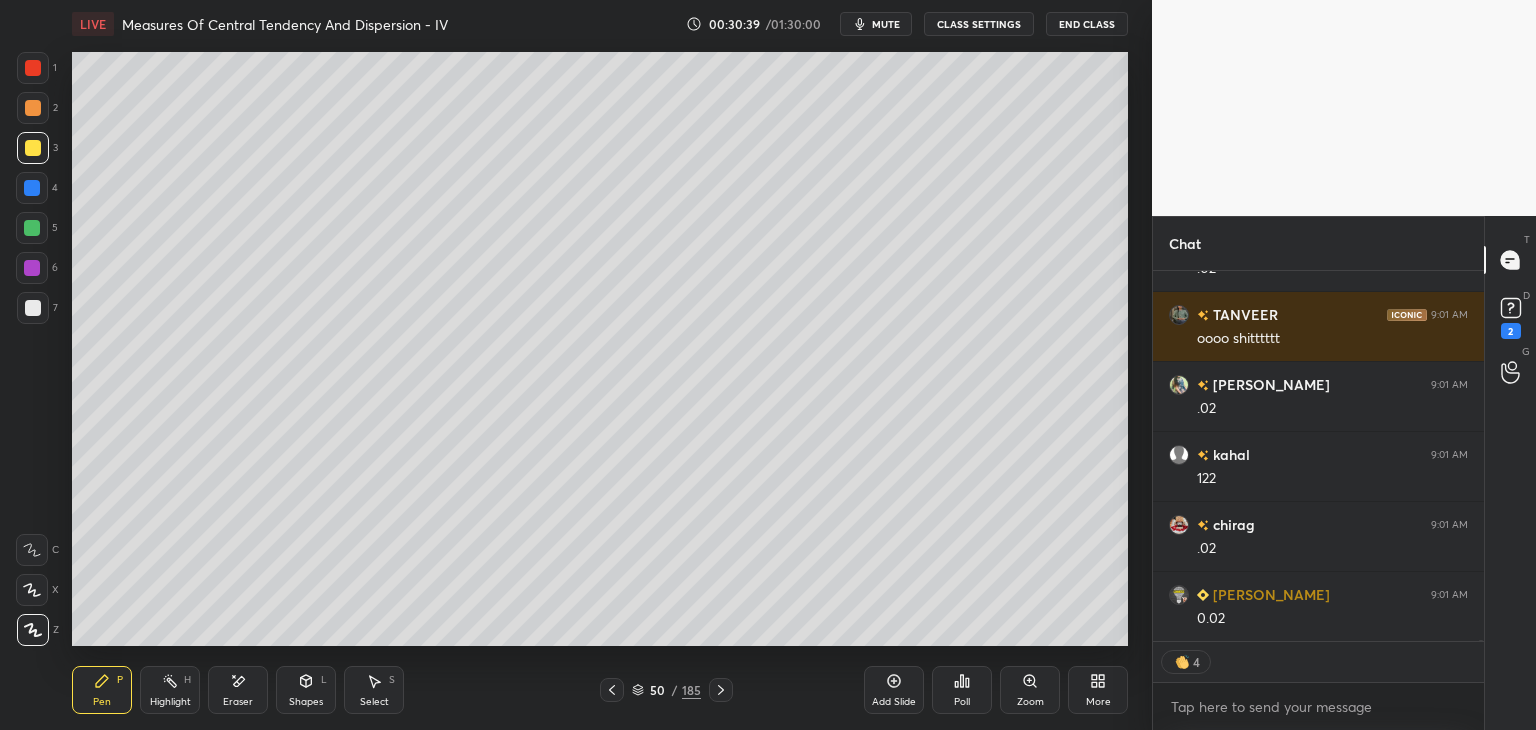 drag, startPoint x: 365, startPoint y: 707, endPoint x: 368, endPoint y: 691, distance: 16.27882 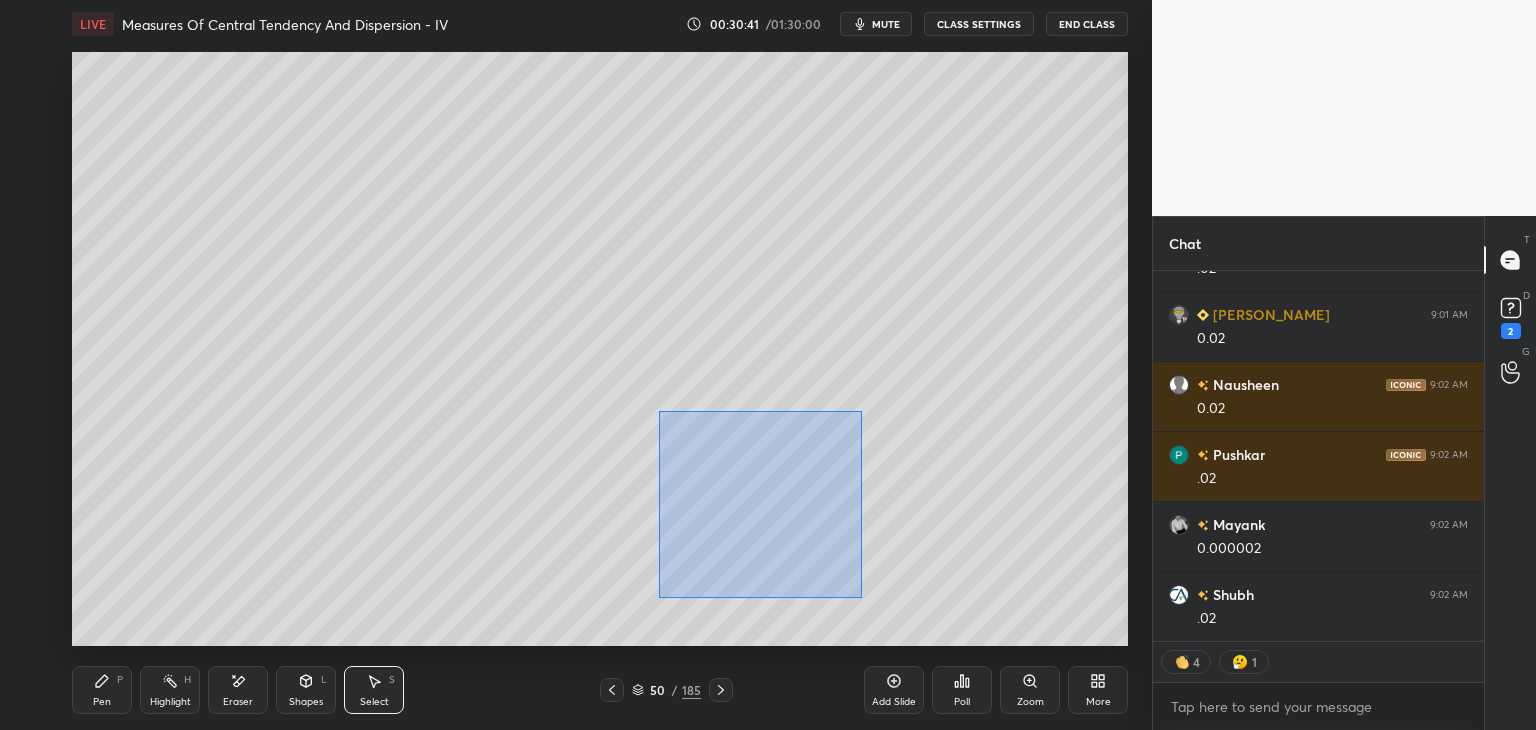drag, startPoint x: 659, startPoint y: 411, endPoint x: 888, endPoint y: 595, distance: 293.76352 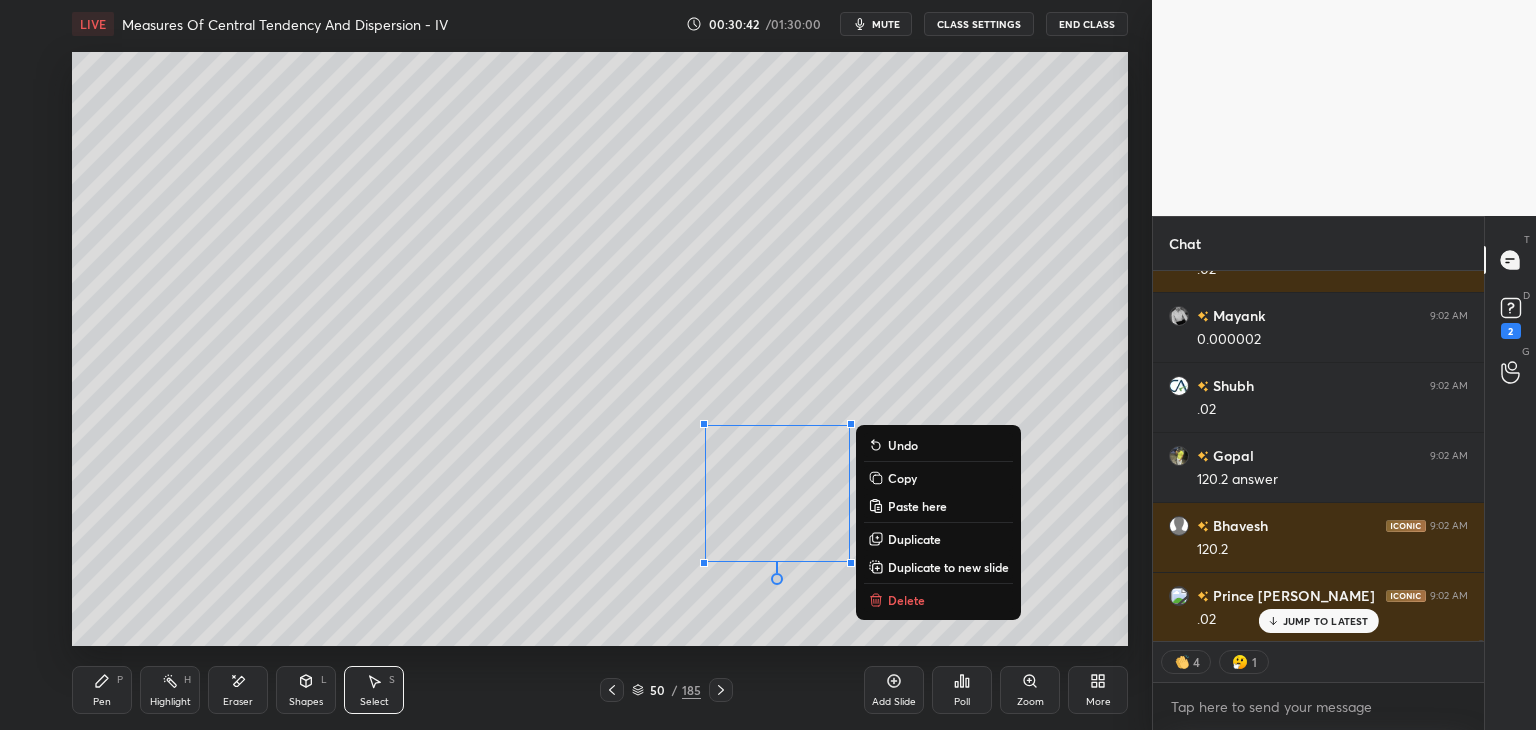 click on "Delete" at bounding box center (906, 600) 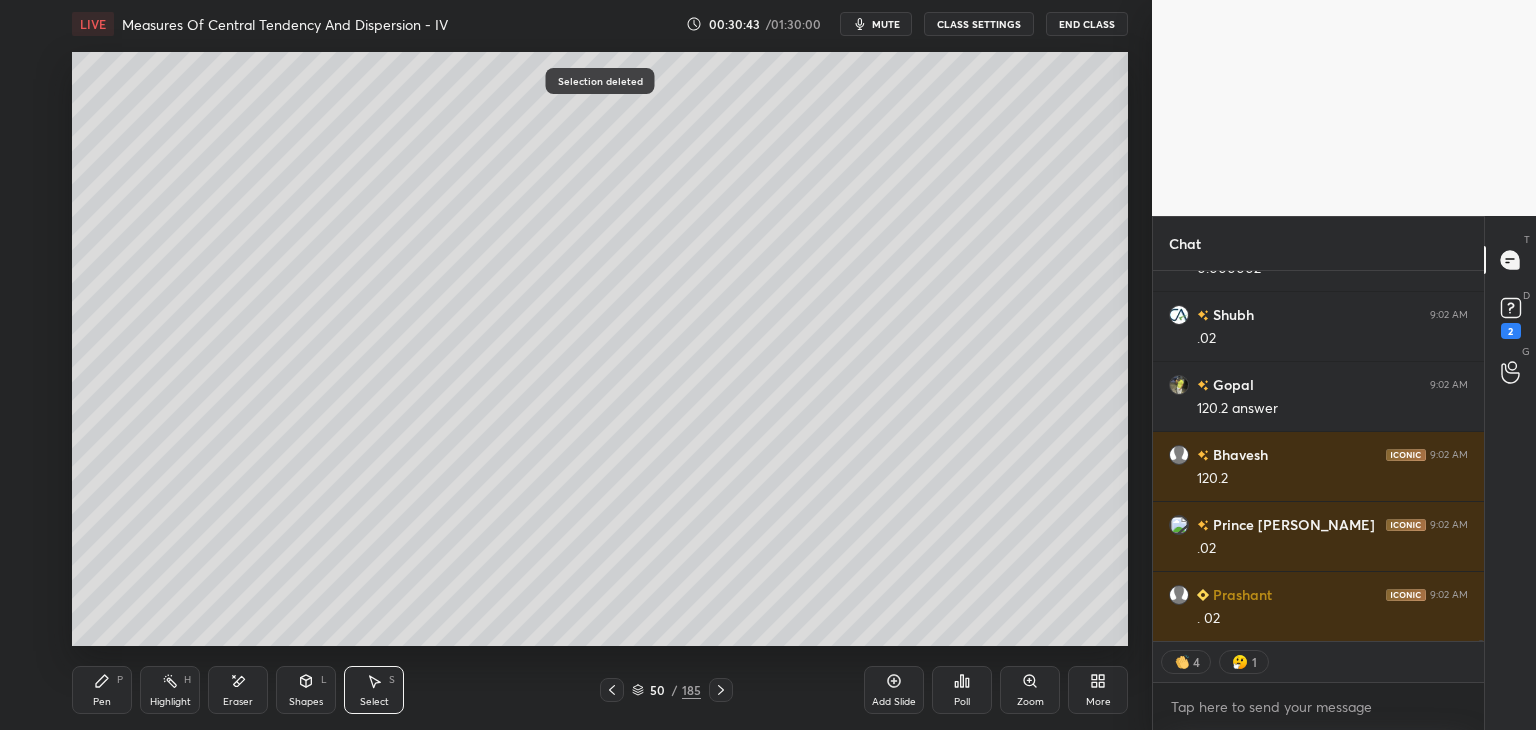 click on "Pen P" at bounding box center (102, 690) 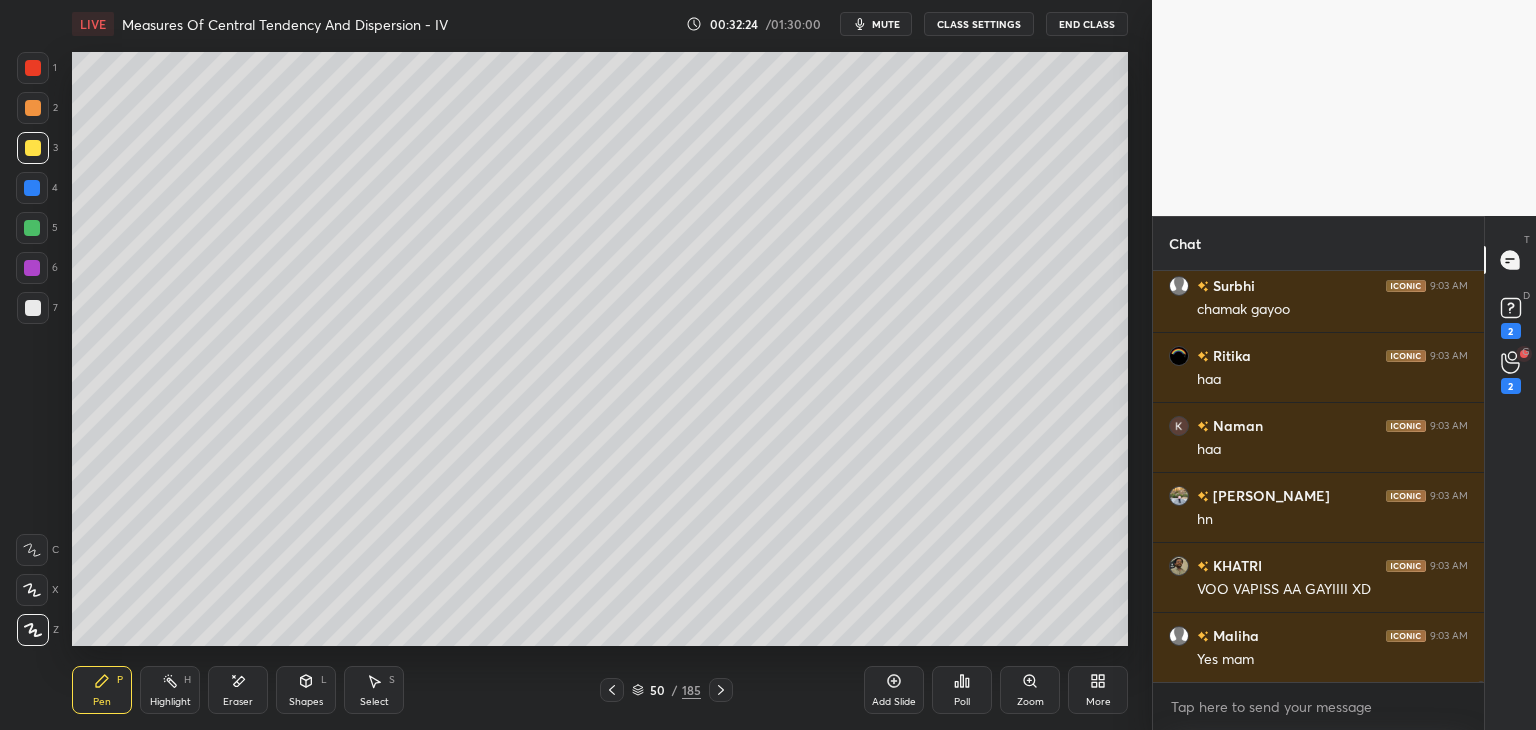 click 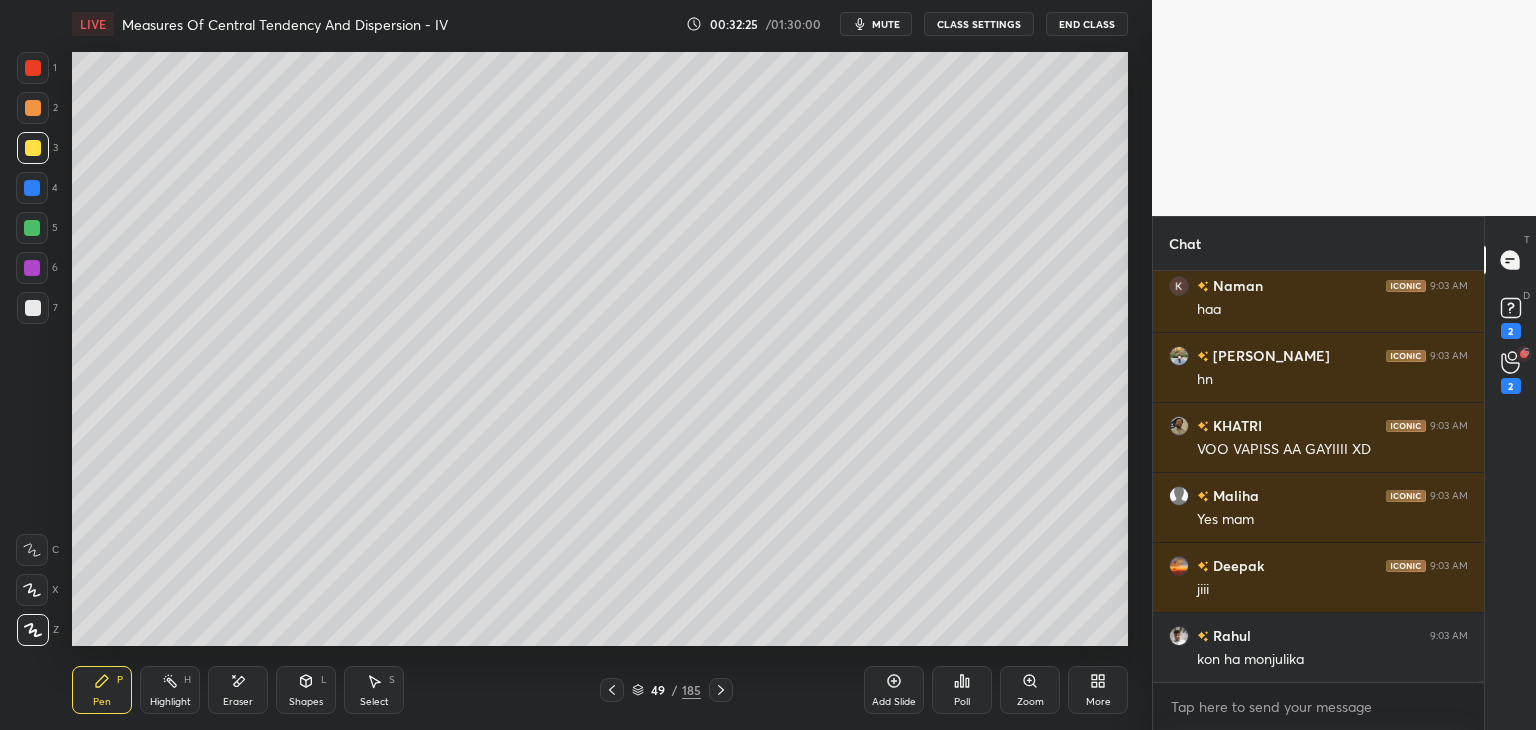 click 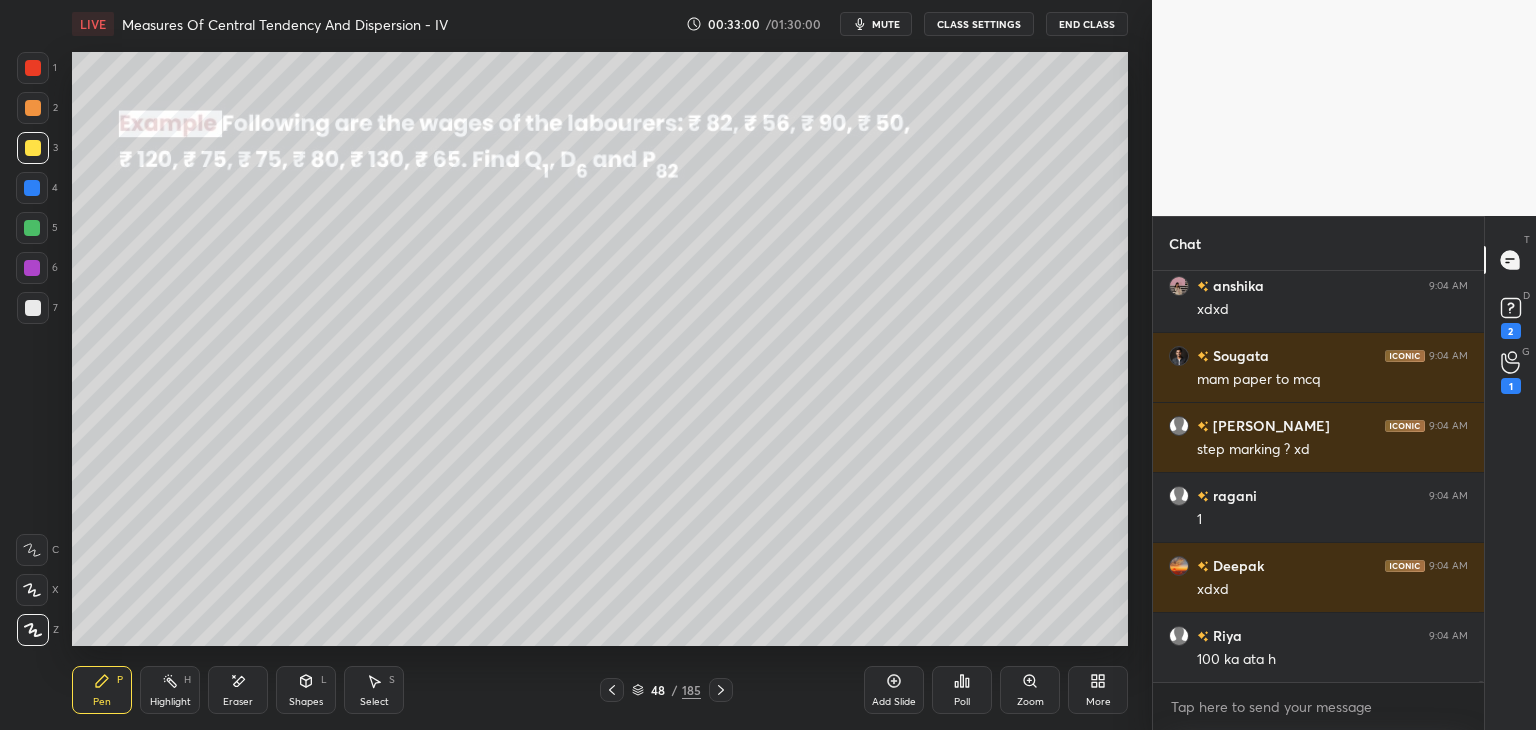click 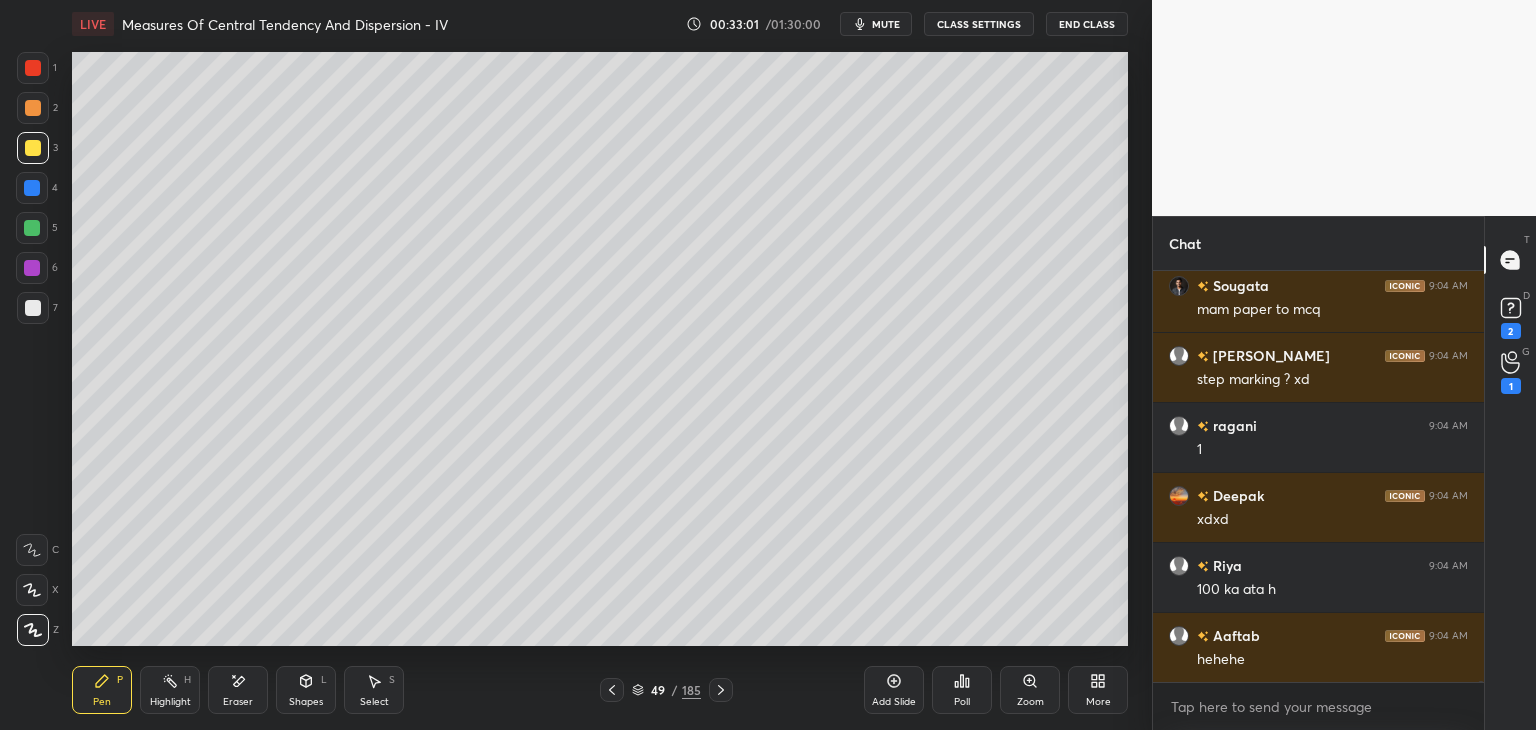 click 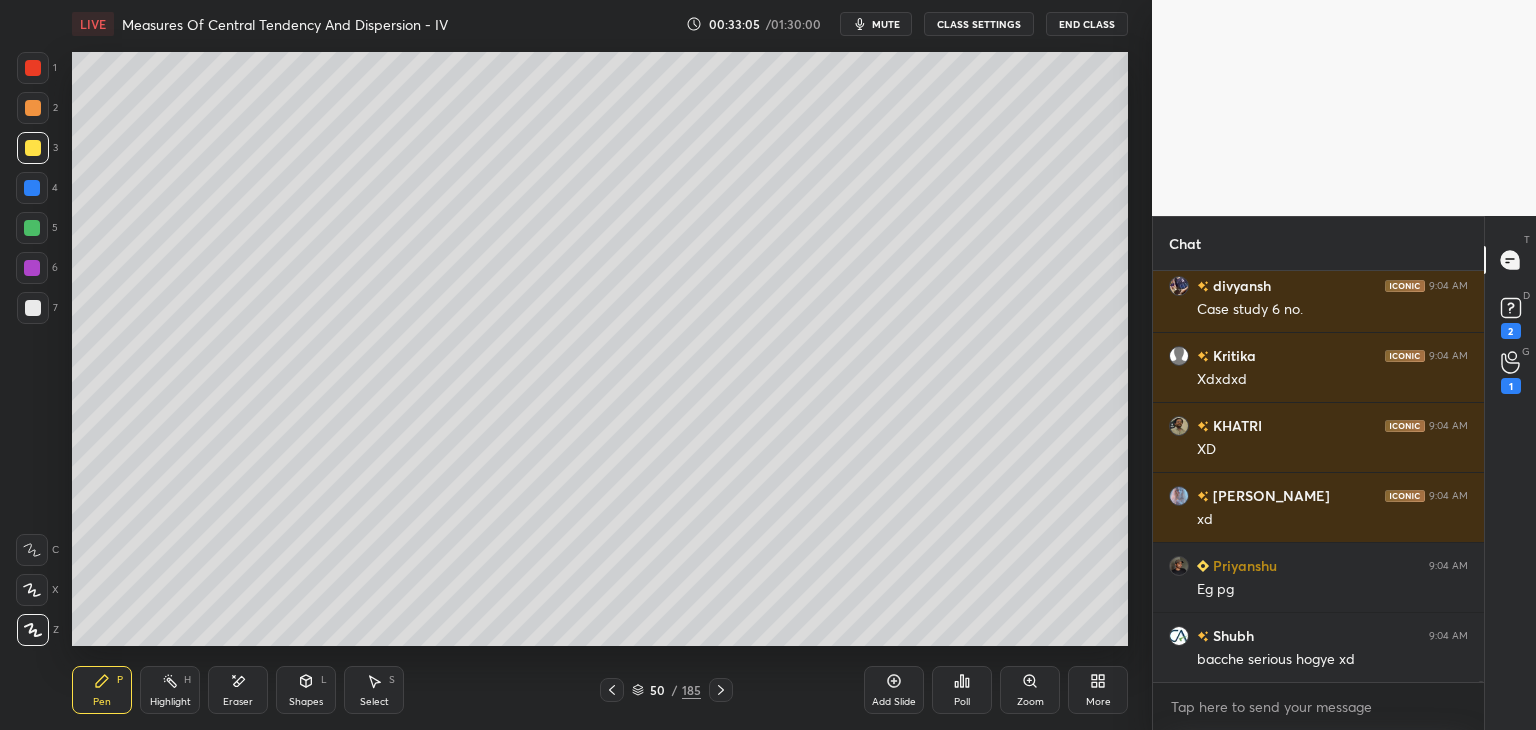 click 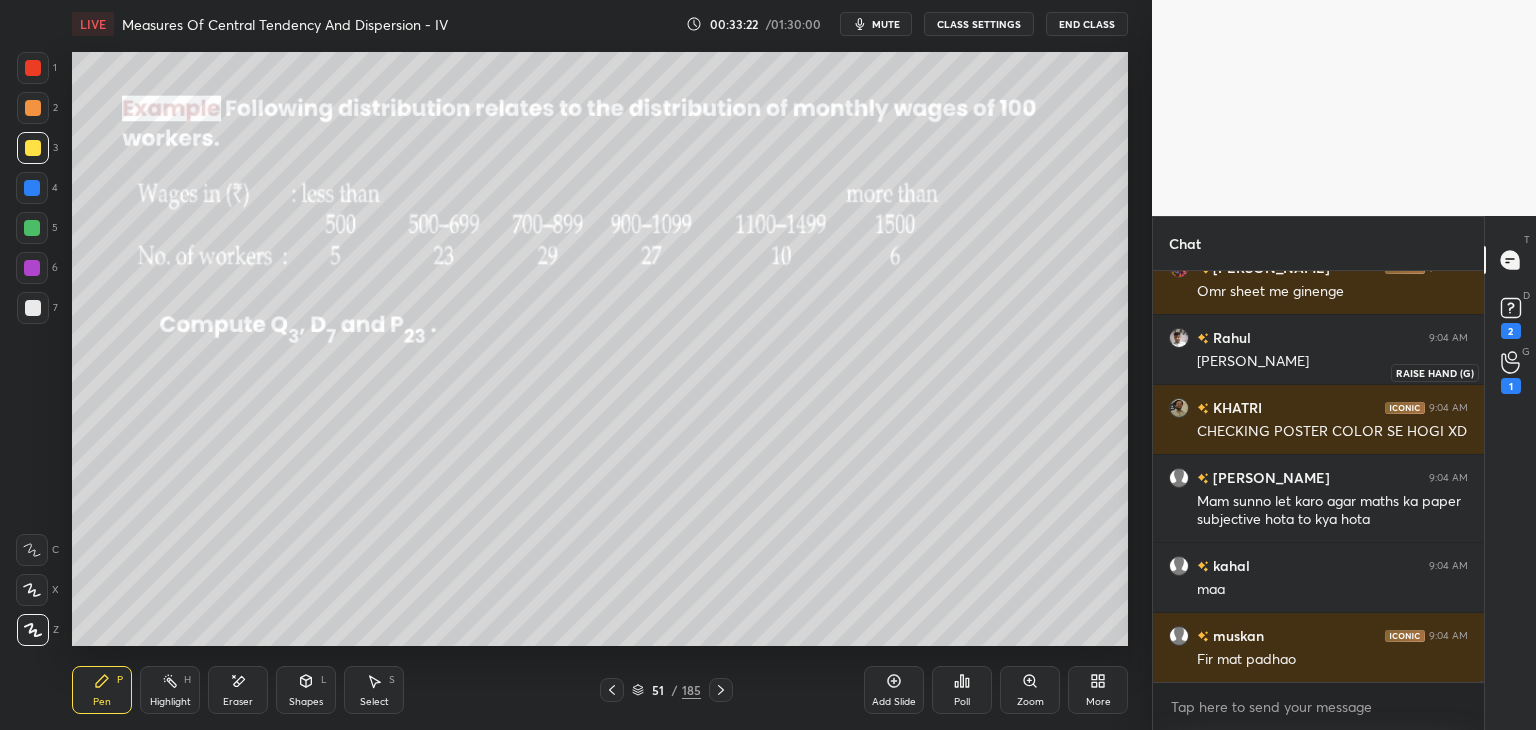 click on "1" at bounding box center [1511, 386] 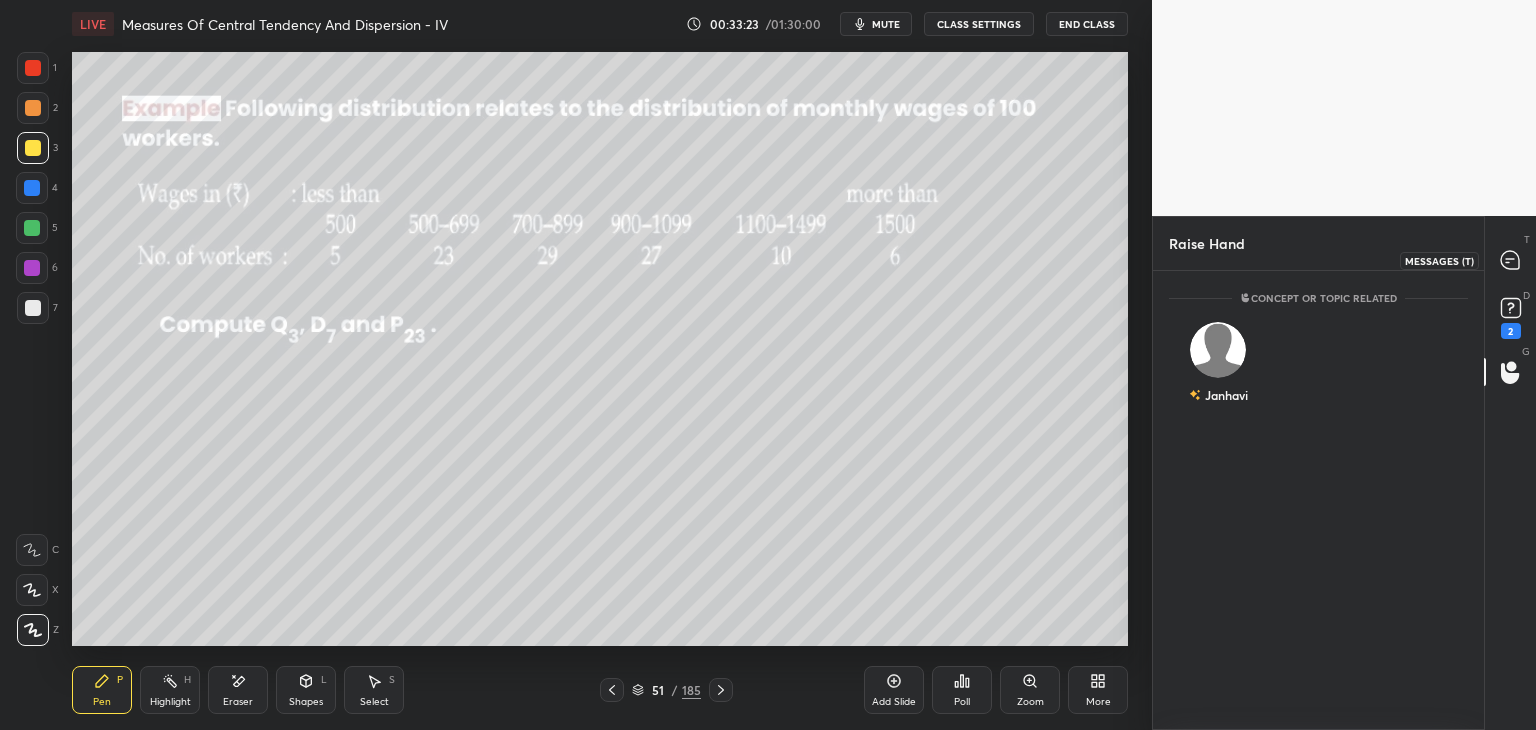 click 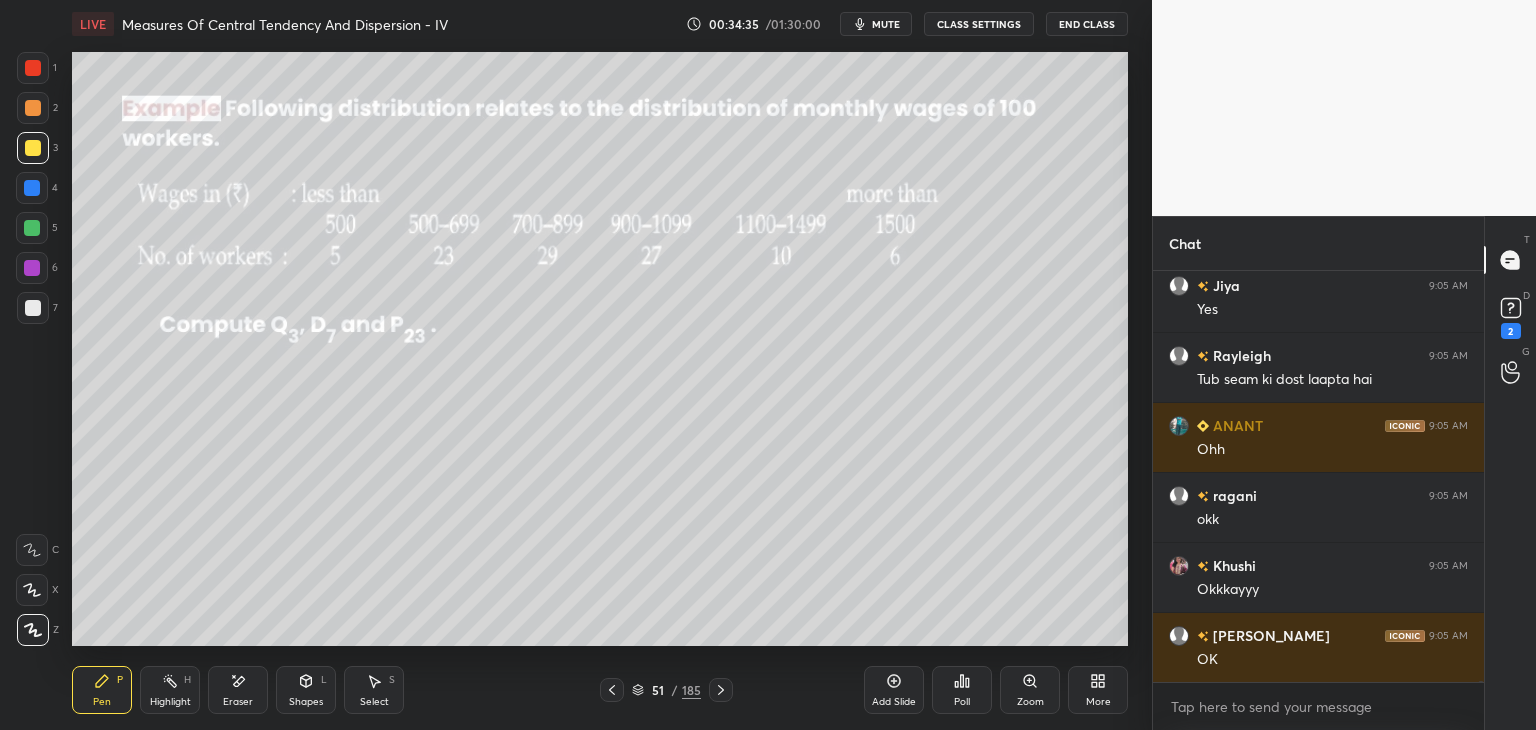 click on "CLASS SETTINGS" at bounding box center [979, 24] 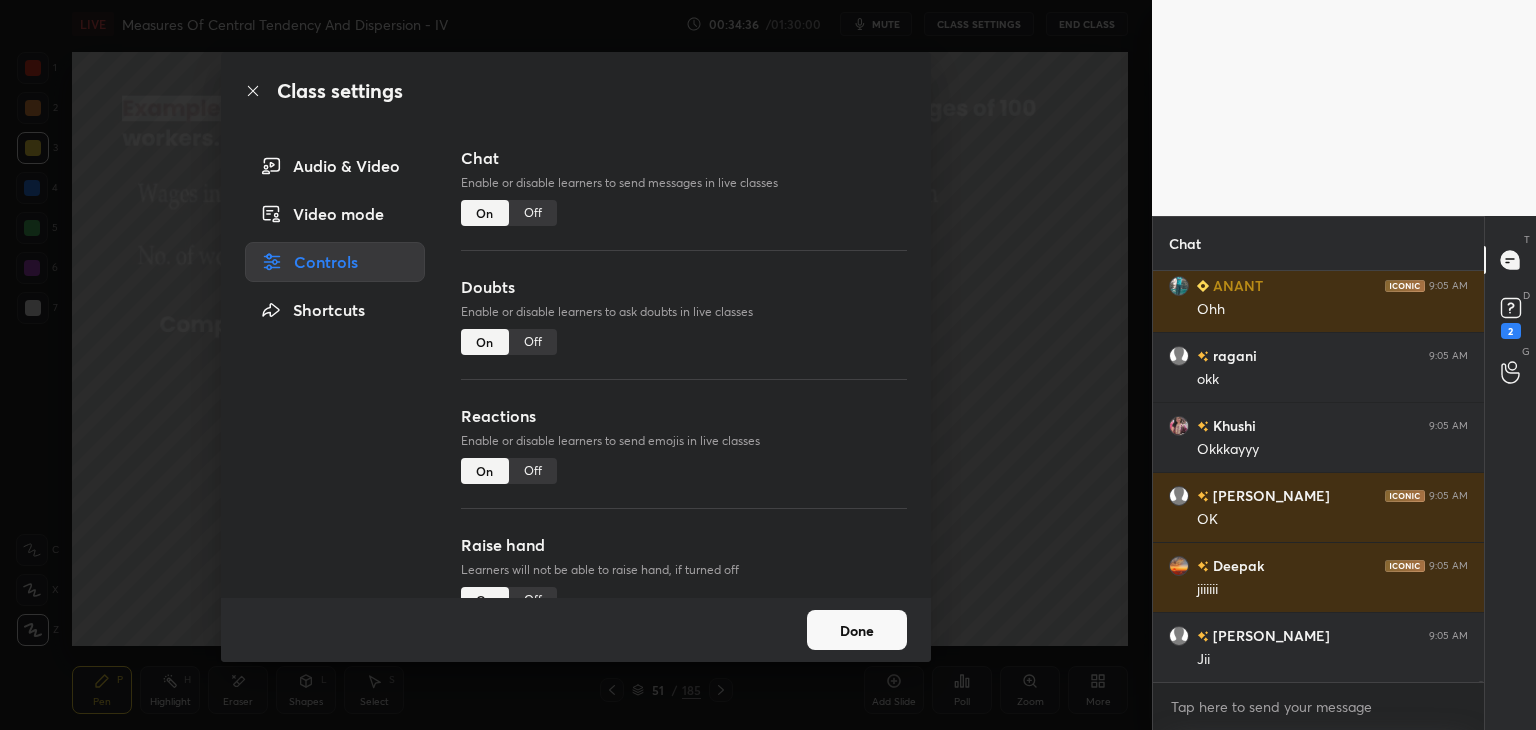 click on "Off" at bounding box center (533, 213) 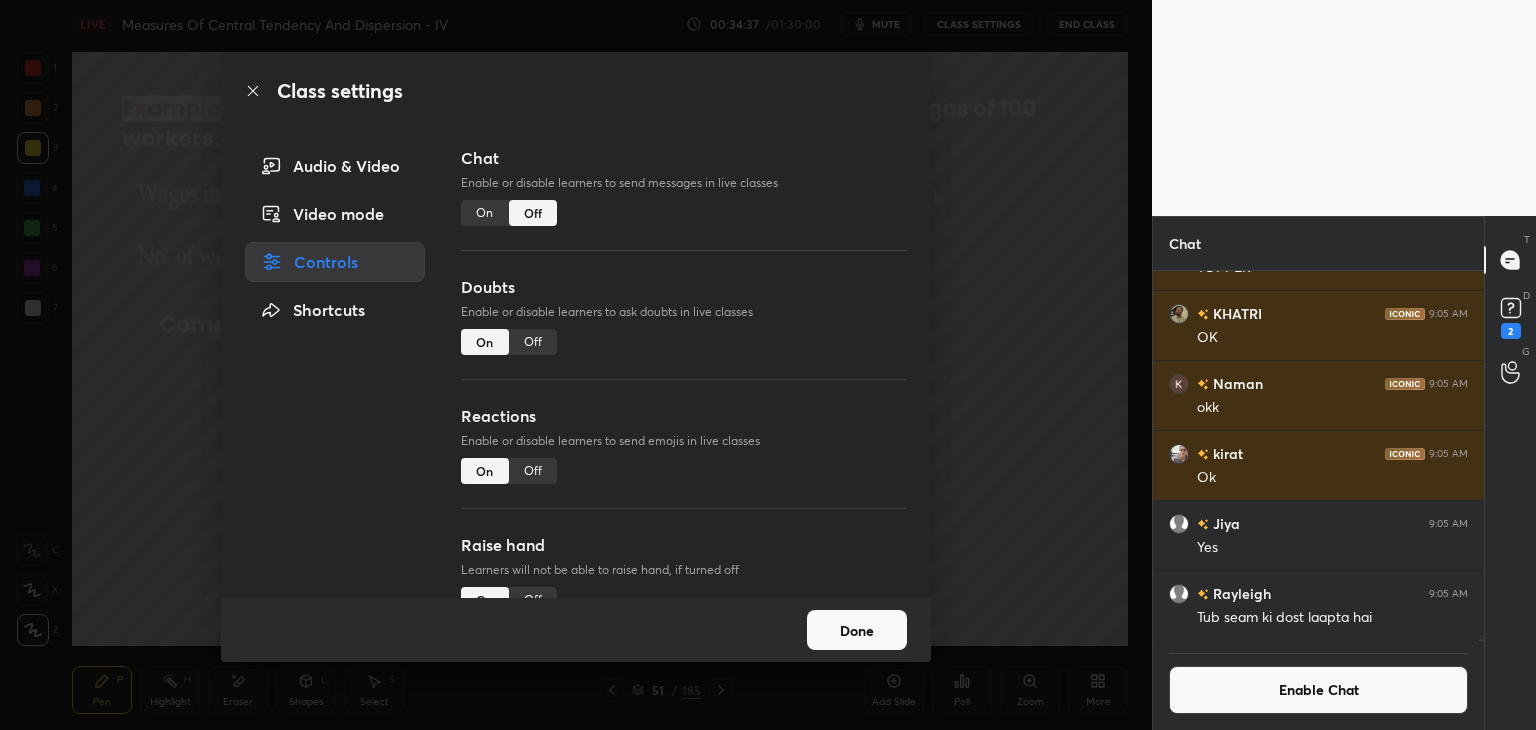 drag, startPoint x: 841, startPoint y: 617, endPoint x: 824, endPoint y: 633, distance: 23.345236 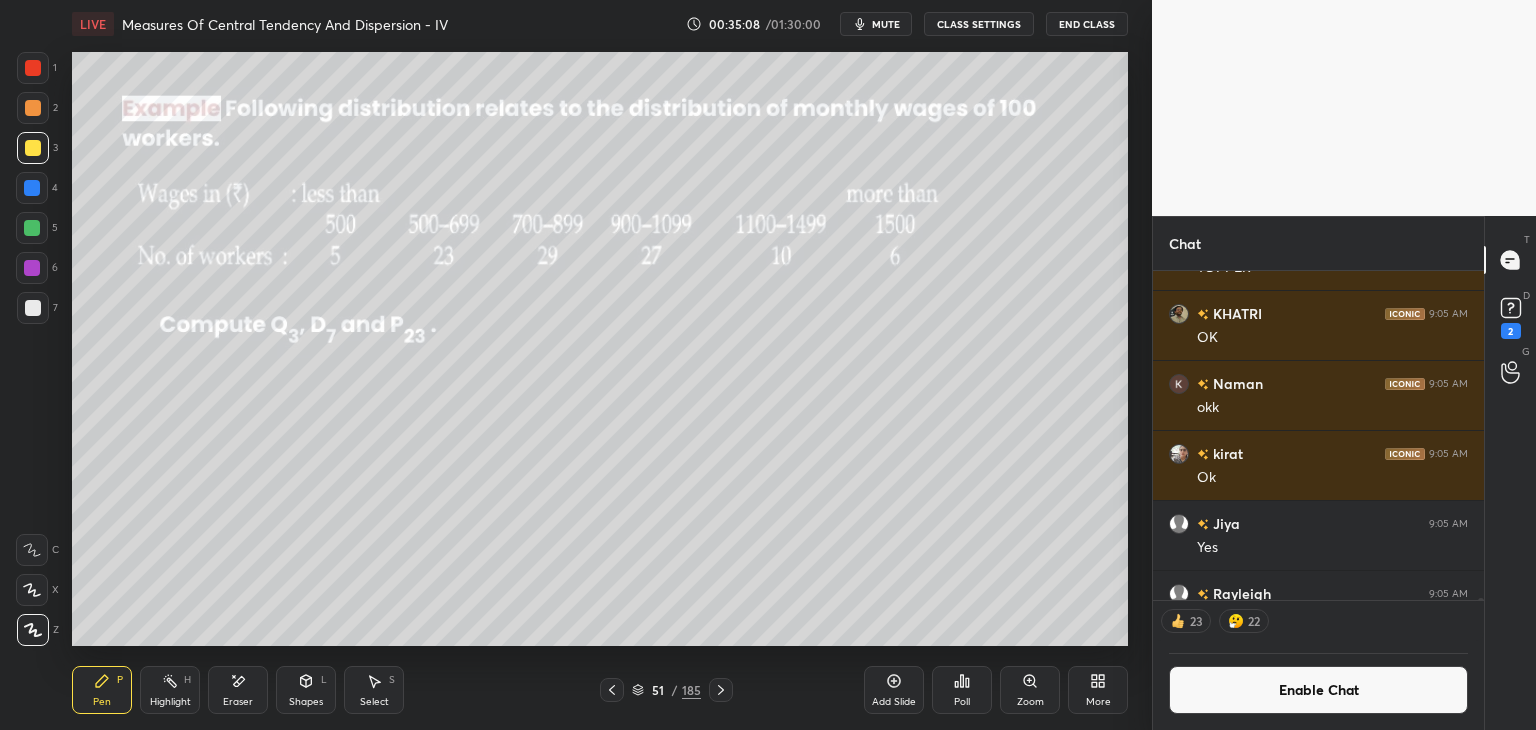click on "Enable Chat" at bounding box center [1318, 690] 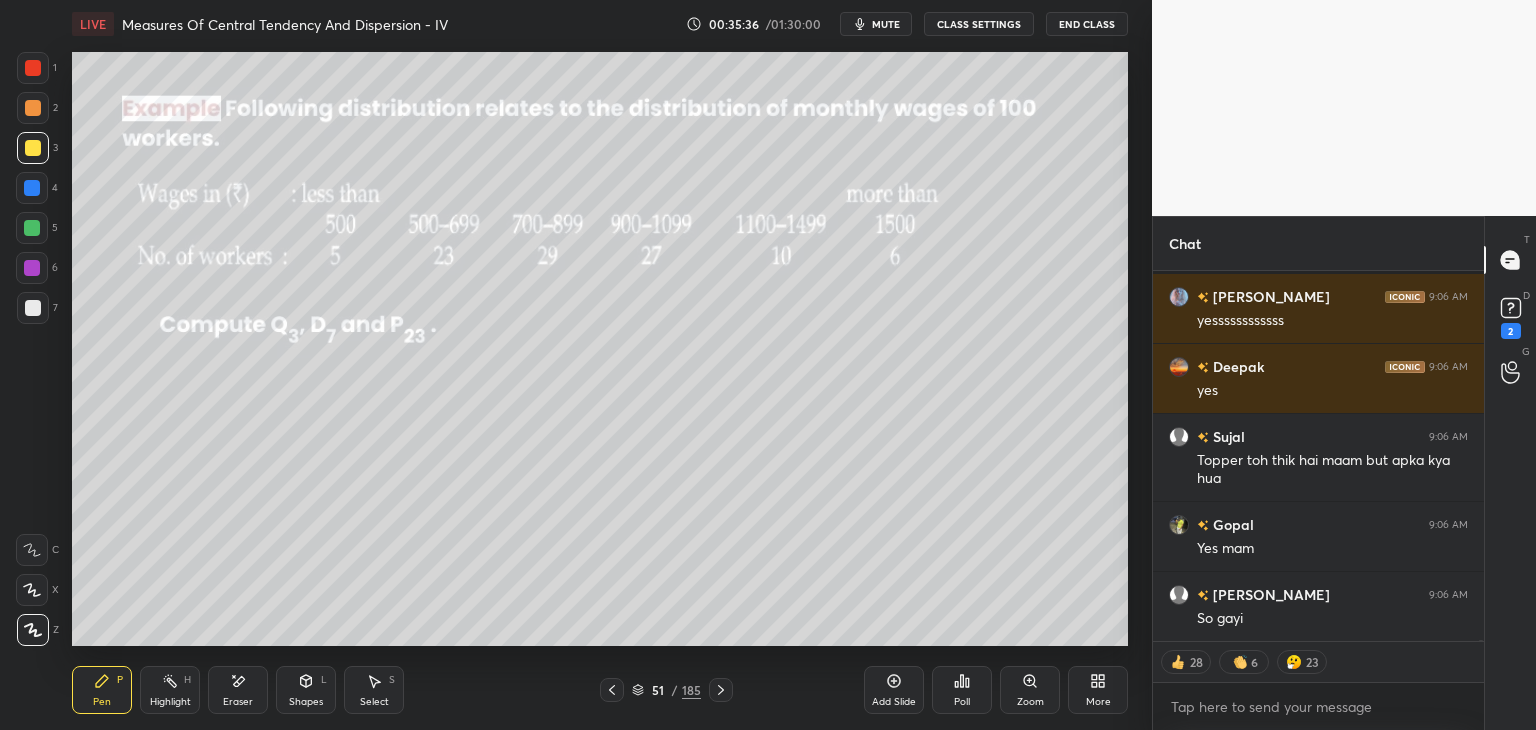 scroll, scrollTop: 135995, scrollLeft: 0, axis: vertical 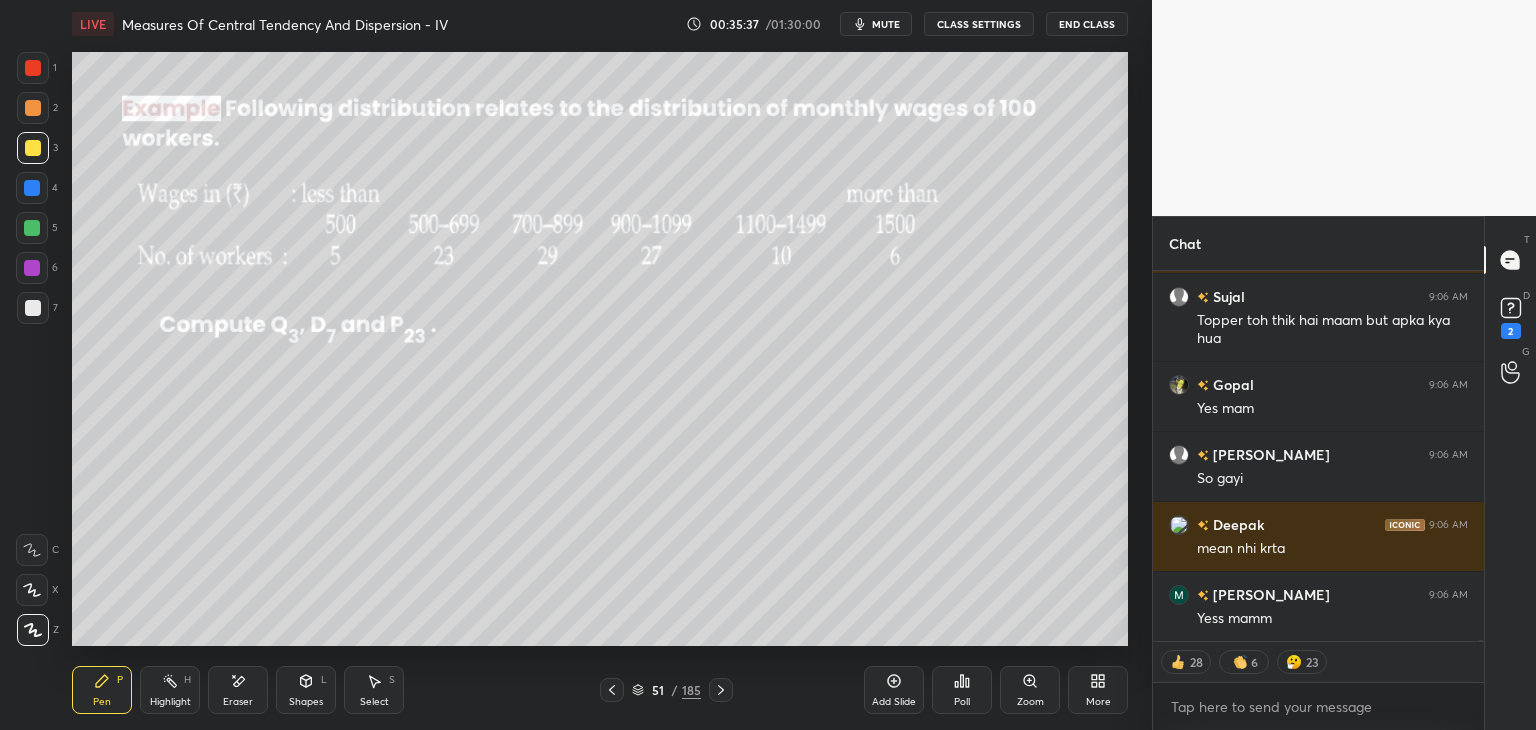 type on "x" 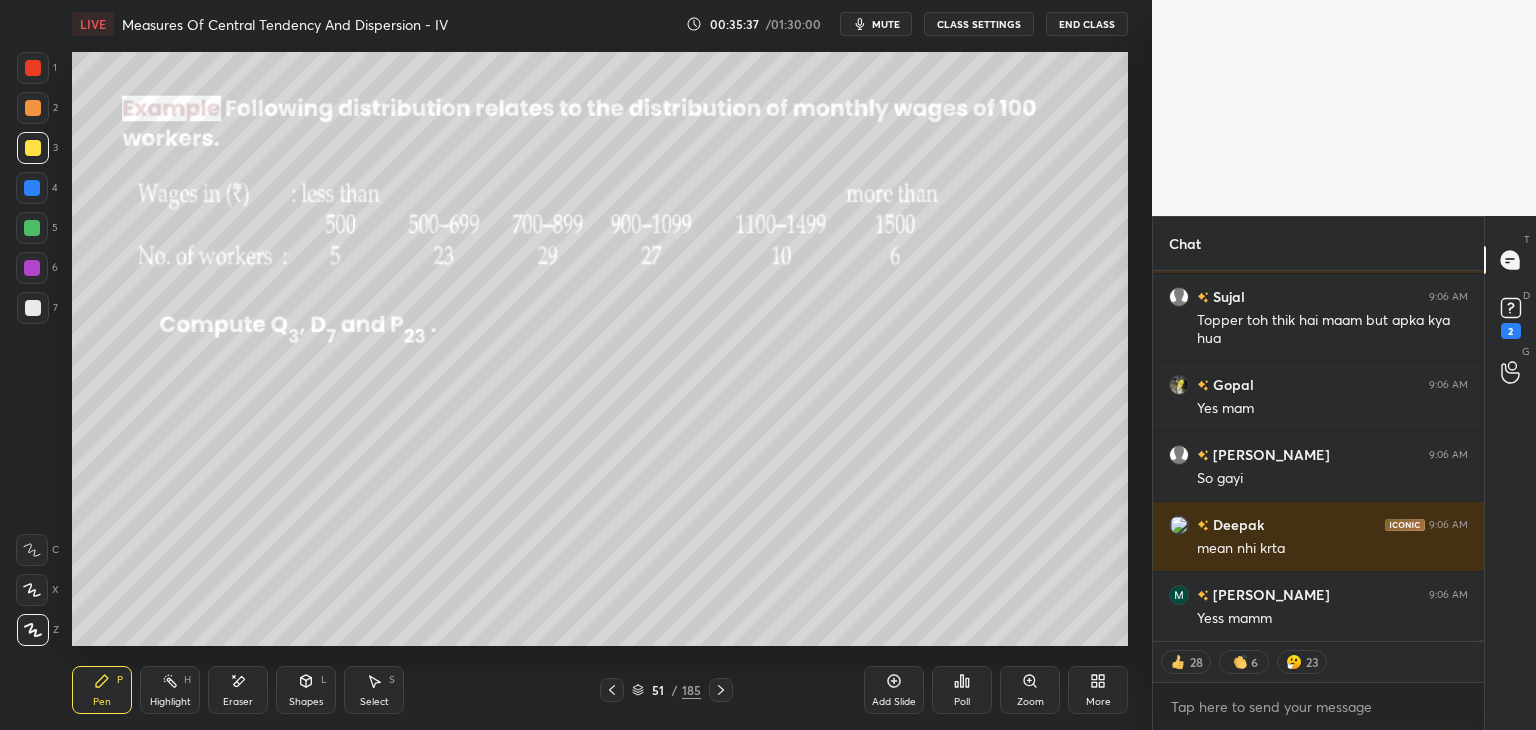 scroll, scrollTop: 6, scrollLeft: 6, axis: both 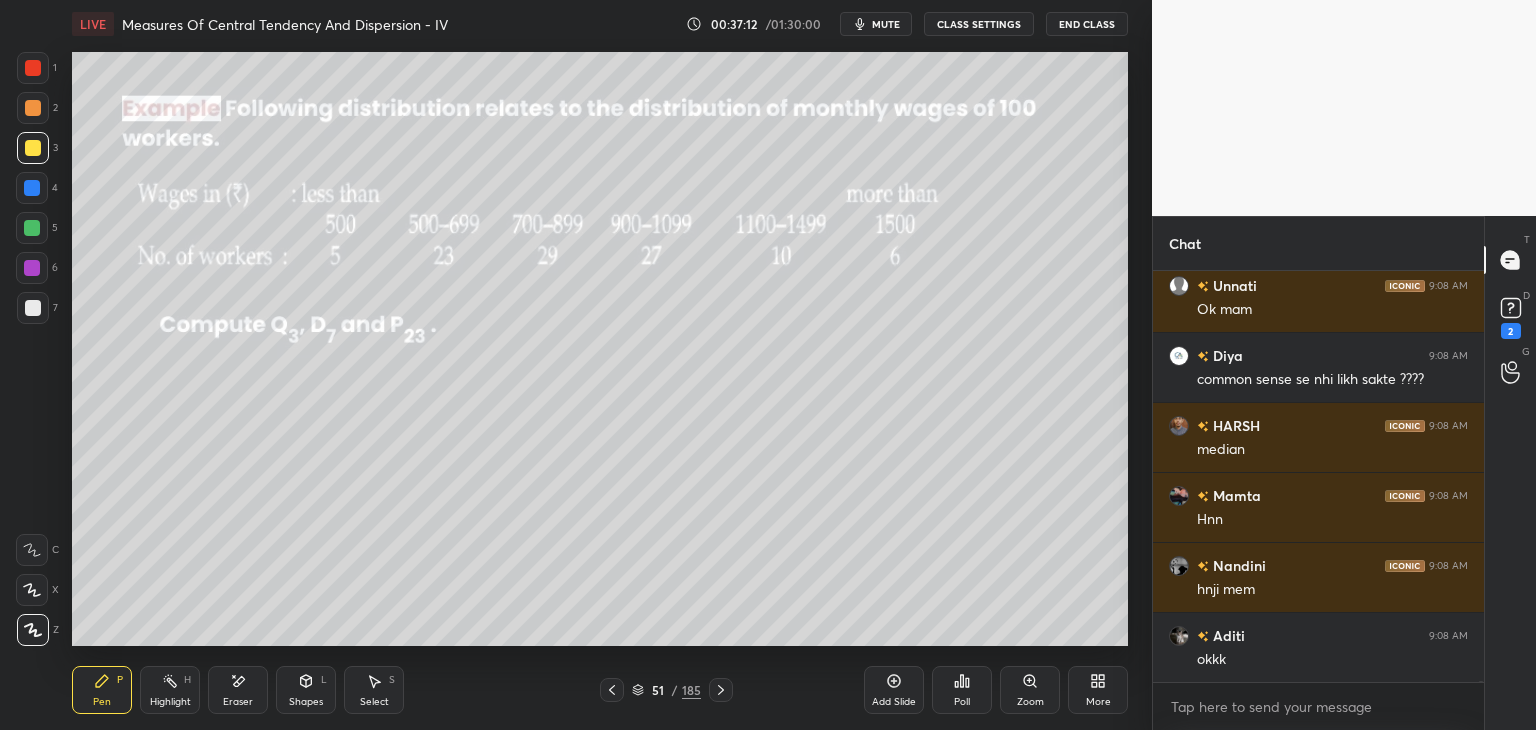click on "CLASS SETTINGS" at bounding box center [979, 24] 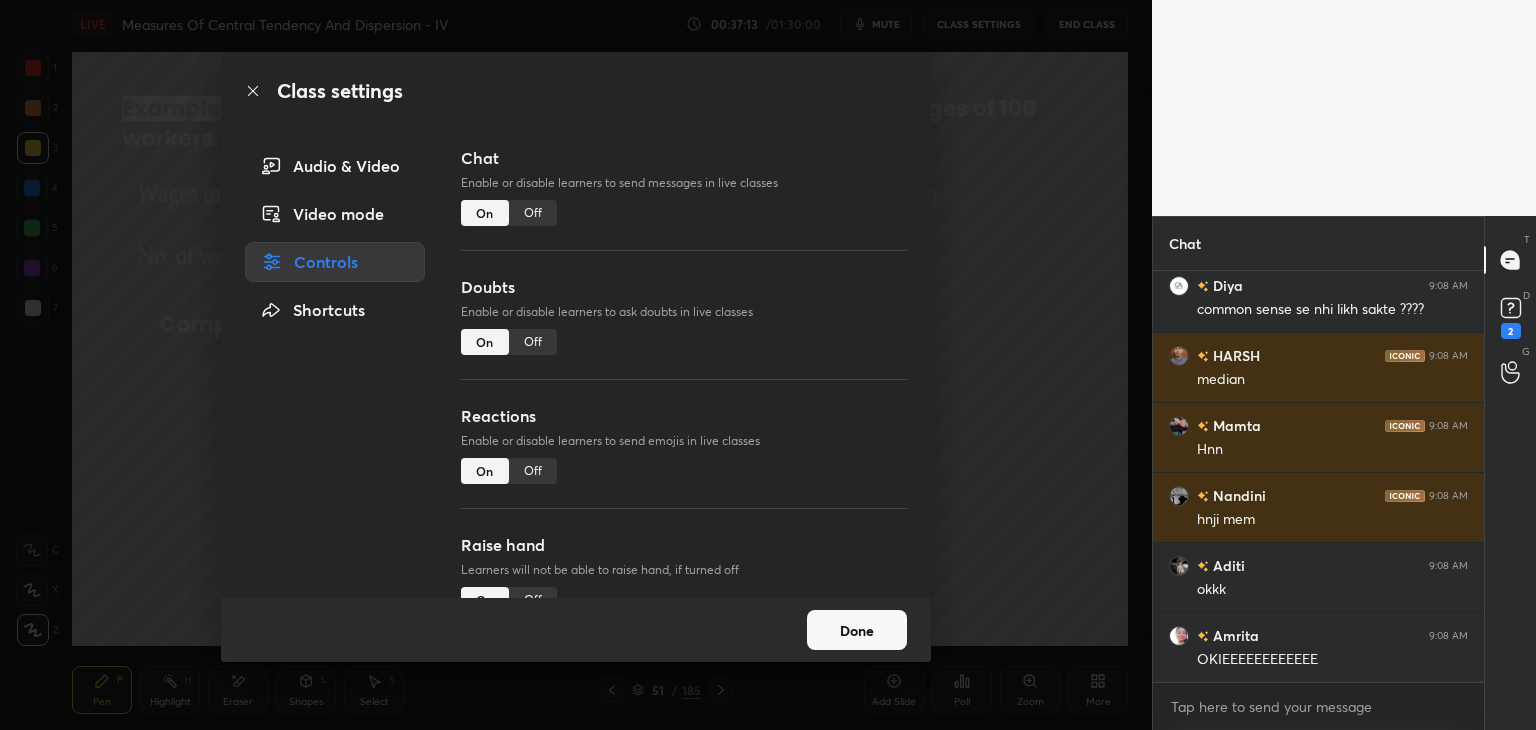 drag, startPoint x: 528, startPoint y: 200, endPoint x: 543, endPoint y: 225, distance: 29.15476 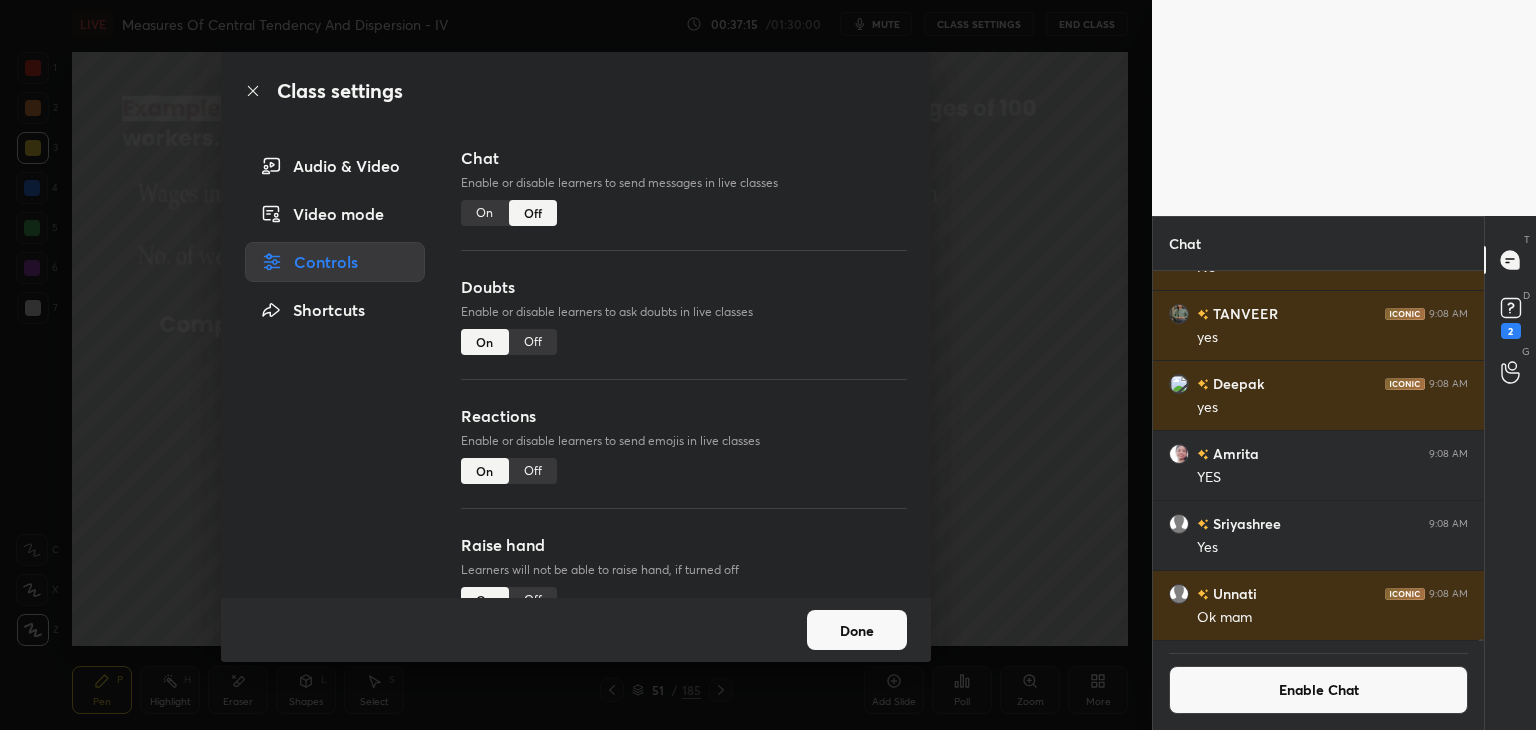 drag, startPoint x: 831, startPoint y: 635, endPoint x: 816, endPoint y: 621, distance: 20.518284 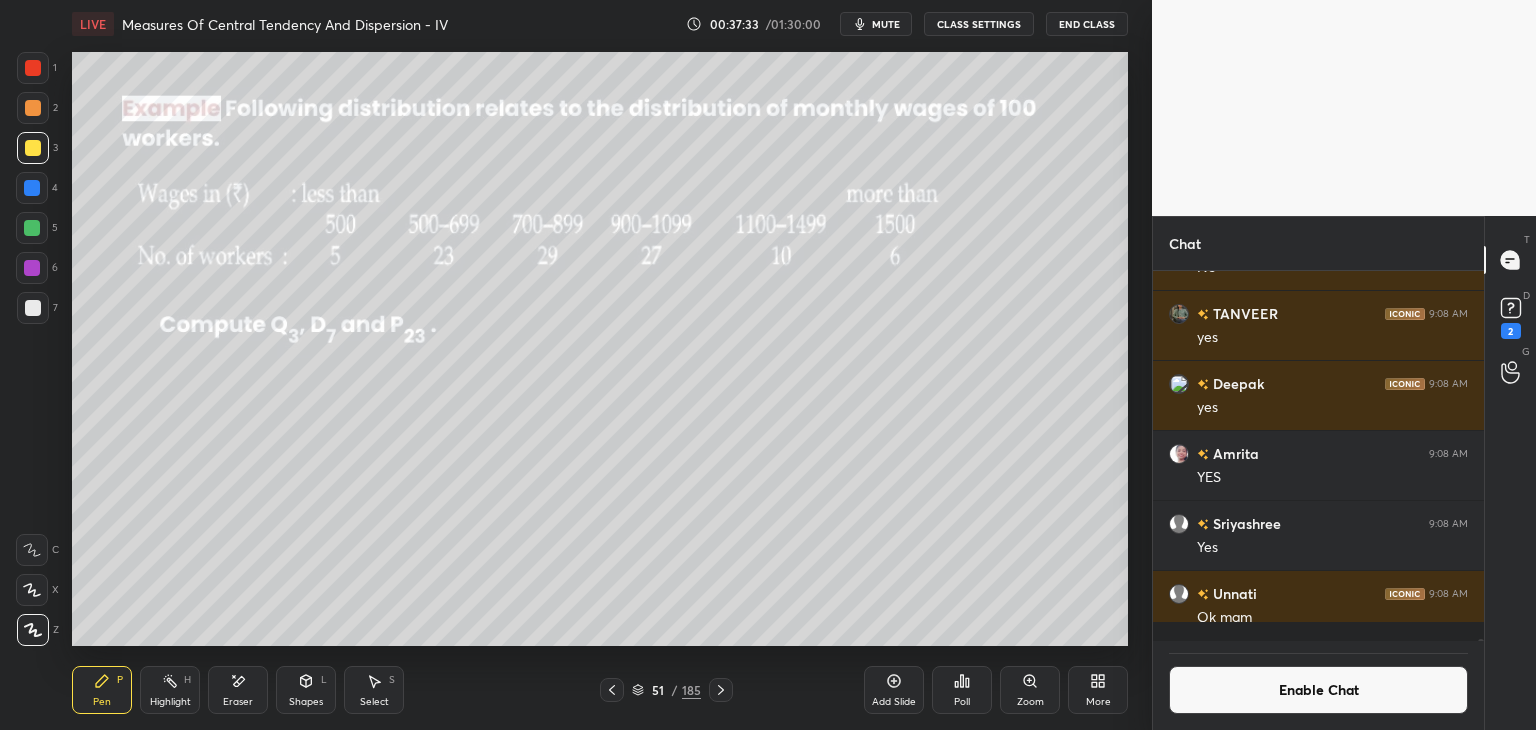 scroll, scrollTop: 7, scrollLeft: 6, axis: both 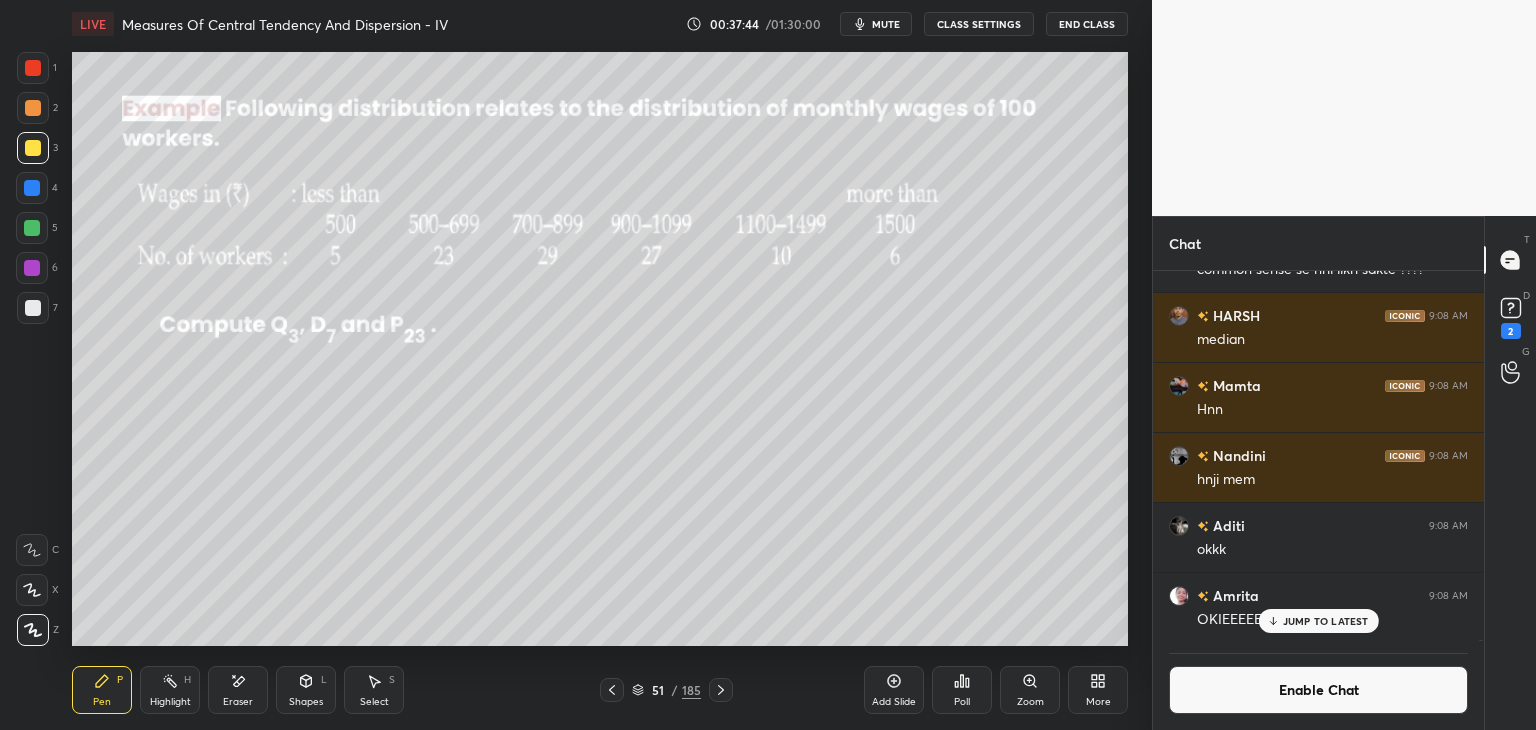 click on "Eraser" at bounding box center (238, 702) 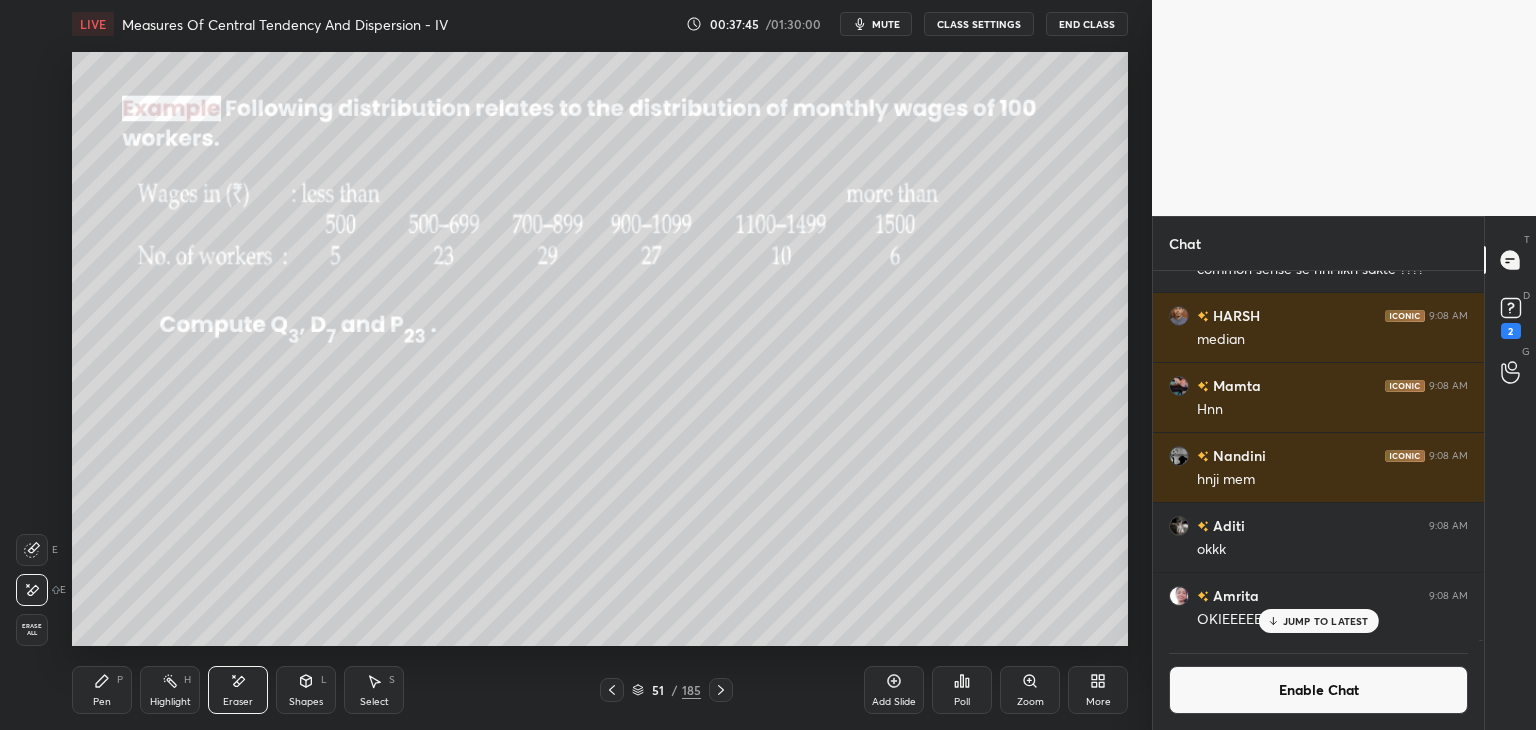 click on "Erase all" at bounding box center (32, 630) 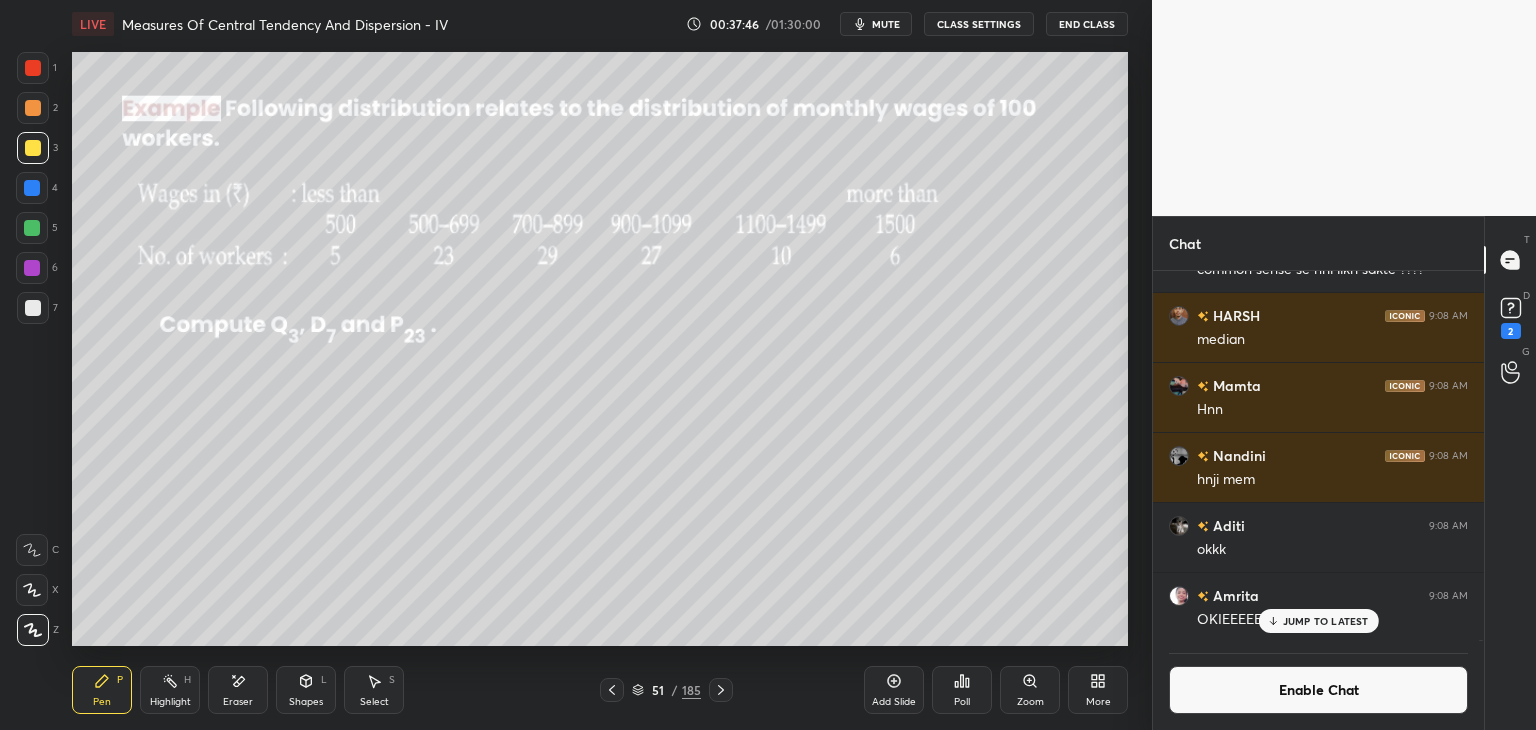 click at bounding box center [33, 148] 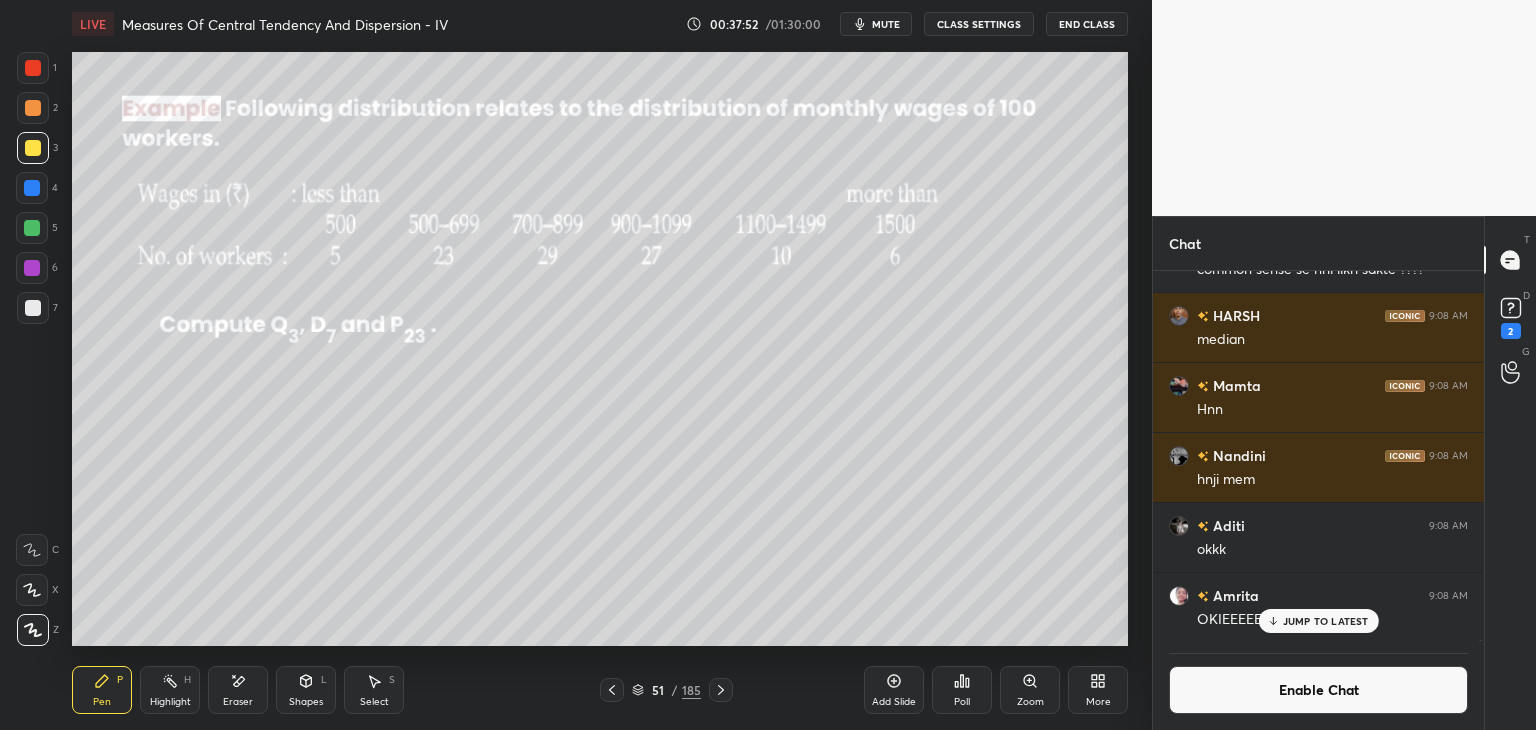 scroll, scrollTop: 324, scrollLeft: 325, axis: both 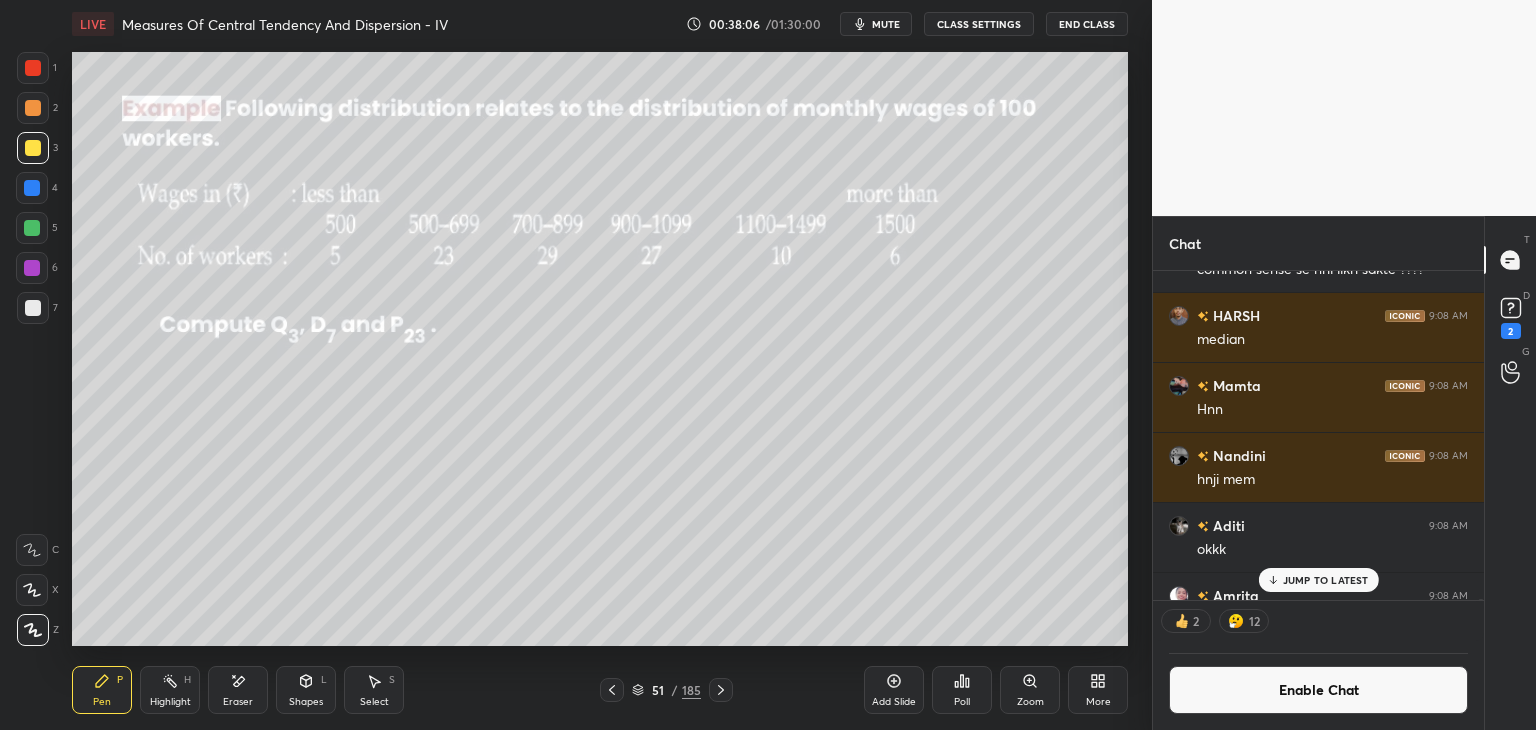 click on "JUMP TO LATEST" at bounding box center (1318, 580) 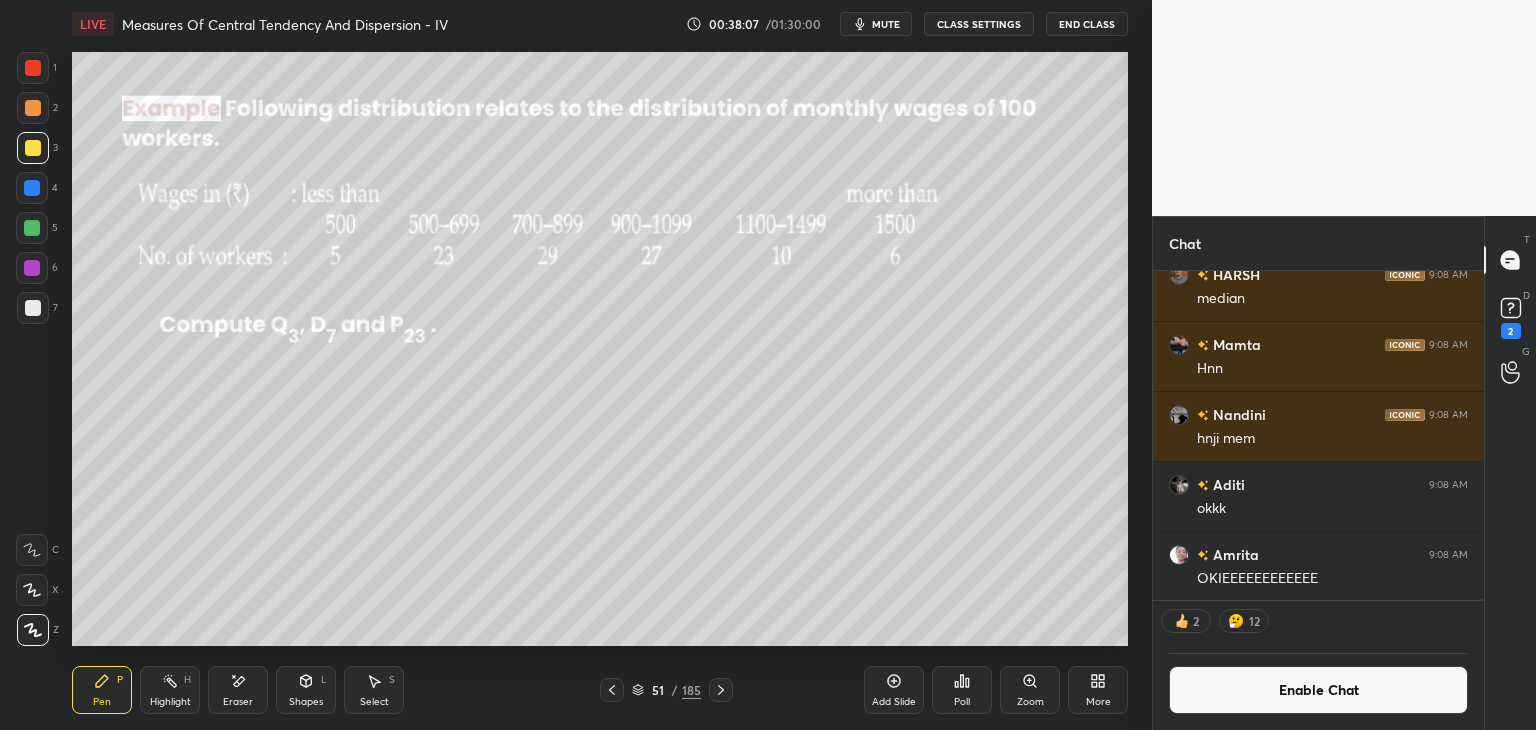 click on "Enable Chat" at bounding box center (1318, 690) 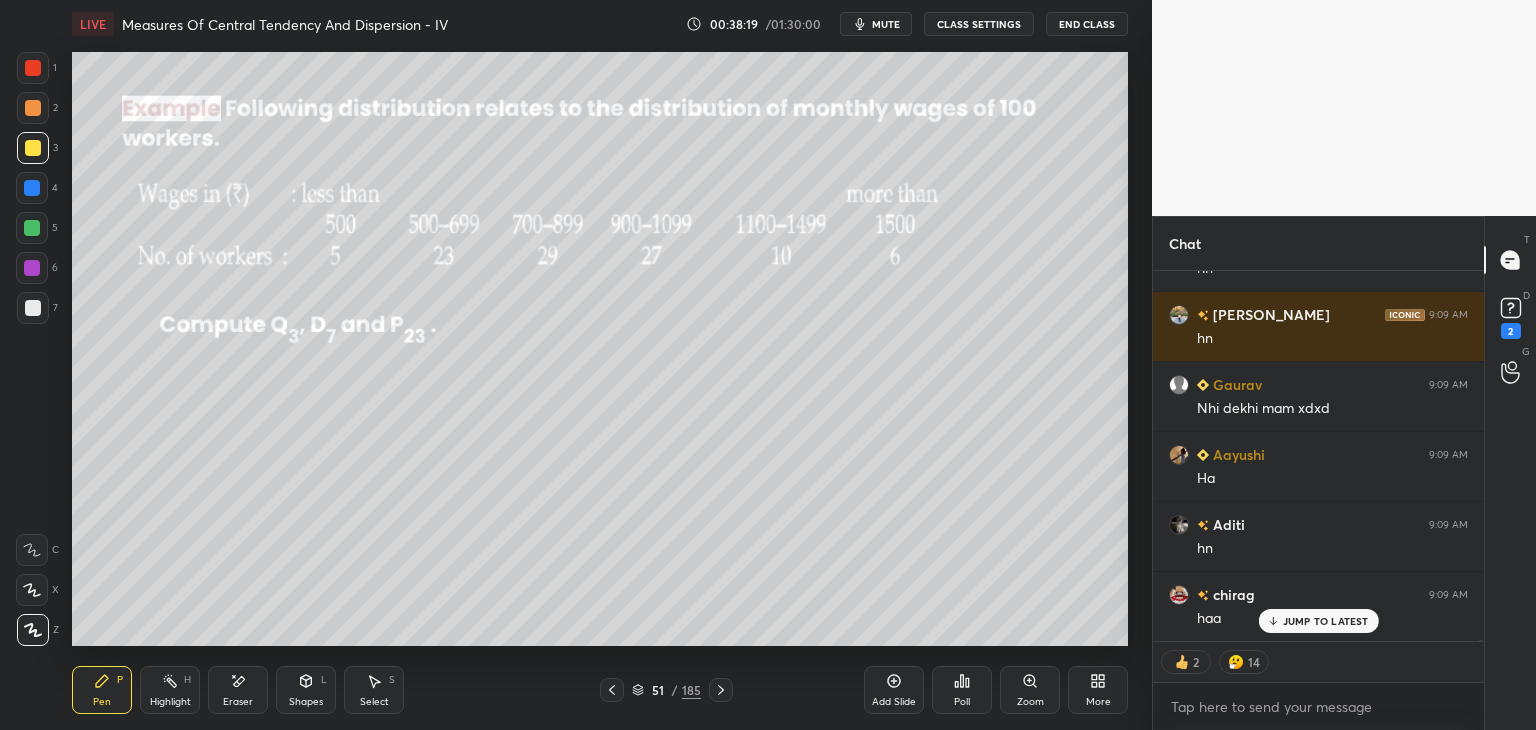 scroll, scrollTop: 142396, scrollLeft: 0, axis: vertical 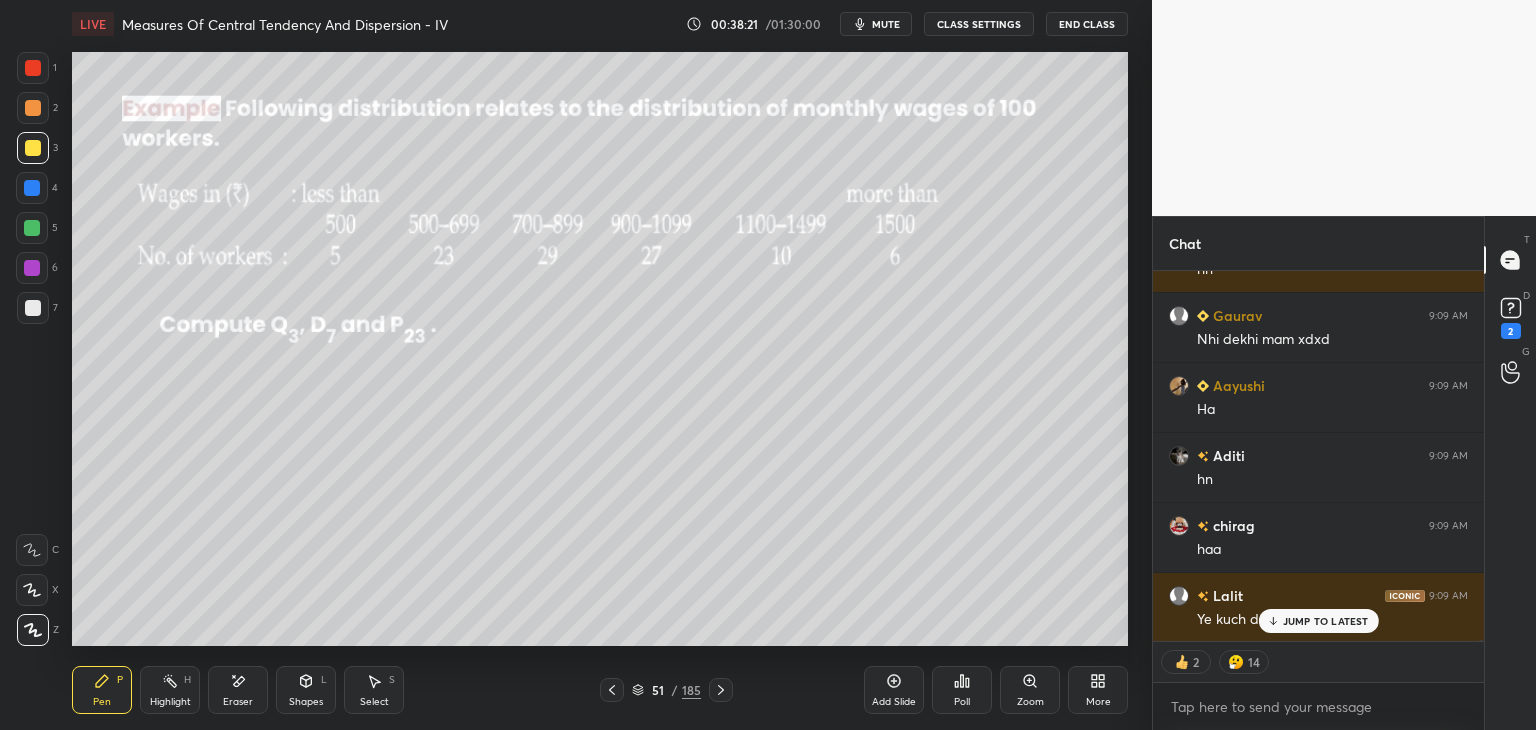type on "x" 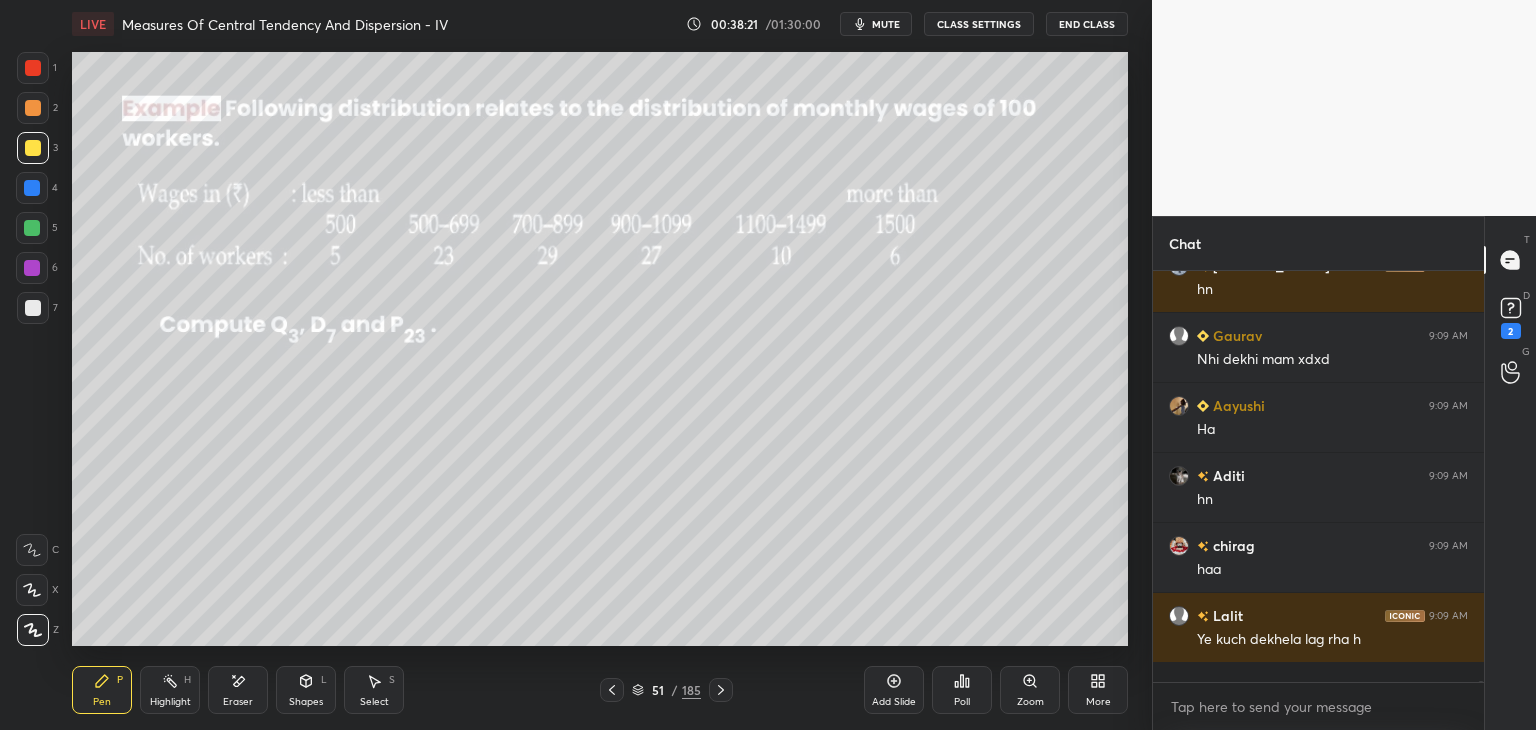 scroll, scrollTop: 6, scrollLeft: 6, axis: both 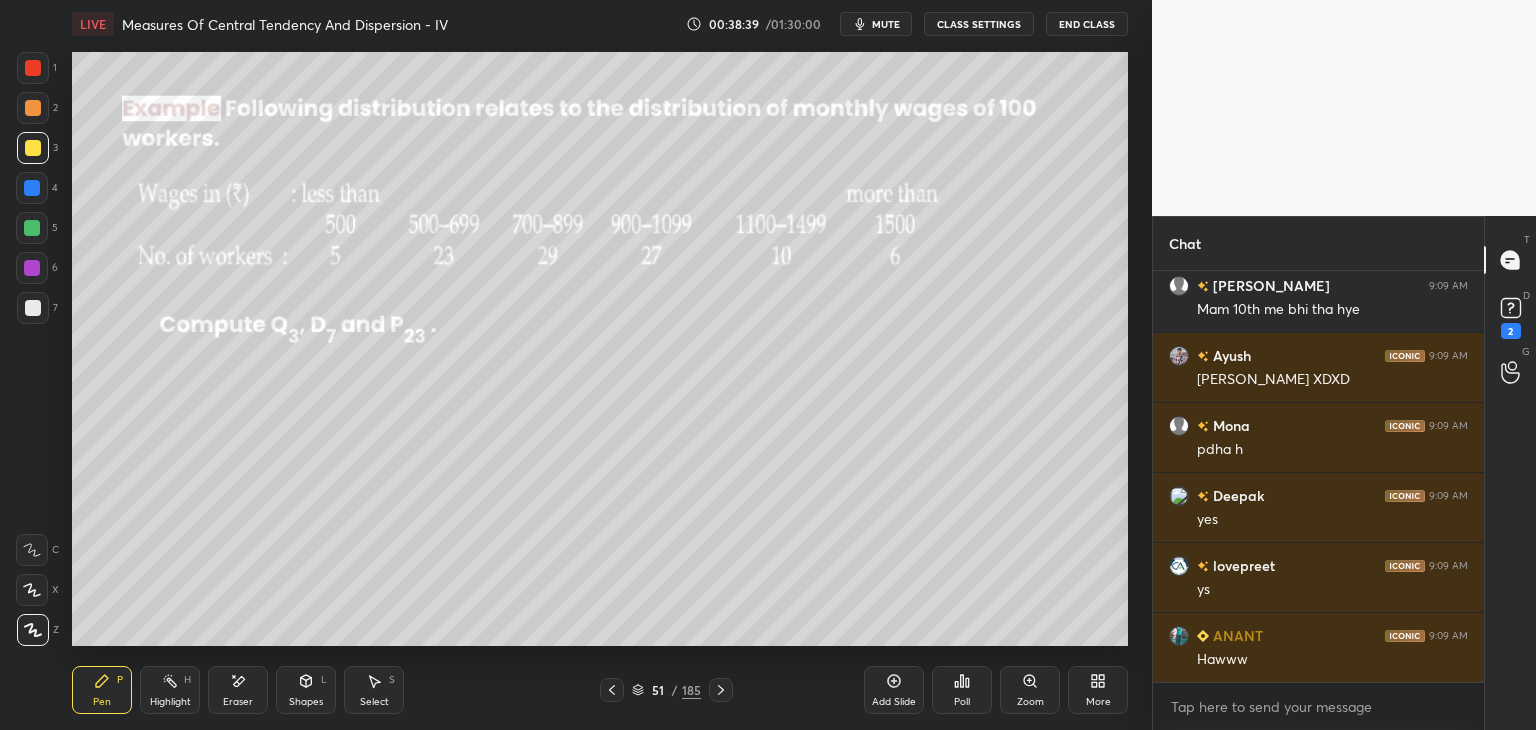 click on "CLASS SETTINGS" at bounding box center (979, 24) 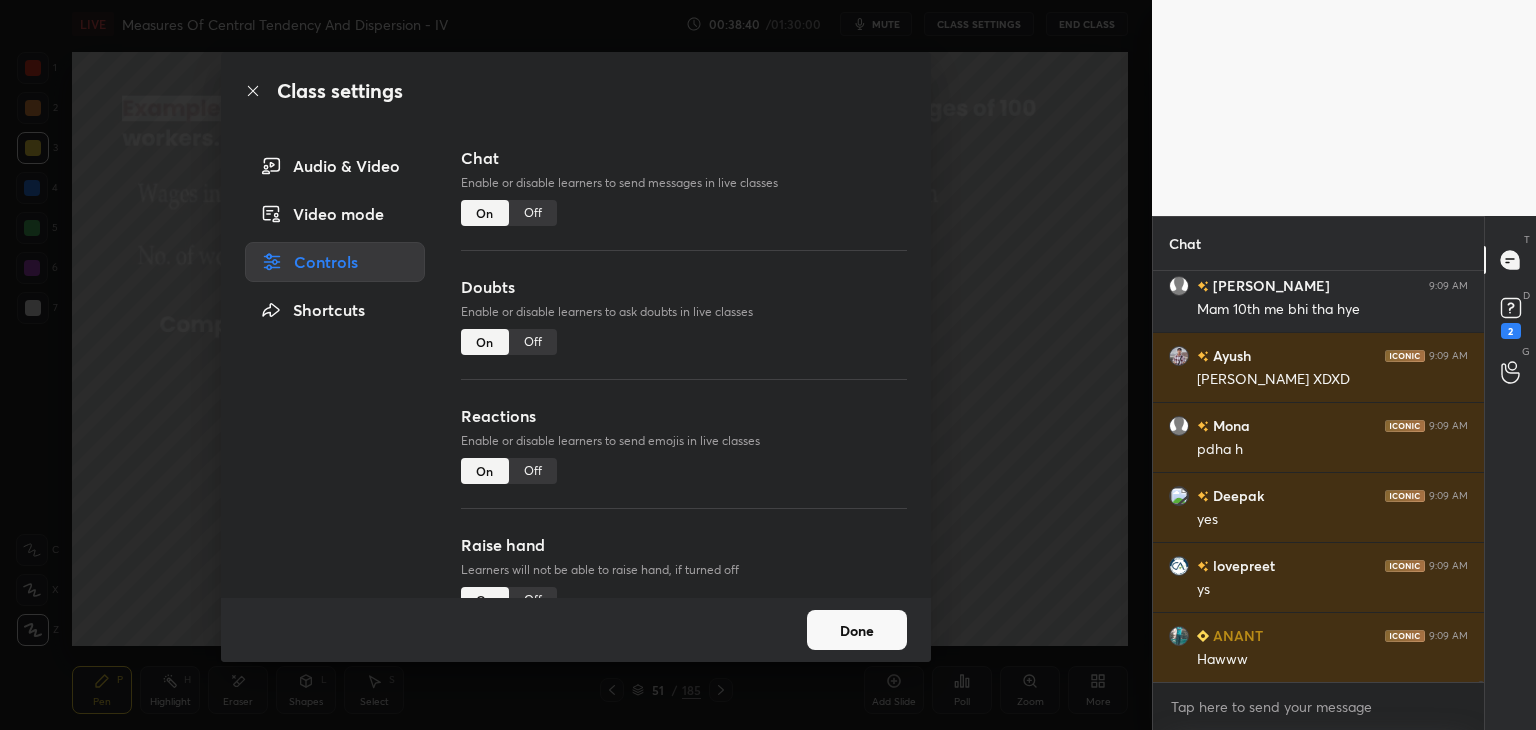 click on "Off" at bounding box center [533, 213] 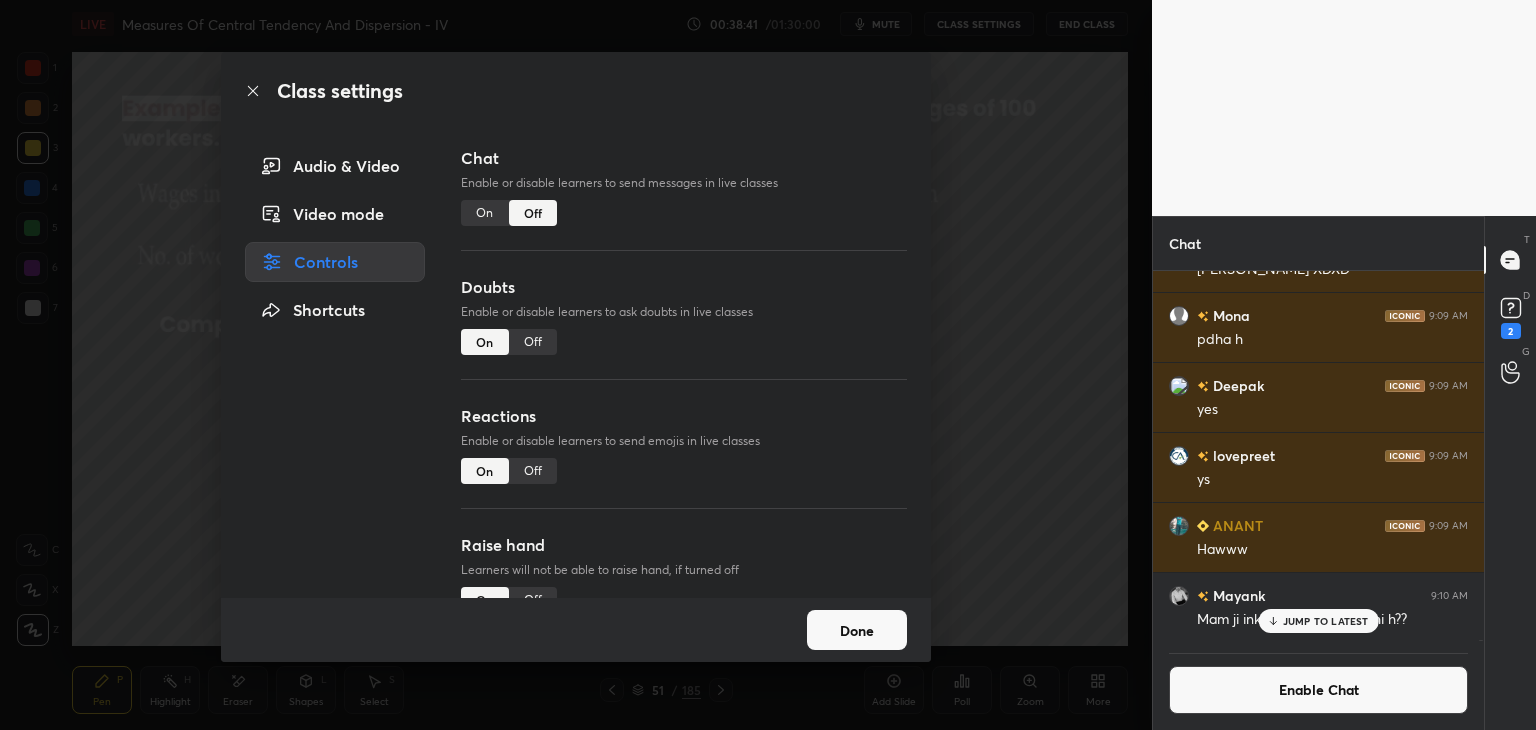 click on "Done" at bounding box center (857, 630) 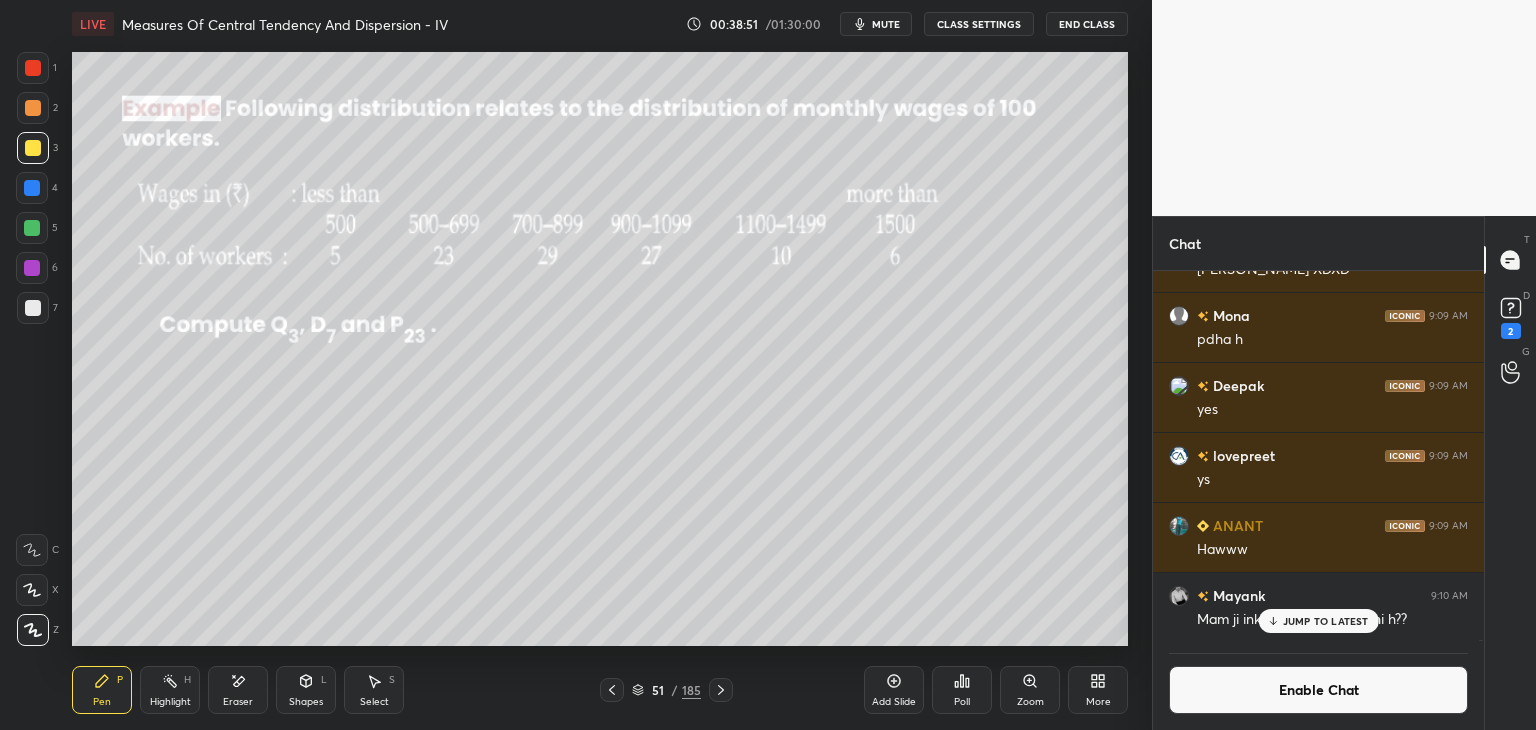 click at bounding box center [32, 228] 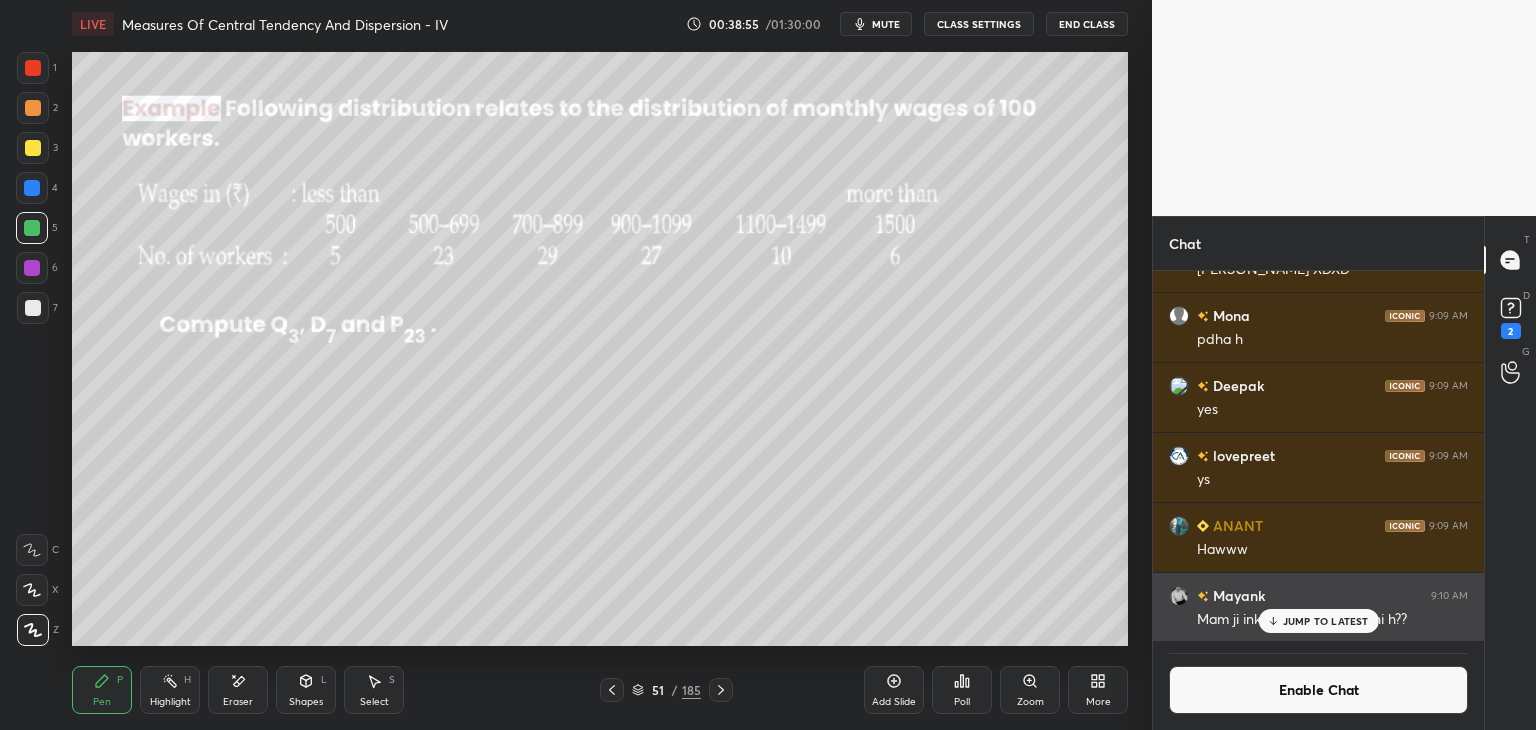 click on "JUMP TO LATEST" at bounding box center (1318, 621) 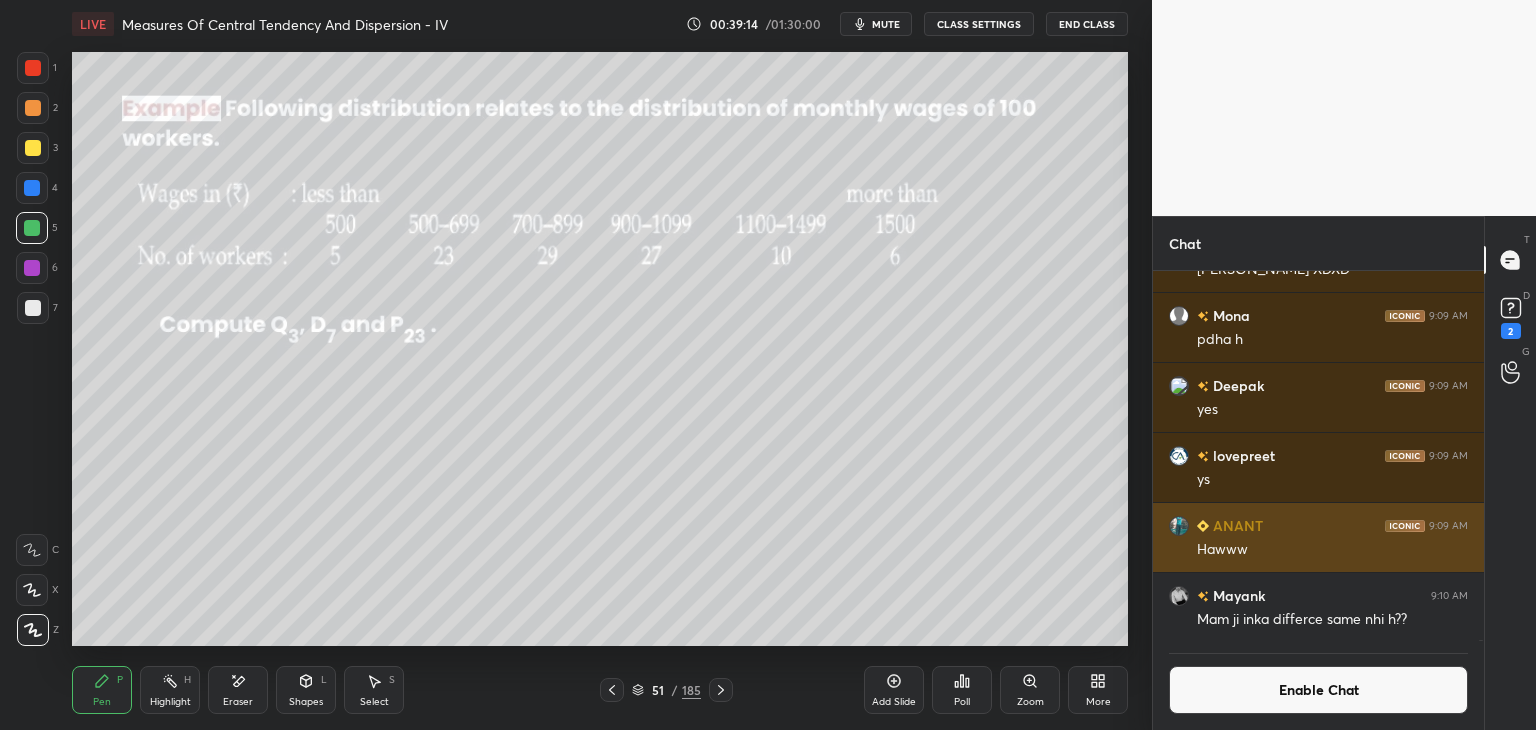 scroll, scrollTop: 324, scrollLeft: 325, axis: both 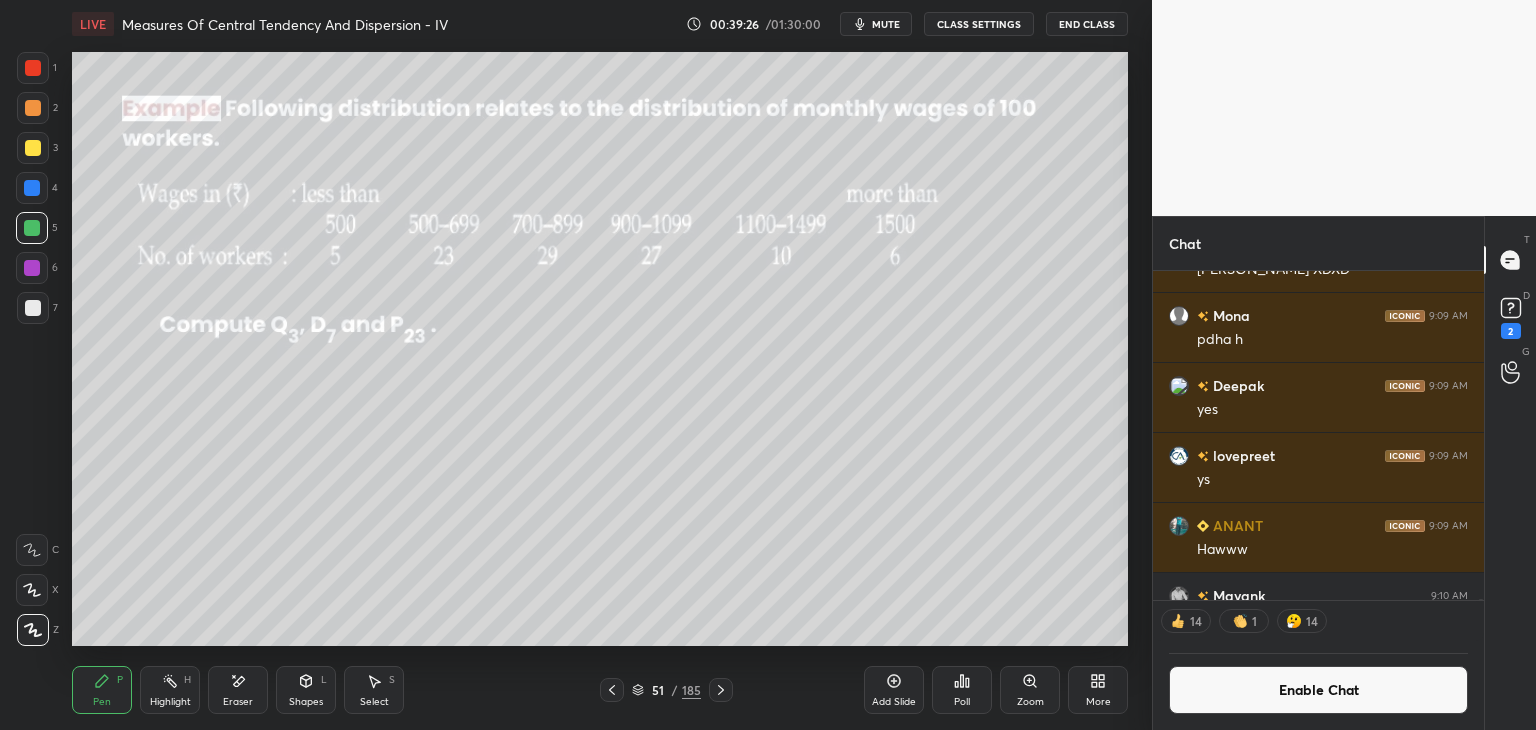 click on "Enable Chat" at bounding box center (1318, 690) 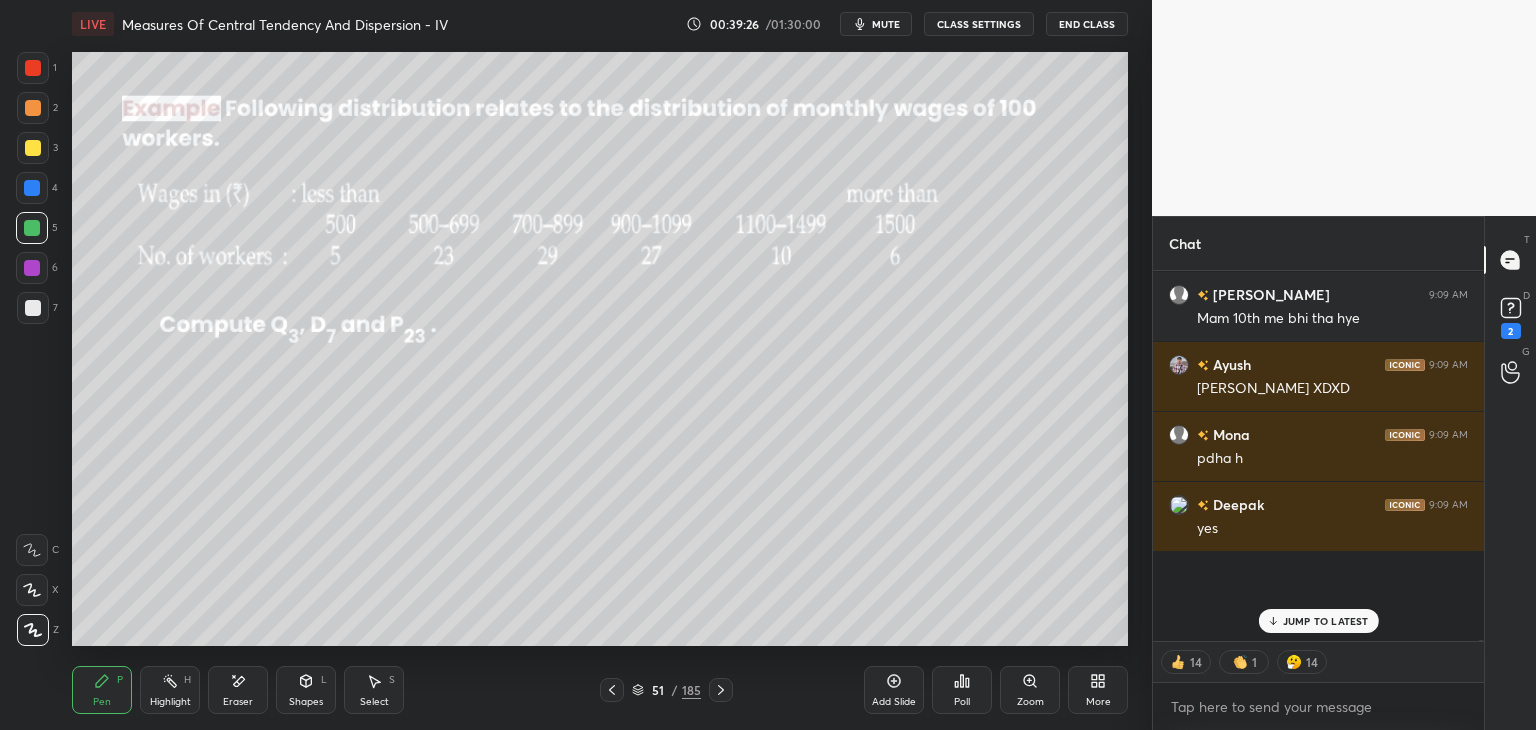 scroll, scrollTop: 142209, scrollLeft: 0, axis: vertical 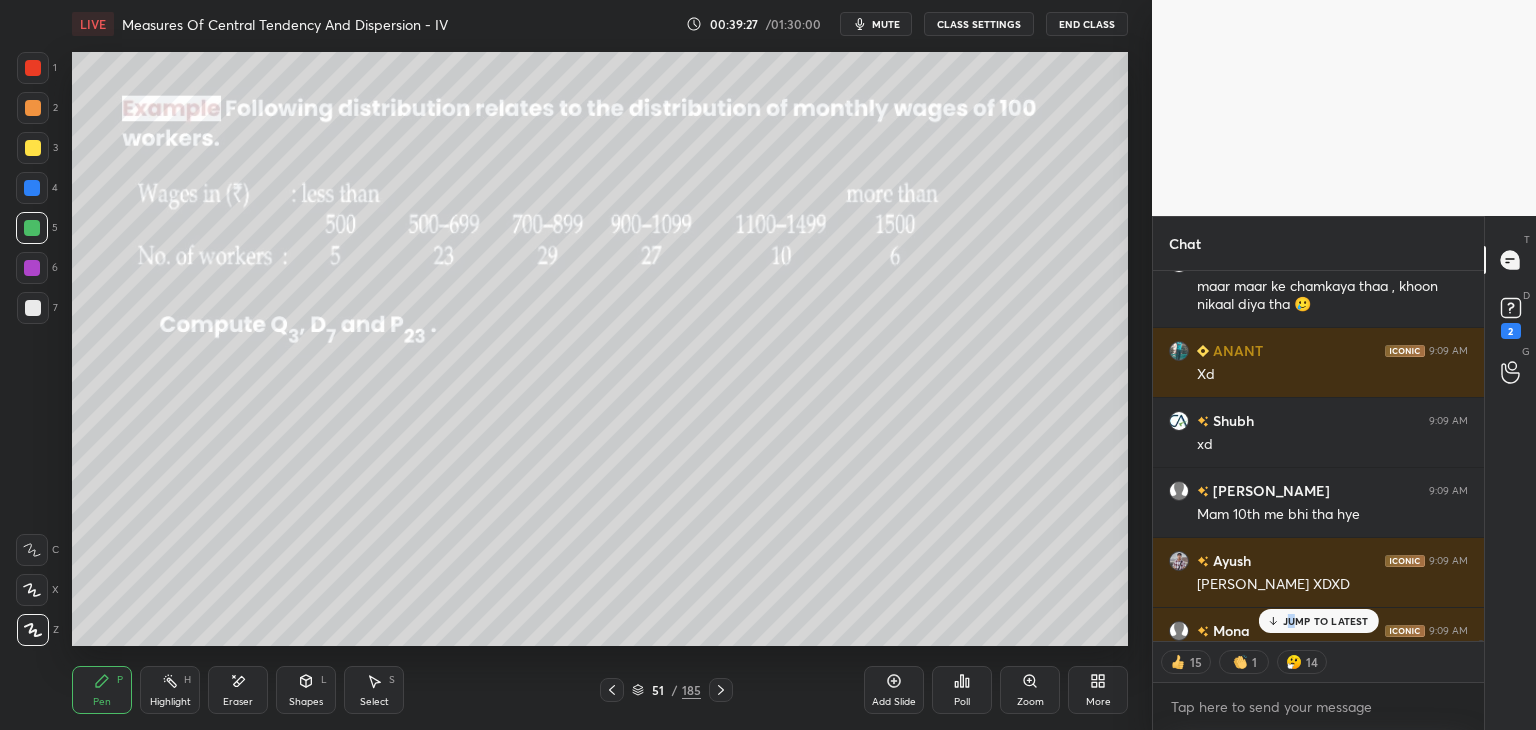 click on "JUMP TO LATEST" at bounding box center (1326, 621) 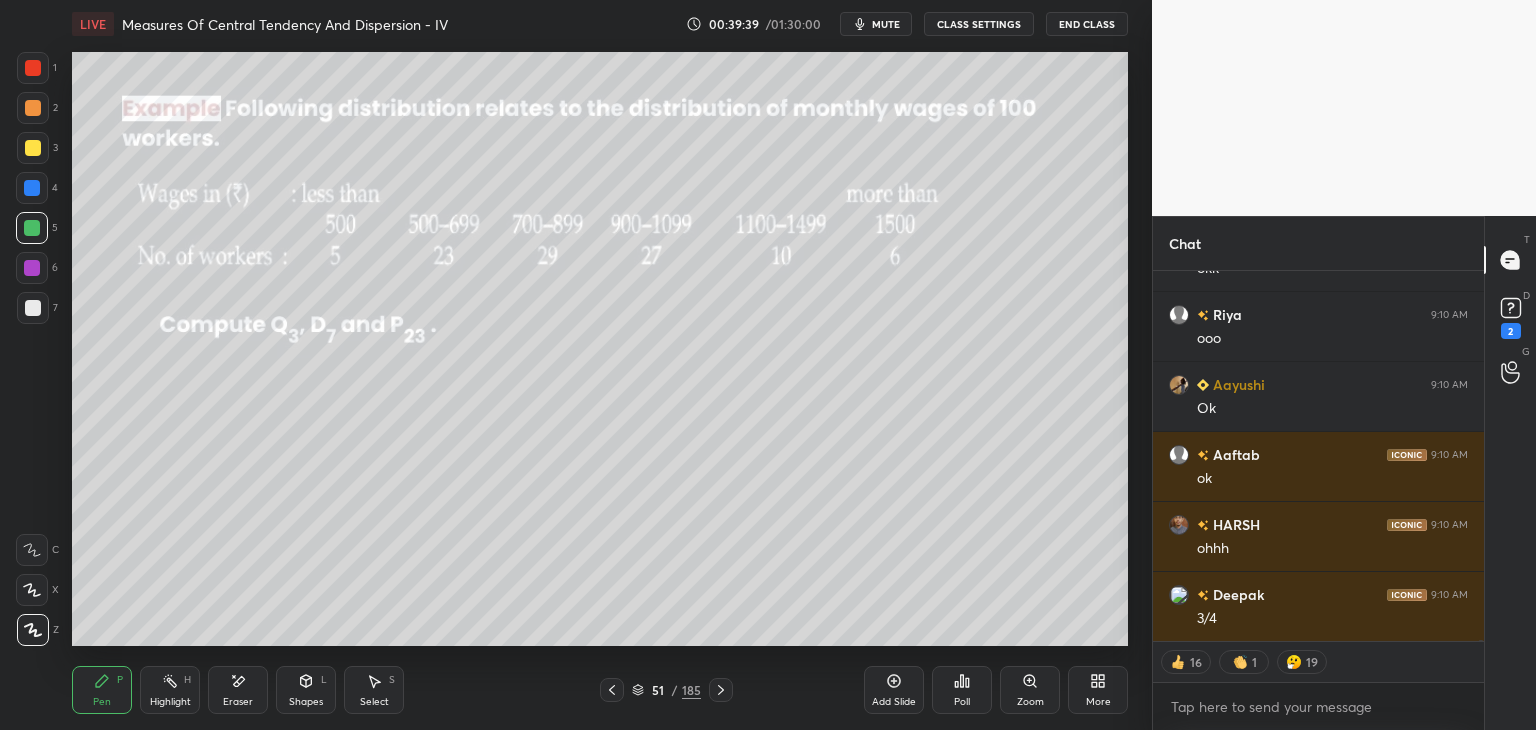 scroll, scrollTop: 143364, scrollLeft: 0, axis: vertical 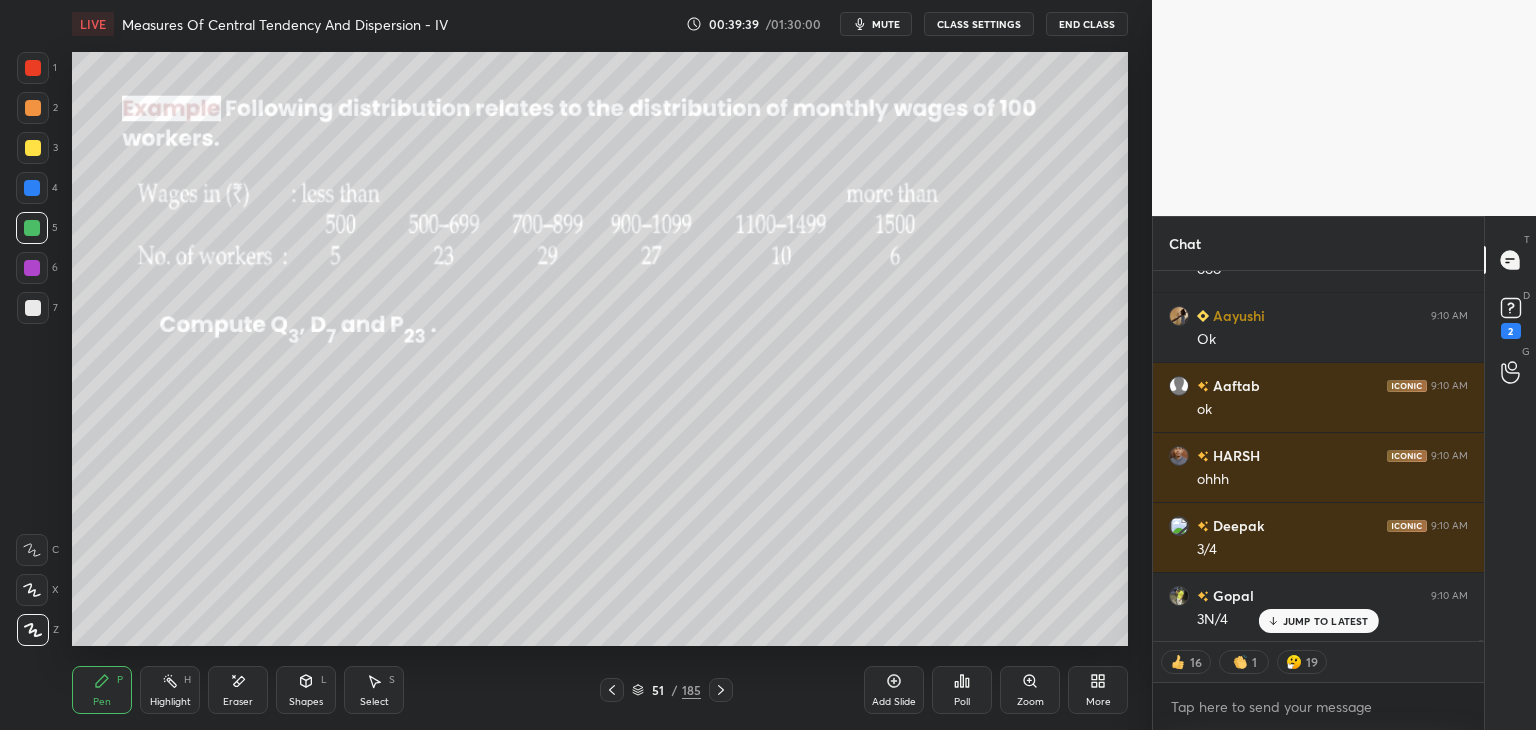 click on "Eraser" at bounding box center (238, 702) 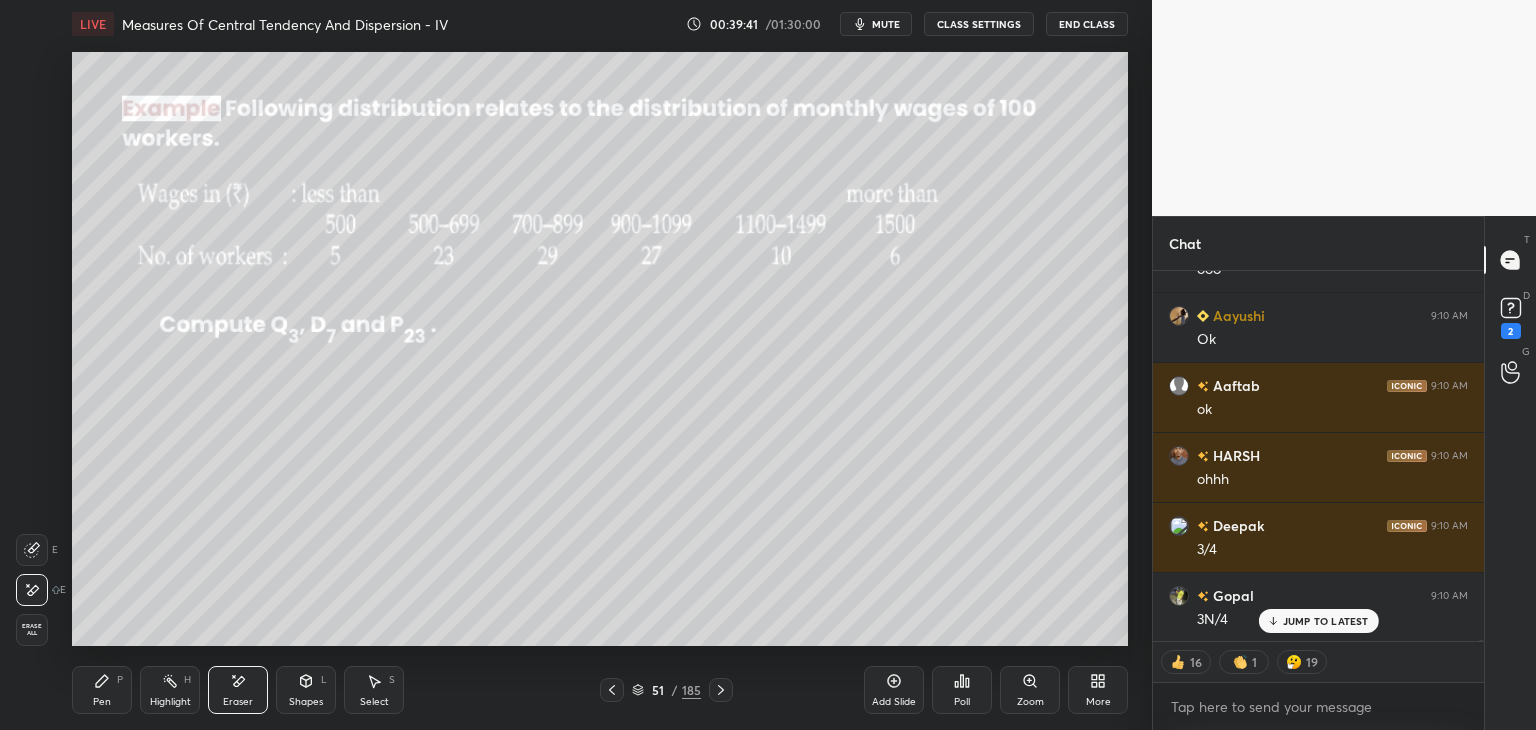 drag, startPoint x: 104, startPoint y: 689, endPoint x: 108, endPoint y: 674, distance: 15.524175 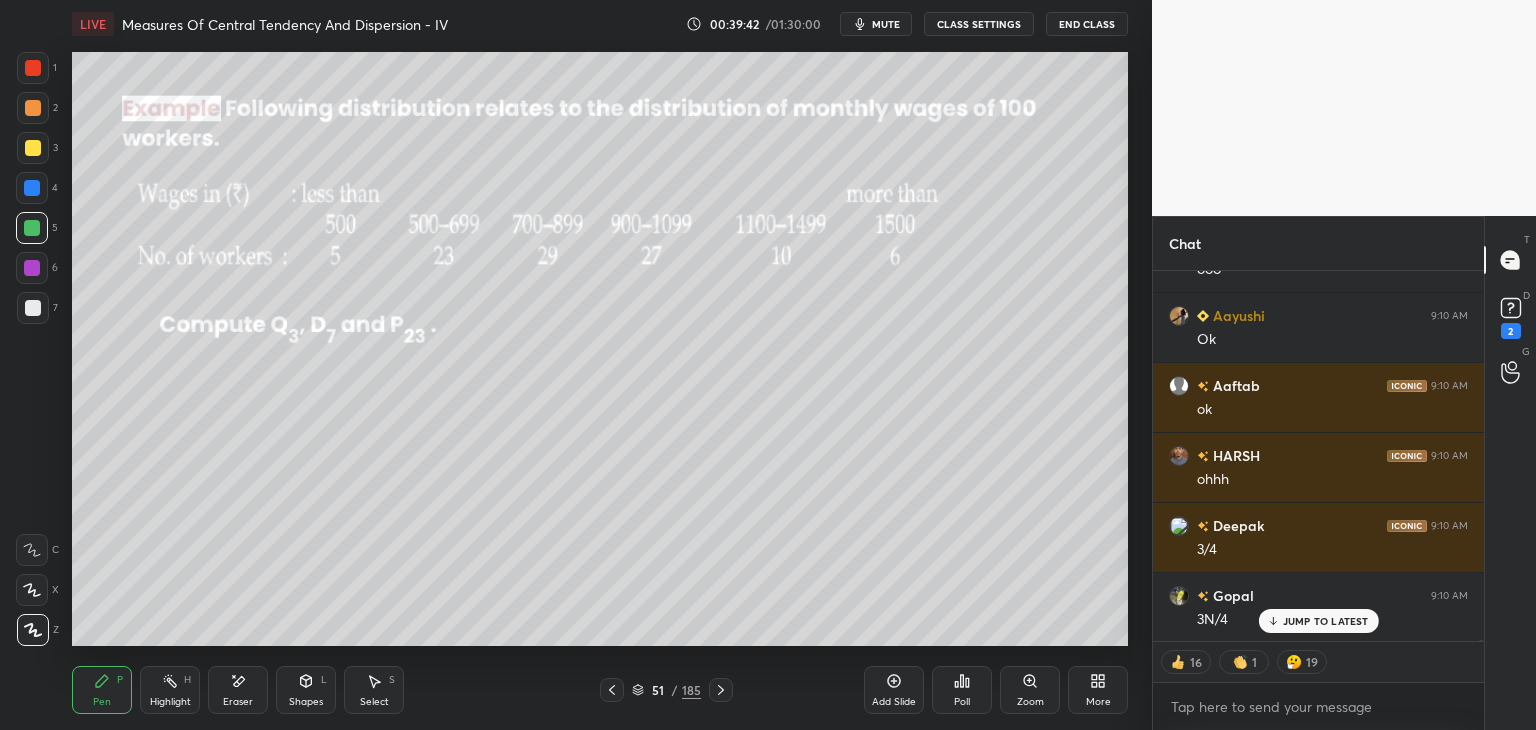 scroll, scrollTop: 143435, scrollLeft: 0, axis: vertical 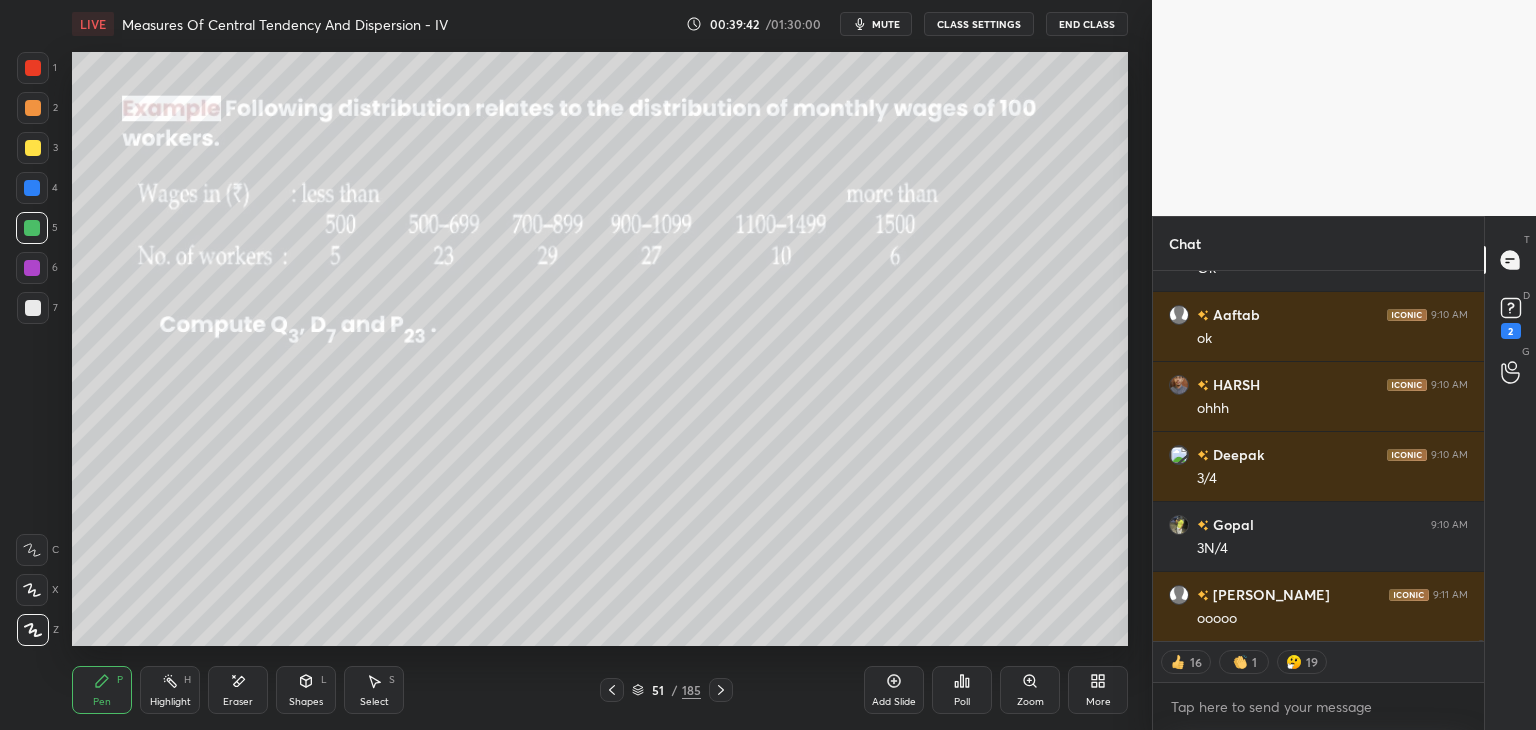 click at bounding box center [33, 148] 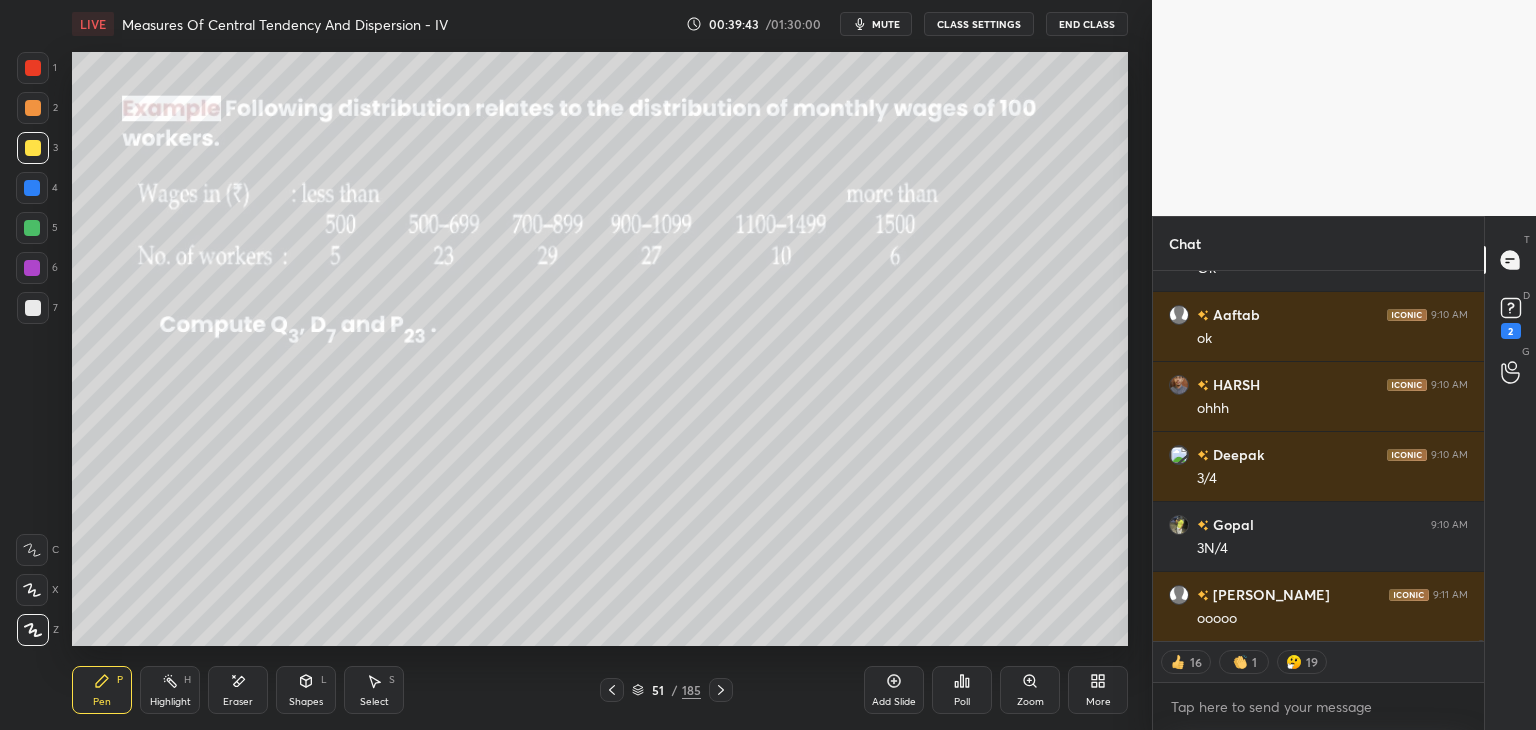 scroll, scrollTop: 6, scrollLeft: 6, axis: both 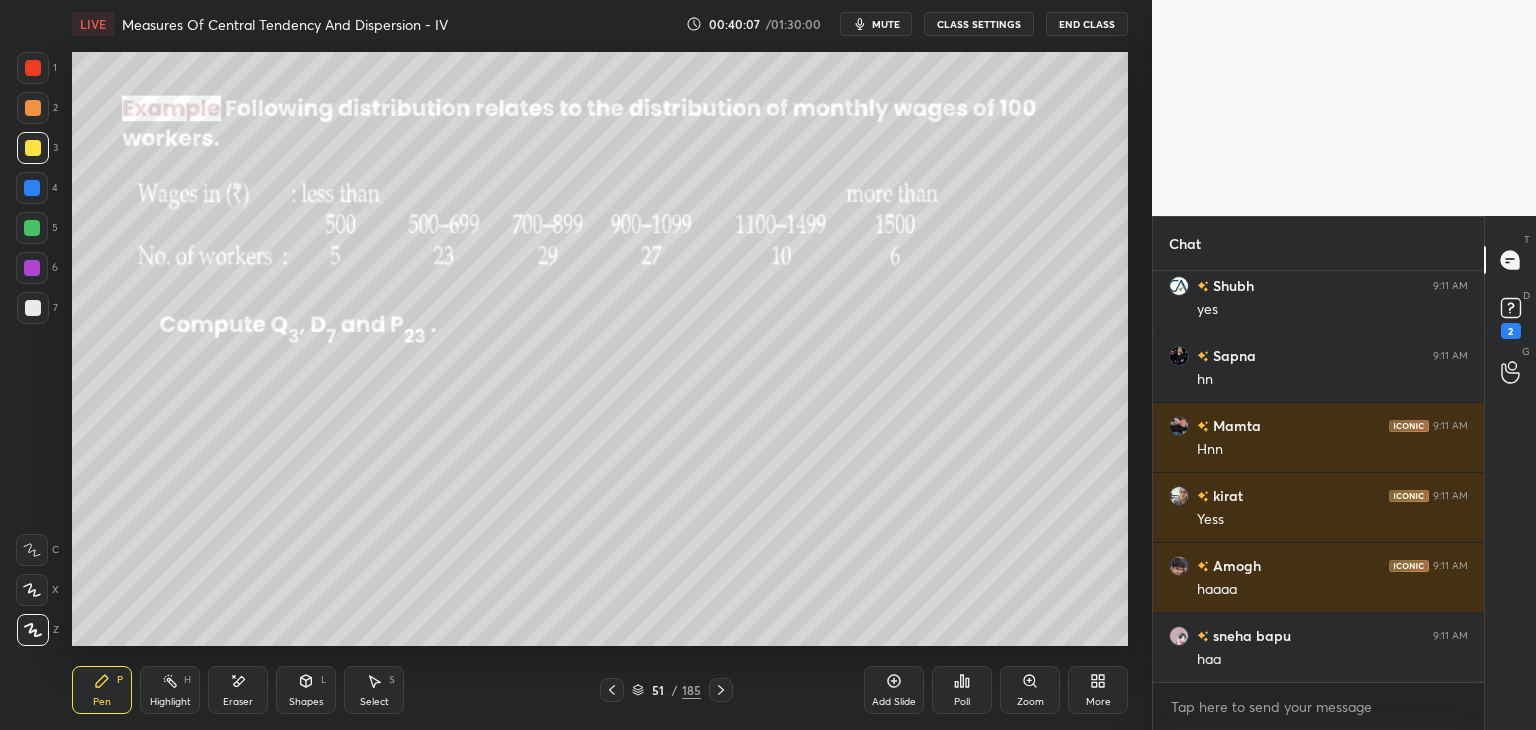 click at bounding box center (32, 228) 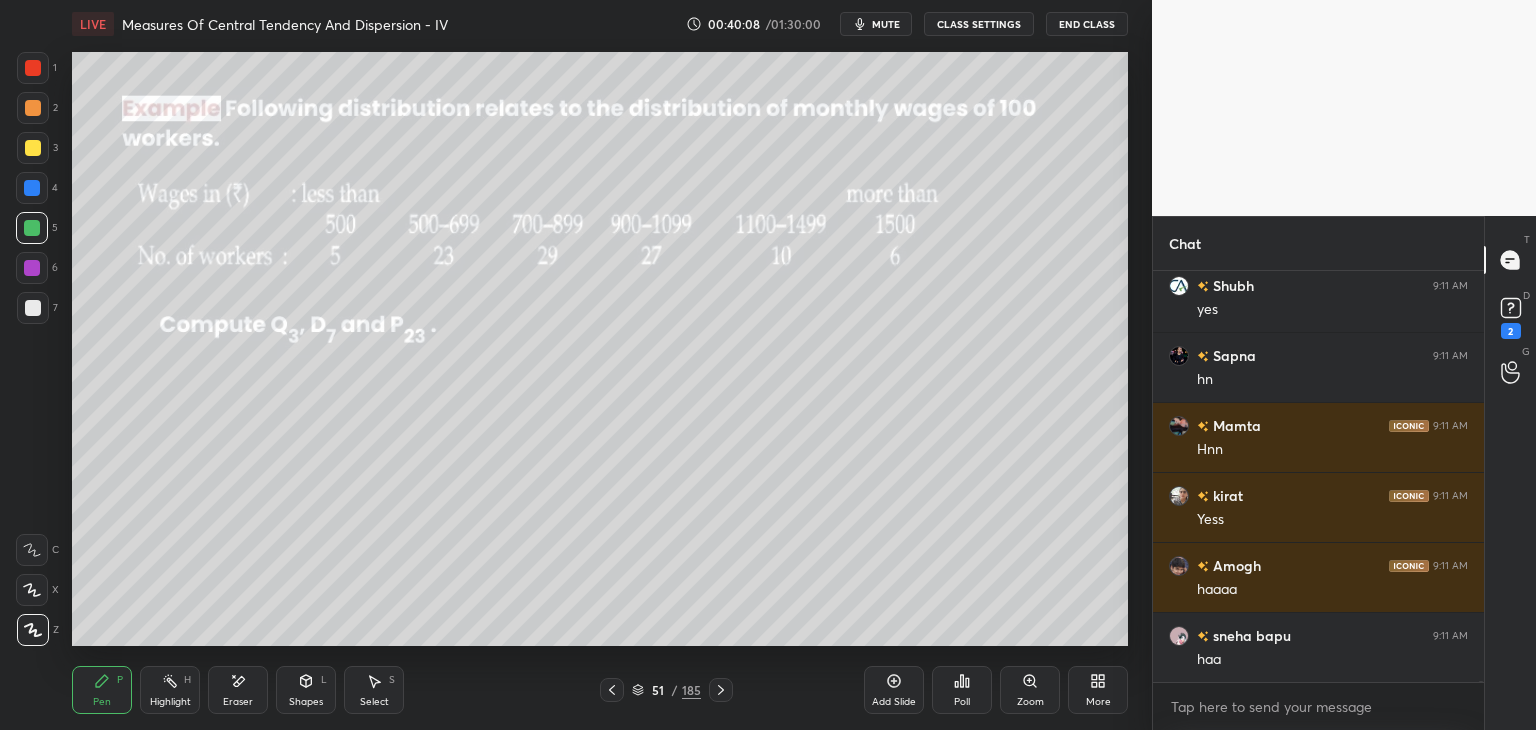 scroll, scrollTop: 145092, scrollLeft: 0, axis: vertical 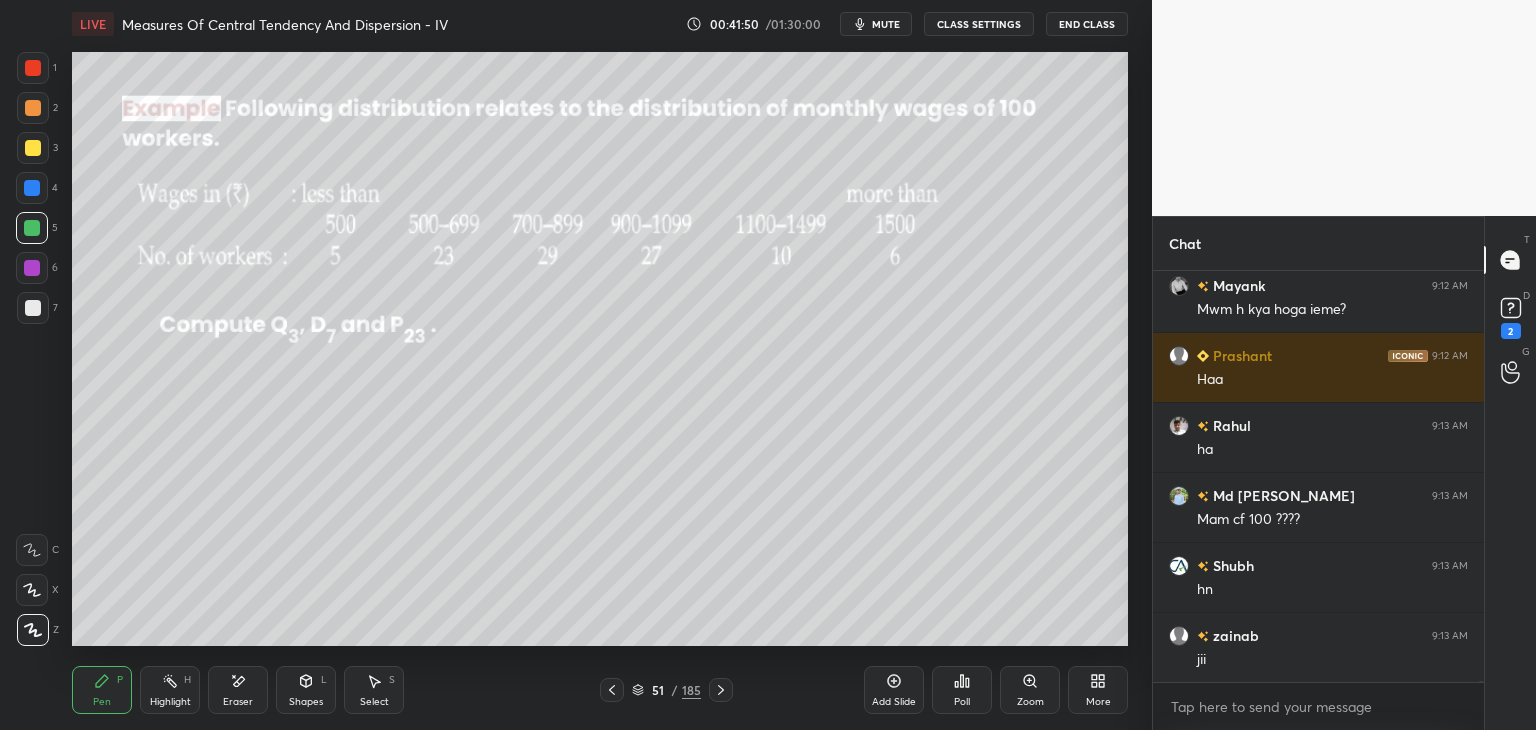 click on "Select" at bounding box center [374, 702] 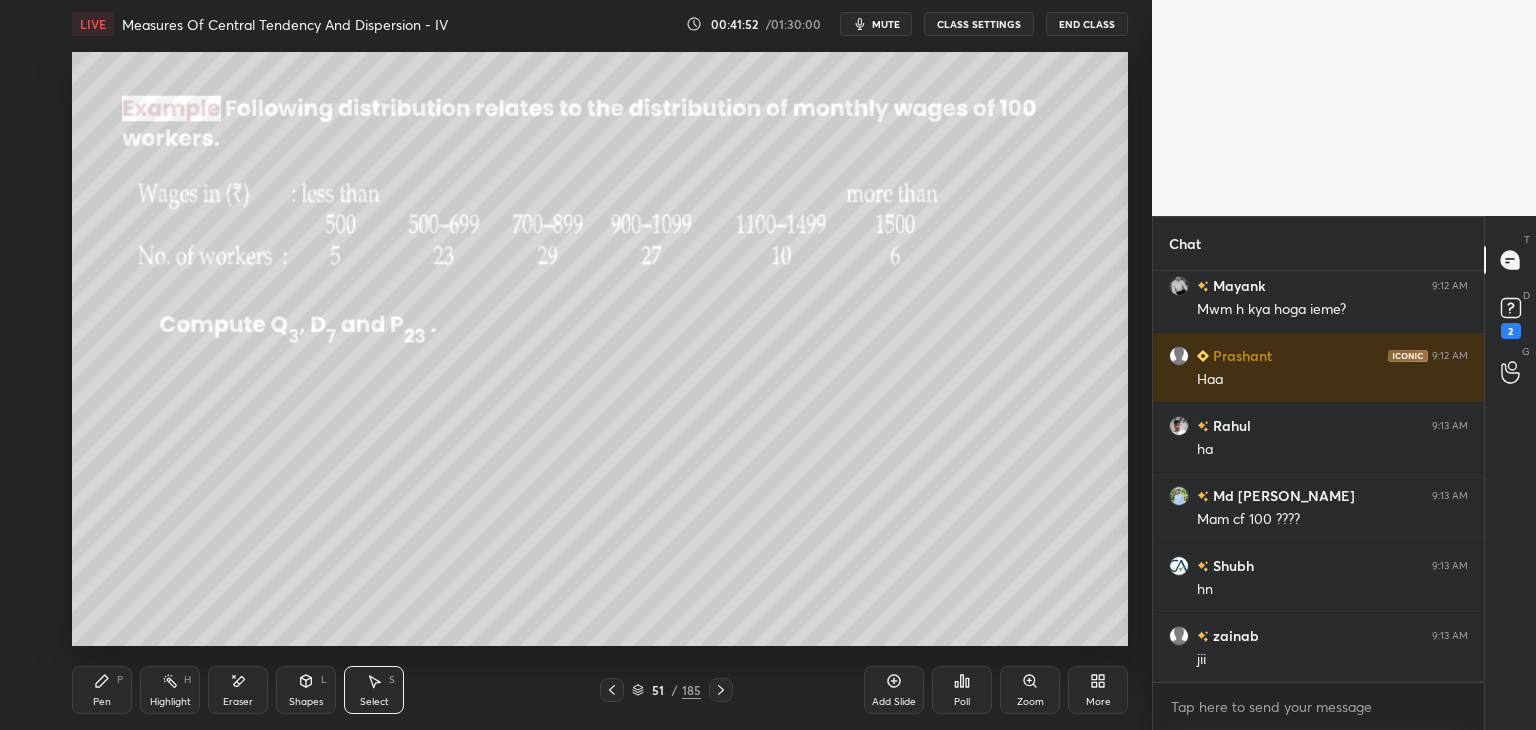 click on "Select" at bounding box center (374, 702) 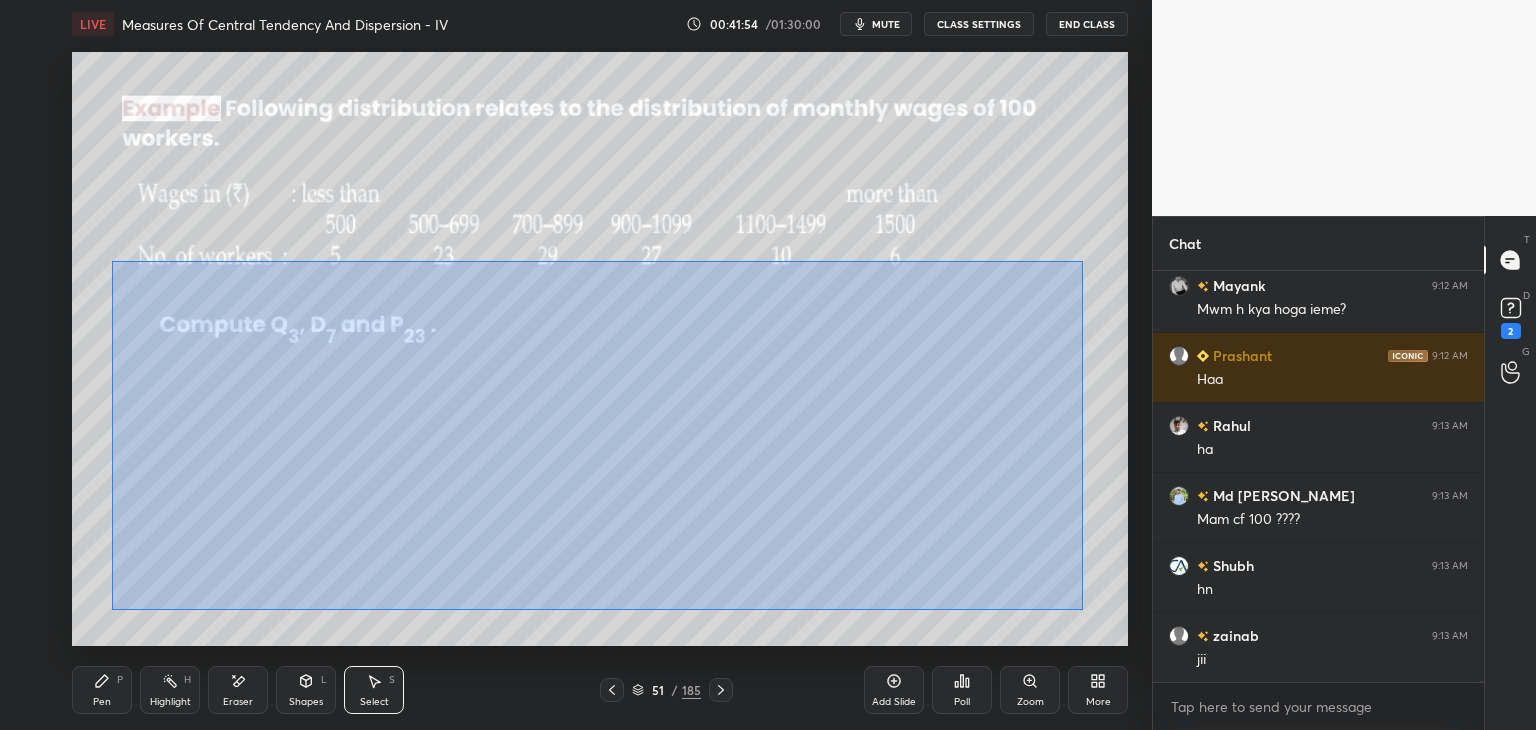 drag, startPoint x: 135, startPoint y: 288, endPoint x: 1074, endPoint y: 611, distance: 993.0005 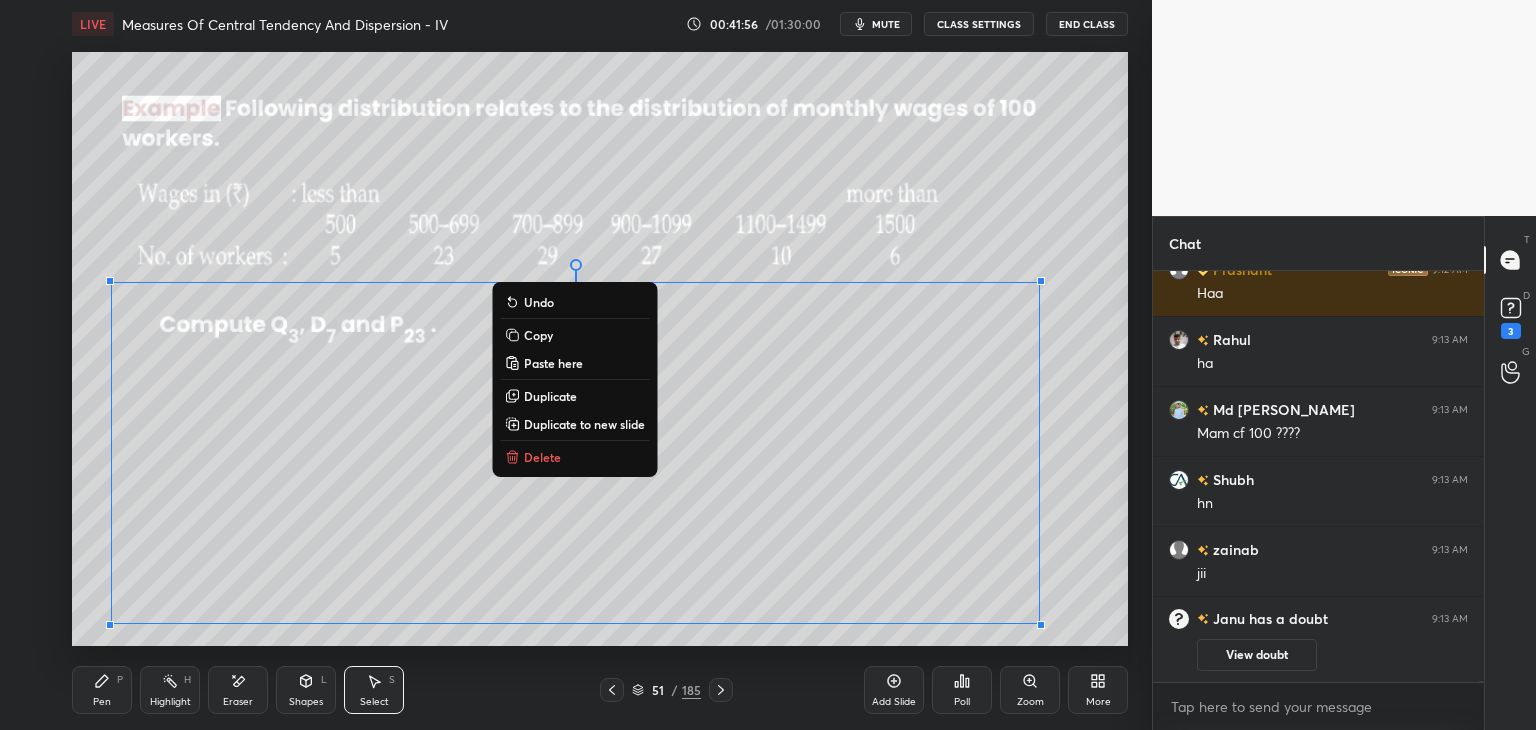 drag, startPoint x: 544, startPoint y: 337, endPoint x: 608, endPoint y: 375, distance: 74.431175 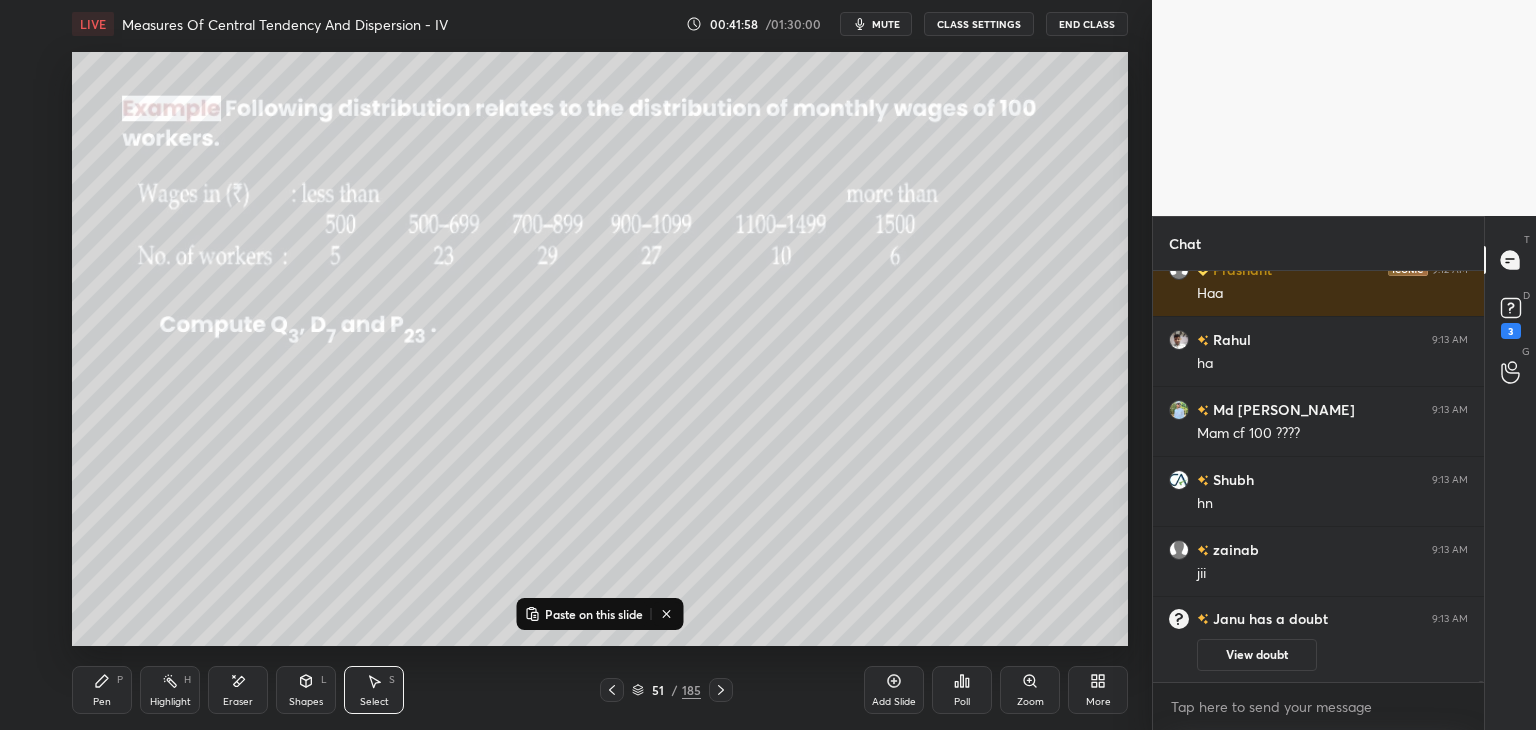 click on "Add Slide" at bounding box center (894, 702) 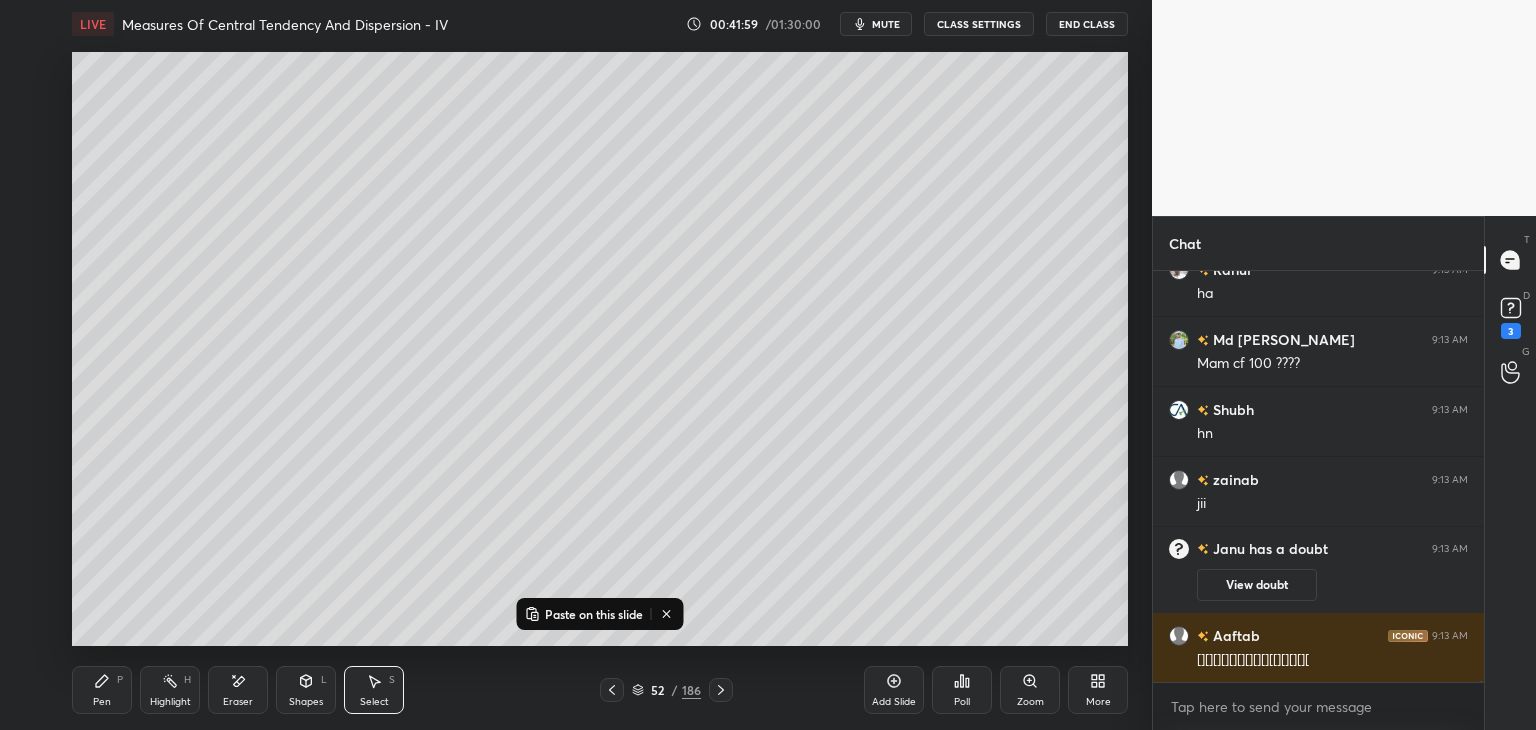 click on "Paste on this slide" at bounding box center [594, 614] 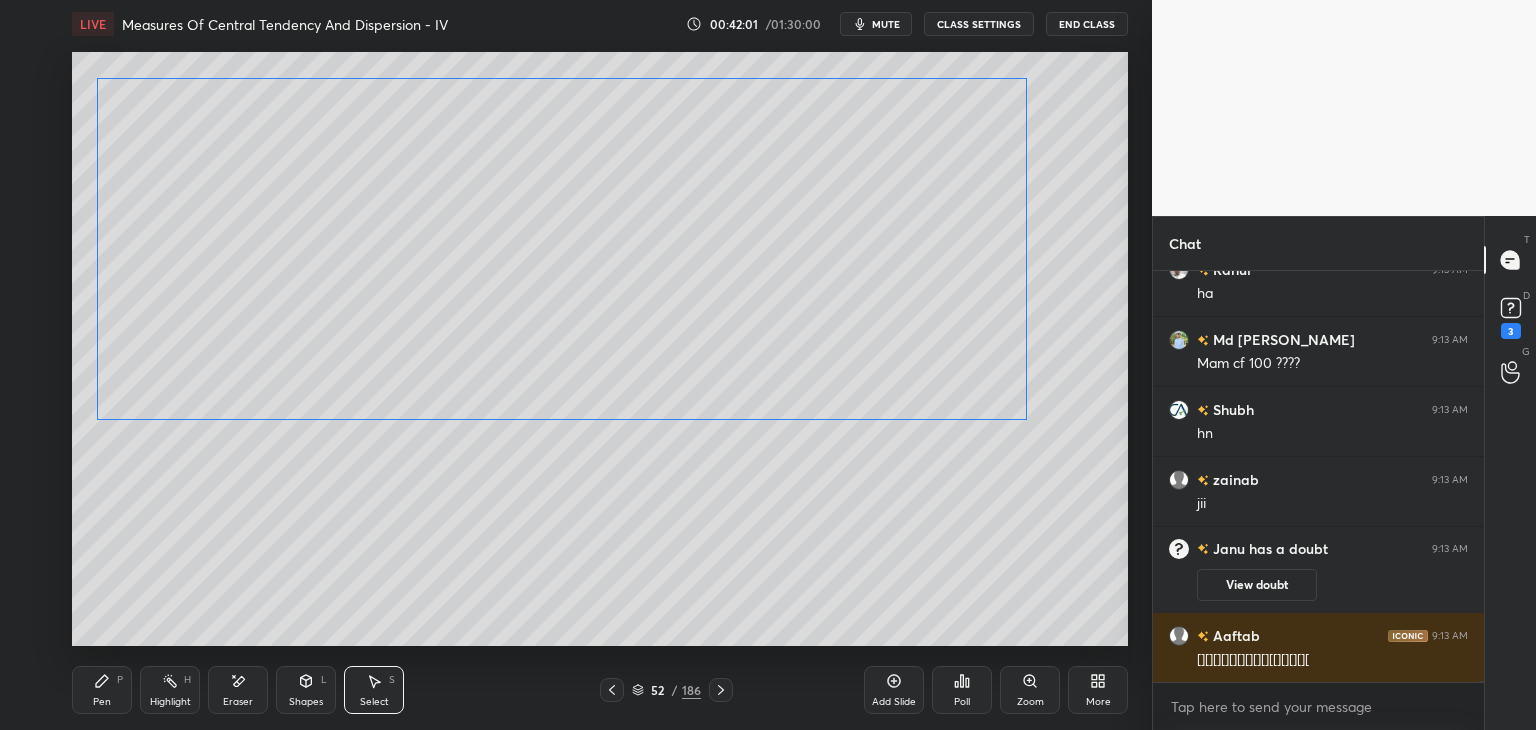 drag, startPoint x: 556, startPoint y: 429, endPoint x: 547, endPoint y: 305, distance: 124.32619 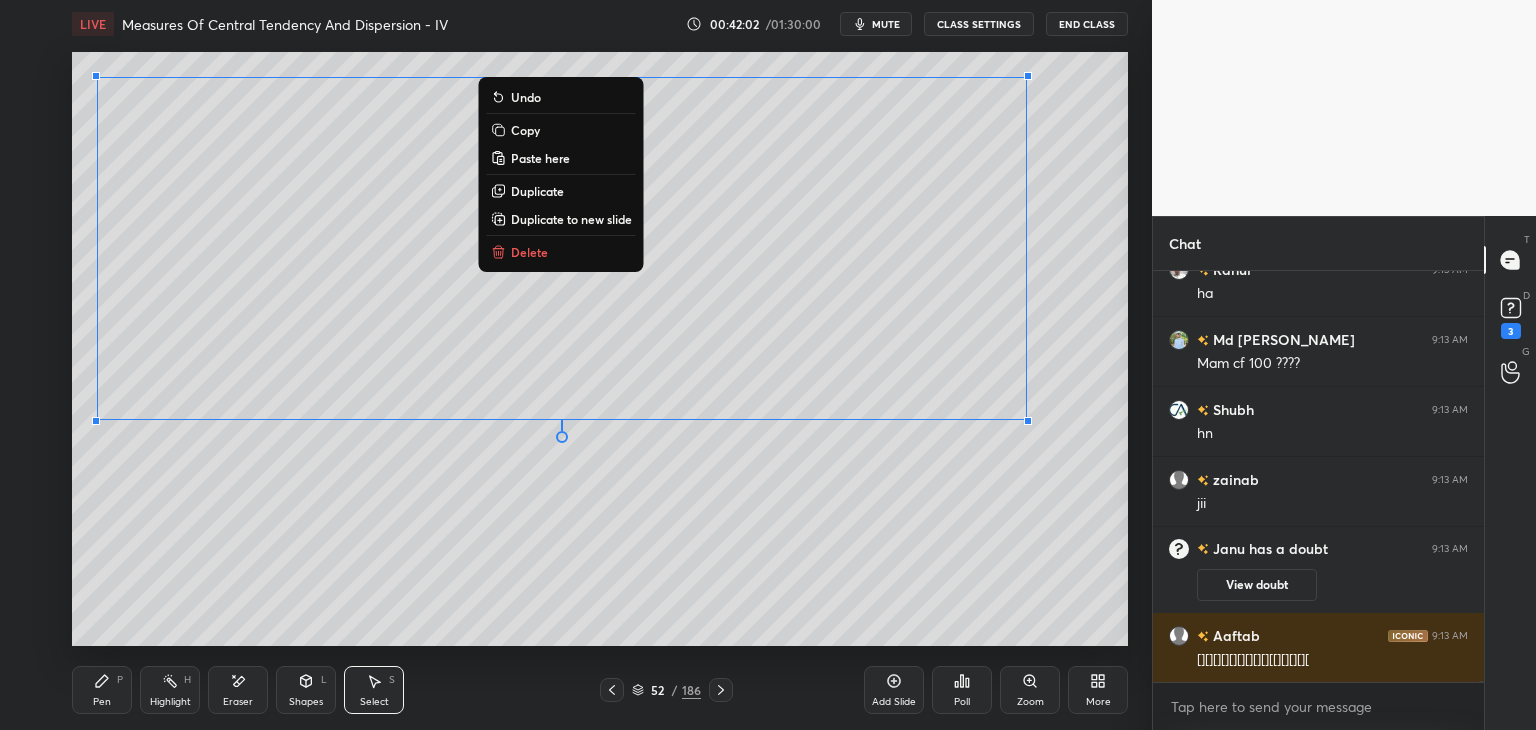 click on "0 ° Undo Copy Paste here Duplicate Duplicate to new slide Delete" at bounding box center (600, 349) 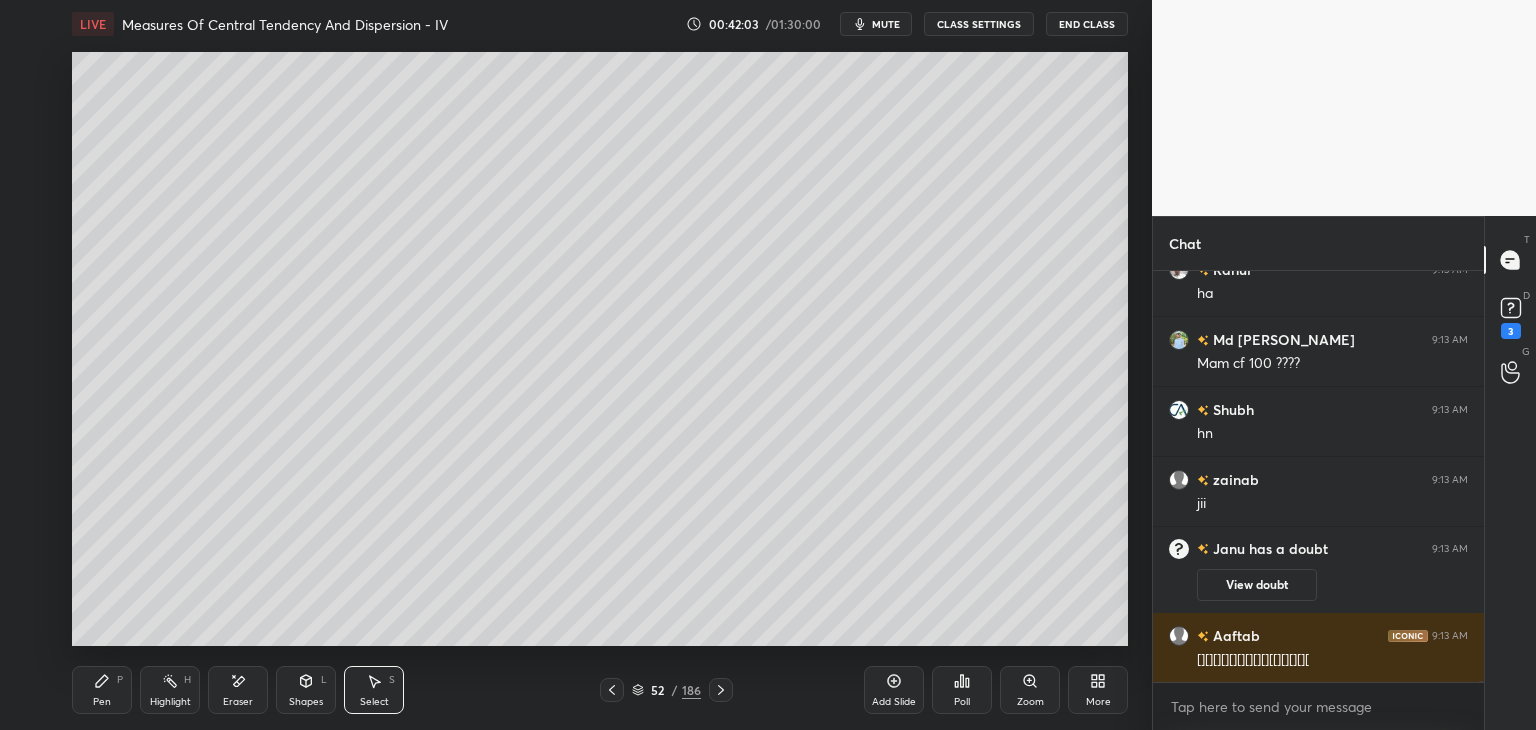 click on "View doubt" at bounding box center (1257, 585) 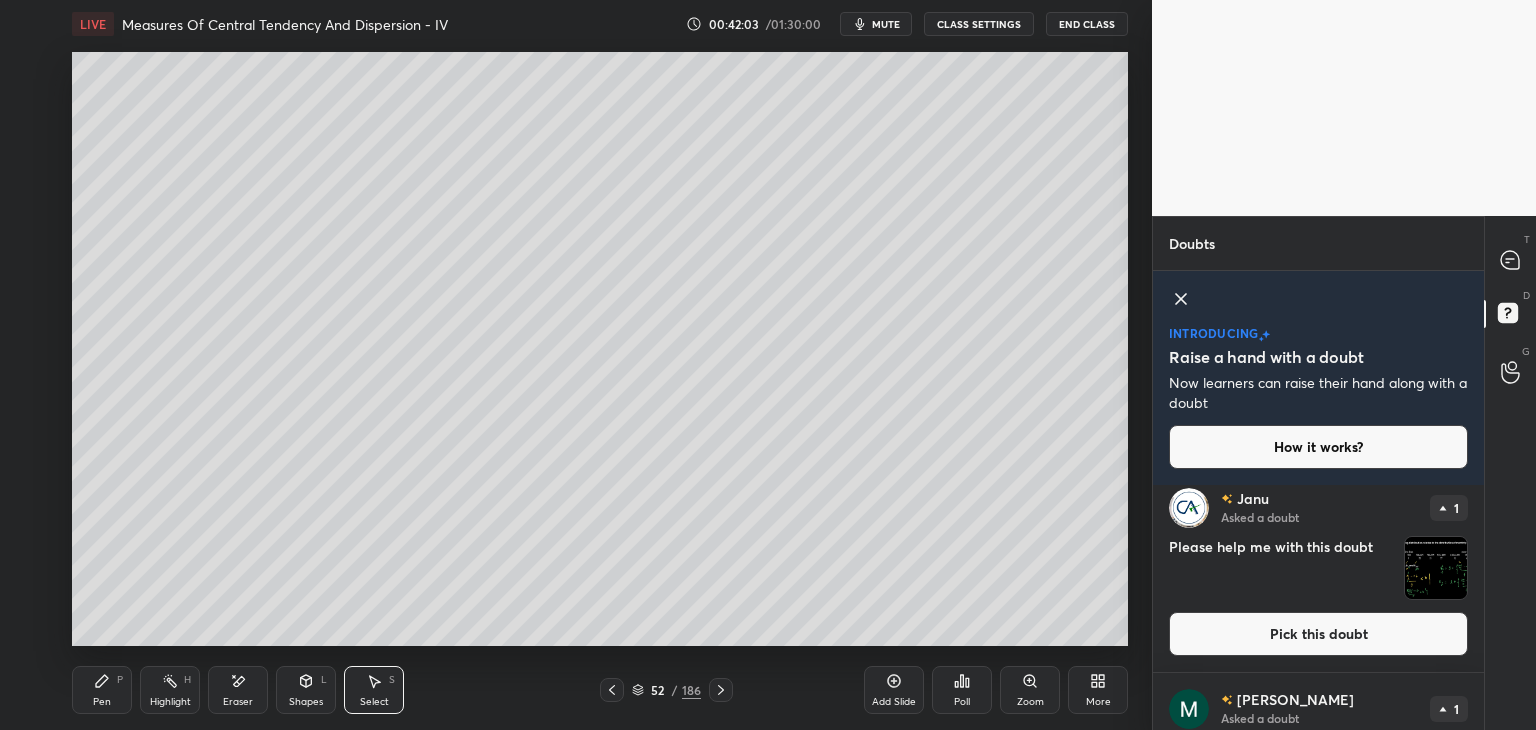 scroll, scrollTop: 0, scrollLeft: 0, axis: both 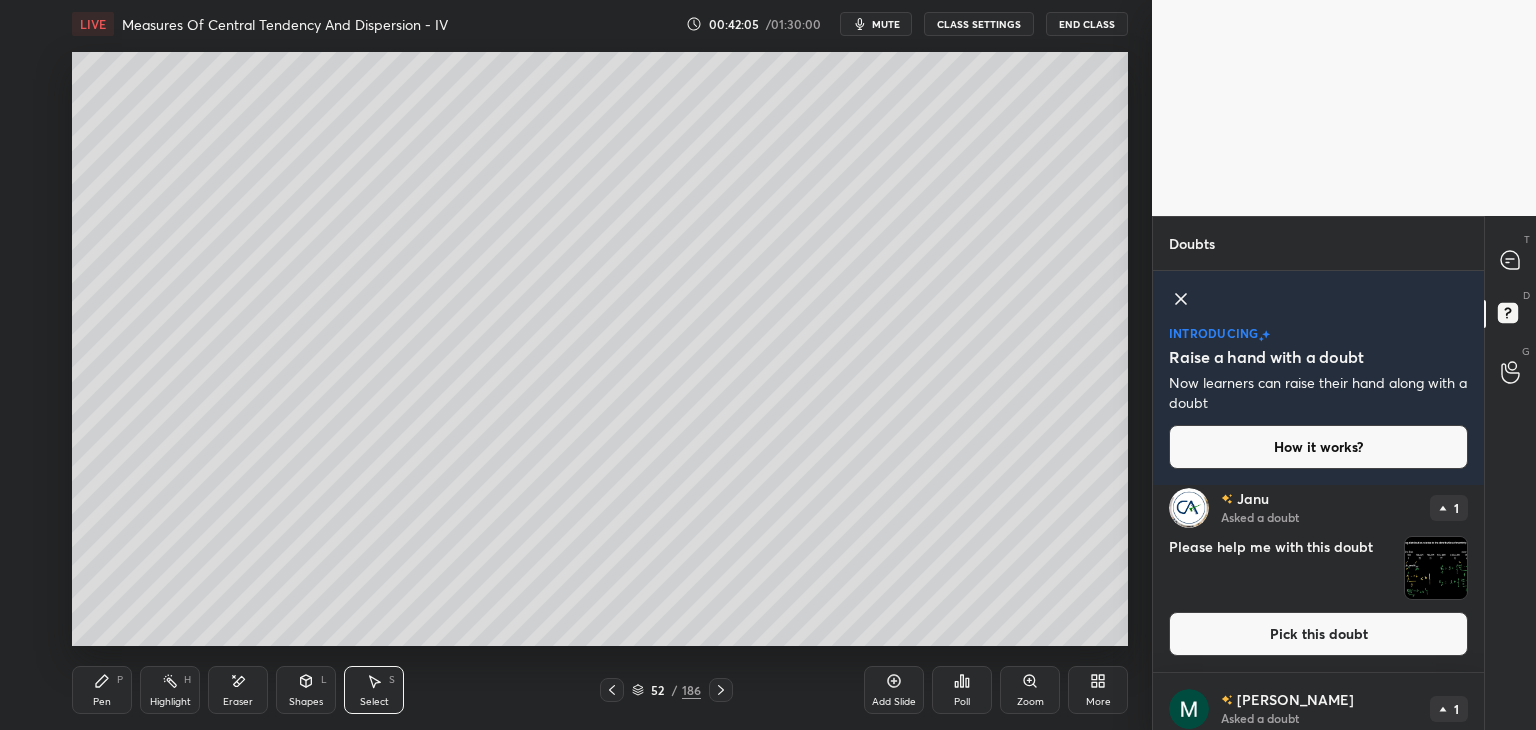 click at bounding box center [1436, 568] 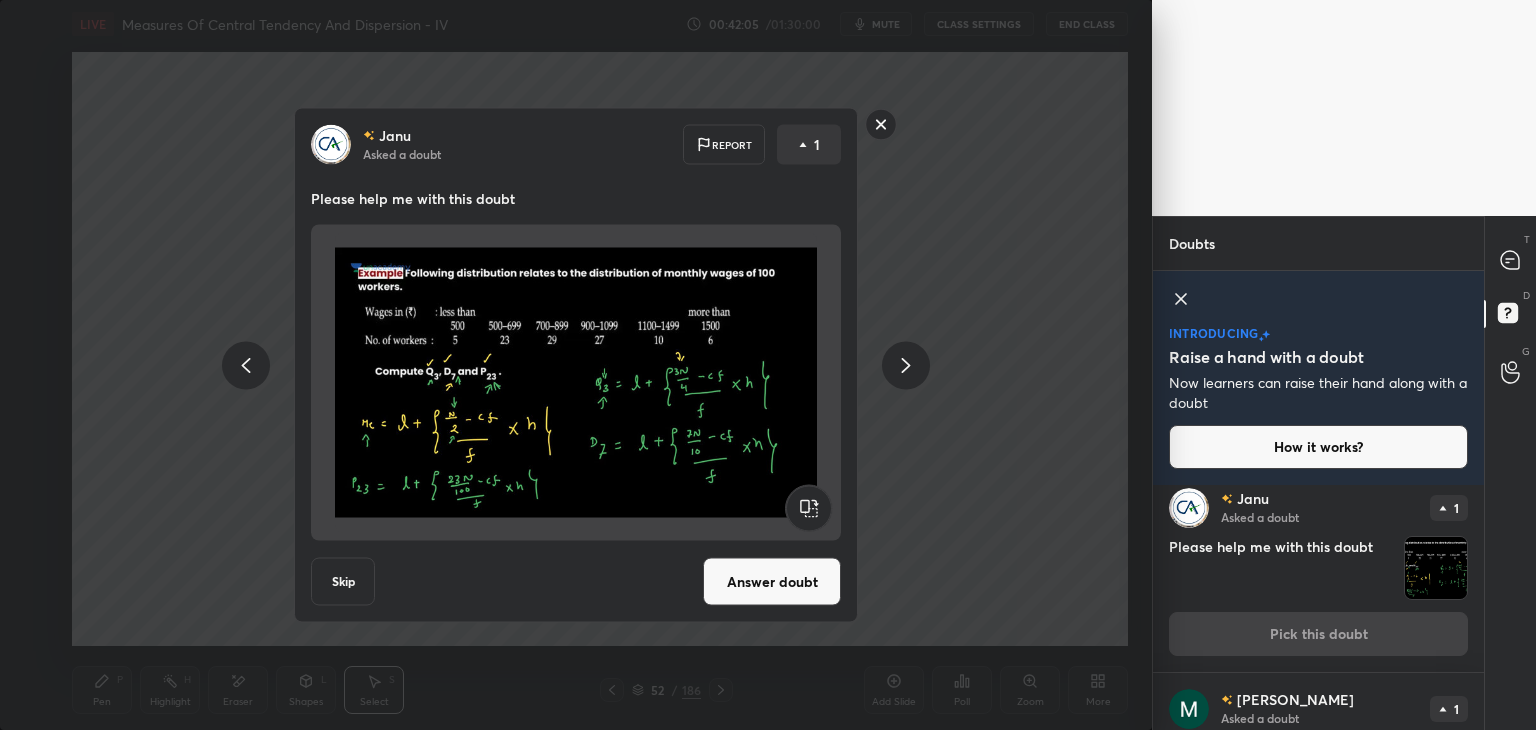 scroll, scrollTop: 200, scrollLeft: 0, axis: vertical 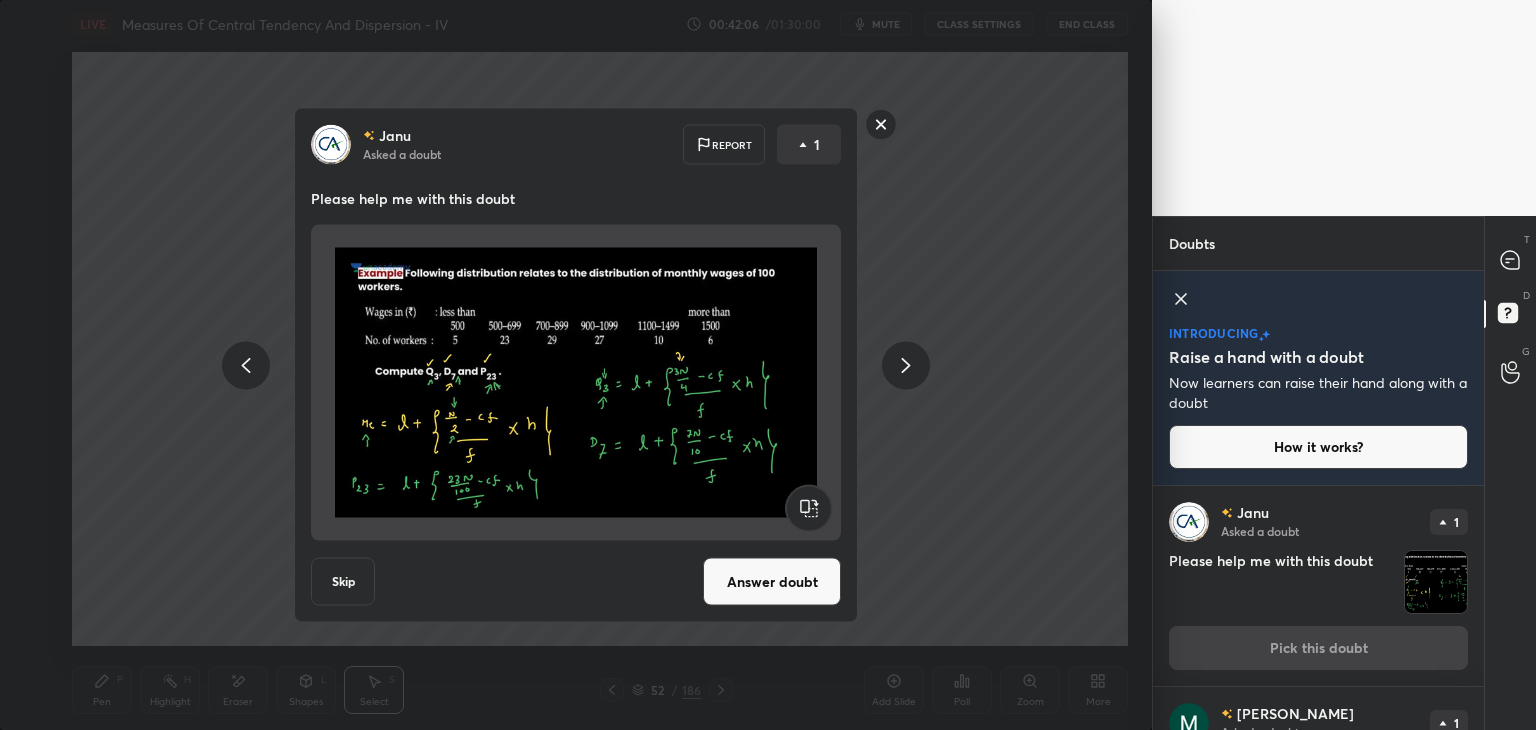 click 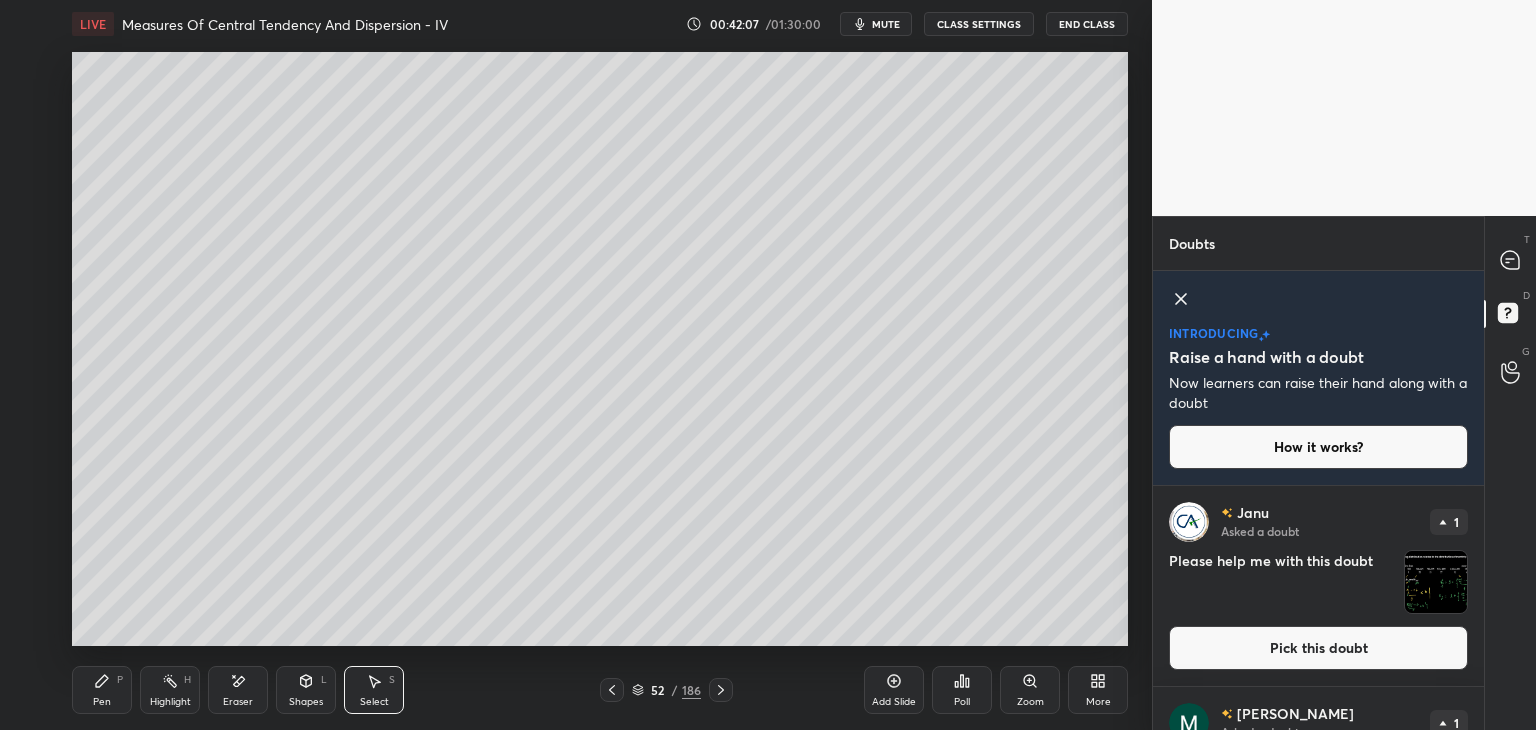 scroll, scrollTop: 0, scrollLeft: 0, axis: both 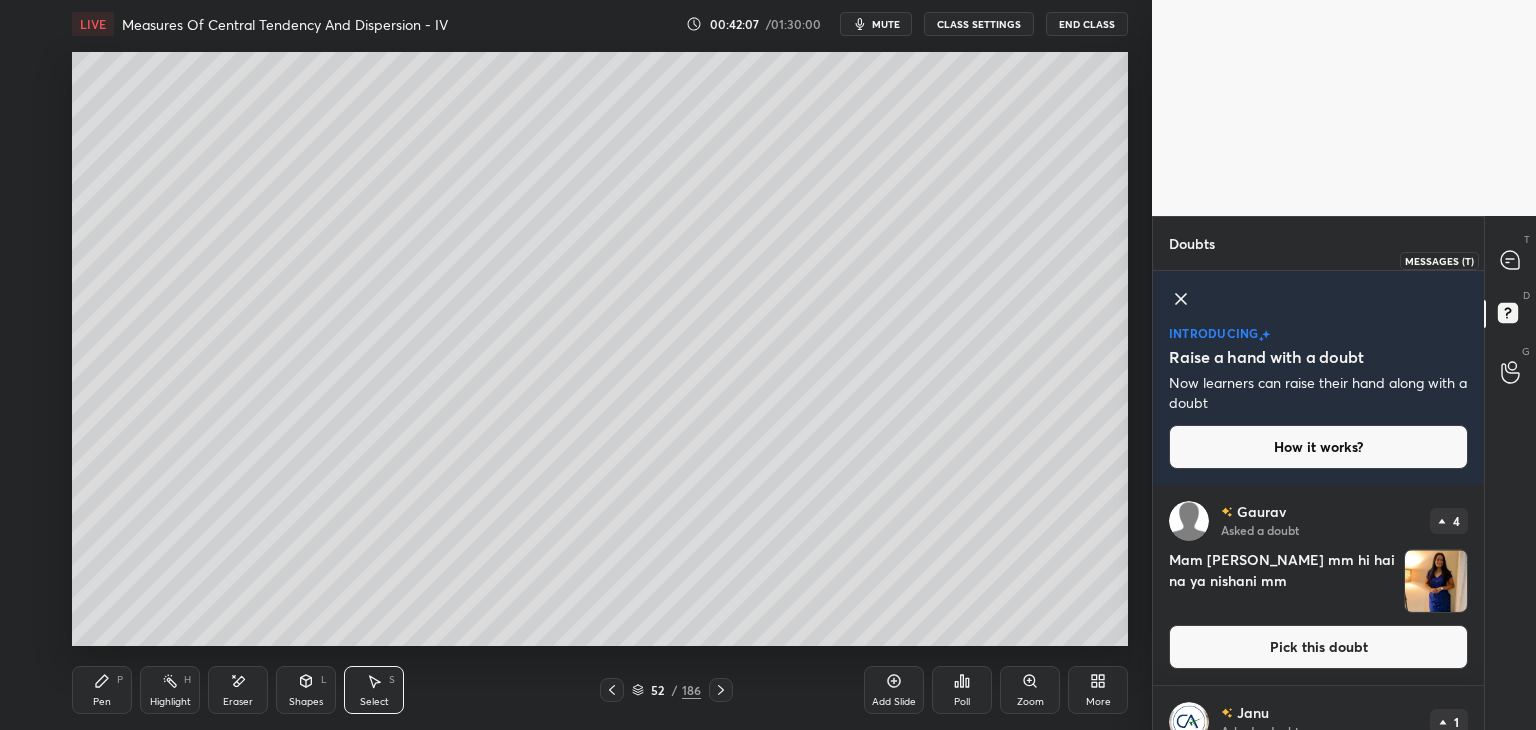 click at bounding box center [1511, 260] 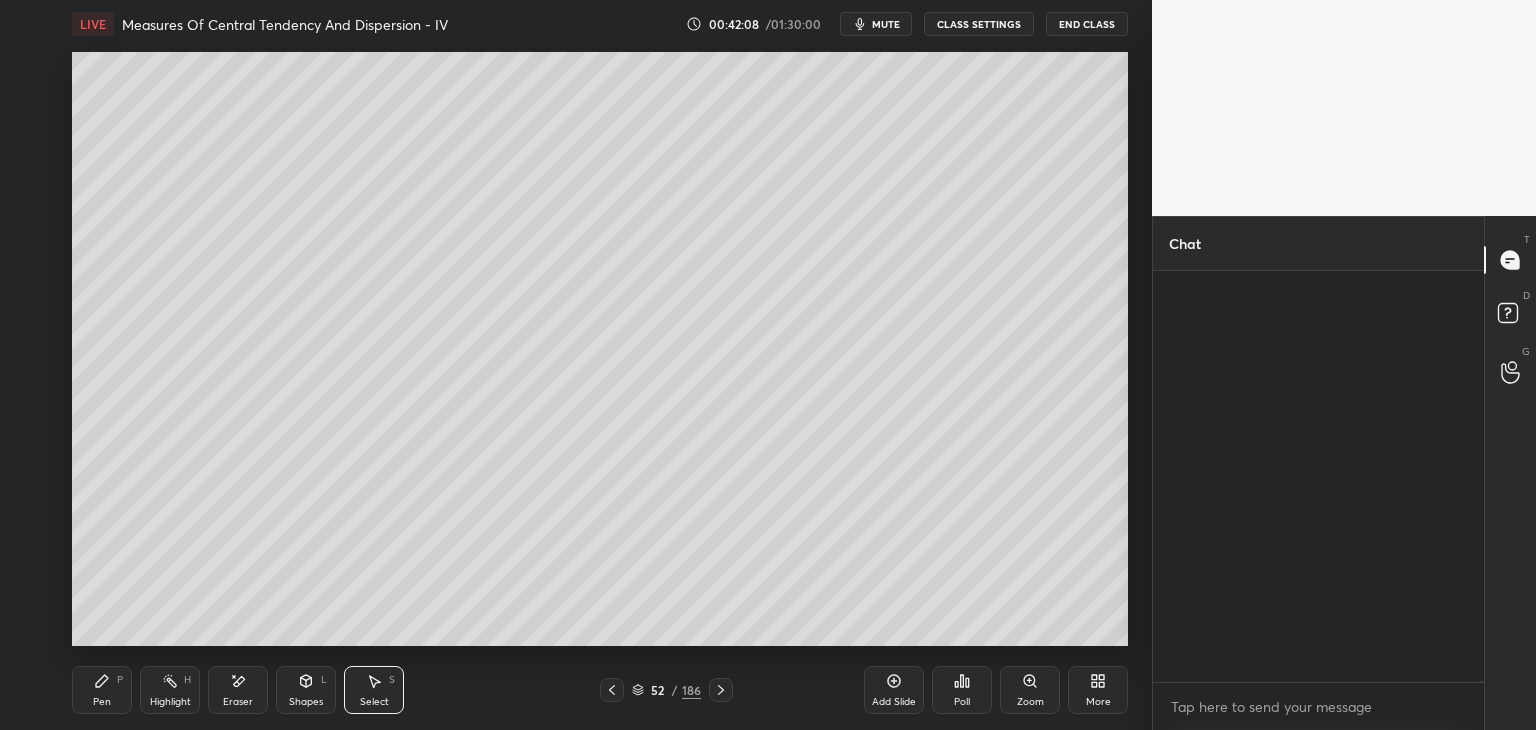 scroll, scrollTop: 152128, scrollLeft: 0, axis: vertical 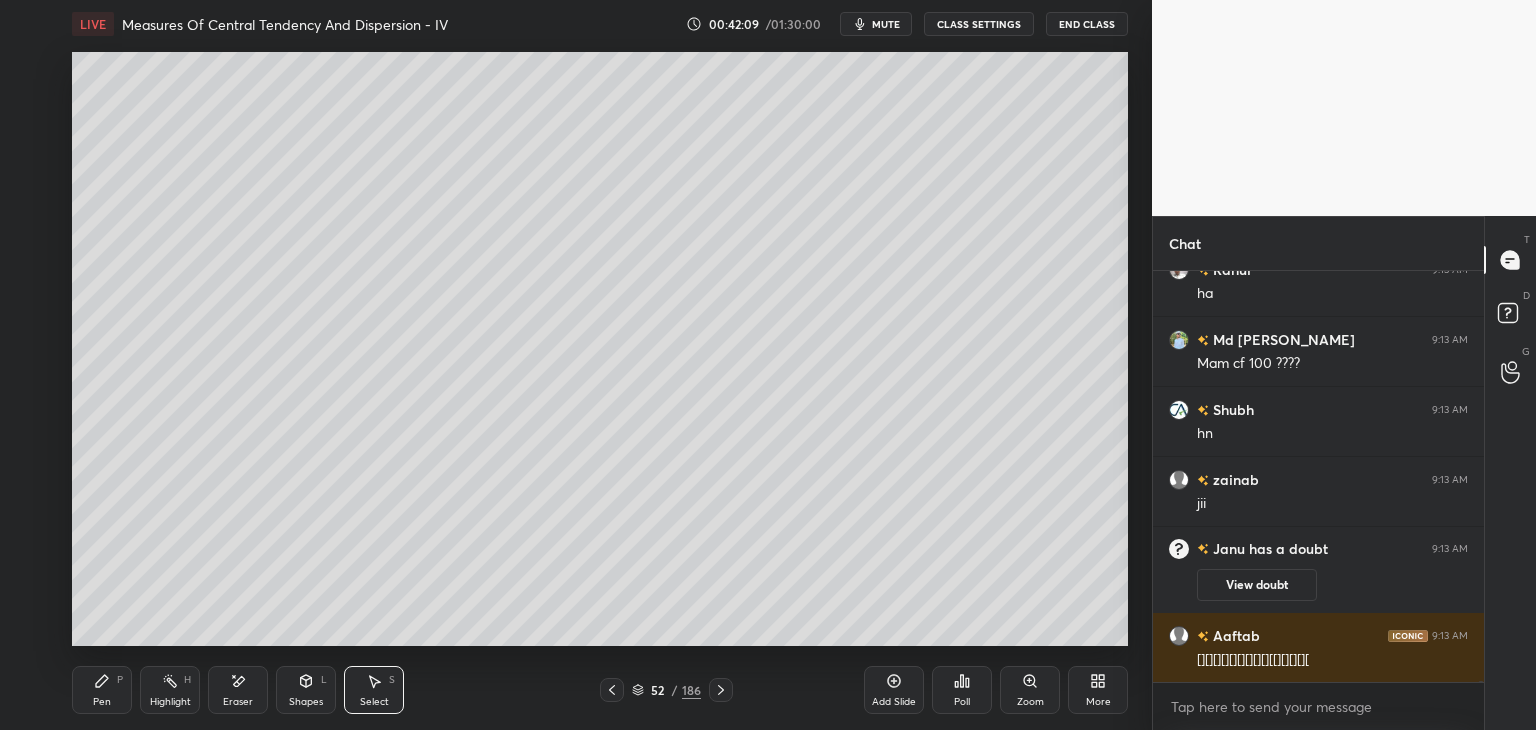 click 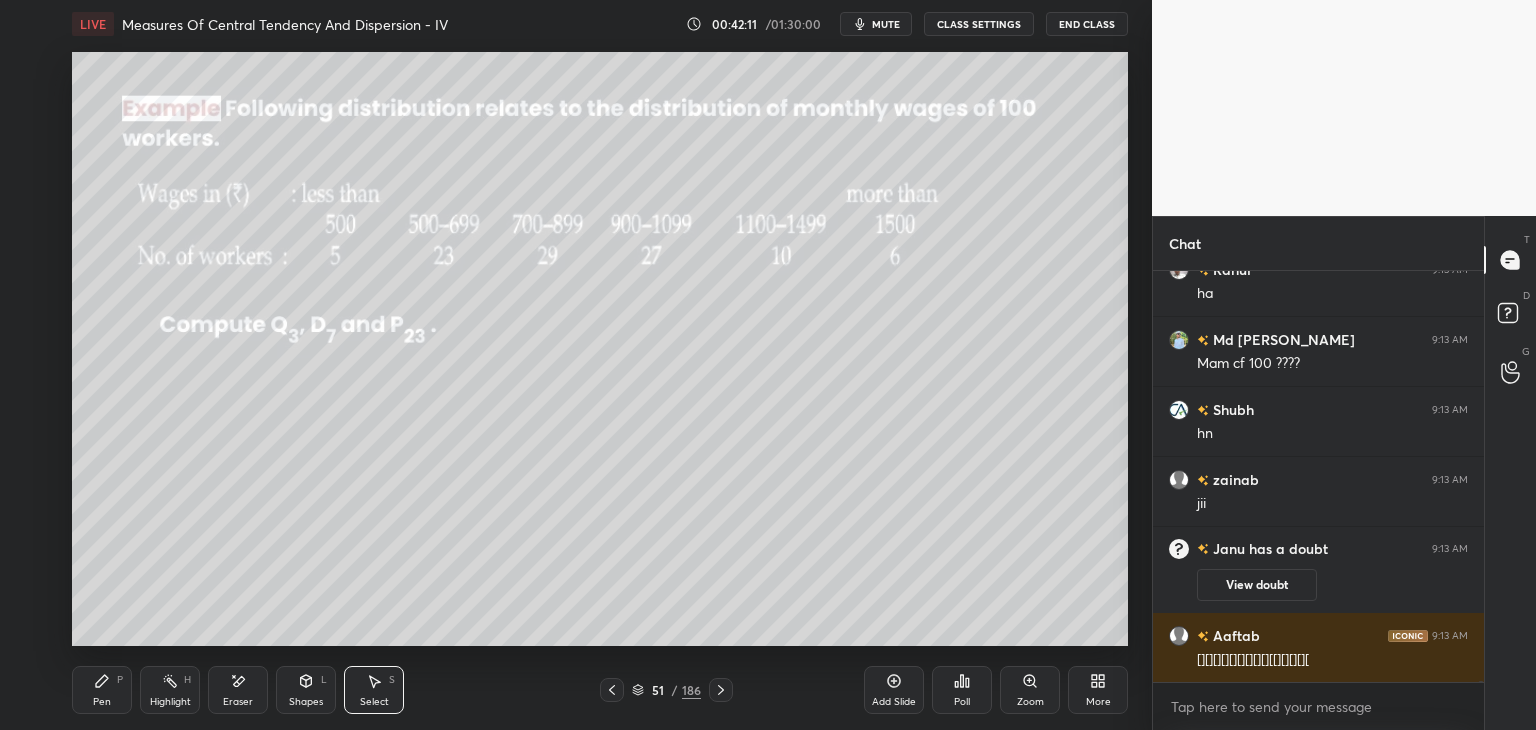 click on "Select S" at bounding box center (374, 690) 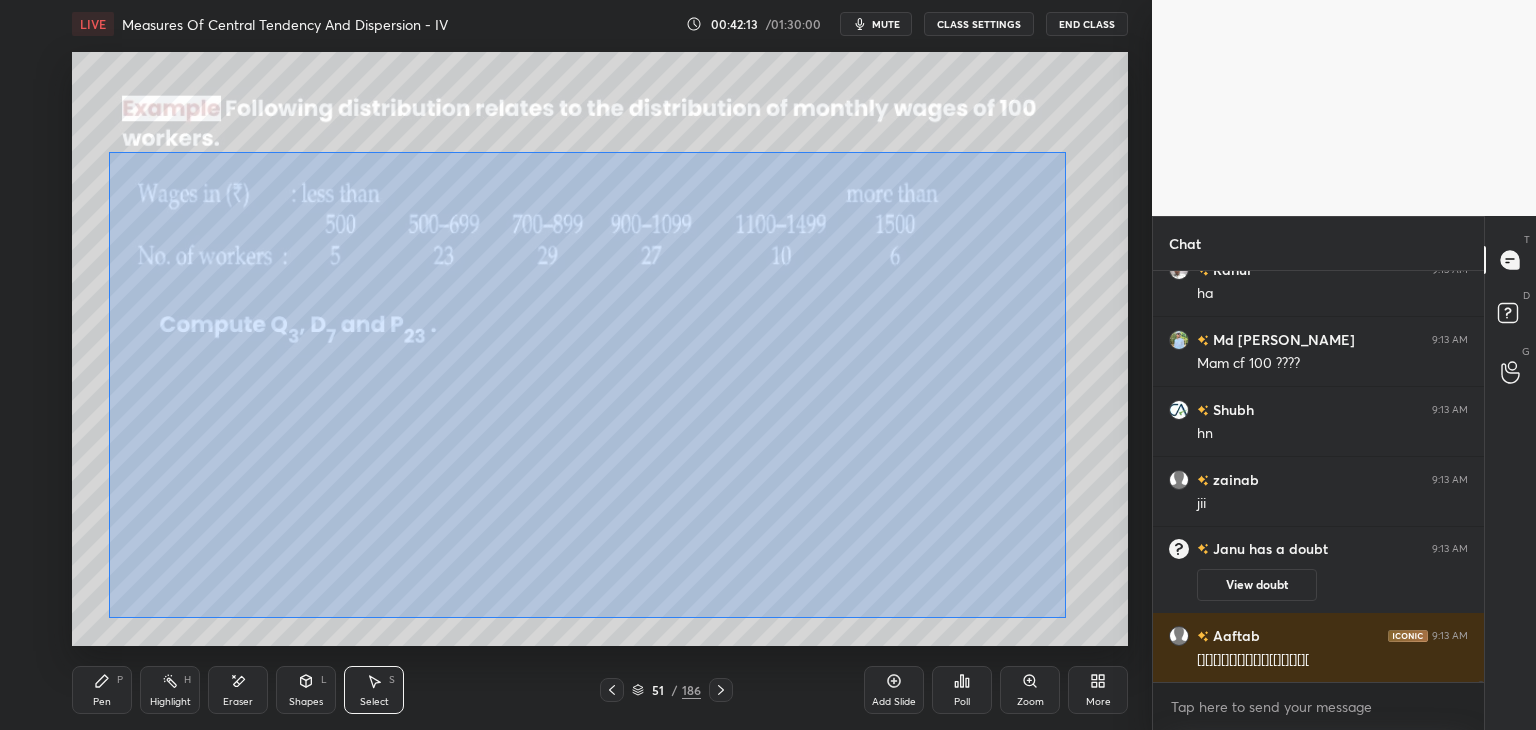 drag, startPoint x: 108, startPoint y: 152, endPoint x: 1036, endPoint y: 552, distance: 1010.5365 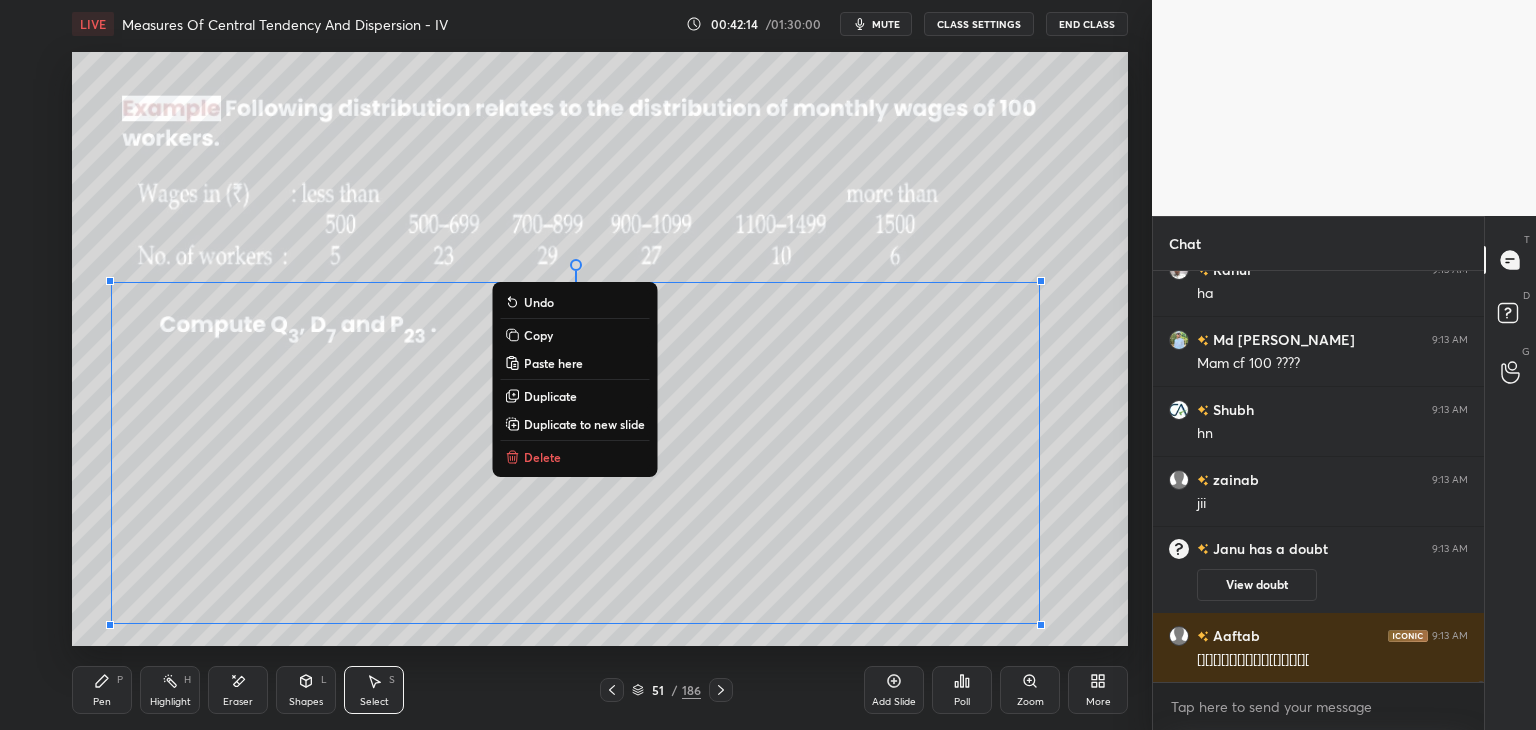 click on "Delete" at bounding box center [542, 457] 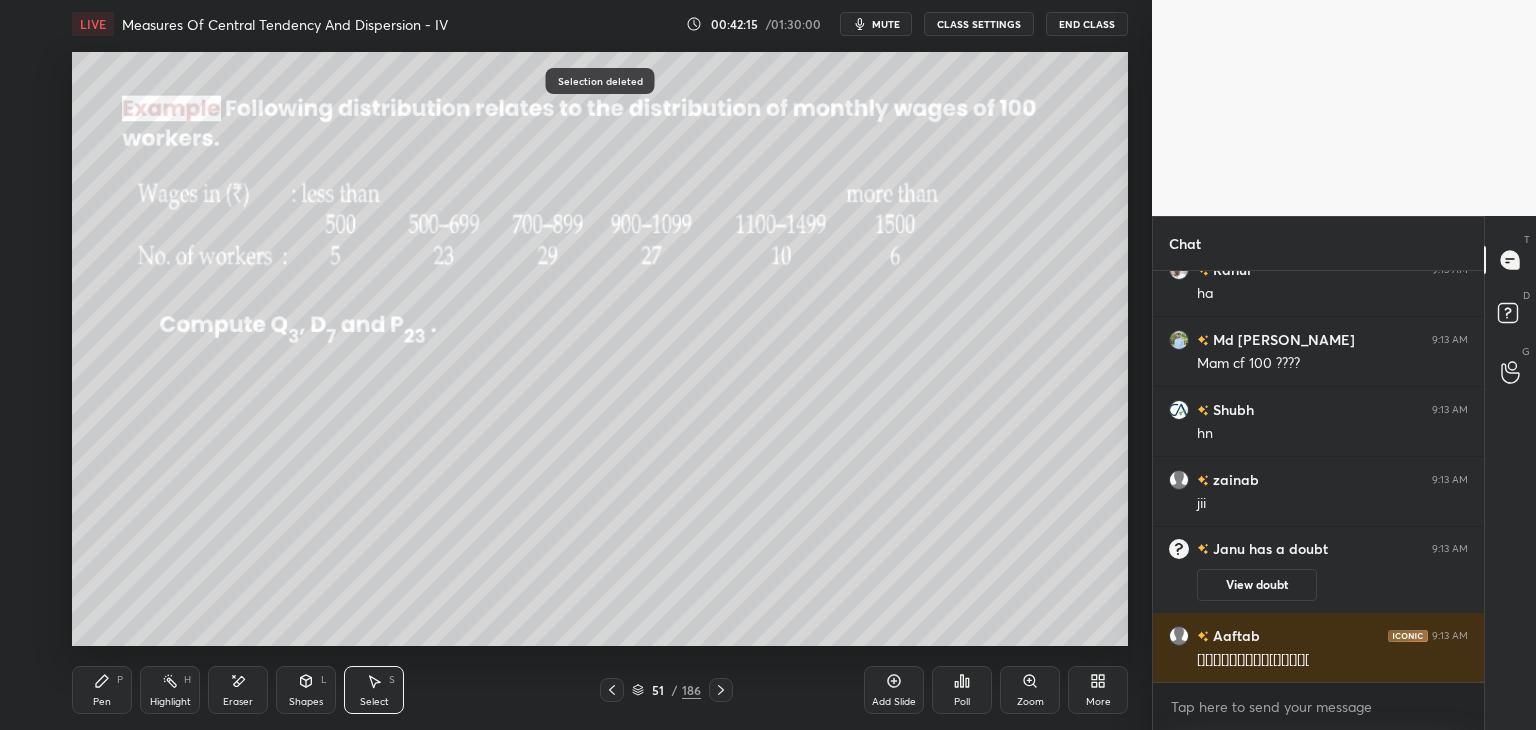 scroll, scrollTop: 151784, scrollLeft: 0, axis: vertical 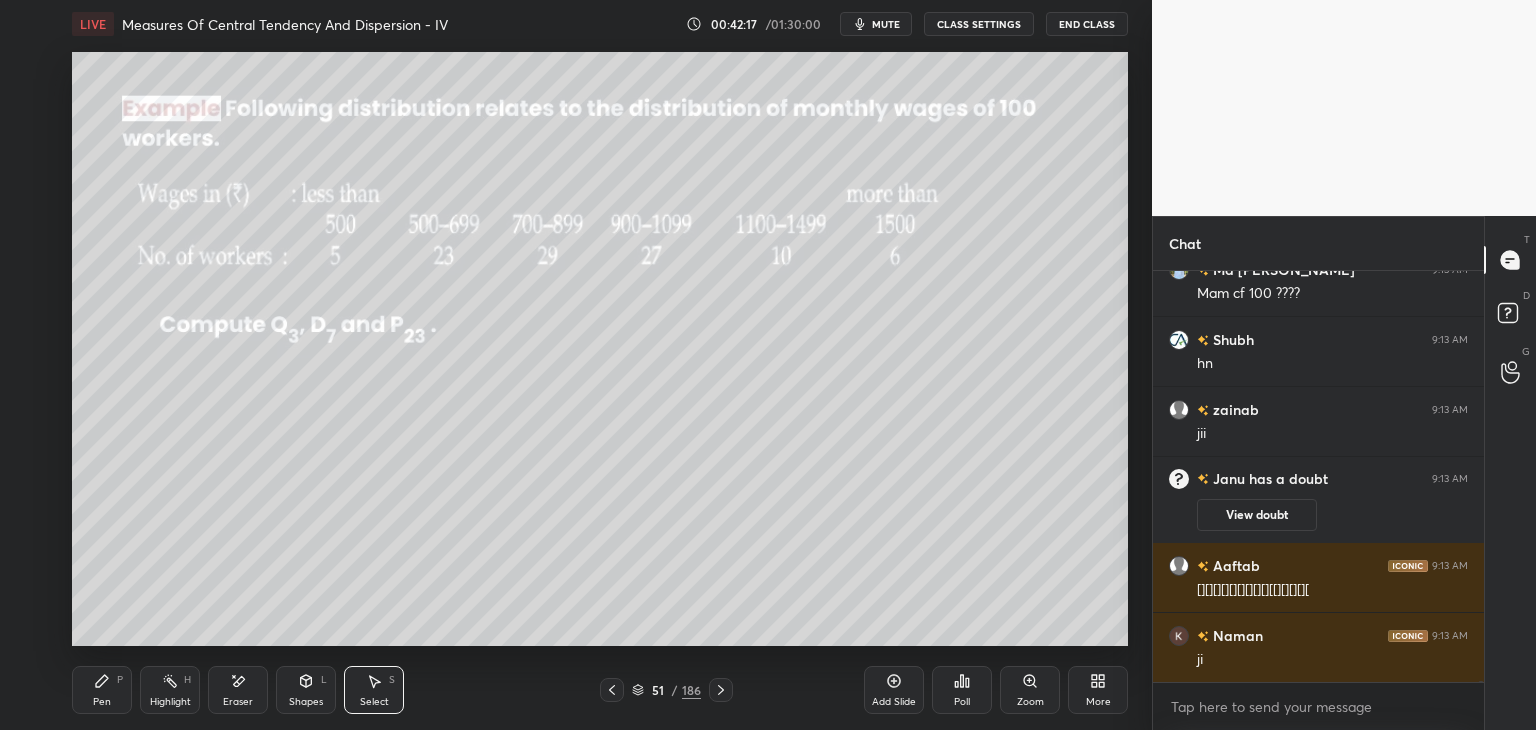 drag, startPoint x: 716, startPoint y: 697, endPoint x: 731, endPoint y: 705, distance: 17 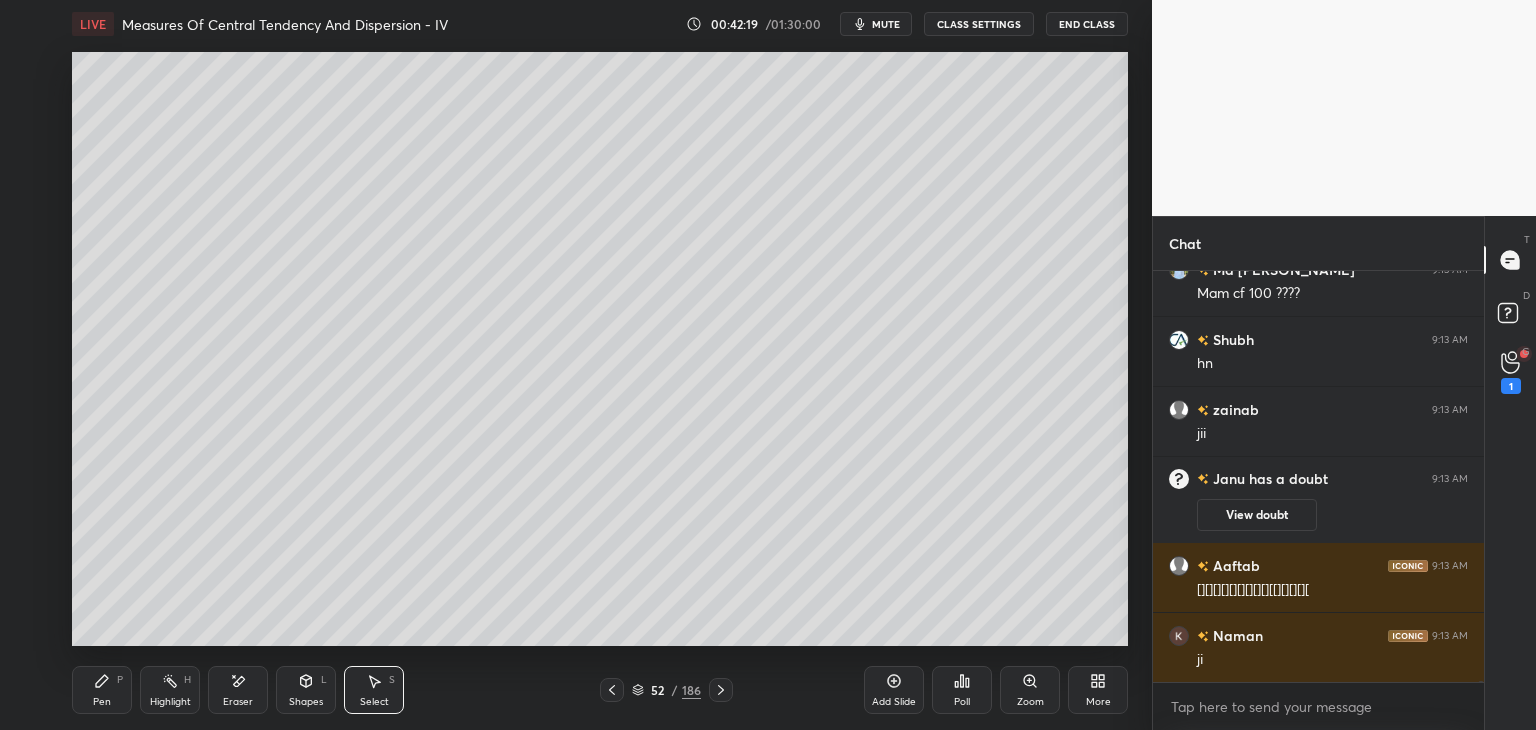 click 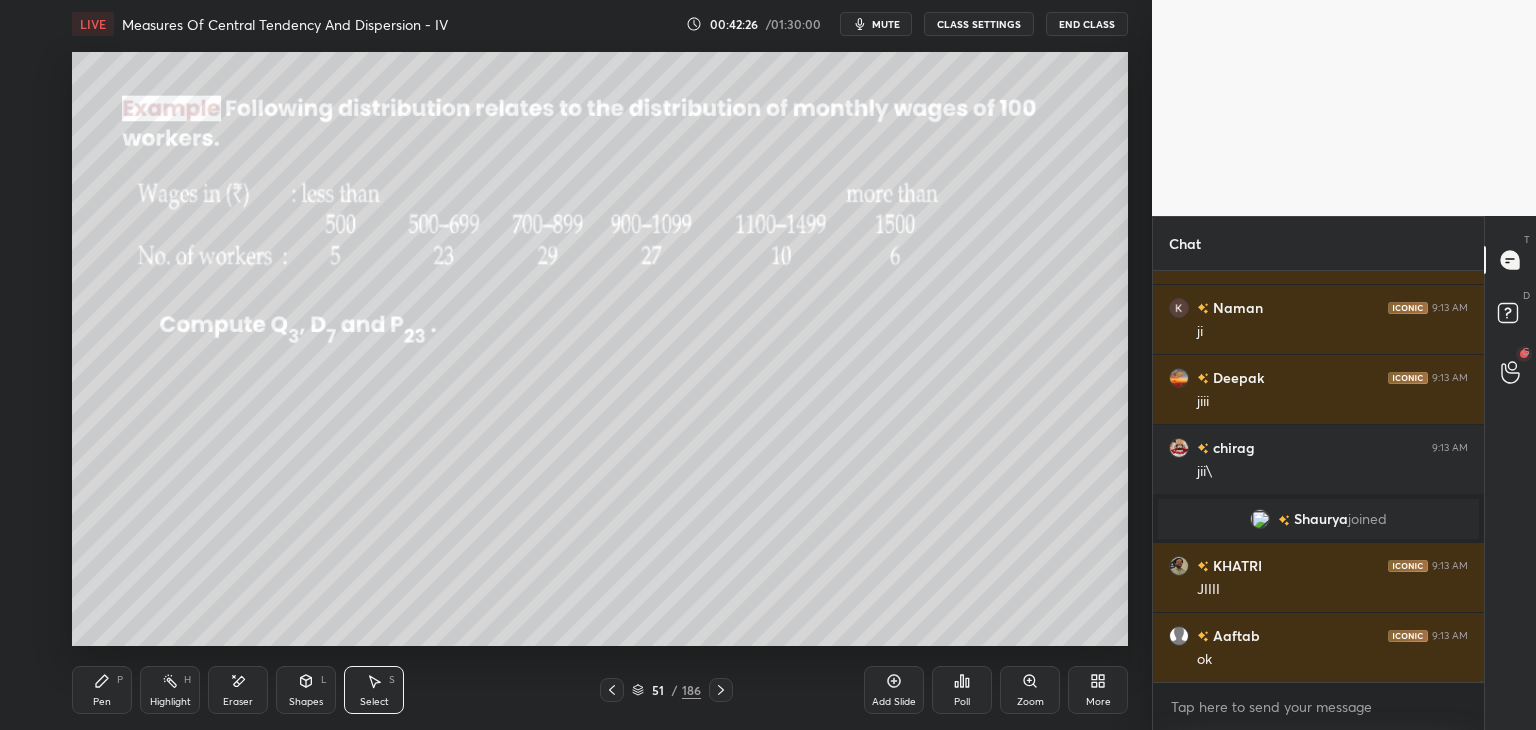 scroll, scrollTop: 152102, scrollLeft: 0, axis: vertical 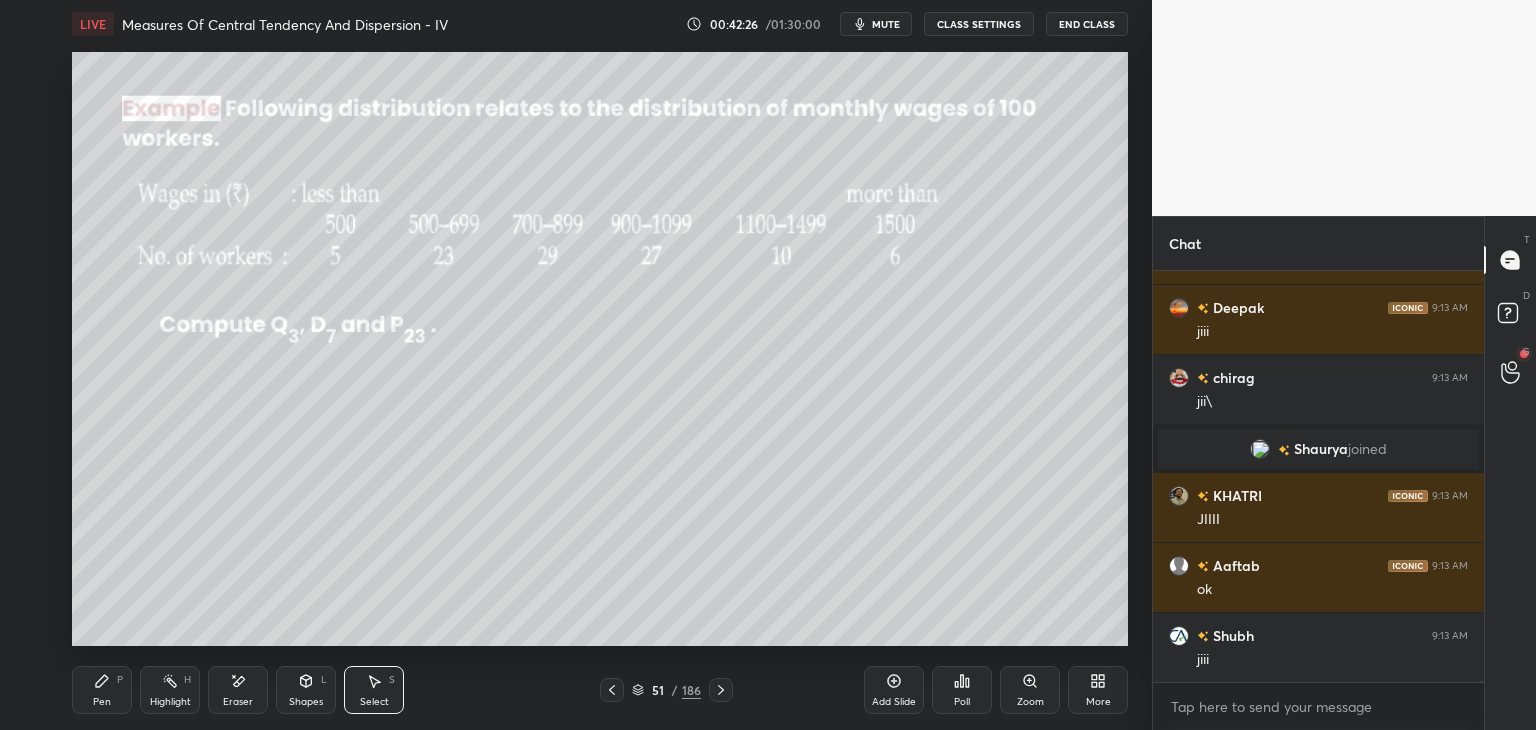 drag, startPoint x: 97, startPoint y: 705, endPoint x: 121, endPoint y: 665, distance: 46.647614 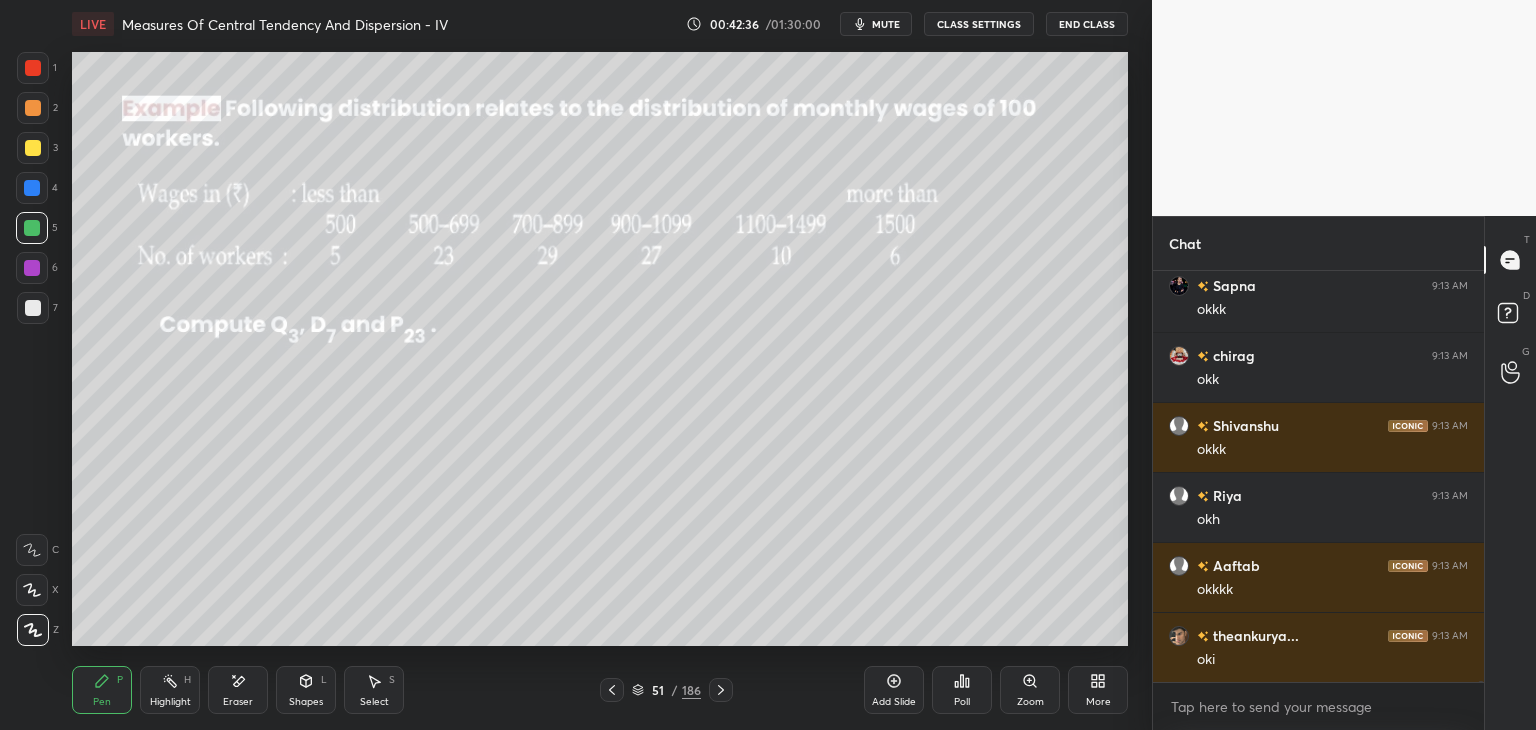 scroll, scrollTop: 152872, scrollLeft: 0, axis: vertical 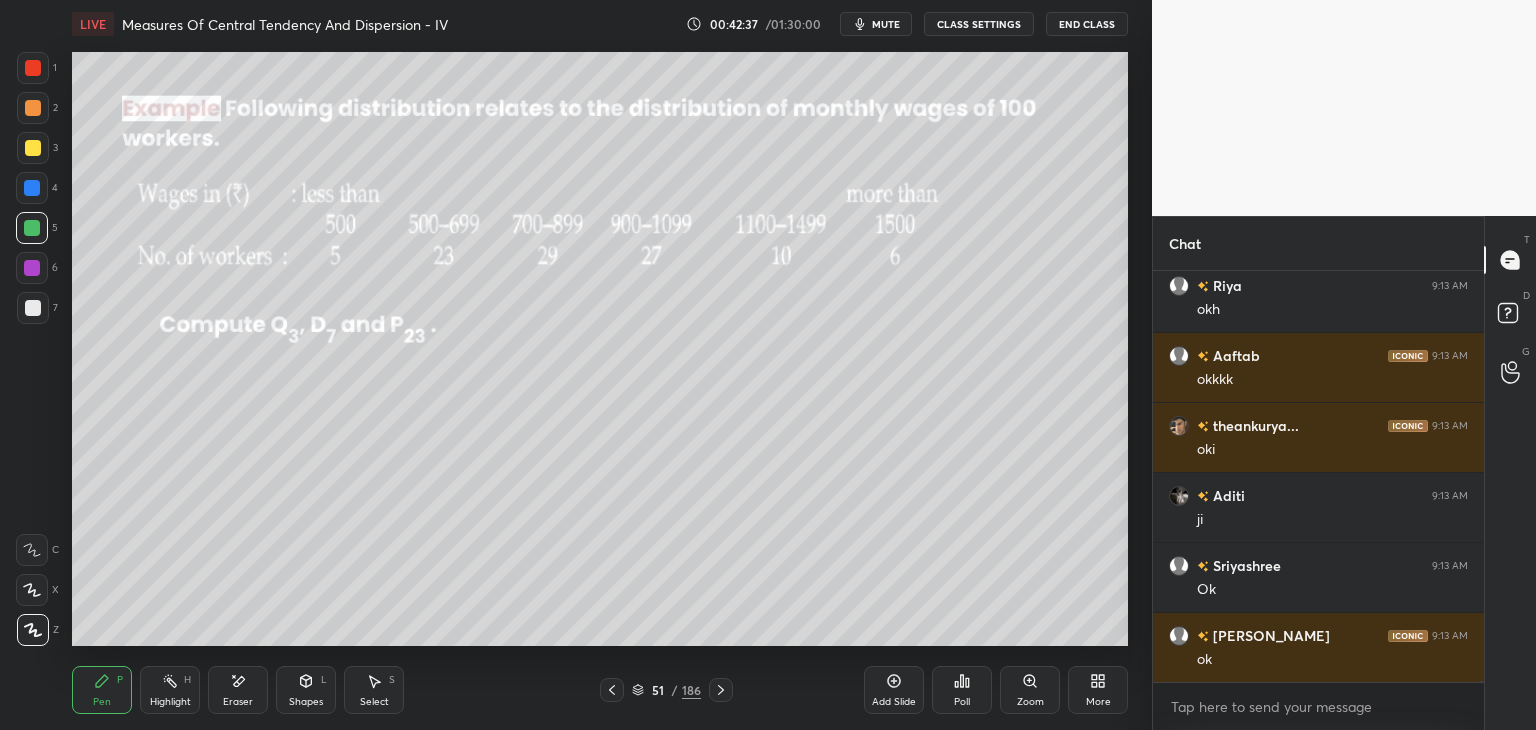 drag, startPoint x: 244, startPoint y: 689, endPoint x: 237, endPoint y: 678, distance: 13.038404 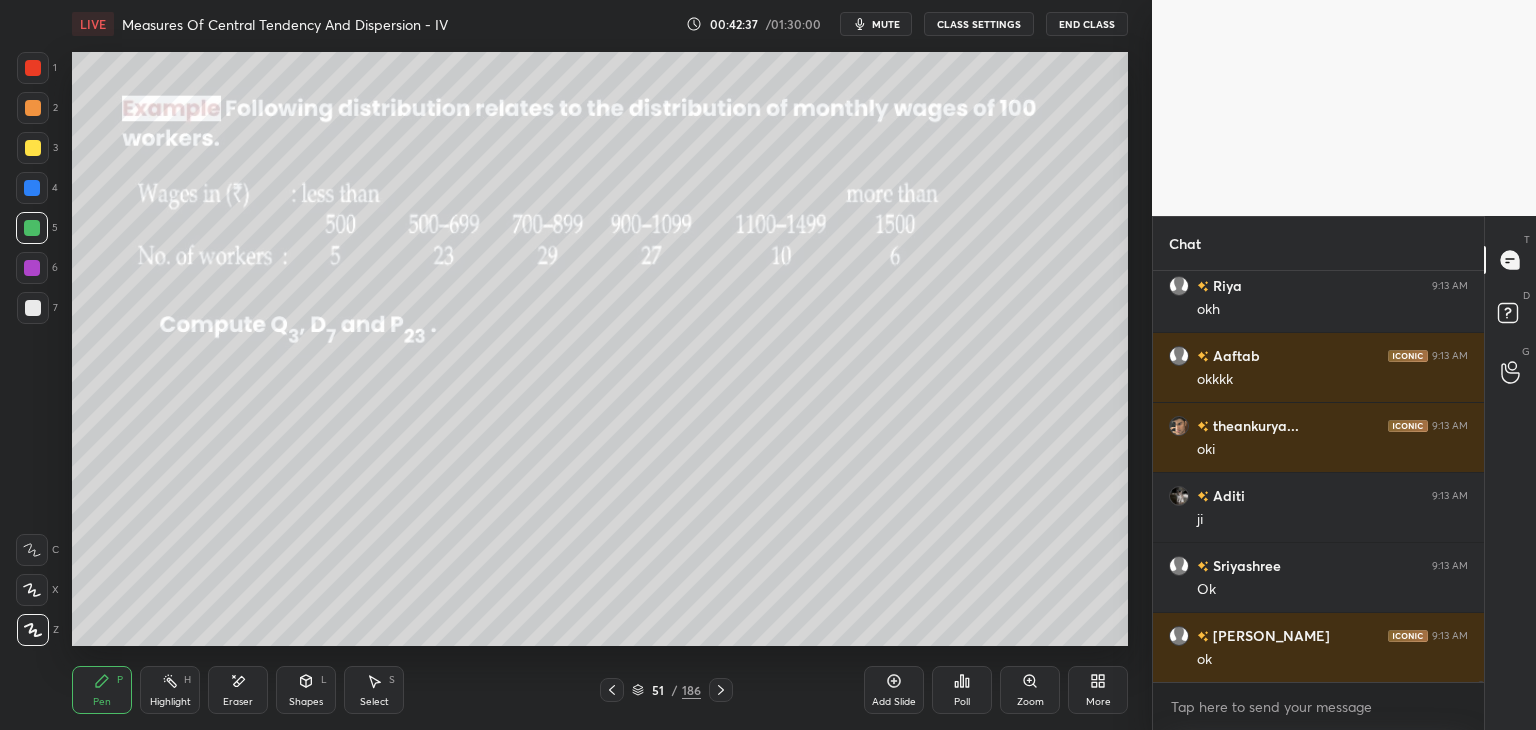 click on "Eraser" at bounding box center (238, 690) 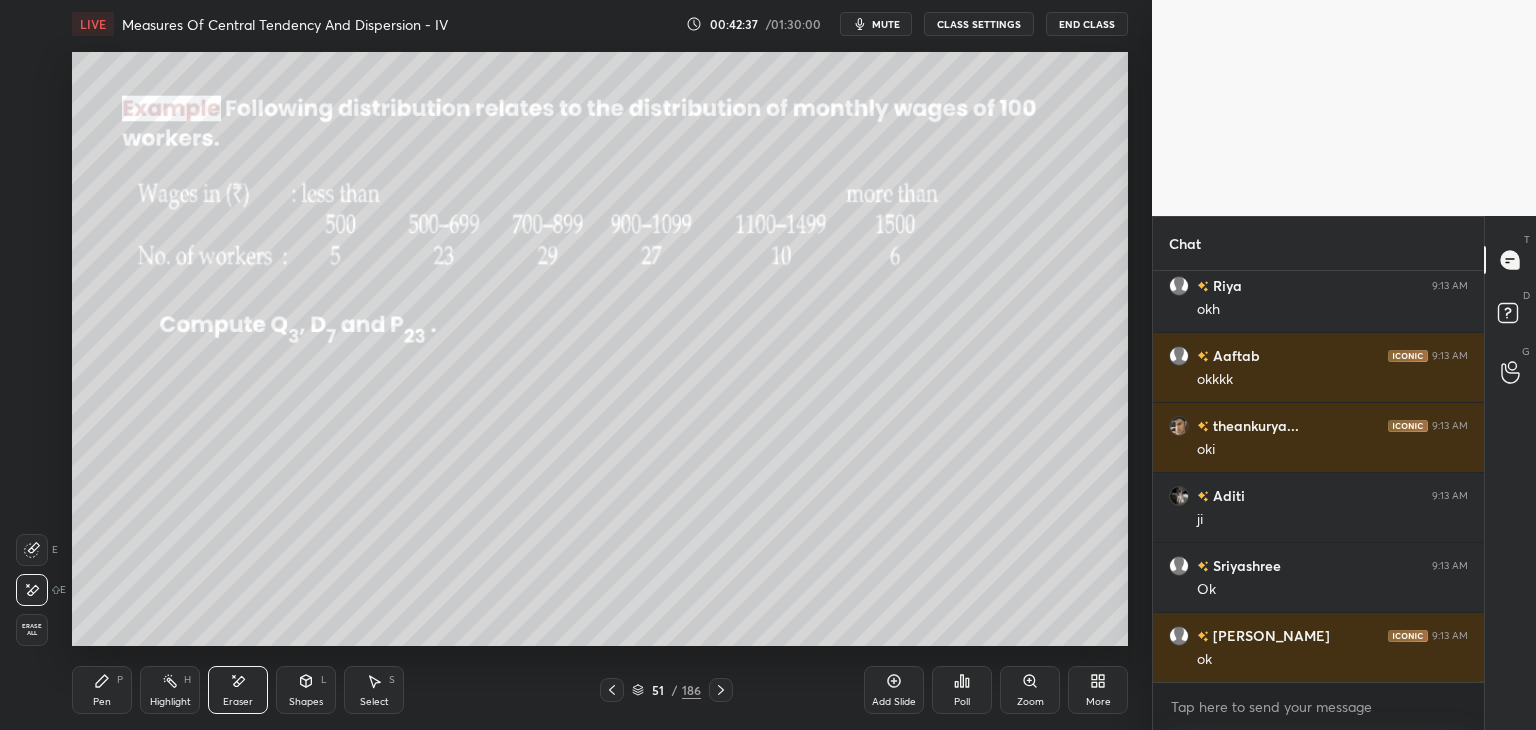 scroll, scrollTop: 153012, scrollLeft: 0, axis: vertical 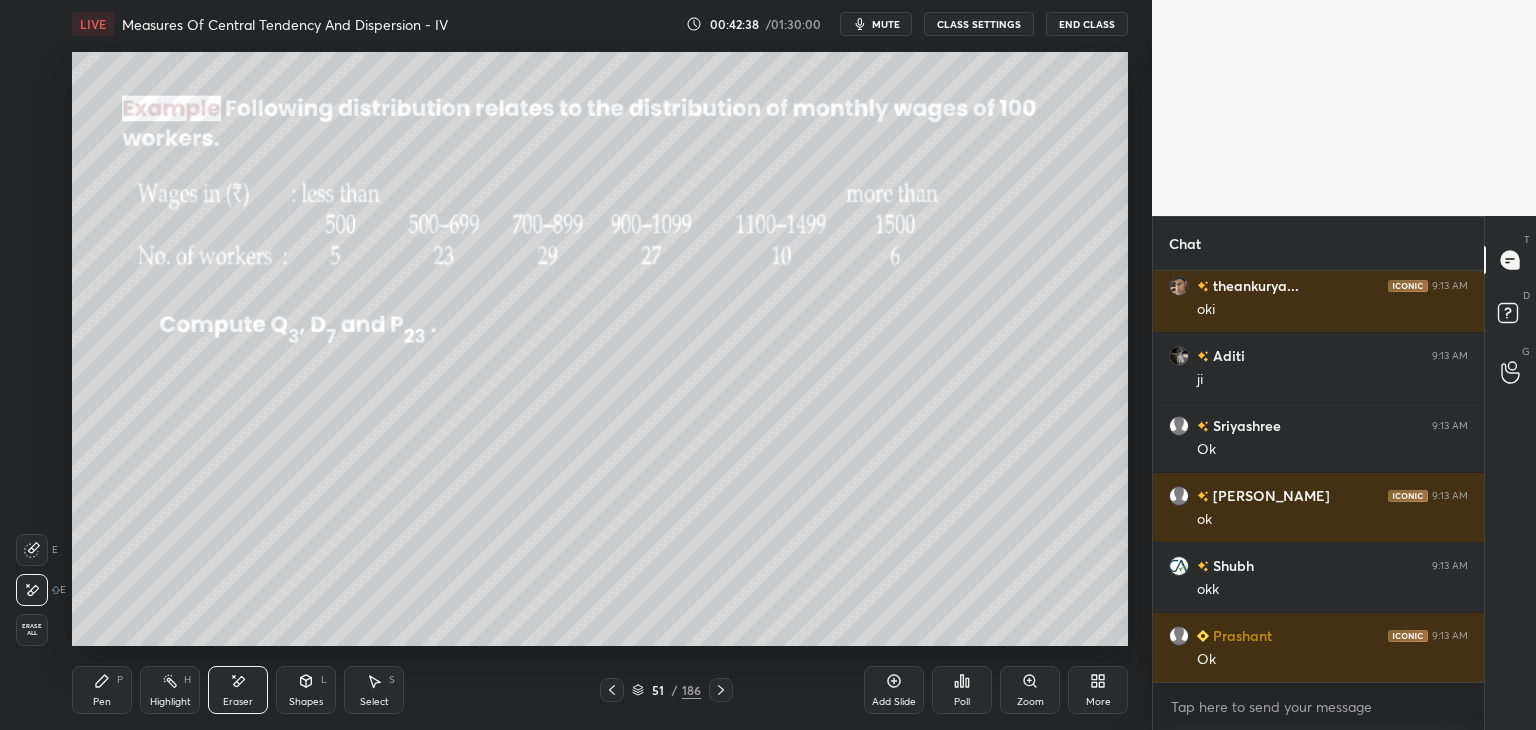 drag, startPoint x: 31, startPoint y: 625, endPoint x: 61, endPoint y: 582, distance: 52.43091 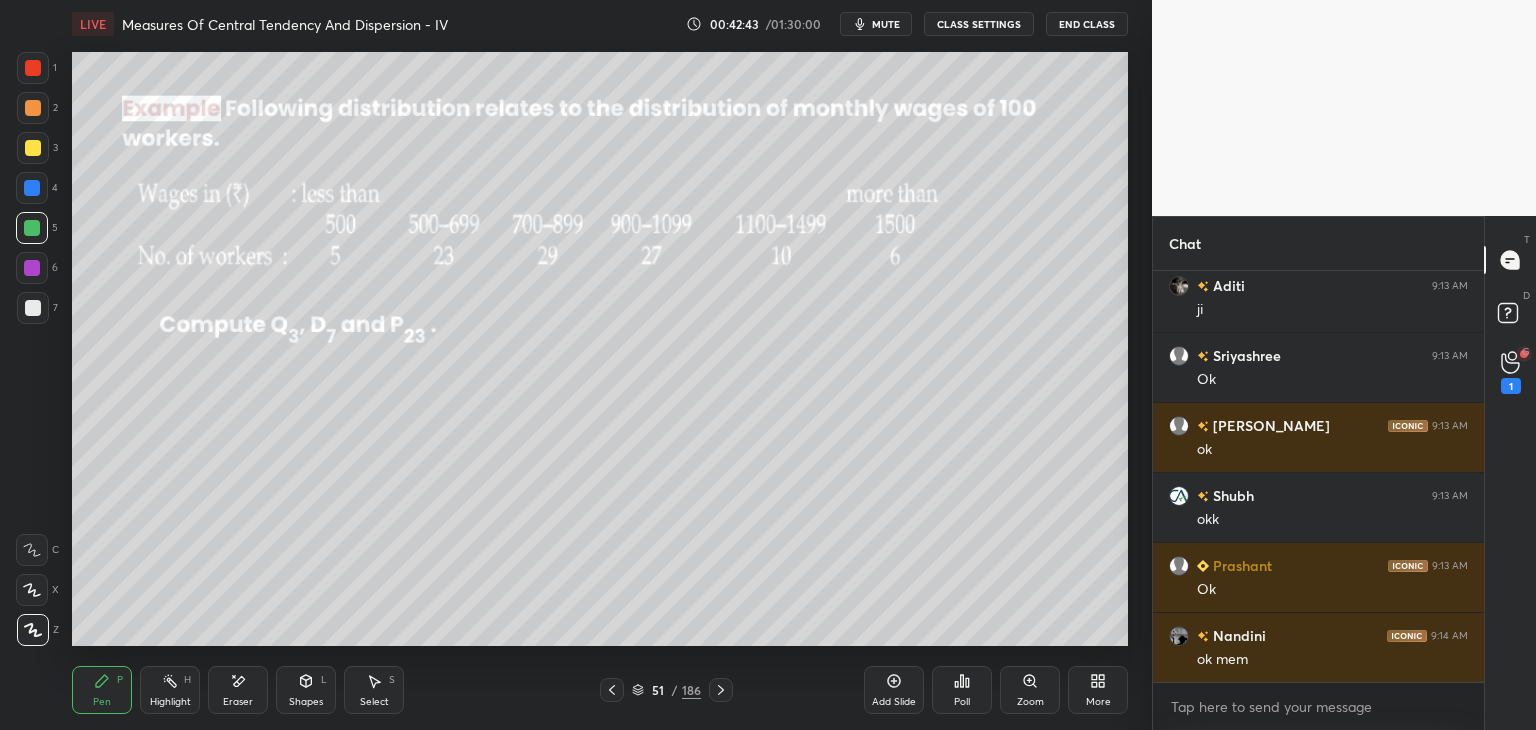 scroll, scrollTop: 152816, scrollLeft: 0, axis: vertical 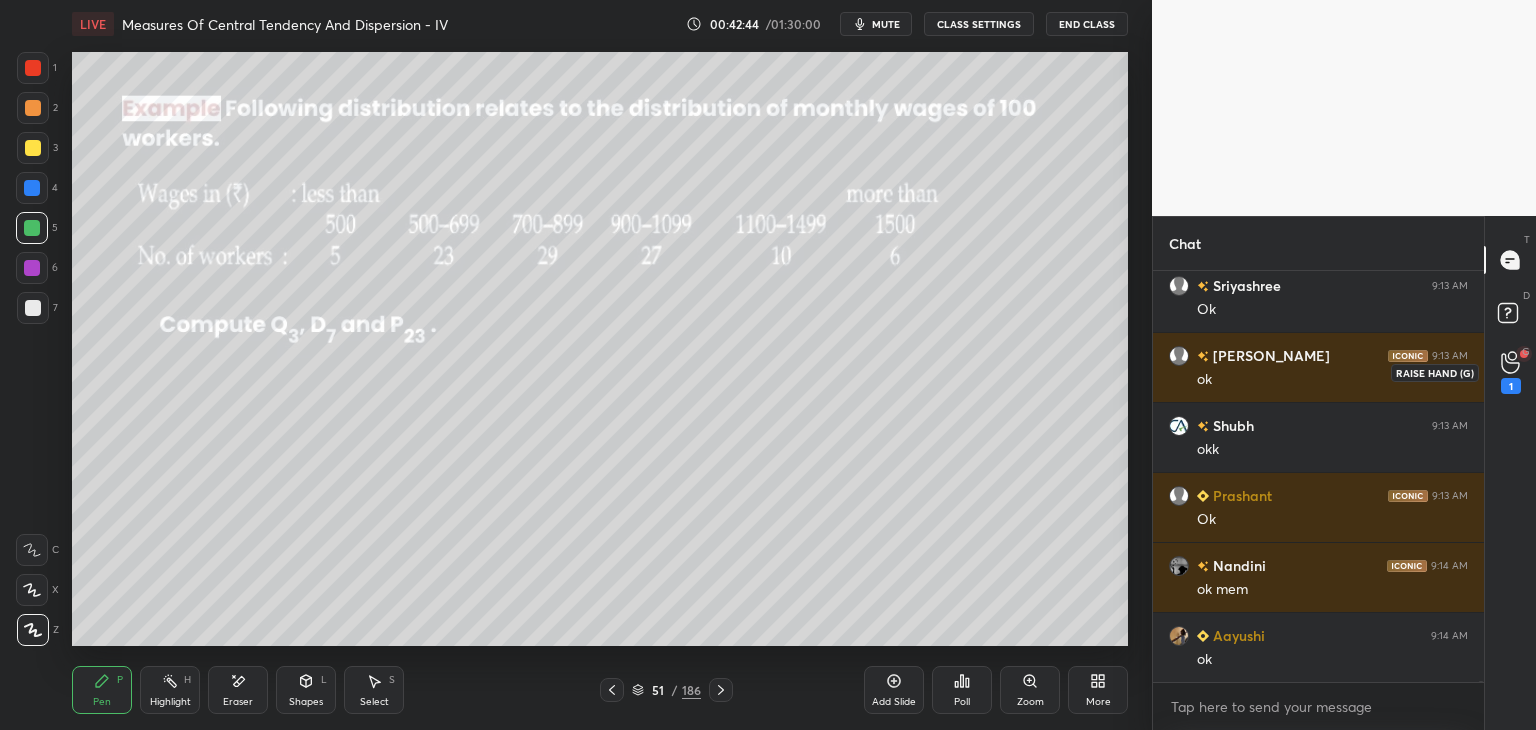 click on "1" at bounding box center (1511, 386) 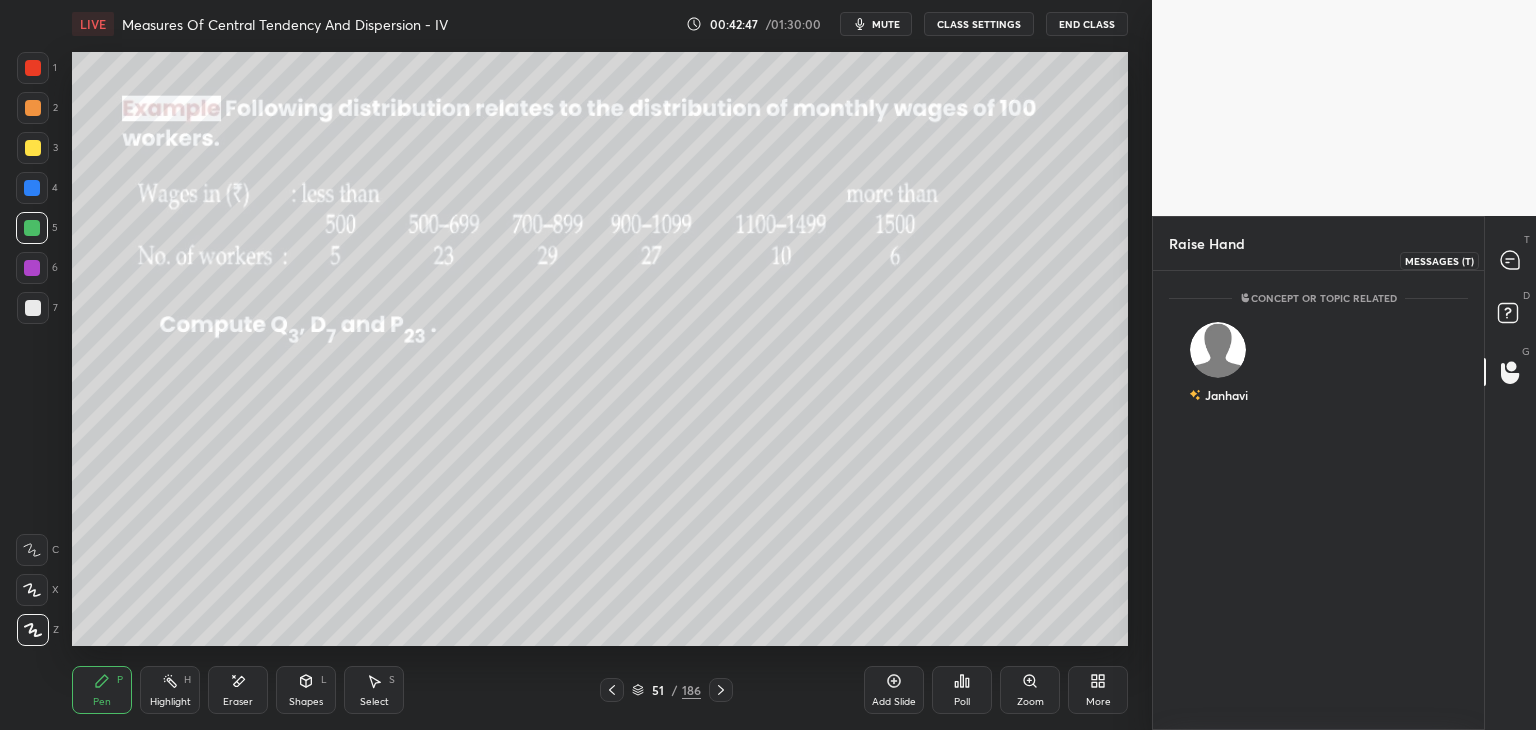 drag, startPoint x: 1513, startPoint y: 269, endPoint x: 1516, endPoint y: 293, distance: 24.186773 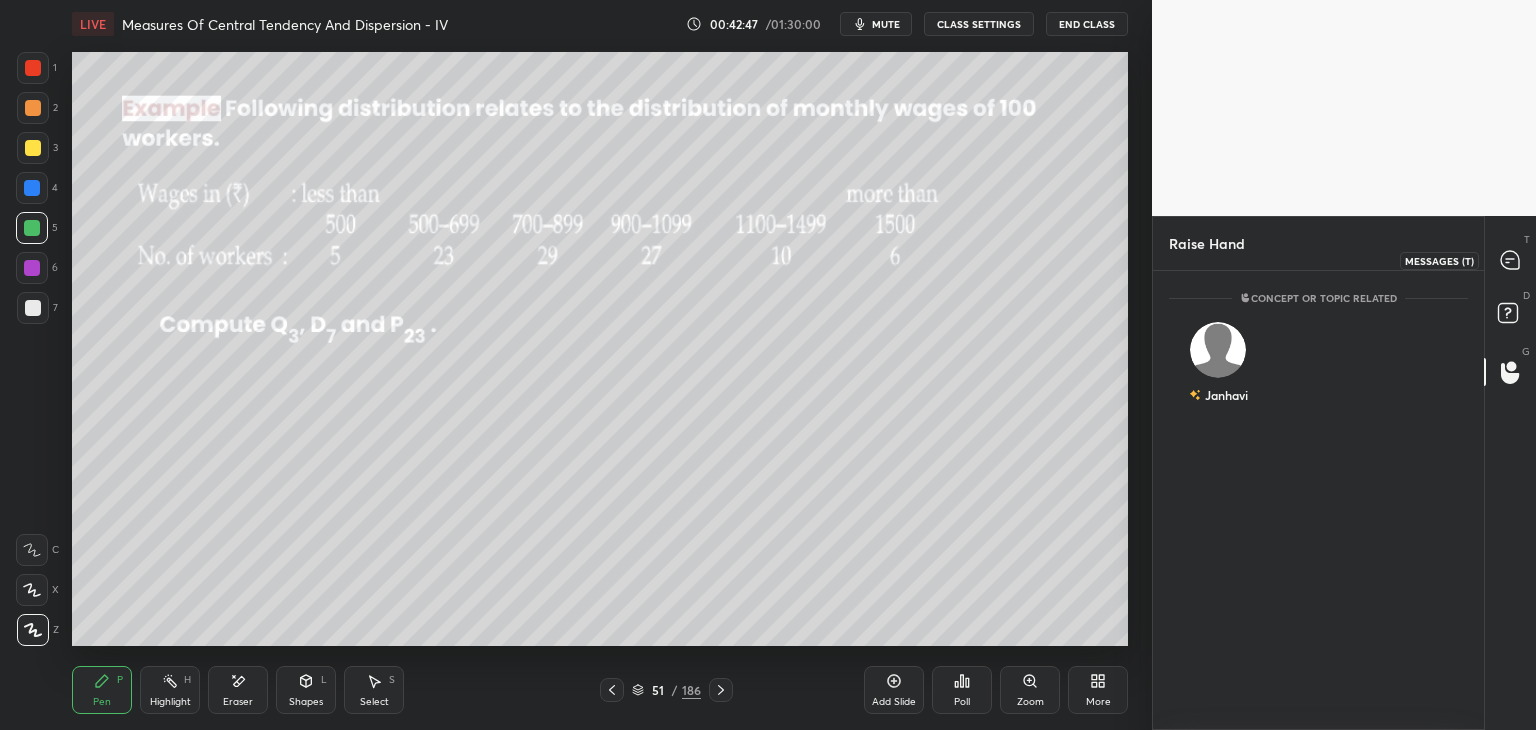 click 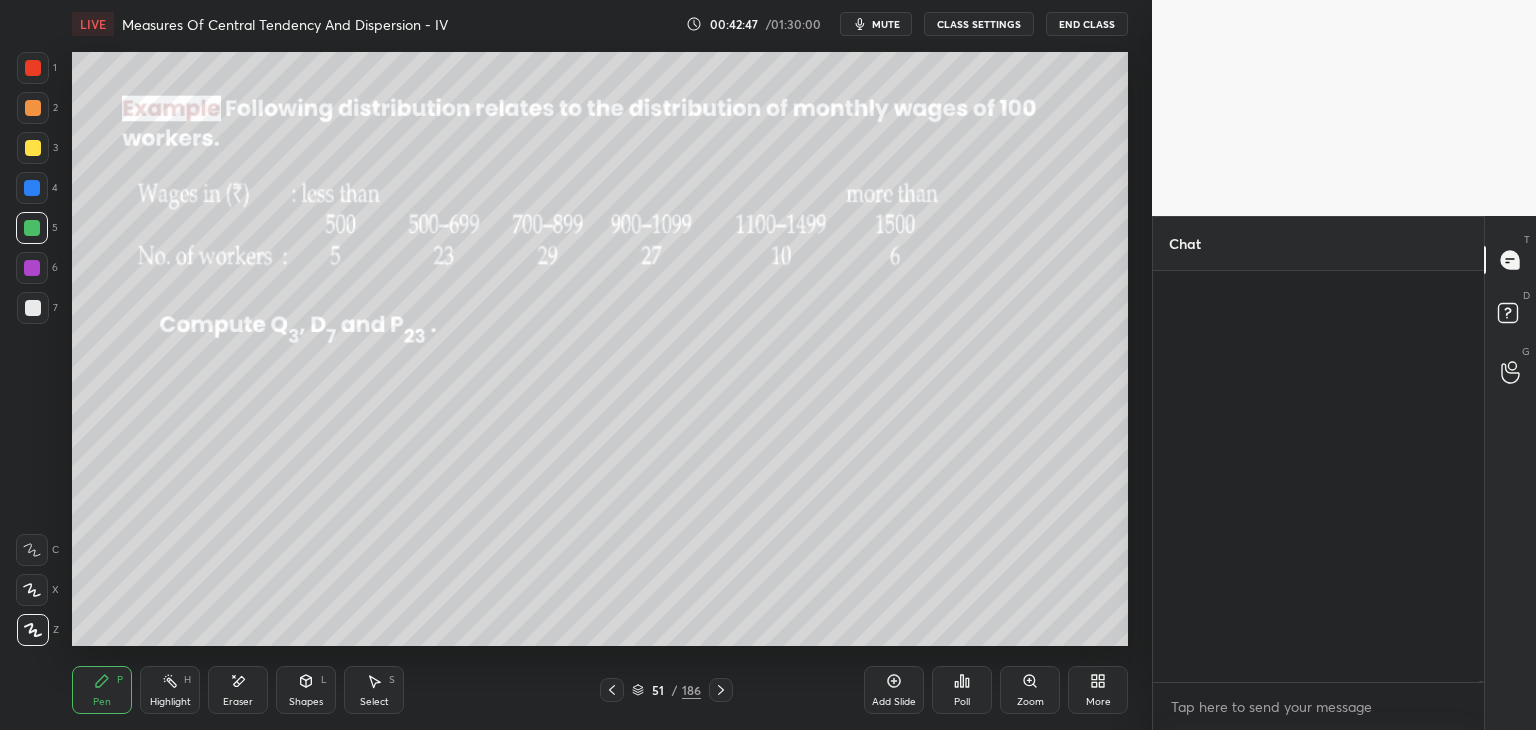 scroll, scrollTop: 153260, scrollLeft: 0, axis: vertical 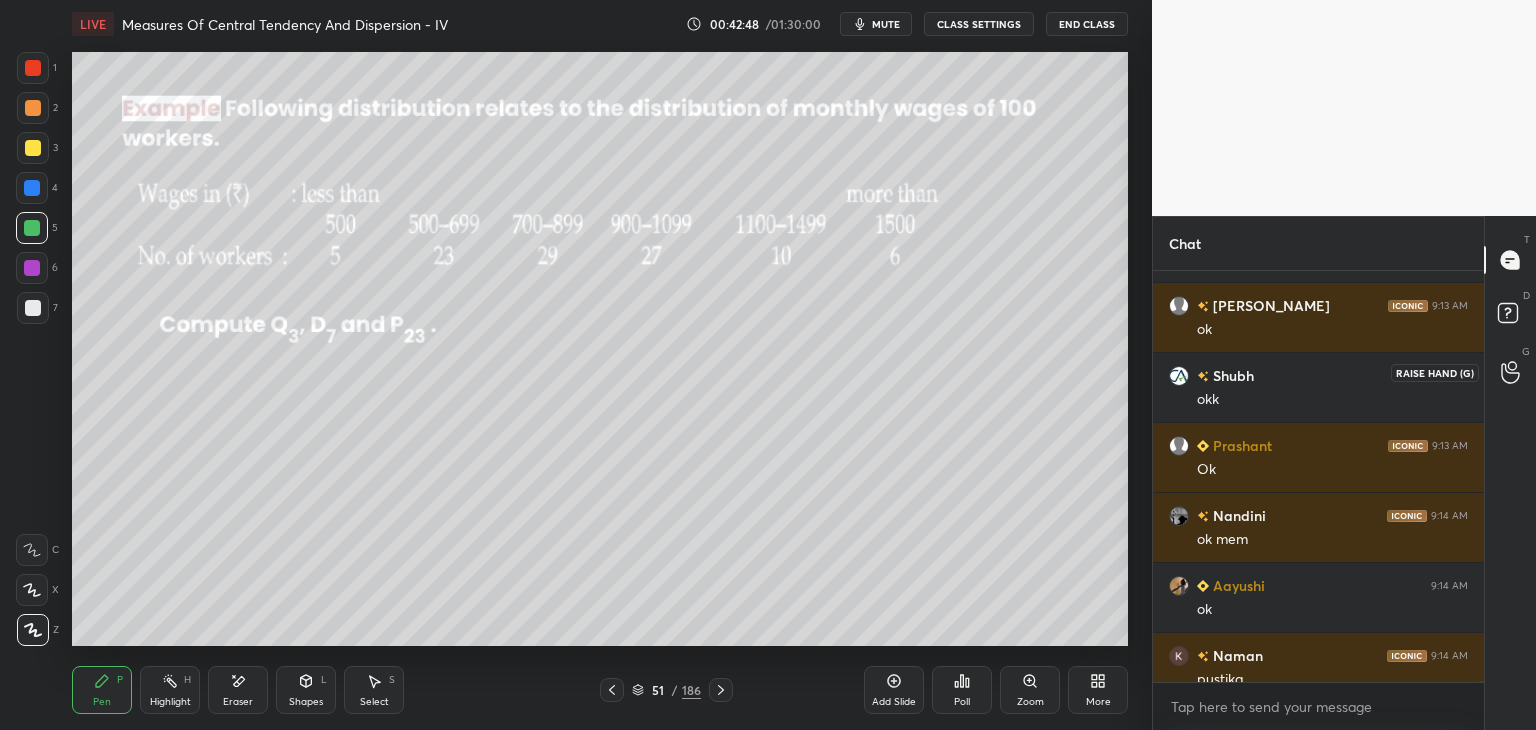 click at bounding box center (1511, 372) 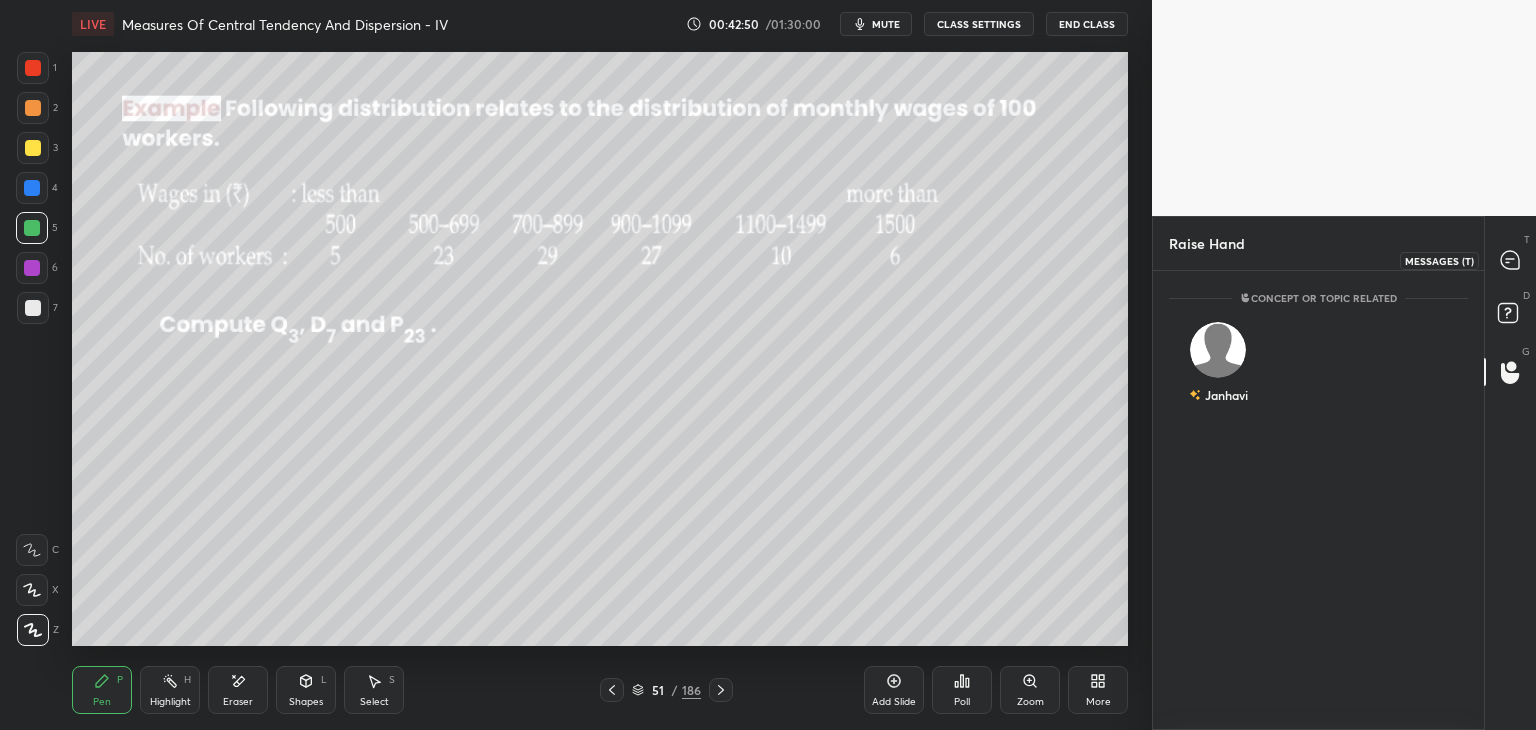 click 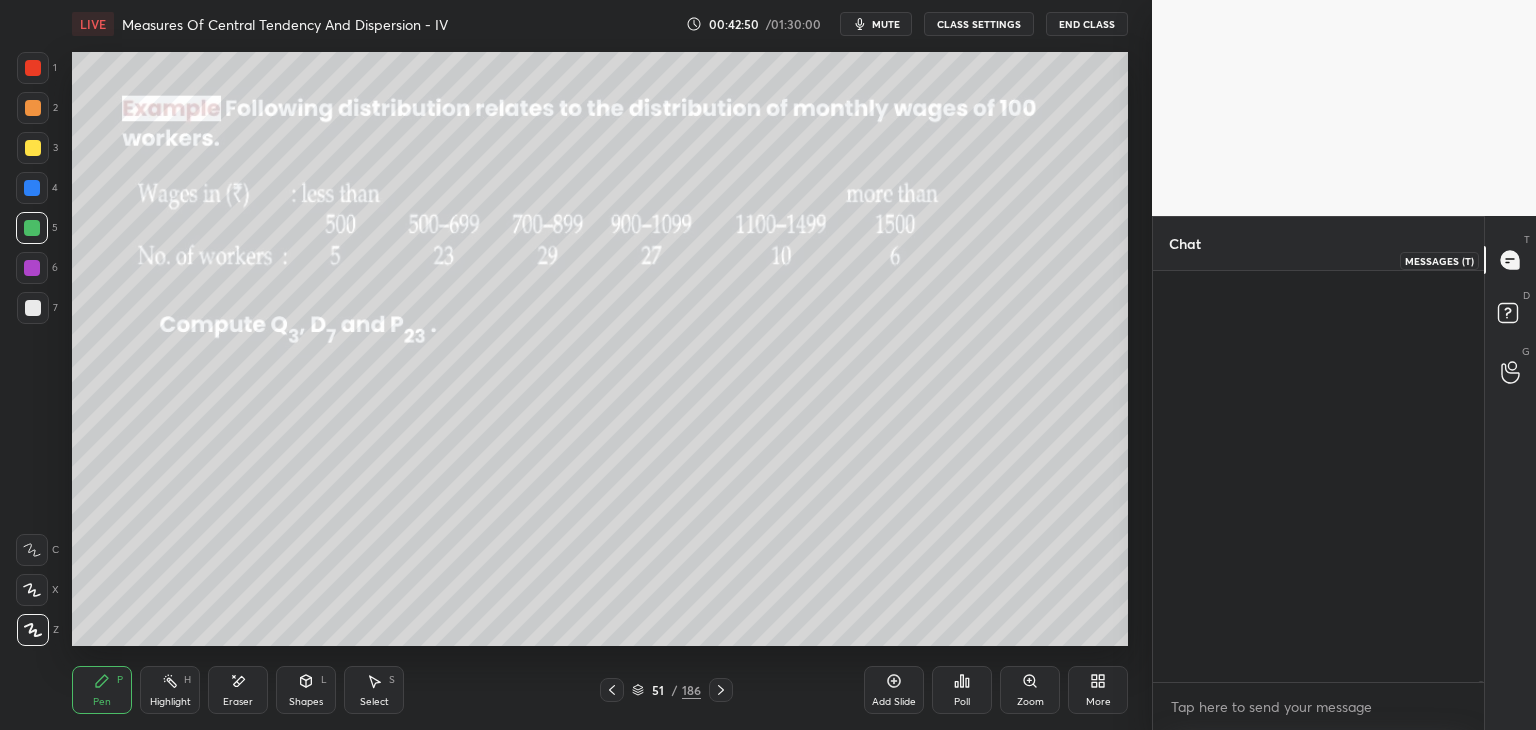 scroll, scrollTop: 153280, scrollLeft: 0, axis: vertical 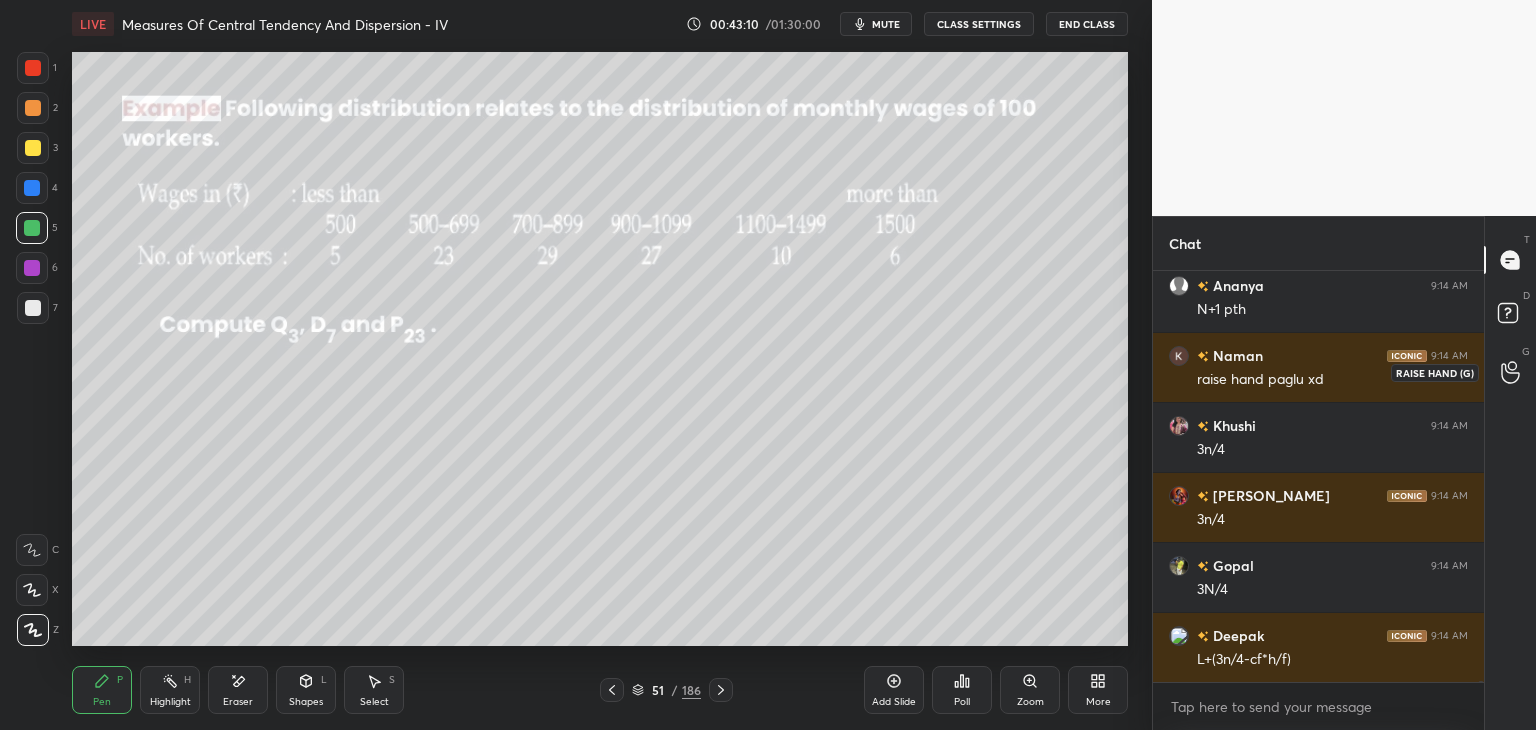 click 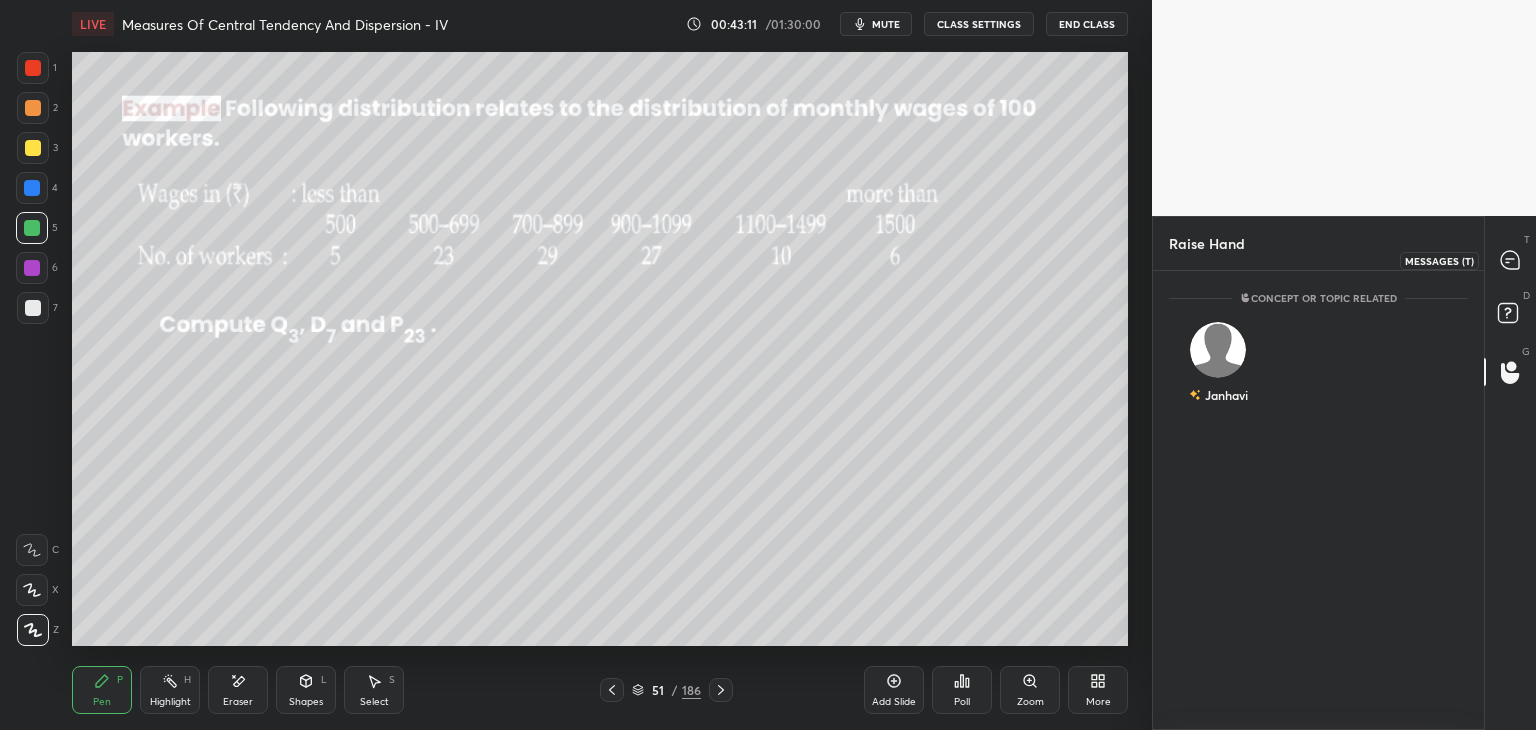 click 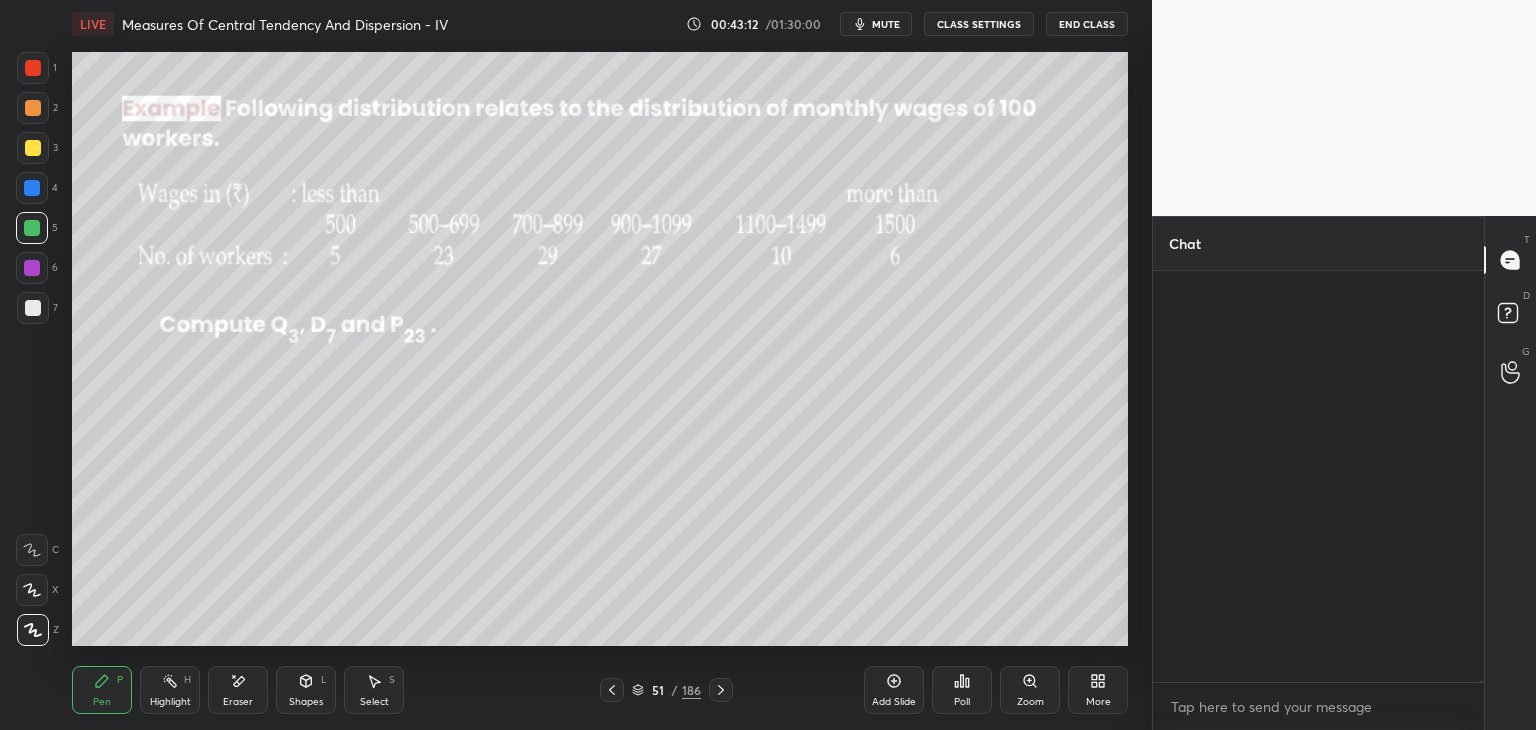 scroll, scrollTop: 154050, scrollLeft: 0, axis: vertical 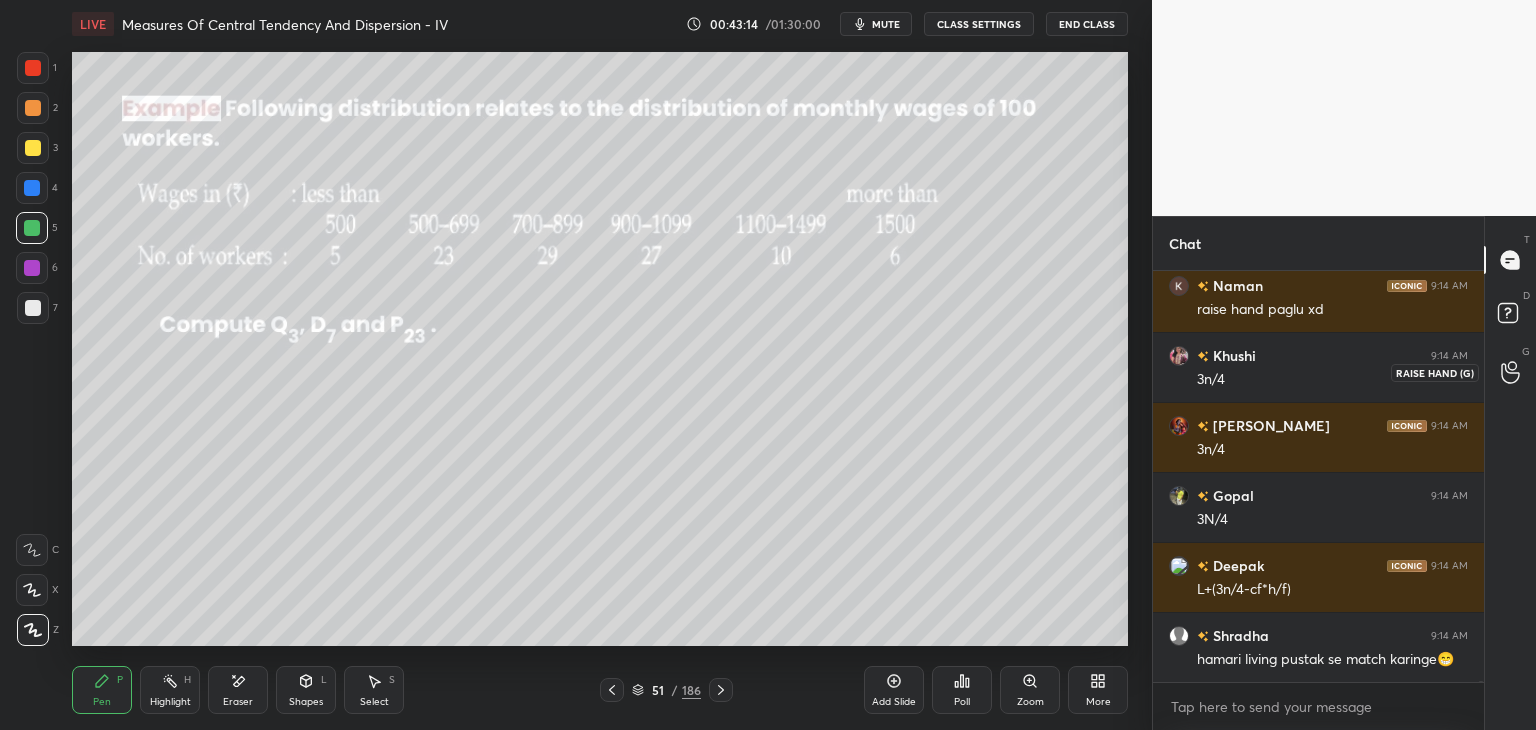 click at bounding box center [1511, 372] 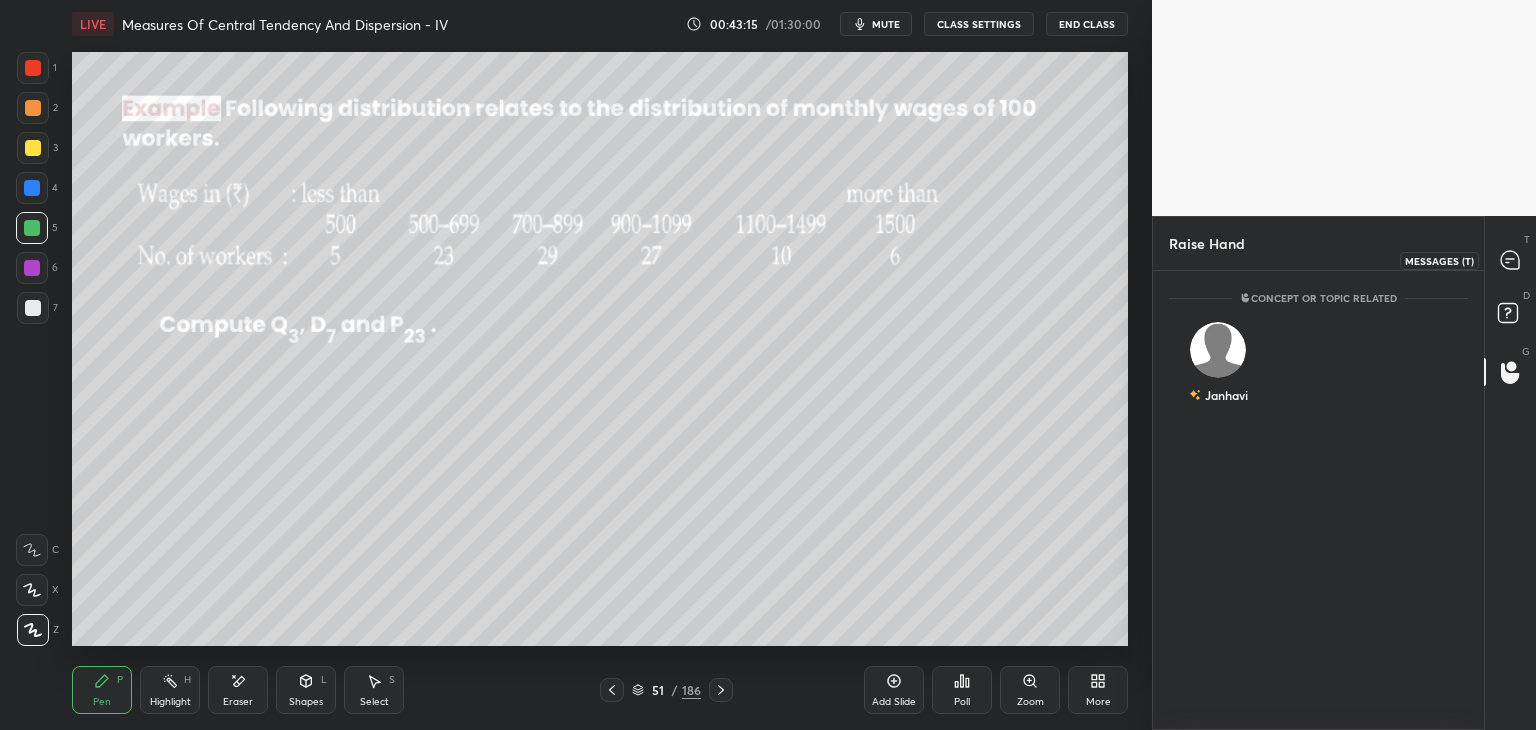 click 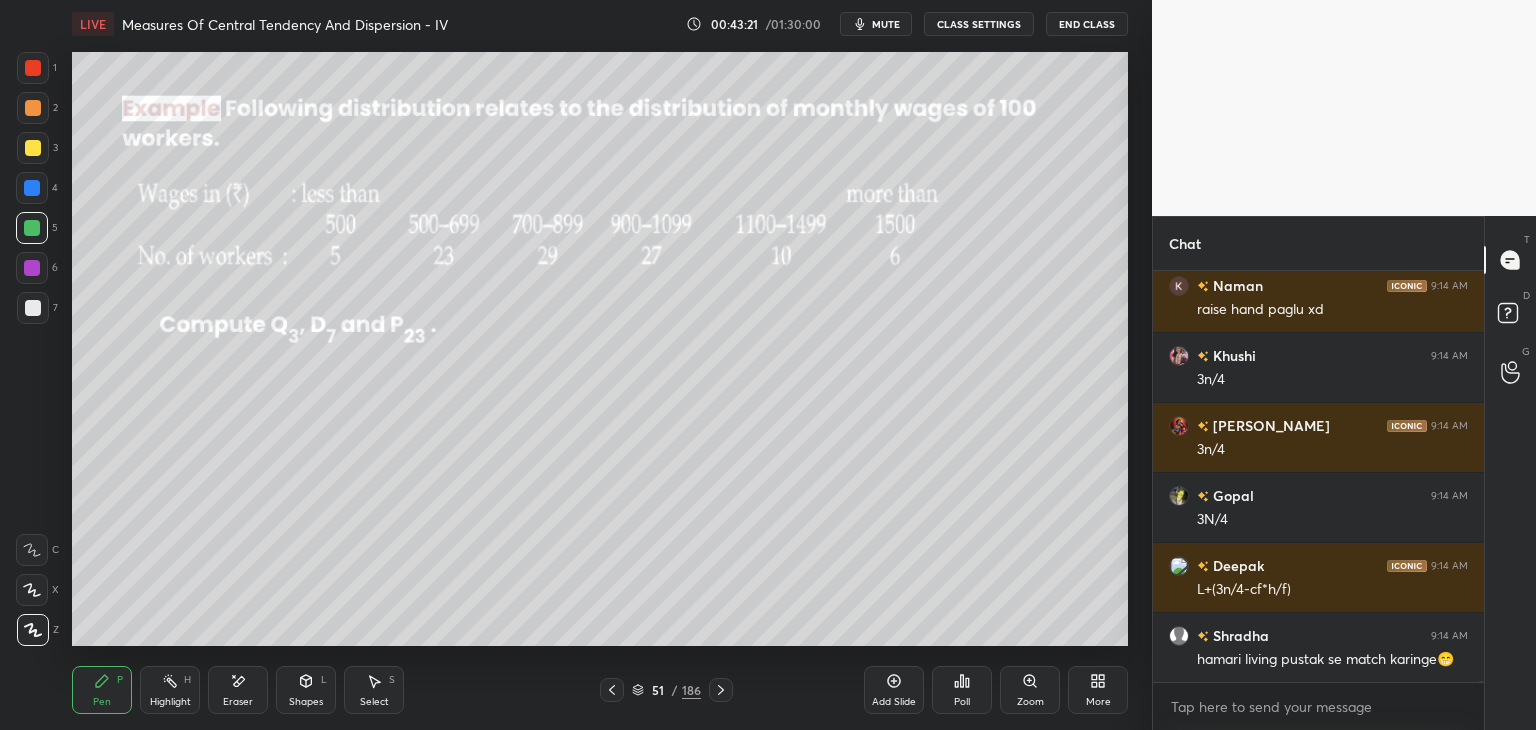 drag, startPoint x: 36, startPoint y: 150, endPoint x: 64, endPoint y: 185, distance: 44.82187 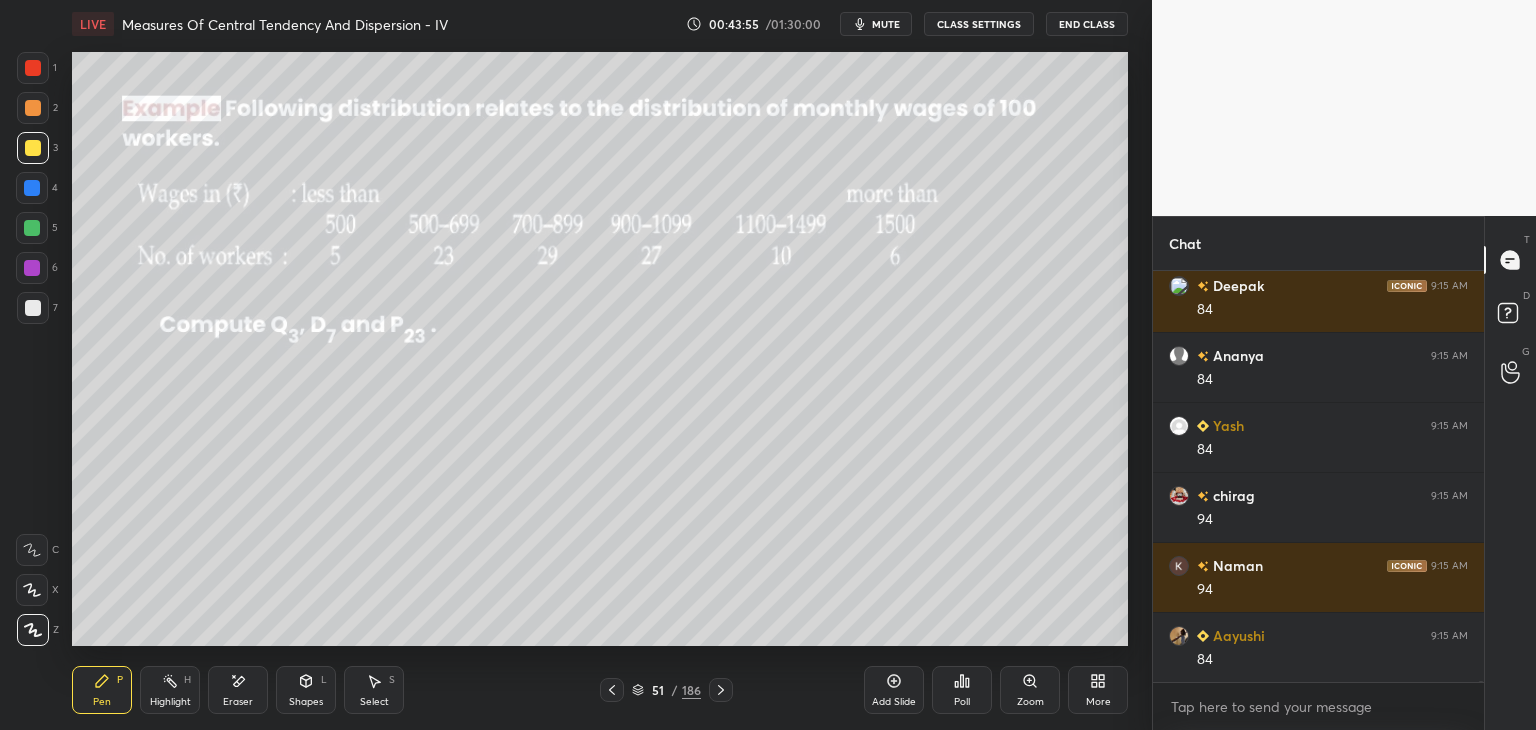 scroll, scrollTop: 155636, scrollLeft: 0, axis: vertical 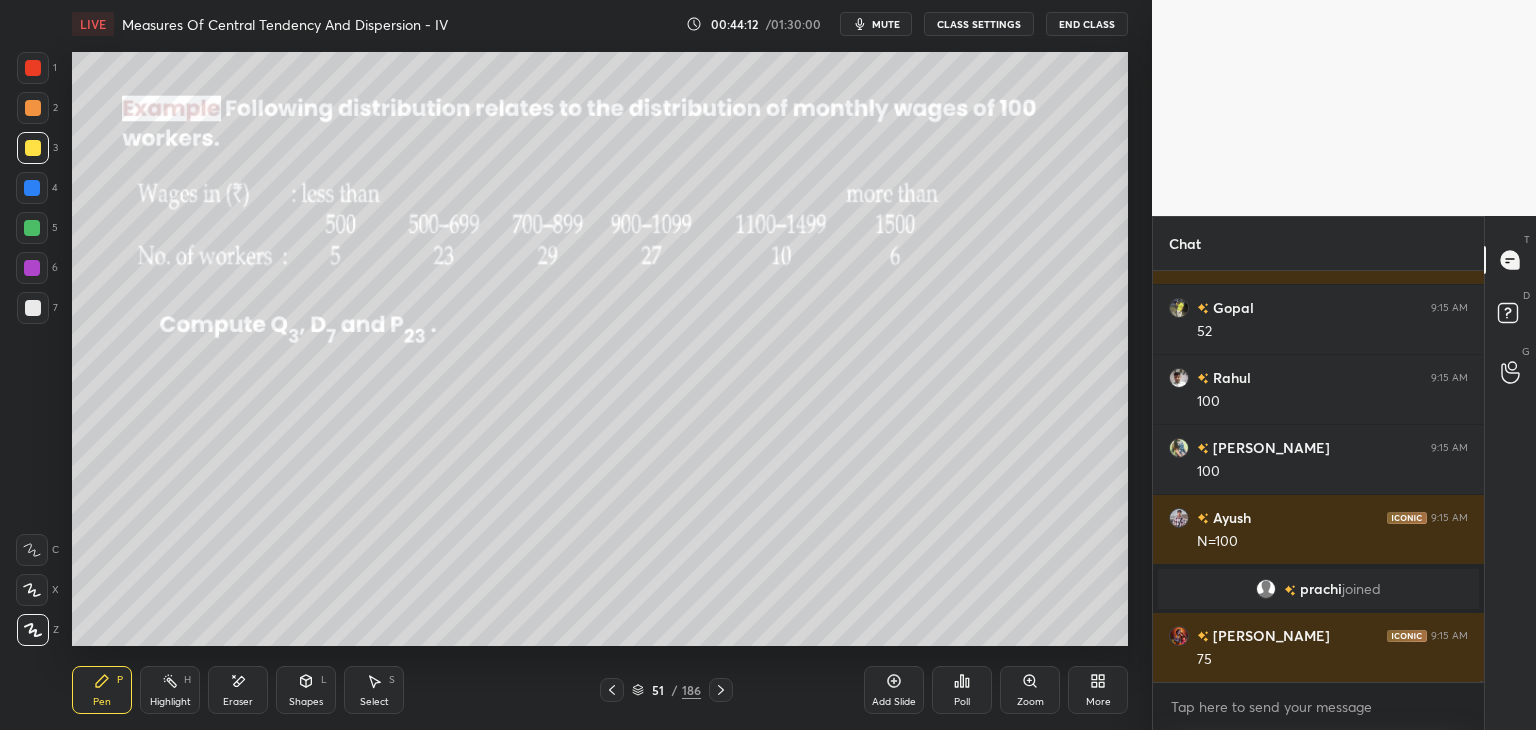 click on "Eraser" at bounding box center [238, 690] 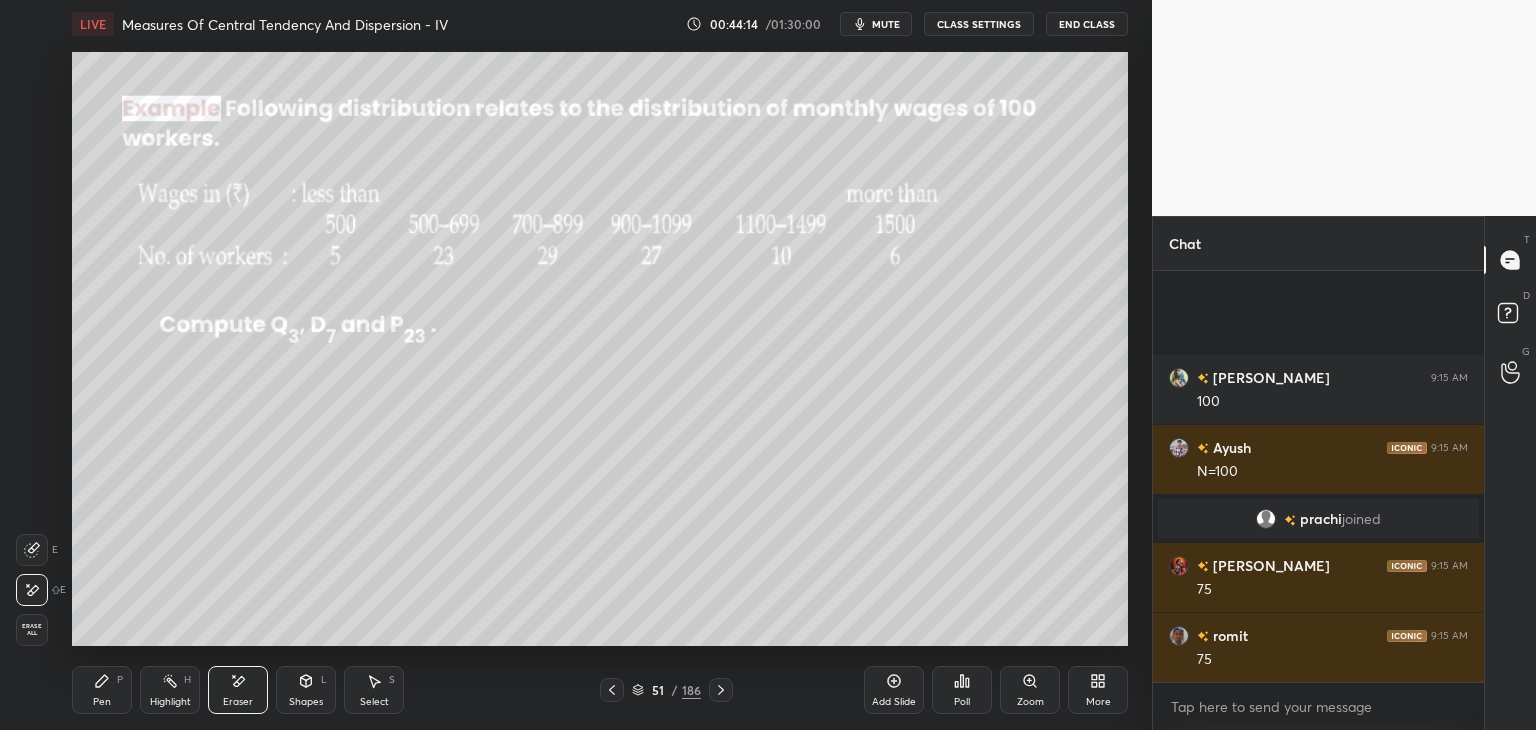 scroll, scrollTop: 156996, scrollLeft: 0, axis: vertical 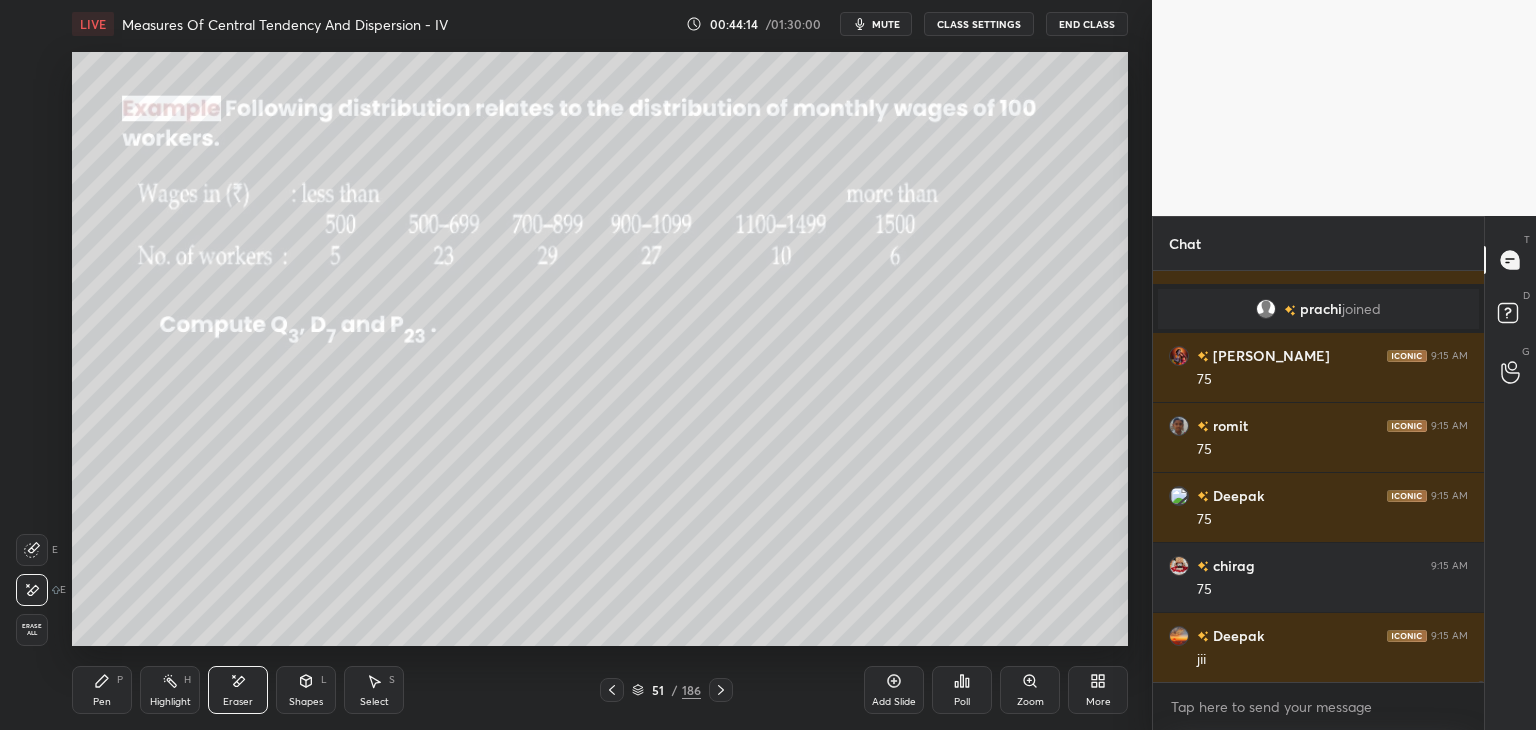 click 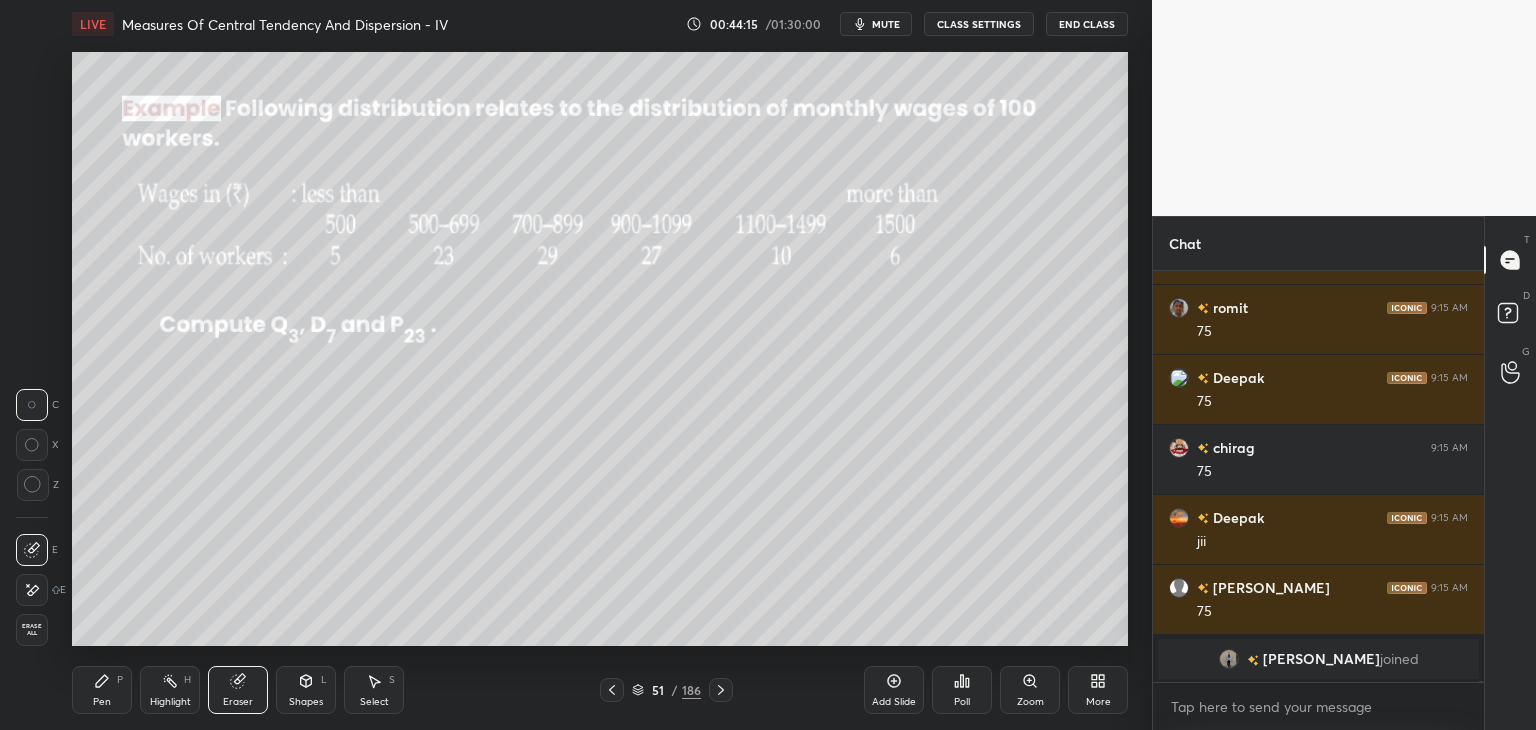 click at bounding box center [32, 405] 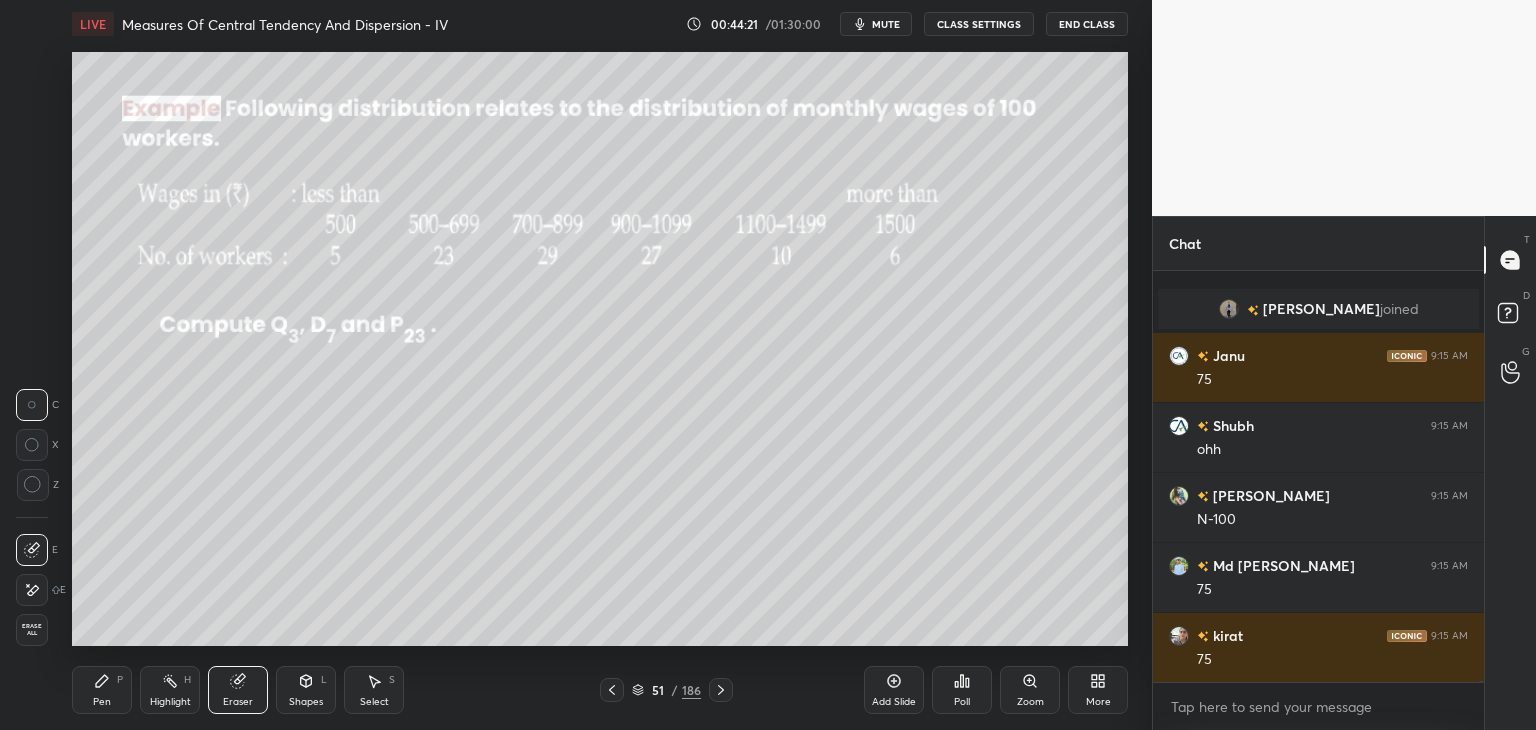 scroll, scrollTop: 157394, scrollLeft: 0, axis: vertical 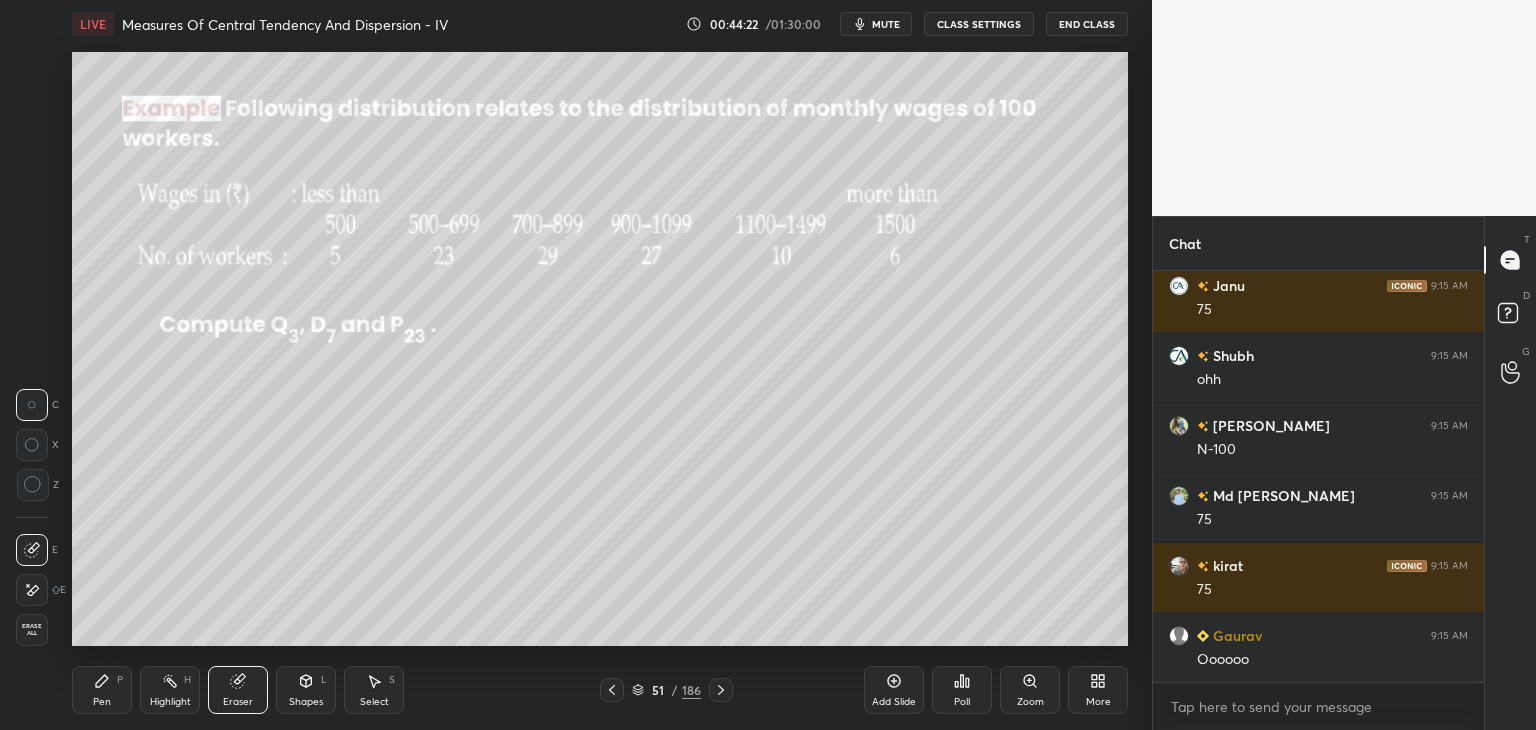 drag, startPoint x: 115, startPoint y: 688, endPoint x: 158, endPoint y: 662, distance: 50.24938 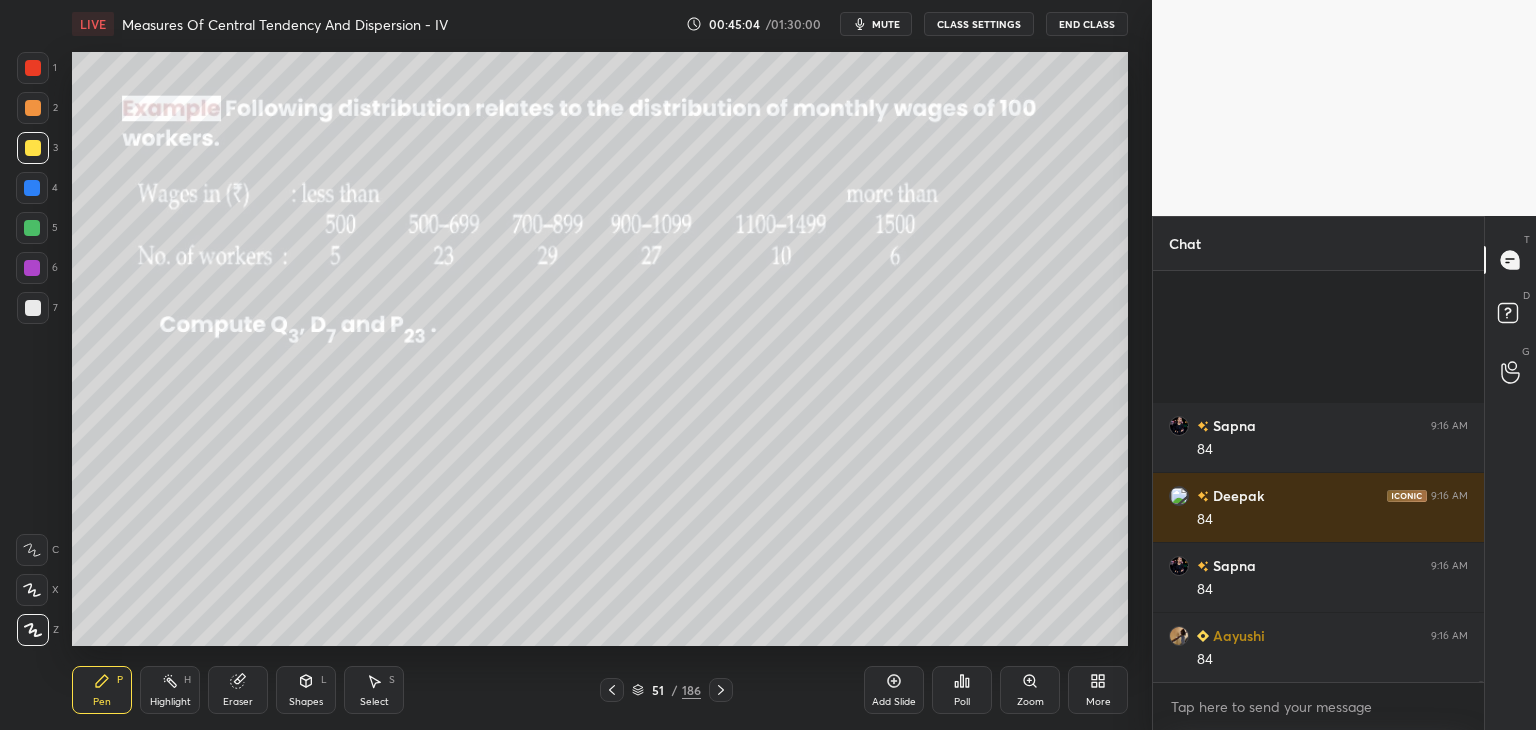 scroll, scrollTop: 161034, scrollLeft: 0, axis: vertical 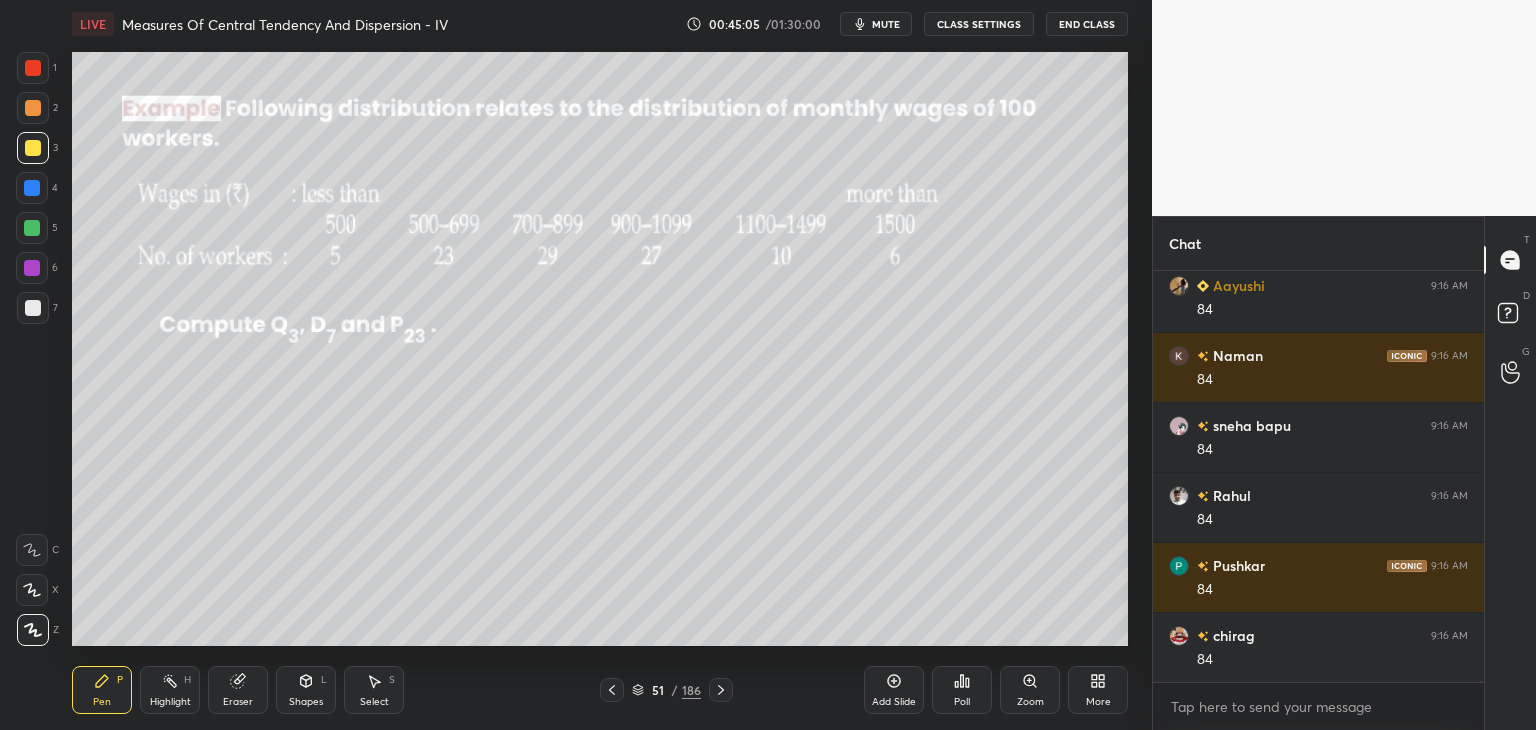 click on "Shapes" at bounding box center [306, 702] 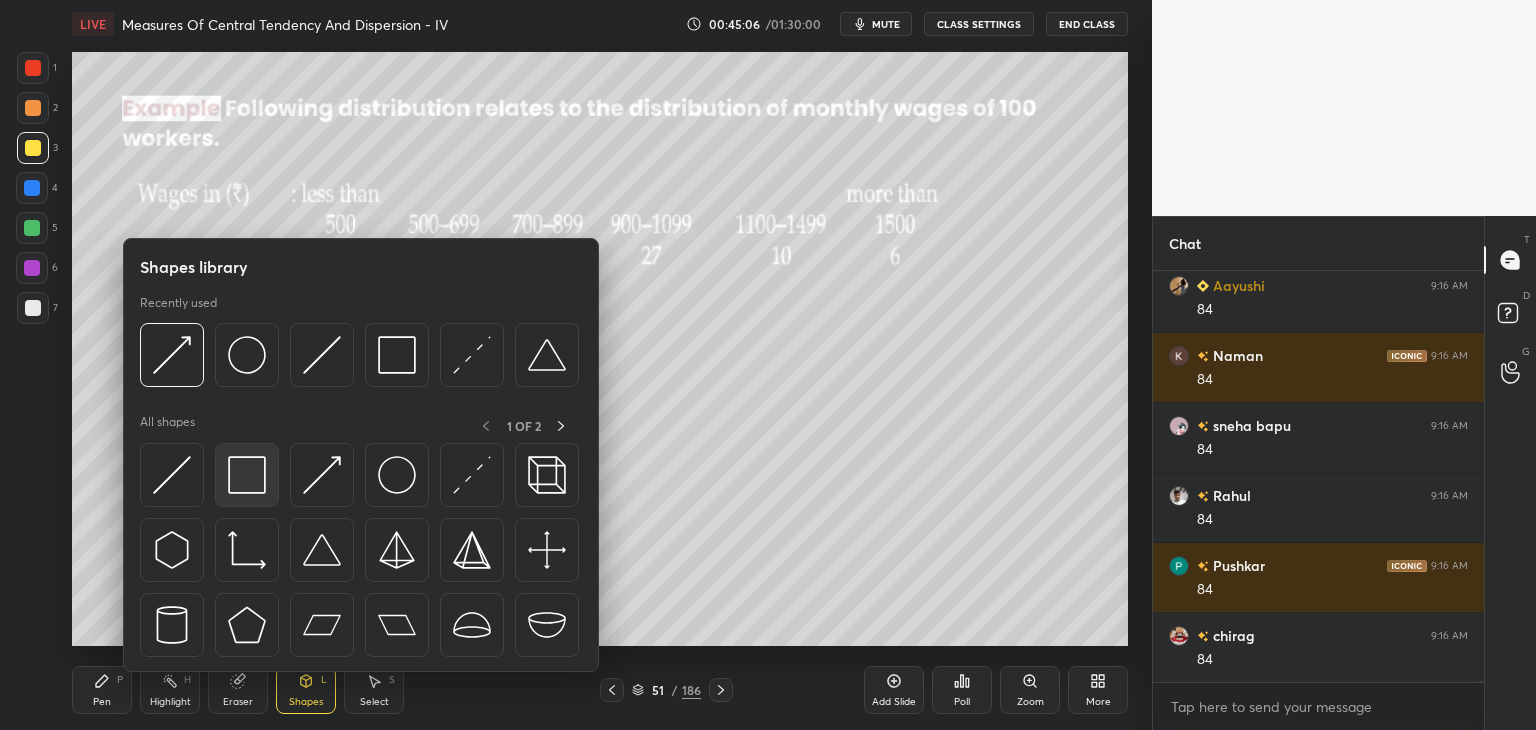 click at bounding box center (247, 475) 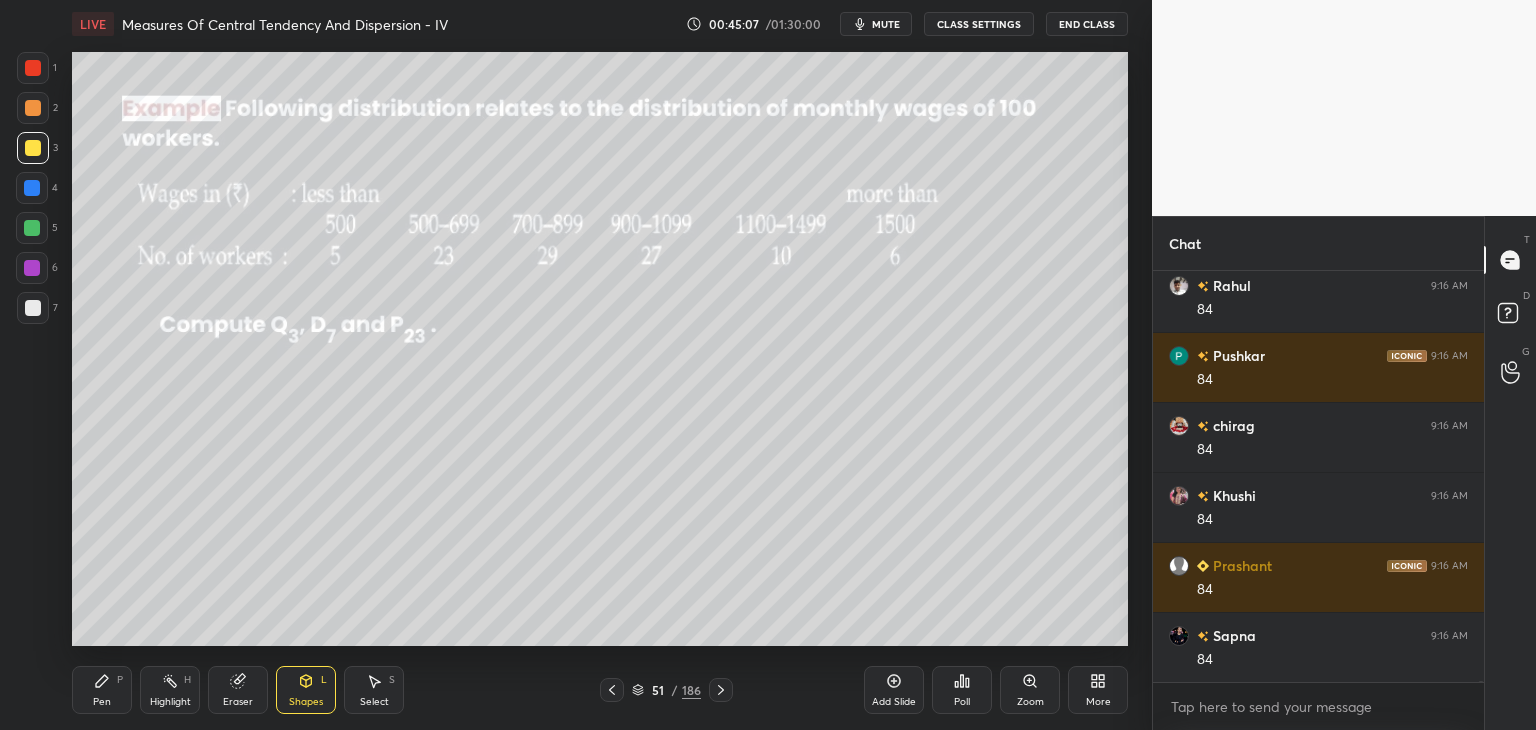 click at bounding box center (32, 228) 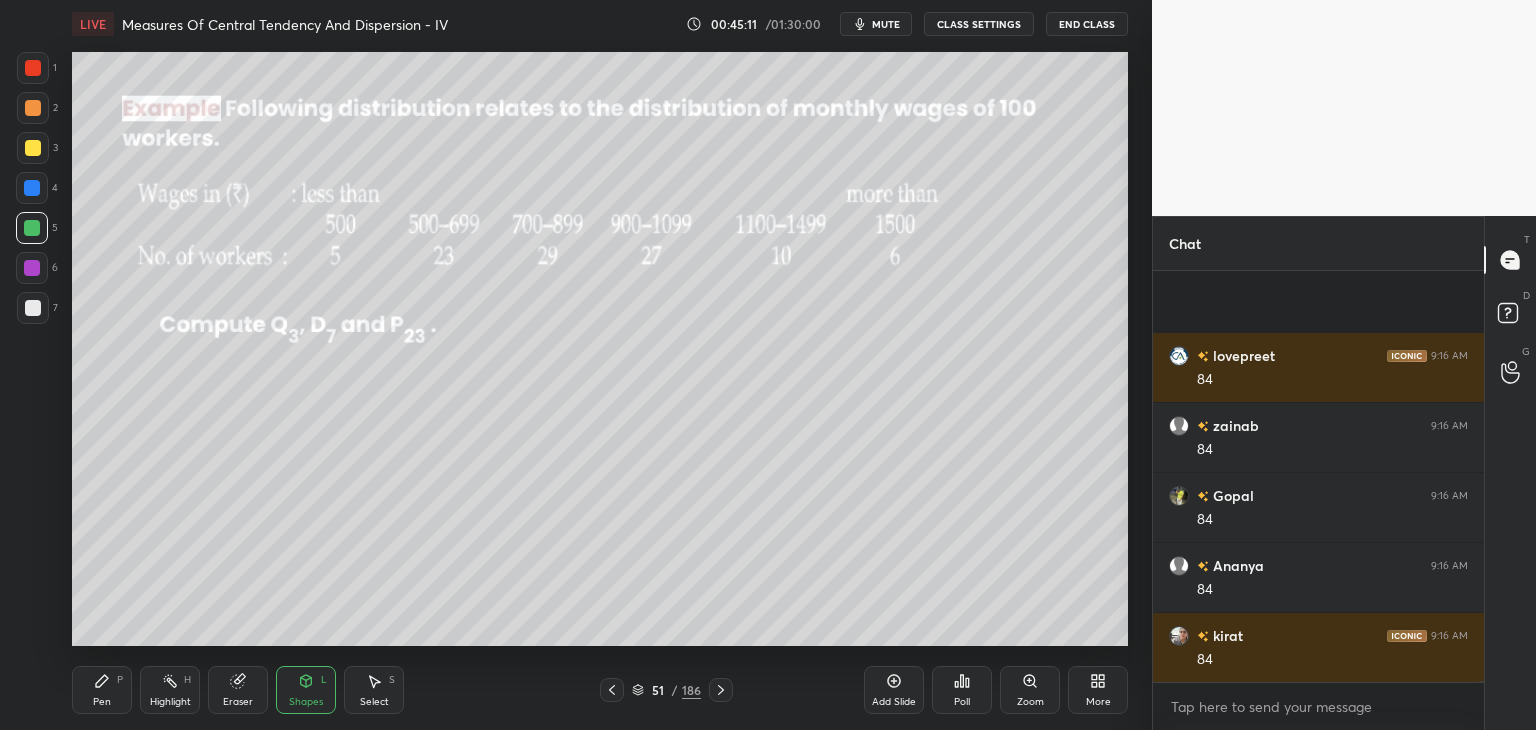 scroll, scrollTop: 162504, scrollLeft: 0, axis: vertical 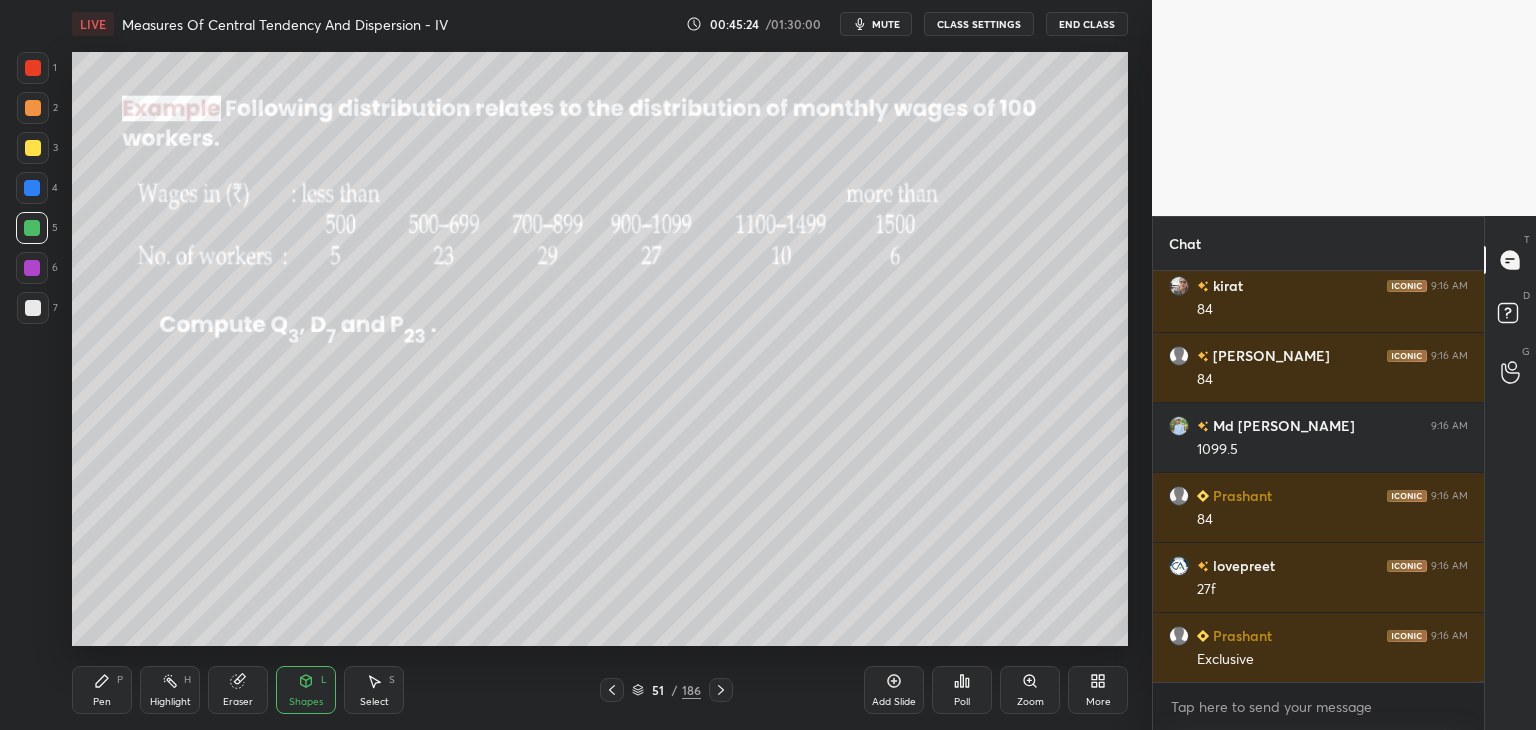 drag, startPoint x: 104, startPoint y: 696, endPoint x: 97, endPoint y: 705, distance: 11.401754 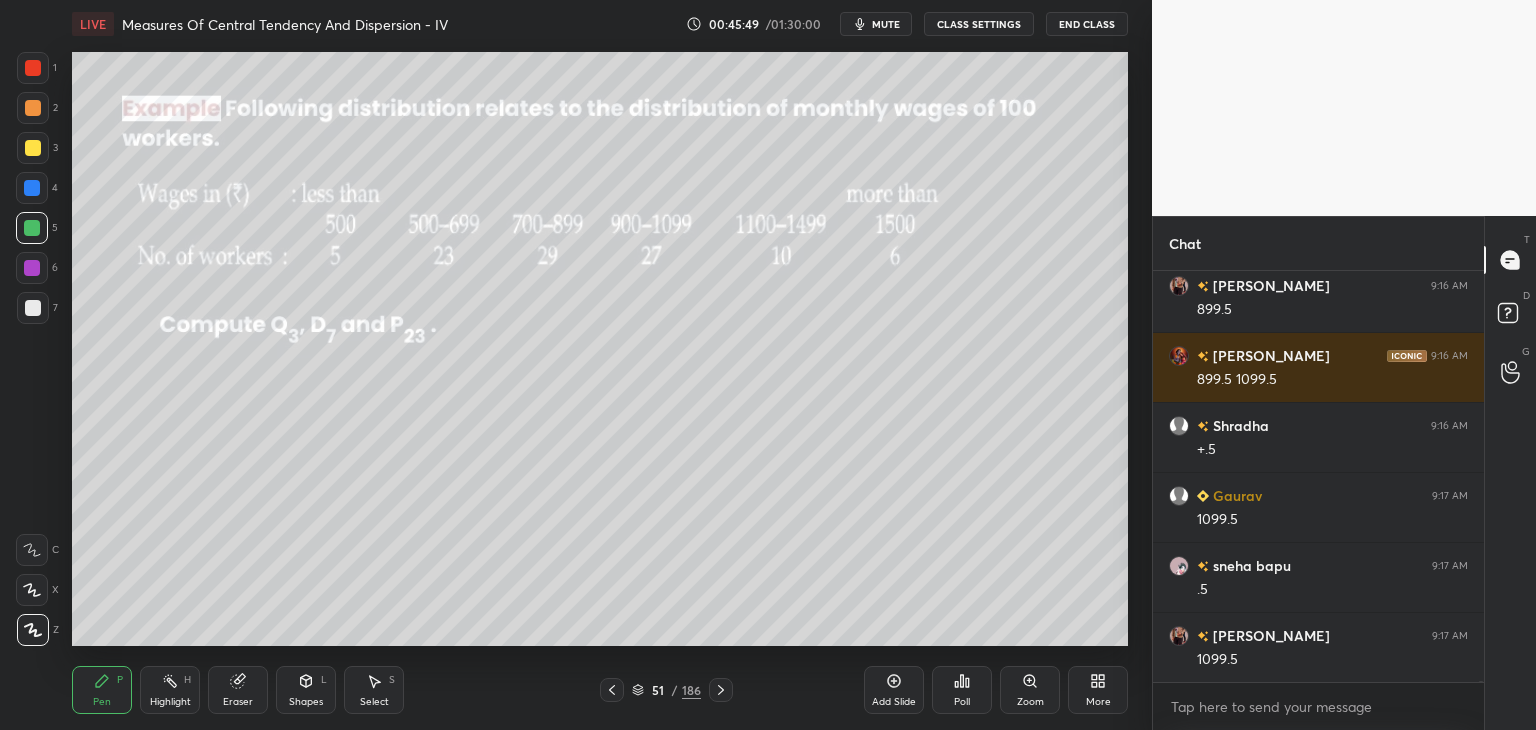 scroll, scrollTop: 162226, scrollLeft: 0, axis: vertical 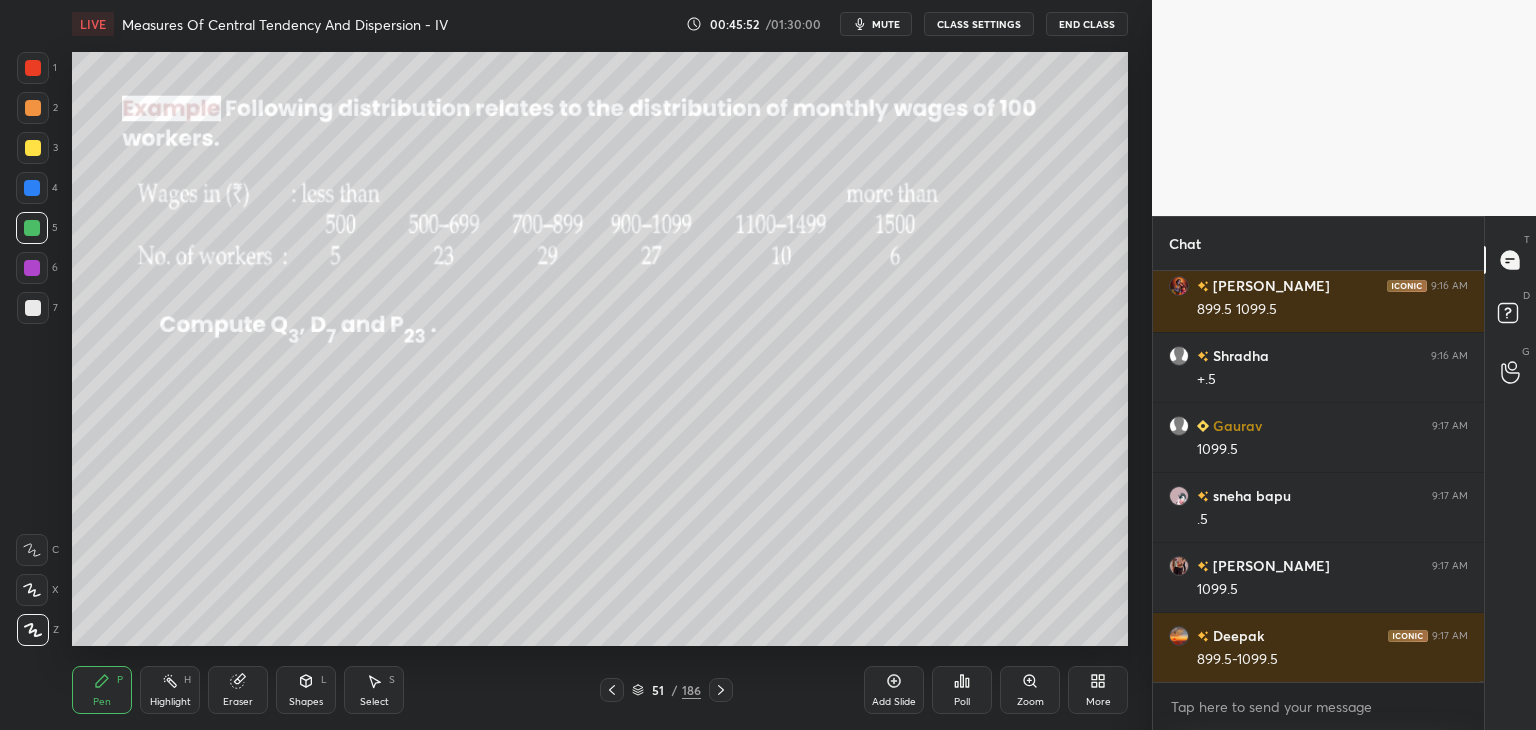 click at bounding box center (32, 228) 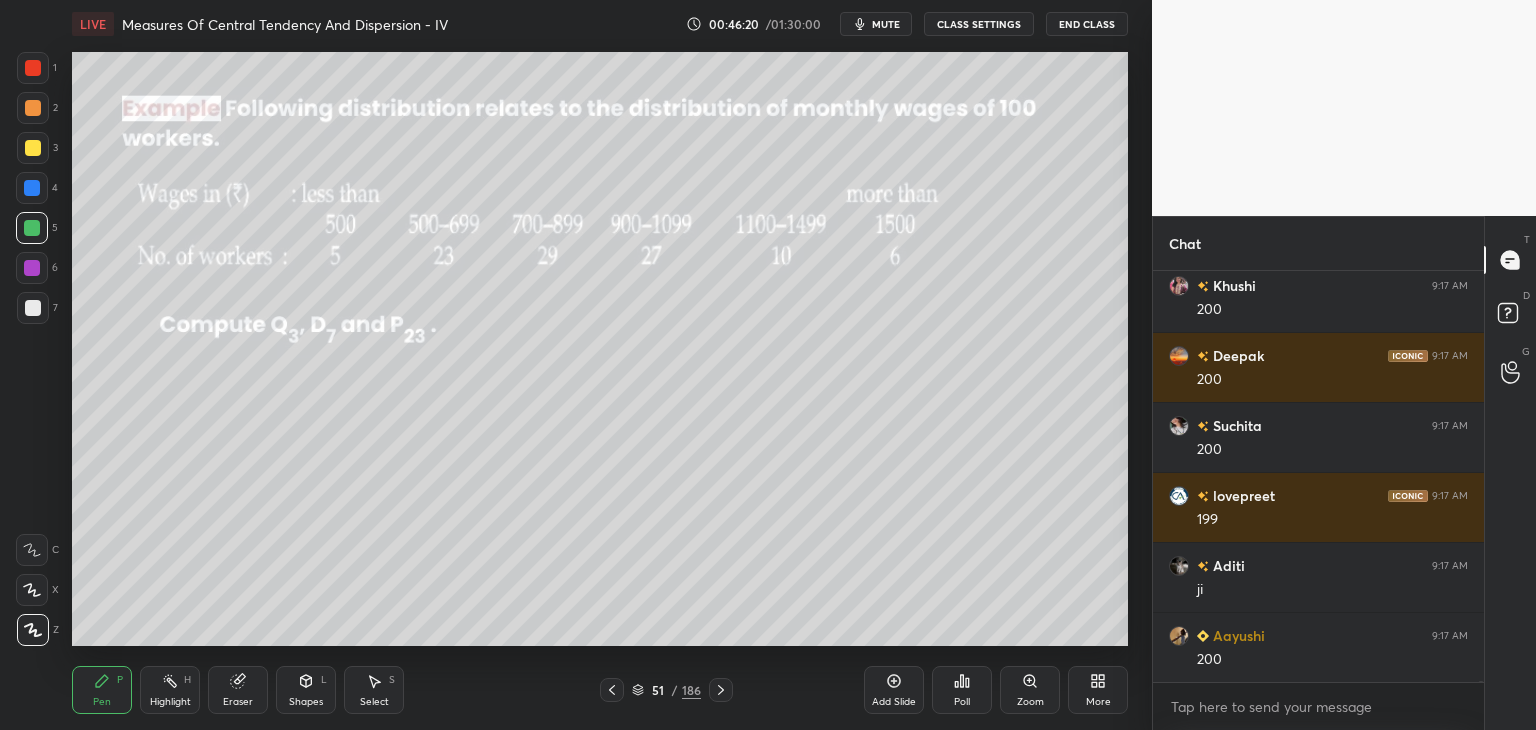 scroll, scrollTop: 163358, scrollLeft: 0, axis: vertical 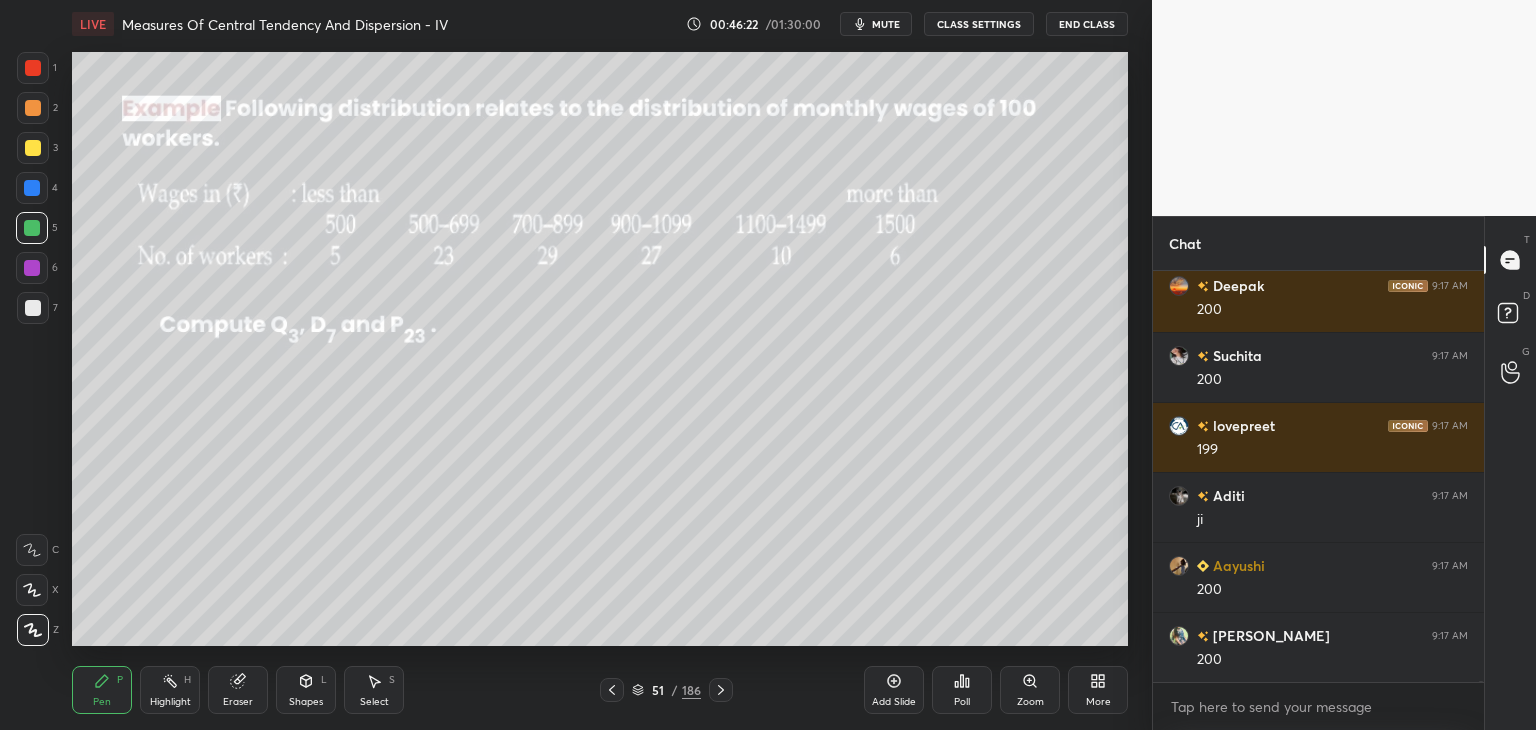 drag, startPoint x: 365, startPoint y: 681, endPoint x: 358, endPoint y: 650, distance: 31.780497 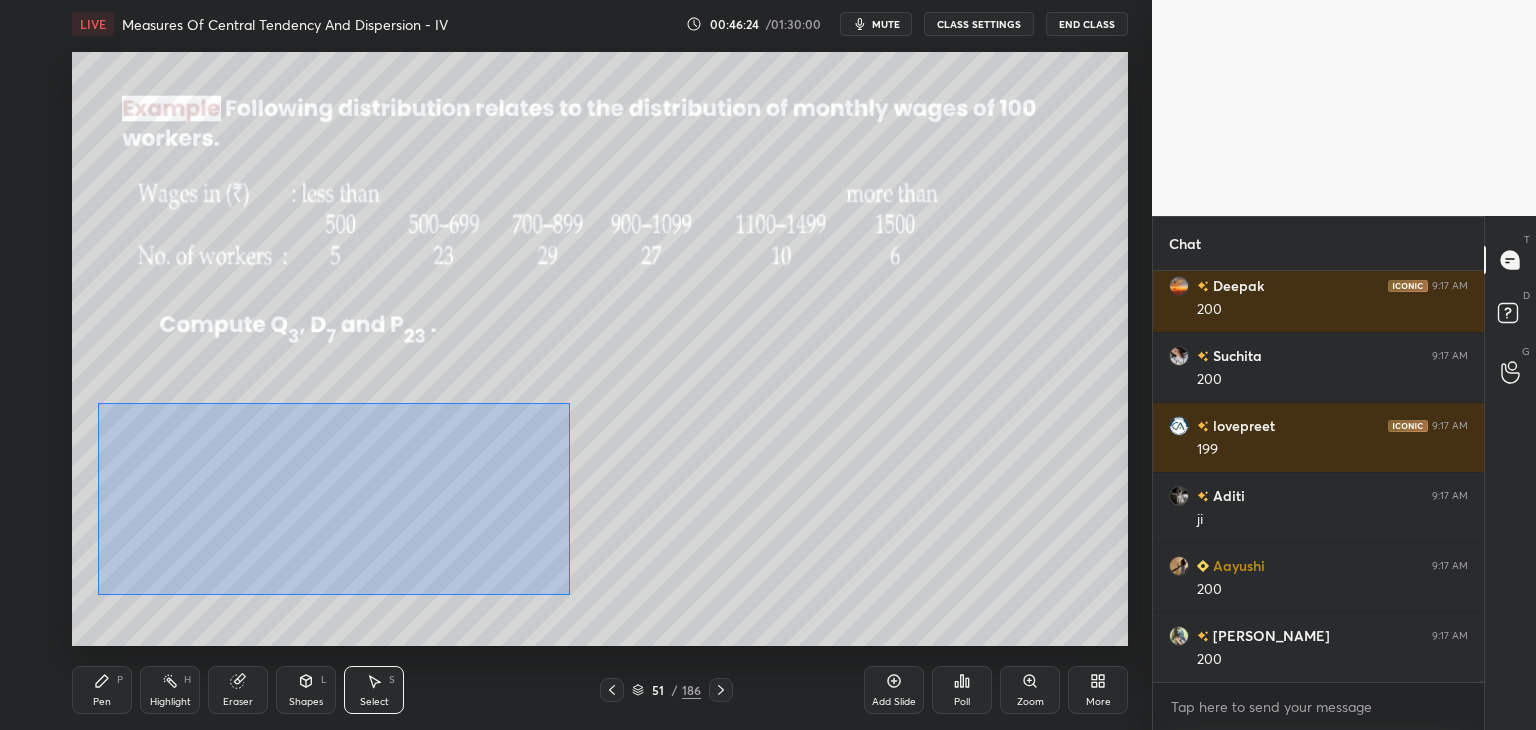 drag, startPoint x: 112, startPoint y: 418, endPoint x: 600, endPoint y: 554, distance: 506.5965 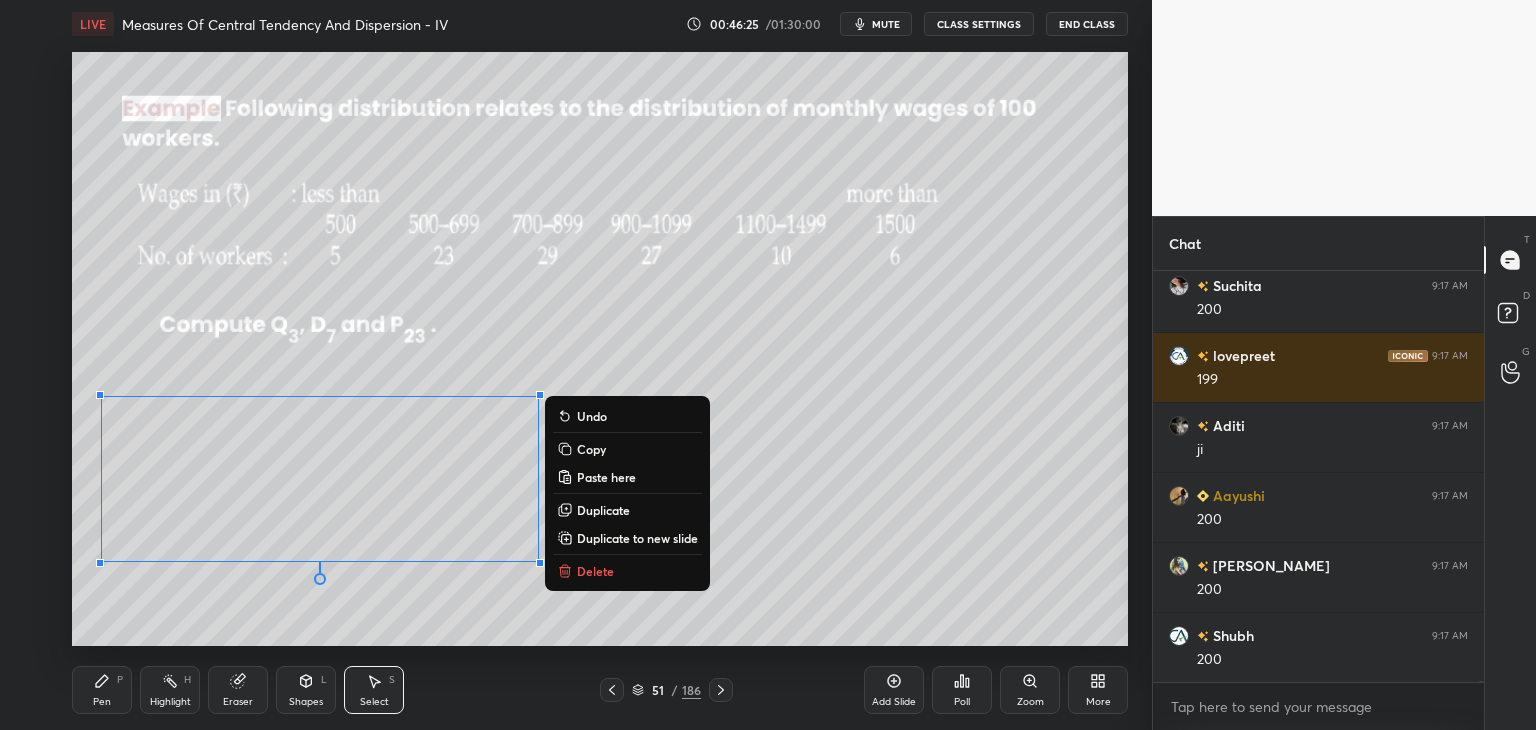 click on "Copy" at bounding box center (591, 449) 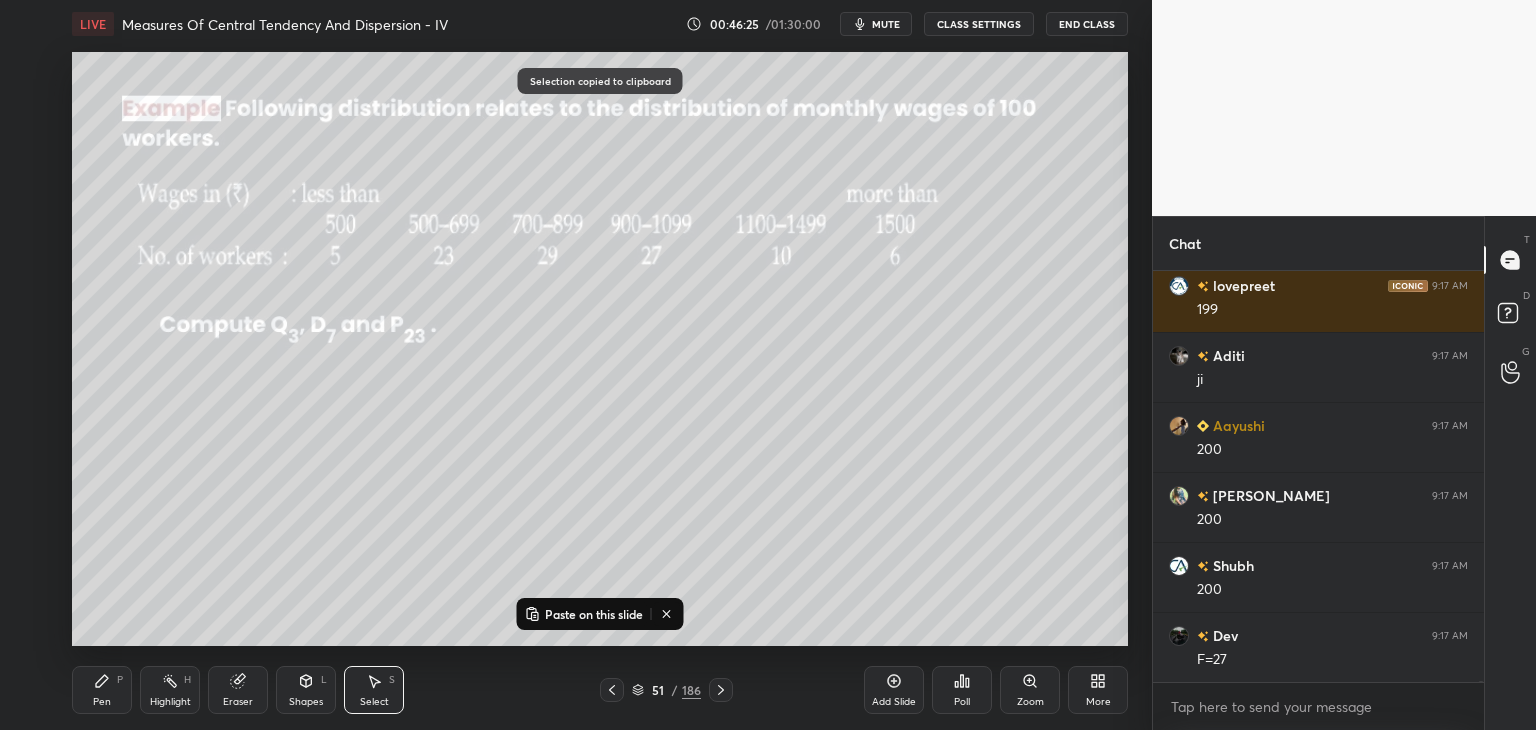 click on "Add Slide" at bounding box center [894, 702] 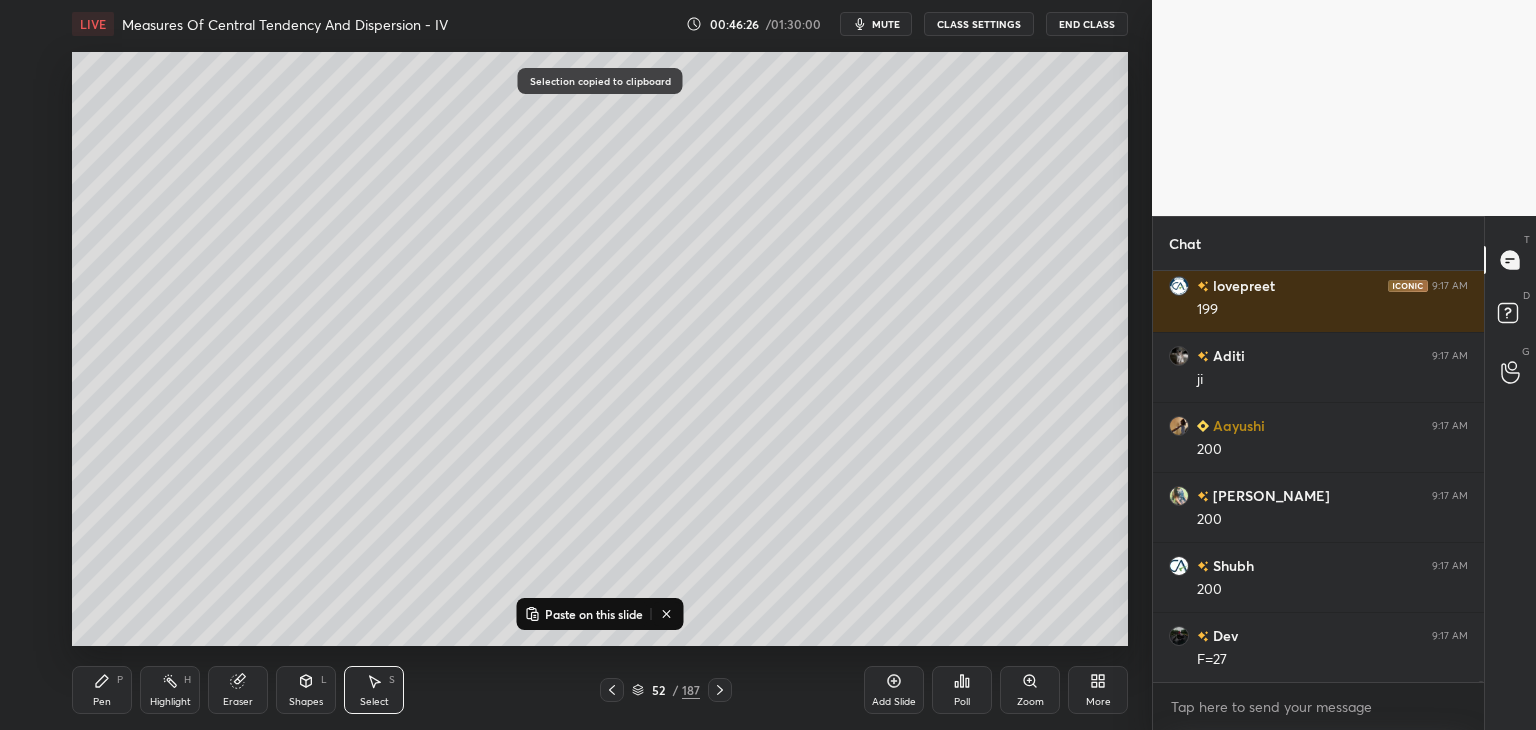 drag, startPoint x: 557, startPoint y: 611, endPoint x: 568, endPoint y: 591, distance: 22.825424 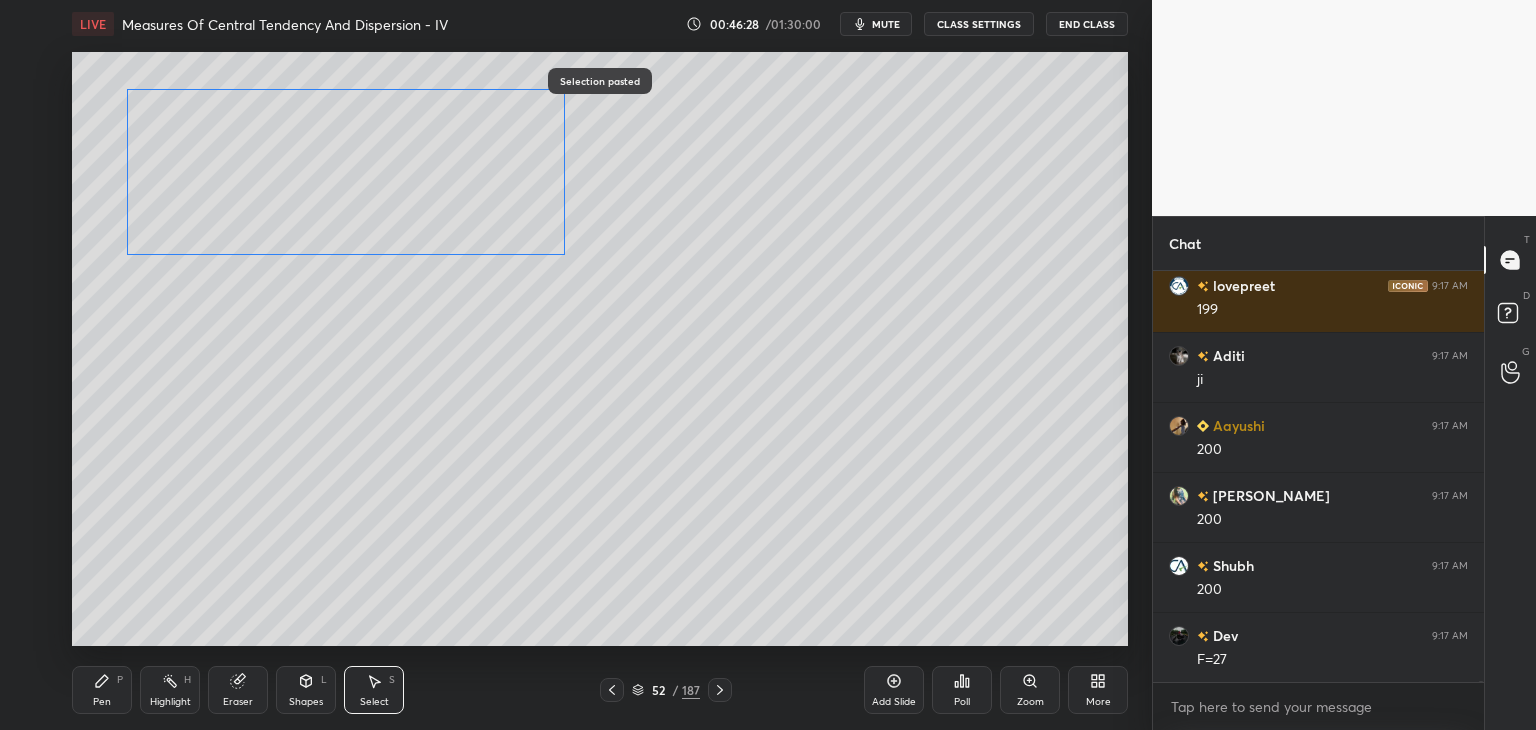 drag, startPoint x: 463, startPoint y: 409, endPoint x: 446, endPoint y: 289, distance: 121.19818 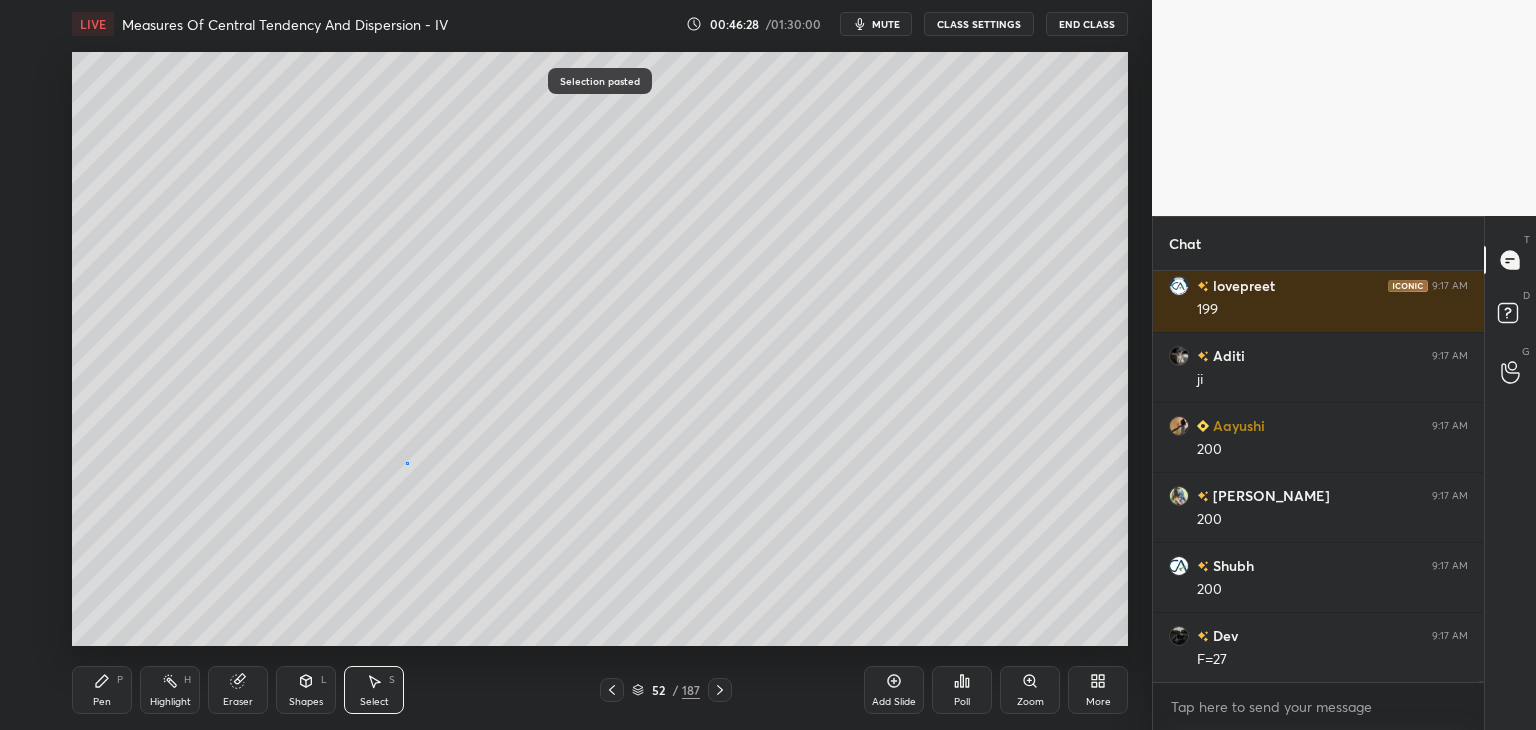 click on "0 ° Undo Copy Paste here Duplicate Duplicate to new slide Delete" at bounding box center [600, 349] 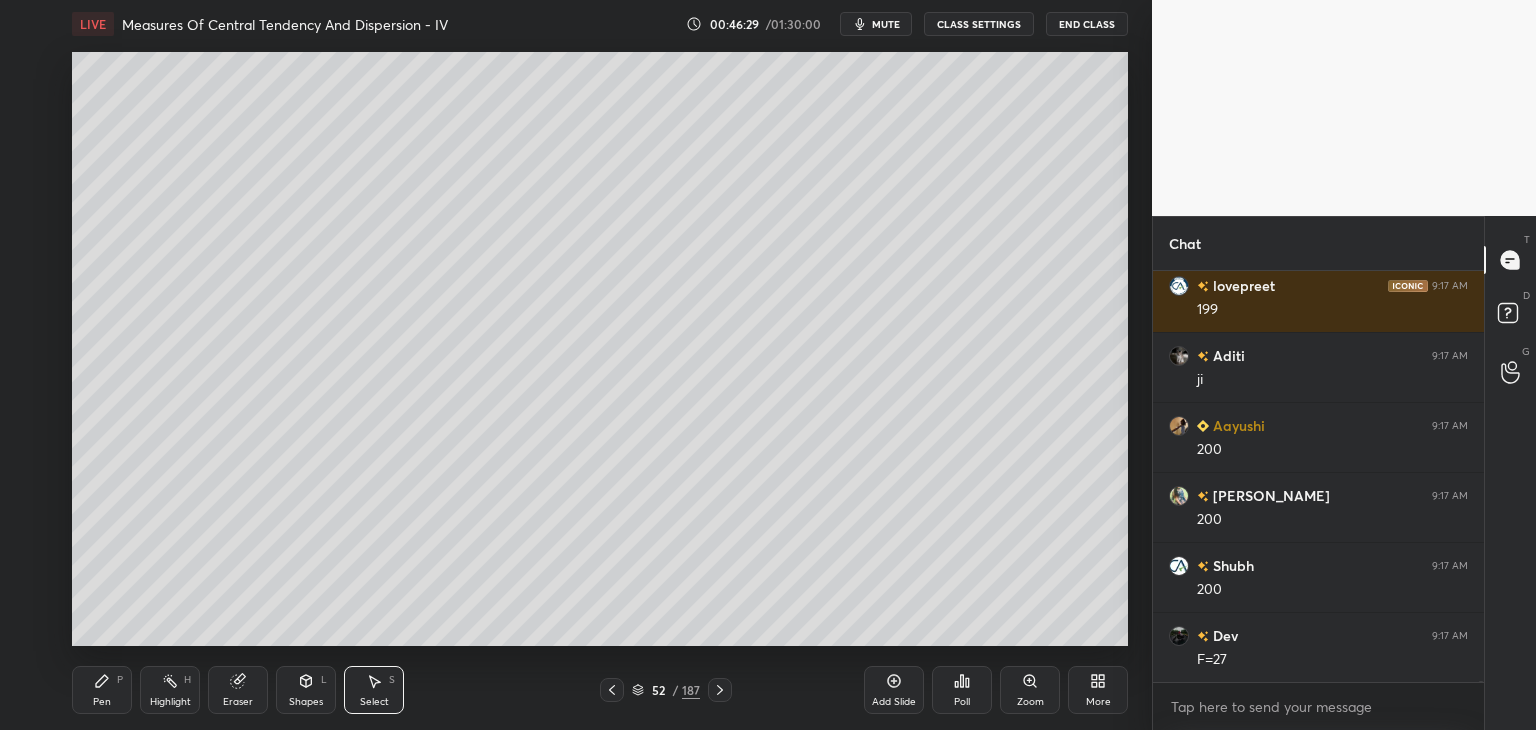 click at bounding box center [612, 690] 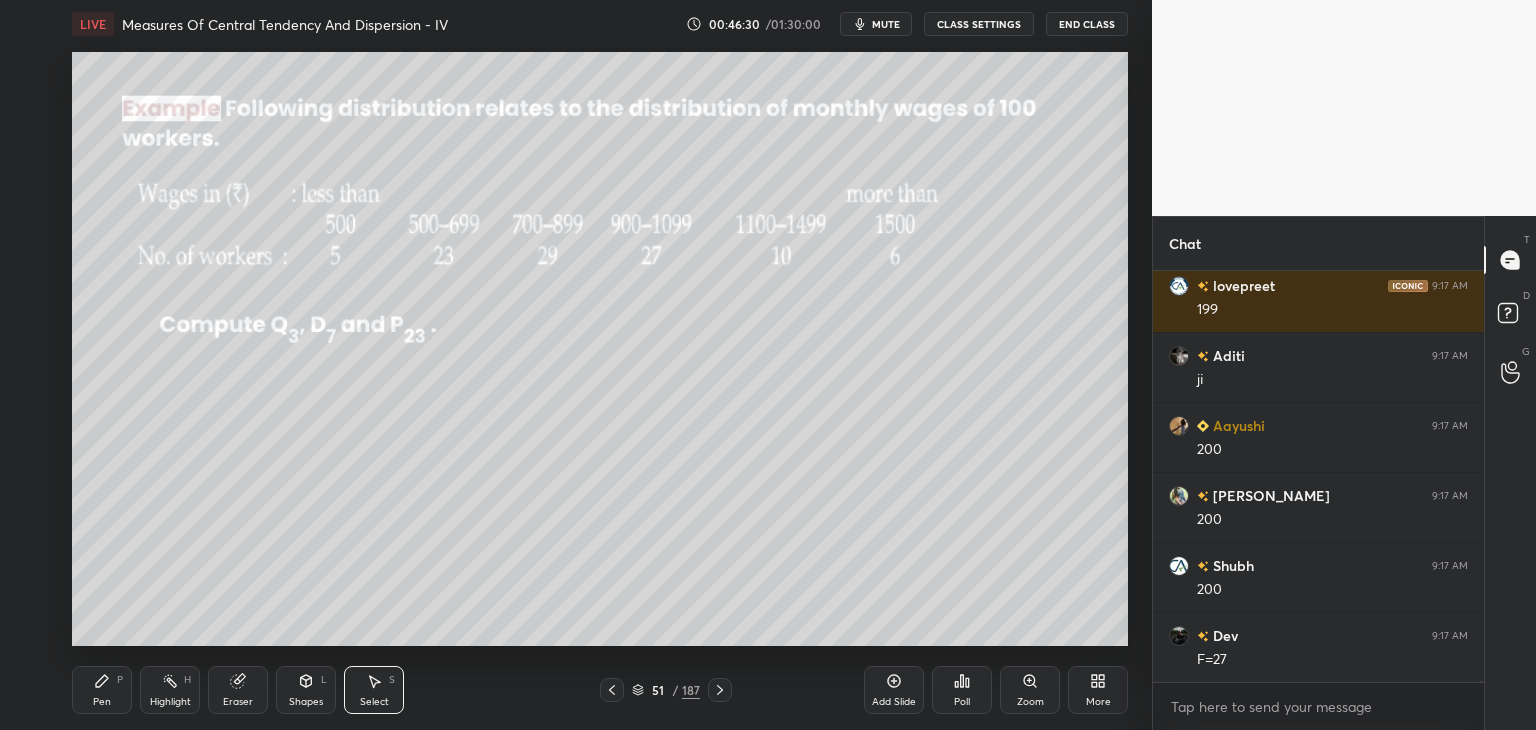scroll, scrollTop: 163568, scrollLeft: 0, axis: vertical 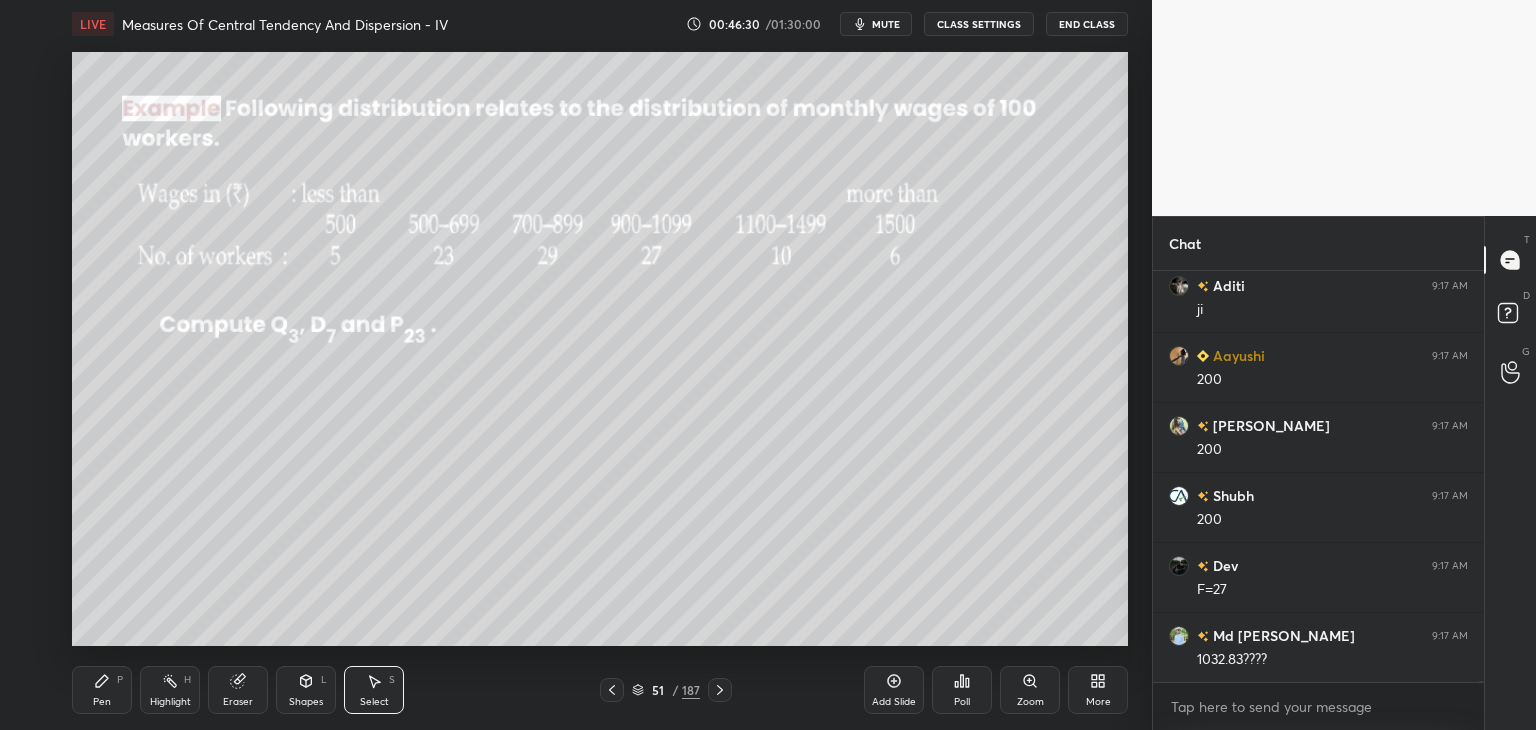 drag, startPoint x: 732, startPoint y: 697, endPoint x: 724, endPoint y: 686, distance: 13.601471 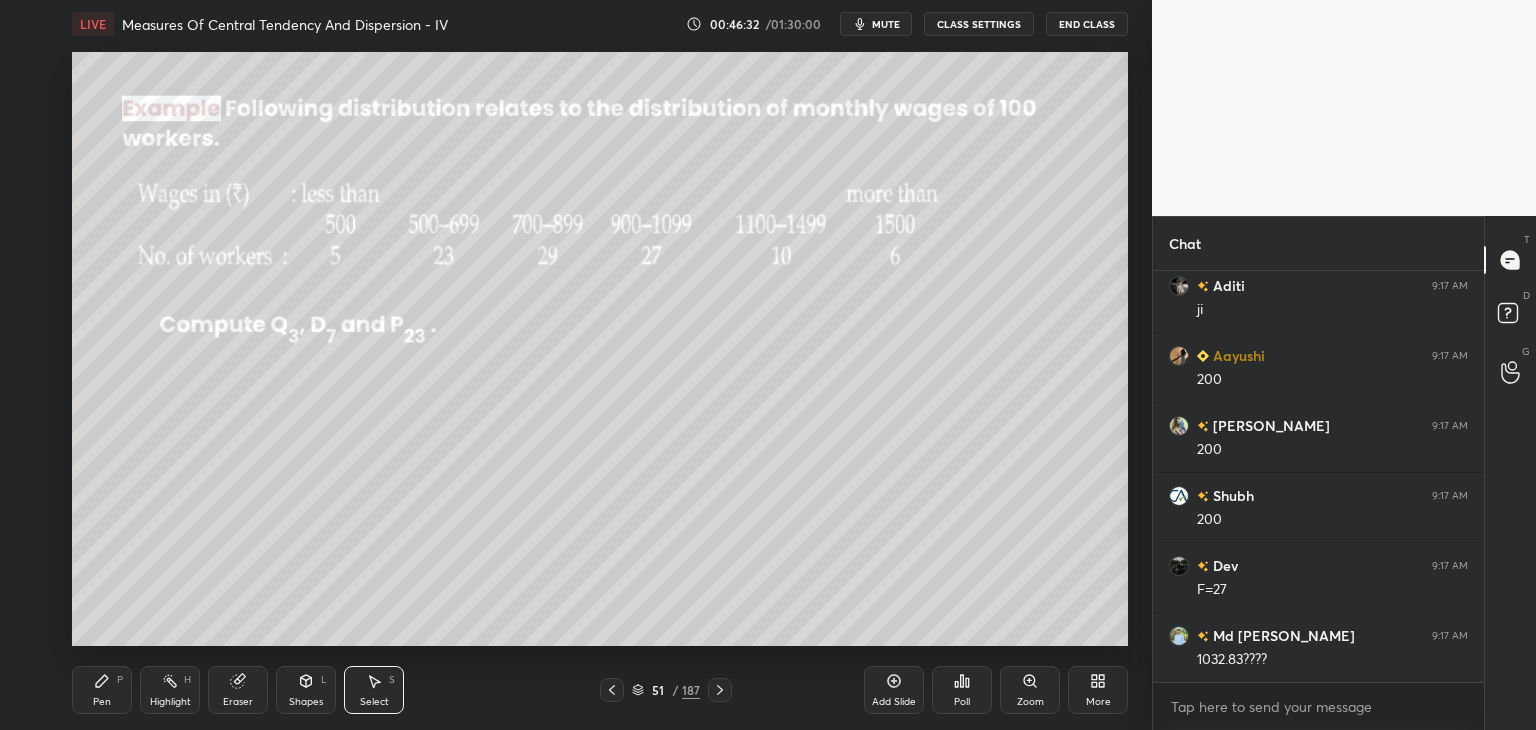 drag, startPoint x: 717, startPoint y: 692, endPoint x: 702, endPoint y: 676, distance: 21.931713 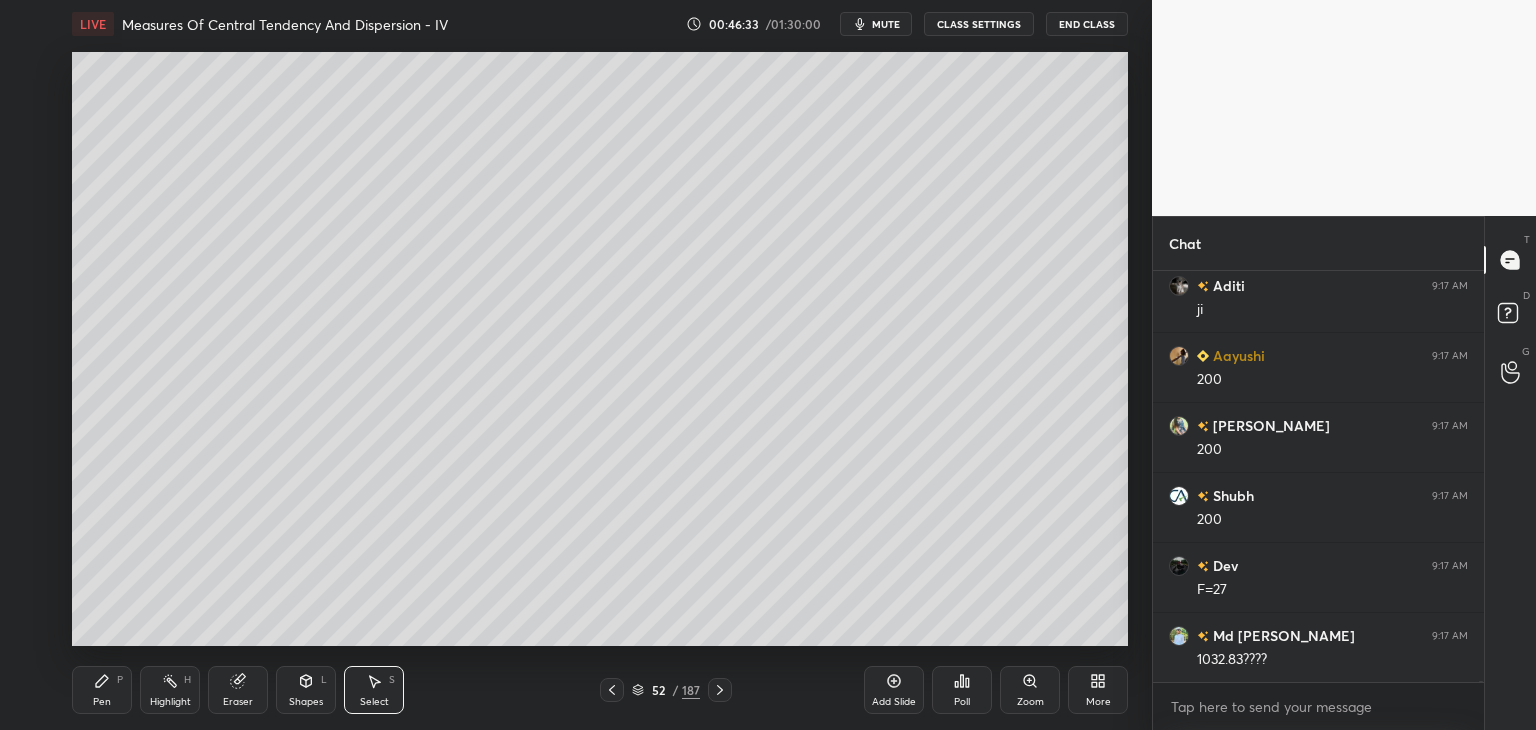 click on "Pen P" at bounding box center [102, 690] 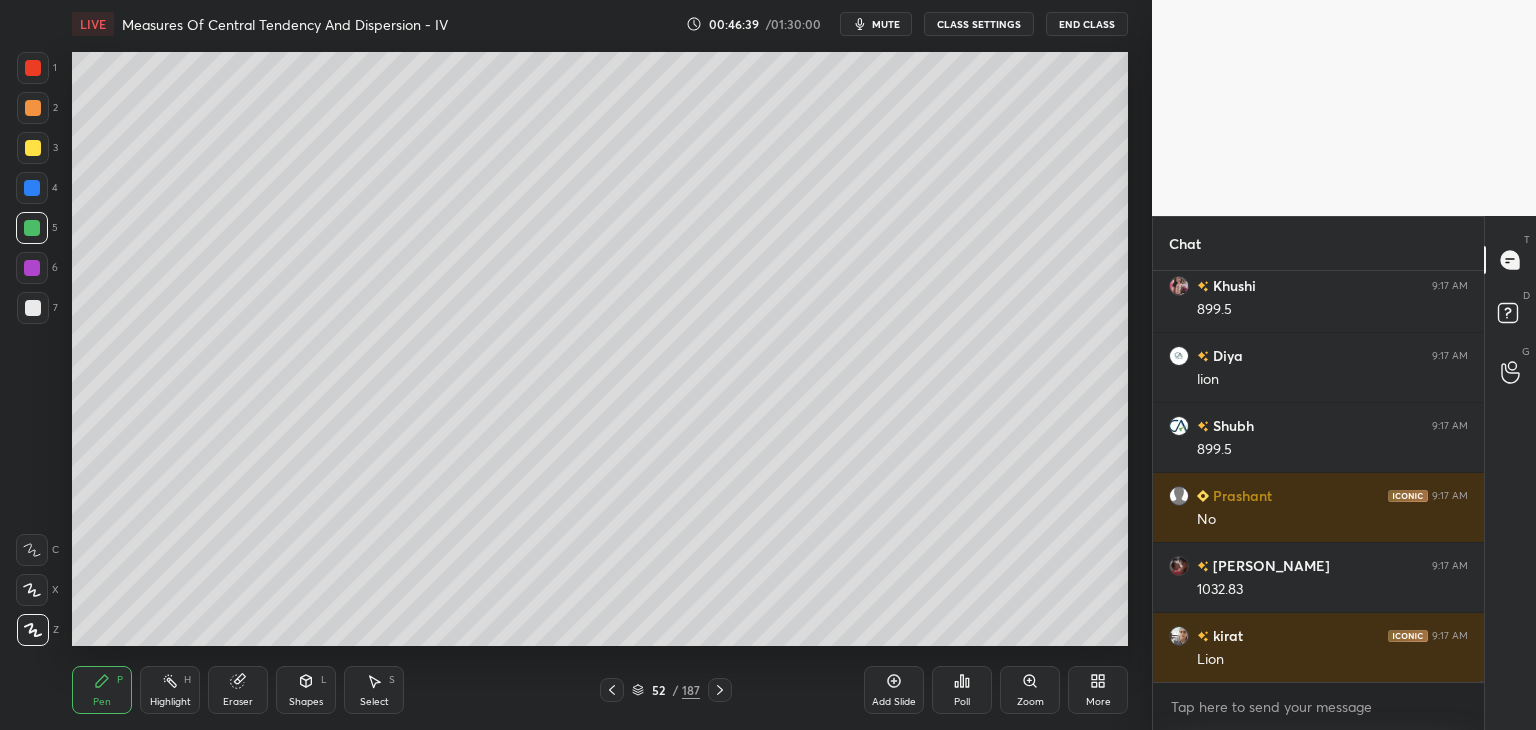 scroll, scrollTop: 164268, scrollLeft: 0, axis: vertical 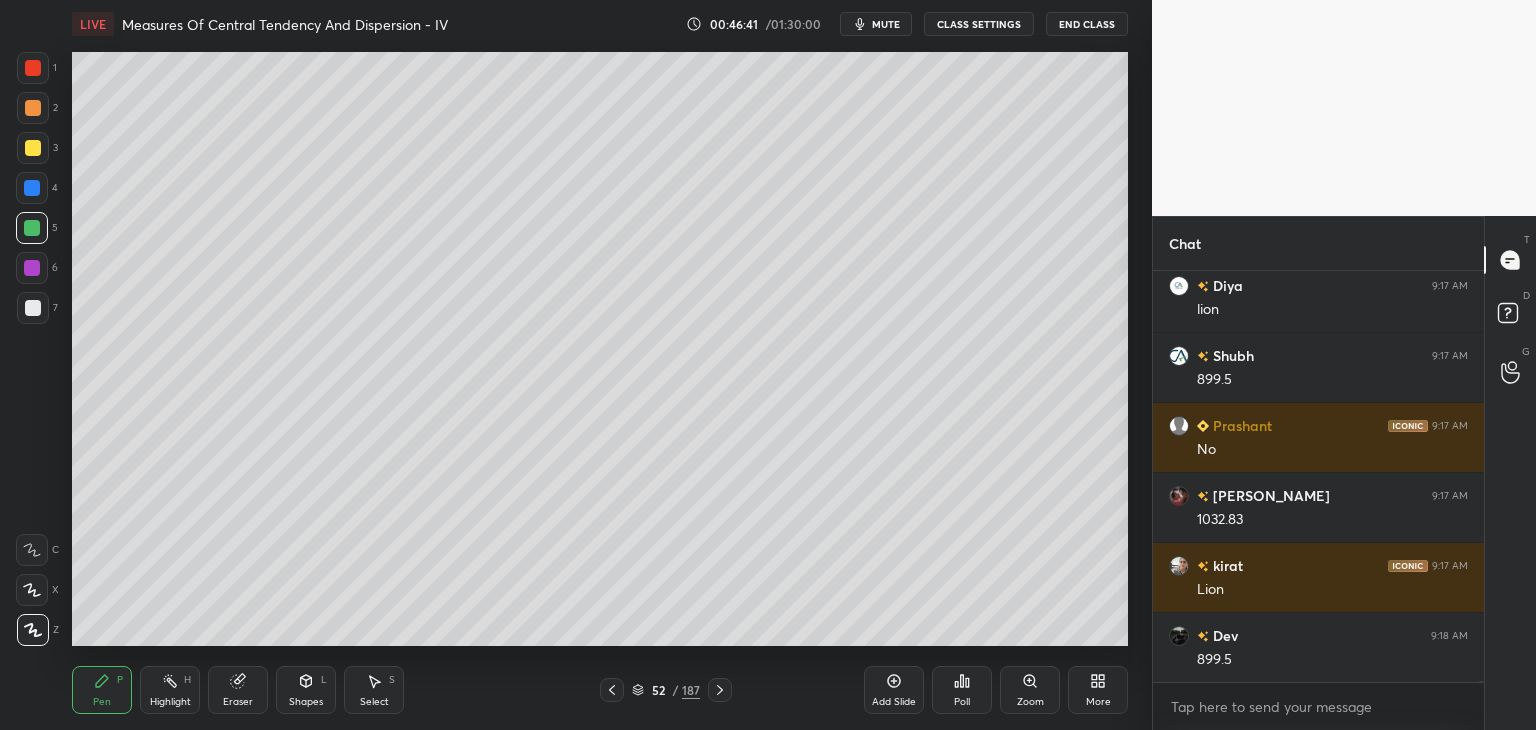 drag, startPoint x: 602, startPoint y: 696, endPoint x: 611, endPoint y: 688, distance: 12.0415945 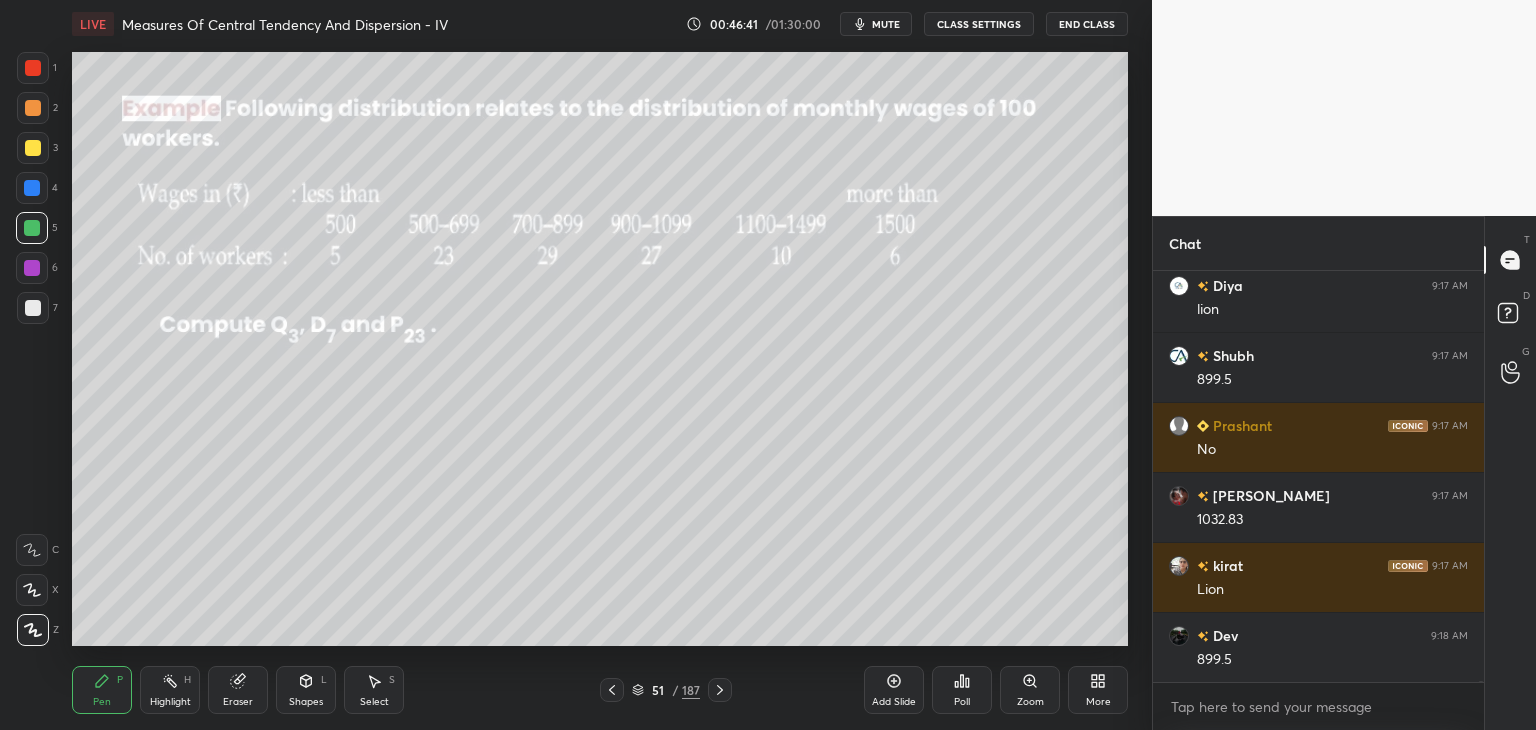 scroll, scrollTop: 164338, scrollLeft: 0, axis: vertical 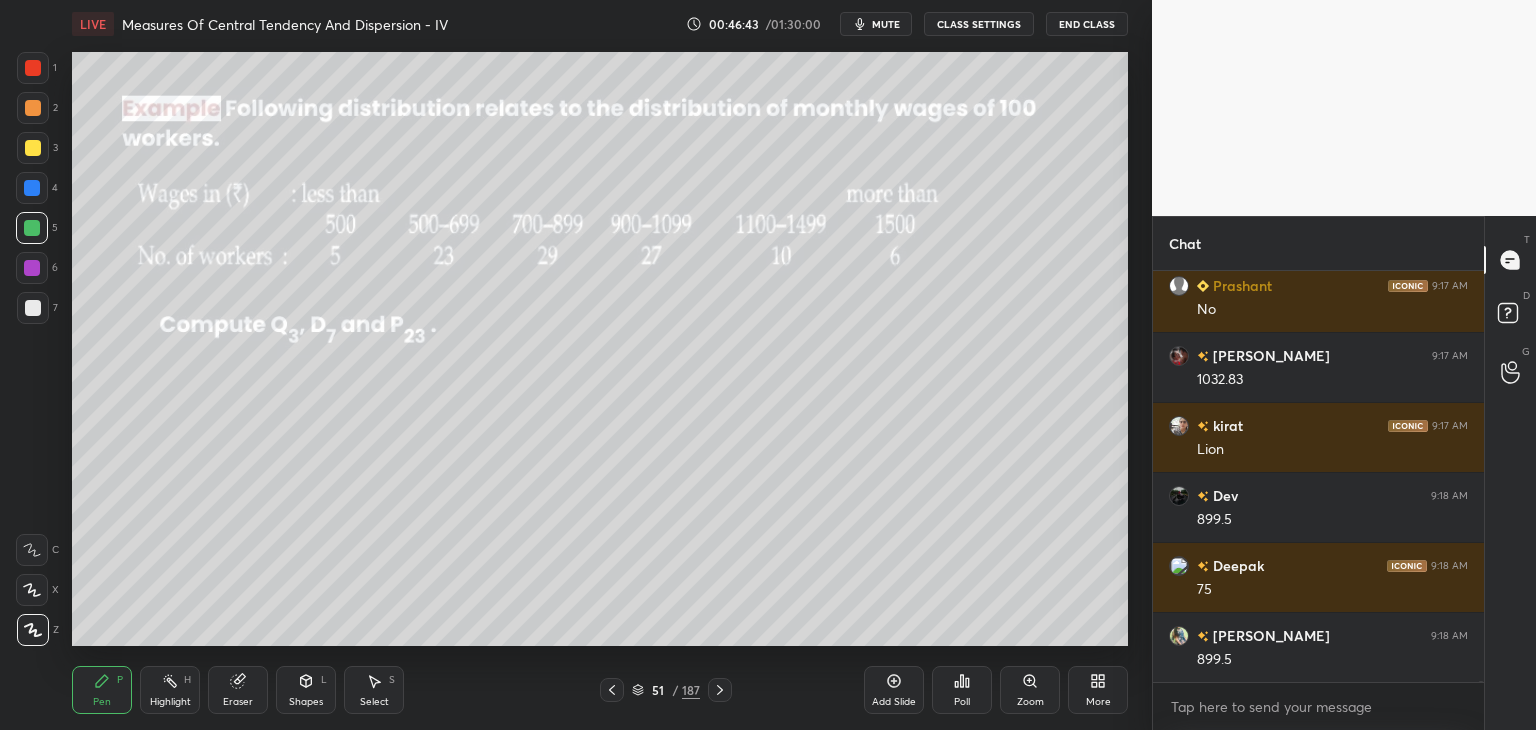 click 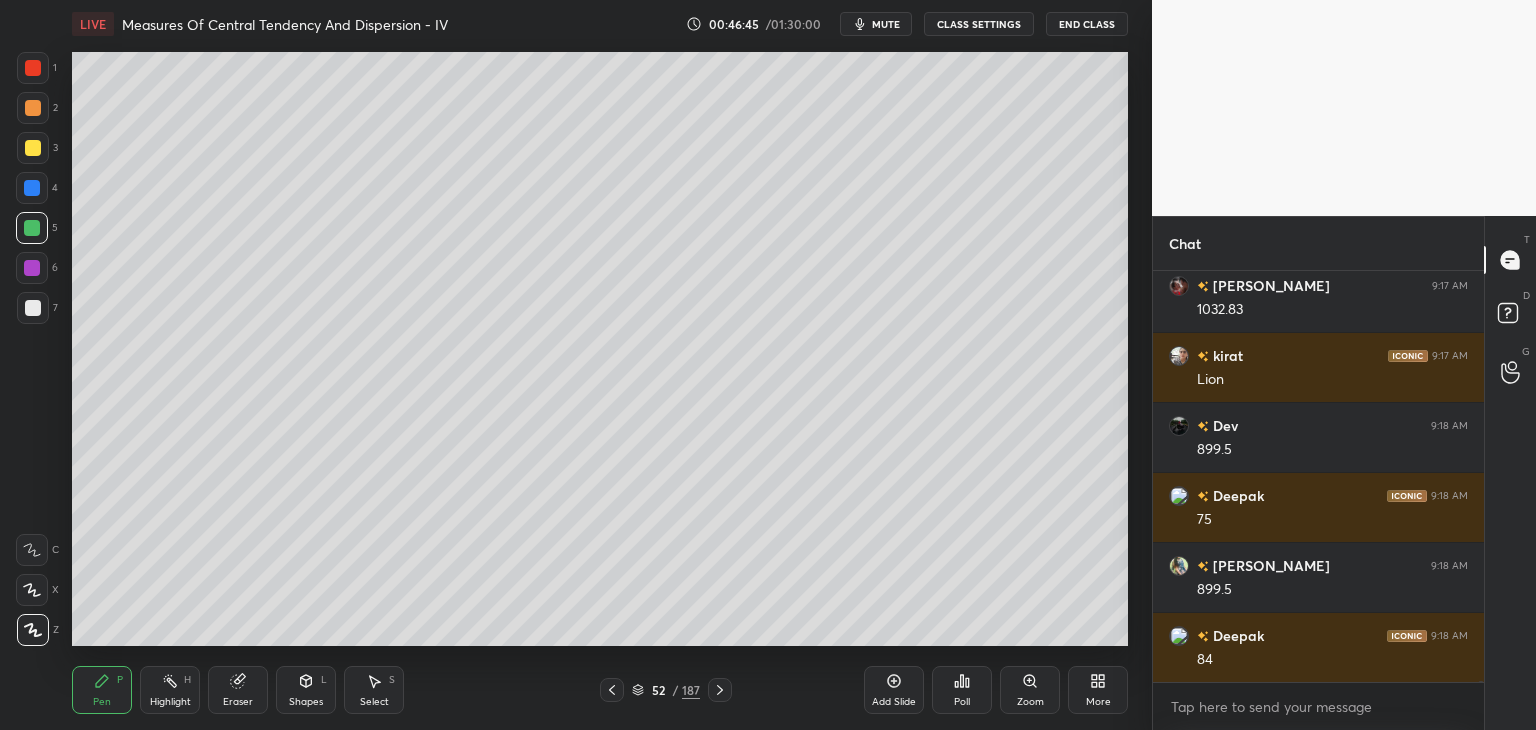 scroll, scrollTop: 164548, scrollLeft: 0, axis: vertical 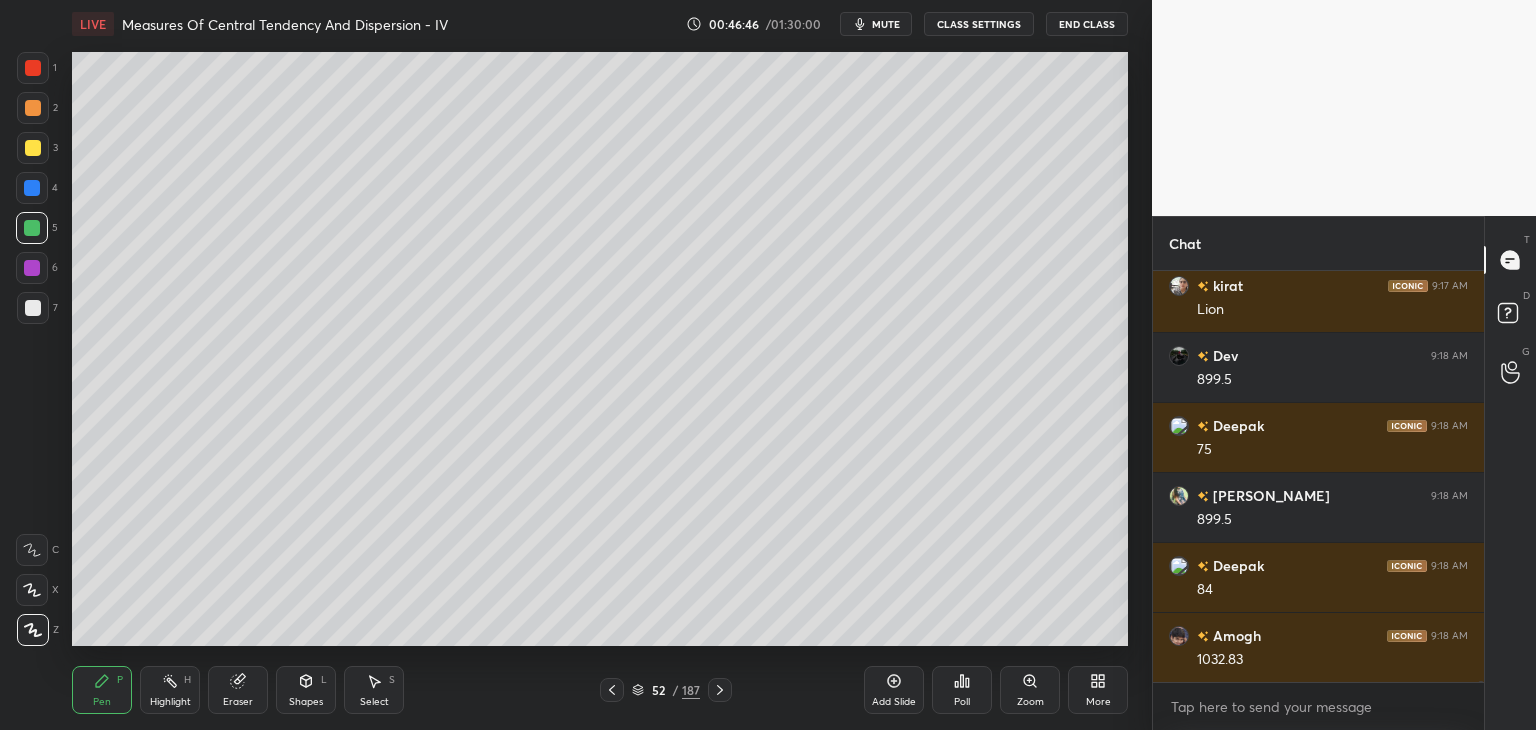 drag, startPoint x: 612, startPoint y: 696, endPoint x: 624, endPoint y: 681, distance: 19.209373 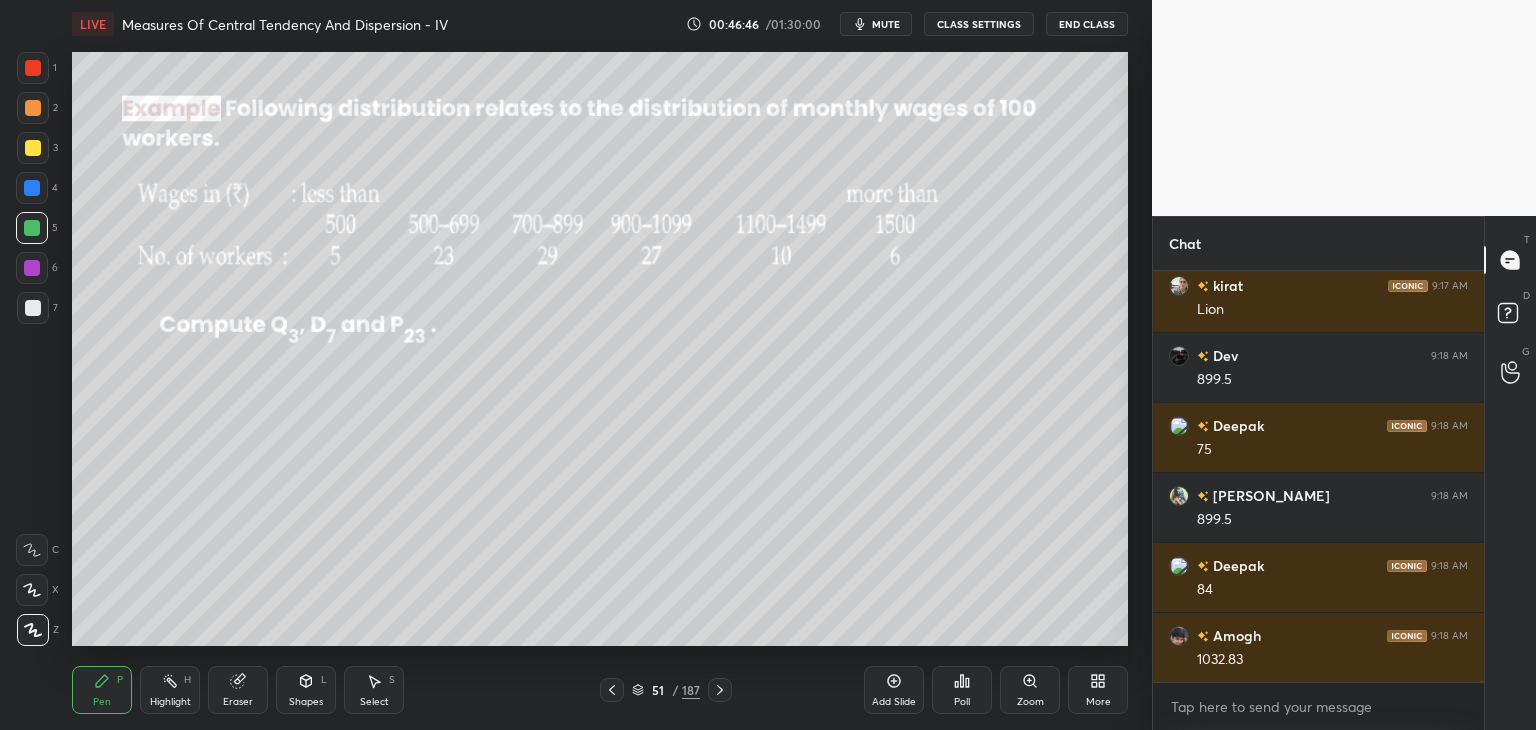 scroll, scrollTop: 164618, scrollLeft: 0, axis: vertical 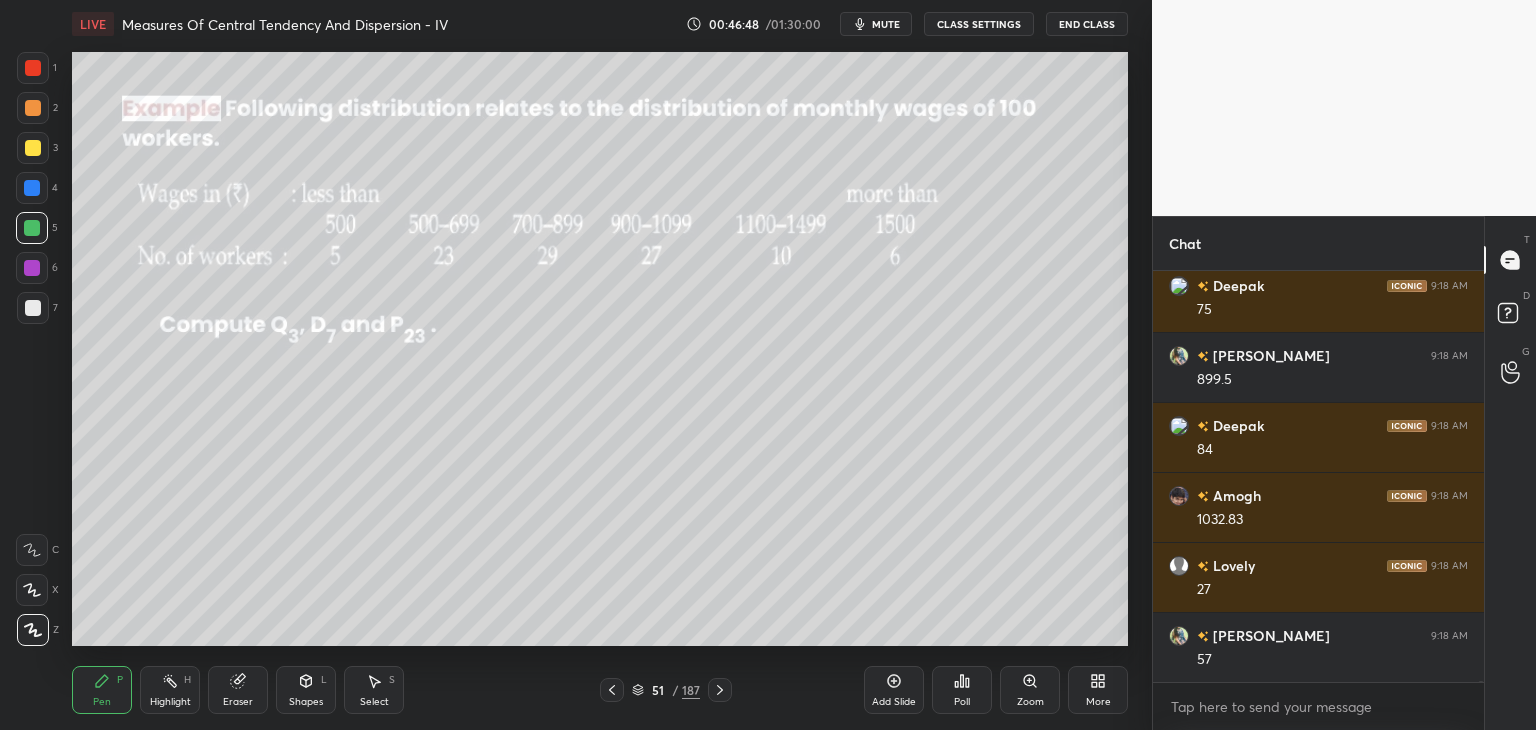 drag, startPoint x: 732, startPoint y: 697, endPoint x: 732, endPoint y: 662, distance: 35 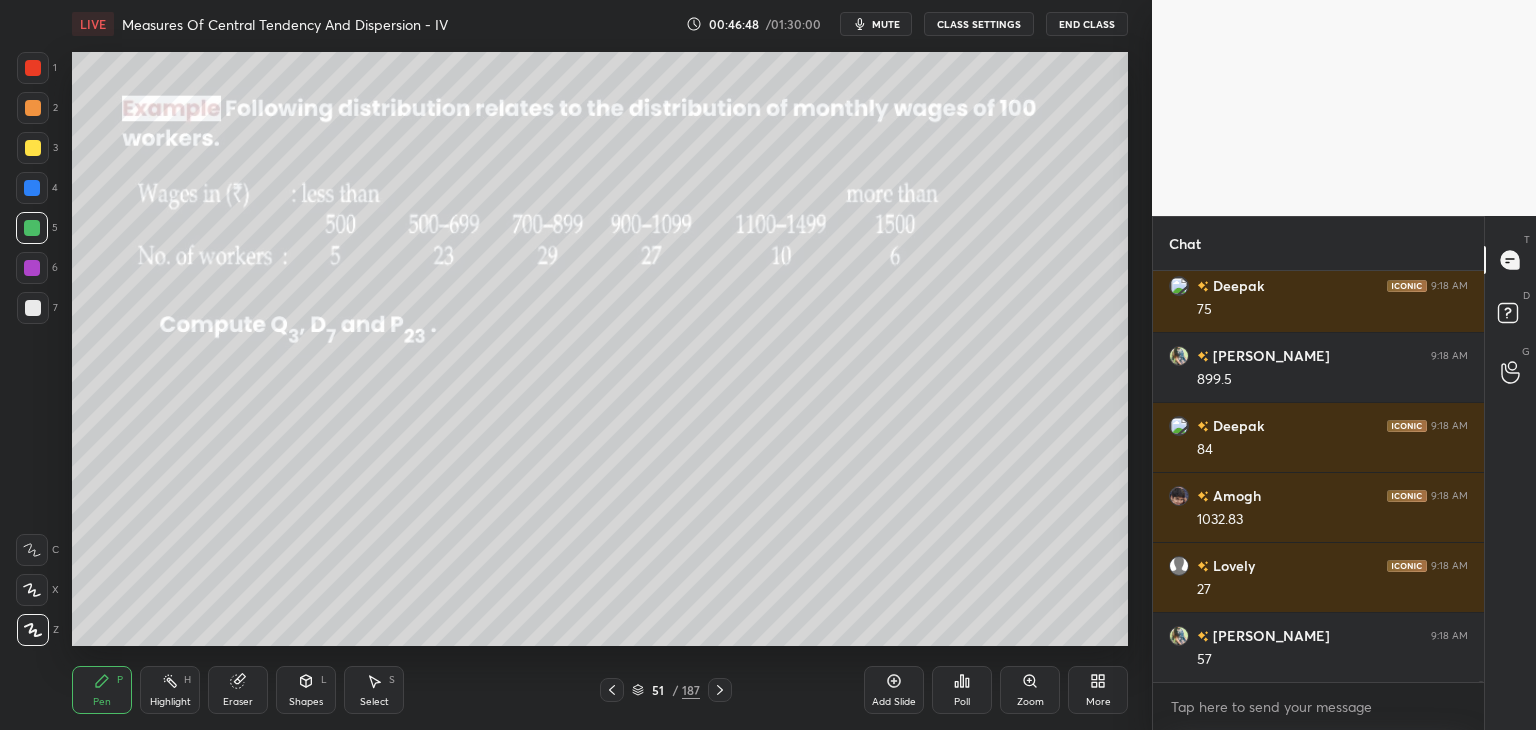 click on "51 / 187" at bounding box center [666, 690] 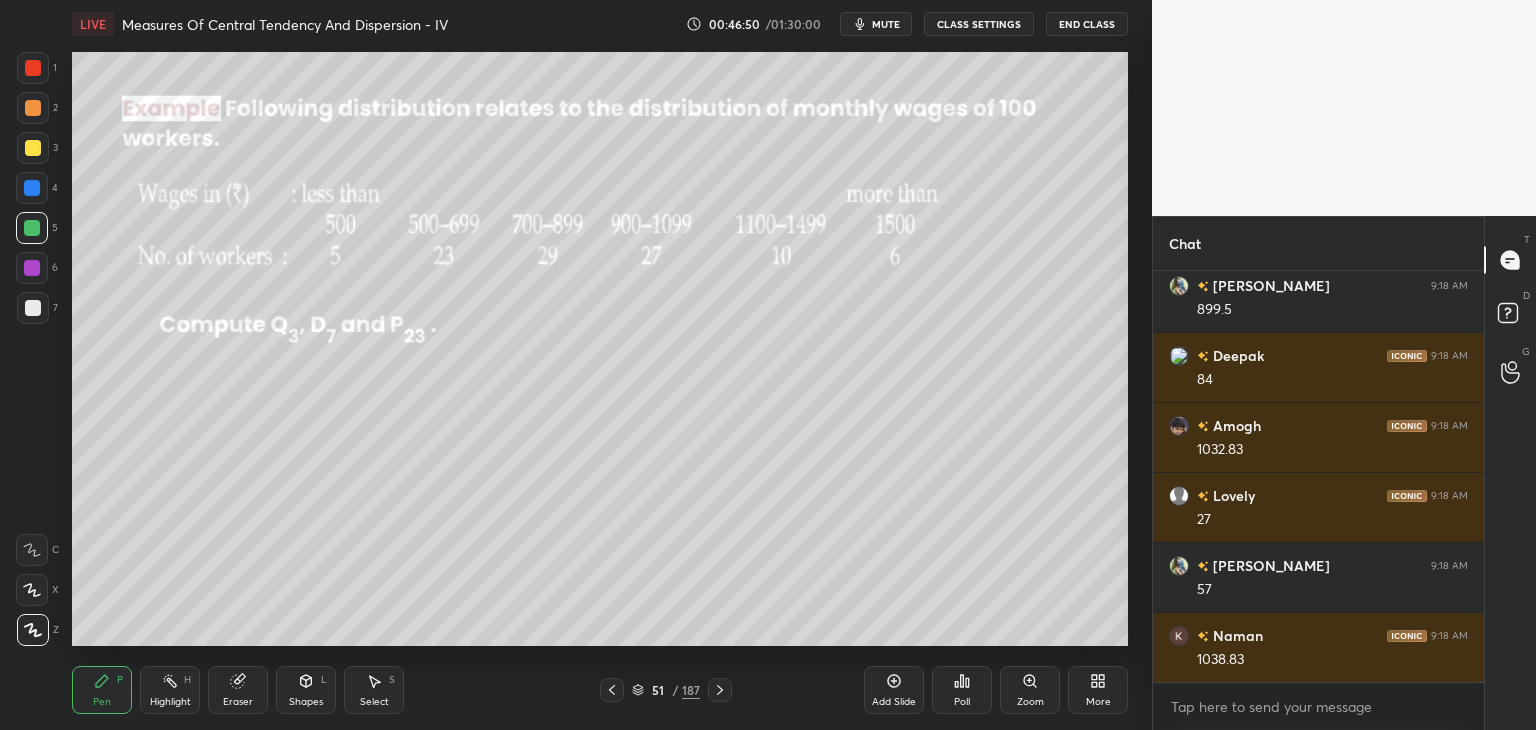 drag, startPoint x: 714, startPoint y: 694, endPoint x: 720, endPoint y: 646, distance: 48.373547 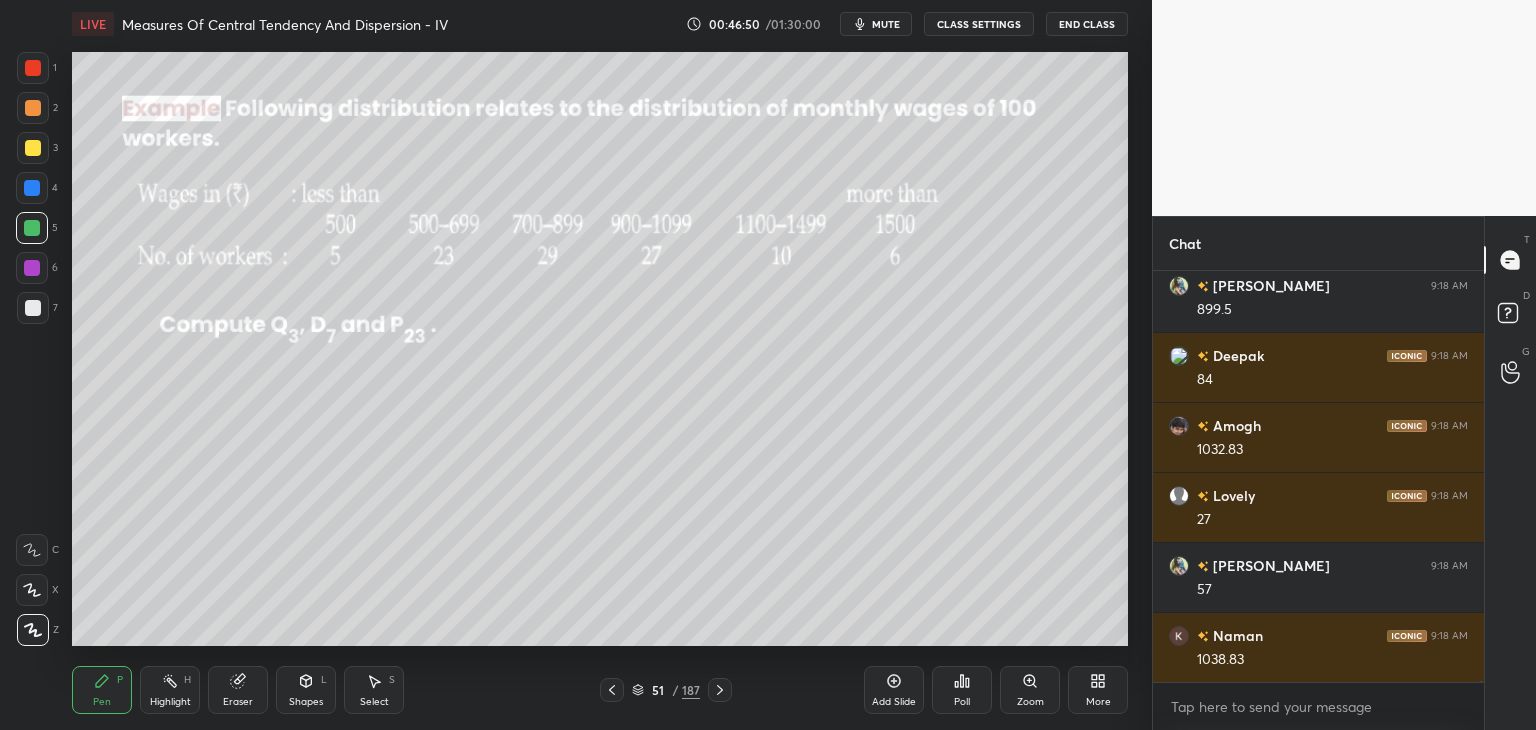 click 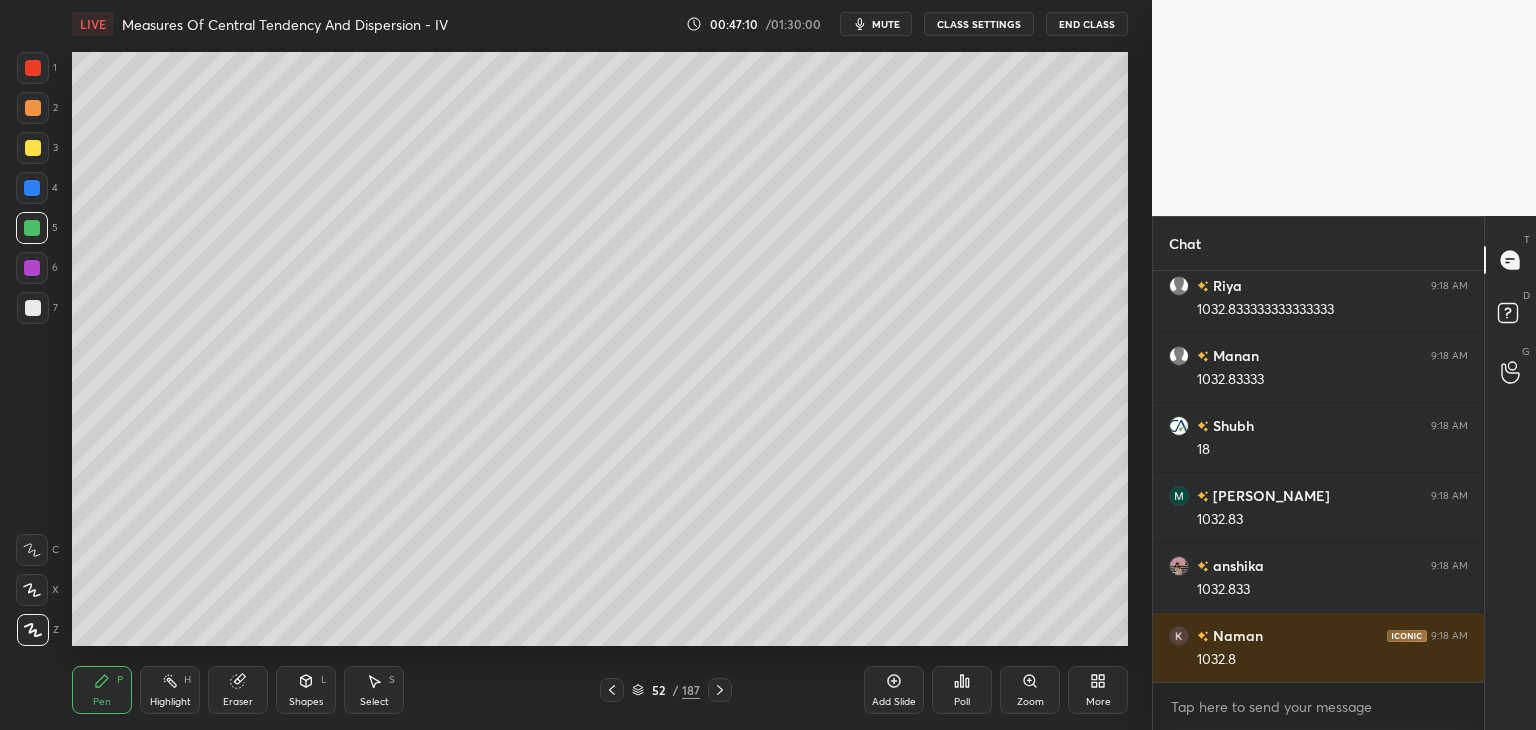 click on "Select" at bounding box center (374, 702) 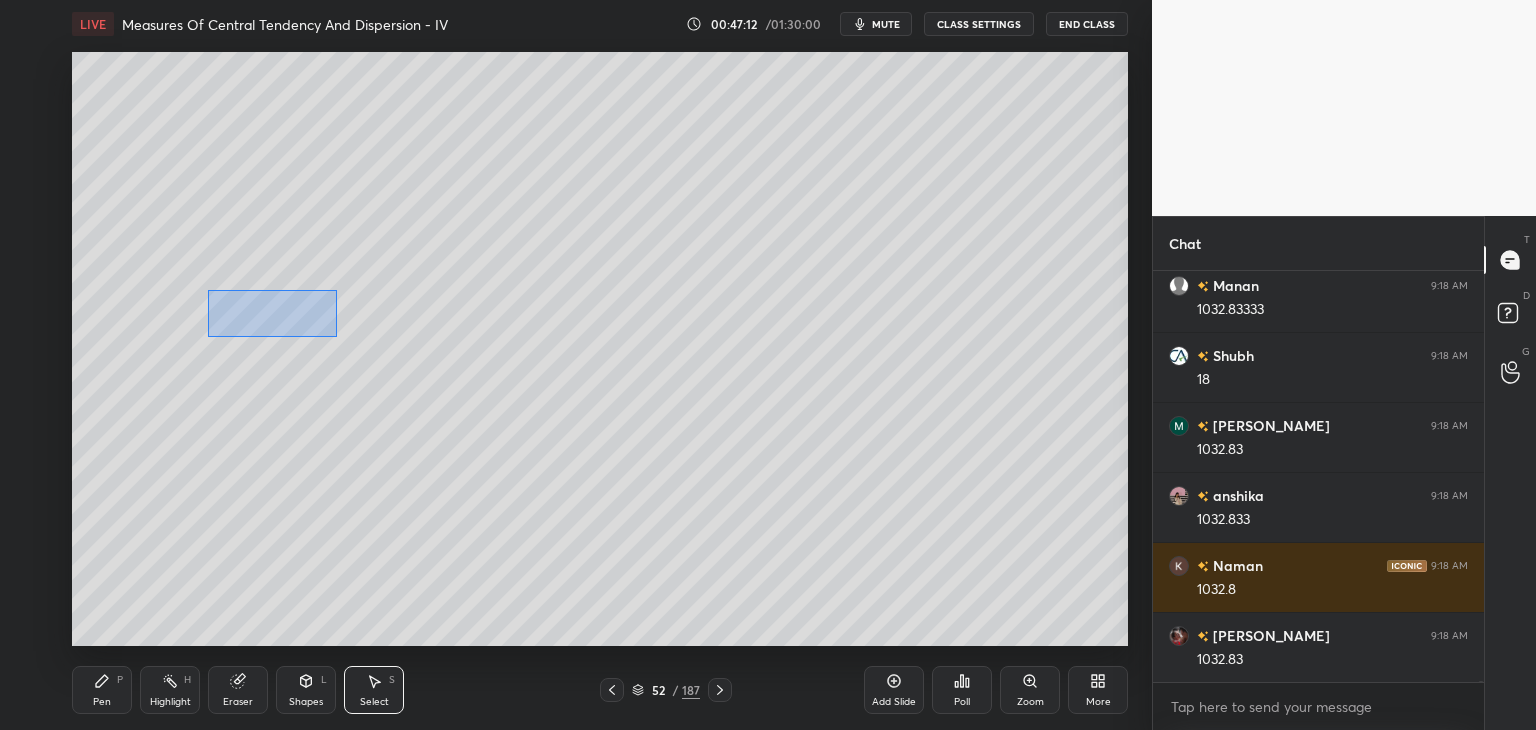 drag, startPoint x: 229, startPoint y: 314, endPoint x: 335, endPoint y: 337, distance: 108.46658 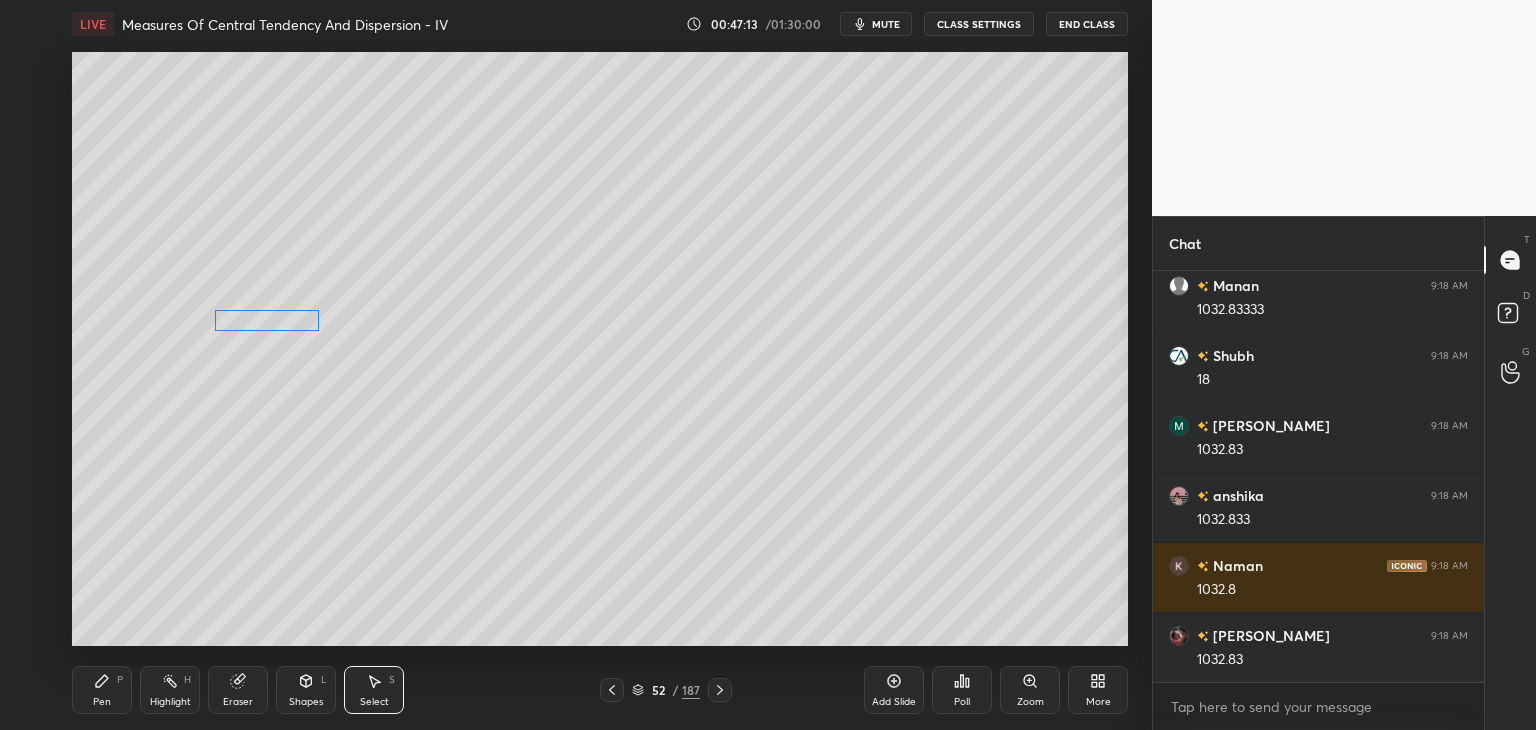 drag, startPoint x: 284, startPoint y: 321, endPoint x: 269, endPoint y: 344, distance: 27.45906 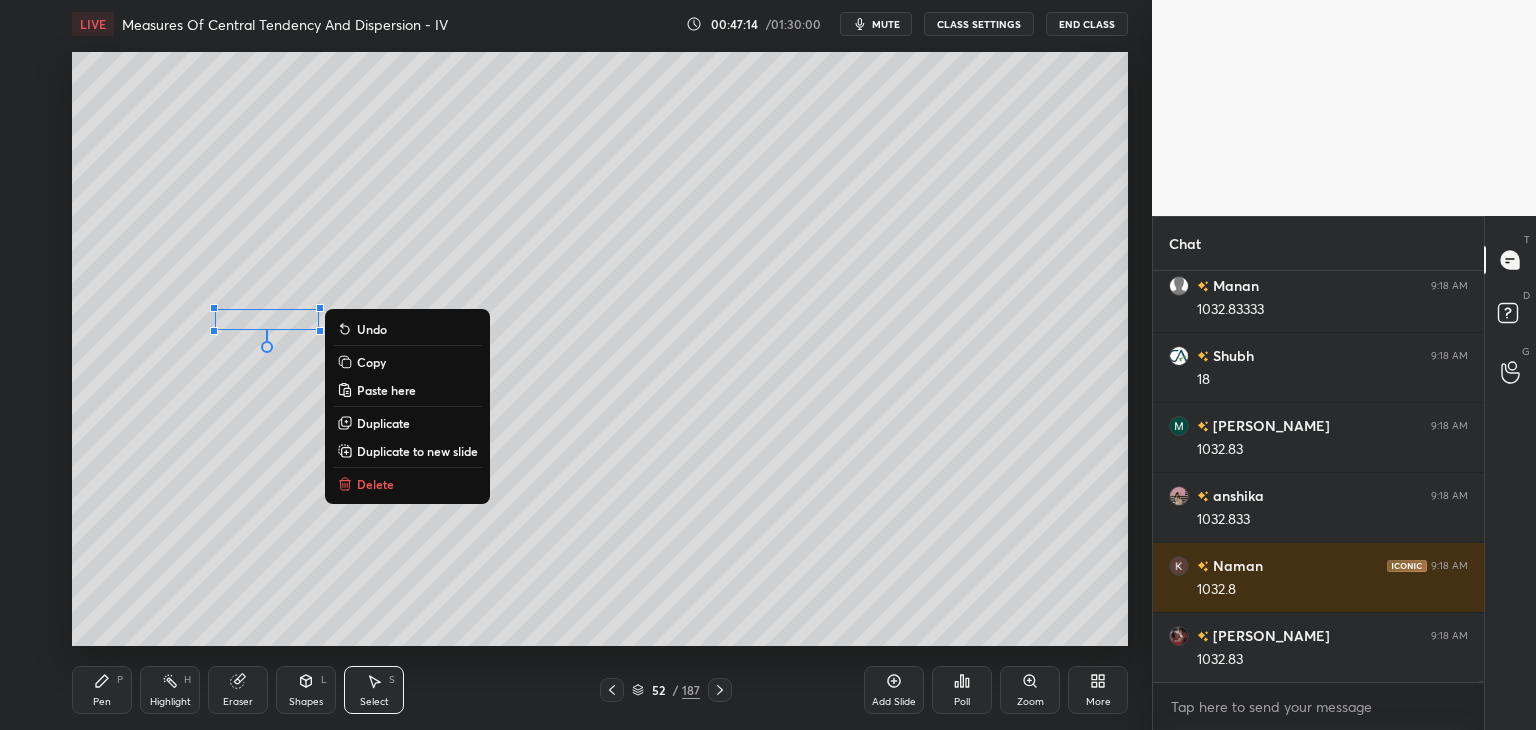 click on "0 ° Undo Copy Paste here Duplicate Duplicate to new slide Delete" at bounding box center [600, 349] 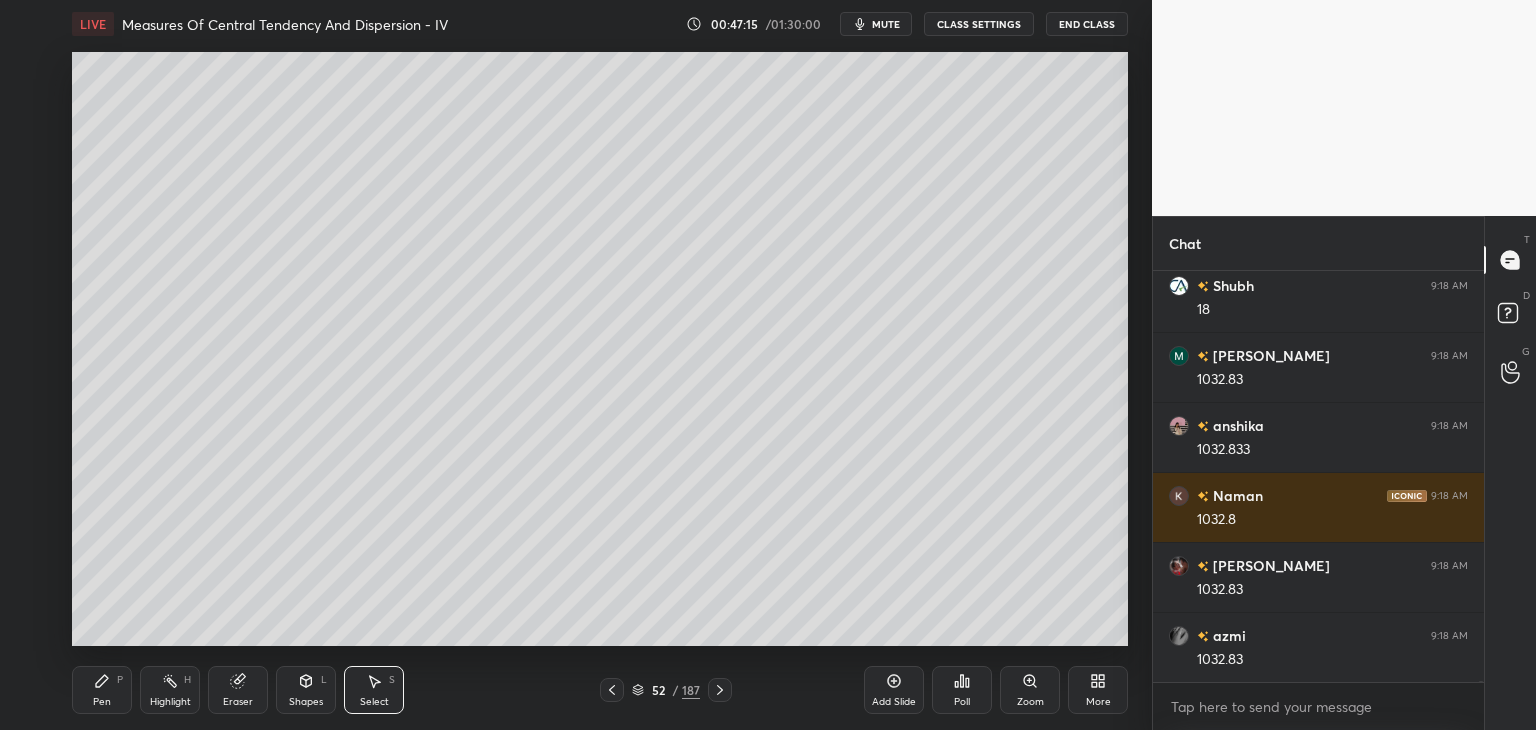 drag, startPoint x: 97, startPoint y: 690, endPoint x: 97, endPoint y: 670, distance: 20 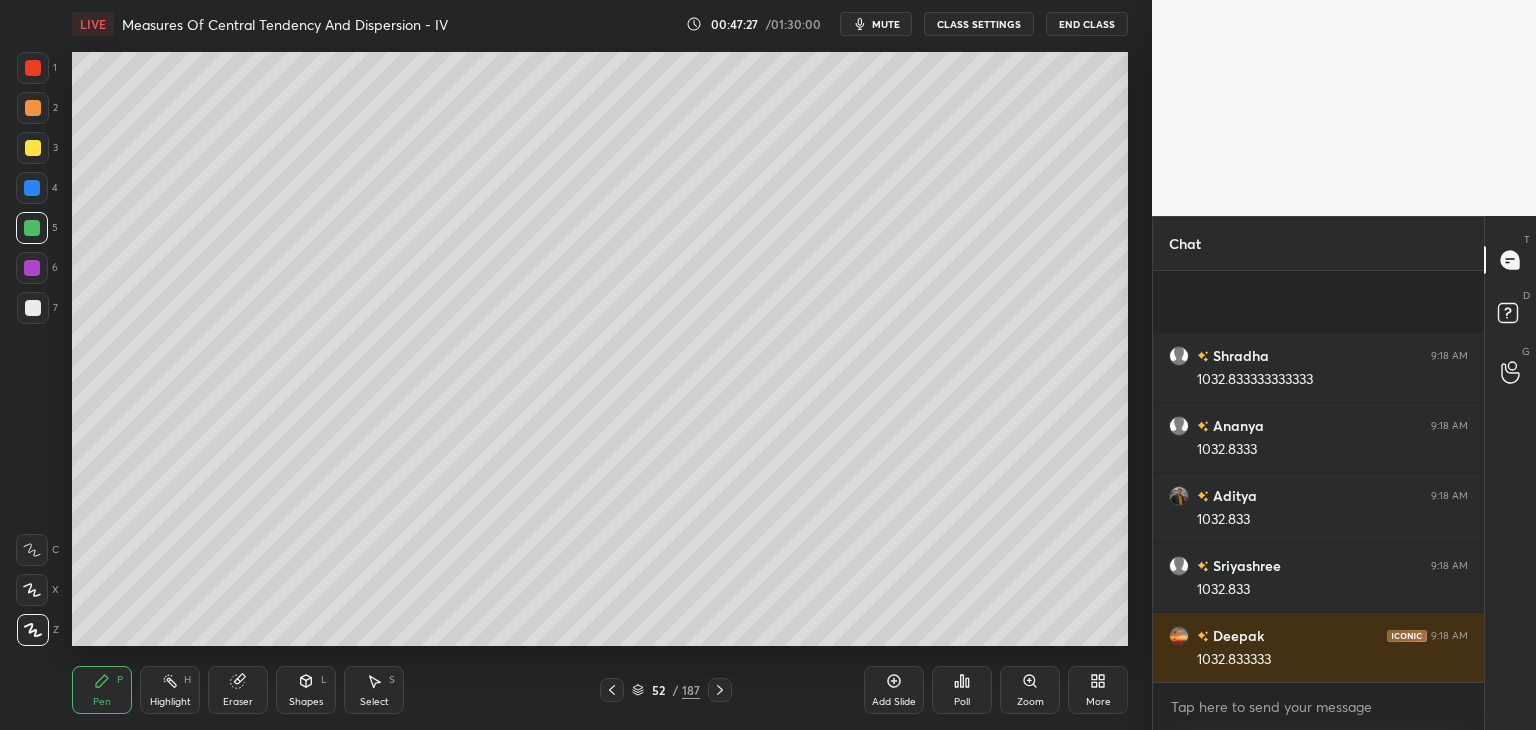scroll, scrollTop: 166718, scrollLeft: 0, axis: vertical 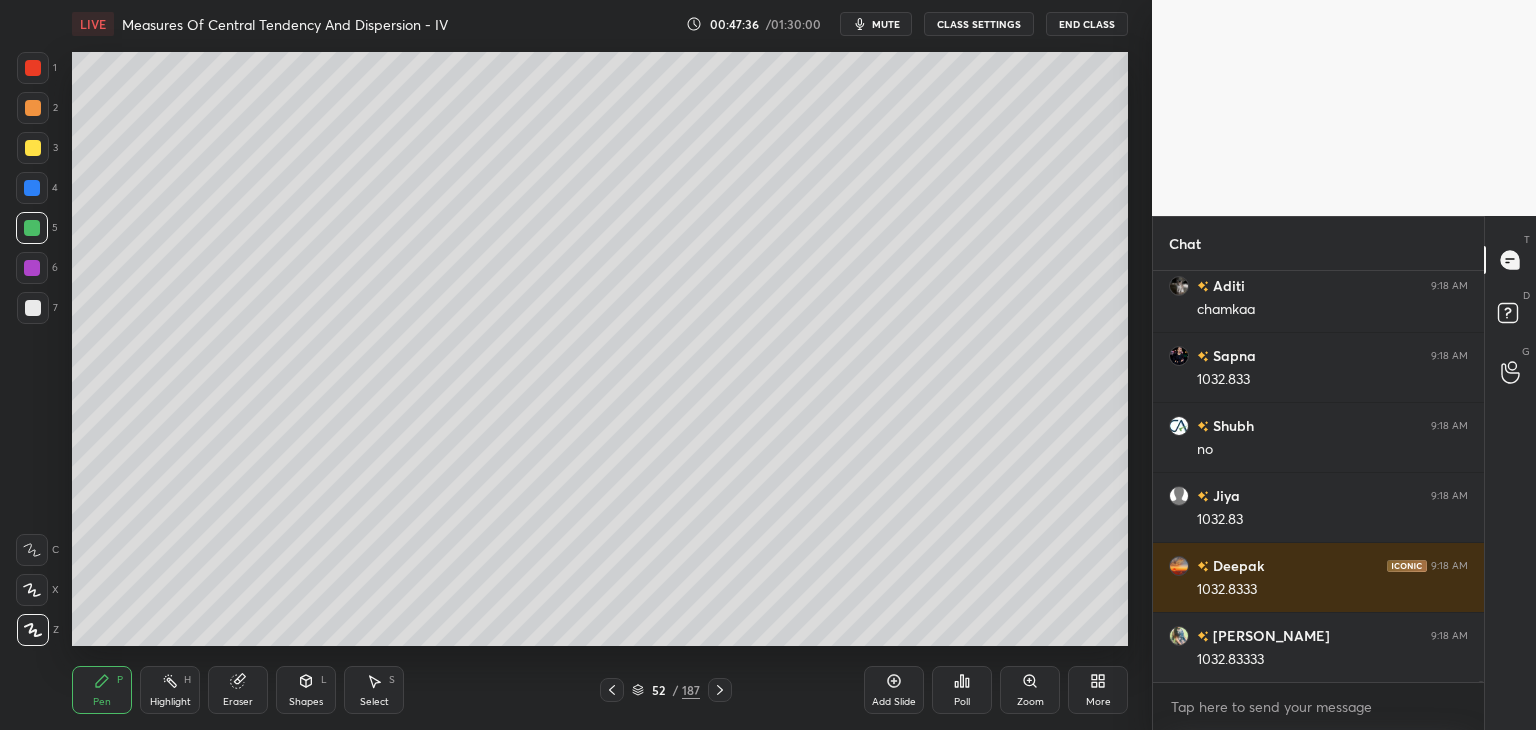 click 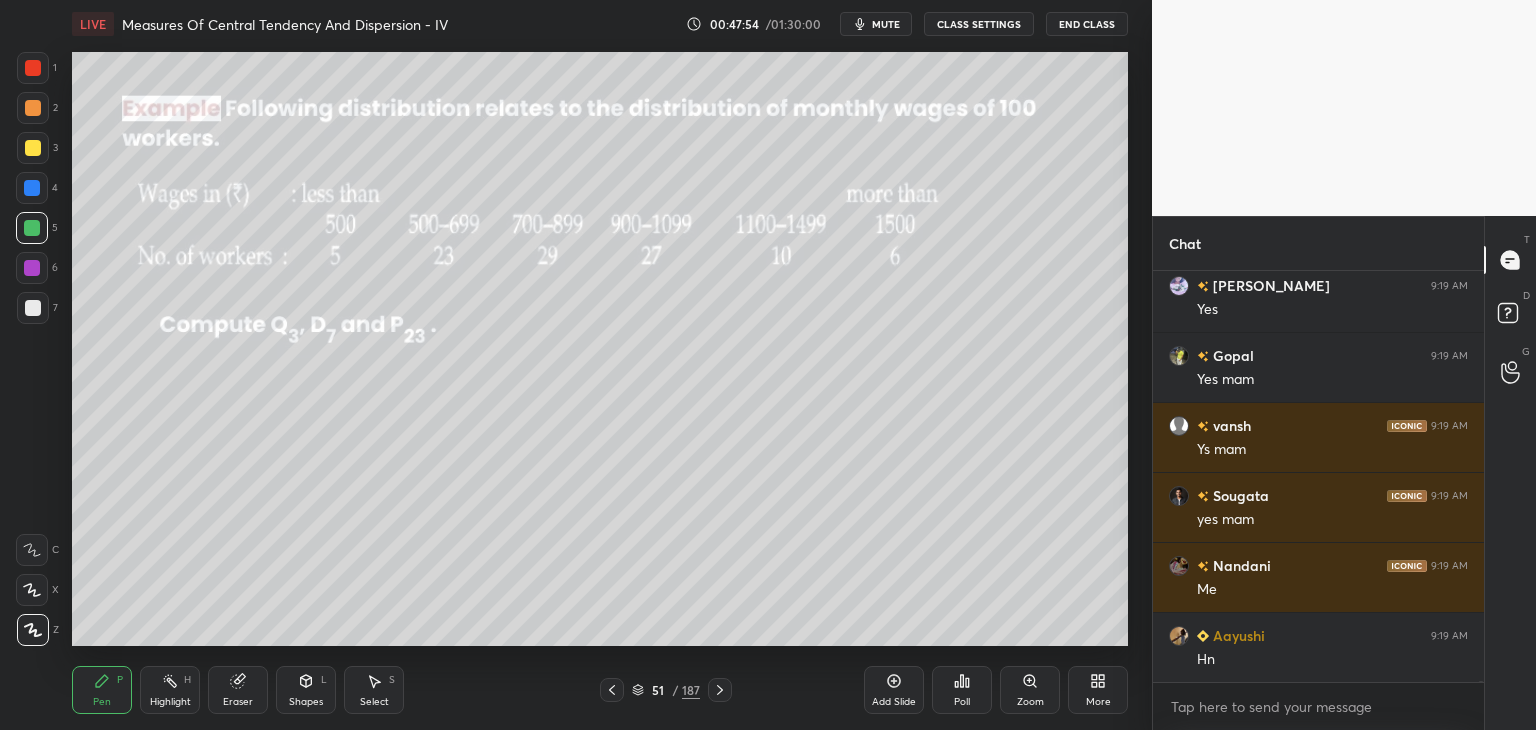 click 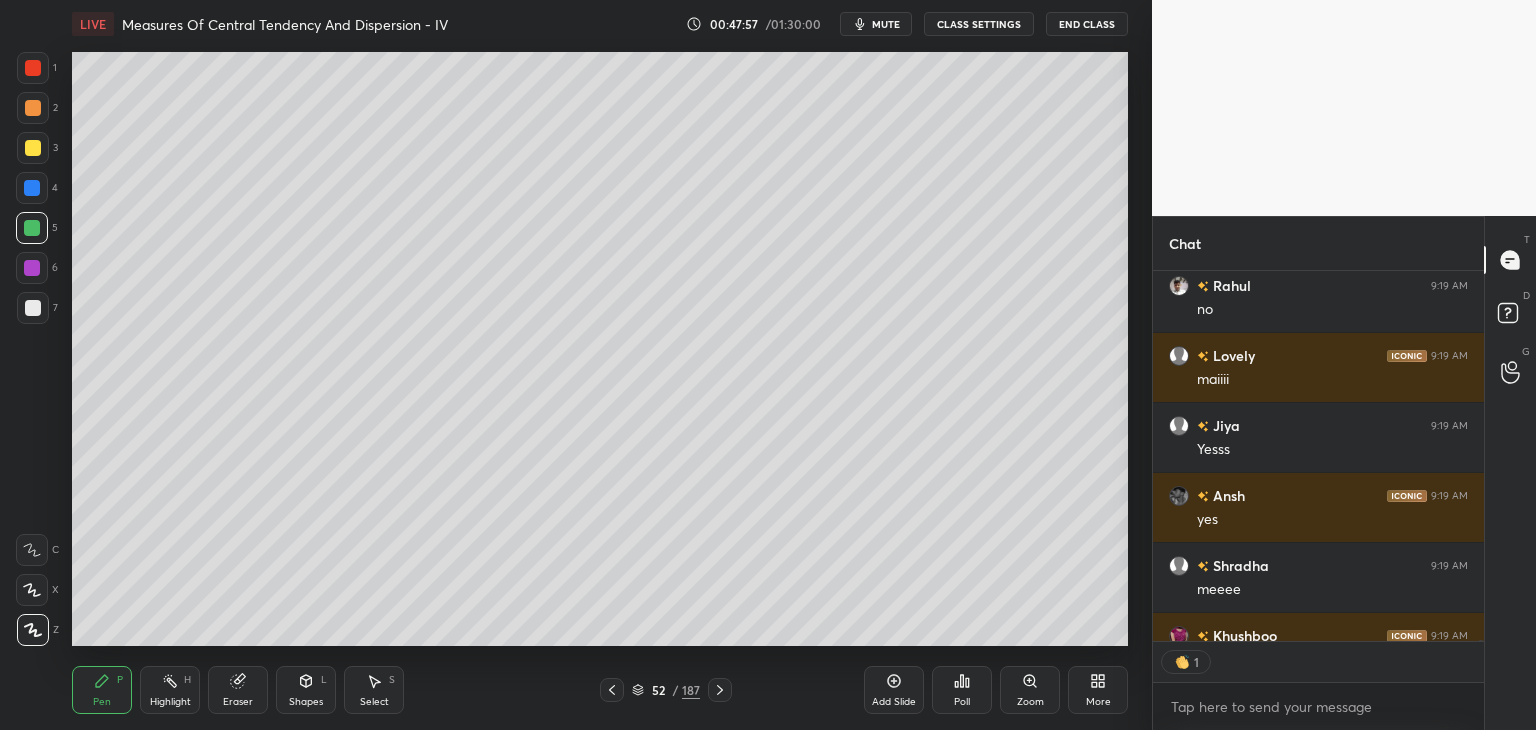 click 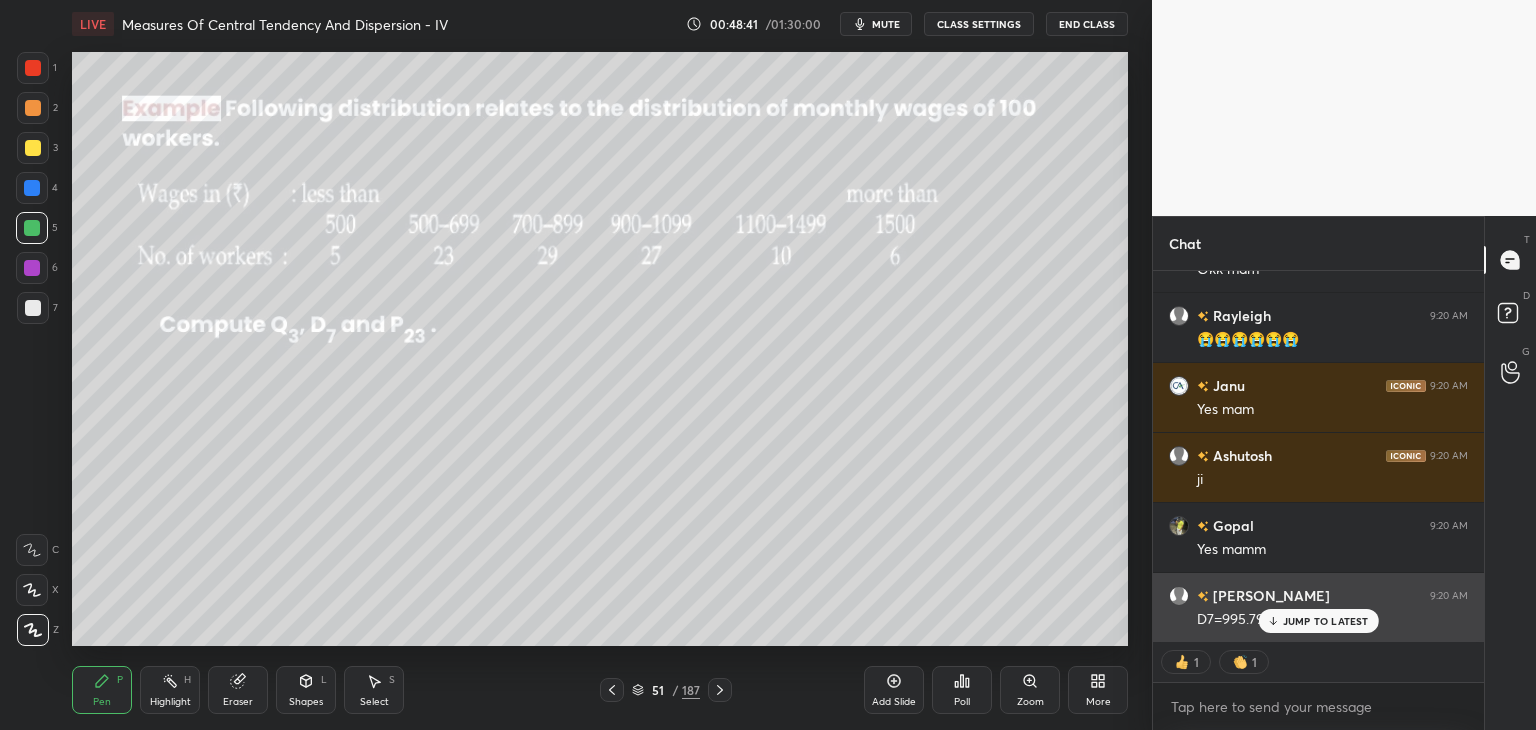 click on "[PERSON_NAME] 9:20 AM D7=995.797,p23=656.02 ?" at bounding box center (1318, 607) 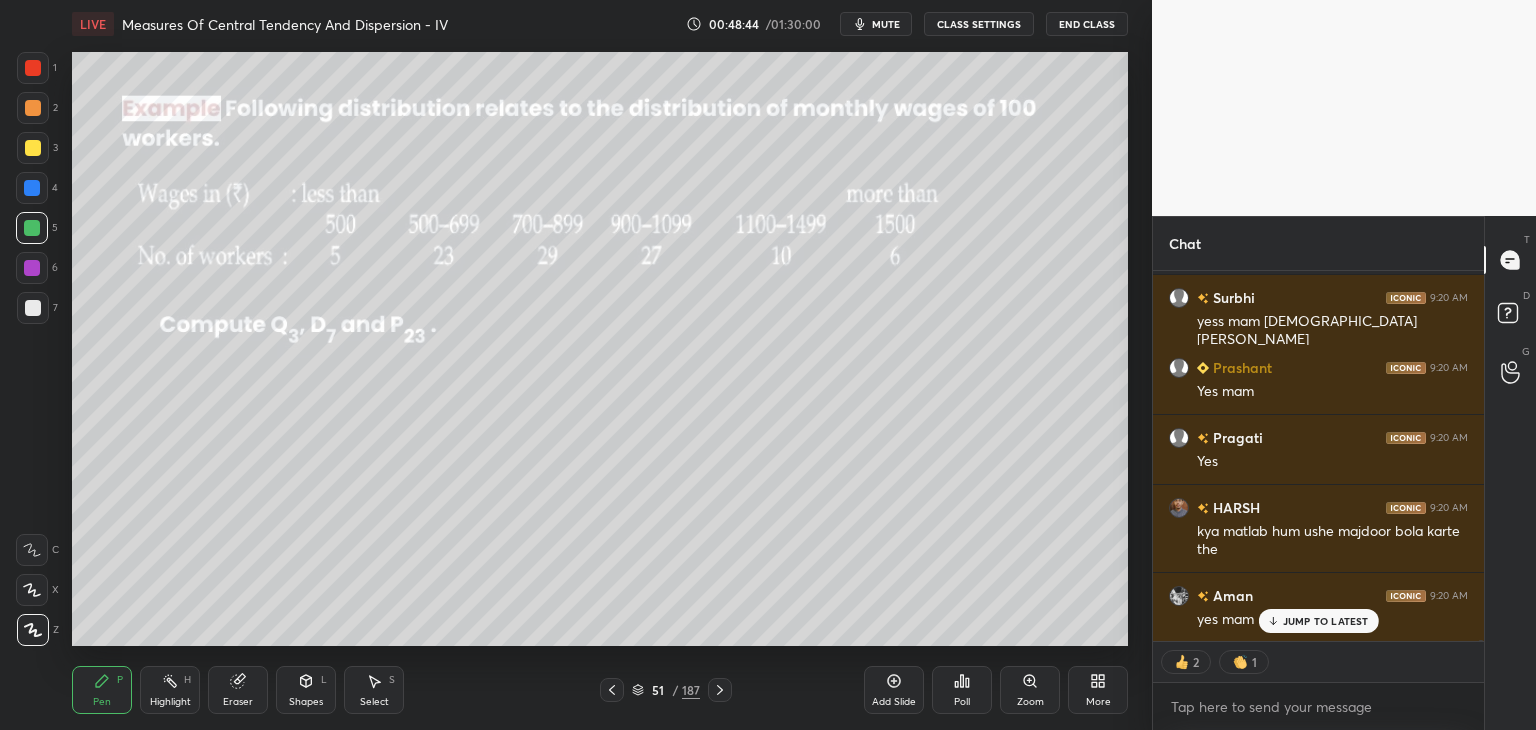 click 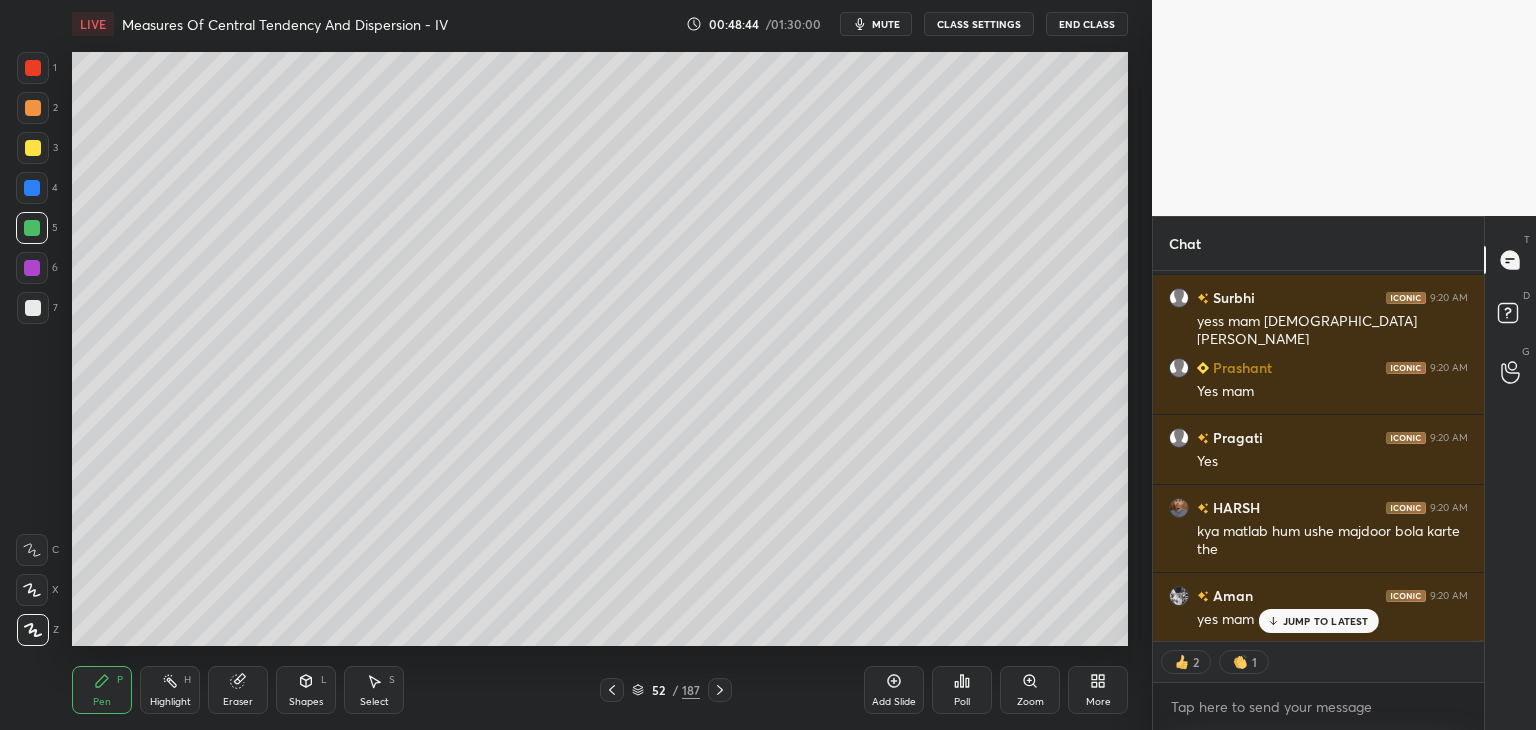click 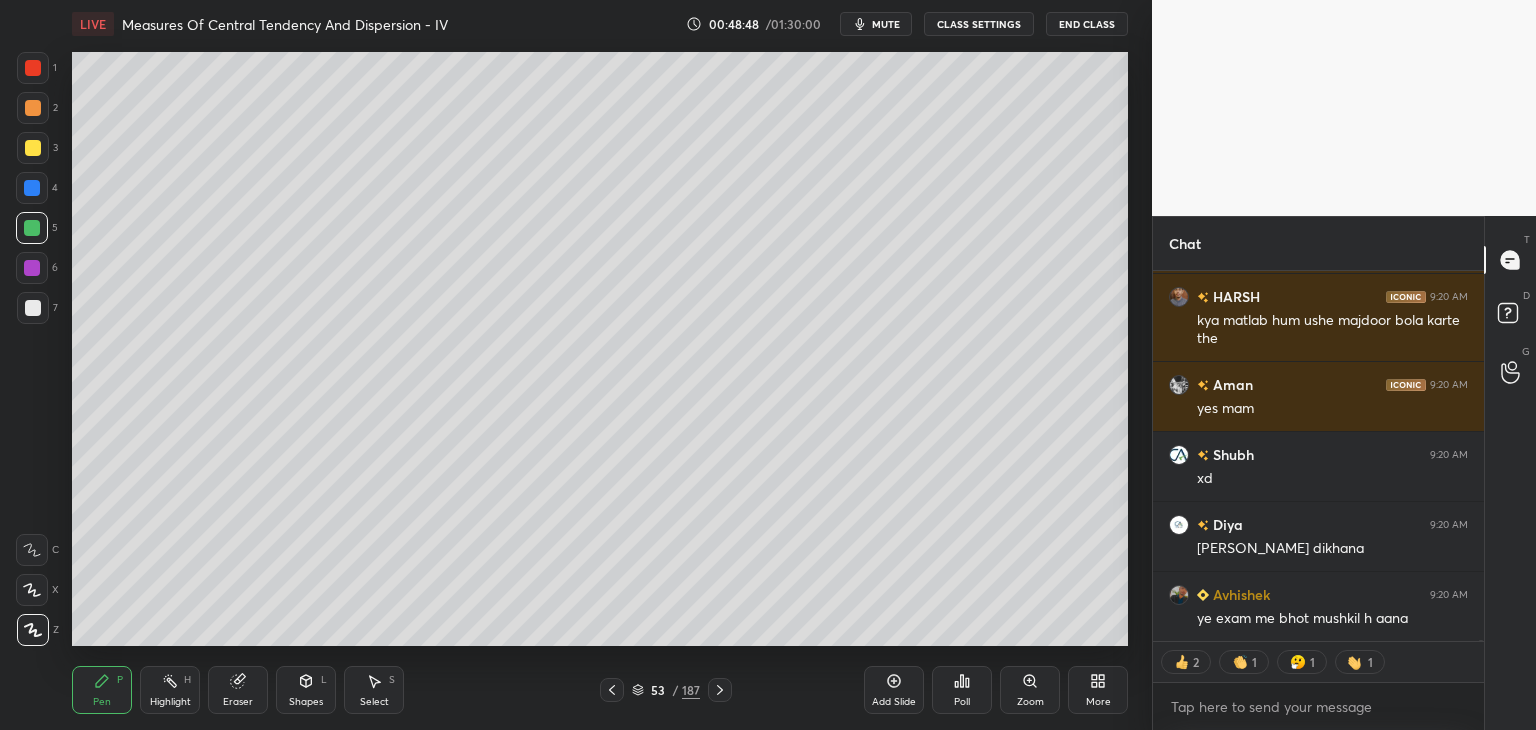 click 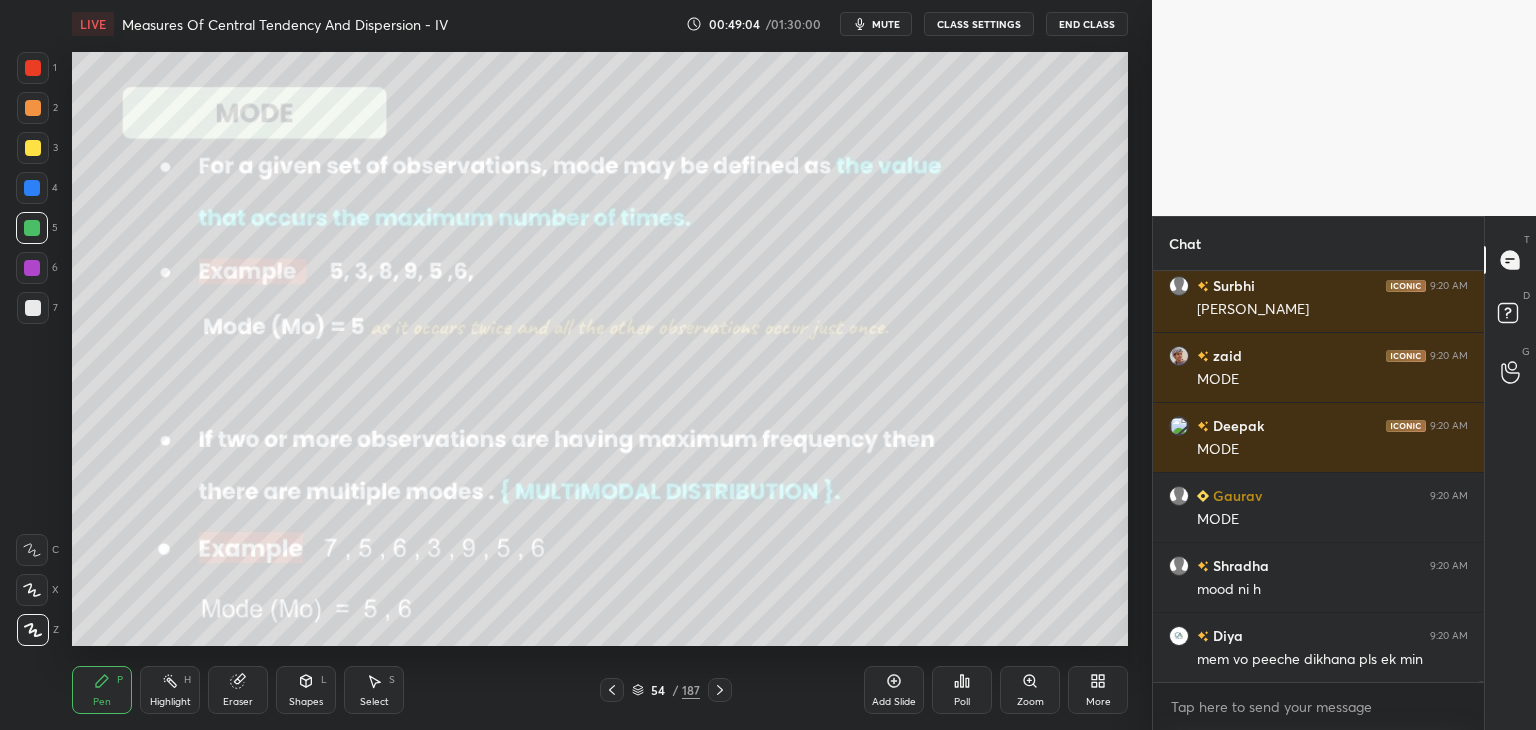 click 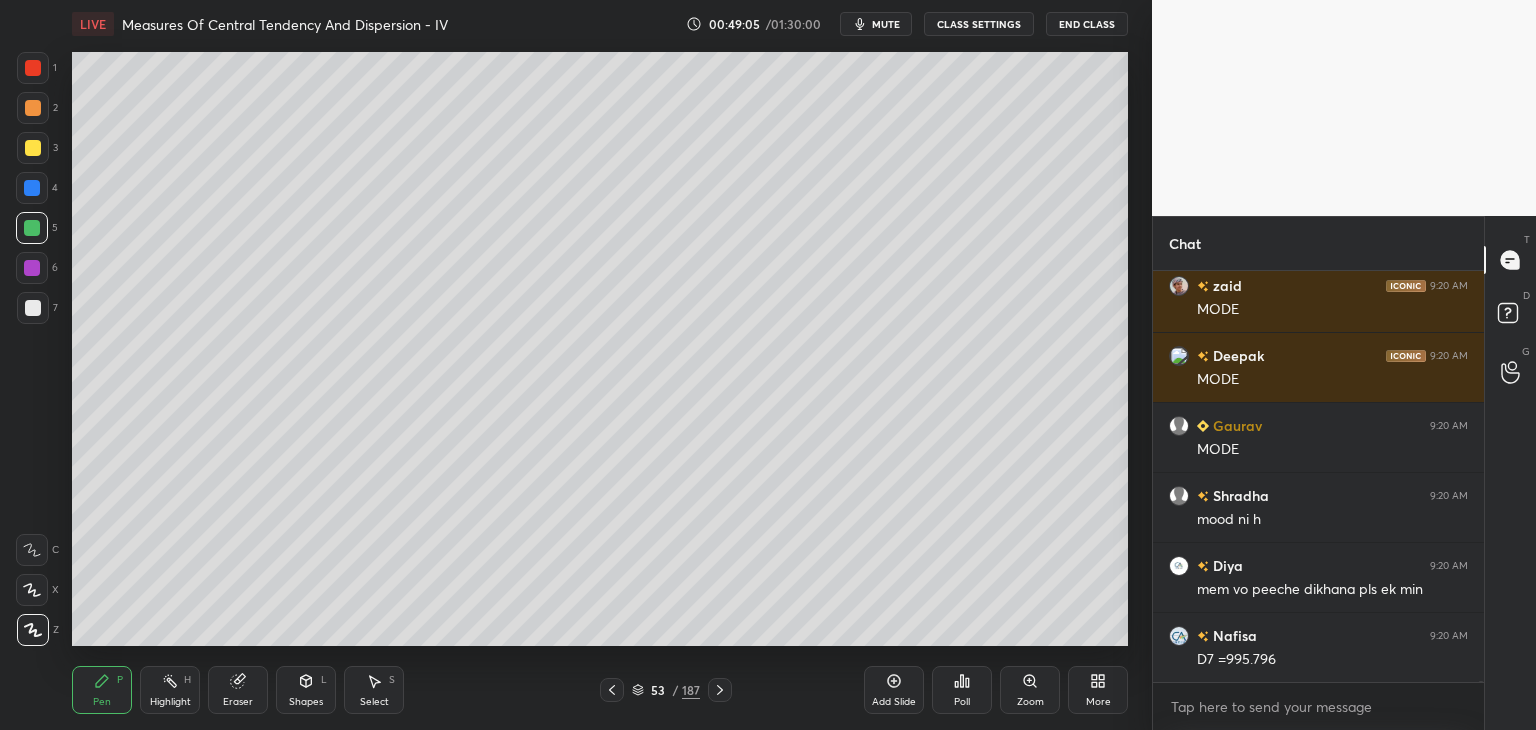 click 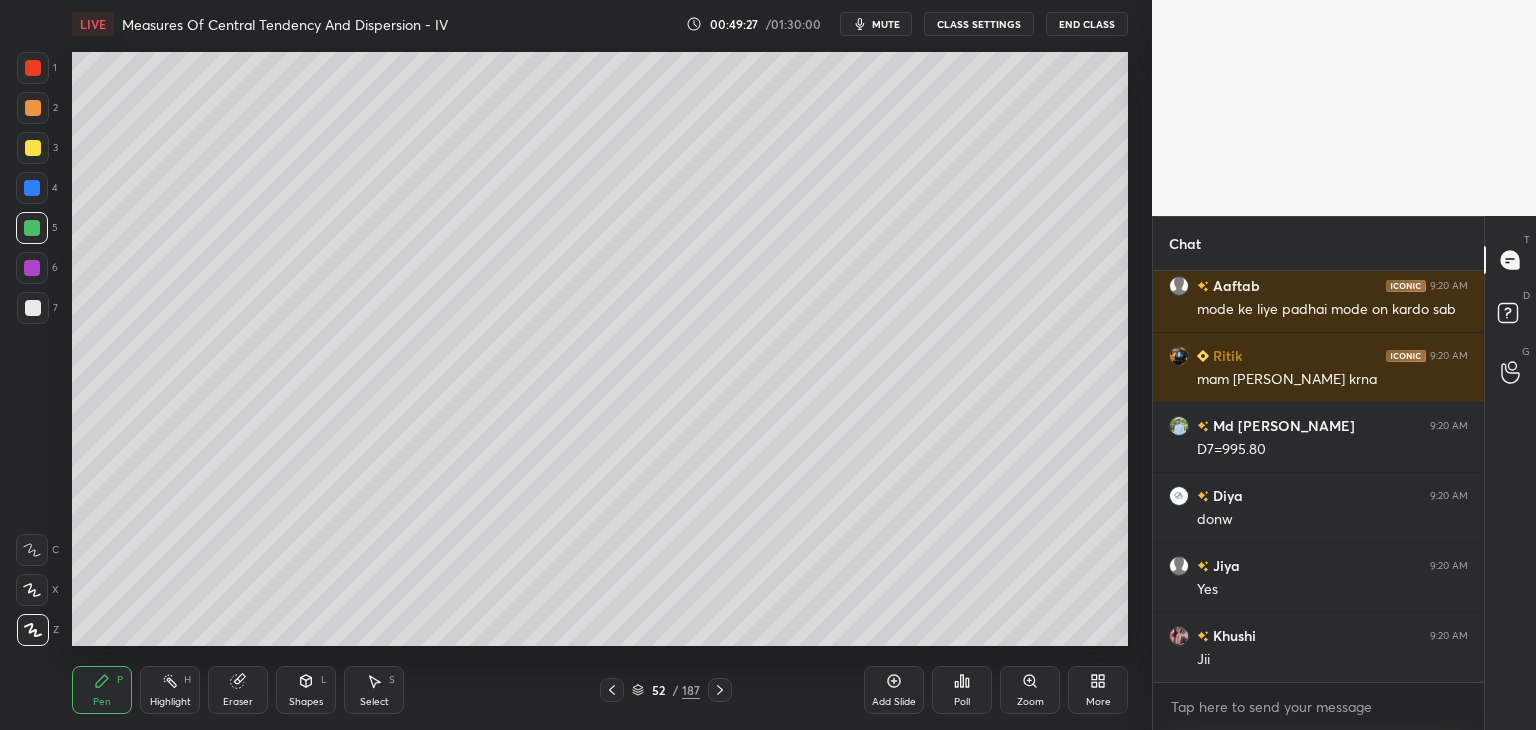 click 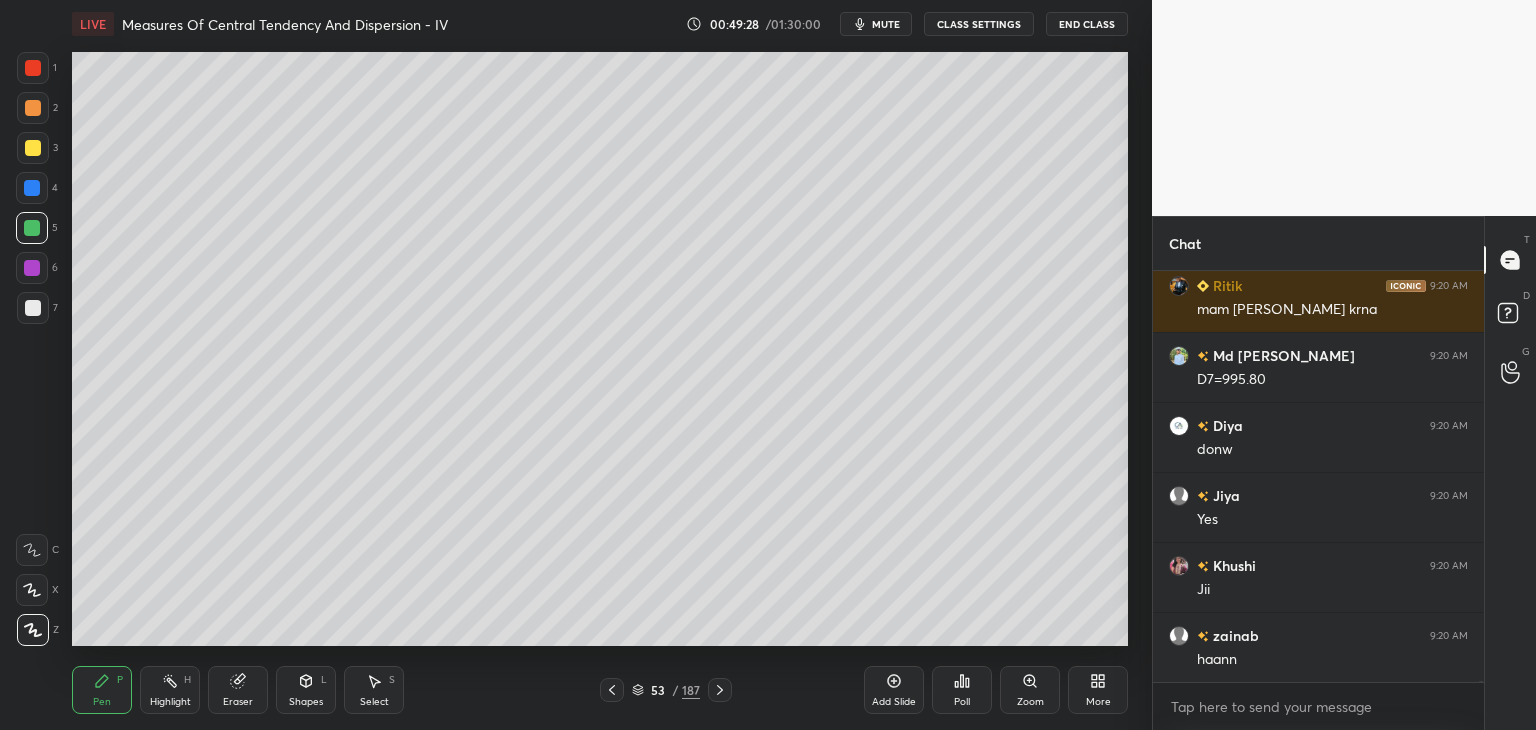 click at bounding box center (720, 690) 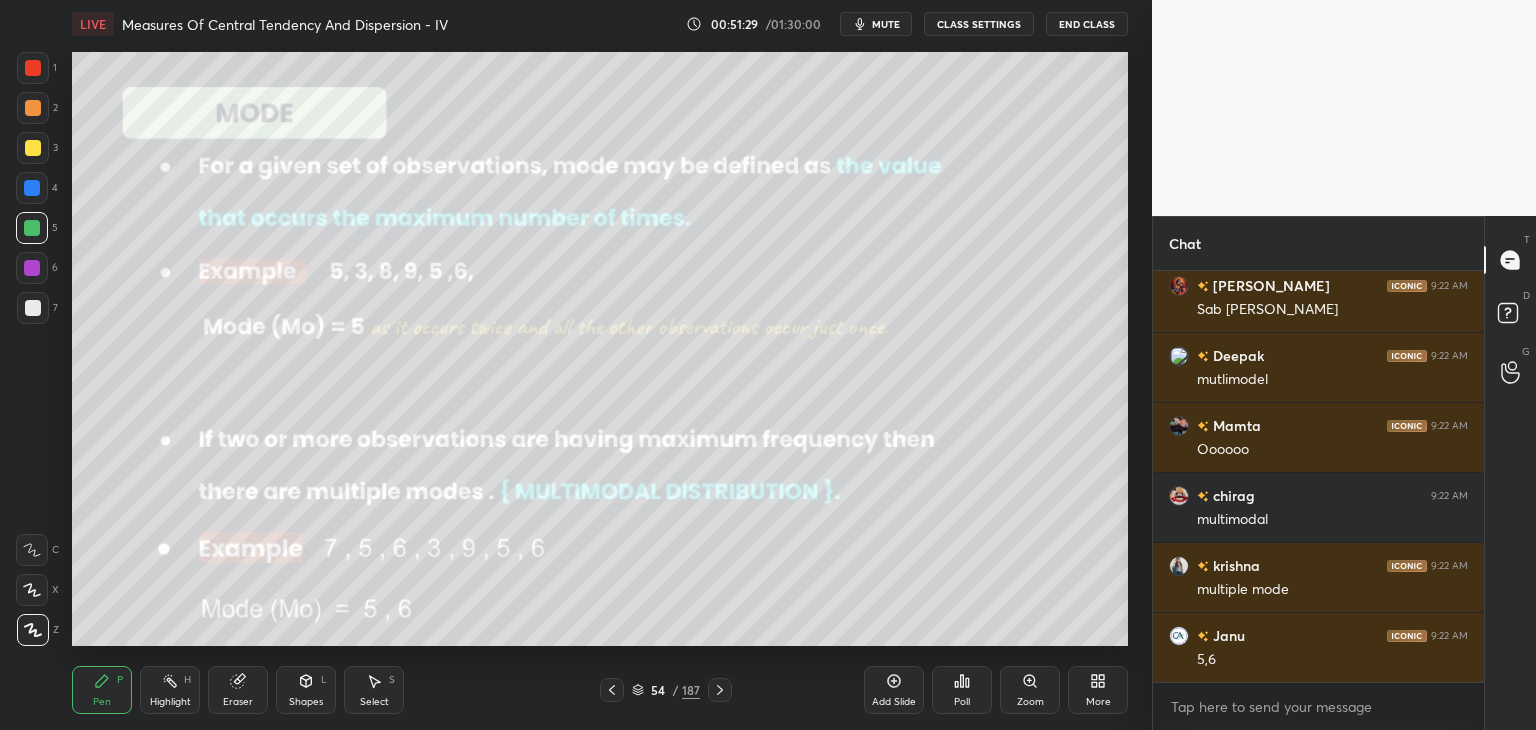 click 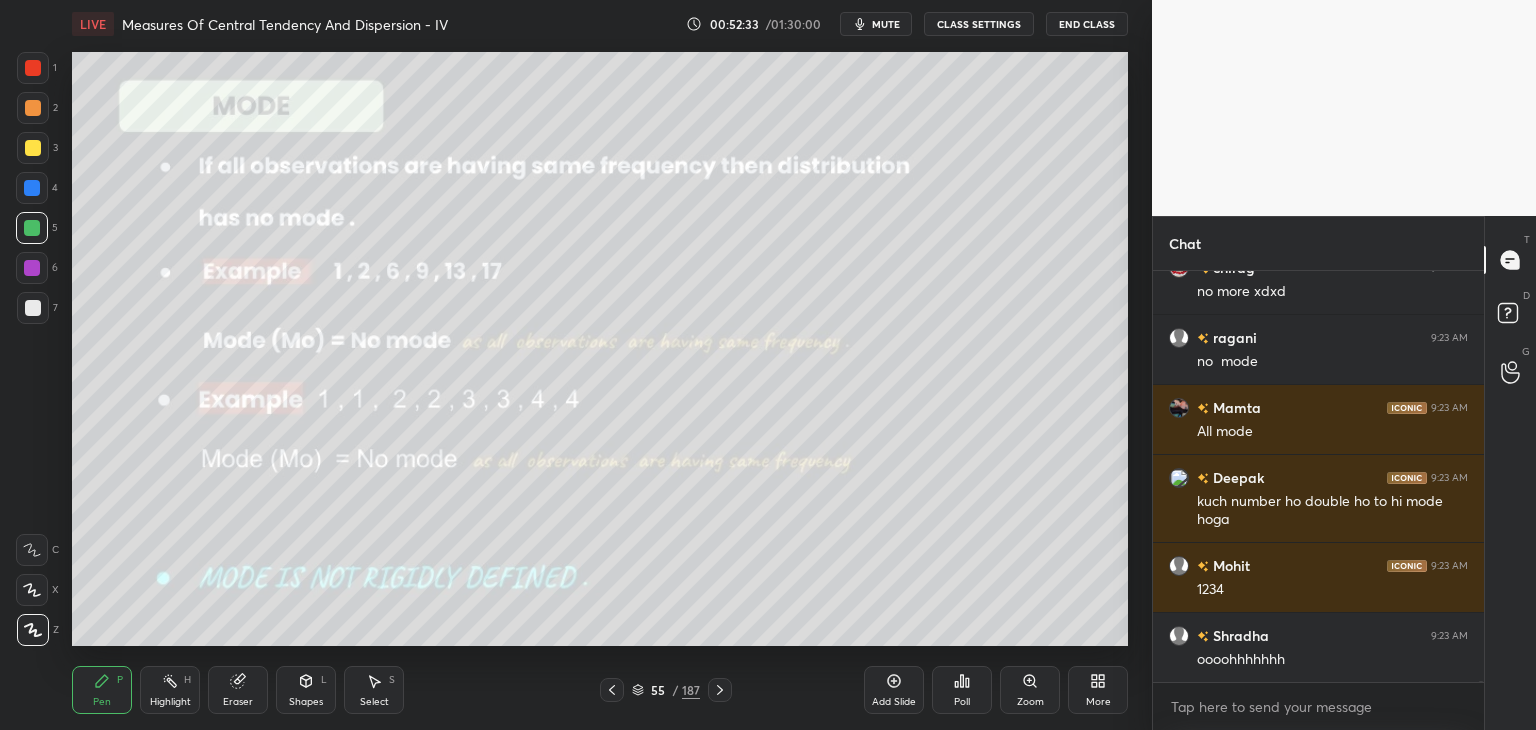 click on "Eraser" at bounding box center (238, 702) 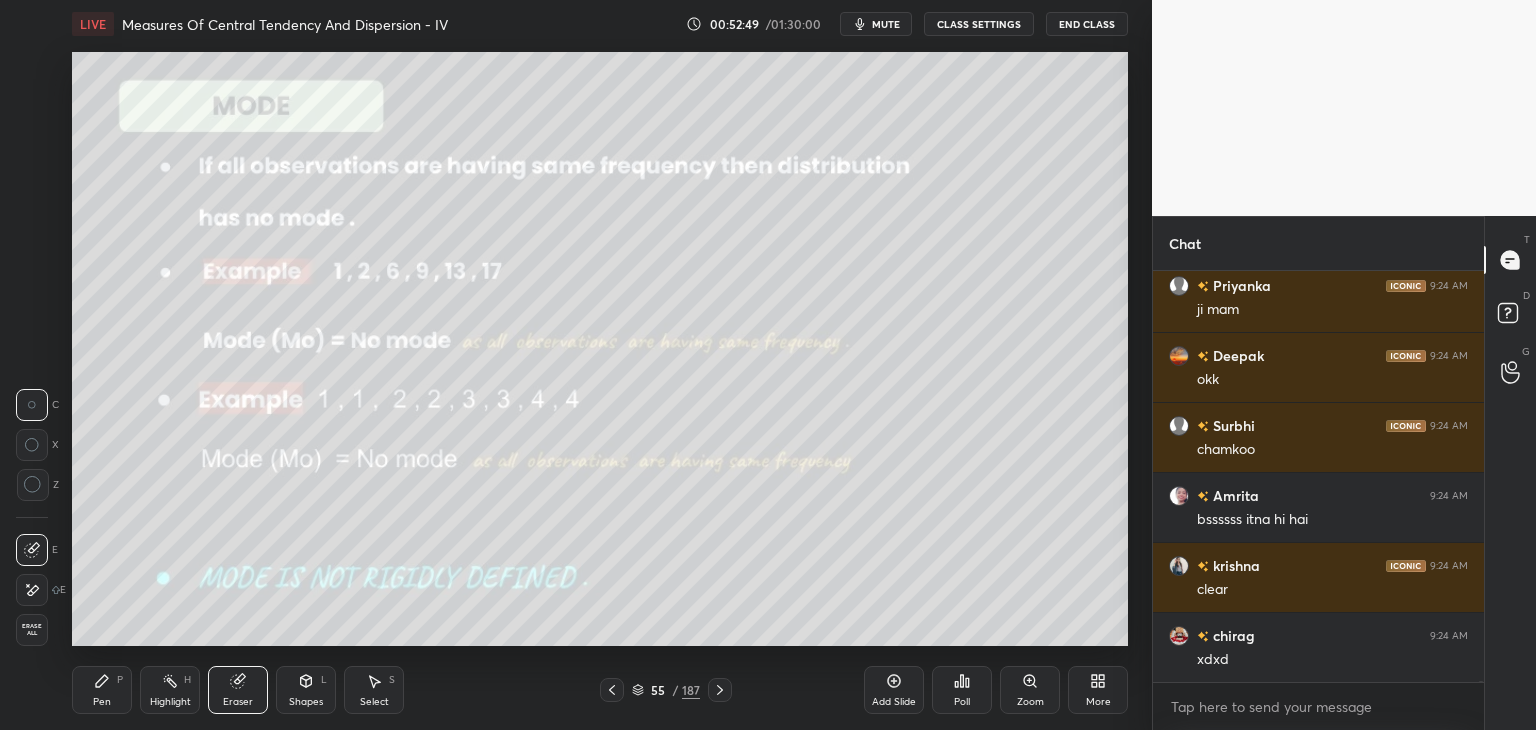 click on "Pen" at bounding box center [102, 702] 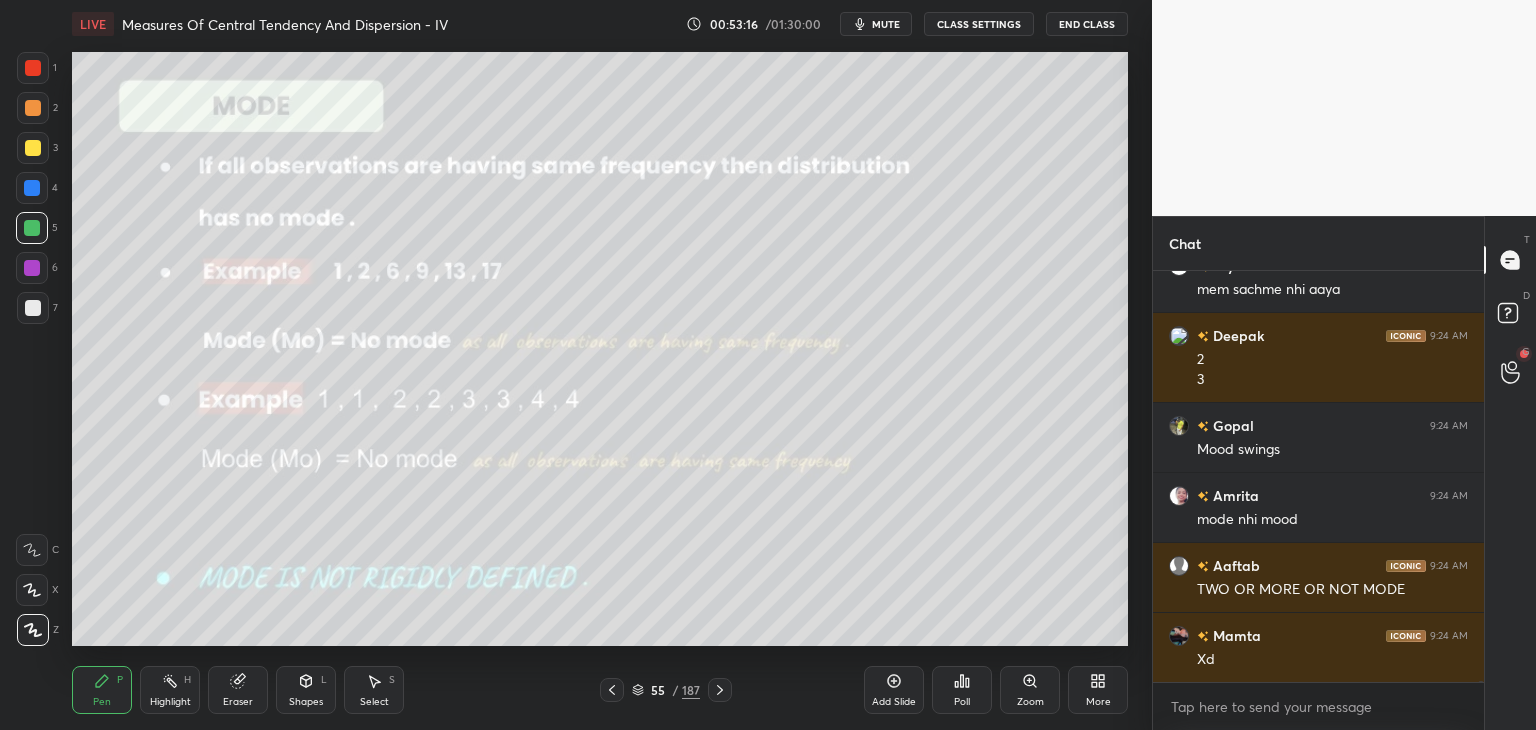 scroll, scrollTop: 190458, scrollLeft: 0, axis: vertical 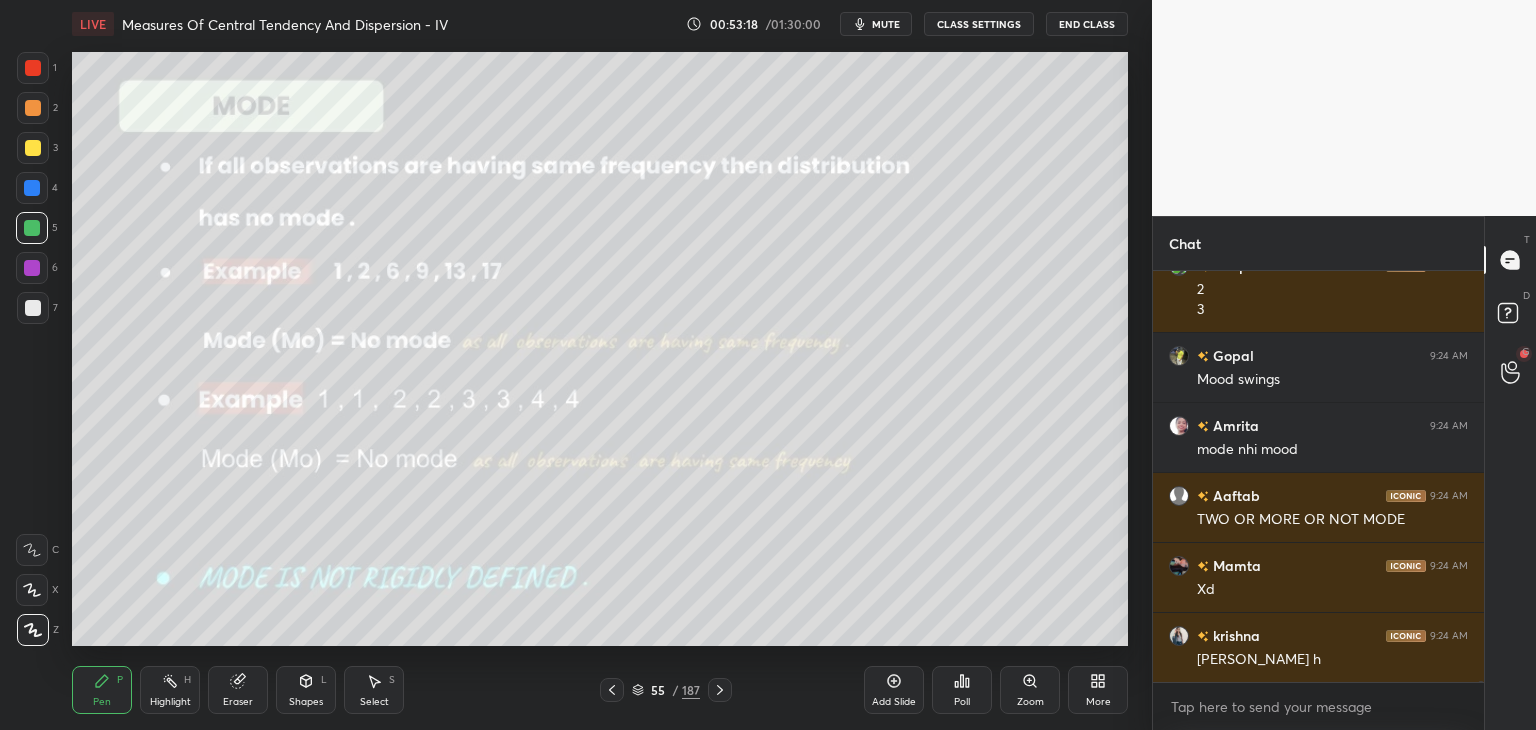 drag, startPoint x: 228, startPoint y: 701, endPoint x: 216, endPoint y: 689, distance: 16.970562 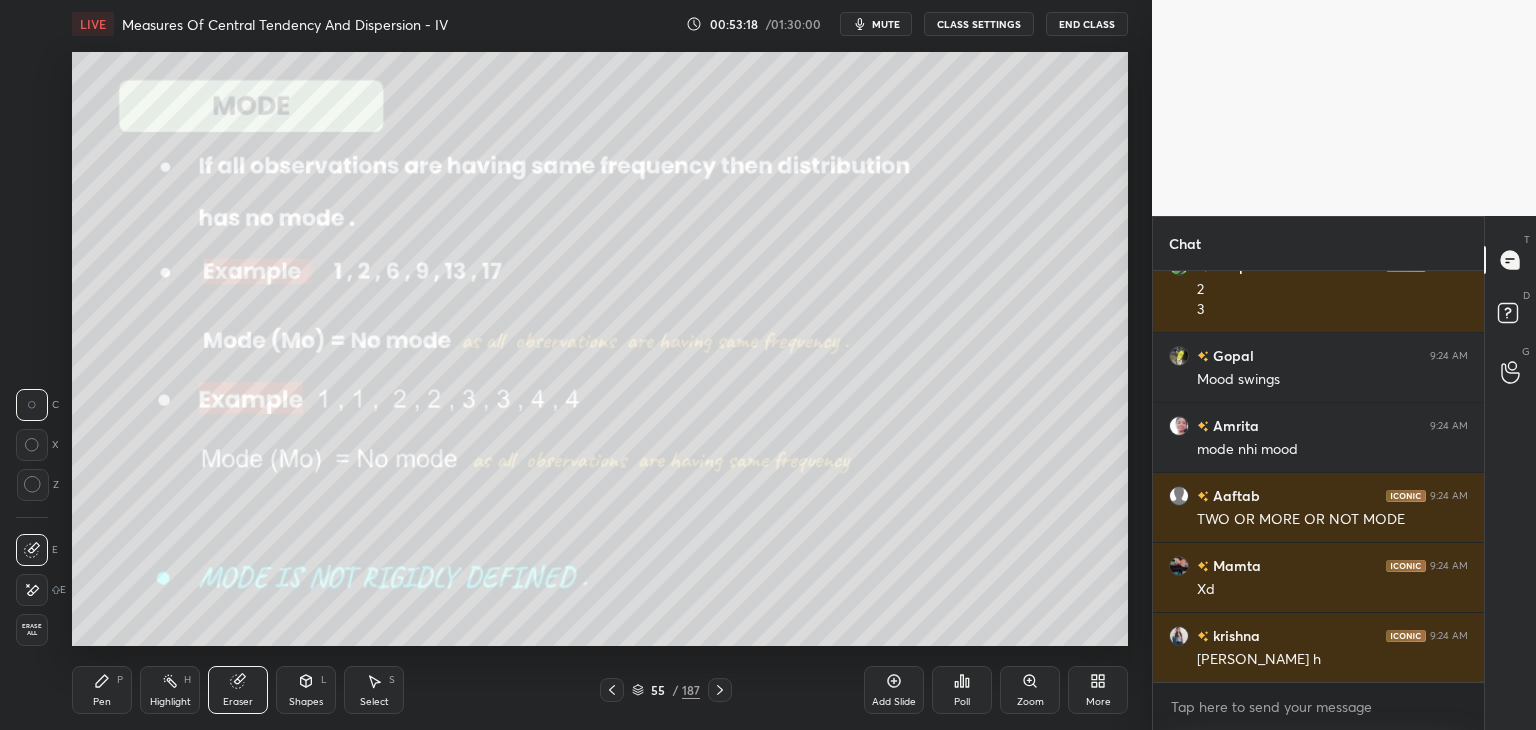 scroll, scrollTop: 190528, scrollLeft: 0, axis: vertical 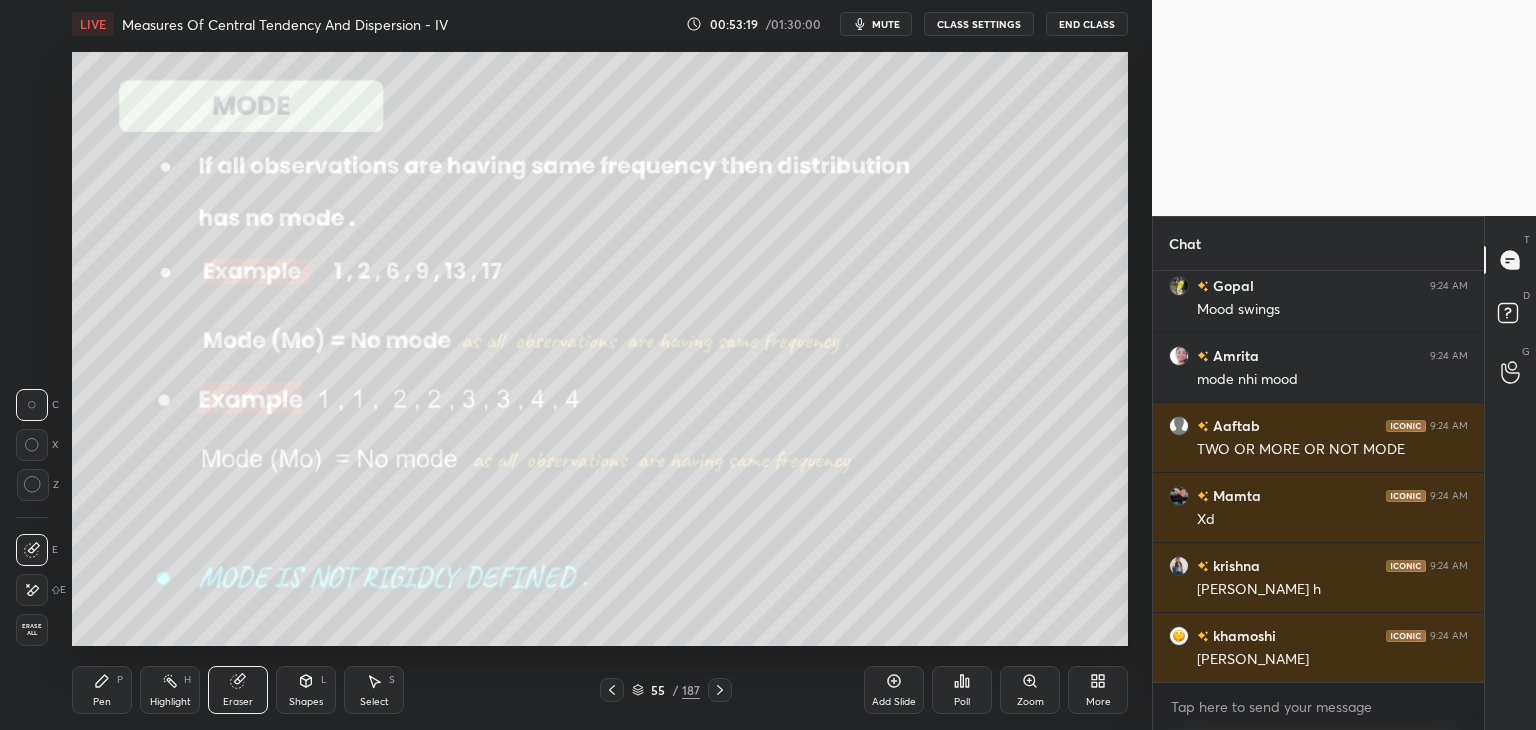 drag, startPoint x: 31, startPoint y: 624, endPoint x: 52, endPoint y: 635, distance: 23.70654 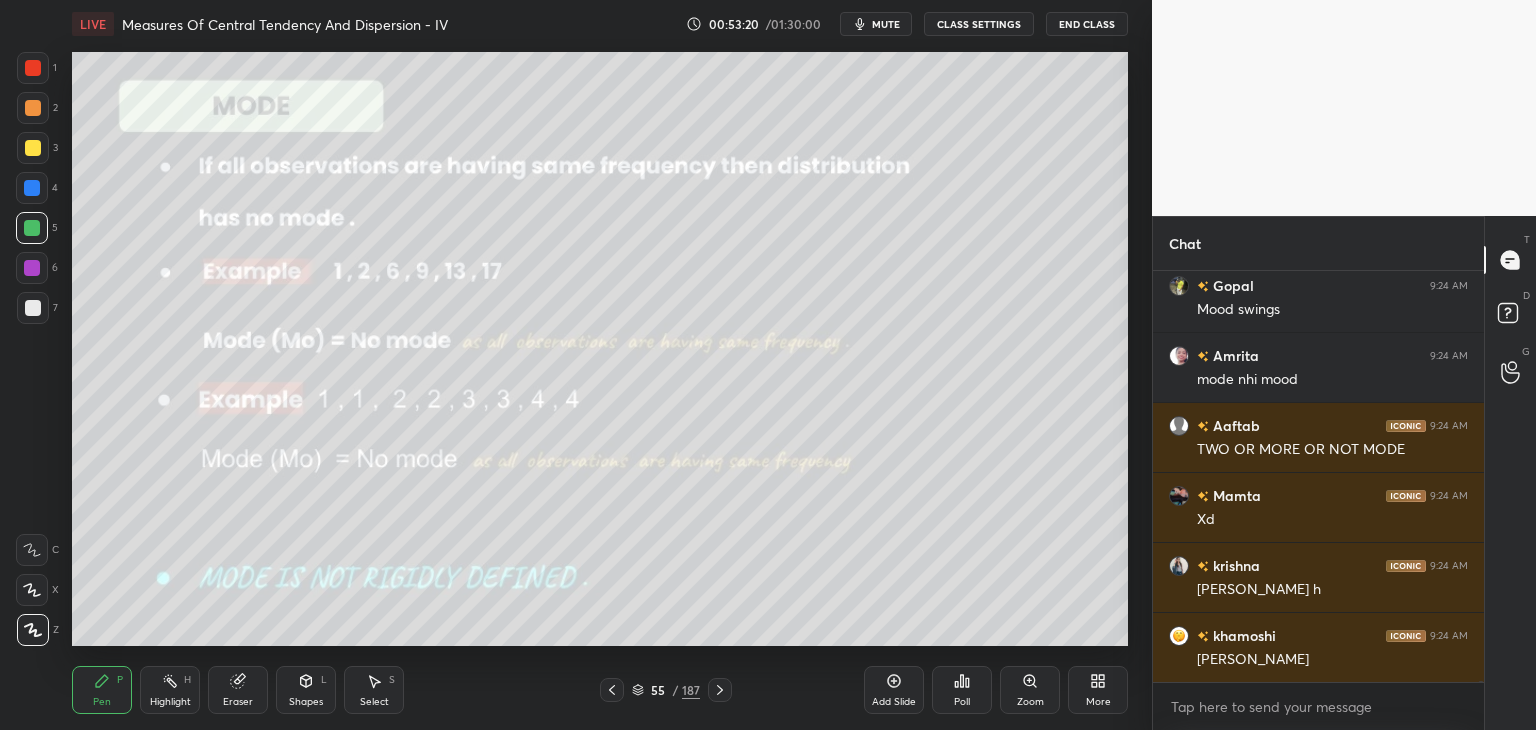 click at bounding box center [612, 690] 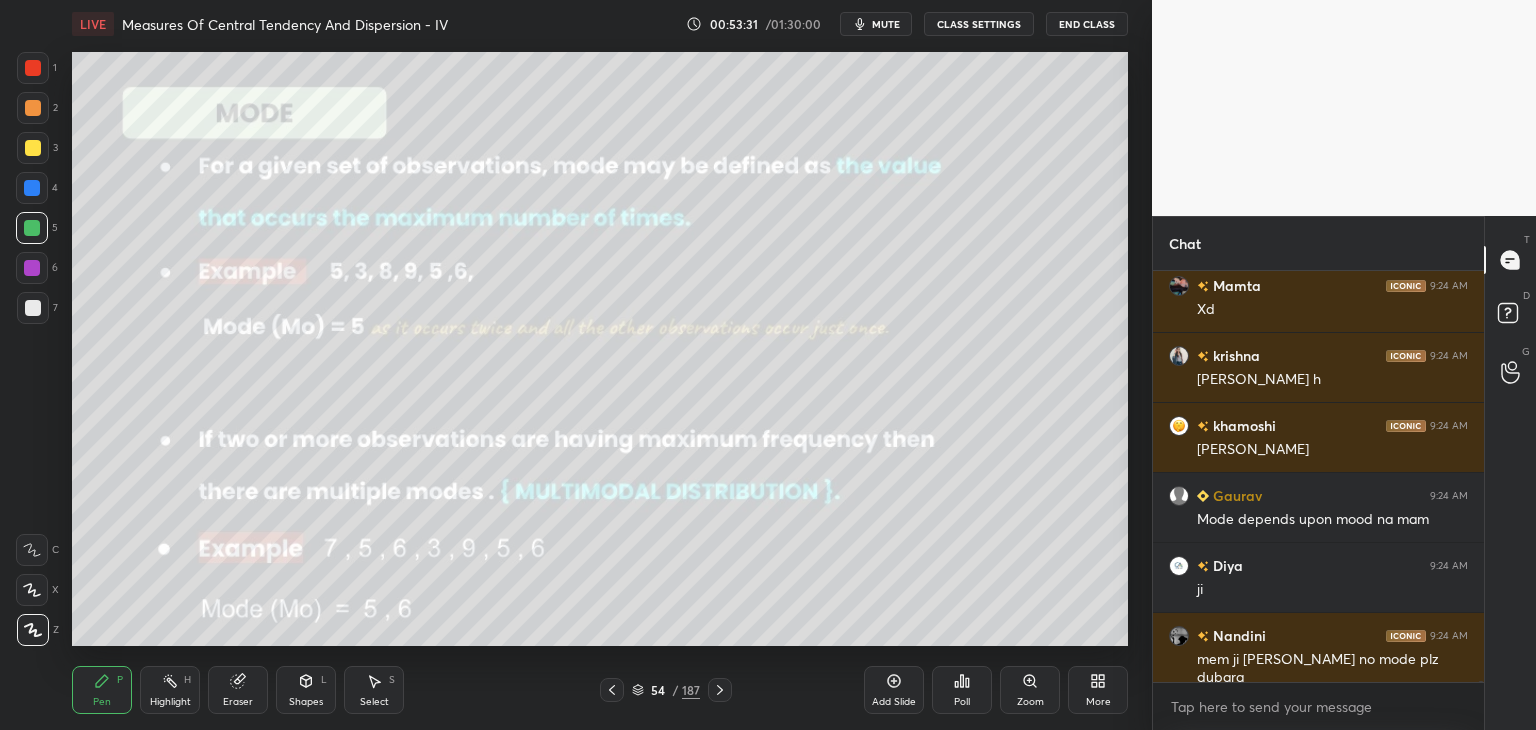 scroll, scrollTop: 190808, scrollLeft: 0, axis: vertical 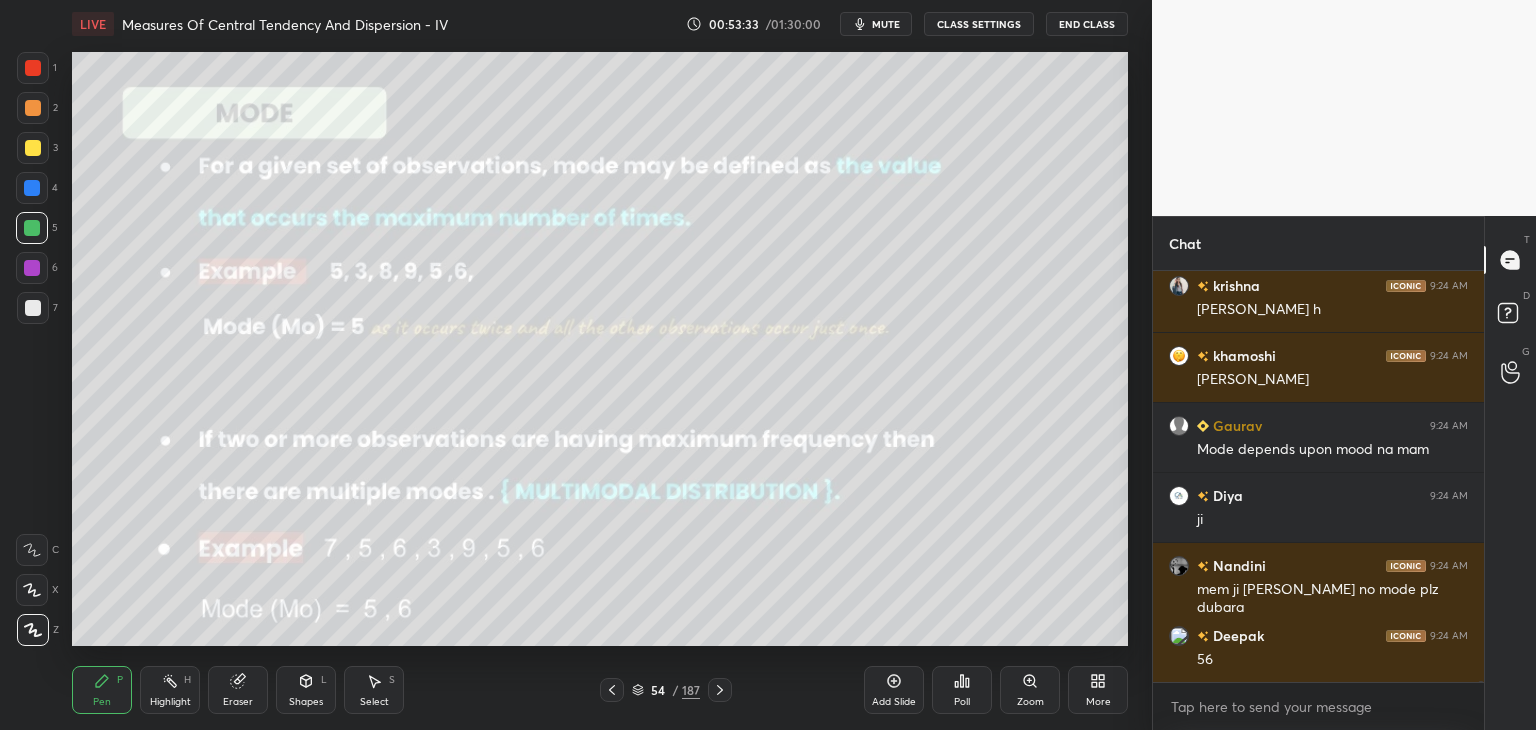 click 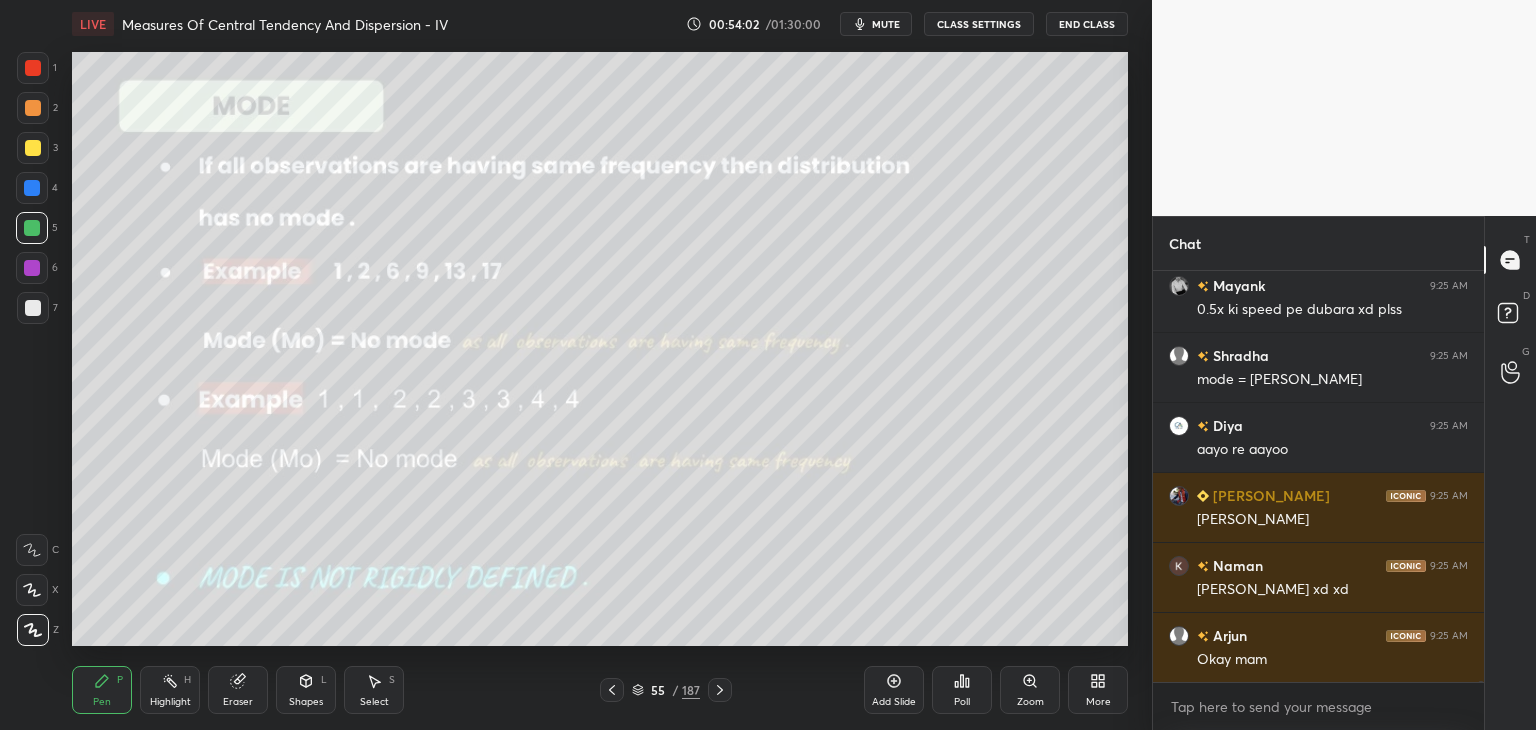 scroll, scrollTop: 191718, scrollLeft: 0, axis: vertical 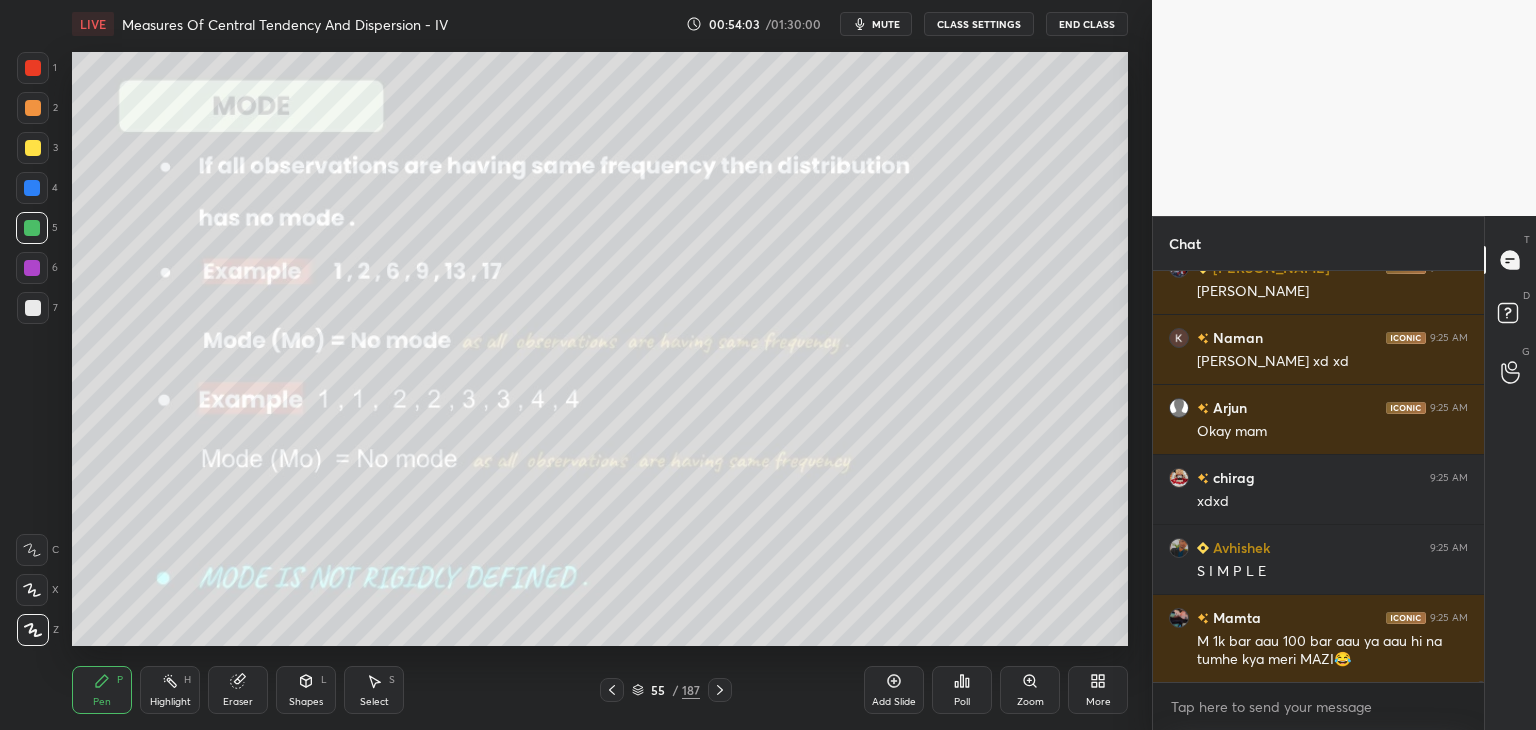 drag, startPoint x: 244, startPoint y: 699, endPoint x: 232, endPoint y: 699, distance: 12 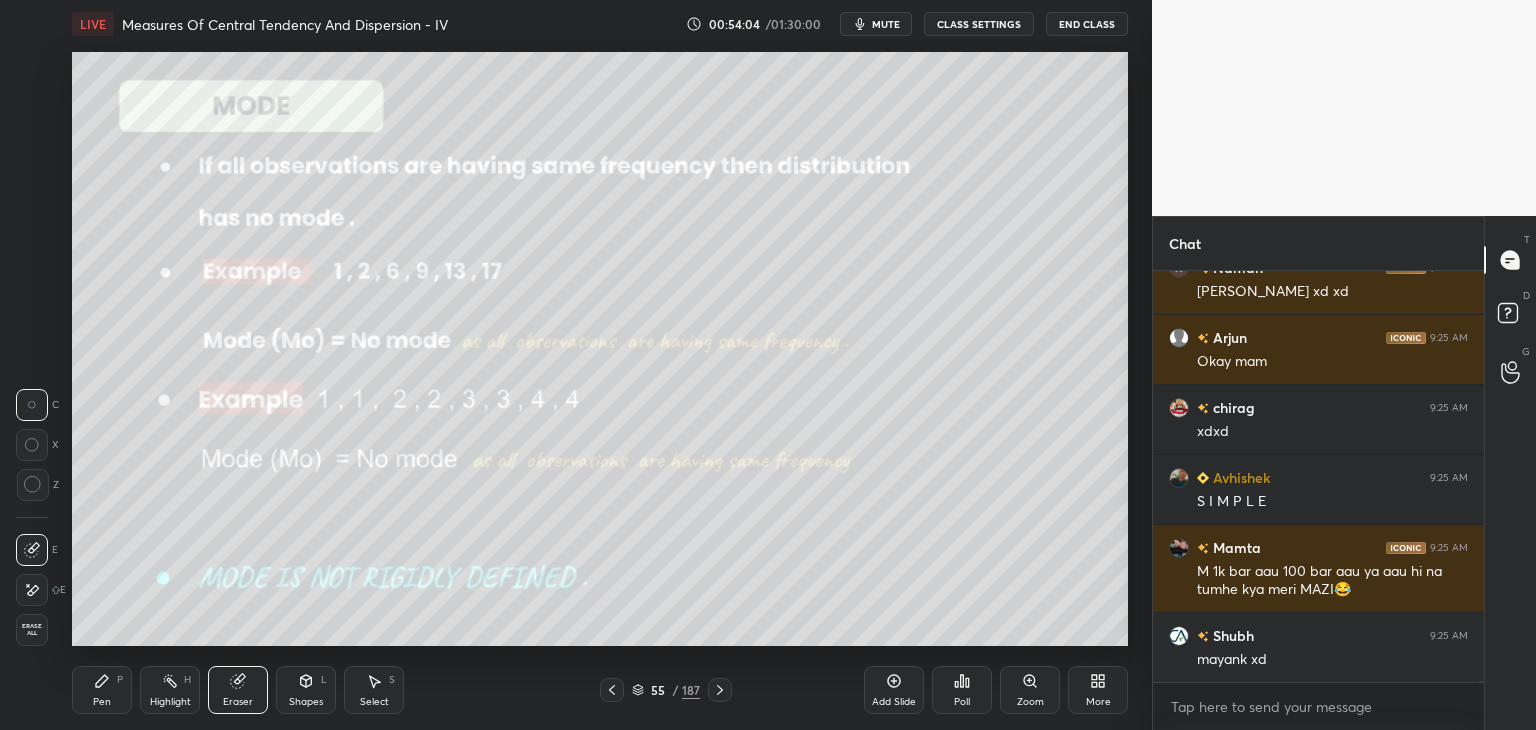 scroll, scrollTop: 192016, scrollLeft: 0, axis: vertical 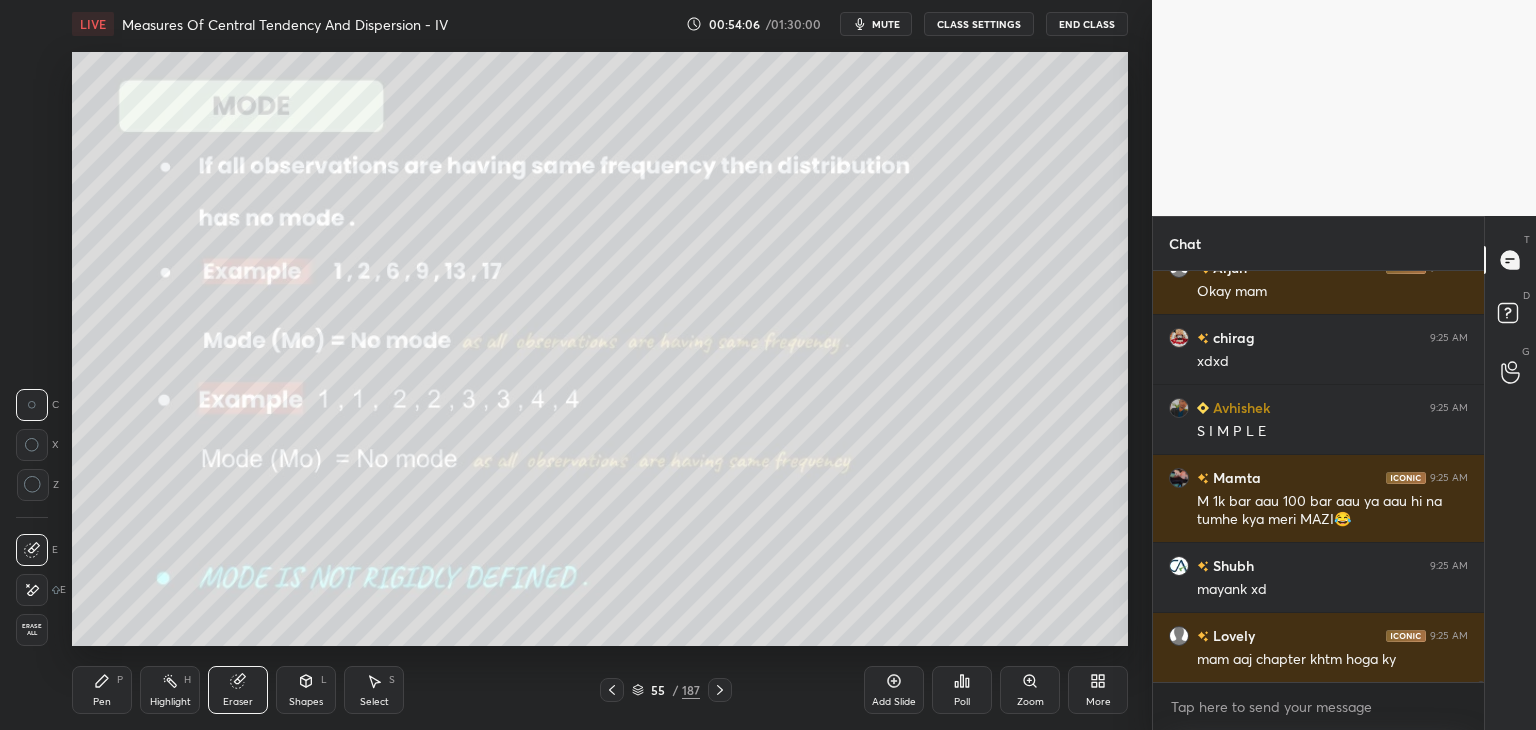 click on "Erase all" at bounding box center [32, 630] 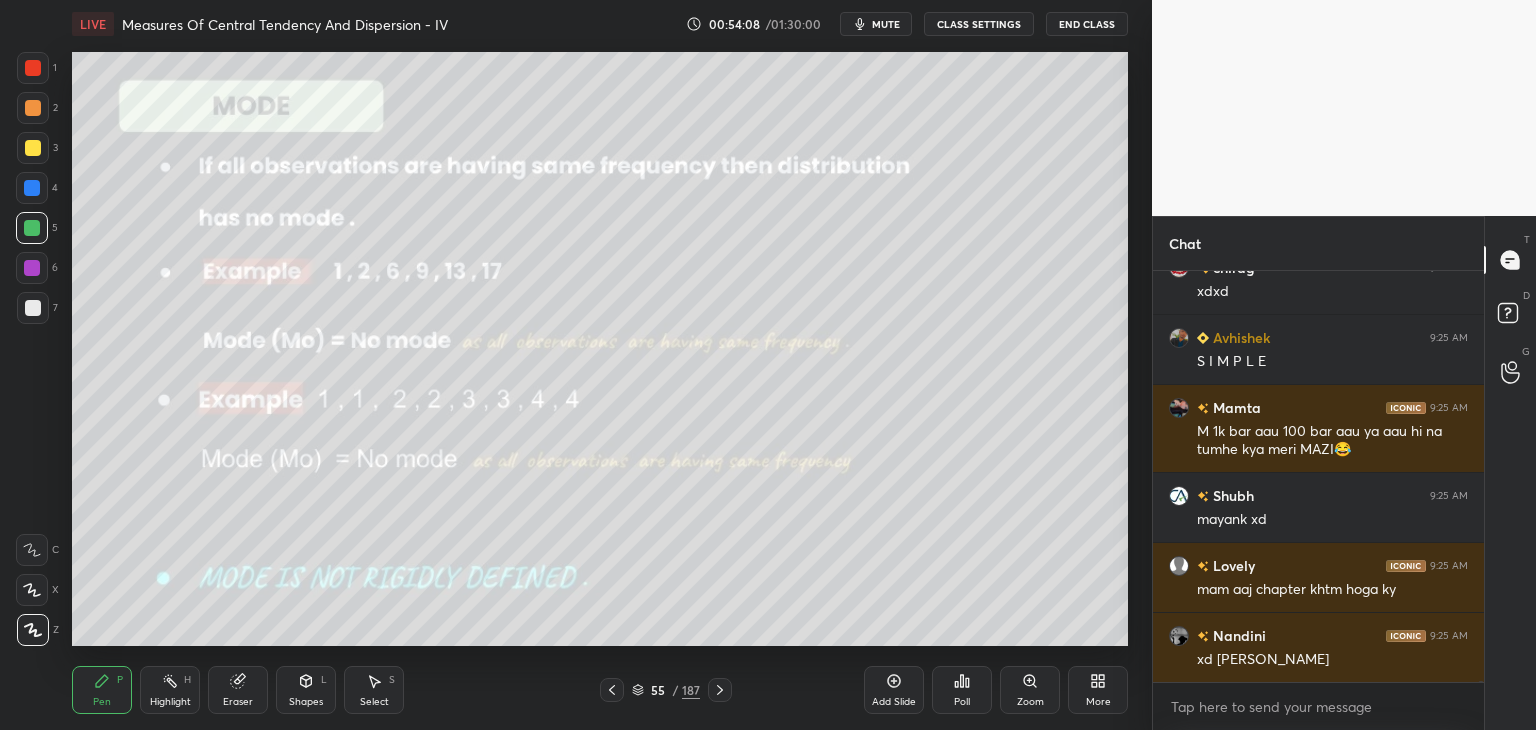 scroll, scrollTop: 192156, scrollLeft: 0, axis: vertical 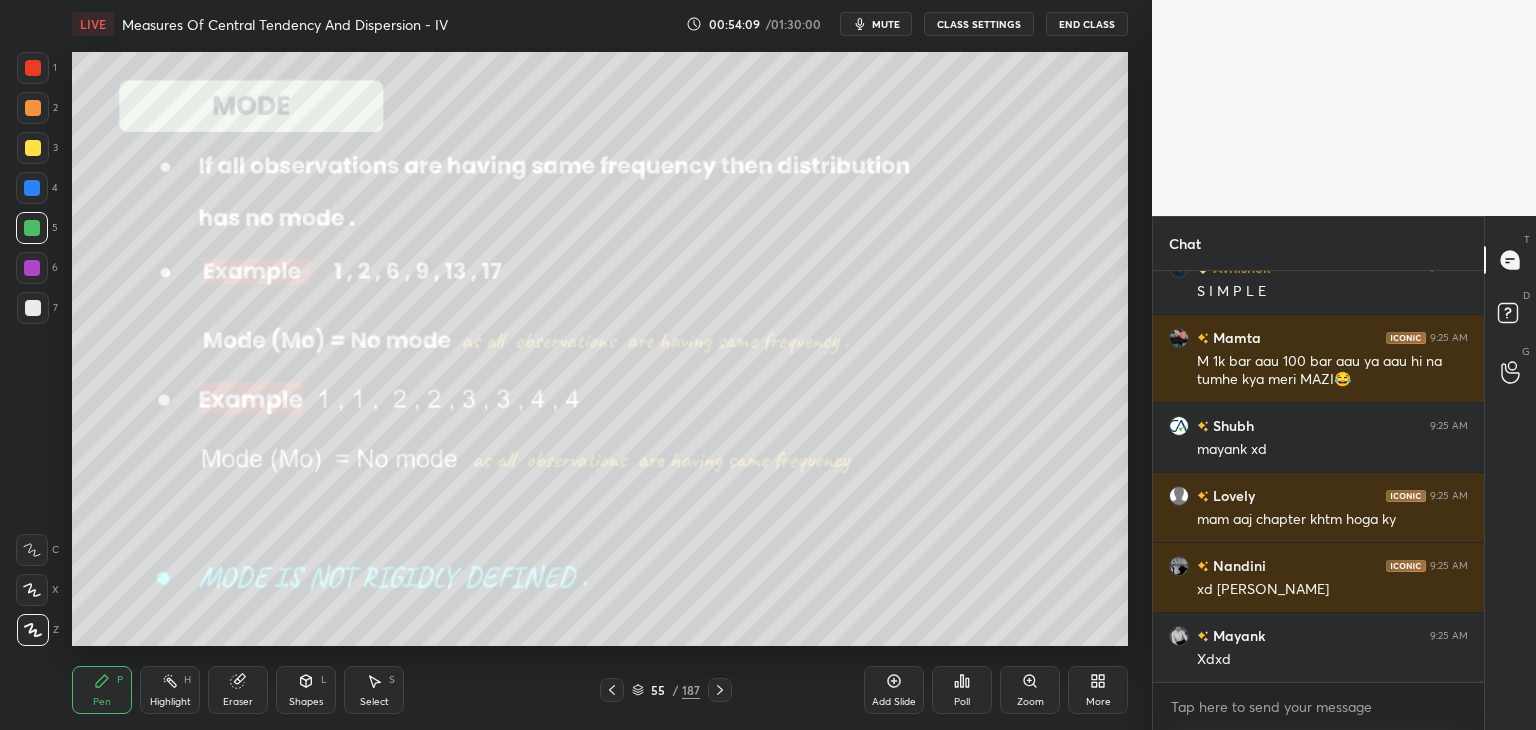drag, startPoint x: 617, startPoint y: 684, endPoint x: 623, endPoint y: 705, distance: 21.84033 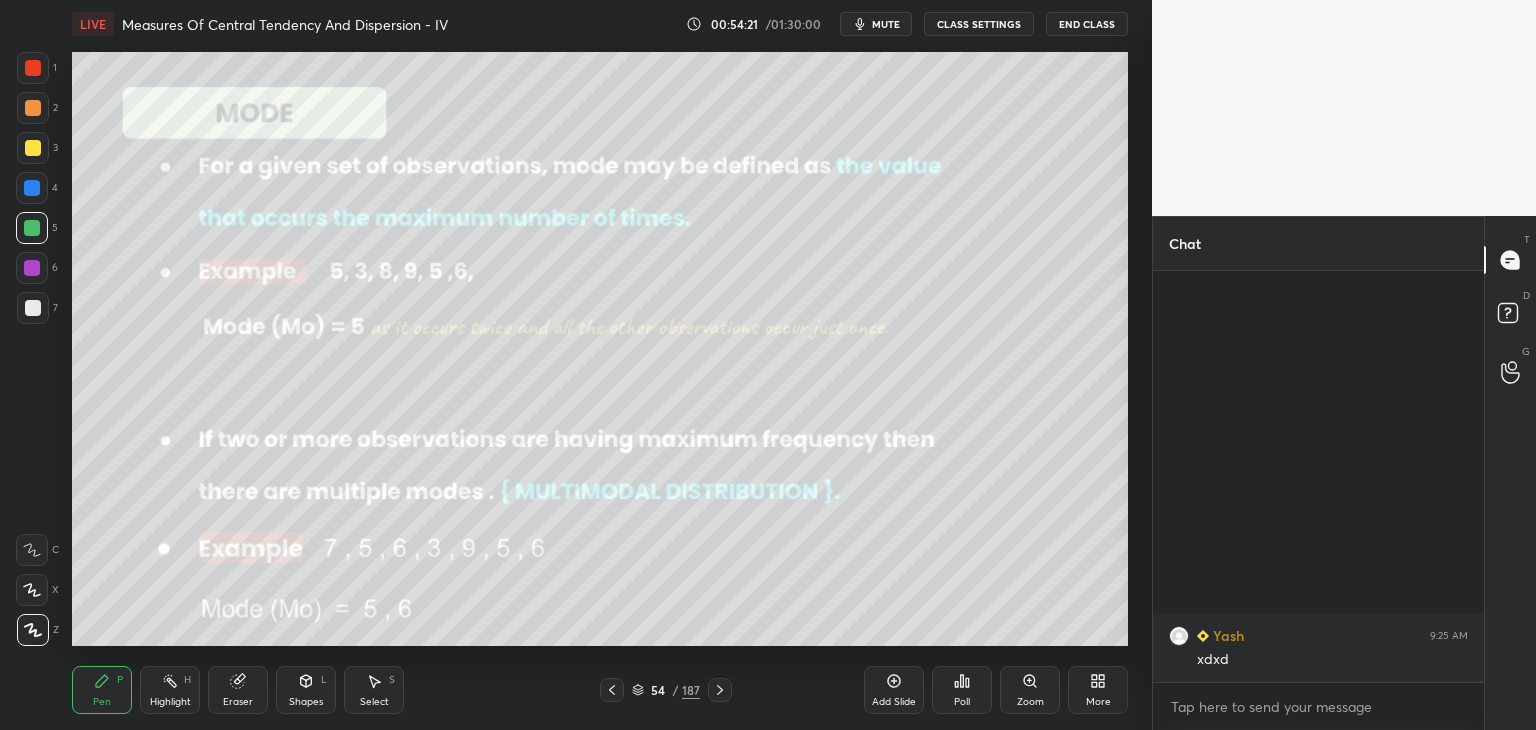 scroll, scrollTop: 194204, scrollLeft: 0, axis: vertical 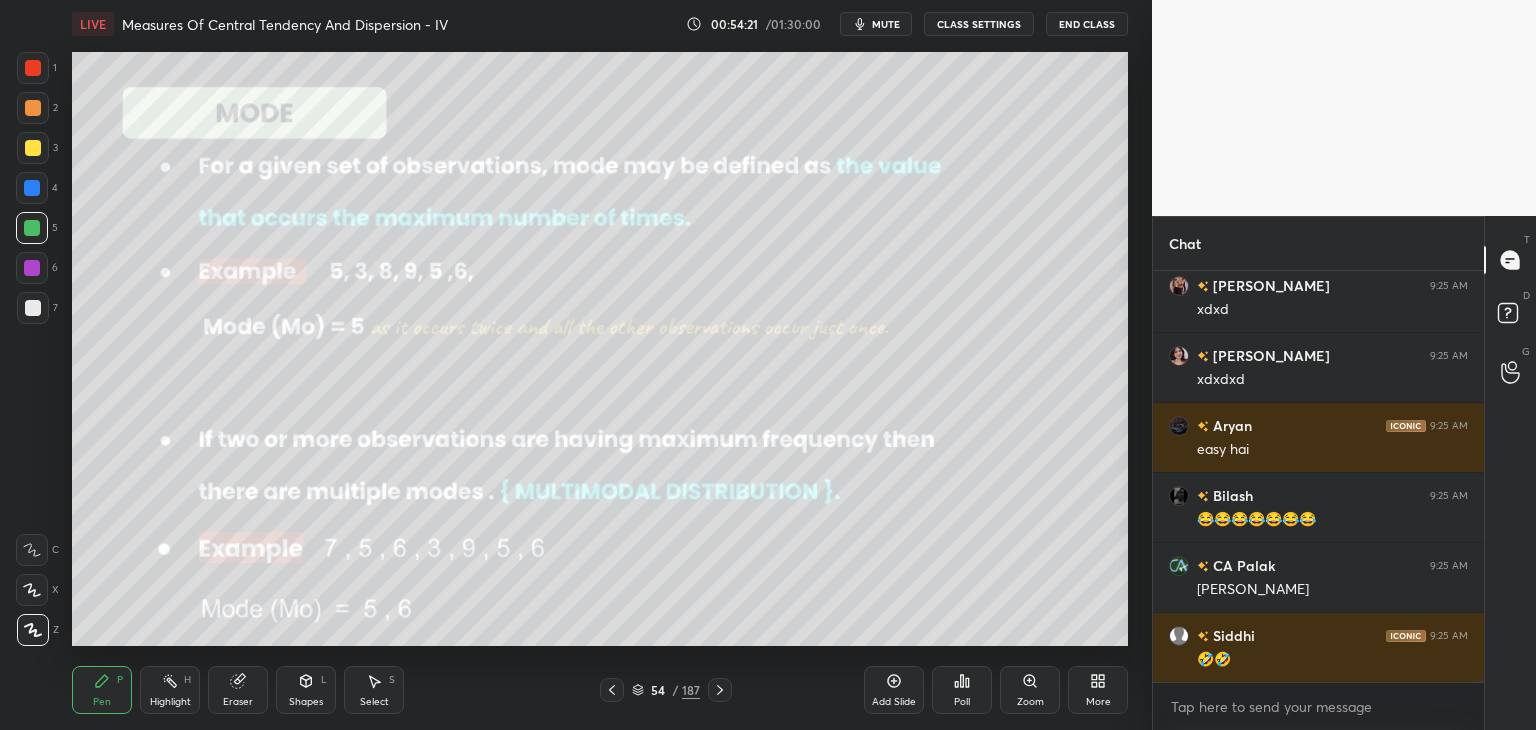 click 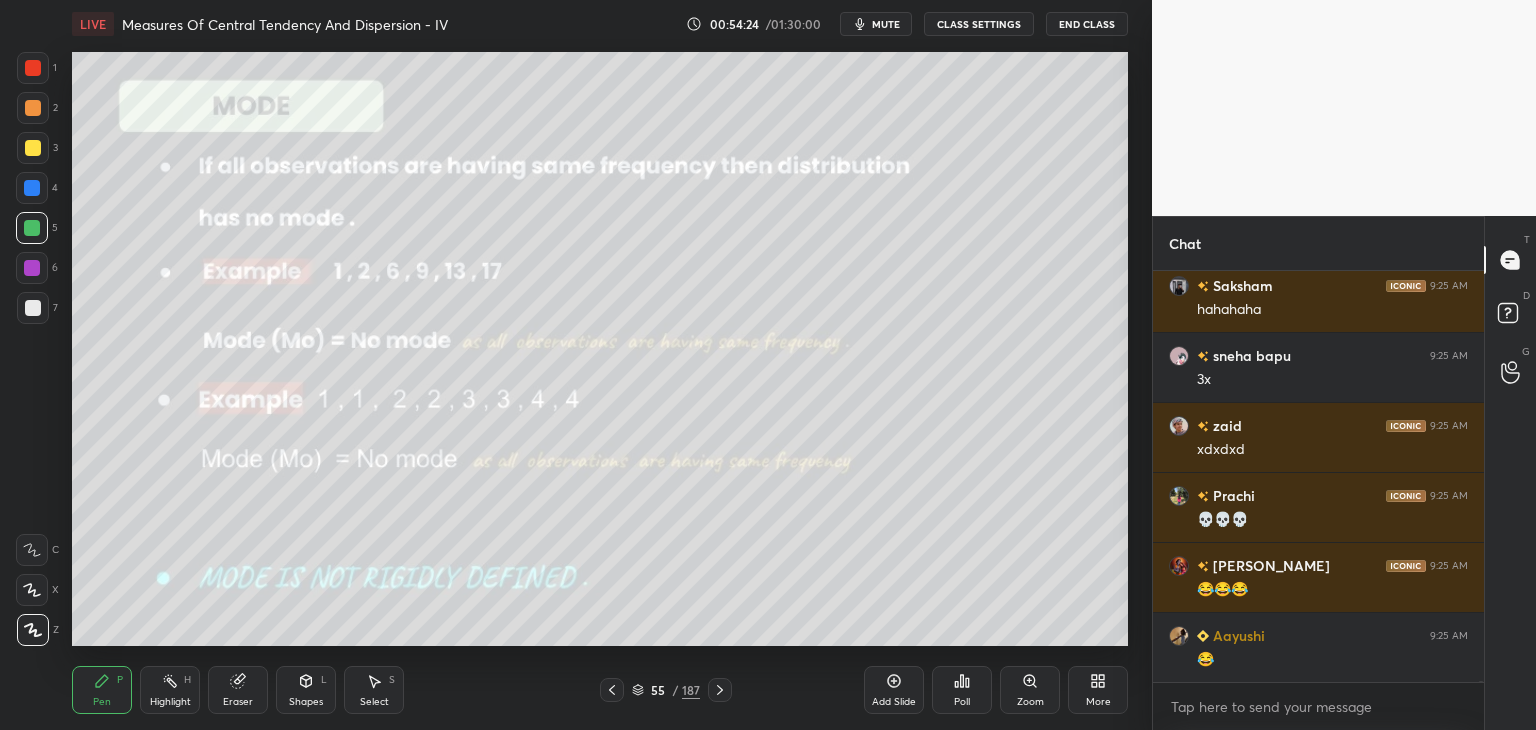 scroll, scrollTop: 195132, scrollLeft: 0, axis: vertical 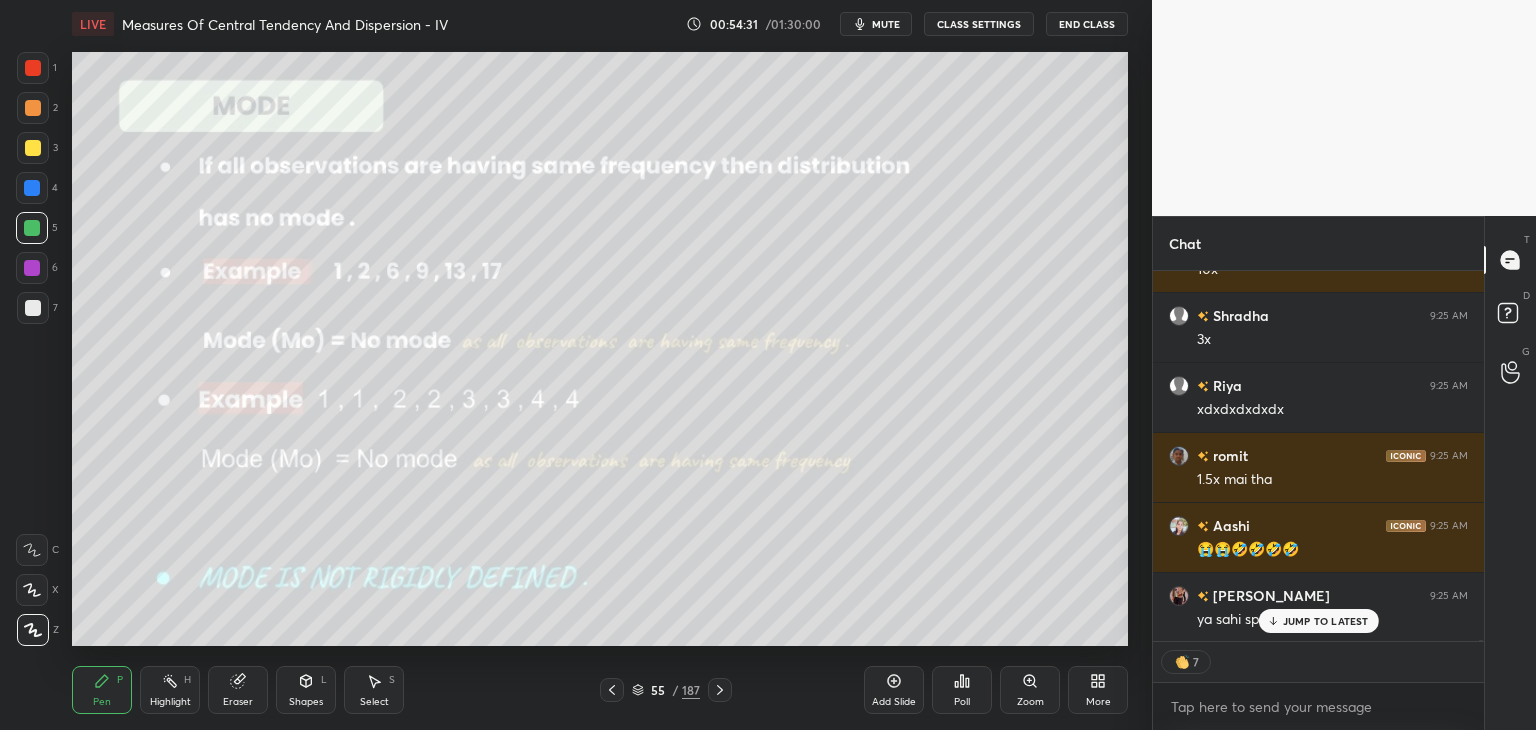 drag, startPoint x: 237, startPoint y: 686, endPoint x: 204, endPoint y: 674, distance: 35.1141 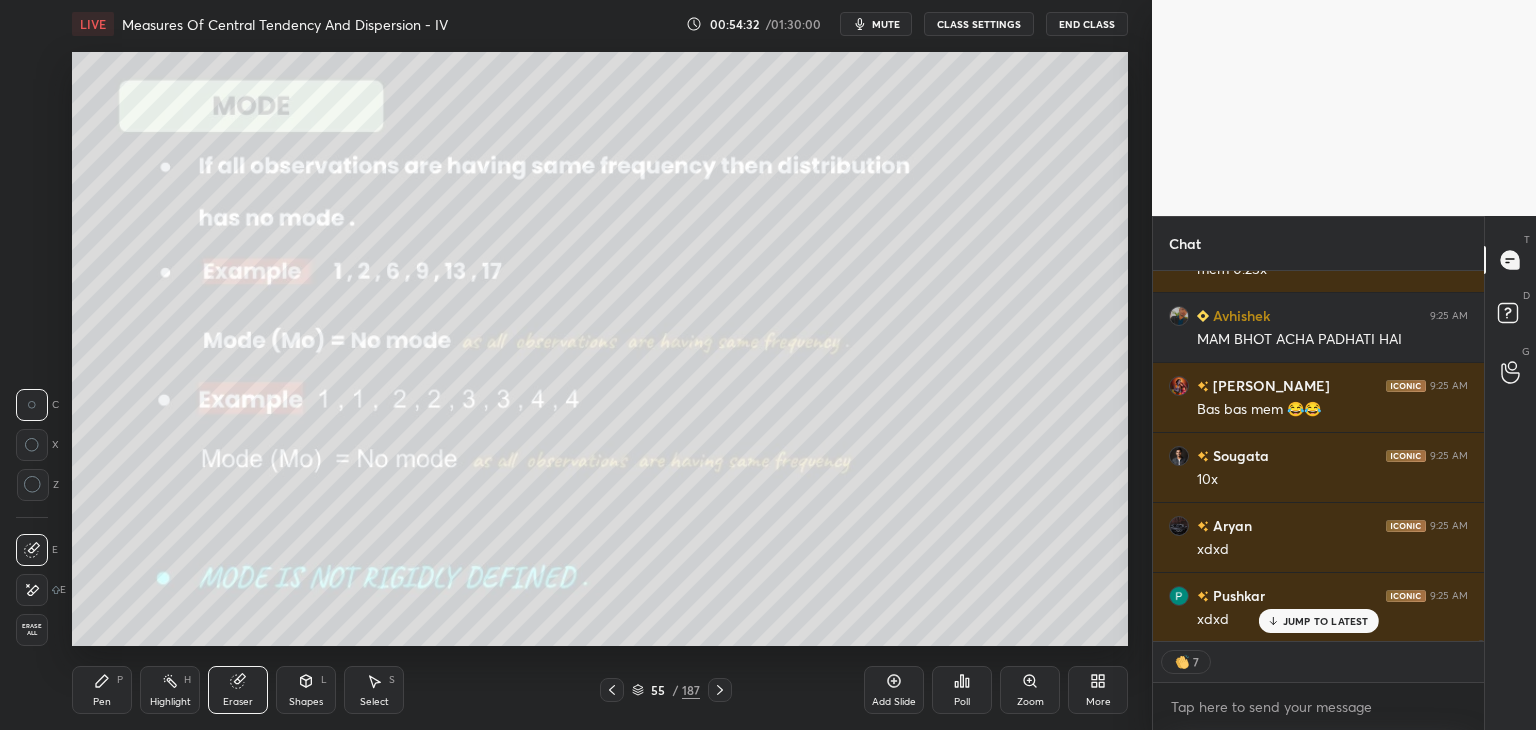 click on "Erase all" at bounding box center [32, 630] 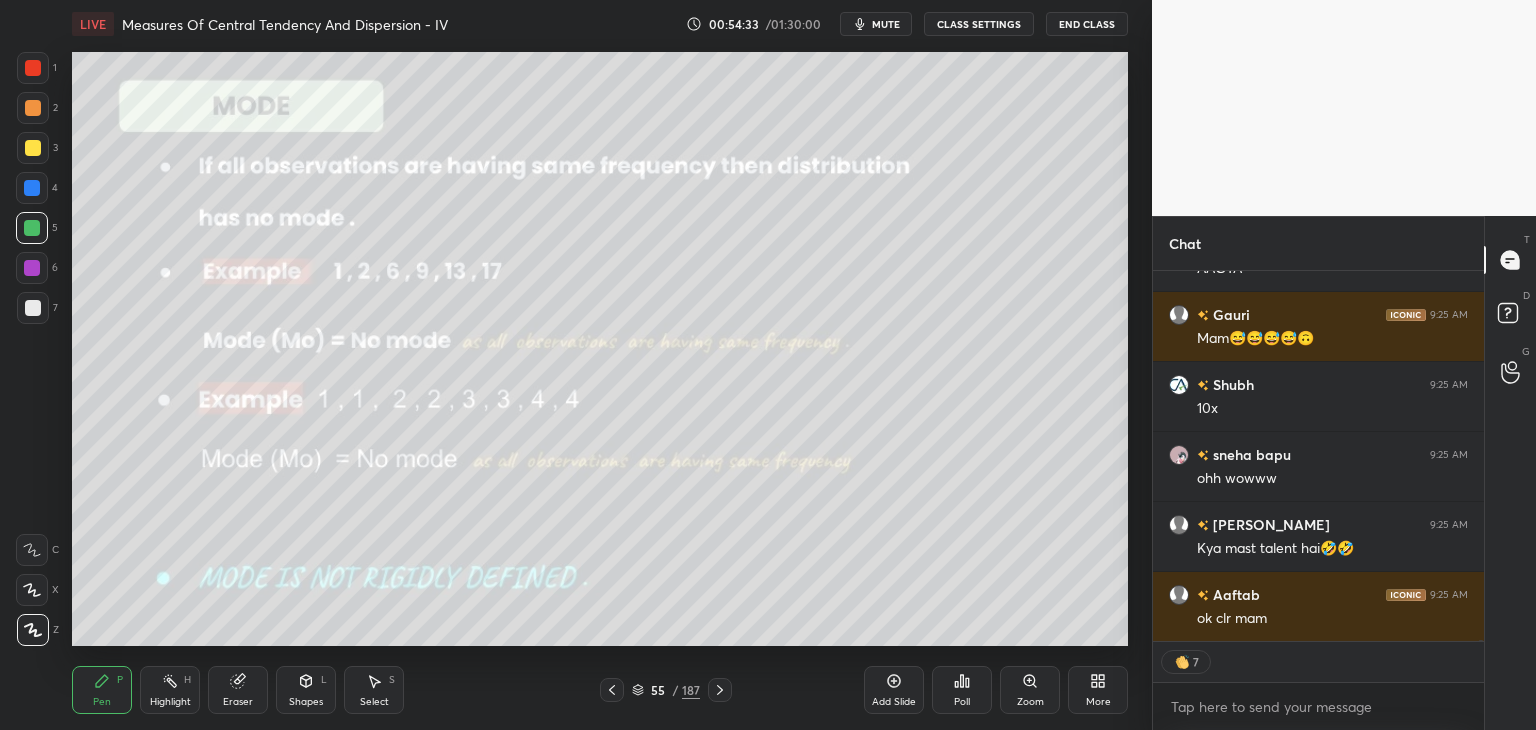 click at bounding box center [720, 690] 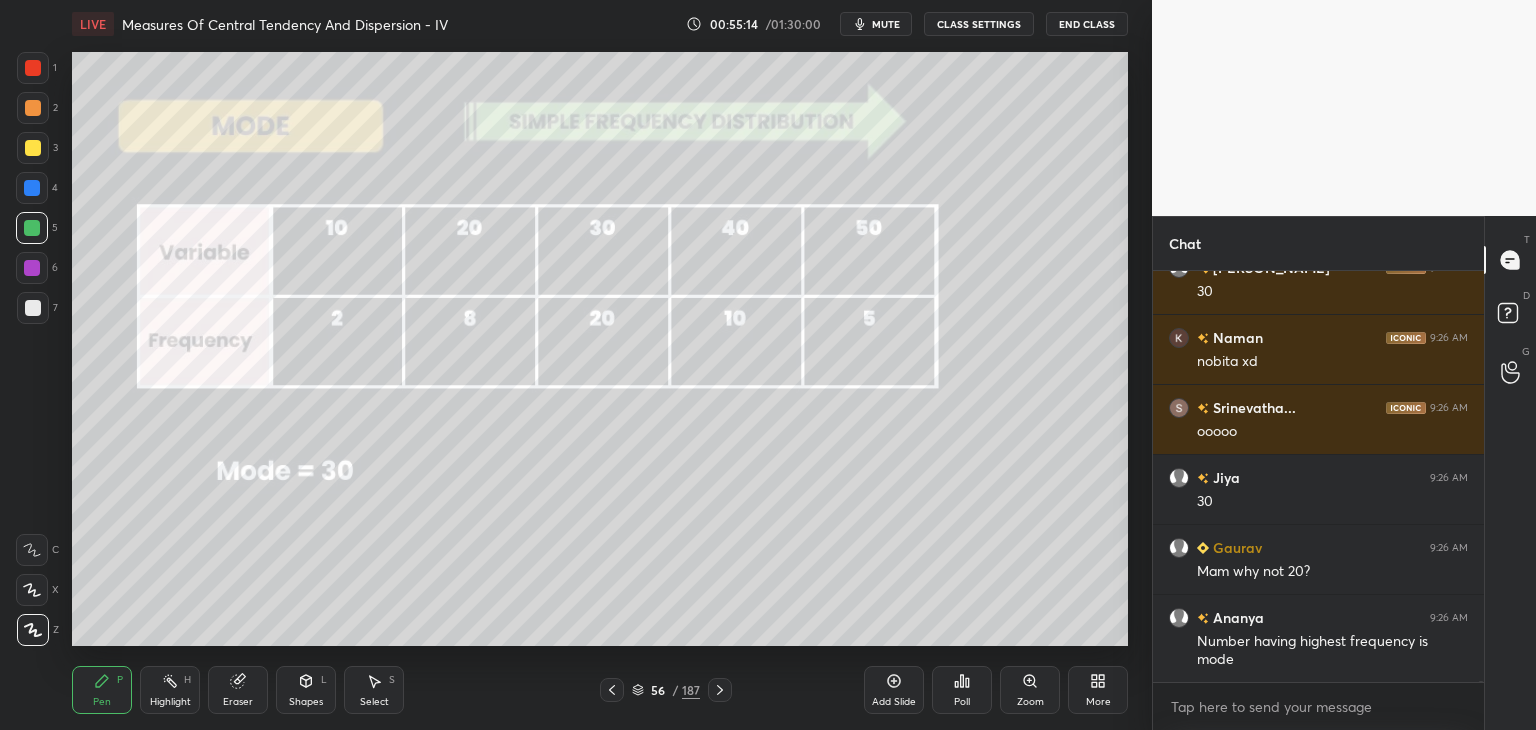 click 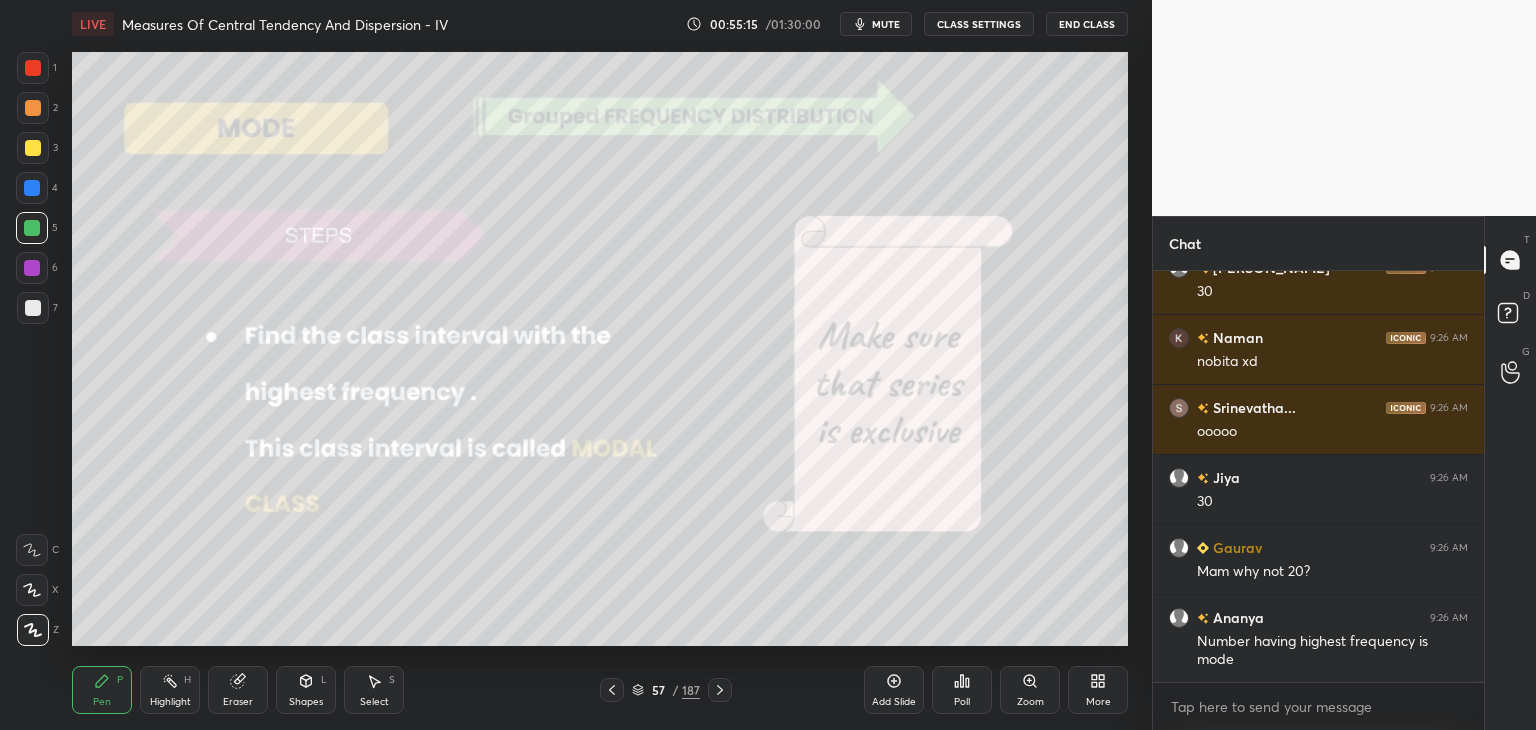 click 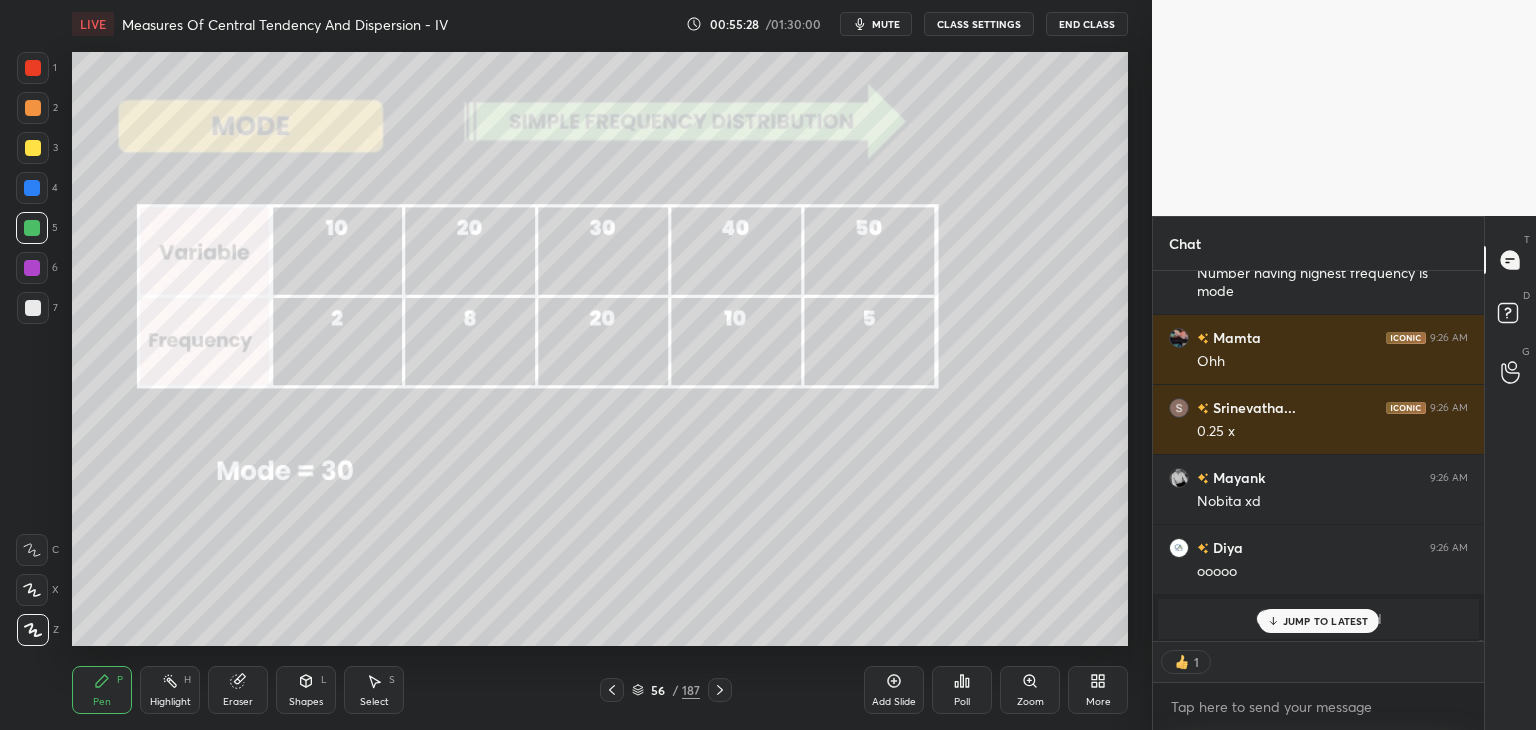 click 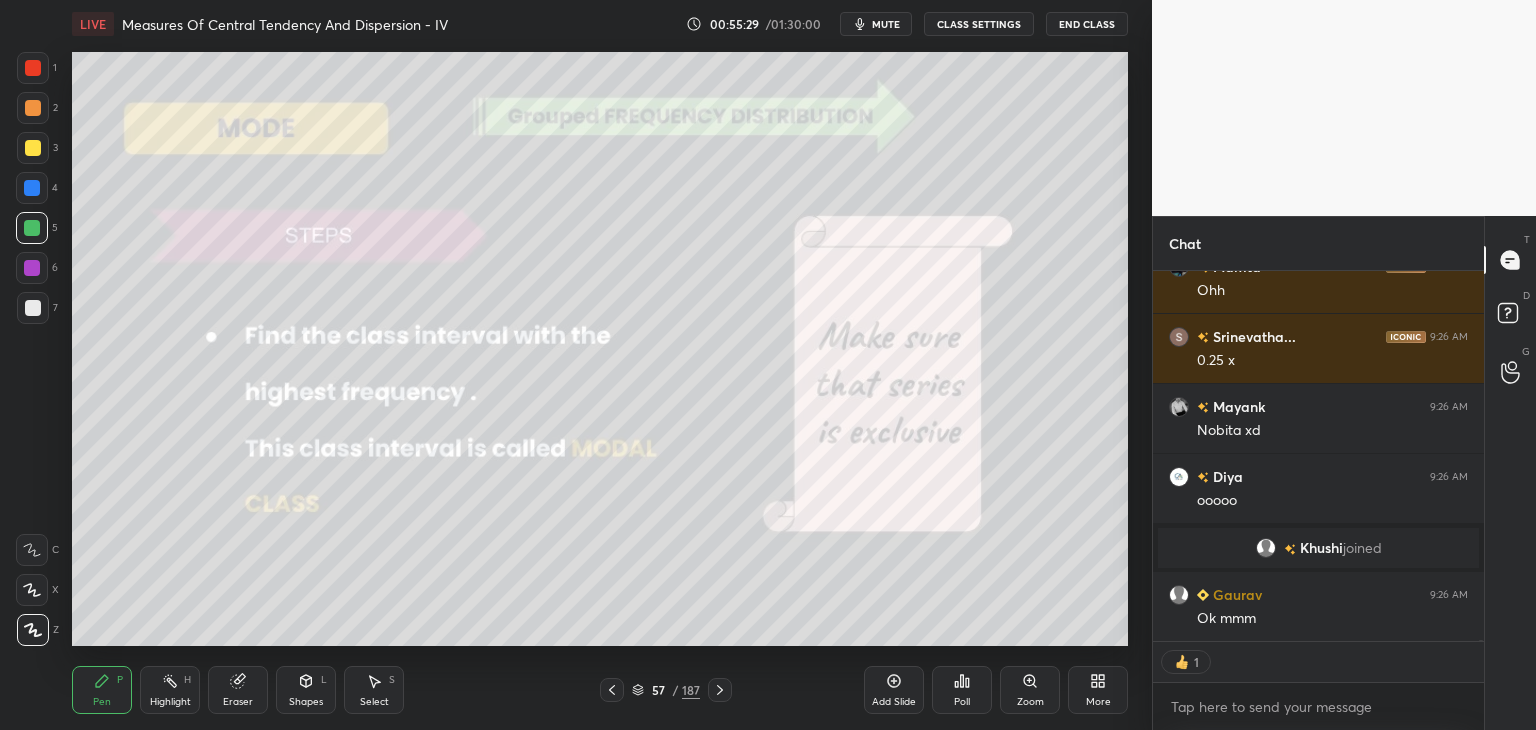 click 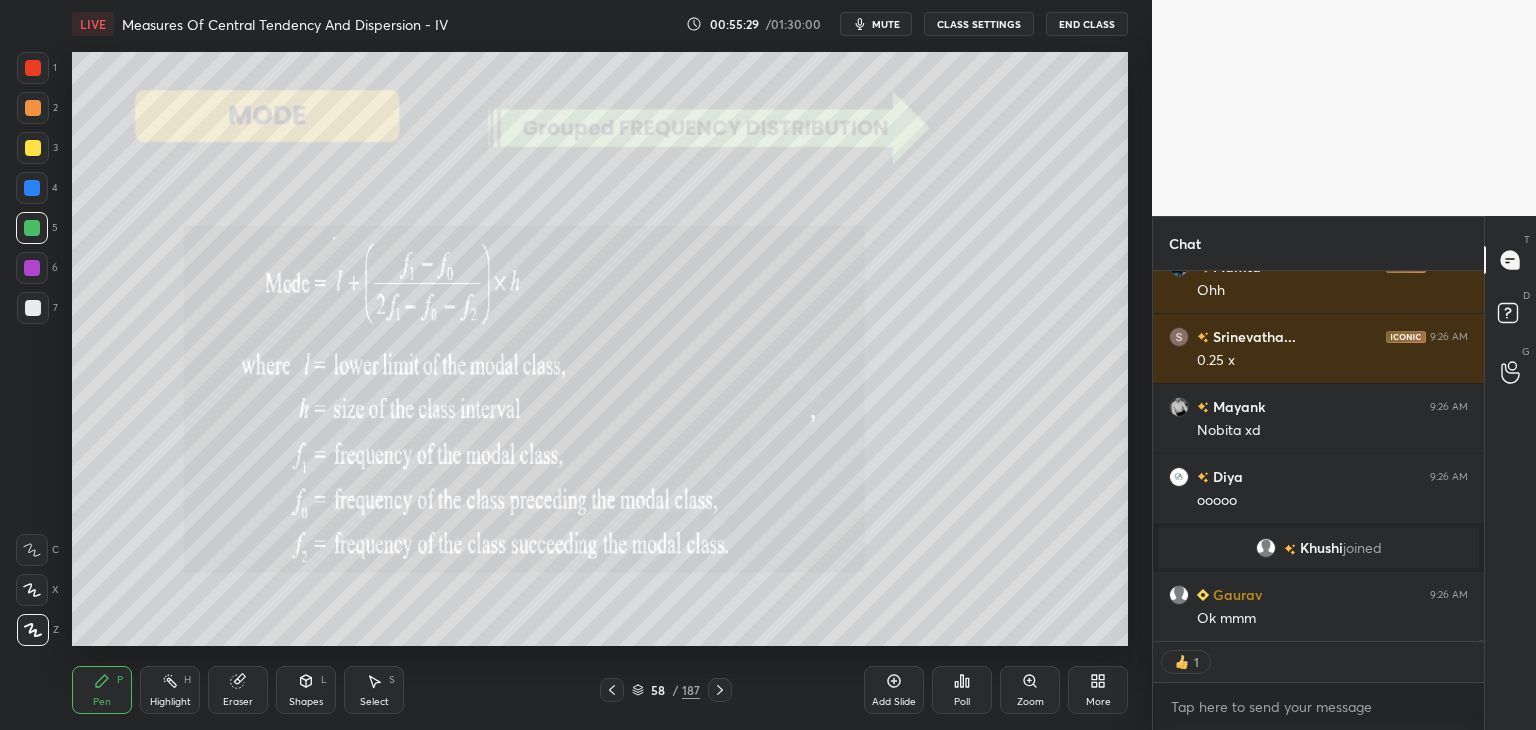 click 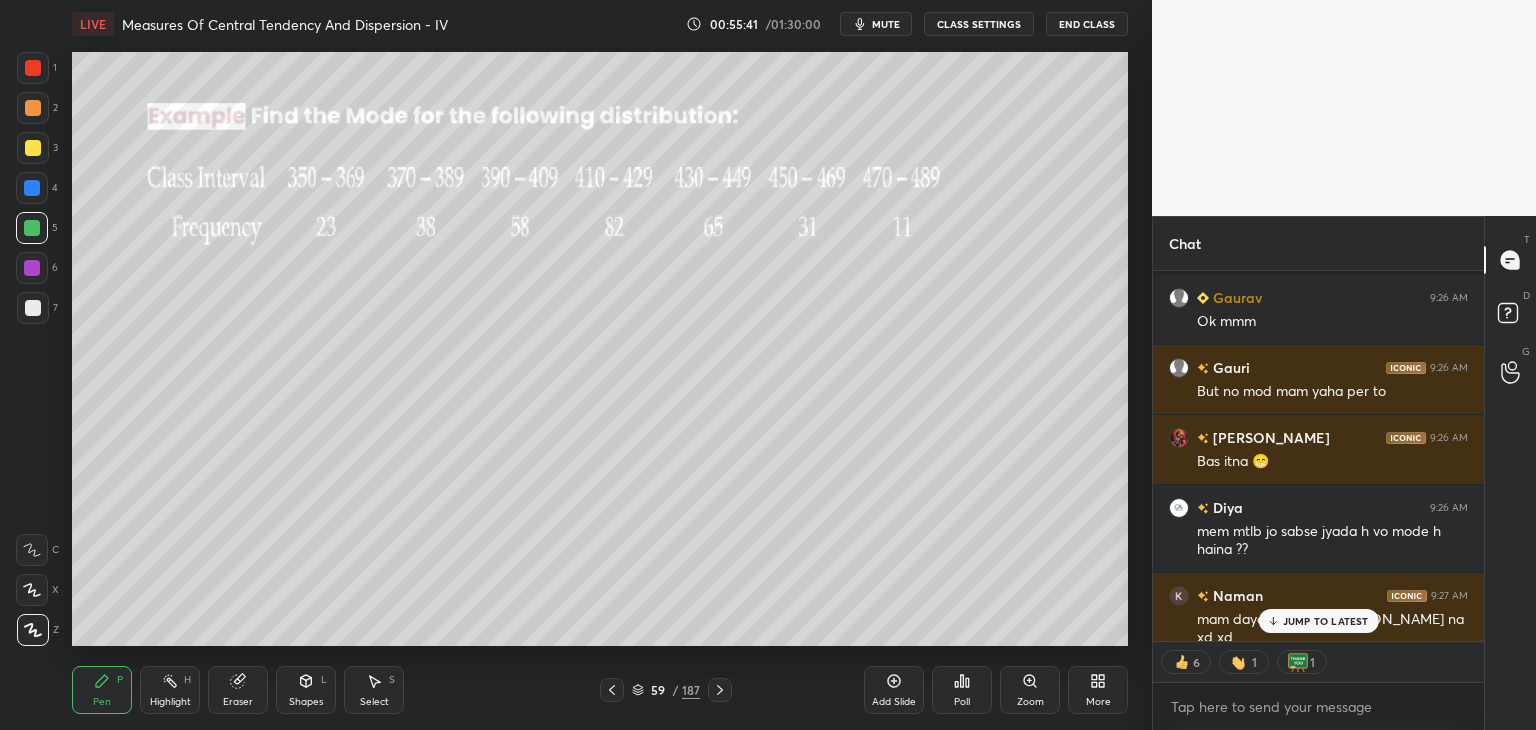 click on "Pen P Highlight H Eraser Shapes L Select S 59 / 187 Add Slide Poll Zoom More" at bounding box center [600, 690] 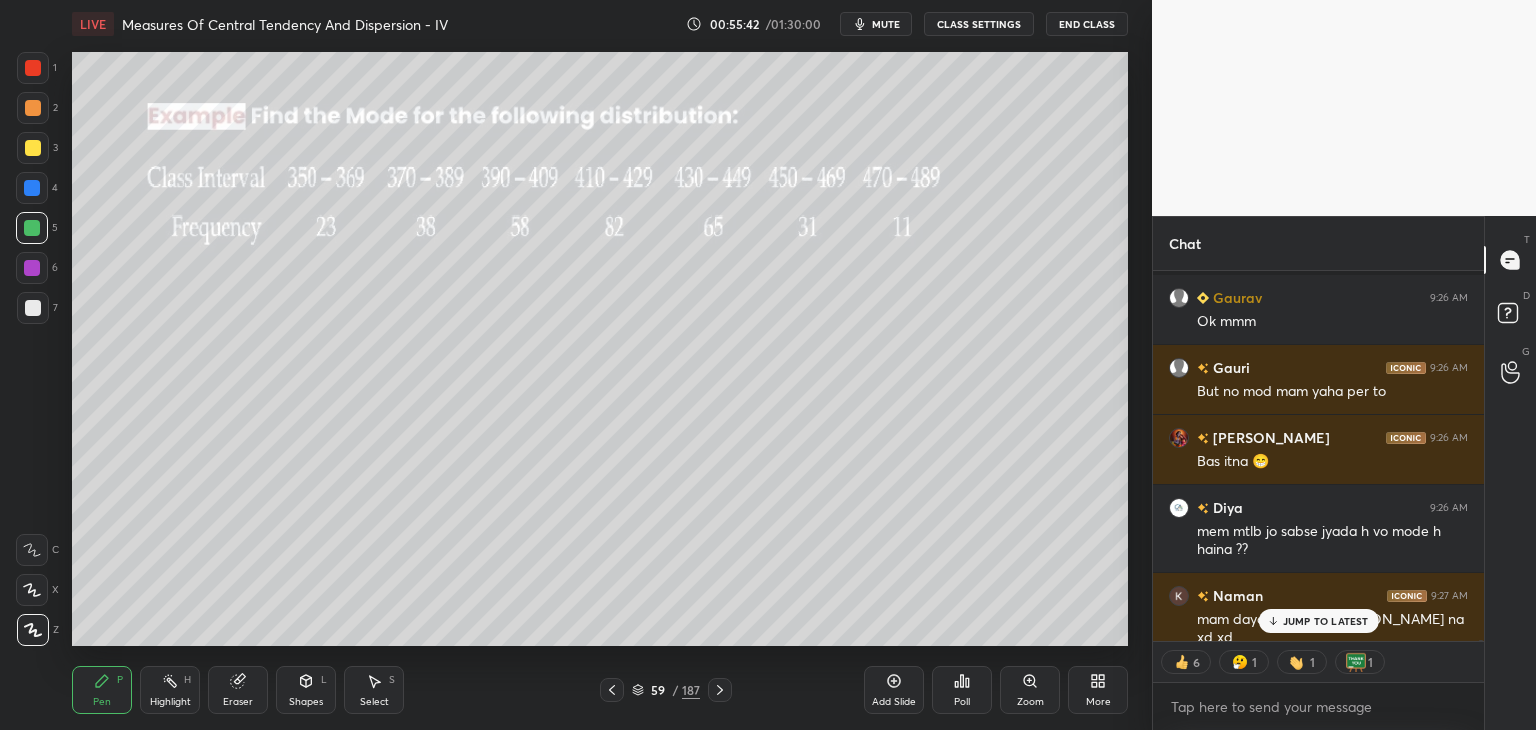 click on "Pen P Highlight H Eraser Shapes L Select S 59 / 187 Add Slide Poll Zoom More" at bounding box center [600, 690] 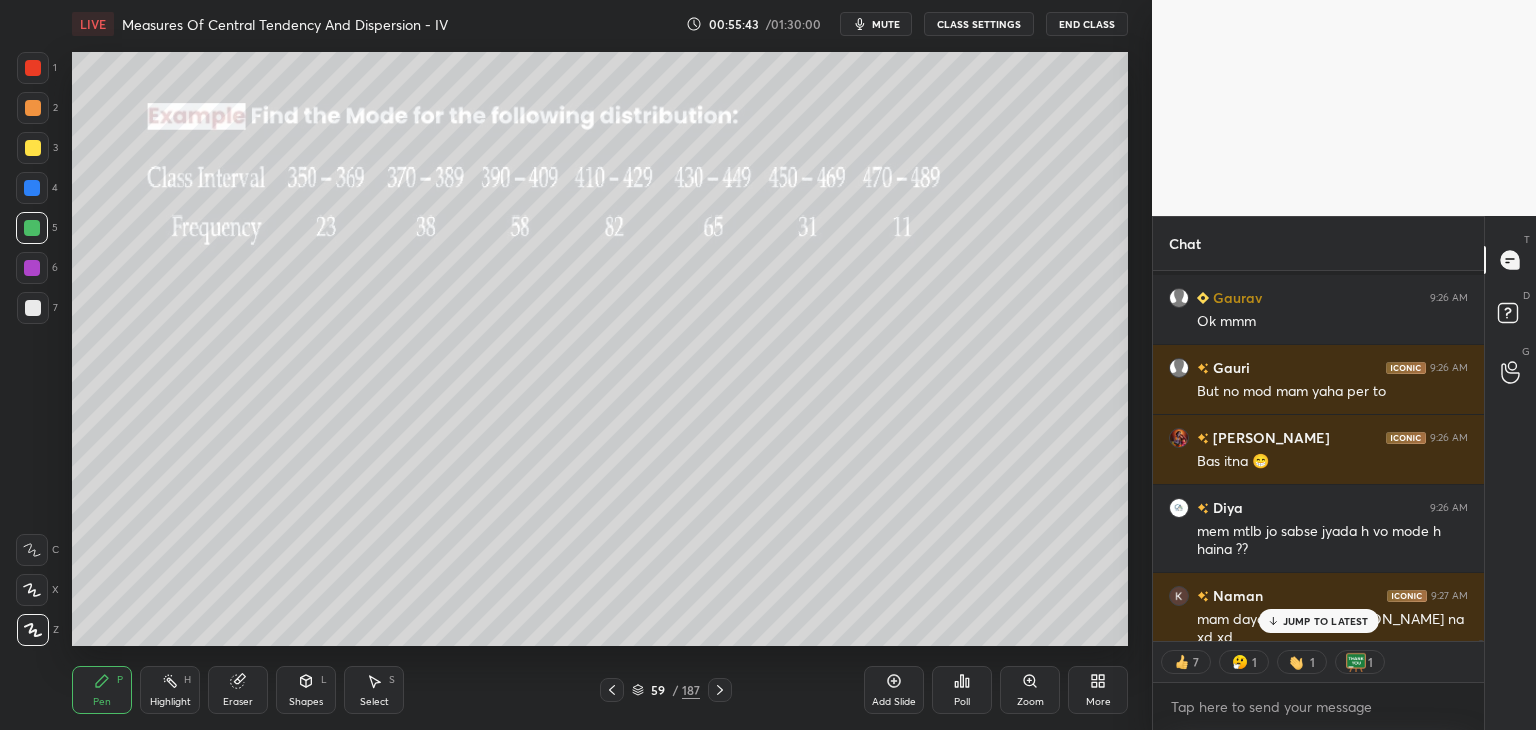click 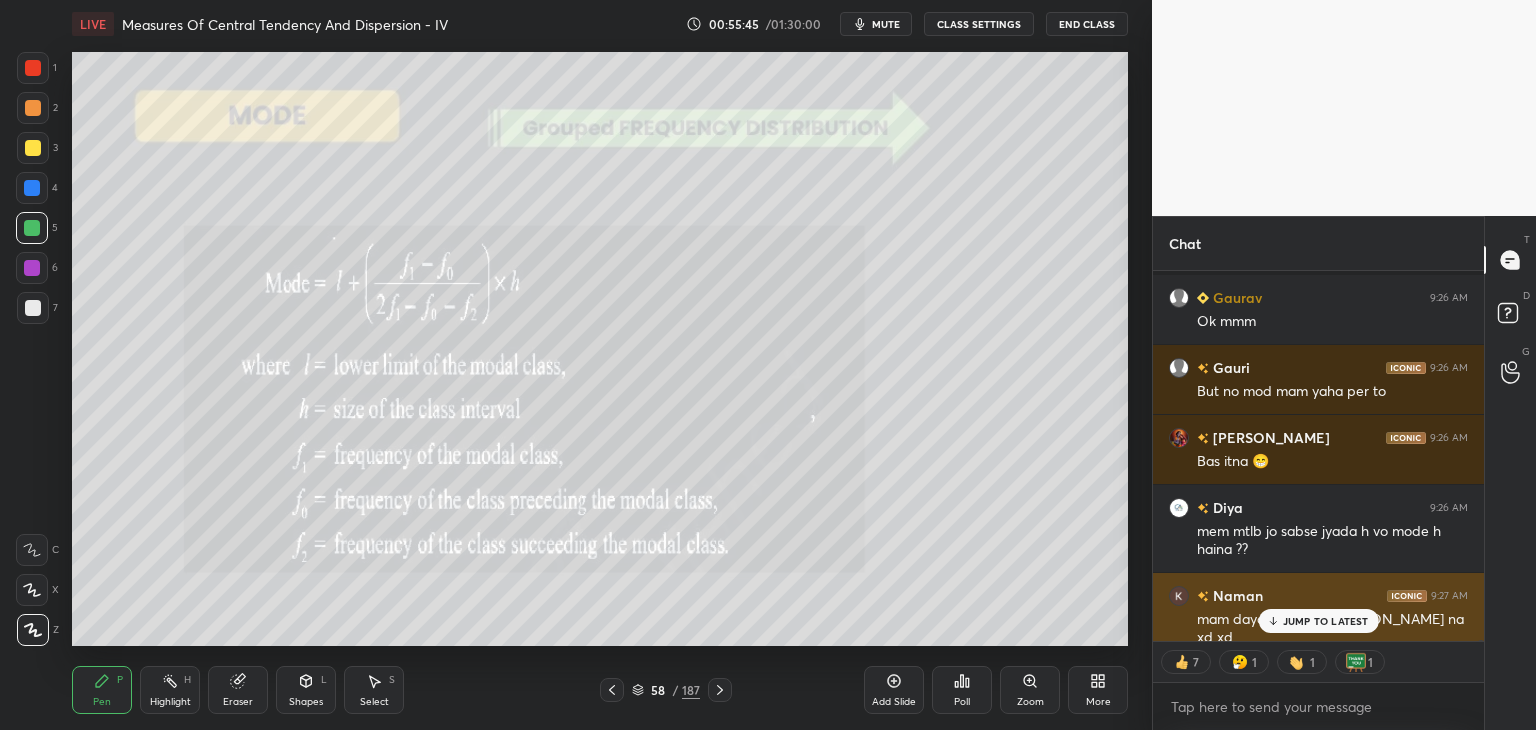 drag, startPoint x: 1311, startPoint y: 622, endPoint x: 1293, endPoint y: 630, distance: 19.697716 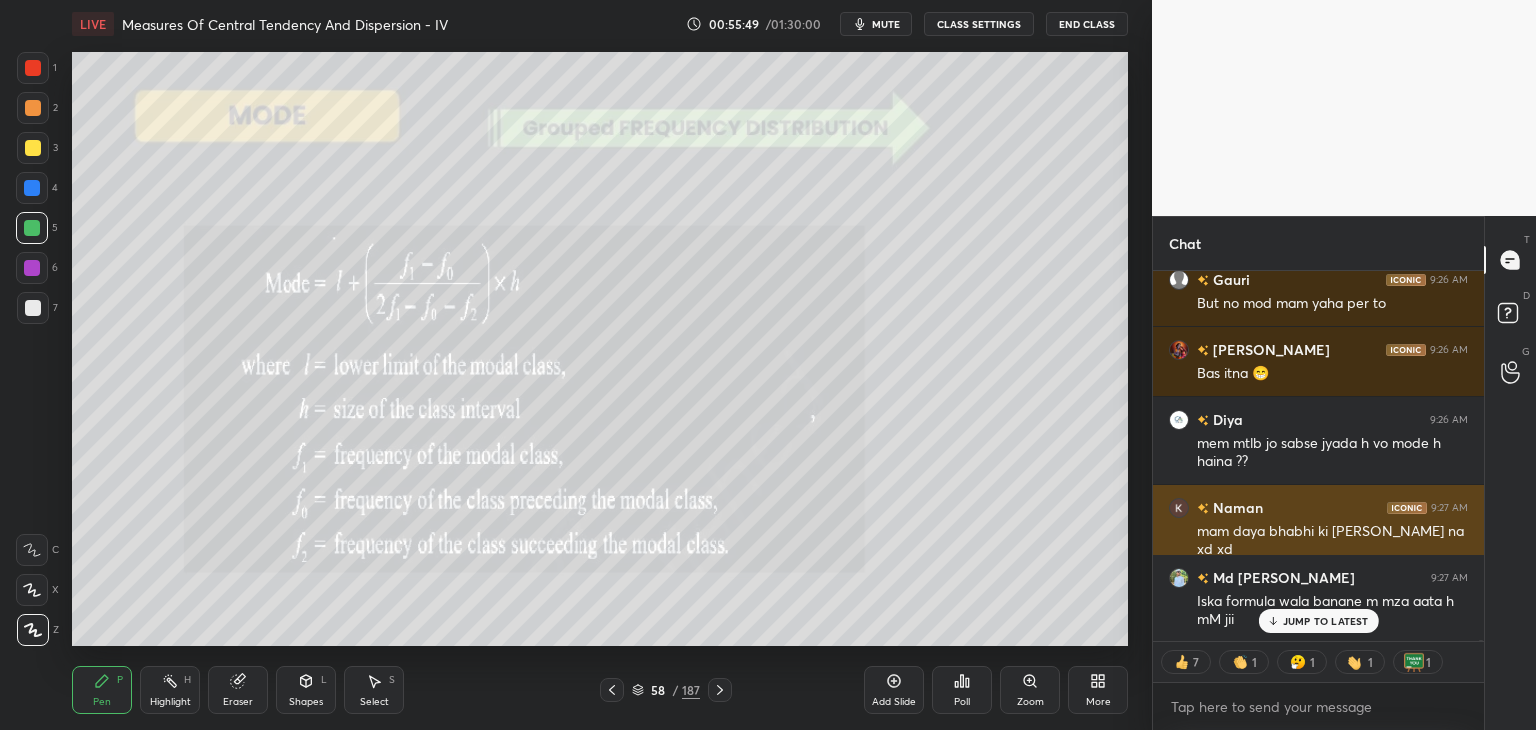 scroll, scrollTop: 199167, scrollLeft: 0, axis: vertical 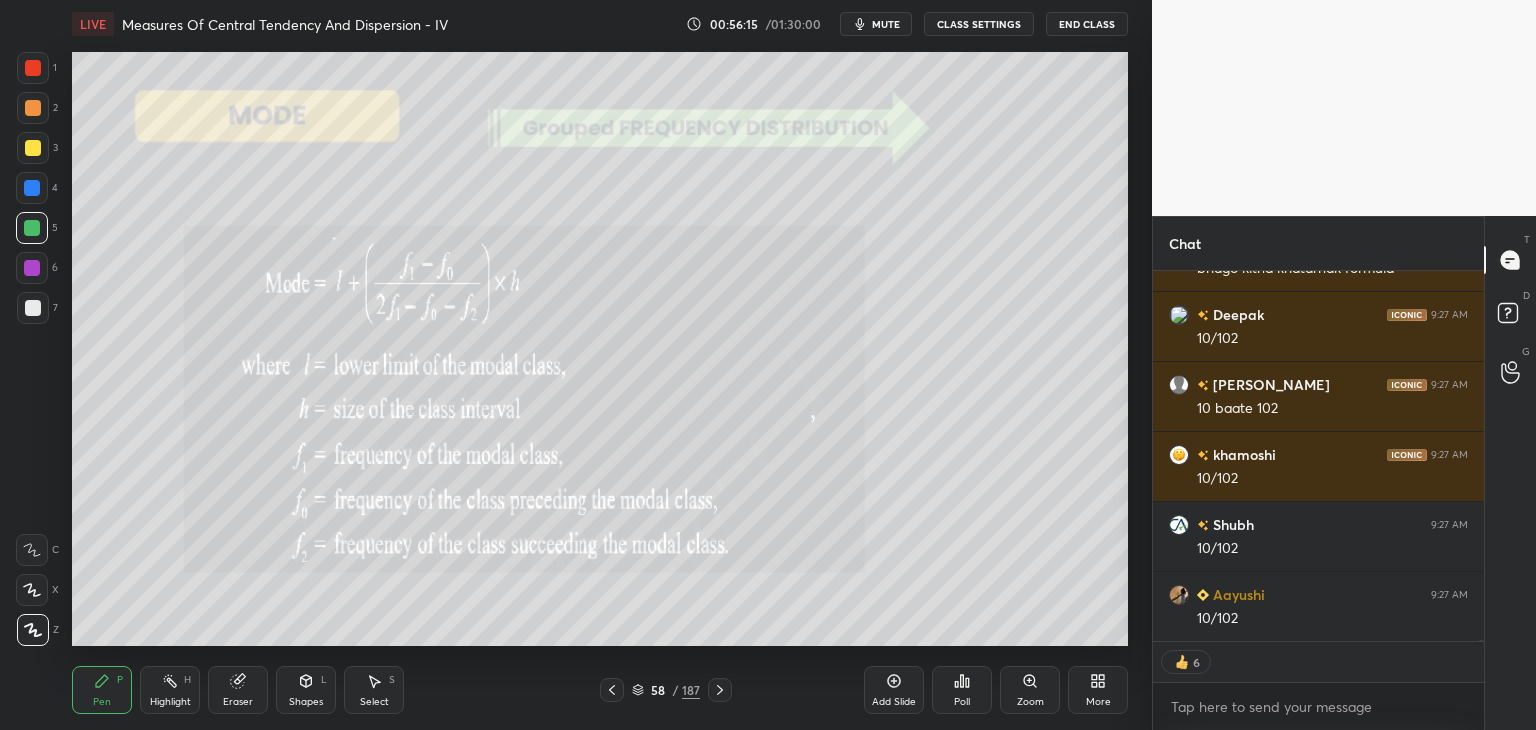 click on "Eraser" at bounding box center (238, 702) 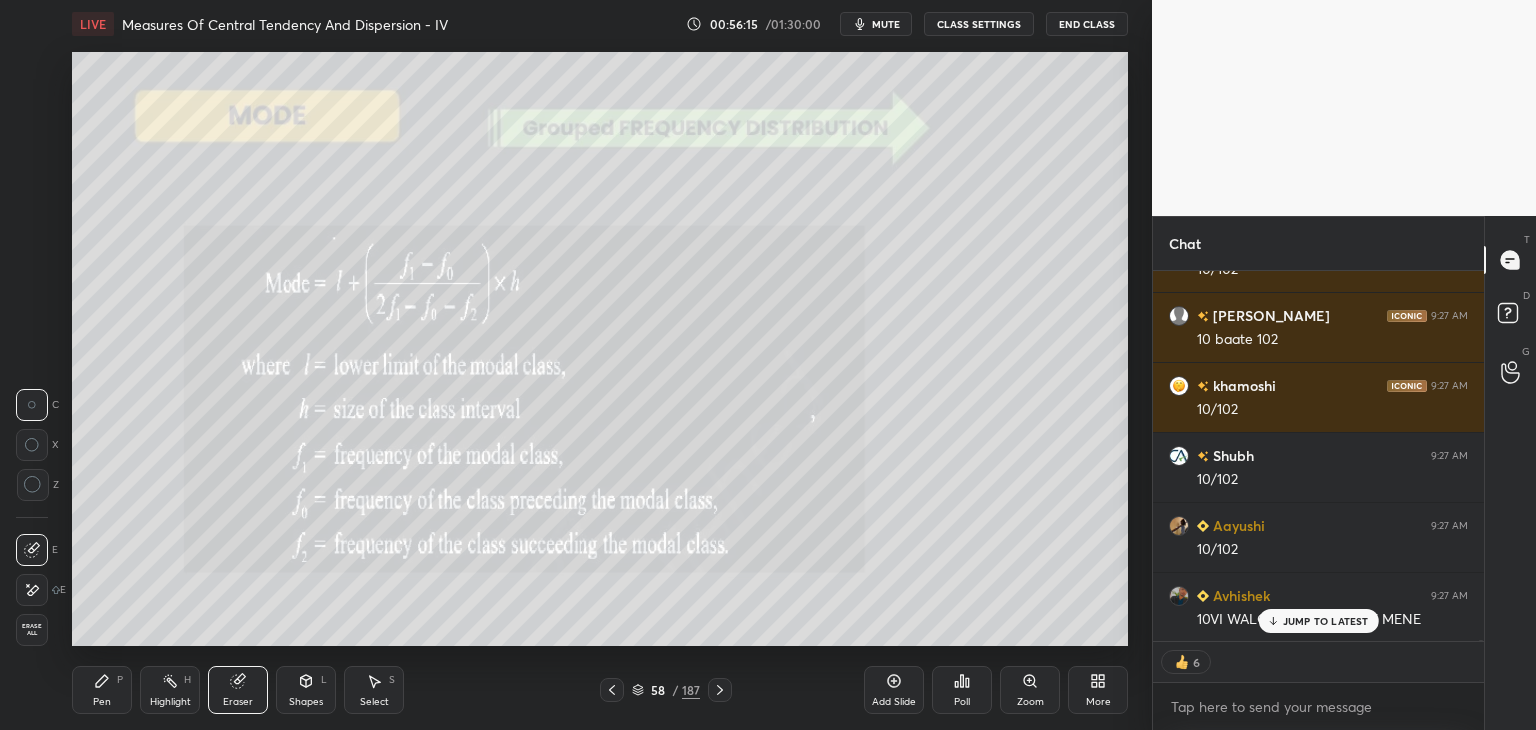 drag, startPoint x: 16, startPoint y: 629, endPoint x: 59, endPoint y: 599, distance: 52.43091 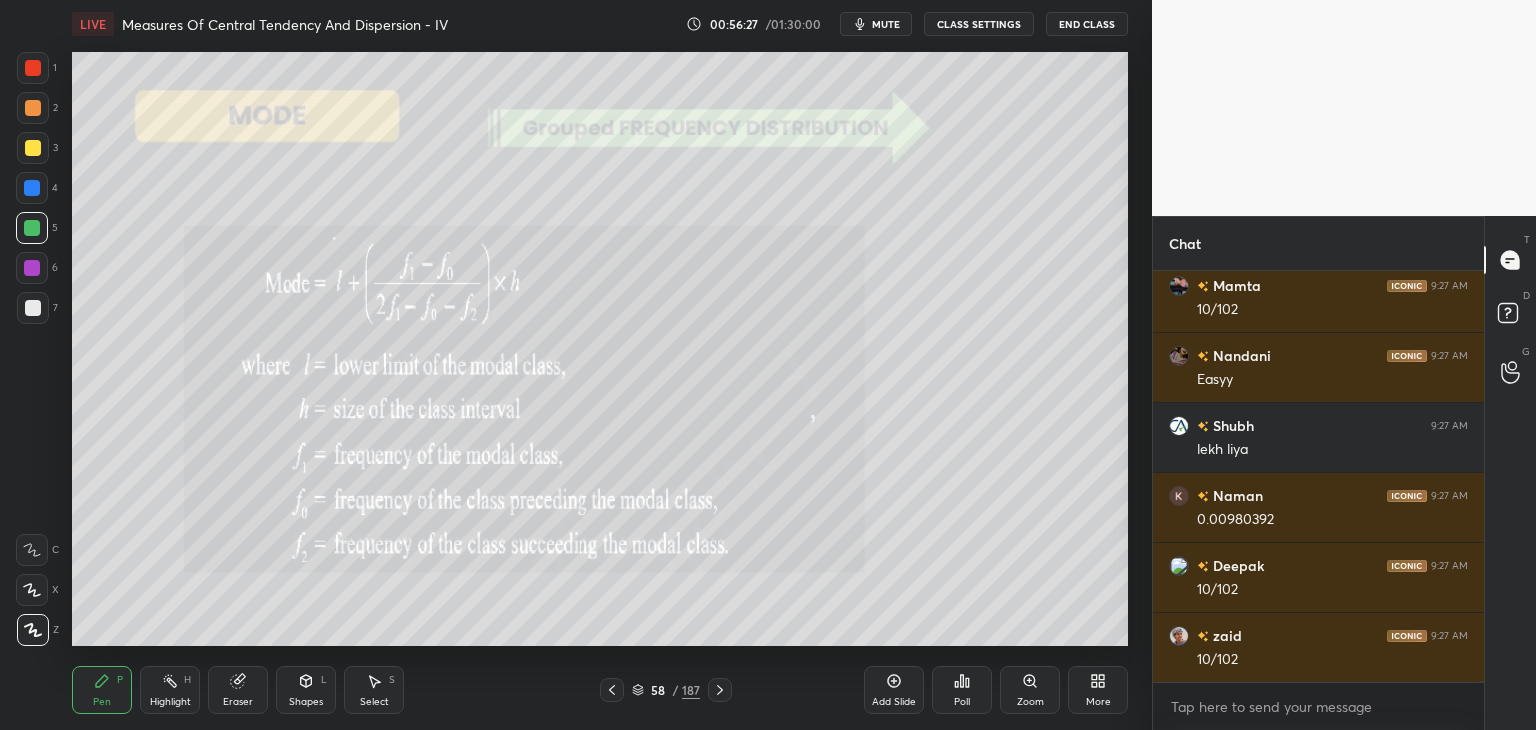 click at bounding box center (33, 148) 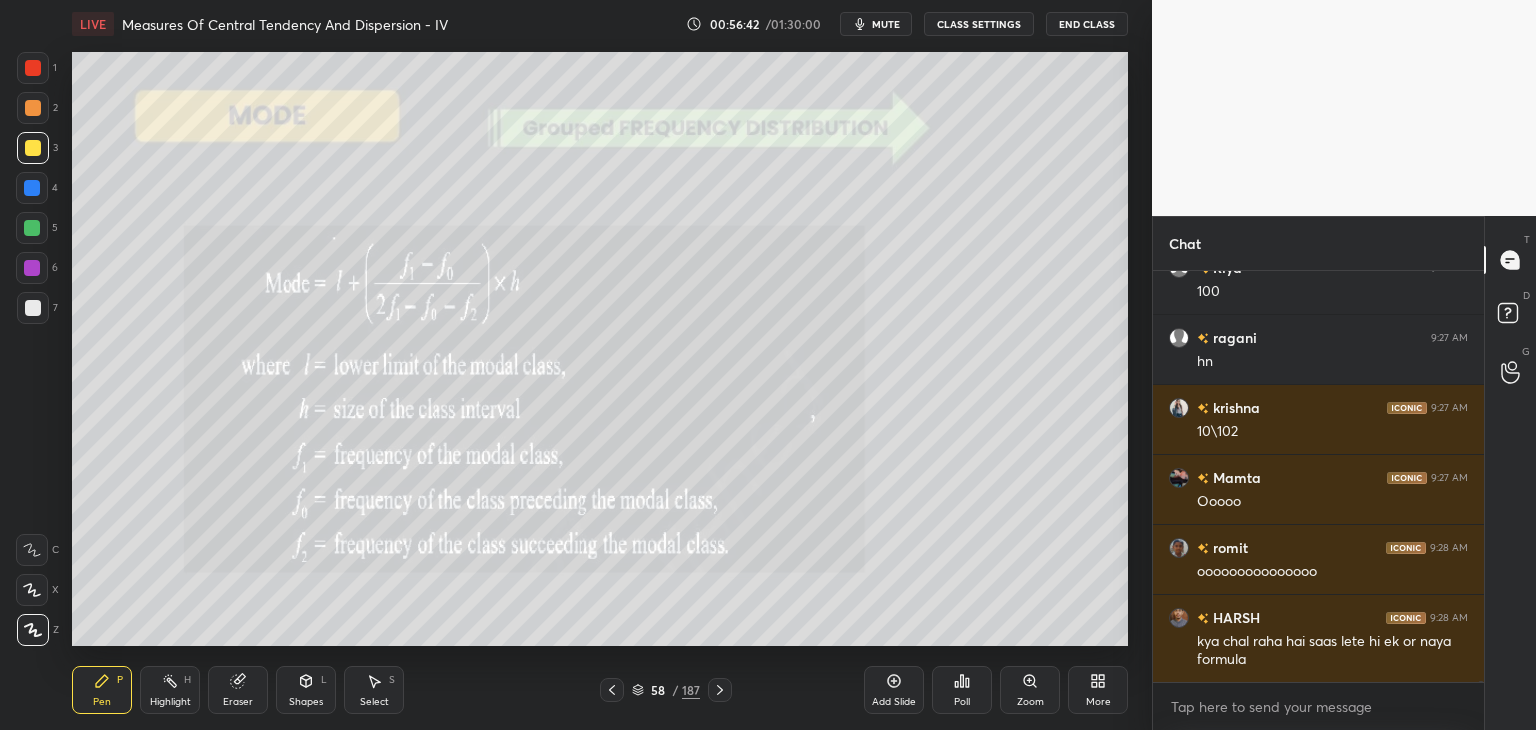 click at bounding box center (32, 228) 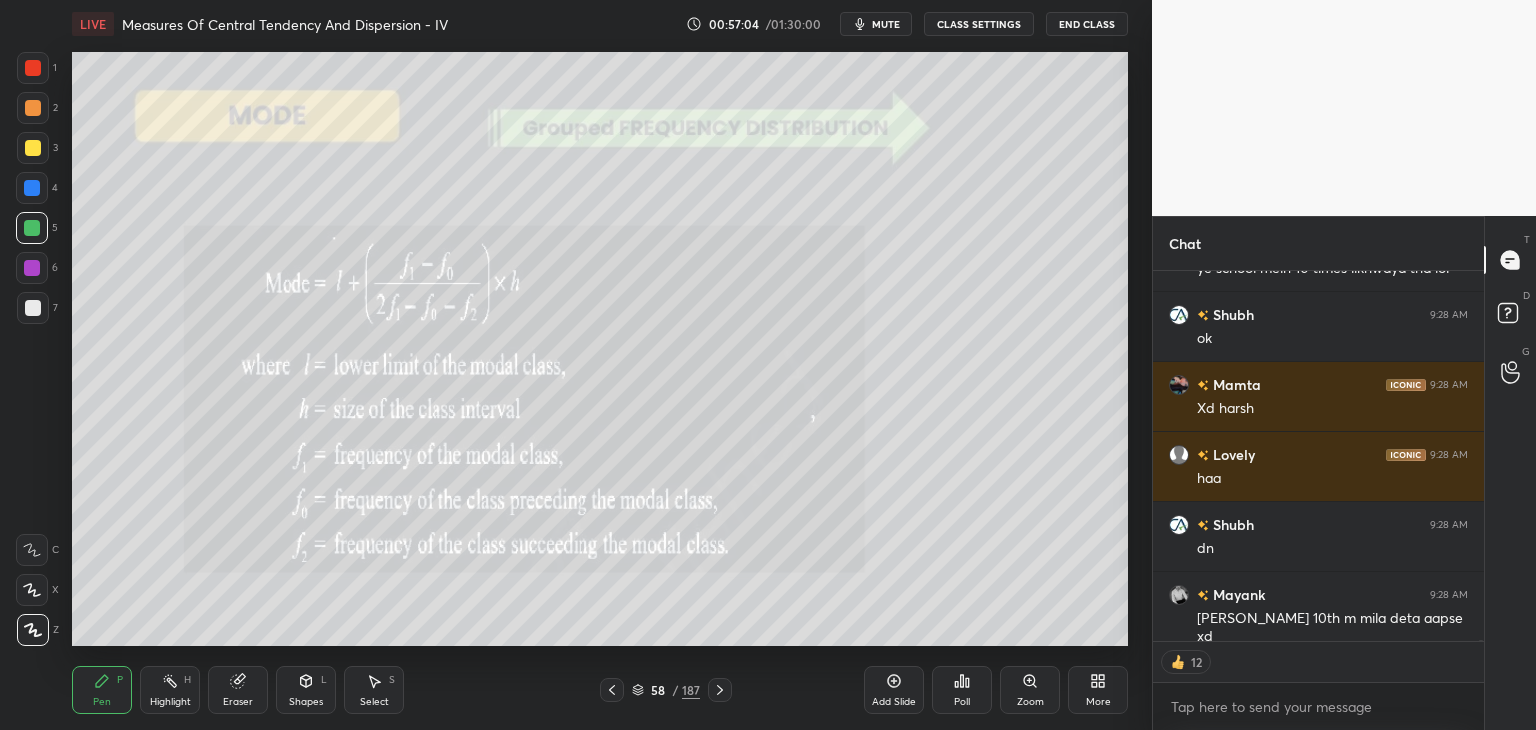 scroll, scrollTop: 201844, scrollLeft: 0, axis: vertical 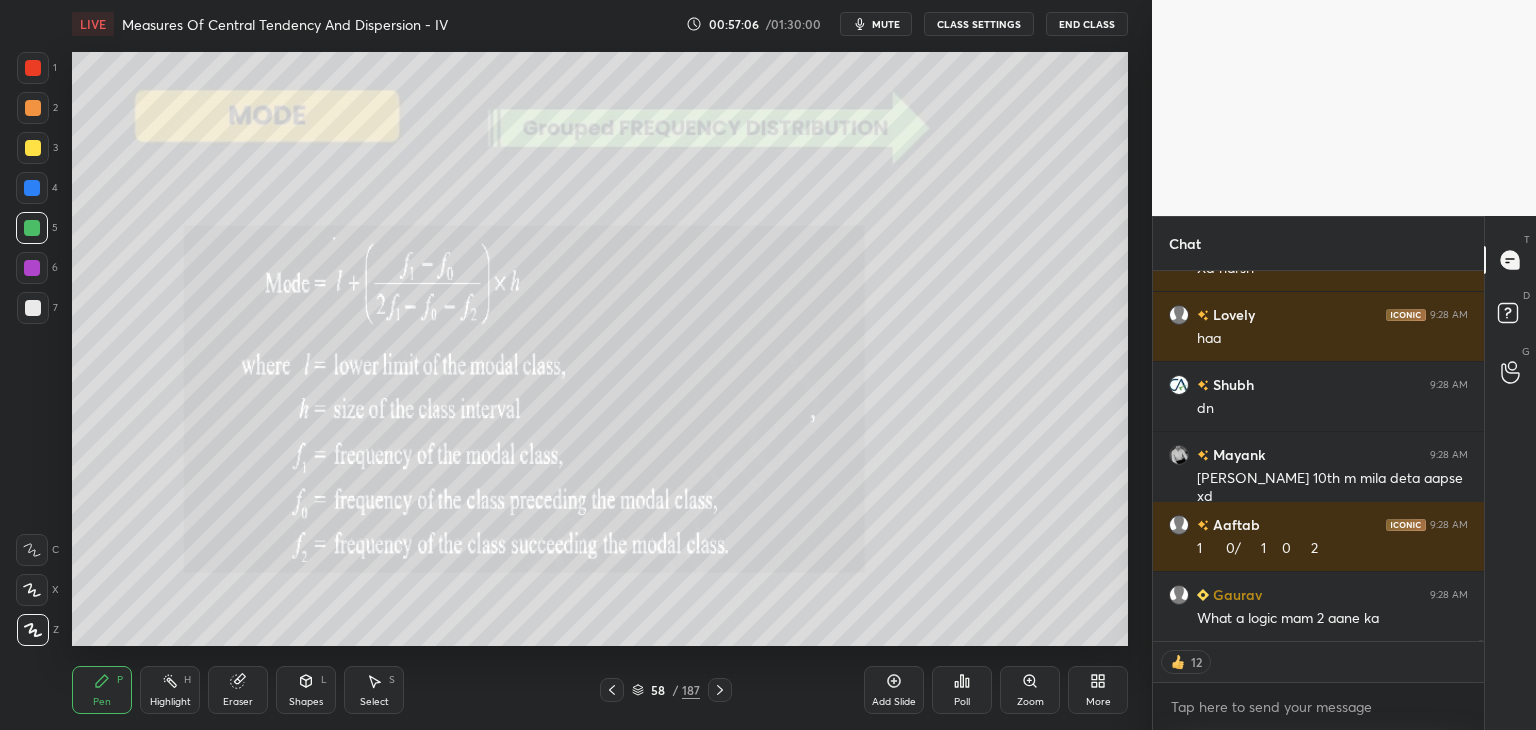 drag, startPoint x: 904, startPoint y: 713, endPoint x: 905, endPoint y: 699, distance: 14.035668 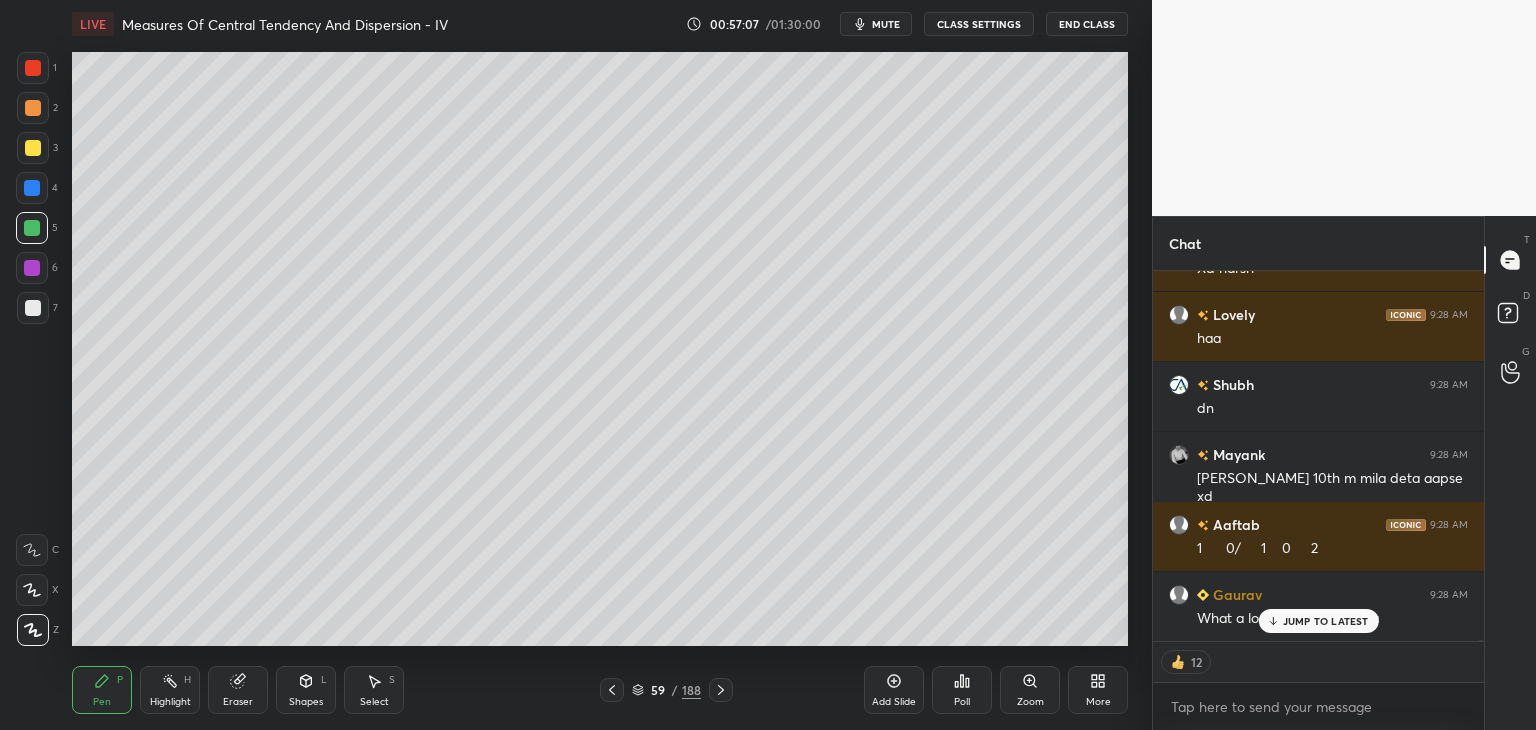 scroll, scrollTop: 202124, scrollLeft: 0, axis: vertical 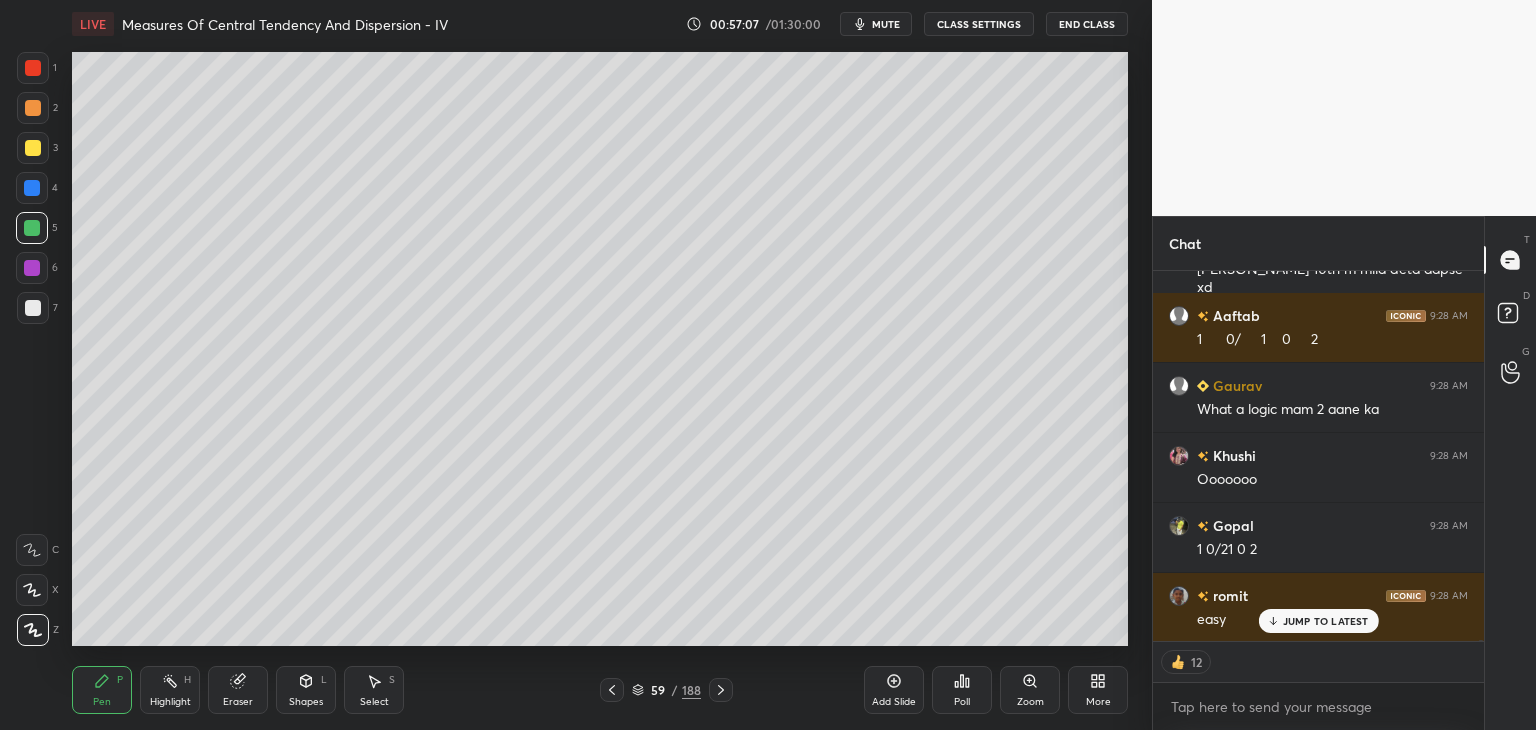 click at bounding box center [33, 308] 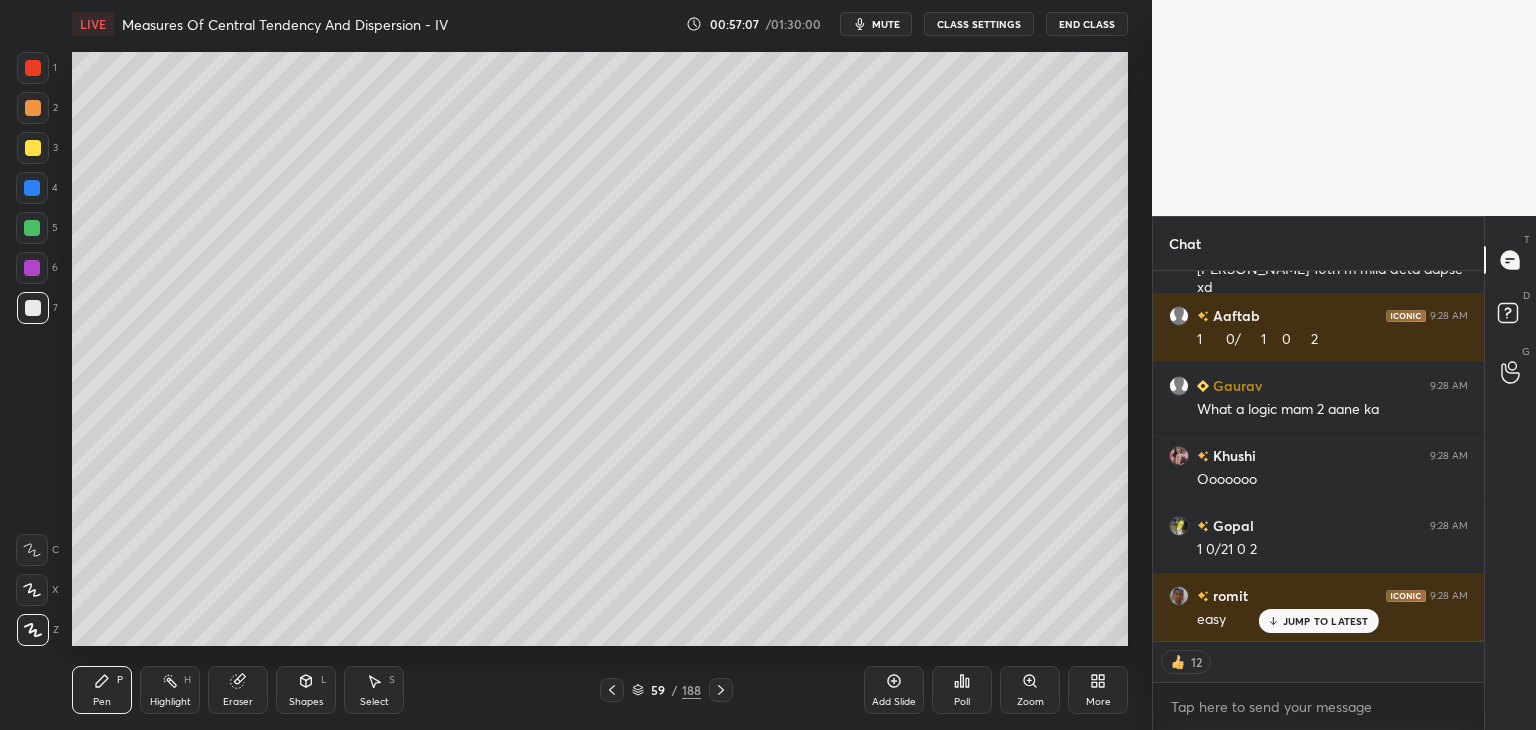 scroll, scrollTop: 6, scrollLeft: 6, axis: both 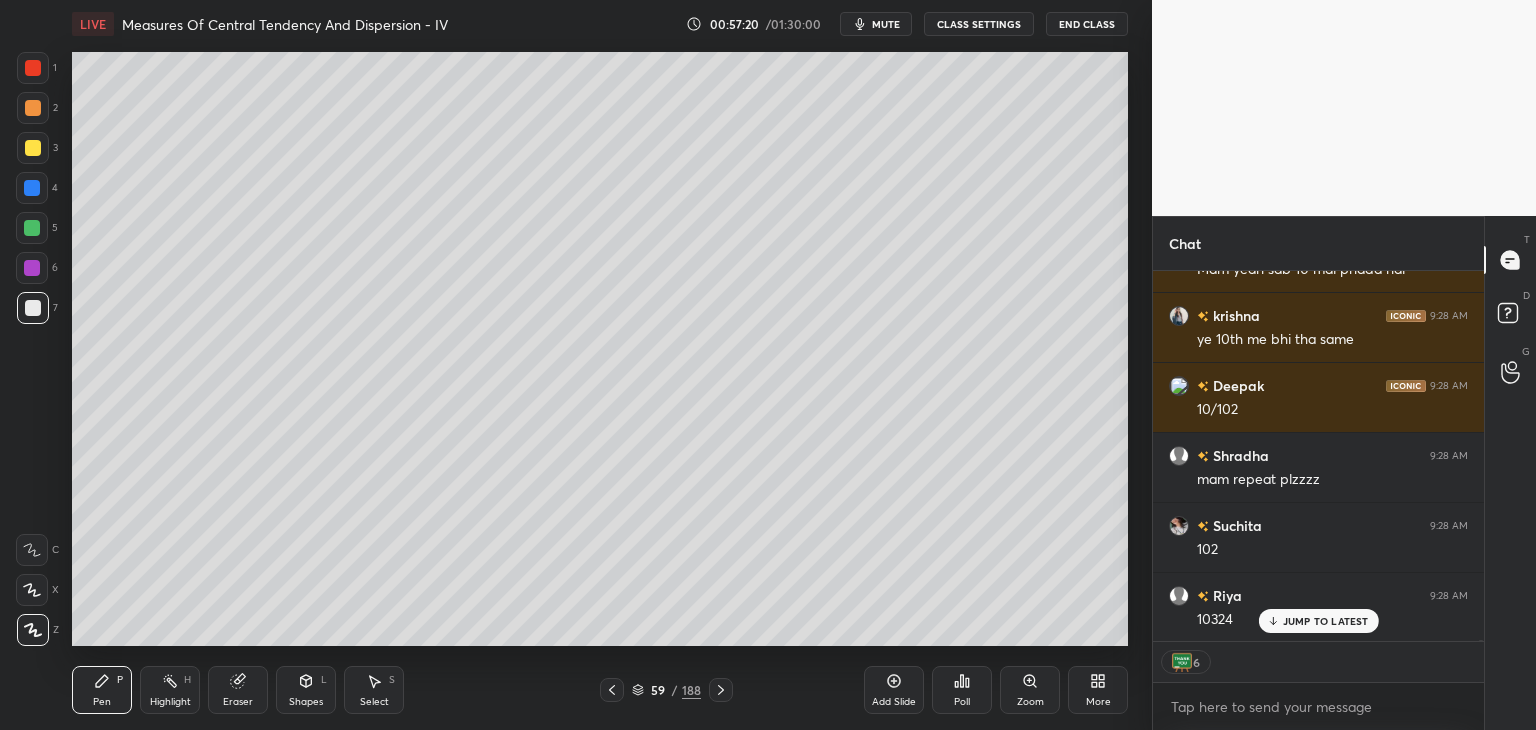 drag, startPoint x: 32, startPoint y: 150, endPoint x: 68, endPoint y: 161, distance: 37.64306 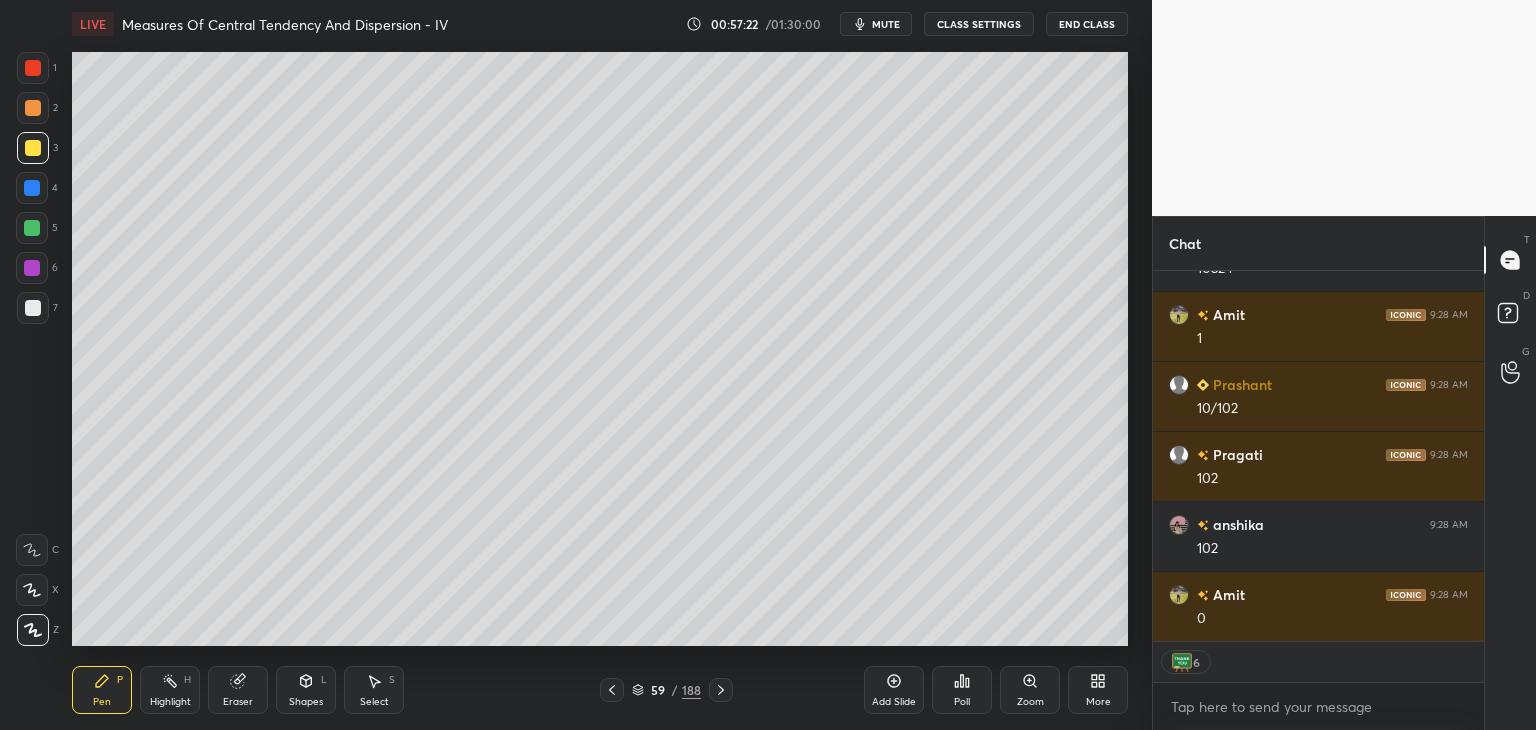 scroll, scrollTop: 203175, scrollLeft: 0, axis: vertical 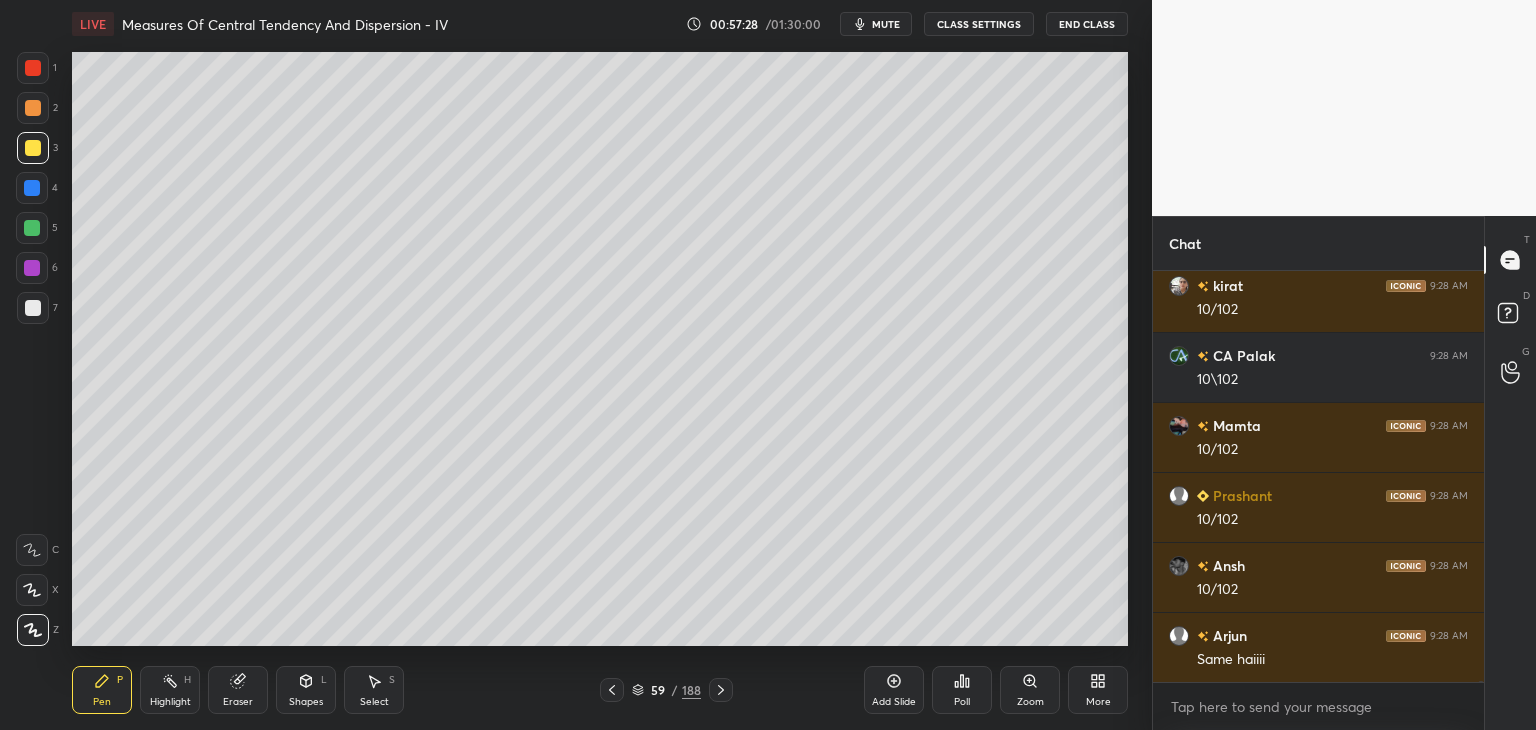 click at bounding box center [32, 228] 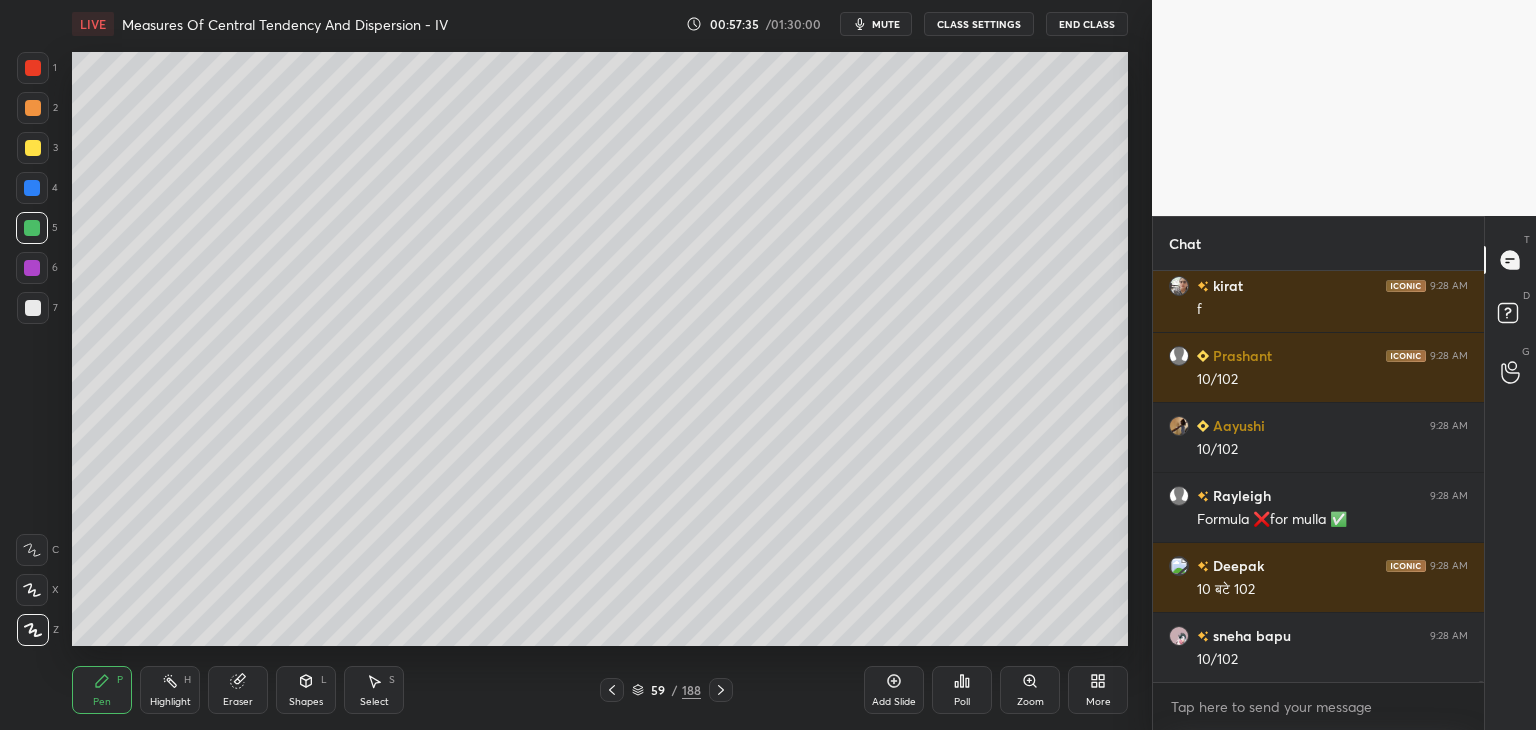click at bounding box center [32, 188] 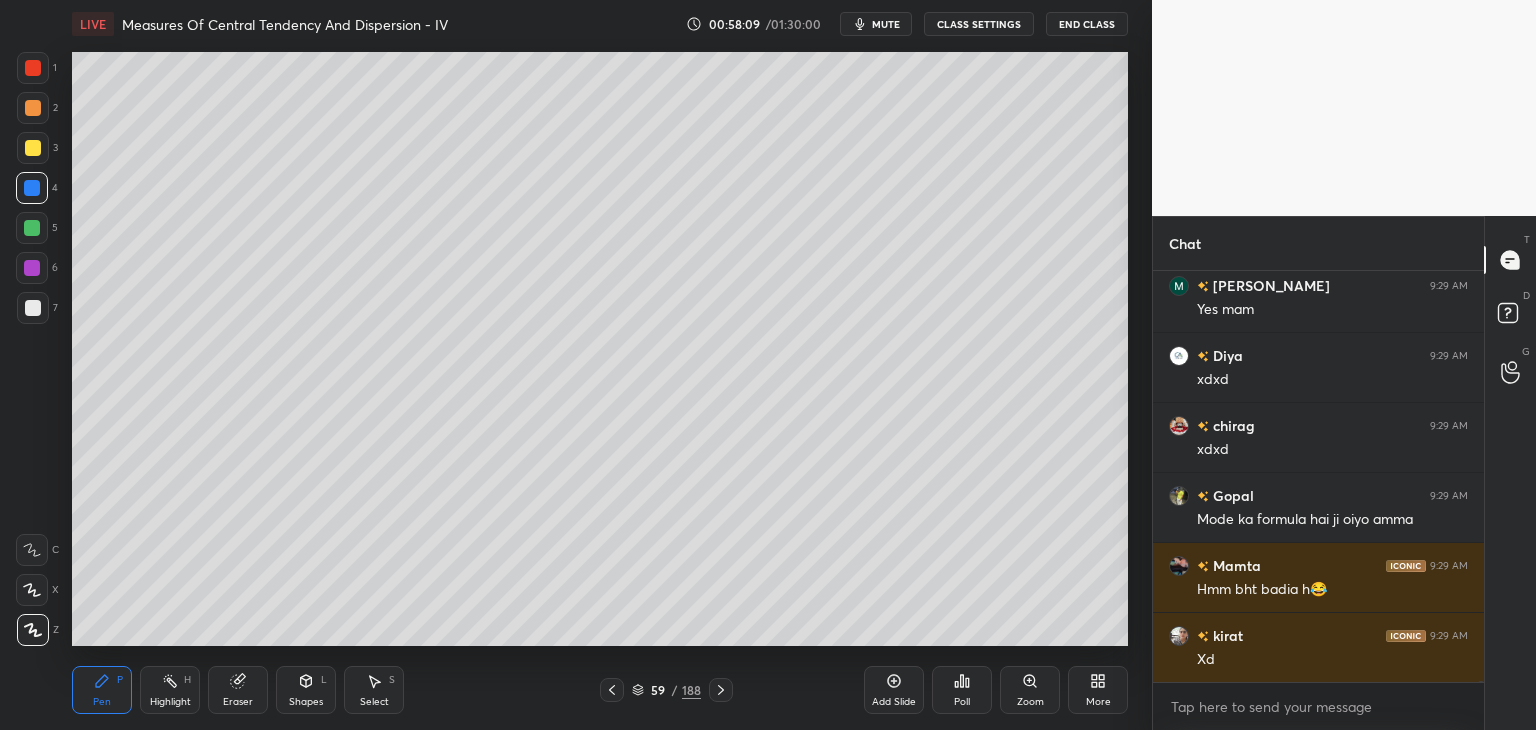 click 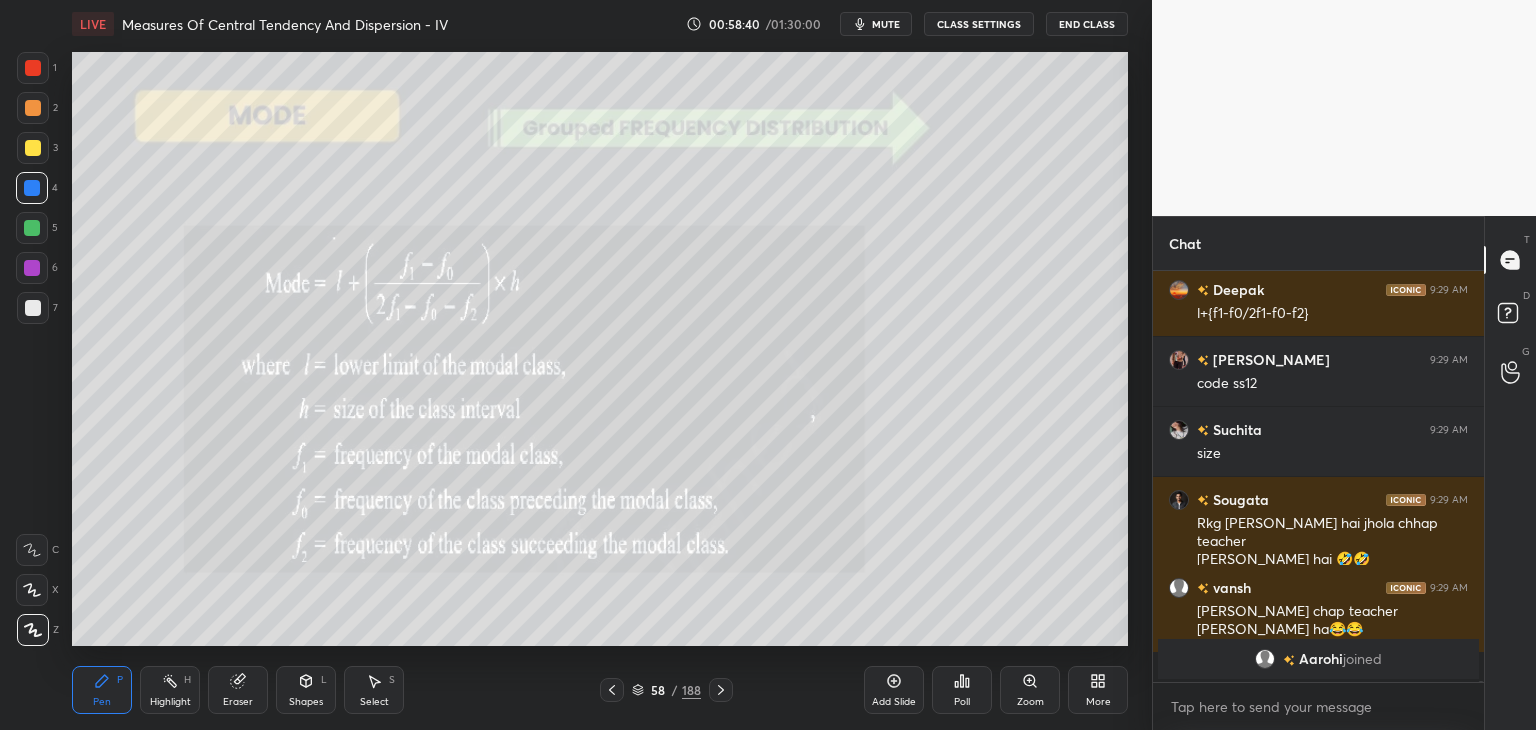 click 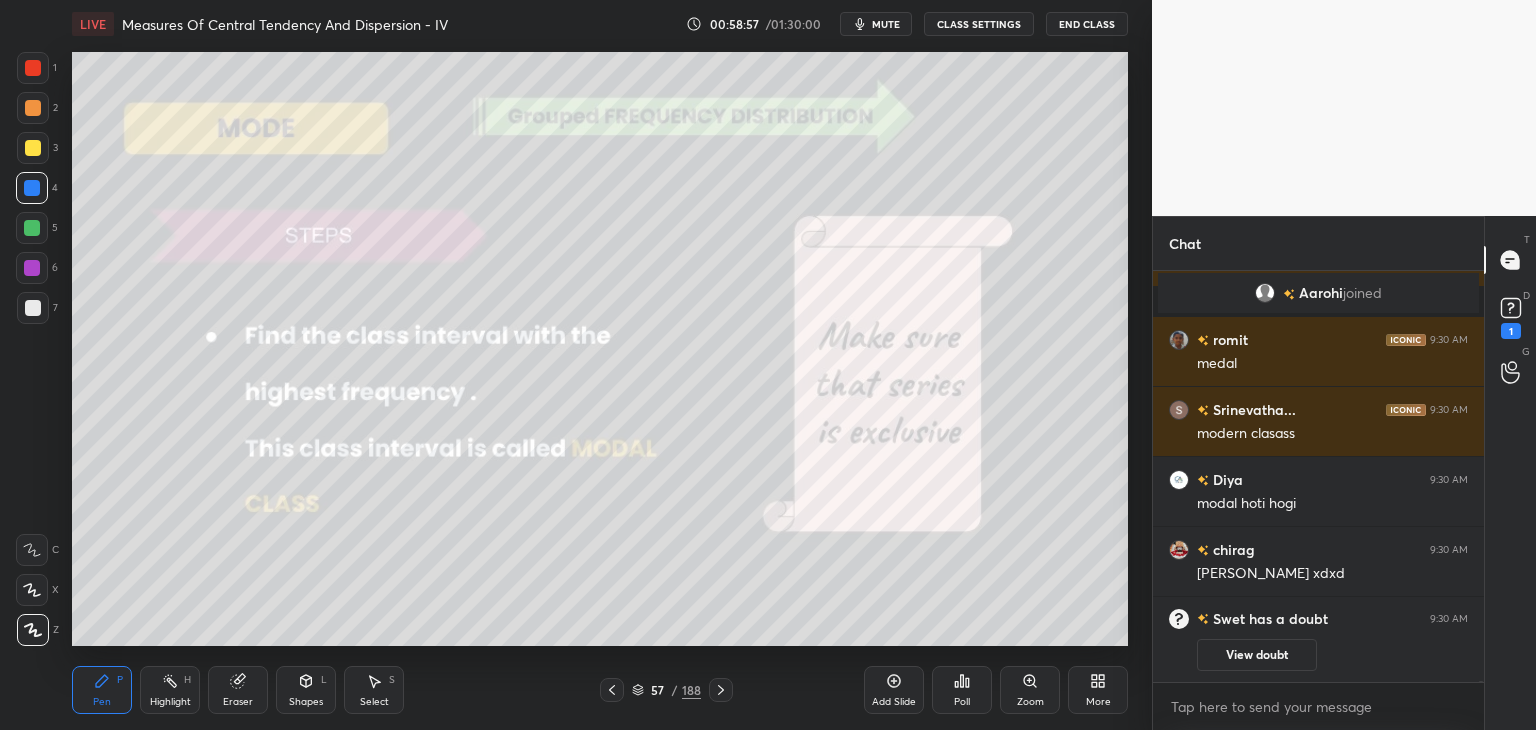 scroll, scrollTop: 203930, scrollLeft: 0, axis: vertical 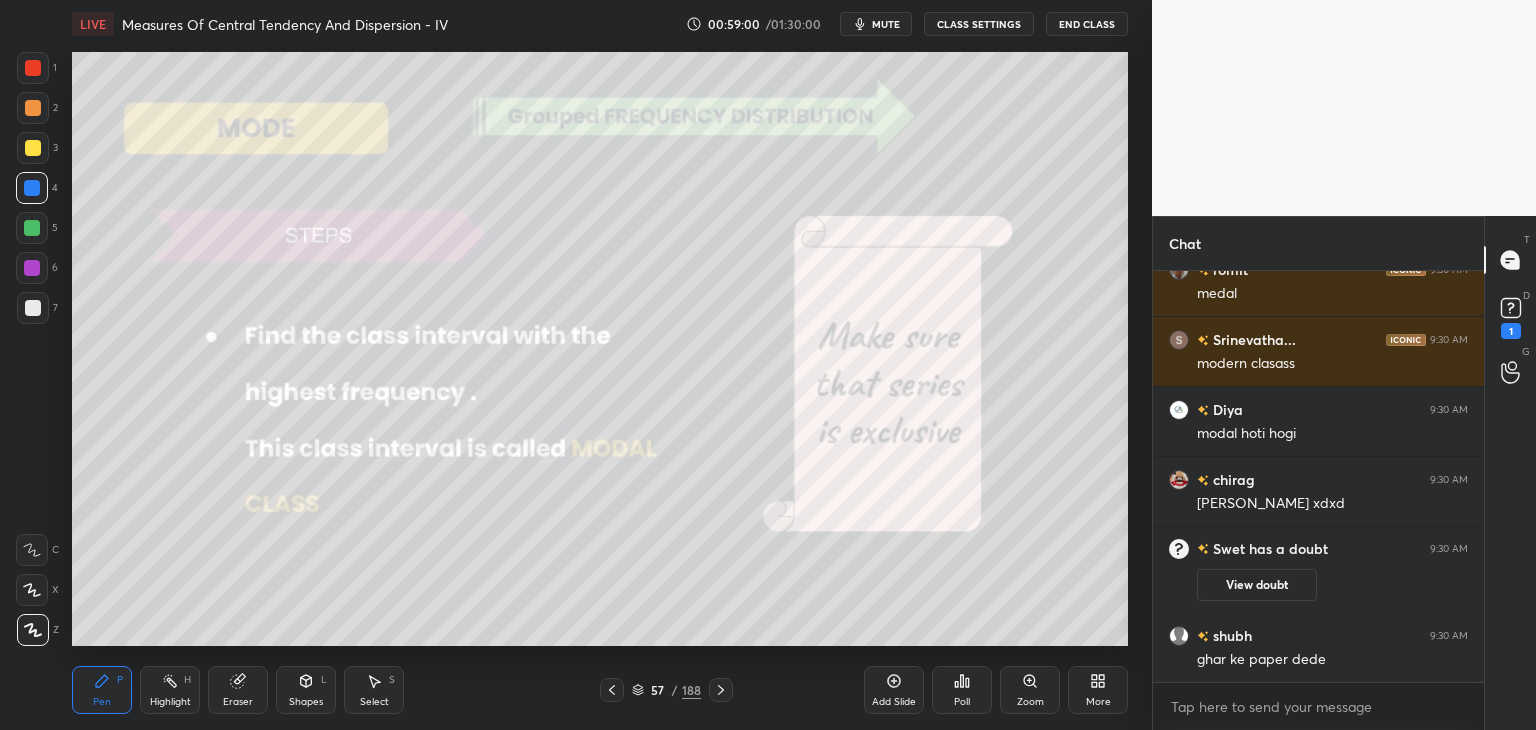 click 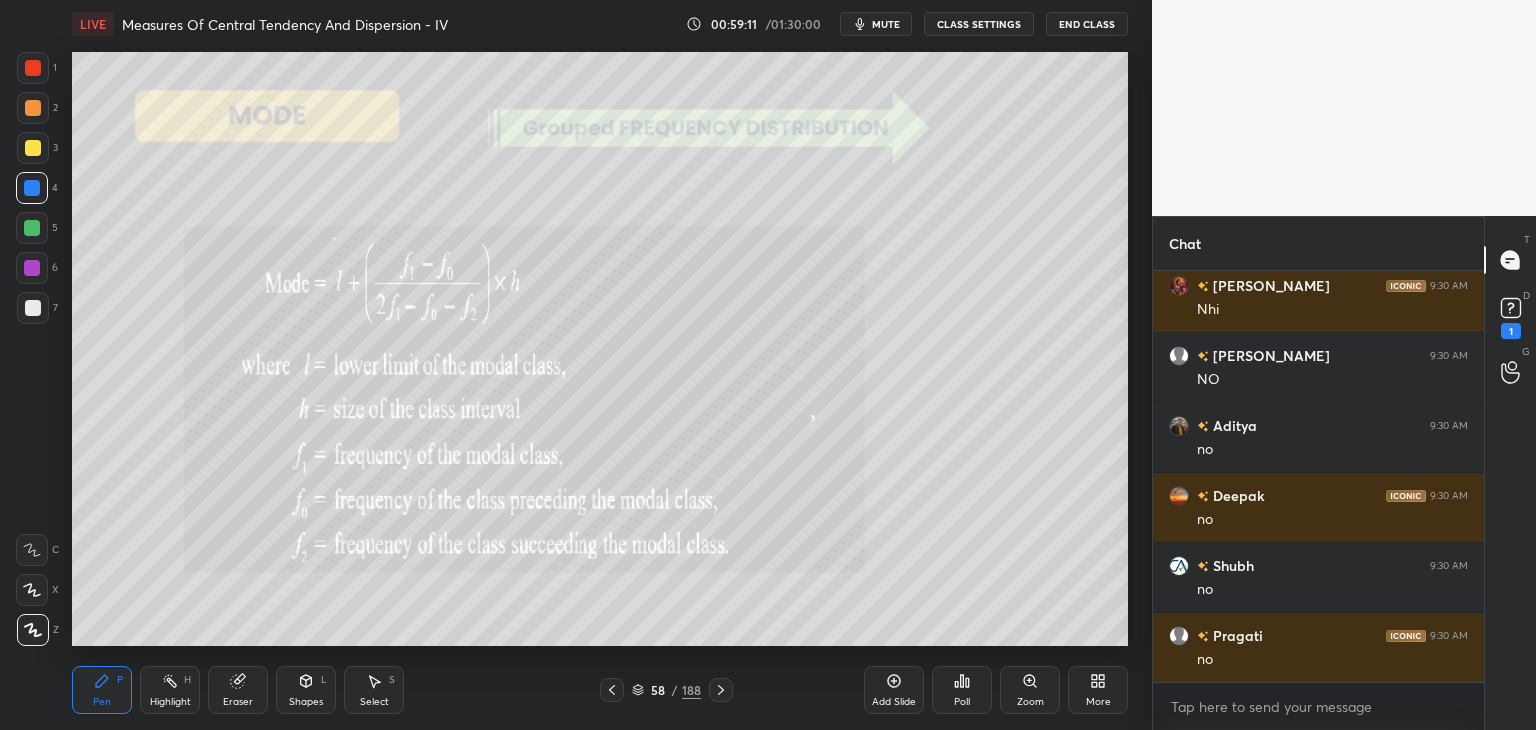 scroll, scrollTop: 205680, scrollLeft: 0, axis: vertical 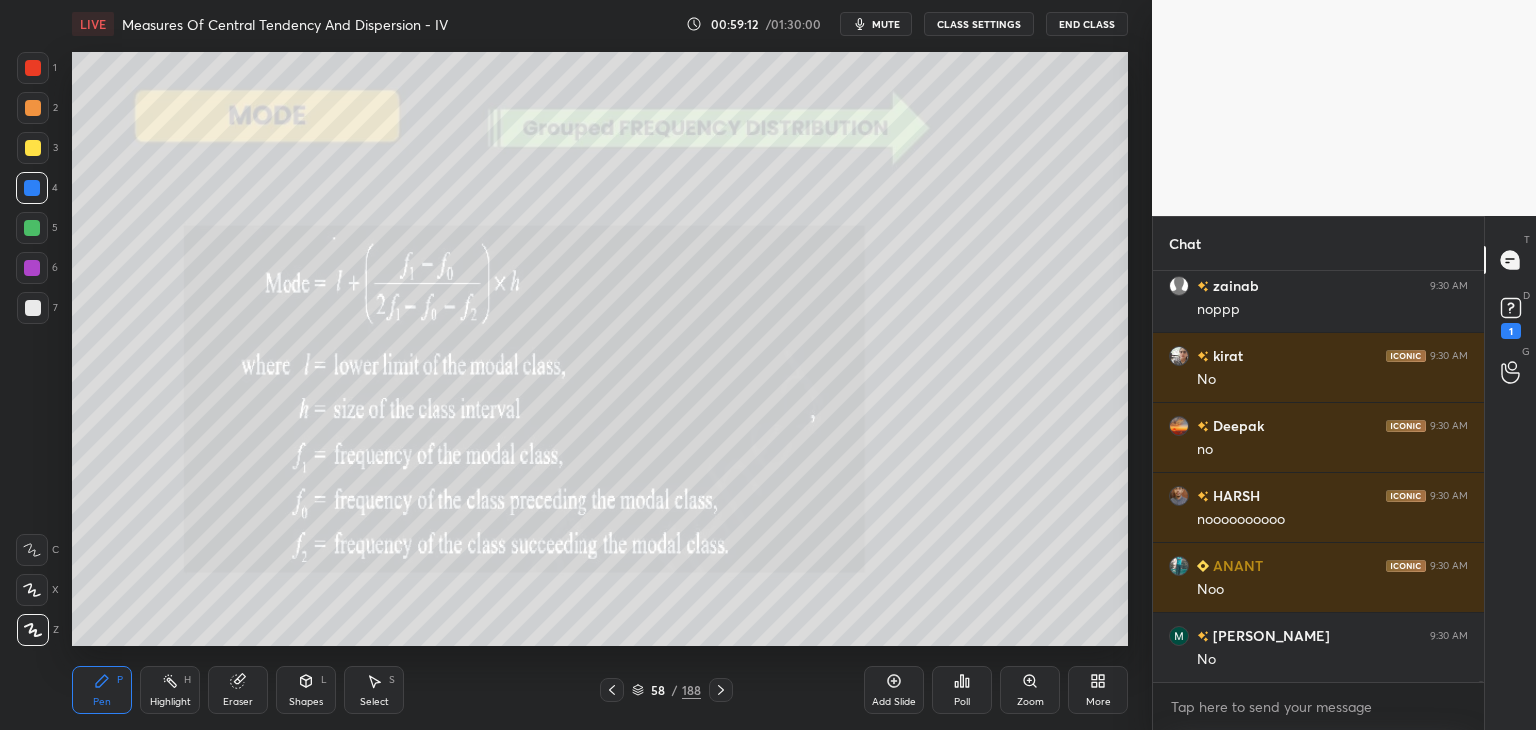 drag, startPoint x: 720, startPoint y: 689, endPoint x: 716, endPoint y: 675, distance: 14.56022 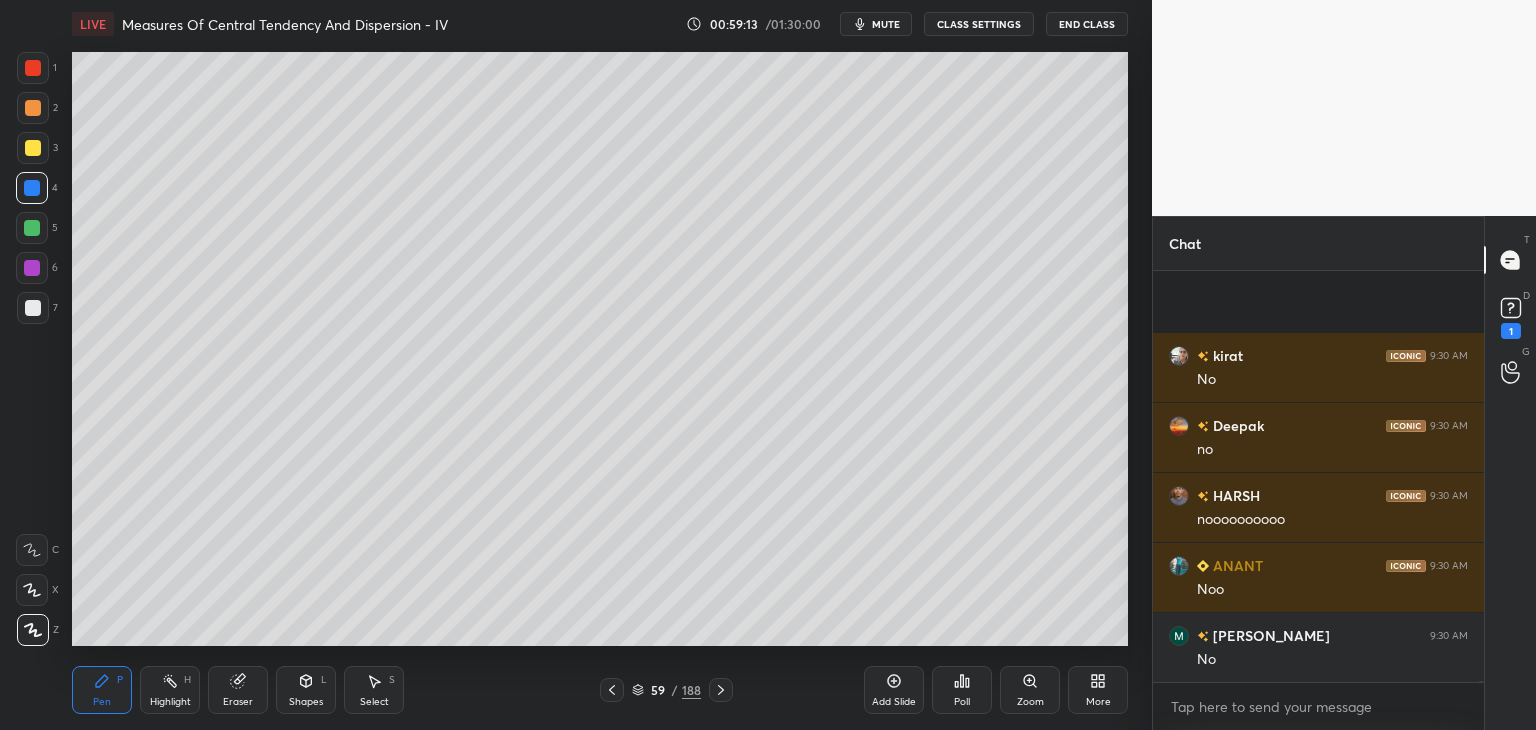 scroll, scrollTop: 205820, scrollLeft: 0, axis: vertical 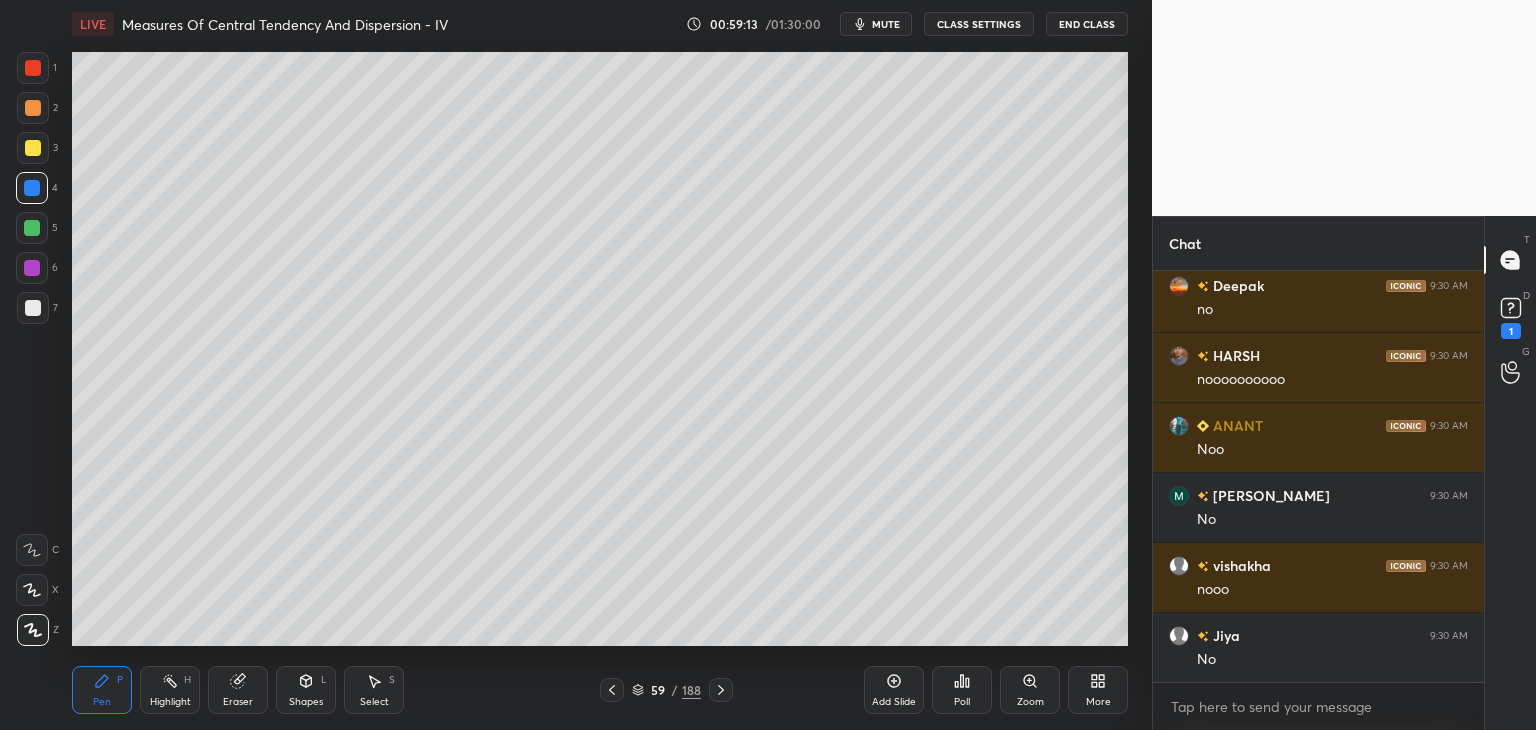 click 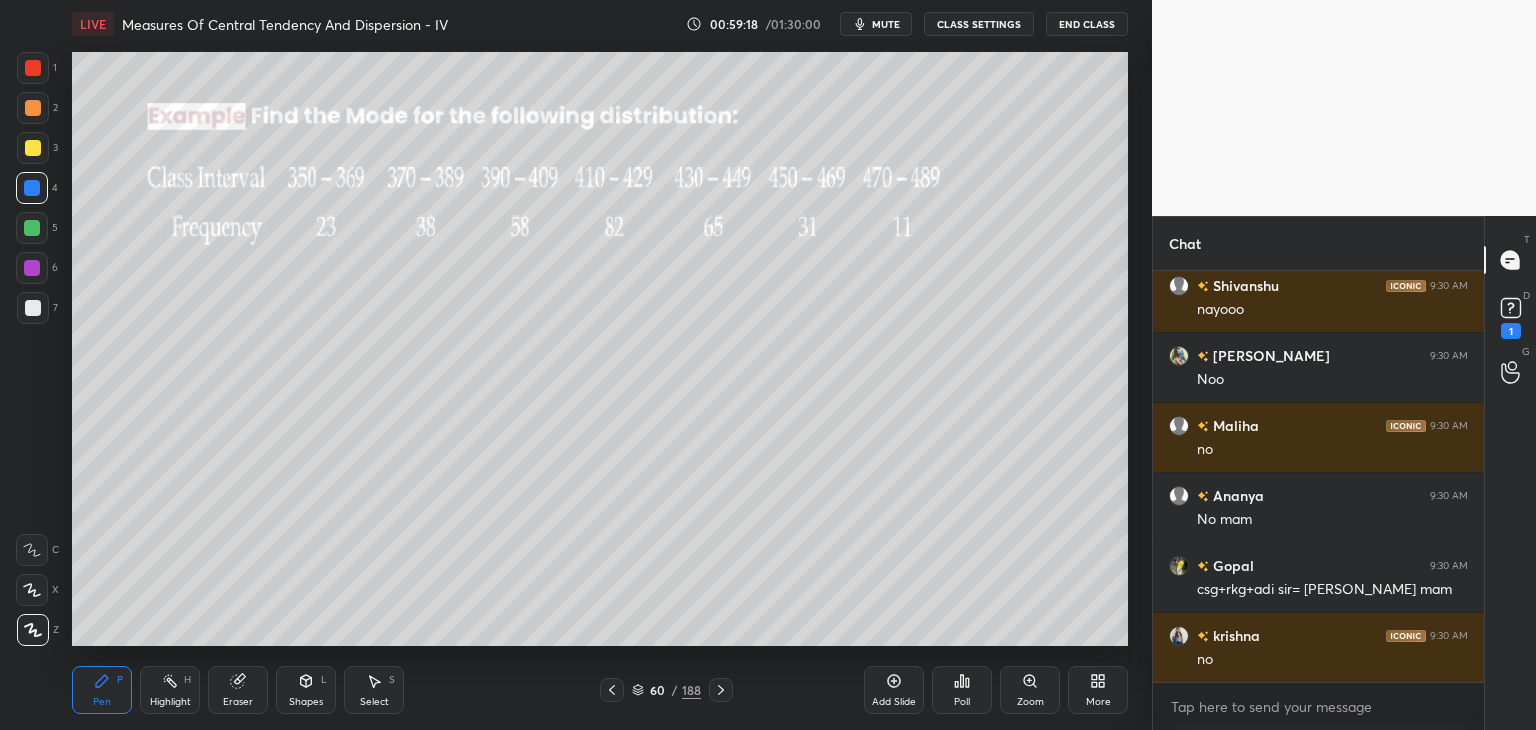 scroll, scrollTop: 206468, scrollLeft: 0, axis: vertical 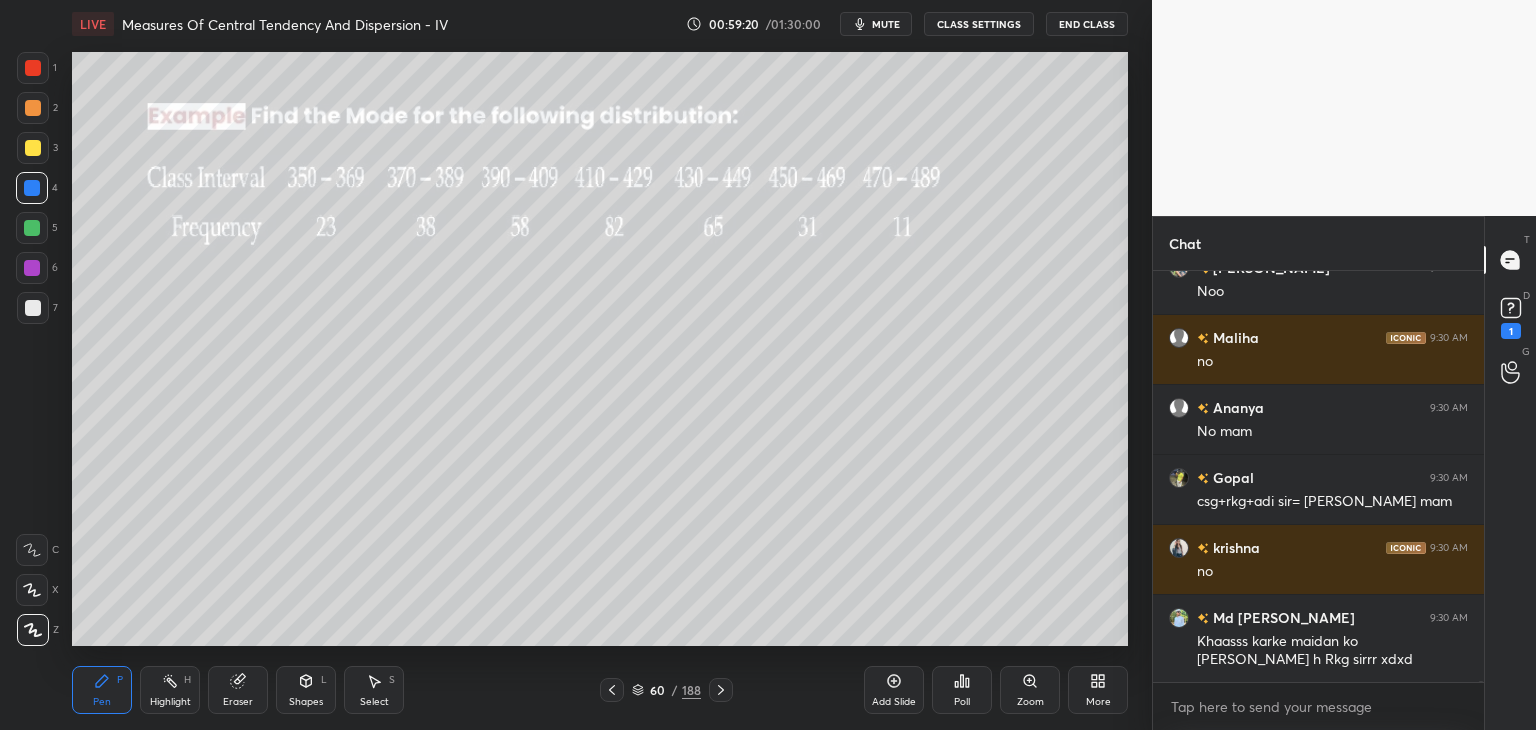 drag, startPoint x: 32, startPoint y: 313, endPoint x: 35, endPoint y: 300, distance: 13.341664 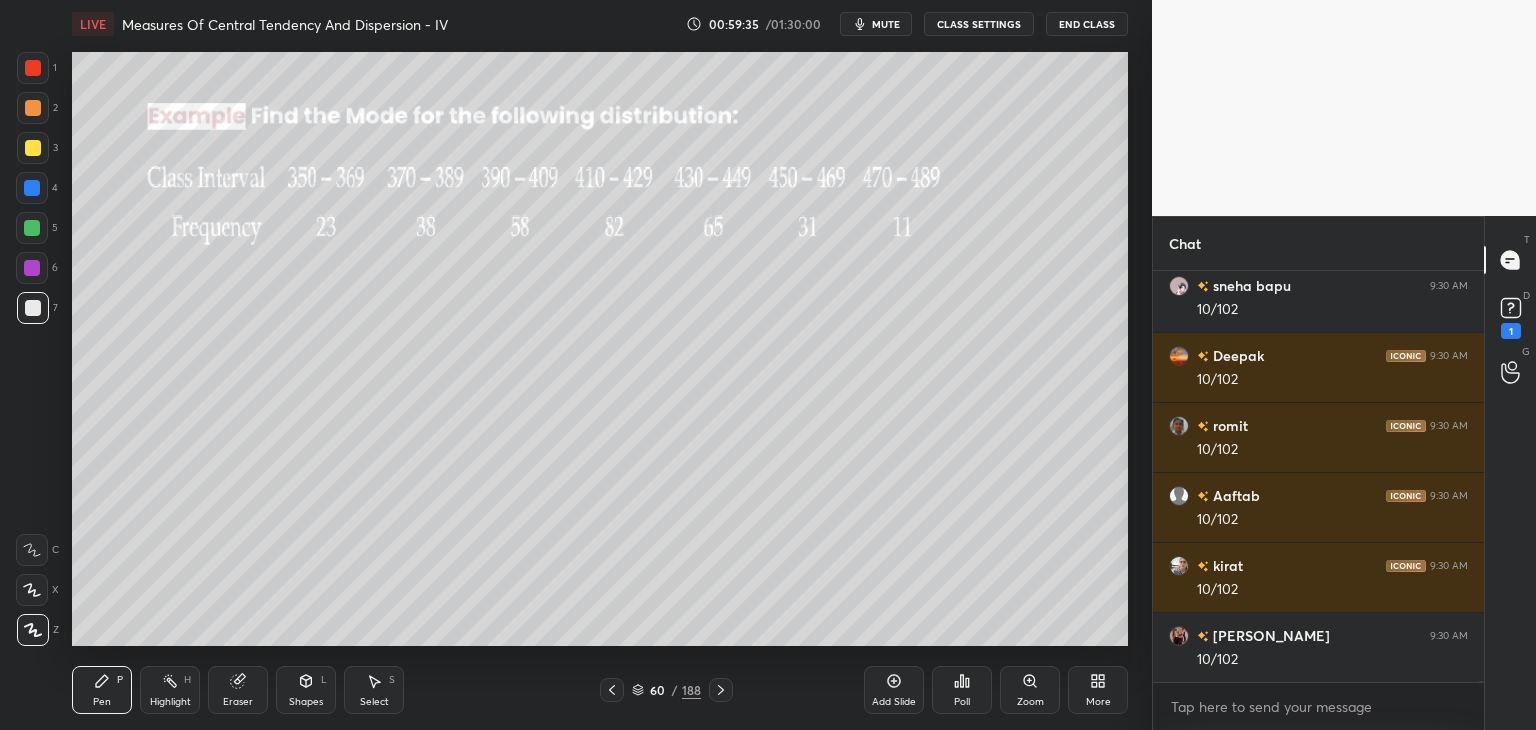 scroll, scrollTop: 207658, scrollLeft: 0, axis: vertical 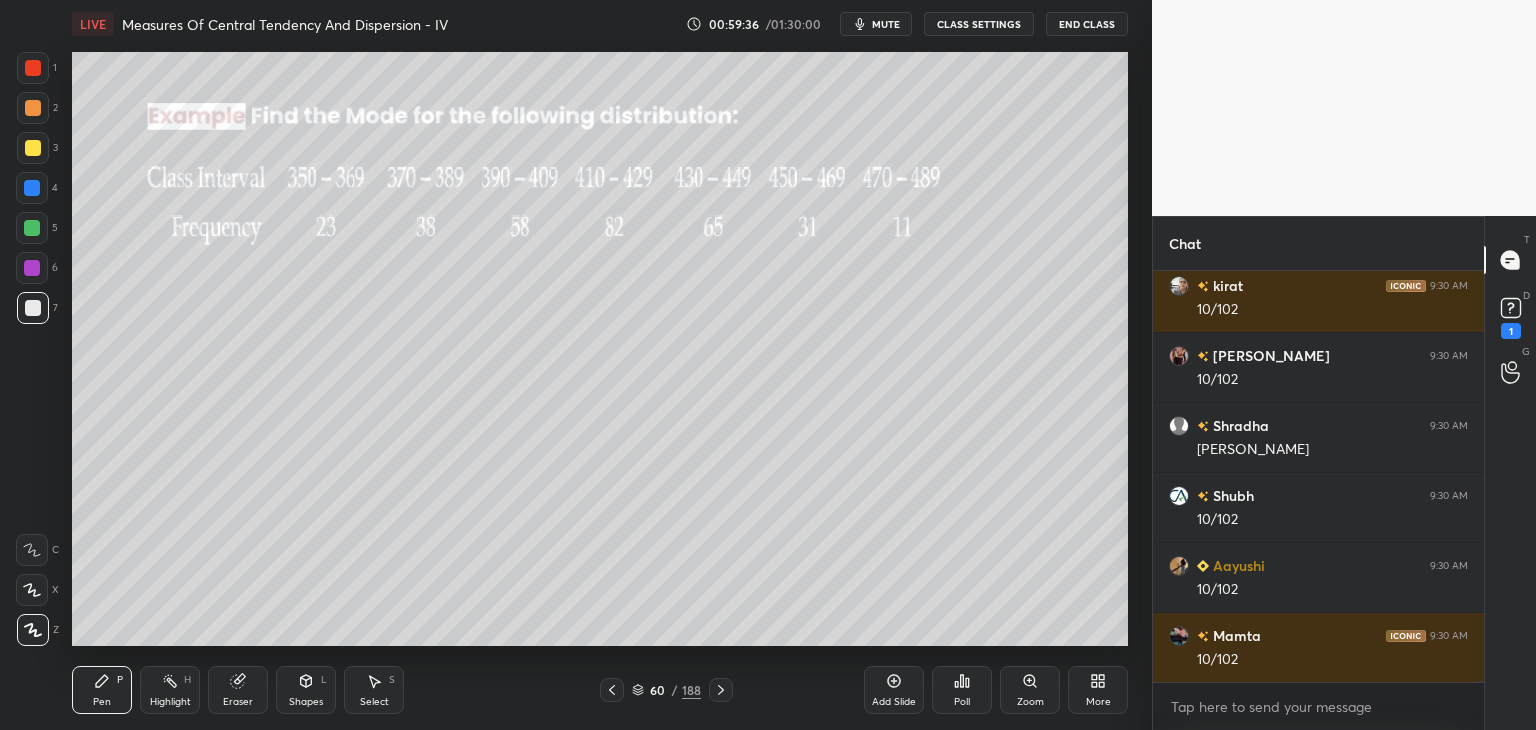 click at bounding box center (33, 148) 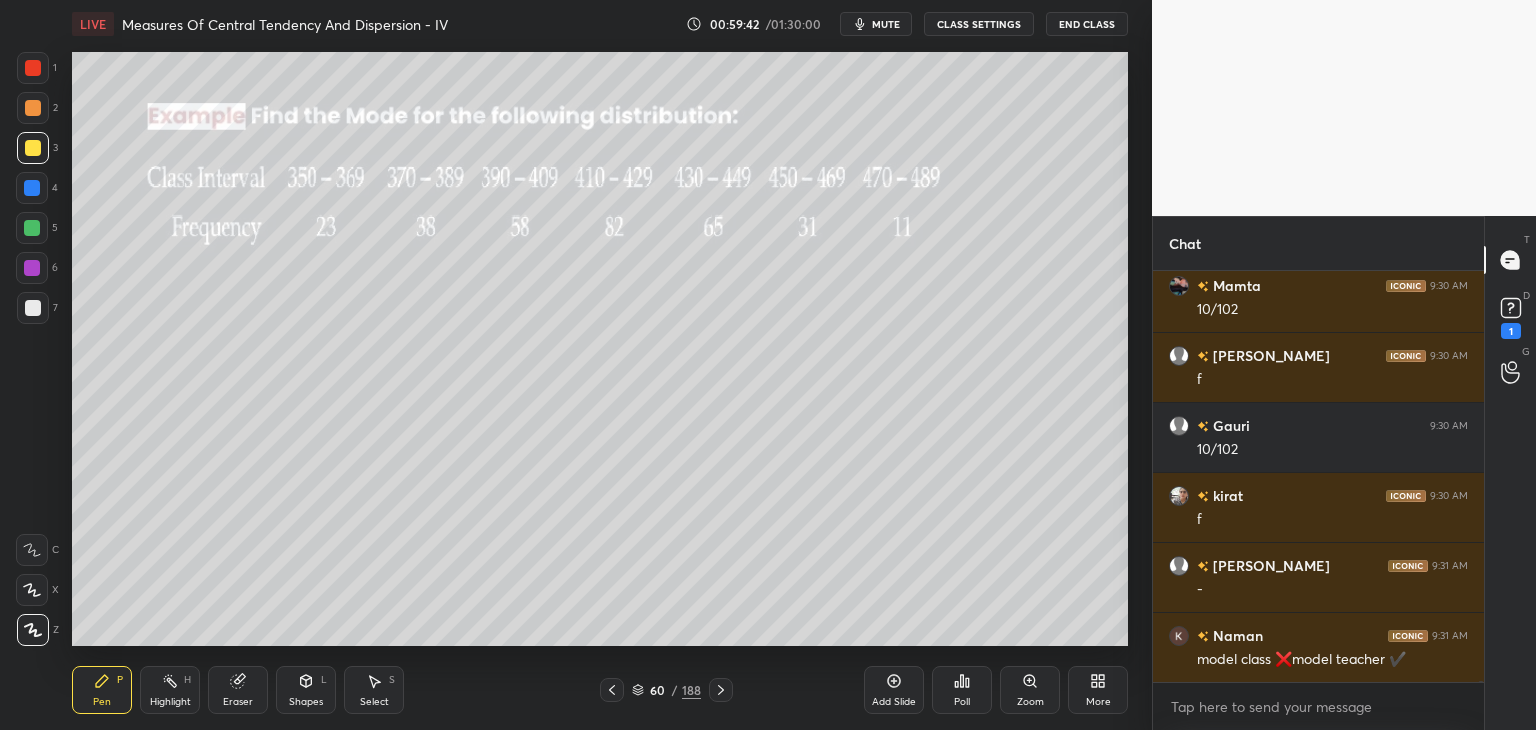 scroll, scrollTop: 208148, scrollLeft: 0, axis: vertical 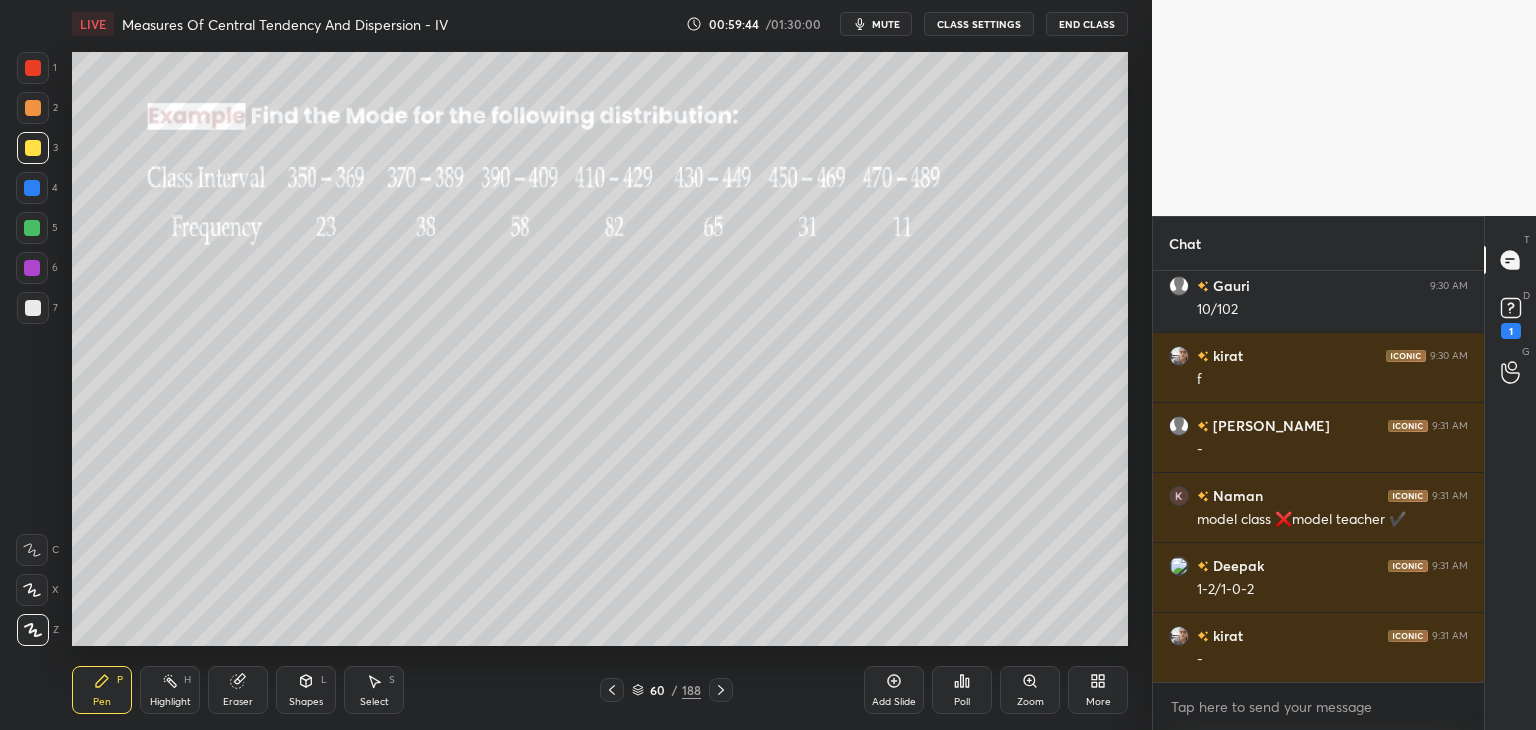 drag, startPoint x: 29, startPoint y: 309, endPoint x: 41, endPoint y: 315, distance: 13.416408 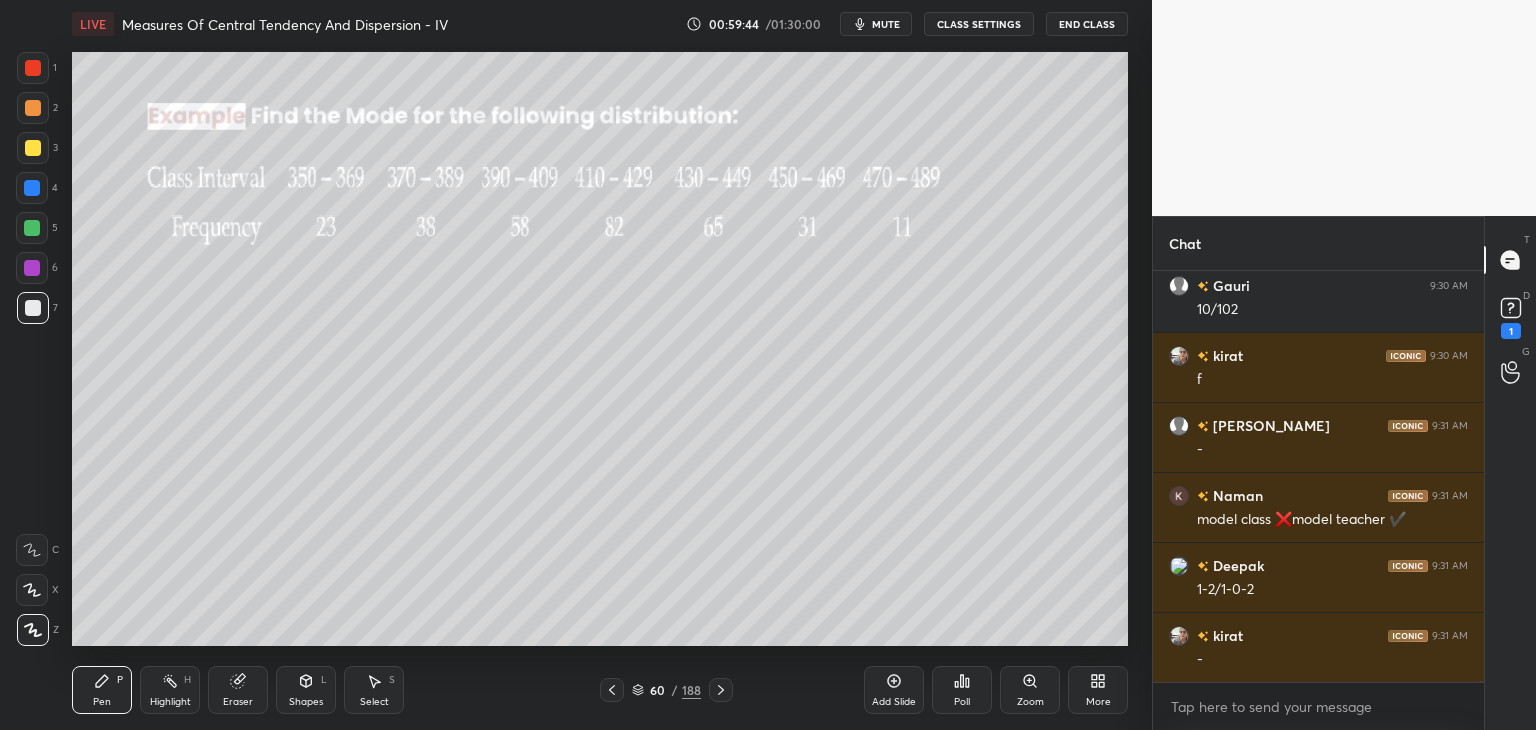 scroll, scrollTop: 208218, scrollLeft: 0, axis: vertical 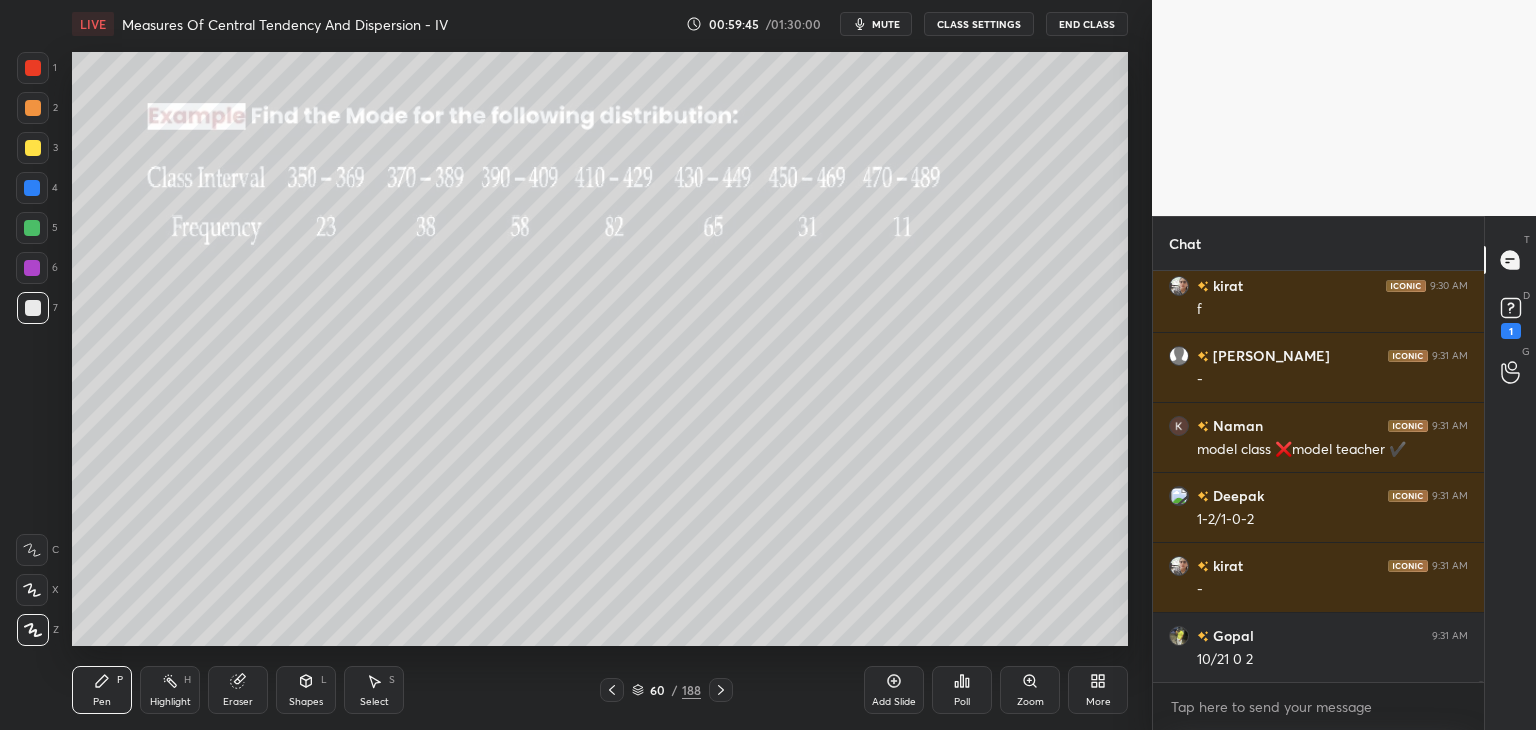 click at bounding box center (32, 228) 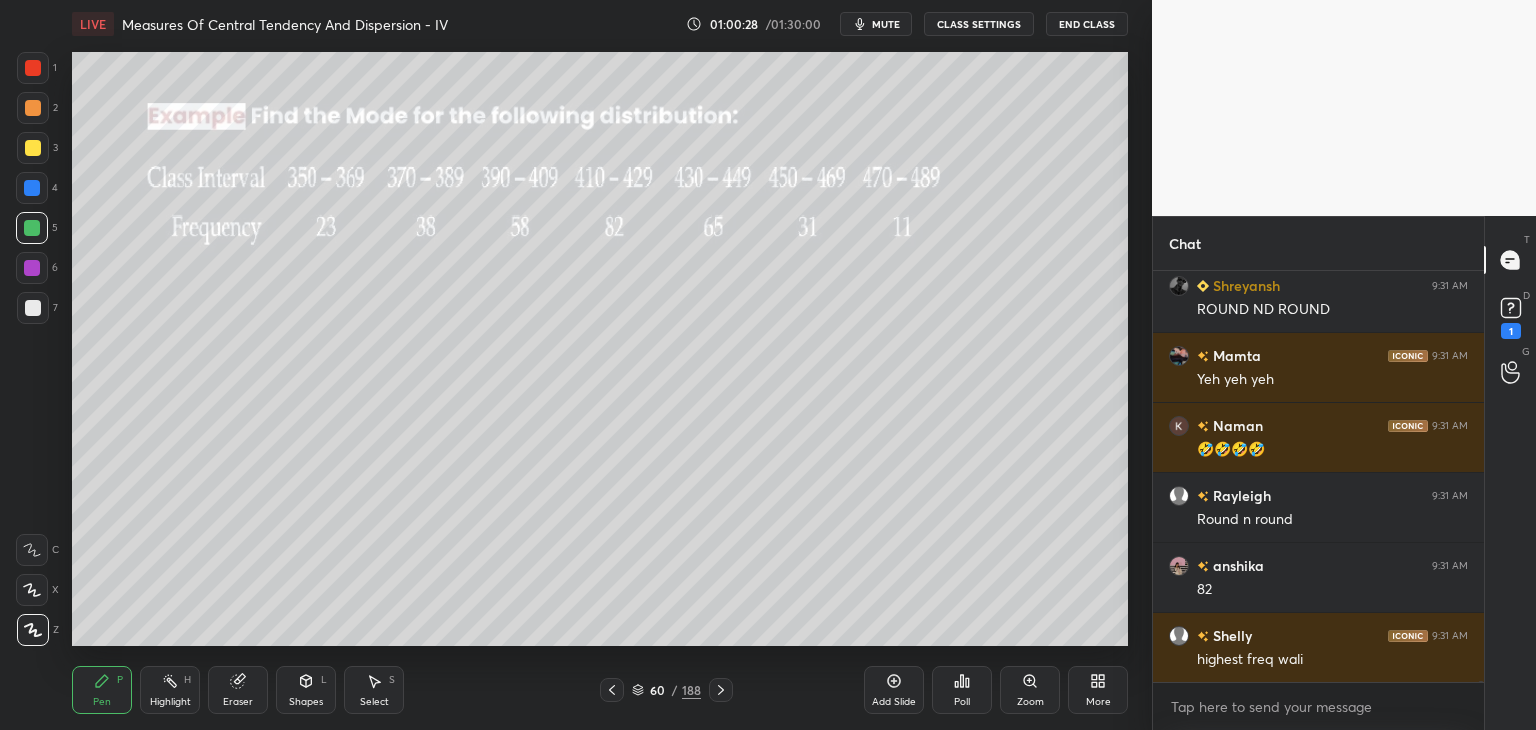 drag, startPoint x: 28, startPoint y: 61, endPoint x: 46, endPoint y: 94, distance: 37.589893 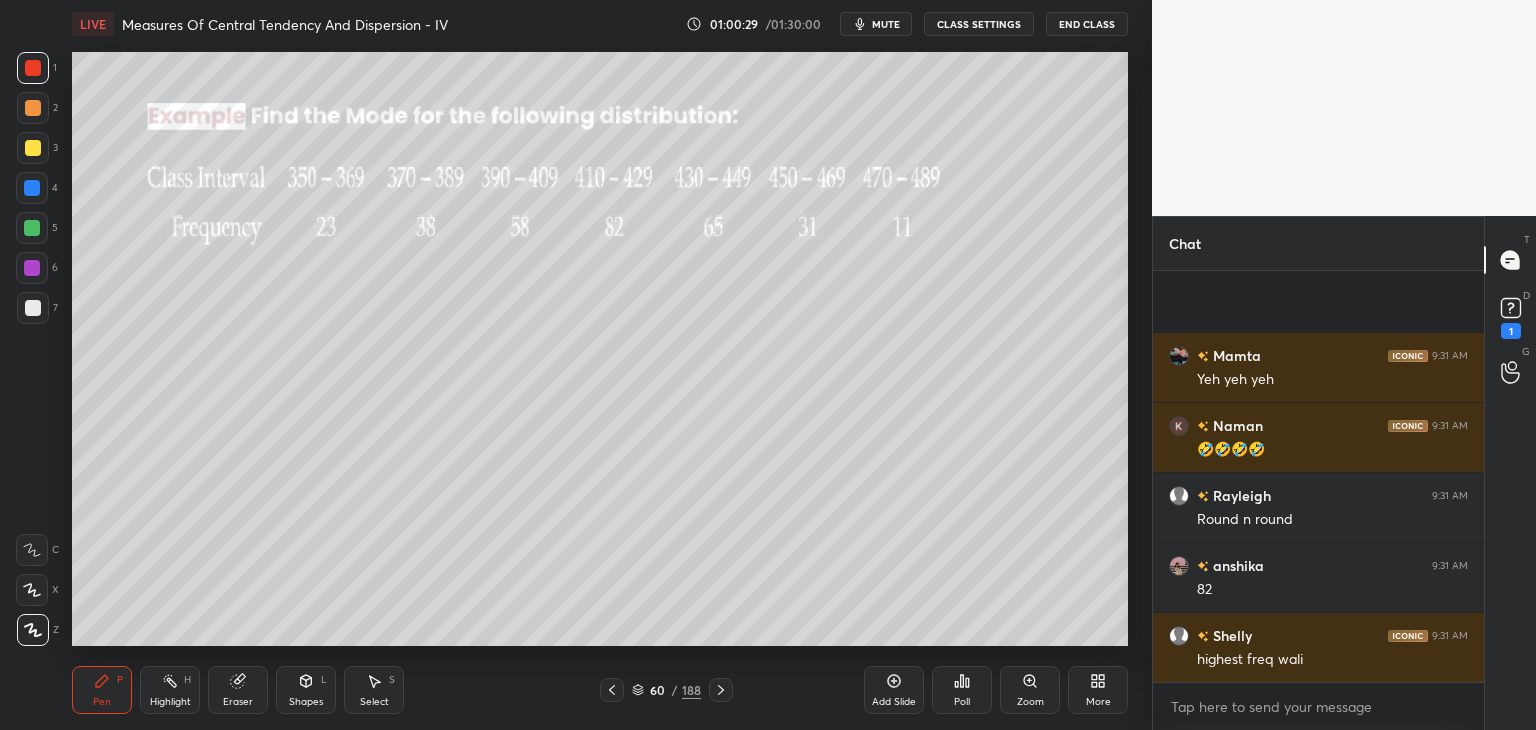 click on "Shapes" at bounding box center (306, 702) 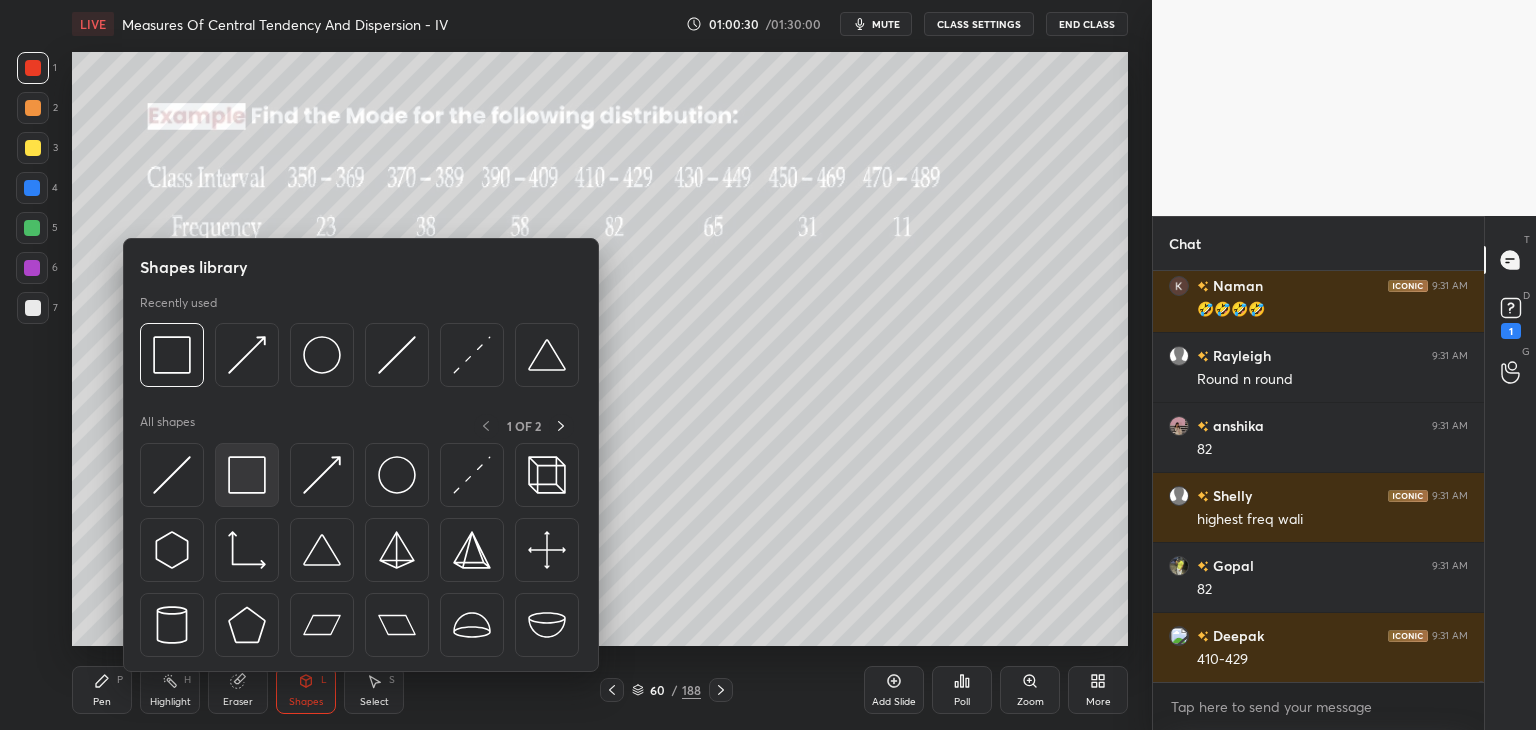 click at bounding box center (247, 475) 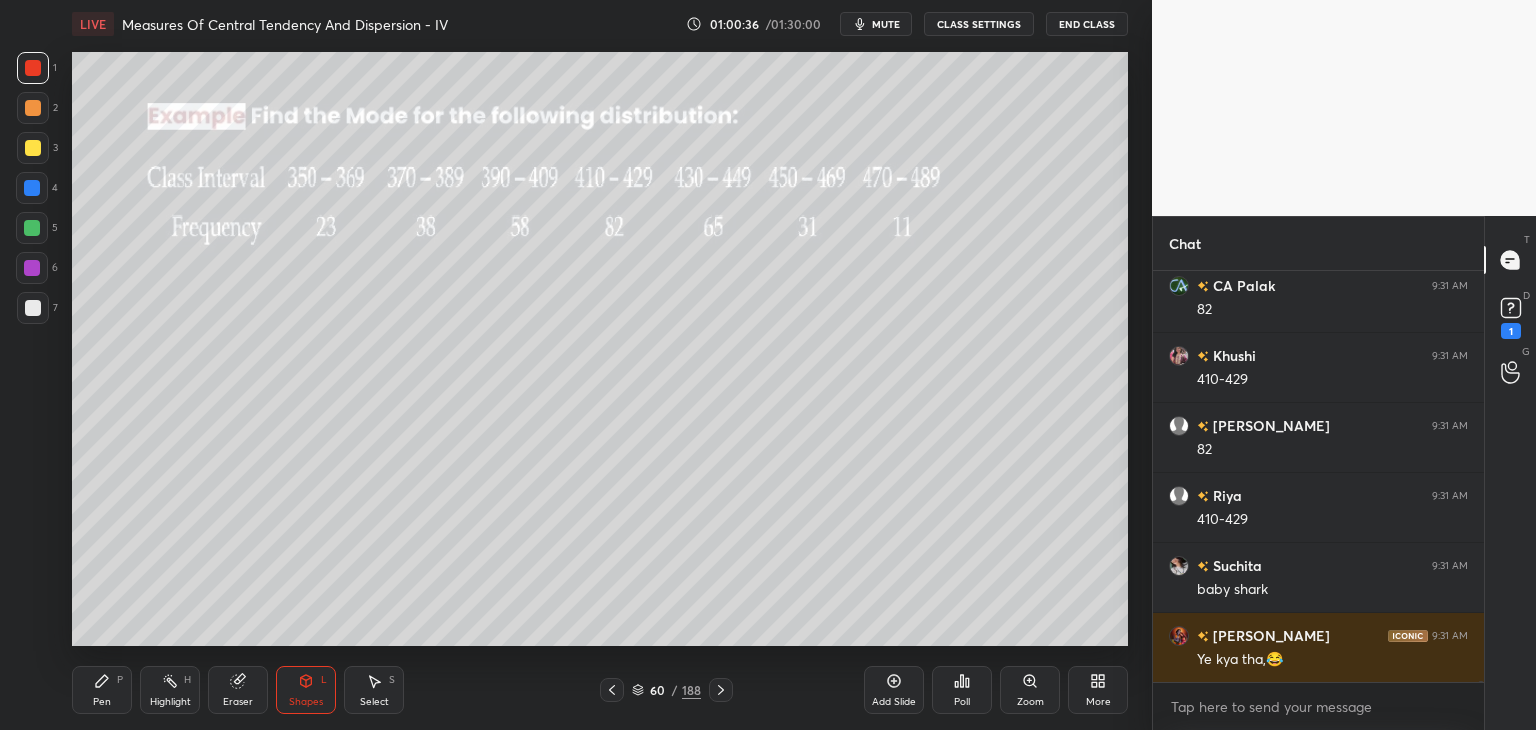 click on "Pen P" at bounding box center [102, 690] 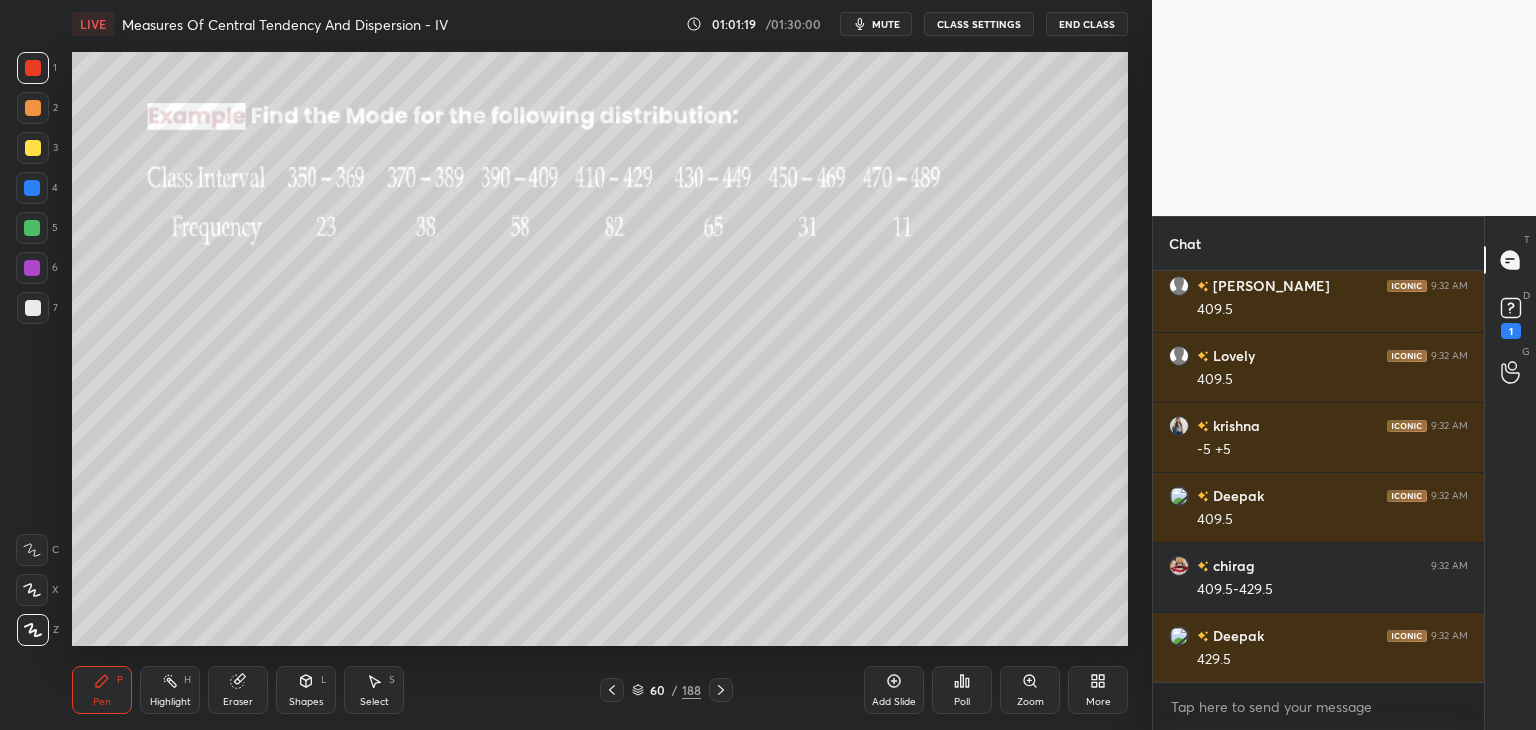 scroll, scrollTop: 213958, scrollLeft: 0, axis: vertical 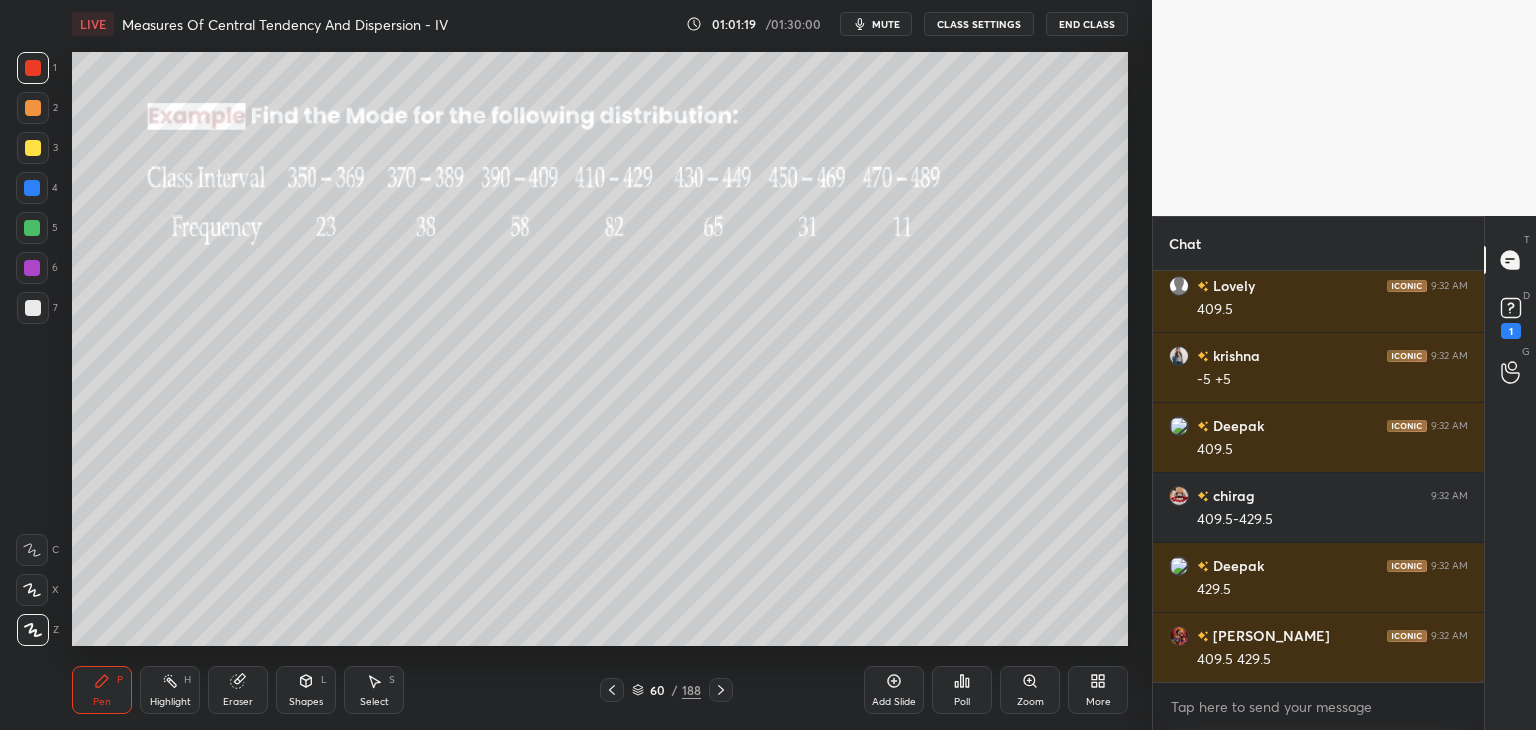 click at bounding box center [33, 148] 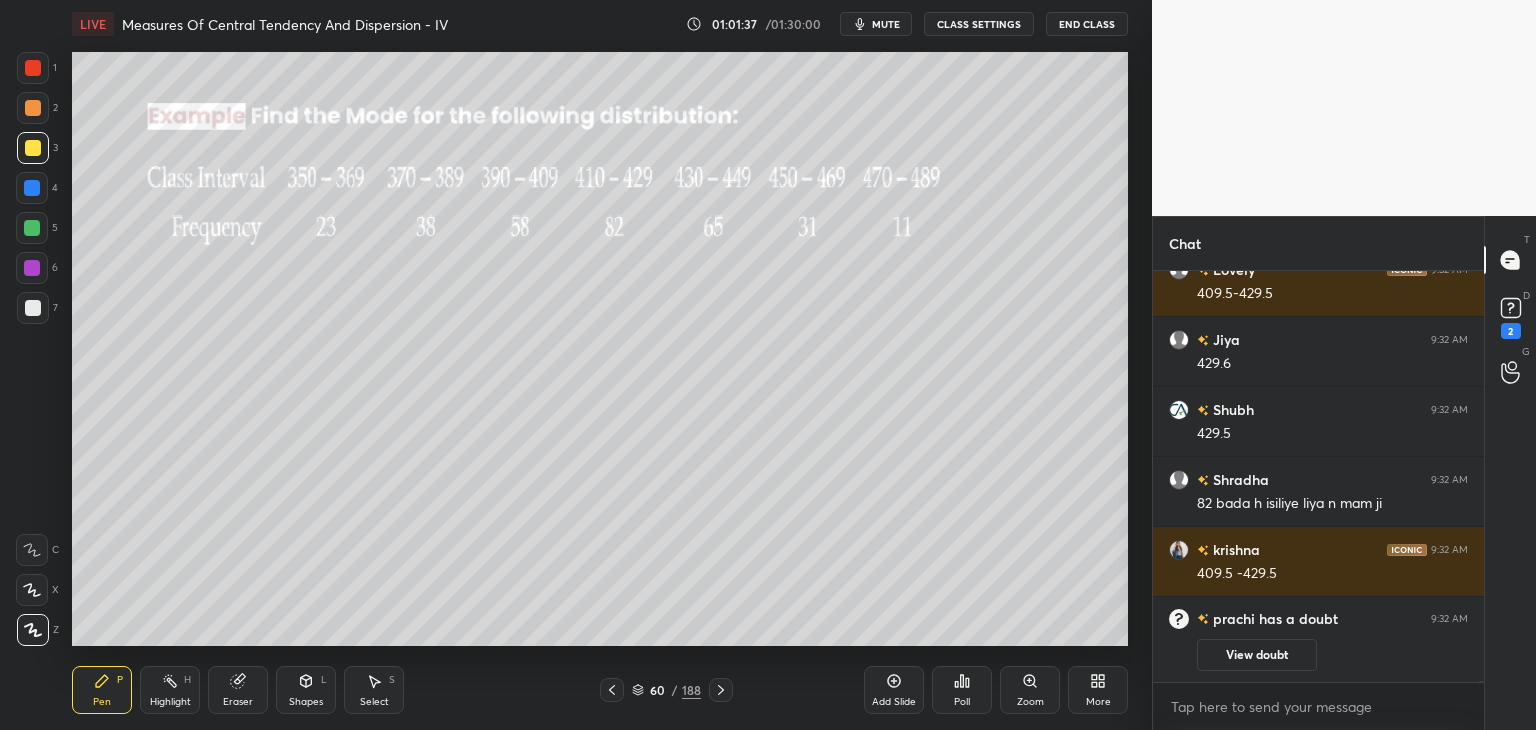 scroll, scrollTop: 211734, scrollLeft: 0, axis: vertical 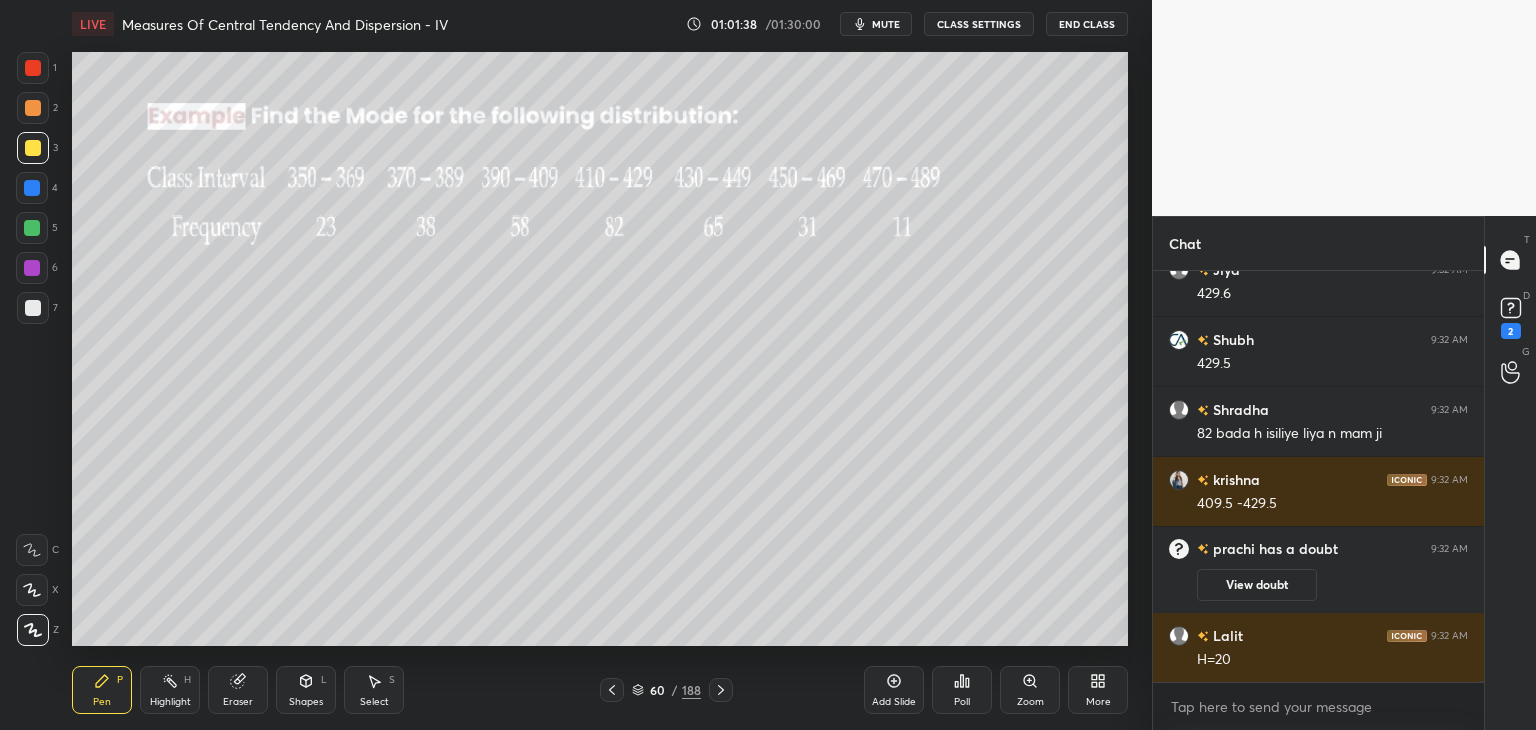drag, startPoint x: 879, startPoint y: 23, endPoint x: 885, endPoint y: 38, distance: 16.155495 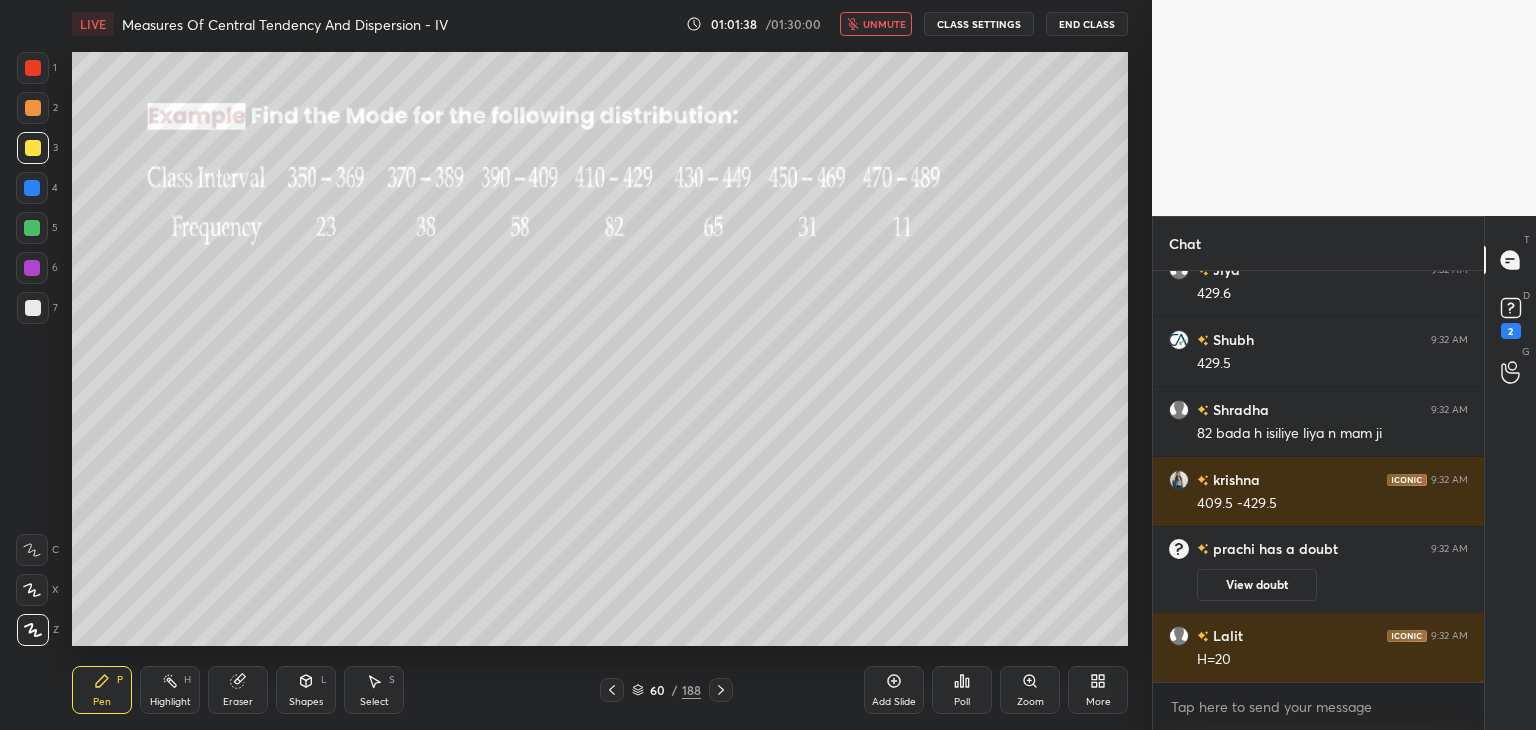 scroll, scrollTop: 211804, scrollLeft: 0, axis: vertical 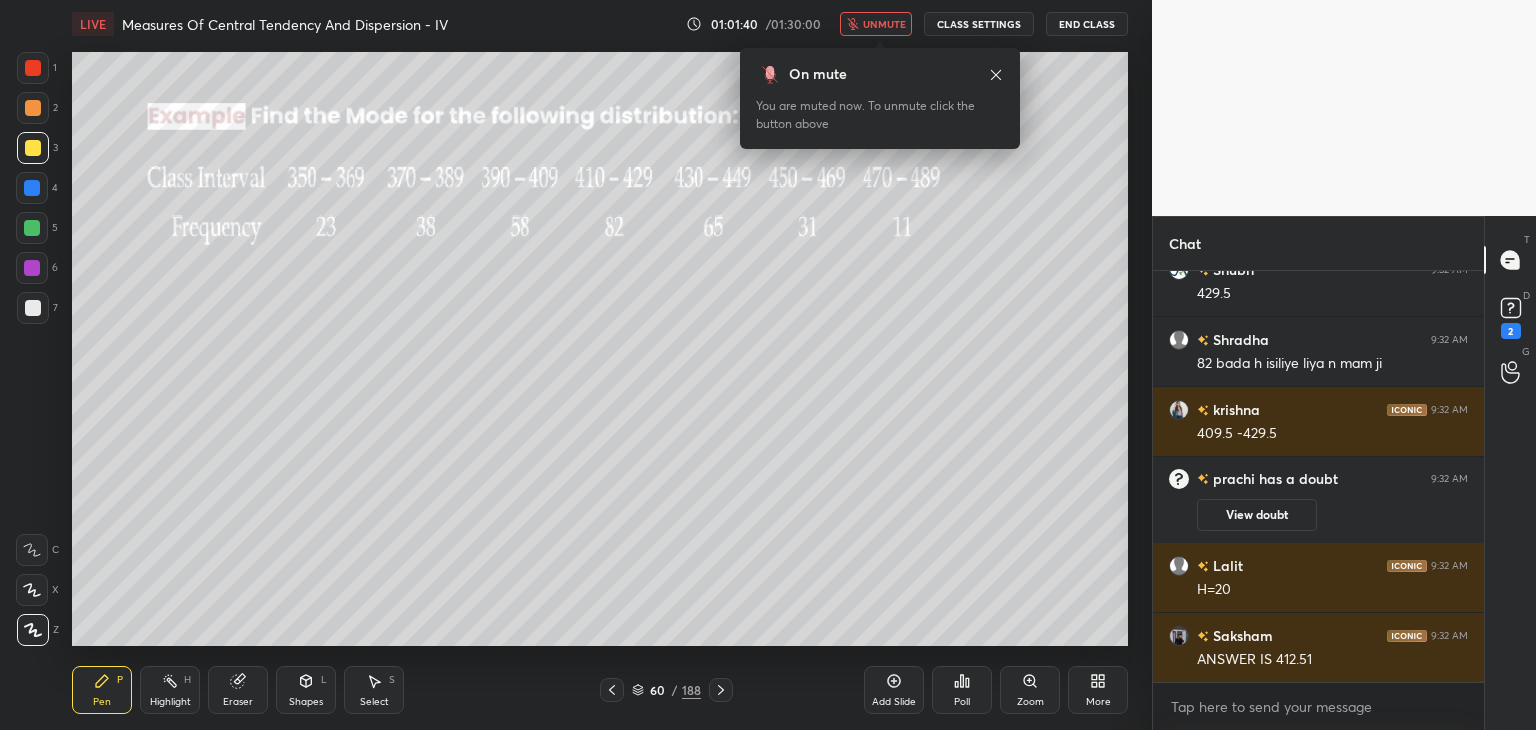 click on "unmute" at bounding box center [884, 24] 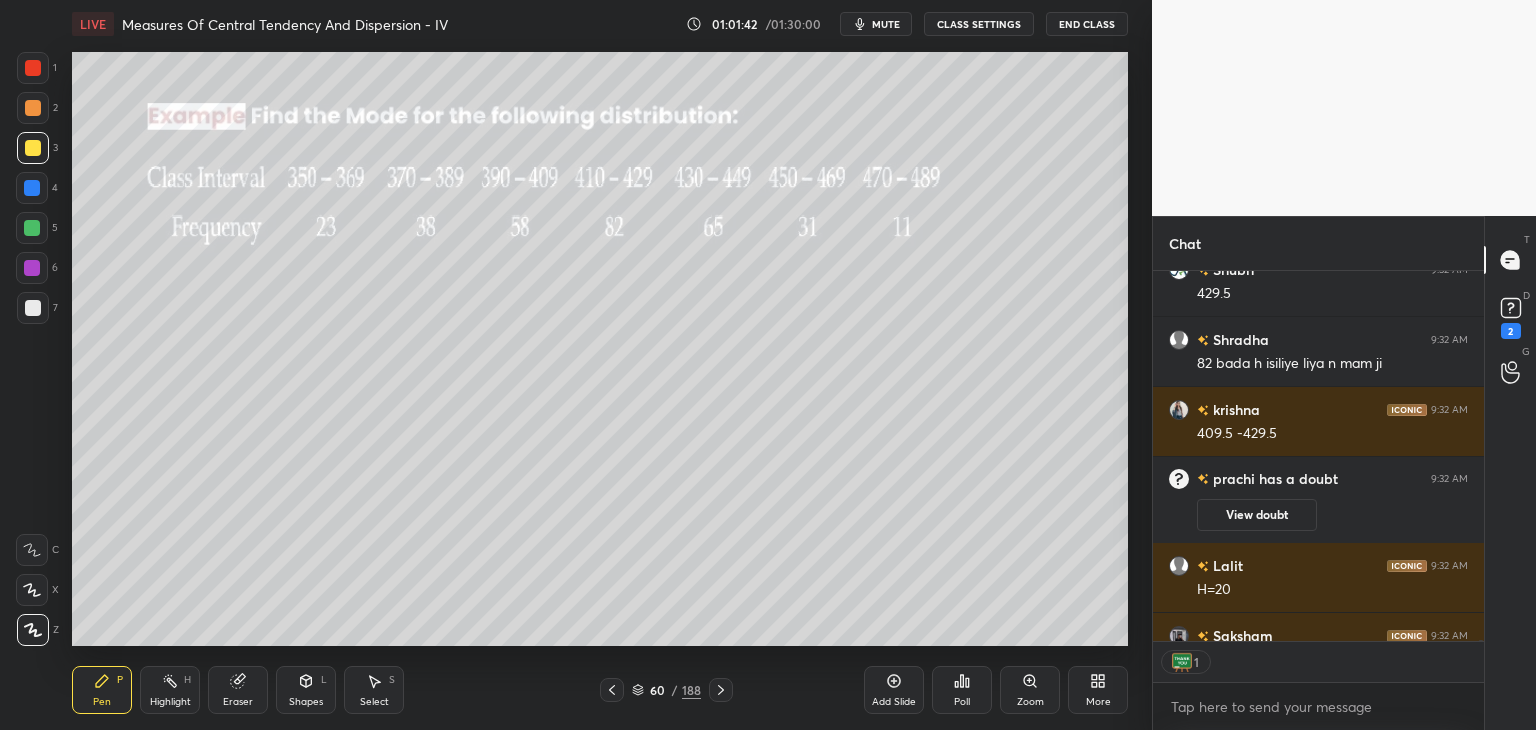 scroll, scrollTop: 7, scrollLeft: 6, axis: both 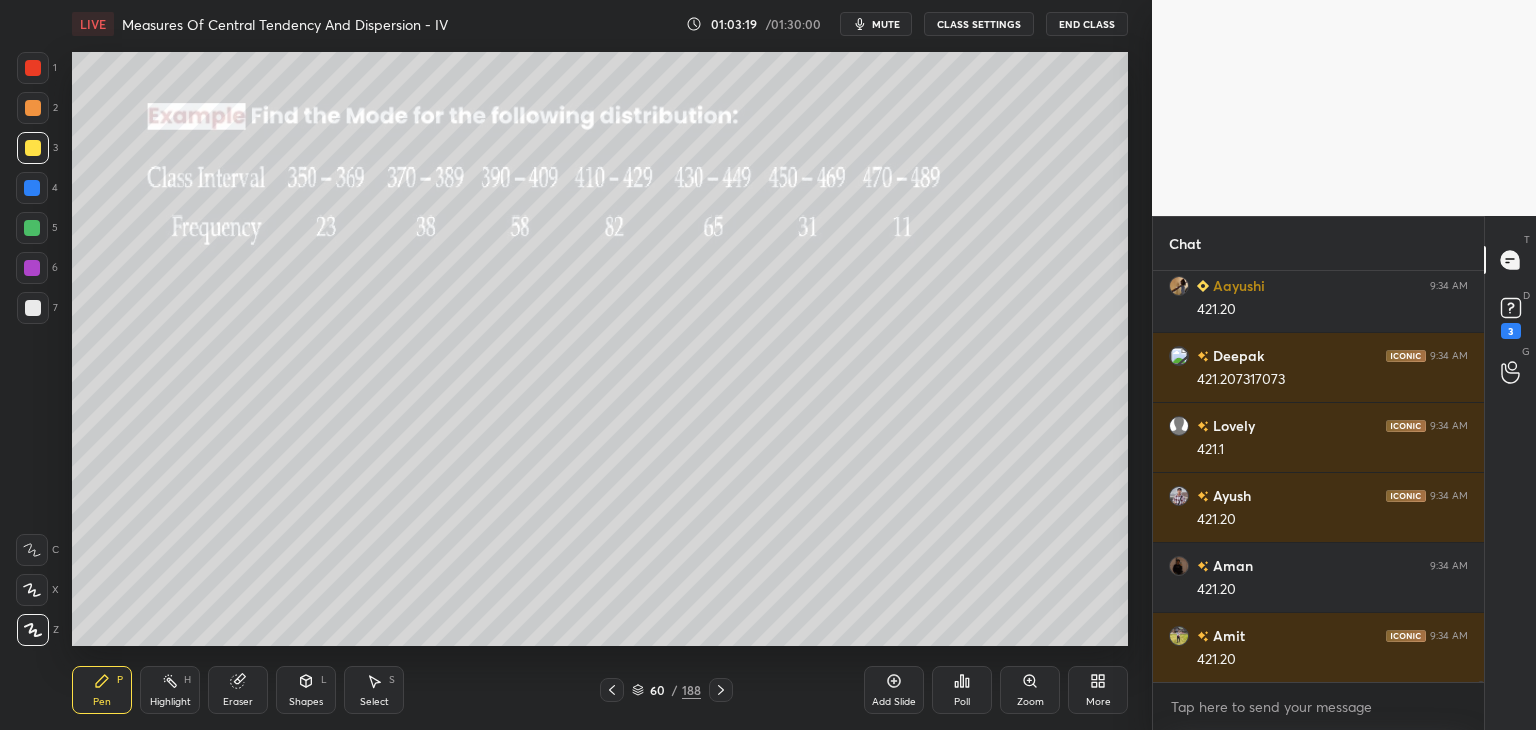 click on "mute" at bounding box center (886, 24) 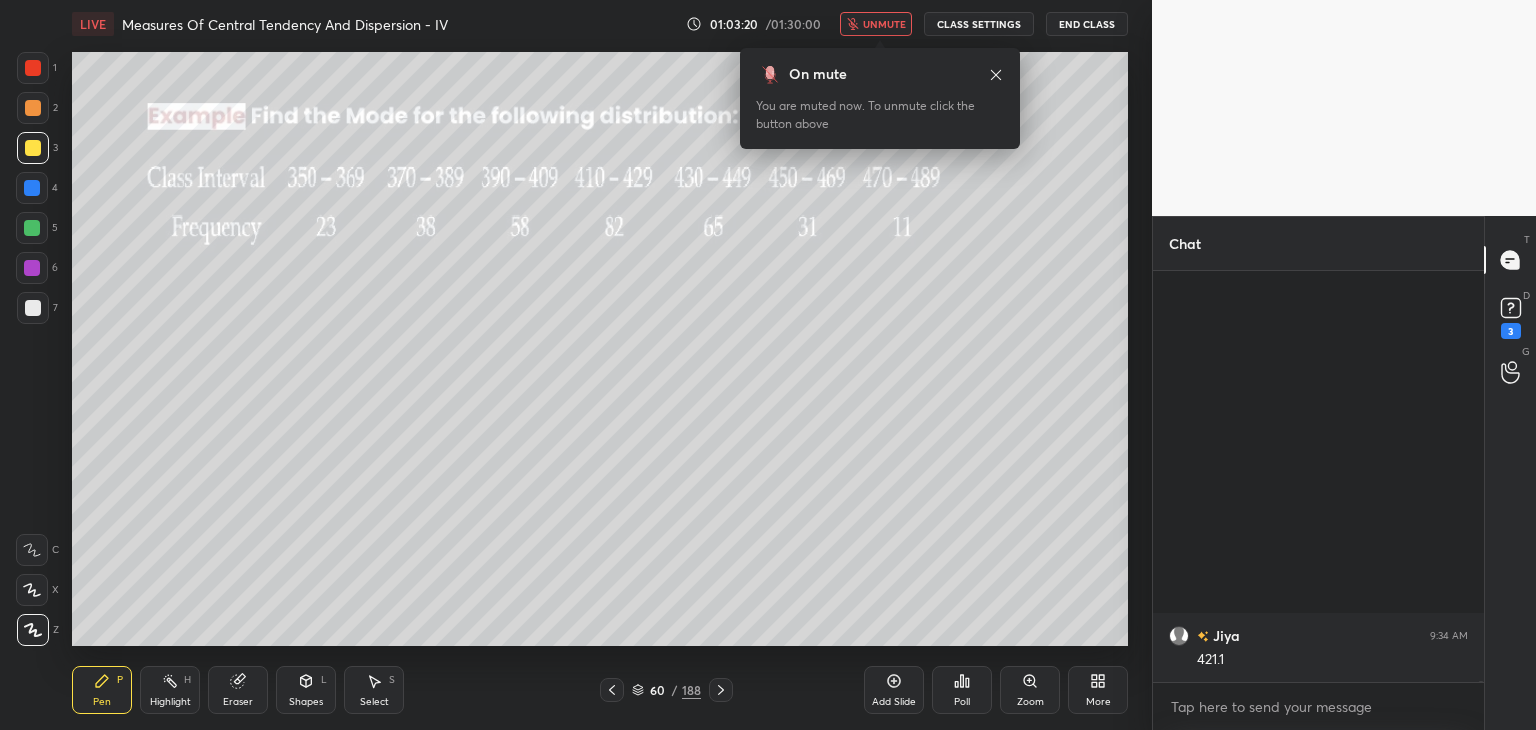 scroll, scrollTop: 215592, scrollLeft: 0, axis: vertical 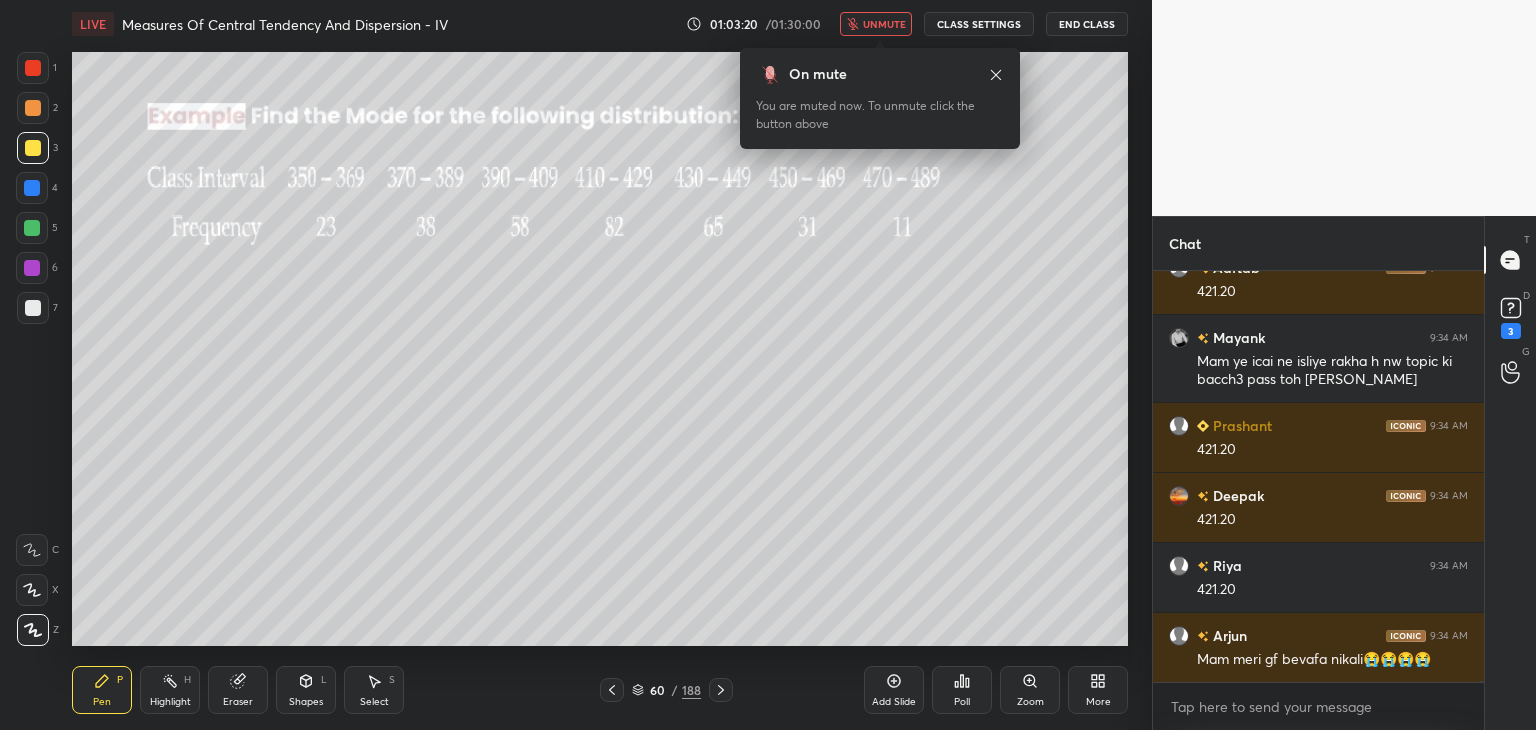 click on "unmute" at bounding box center [884, 24] 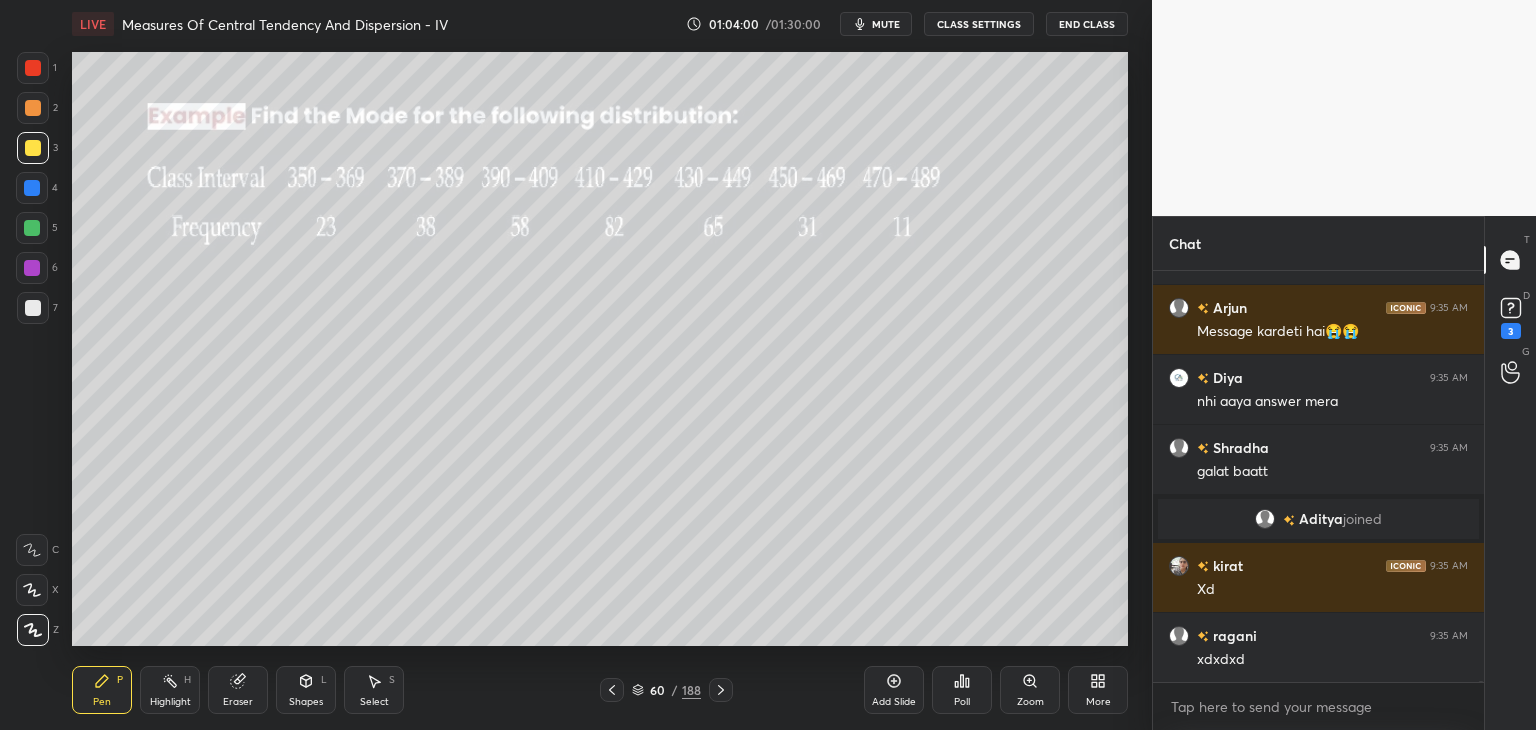 scroll, scrollTop: 217130, scrollLeft: 0, axis: vertical 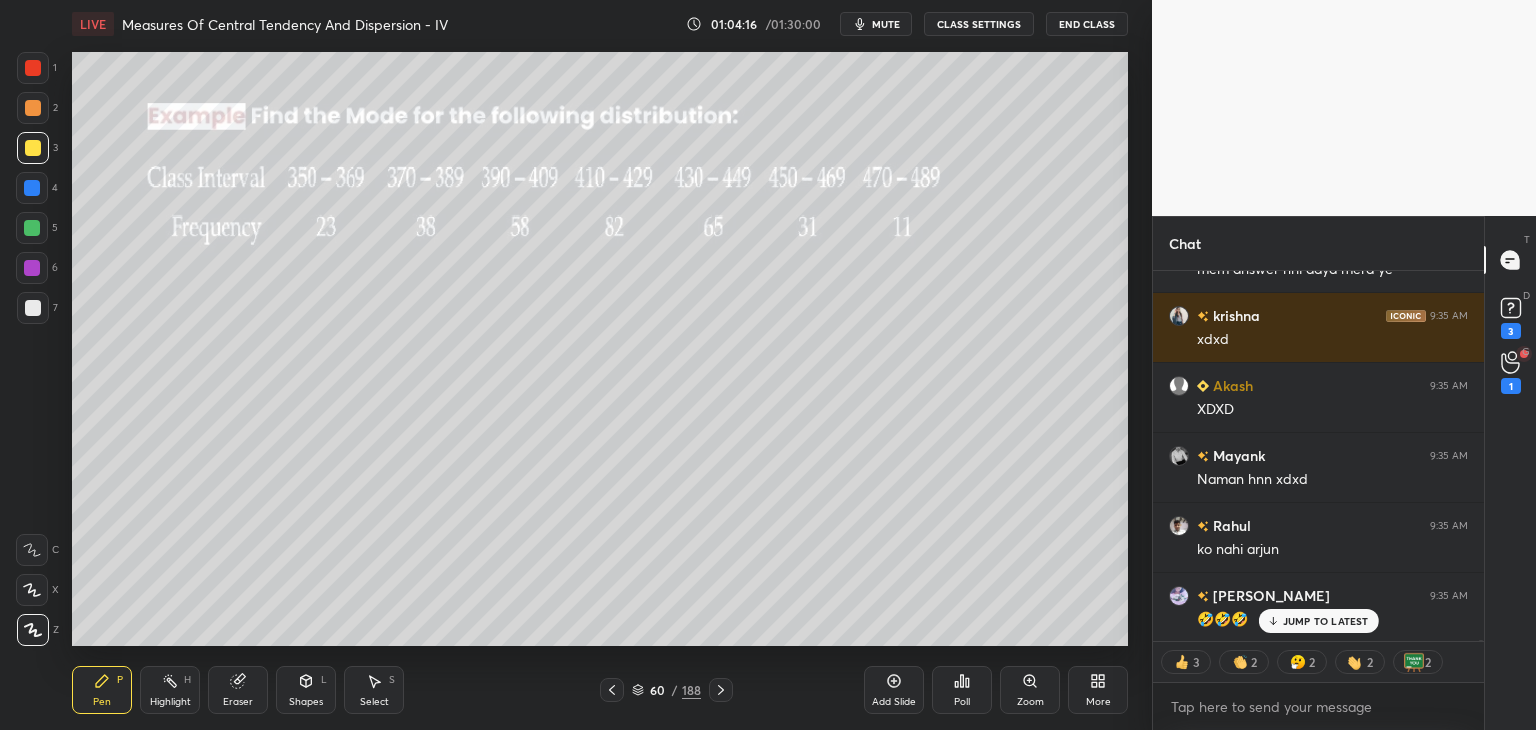 click on "60 / 188" at bounding box center [666, 690] 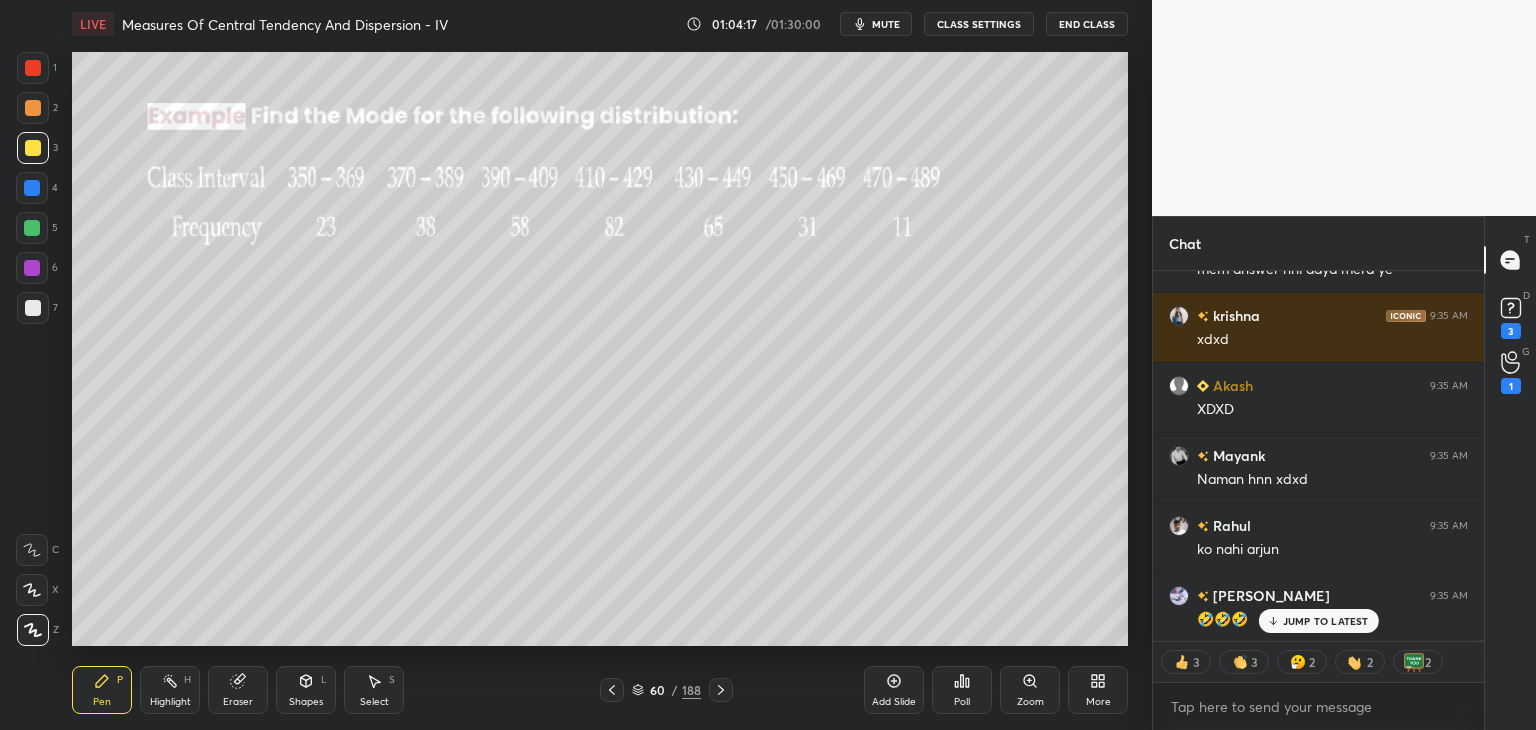 click 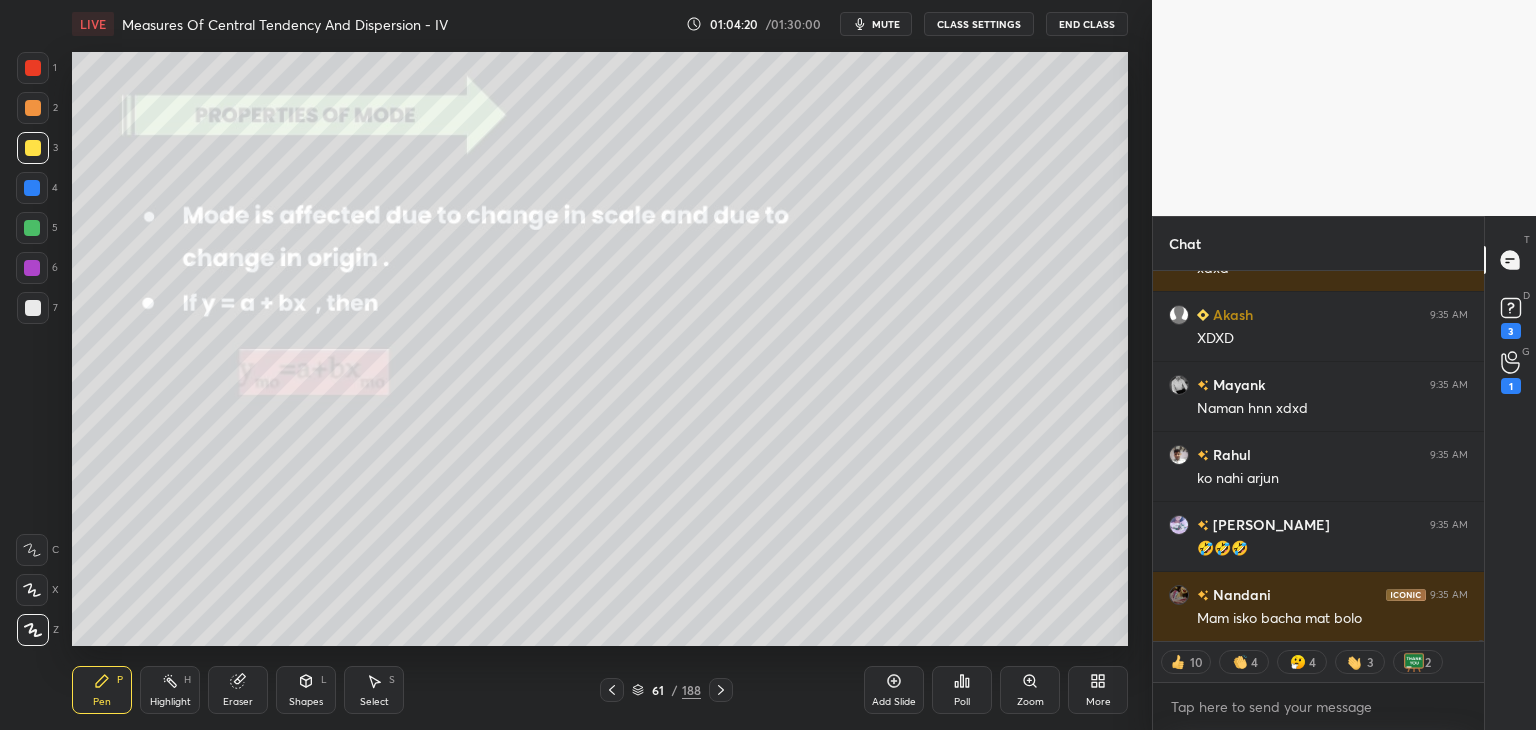 scroll, scrollTop: 218080, scrollLeft: 0, axis: vertical 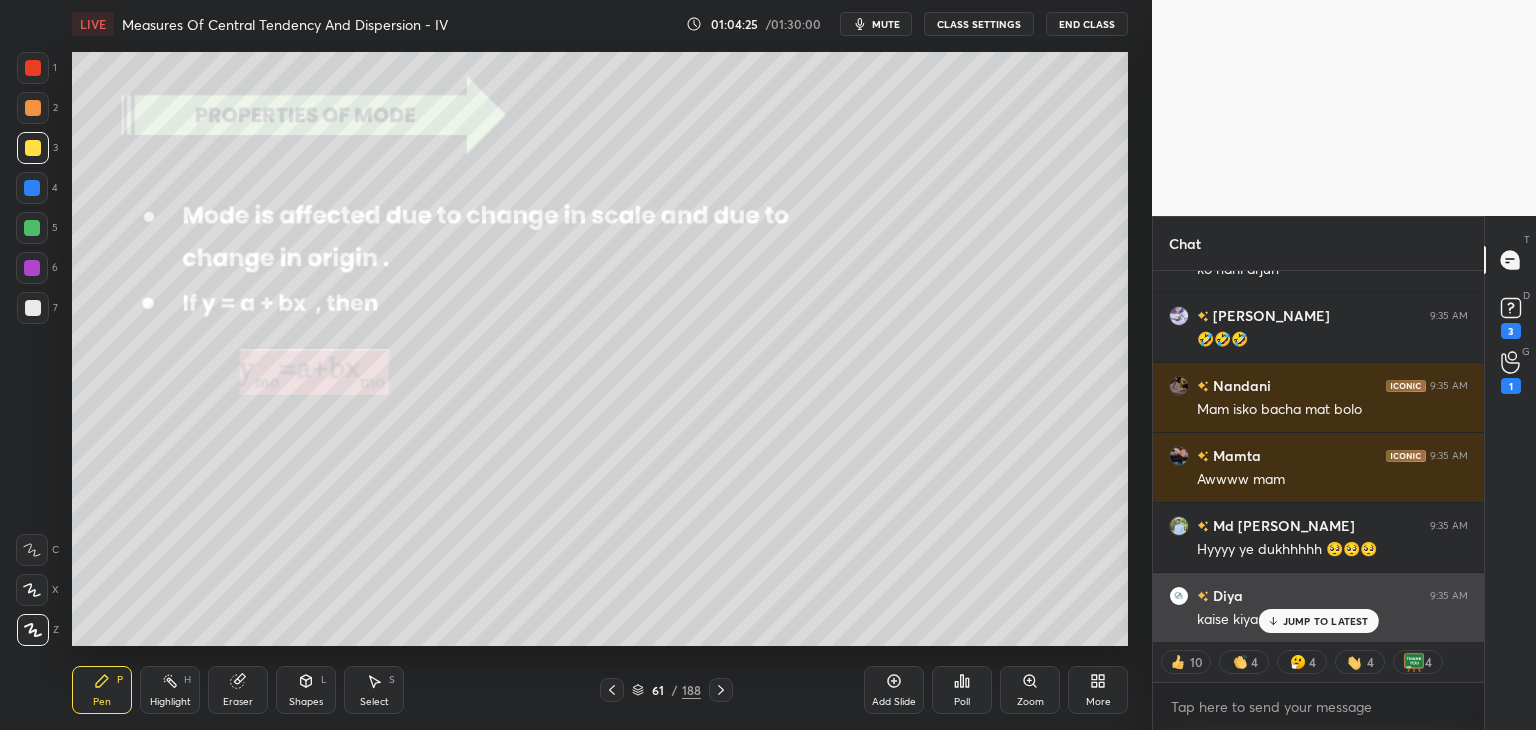 drag, startPoint x: 1295, startPoint y: 617, endPoint x: 1280, endPoint y: 618, distance: 15.033297 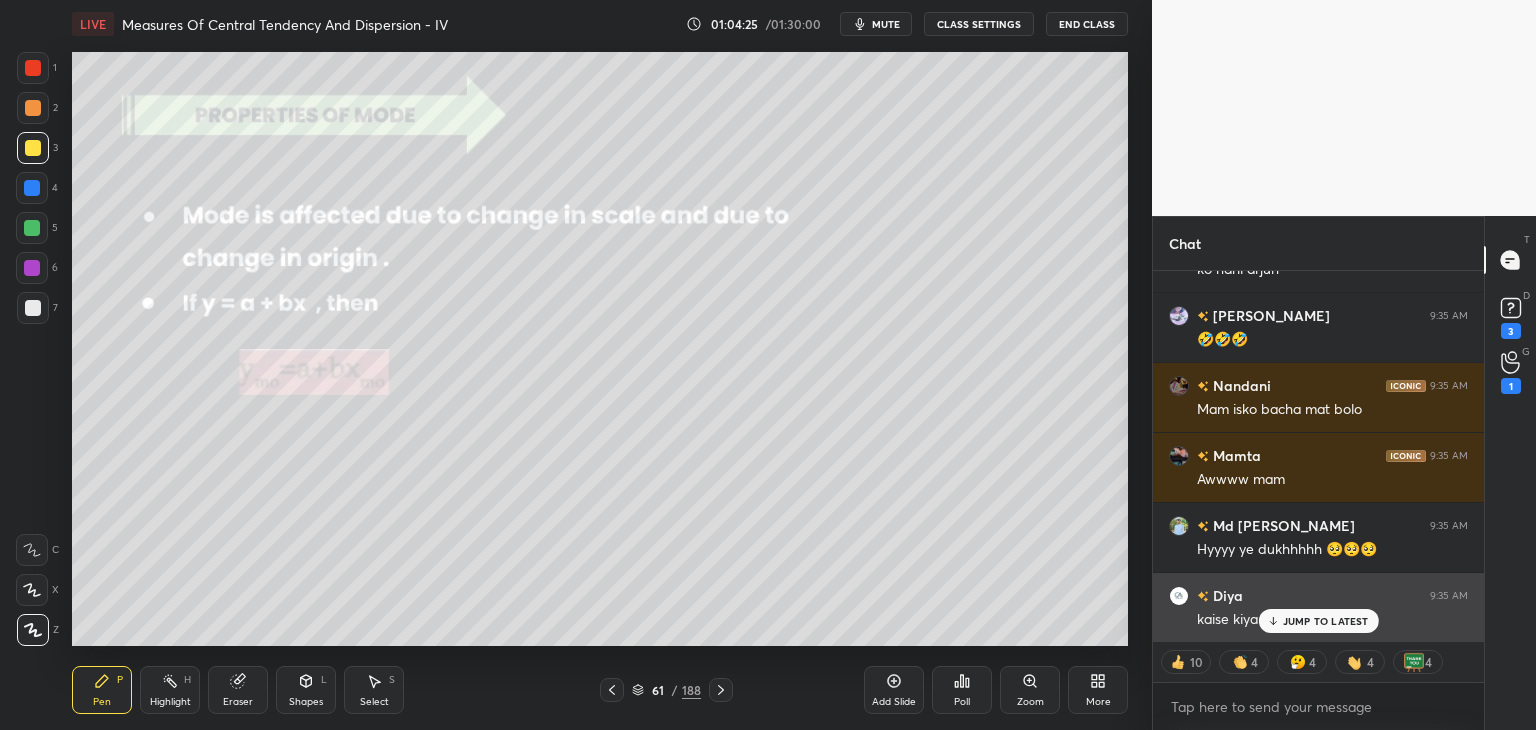 click on "JUMP TO LATEST" at bounding box center [1326, 621] 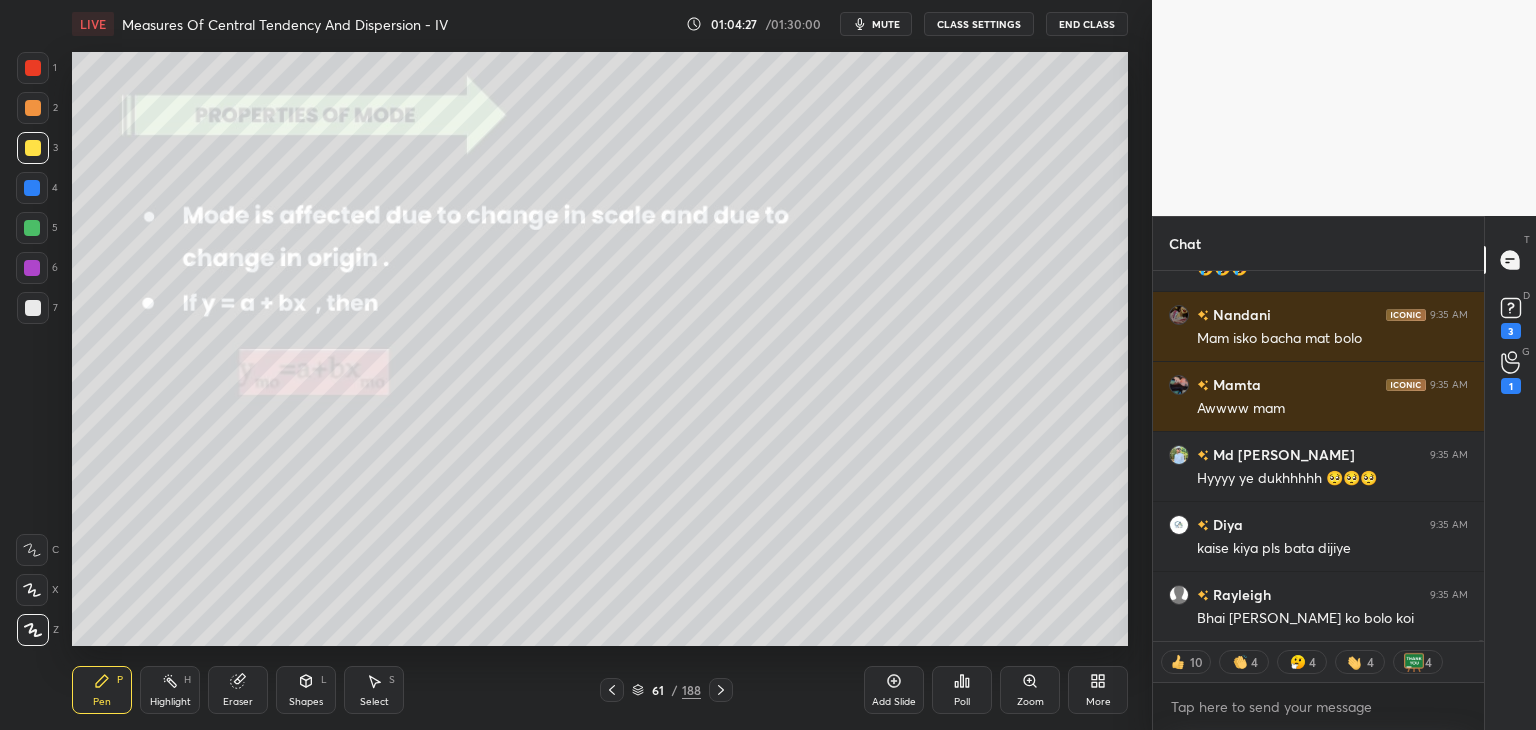 click 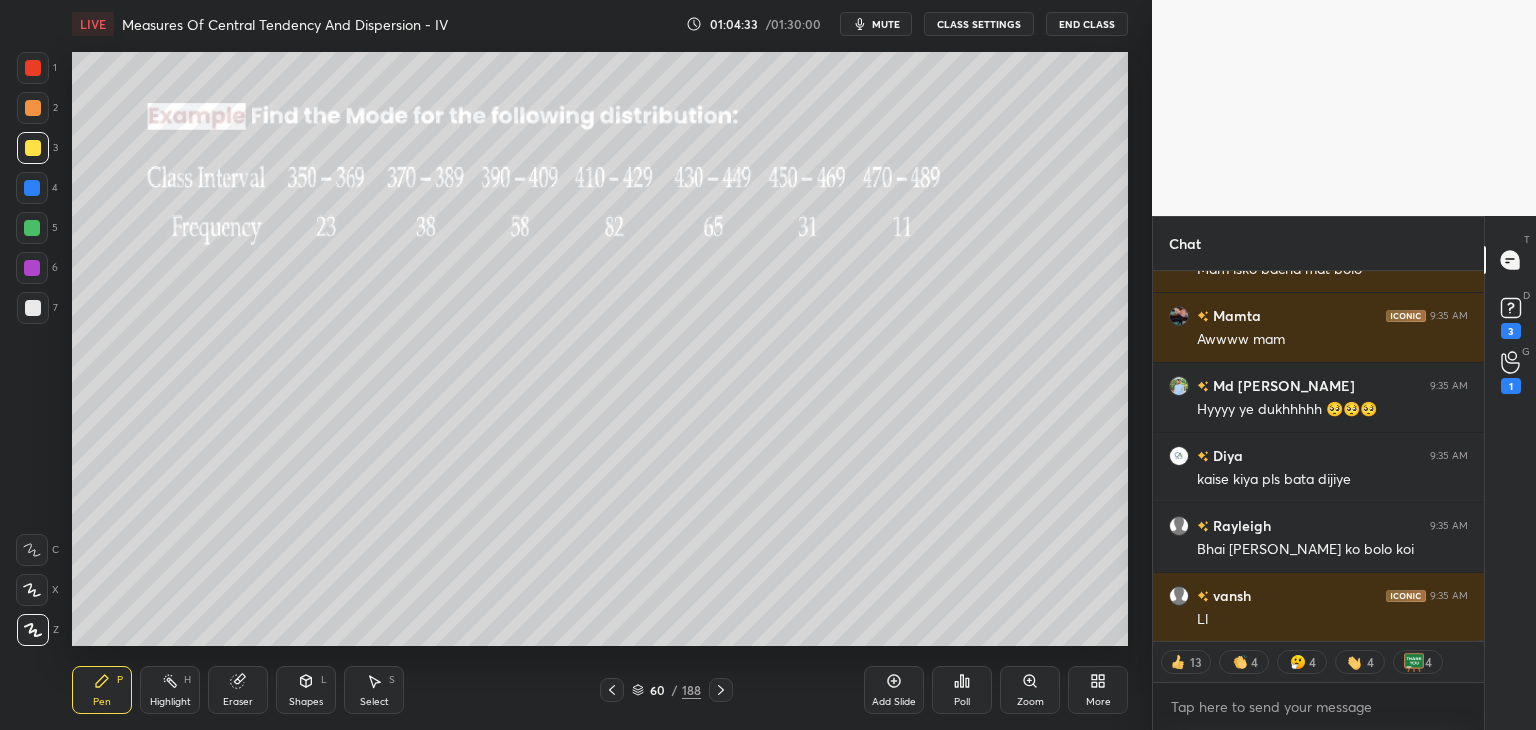 scroll, scrollTop: 218431, scrollLeft: 0, axis: vertical 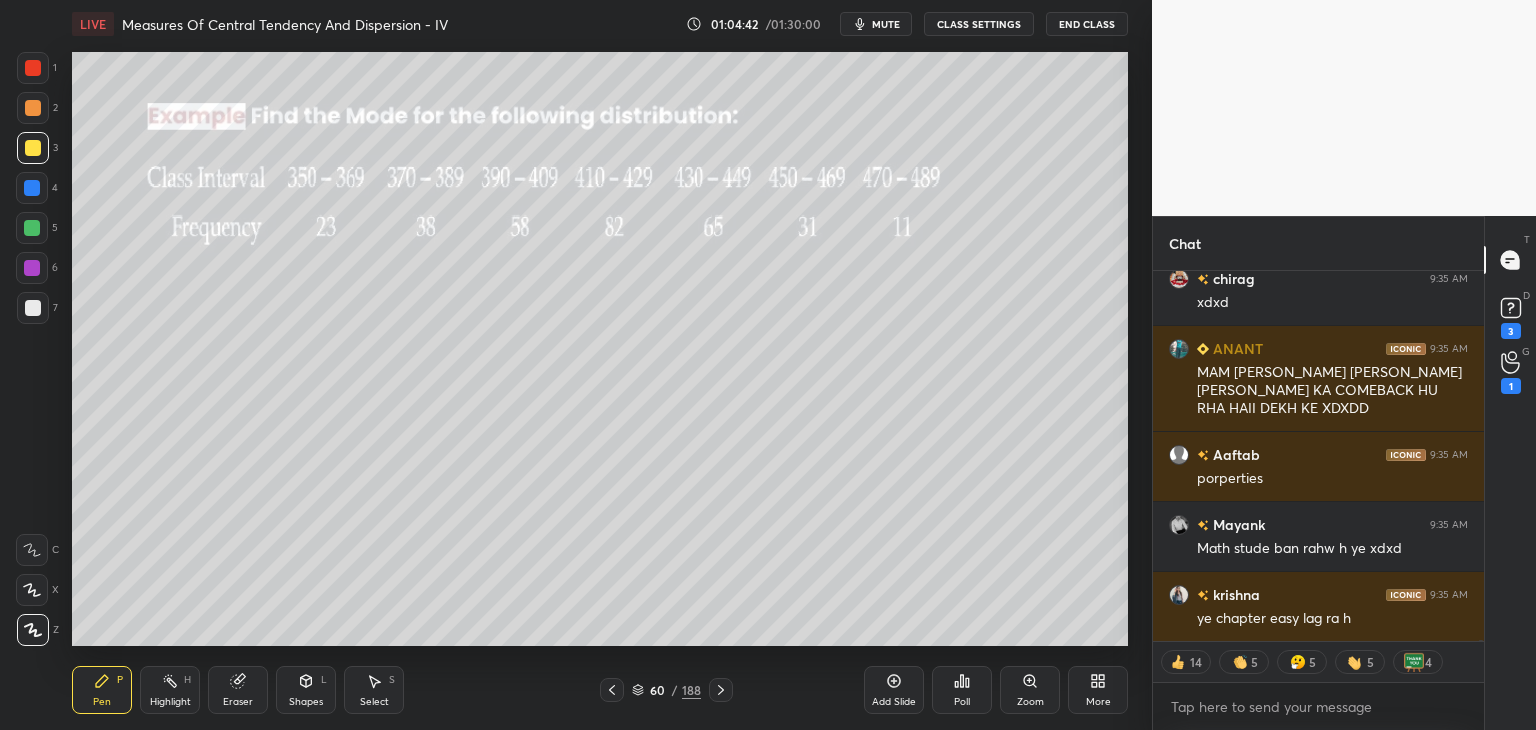 click 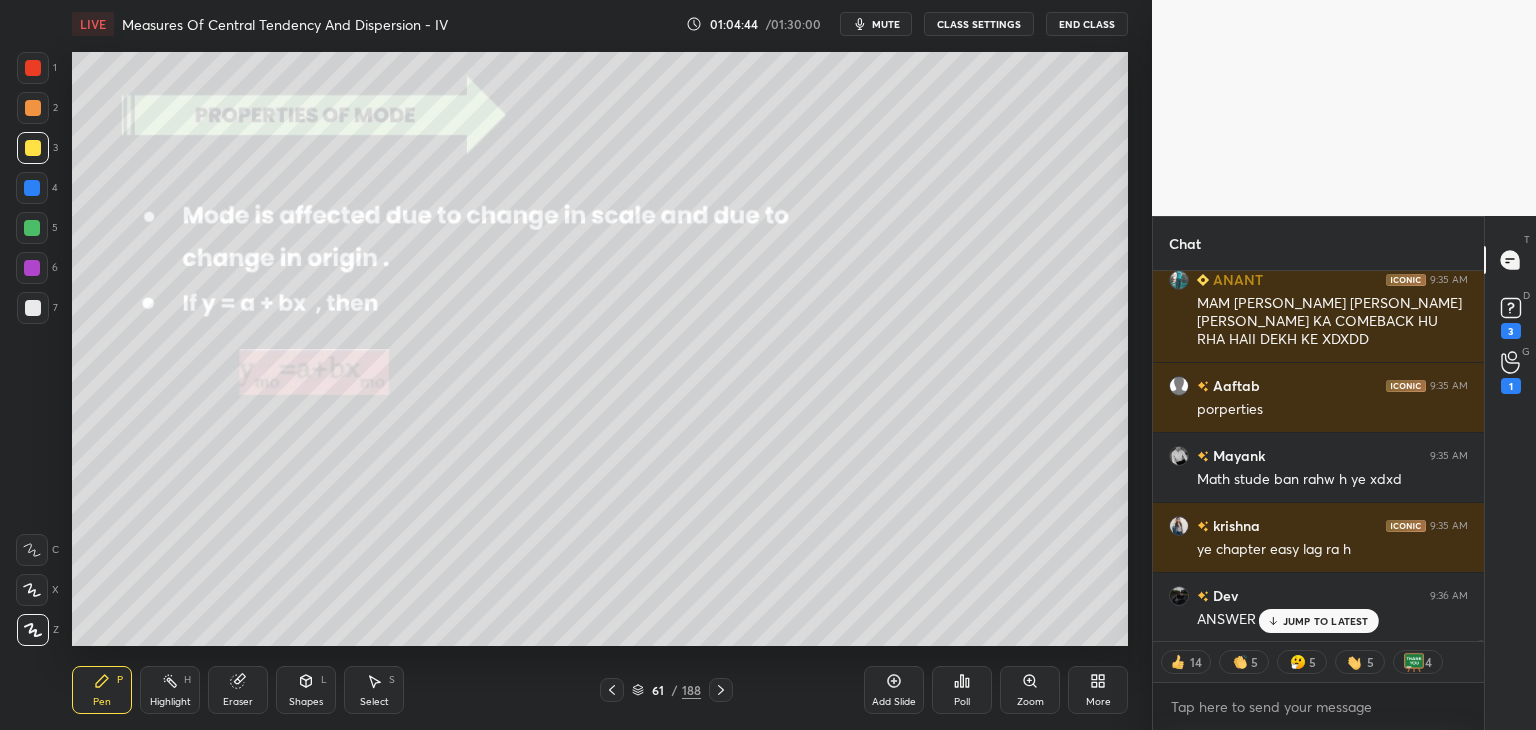click on "JUMP TO LATEST" at bounding box center (1326, 621) 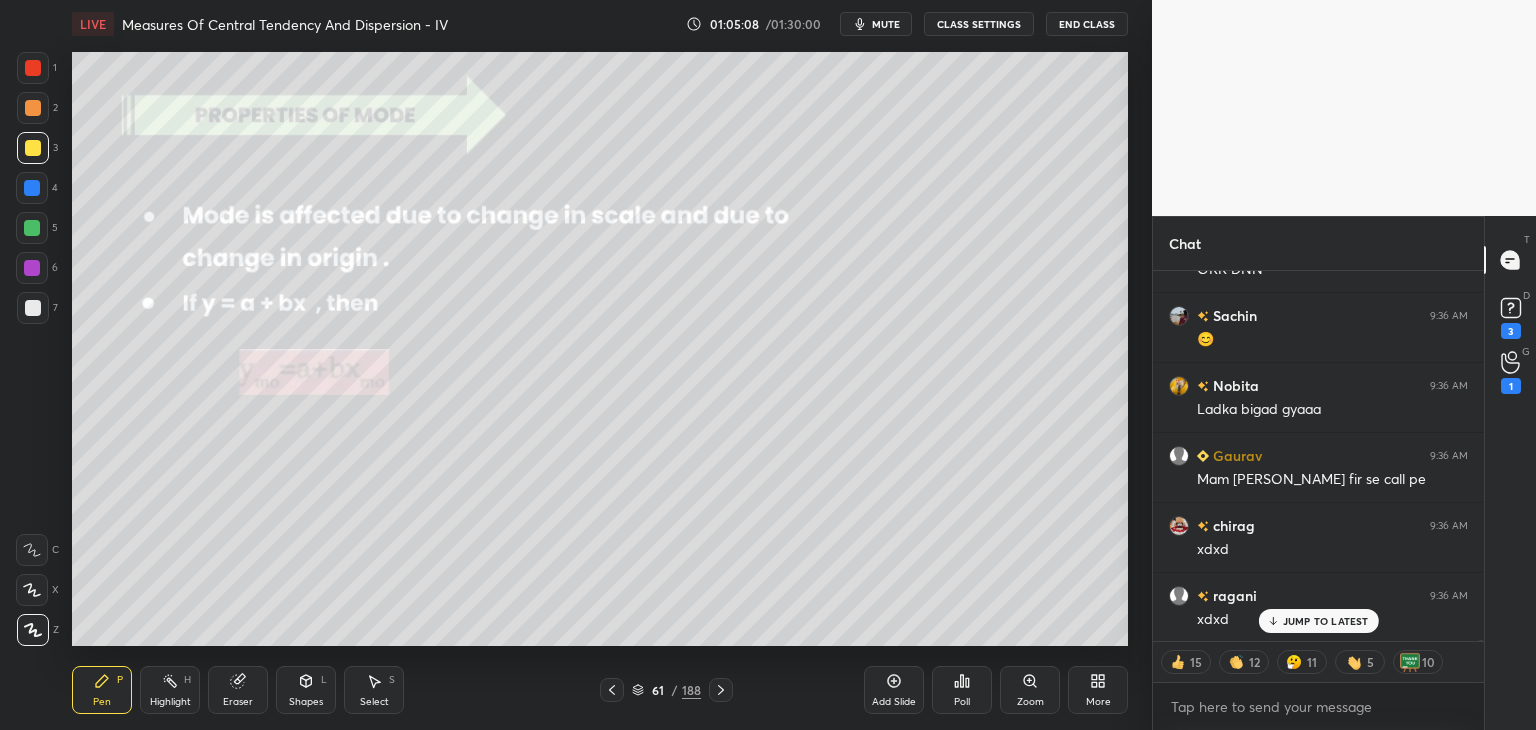 scroll, scrollTop: 219447, scrollLeft: 0, axis: vertical 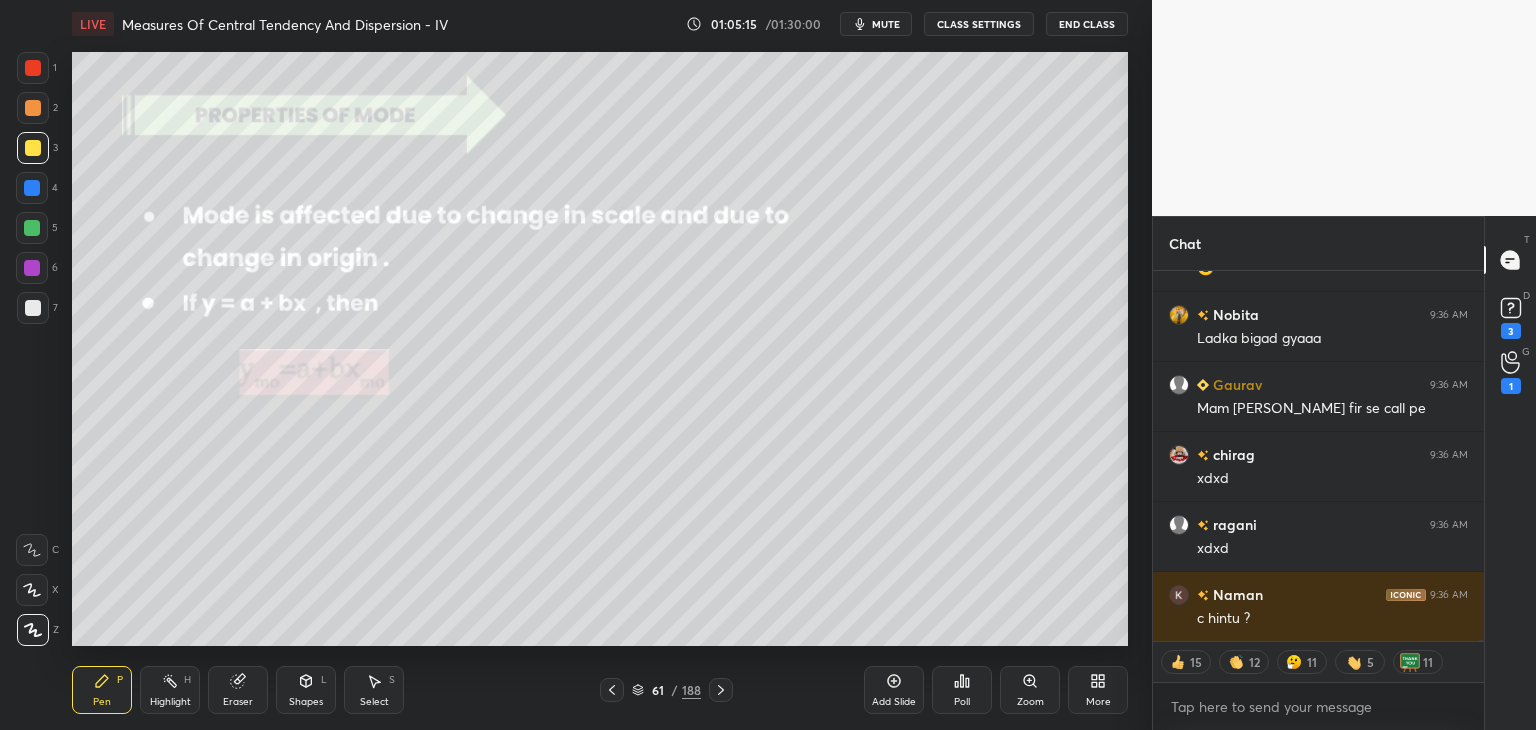 drag, startPoint x: 896, startPoint y: 25, endPoint x: 944, endPoint y: 39, distance: 50 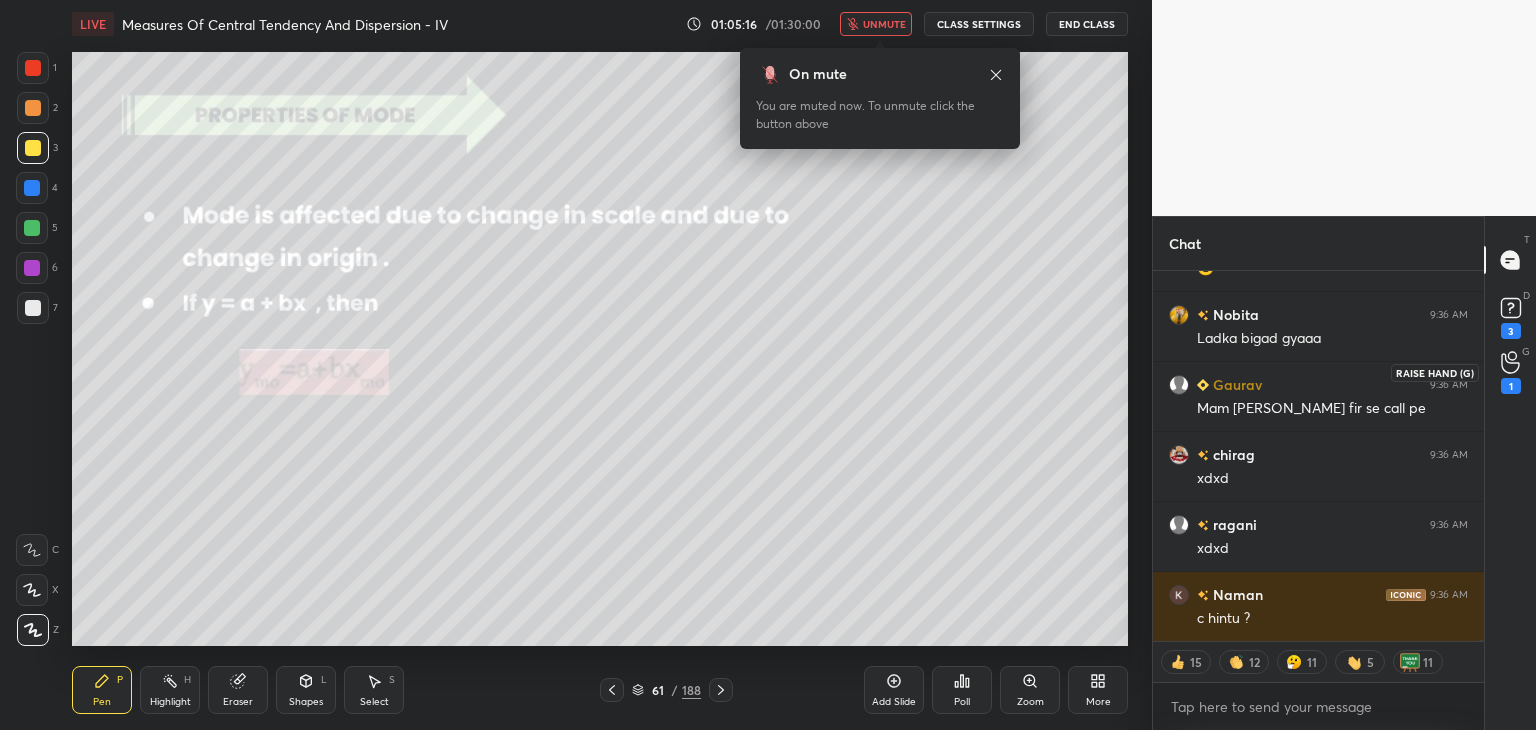 click 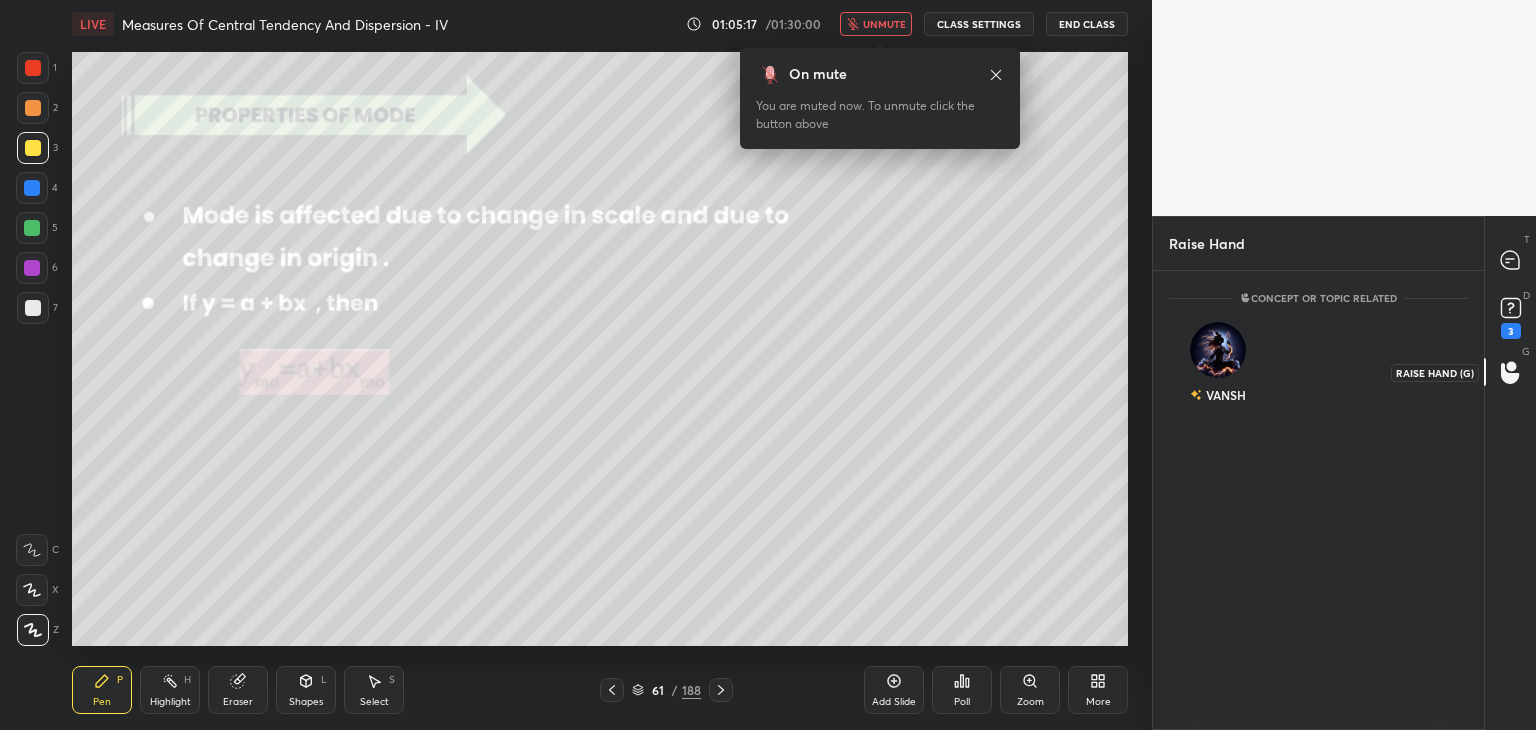 scroll, scrollTop: 453, scrollLeft: 325, axis: both 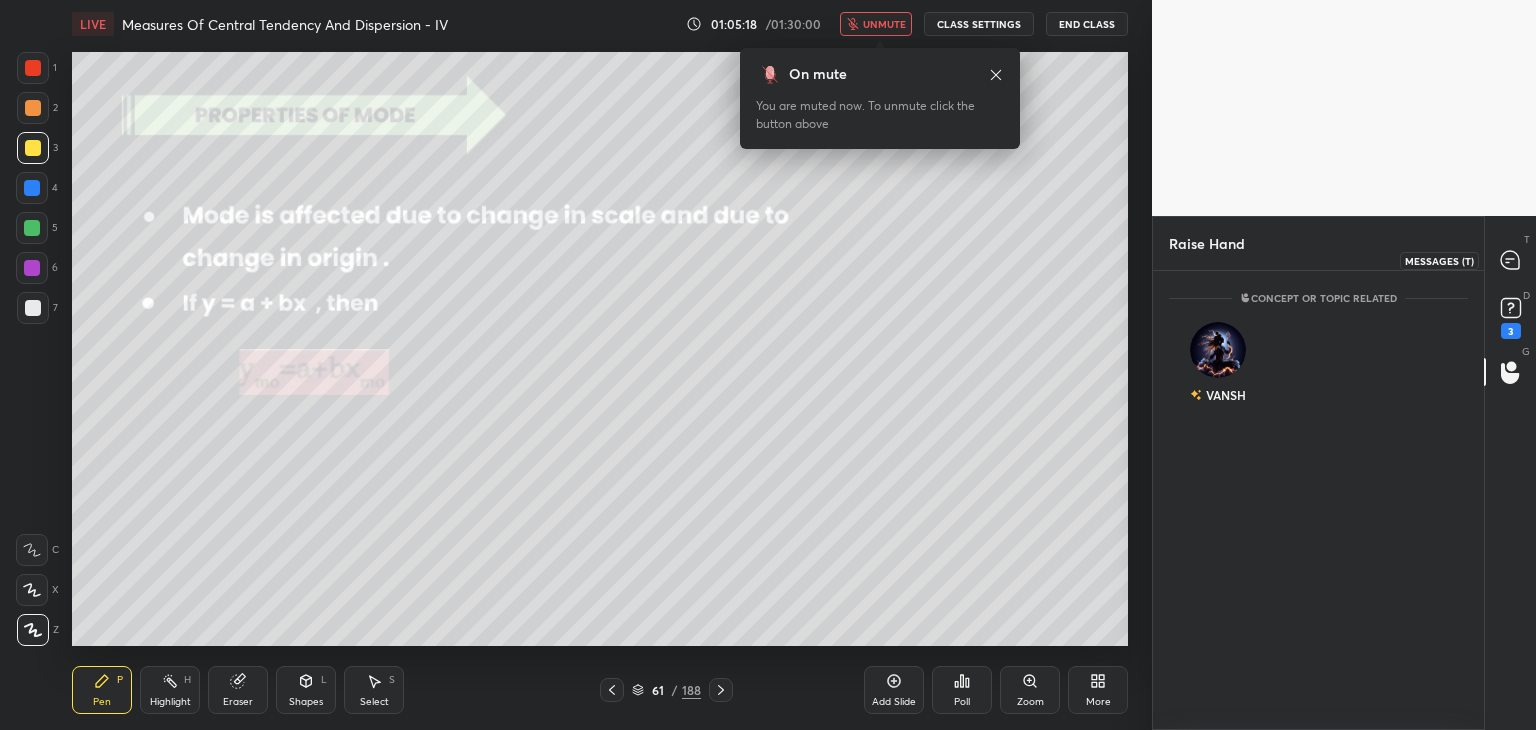 drag, startPoint x: 1508, startPoint y: 269, endPoint x: 1484, endPoint y: 285, distance: 28.84441 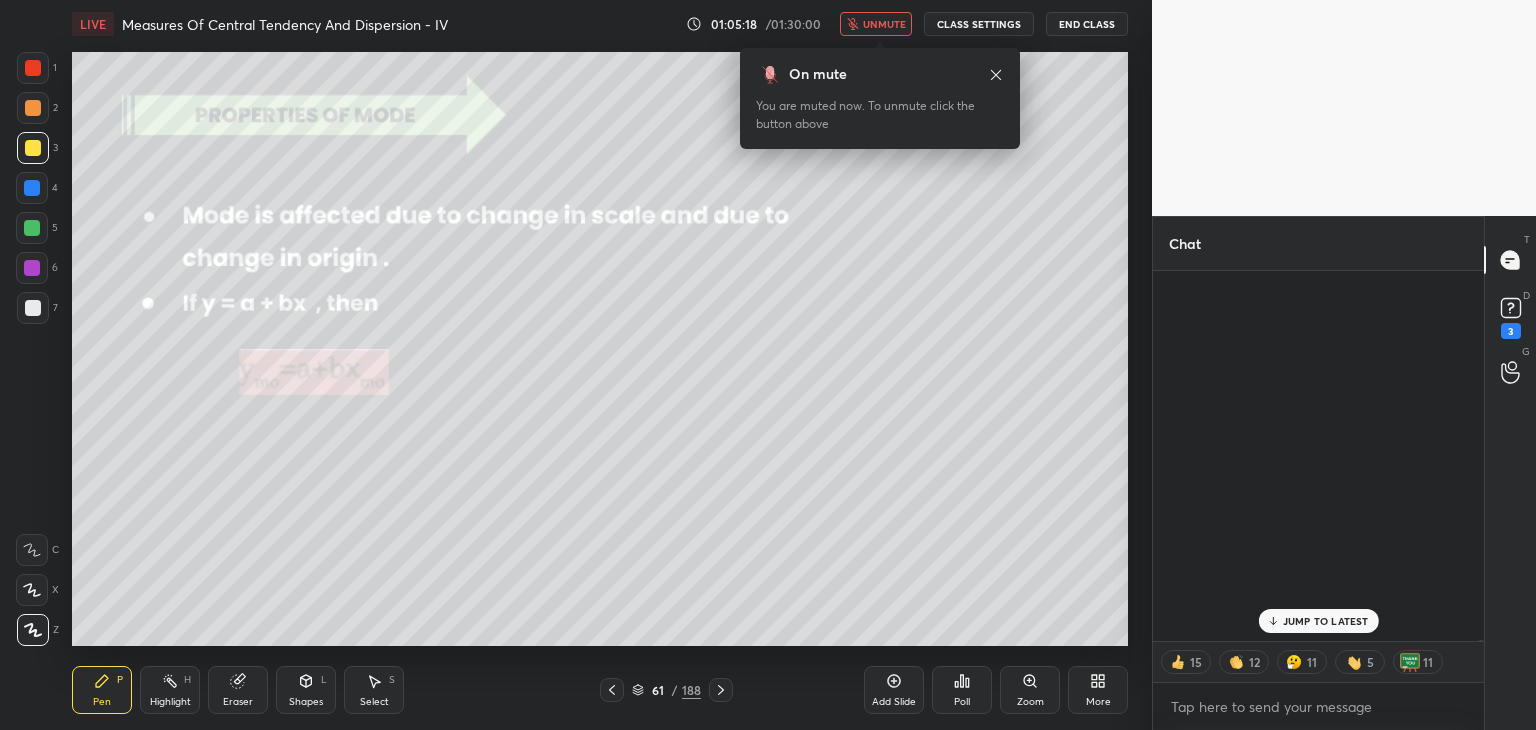 scroll, scrollTop: 219916, scrollLeft: 0, axis: vertical 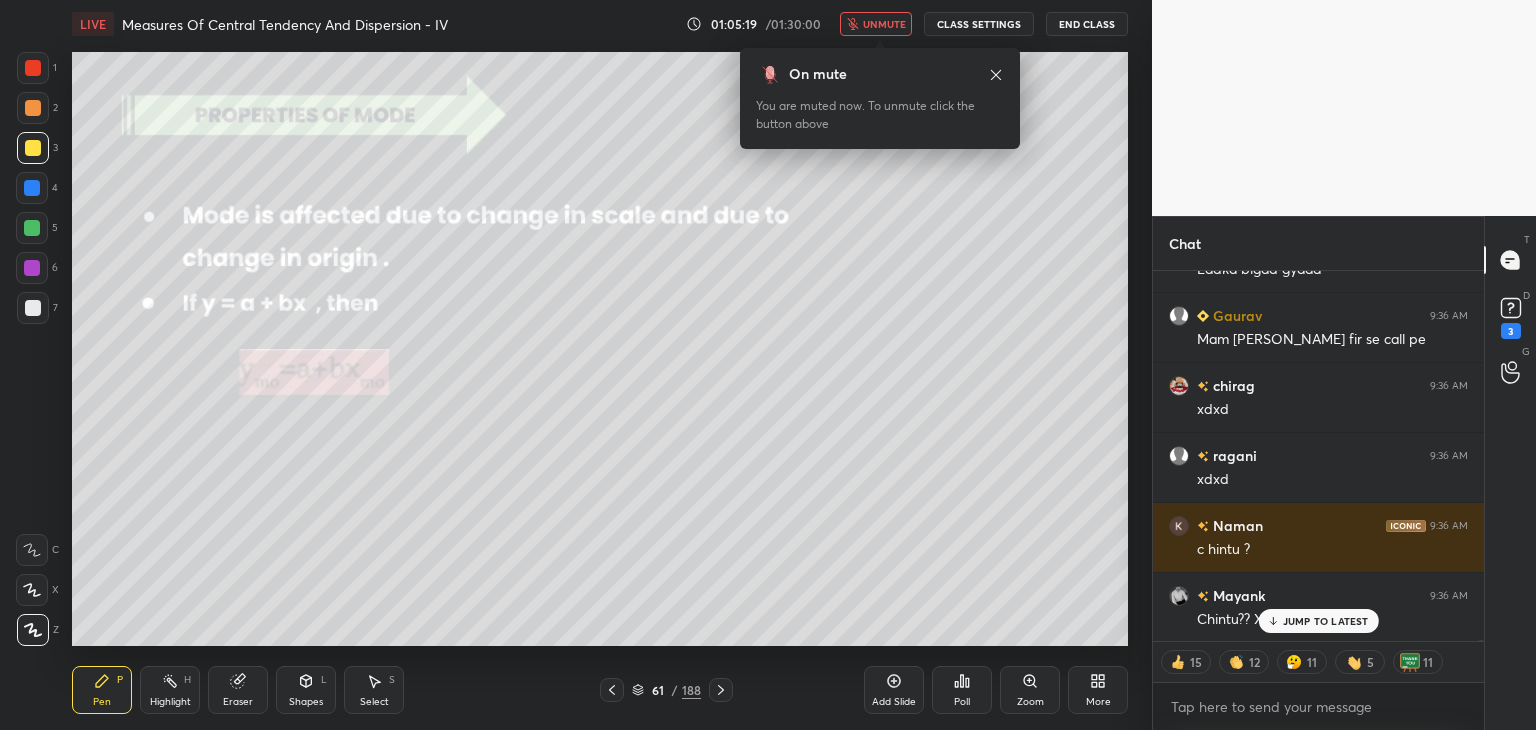drag, startPoint x: 881, startPoint y: 19, endPoint x: 887, endPoint y: 47, distance: 28.635643 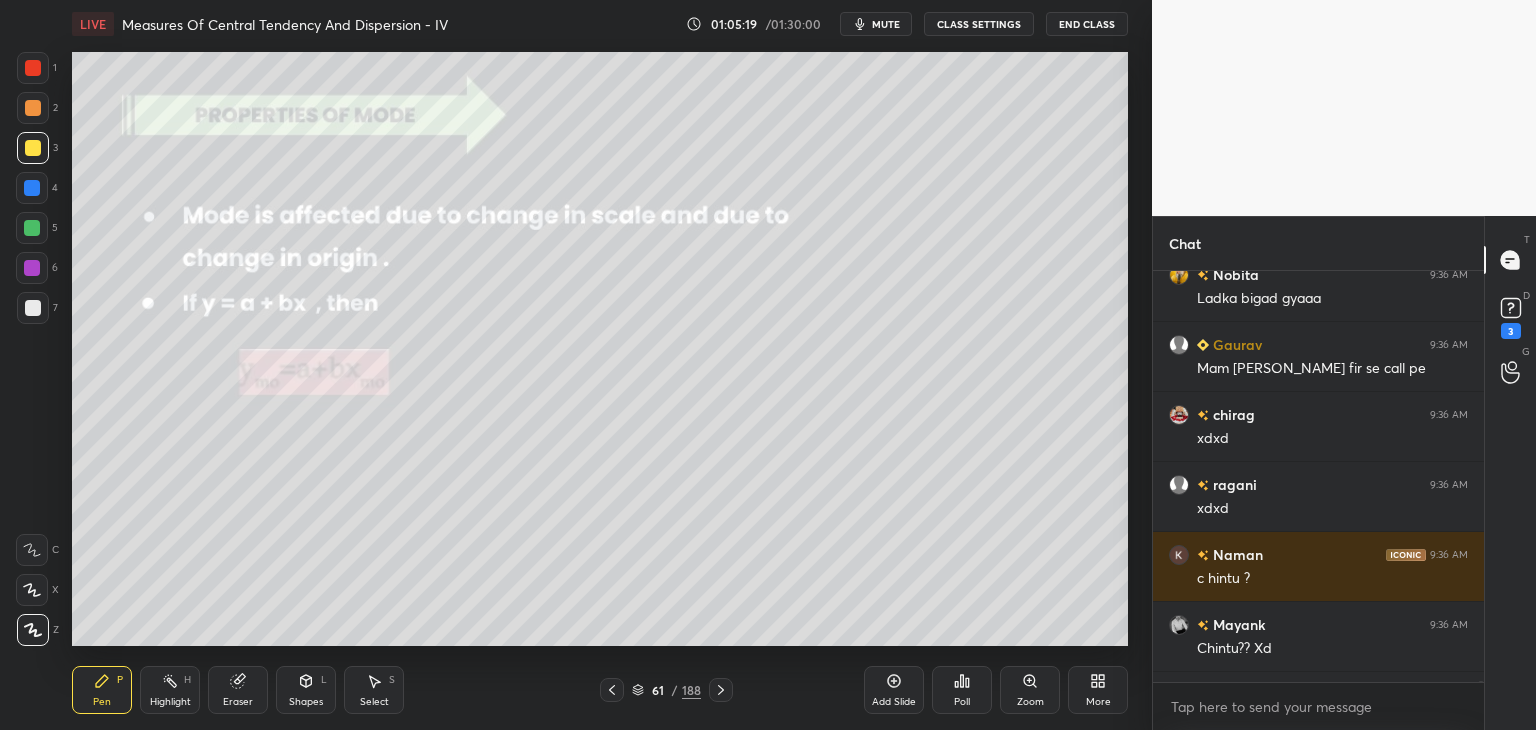 scroll, scrollTop: 6, scrollLeft: 6, axis: both 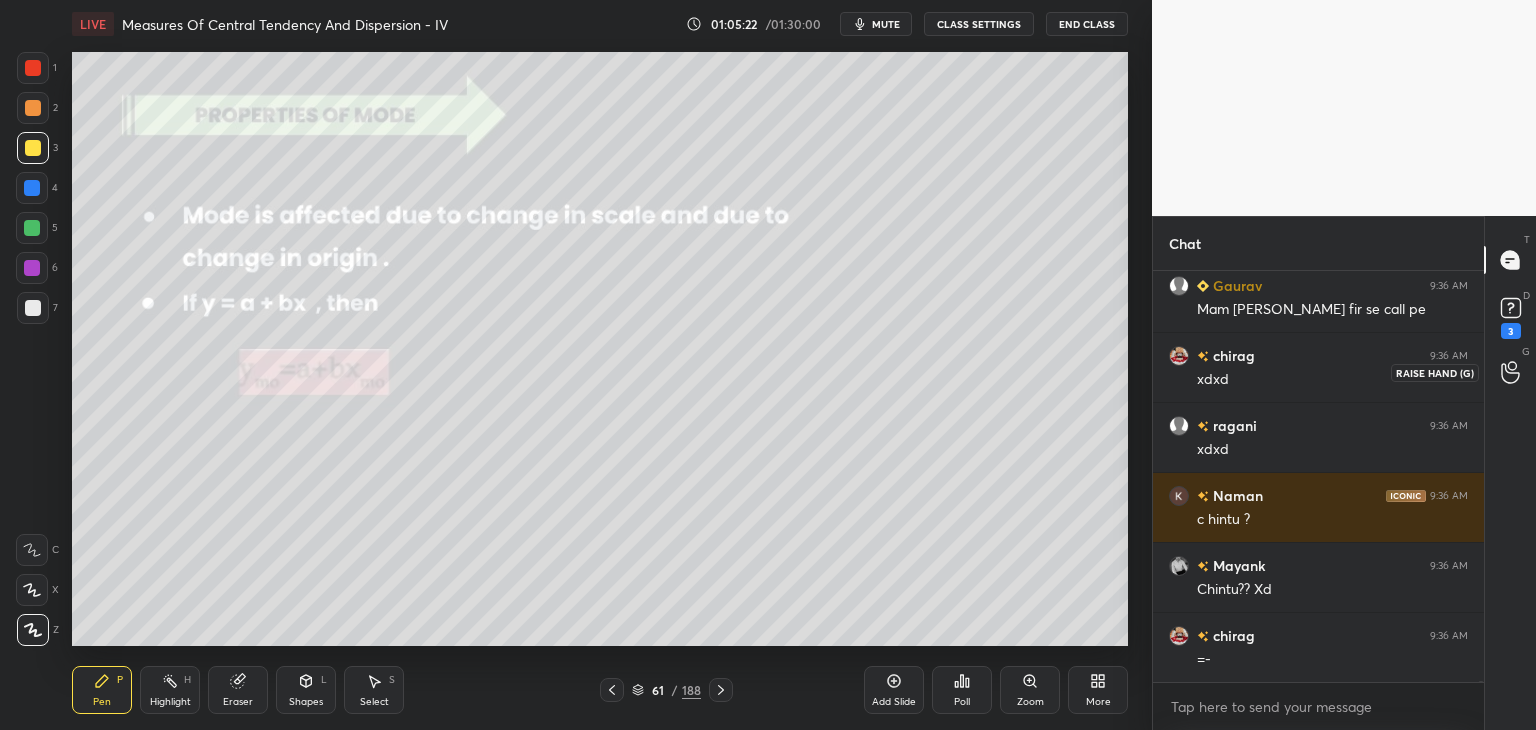 click at bounding box center (1511, 372) 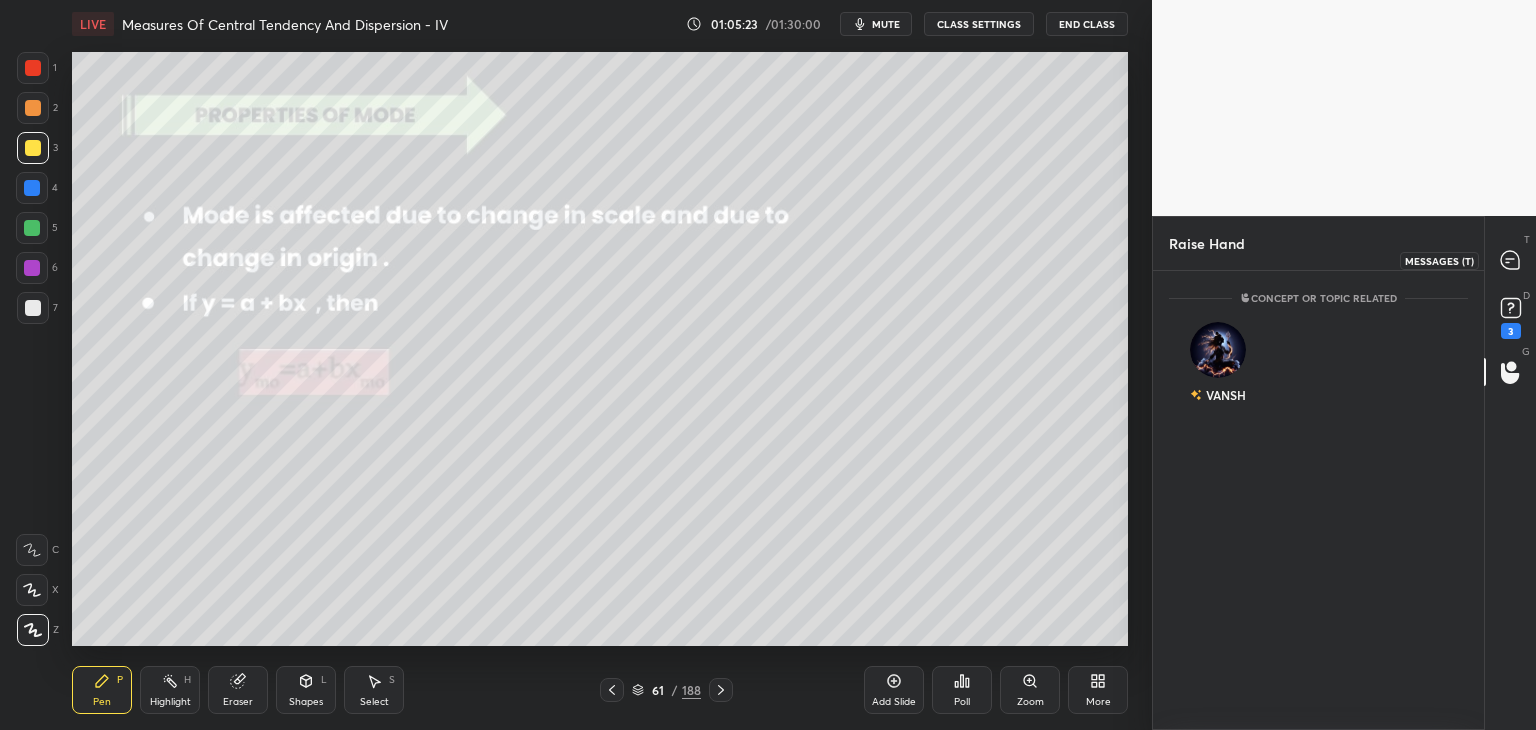 click 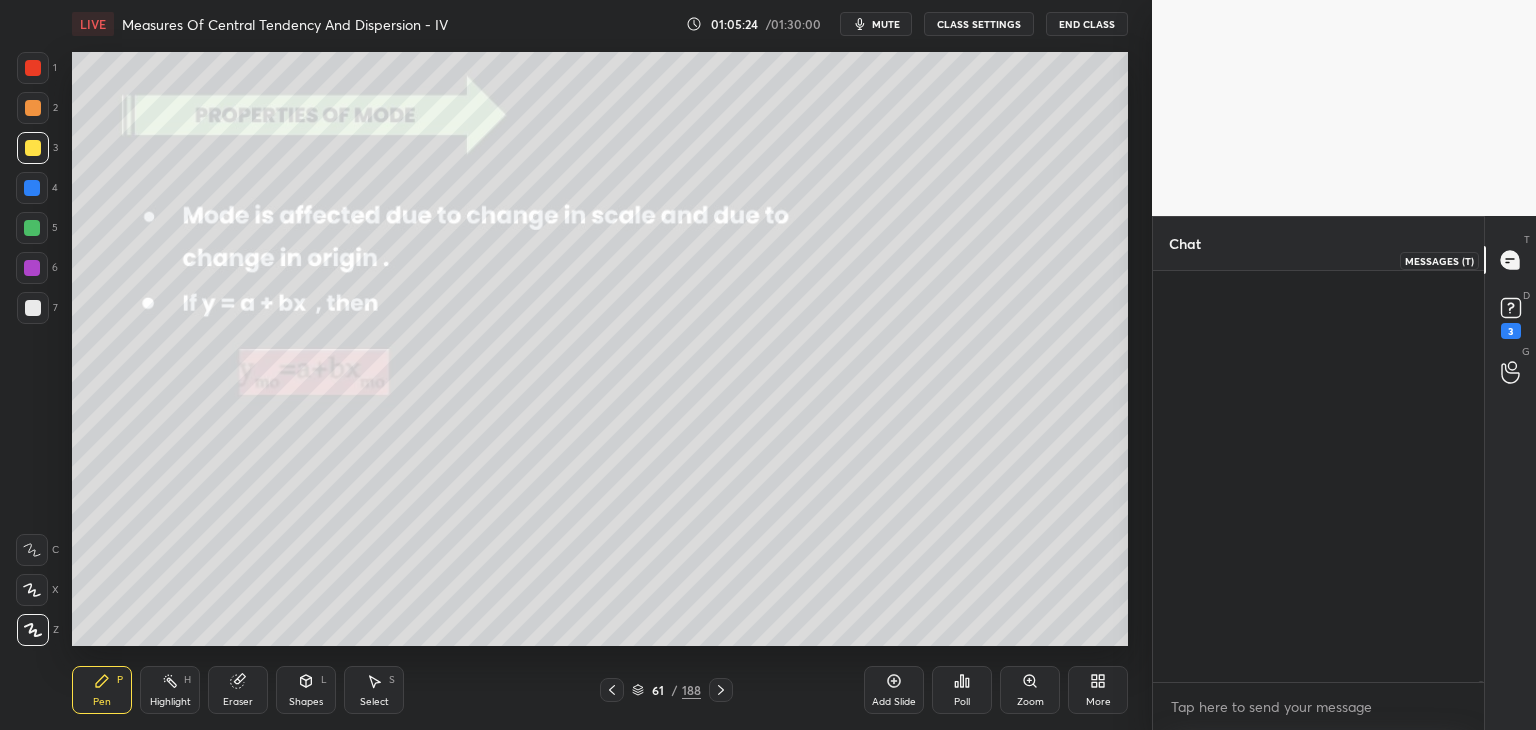 scroll, scrollTop: 219966, scrollLeft: 0, axis: vertical 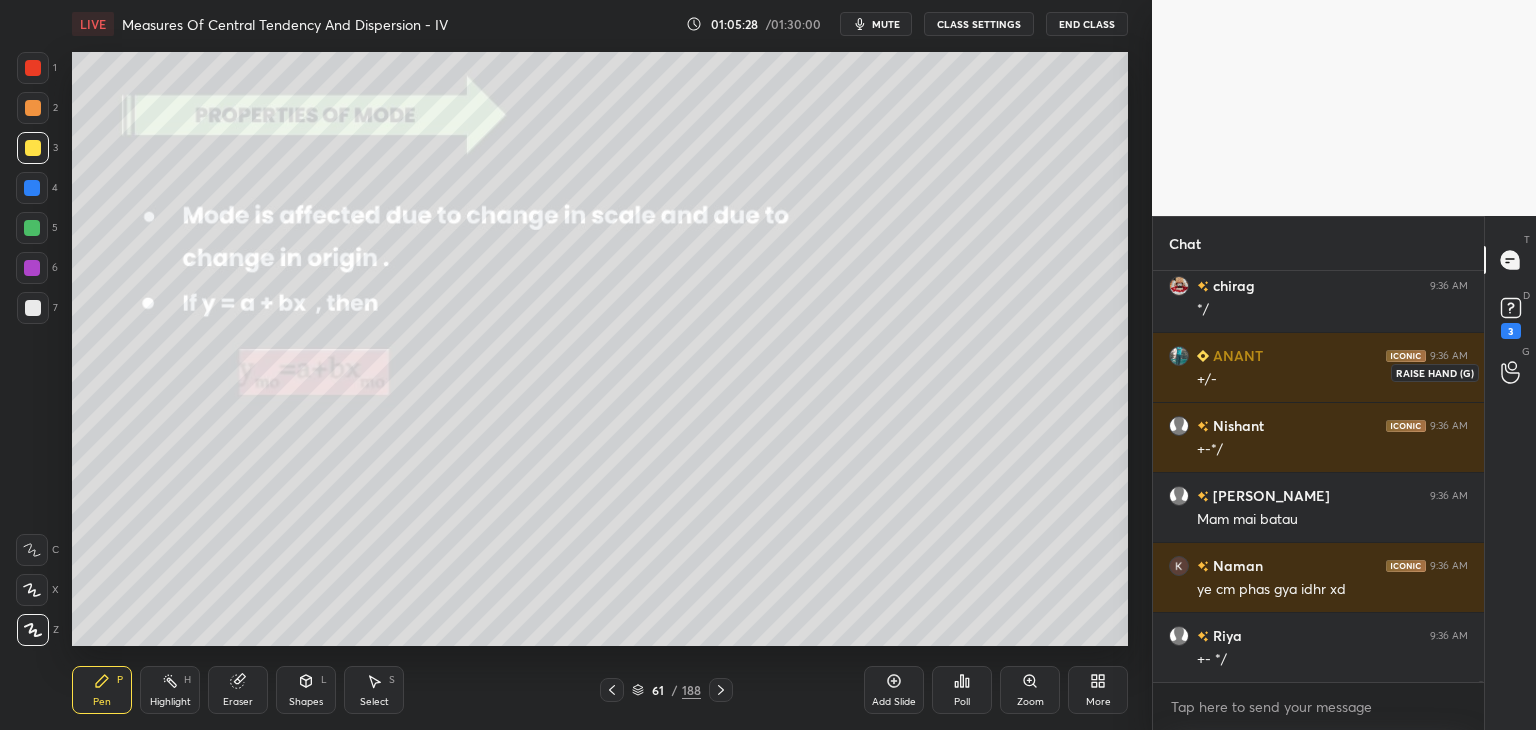 click 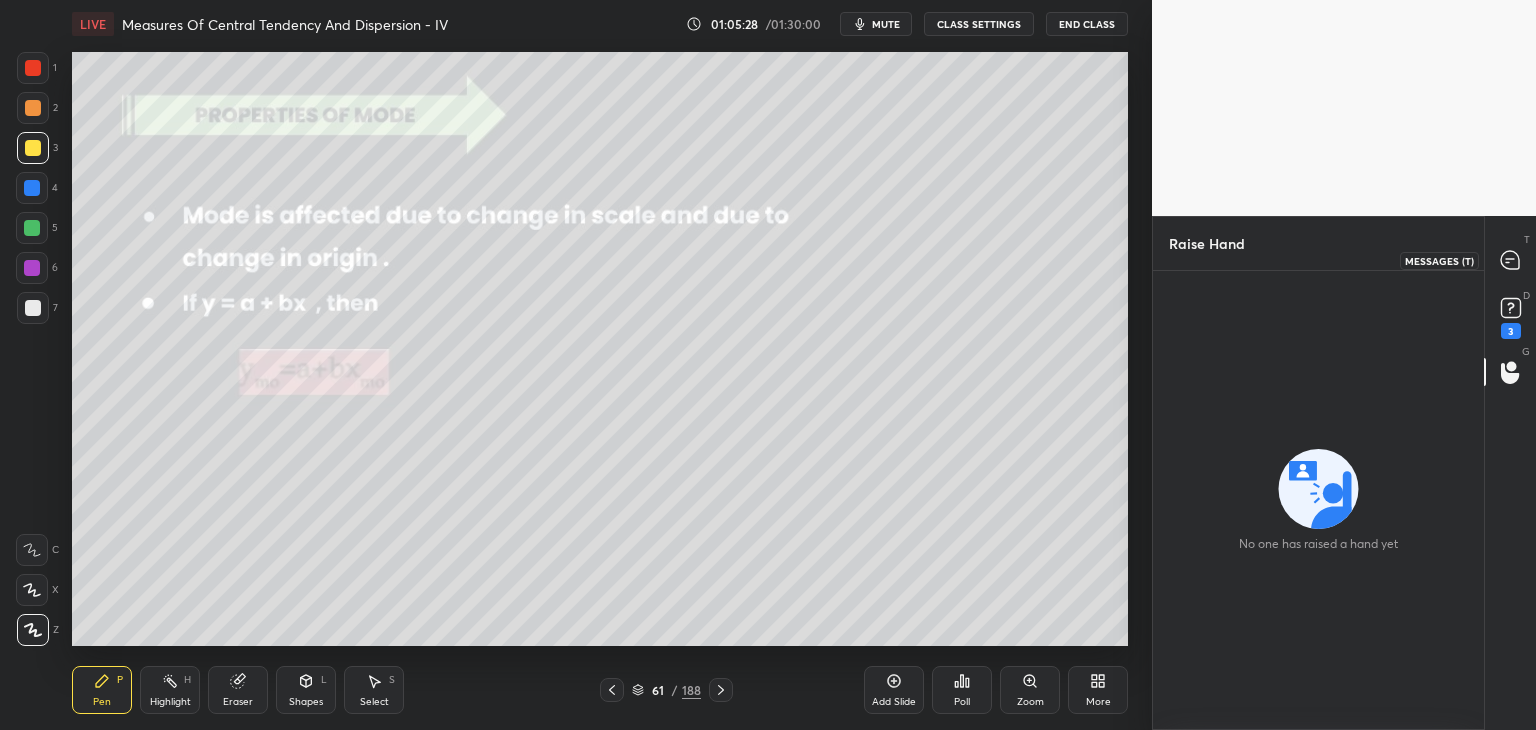 drag, startPoint x: 1511, startPoint y: 261, endPoint x: 1500, endPoint y: 269, distance: 13.601471 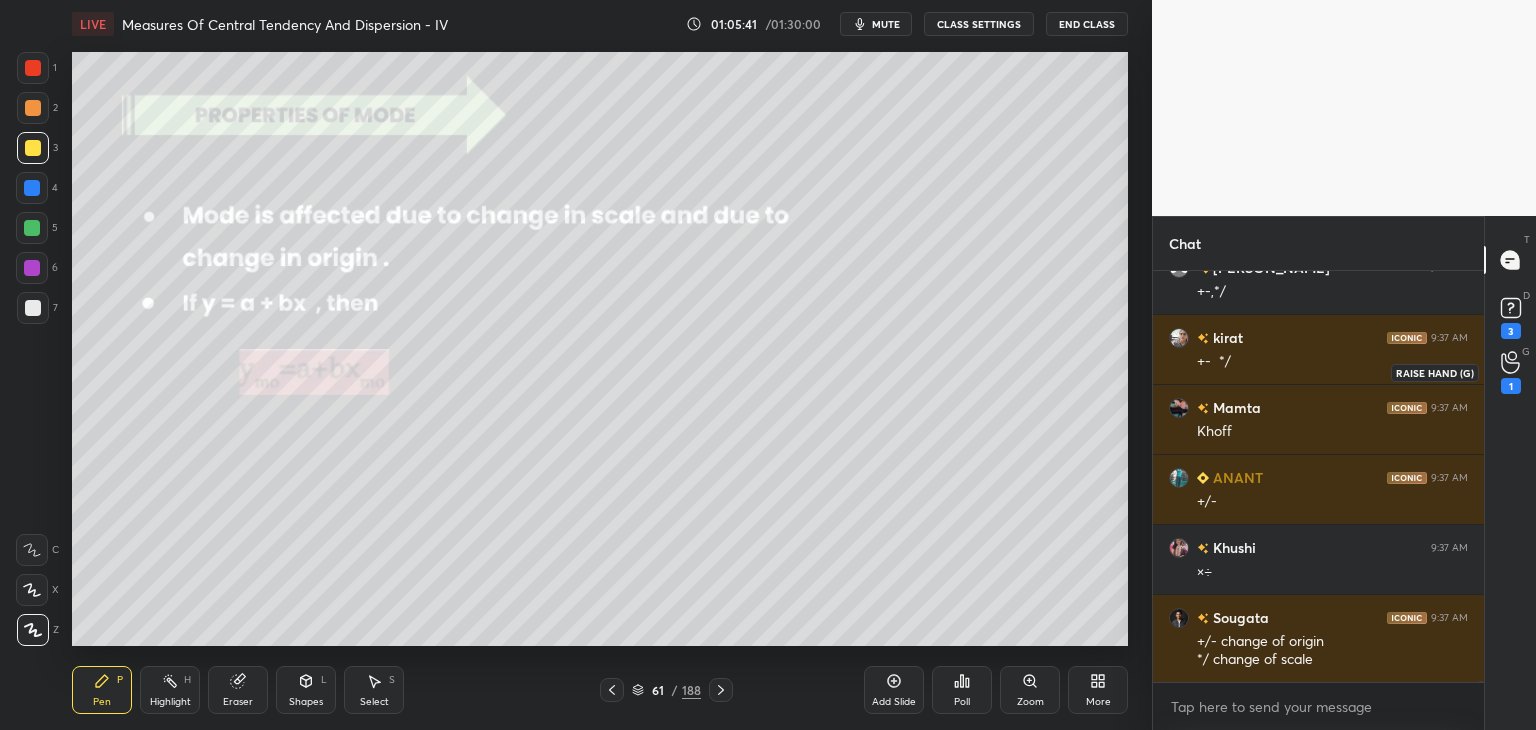 drag, startPoint x: 1505, startPoint y: 369, endPoint x: 1509, endPoint y: 357, distance: 12.649111 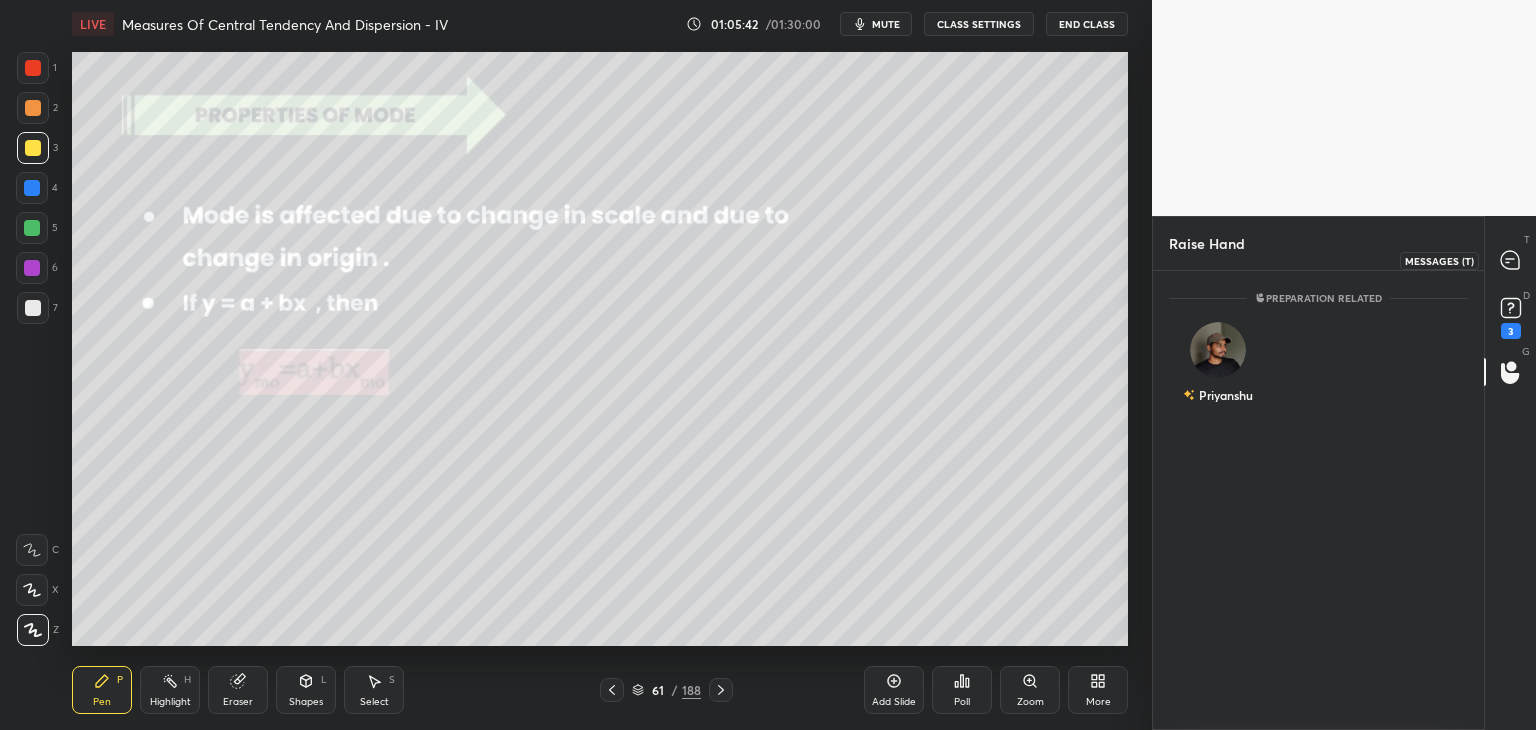 click 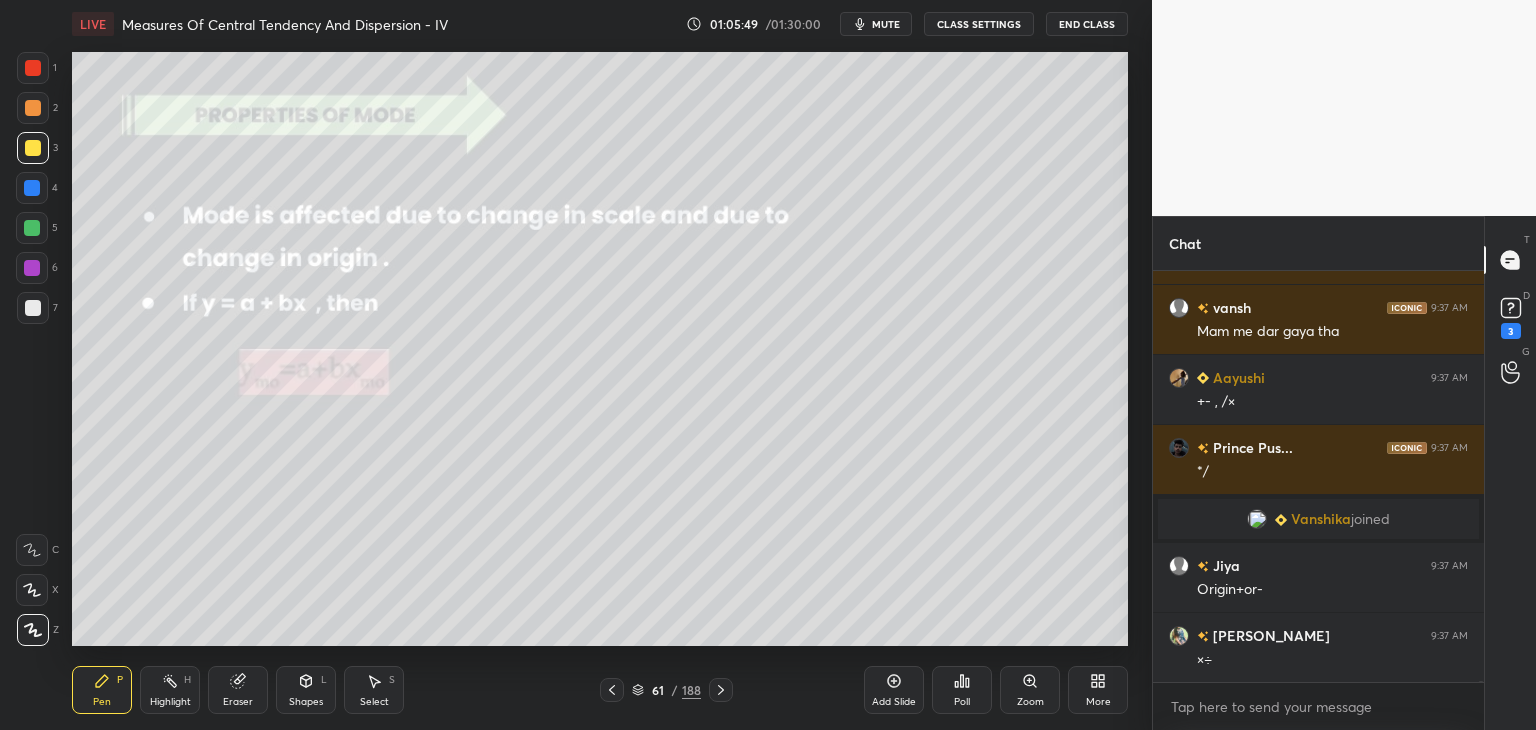 click 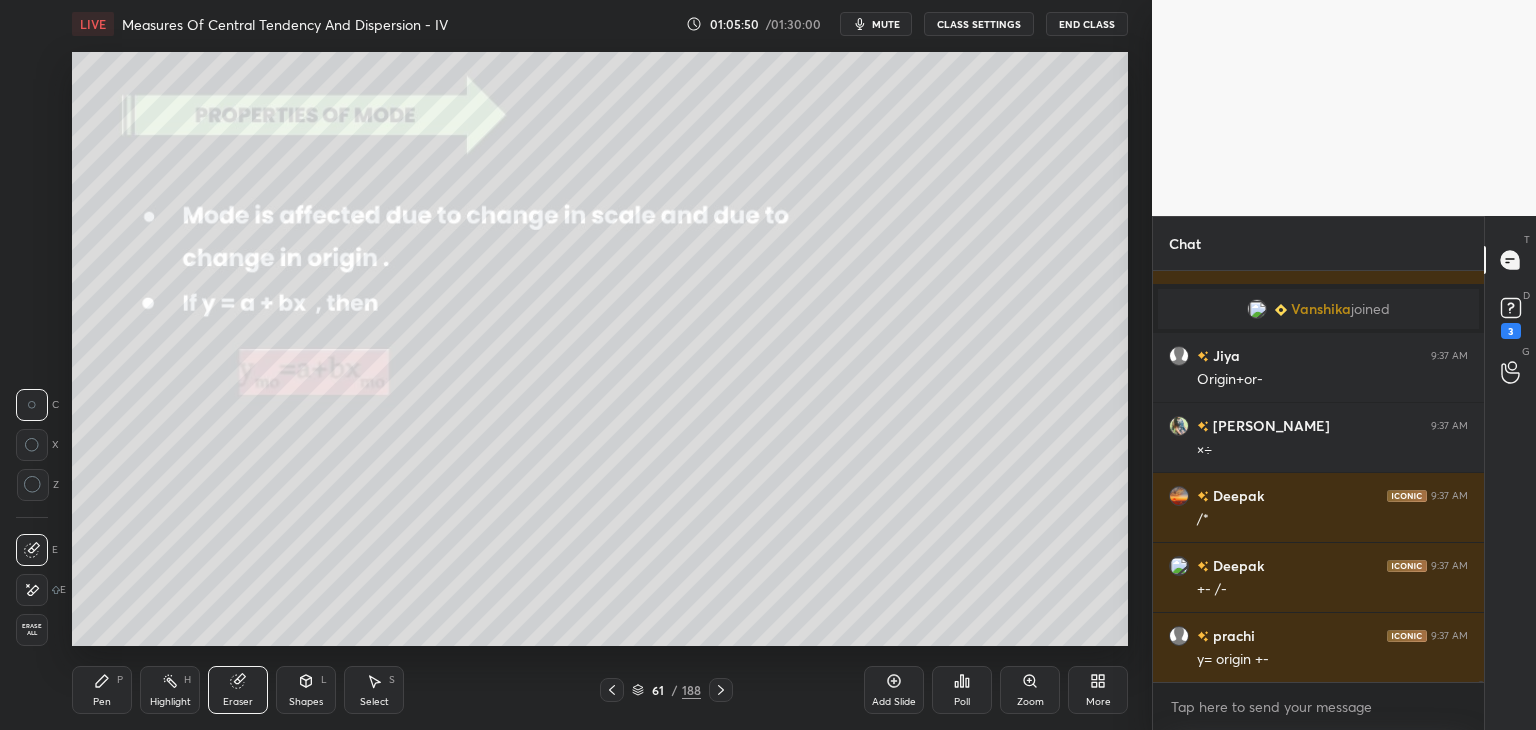 click on "Pen P" at bounding box center (102, 690) 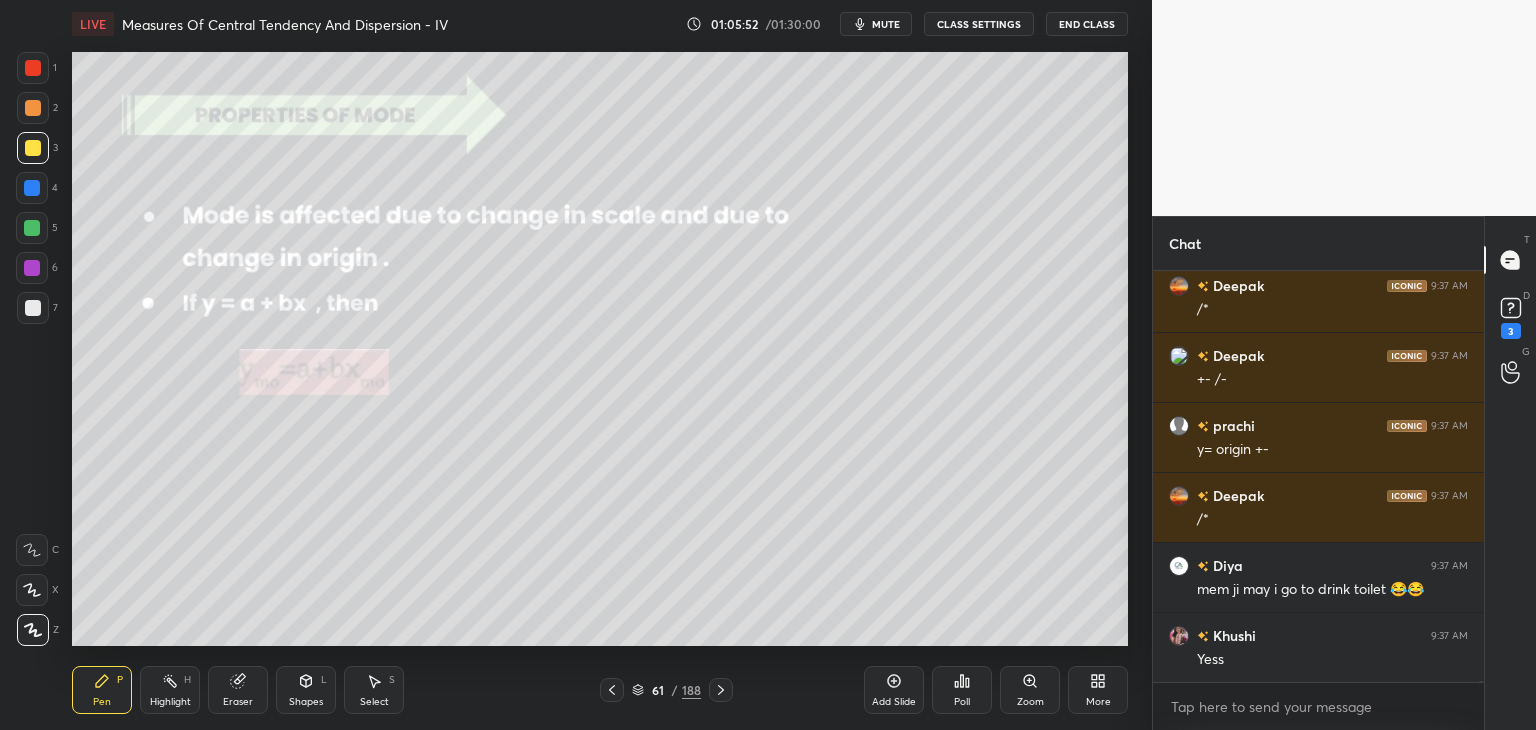drag, startPoint x: 236, startPoint y: 703, endPoint x: 204, endPoint y: 675, distance: 42.520584 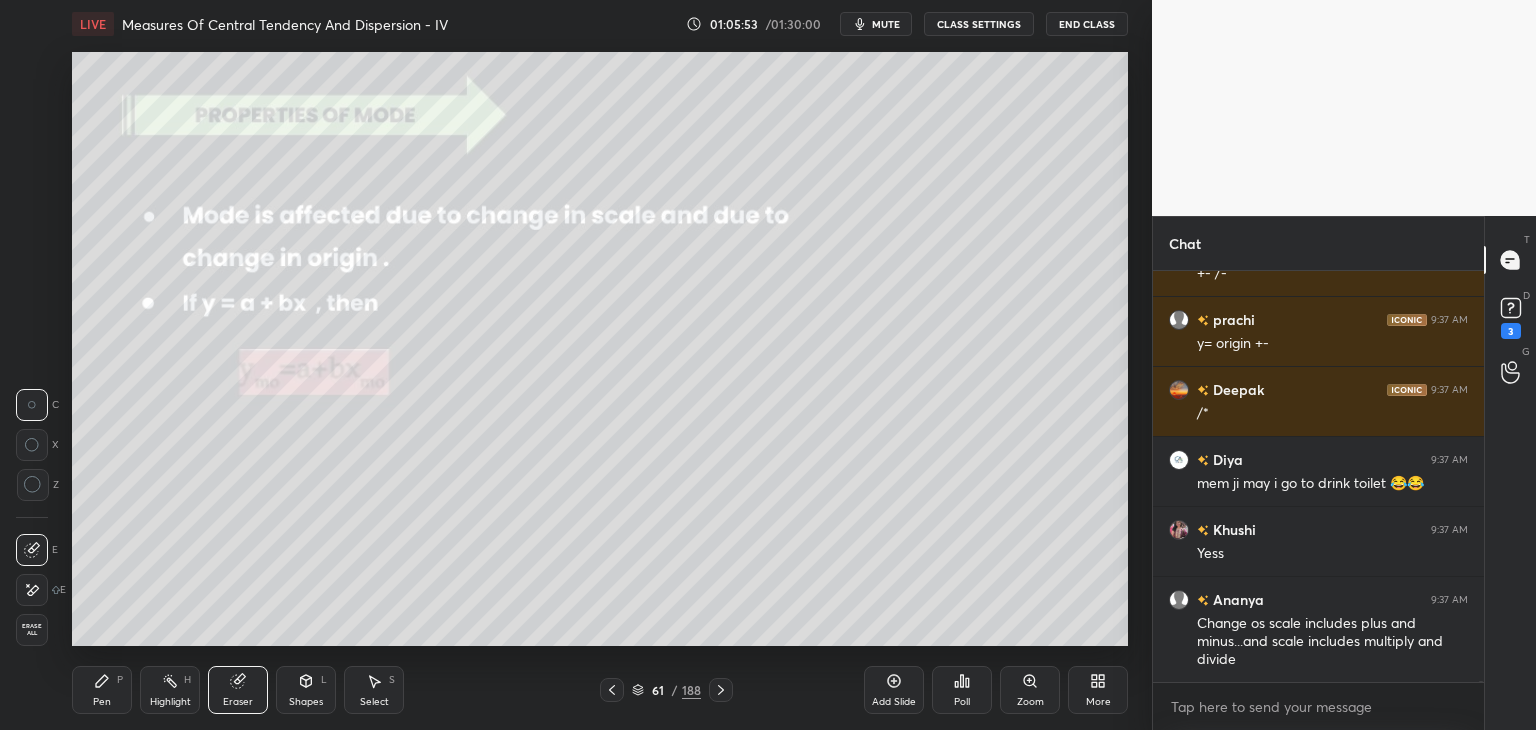 click on "Erase all" at bounding box center [32, 630] 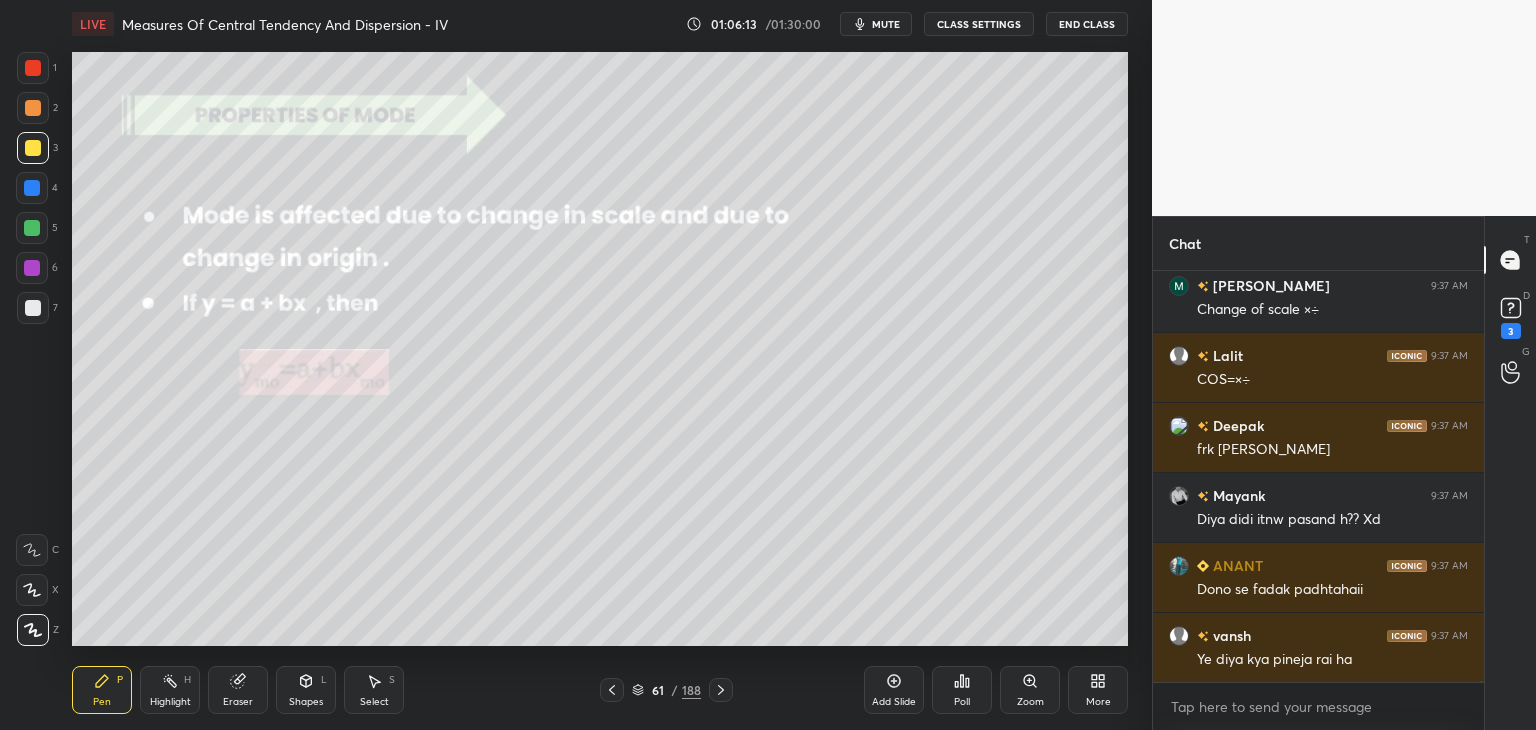 click at bounding box center [33, 68] 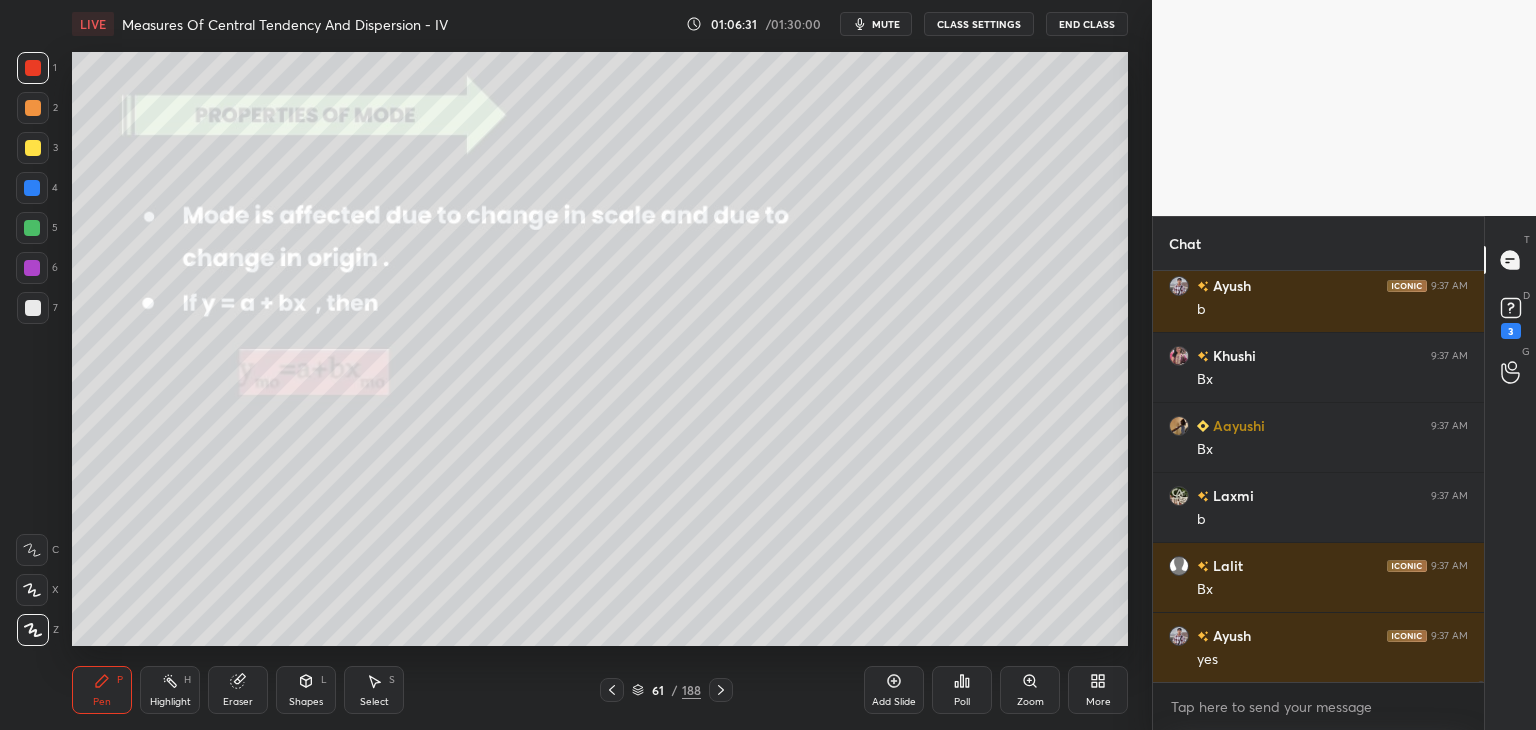 drag, startPoint x: 23, startPoint y: 311, endPoint x: 58, endPoint y: 322, distance: 36.687874 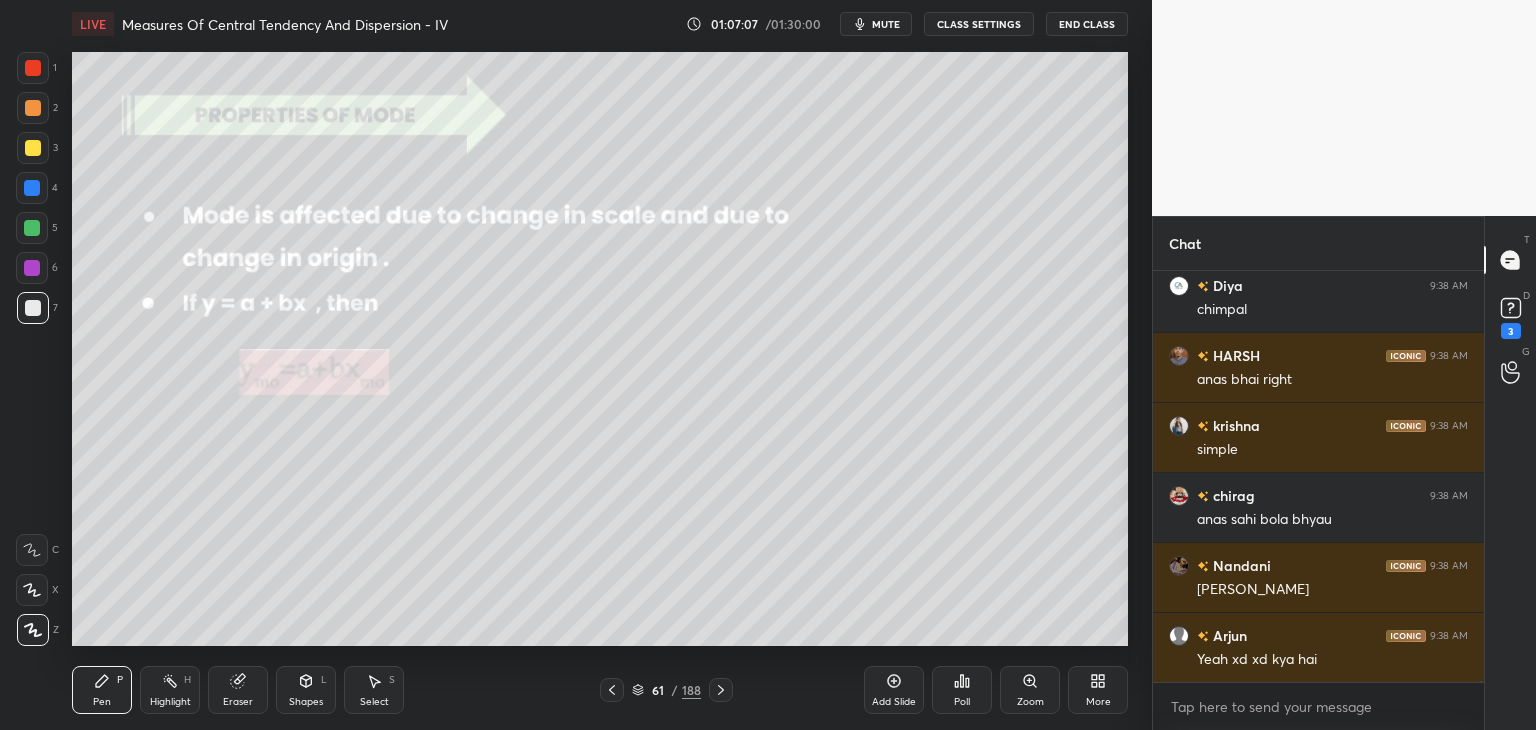 scroll, scrollTop: 224676, scrollLeft: 0, axis: vertical 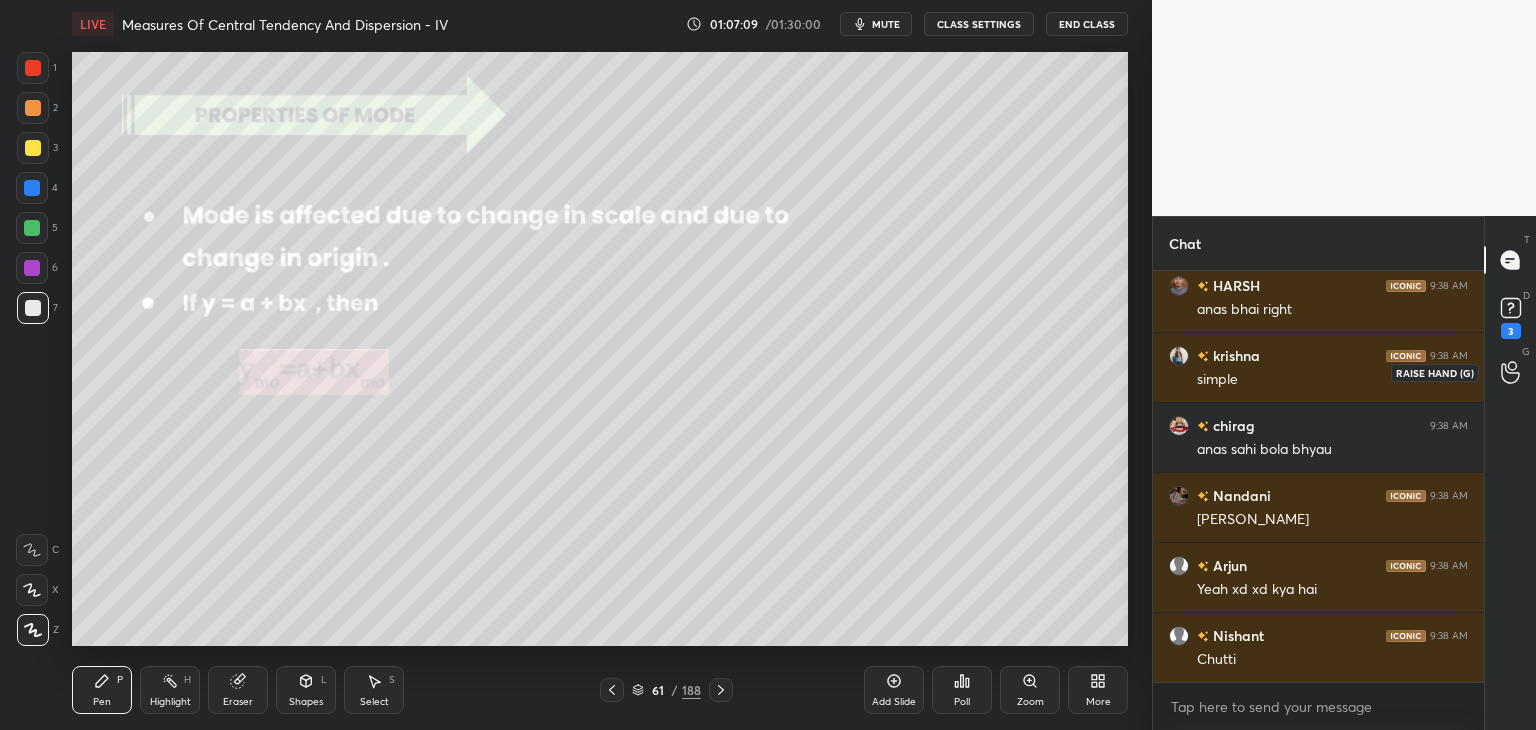 drag, startPoint x: 1504, startPoint y: 381, endPoint x: 1516, endPoint y: 386, distance: 13 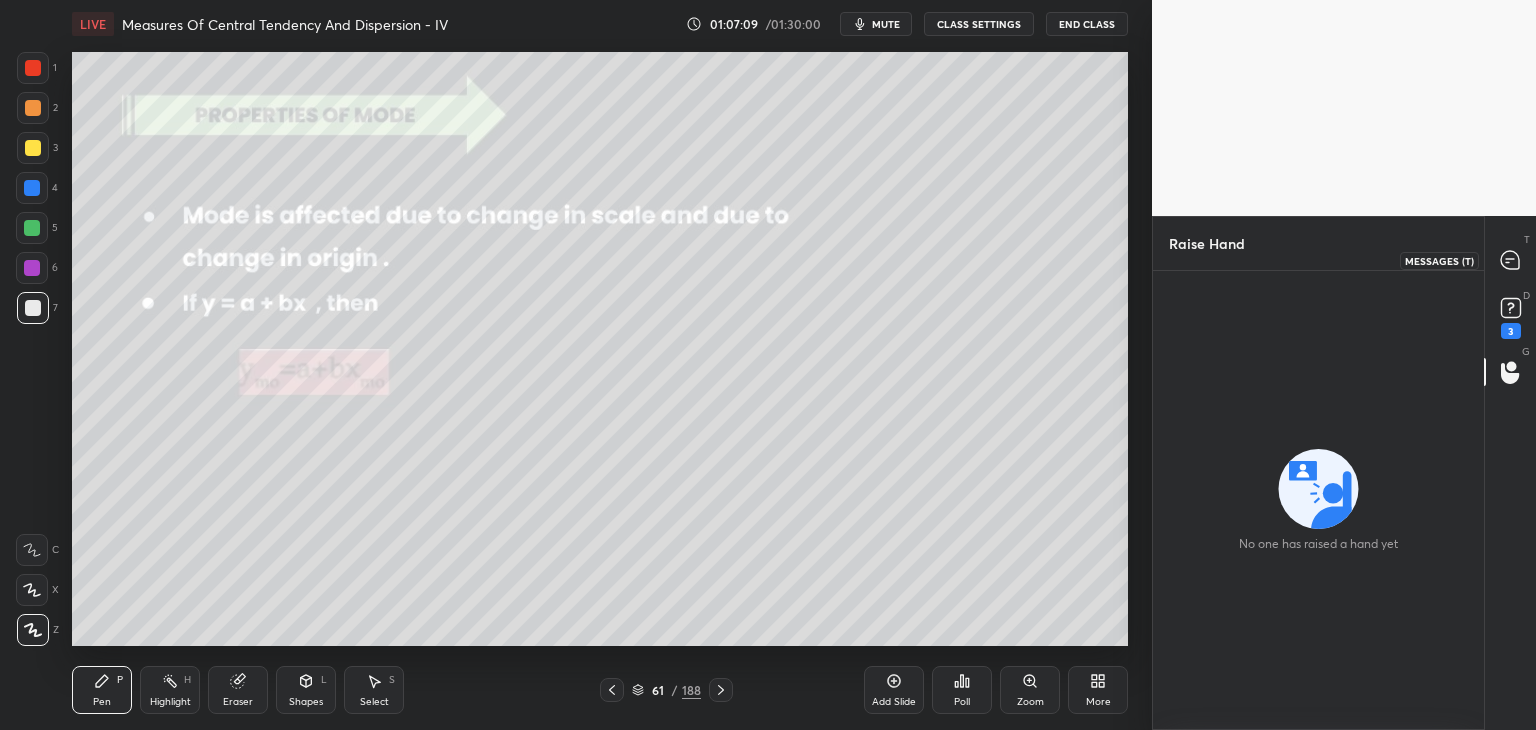 click 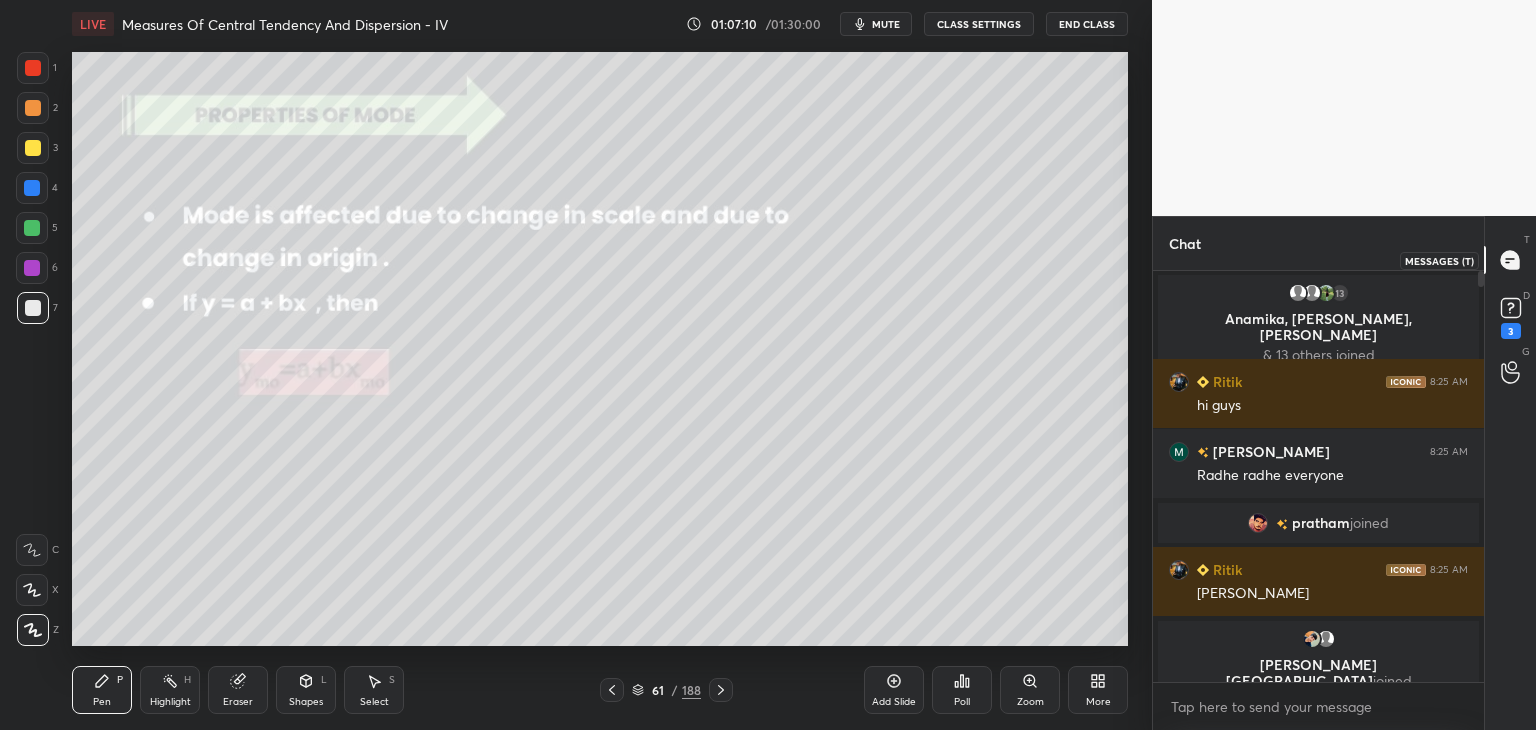 scroll, scrollTop: 225070, scrollLeft: 0, axis: vertical 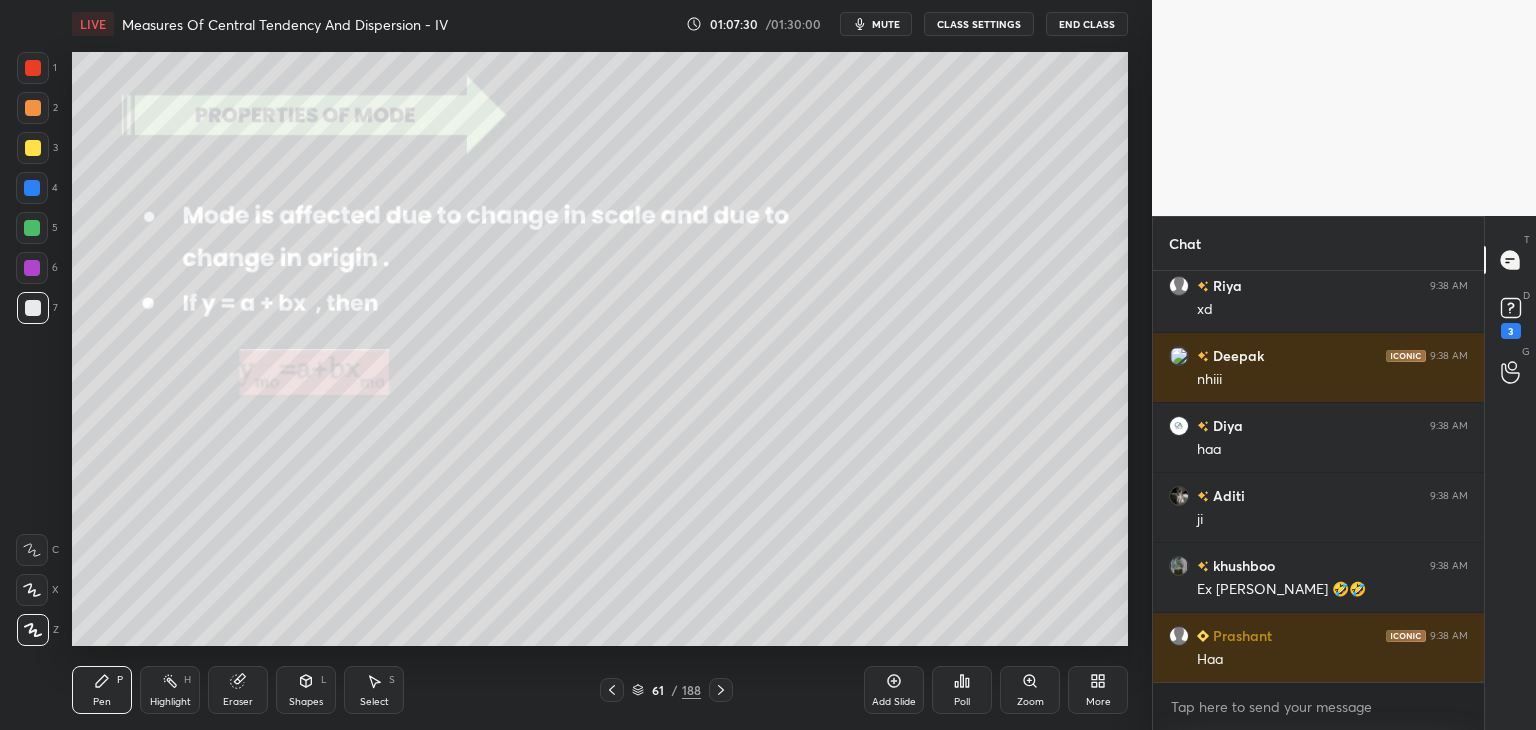 click 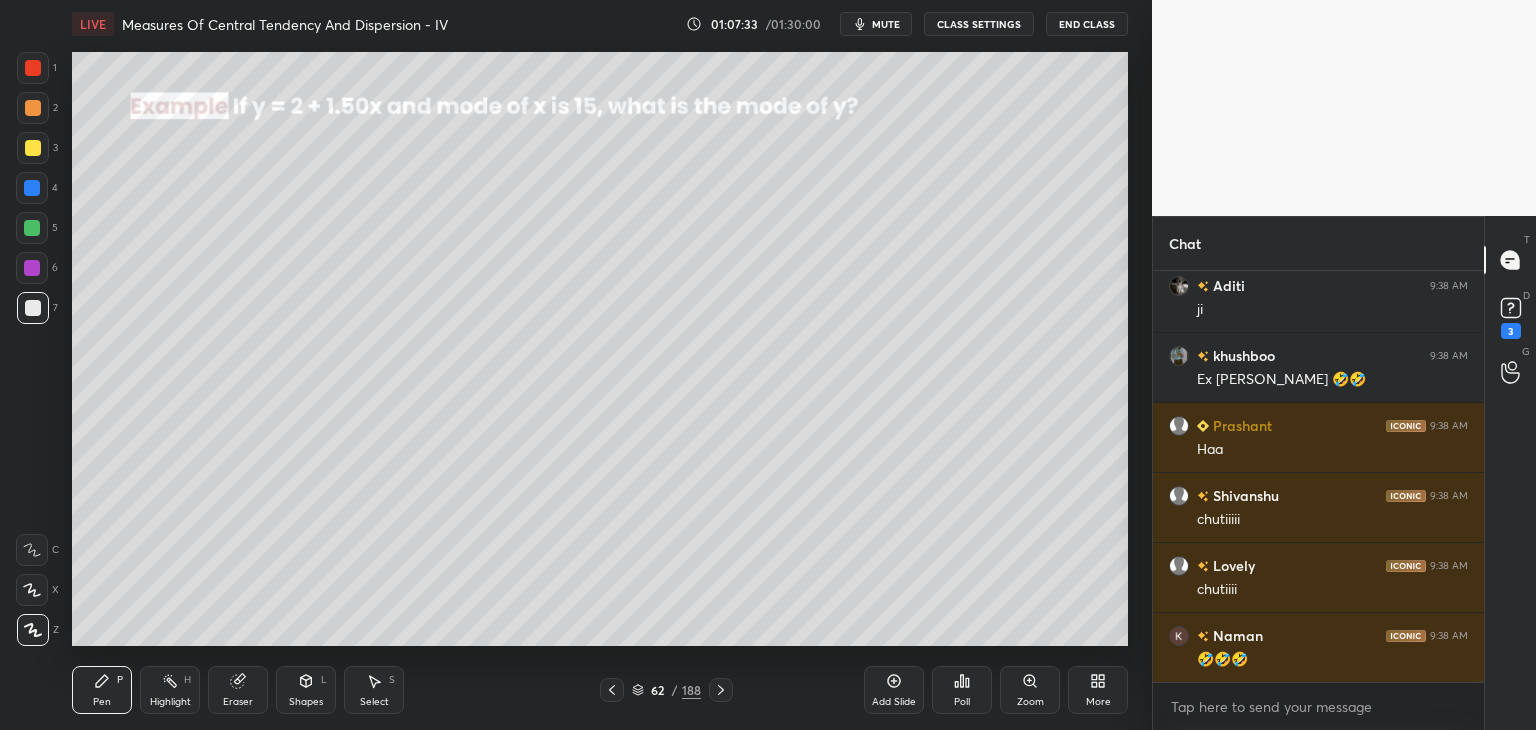 scroll, scrollTop: 226470, scrollLeft: 0, axis: vertical 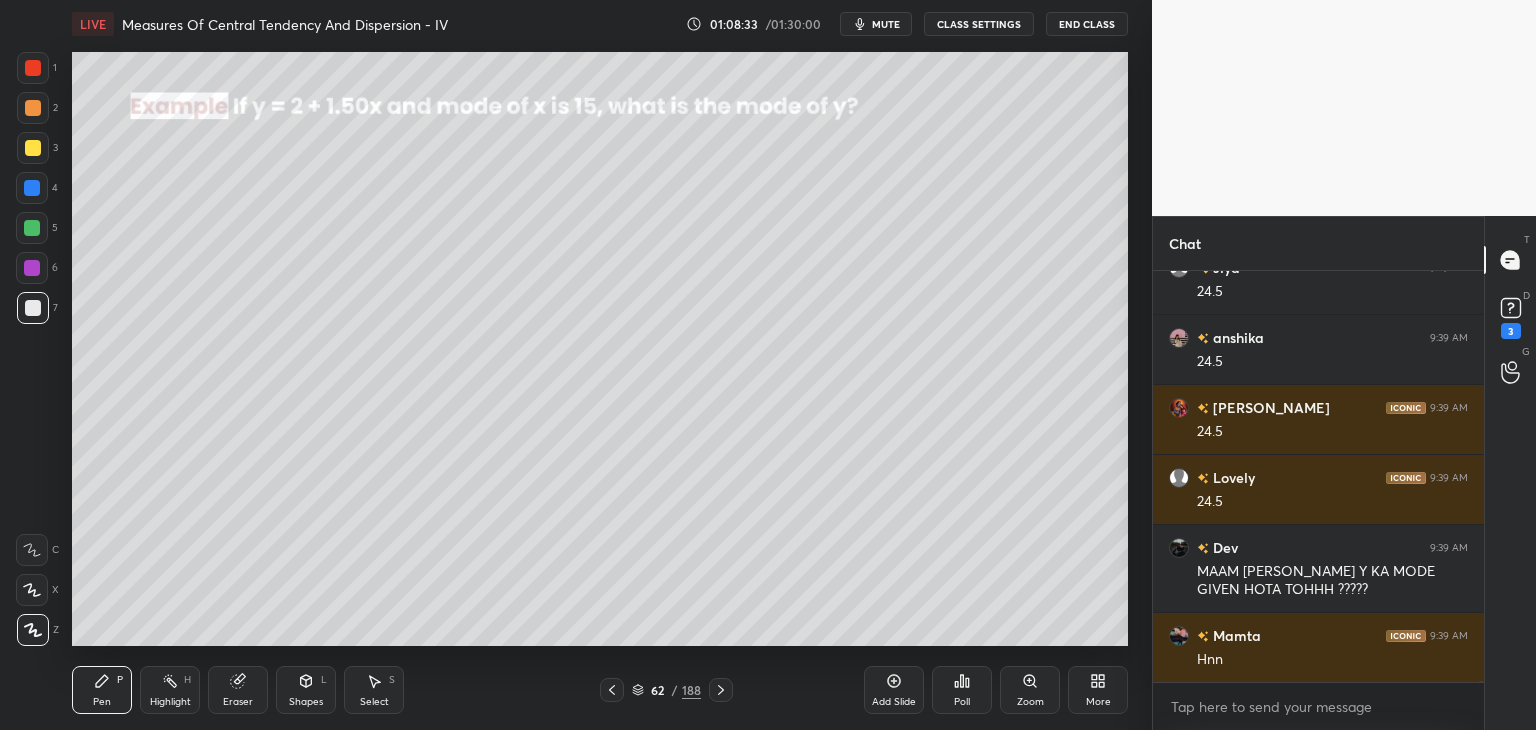 drag, startPoint x: 28, startPoint y: 149, endPoint x: 68, endPoint y: 161, distance: 41.761227 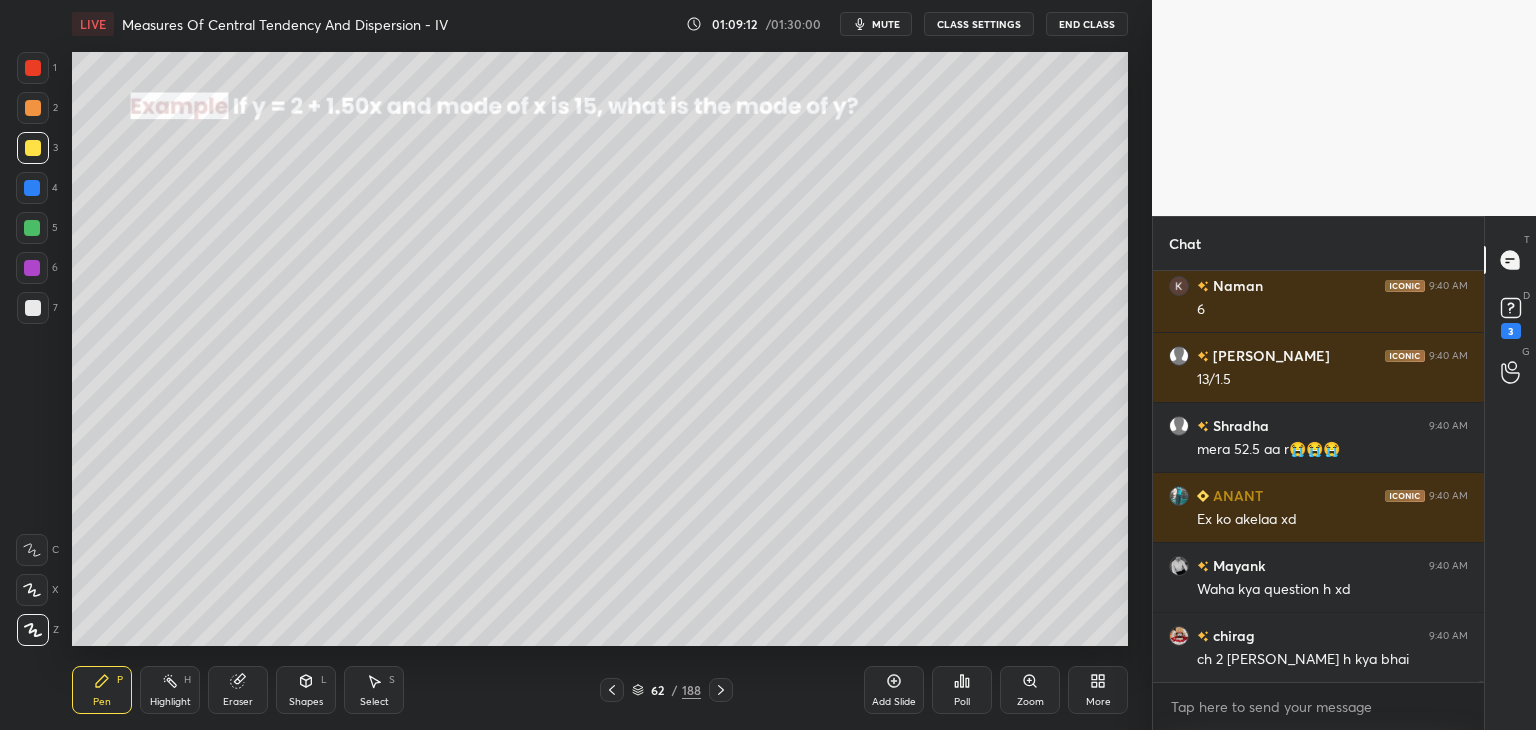 scroll, scrollTop: 232564, scrollLeft: 0, axis: vertical 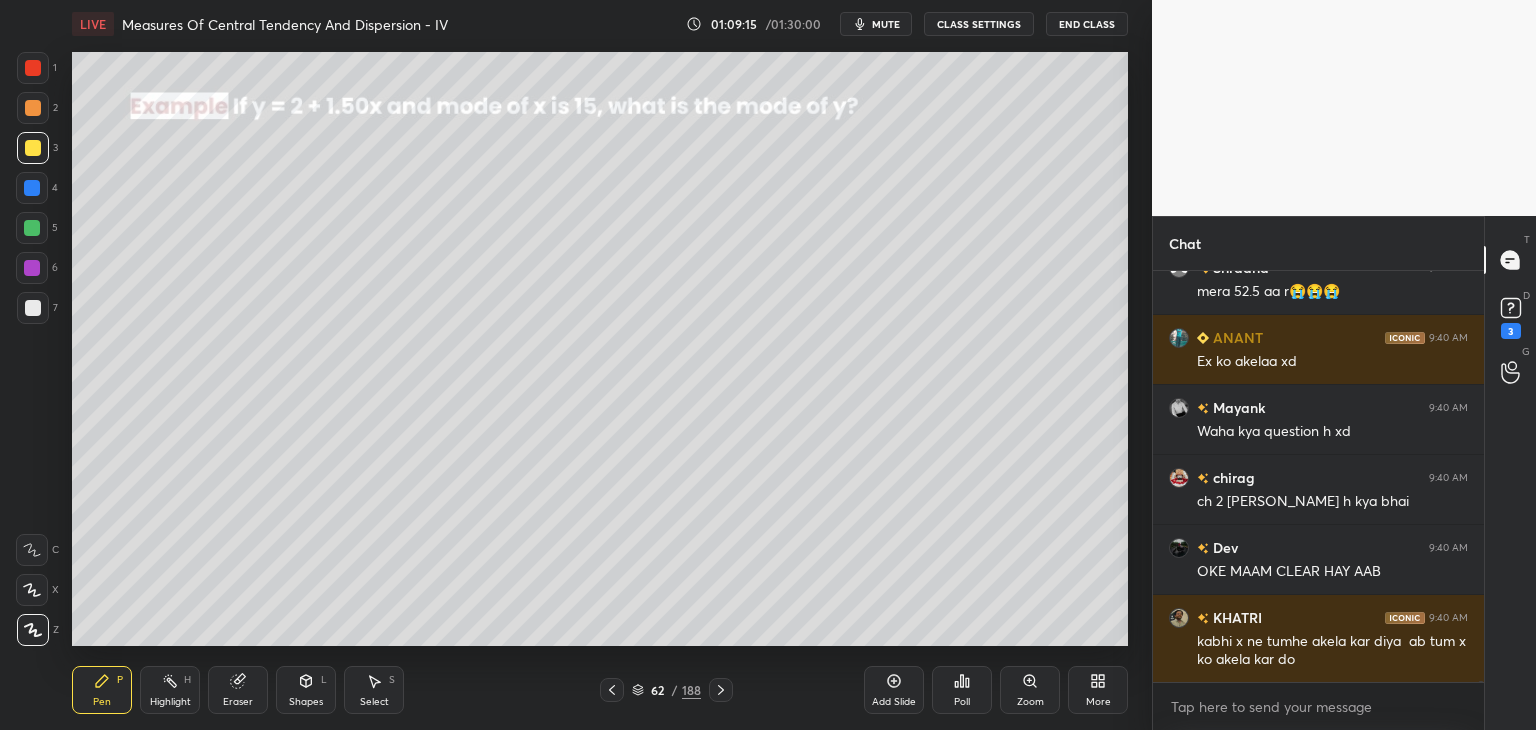 click on "Select" at bounding box center [374, 702] 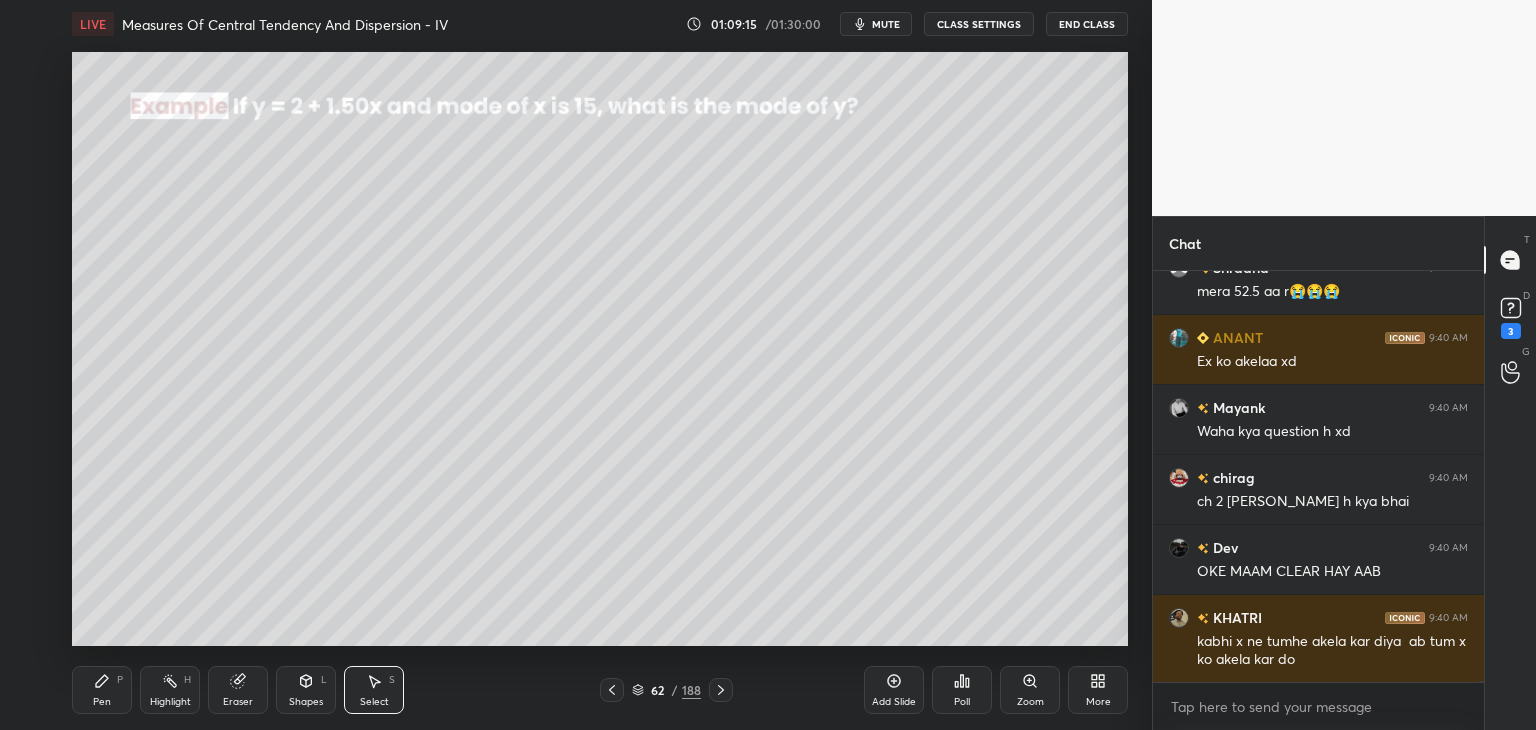 scroll, scrollTop: 232722, scrollLeft: 0, axis: vertical 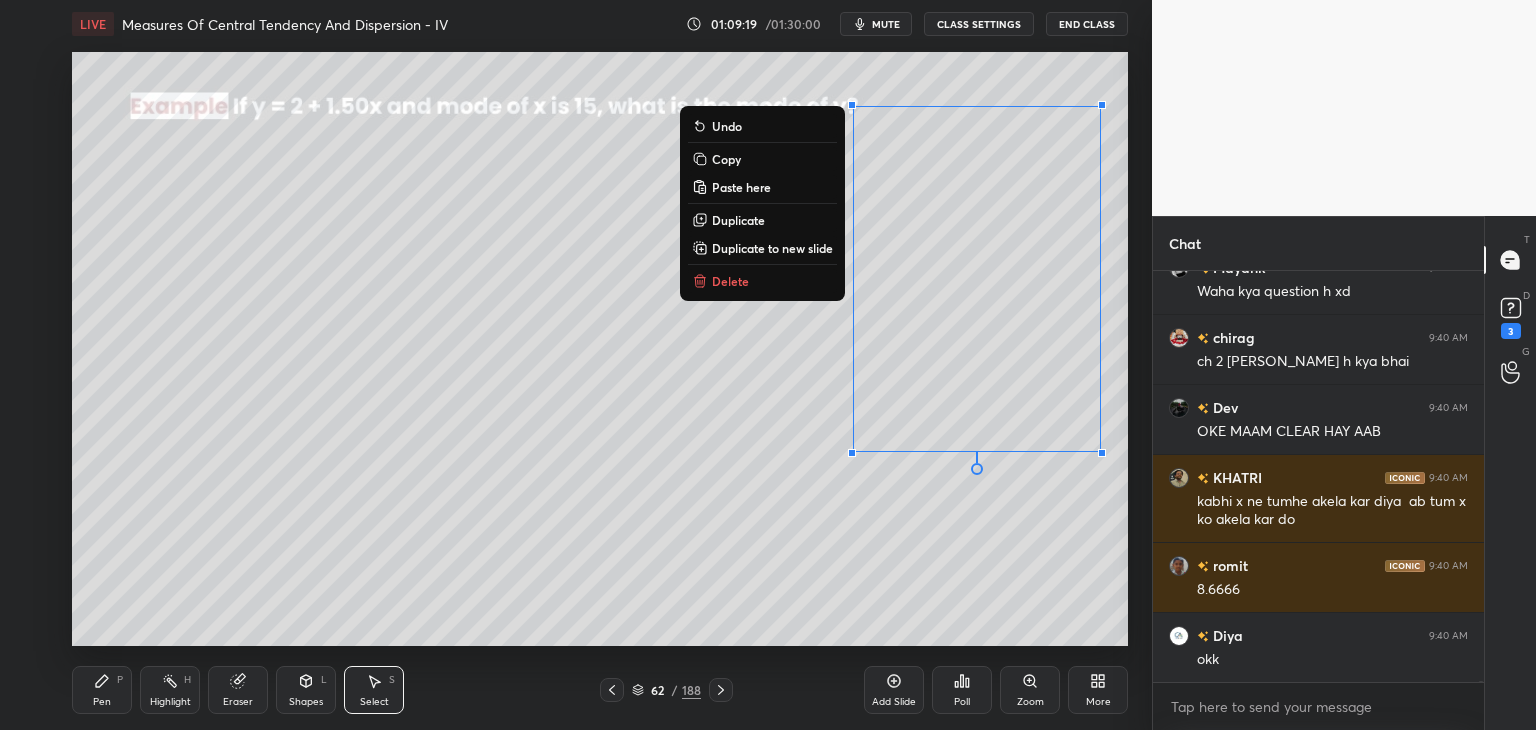 drag, startPoint x: 851, startPoint y: 81, endPoint x: 1144, endPoint y: 518, distance: 526.13495 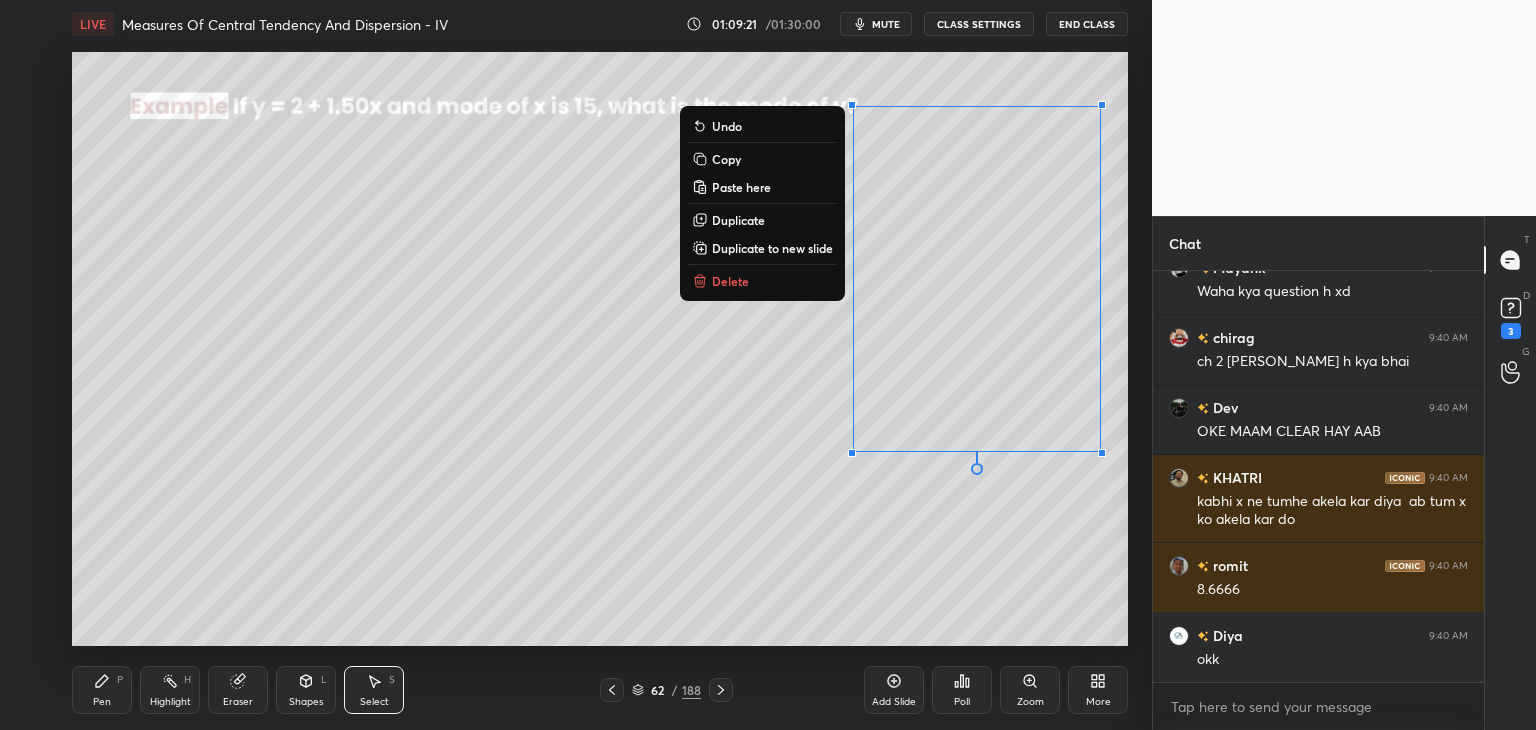 scroll, scrollTop: 232862, scrollLeft: 0, axis: vertical 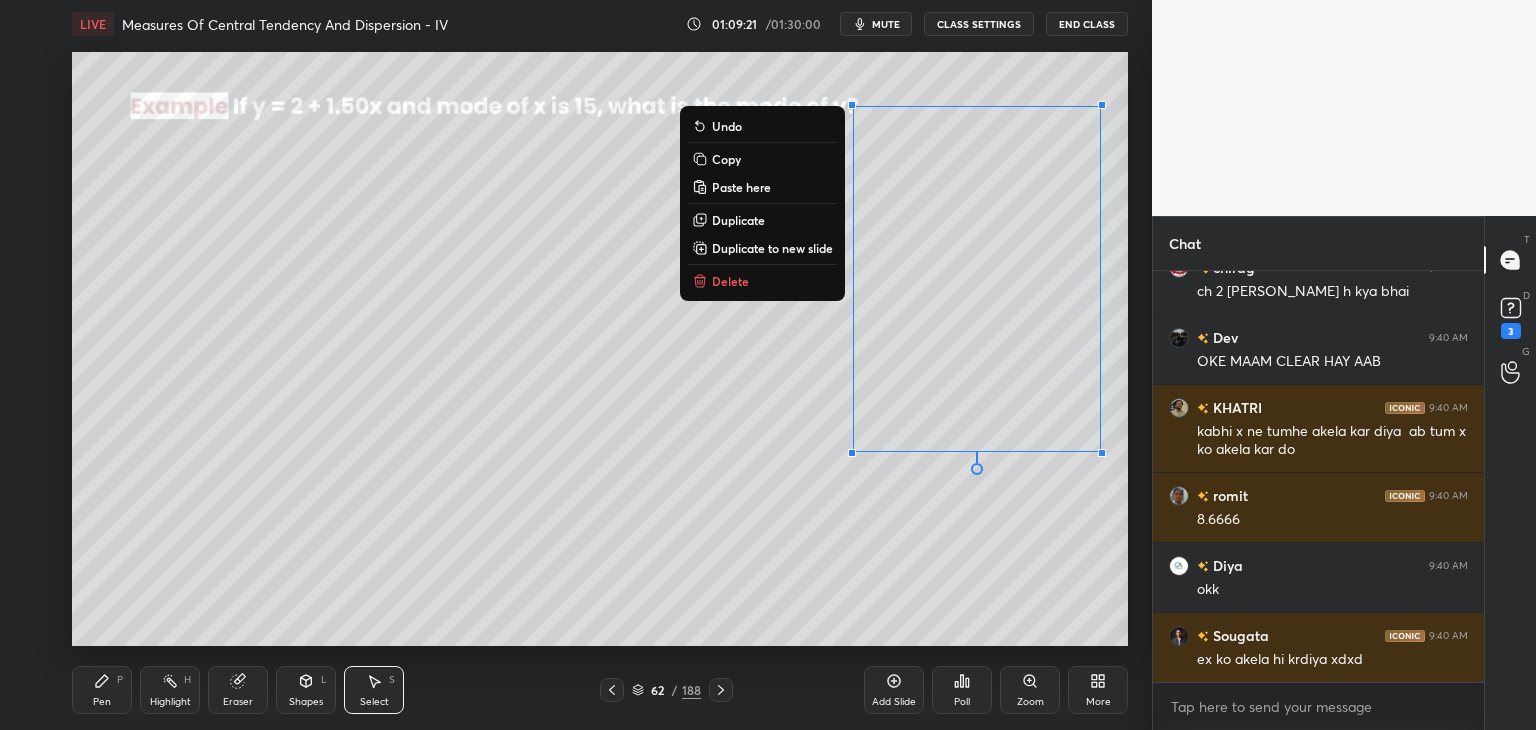 drag, startPoint x: 743, startPoint y: 273, endPoint x: 765, endPoint y: 318, distance: 50.08992 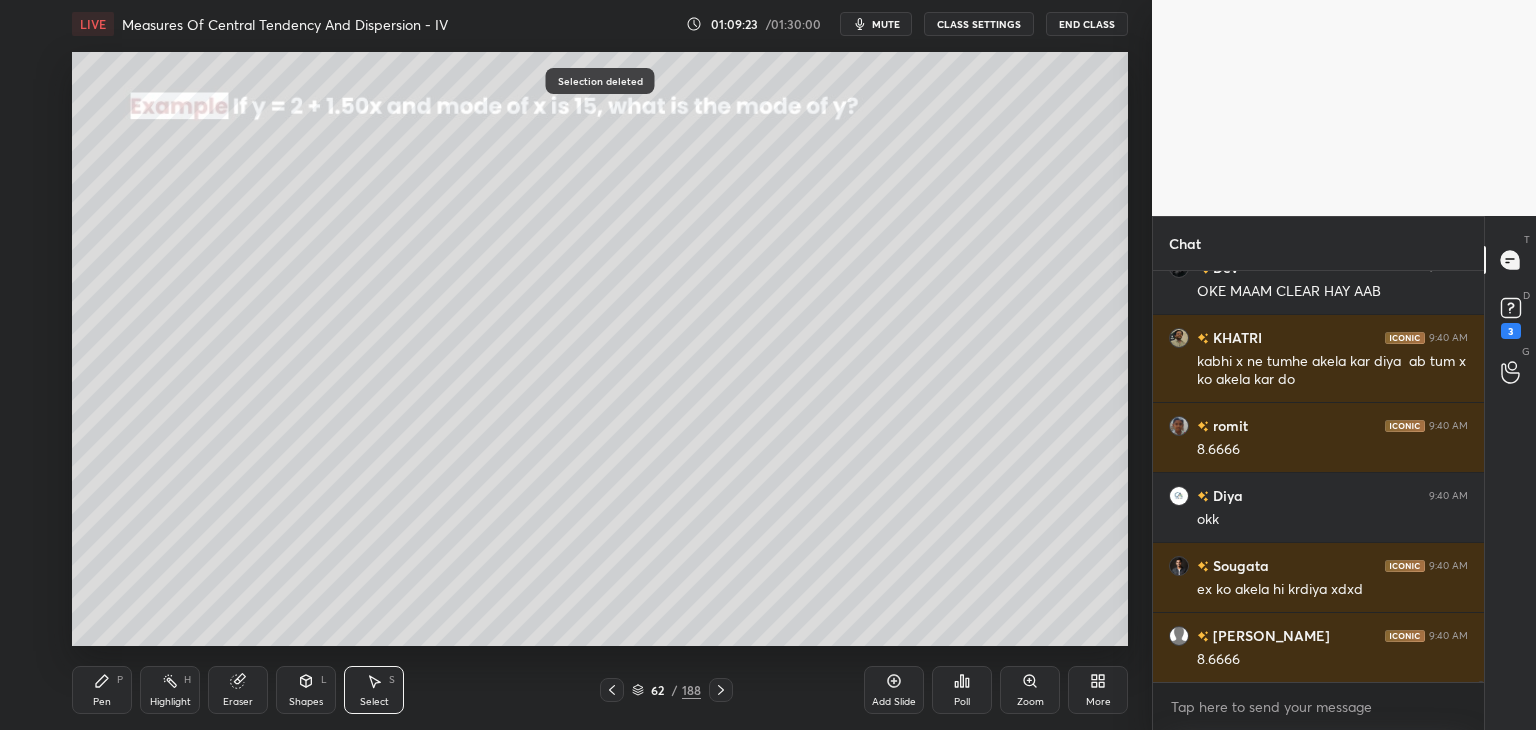 scroll, scrollTop: 233002, scrollLeft: 0, axis: vertical 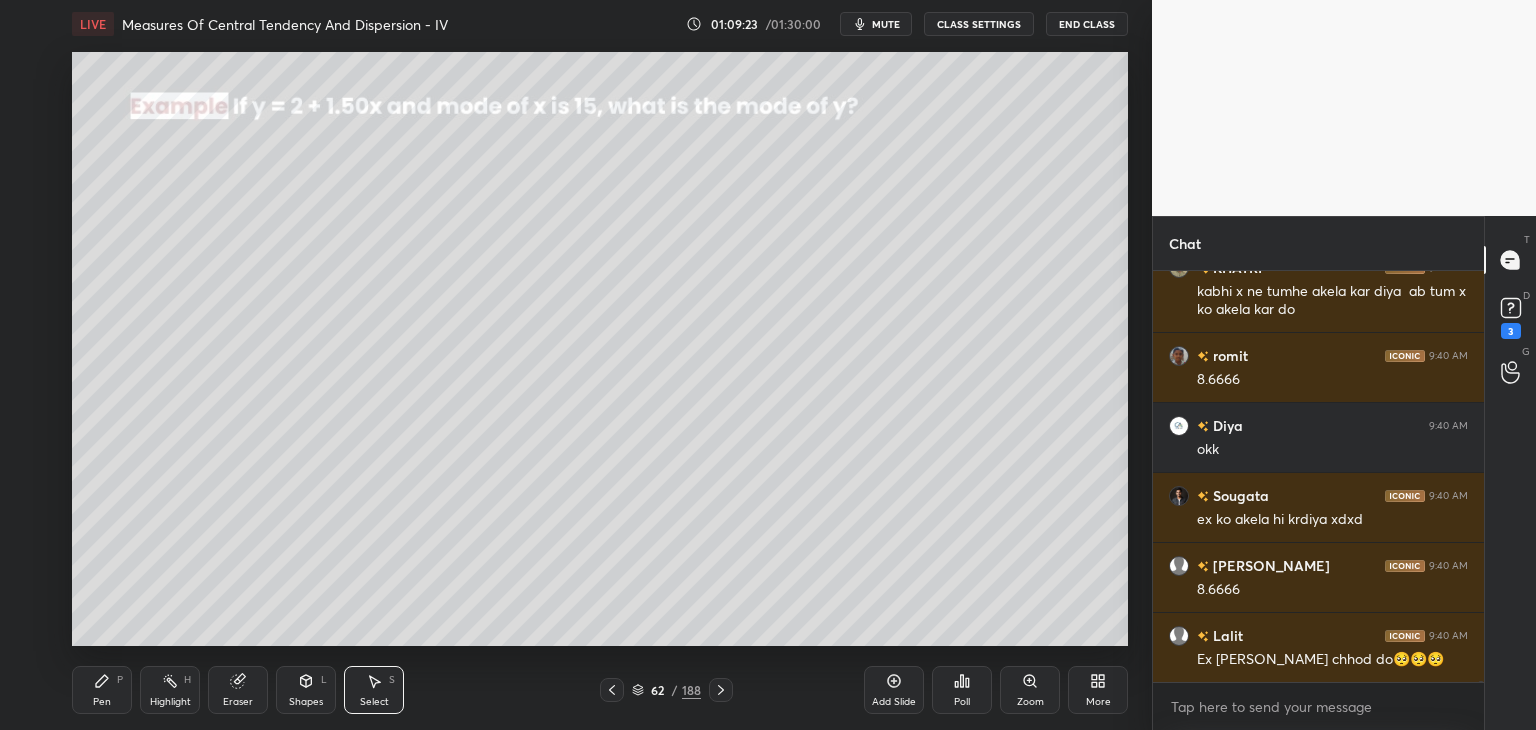 click 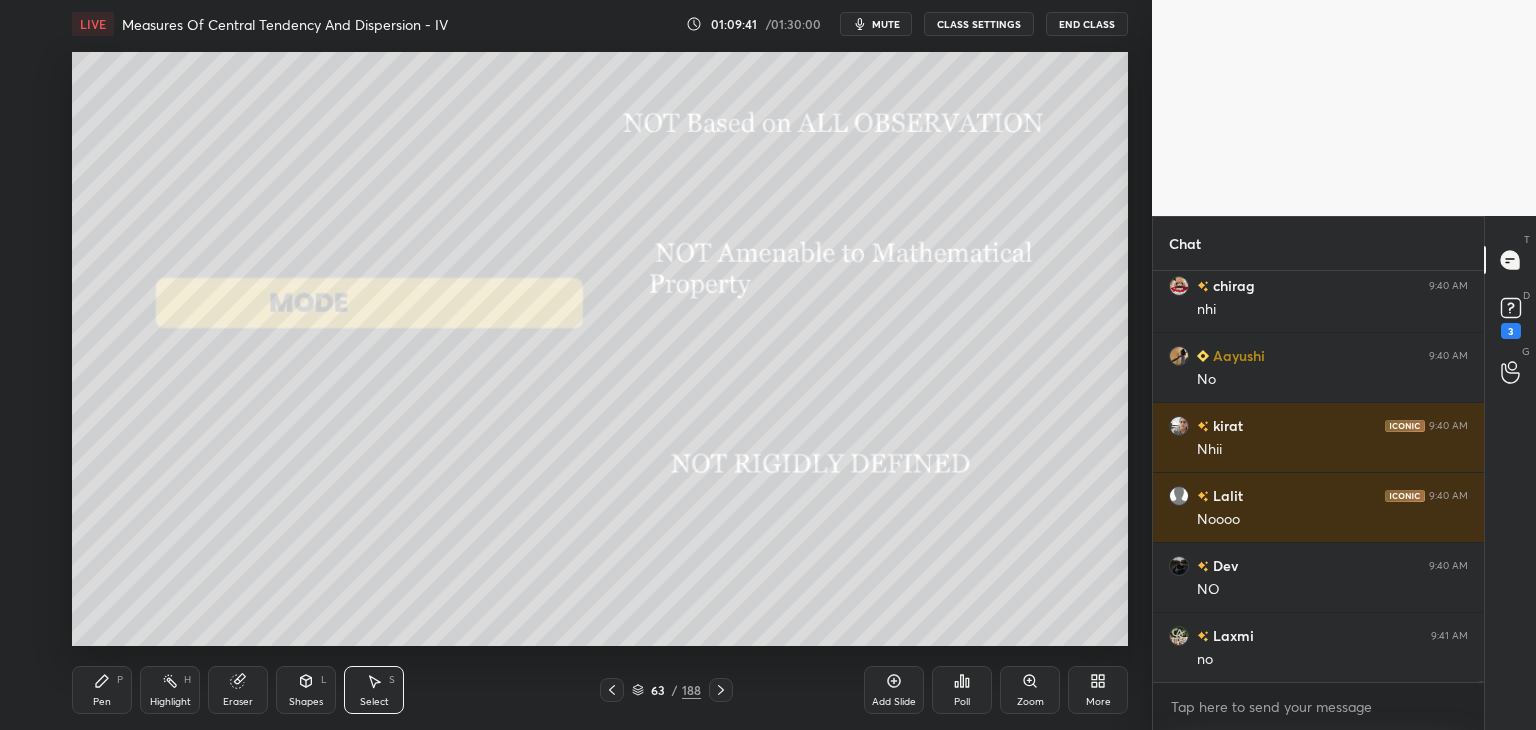 scroll, scrollTop: 234122, scrollLeft: 0, axis: vertical 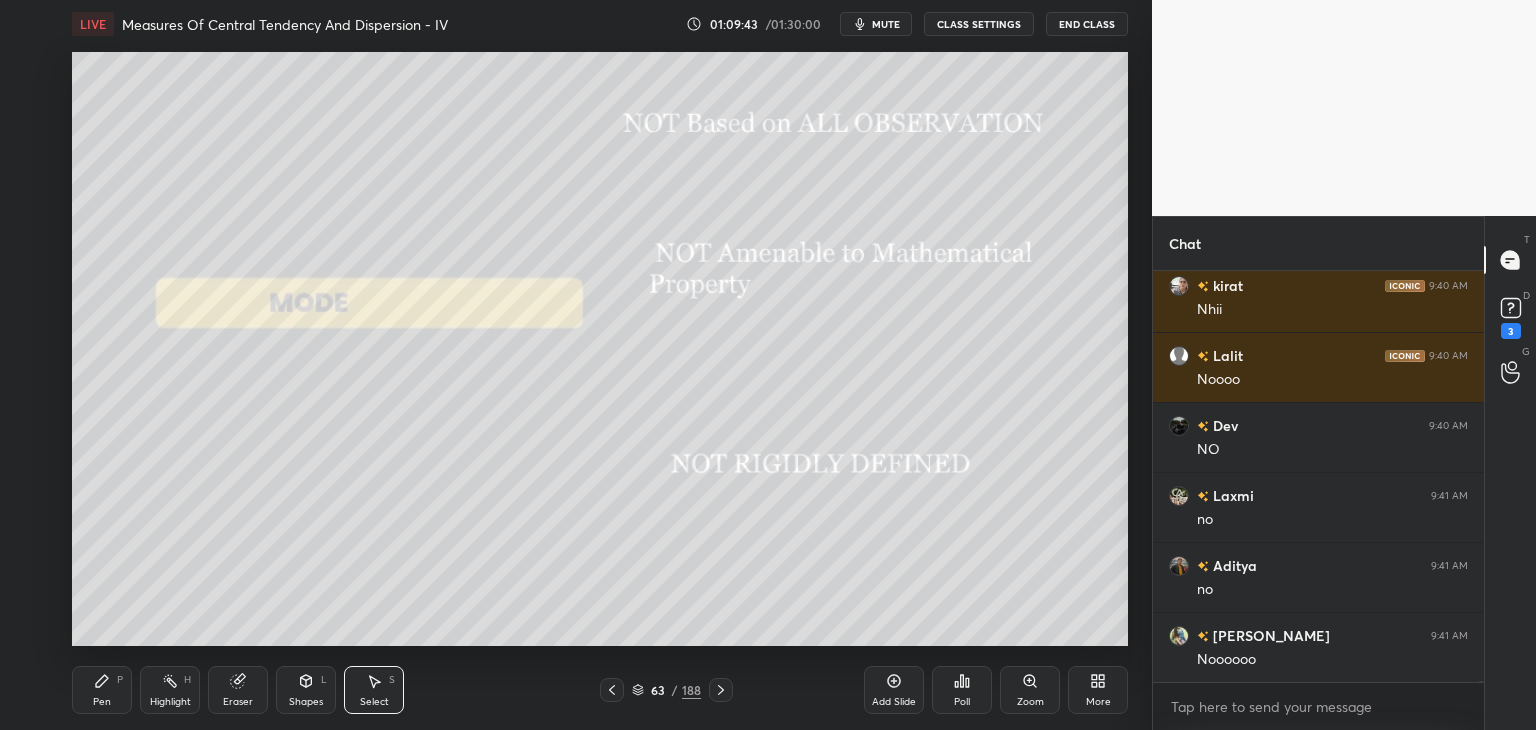 click on "Pen P" at bounding box center (102, 690) 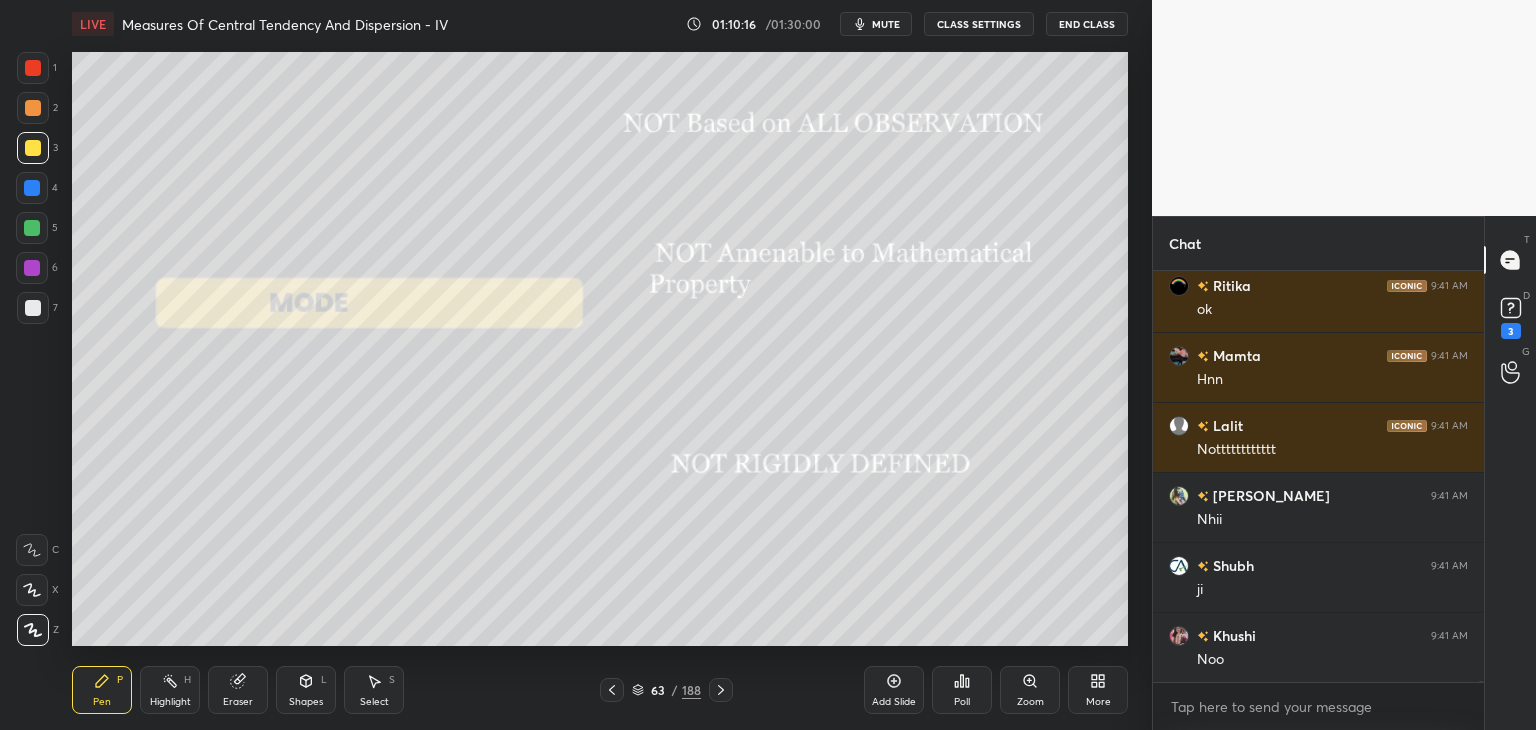 scroll, scrollTop: 232424, scrollLeft: 0, axis: vertical 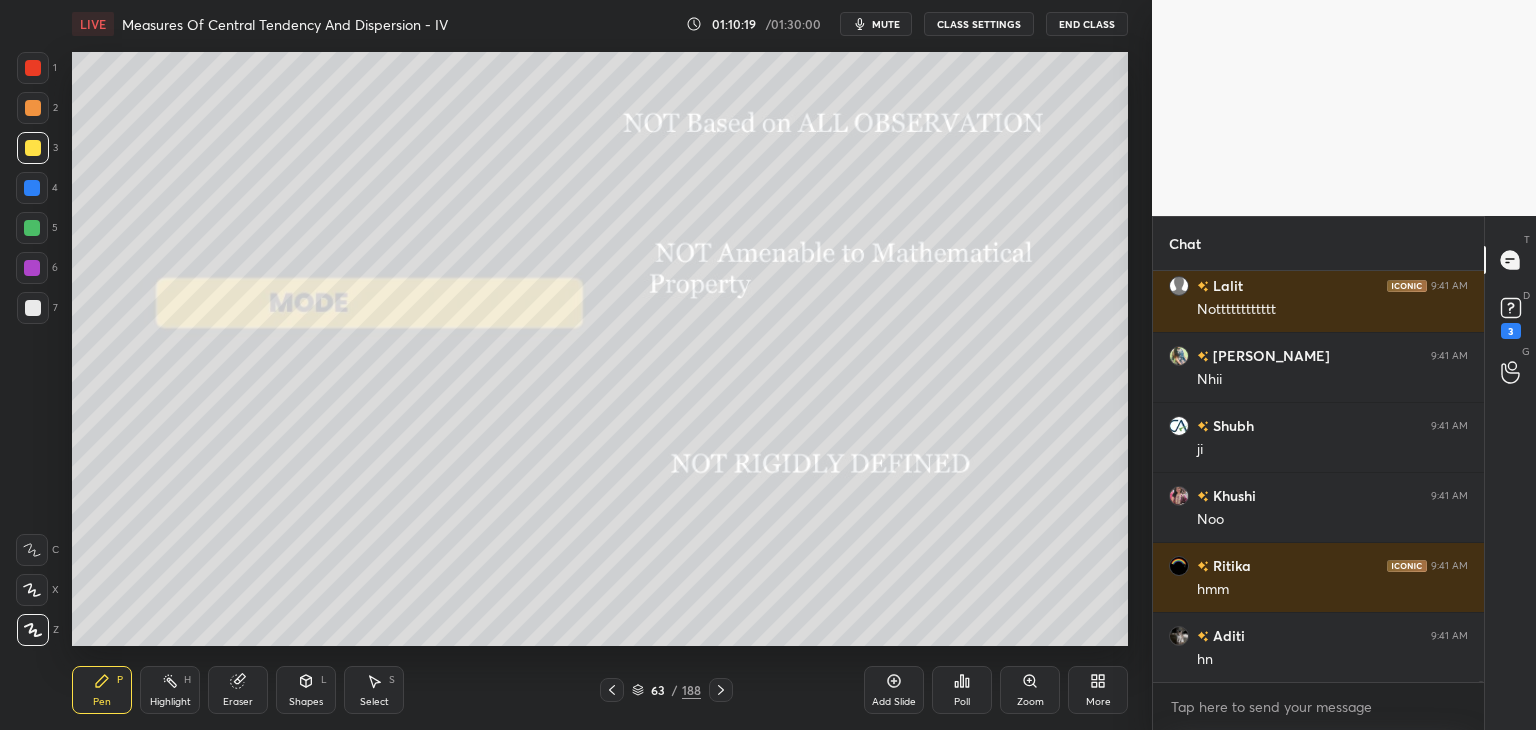 click 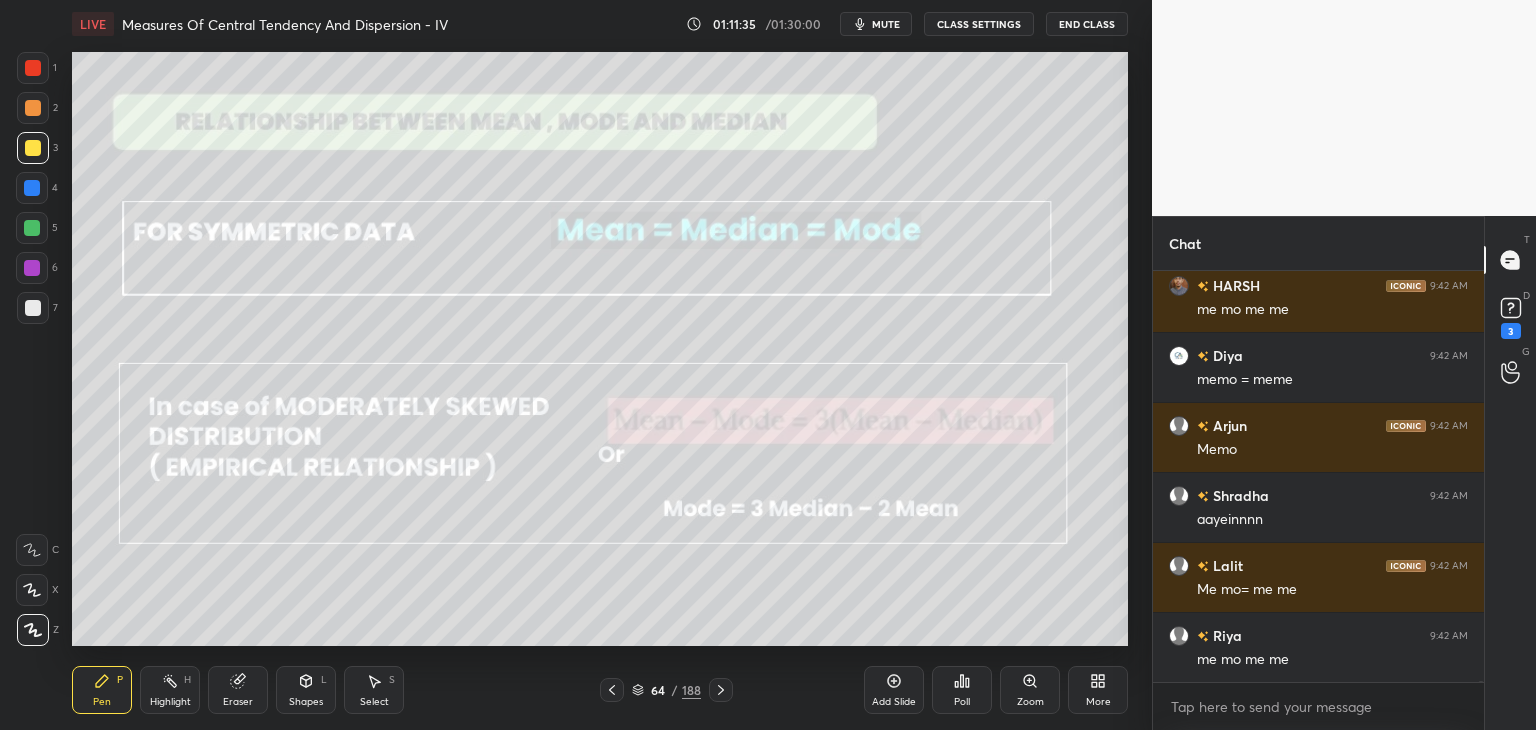 scroll, scrollTop: 235594, scrollLeft: 0, axis: vertical 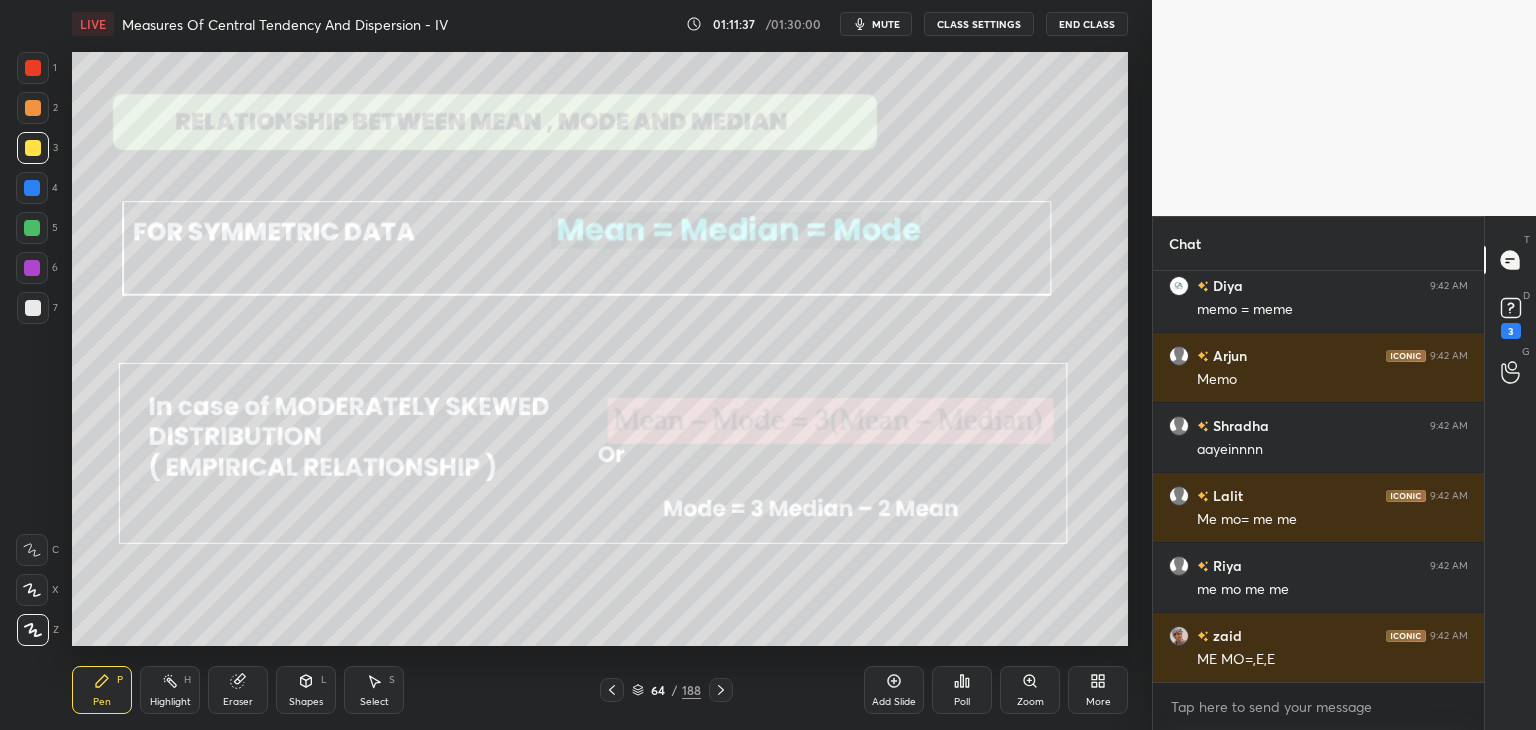 drag, startPoint x: 892, startPoint y: 703, endPoint x: 908, endPoint y: 698, distance: 16.763054 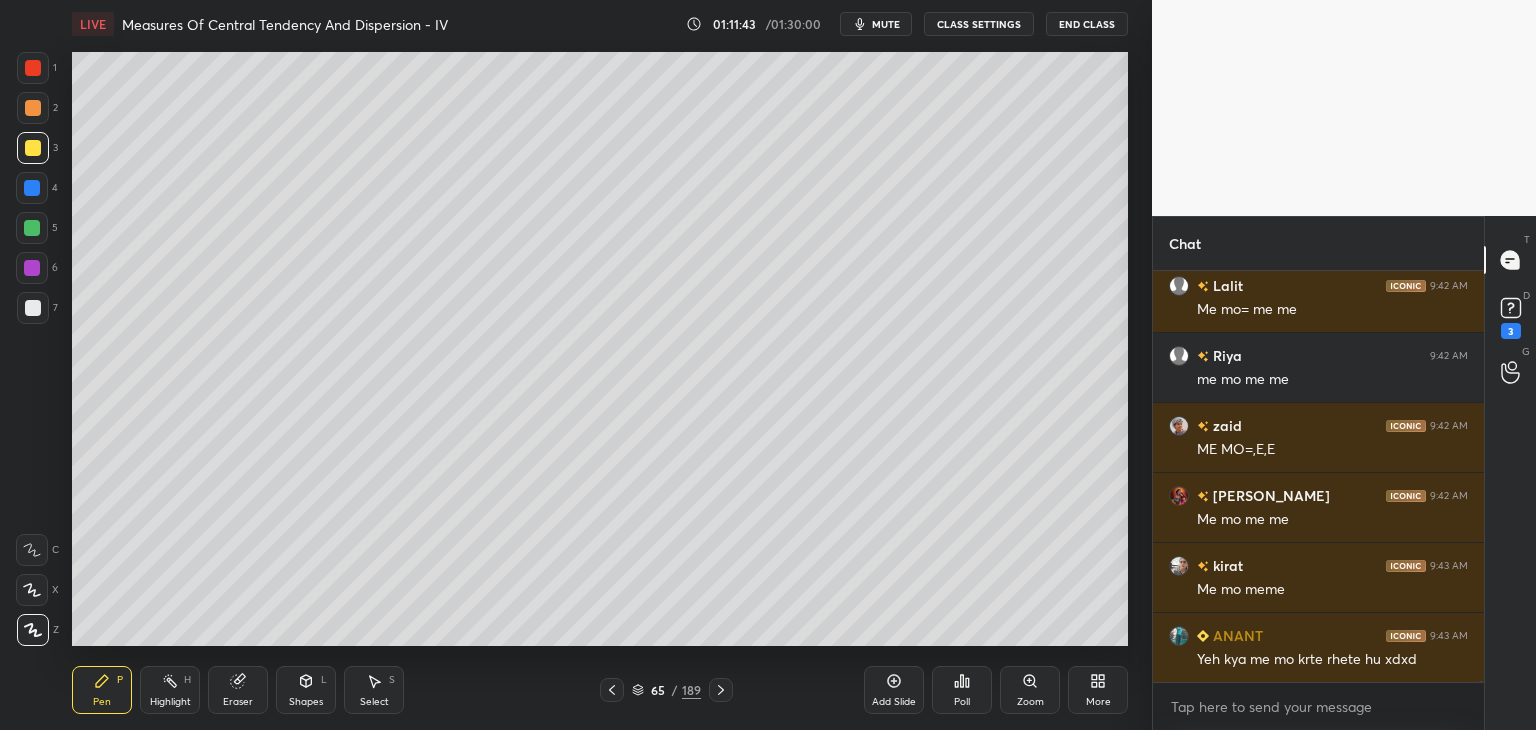 scroll, scrollTop: 235874, scrollLeft: 0, axis: vertical 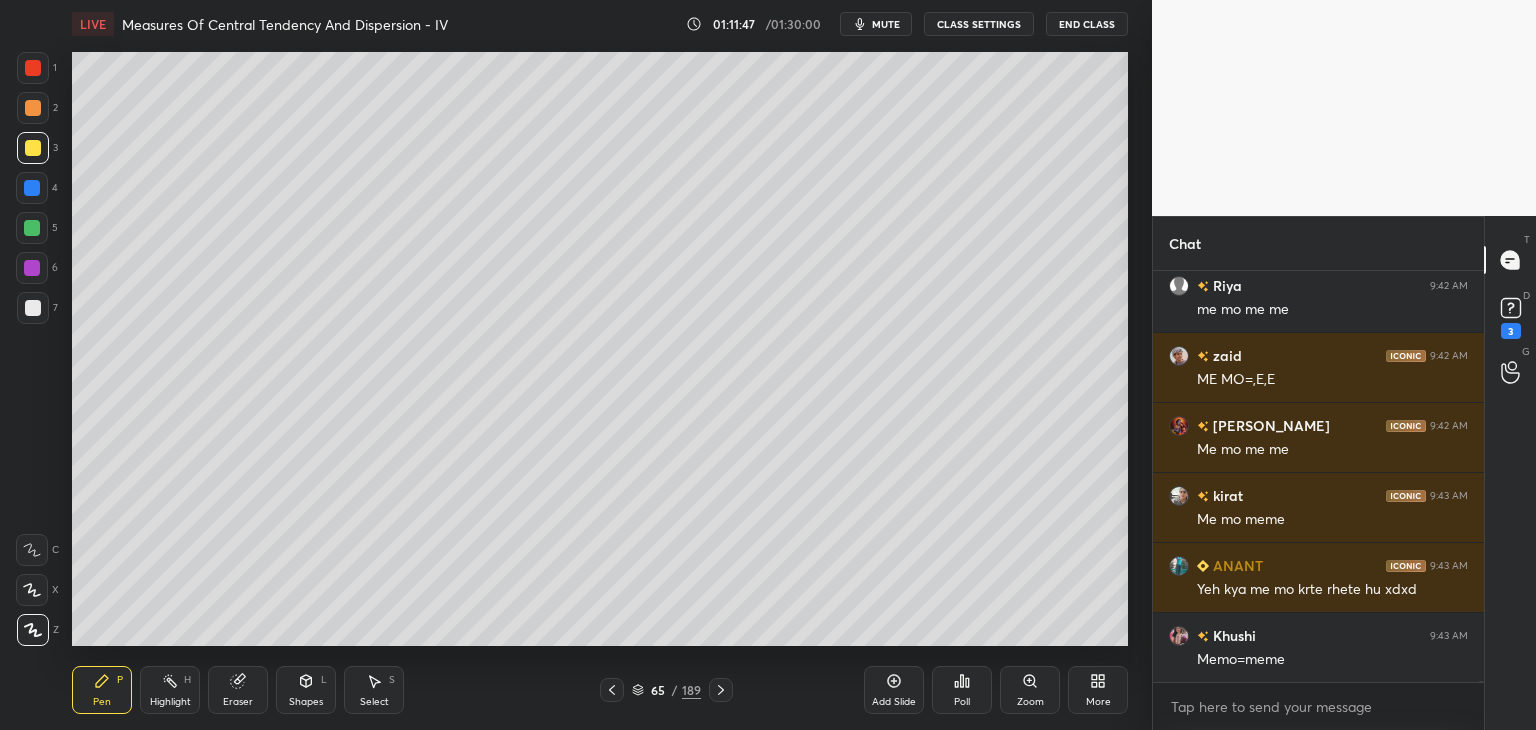 click on "Eraser" at bounding box center [238, 702] 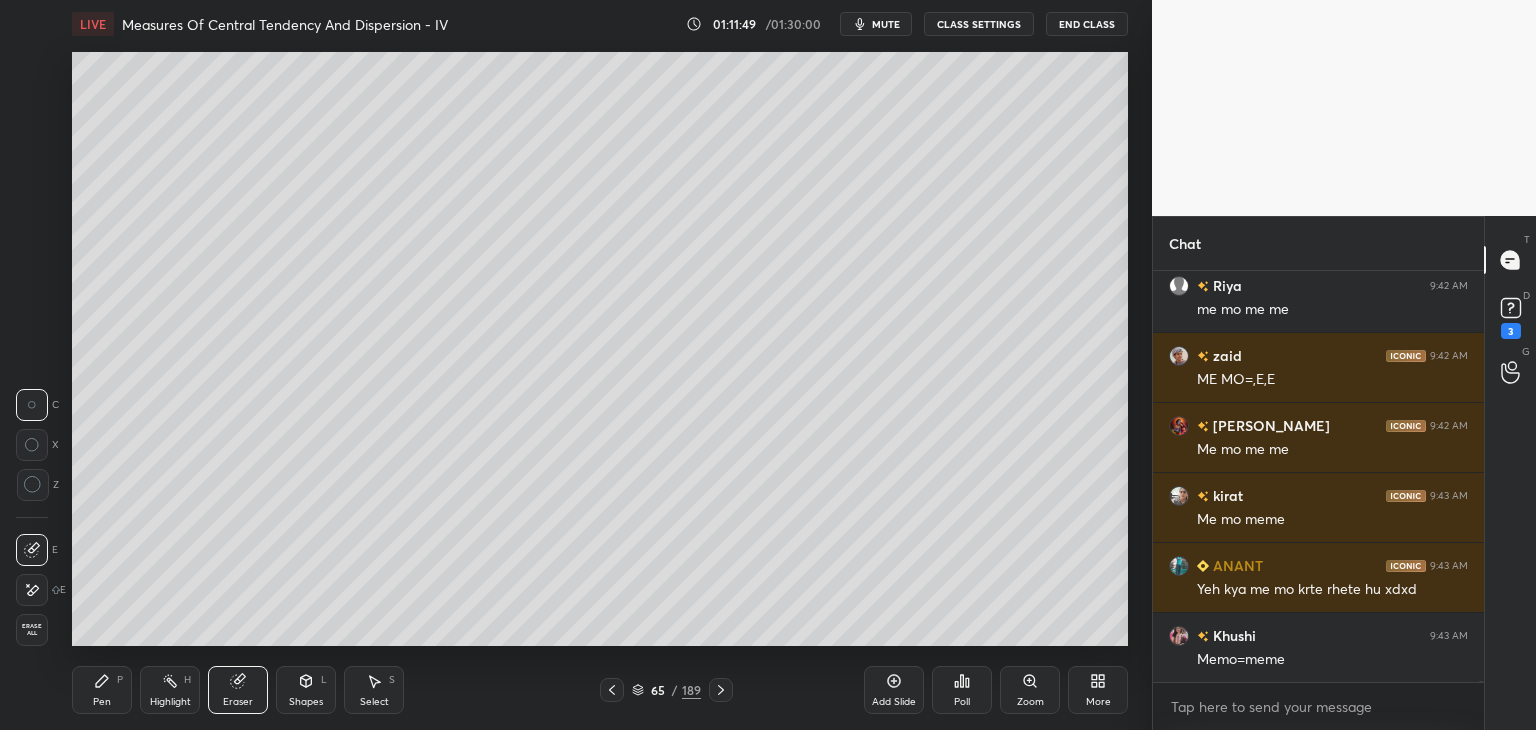 click on "Pen P" at bounding box center [102, 690] 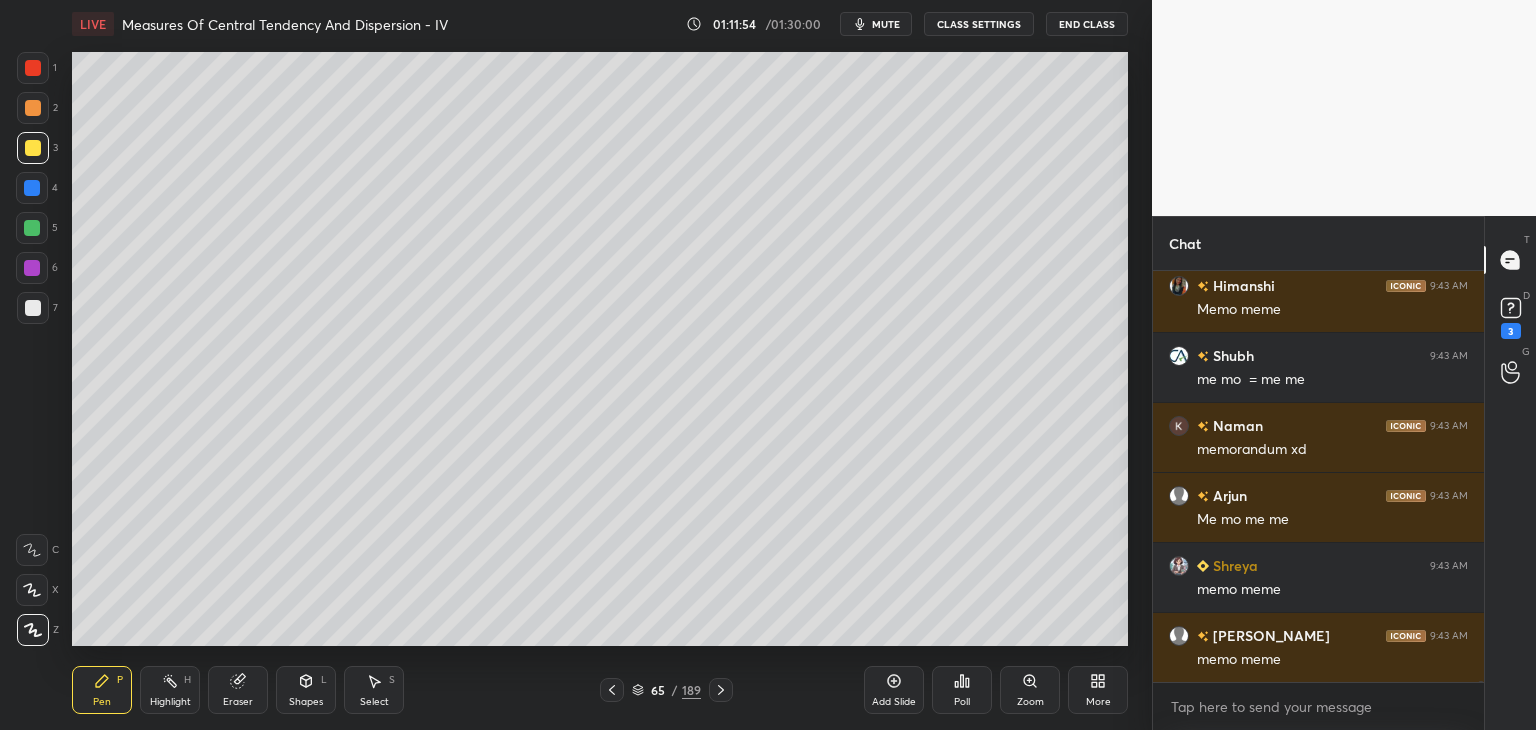 scroll, scrollTop: 236434, scrollLeft: 0, axis: vertical 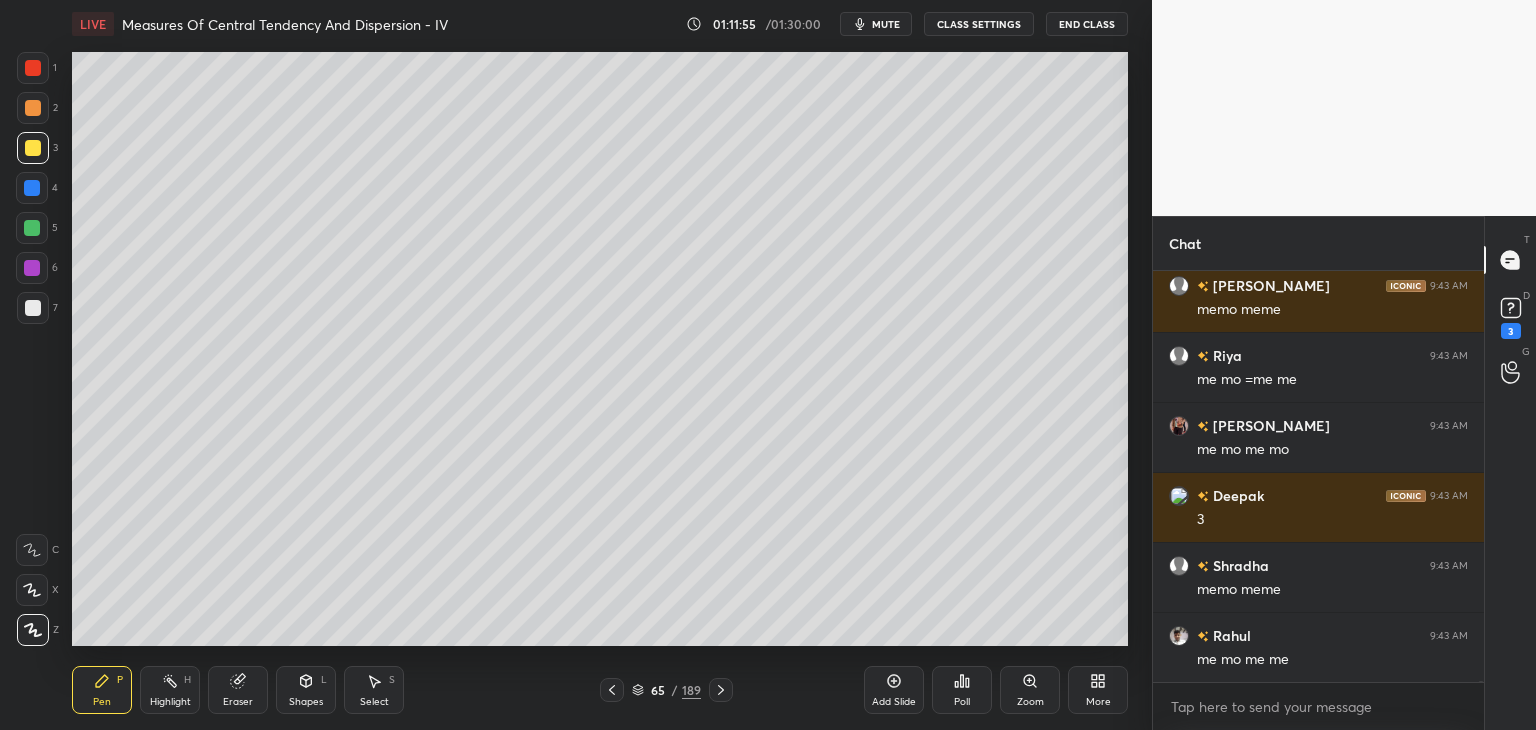 drag, startPoint x: 615, startPoint y: 702, endPoint x: 626, endPoint y: 702, distance: 11 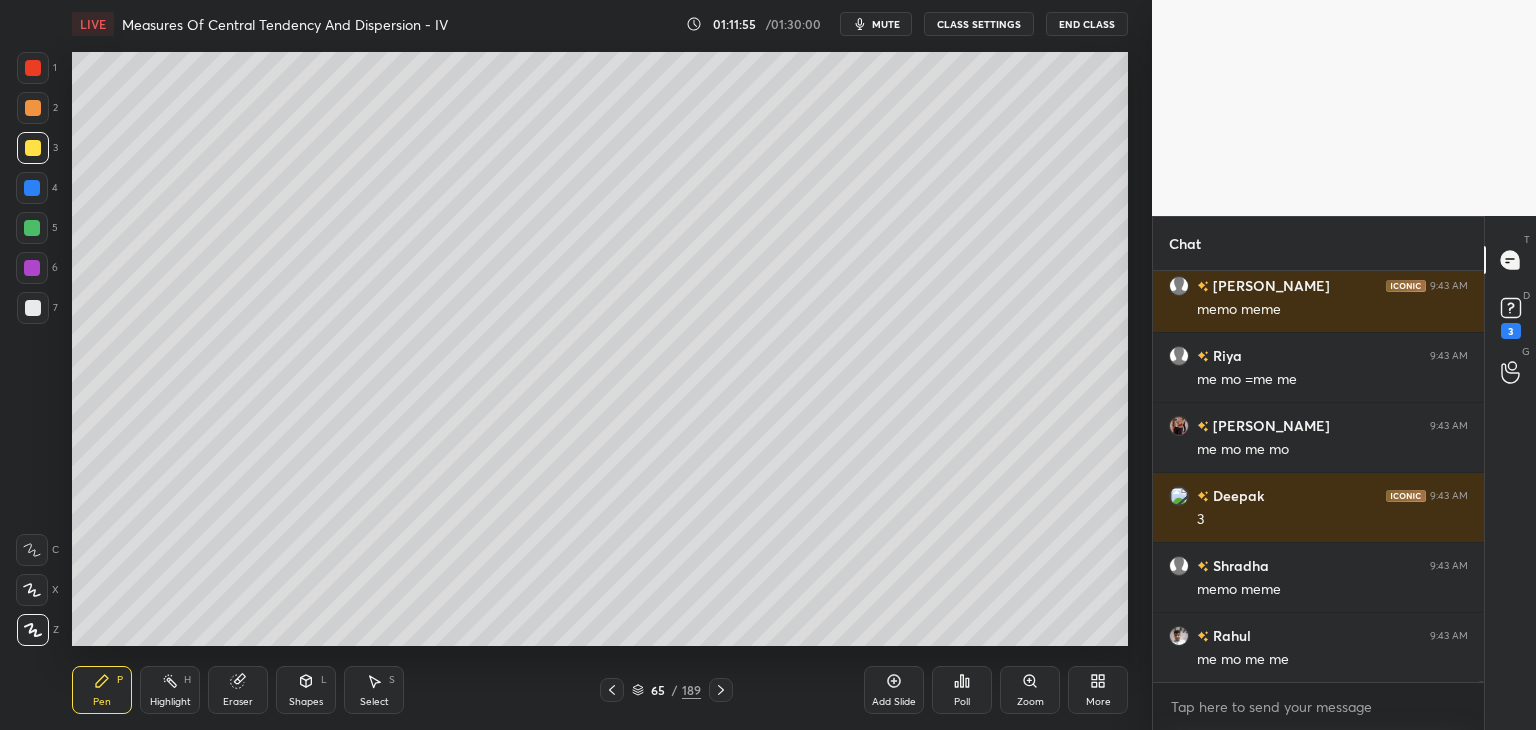 click on "Pen P Highlight H Eraser Shapes L Select S 65 / 189 Add Slide Poll Zoom More" at bounding box center [600, 690] 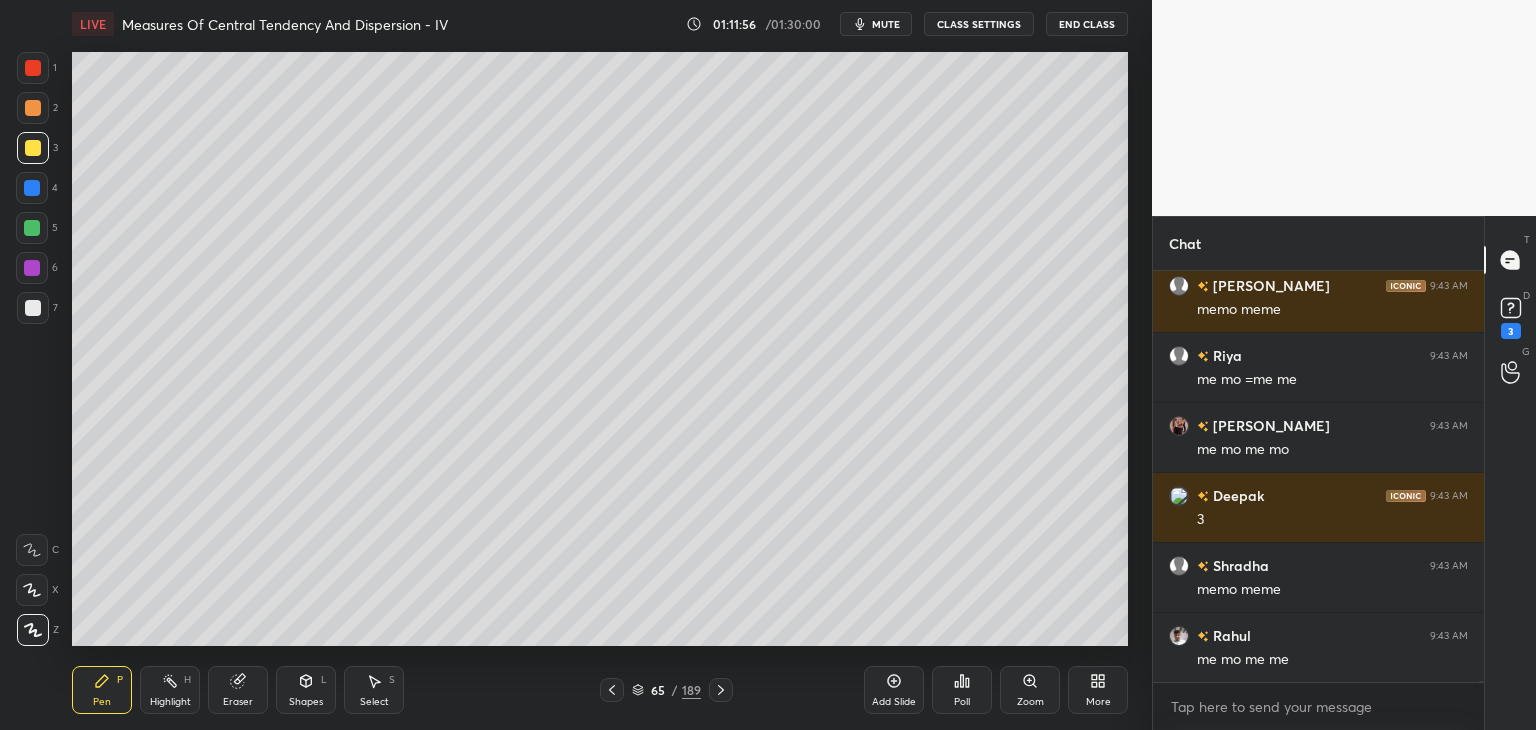 click 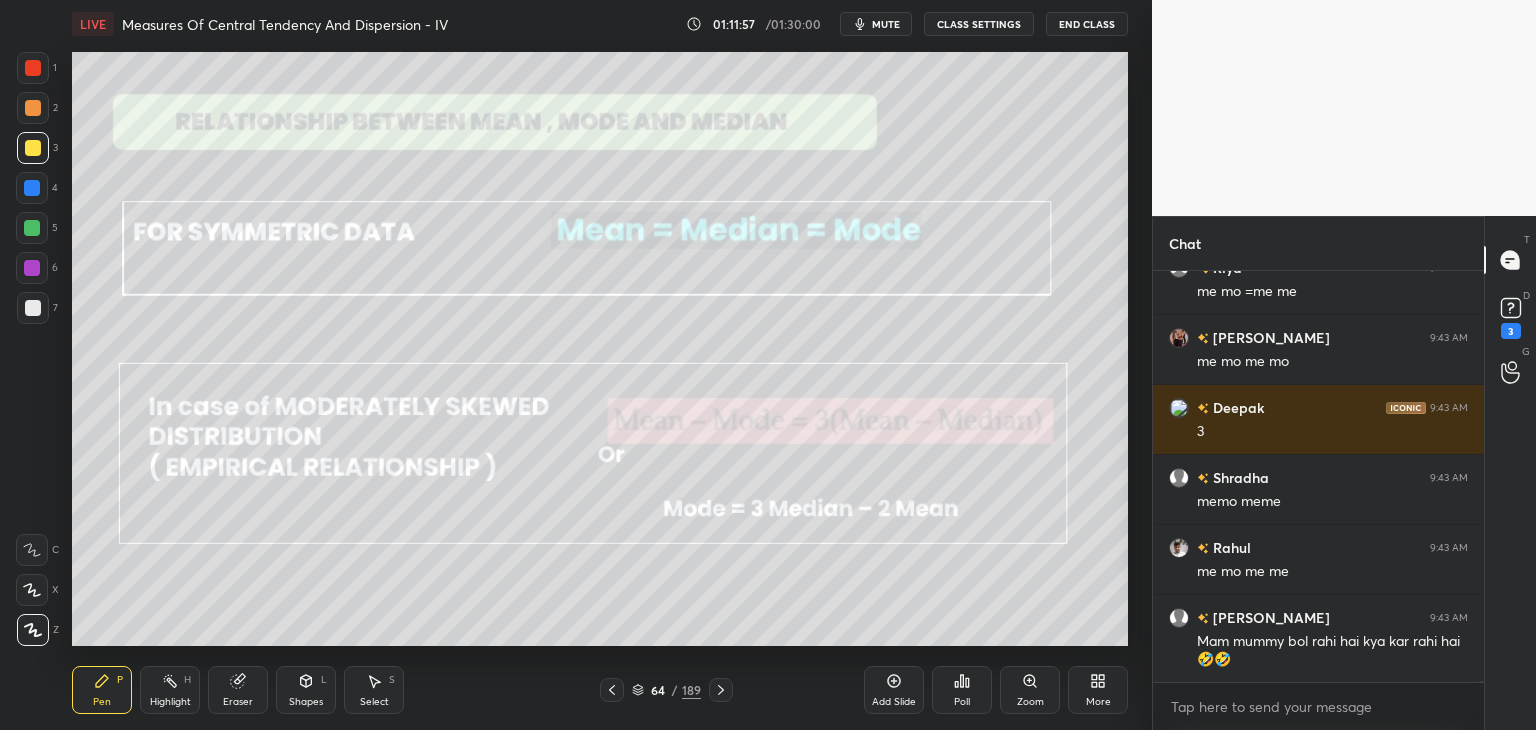 scroll, scrollTop: 237012, scrollLeft: 0, axis: vertical 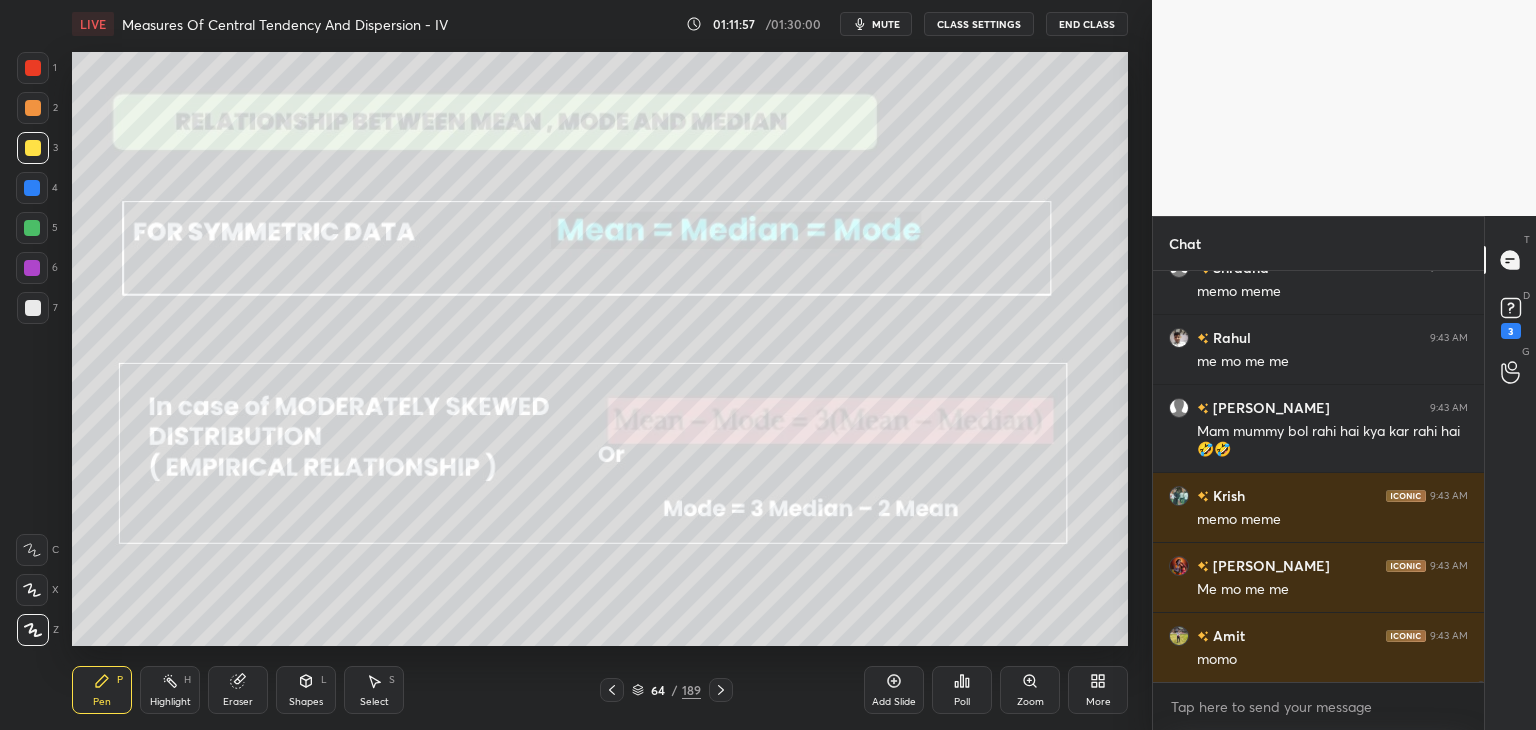 click 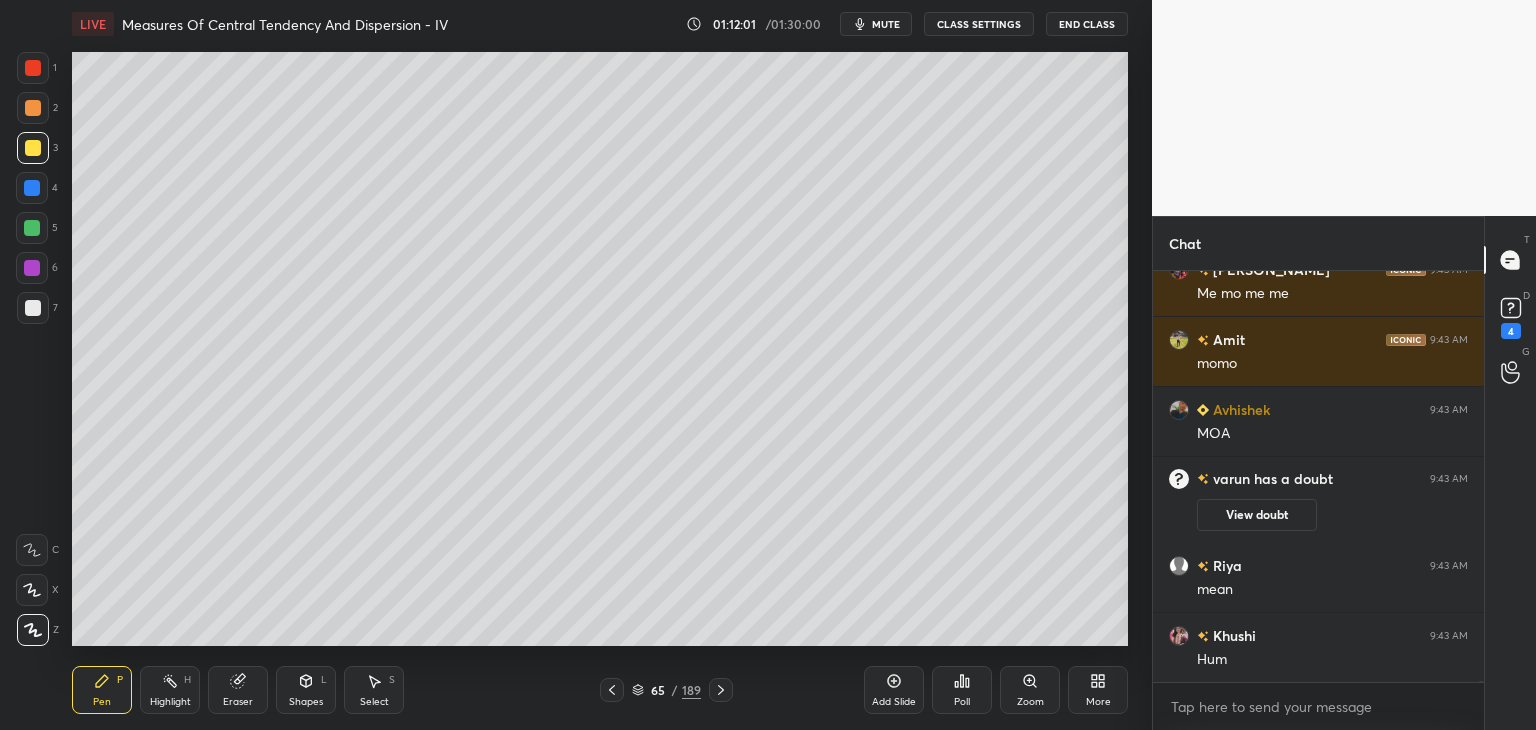 scroll, scrollTop: 235772, scrollLeft: 0, axis: vertical 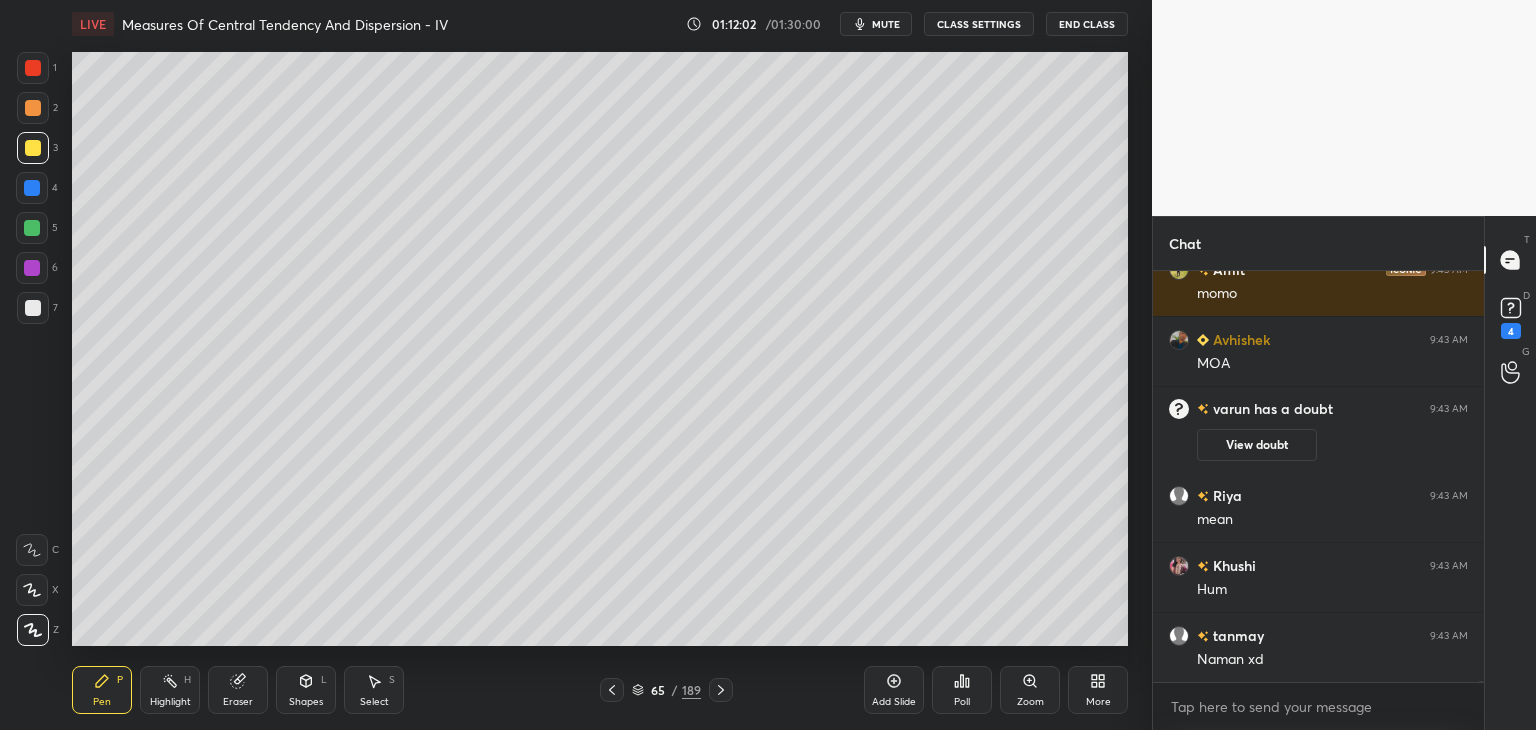 drag, startPoint x: 28, startPoint y: 74, endPoint x: 51, endPoint y: 94, distance: 30.479502 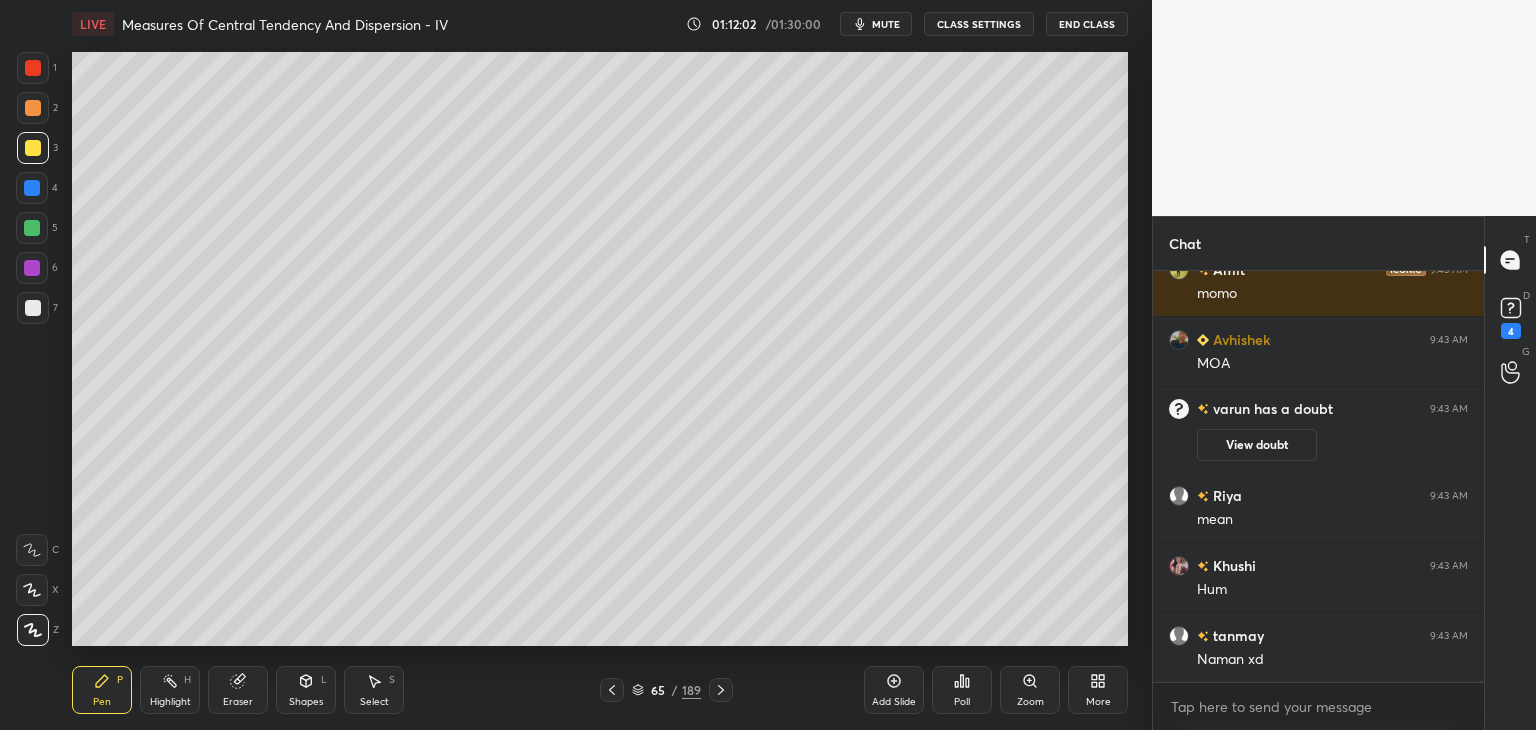 click at bounding box center (33, 68) 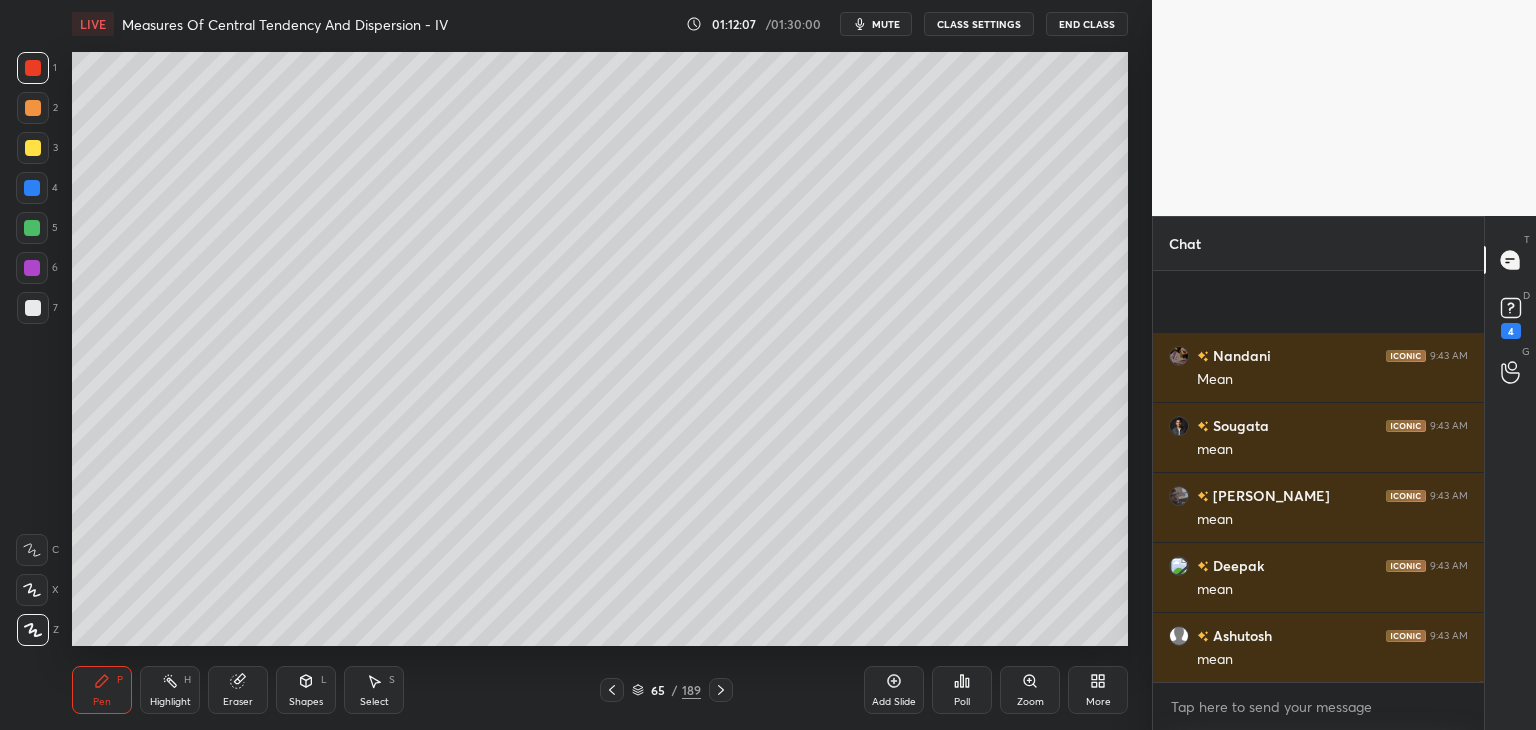 scroll, scrollTop: 236682, scrollLeft: 0, axis: vertical 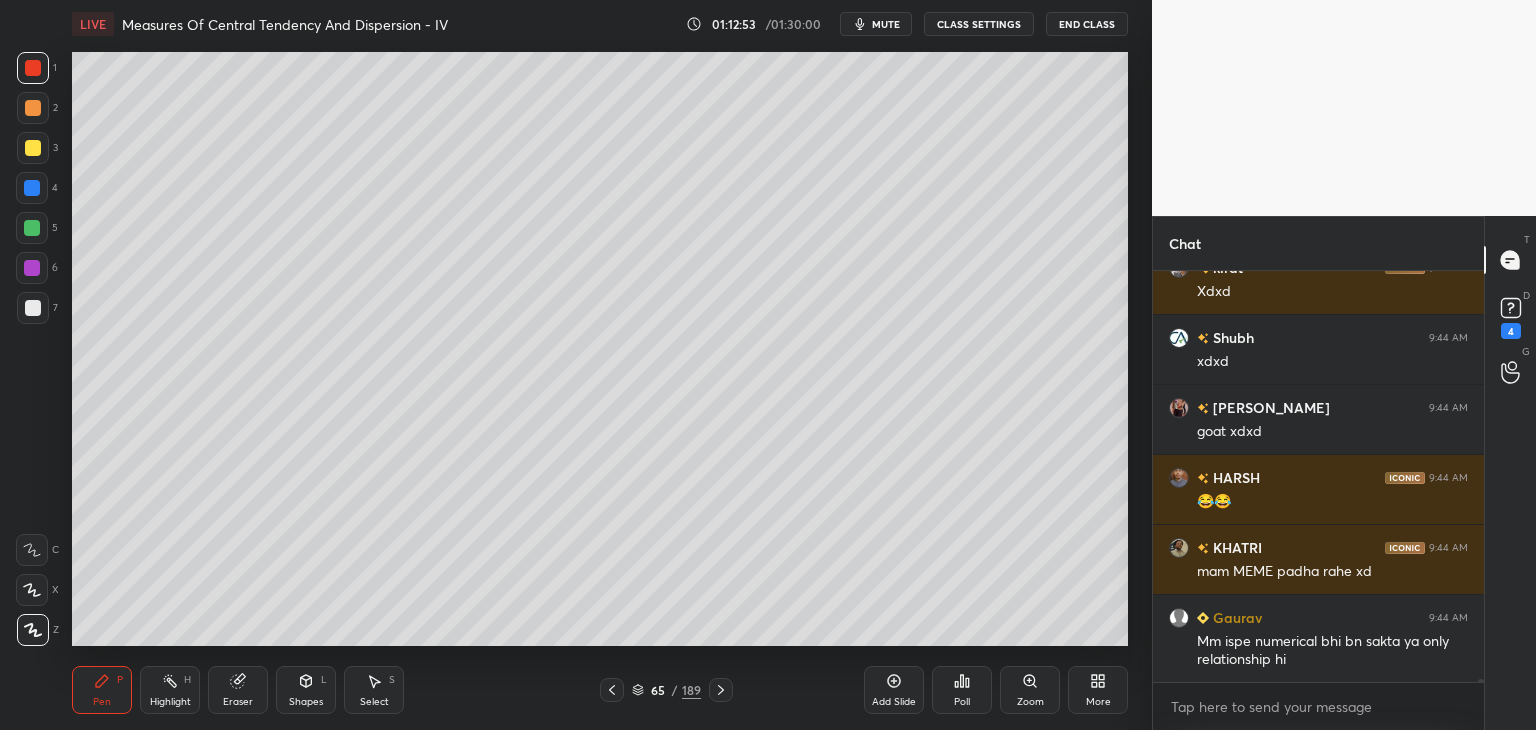 click 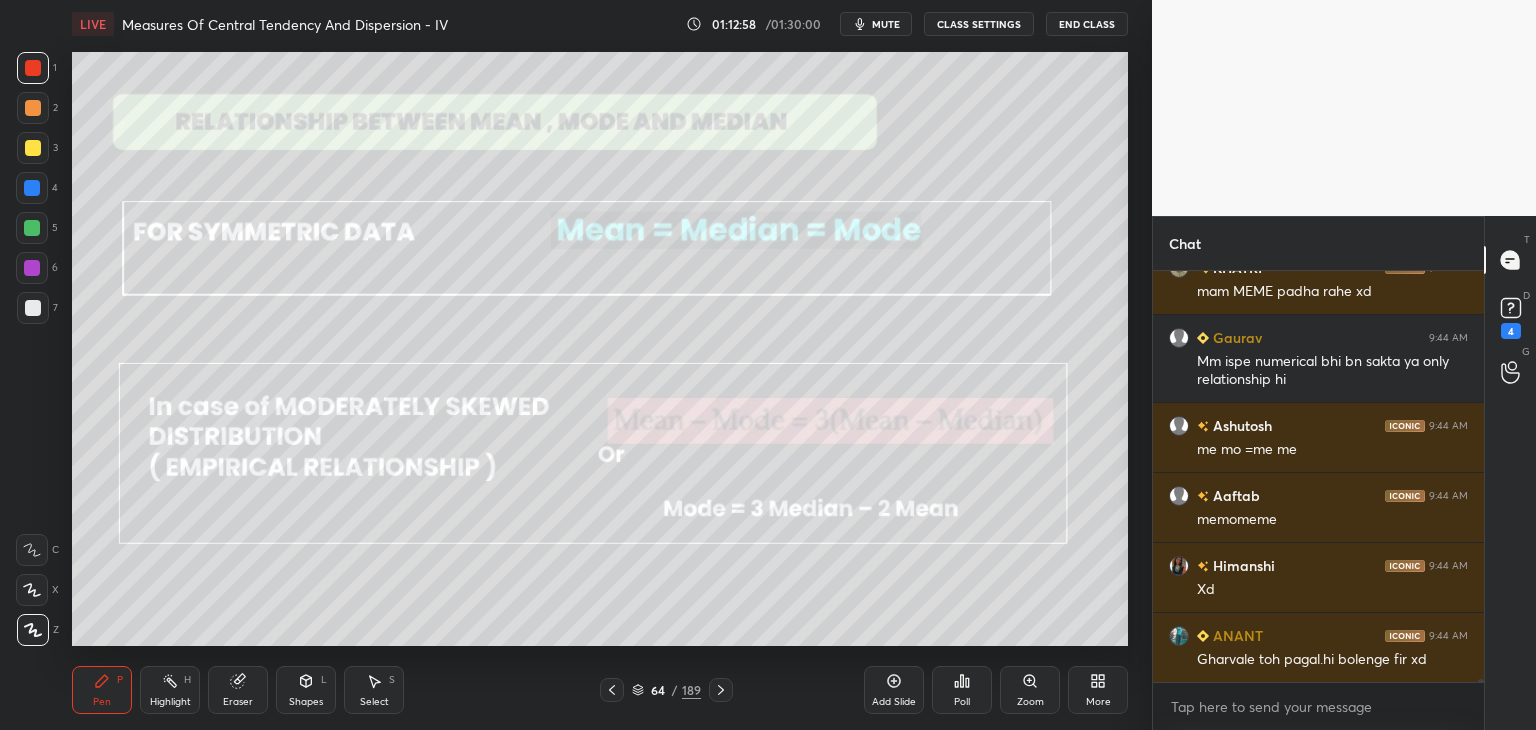 drag, startPoint x: 720, startPoint y: 686, endPoint x: 748, endPoint y: 648, distance: 47.201694 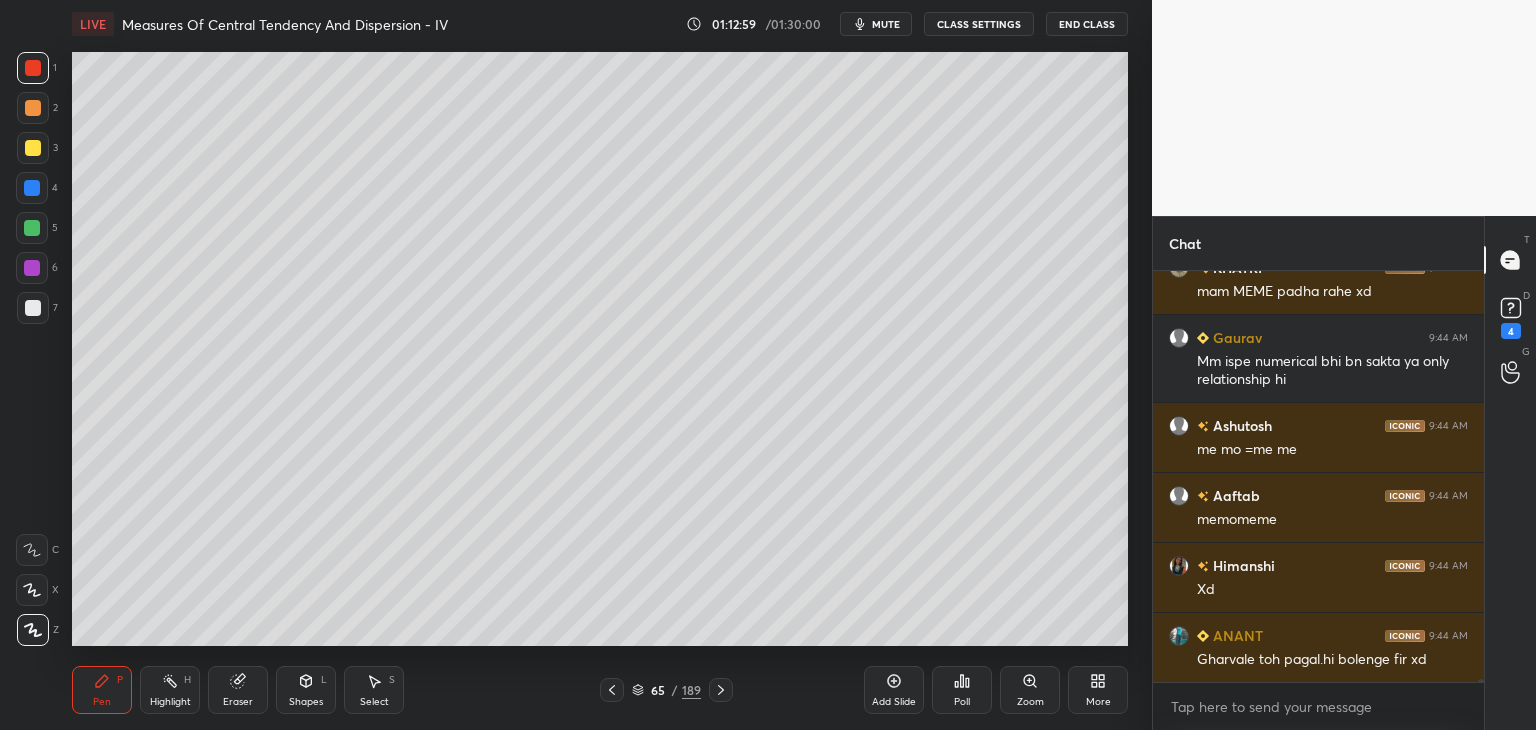 click at bounding box center (33, 308) 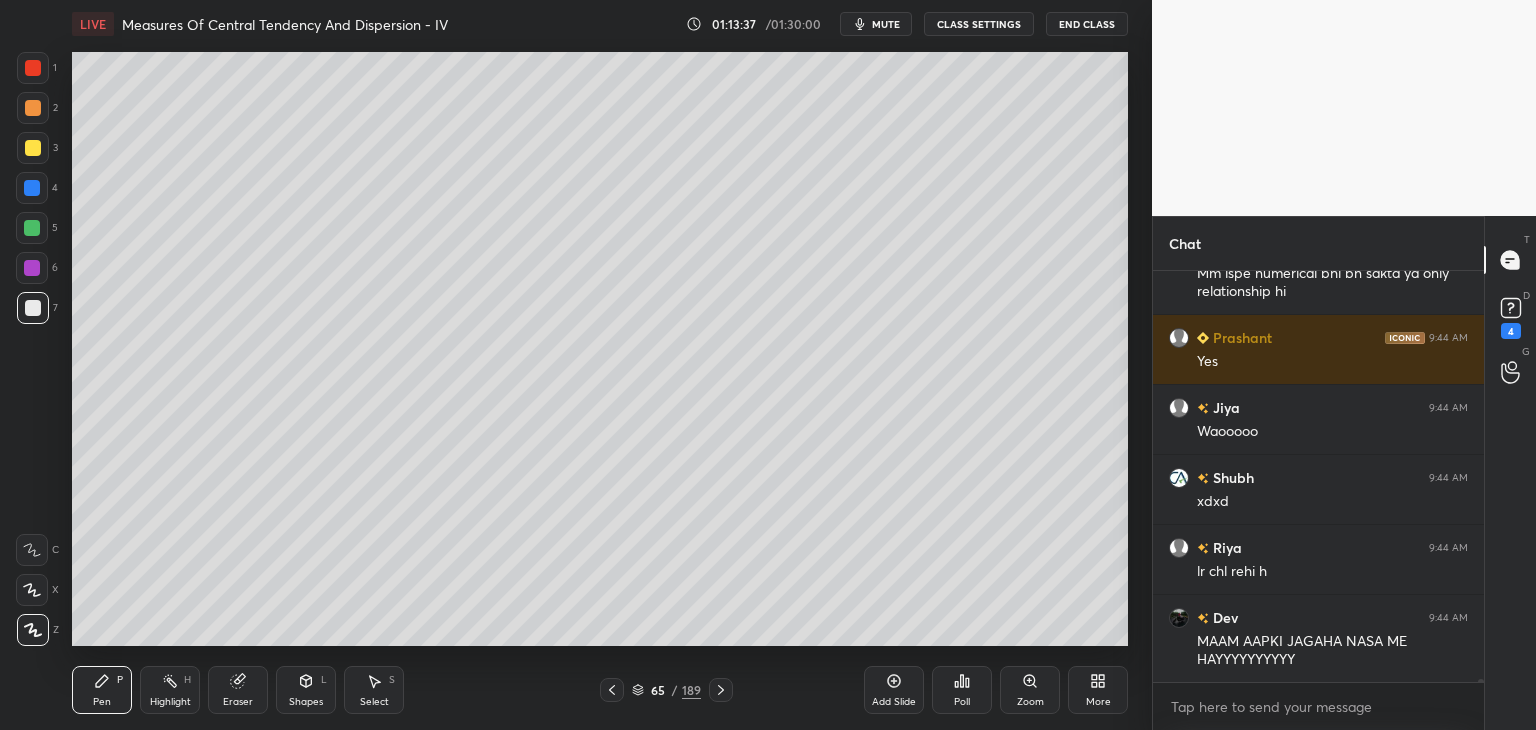 click on "mute" at bounding box center [886, 24] 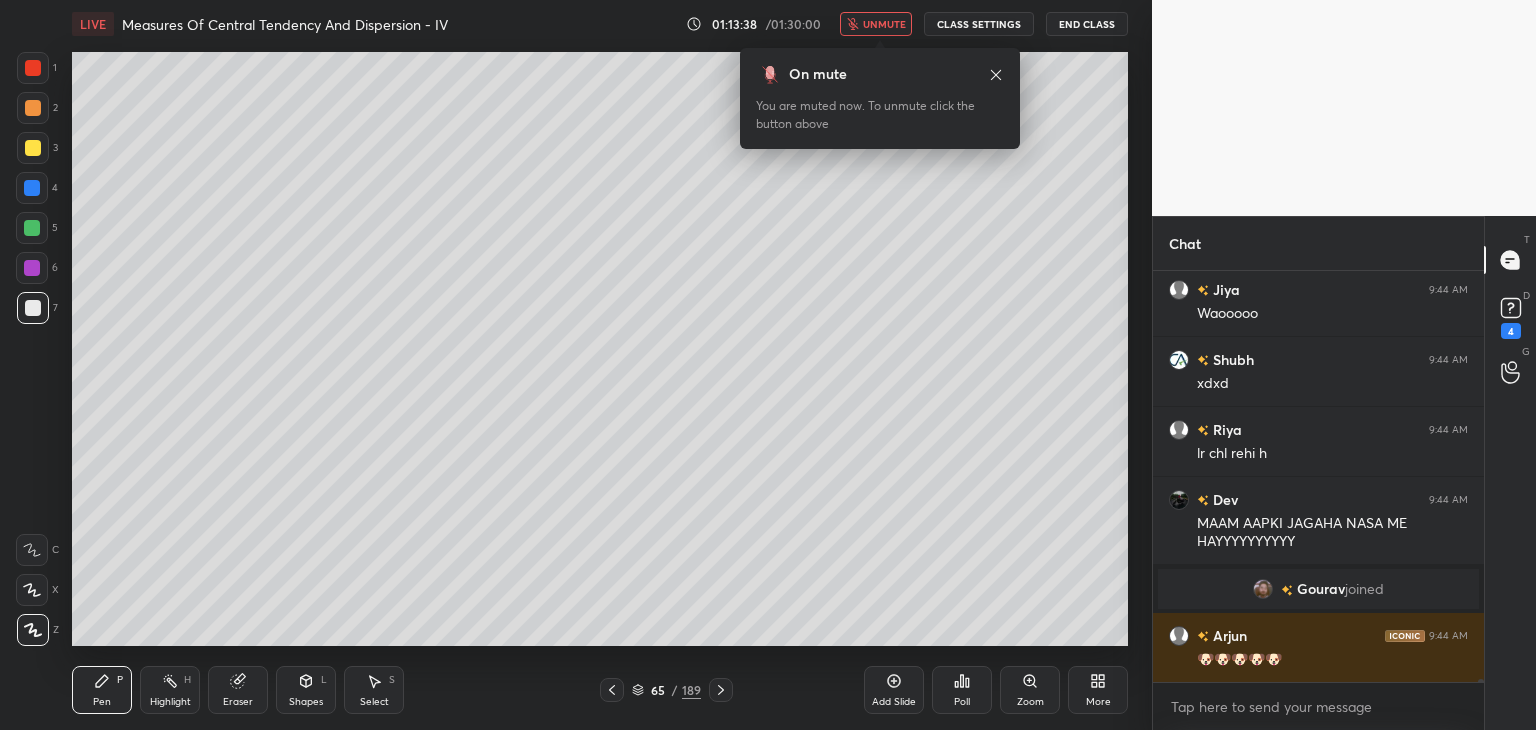 click on "unmute" at bounding box center (884, 24) 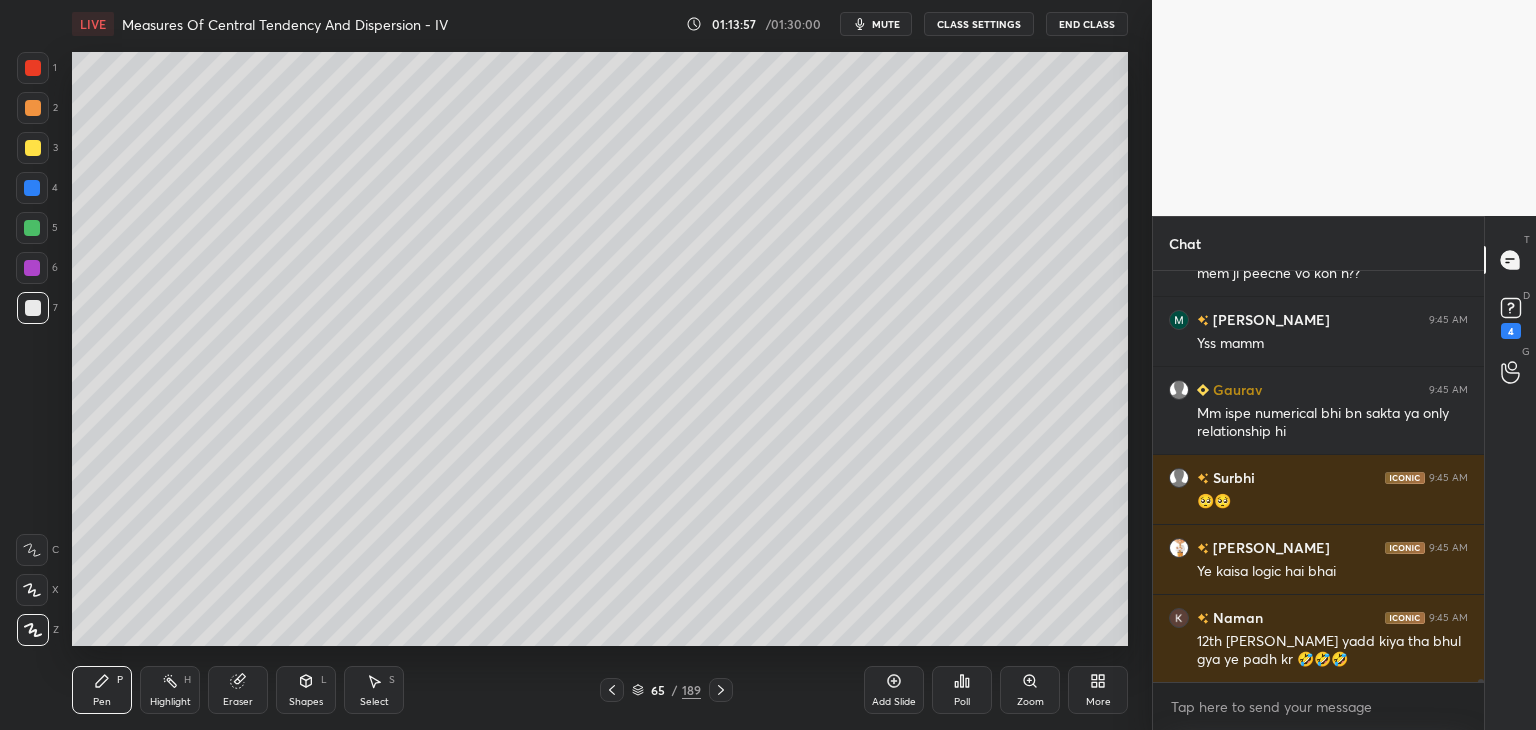 scroll, scrollTop: 65518, scrollLeft: 0, axis: vertical 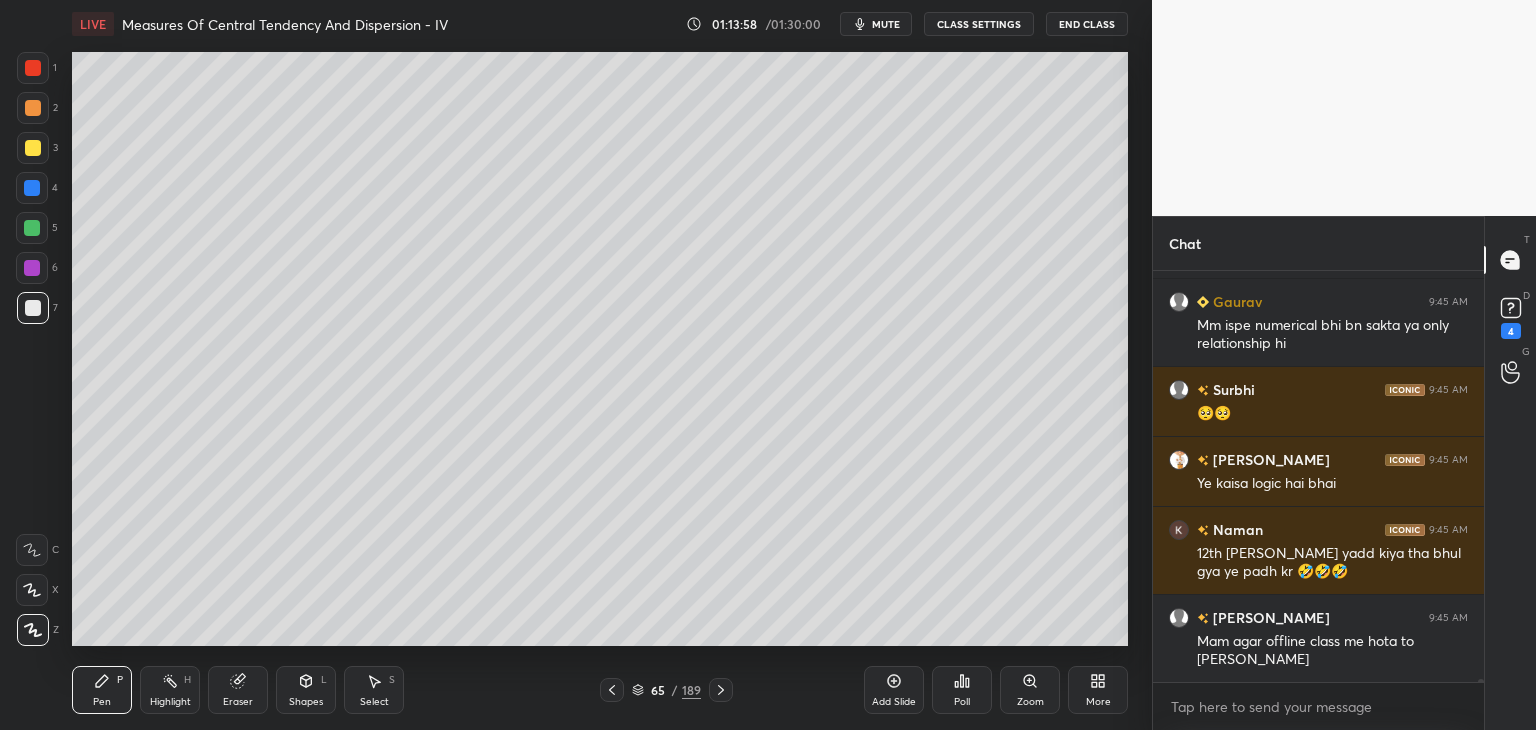 click 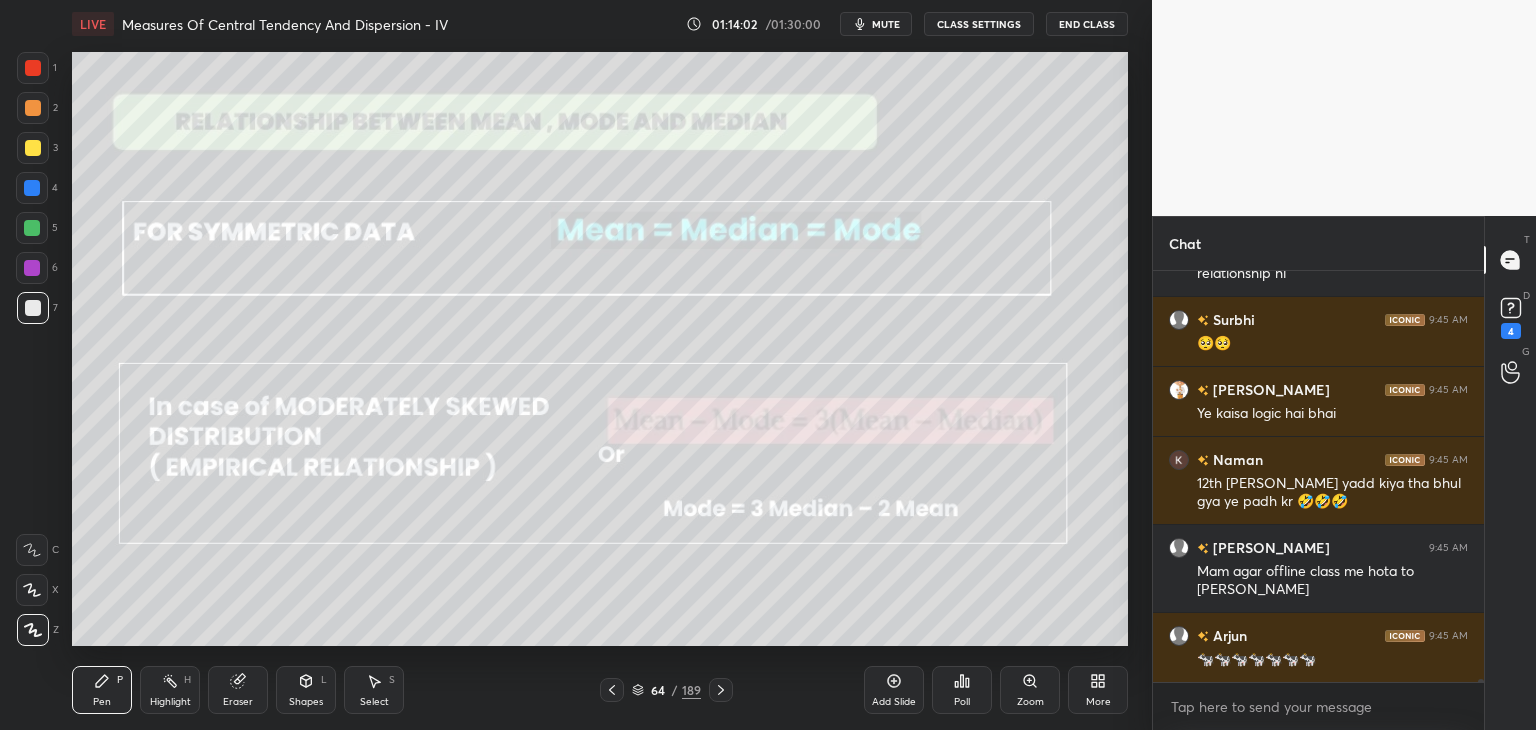 scroll, scrollTop: 65658, scrollLeft: 0, axis: vertical 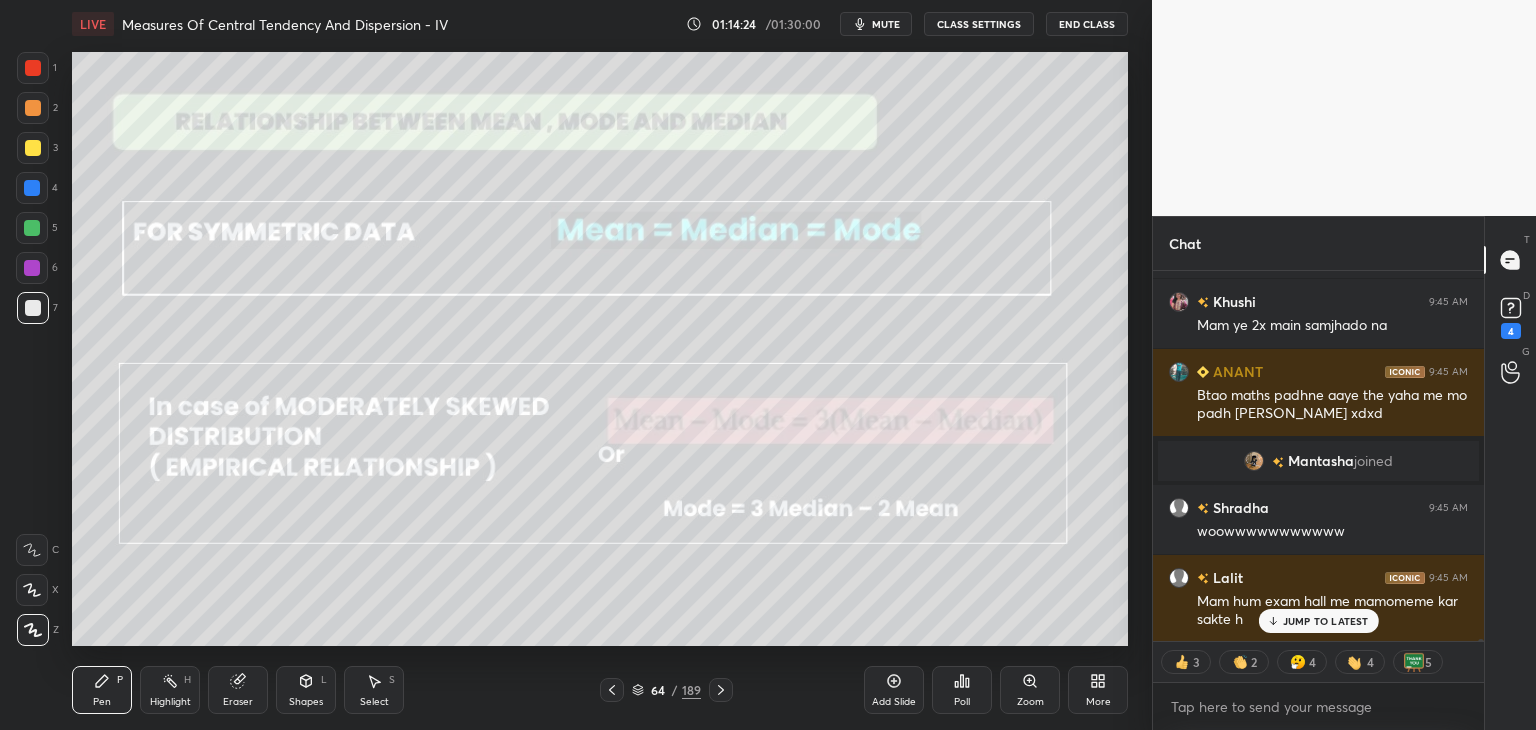 click at bounding box center [721, 690] 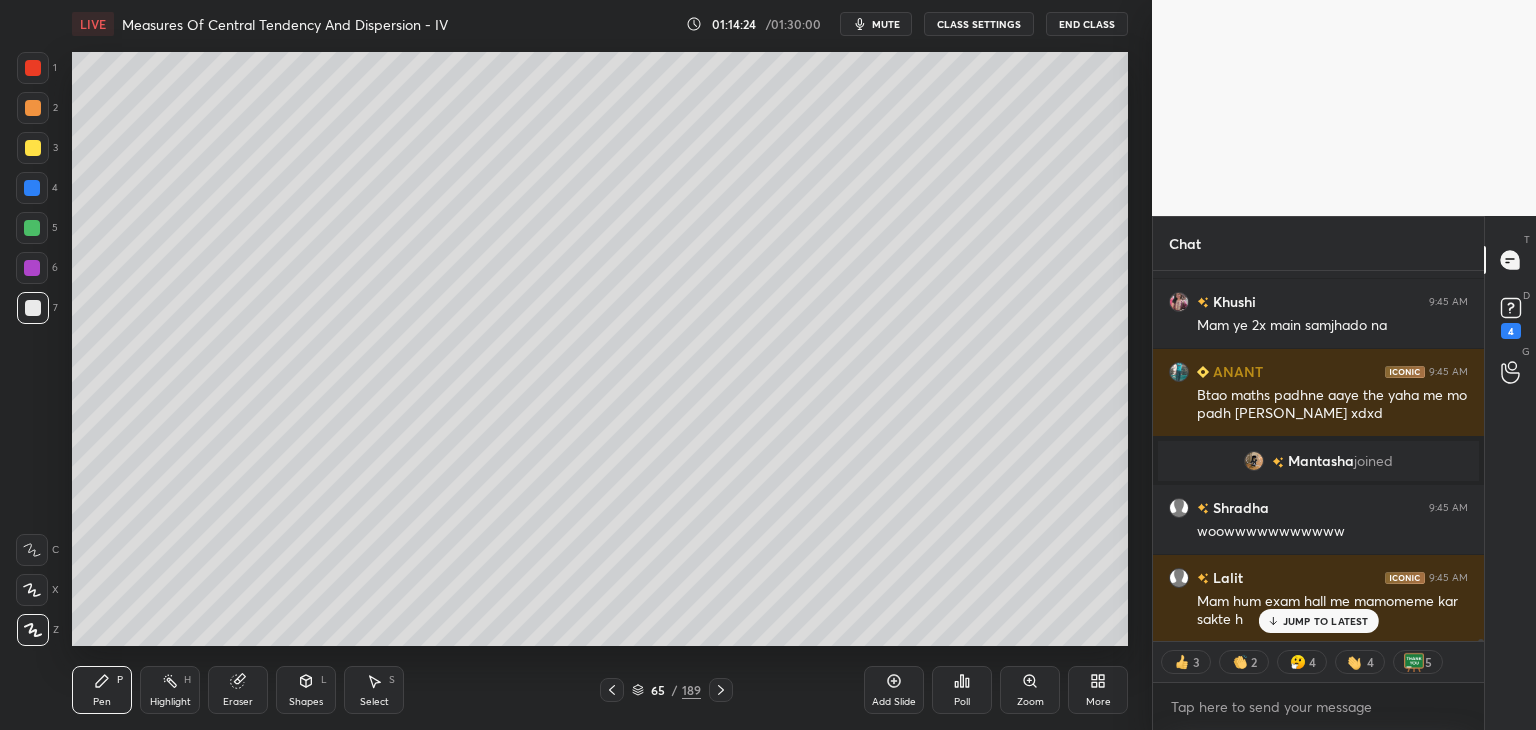 scroll, scrollTop: 65086, scrollLeft: 0, axis: vertical 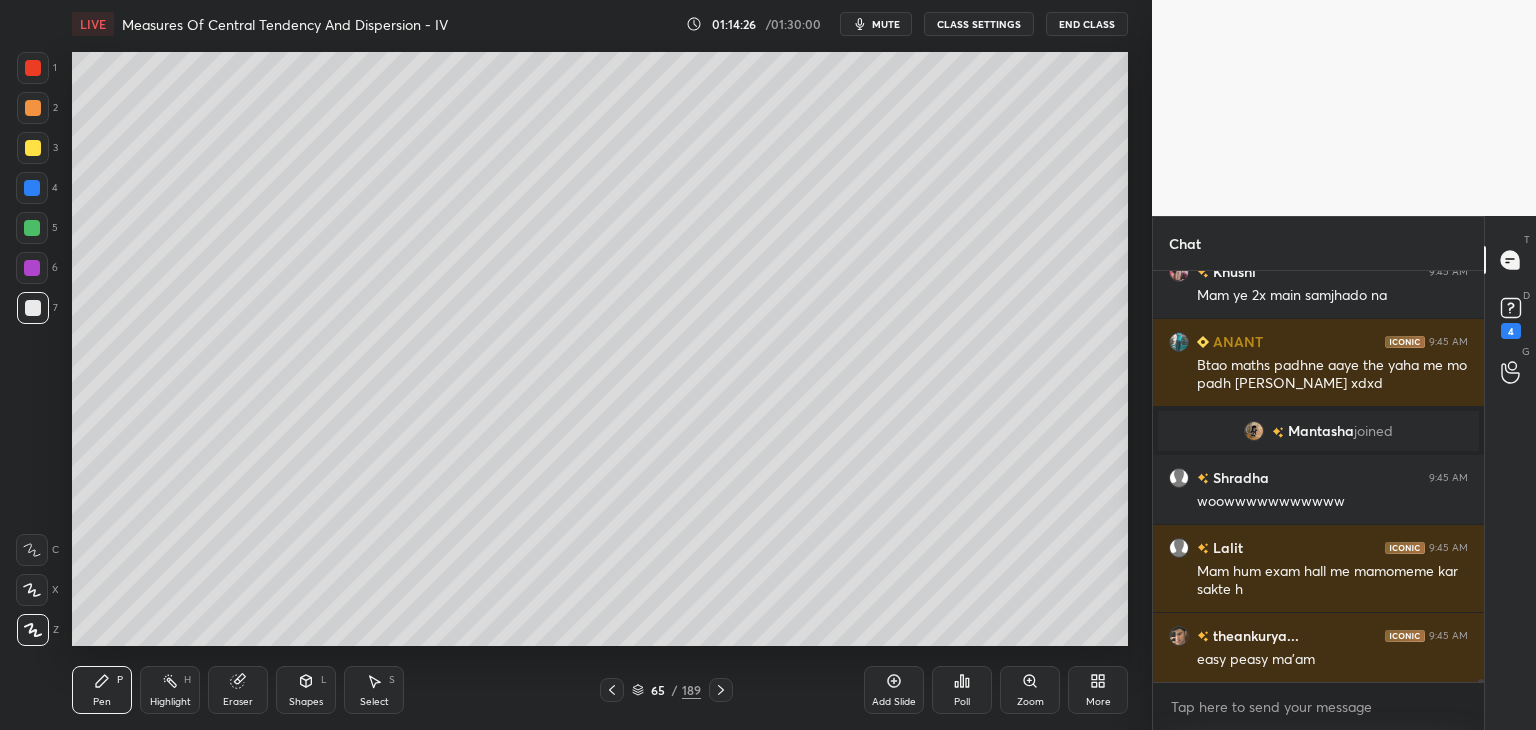 click on "Add Slide" at bounding box center [894, 690] 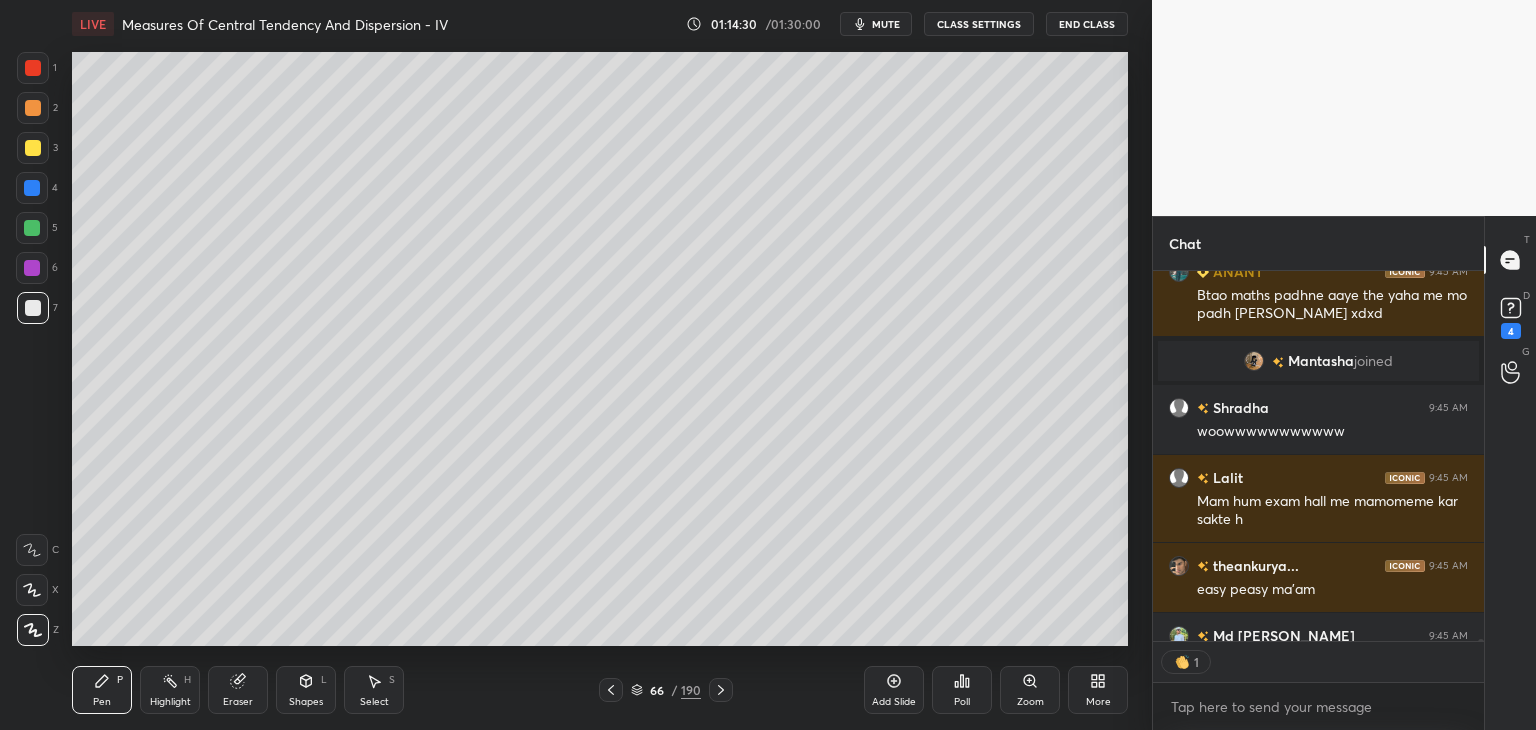 click at bounding box center (33, 148) 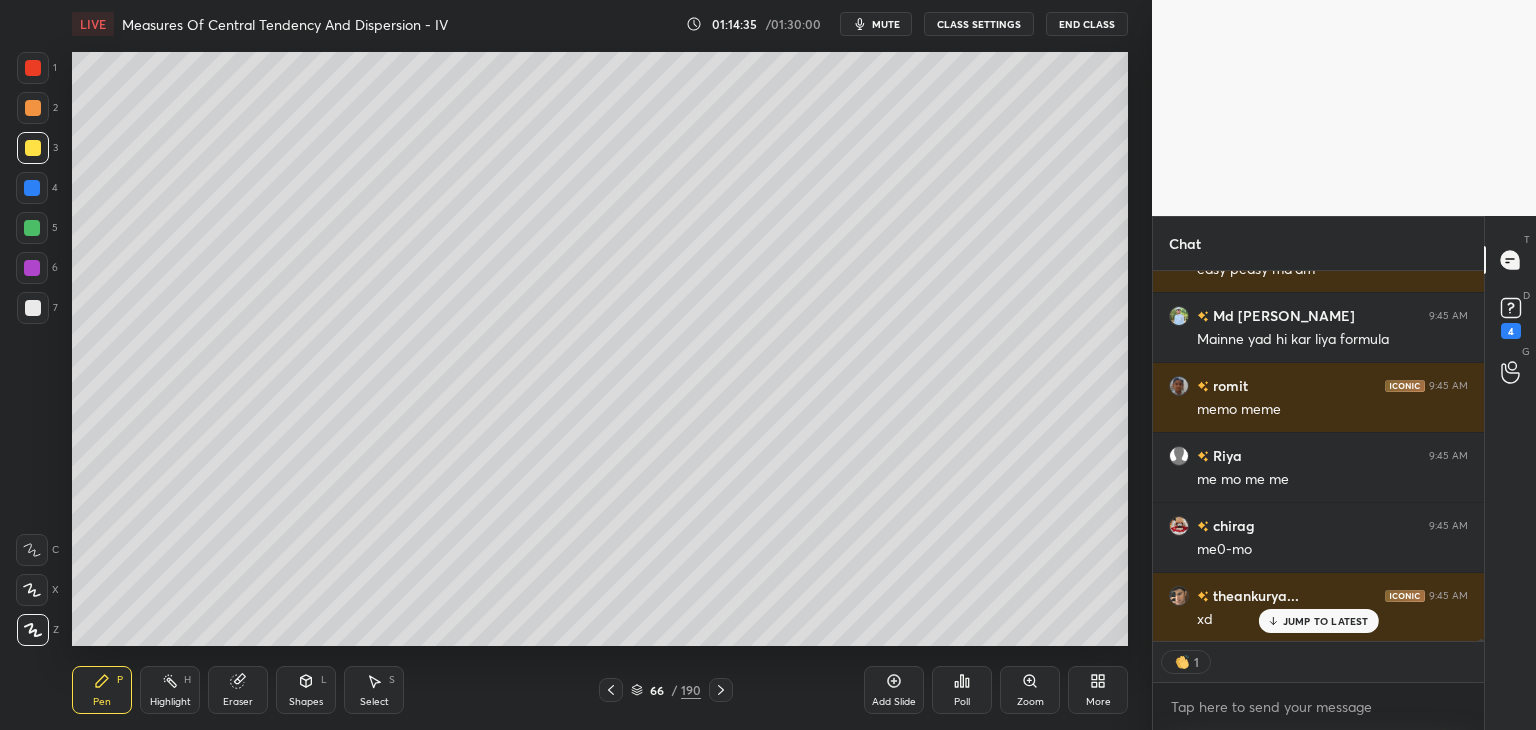 click 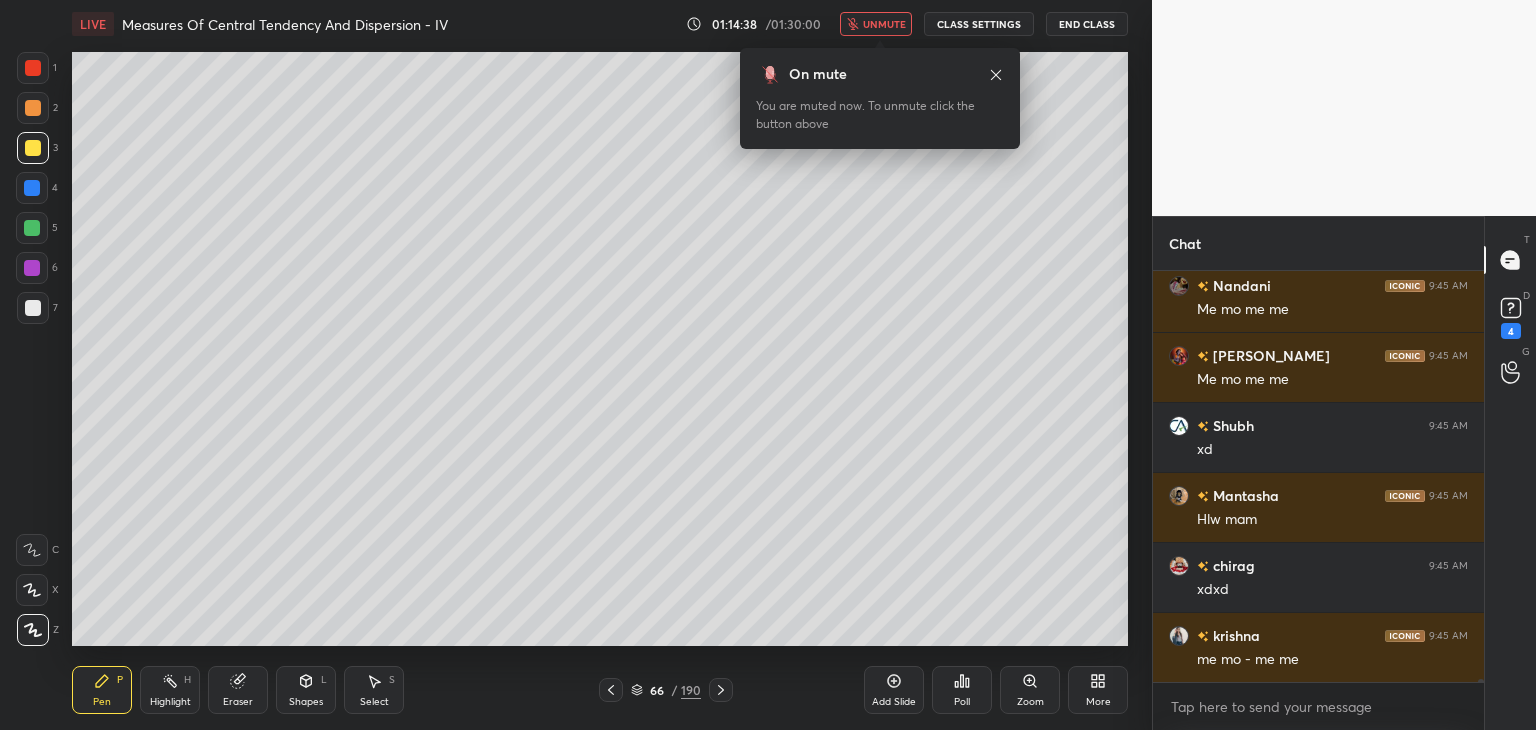 drag, startPoint x: 878, startPoint y: 21, endPoint x: 876, endPoint y: 41, distance: 20.09975 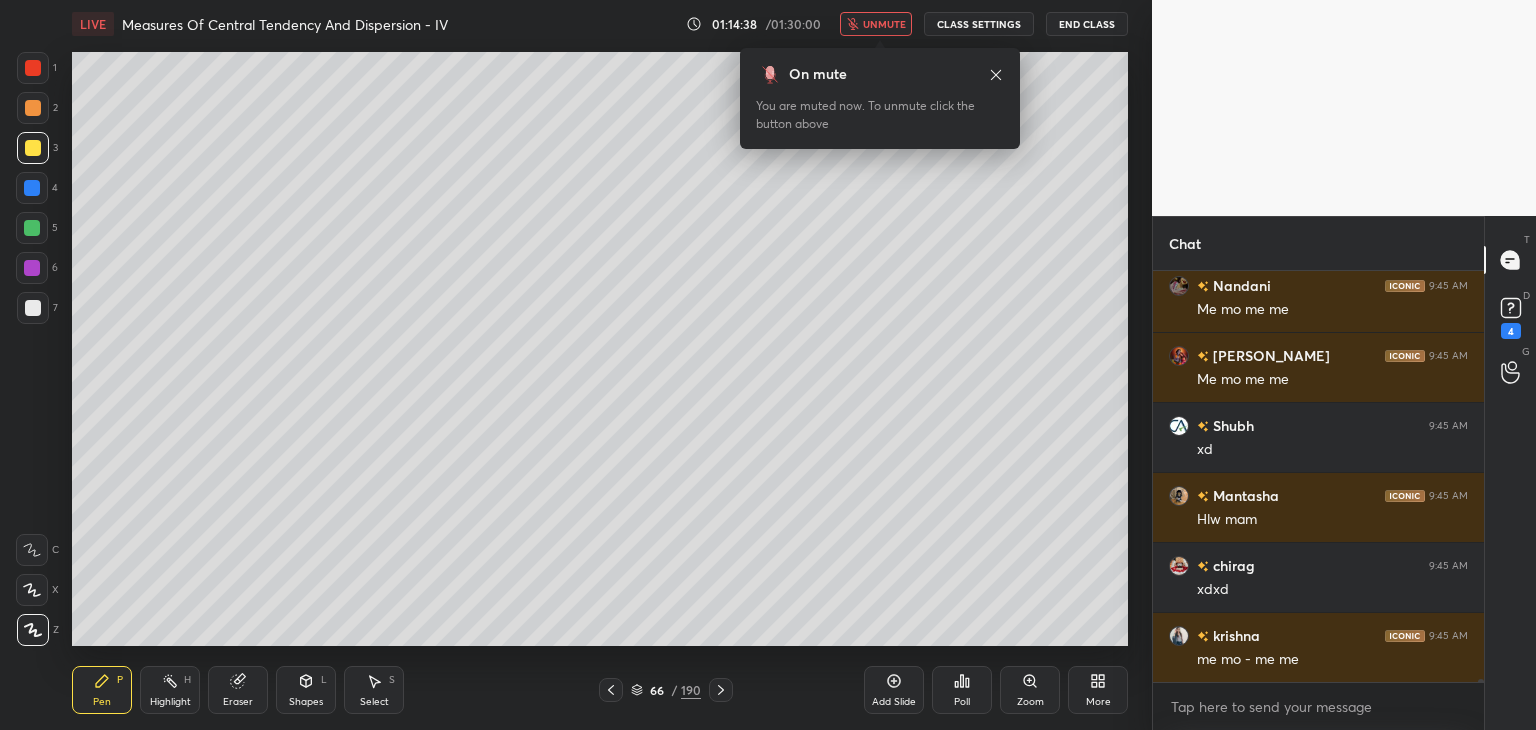 click on "unmute" at bounding box center (884, 24) 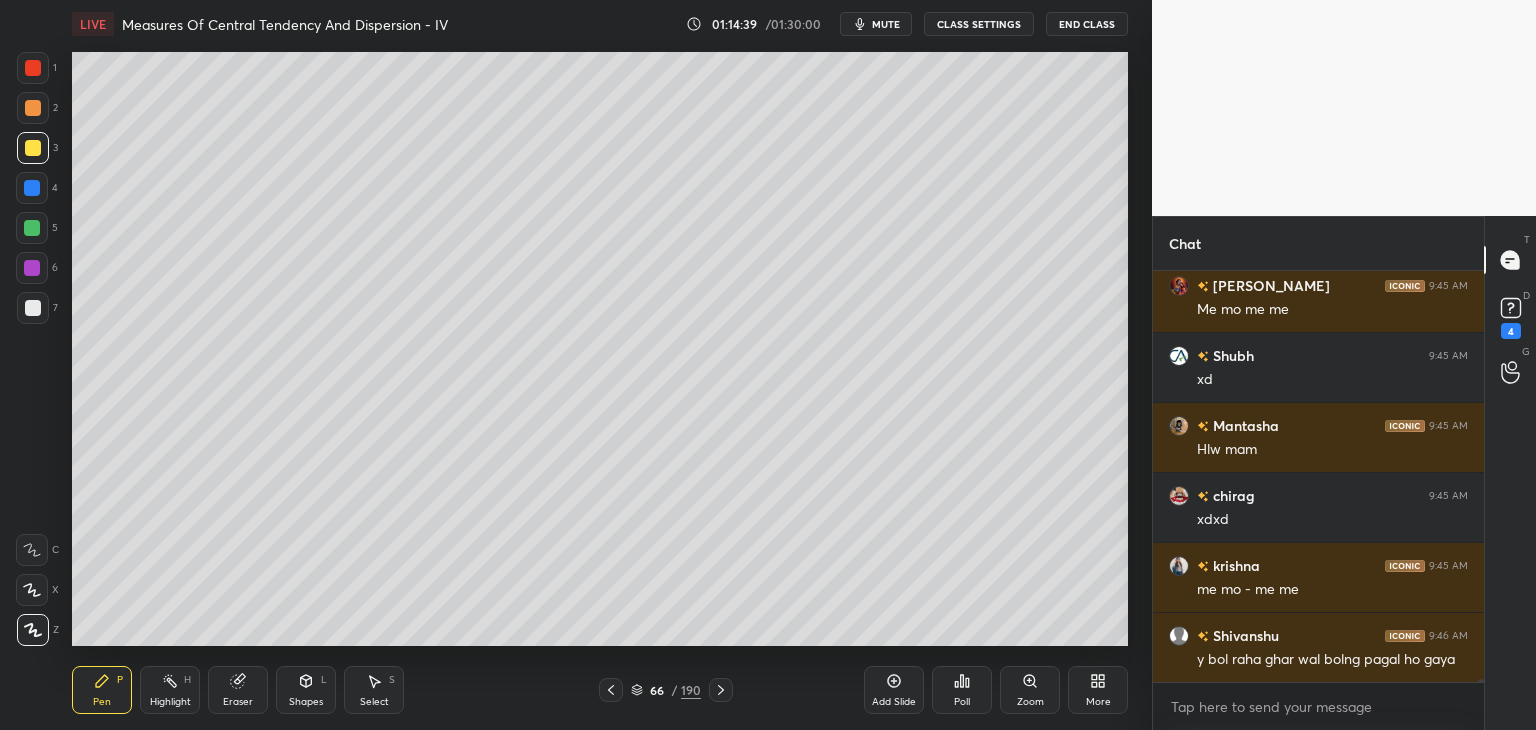 click at bounding box center (33, 148) 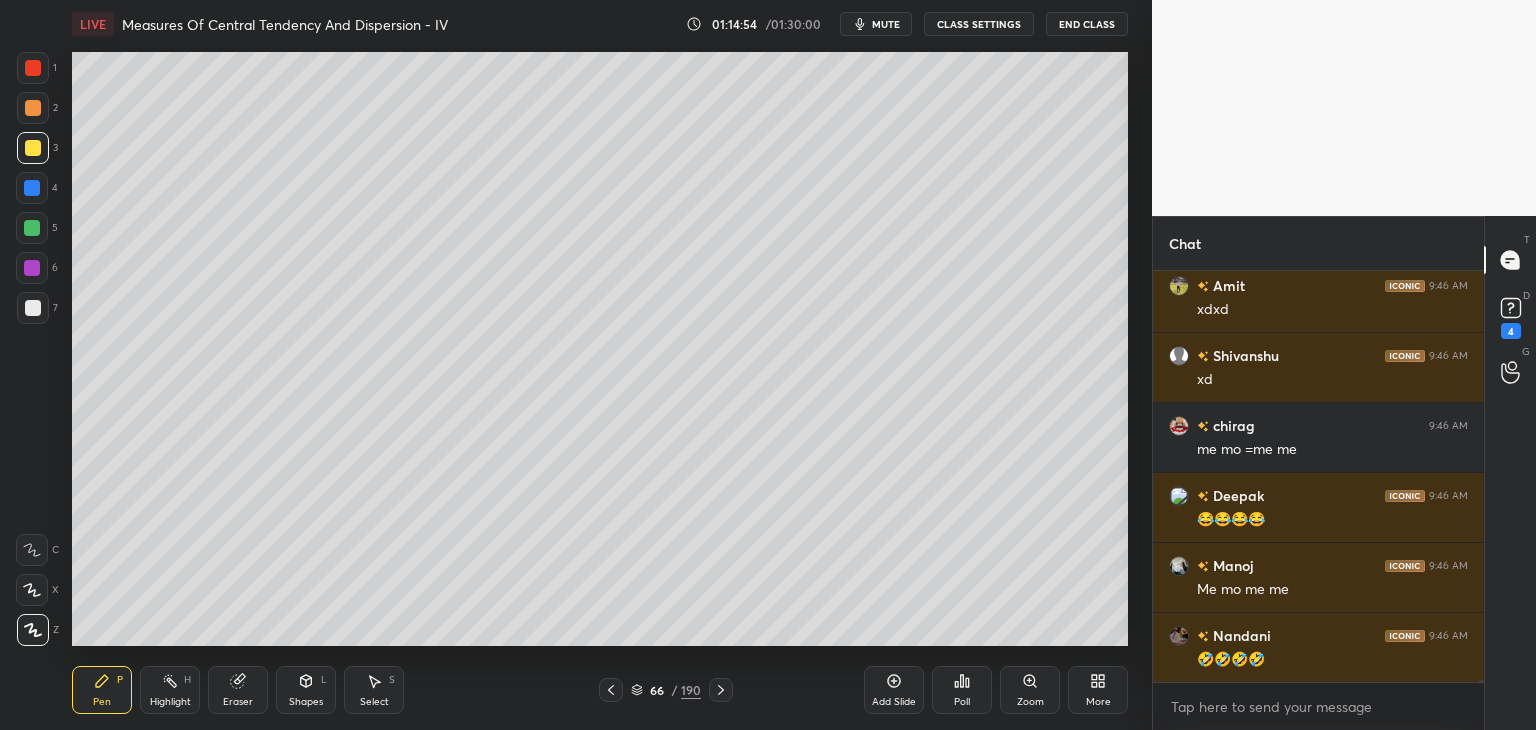 click at bounding box center (32, 228) 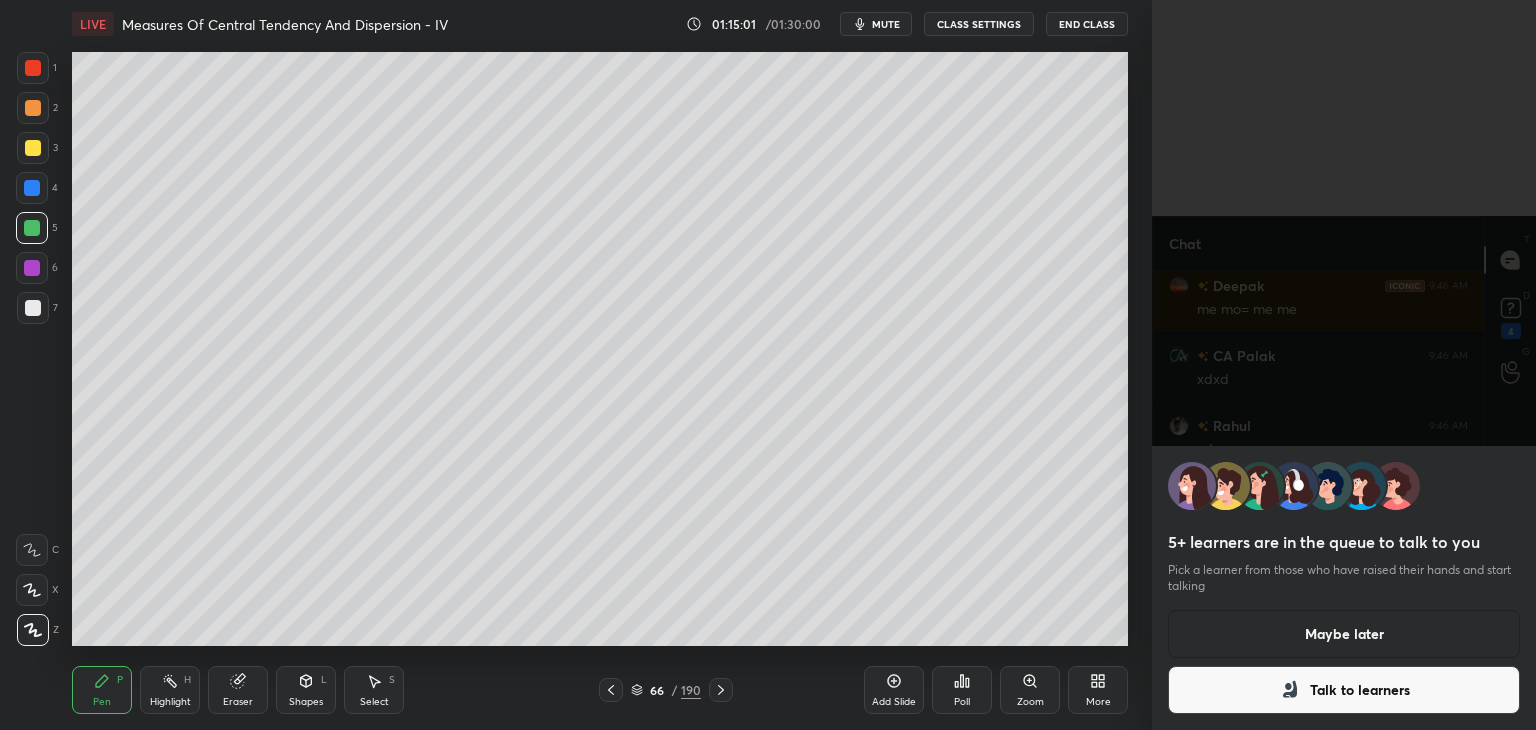 drag, startPoint x: 1356, startPoint y: 634, endPoint x: 1332, endPoint y: 610, distance: 33.941124 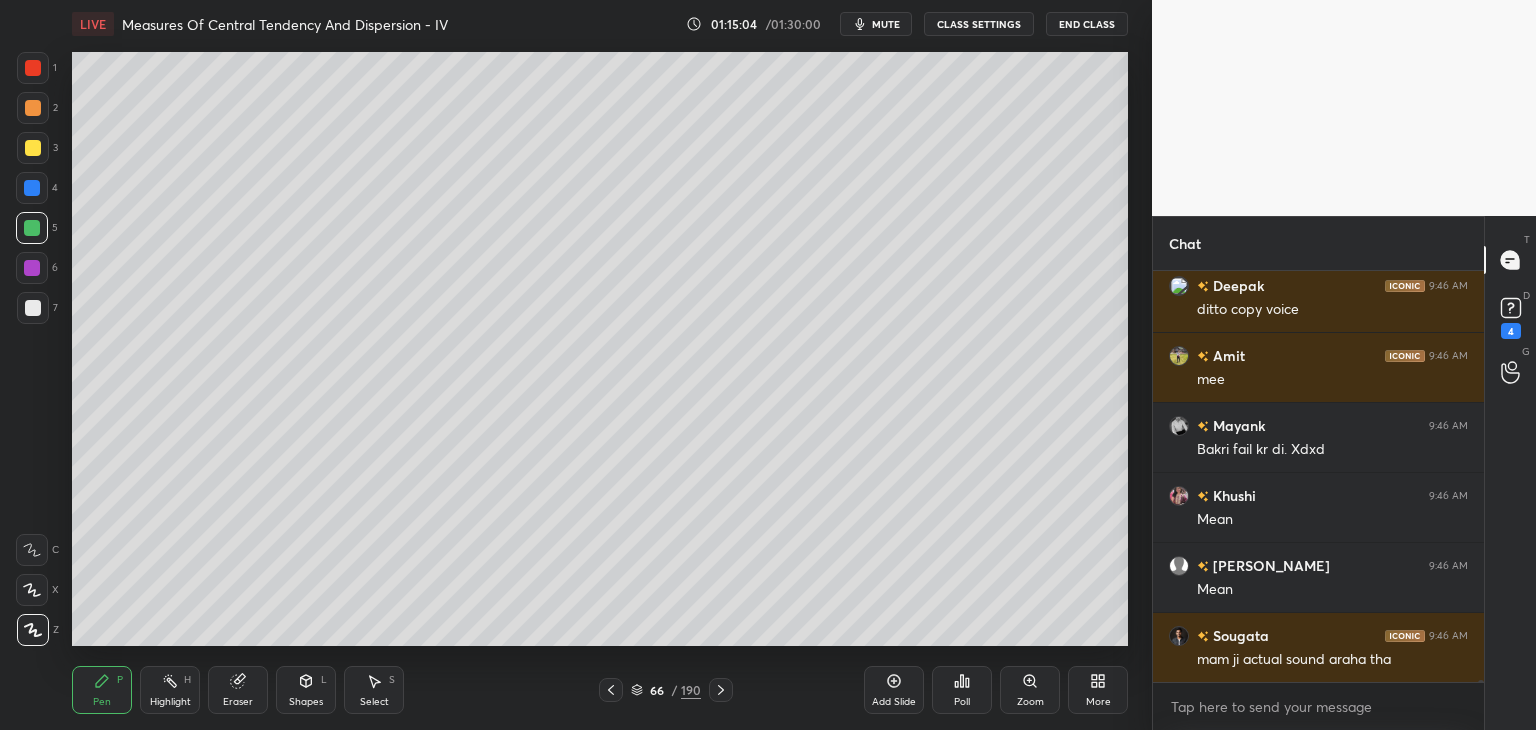 drag, startPoint x: 26, startPoint y: 64, endPoint x: 36, endPoint y: 81, distance: 19.723083 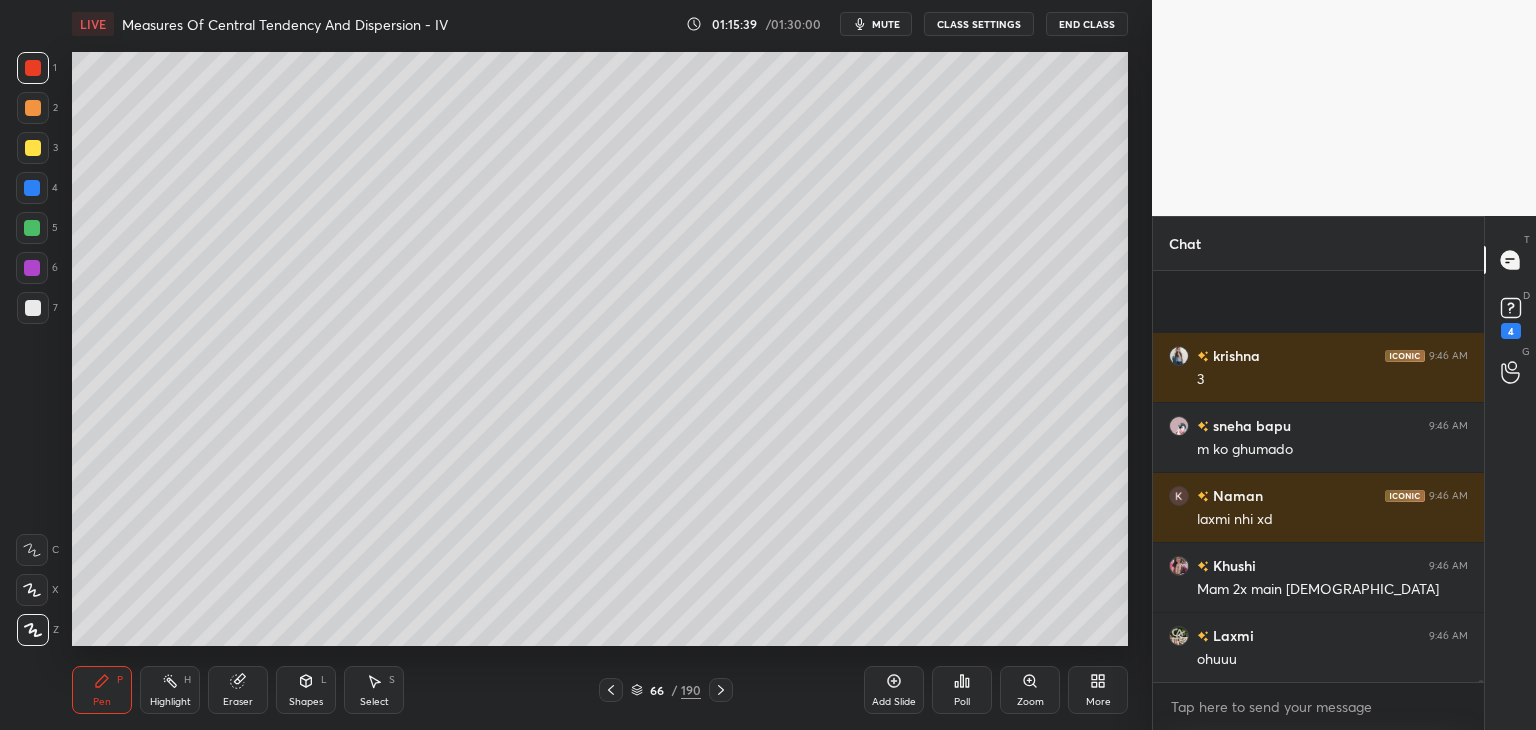 click at bounding box center [611, 690] 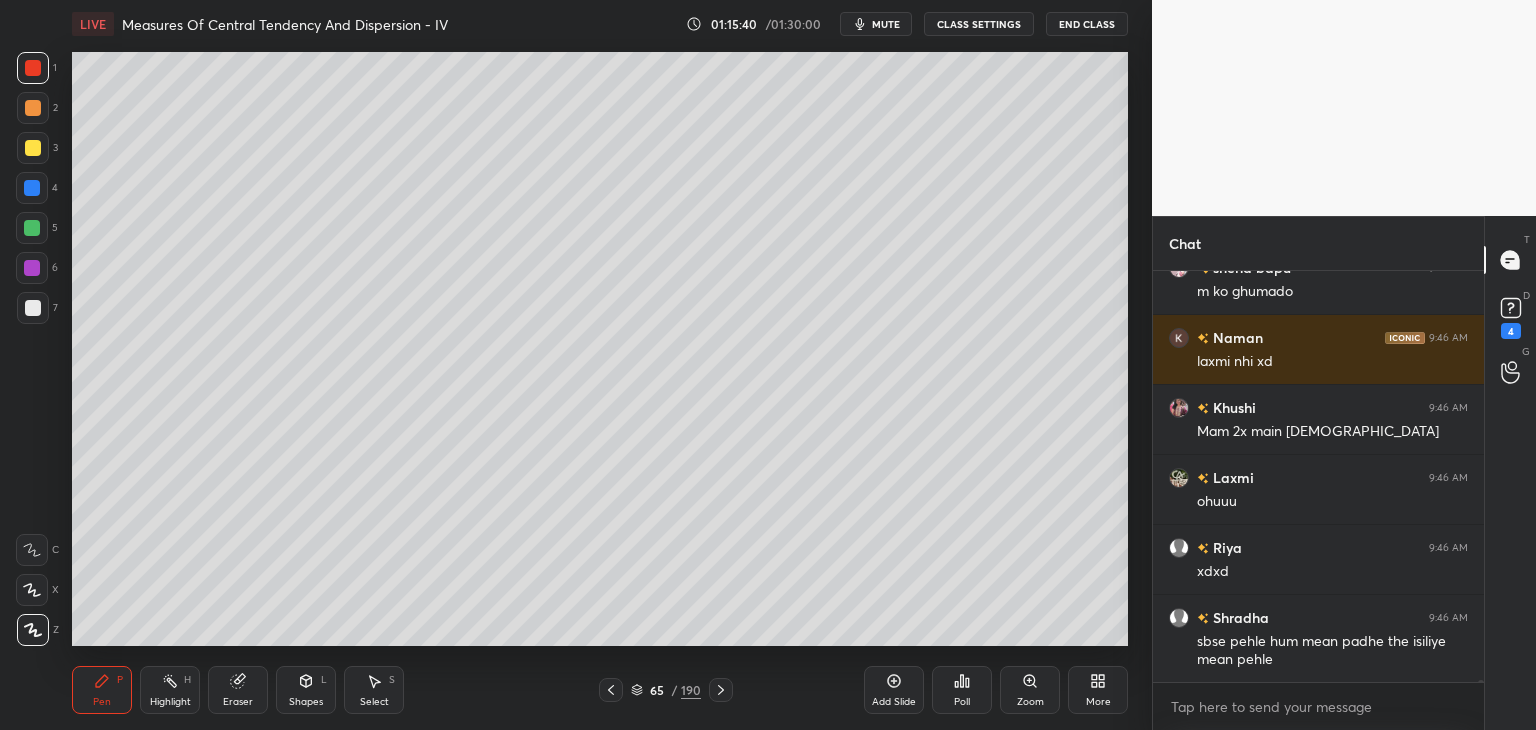 drag, startPoint x: 604, startPoint y: 697, endPoint x: 610, endPoint y: 713, distance: 17.088007 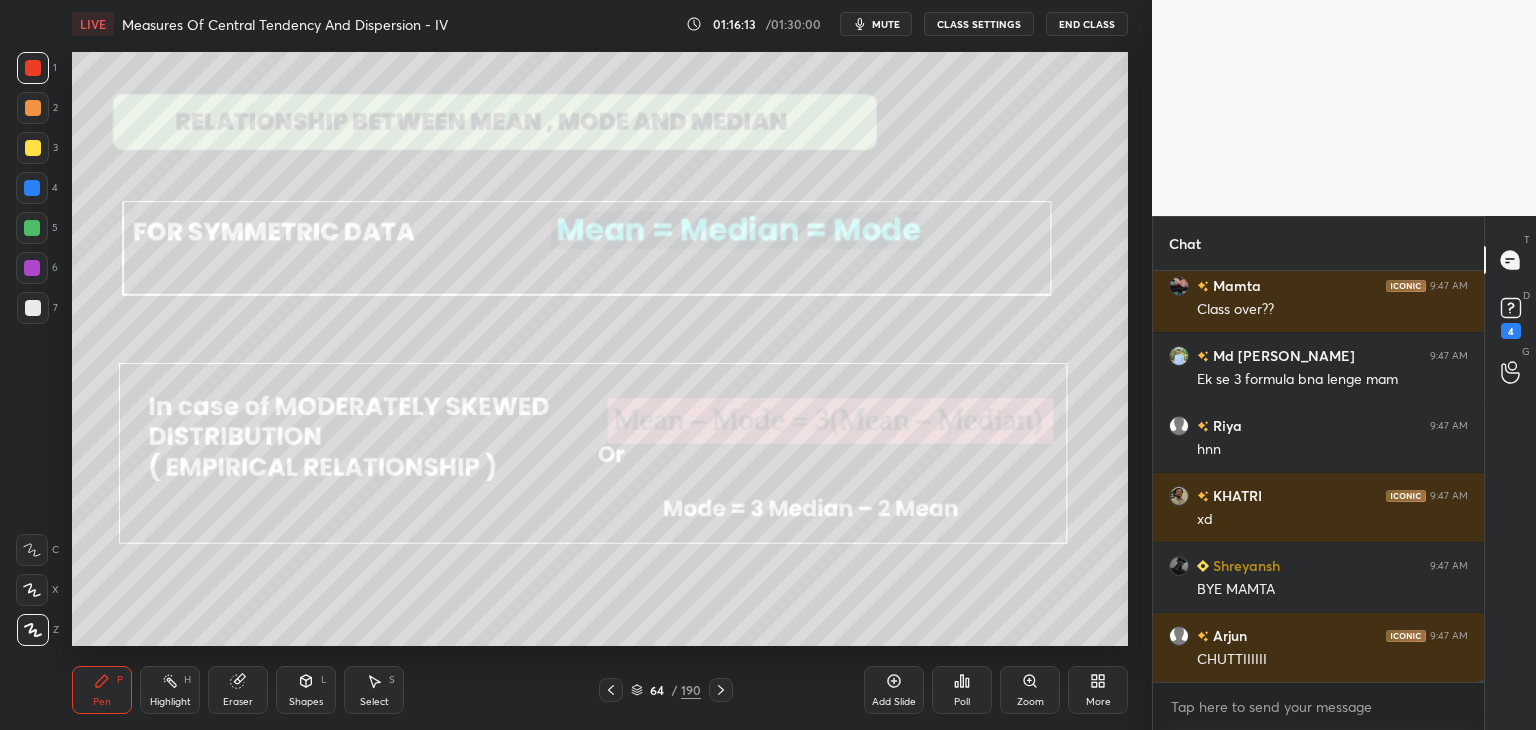 scroll, scrollTop: 74622, scrollLeft: 0, axis: vertical 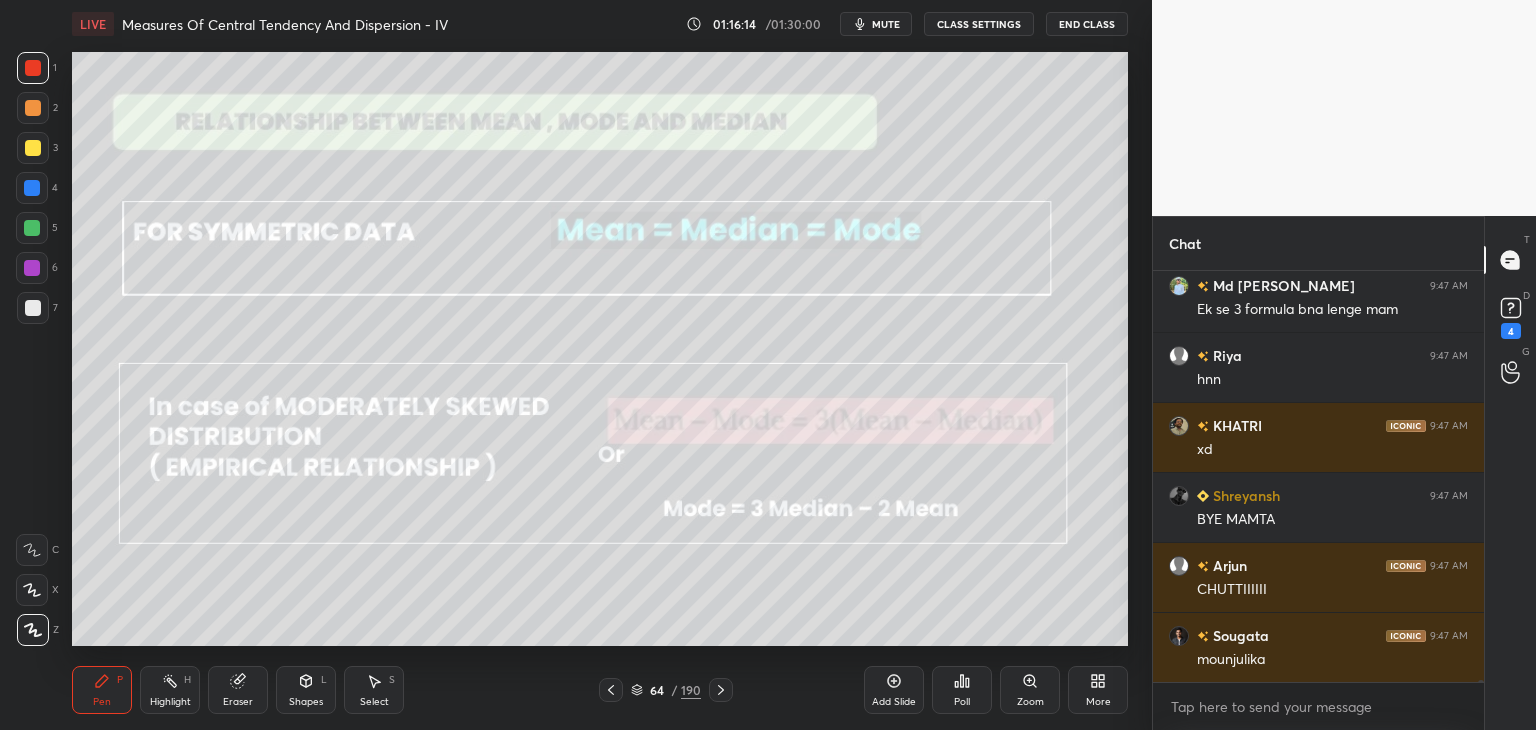 click 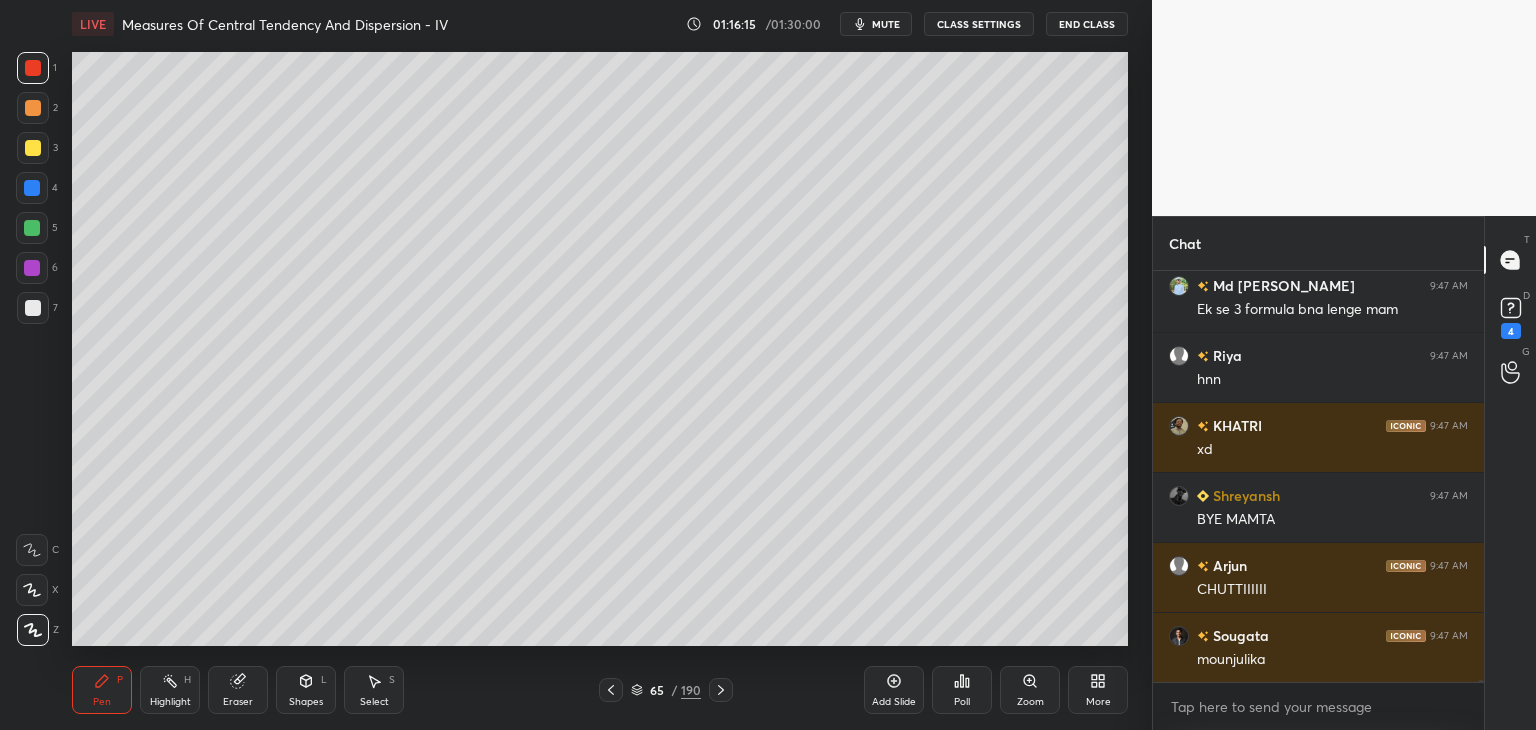 click 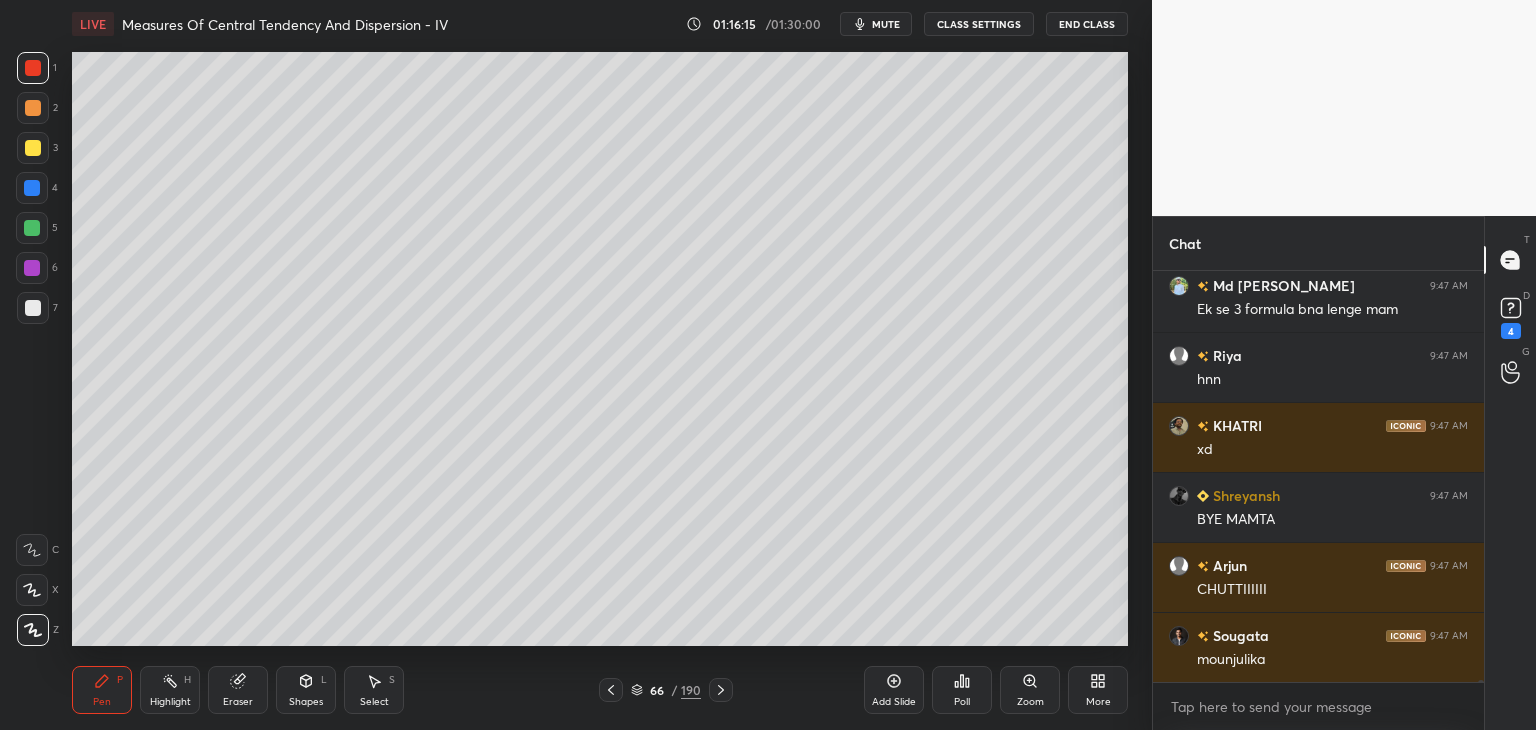 click 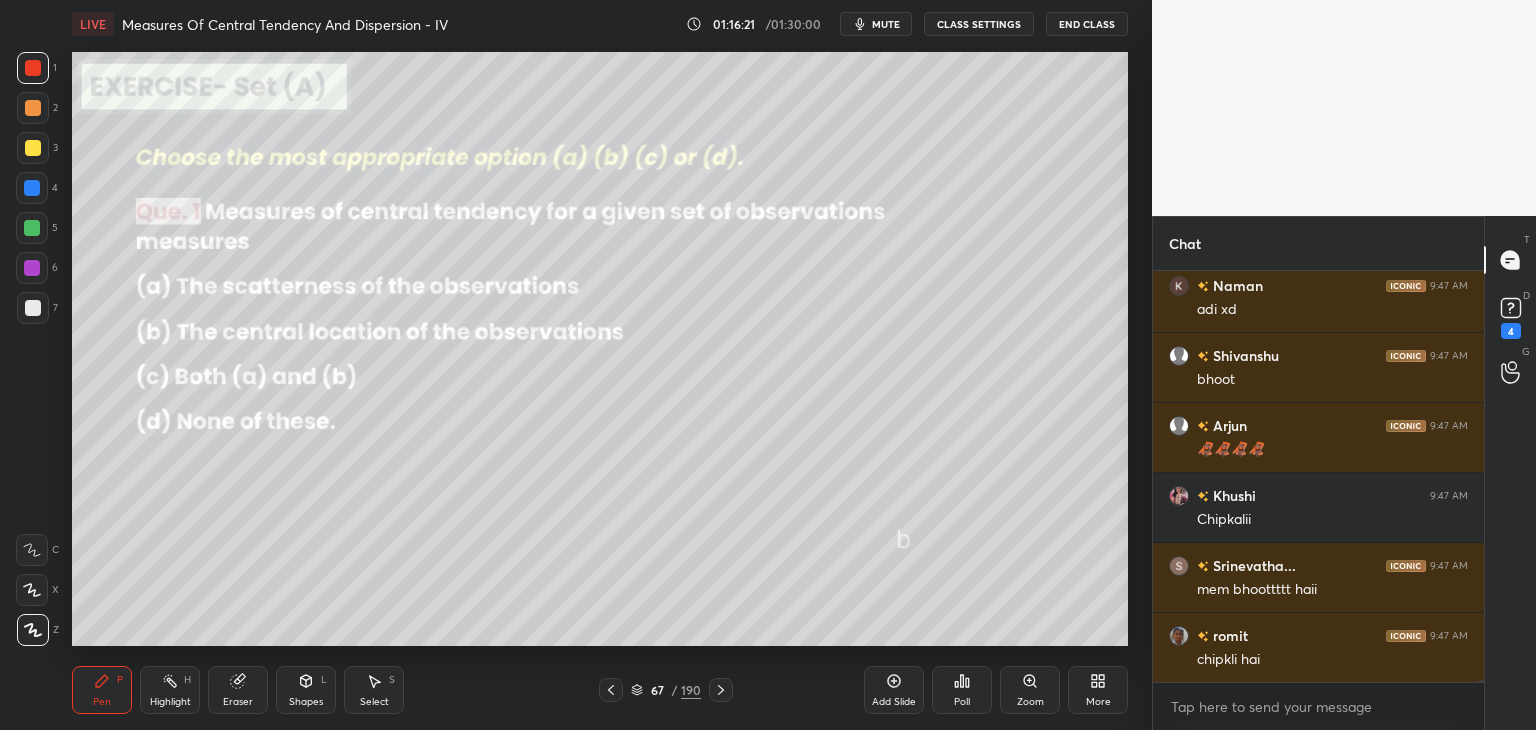 scroll, scrollTop: 75182, scrollLeft: 0, axis: vertical 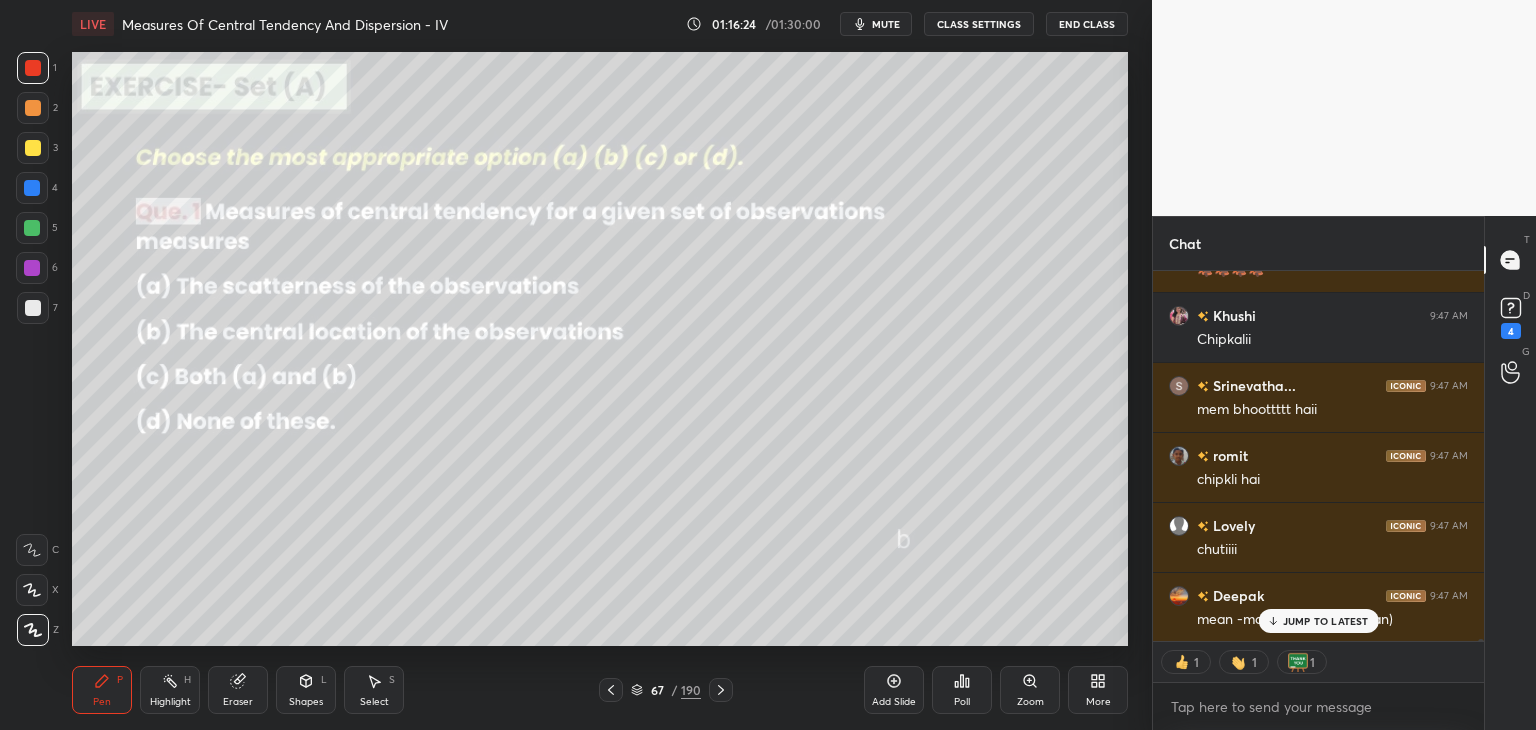 drag, startPoint x: 888, startPoint y: 33, endPoint x: 900, endPoint y: 49, distance: 20 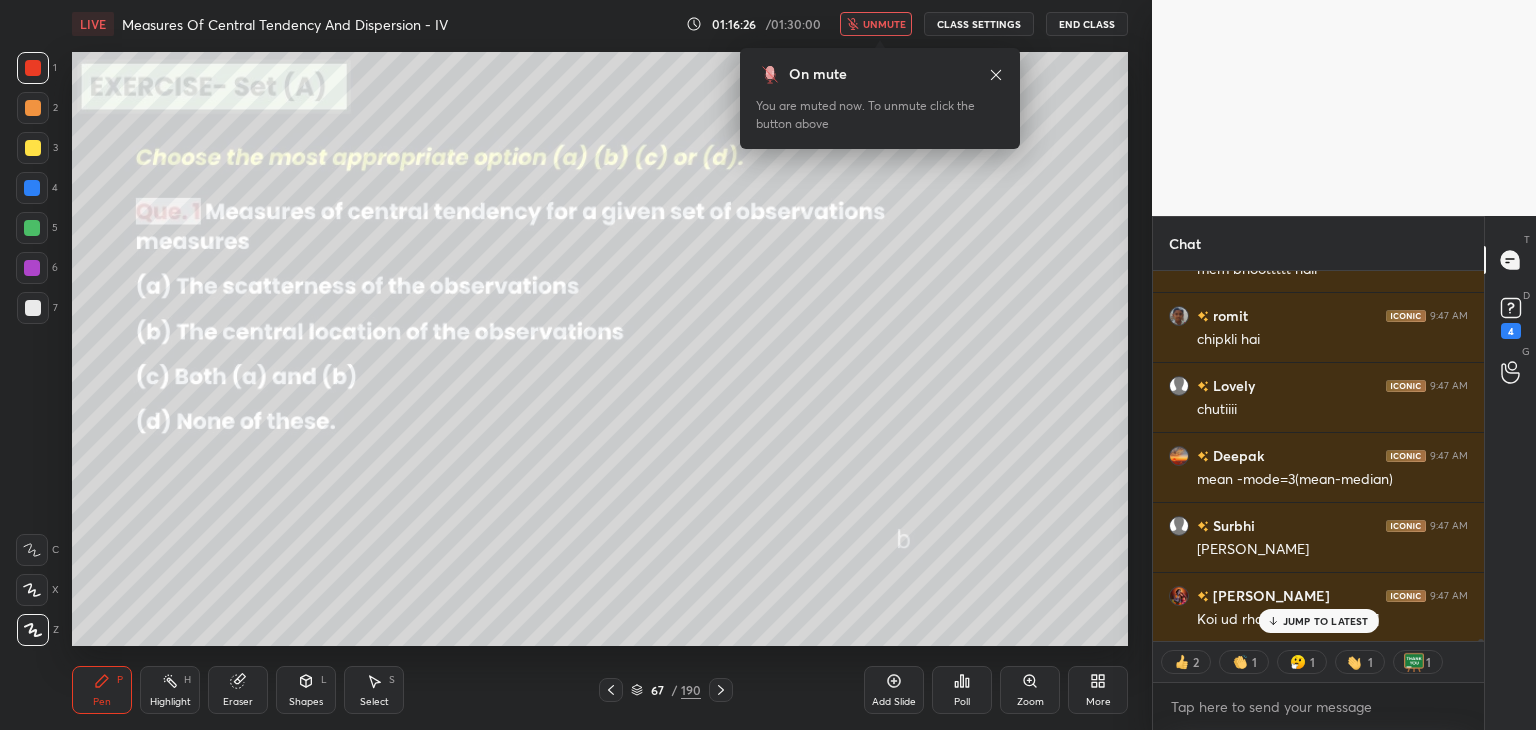 click on "unmute" at bounding box center [884, 24] 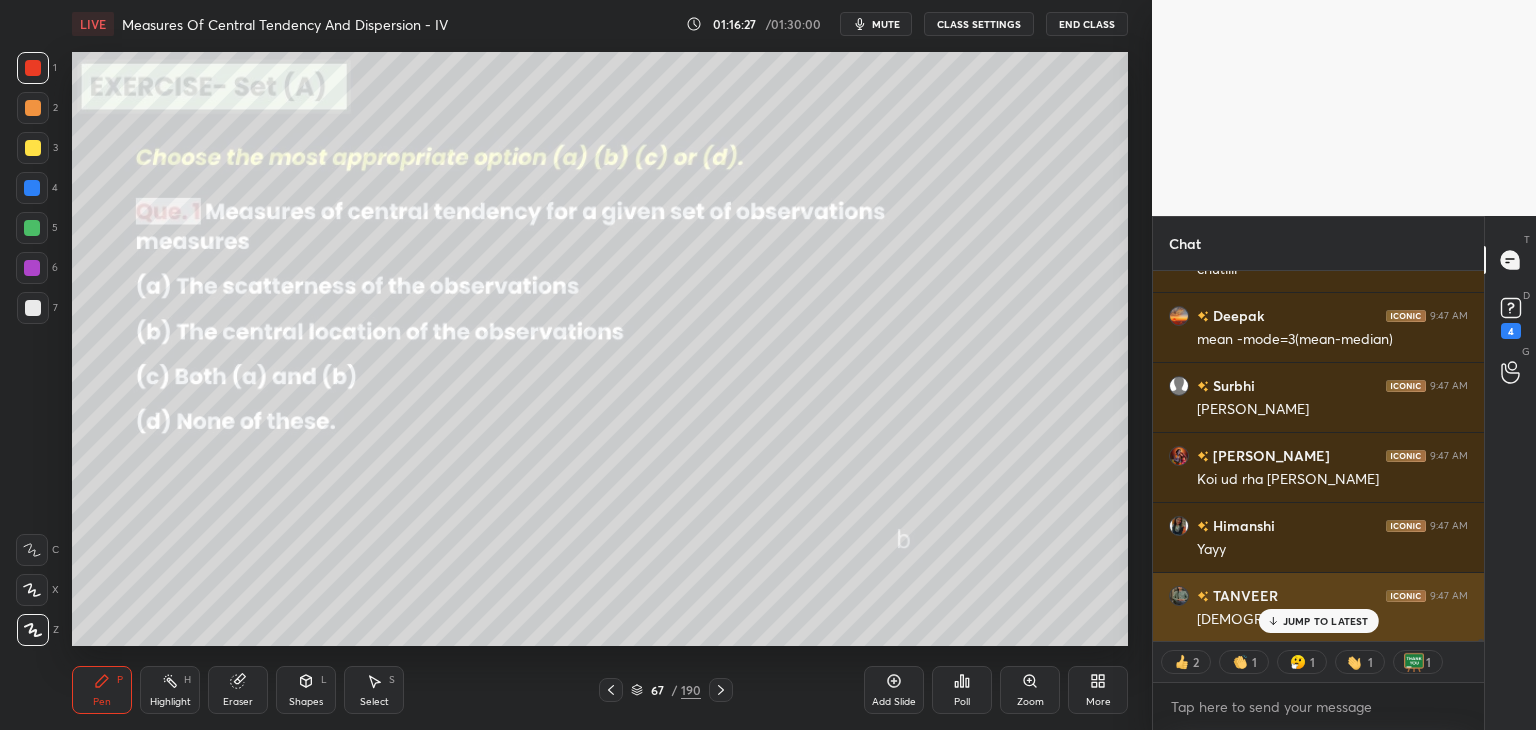 click on "JUMP TO LATEST" at bounding box center (1326, 621) 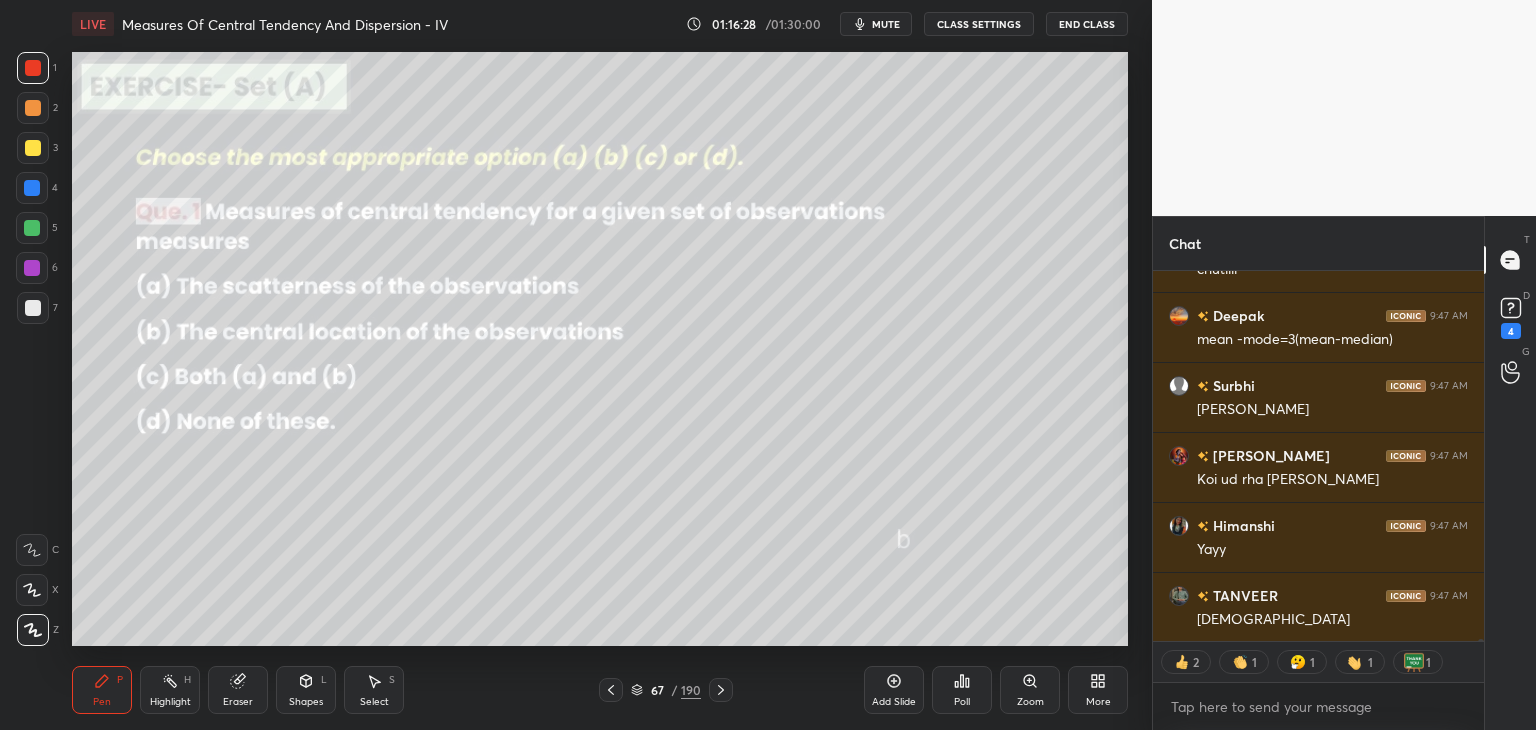 scroll, scrollTop: 75643, scrollLeft: 0, axis: vertical 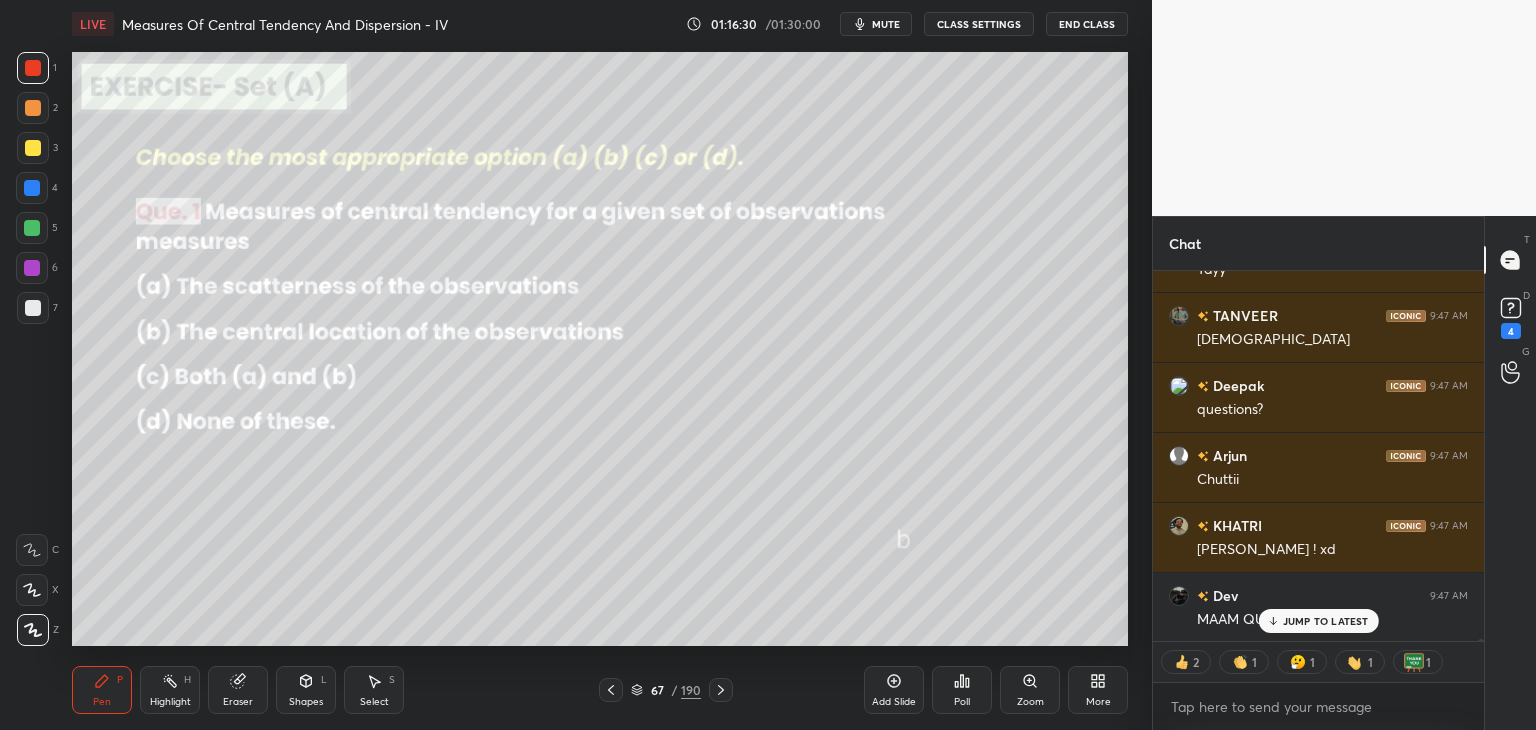 click 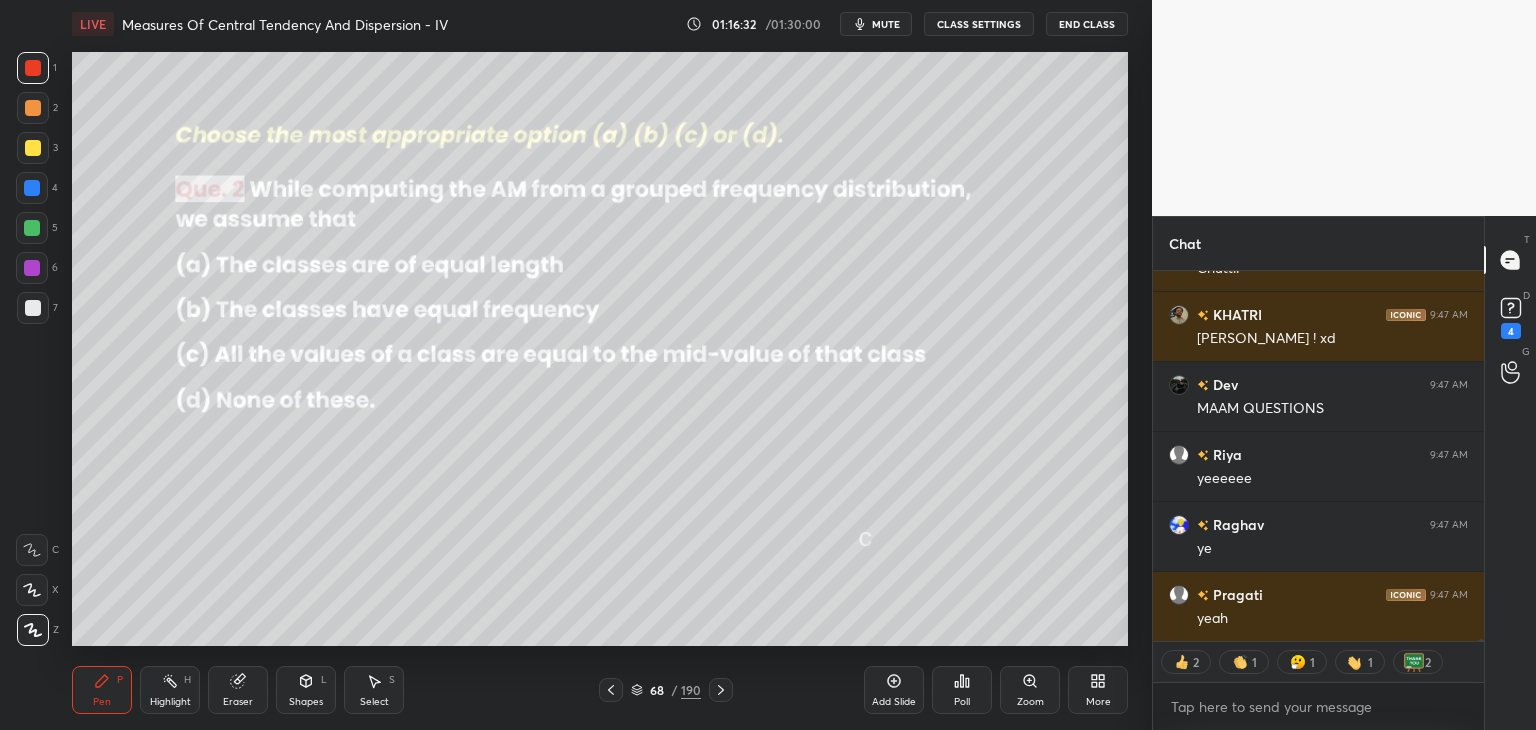 click 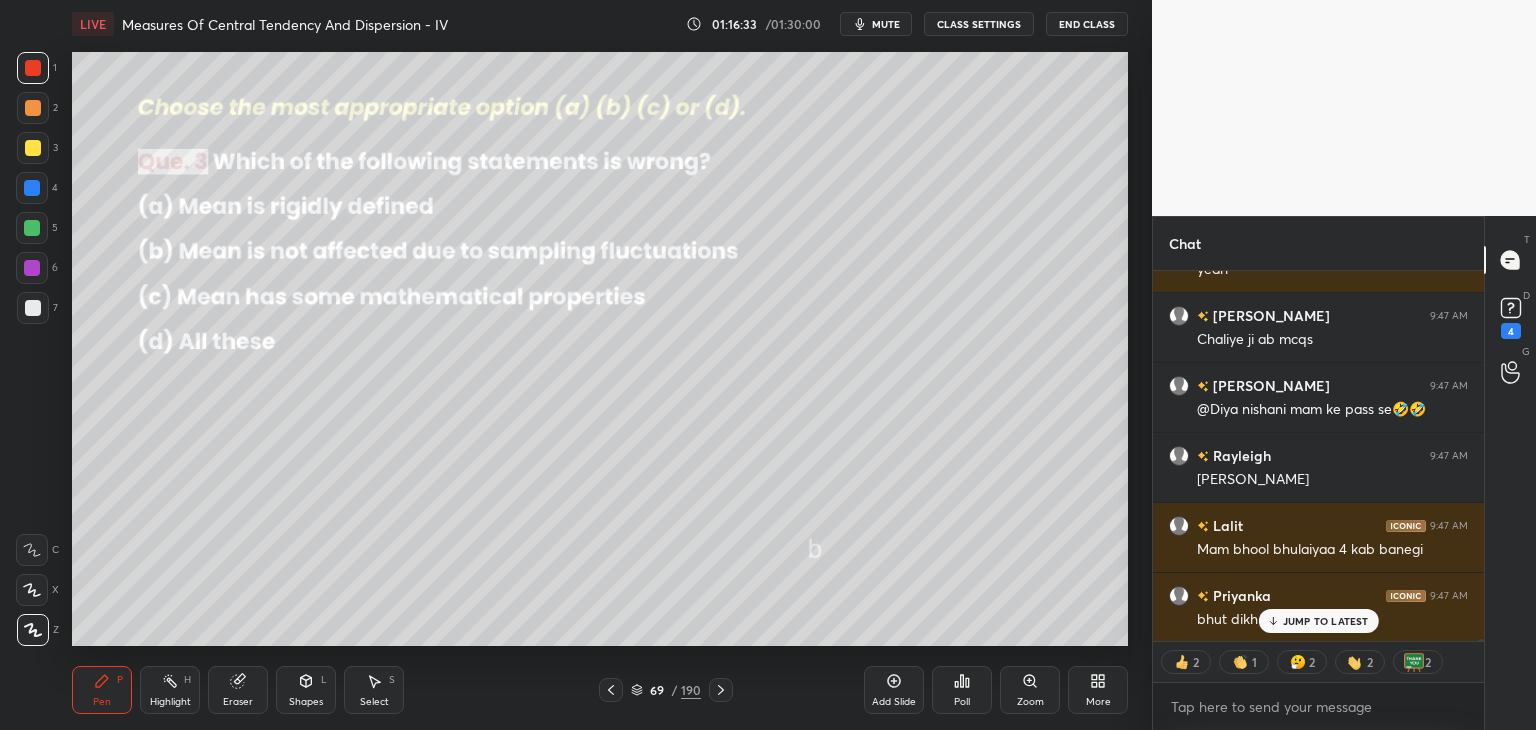 click 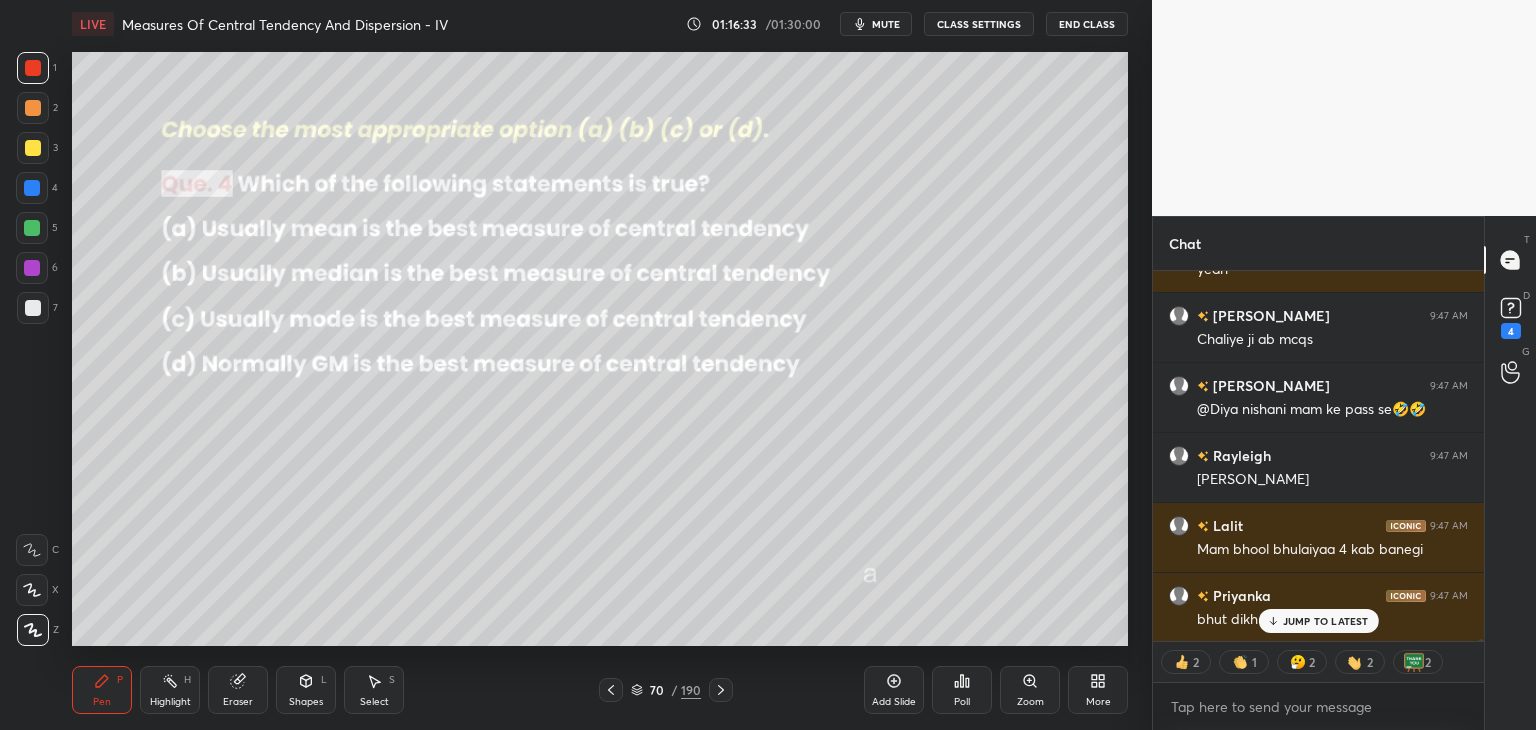 click 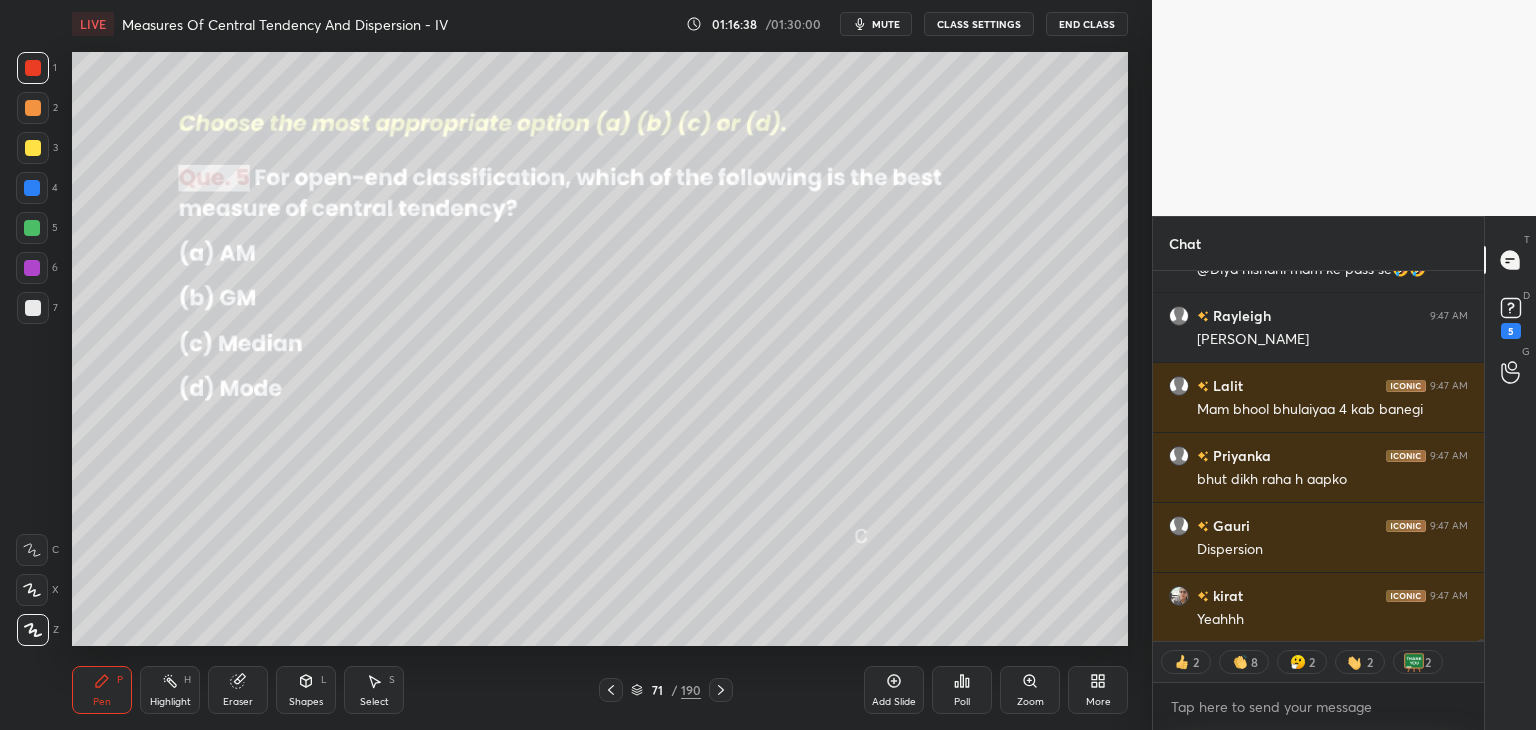 click 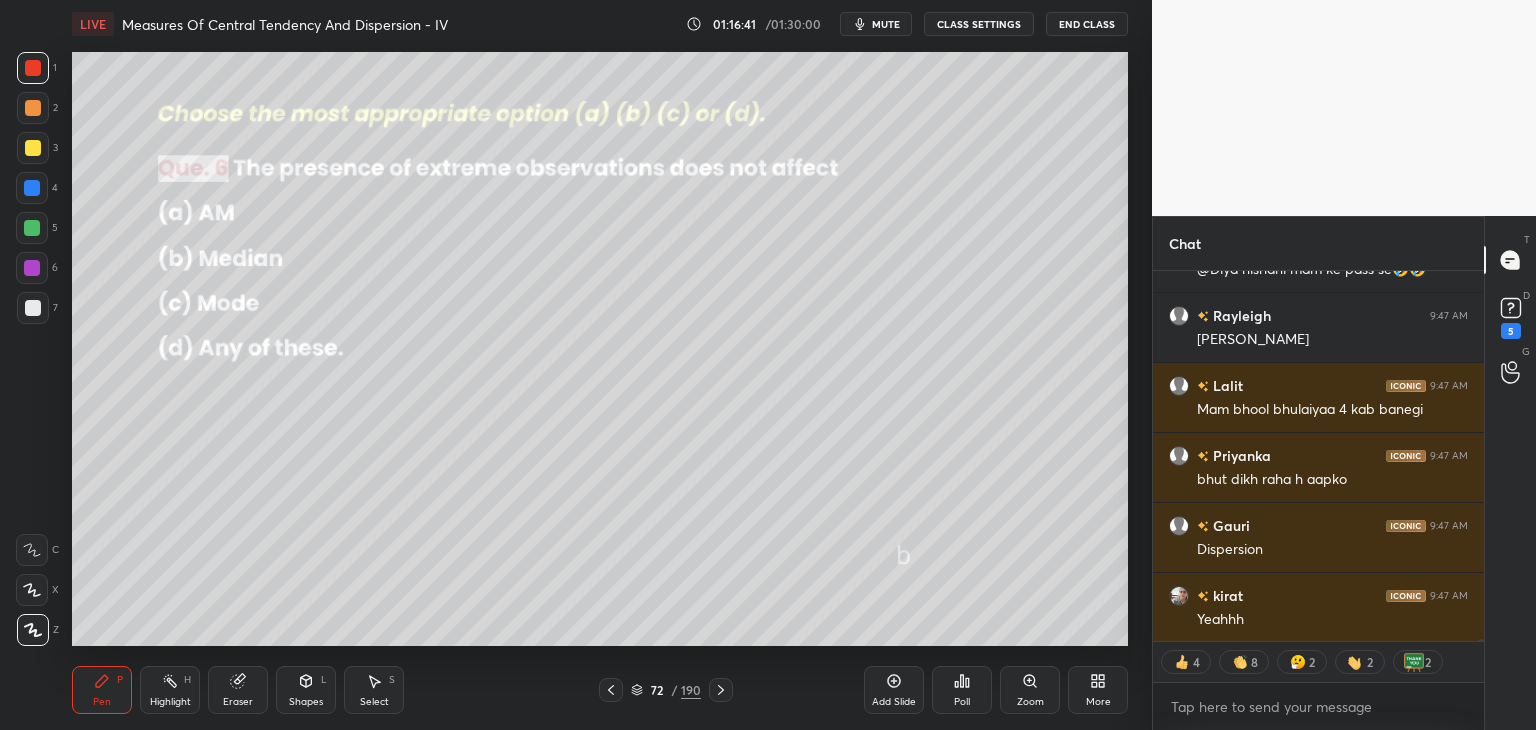 click 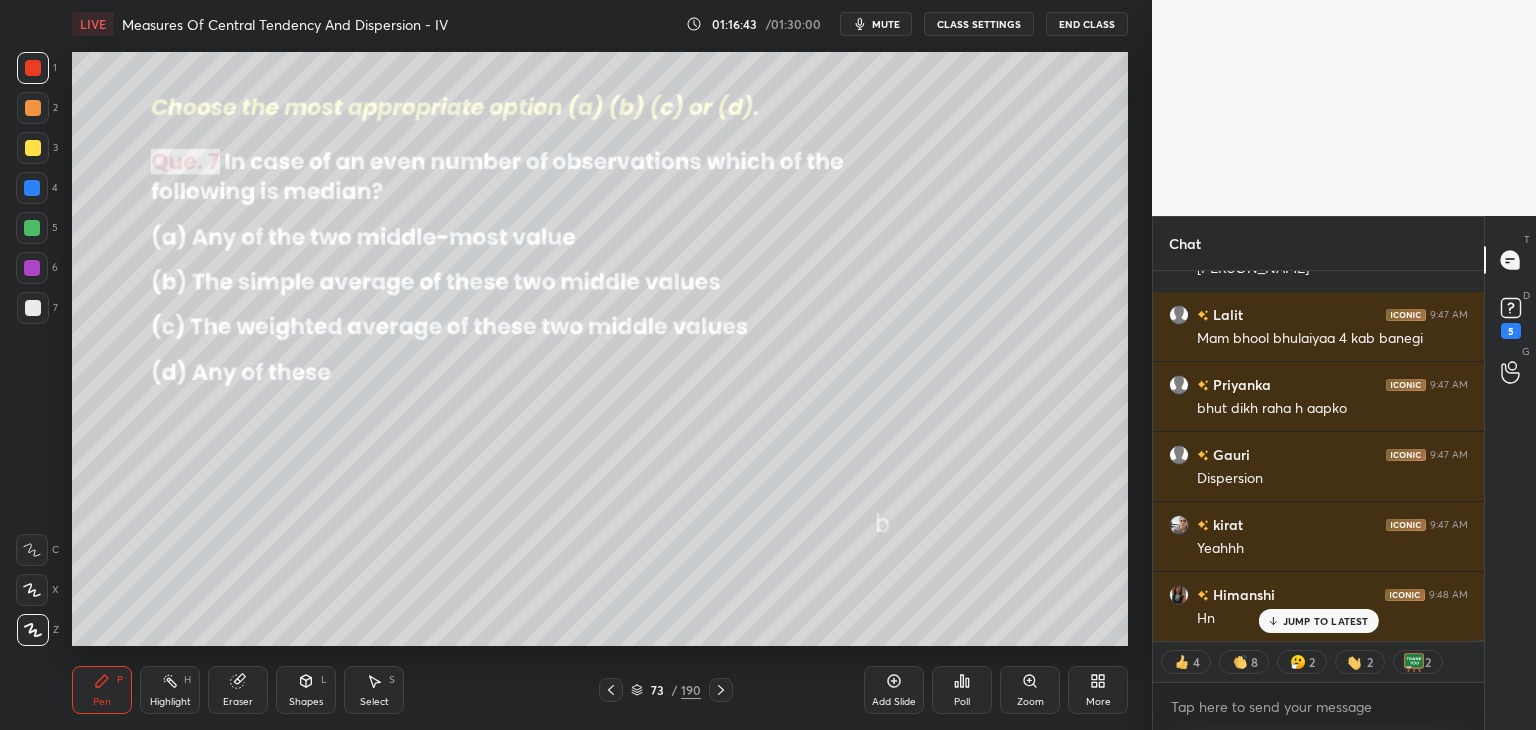 scroll, scrollTop: 76832, scrollLeft: 0, axis: vertical 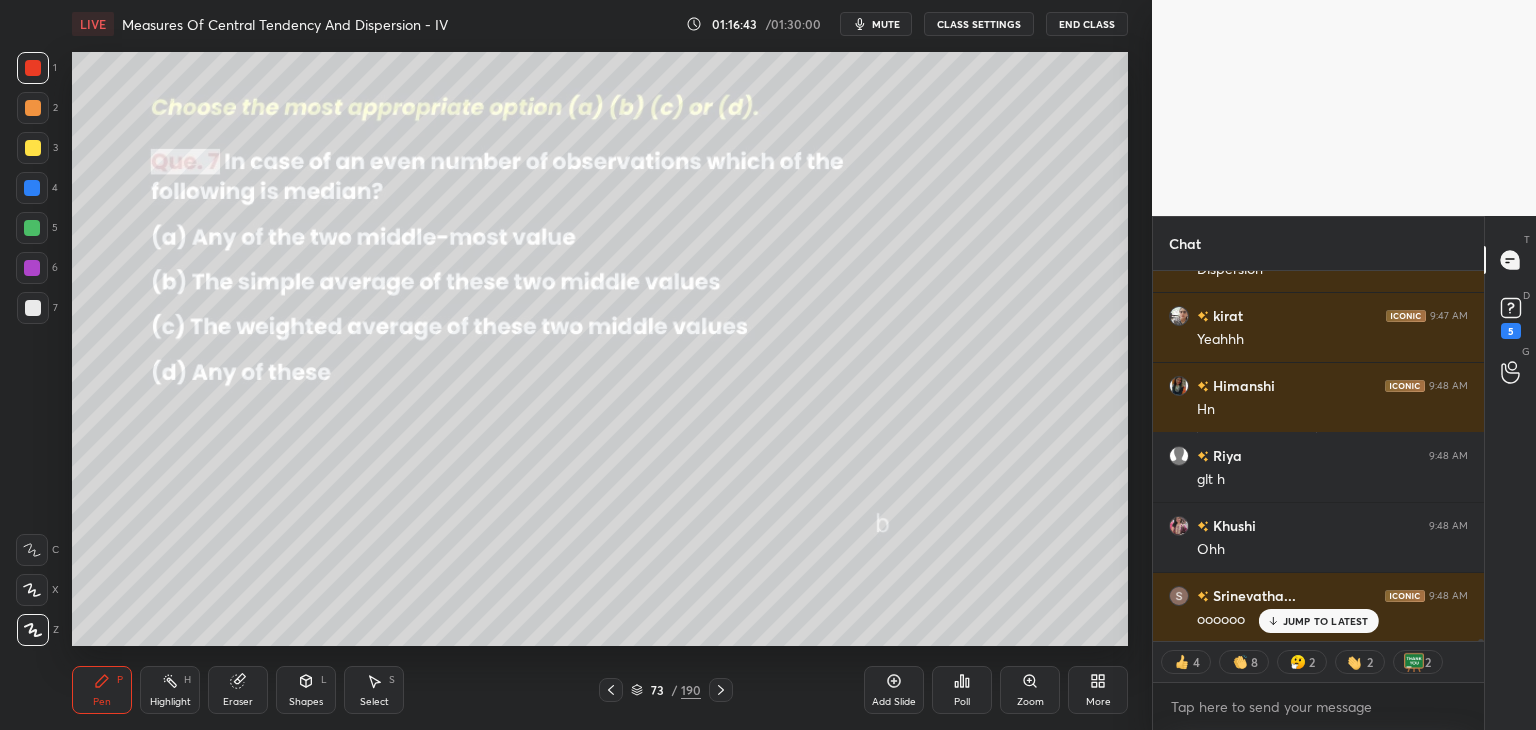 click 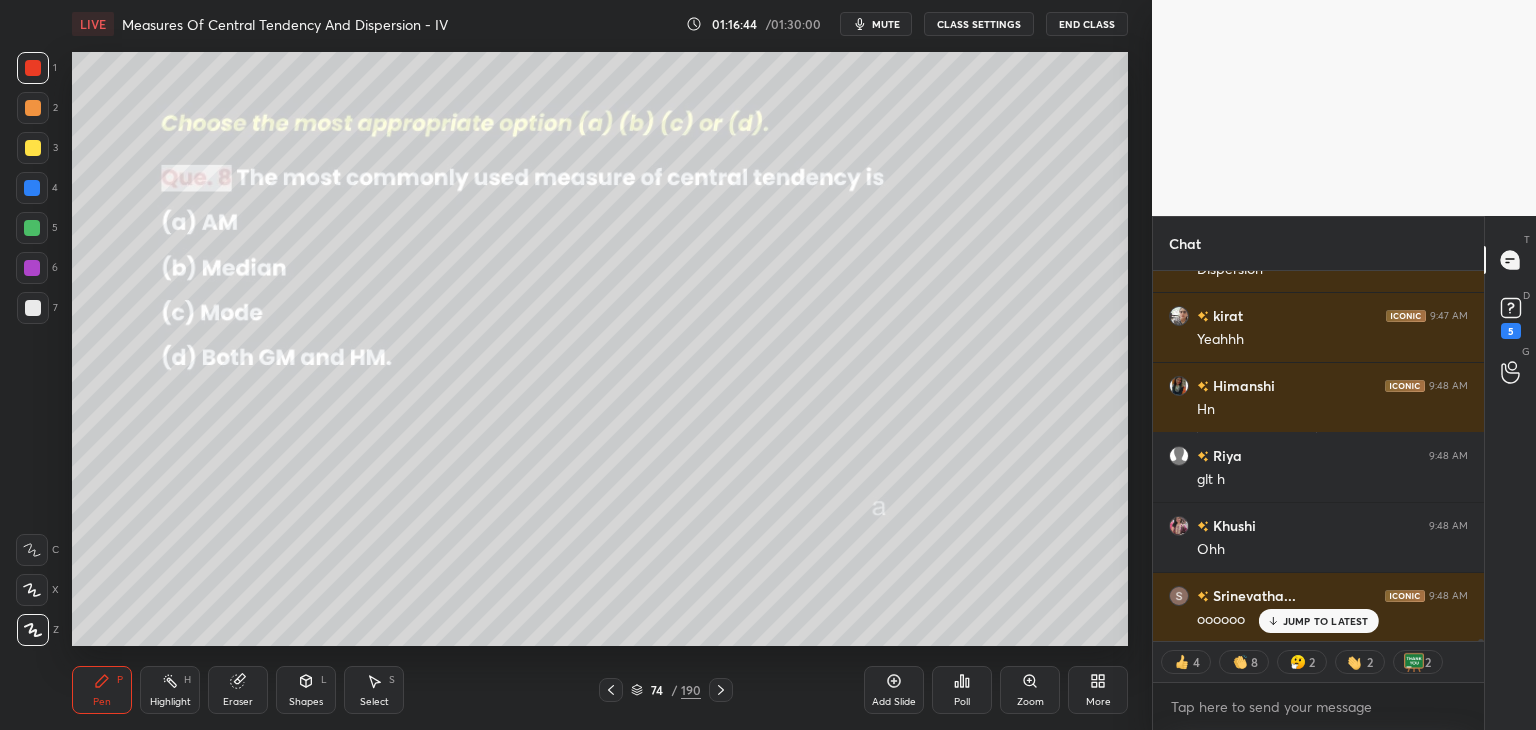 scroll, scrollTop: 76972, scrollLeft: 0, axis: vertical 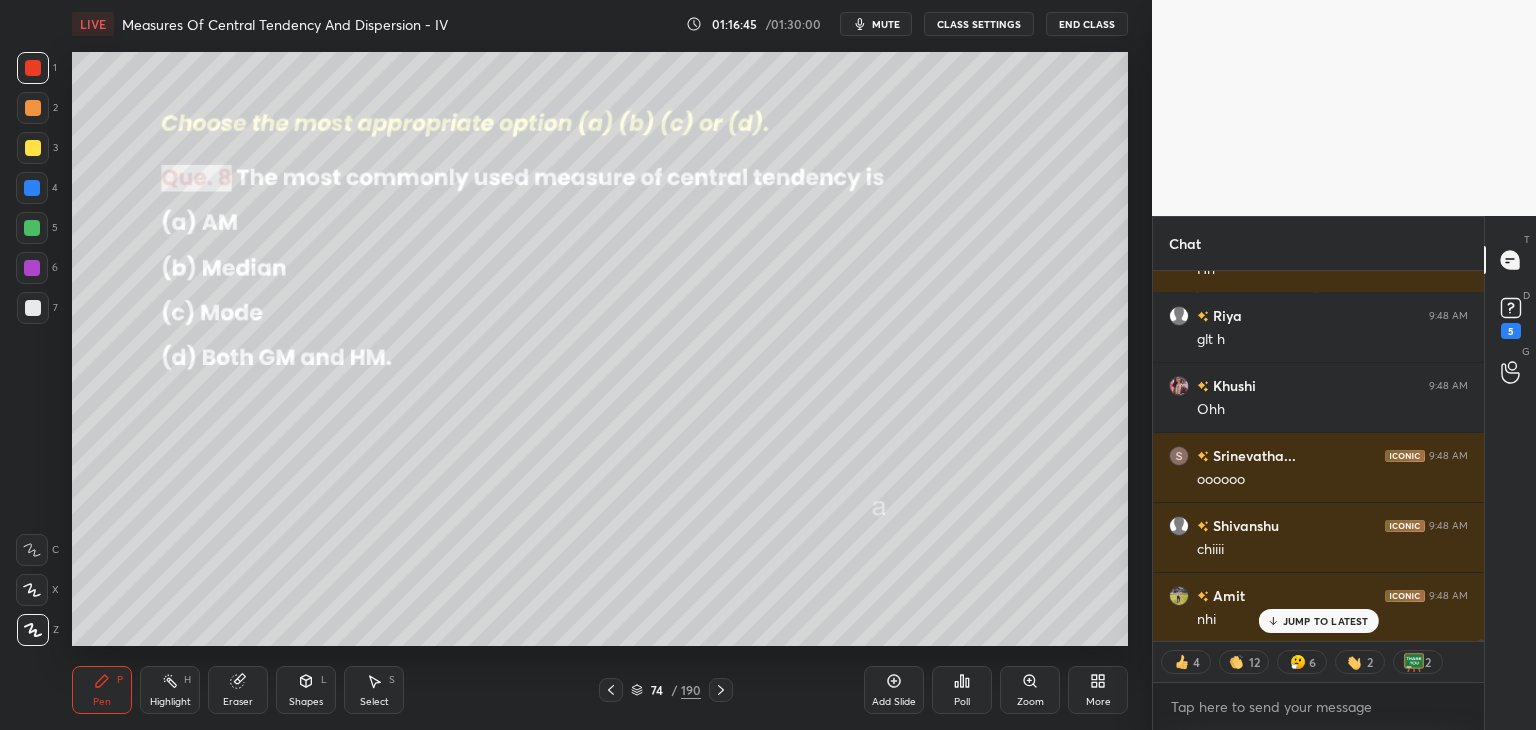 click 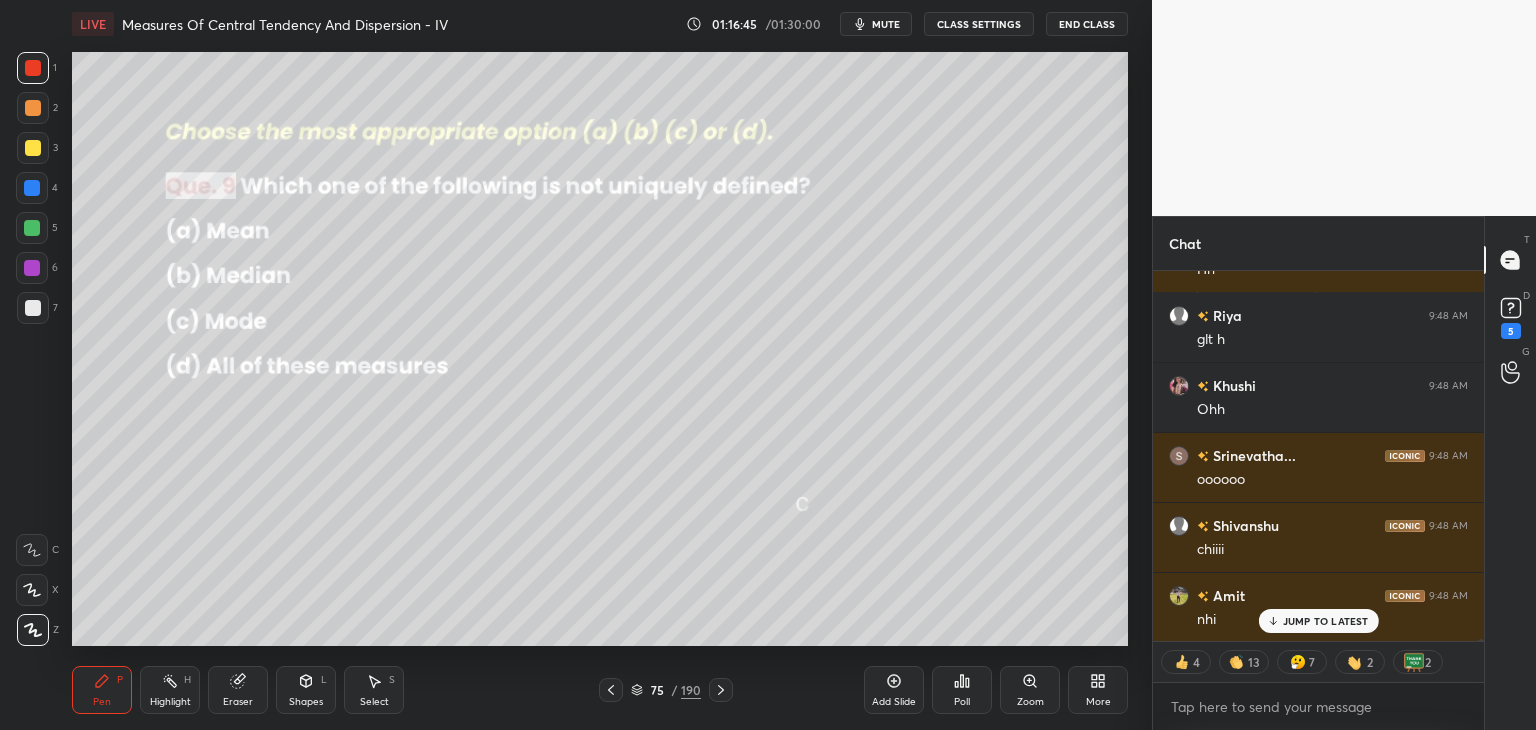 click 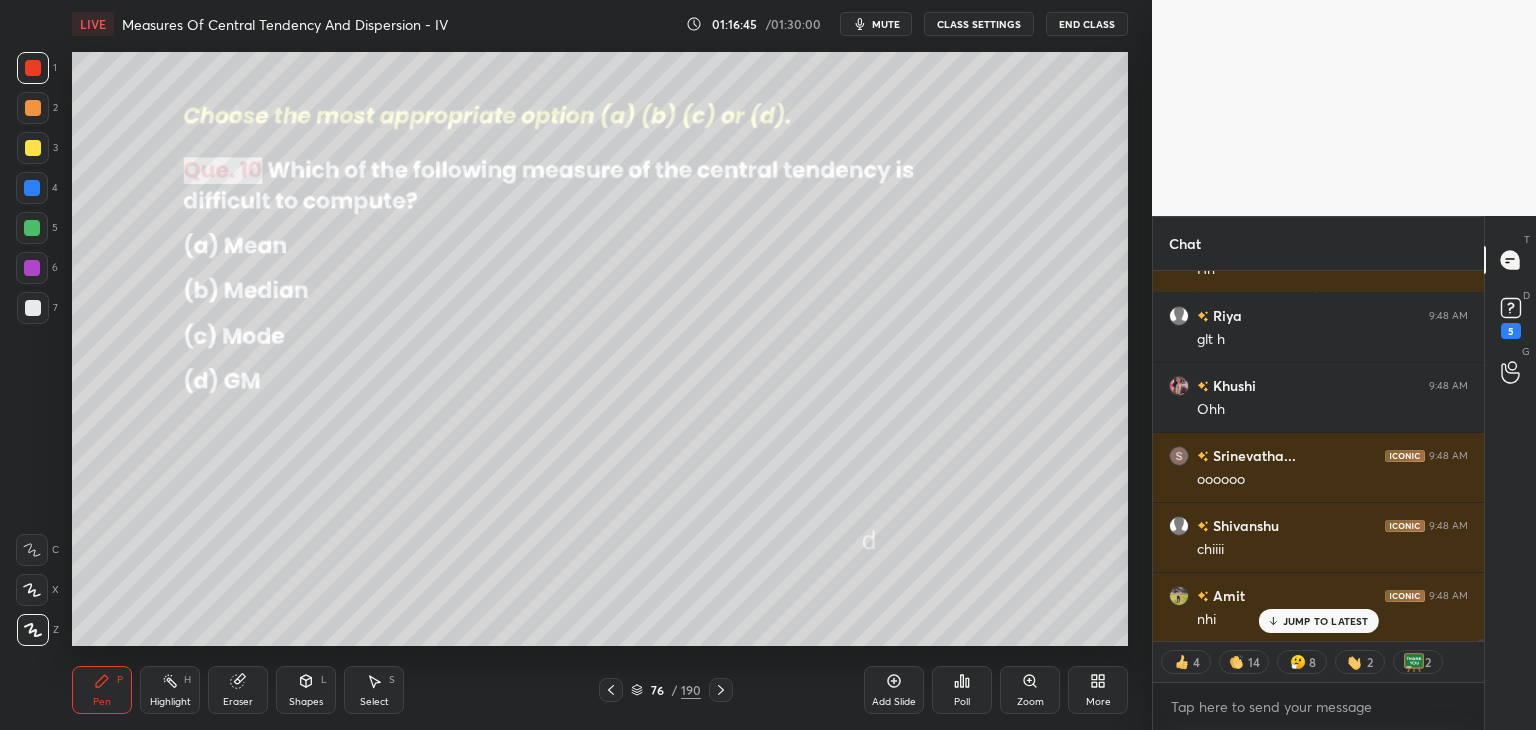 click 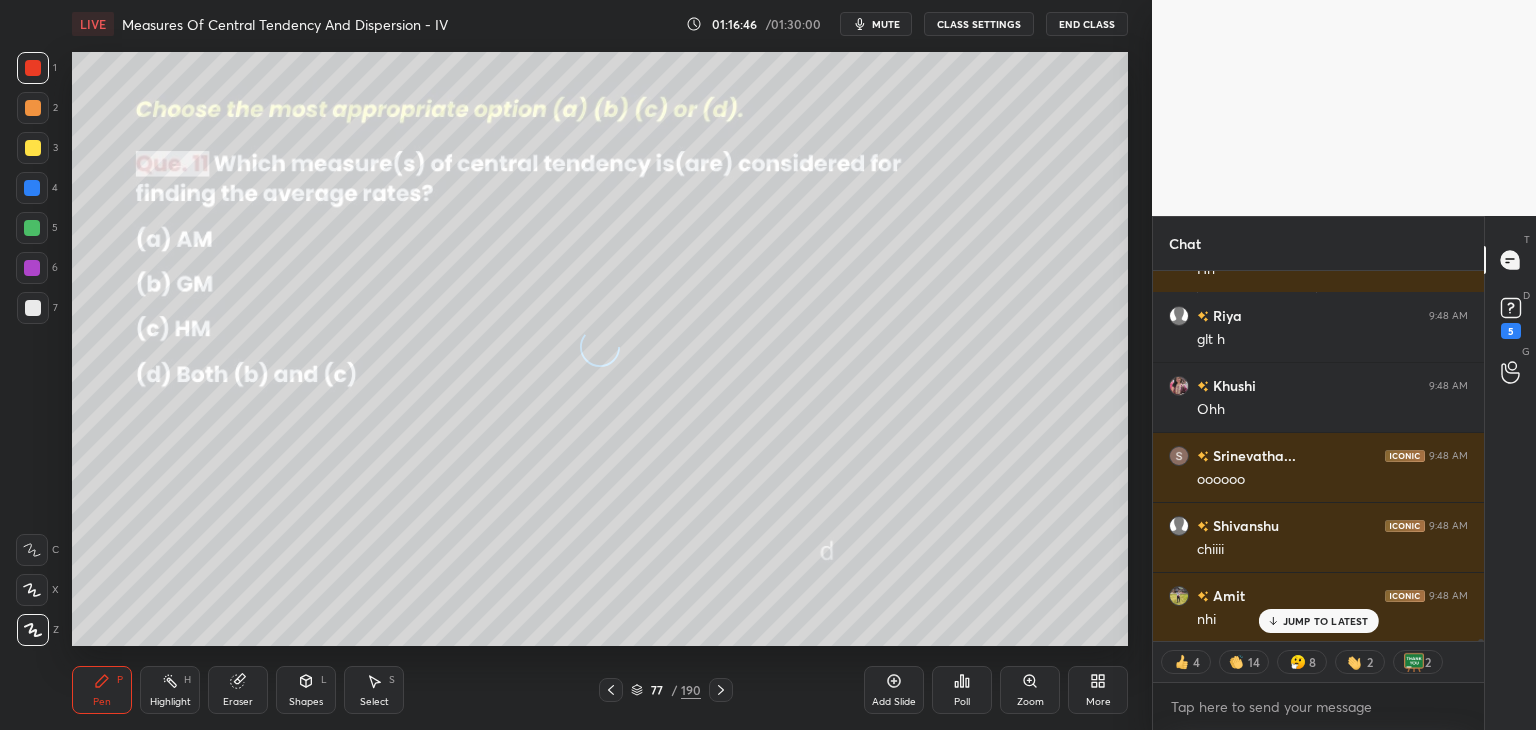click 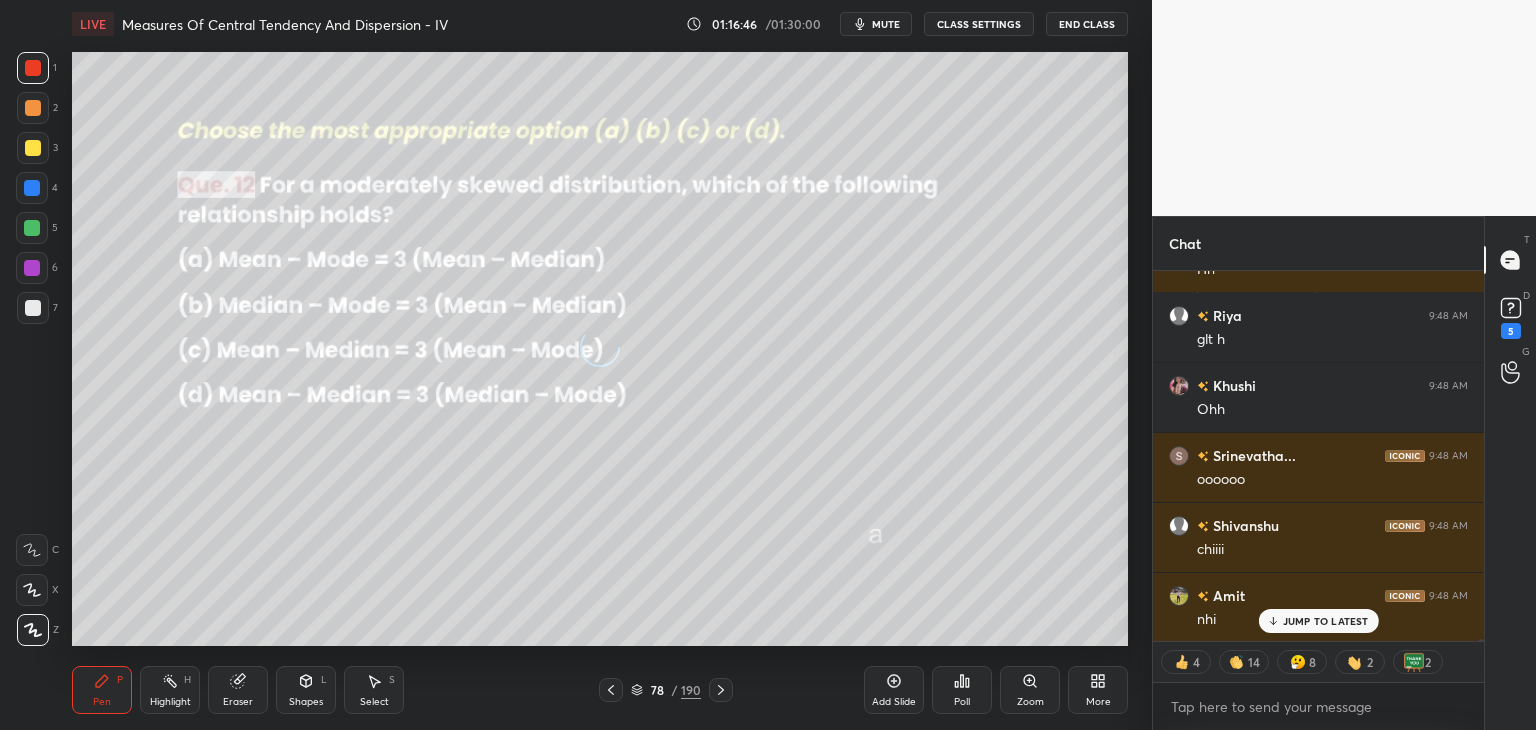 scroll, scrollTop: 77043, scrollLeft: 0, axis: vertical 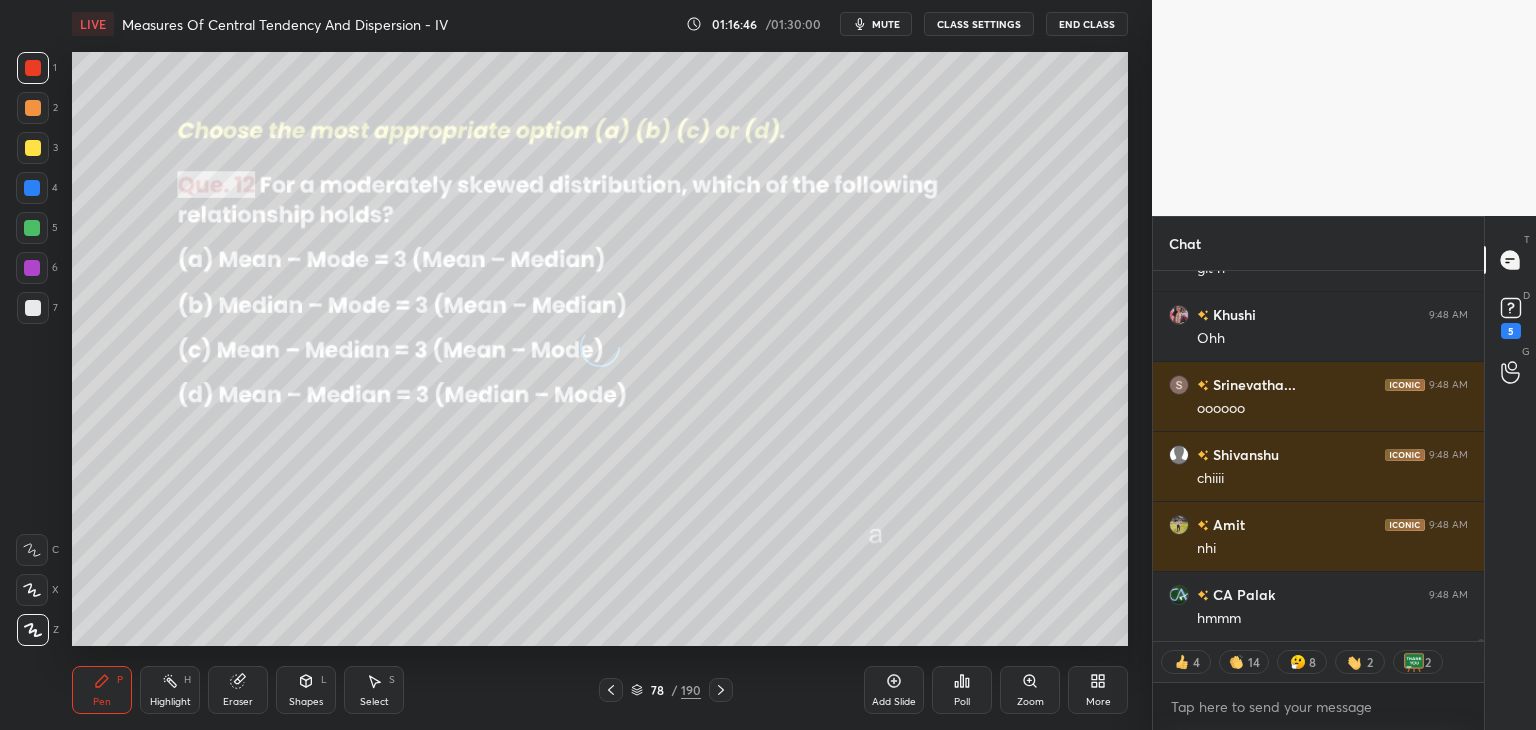 click 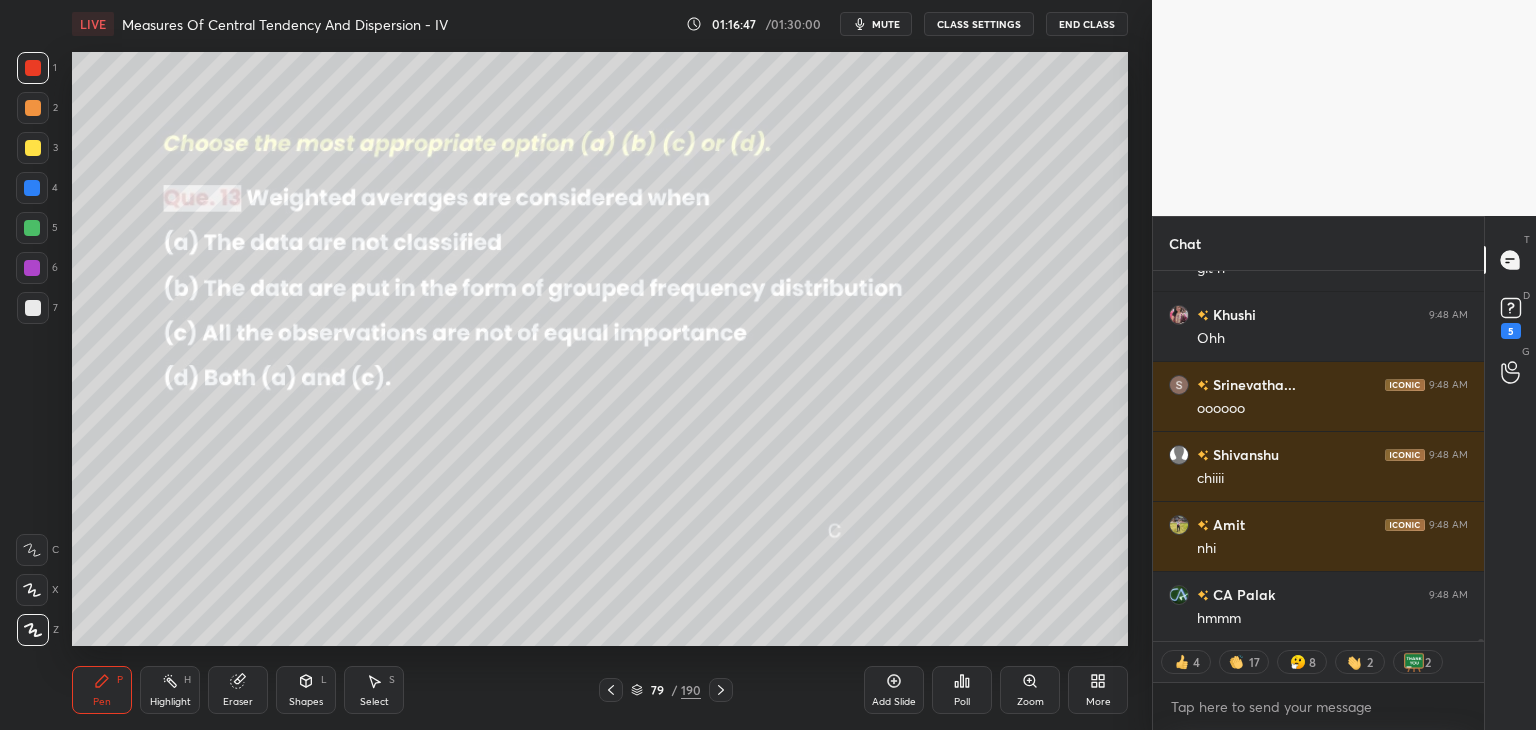 scroll, scrollTop: 77112, scrollLeft: 0, axis: vertical 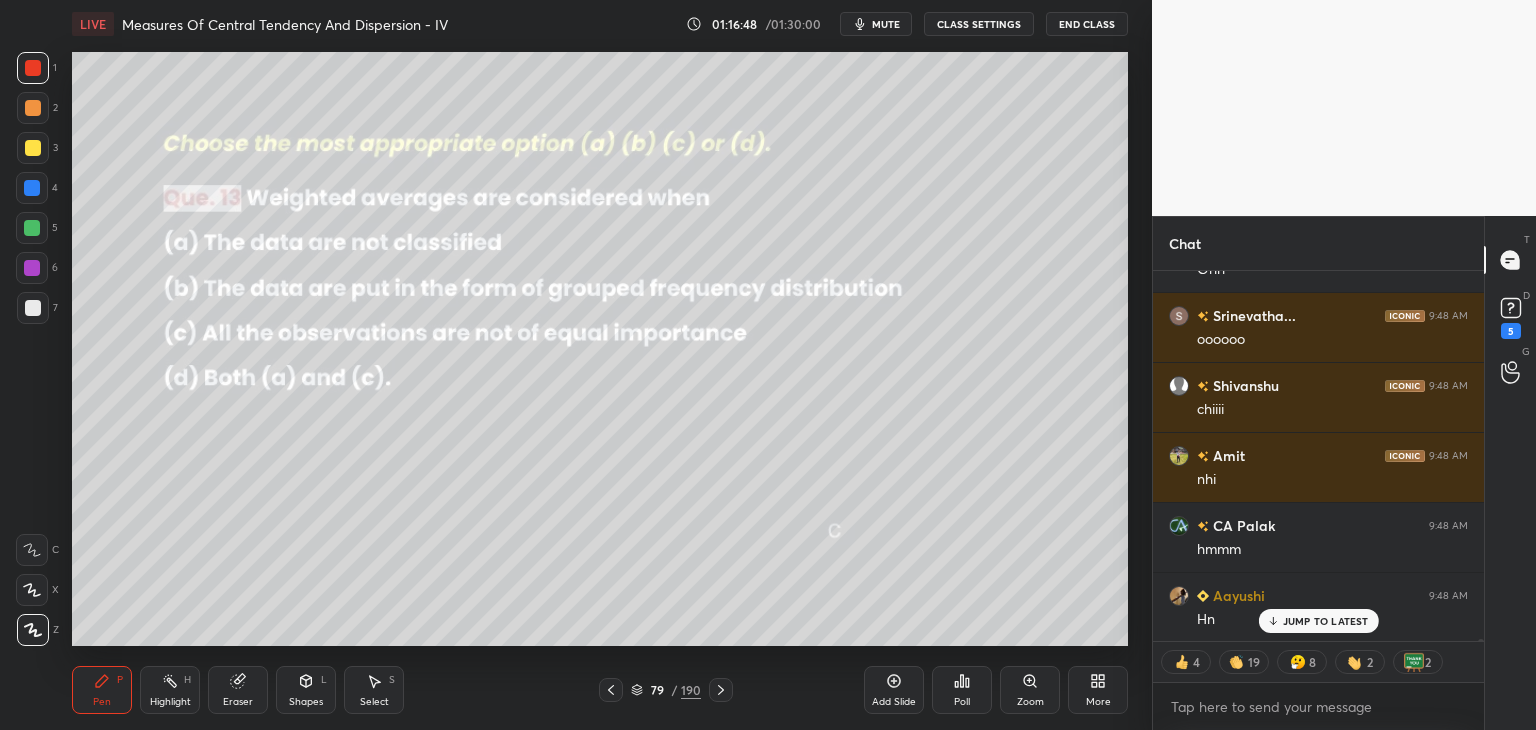 click 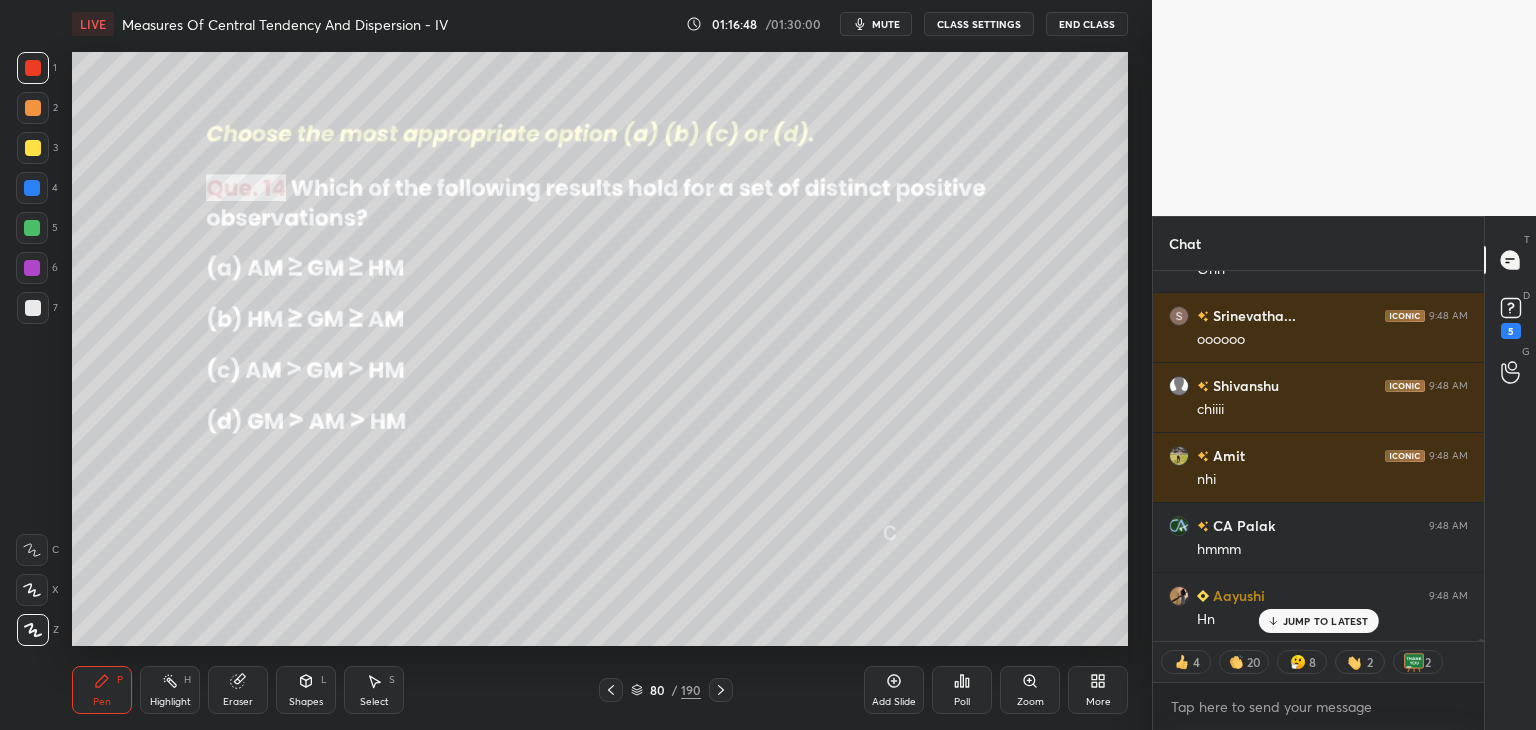 click at bounding box center (721, 690) 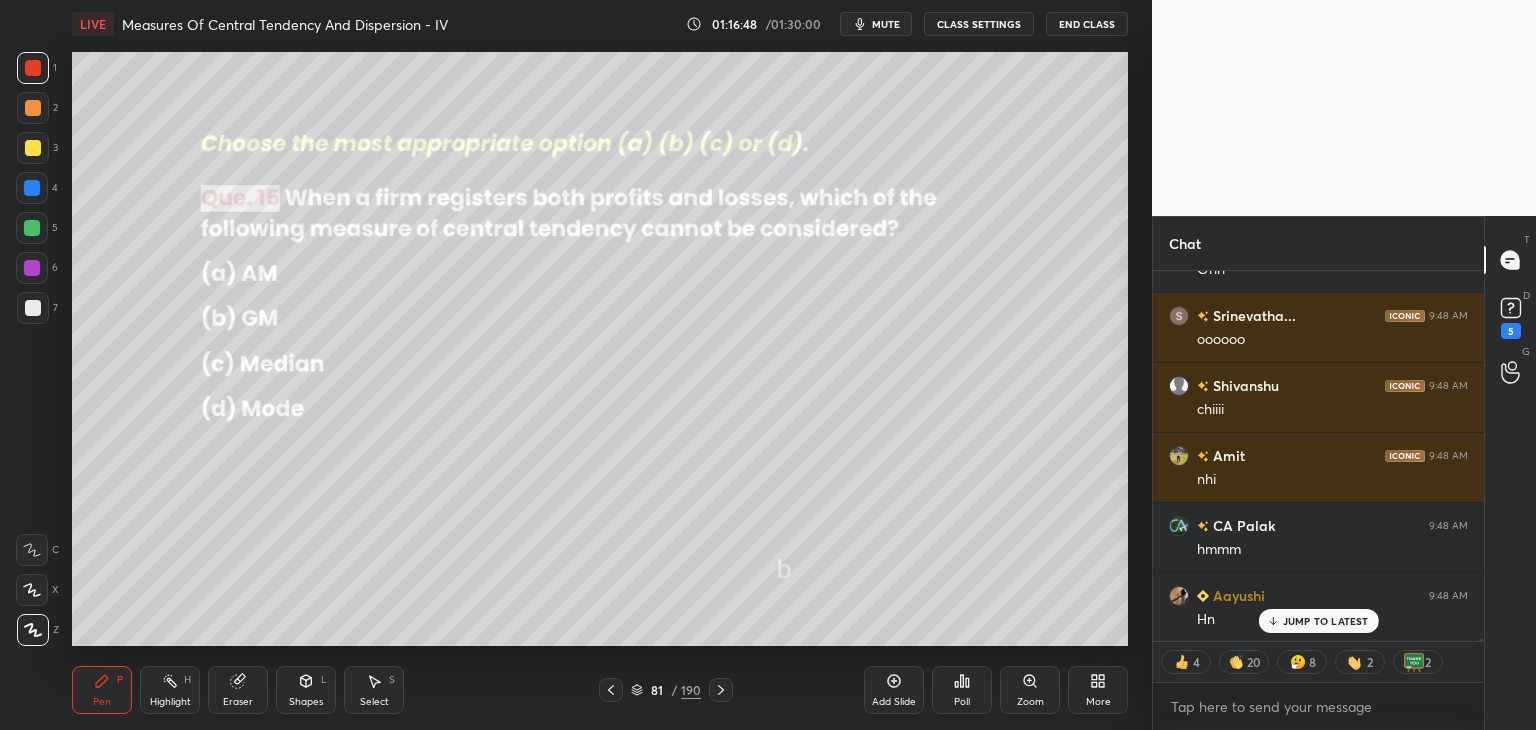 scroll, scrollTop: 77183, scrollLeft: 0, axis: vertical 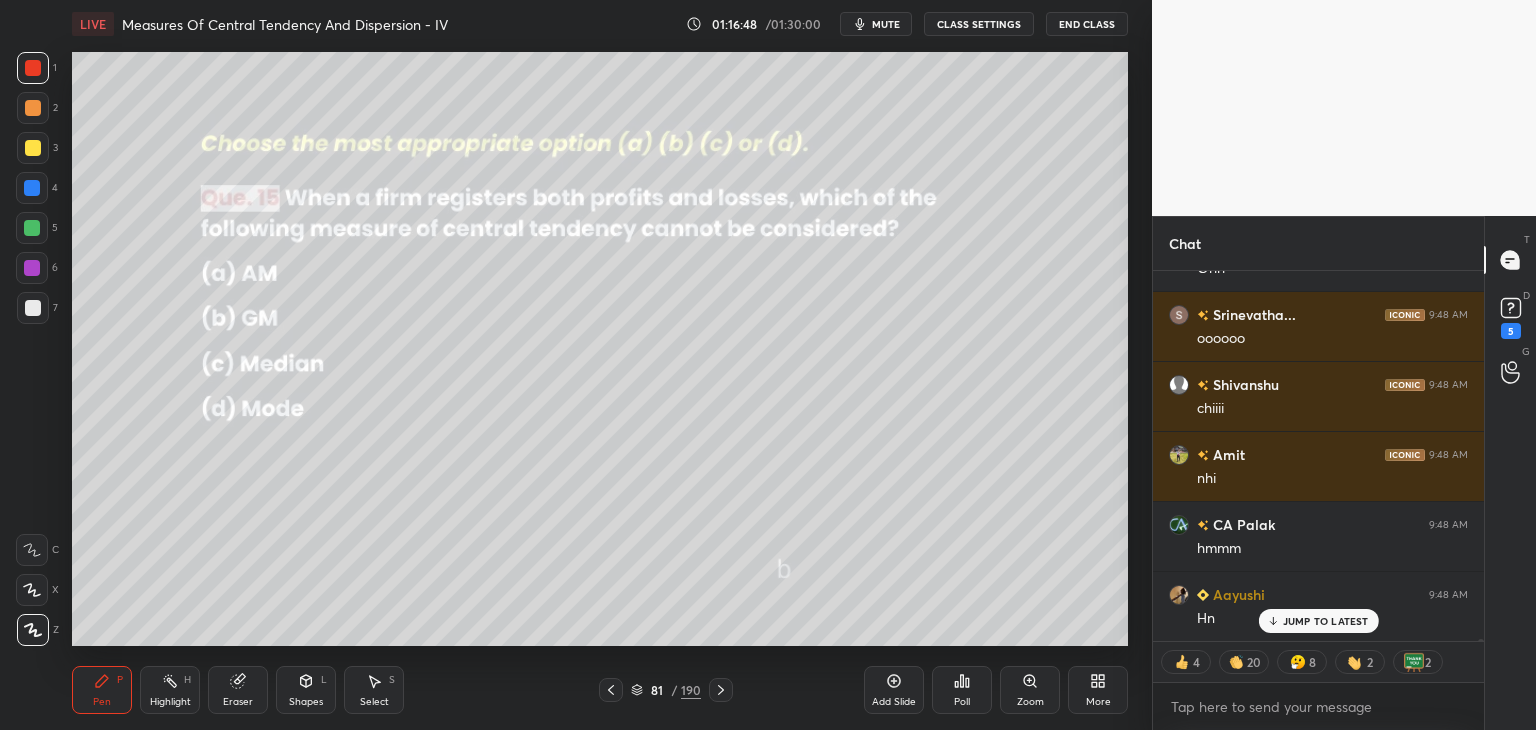 click at bounding box center [721, 690] 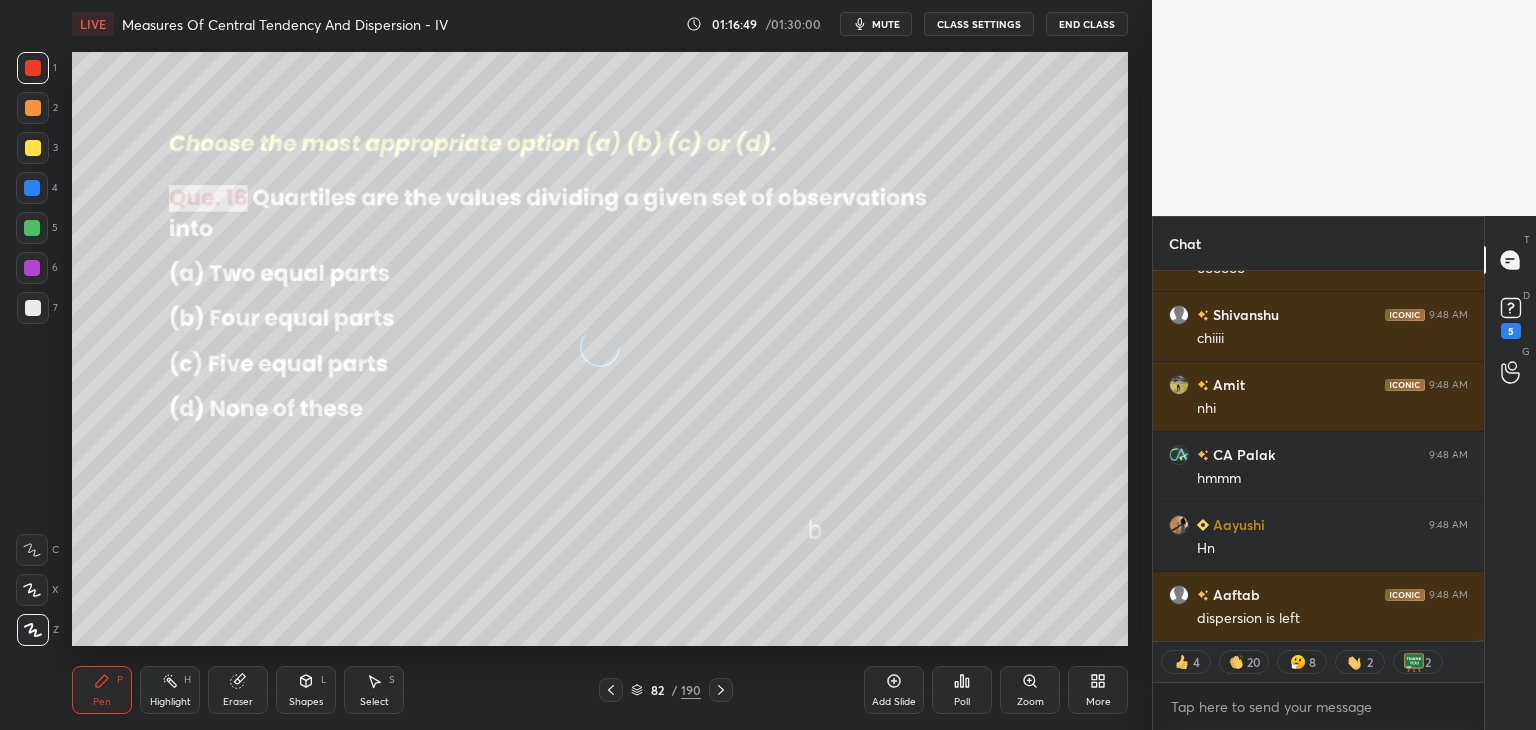 click 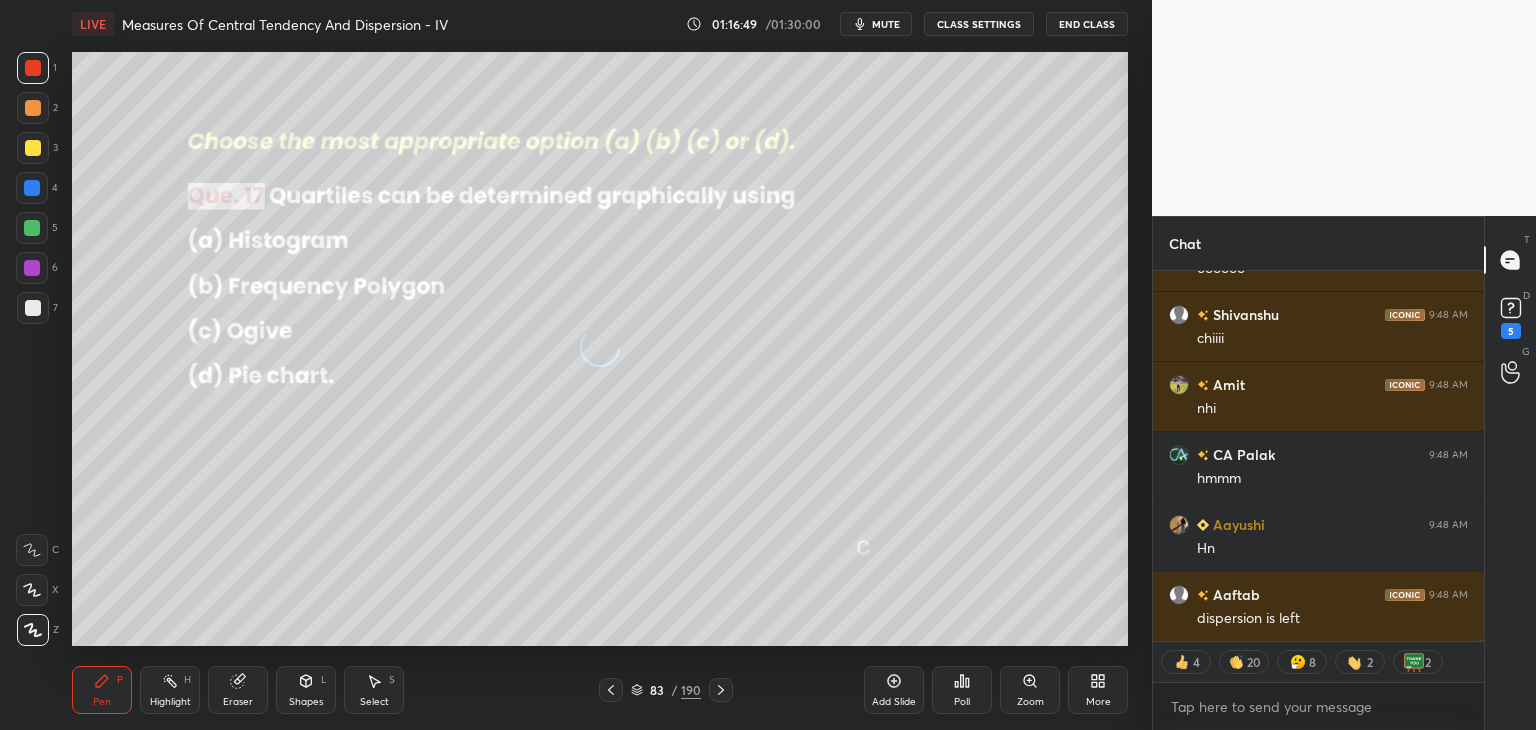 click at bounding box center (721, 690) 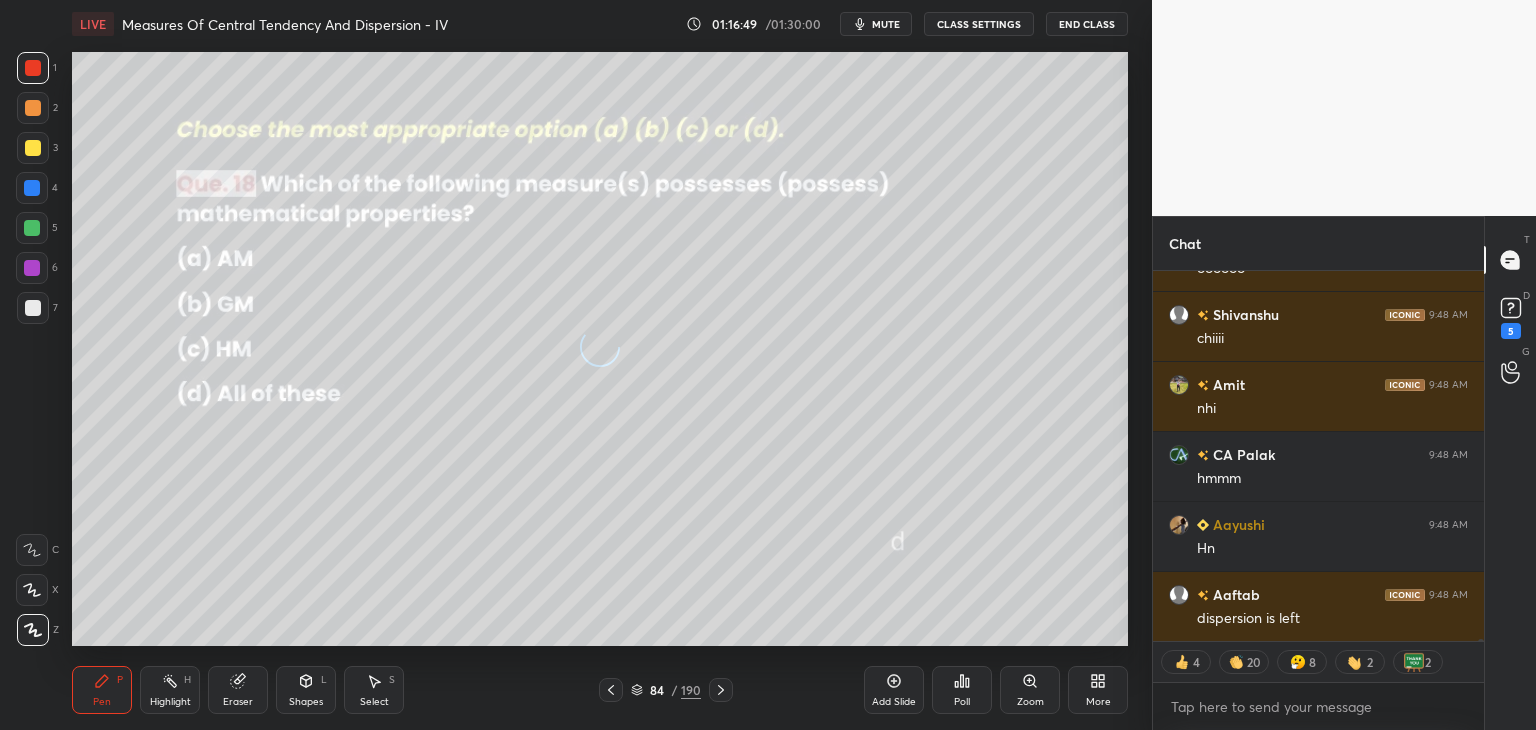 click 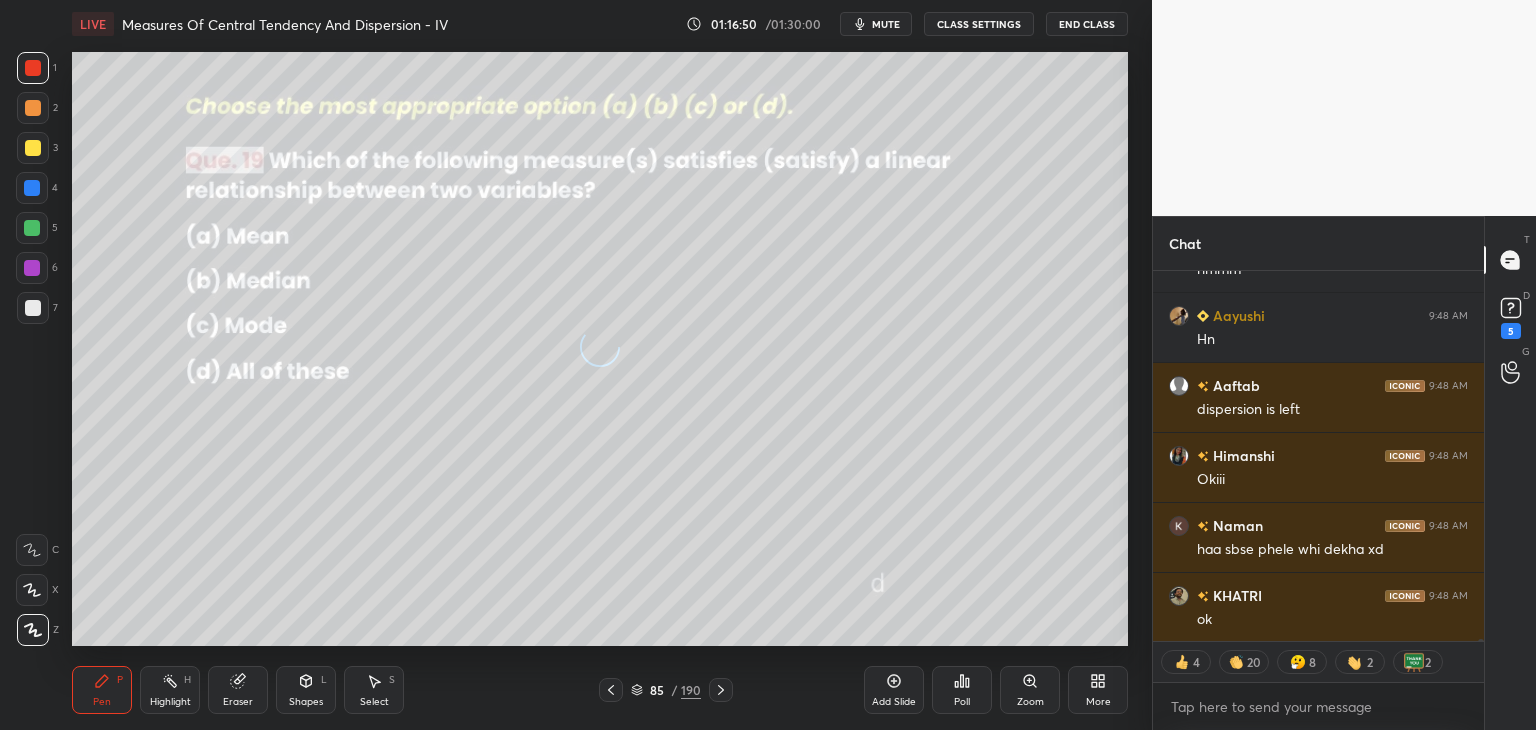 click 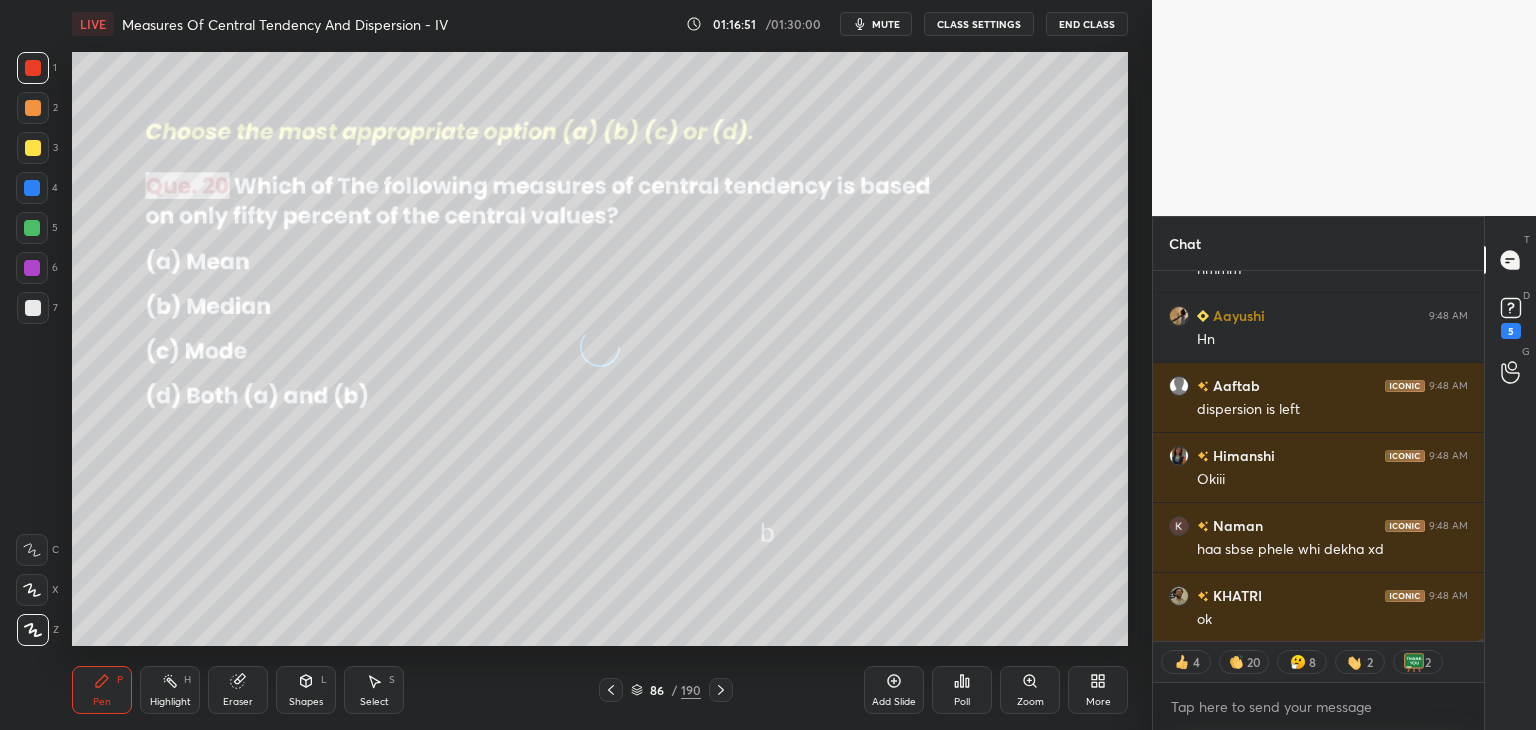 click 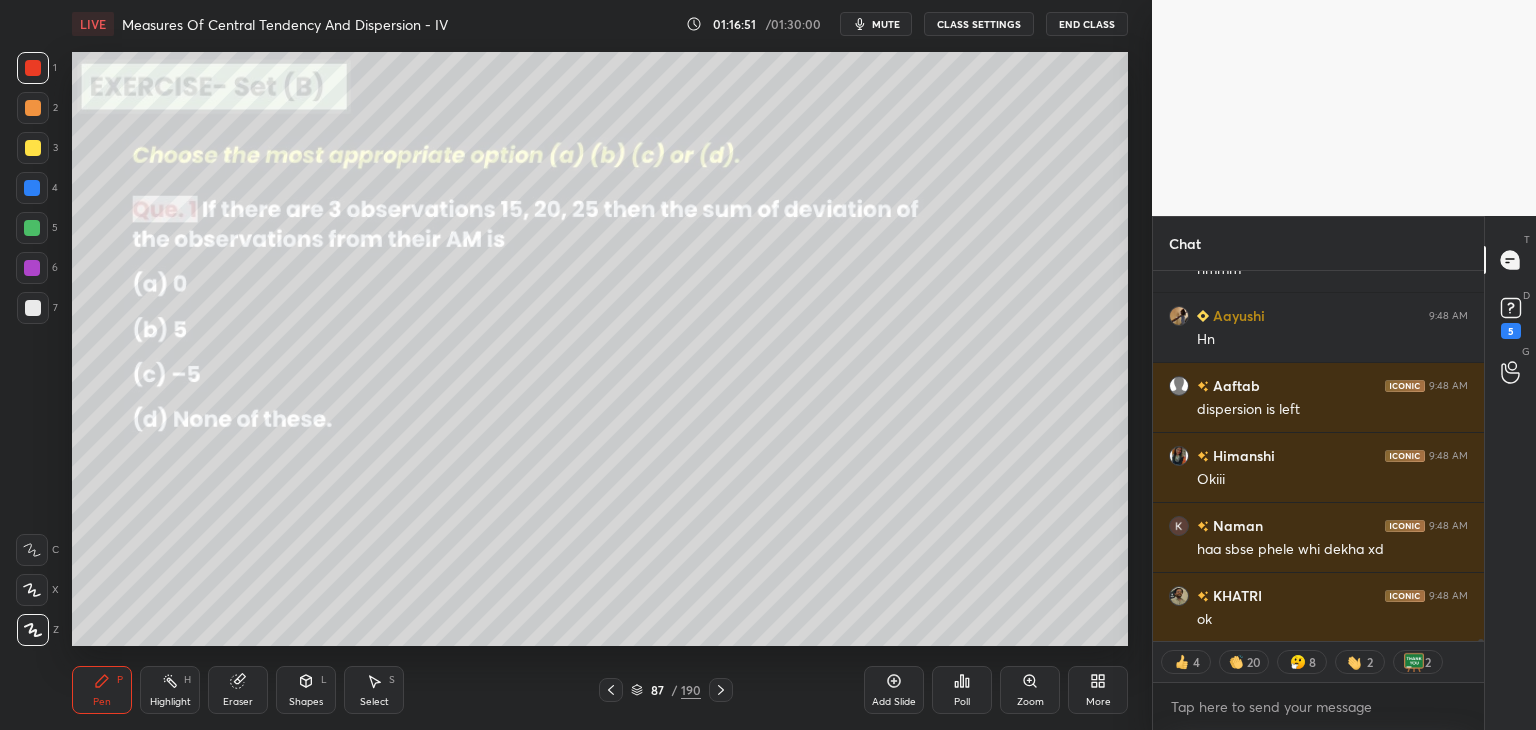 scroll, scrollTop: 77463, scrollLeft: 0, axis: vertical 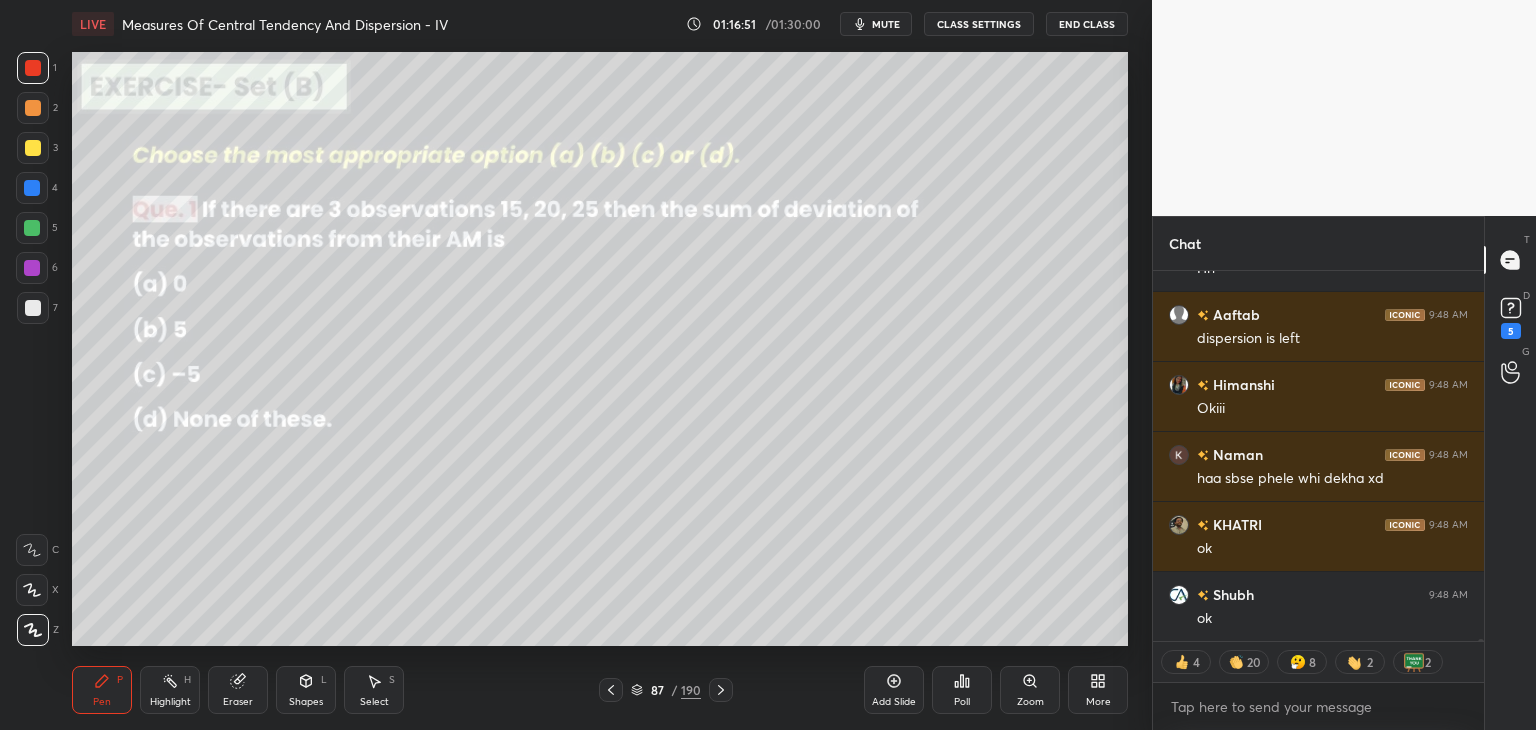 click 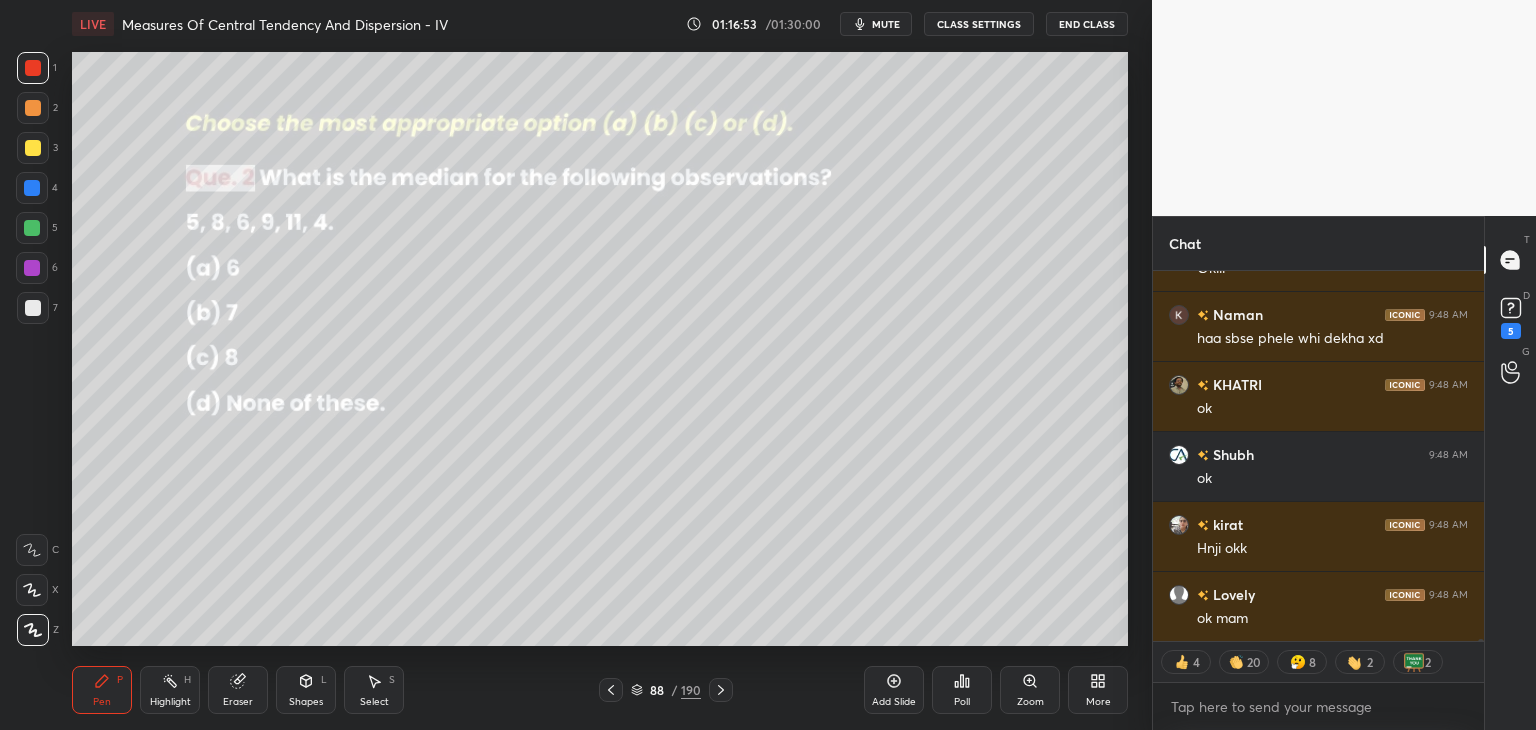 click 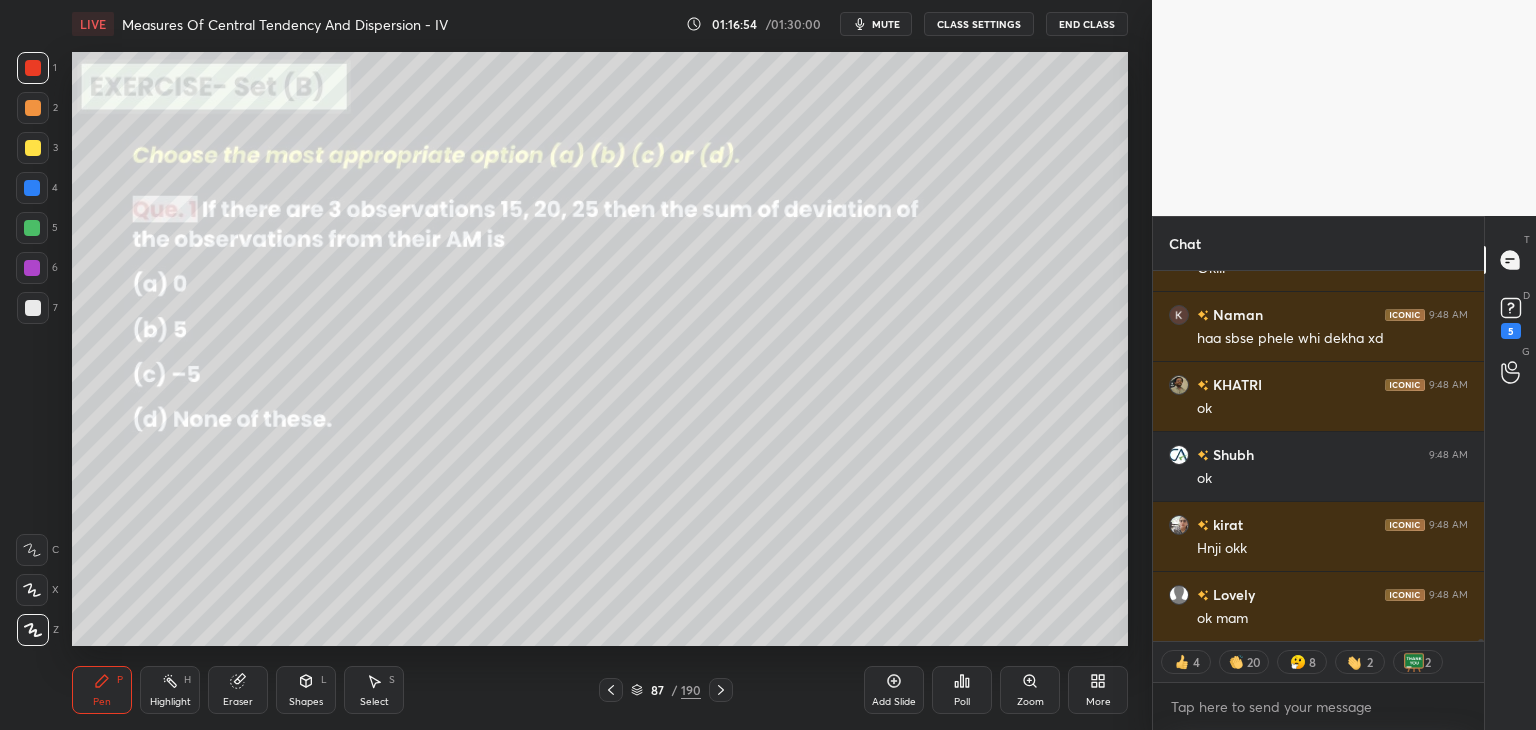 click 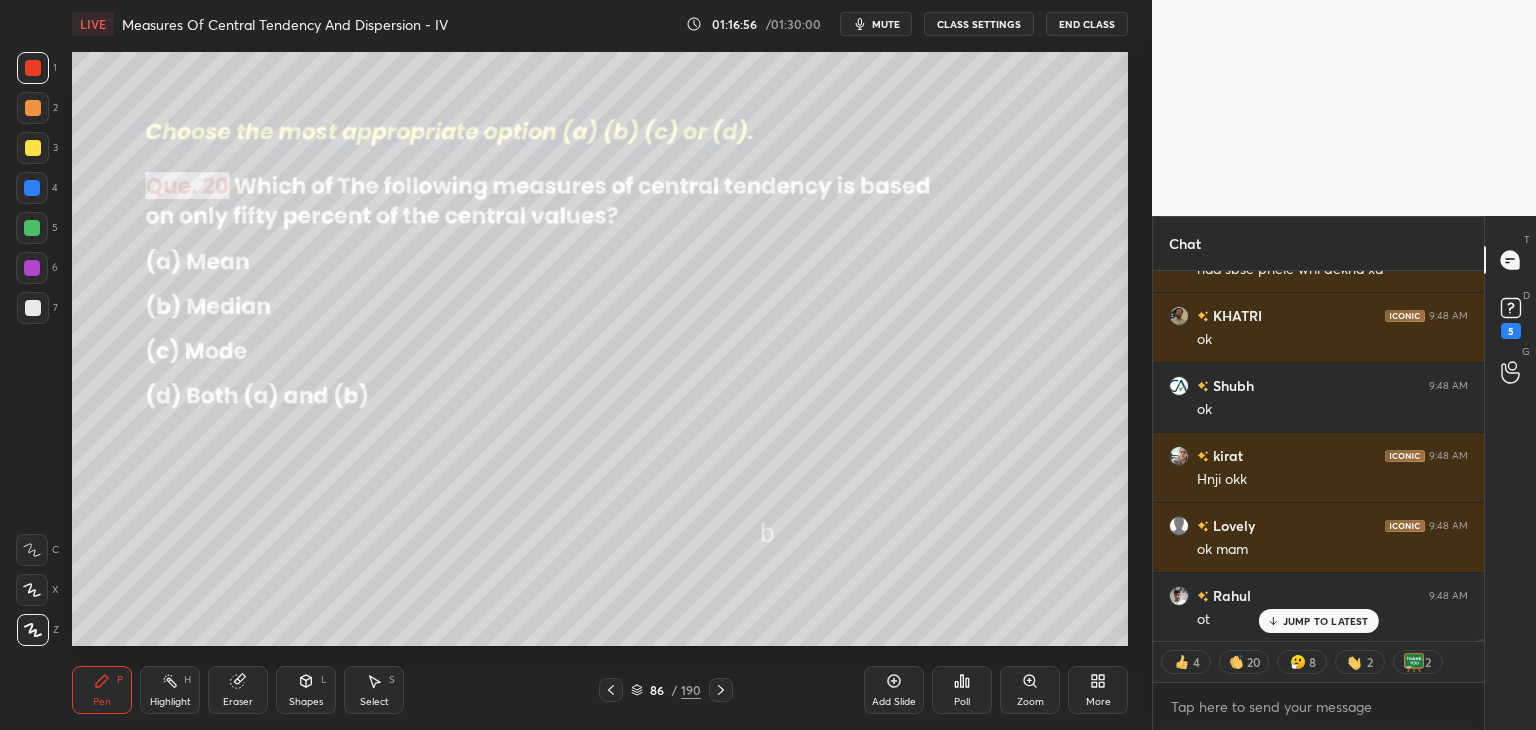 click 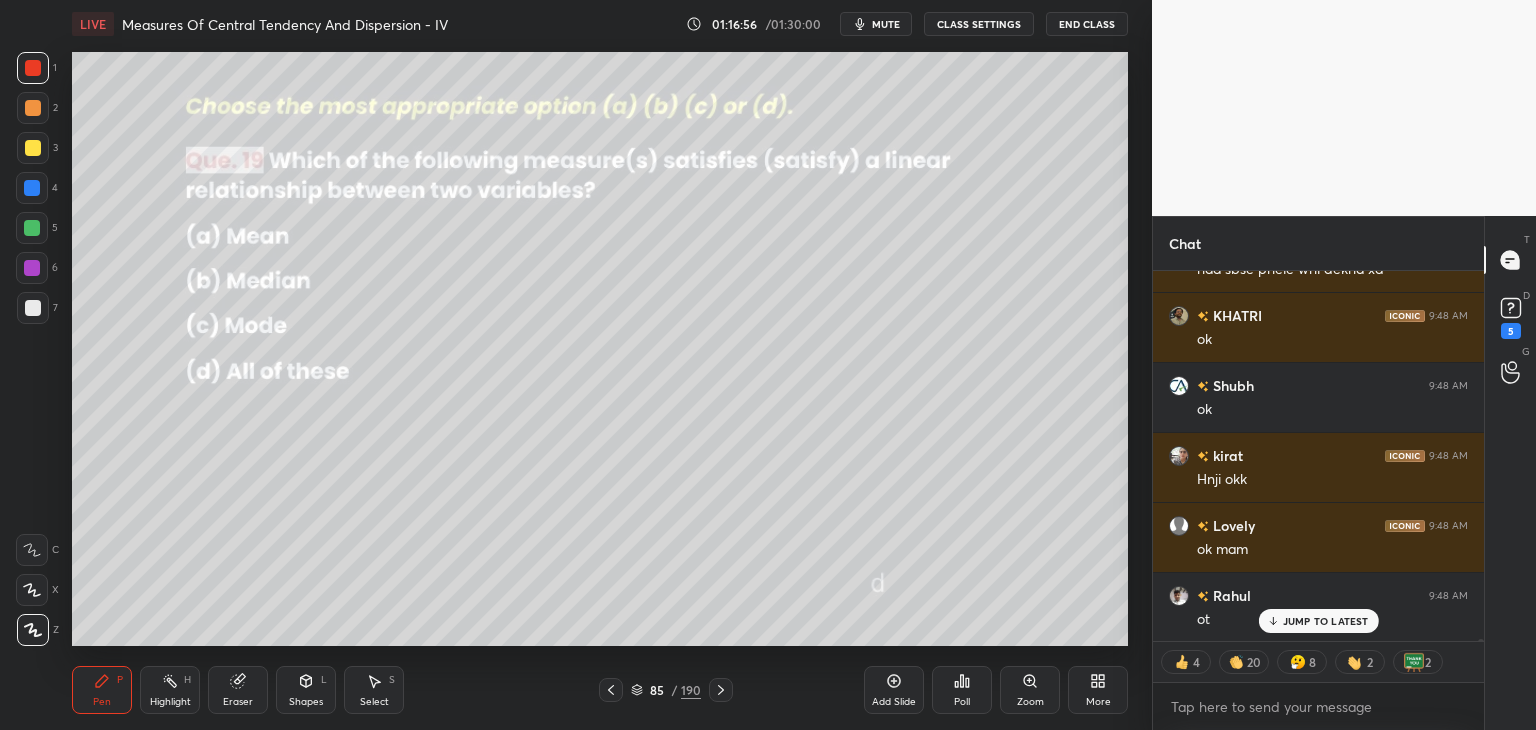 click 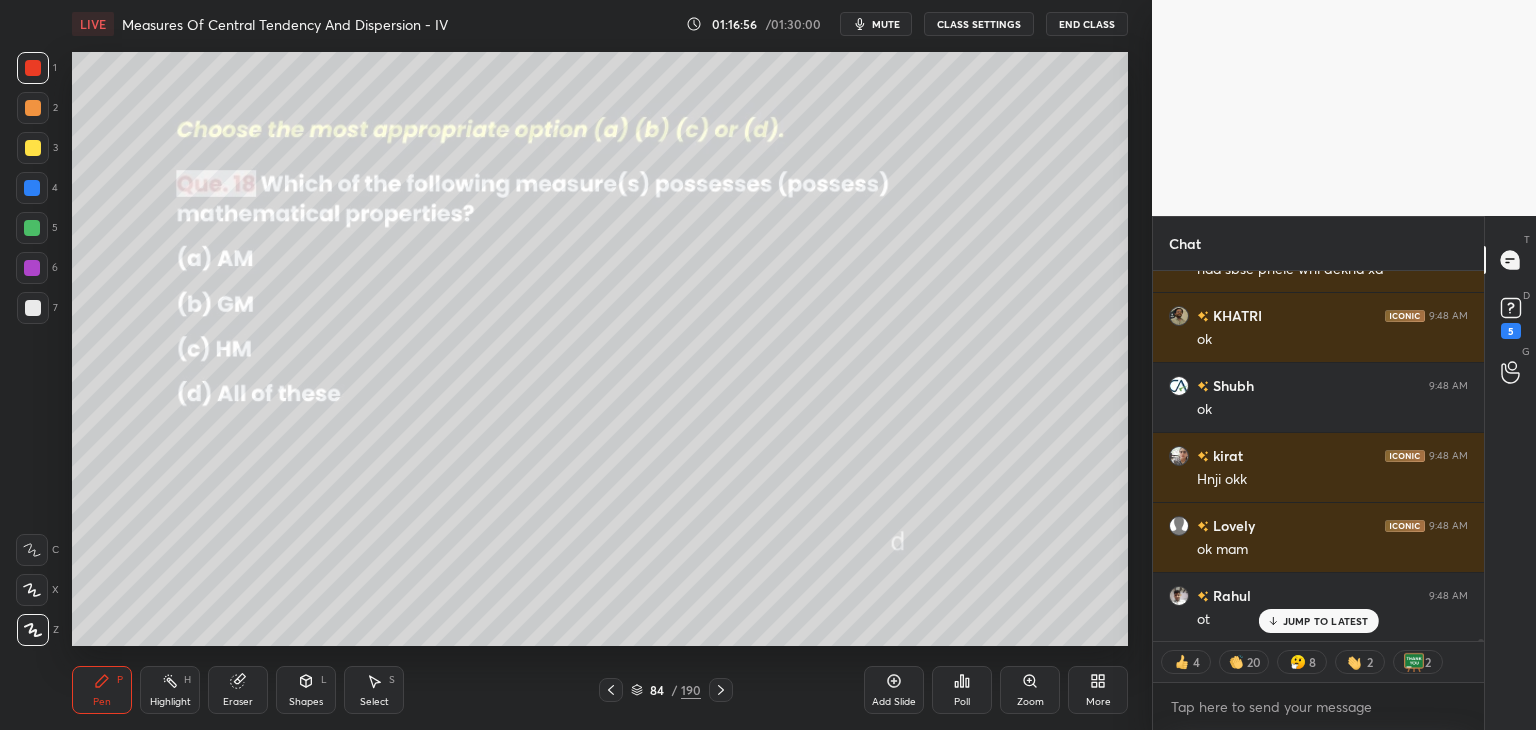 click at bounding box center [611, 690] 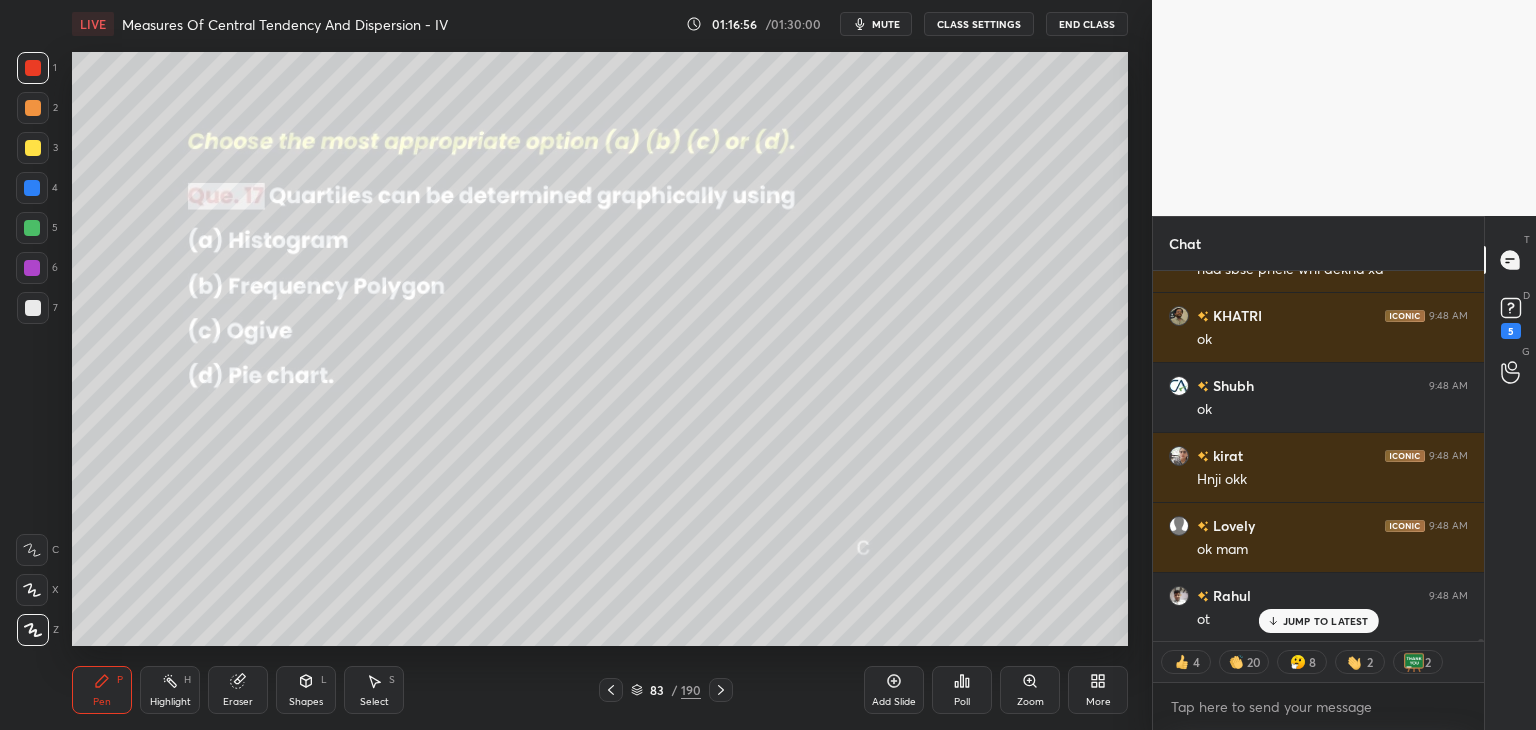 click at bounding box center [611, 690] 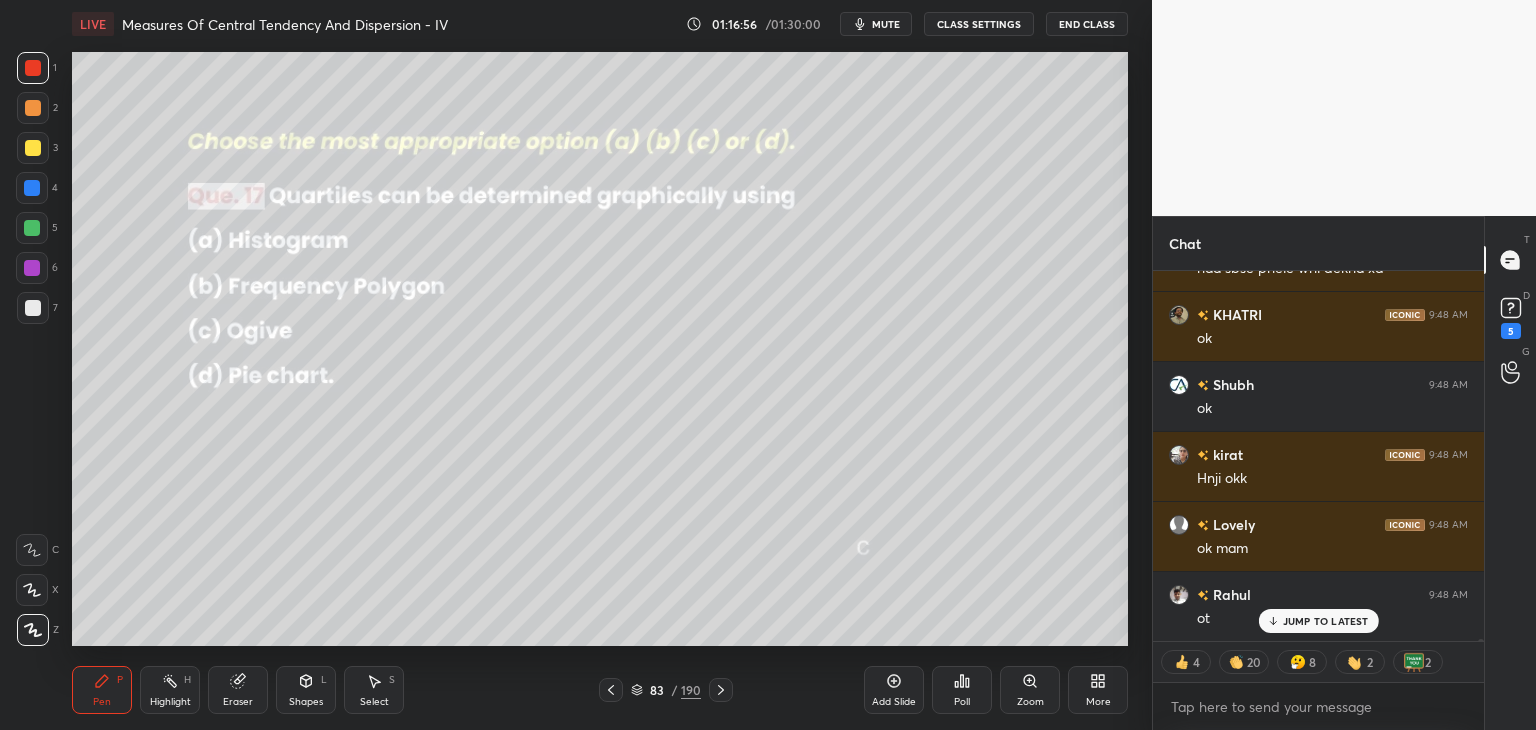 click at bounding box center [611, 690] 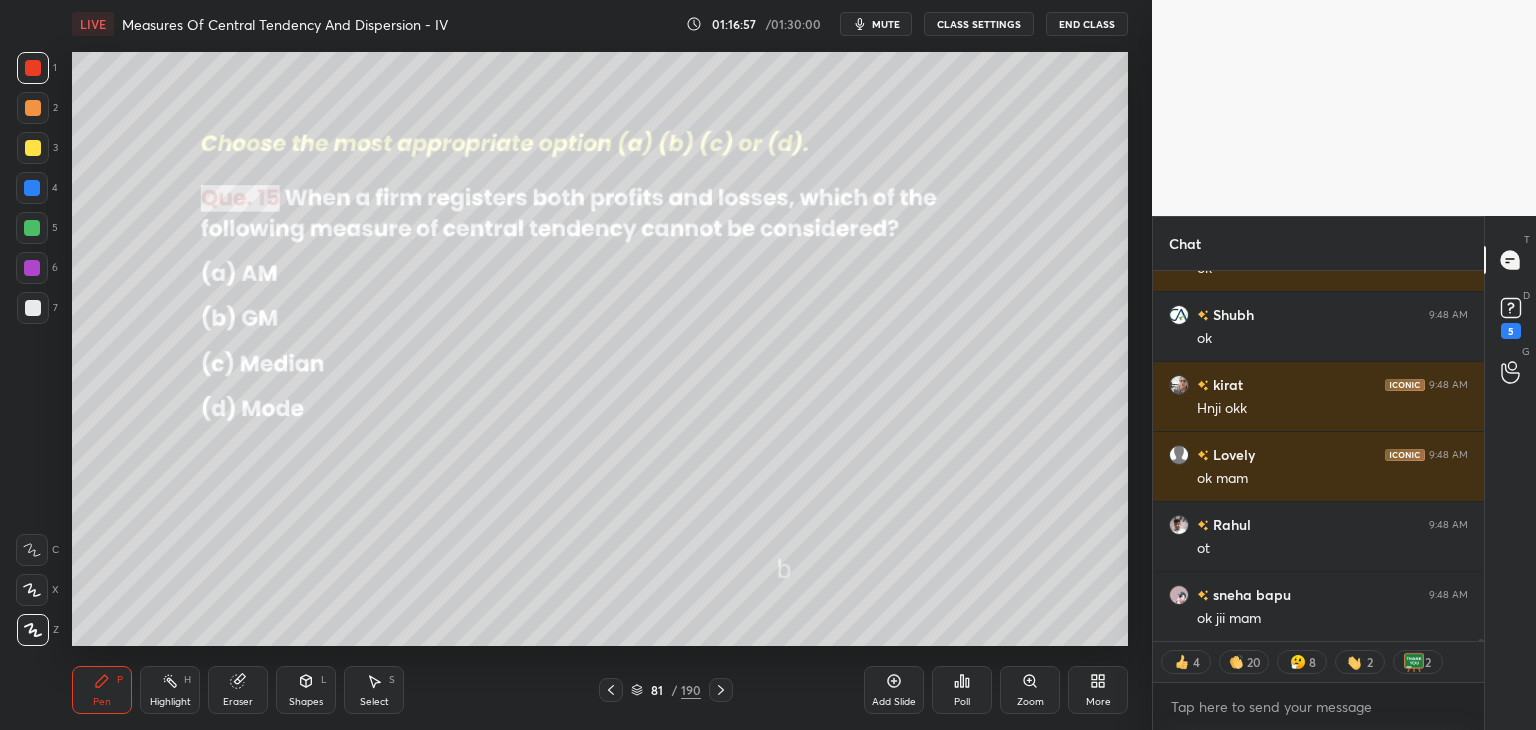 scroll, scrollTop: 77812, scrollLeft: 0, axis: vertical 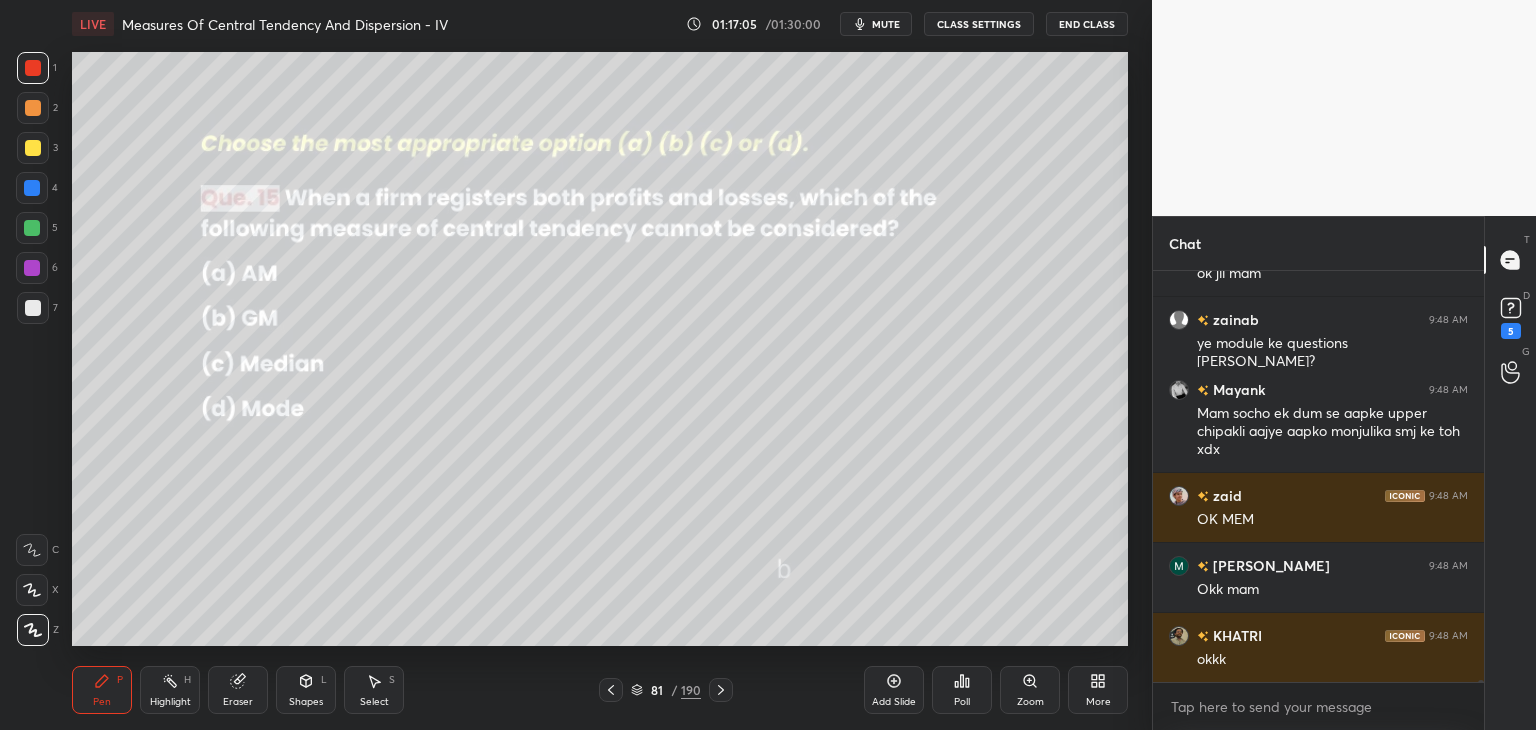 click 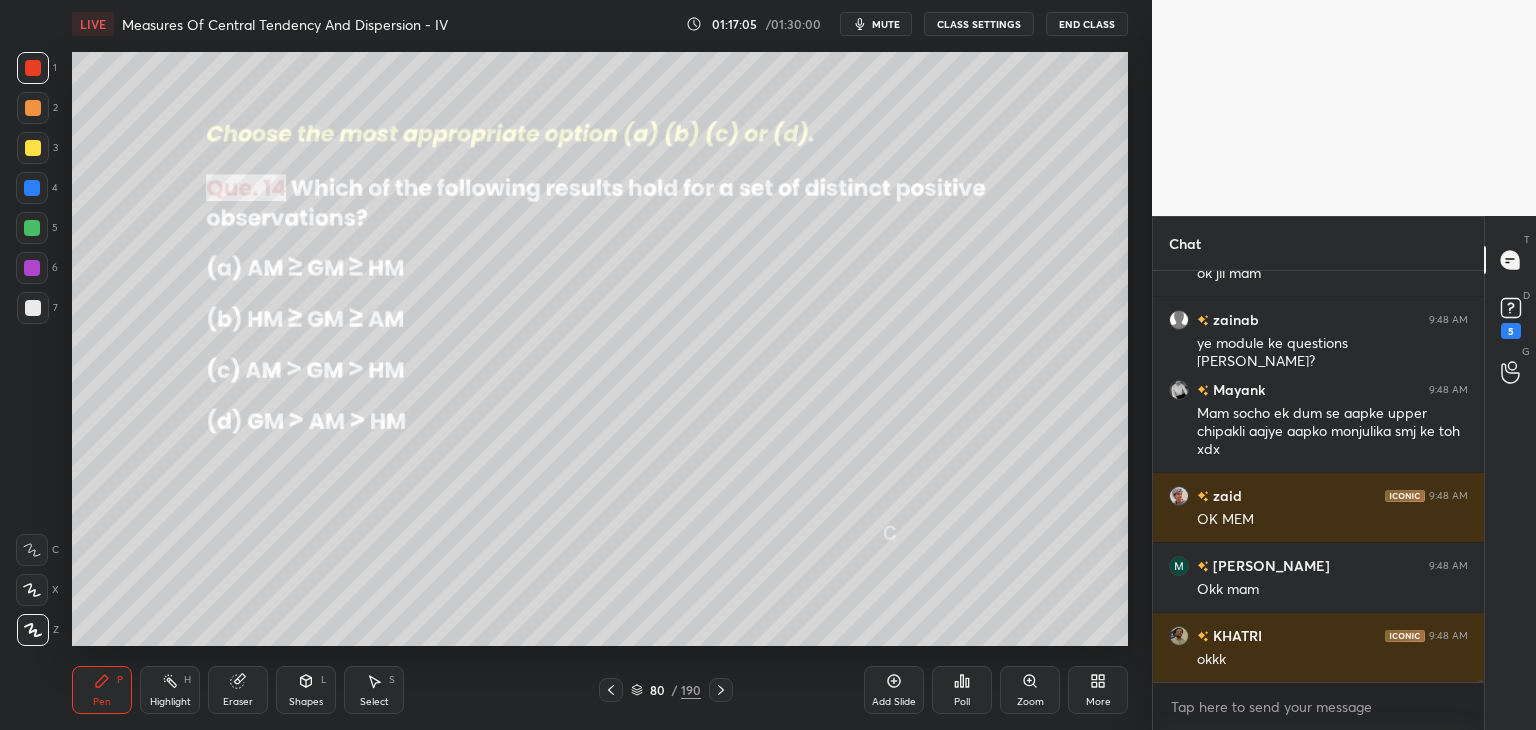 click 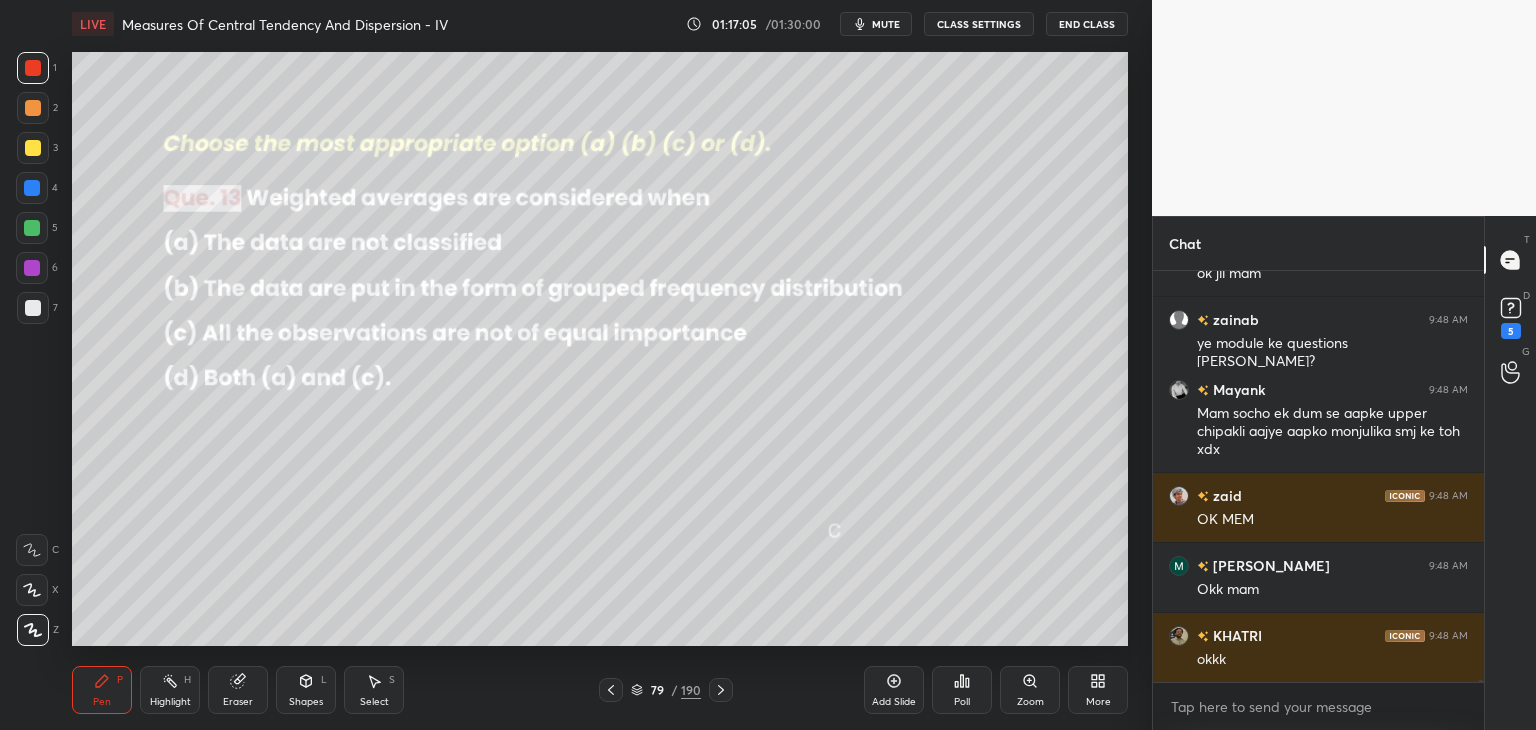 click at bounding box center (611, 690) 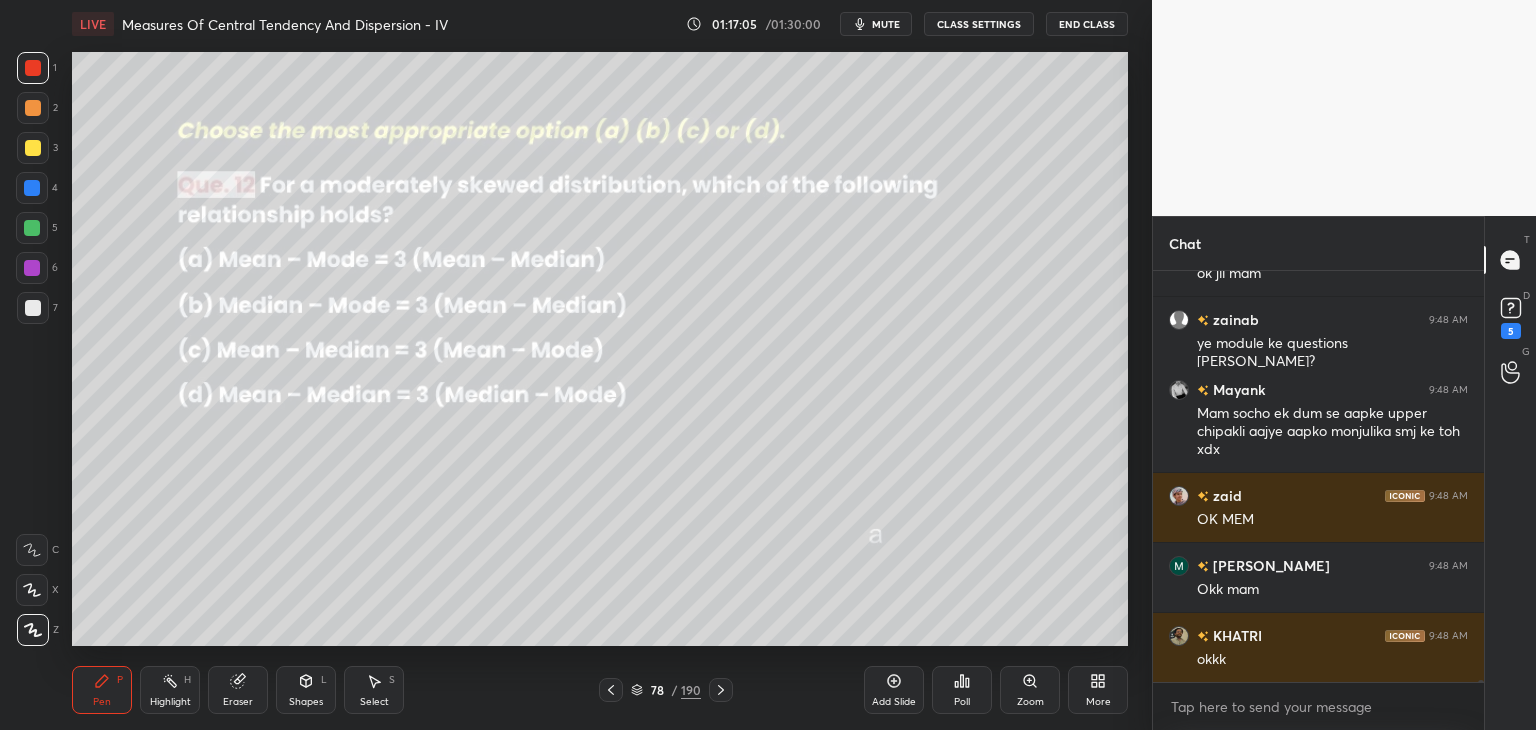 click at bounding box center (611, 690) 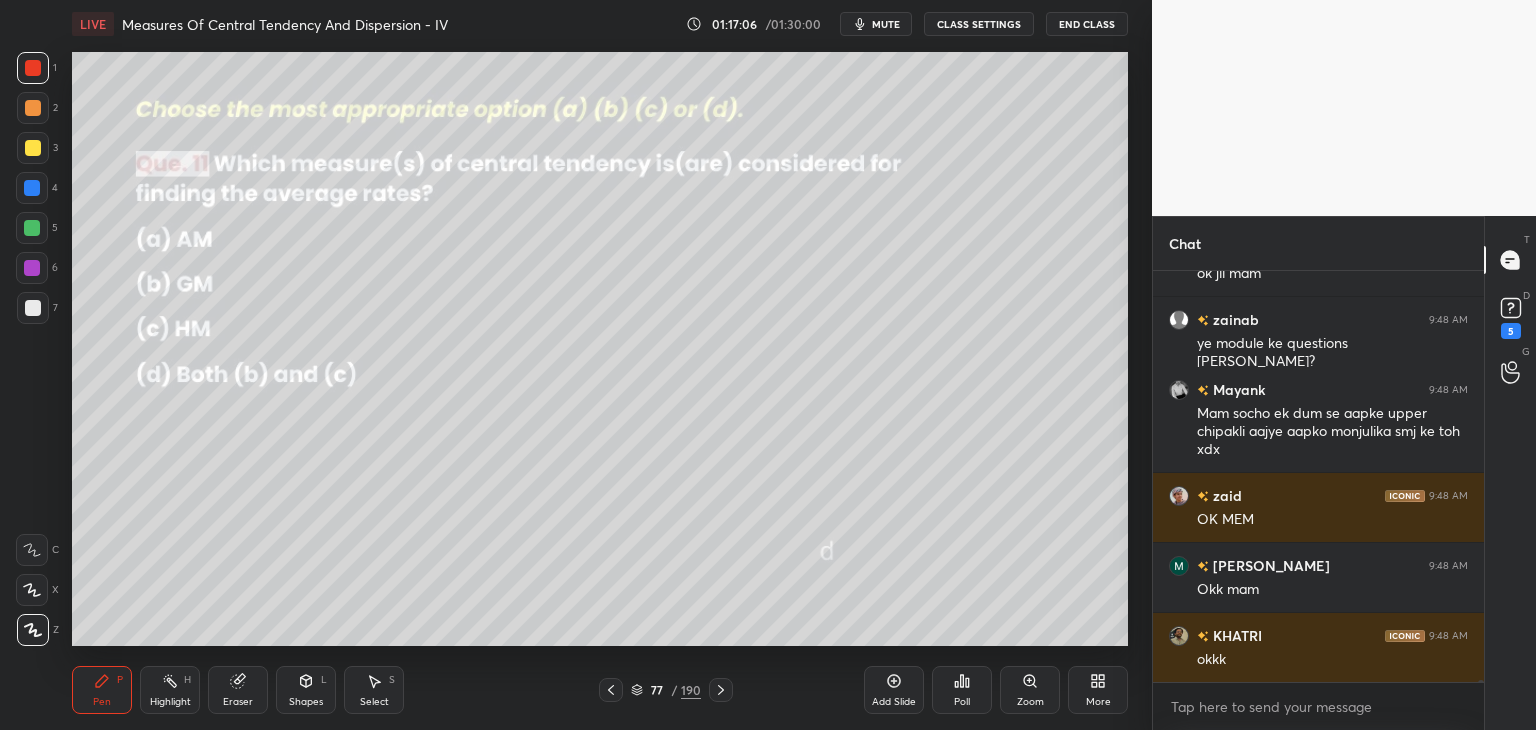 click 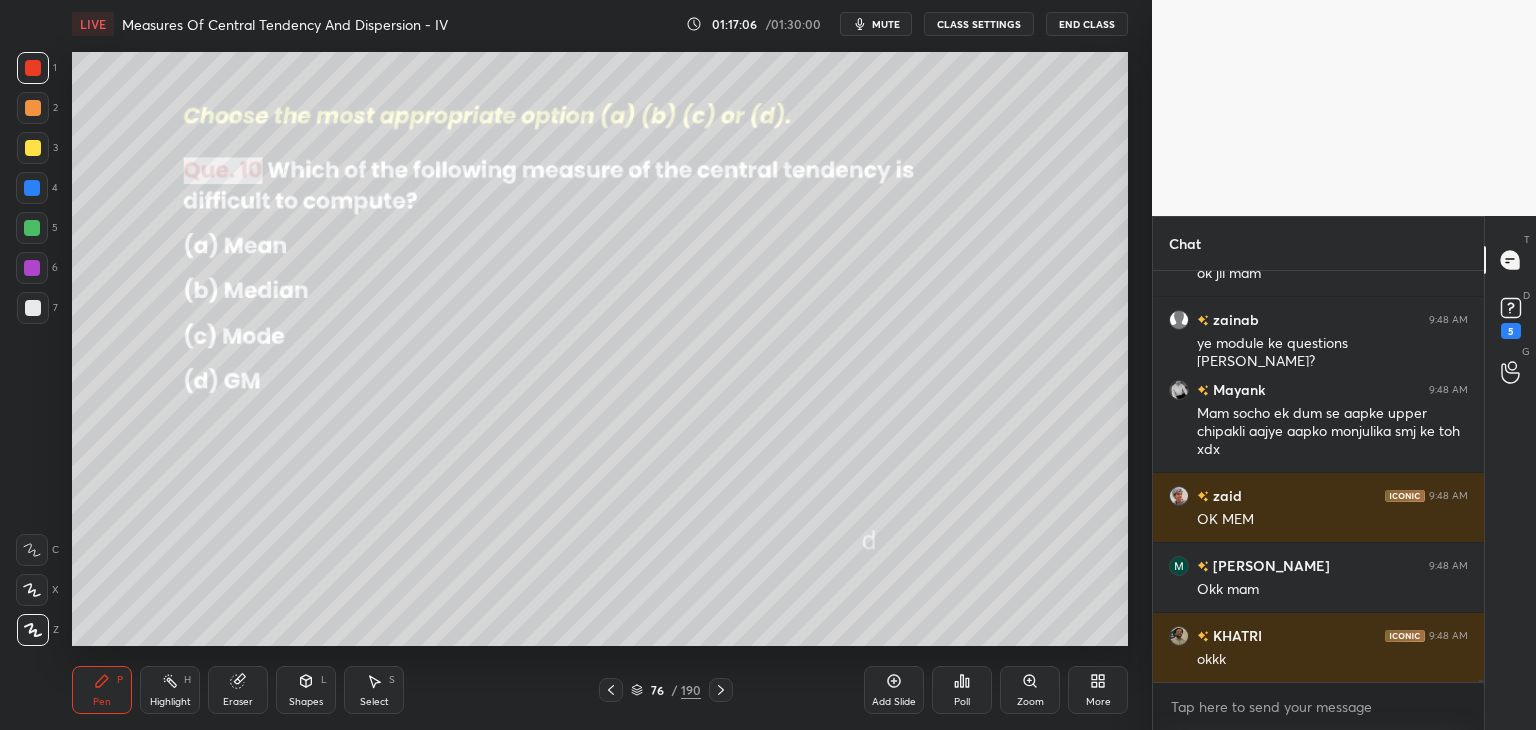 click 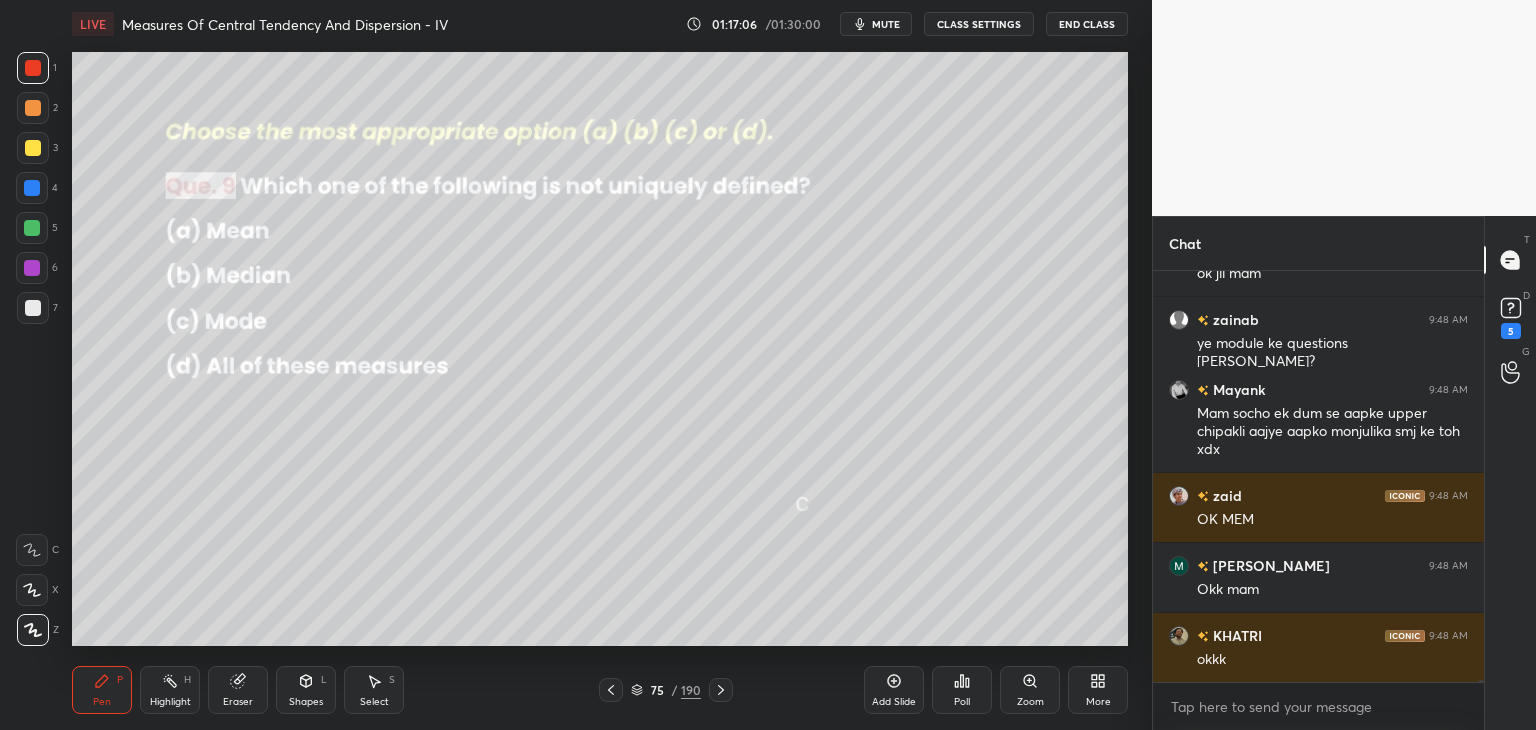 click 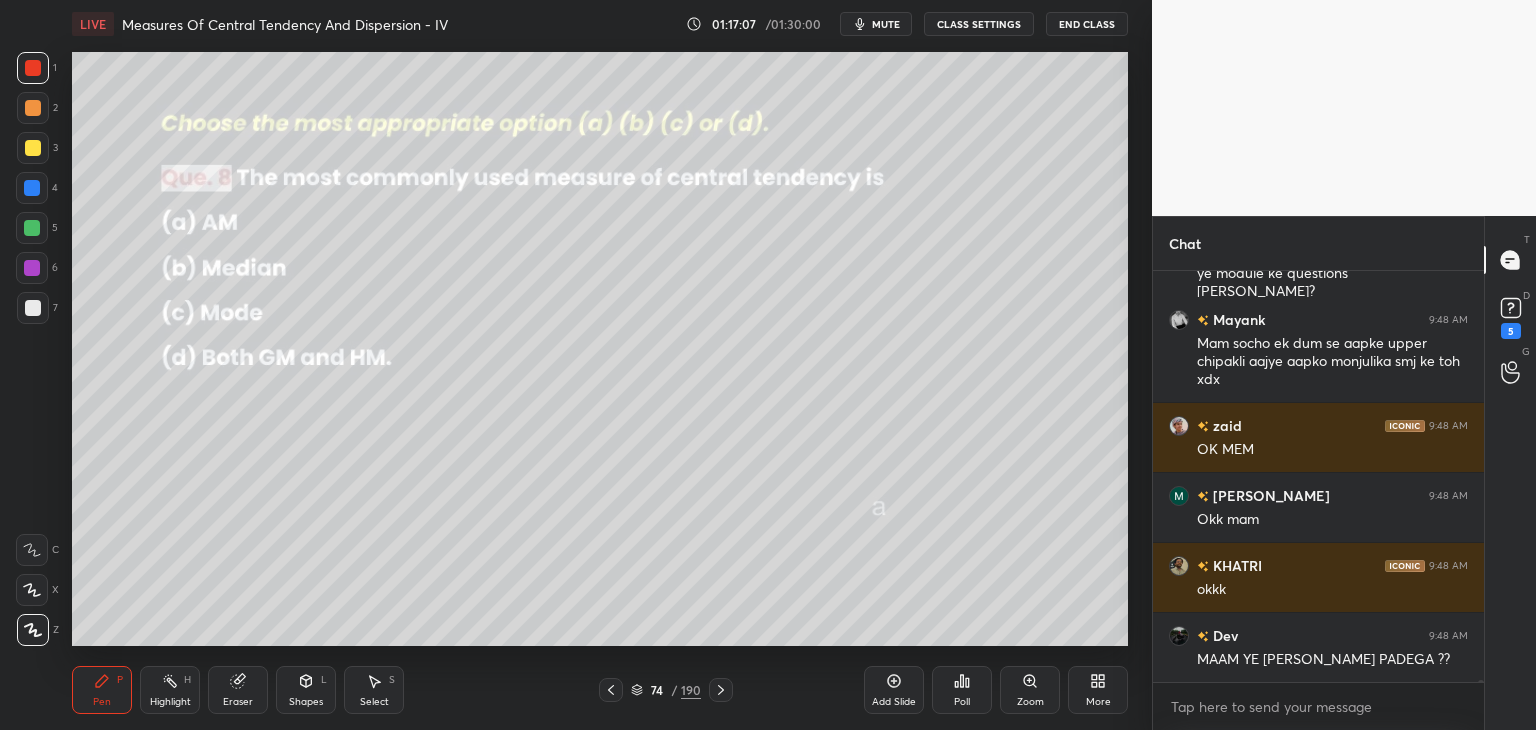 click 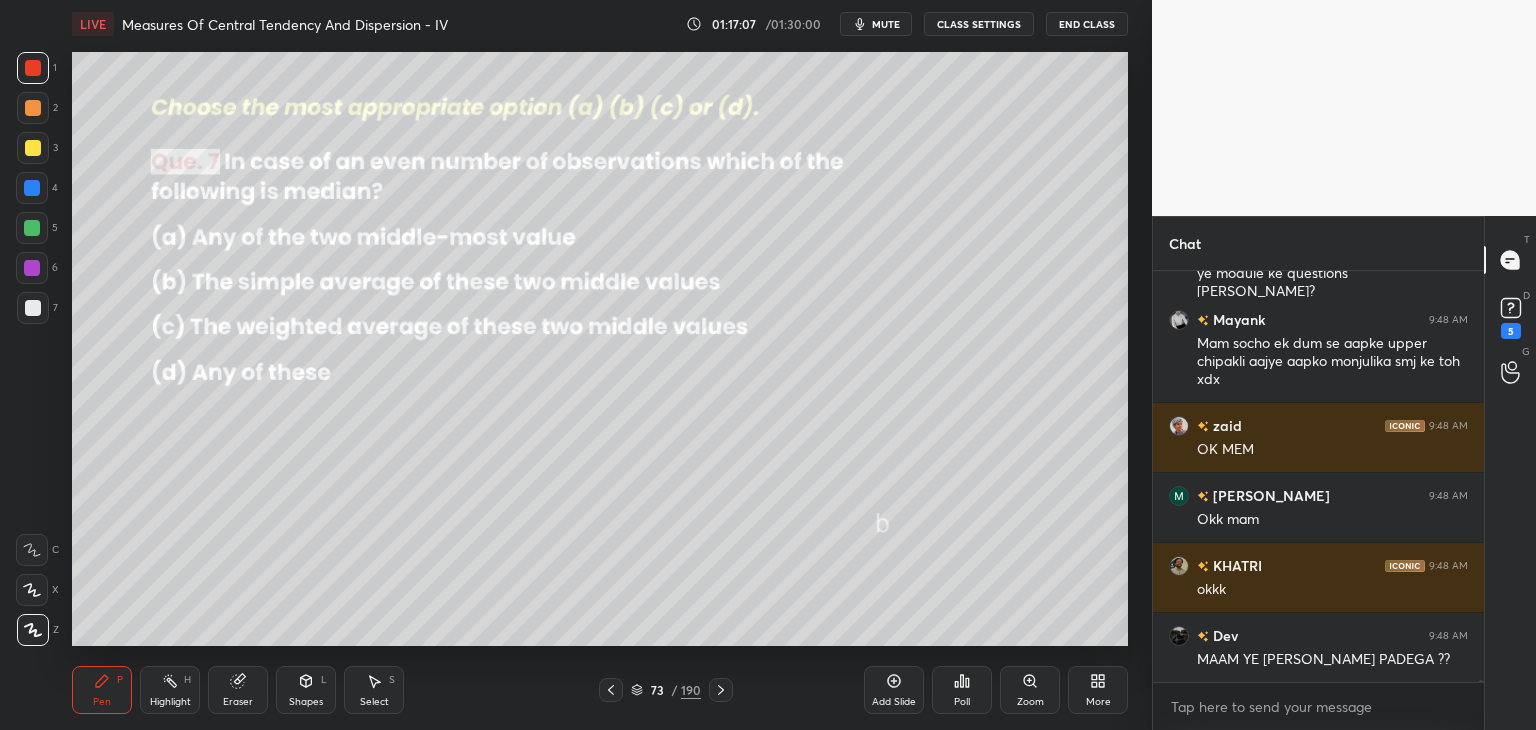 click at bounding box center (611, 690) 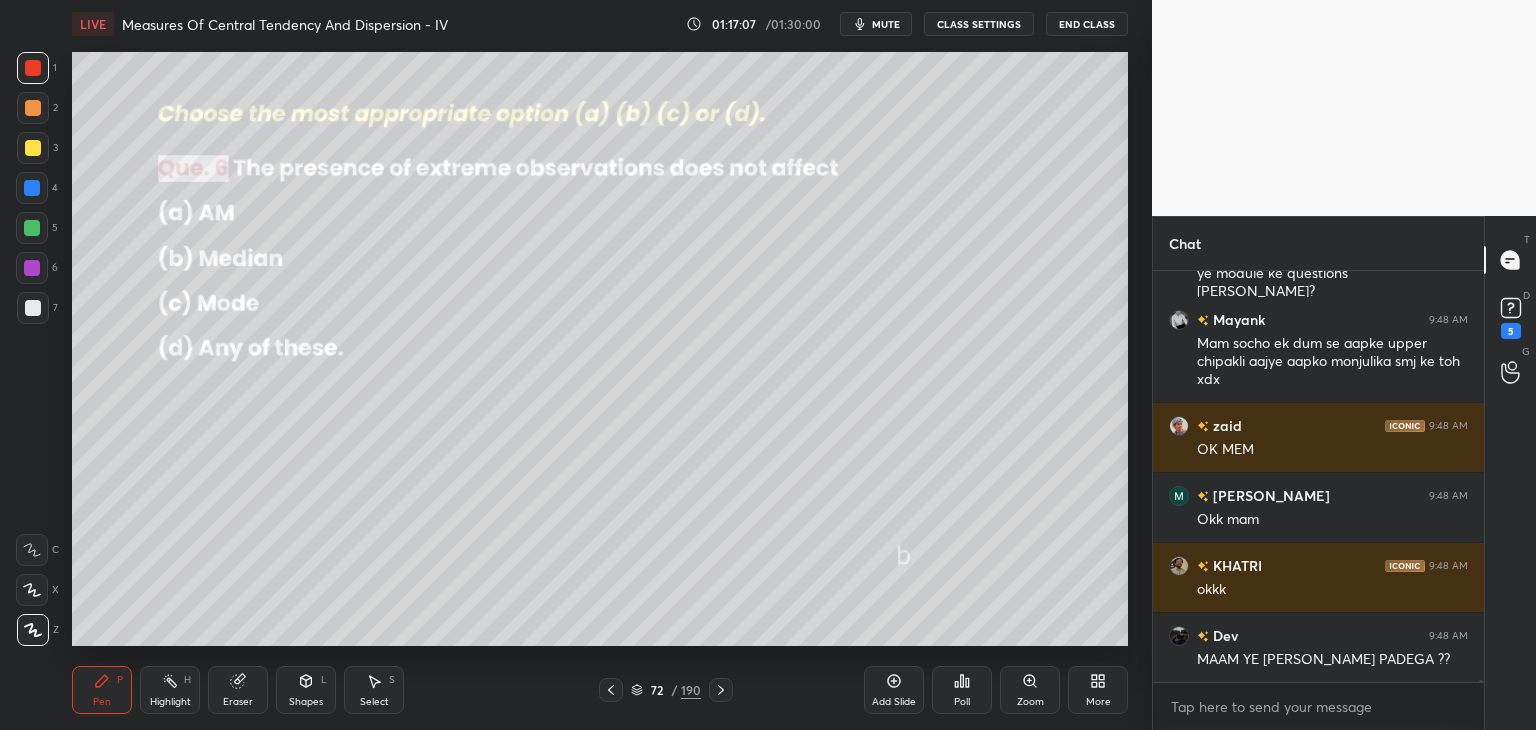 click at bounding box center [611, 690] 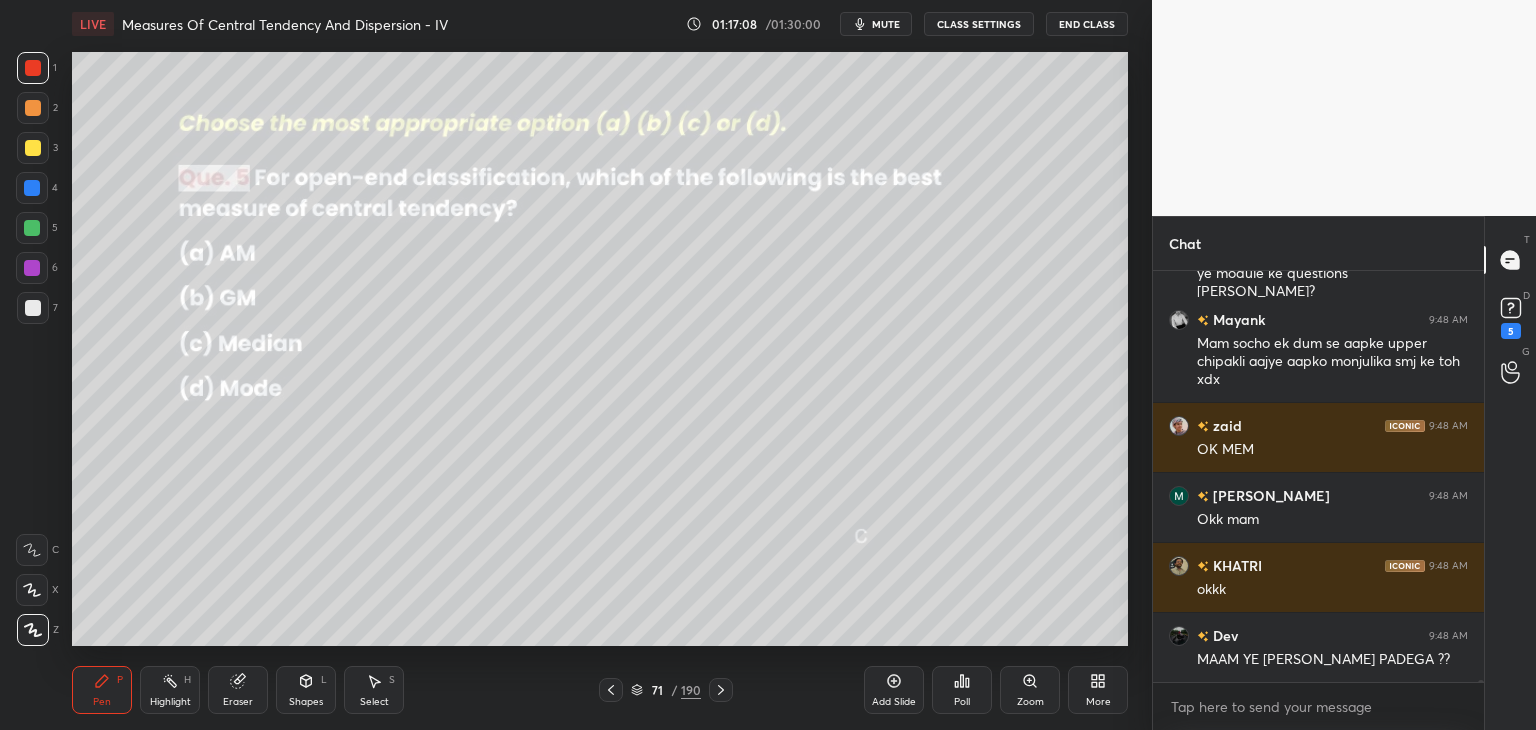 click at bounding box center [611, 690] 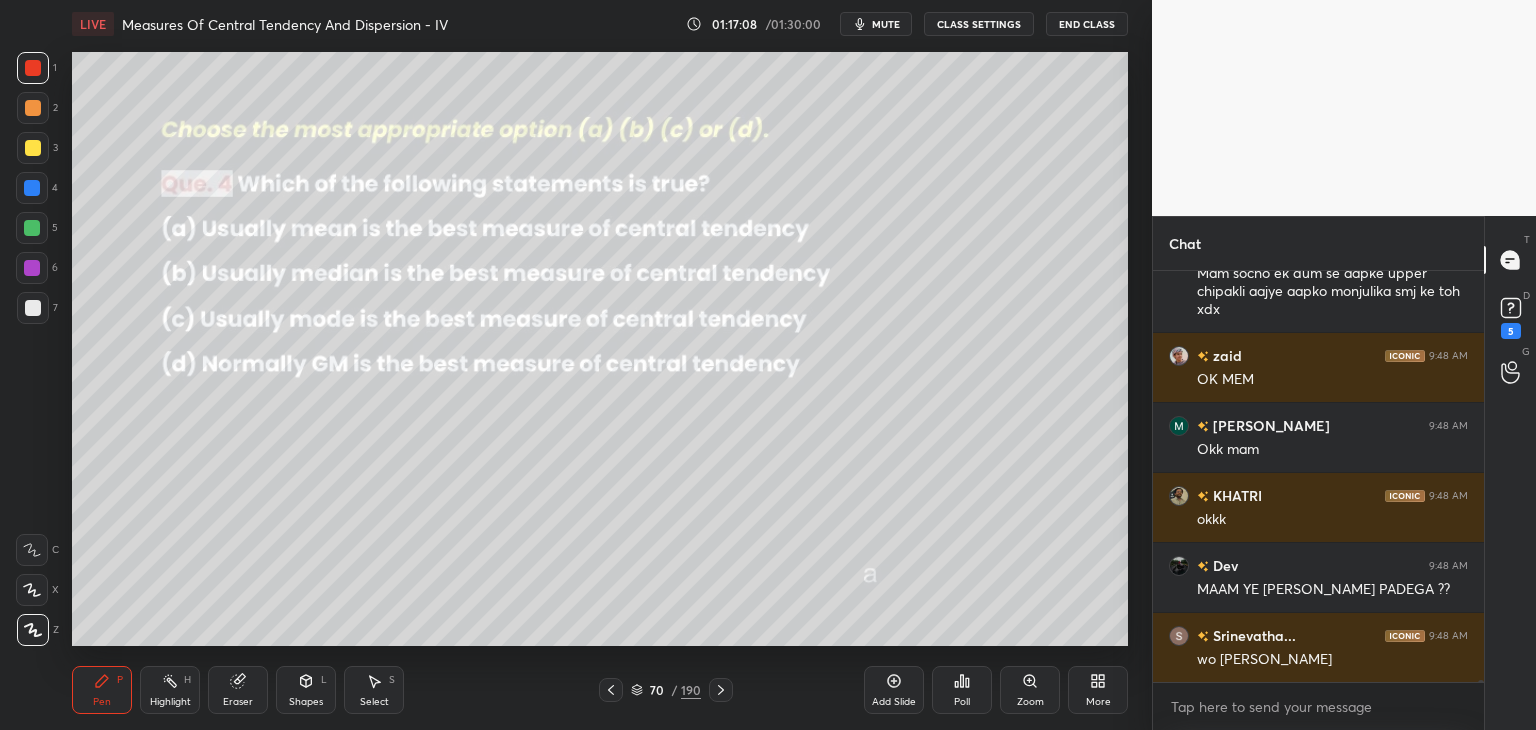 click 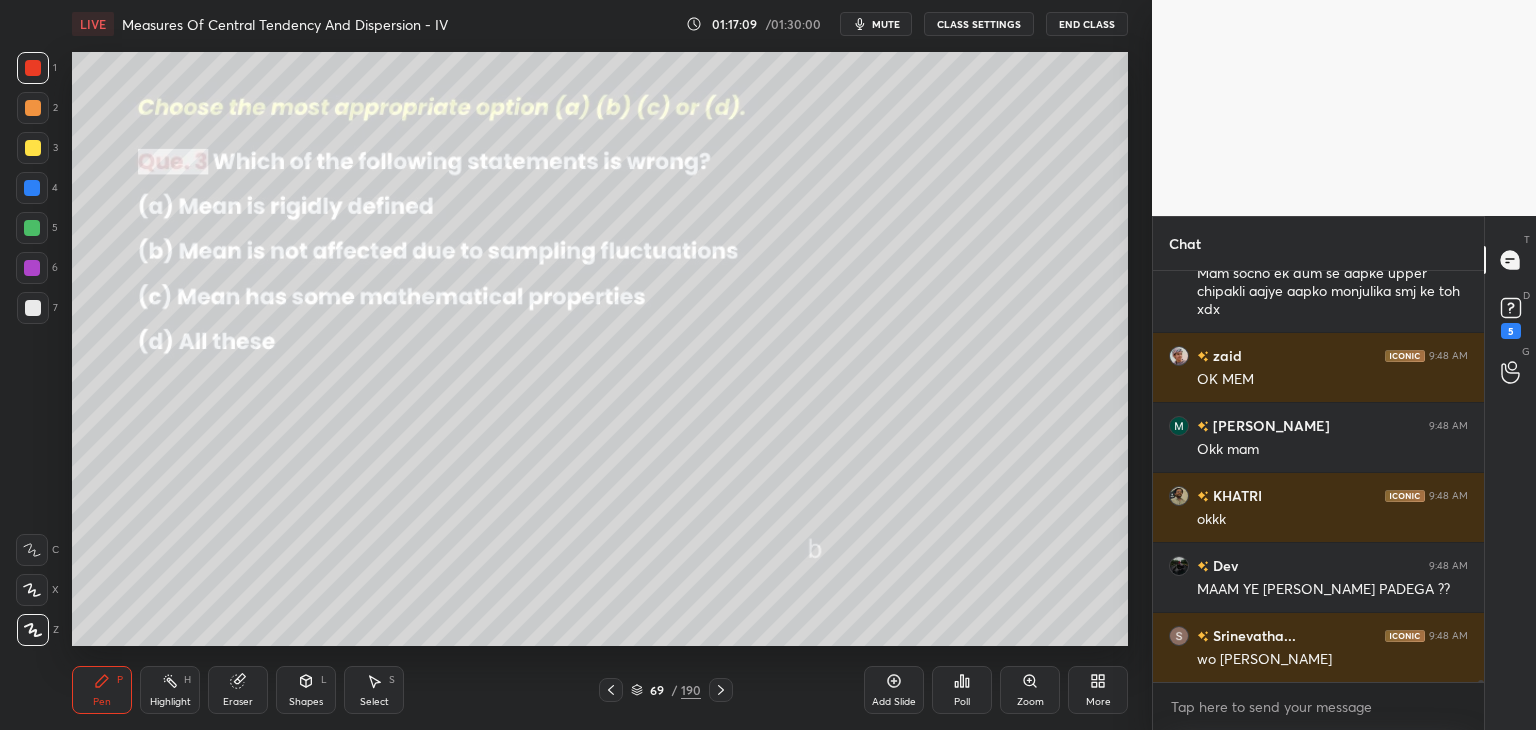 click at bounding box center (611, 690) 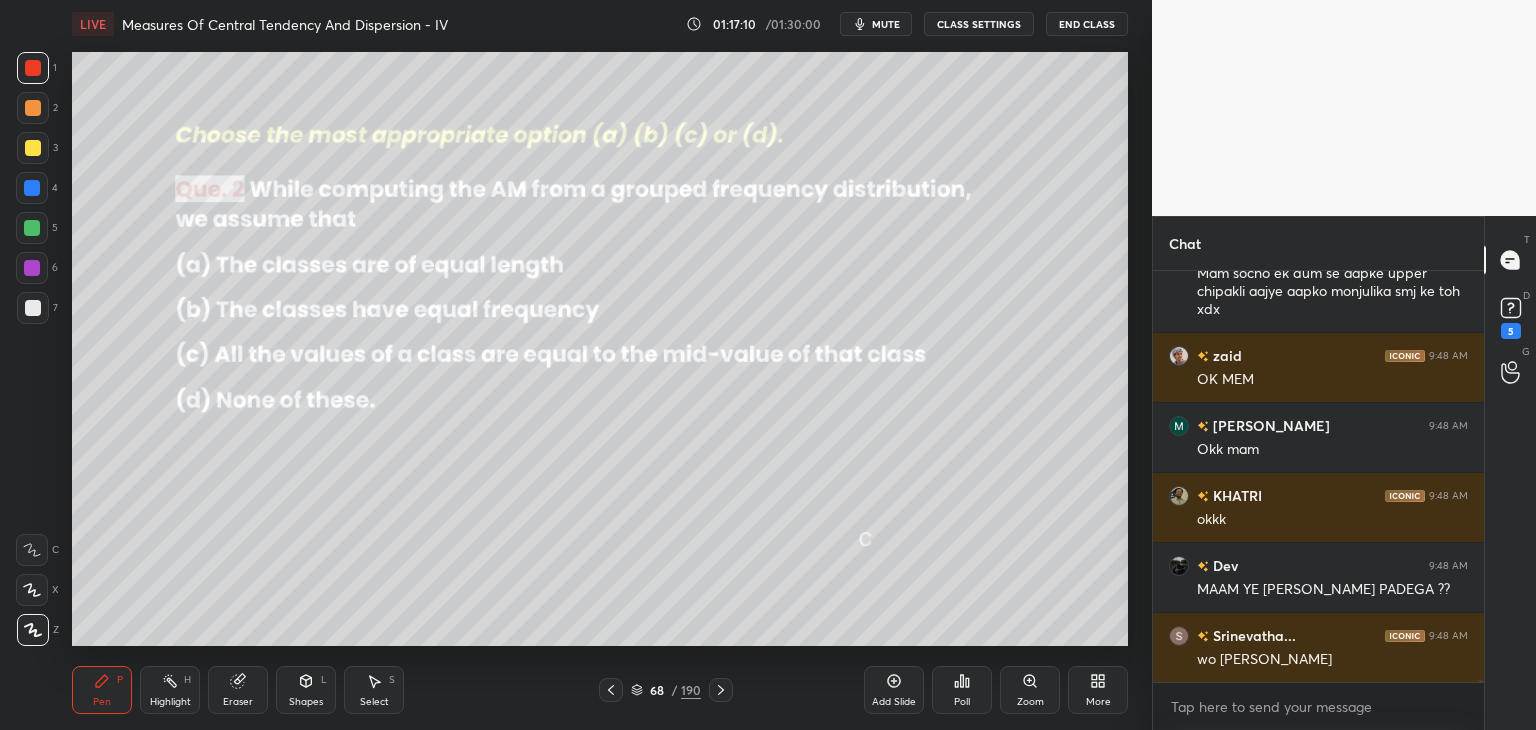 click at bounding box center (611, 690) 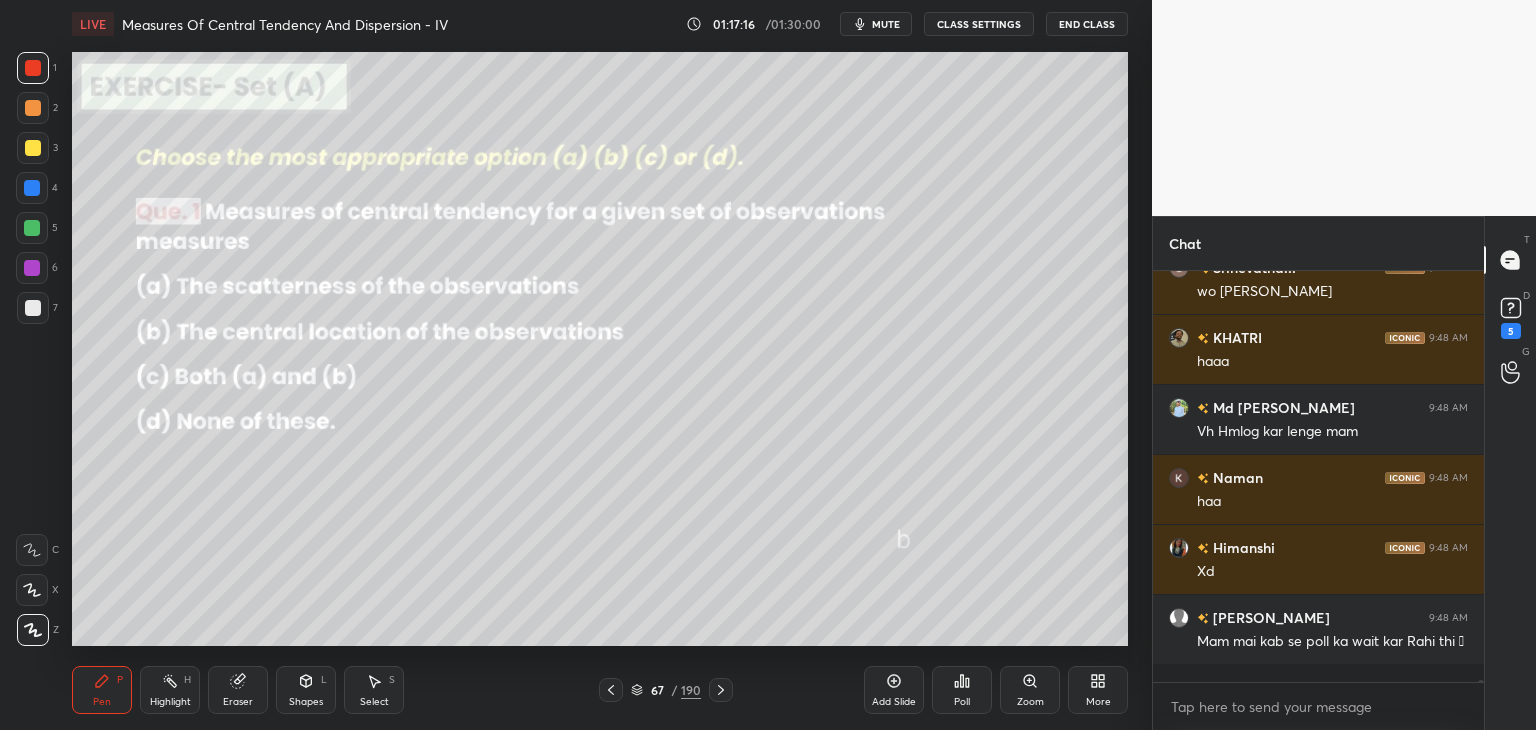 click at bounding box center [33, 148] 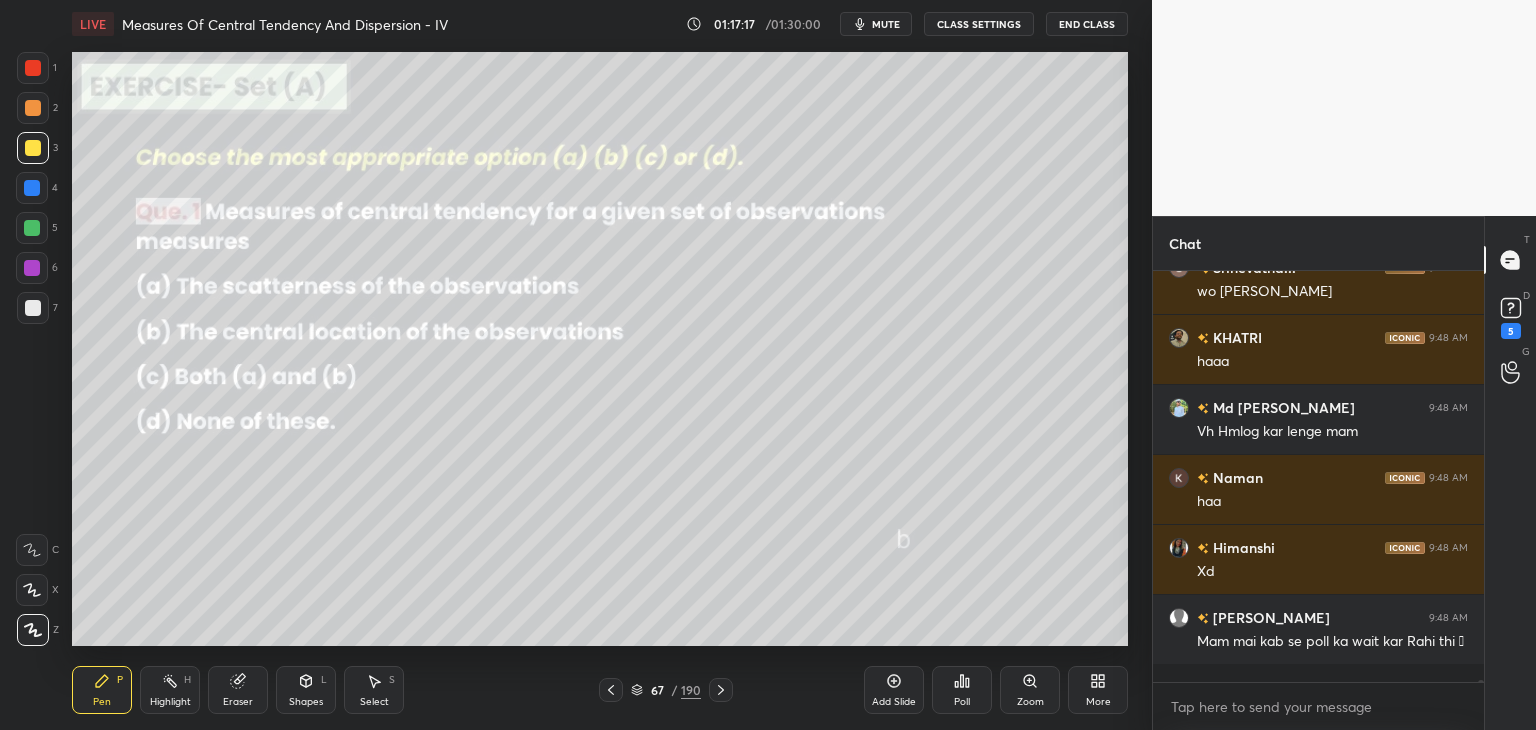click on "mute" at bounding box center [886, 24] 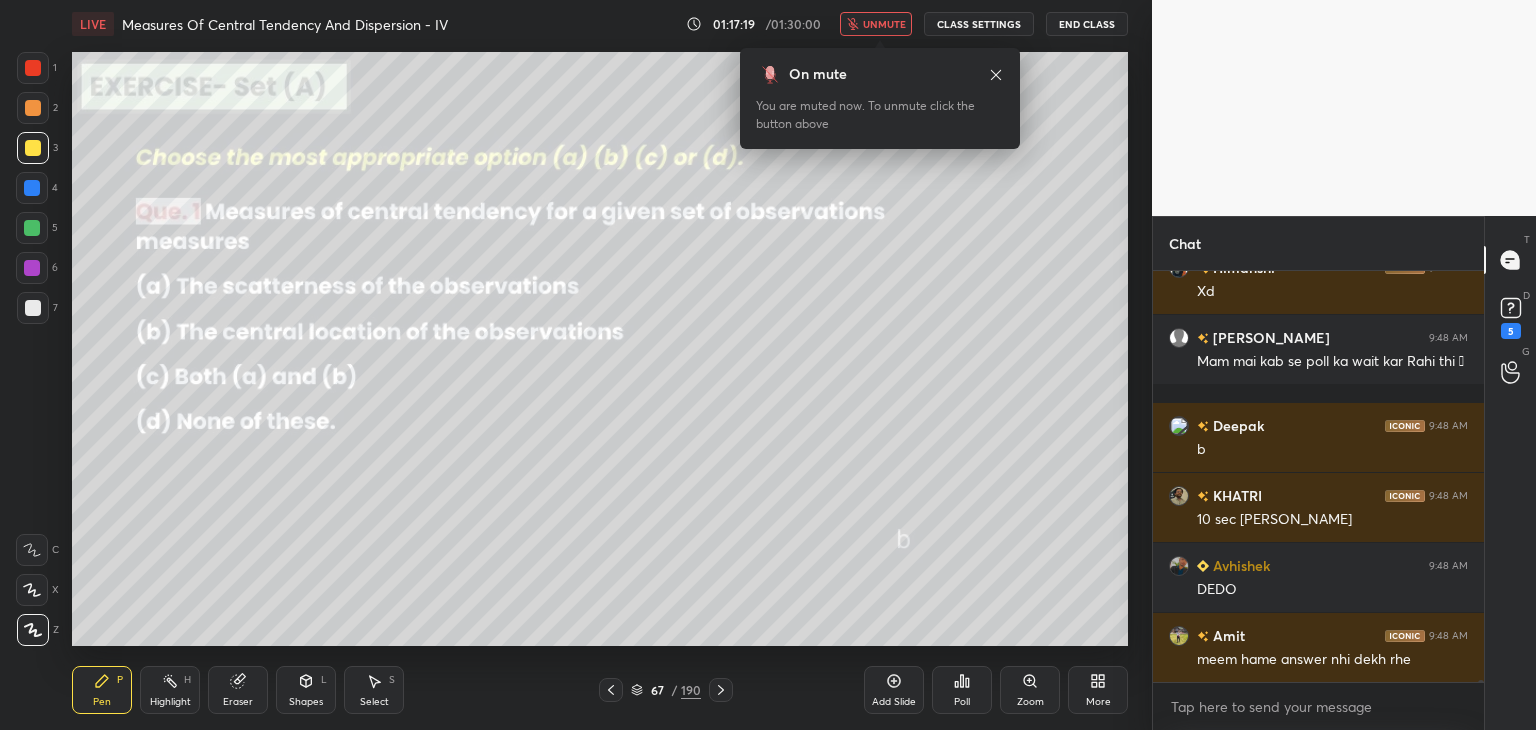 click on "unmute" at bounding box center (884, 24) 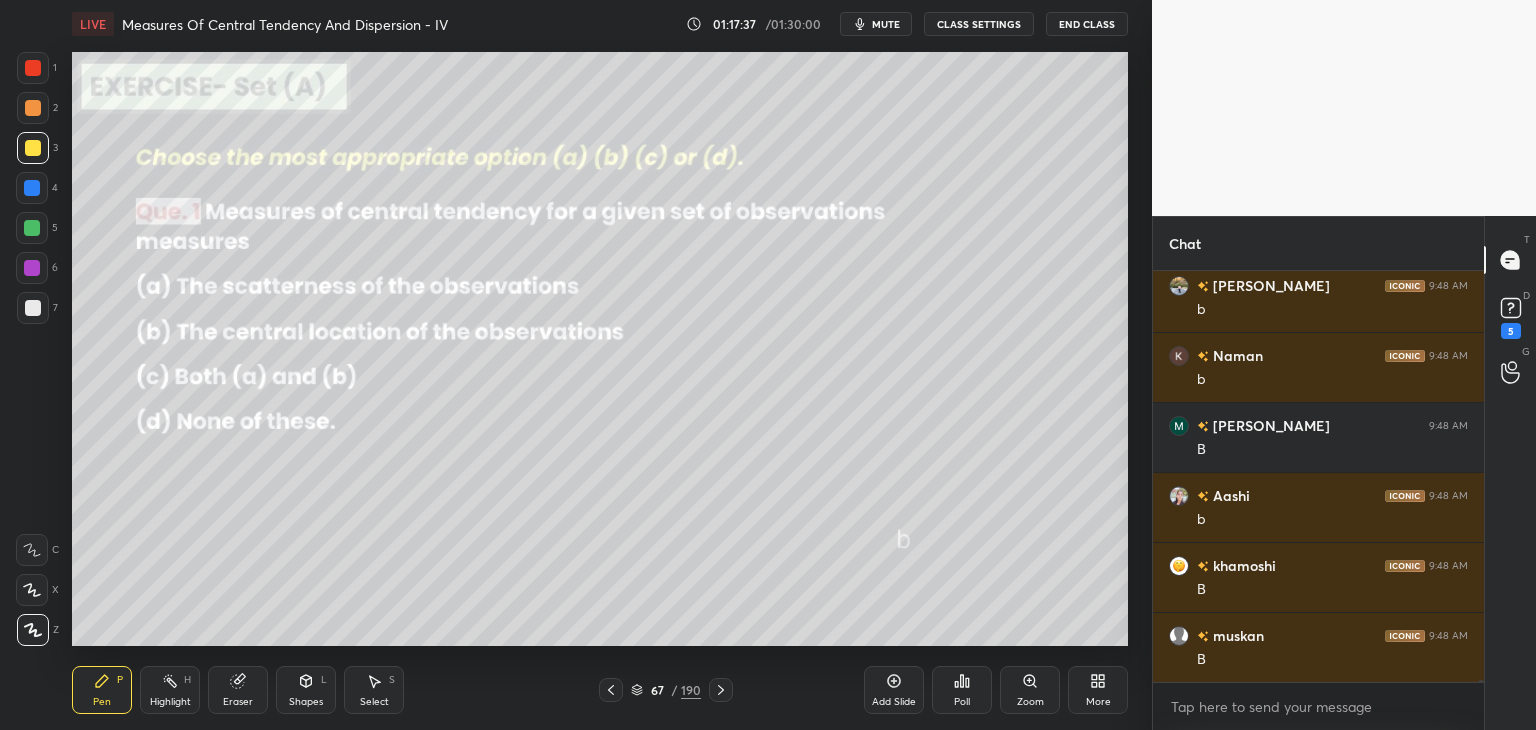 click at bounding box center (721, 690) 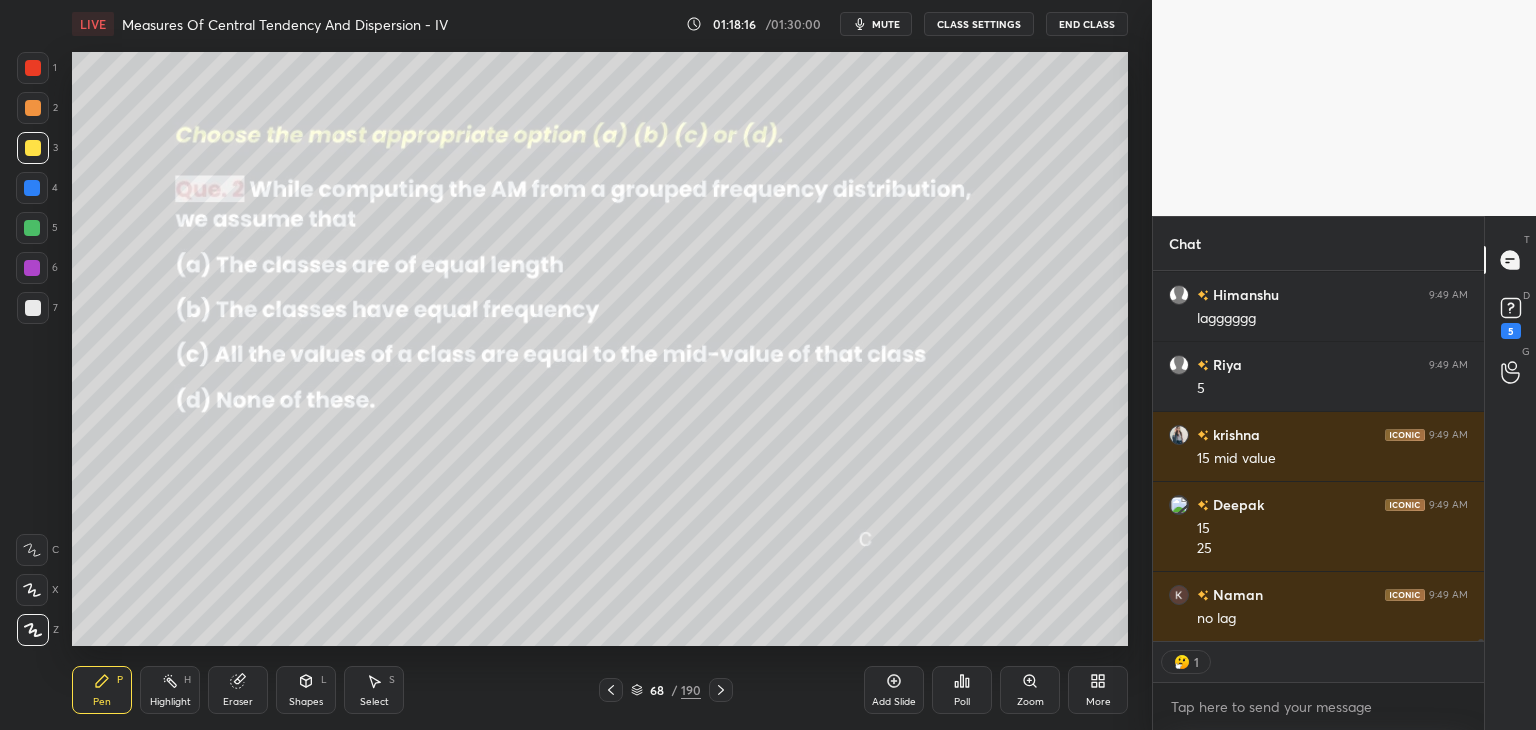 click 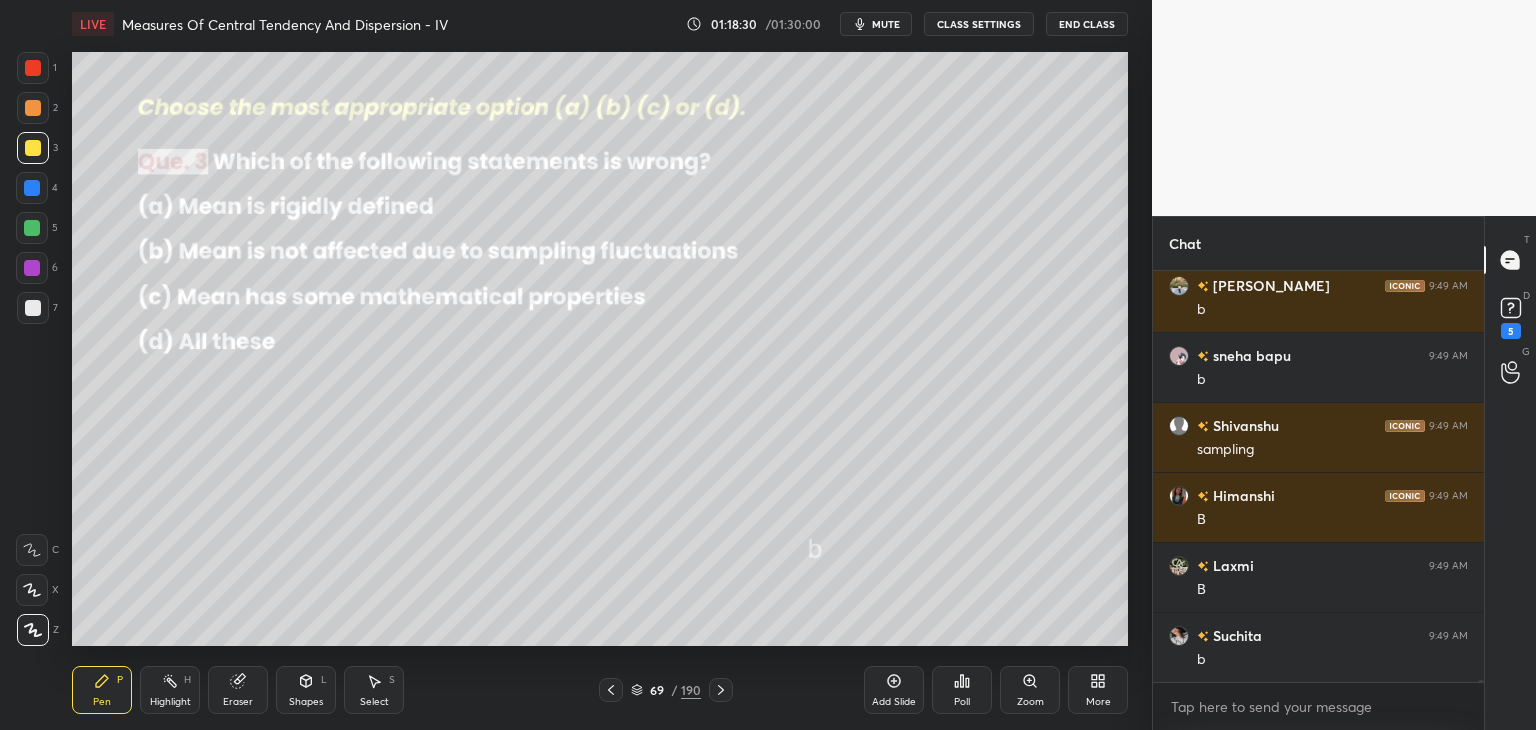 drag, startPoint x: 239, startPoint y: 704, endPoint x: 252, endPoint y: 647, distance: 58.463665 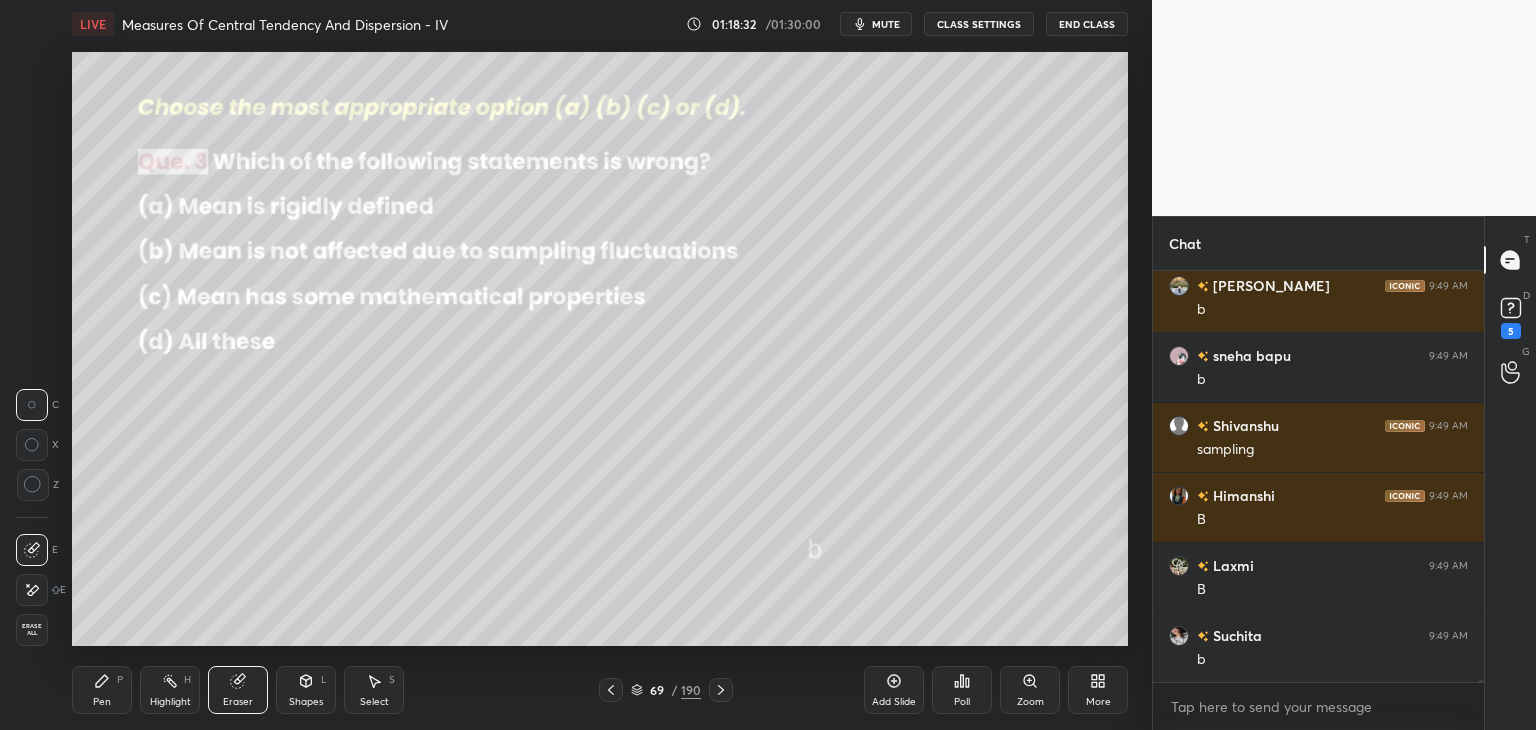 drag, startPoint x: 96, startPoint y: 697, endPoint x: 131, endPoint y: 653, distance: 56.22277 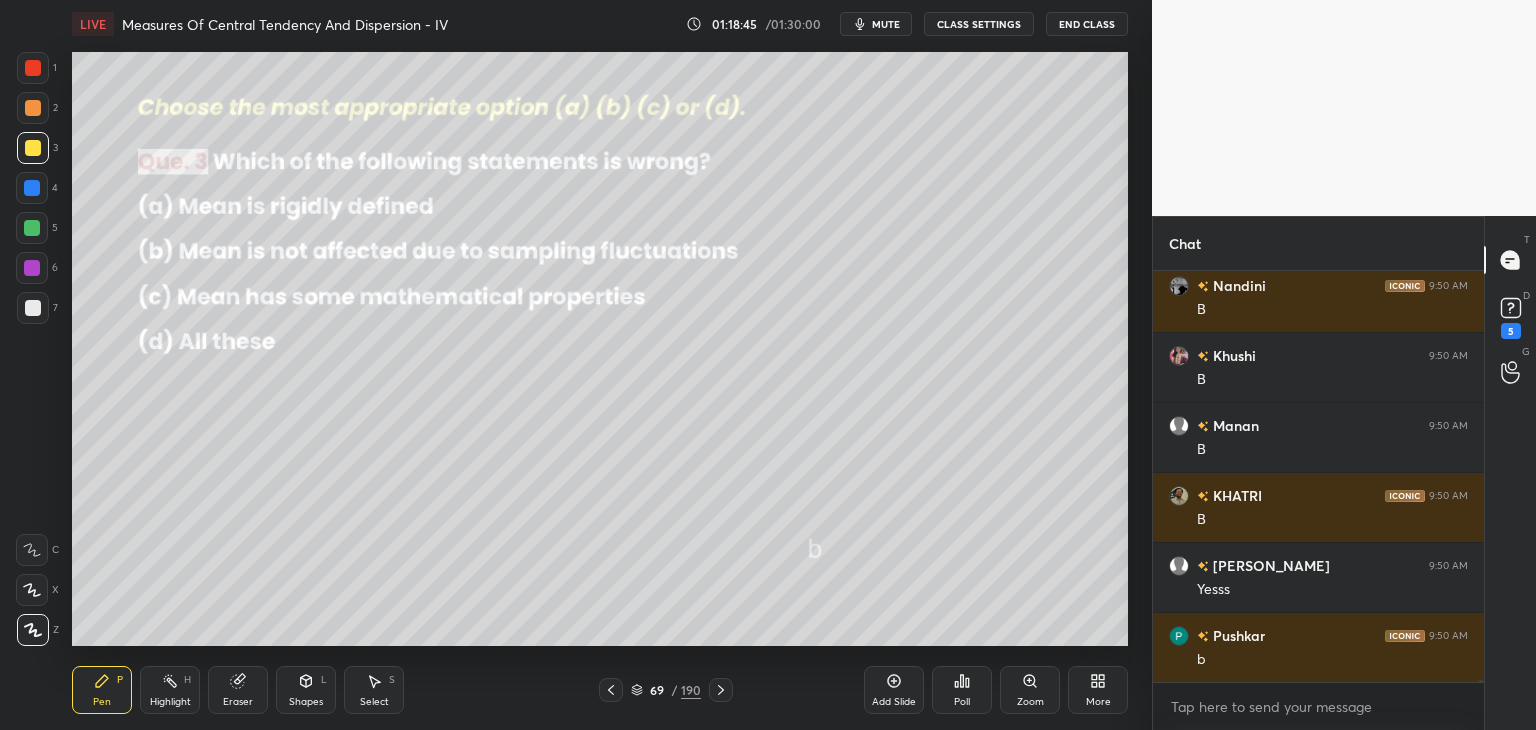 click 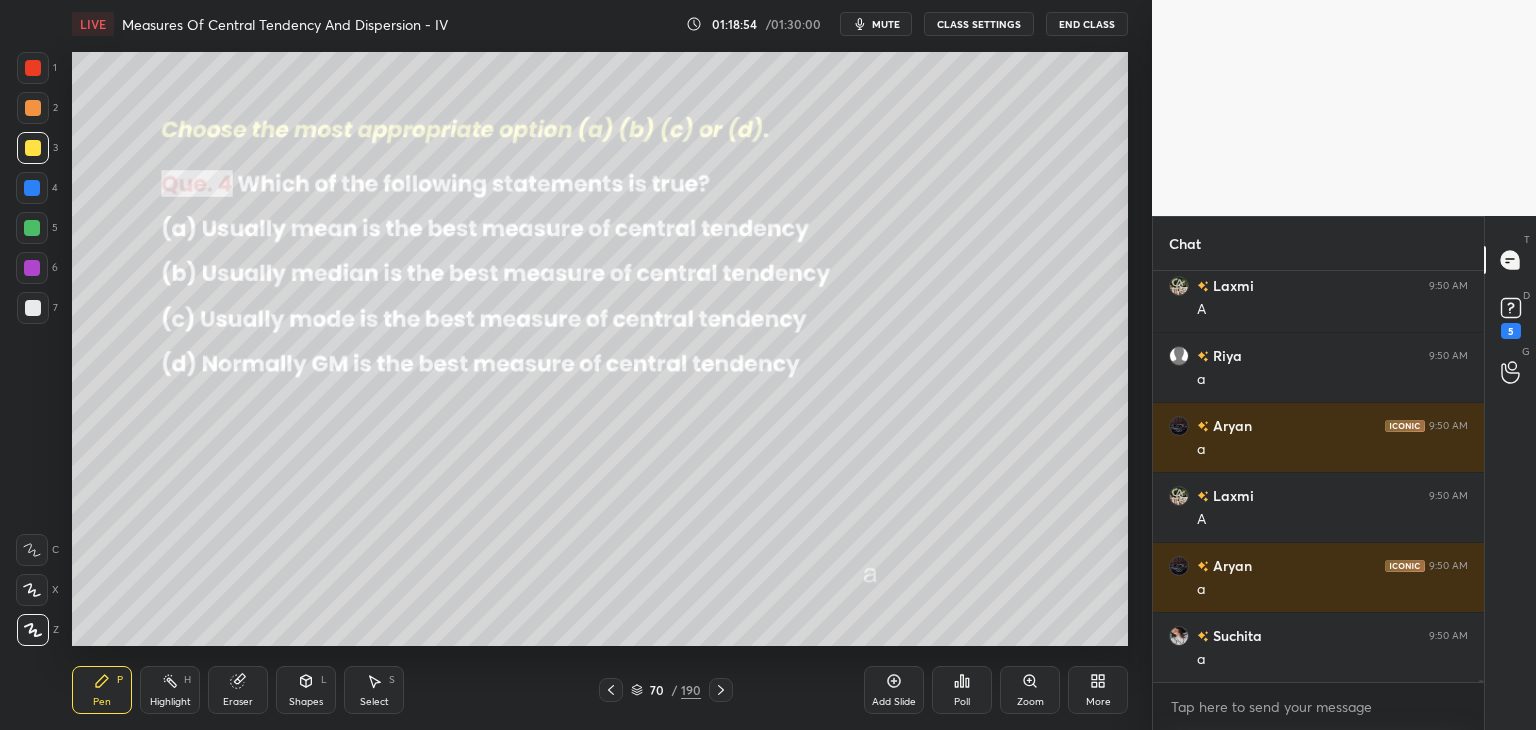 click on "70 / 190" at bounding box center [666, 690] 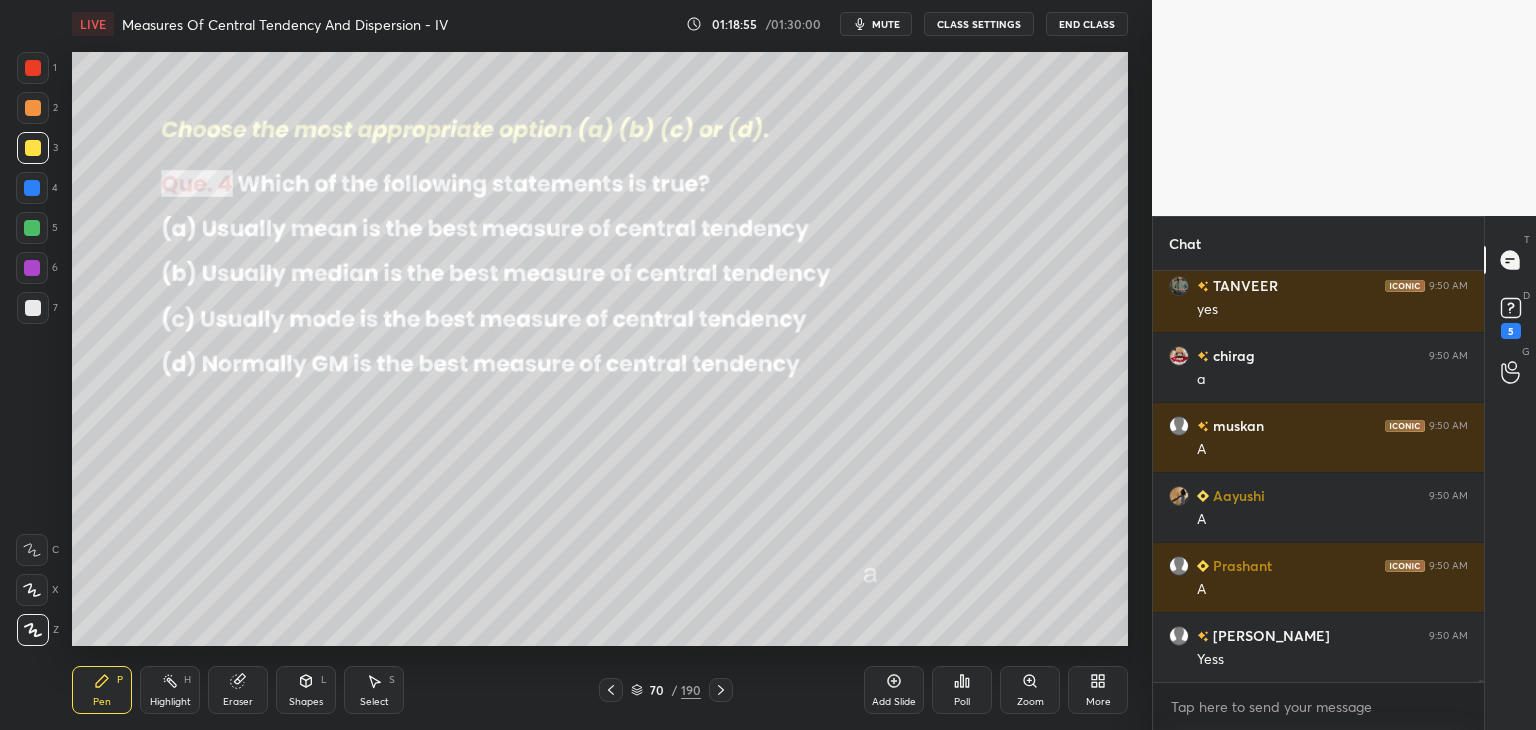 click 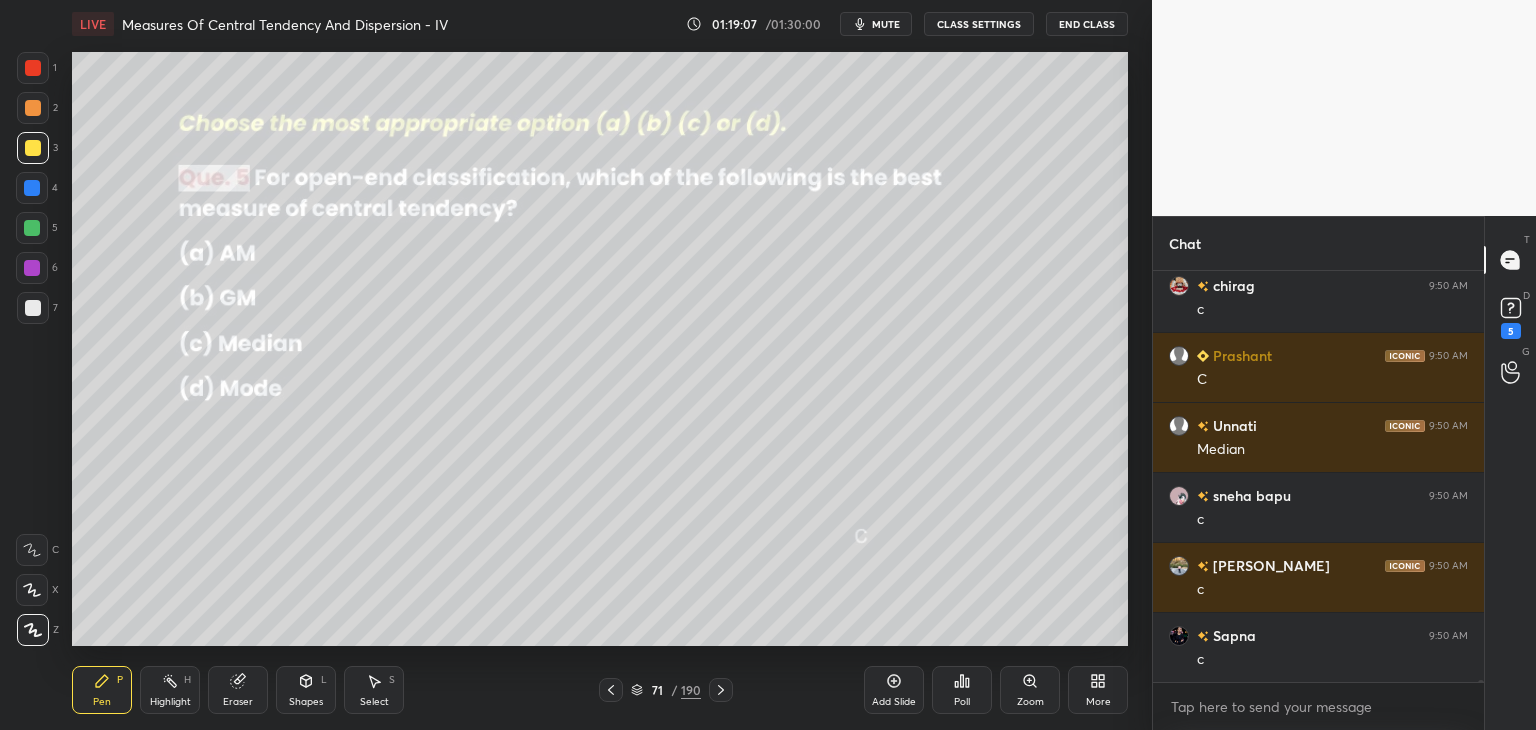 click 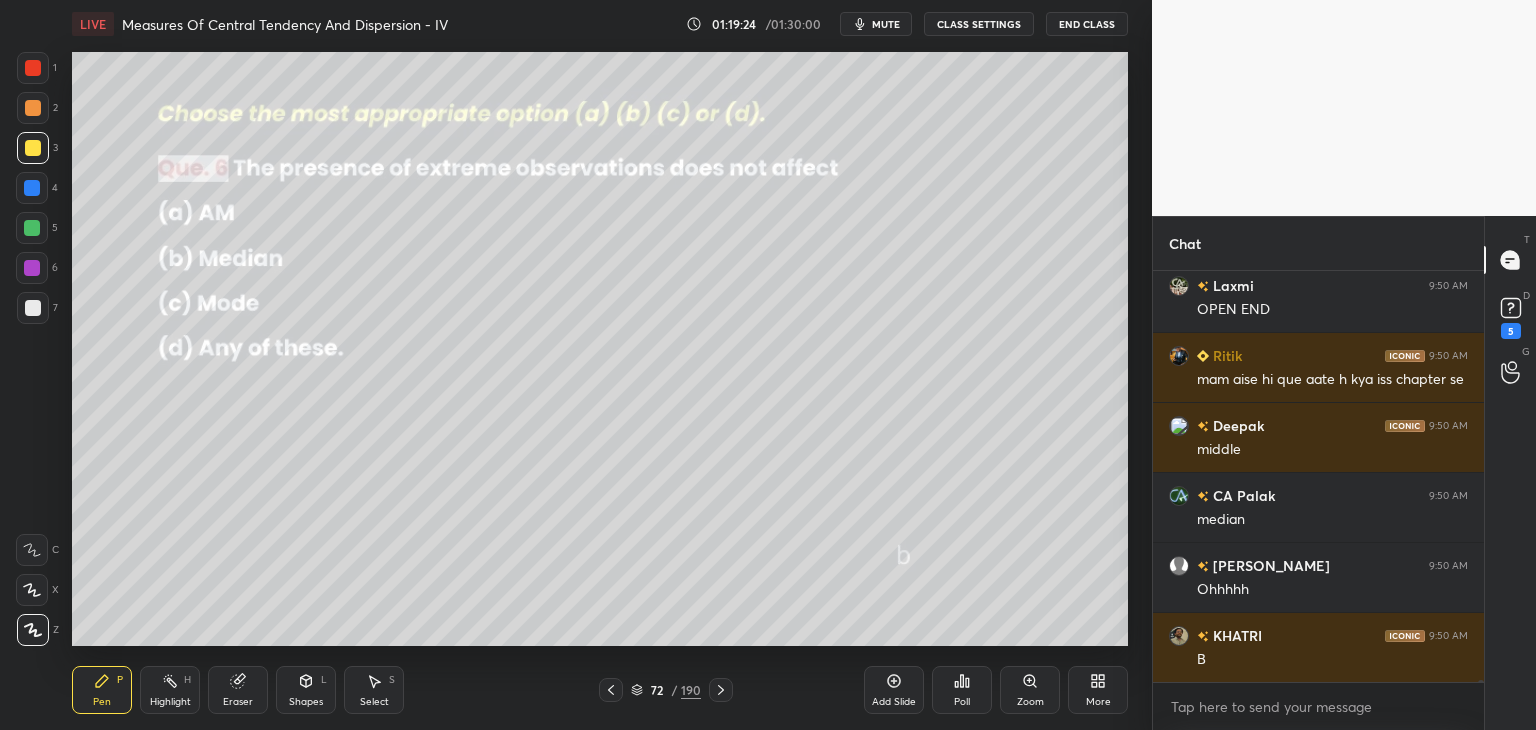 drag, startPoint x: 724, startPoint y: 690, endPoint x: 737, endPoint y: 688, distance: 13.152946 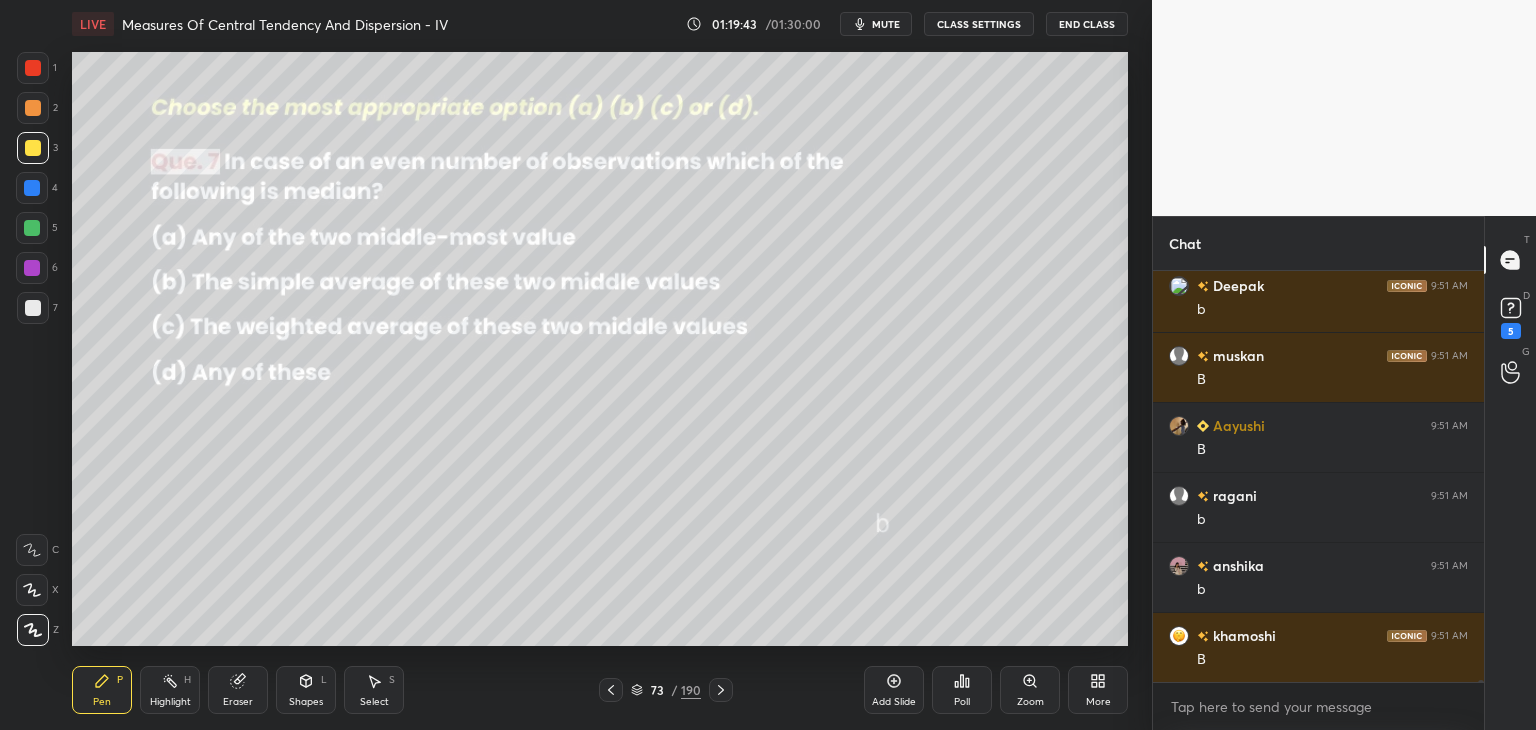 click 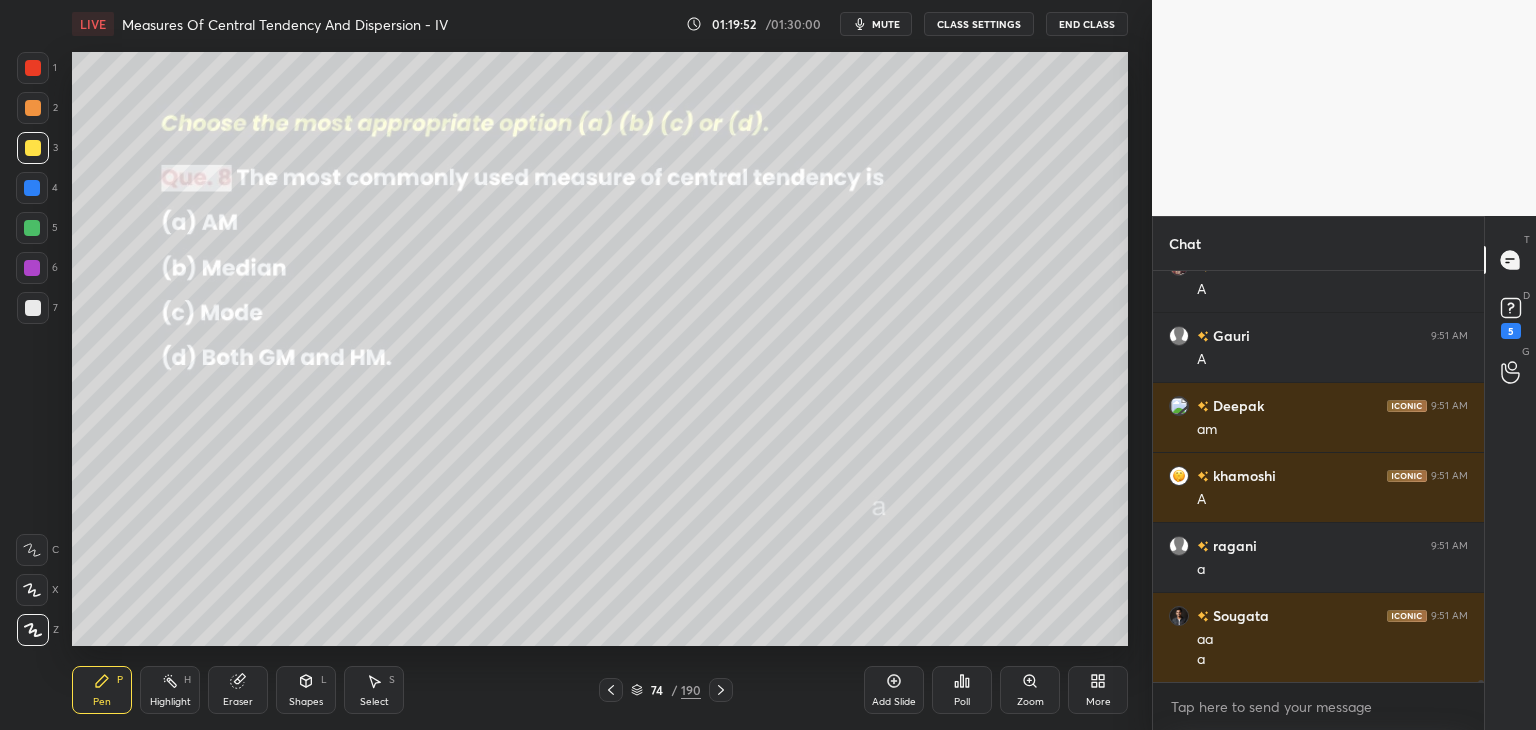 click 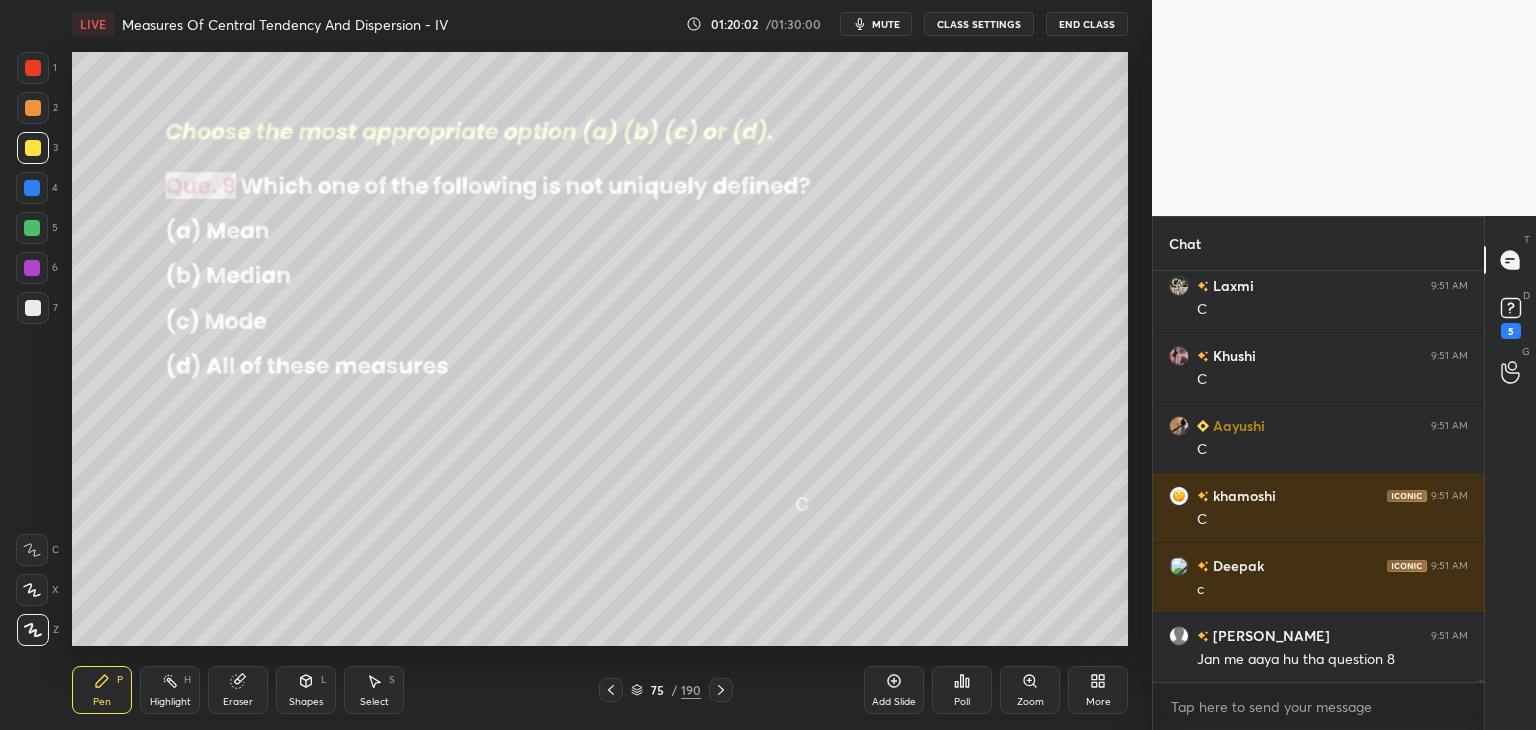 click 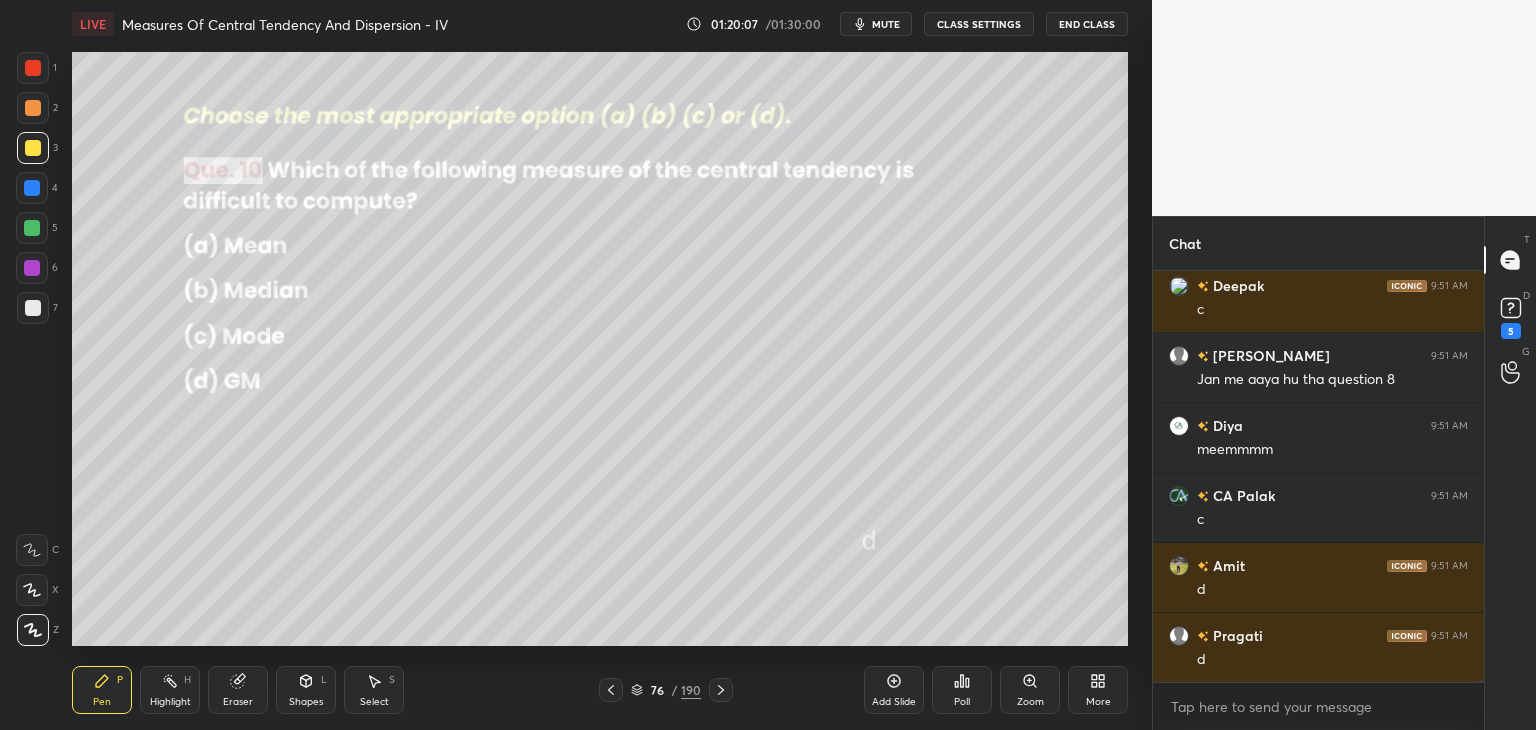 drag, startPoint x: 887, startPoint y: 23, endPoint x: 881, endPoint y: 36, distance: 14.3178215 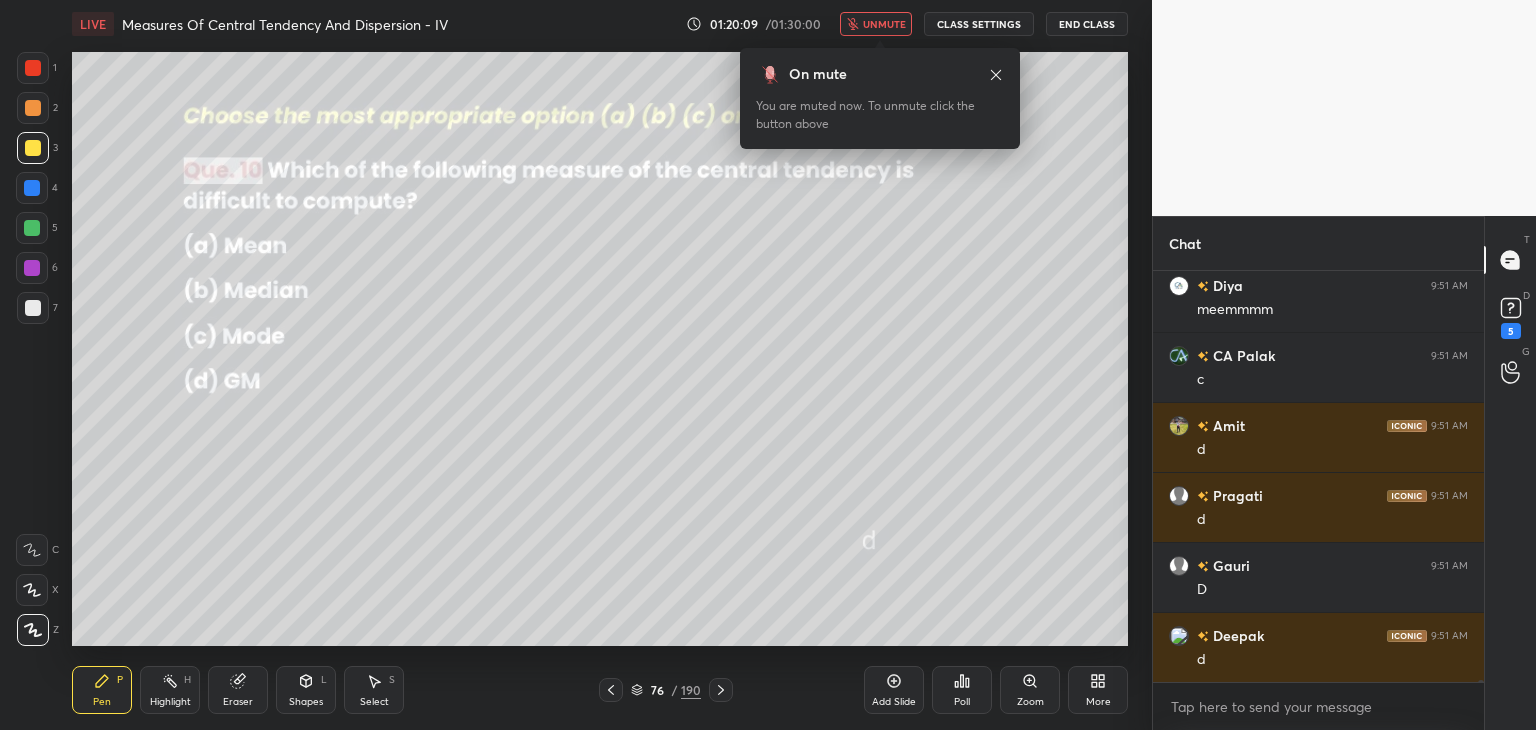 drag, startPoint x: 876, startPoint y: 22, endPoint x: 876, endPoint y: 34, distance: 12 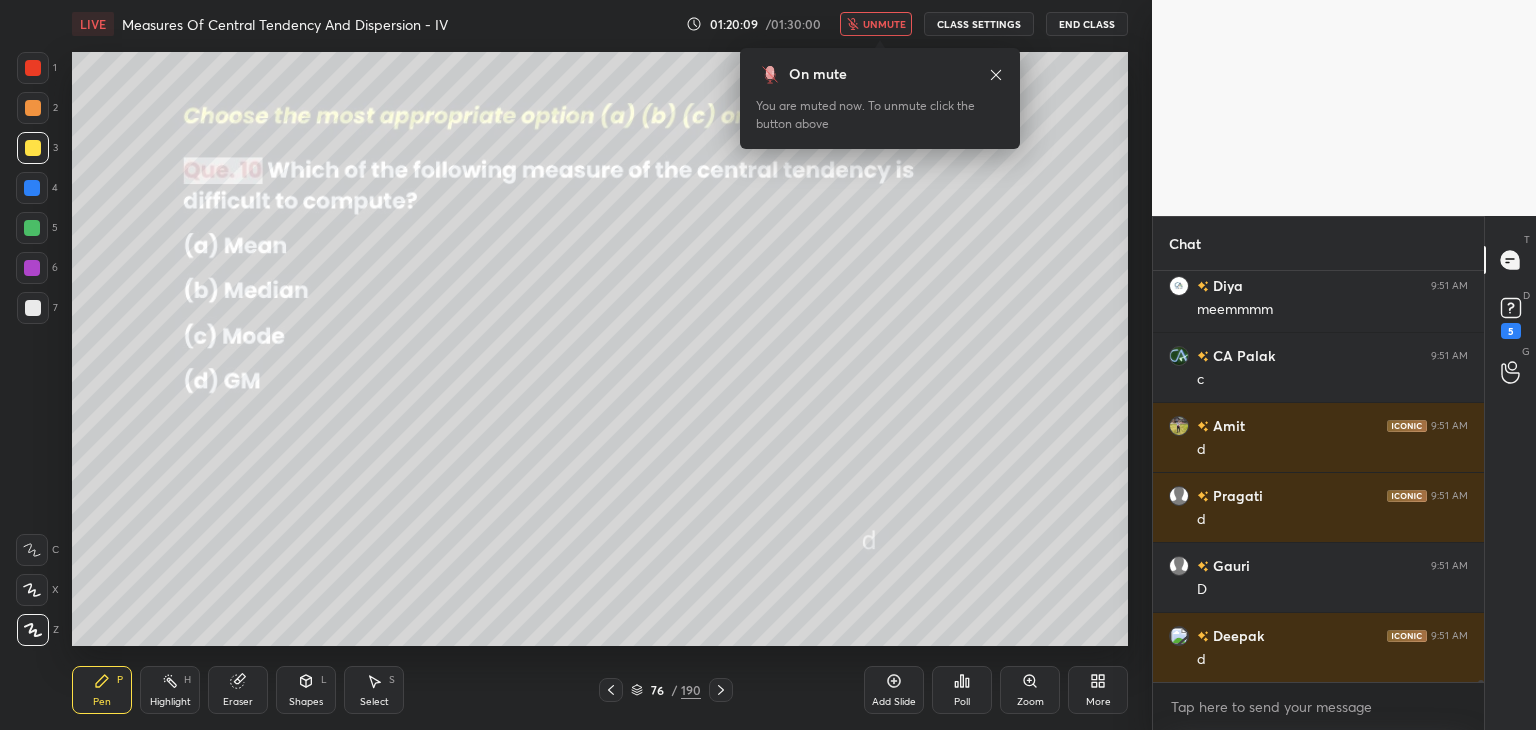 click on "unmute" at bounding box center (884, 24) 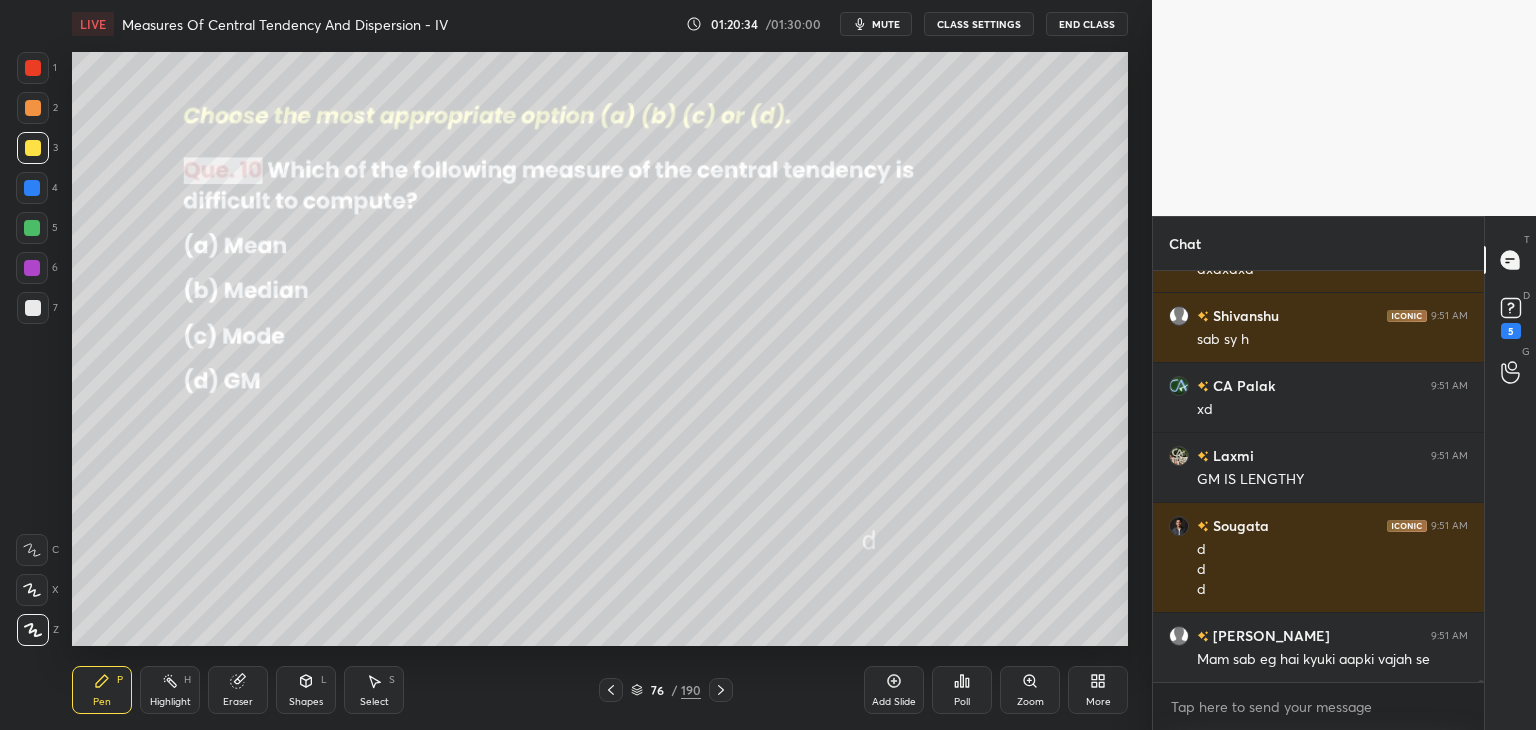 click 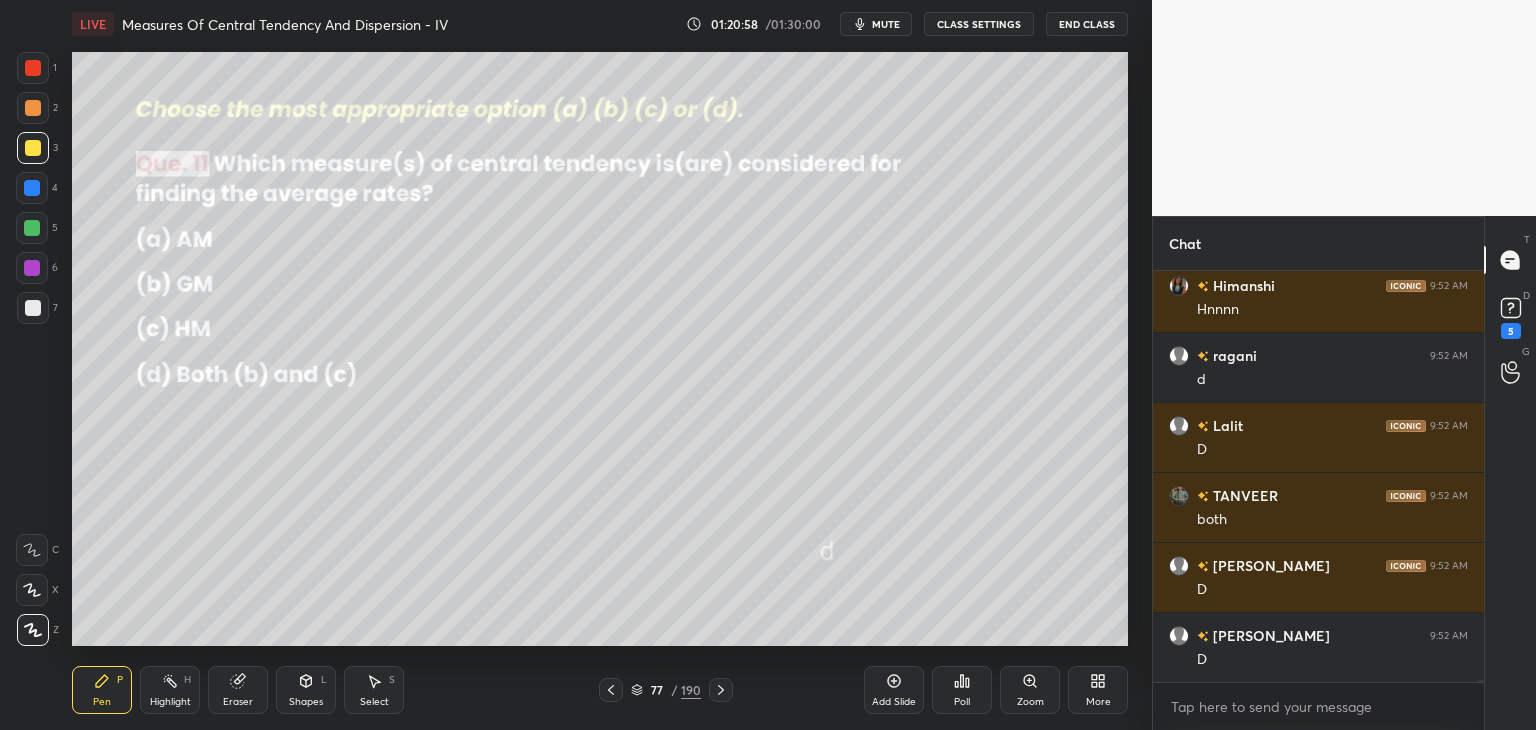 click 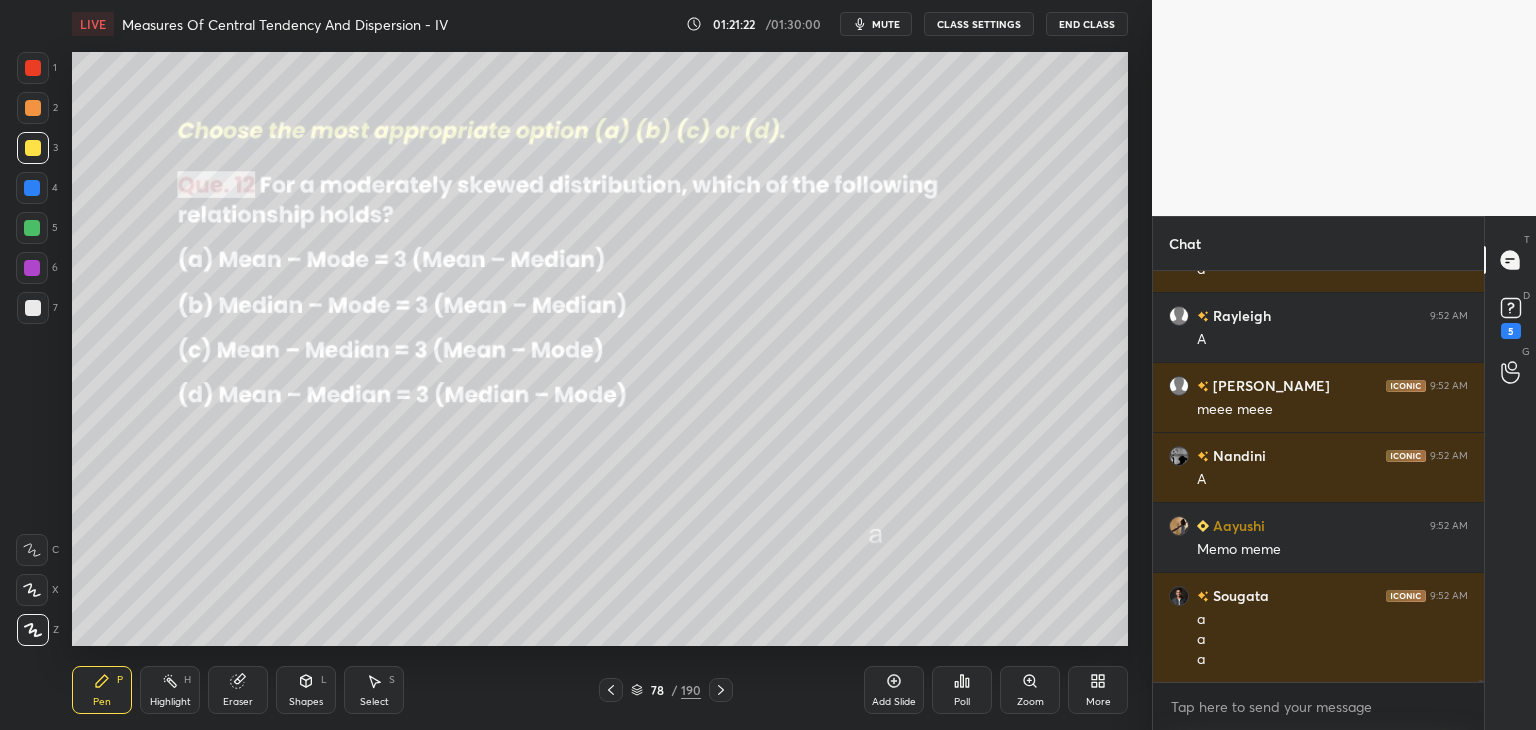 click at bounding box center (33, 308) 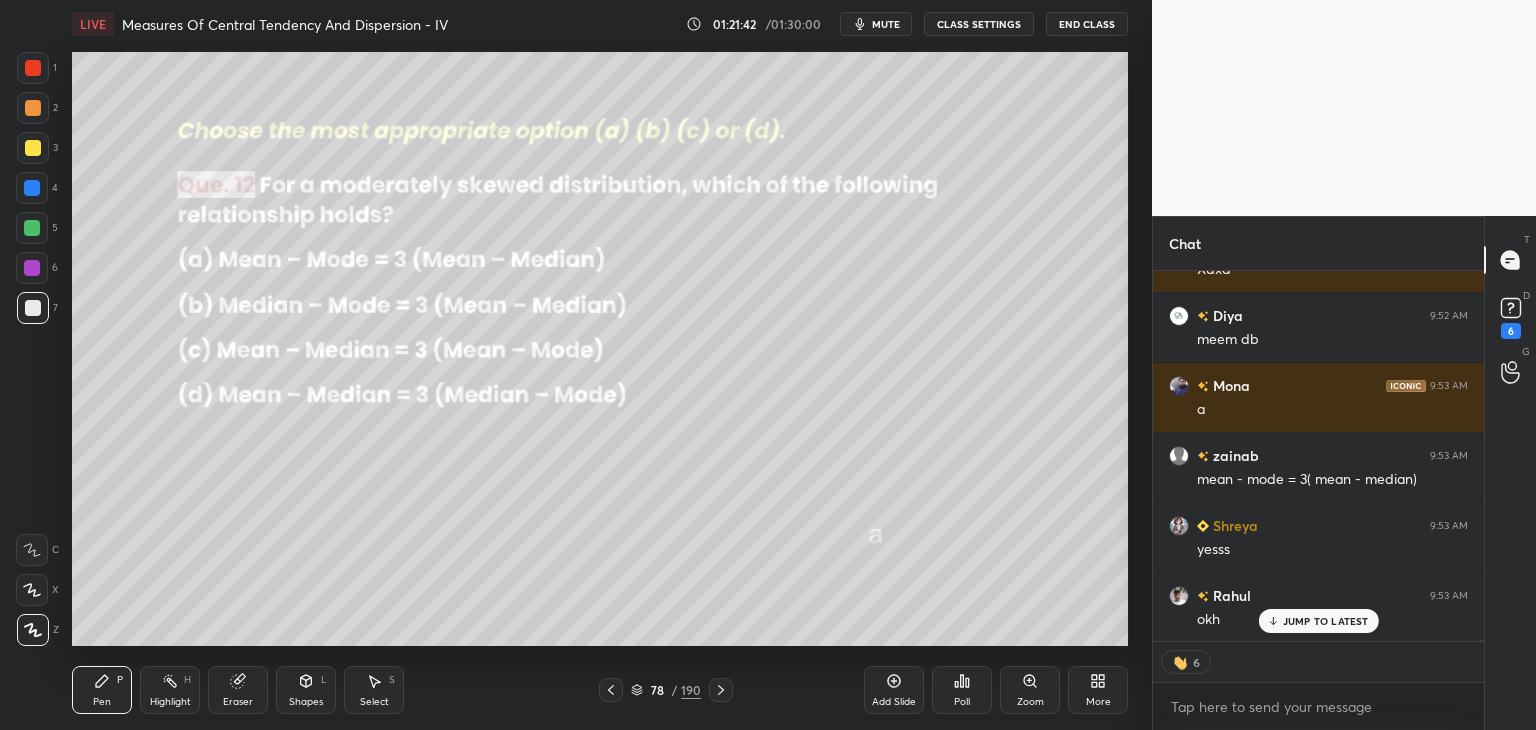 click on "JUMP TO LATEST" at bounding box center [1326, 621] 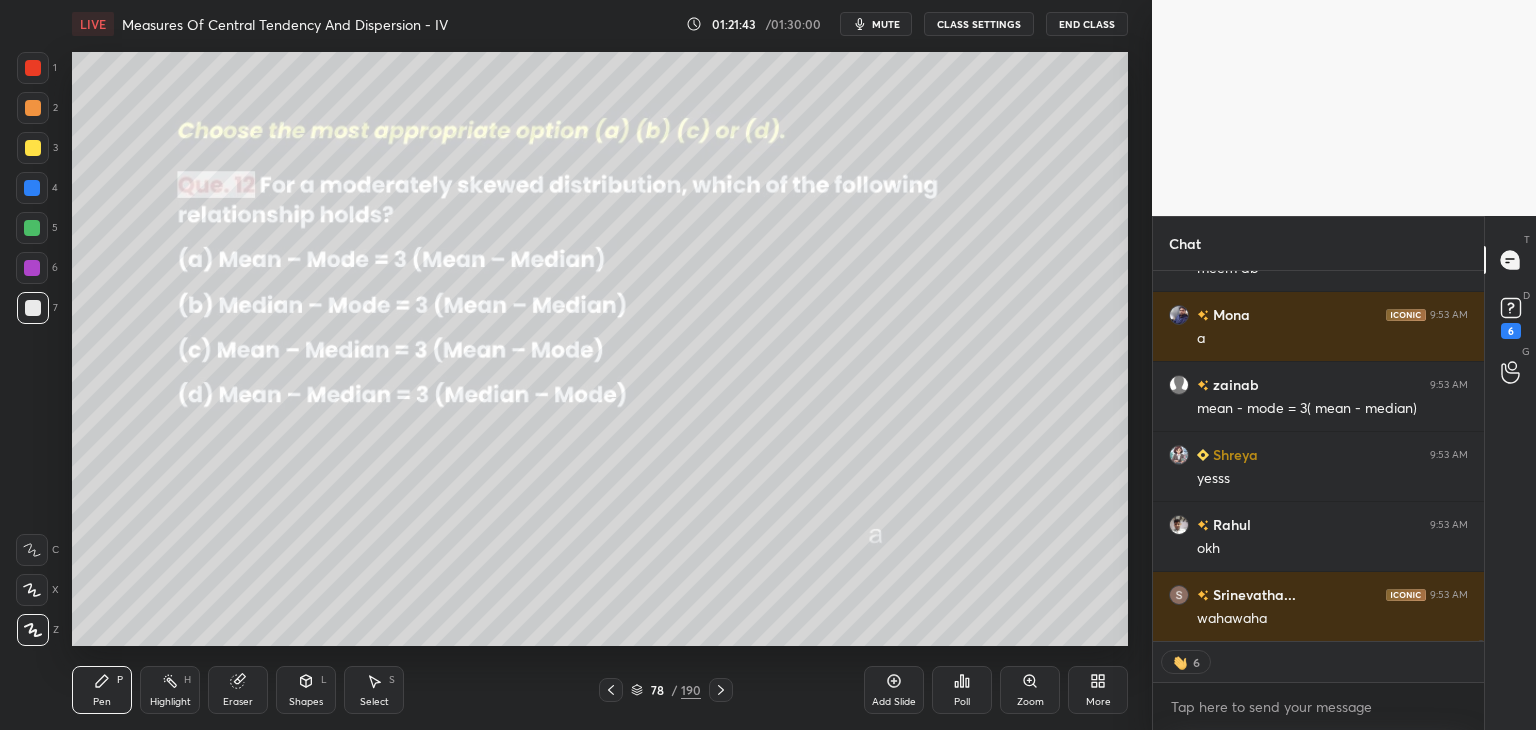click at bounding box center [721, 690] 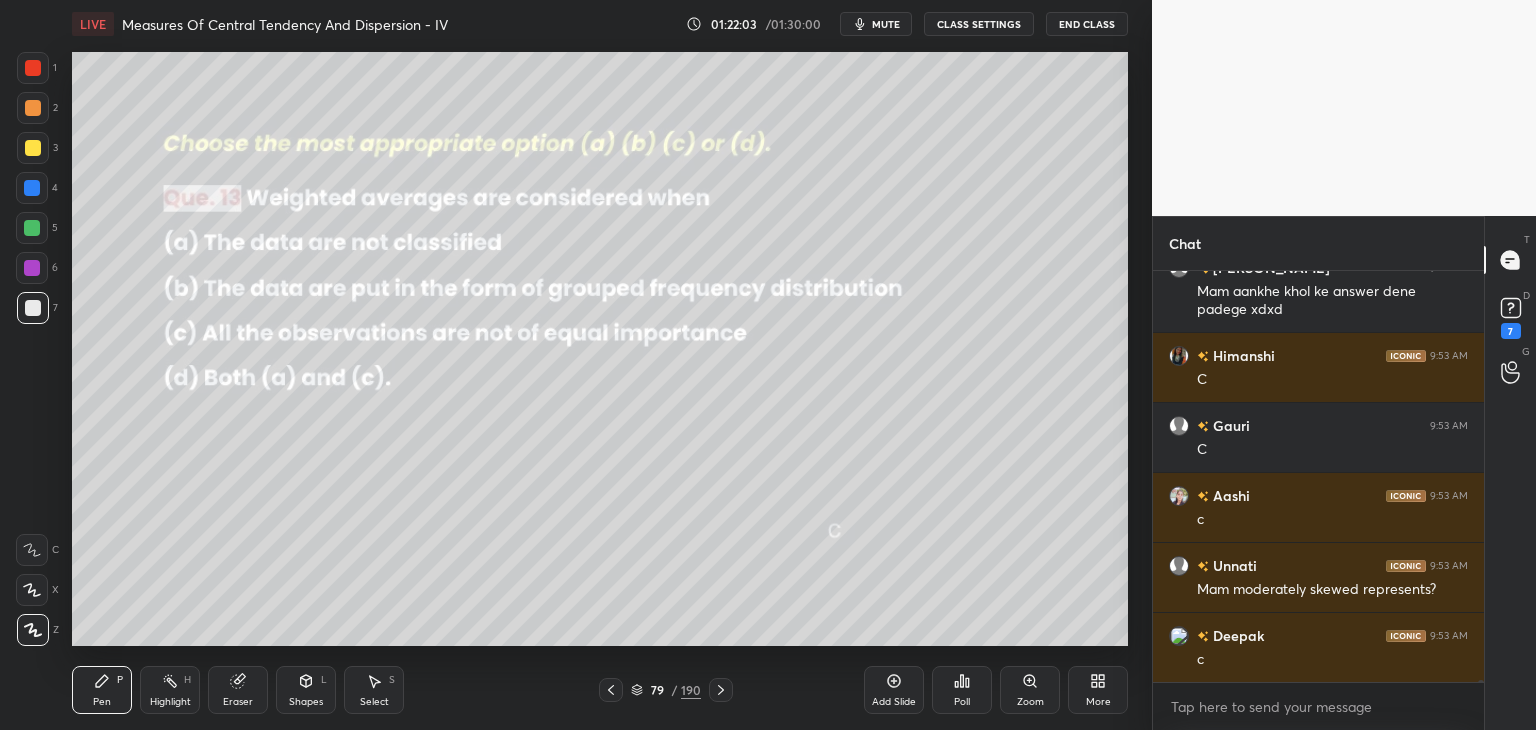 click 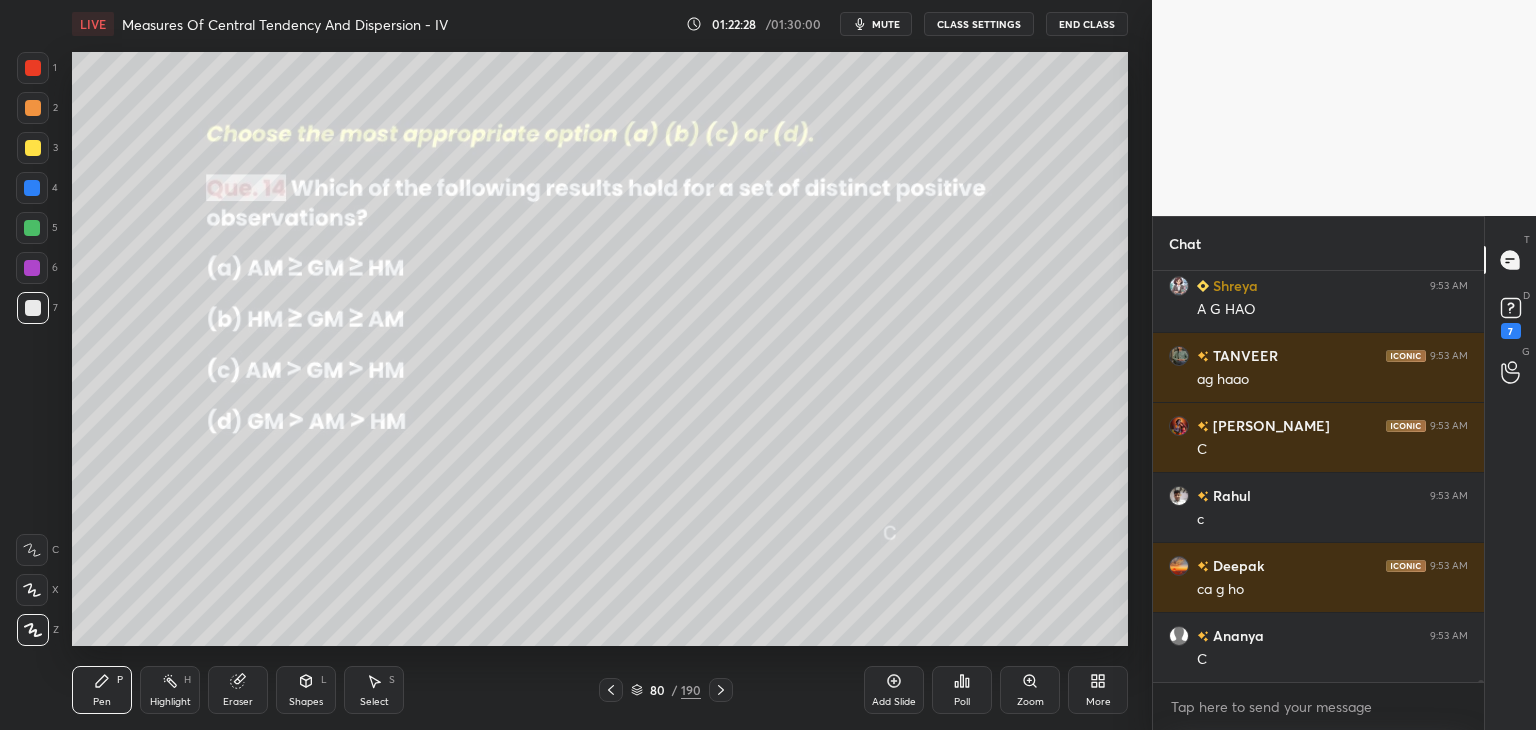 click 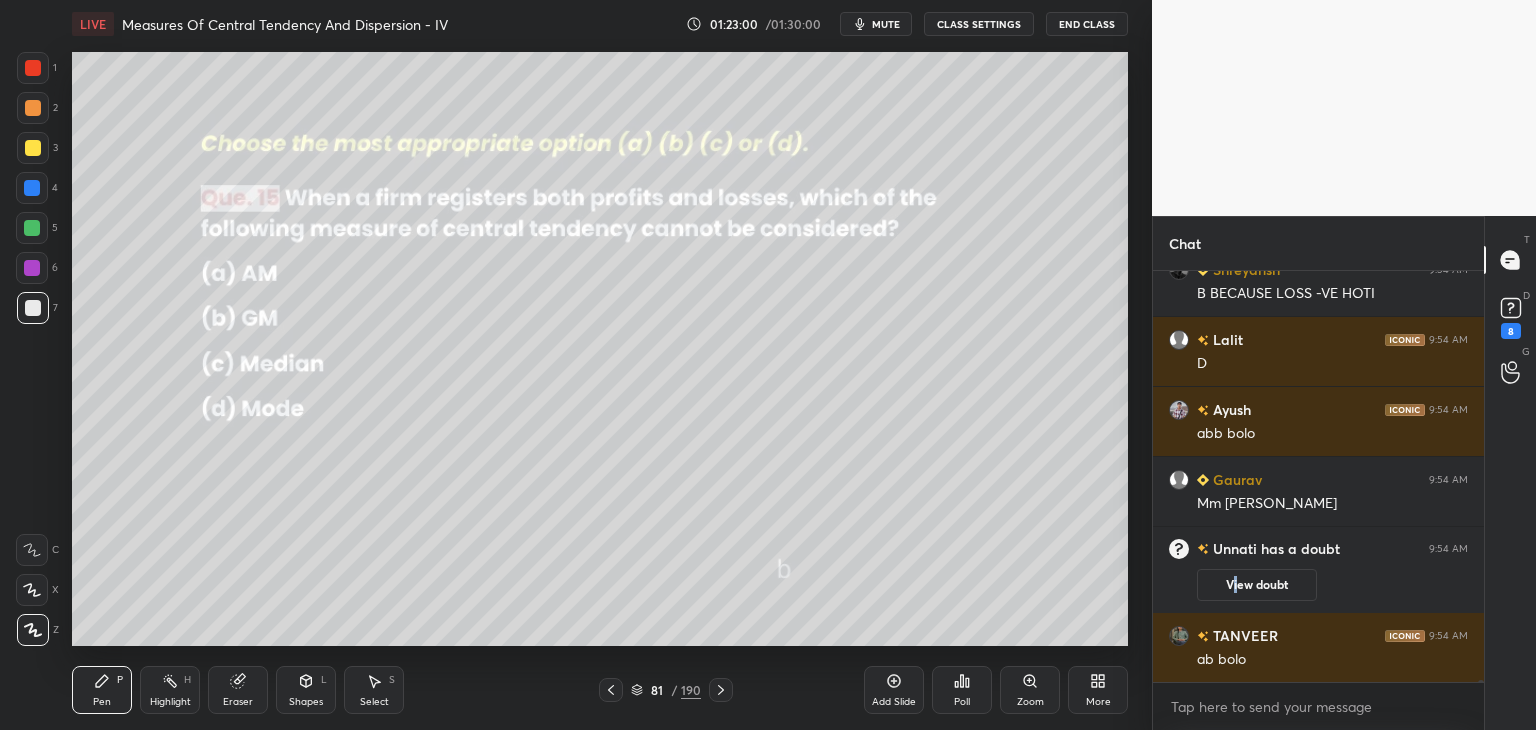 click on "View doubt" at bounding box center [1257, 585] 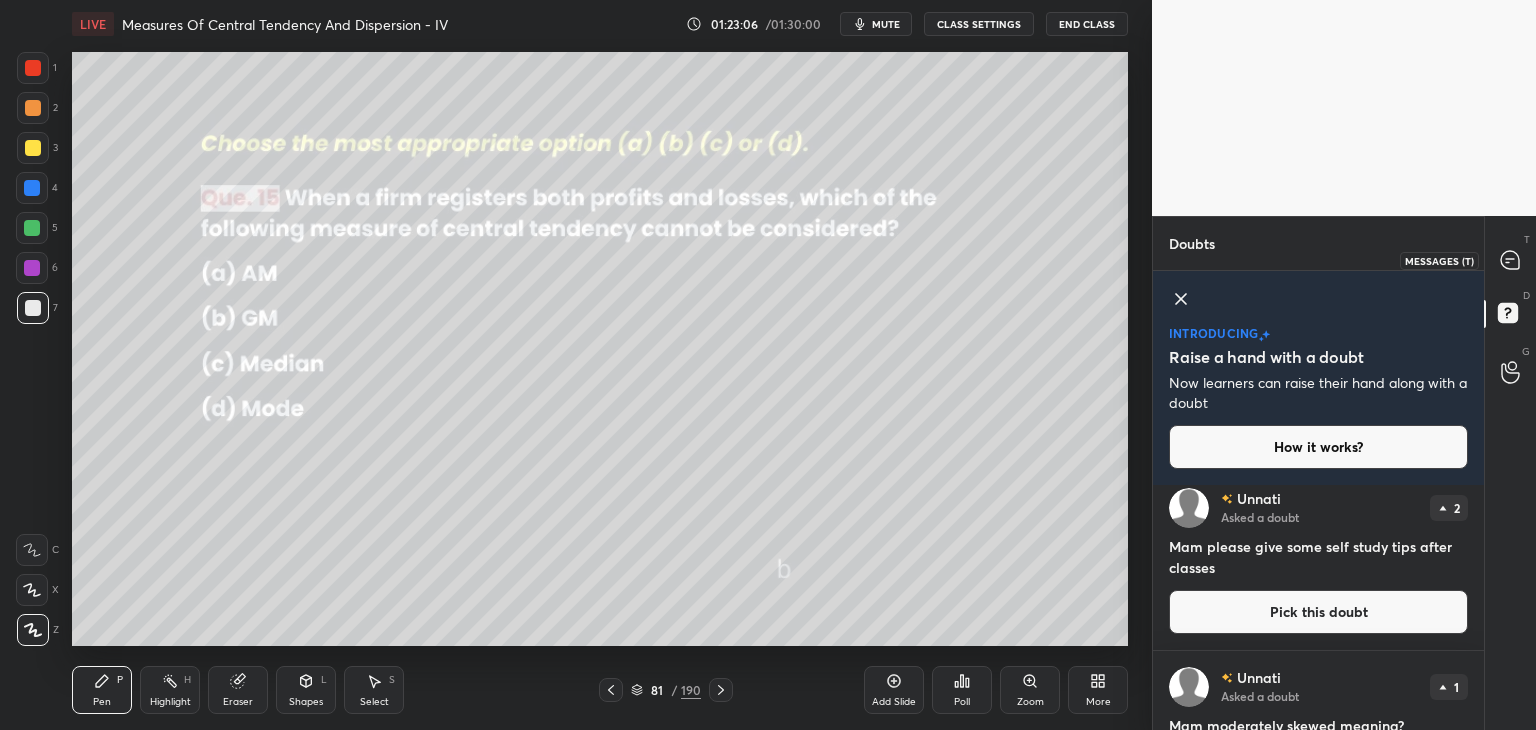 drag, startPoint x: 1511, startPoint y: 262, endPoint x: 1508, endPoint y: 283, distance: 21.213203 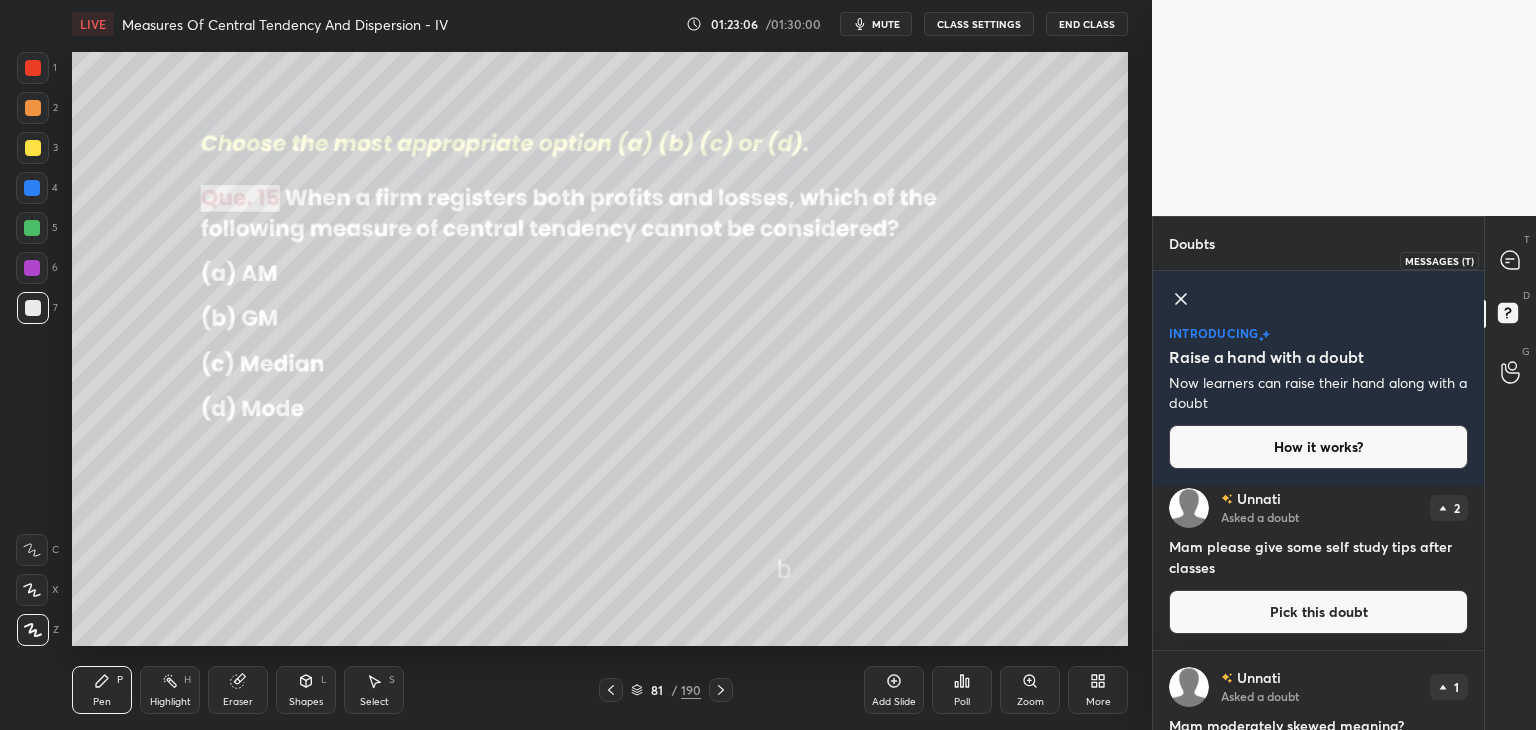 click 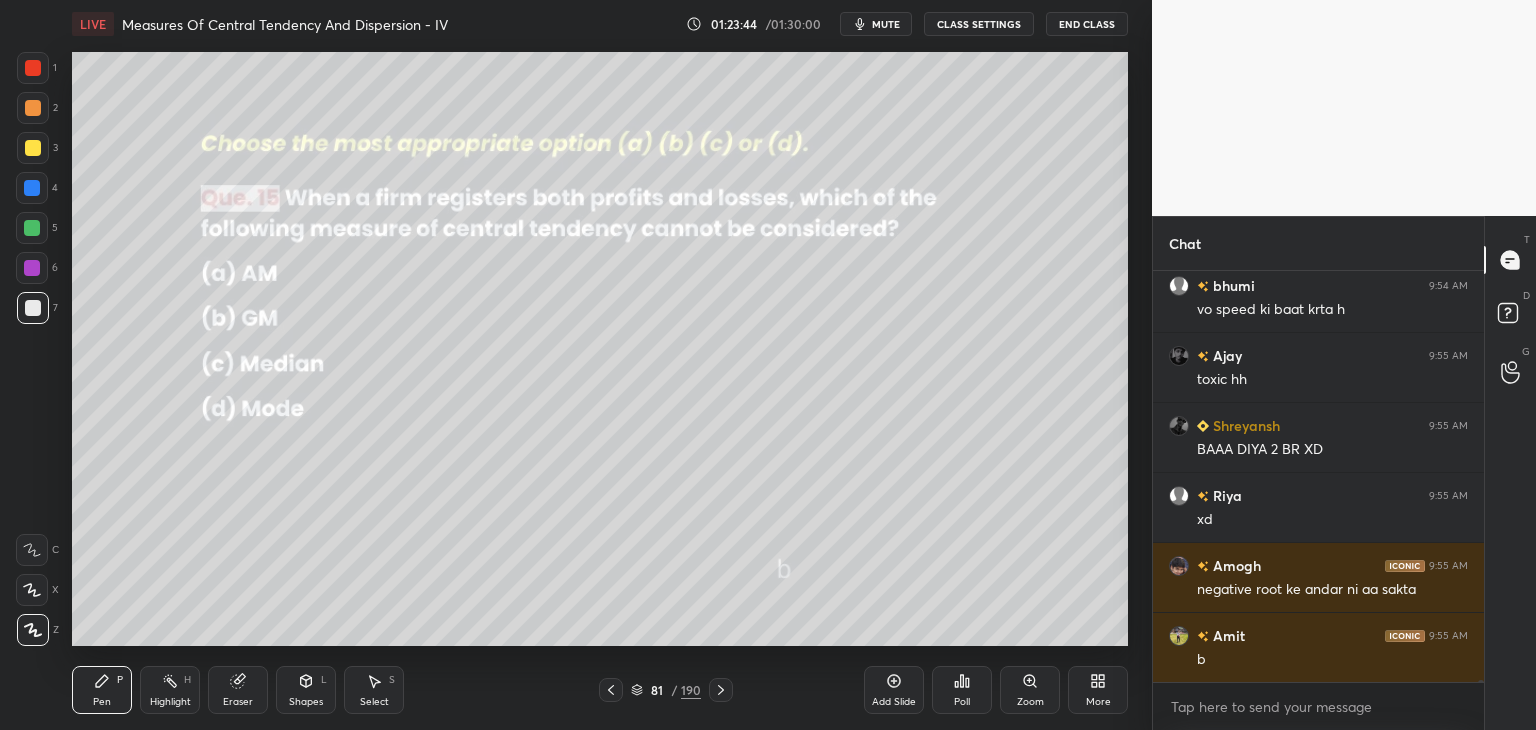 scroll, scrollTop: 106410, scrollLeft: 0, axis: vertical 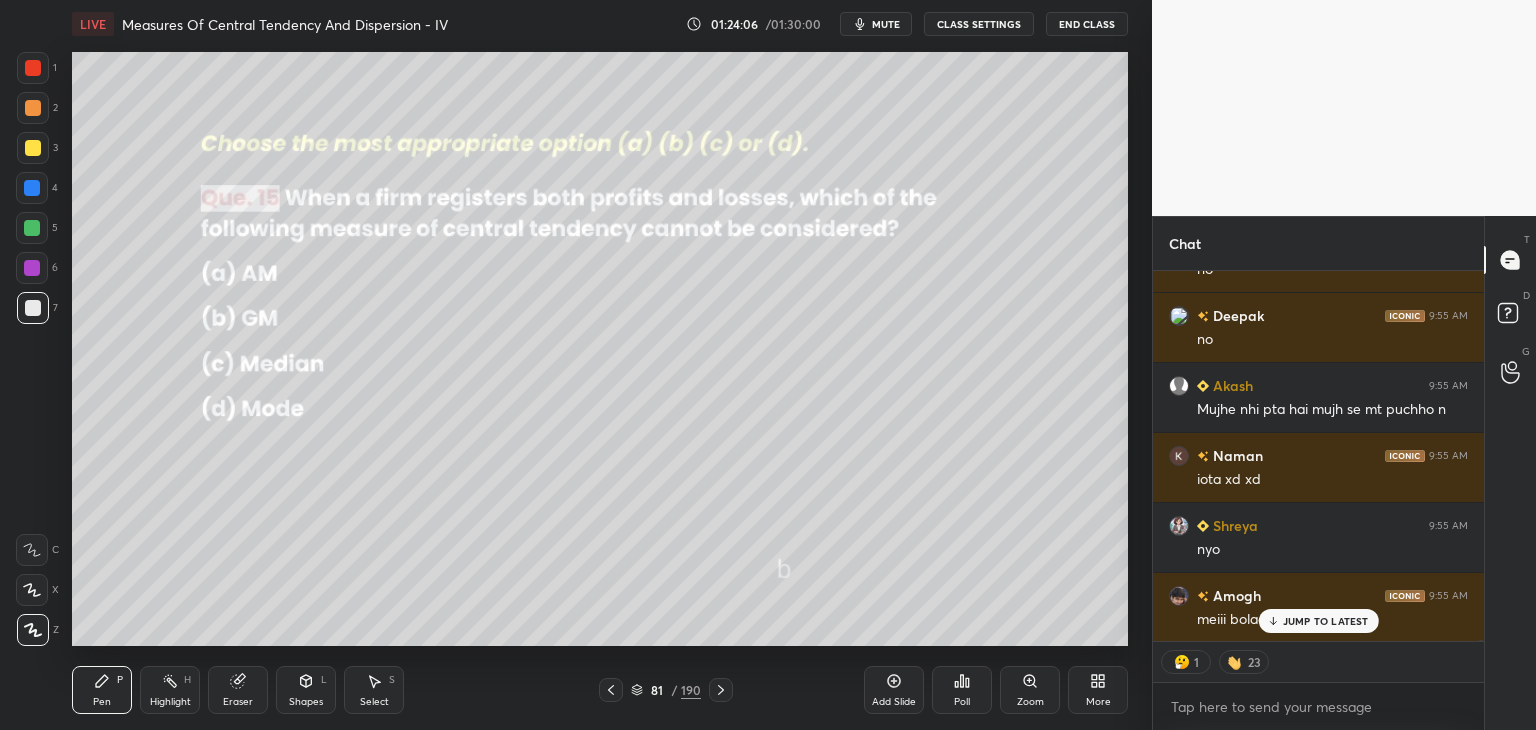 click on "/" at bounding box center [674, 690] 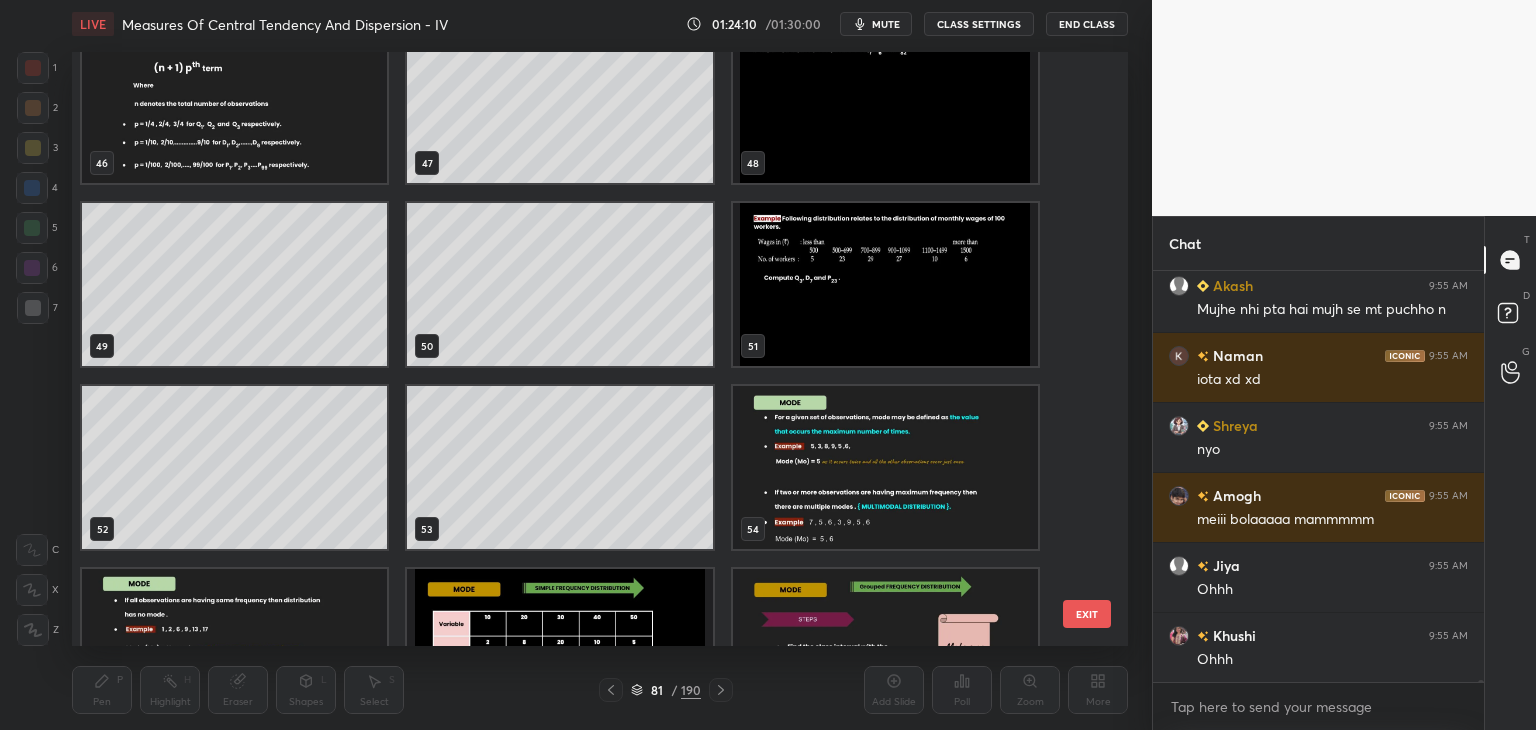 click on "43 44 45 46 47 48 49 50 51 52 53 54 55 56 57" at bounding box center [582, 349] 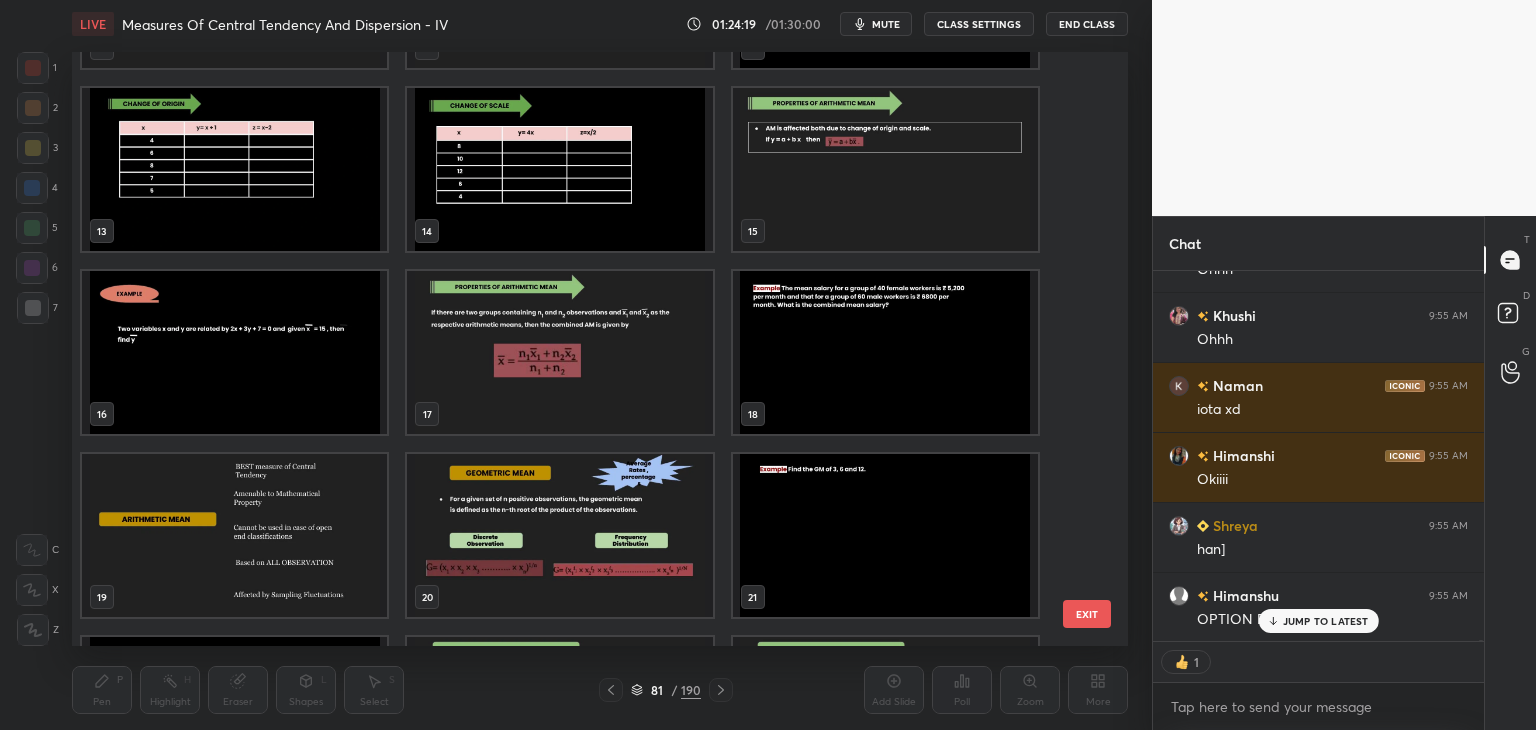 click at bounding box center (559, 535) 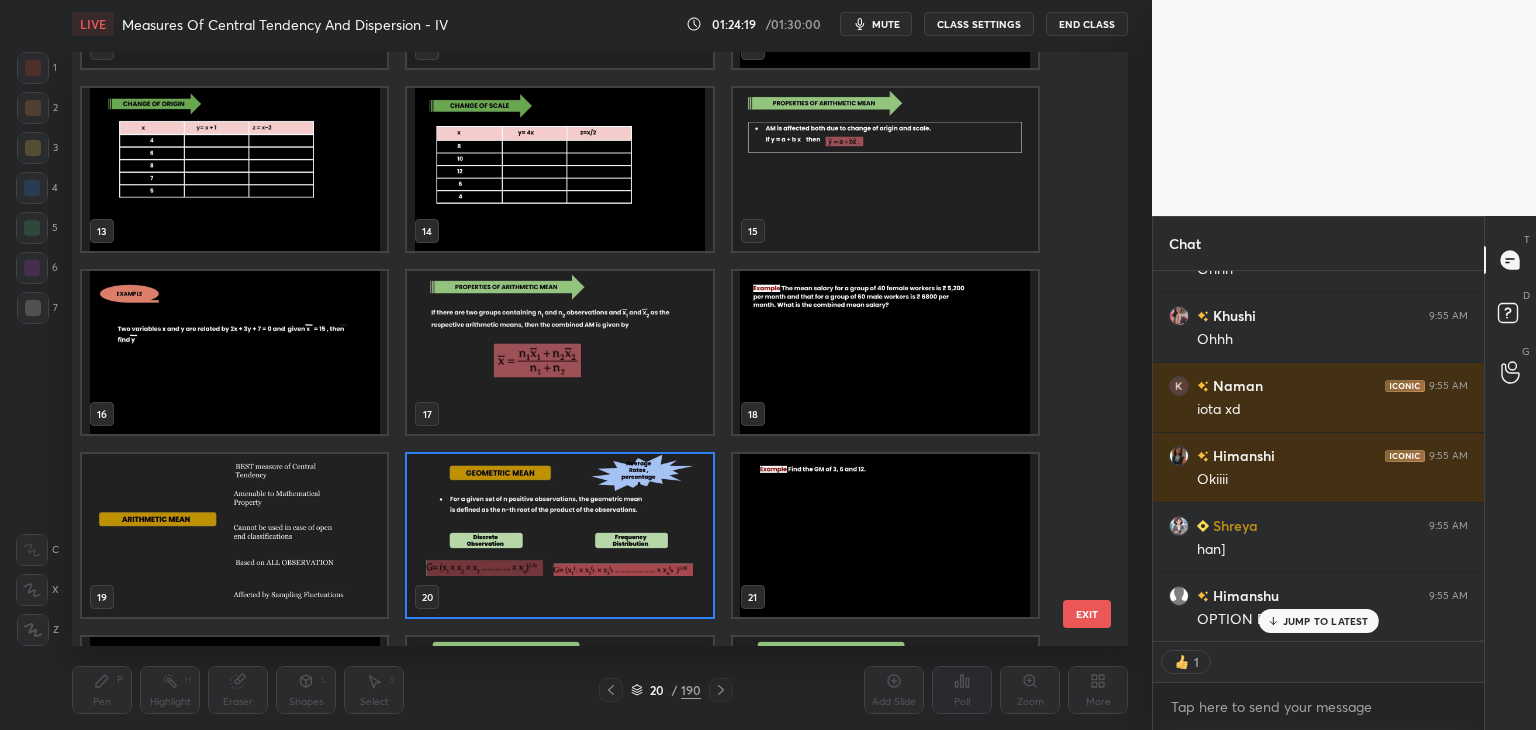 click at bounding box center [559, 535] 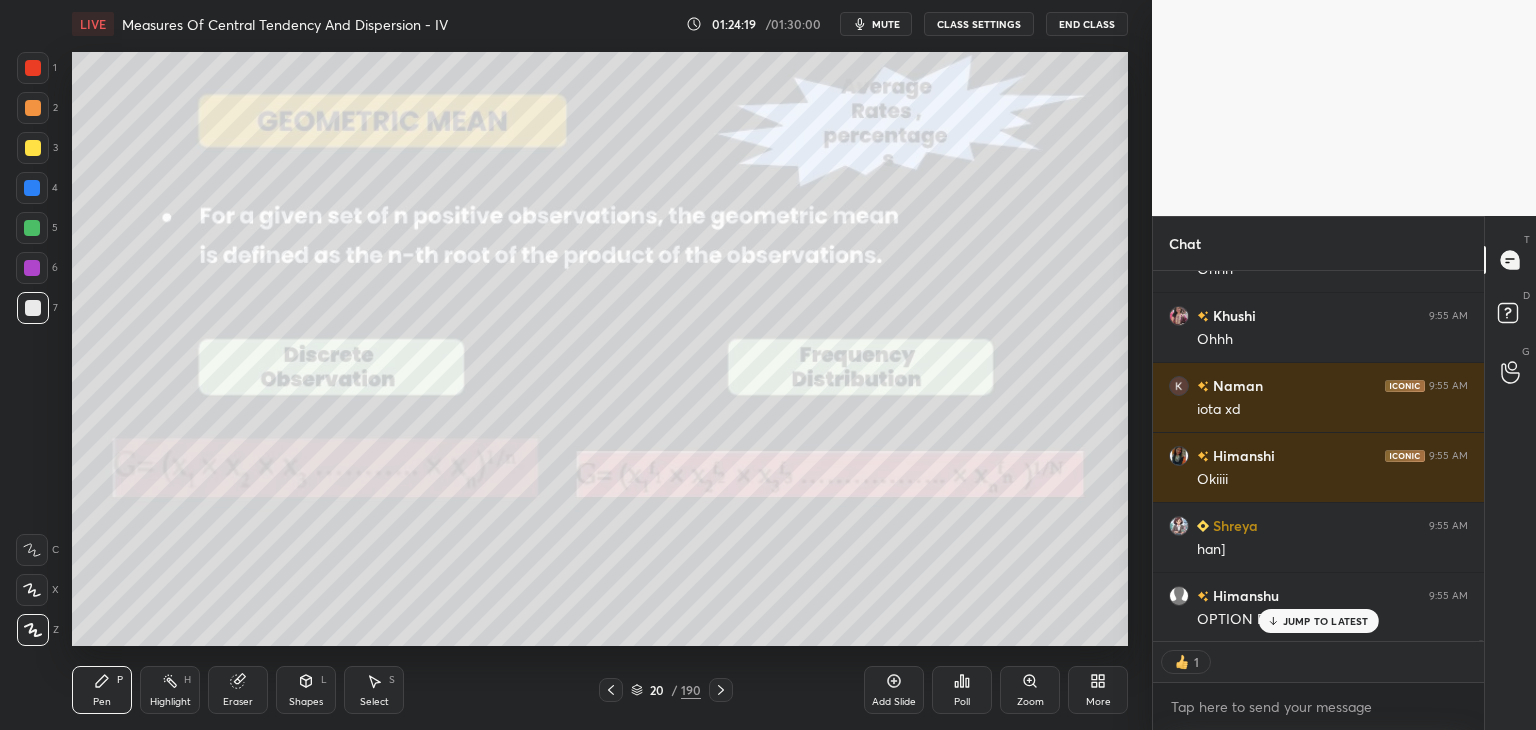 click at bounding box center [559, 535] 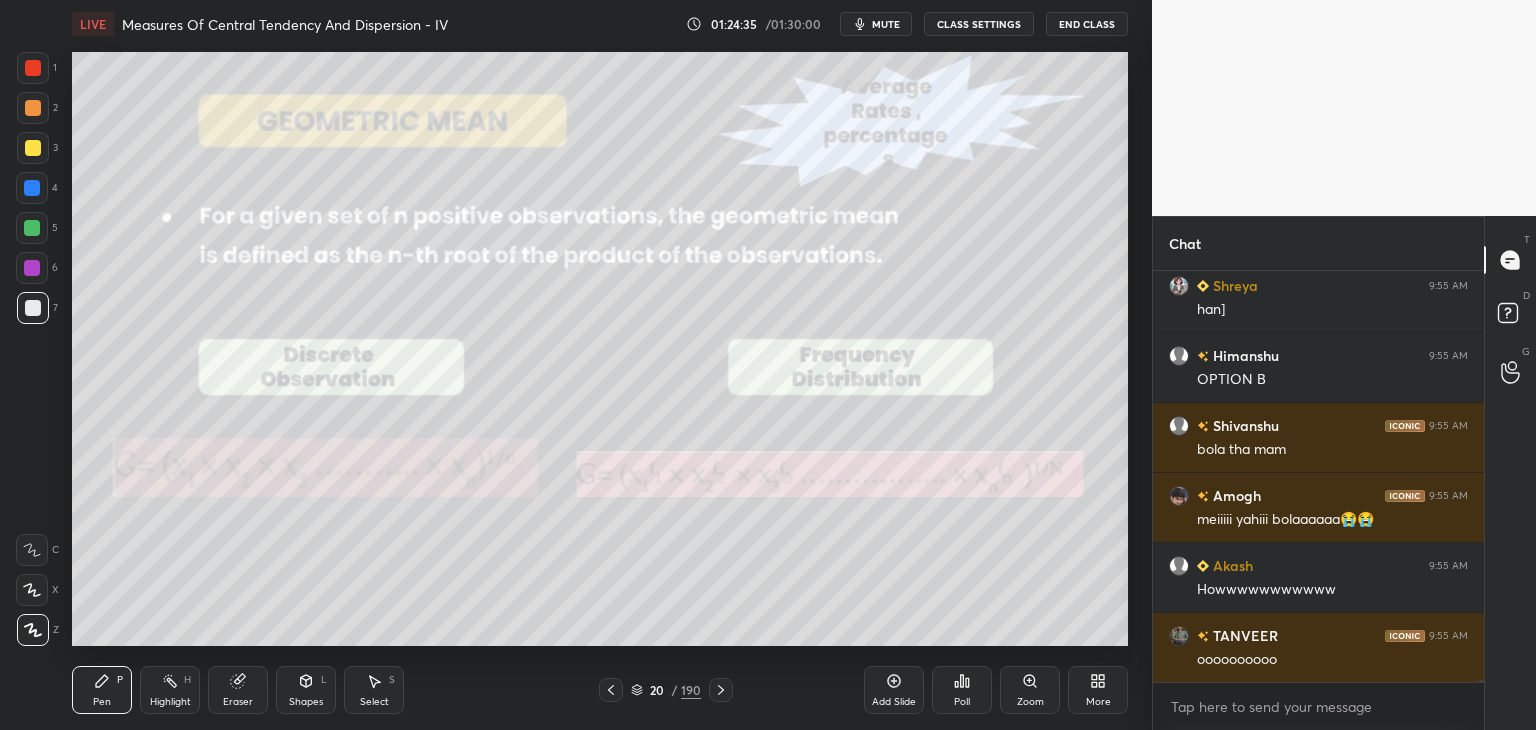 drag, startPoint x: 674, startPoint y: 687, endPoint x: 688, endPoint y: 681, distance: 15.231546 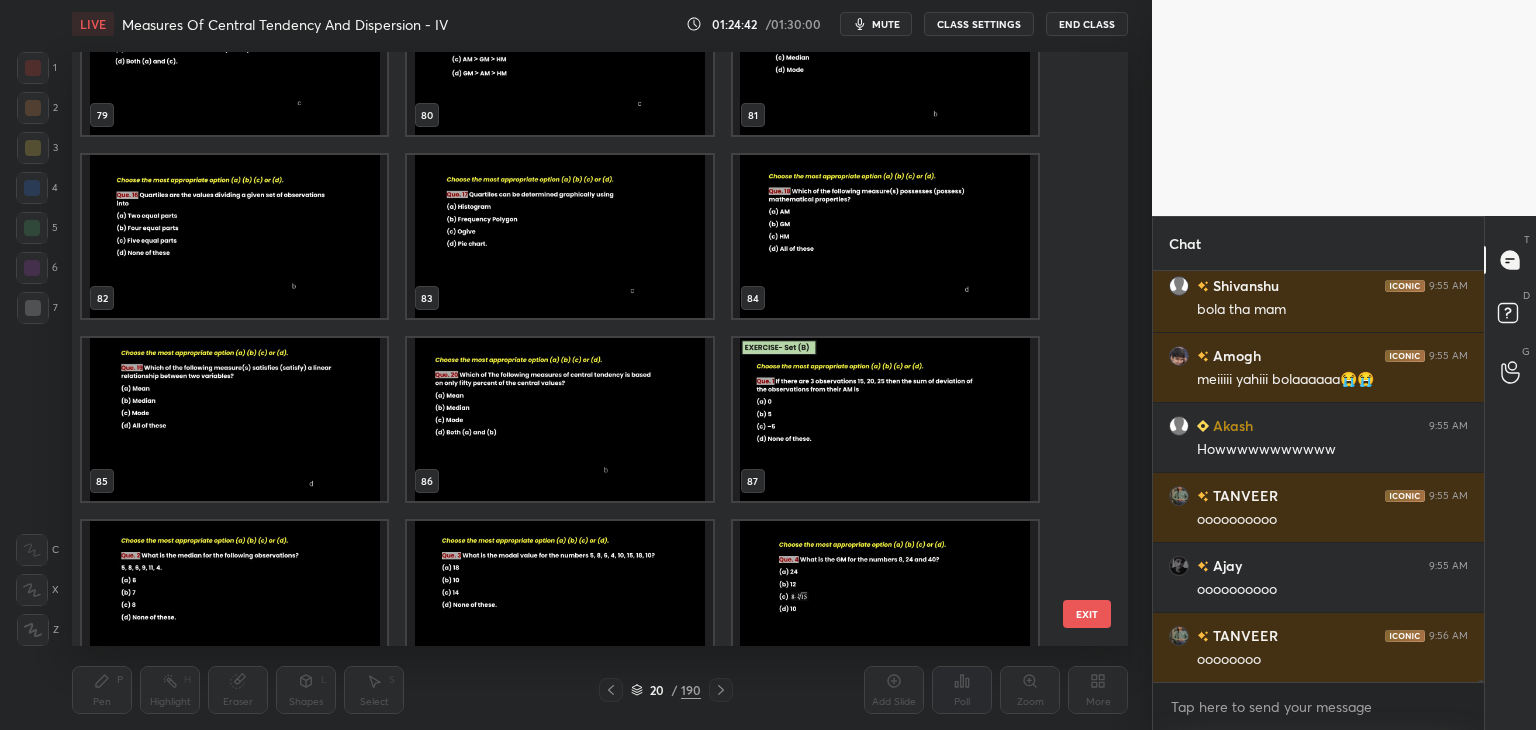 click at bounding box center [559, 236] 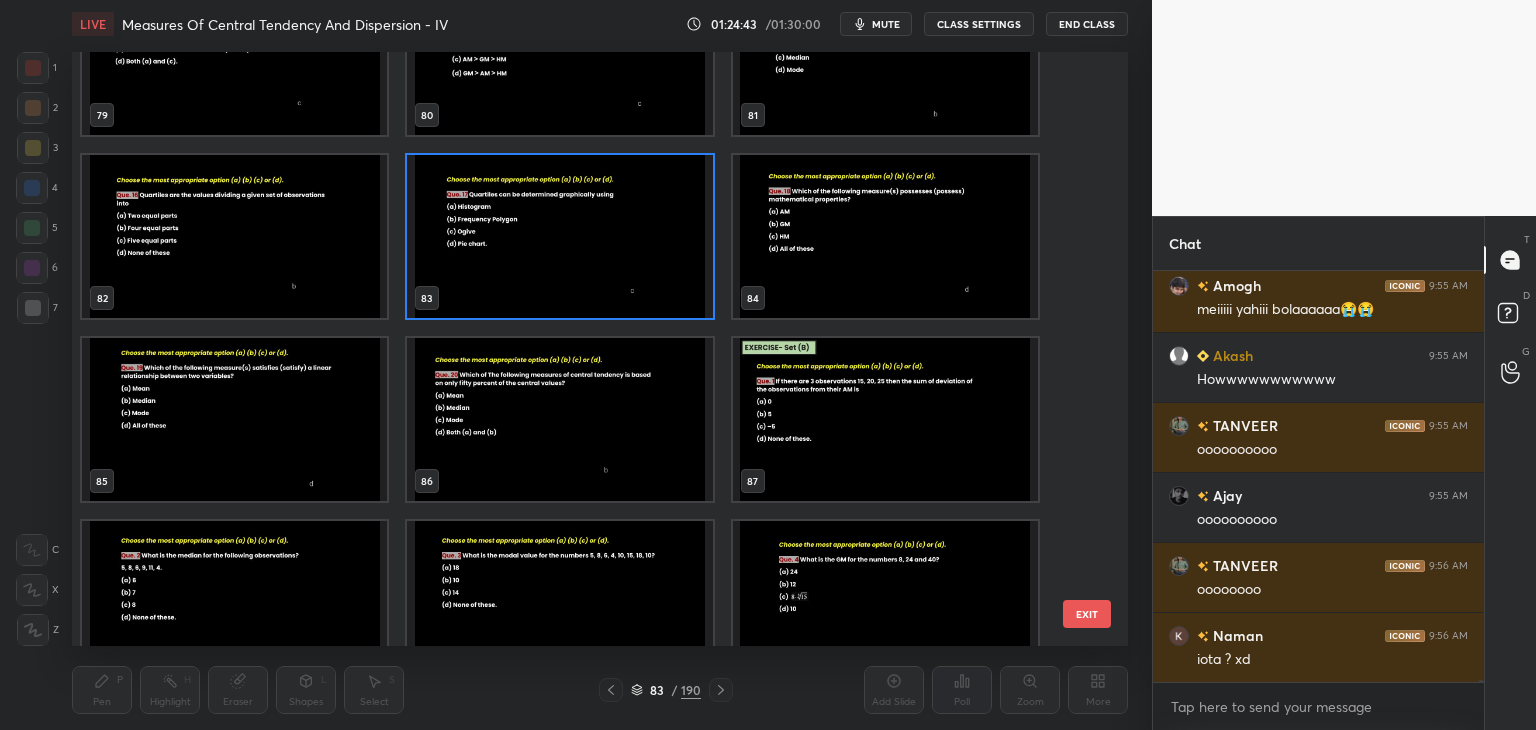 click at bounding box center [559, 236] 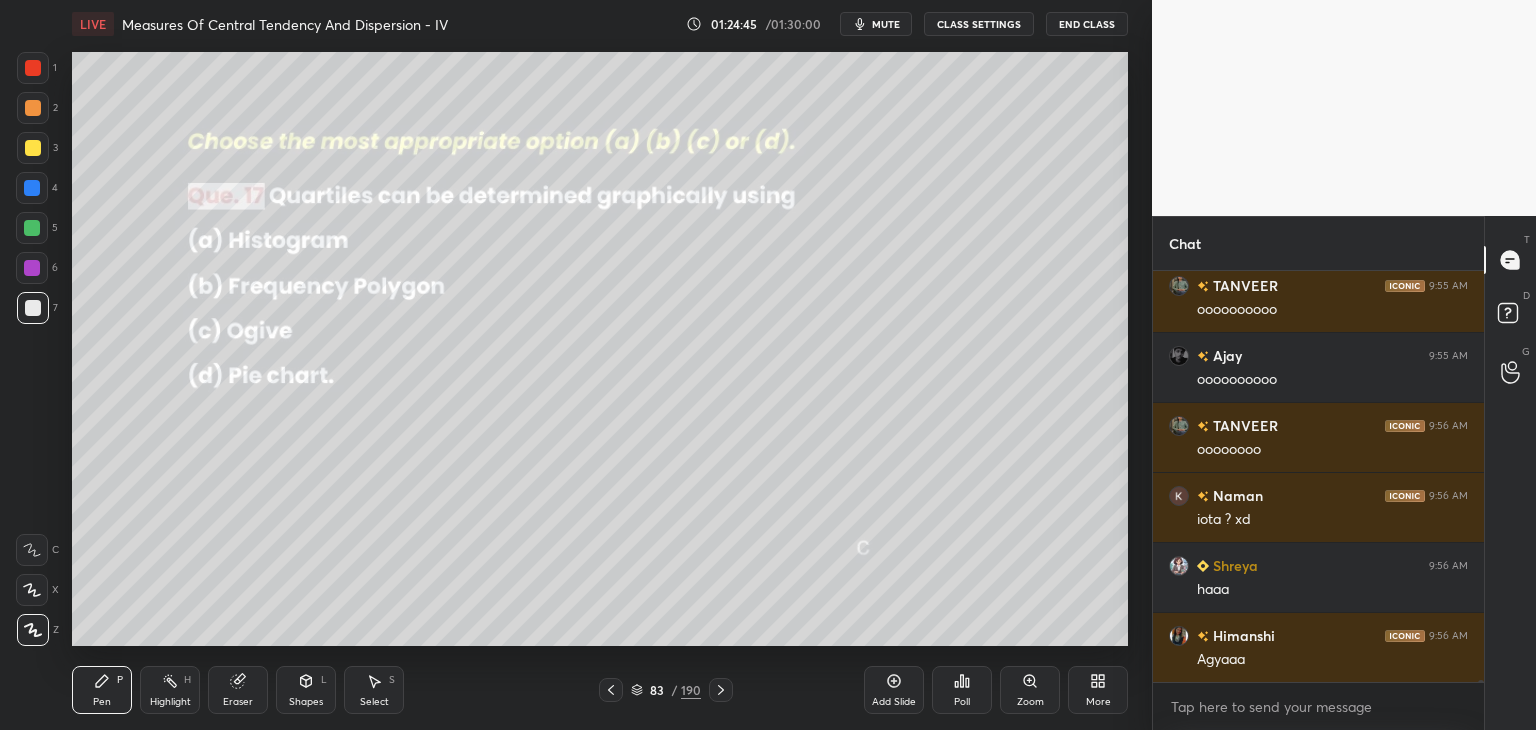 click 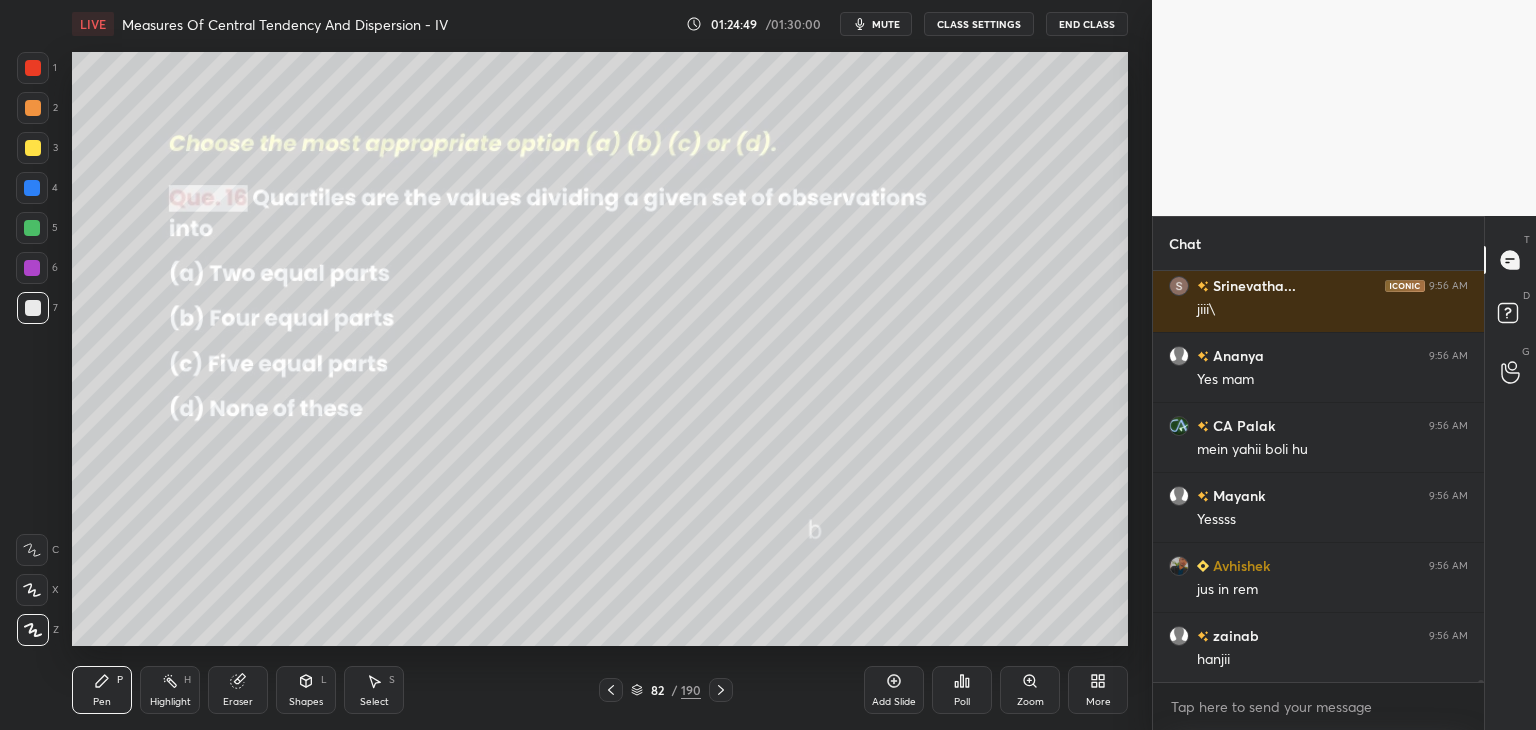 click on "82 / 190" at bounding box center (666, 690) 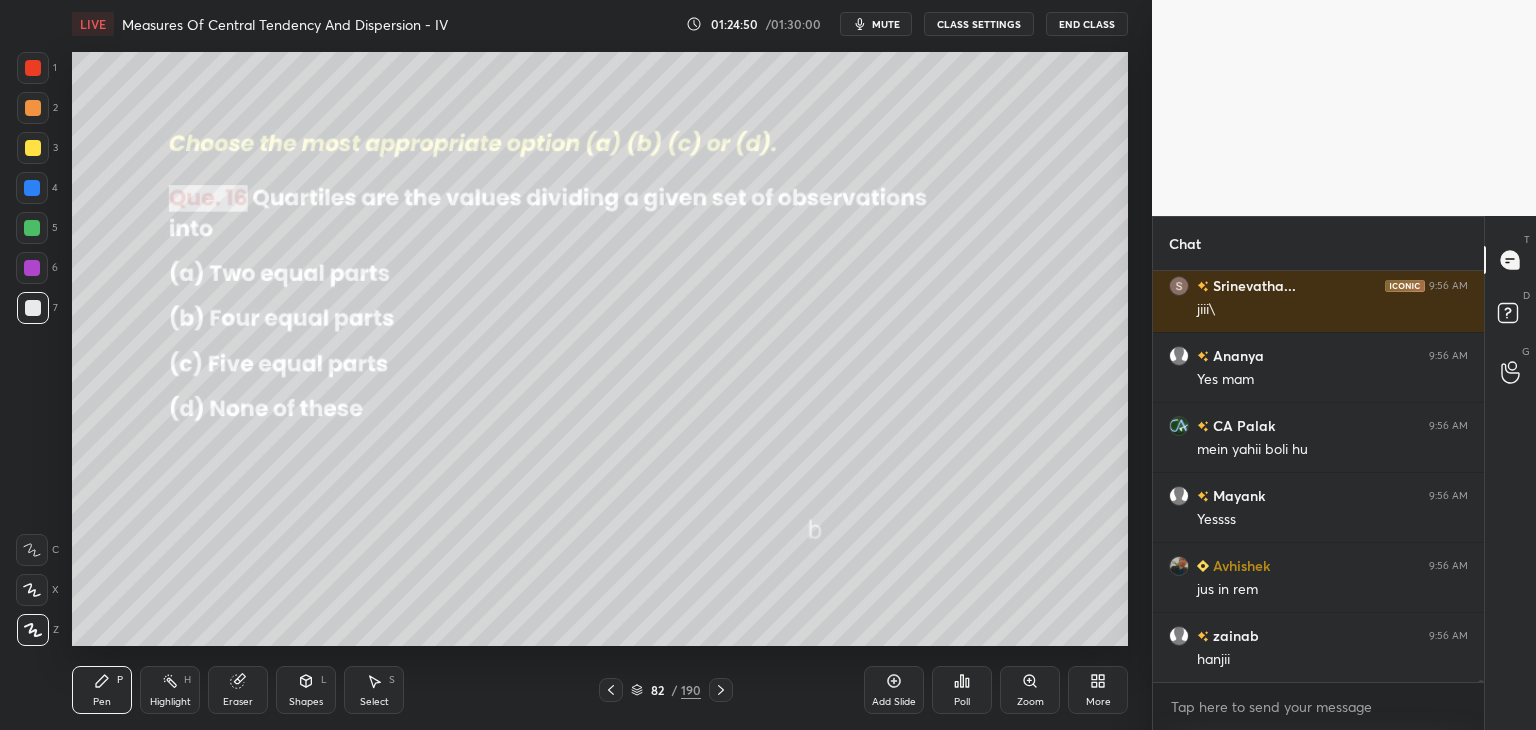 click 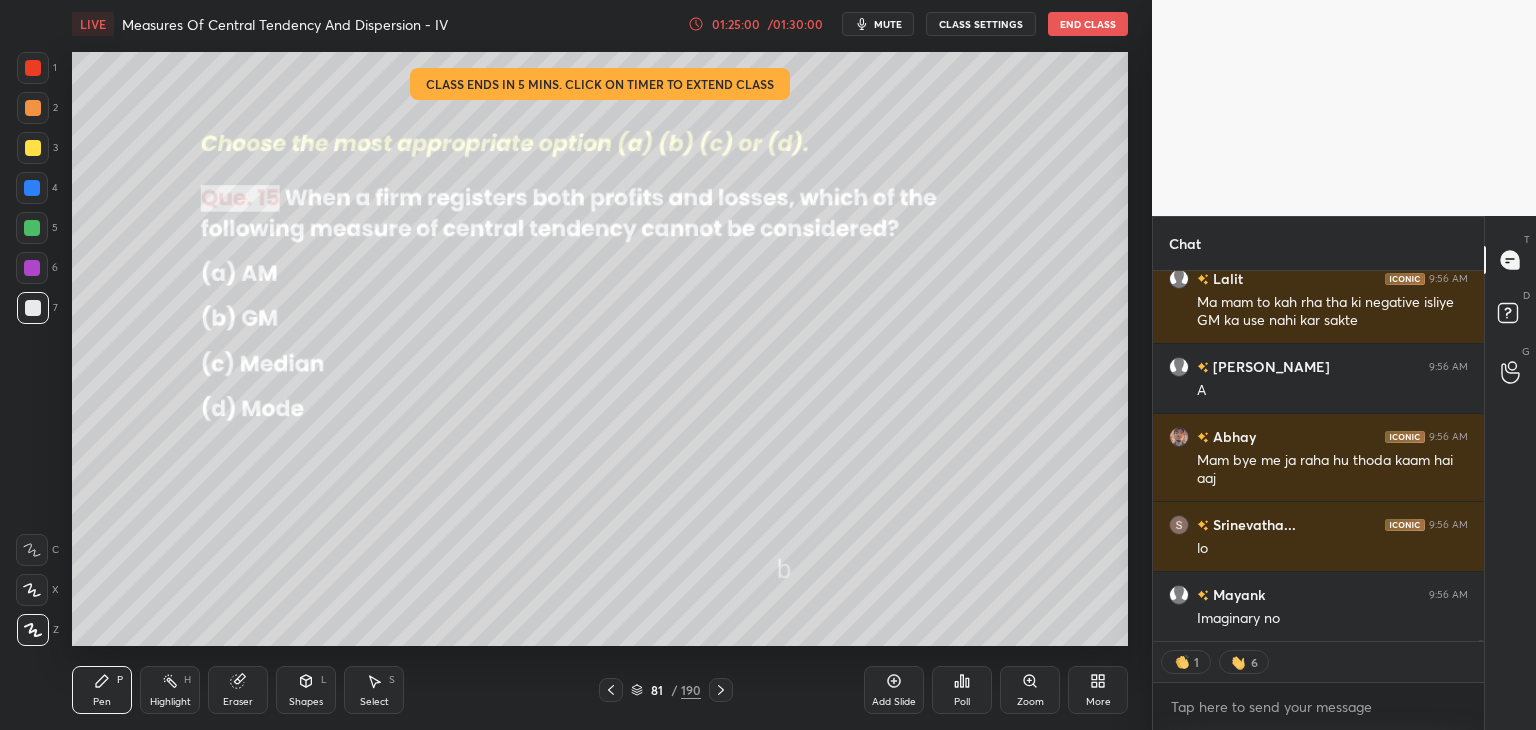 click 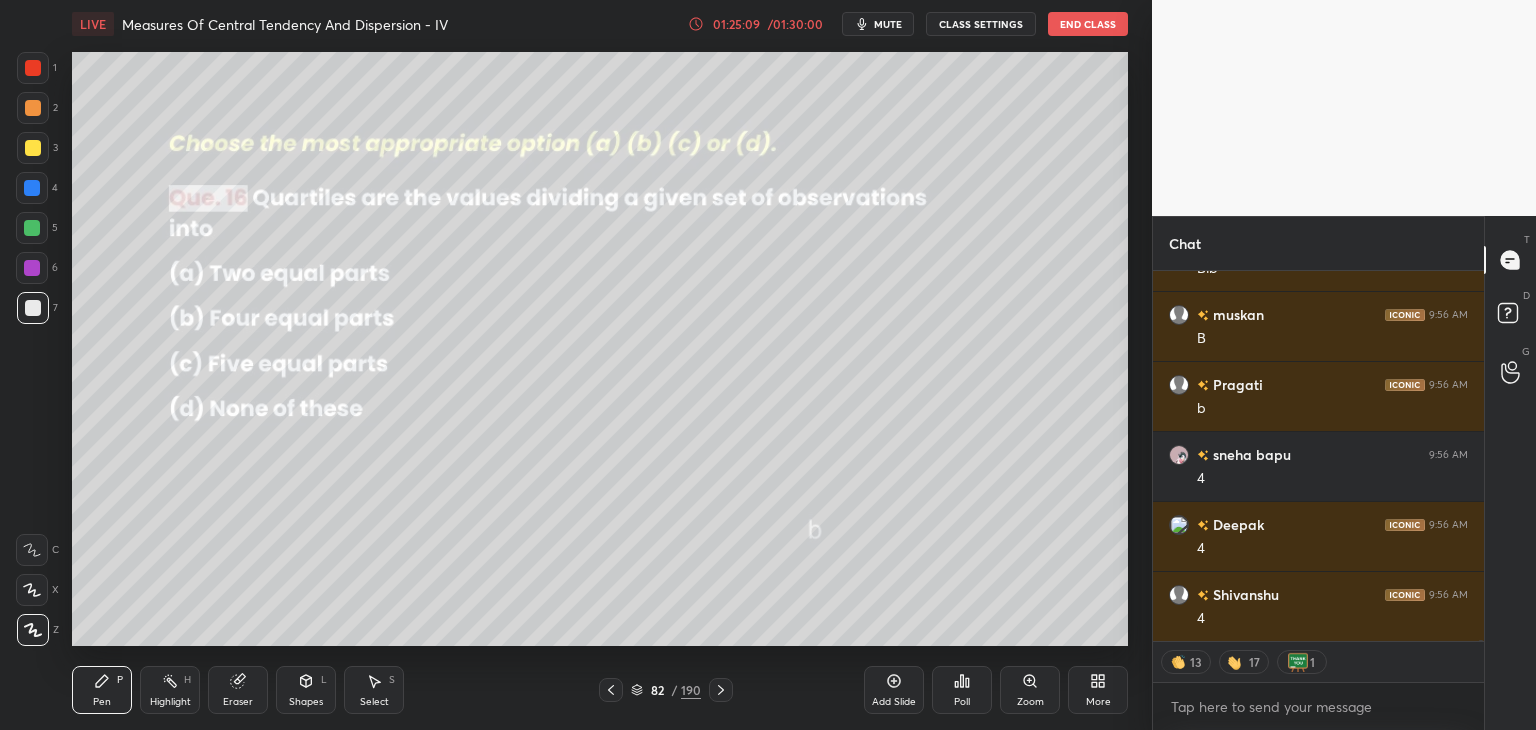 click 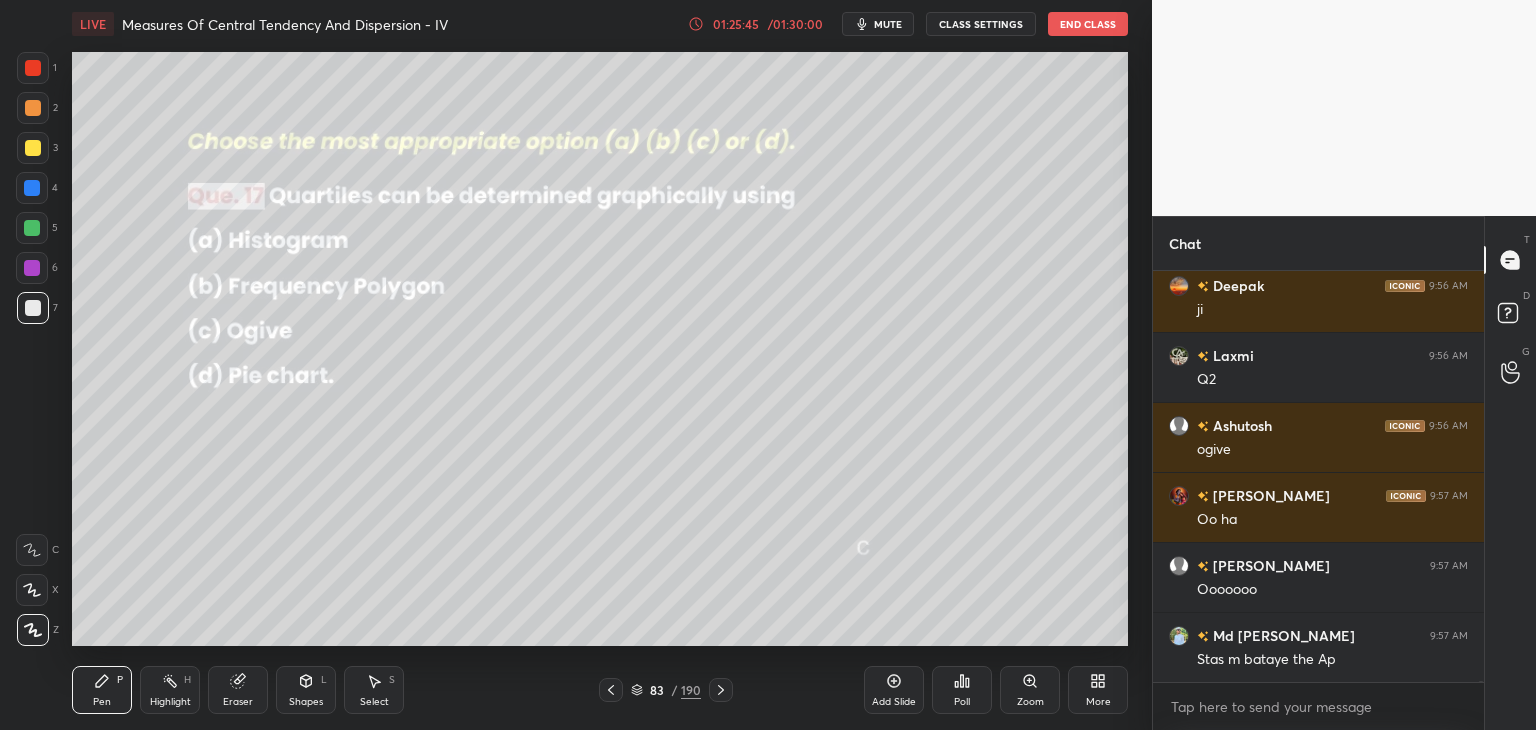 click on "Eraser" at bounding box center (238, 702) 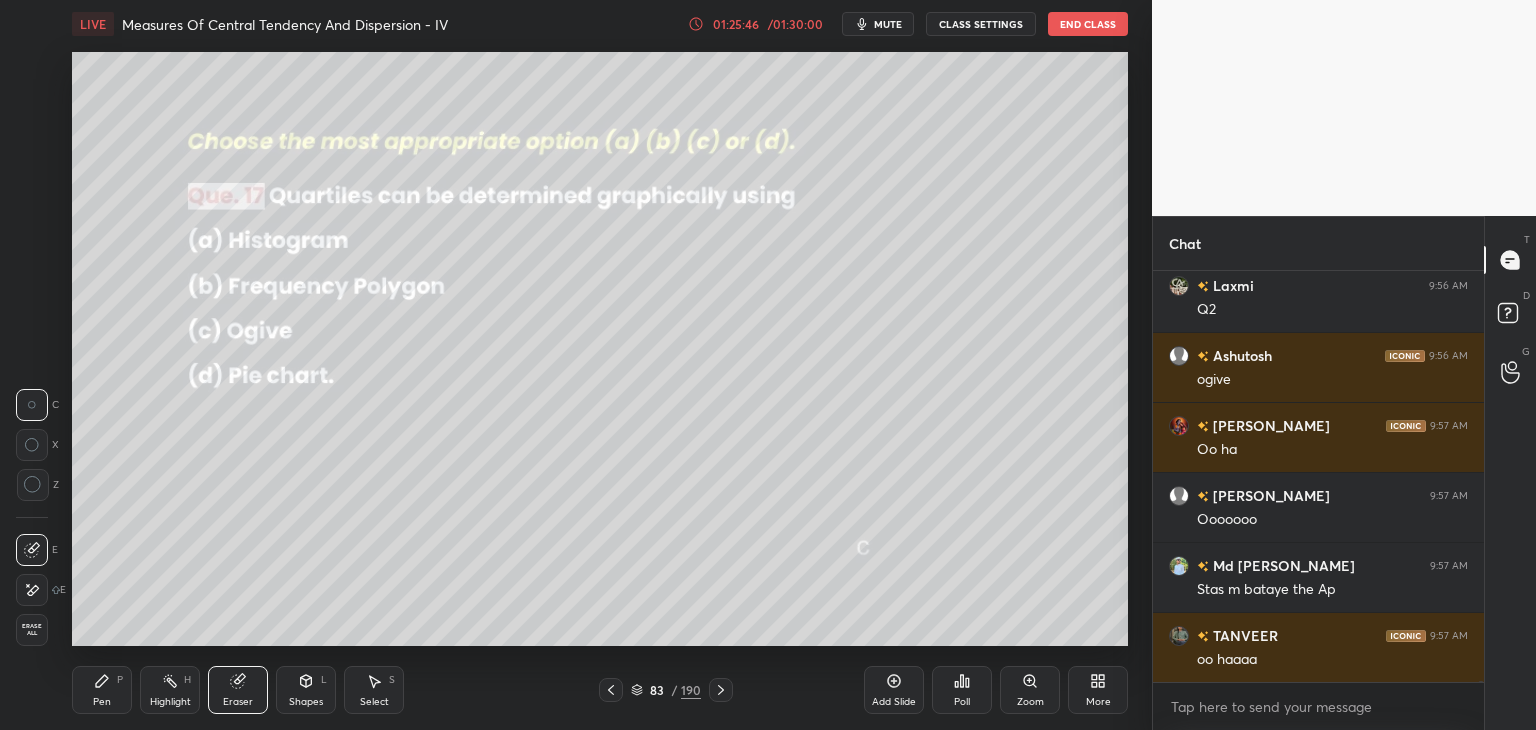 drag, startPoint x: 35, startPoint y: 628, endPoint x: 56, endPoint y: 639, distance: 23.70654 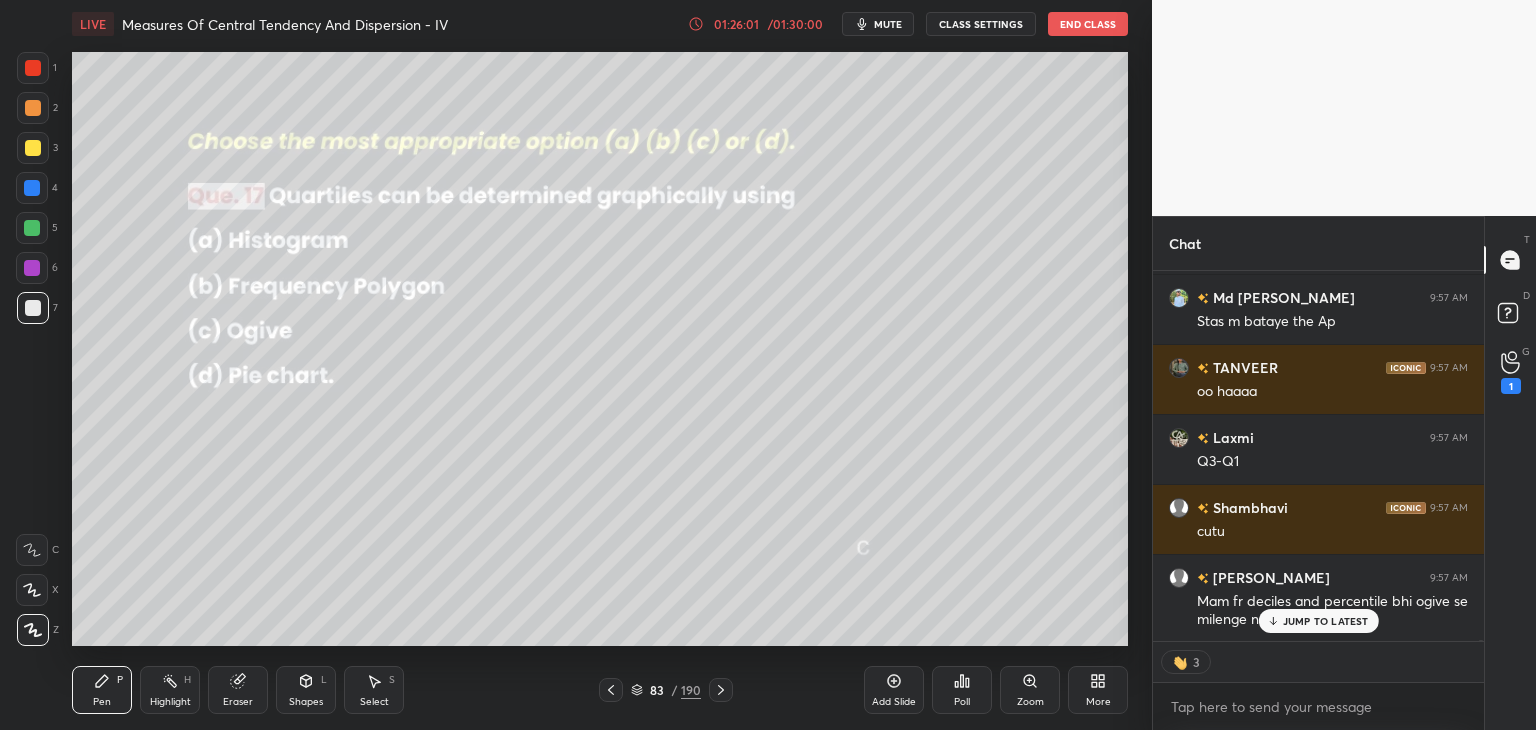 click 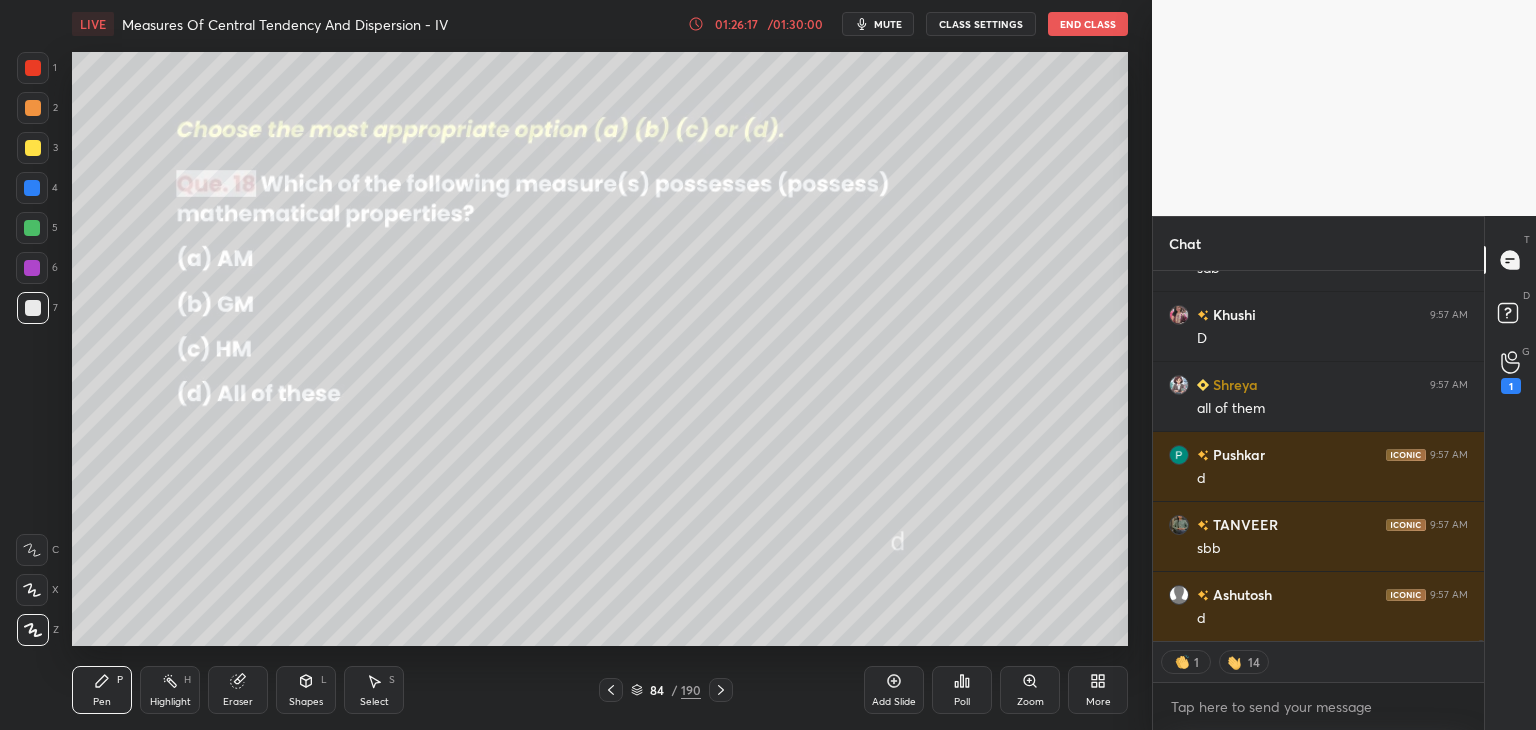 click 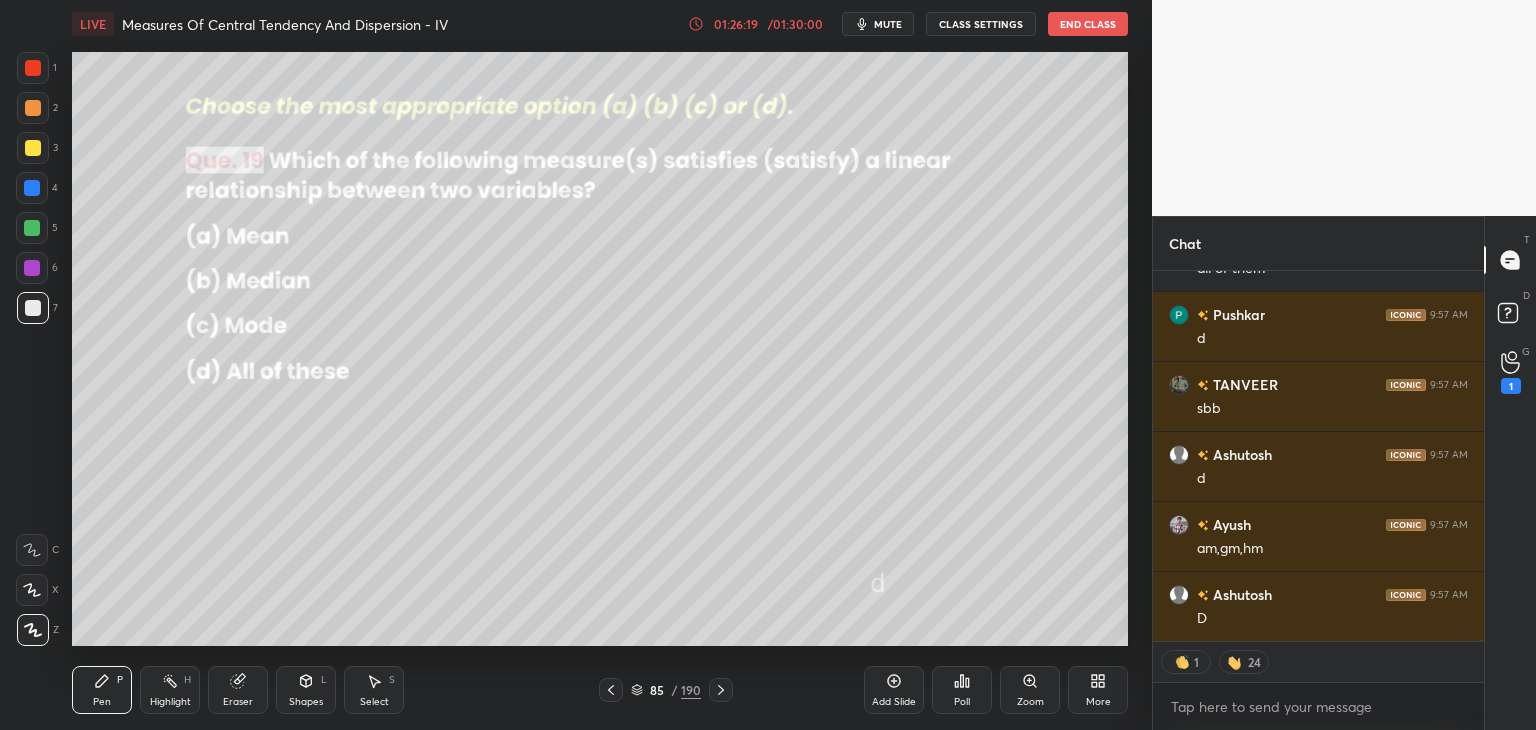 drag, startPoint x: 609, startPoint y: 692, endPoint x: 628, endPoint y: 682, distance: 21.470911 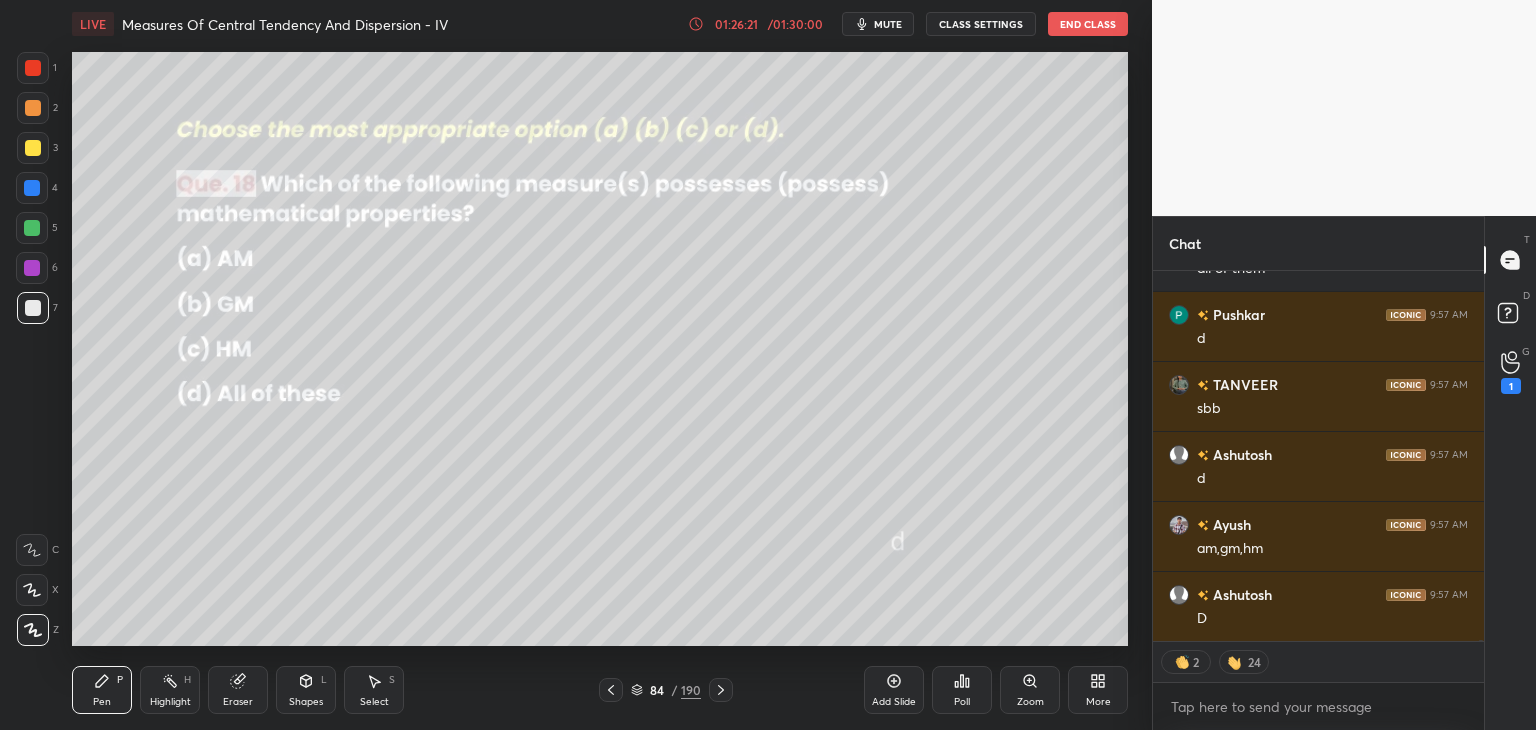 click 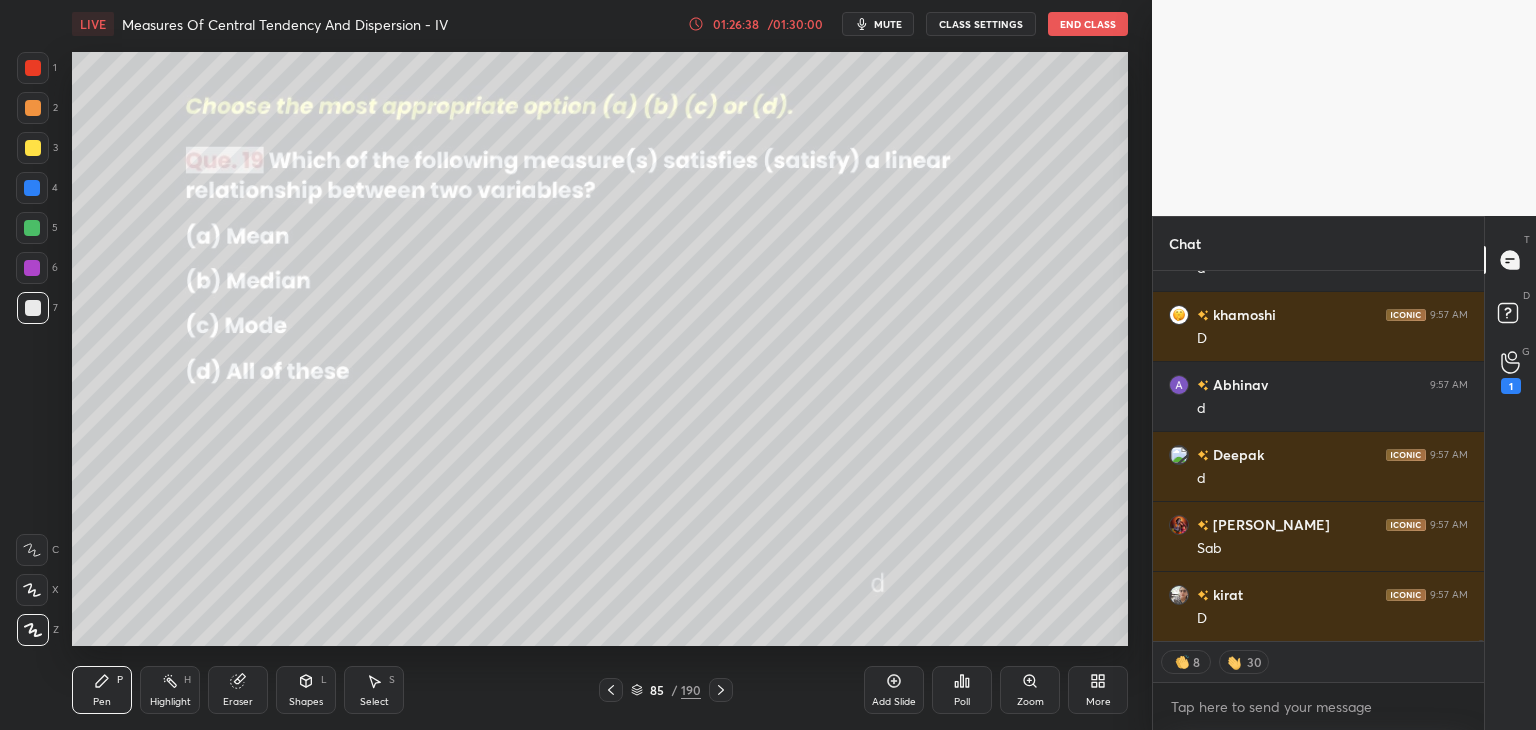 scroll, scrollTop: 121152, scrollLeft: 0, axis: vertical 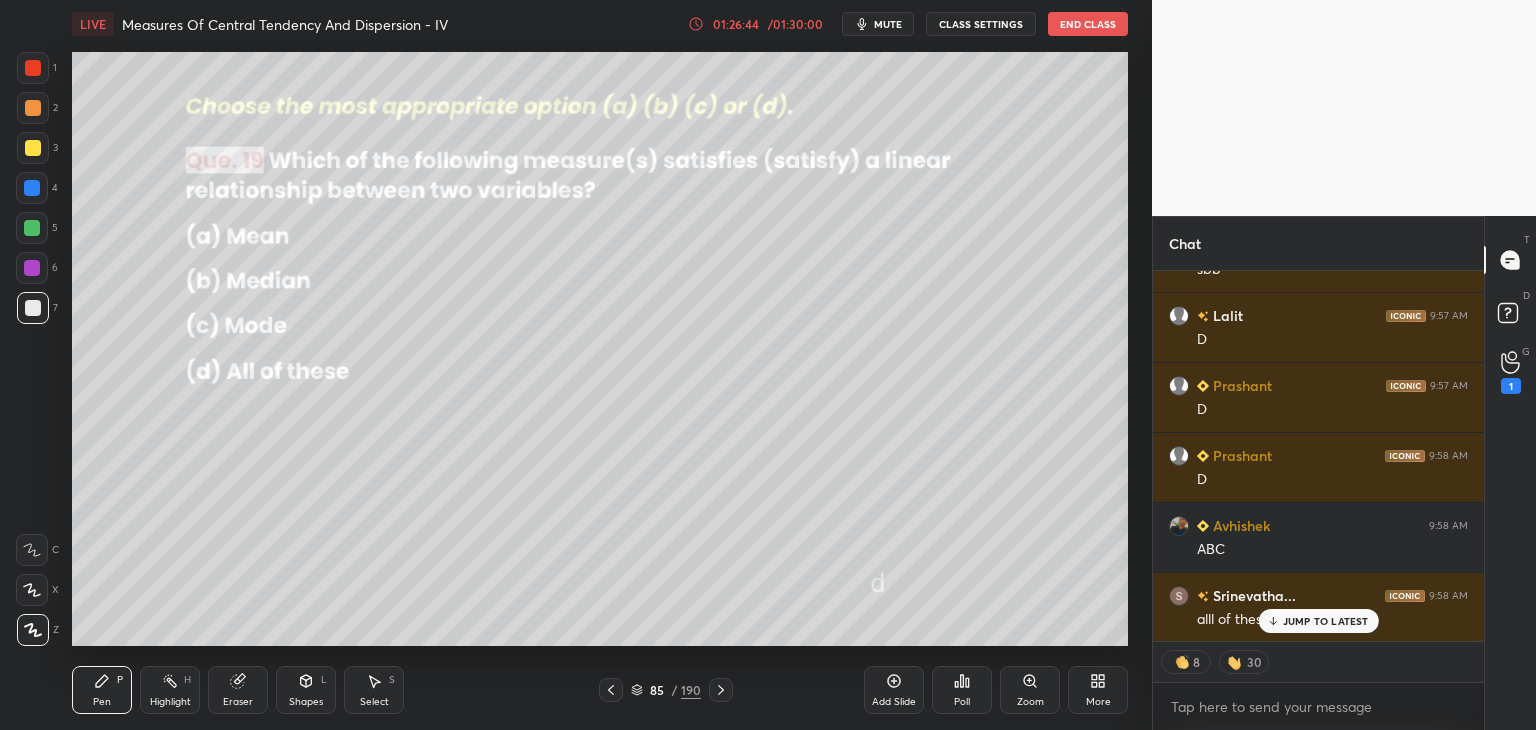 click 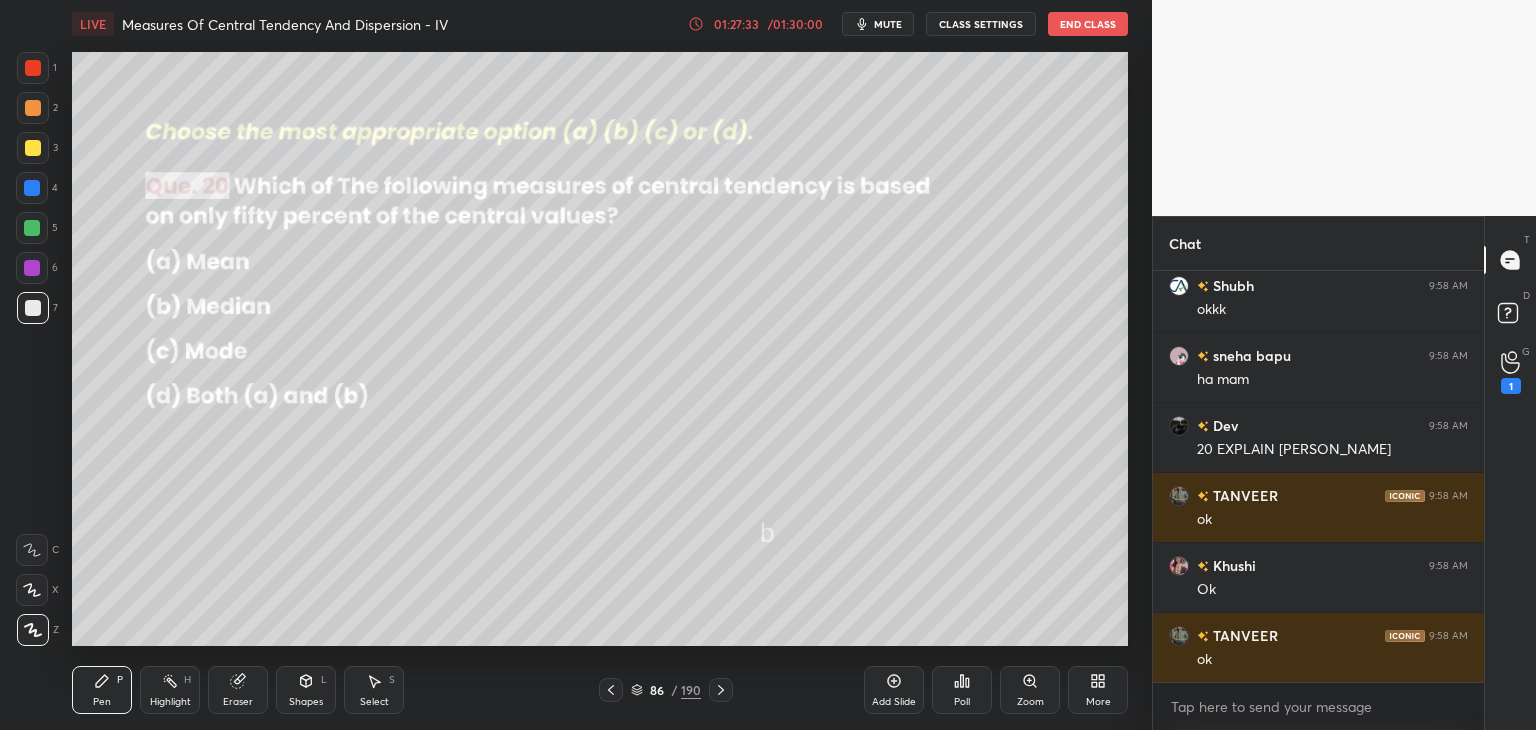 click 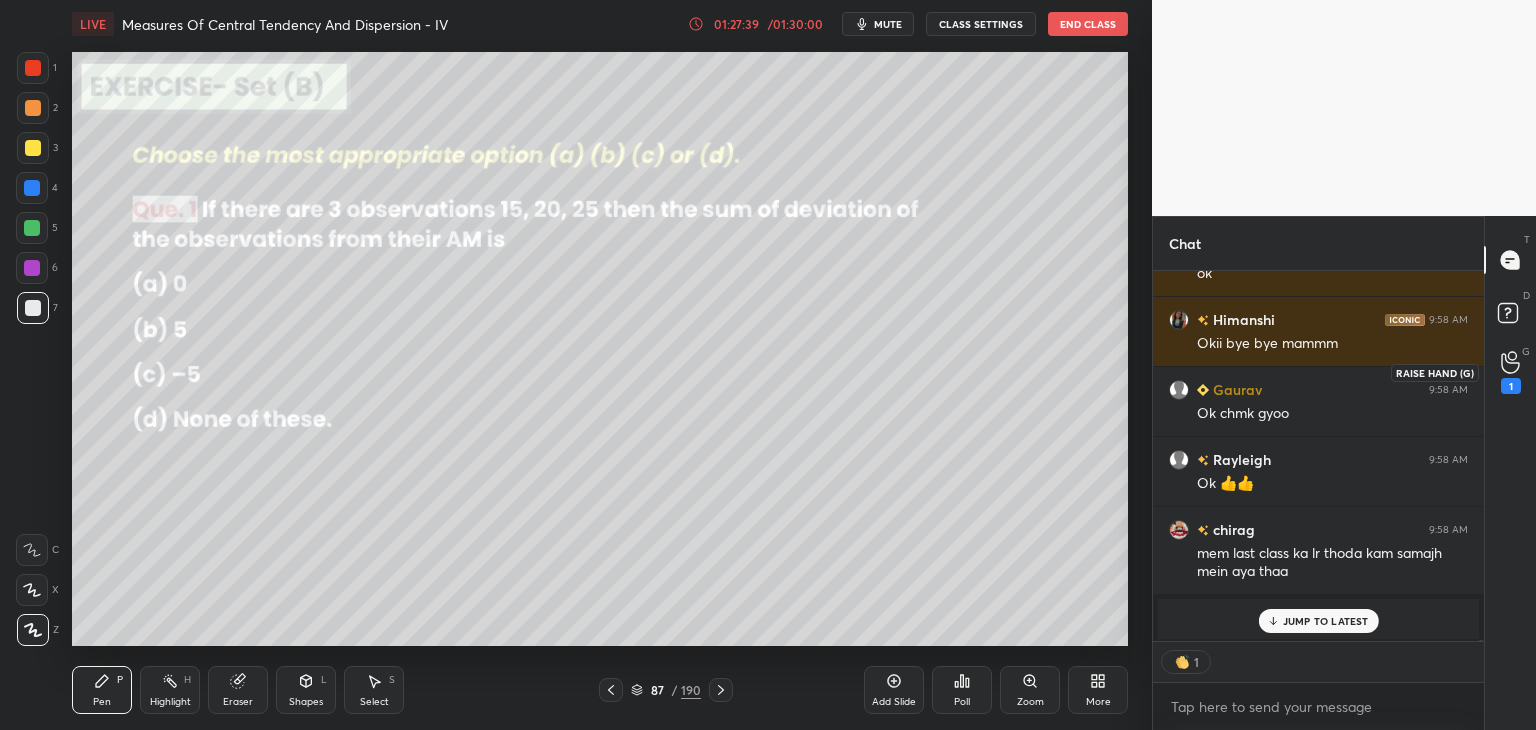 click 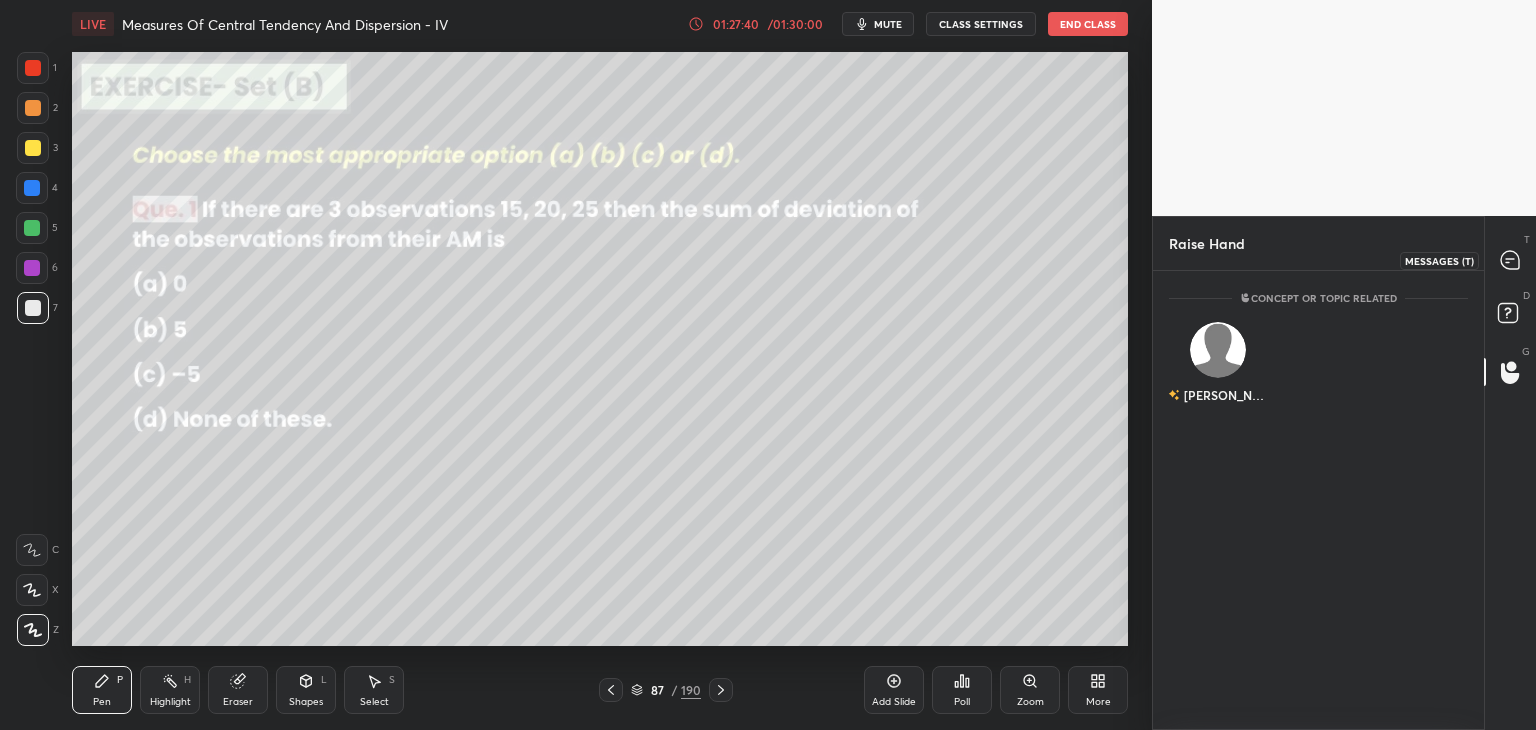click 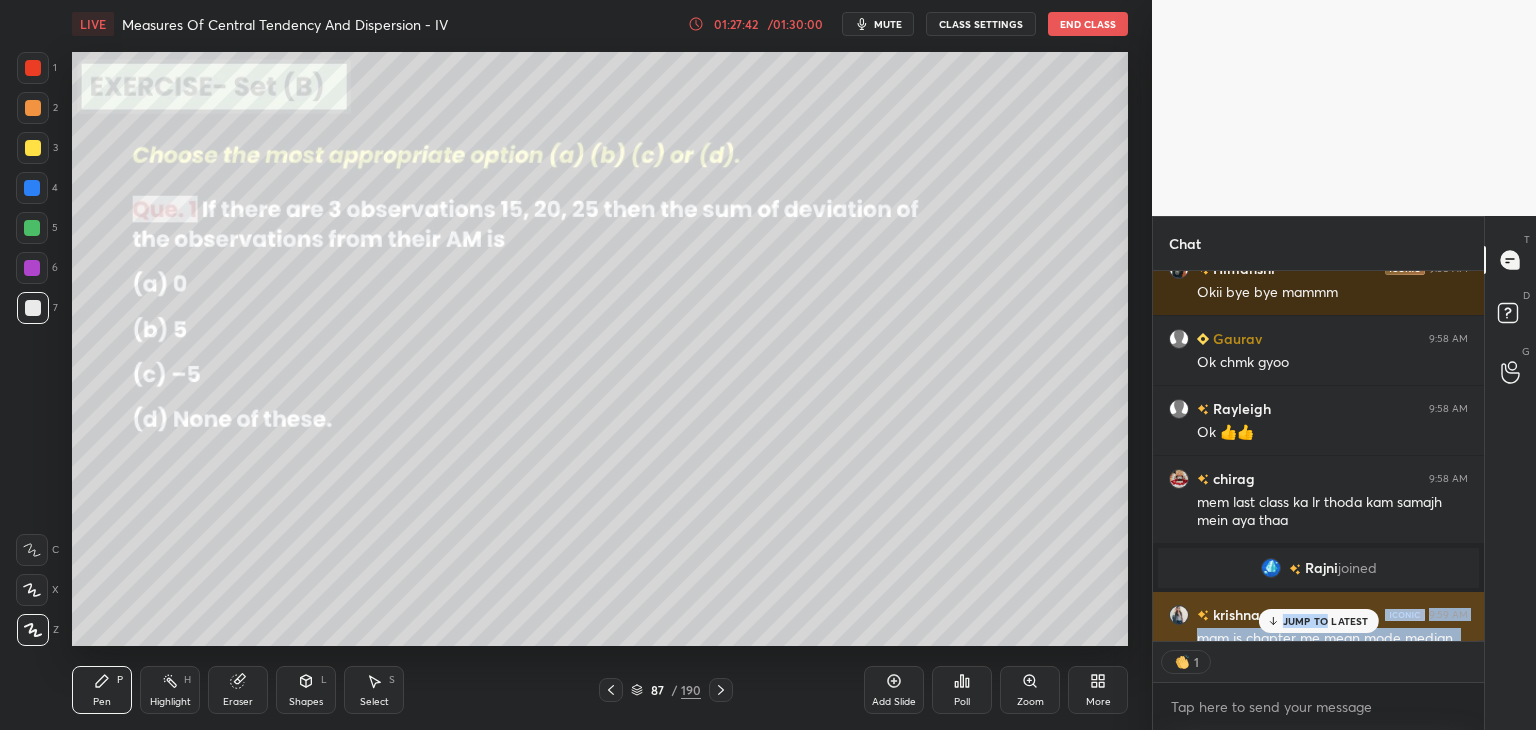 drag, startPoint x: 1328, startPoint y: 609, endPoint x: 1300, endPoint y: 600, distance: 29.410883 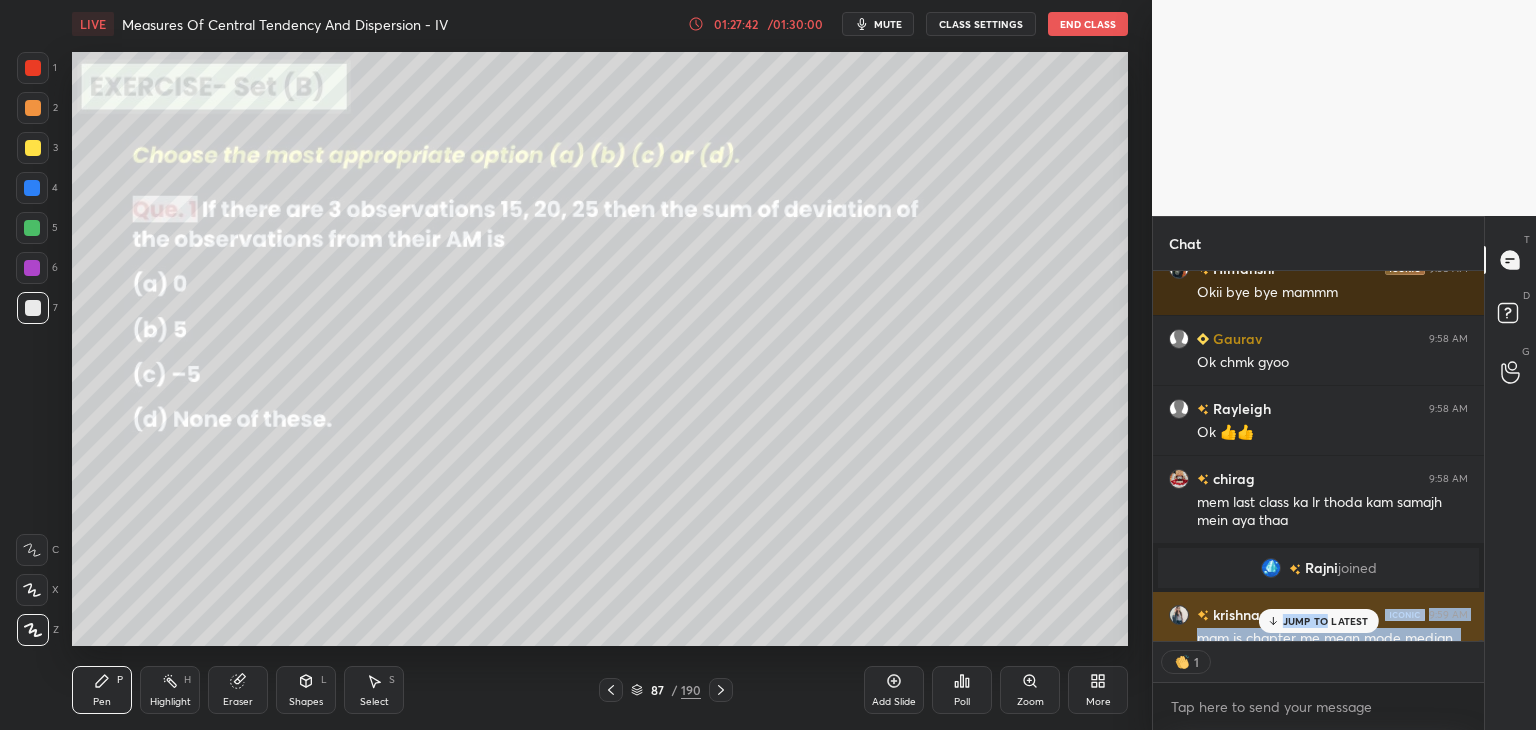 click on "[PERSON_NAME] 9:58 AM ok [PERSON_NAME] 9:58 AM Okii bye bye mammm Gaurav 9:58 AM Ok chmk gyoo Rayleigh 9:58 AM Ok 👍👍 [PERSON_NAME] 9:58 AM mem last class ka lr thoda kam samajh mein [PERSON_NAME]  joined [PERSON_NAME] 9:59 AM mam is chapter me mean mode median ye 3topic hi h JUMP TO LATEST" at bounding box center [1318, 456] 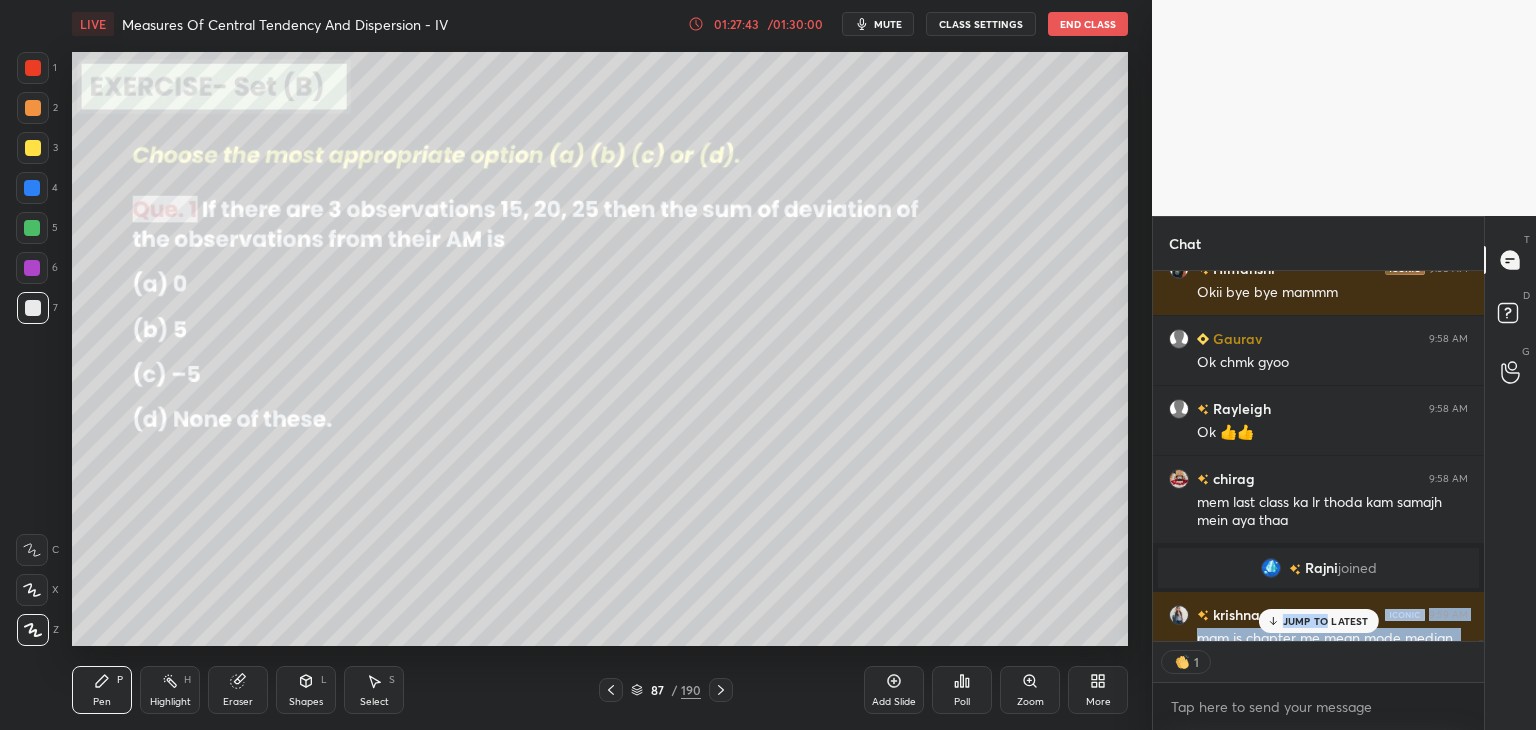click on "[PERSON_NAME] 9:58 AM ok [PERSON_NAME] 9:58 AM Okii bye bye mammm Gaurav 9:58 AM Ok chmk gyoo Rayleigh 9:58 AM Ok 👍👍 [PERSON_NAME] 9:58 AM mem last class ka lr thoda kam samajh mein [PERSON_NAME]  joined [PERSON_NAME] 9:59 AM mam is chapter me mean mode median ye 3topic hi h JUMP TO LATEST" at bounding box center [1318, 456] 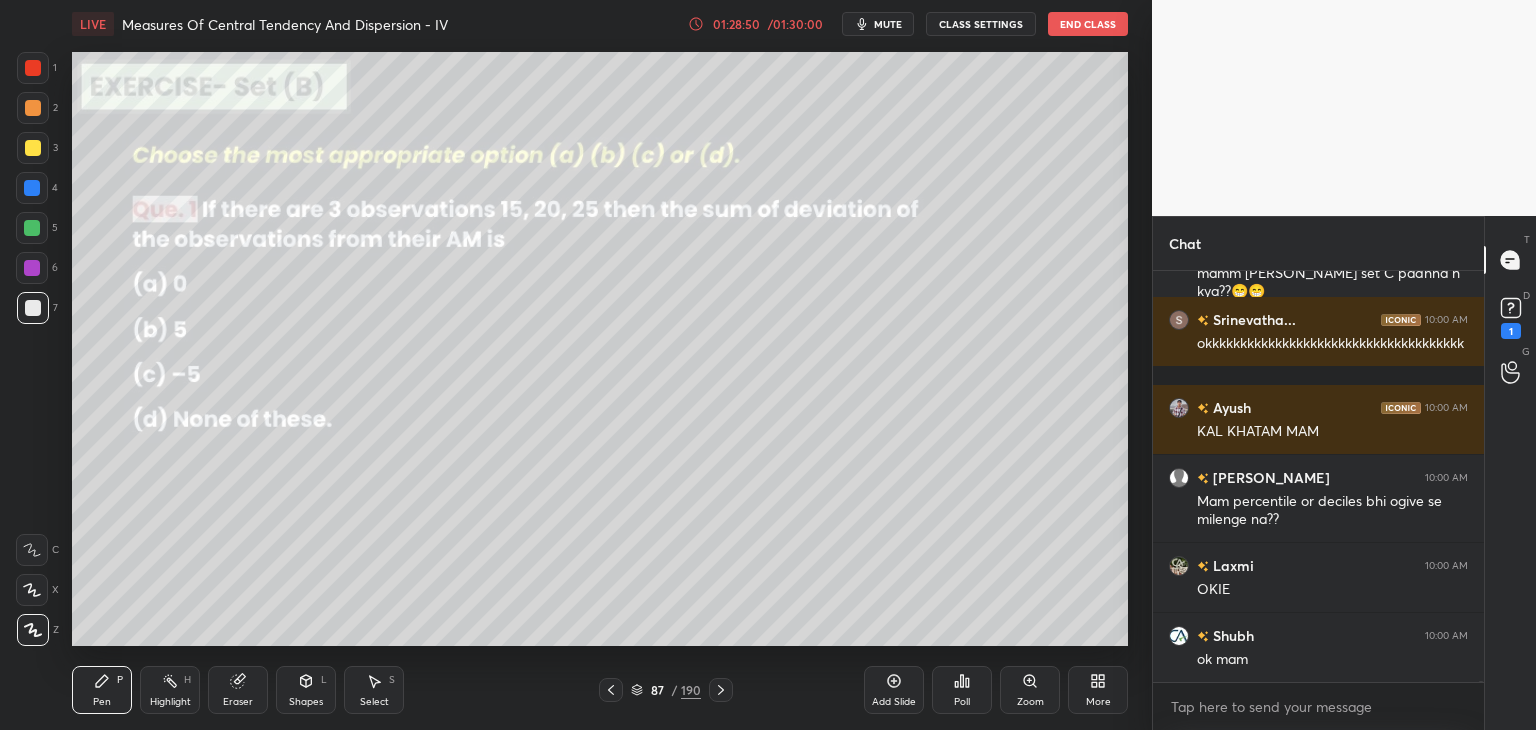 scroll, scrollTop: 120666, scrollLeft: 0, axis: vertical 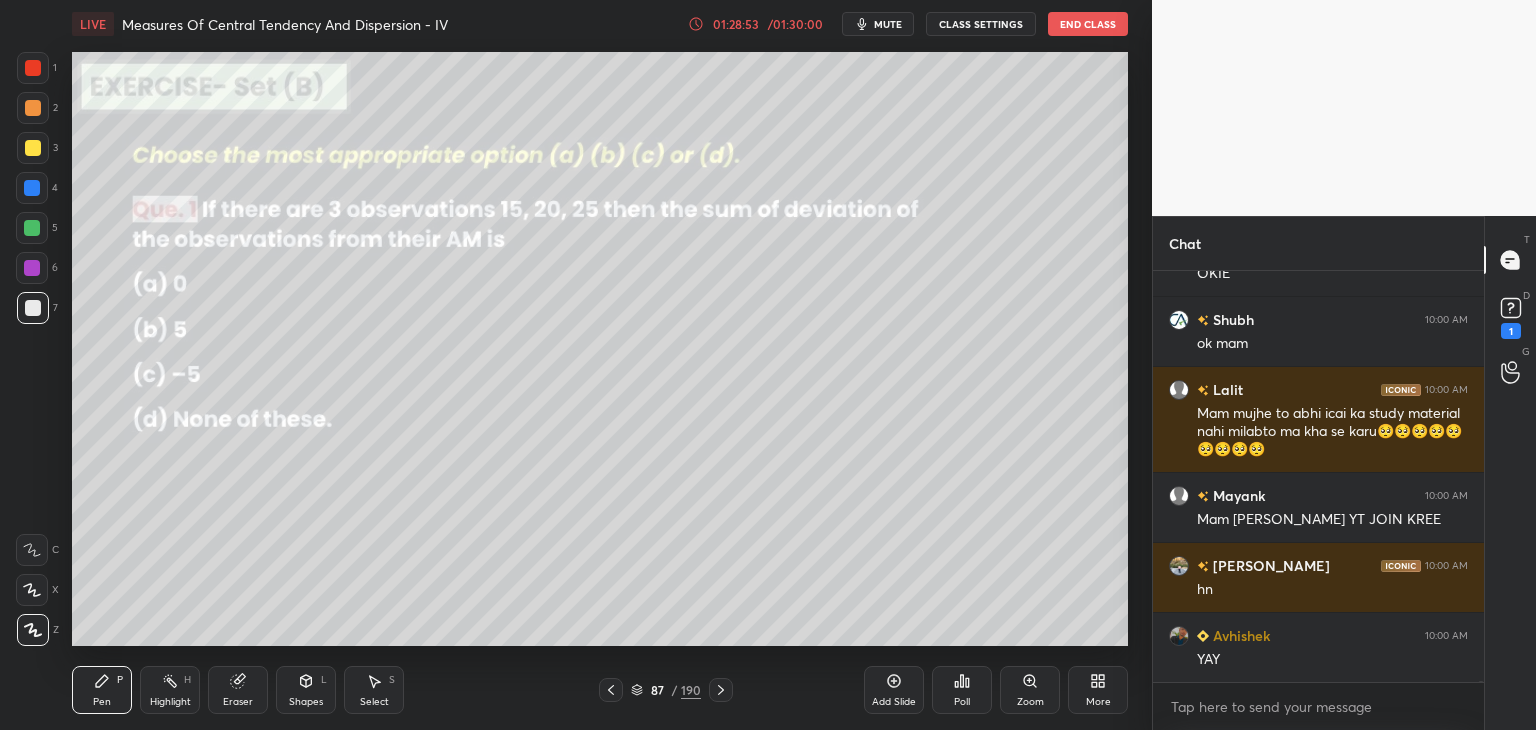 click 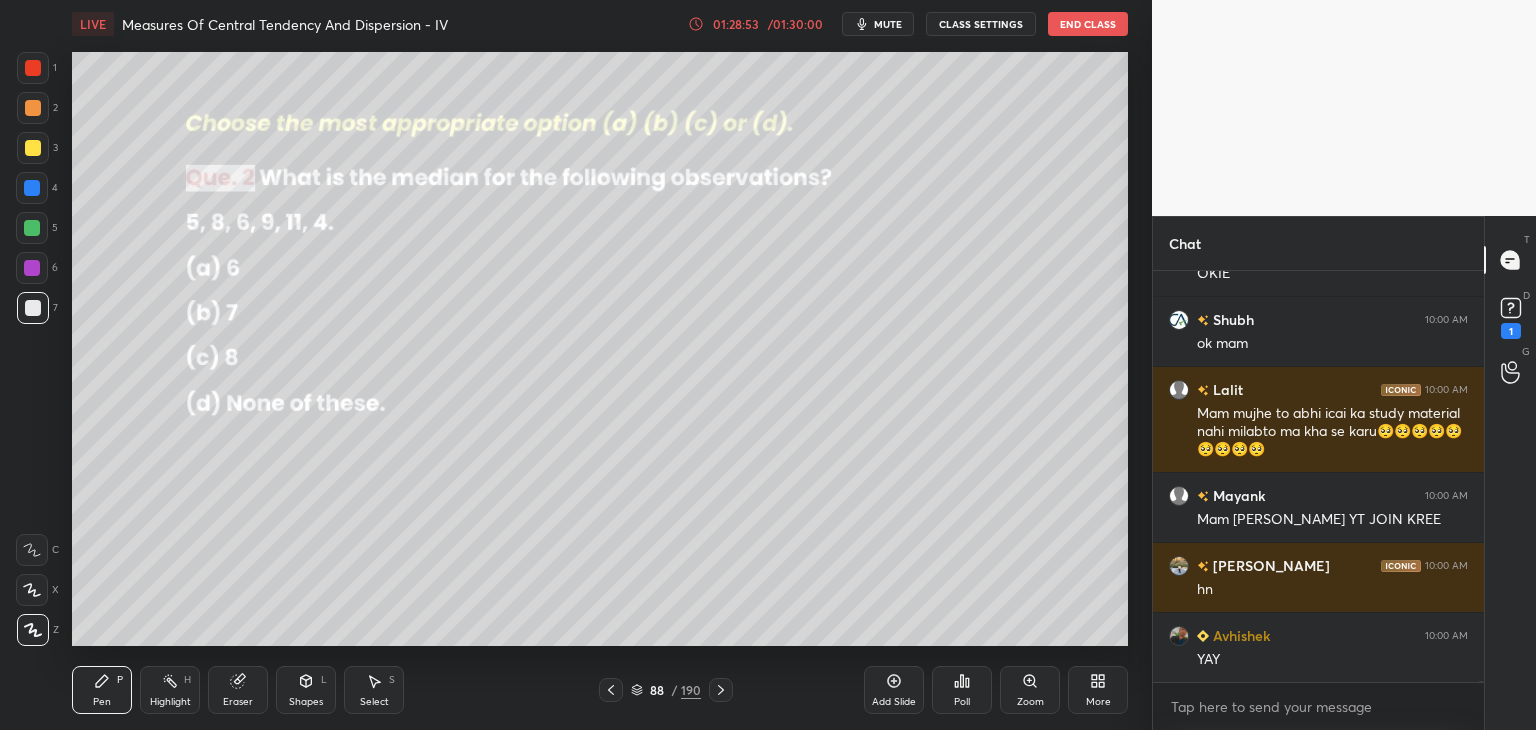 scroll, scrollTop: 120736, scrollLeft: 0, axis: vertical 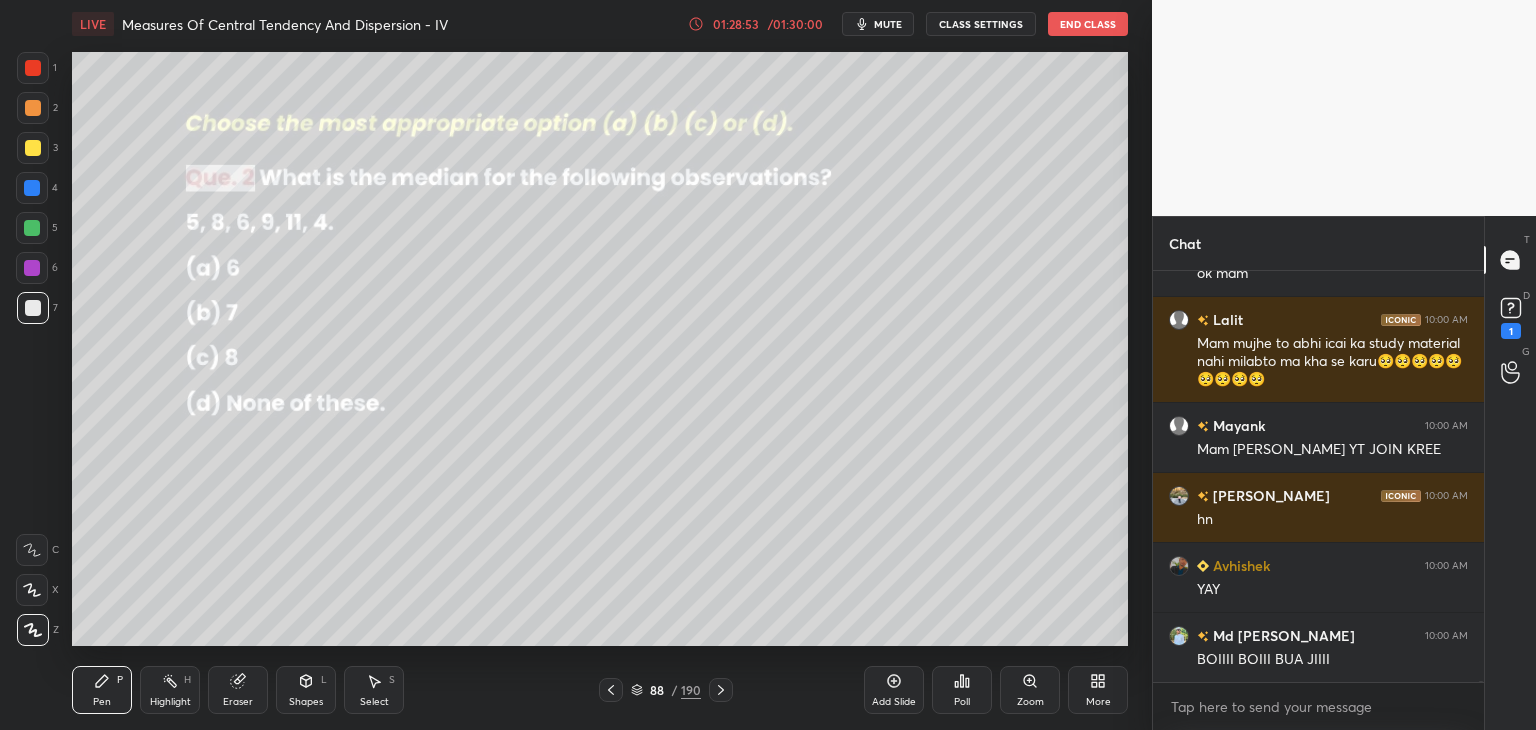 click at bounding box center [721, 690] 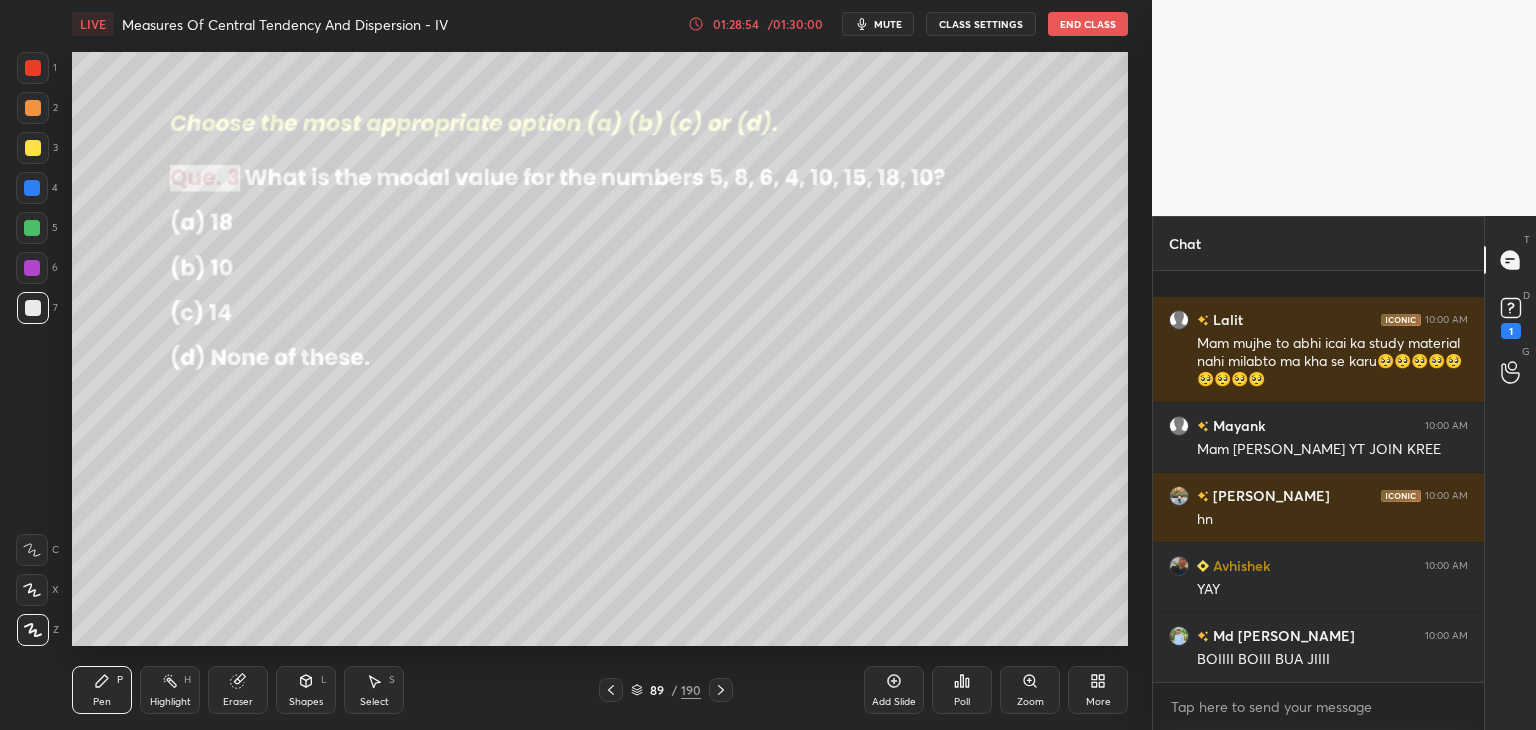 scroll, scrollTop: 120894, scrollLeft: 0, axis: vertical 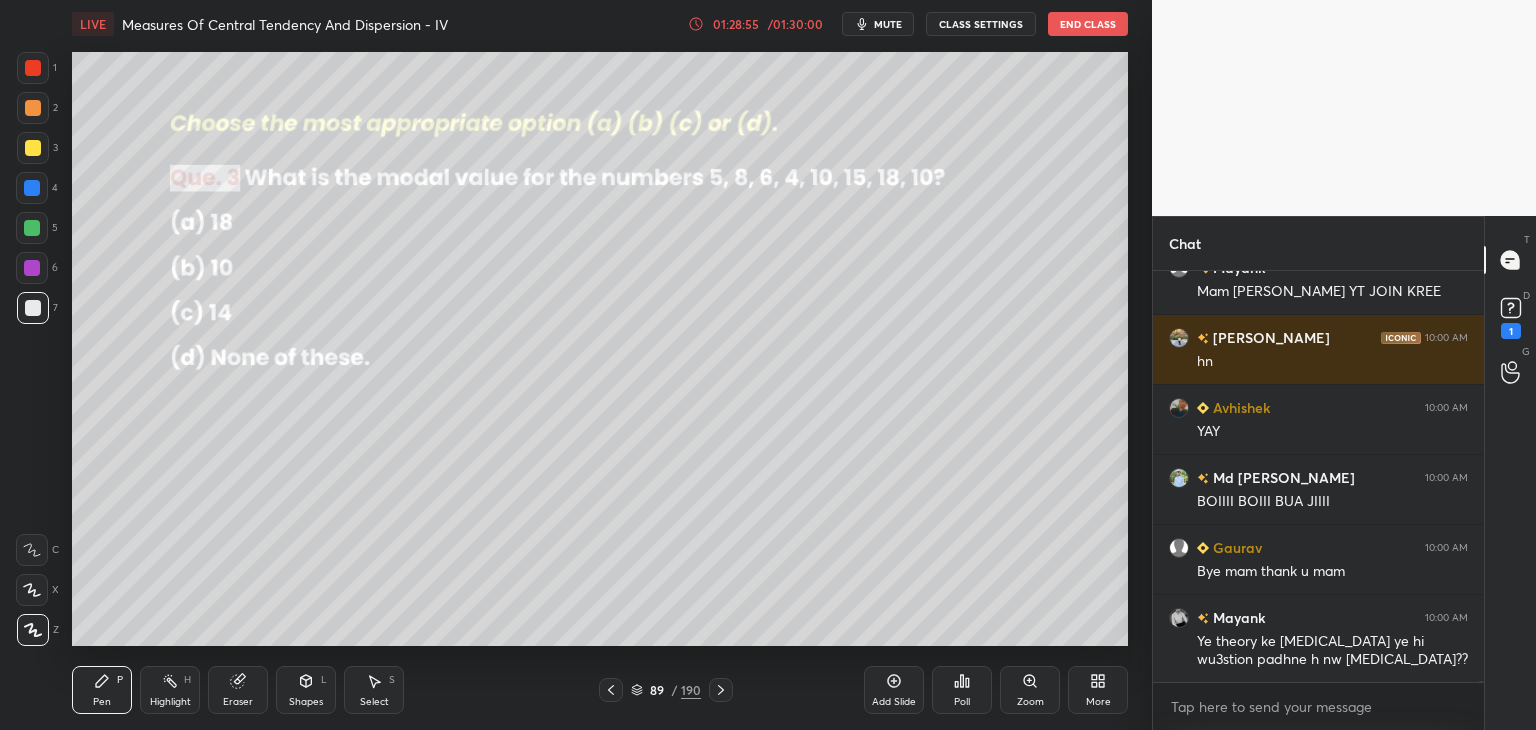 click 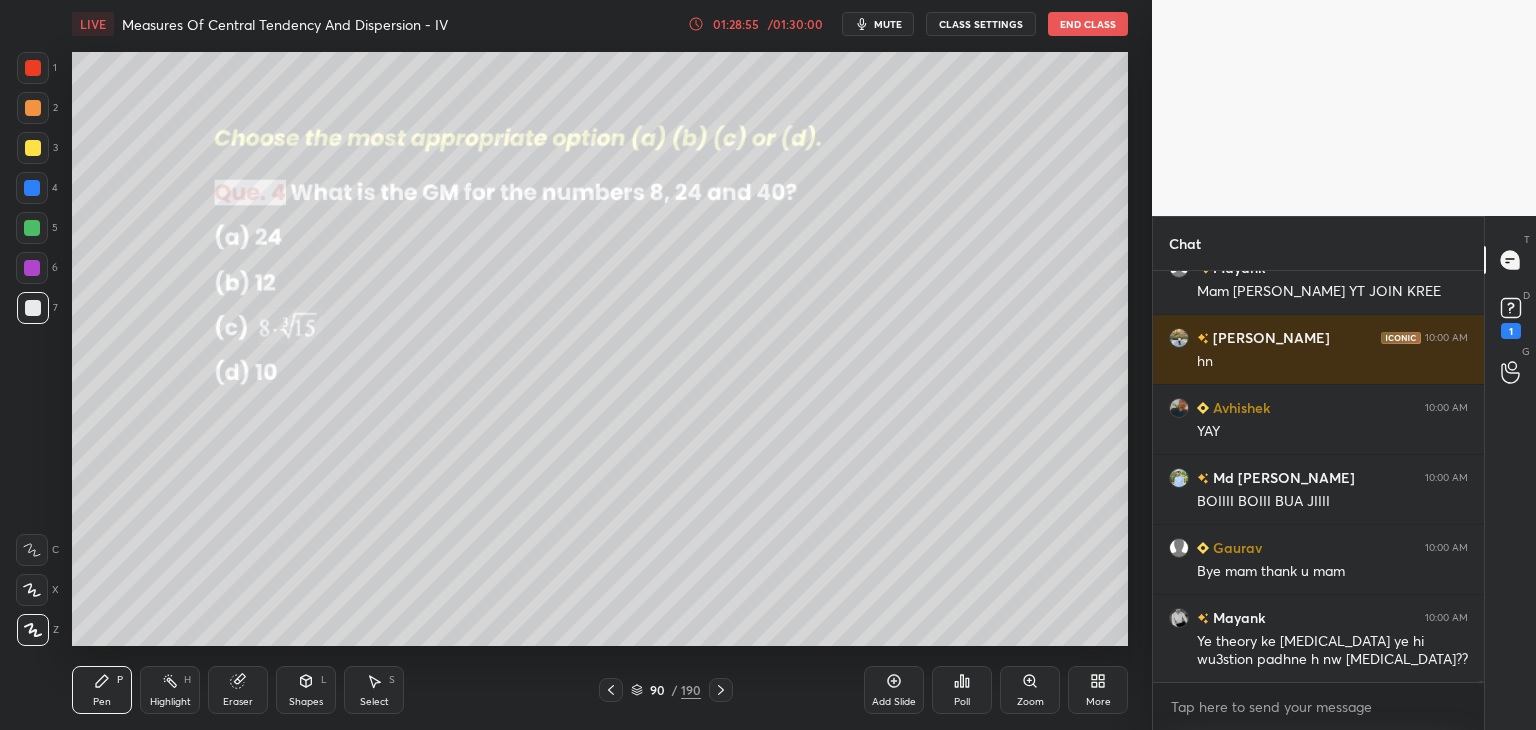 scroll, scrollTop: 120964, scrollLeft: 0, axis: vertical 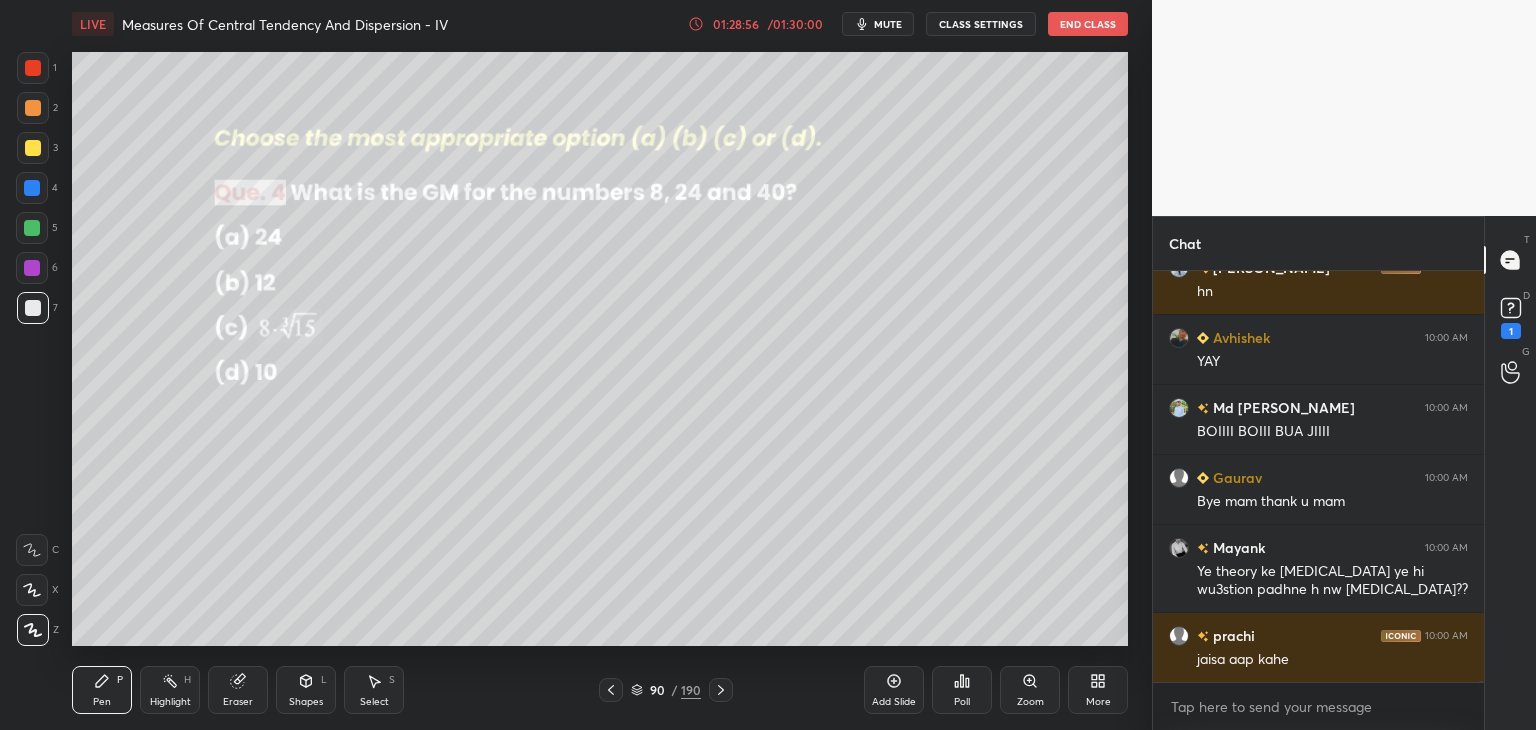 click 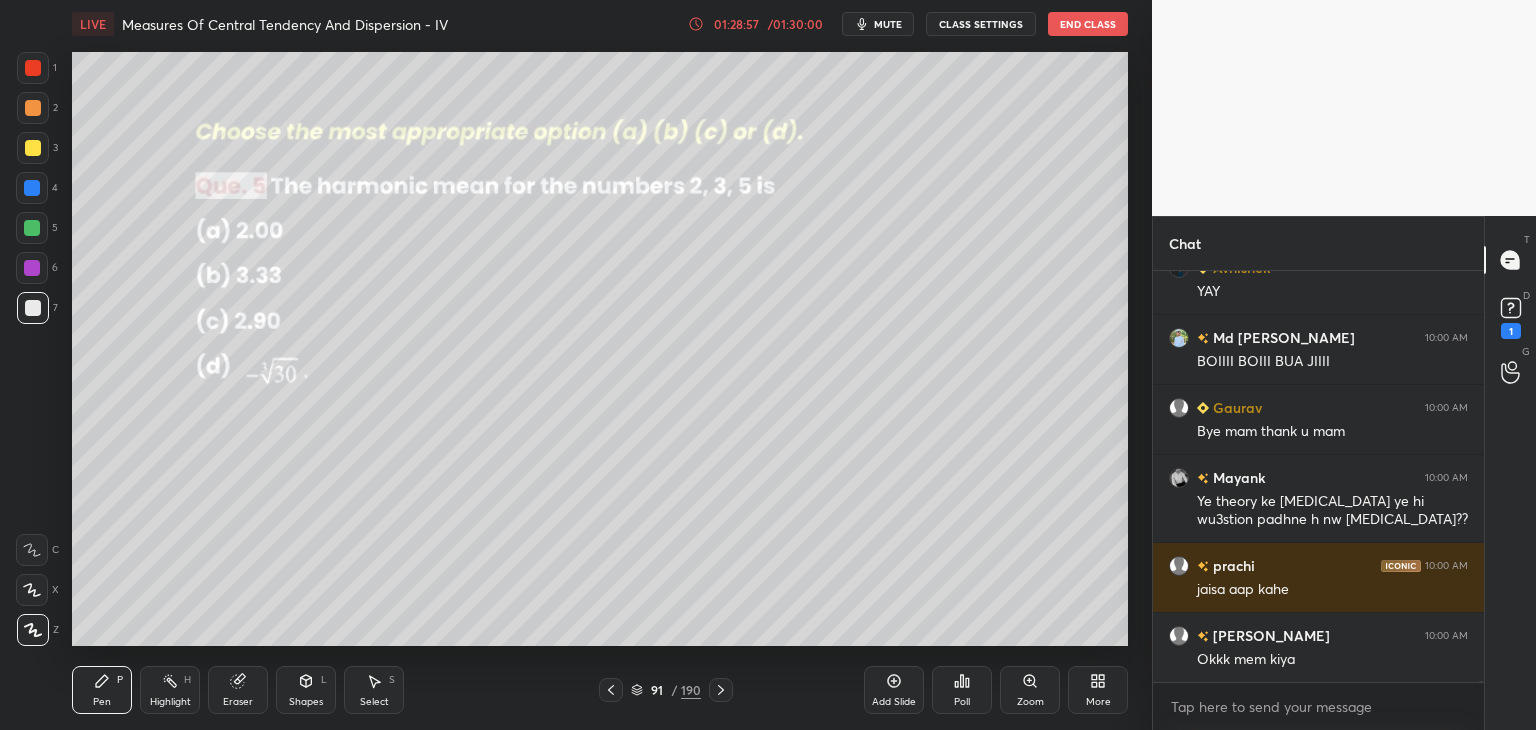 click 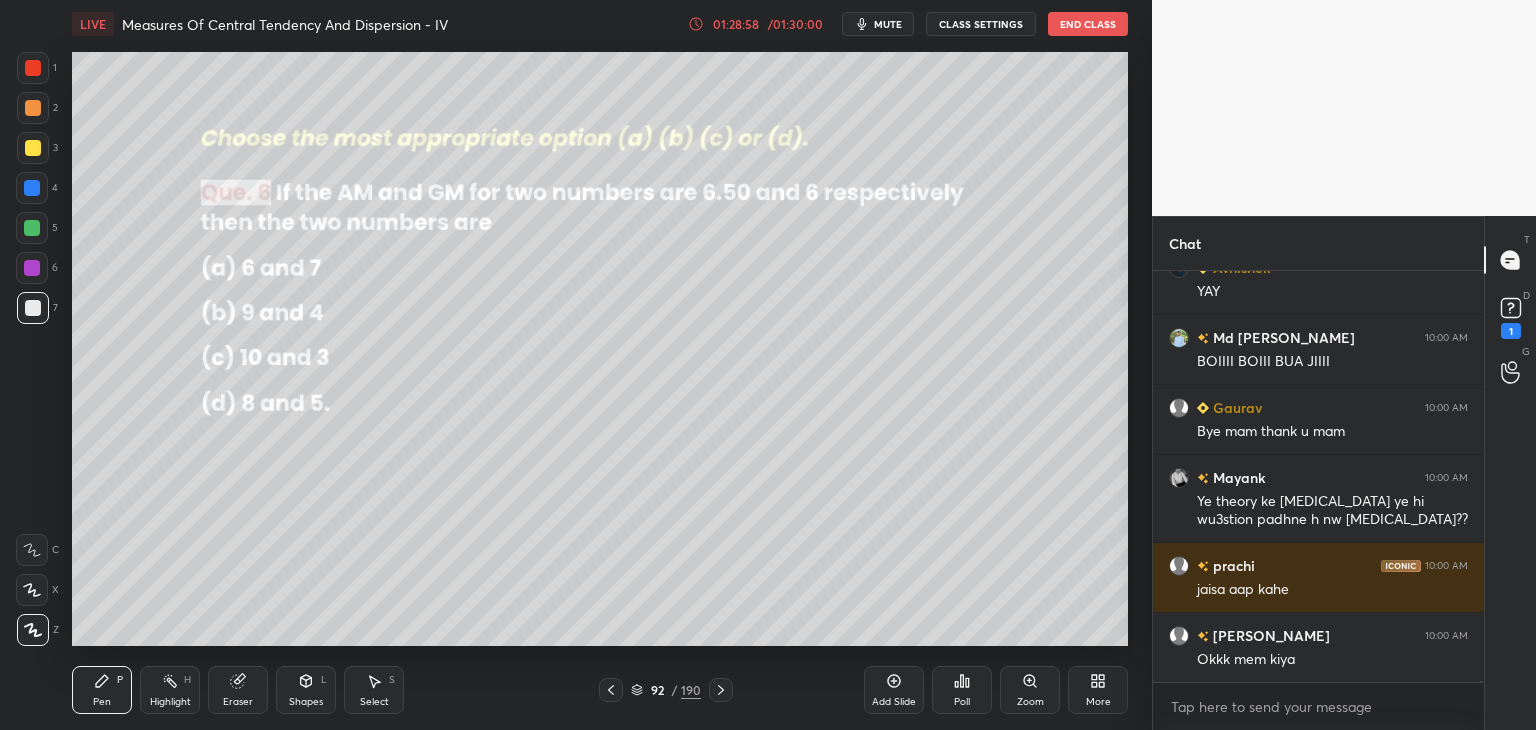 scroll, scrollTop: 121104, scrollLeft: 0, axis: vertical 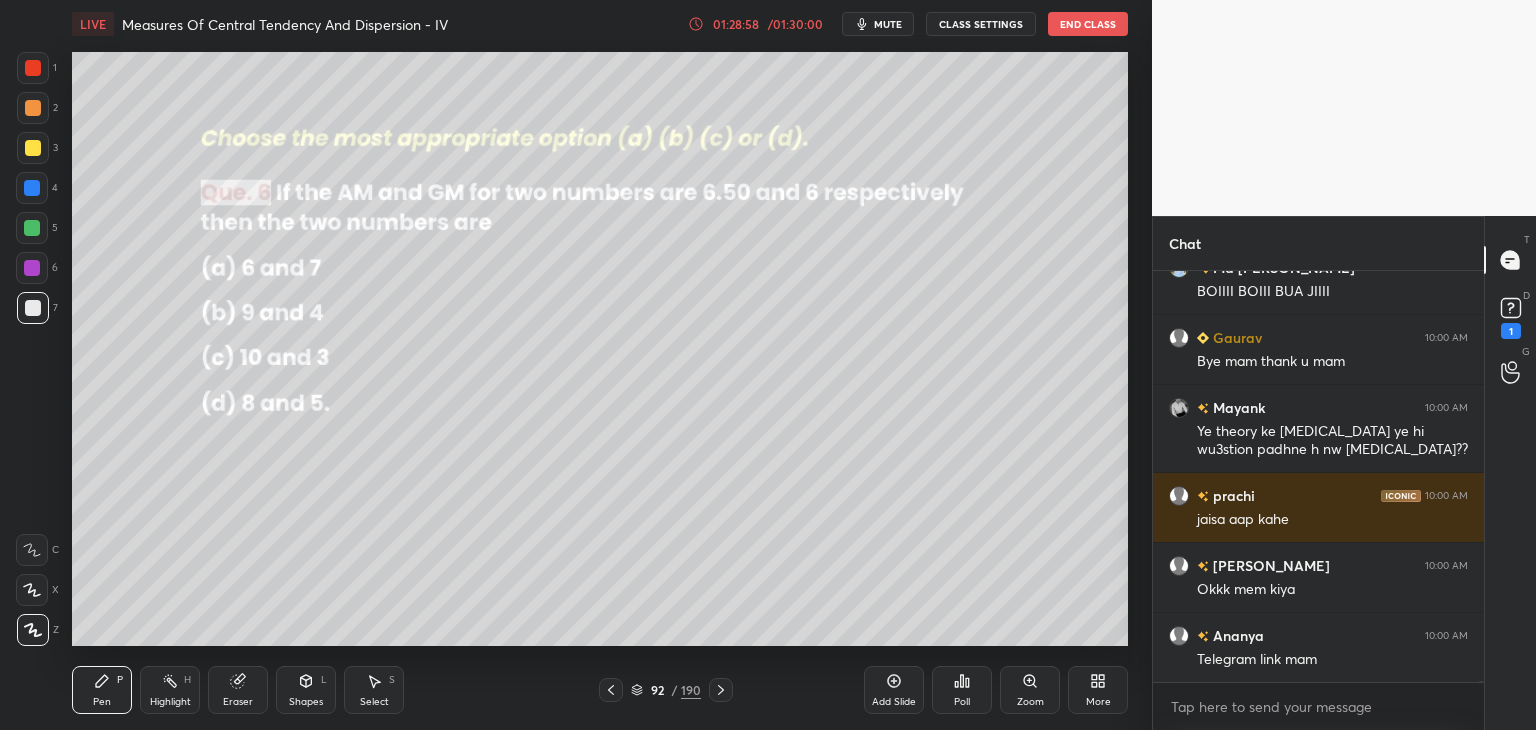 click 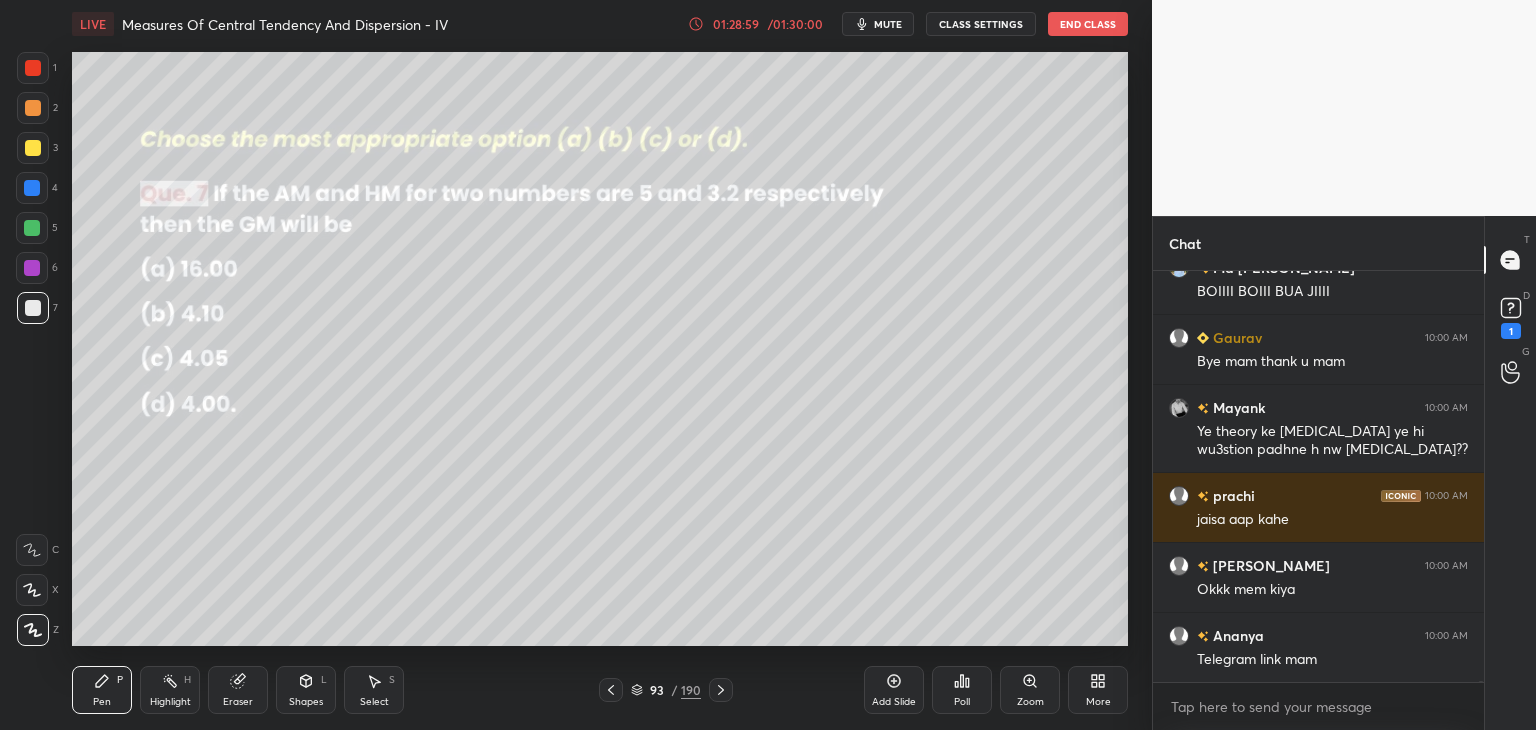 scroll, scrollTop: 121174, scrollLeft: 0, axis: vertical 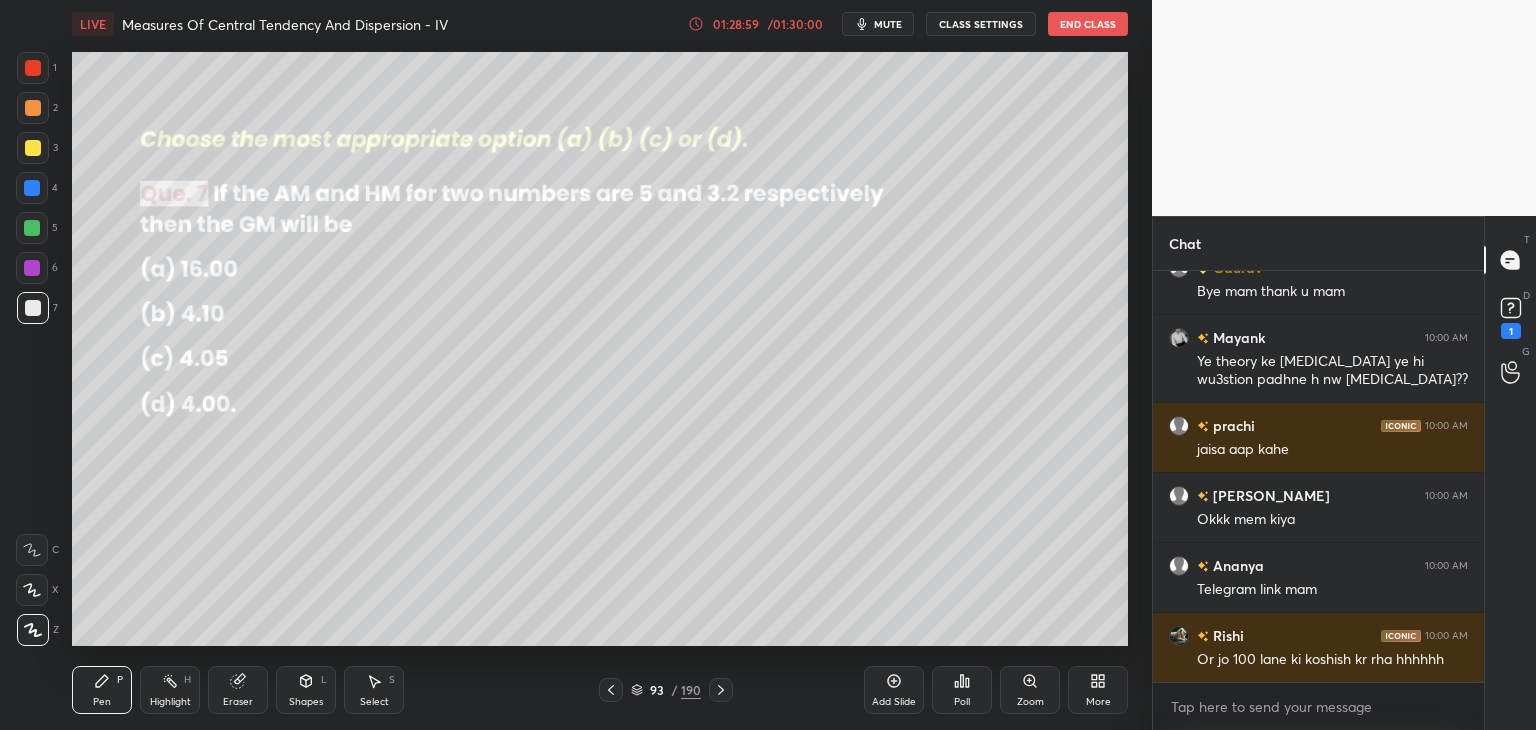 click 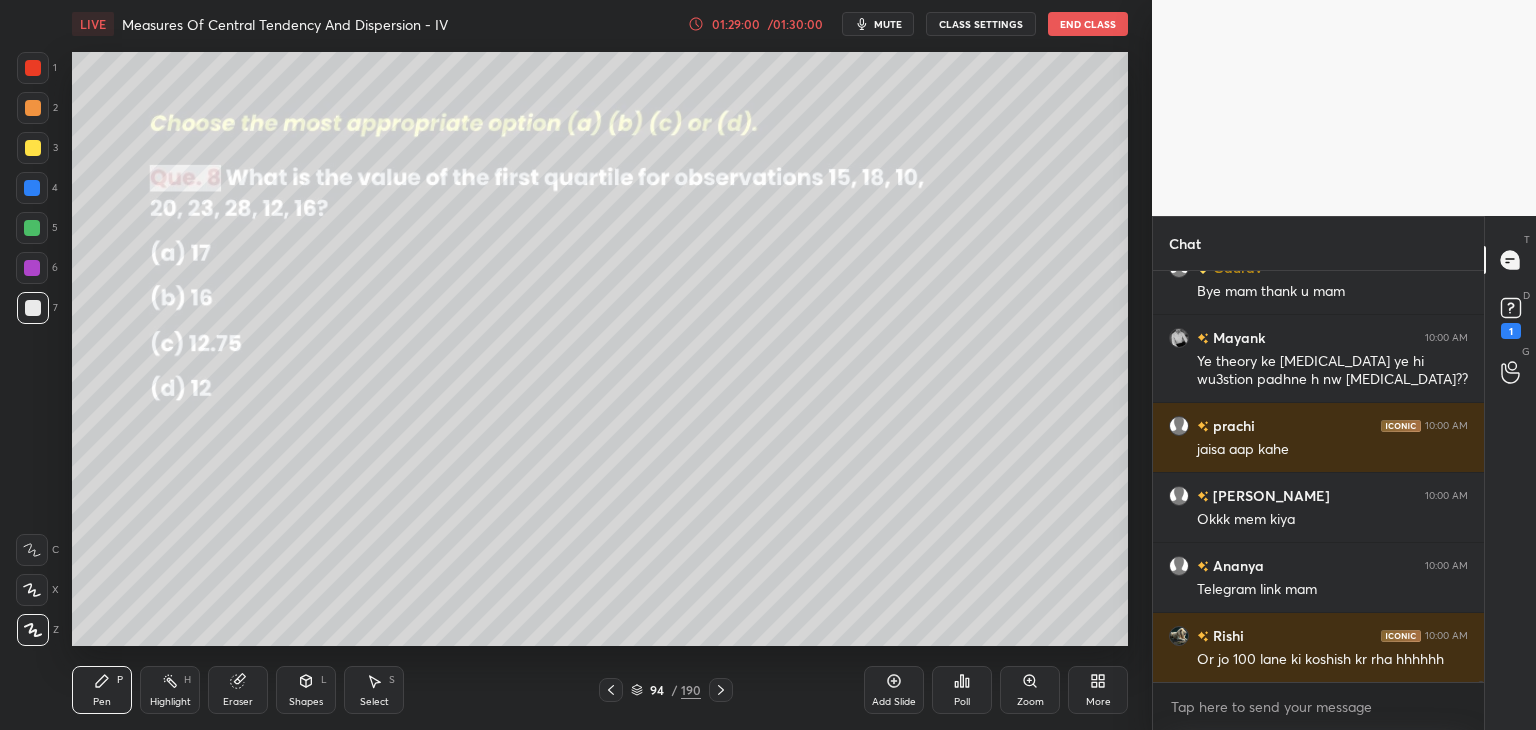 scroll, scrollTop: 121244, scrollLeft: 0, axis: vertical 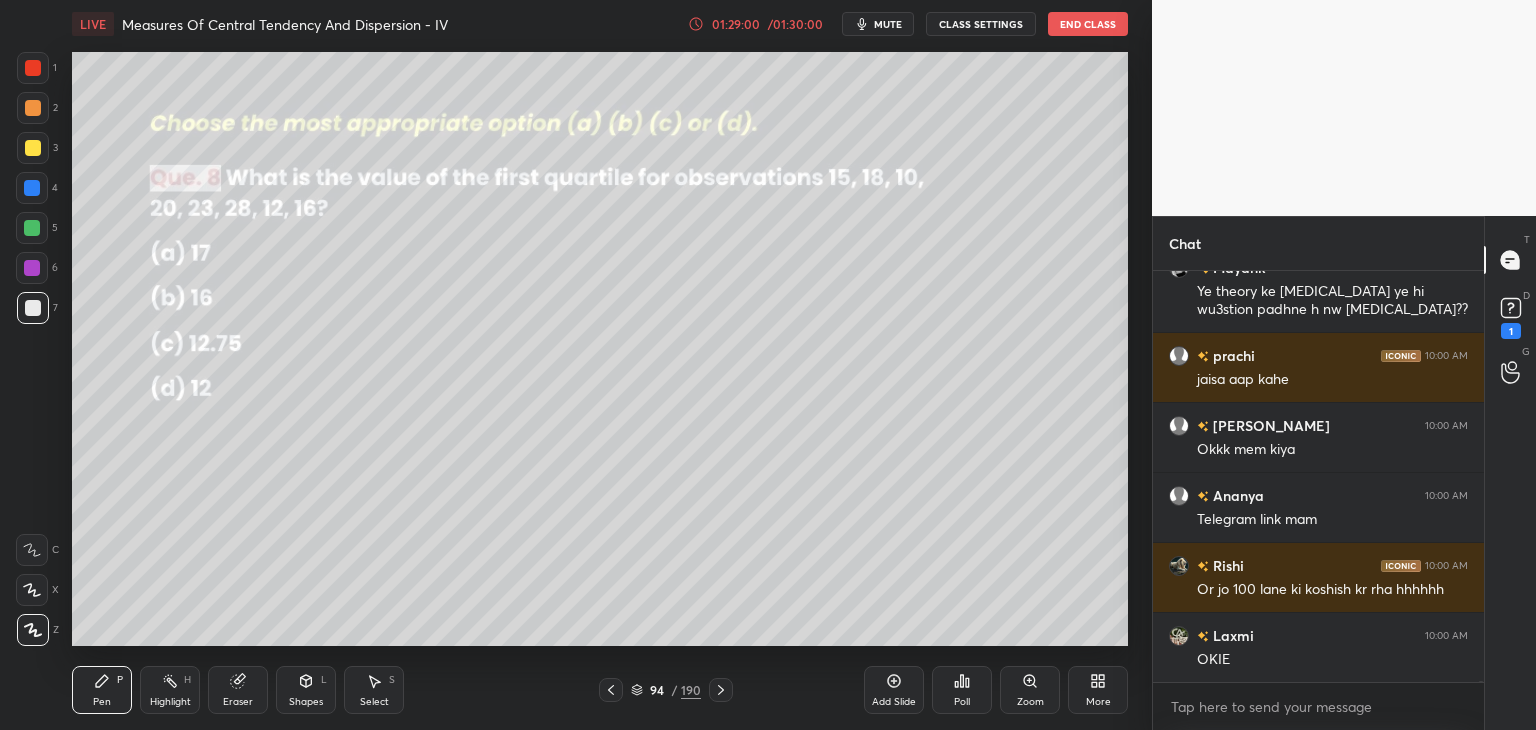 click 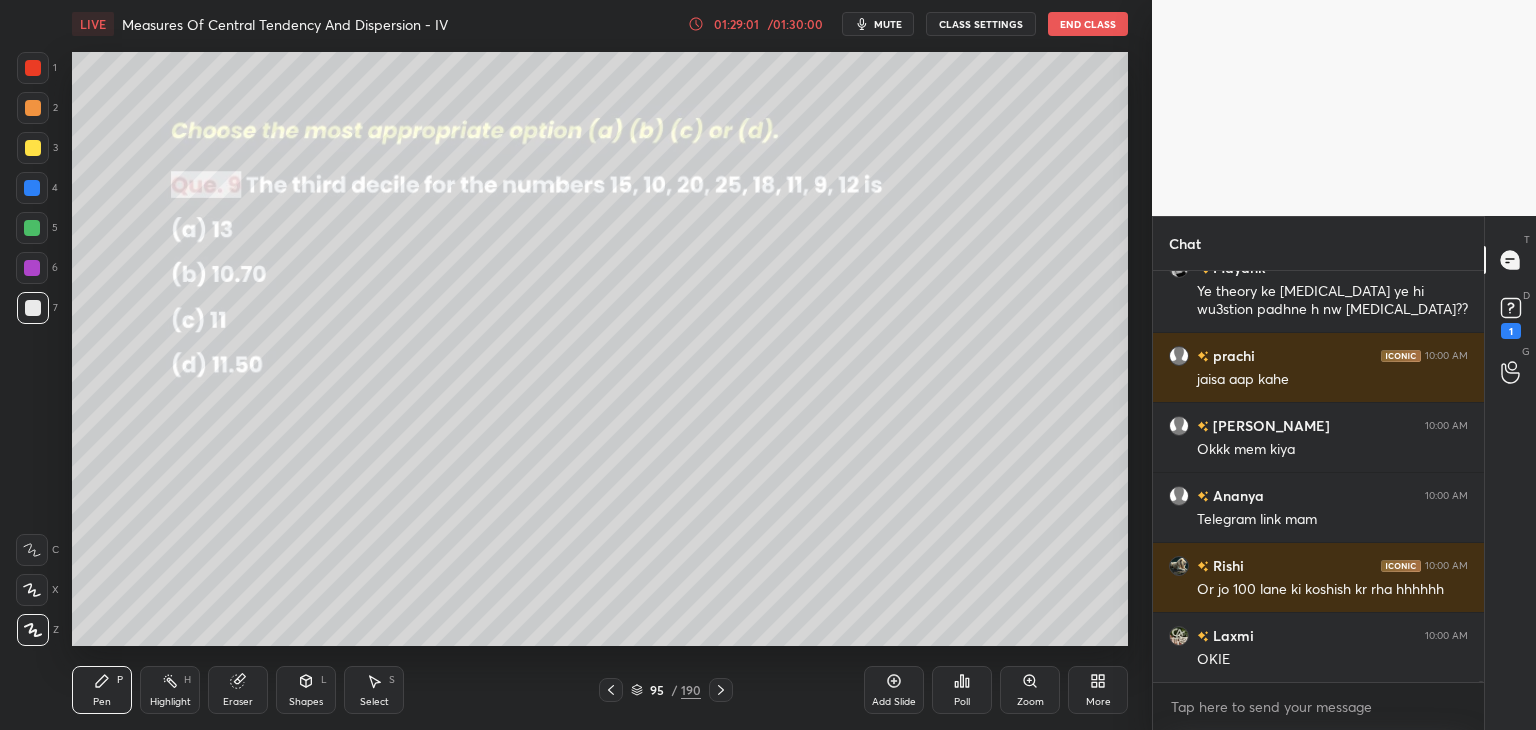 click 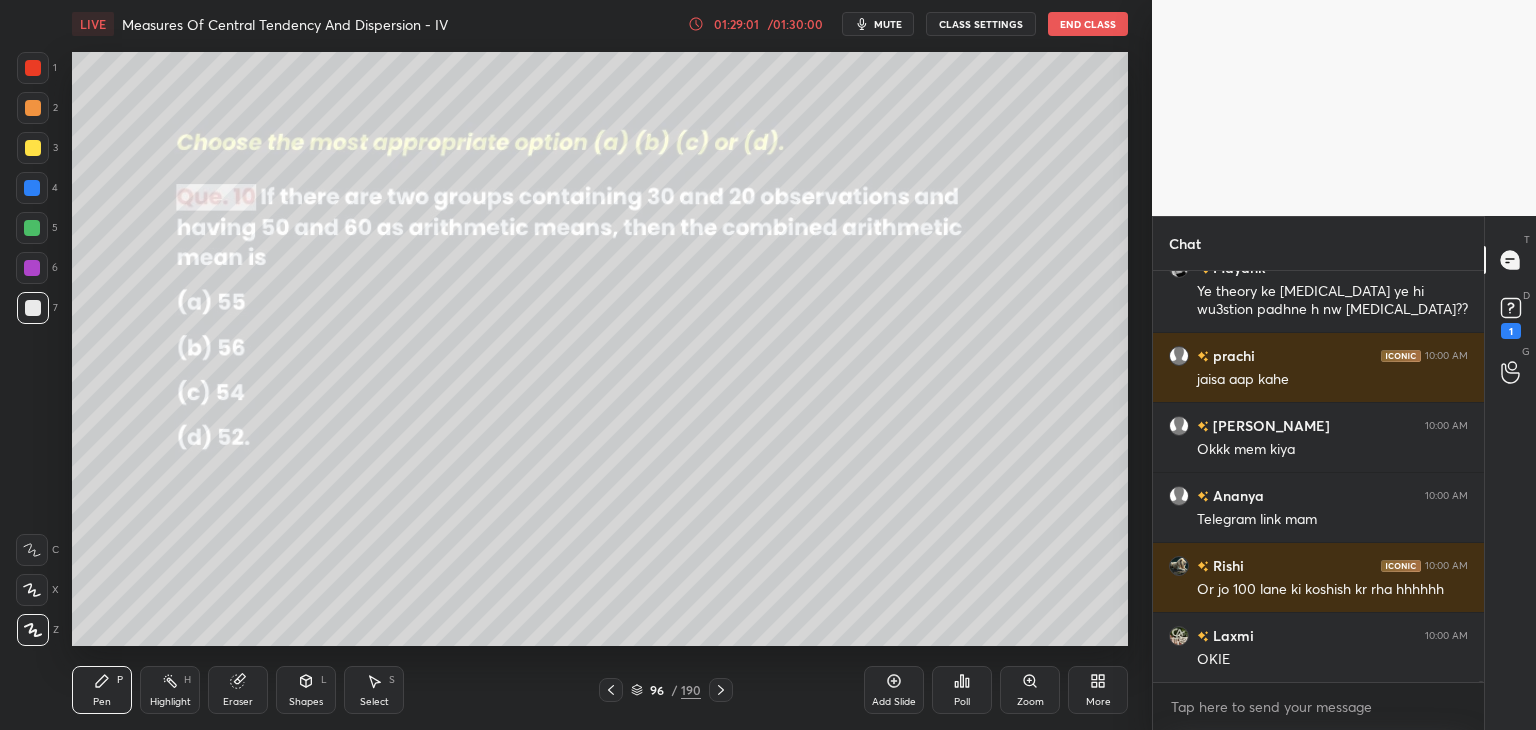 scroll, scrollTop: 121314, scrollLeft: 0, axis: vertical 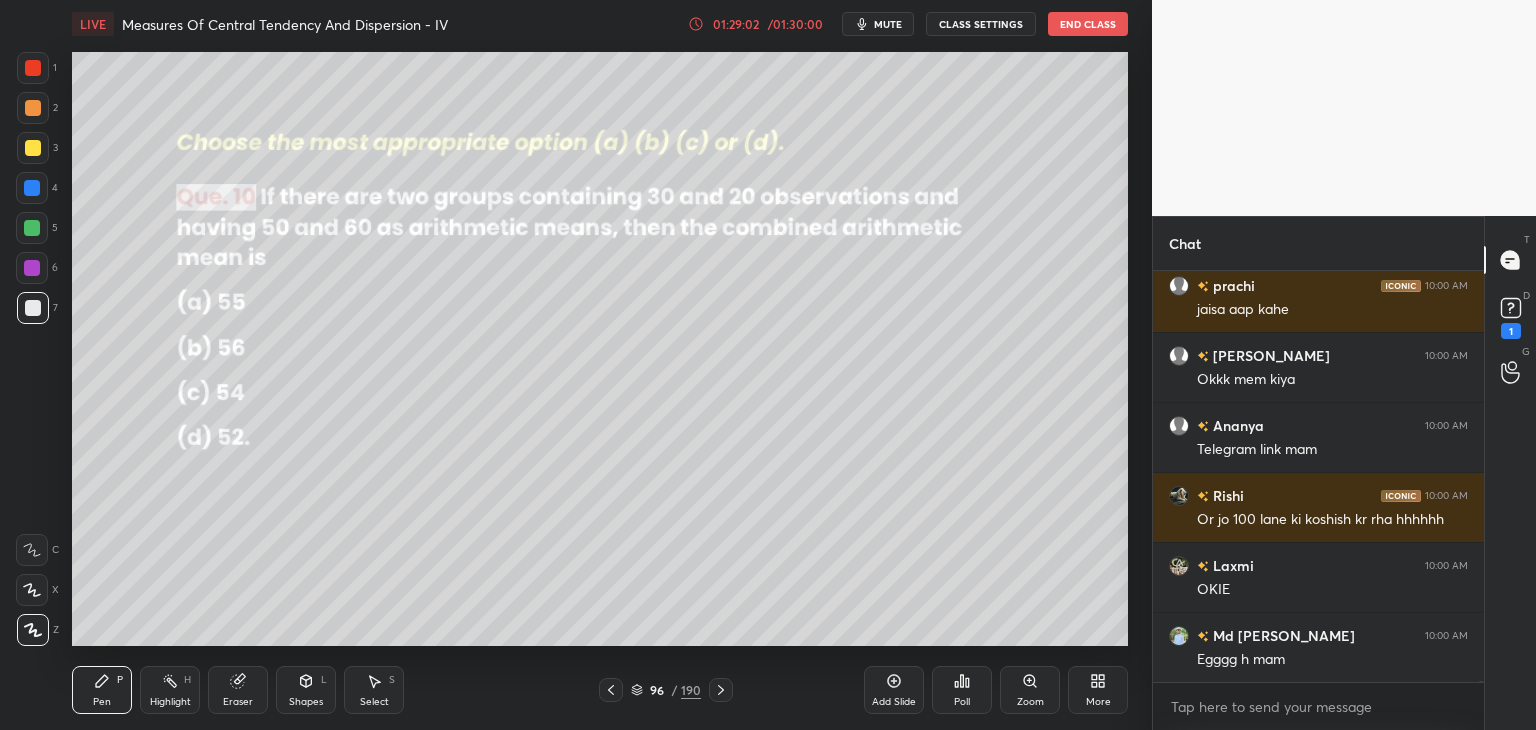 click 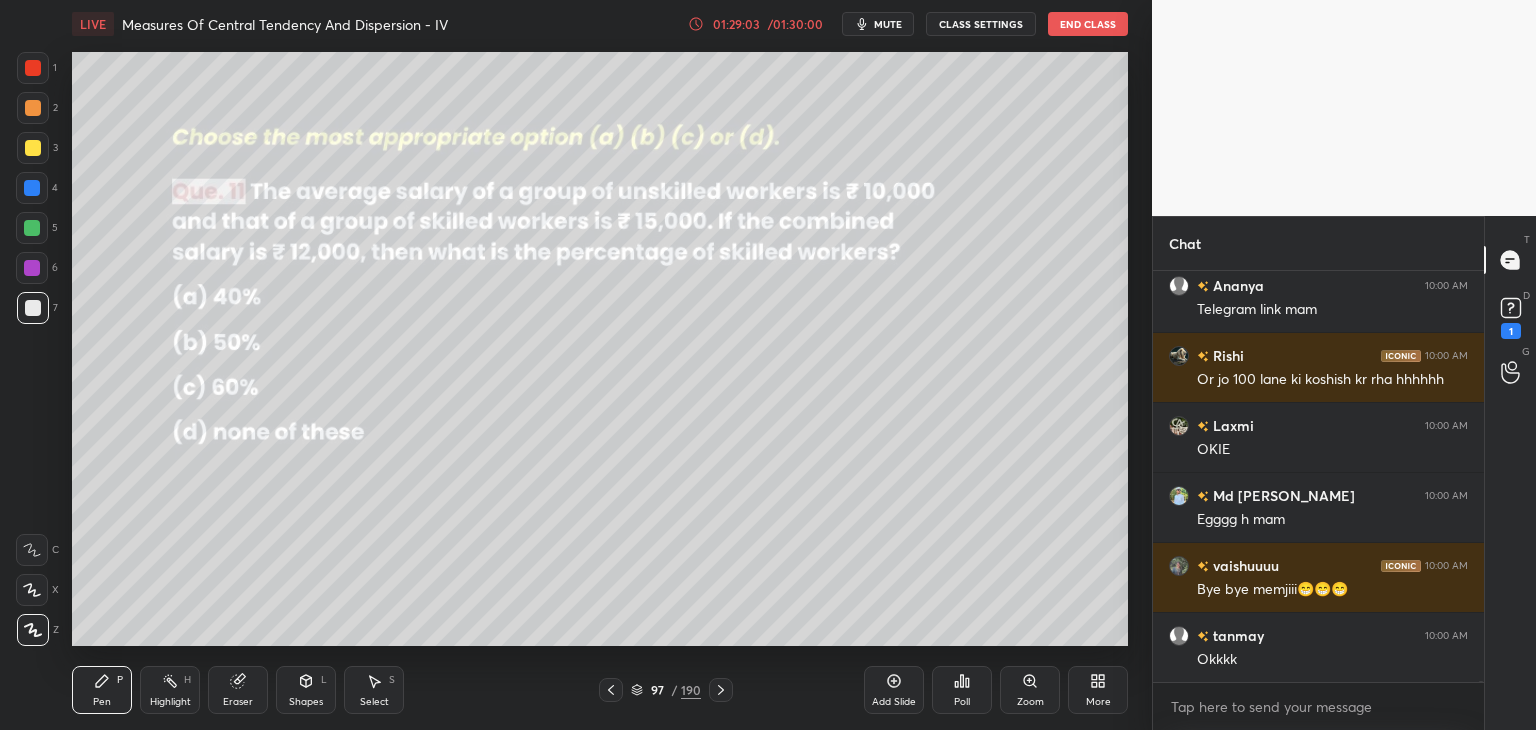 click 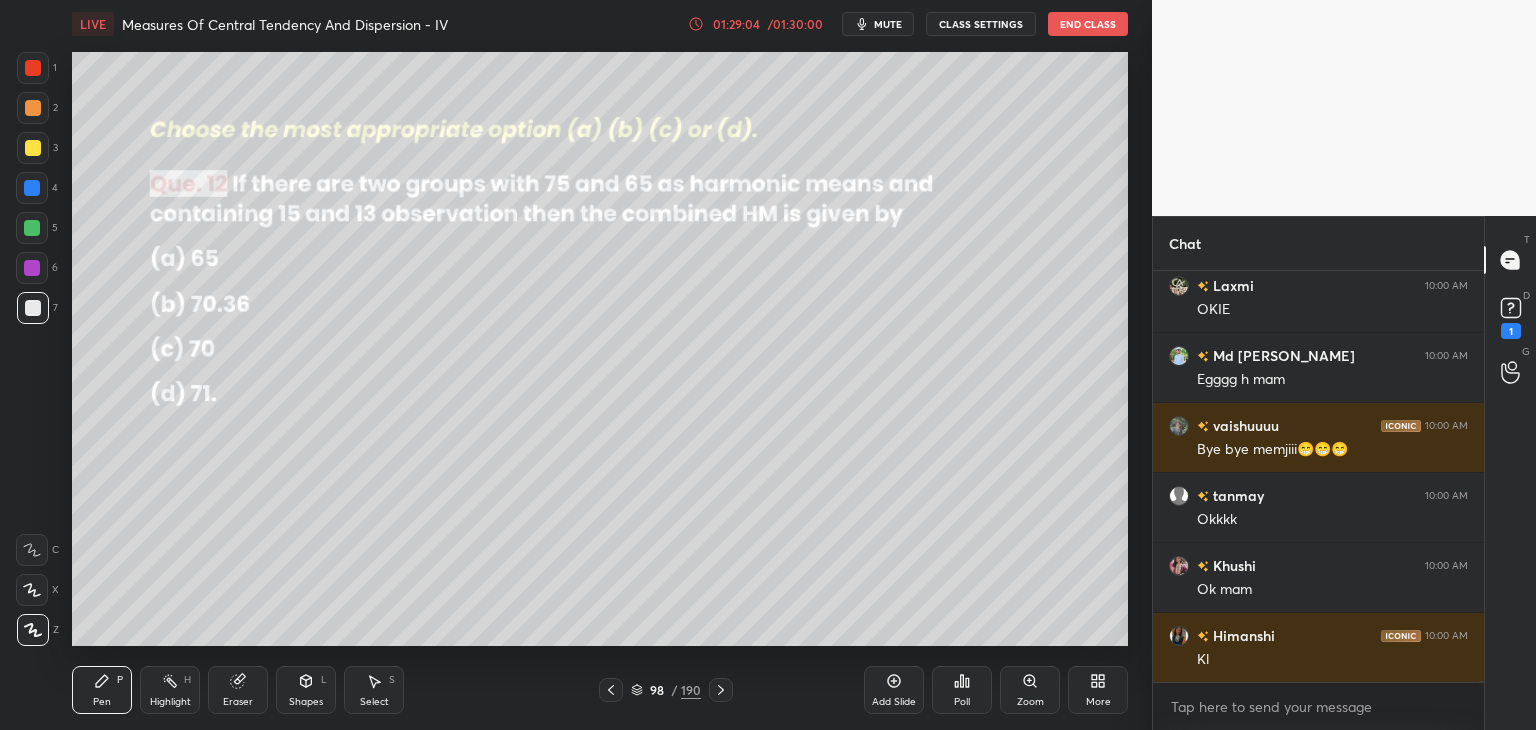 click 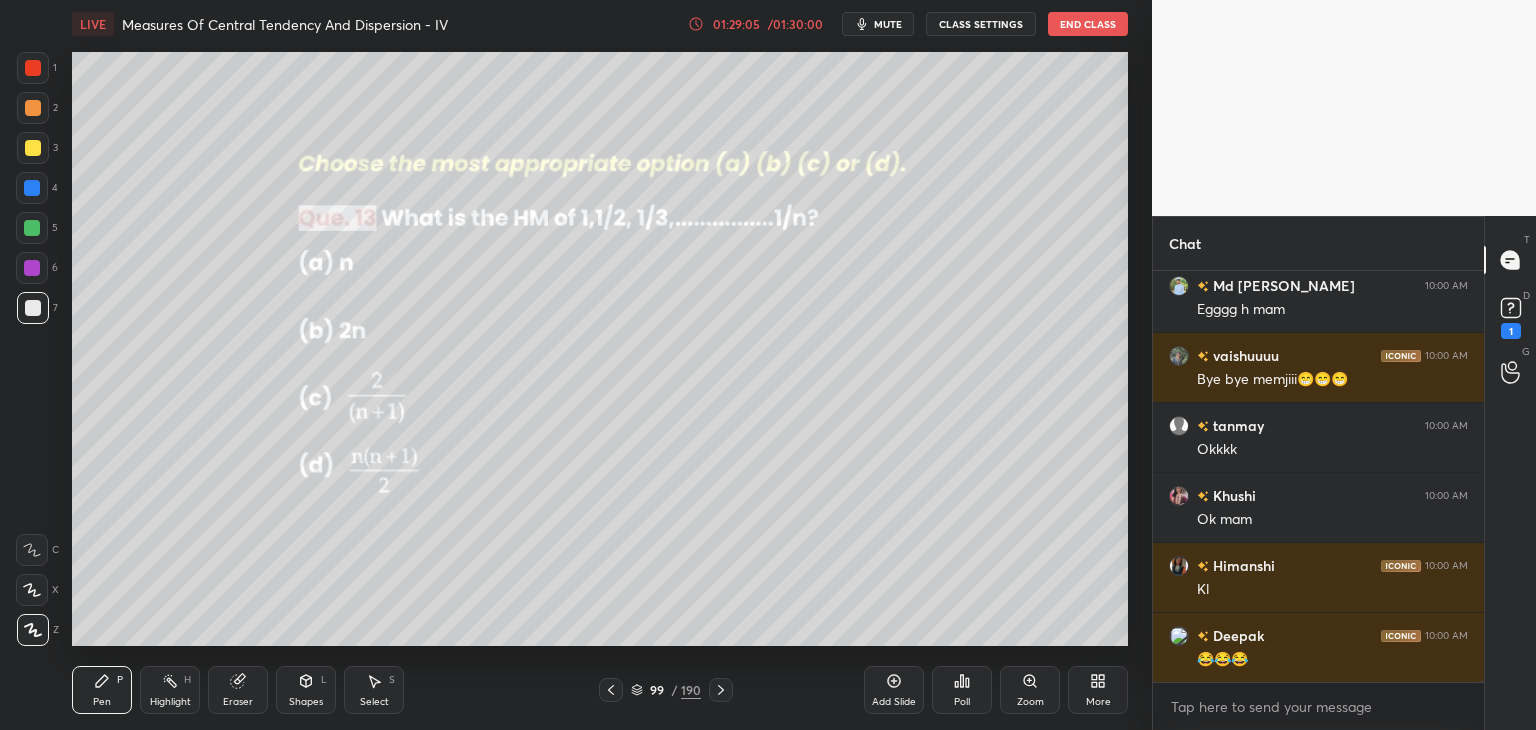 click 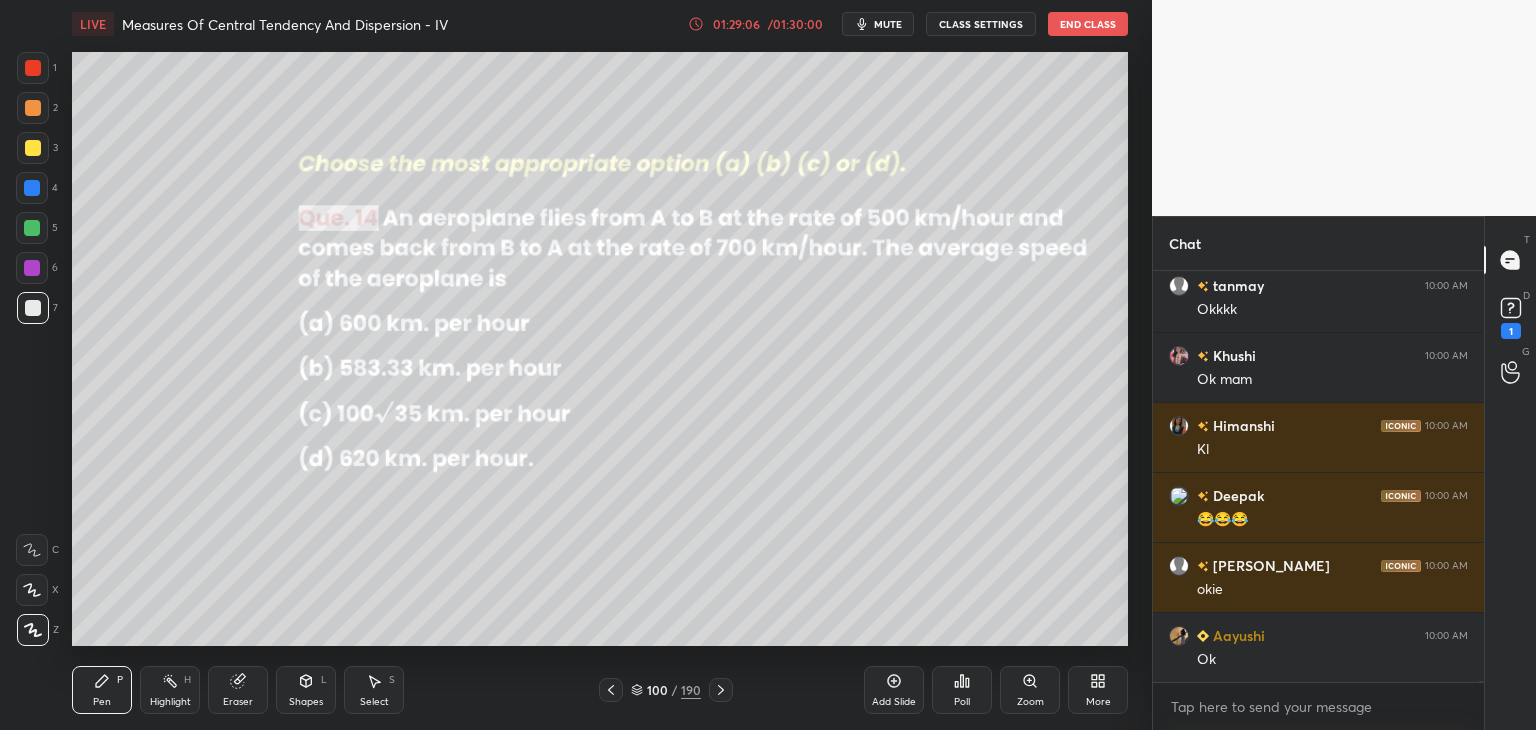click 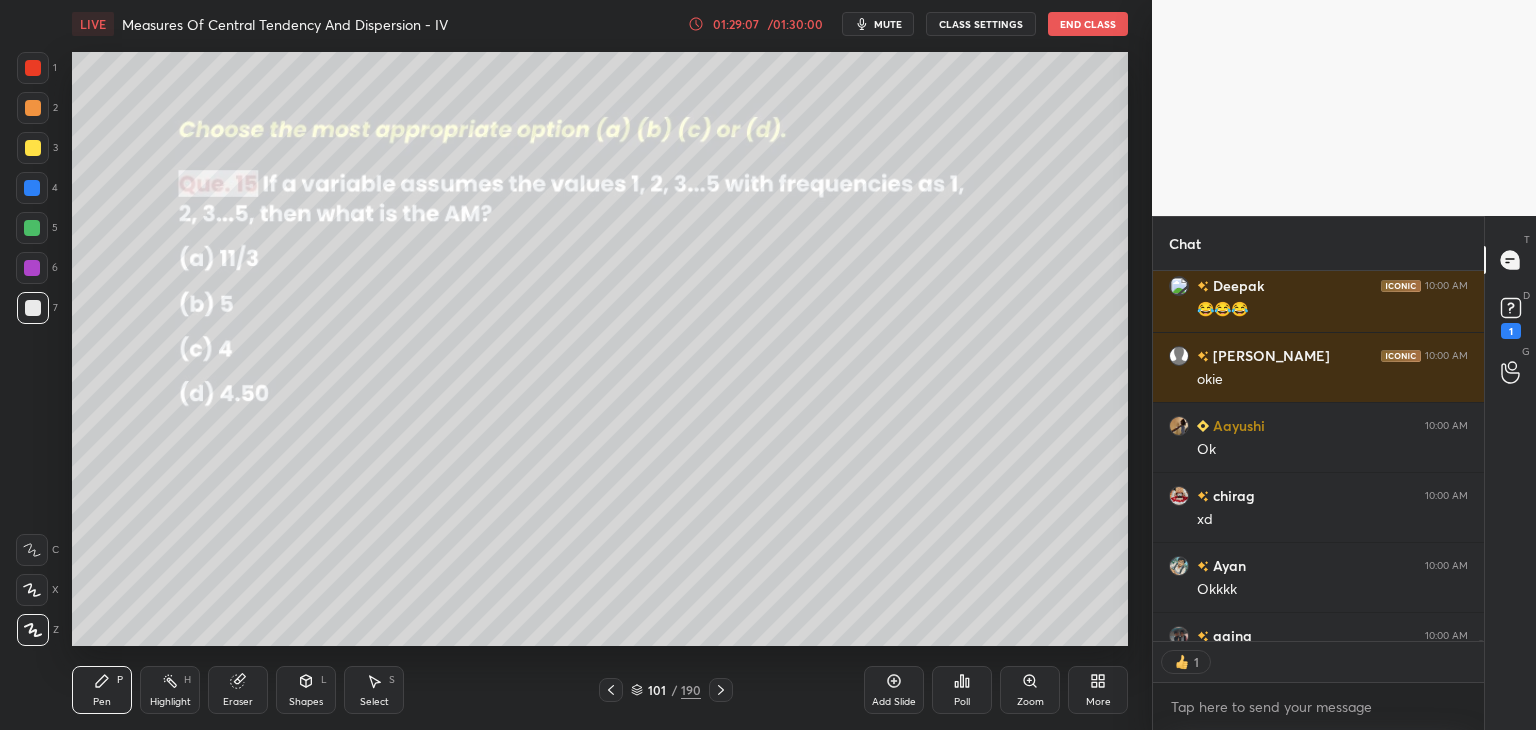 click 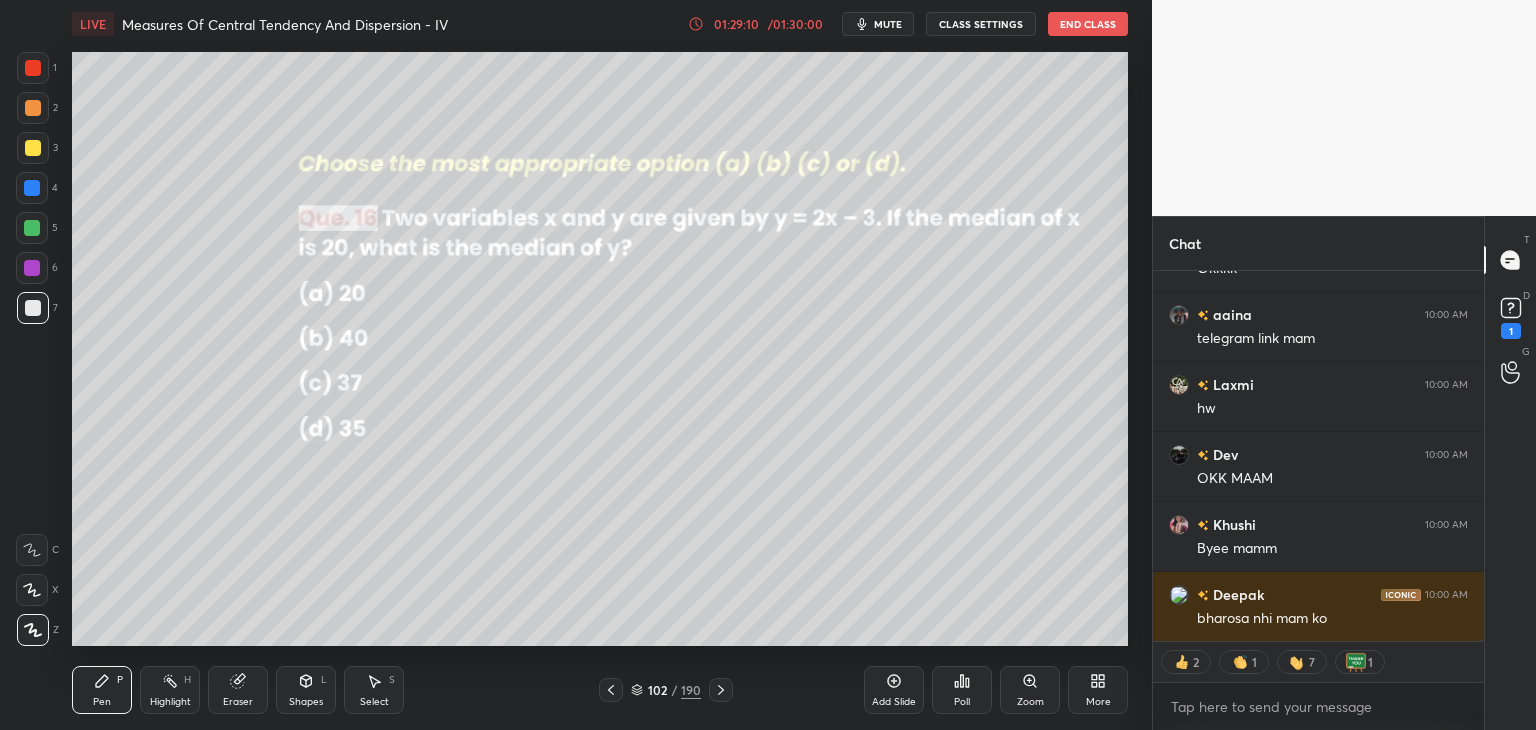 click 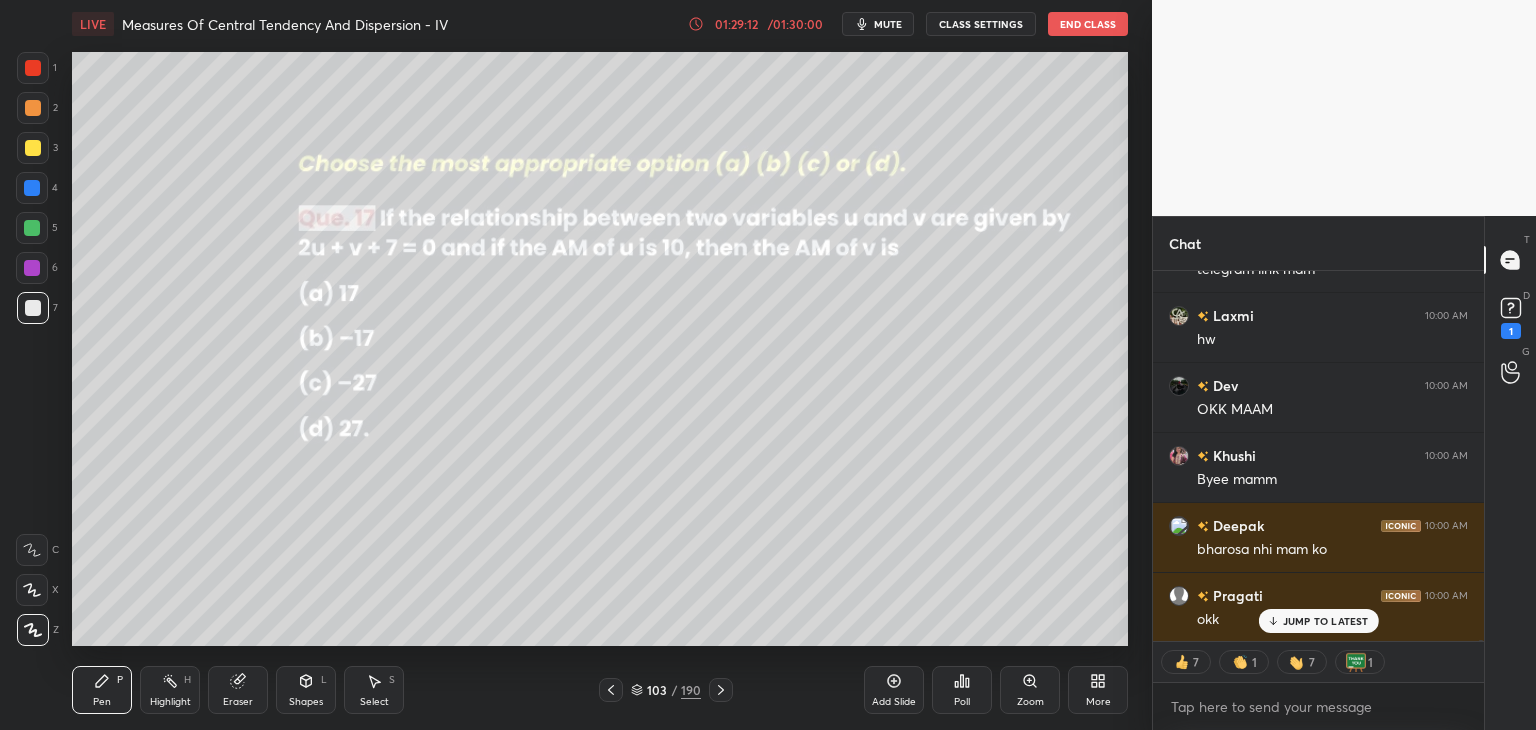 click 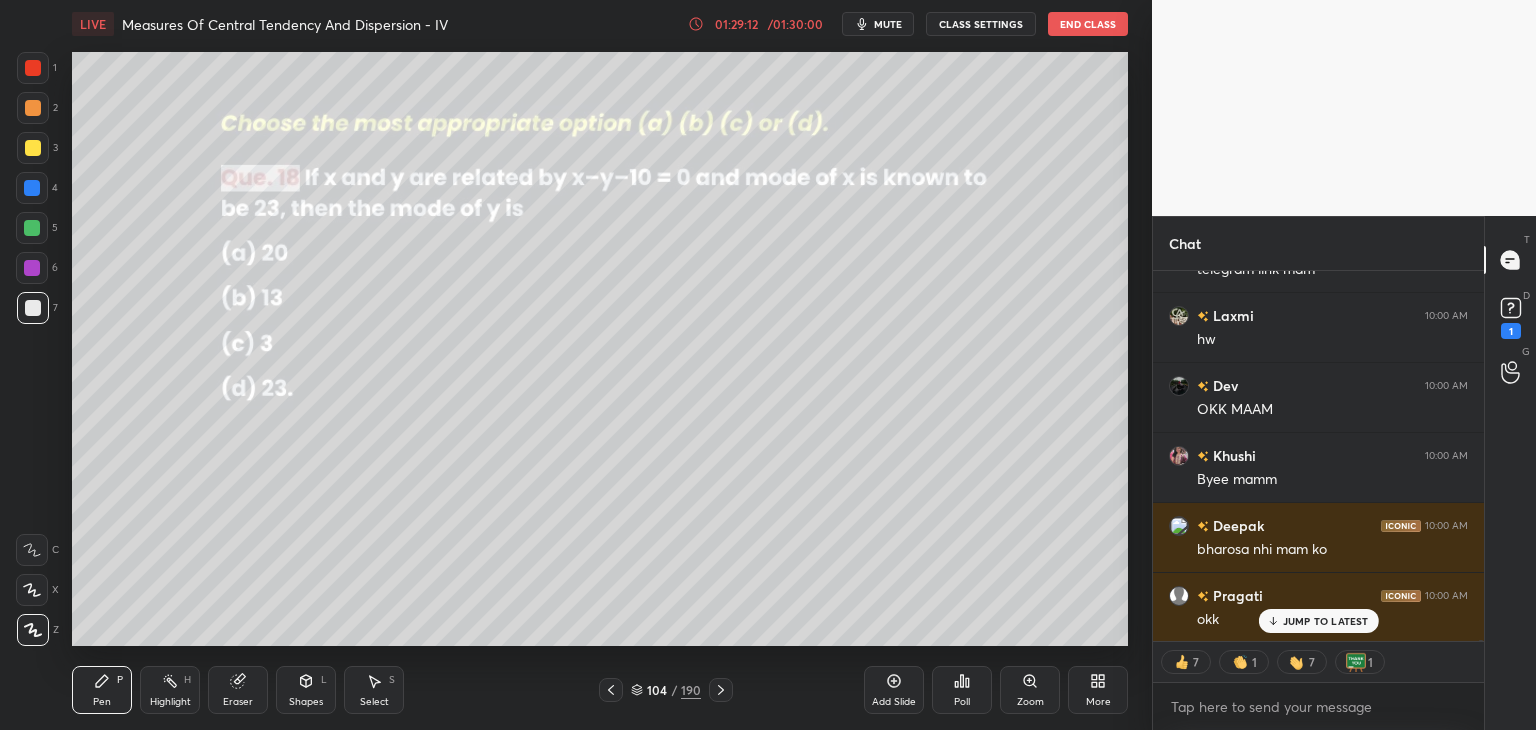 click 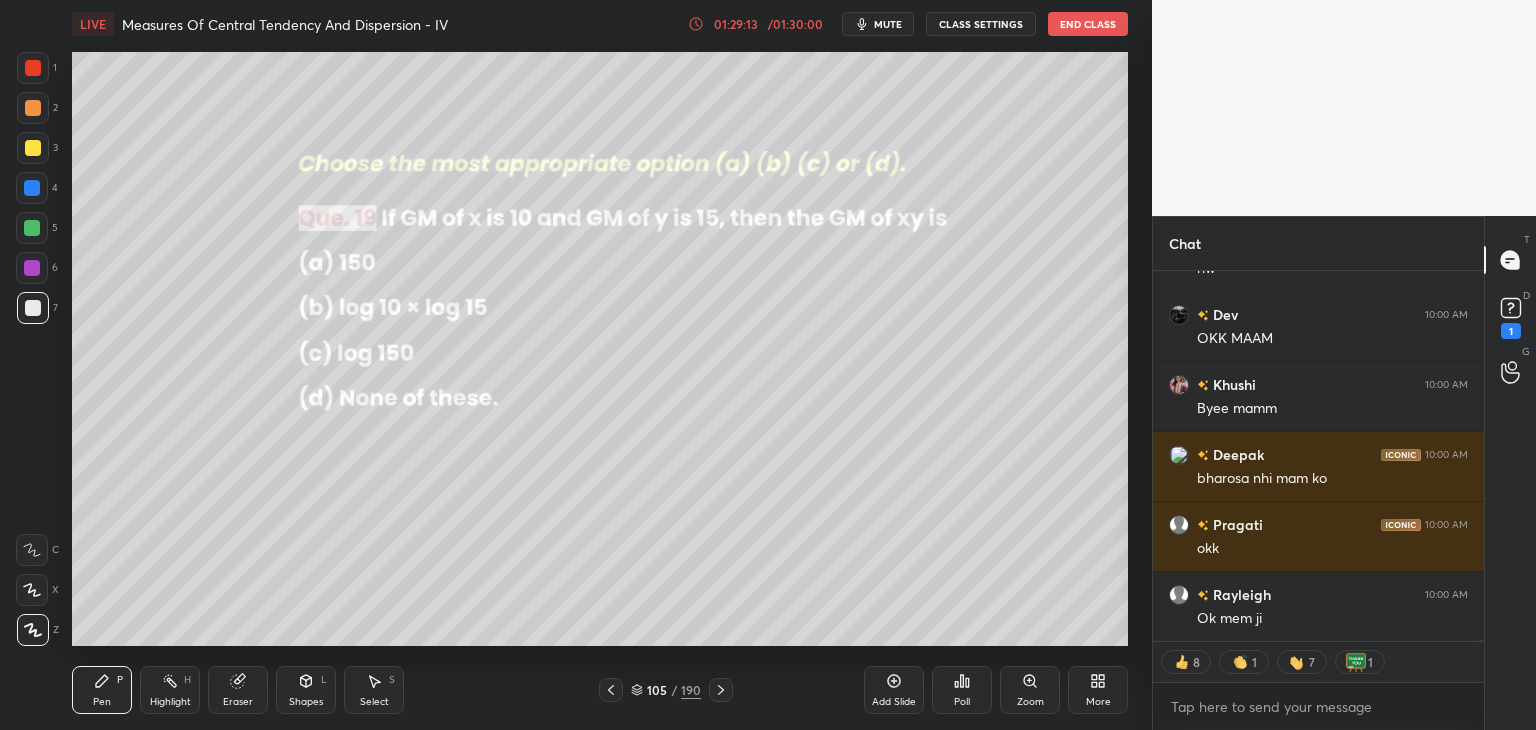 click 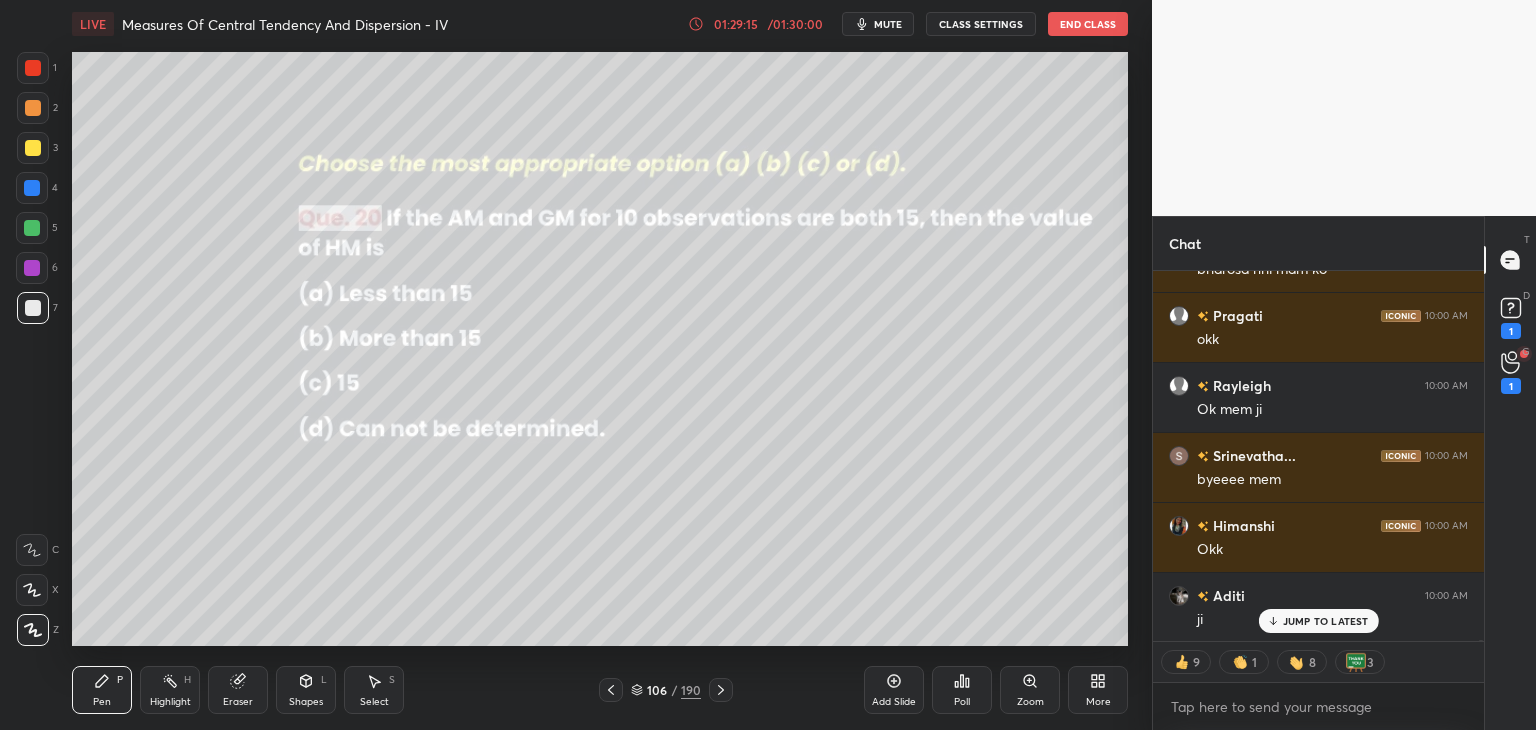 click 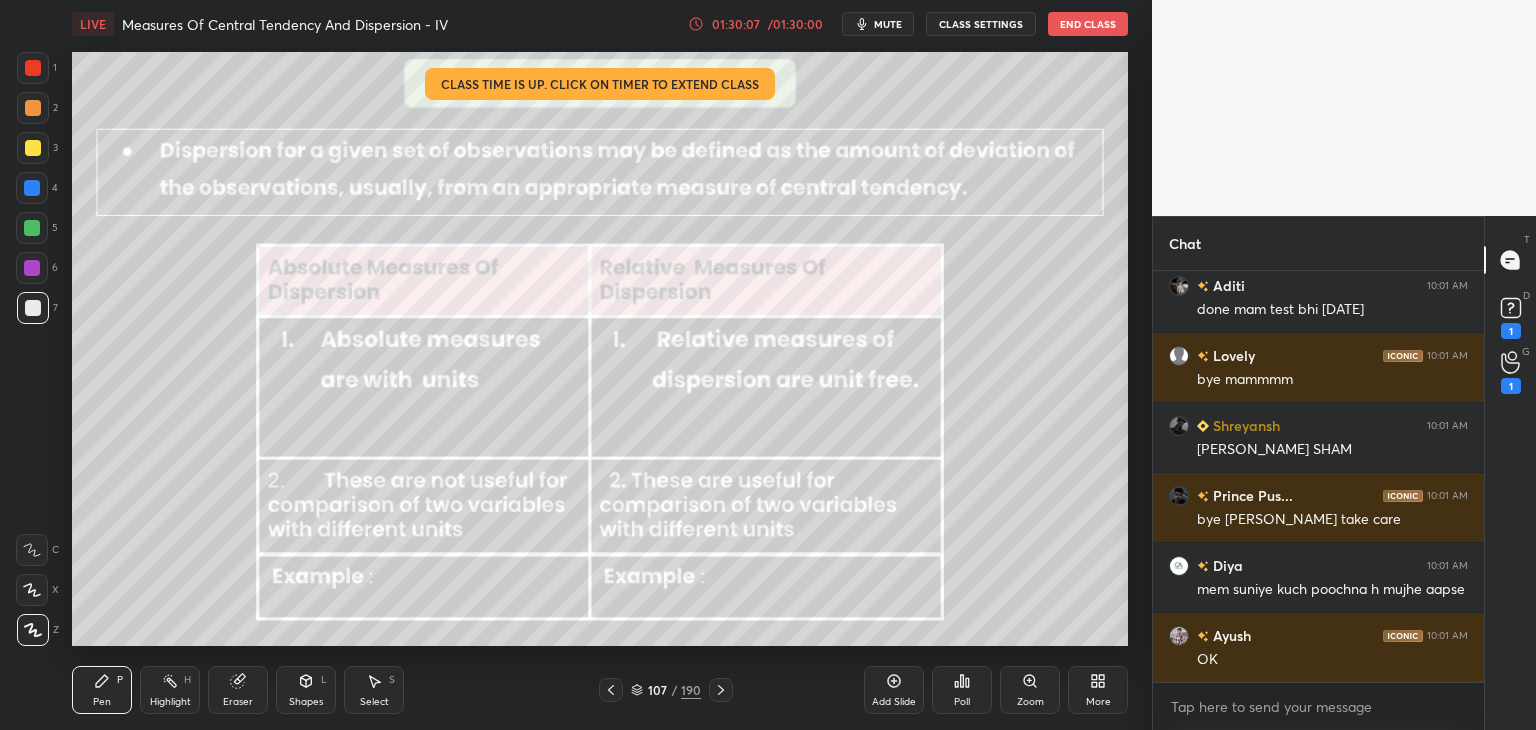 click on "01:30:07" at bounding box center [736, 24] 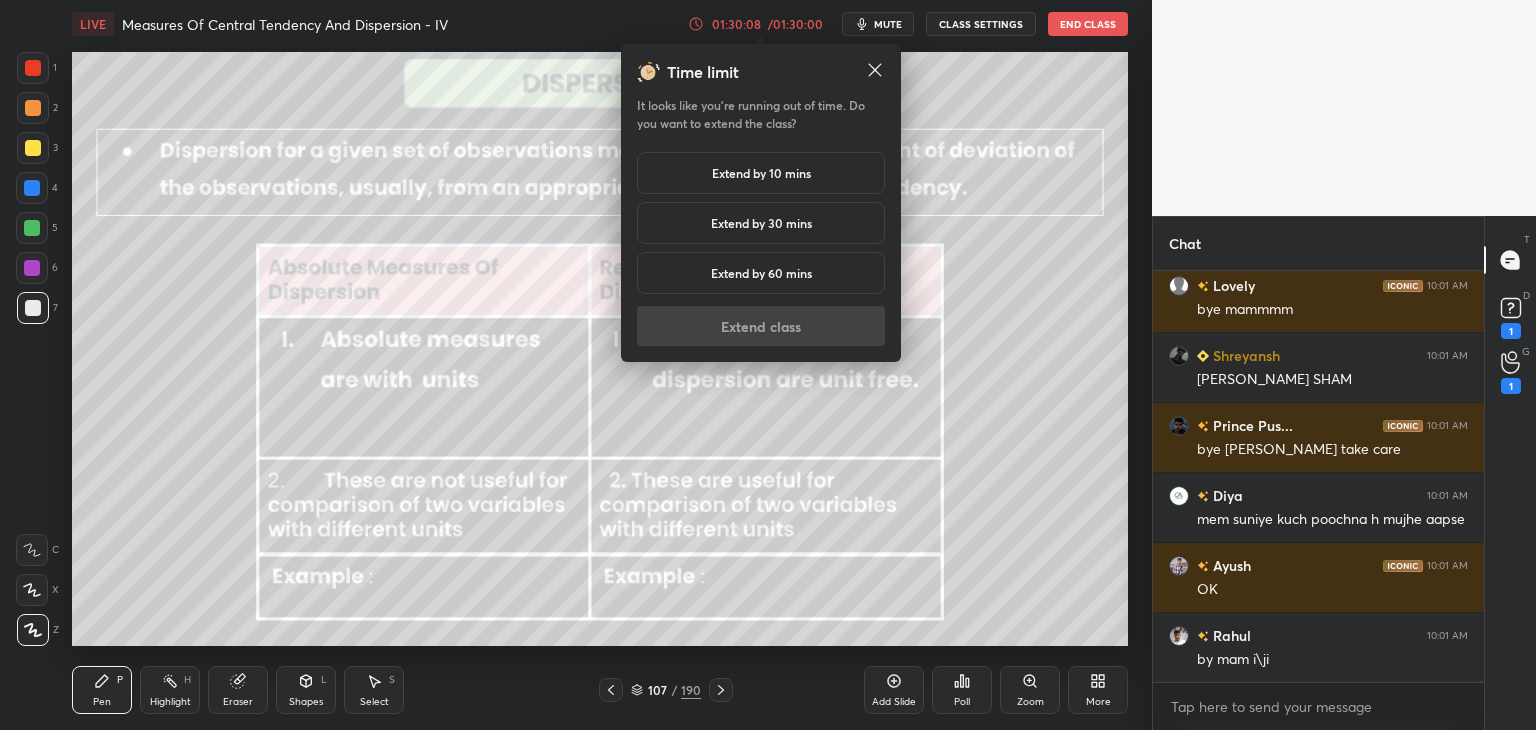 drag, startPoint x: 751, startPoint y: 169, endPoint x: 771, endPoint y: 213, distance: 48.332184 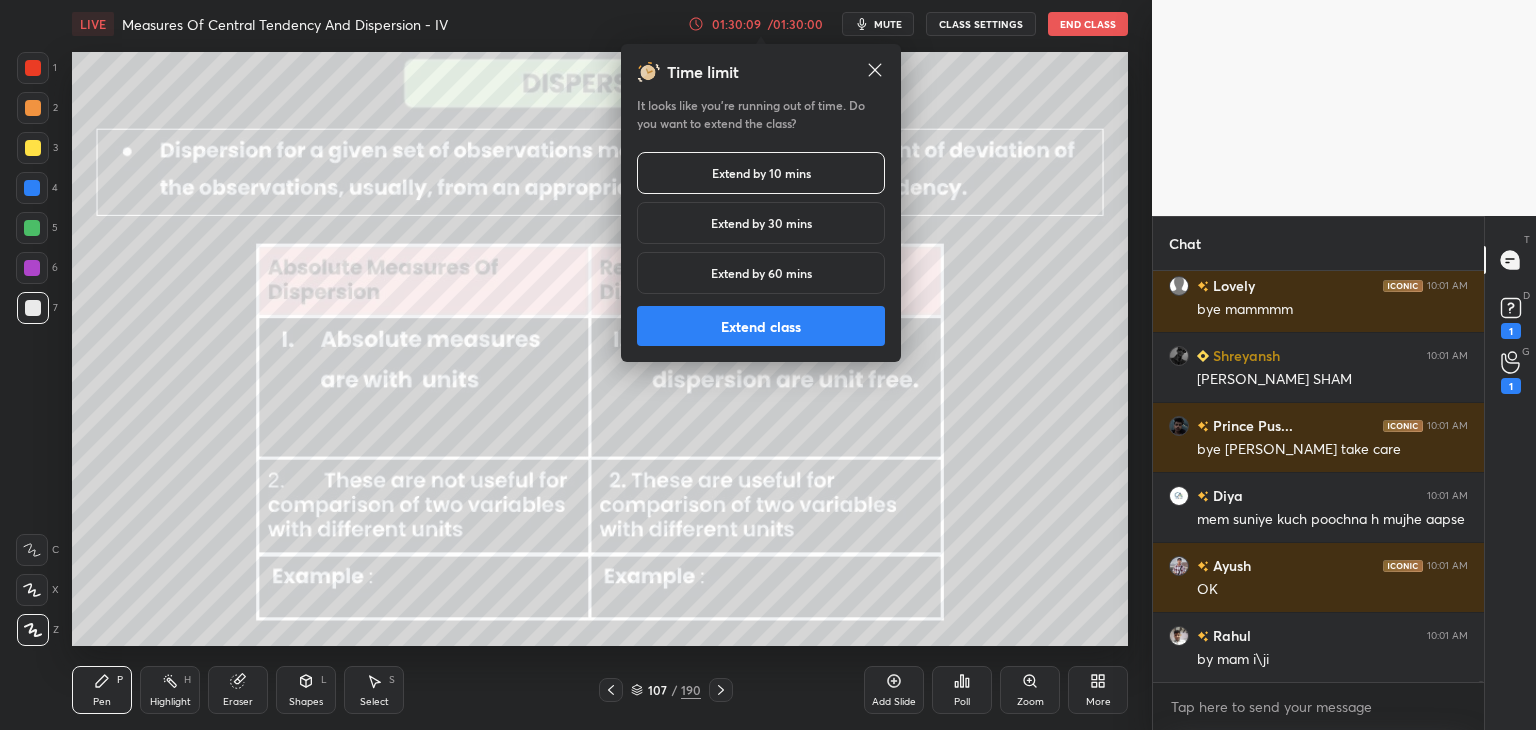 click on "Extend class" at bounding box center [761, 326] 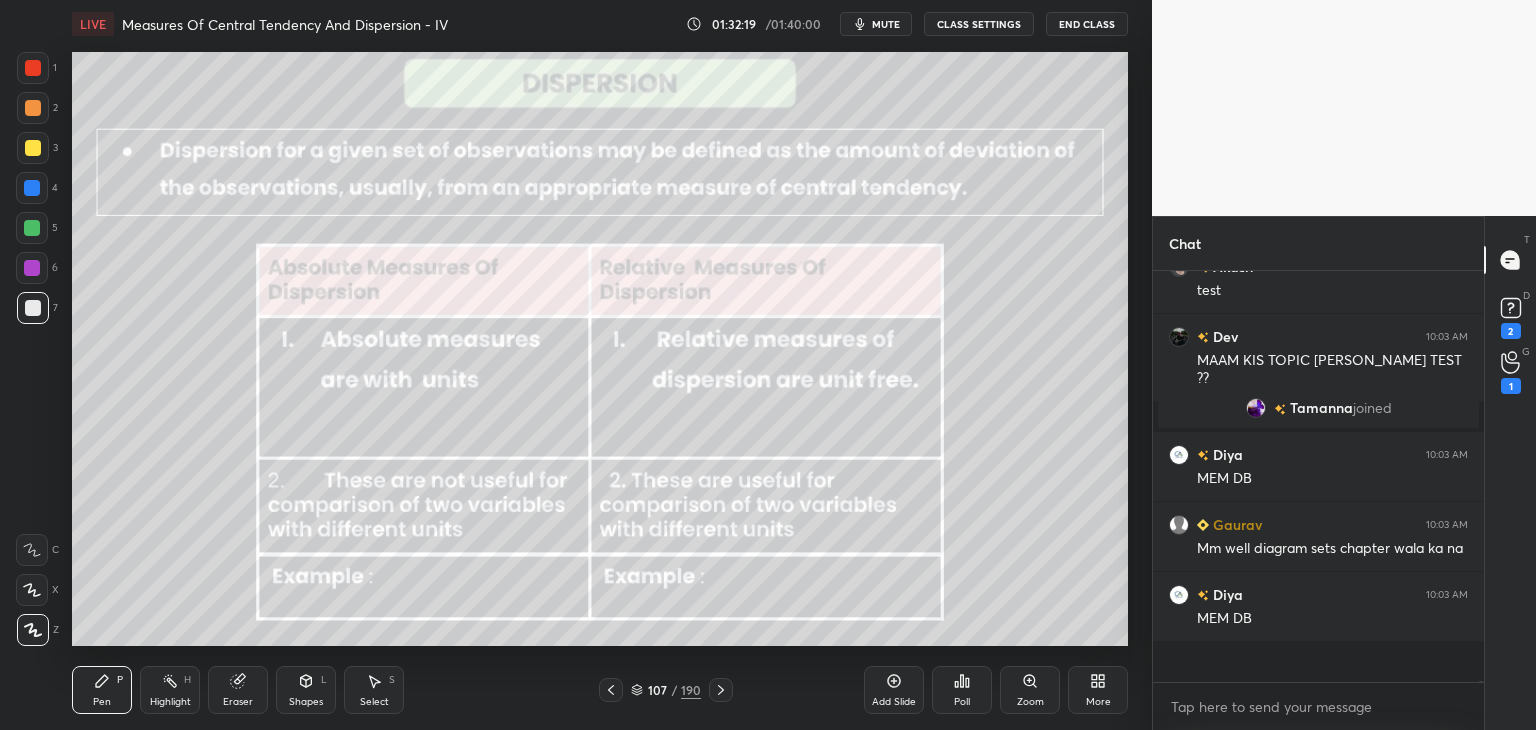 scroll, scrollTop: 129176, scrollLeft: 0, axis: vertical 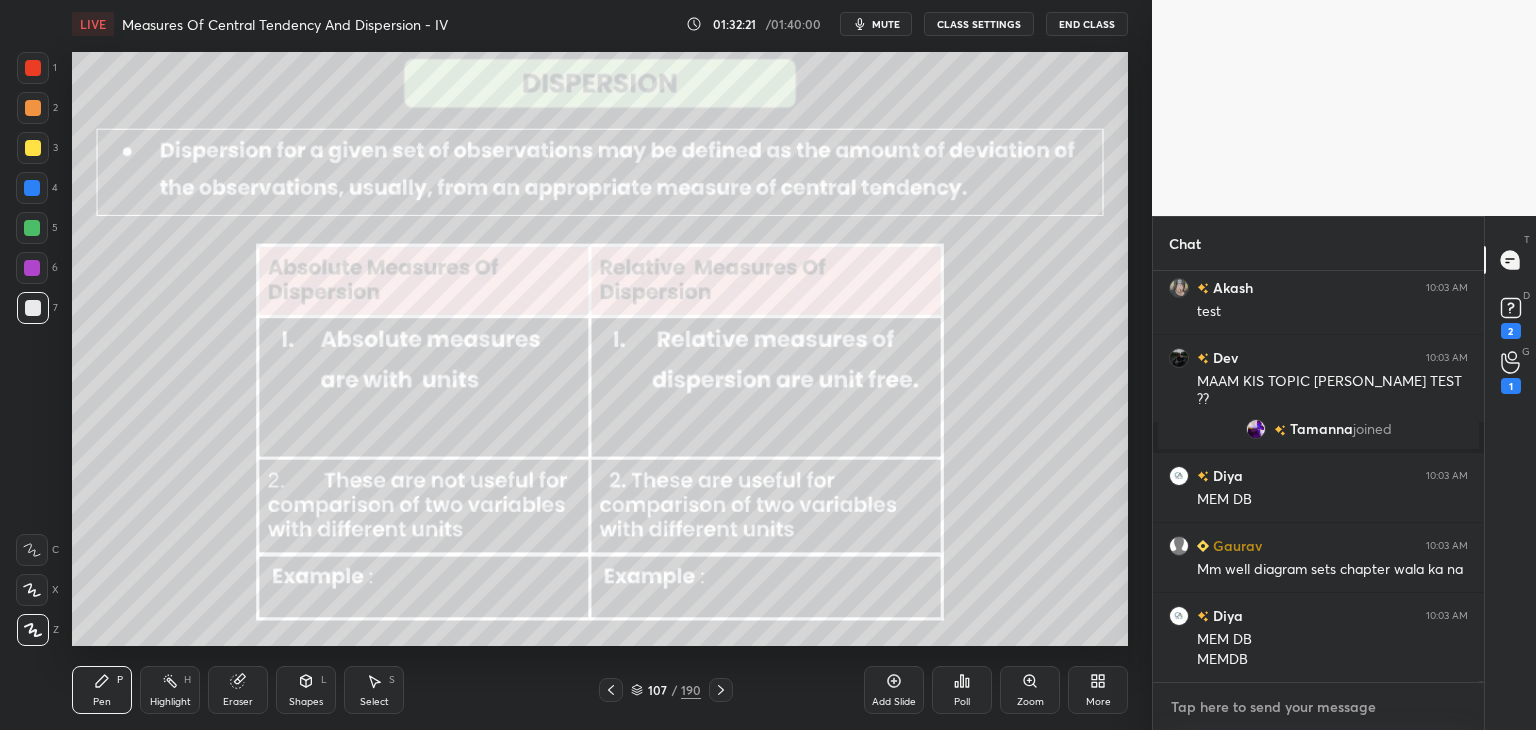 type on "x" 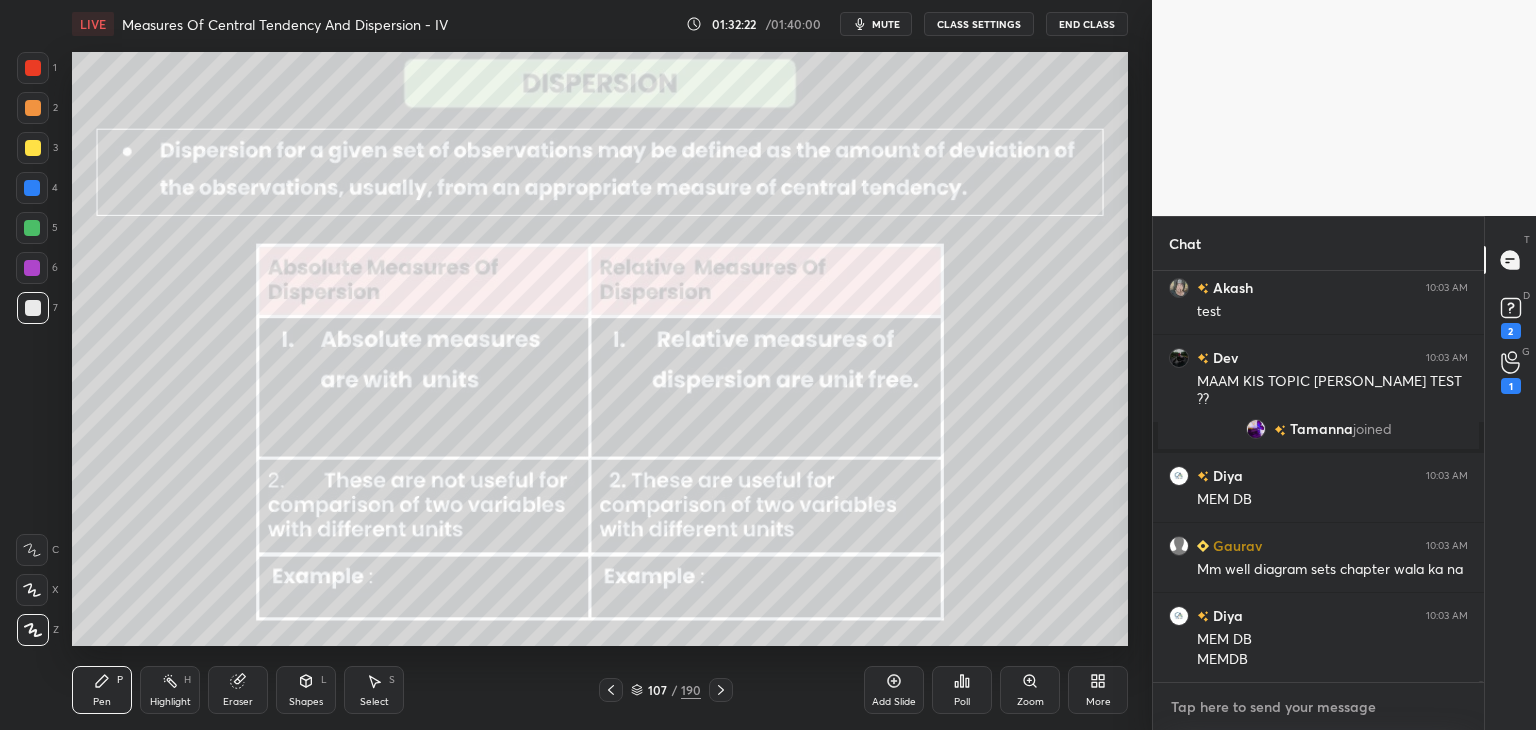 paste on "tele - [URL][DOMAIN_NAME]" 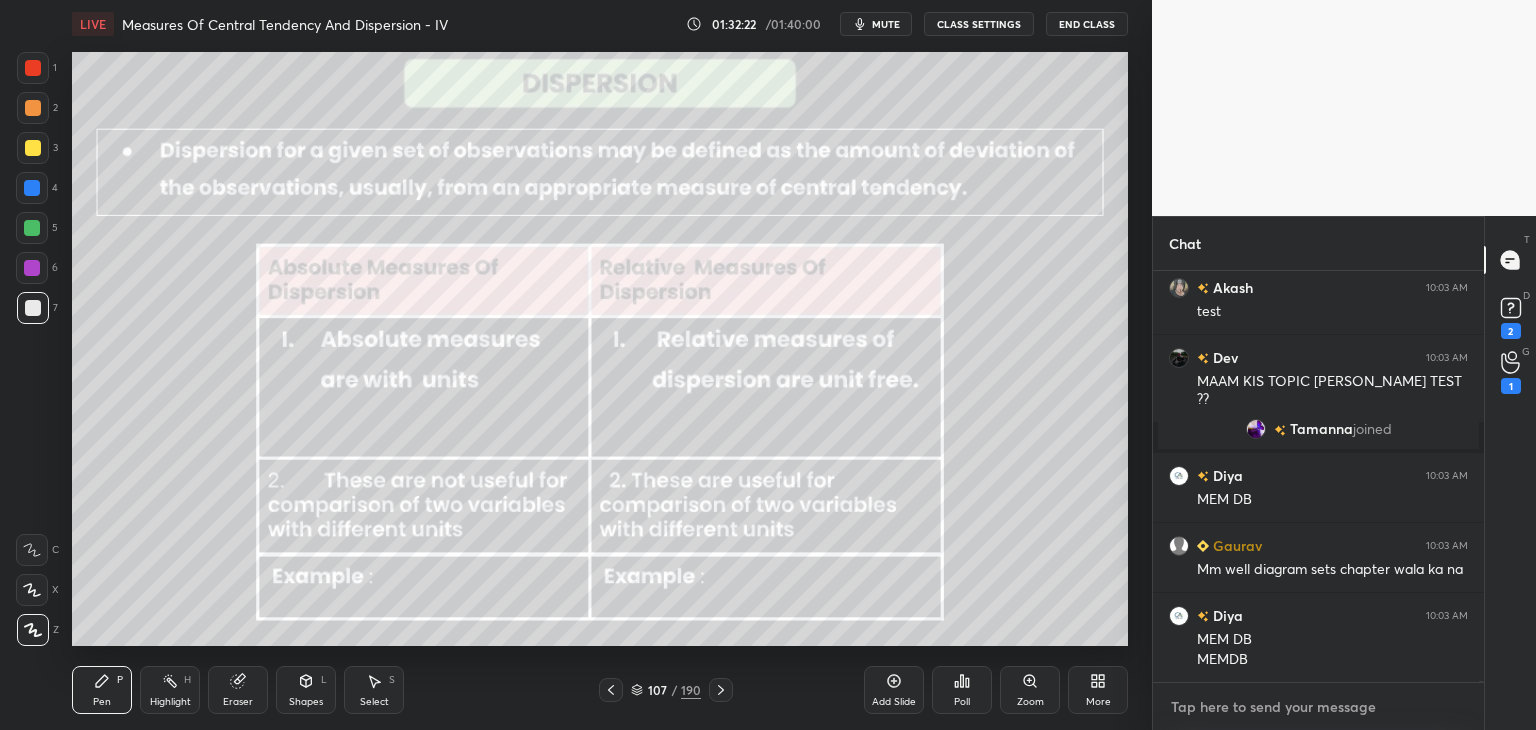 type on "tele - [URL][DOMAIN_NAME]" 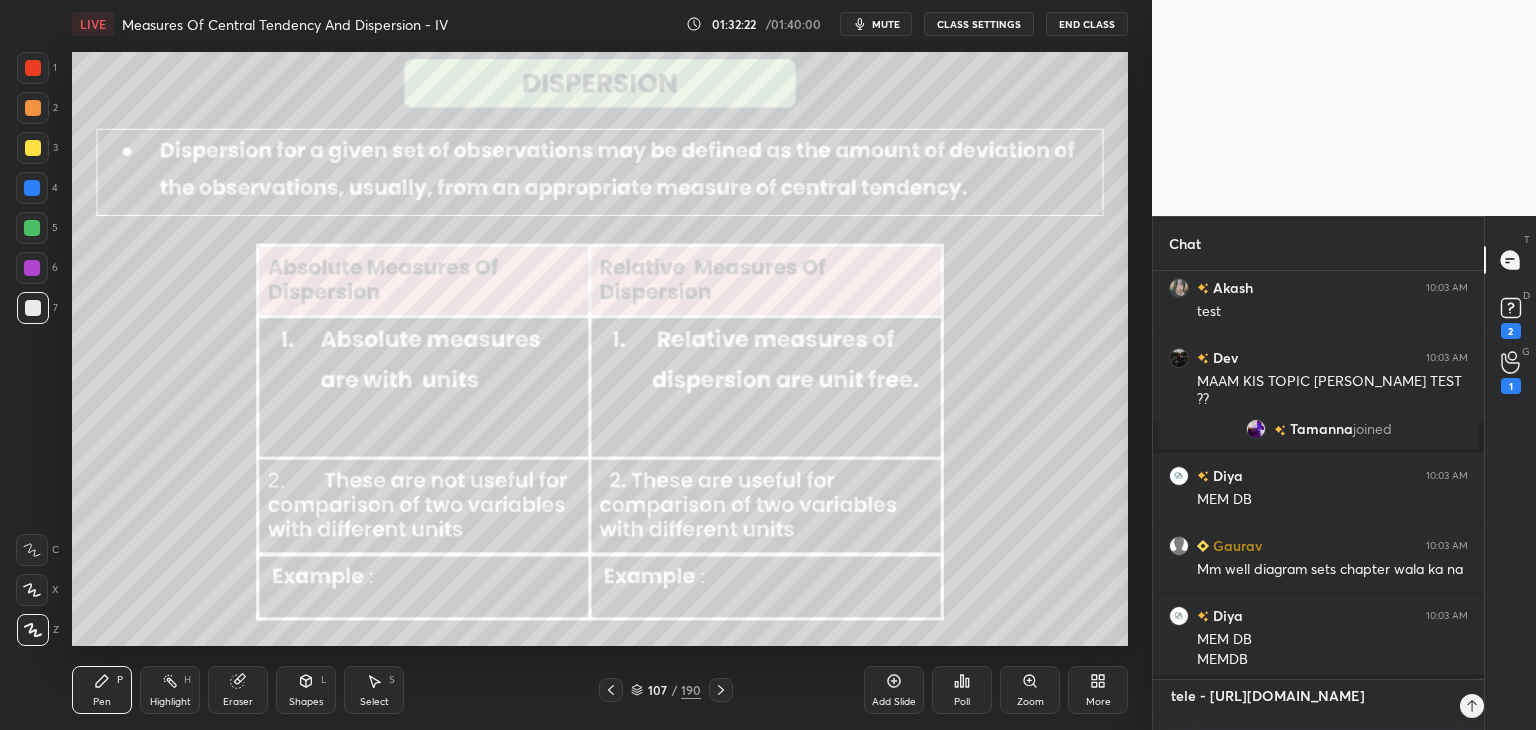 scroll, scrollTop: 0, scrollLeft: 0, axis: both 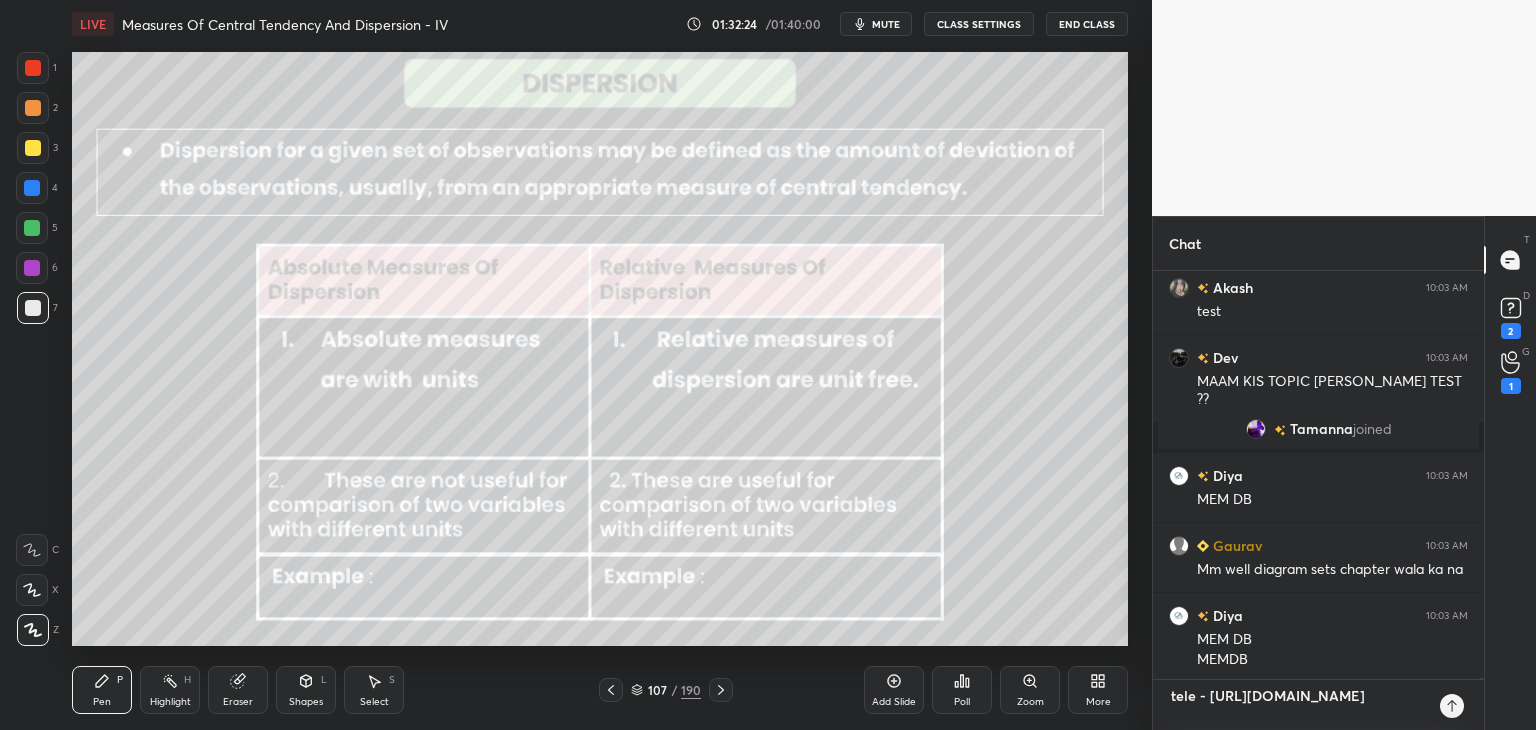 type on "tele - [URL][DOMAIN_NAME]" 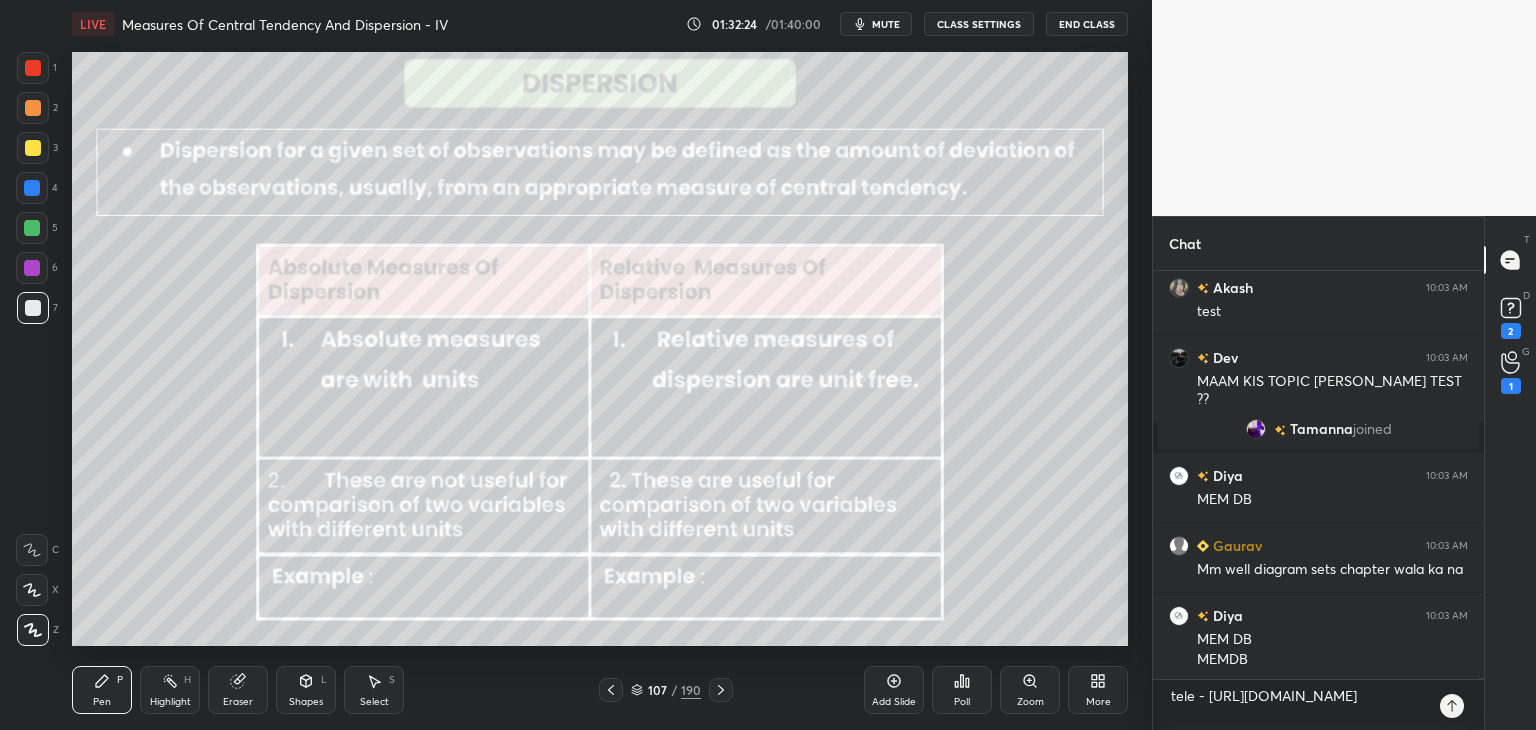 type on "x" 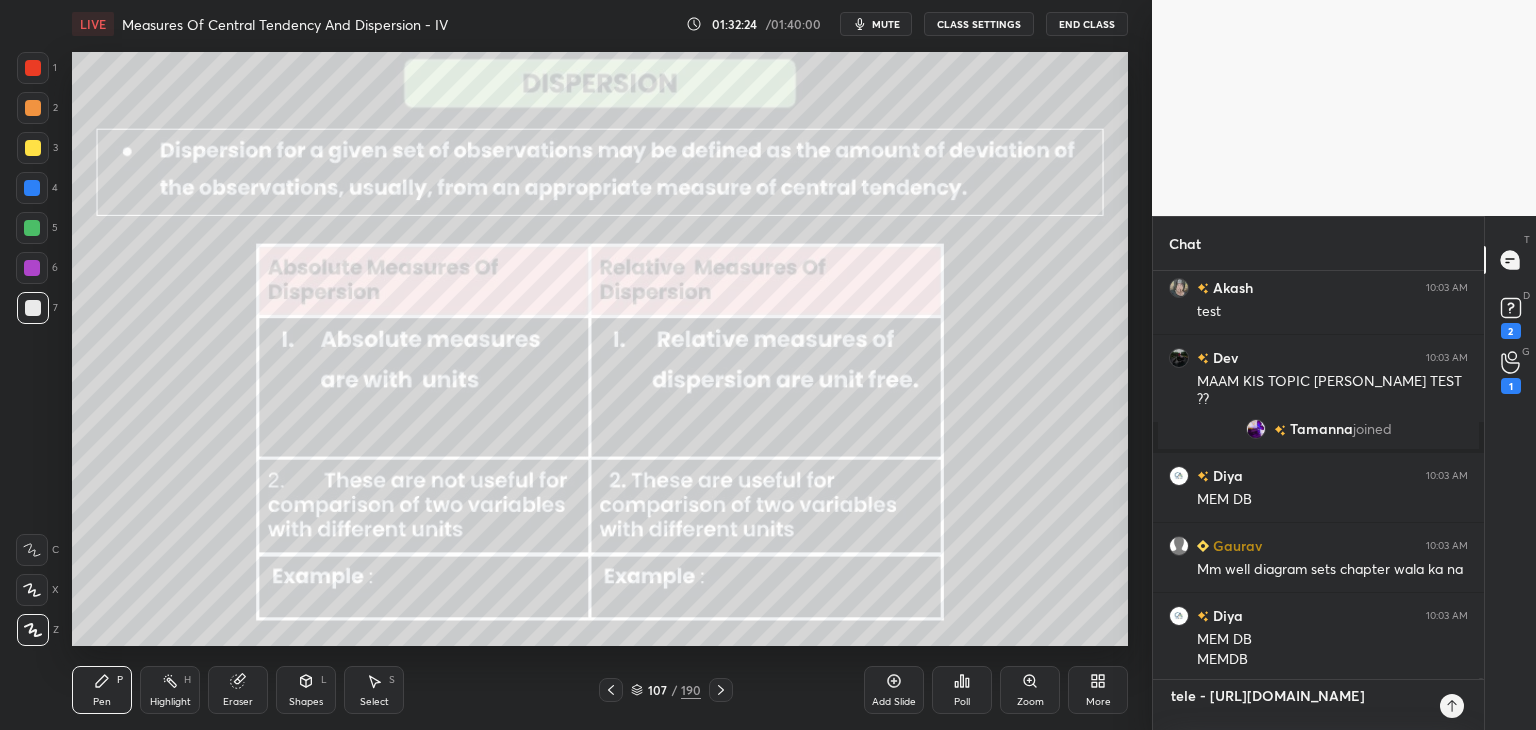 type 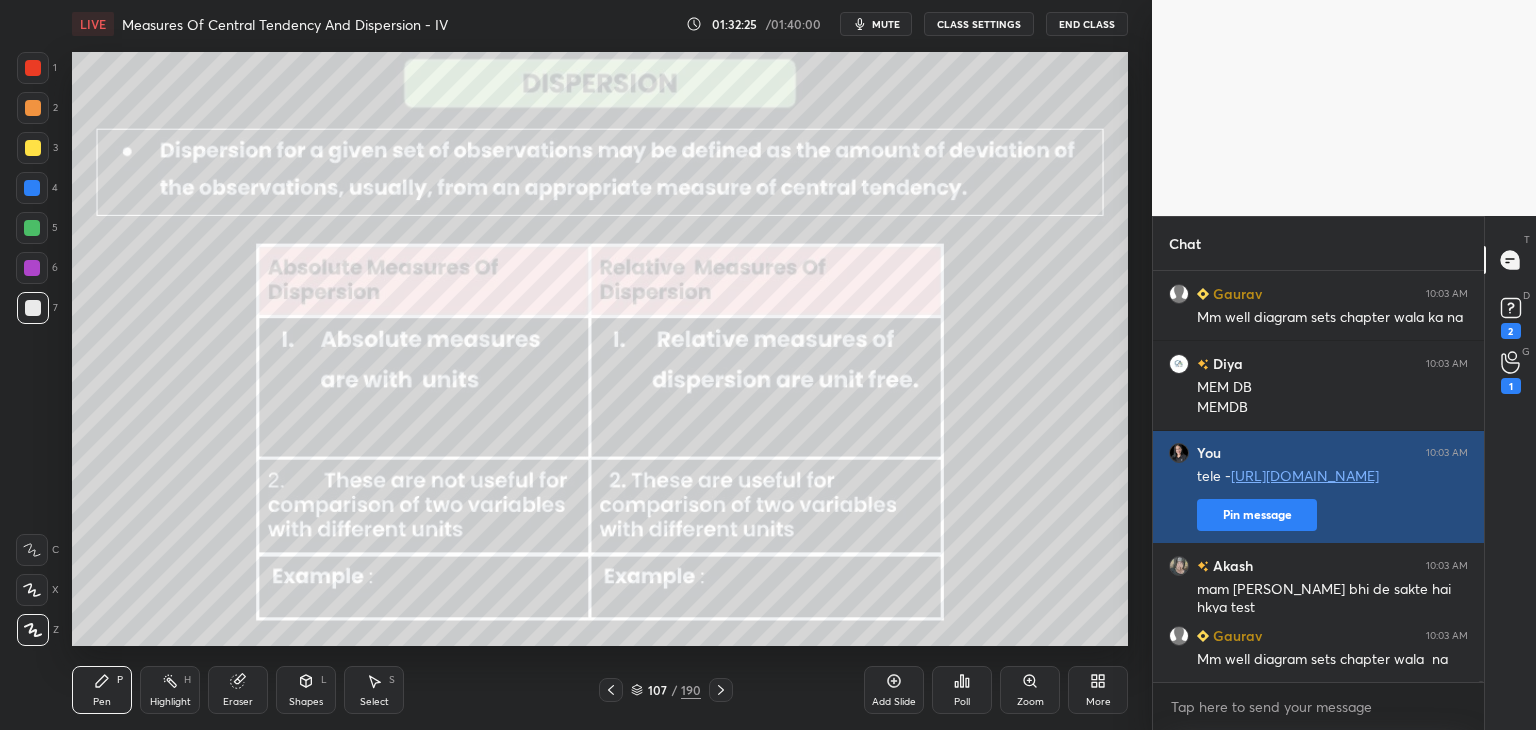 click on "Mm well diagram sets chapter wala  na" at bounding box center [1332, 660] 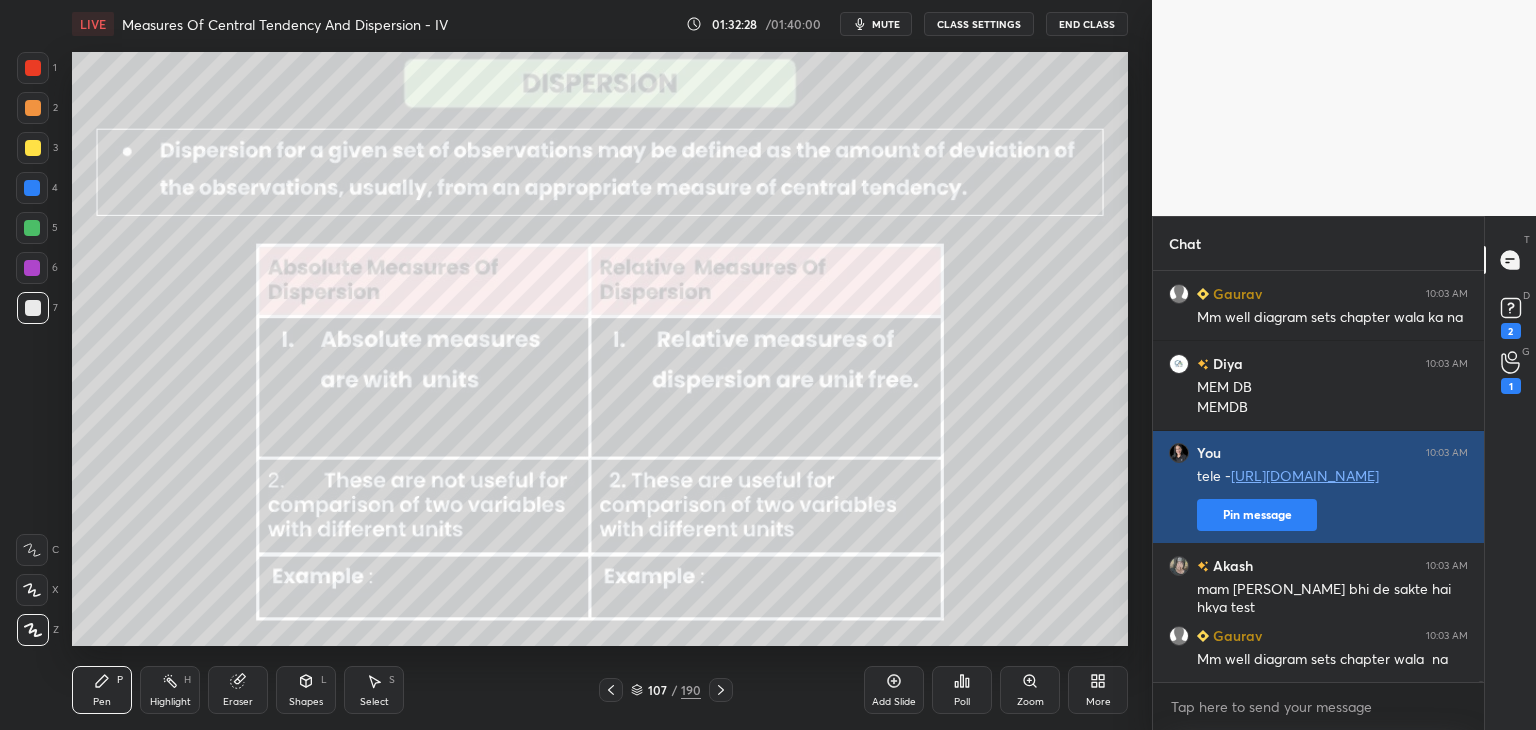 click on "Pin message" at bounding box center [1257, 515] 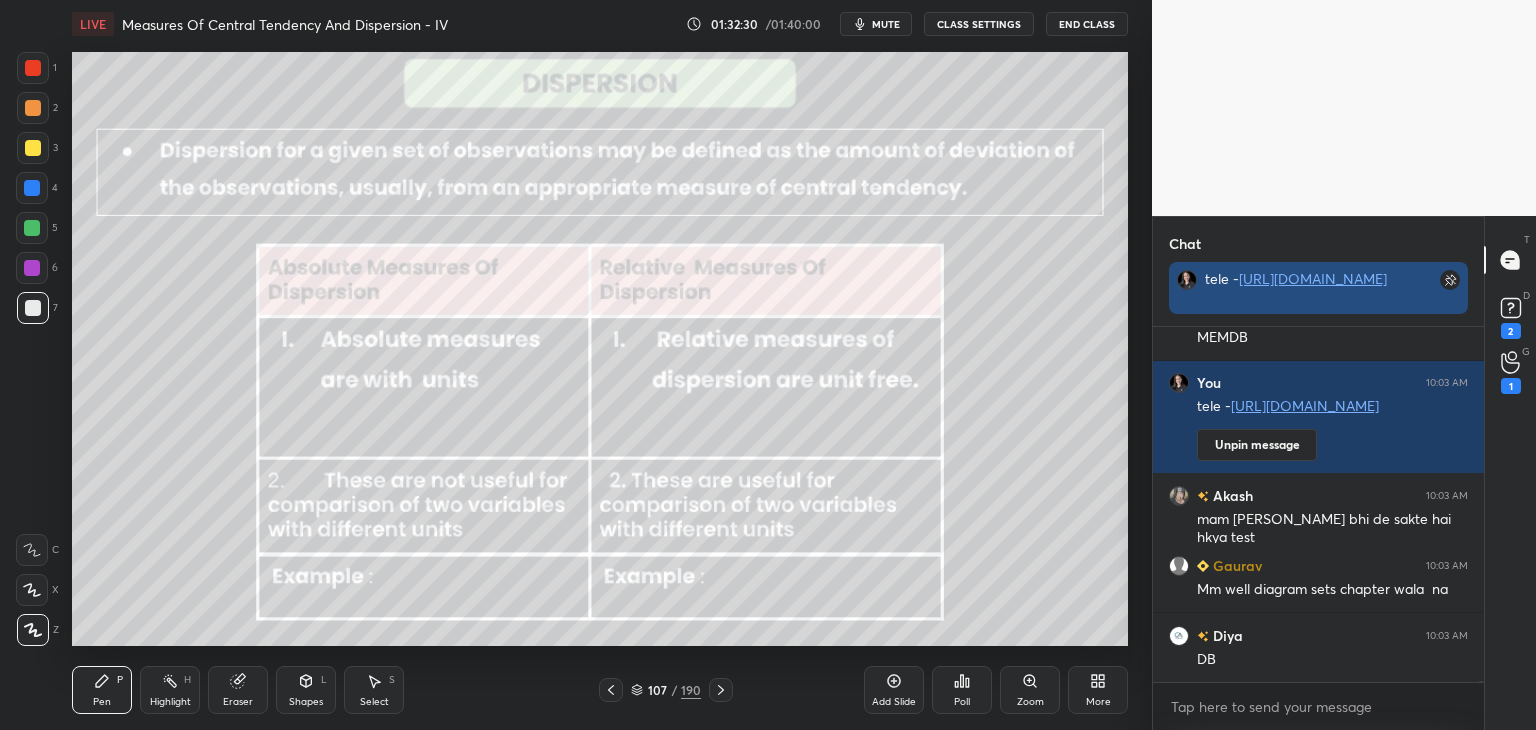 click on "[URL][DOMAIN_NAME]" at bounding box center (1313, 278) 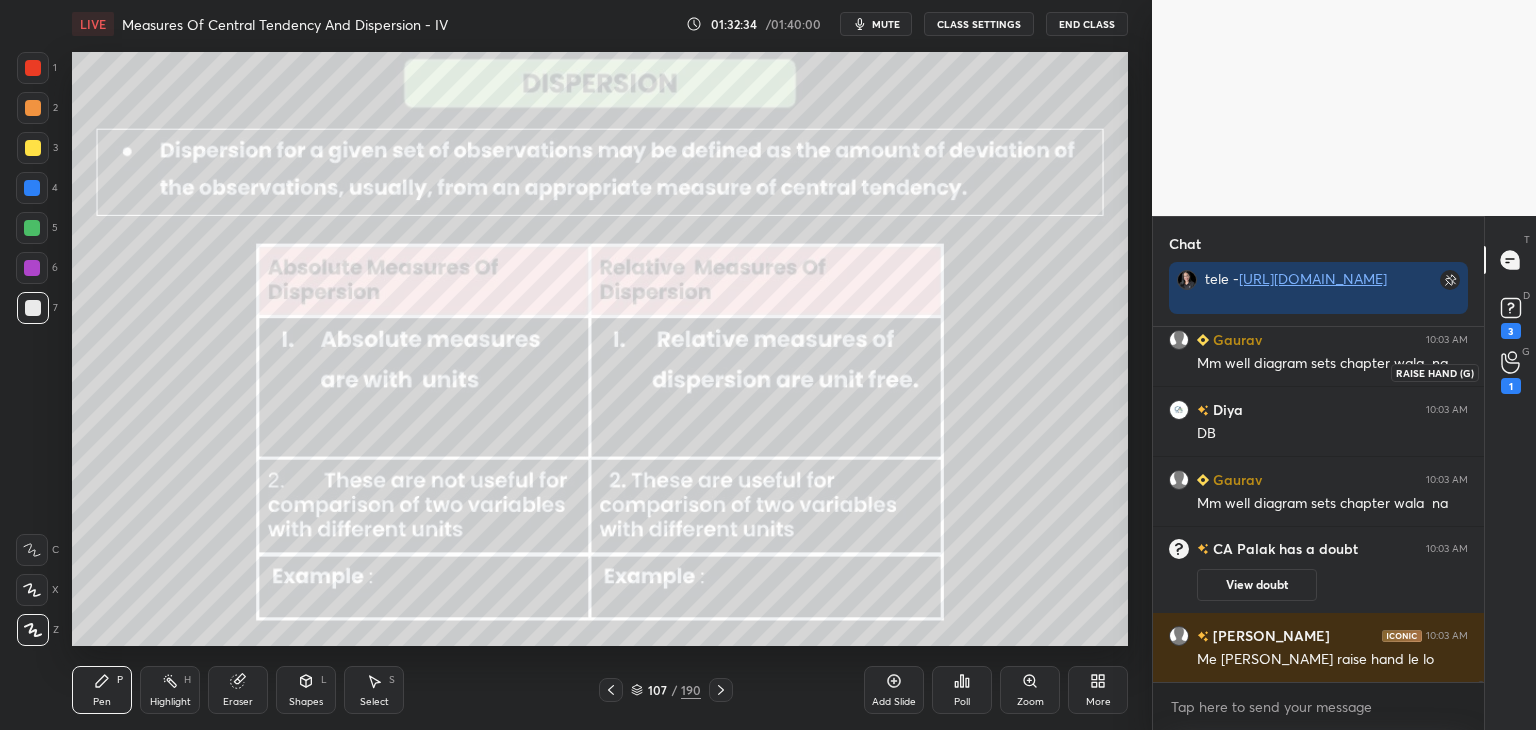 click 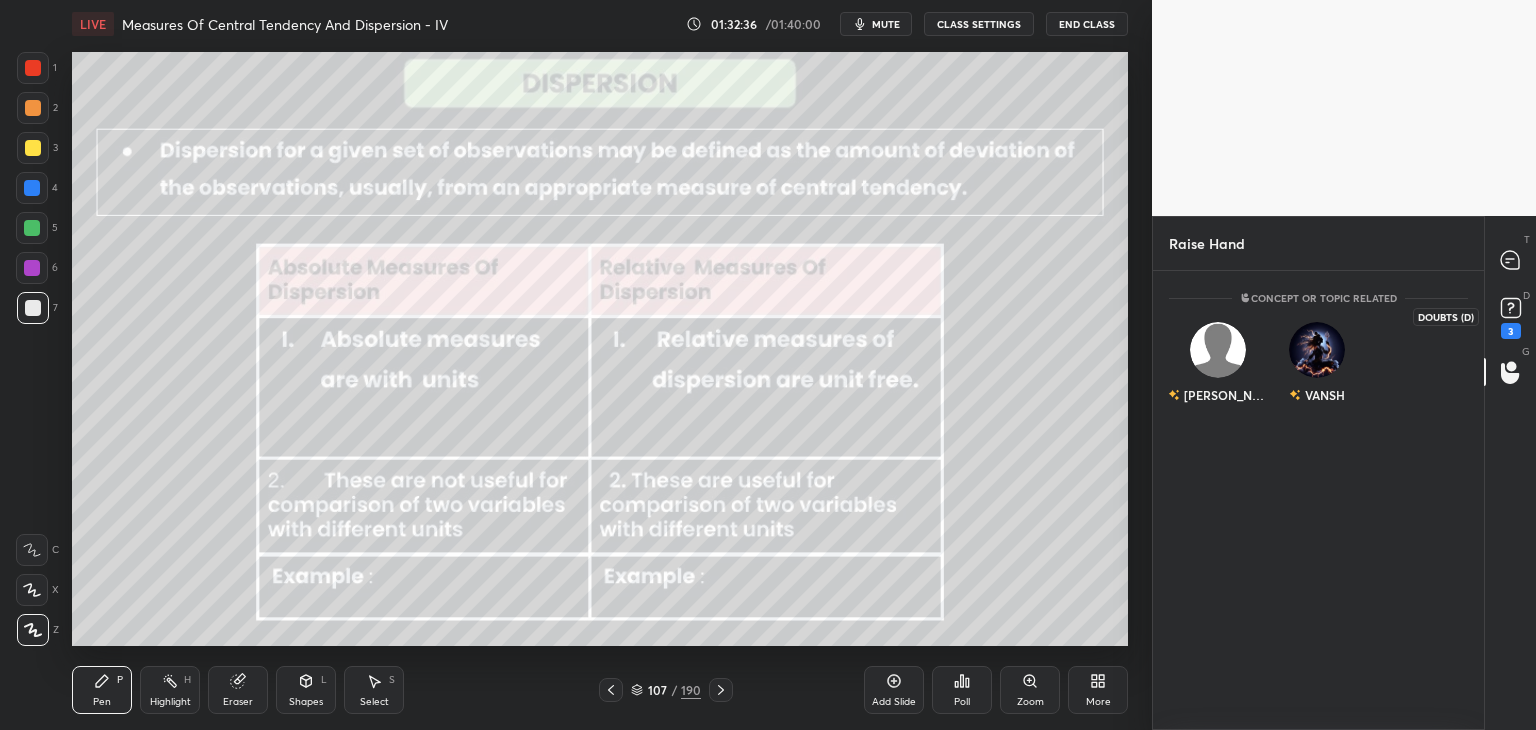 click 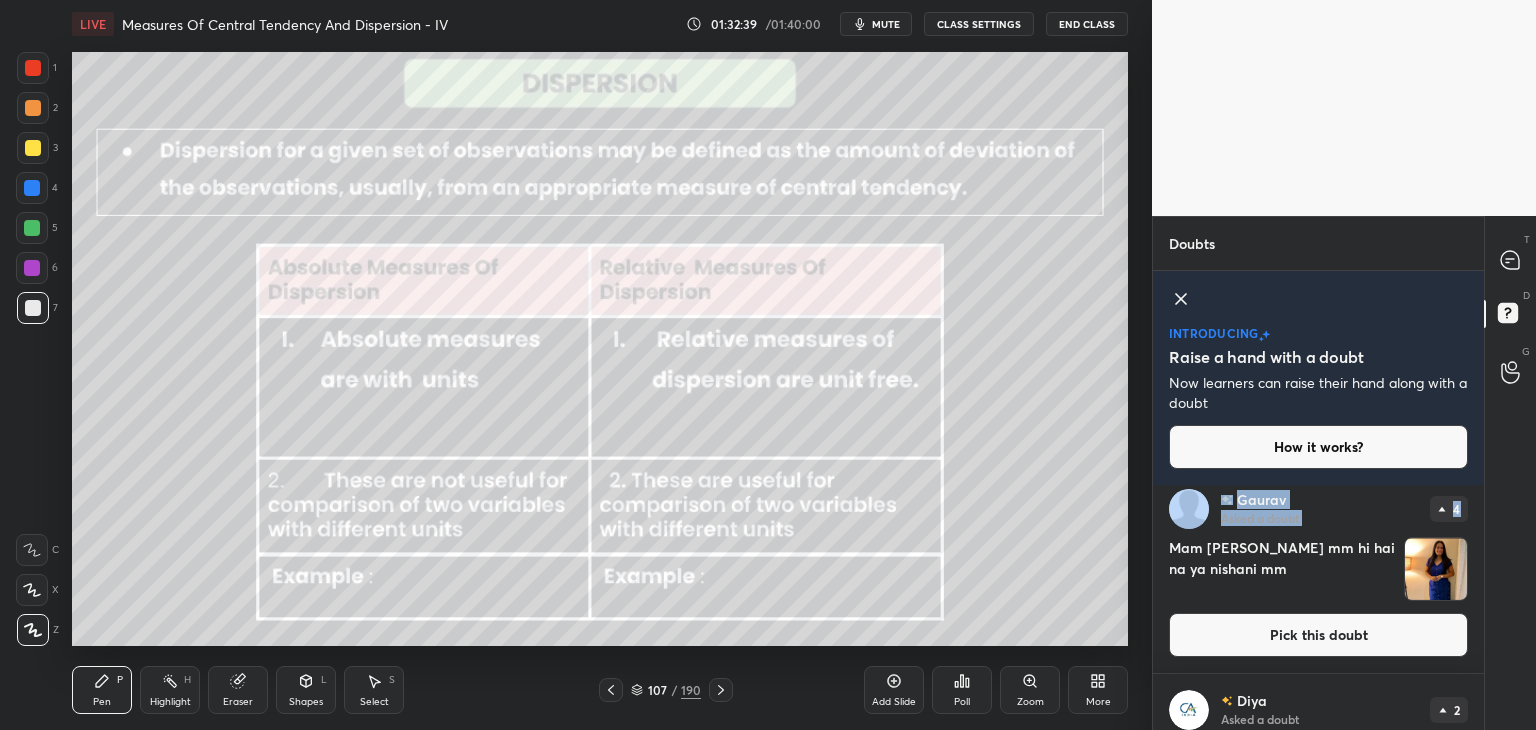 click on "[PERSON_NAME] Asked a doubt 4 Mam [PERSON_NAME] mm hi hai na ya nishani mm Pick this doubt Diya Asked a doubt 2 mem ji kya jab corse jab khatam ho jayega tab hamare 8:30 se 3:30 tak revision hua karega ya ham self karege revision ????? Pick this doubt [PERSON_NAME] Asked a doubt 2 Mam please give some self study tips after classes Pick this doubt Ca Palak Asked a doubt 1 mam last class [DATE] KO HUA THA NA SET KA Pick this doubt [PERSON_NAME] Asked a doubt 1 Mam ismay 82into 2 kiya hai tho 65 into 2 kiya nhi hai???? Pick this doubt [PERSON_NAME] Asked a doubt 1 Mam moderately skewed meaning? Pick this doubt [PERSON_NAME] Asked a doubt 1 Mam priciding mtlb pichlye wali frequency ans sucessding mtlb?? Pick this doubt [PERSON_NAME] Asked a doubt 1 mem [PERSON_NAME] theory ke liye [MEDICAL_DATA] notes kafi h [PERSON_NAME] ??? Pick this doubt [PERSON_NAME] Asked a doubt 1 pr mam exam me alternate vala formula aagya toh Pick this doubt [PERSON_NAME] Asked a doubt 1 Please help me with this doubt Pick this doubt [PERSON_NAME] Asked a doubt 1 Pick this doubt [PERSON_NAME] Asked a doubt 1 Pick this doubt" at bounding box center (1318, 607) 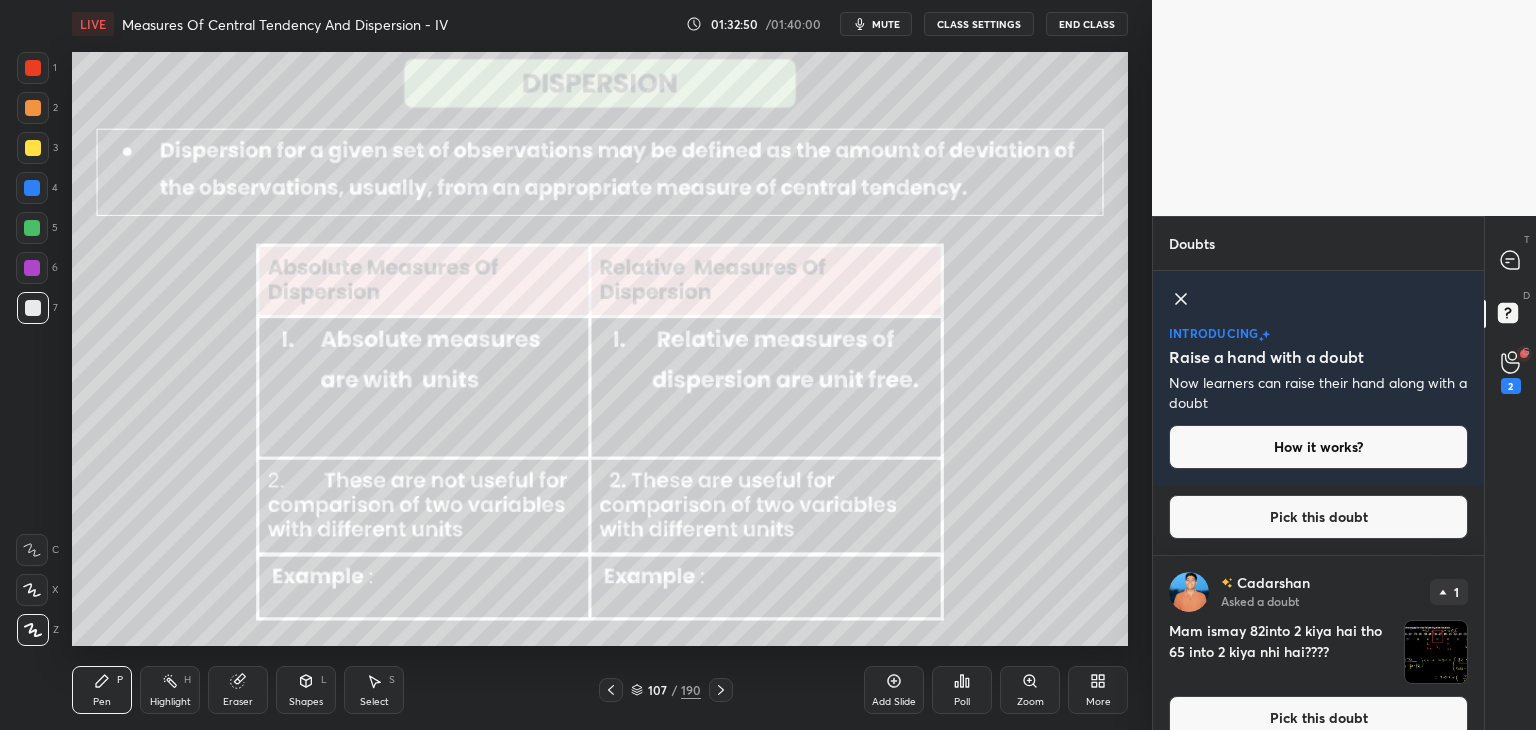 scroll, scrollTop: 728, scrollLeft: 0, axis: vertical 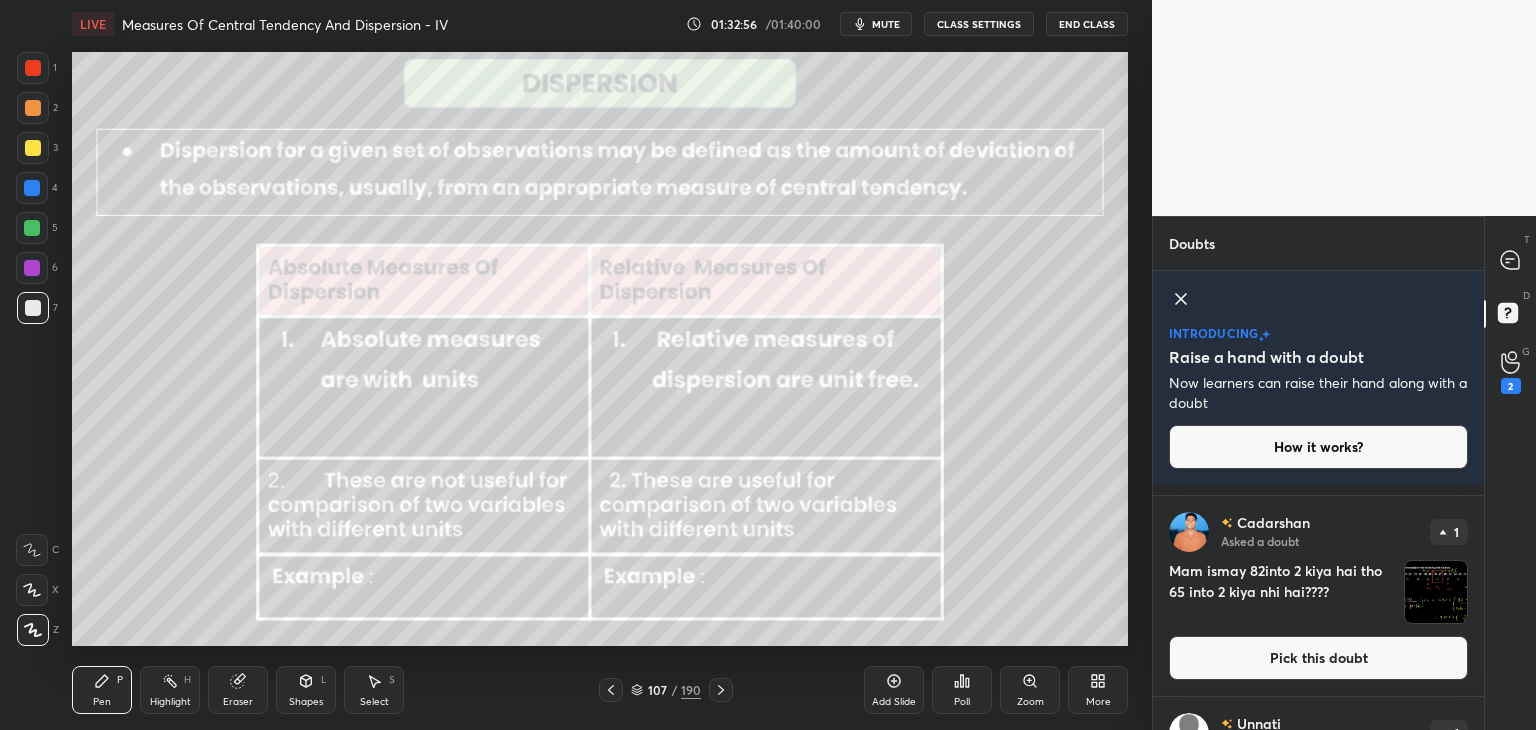 click at bounding box center (1436, 592) 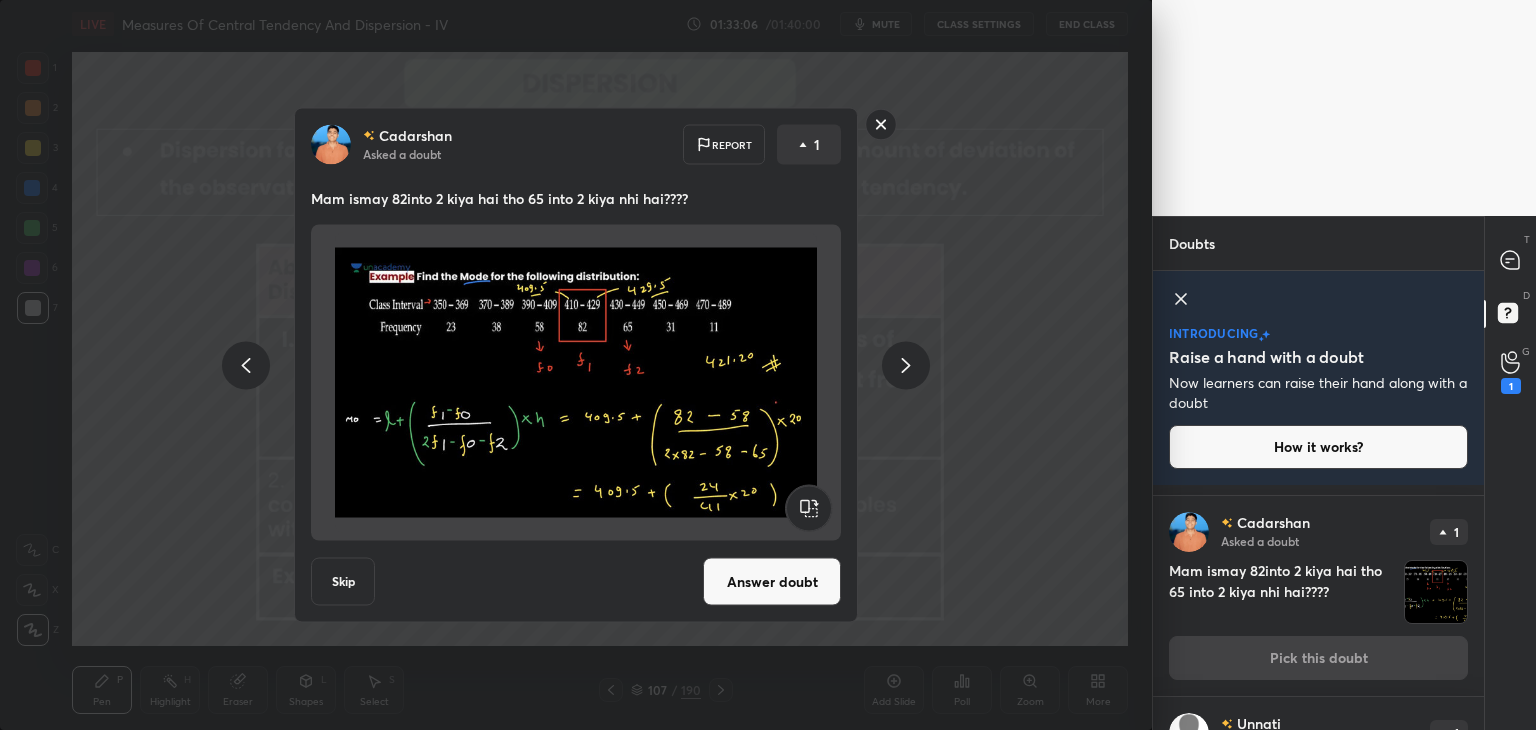 click 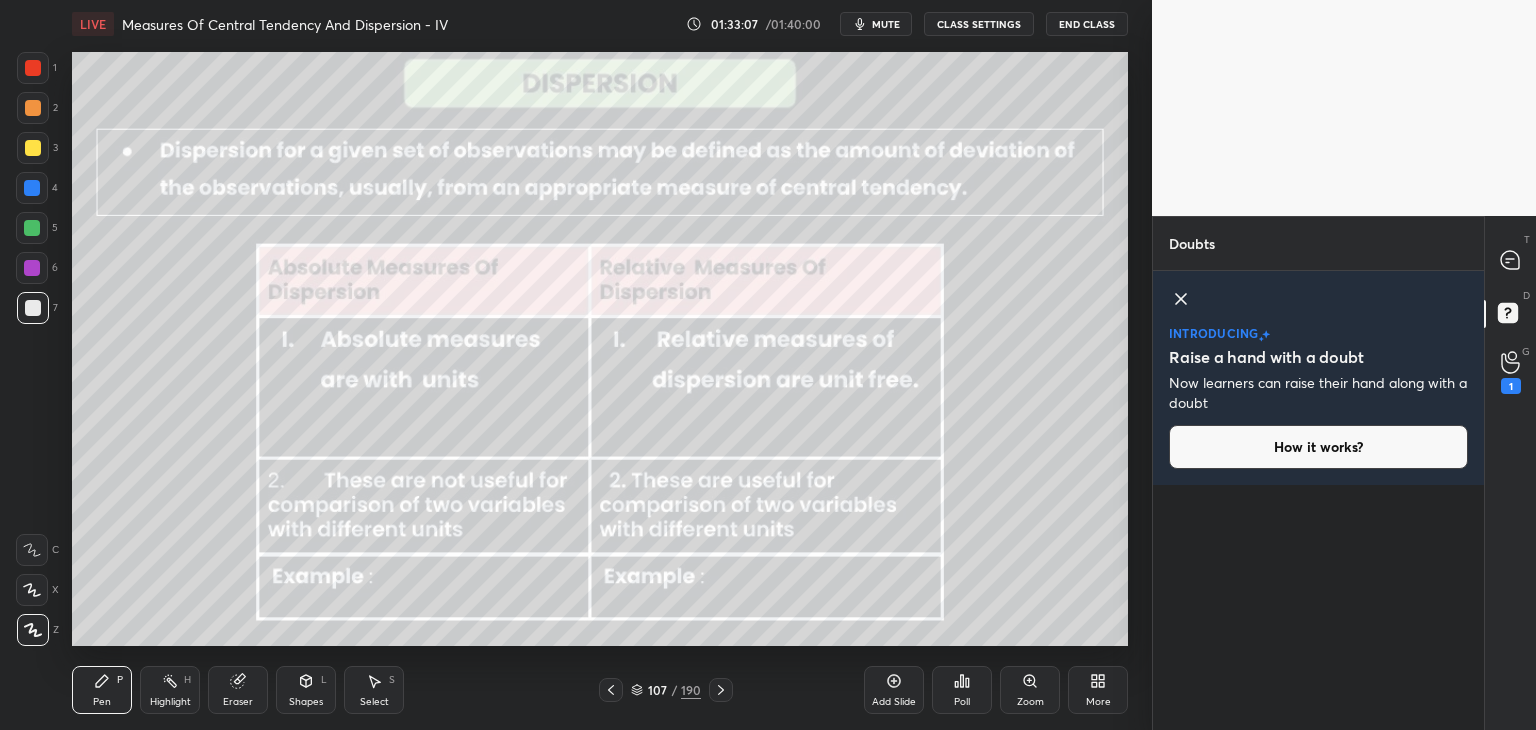 scroll, scrollTop: 0, scrollLeft: 0, axis: both 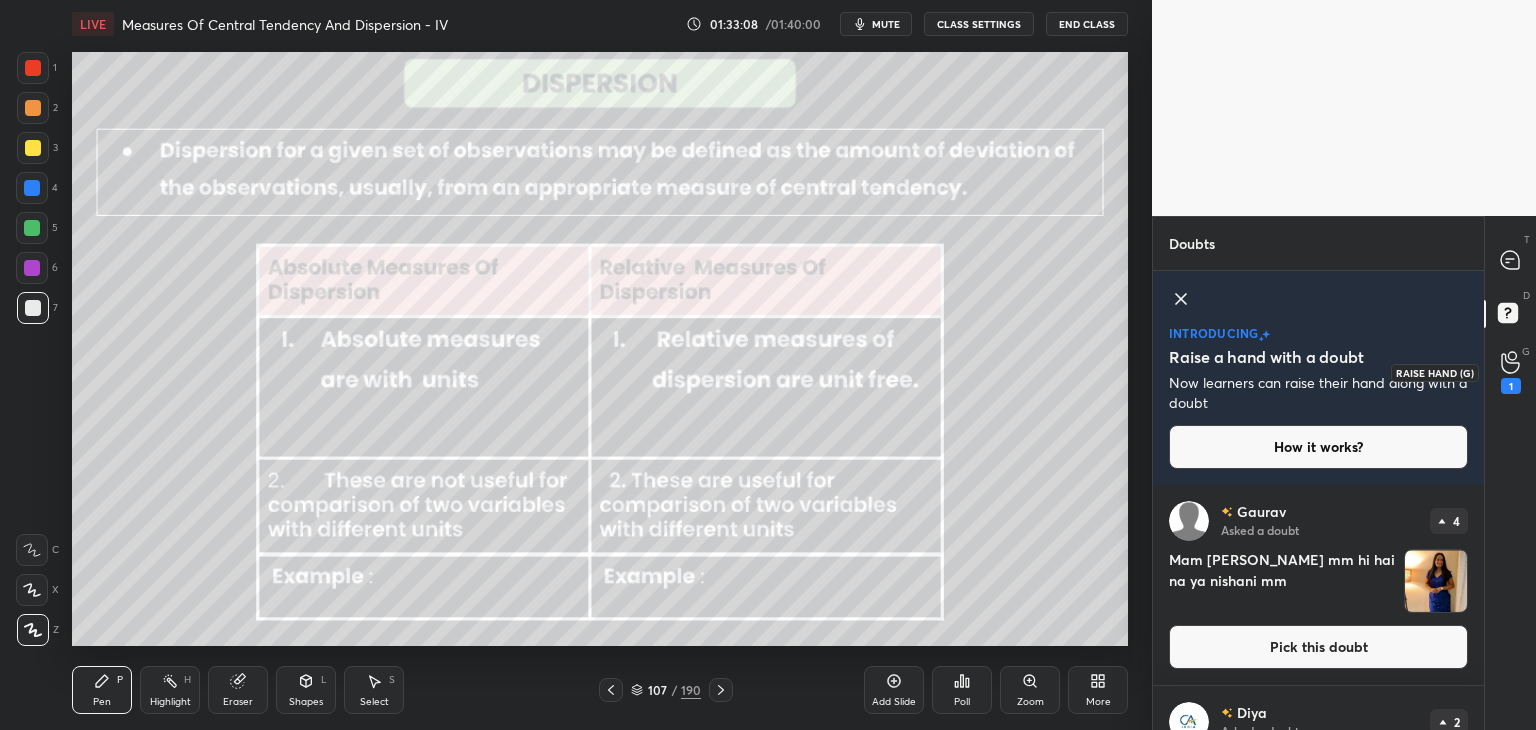 click 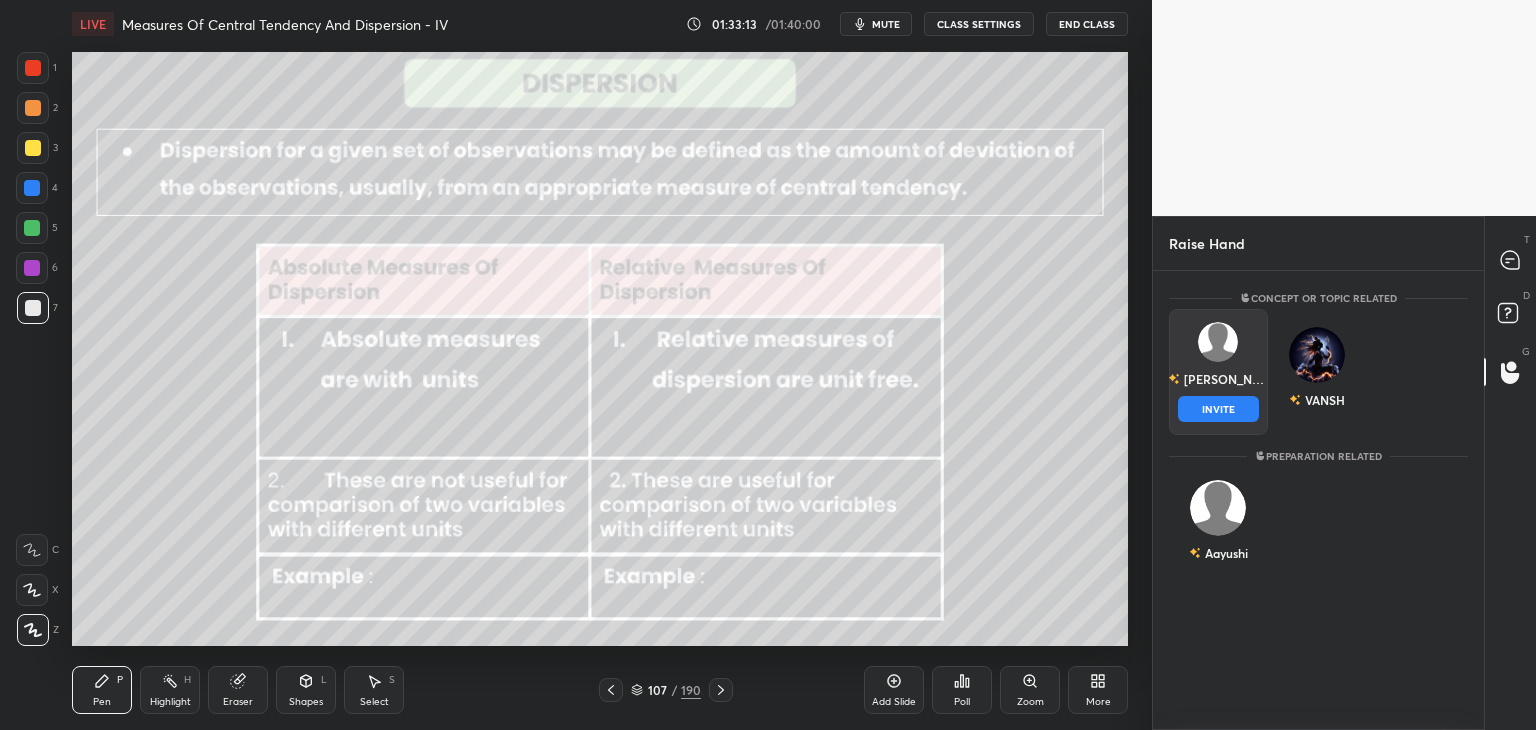 click on "[DEMOGRAPHIC_DATA] INVITE" at bounding box center (1218, 372) 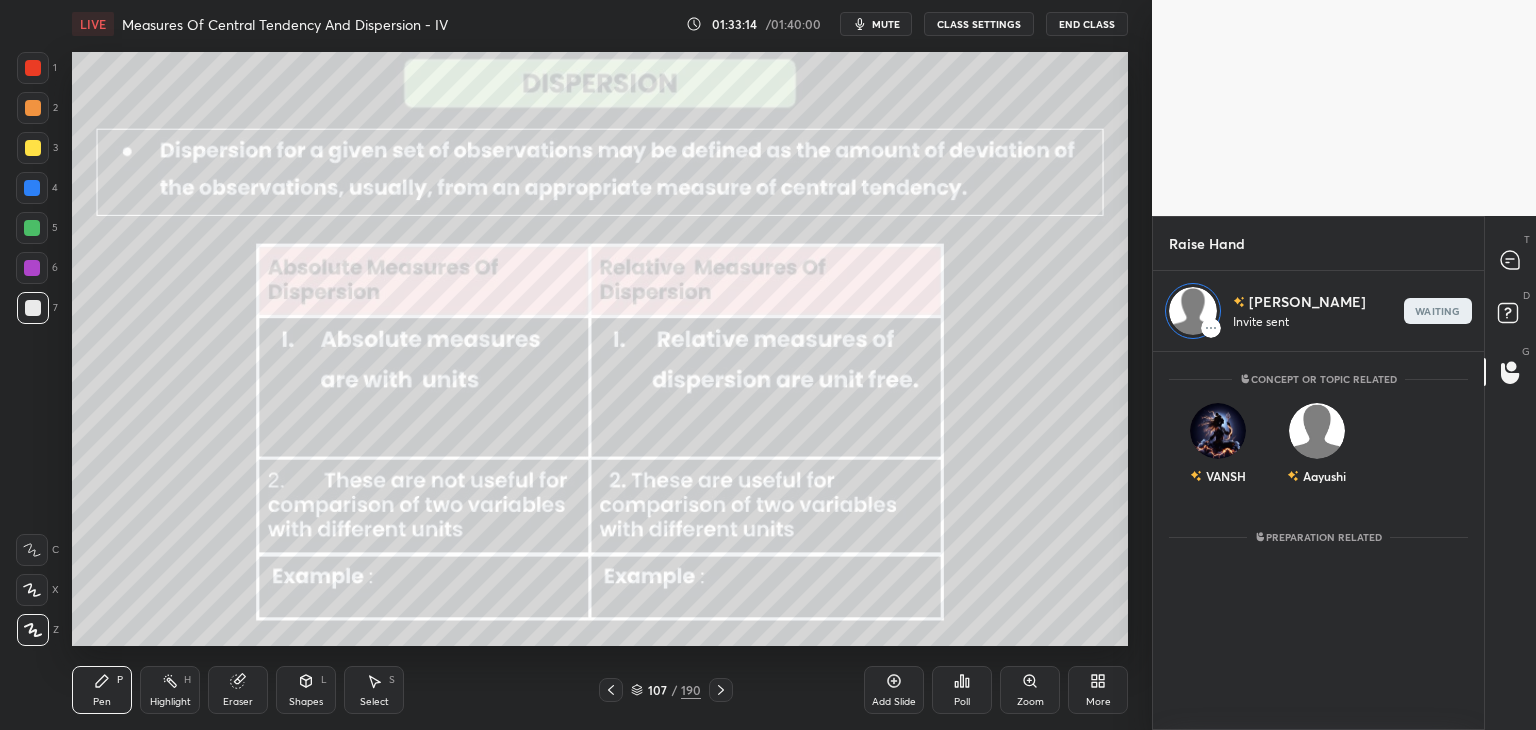 scroll, scrollTop: 373, scrollLeft: 325, axis: both 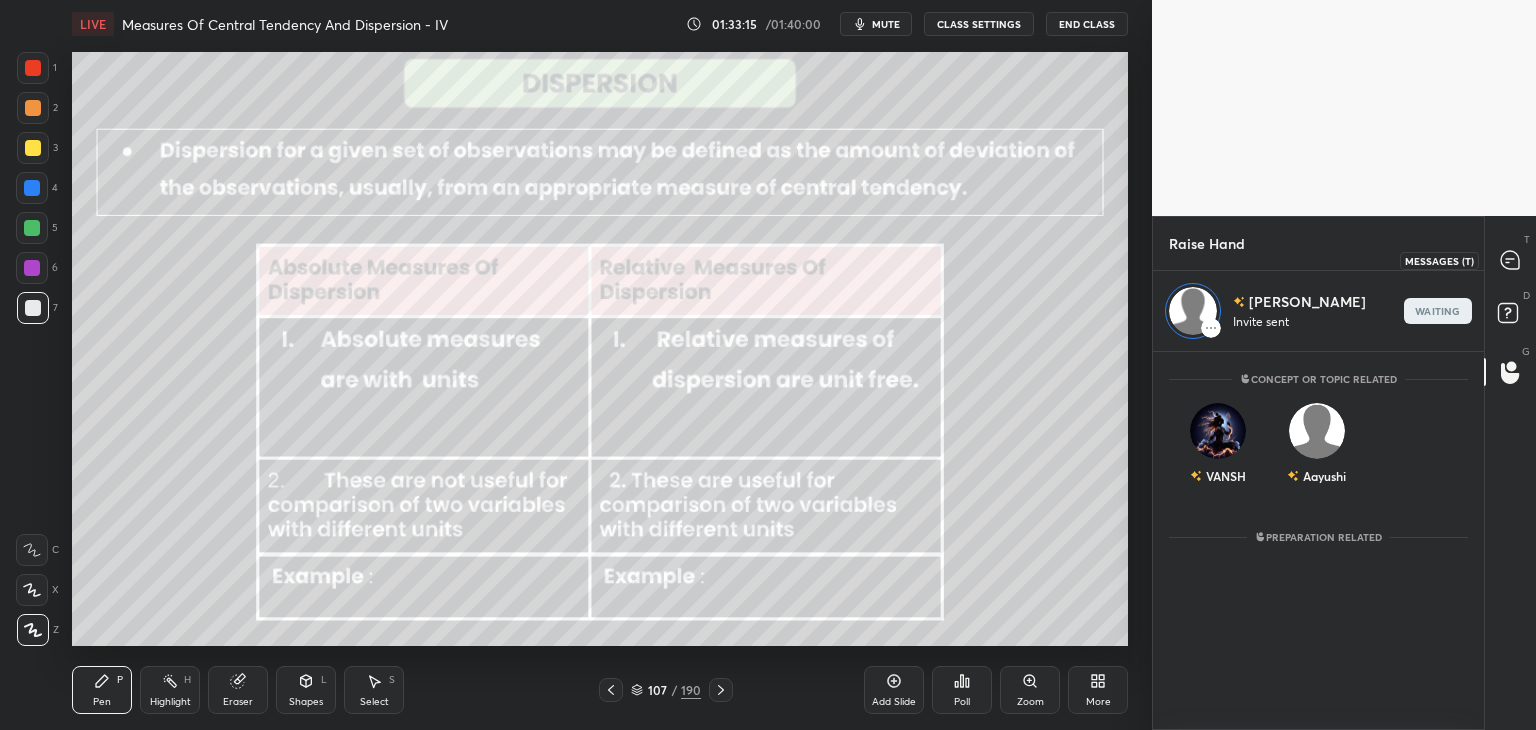 click 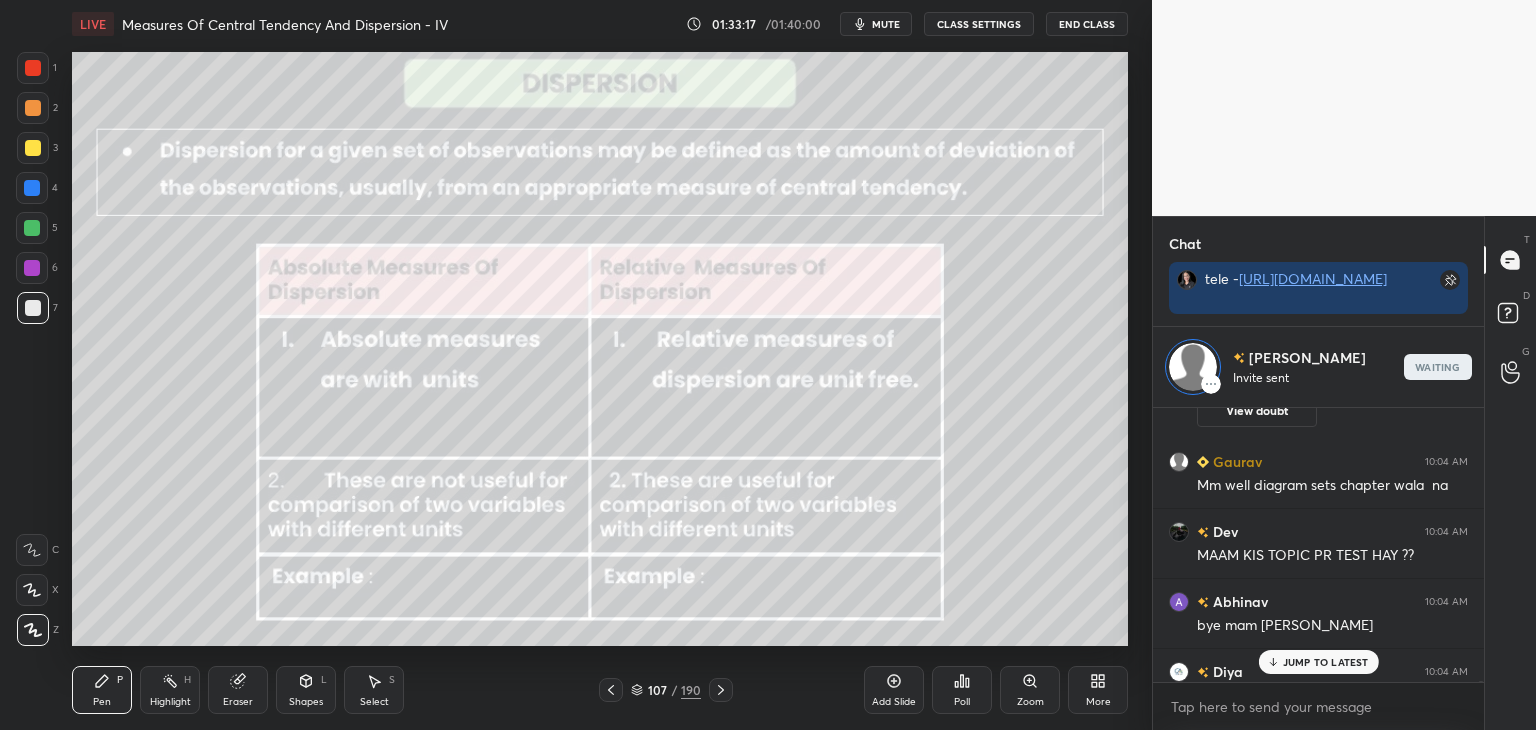 click on "JUMP TO LATEST" at bounding box center [1318, 662] 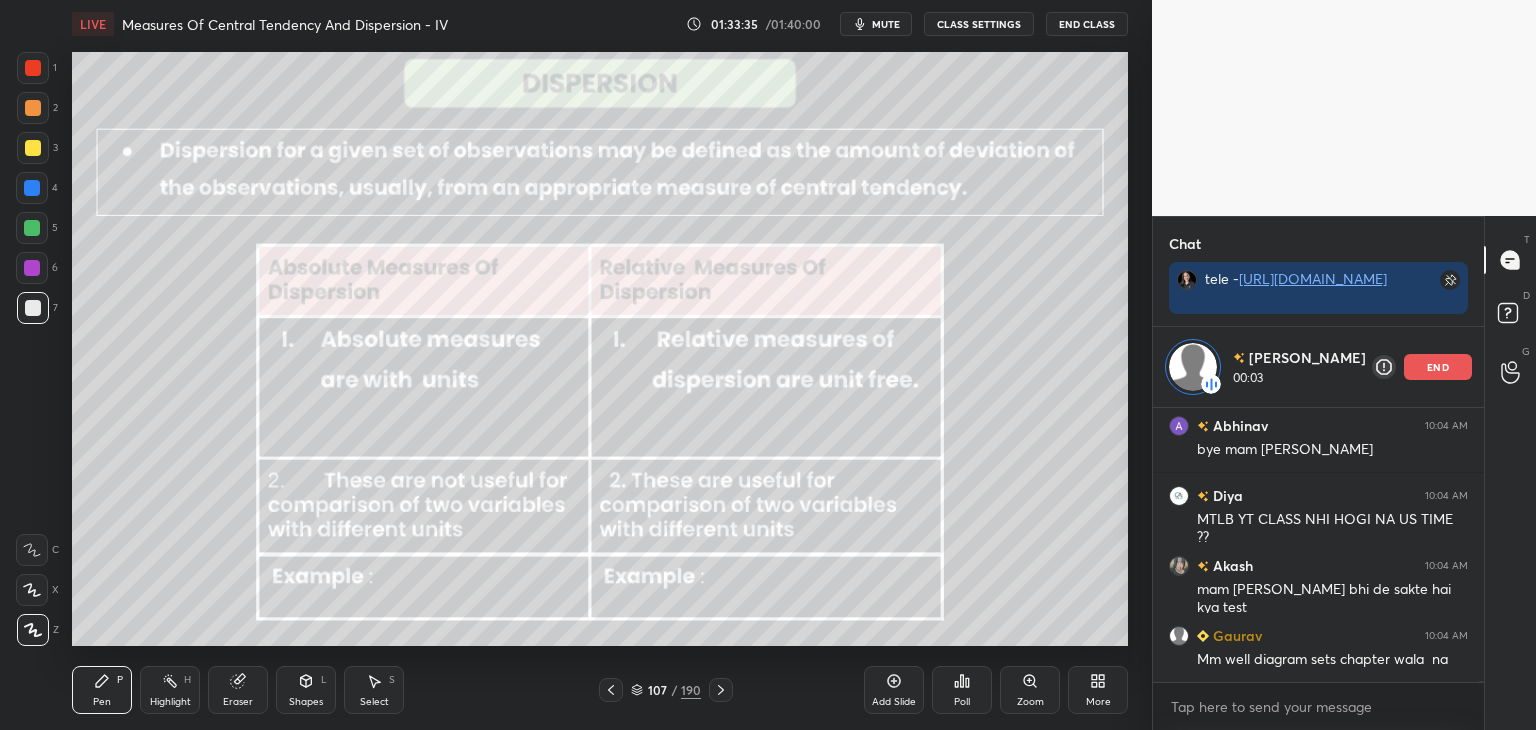click 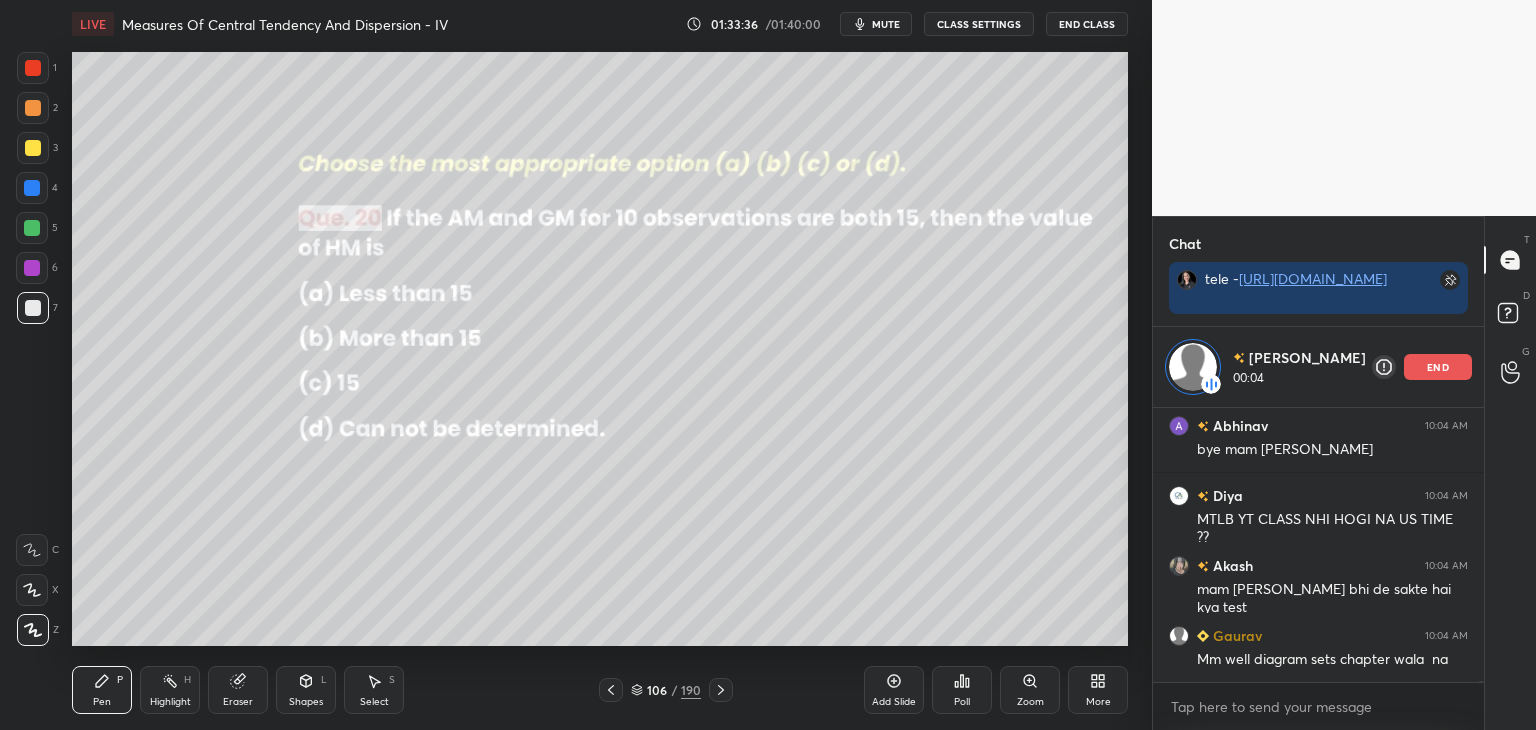 scroll, scrollTop: 131436, scrollLeft: 0, axis: vertical 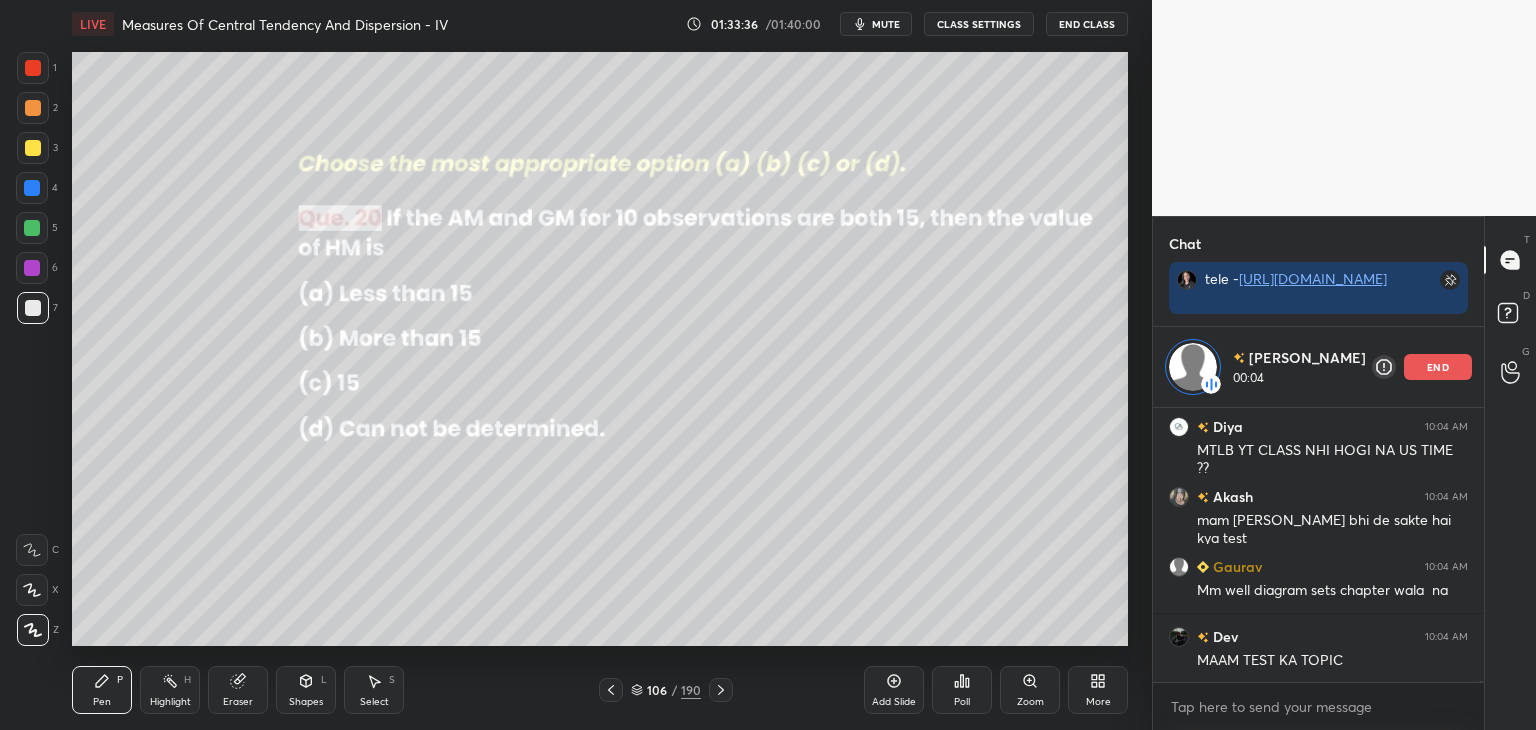 click 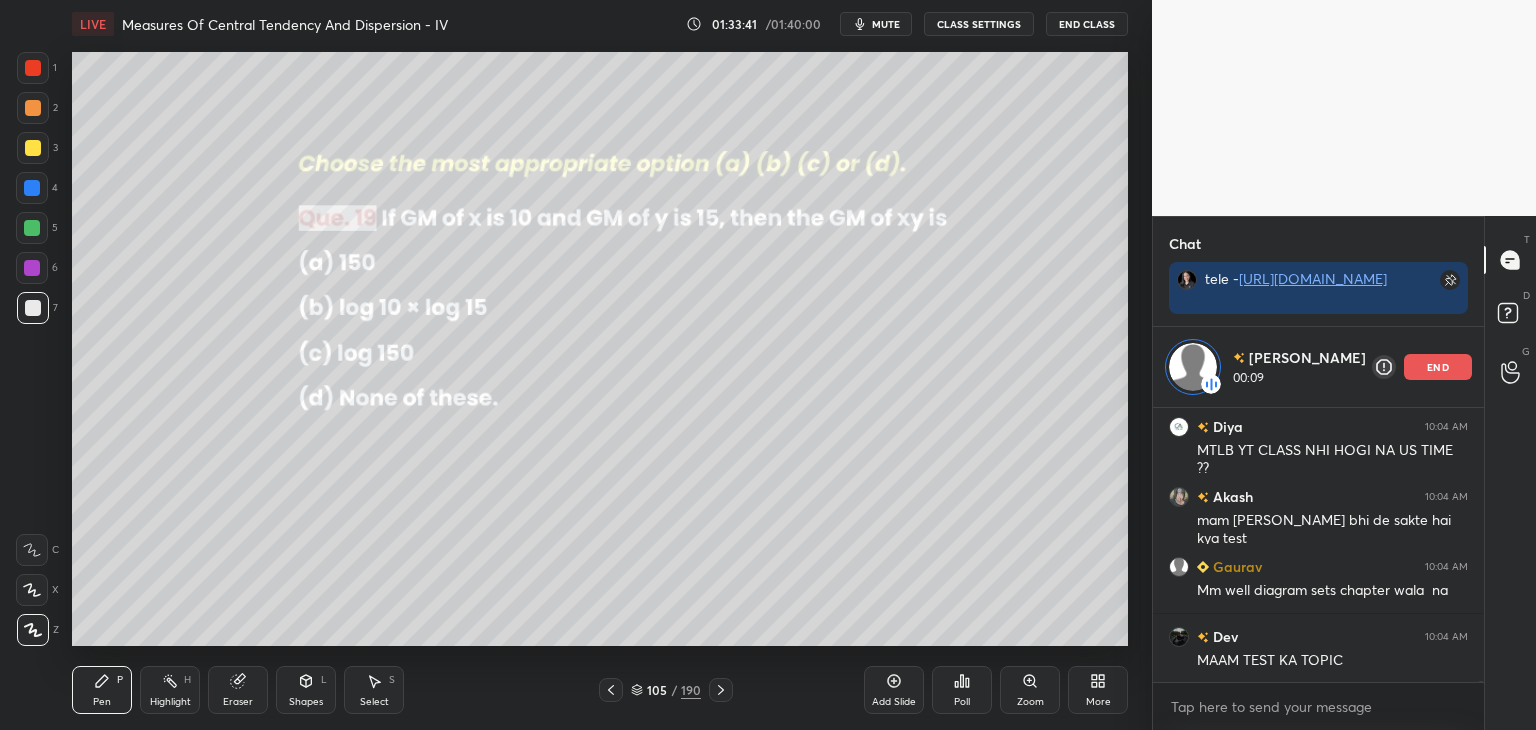 click 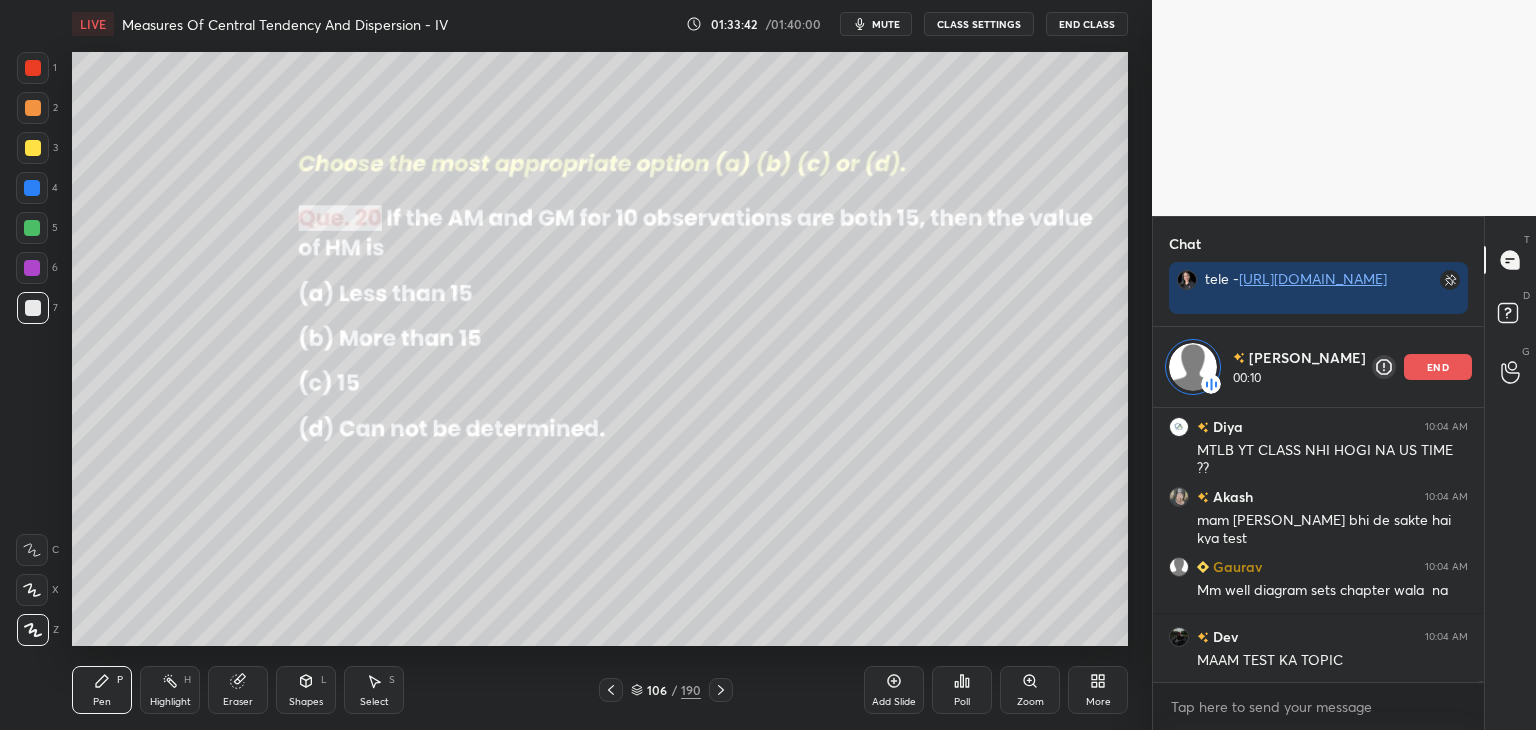 click 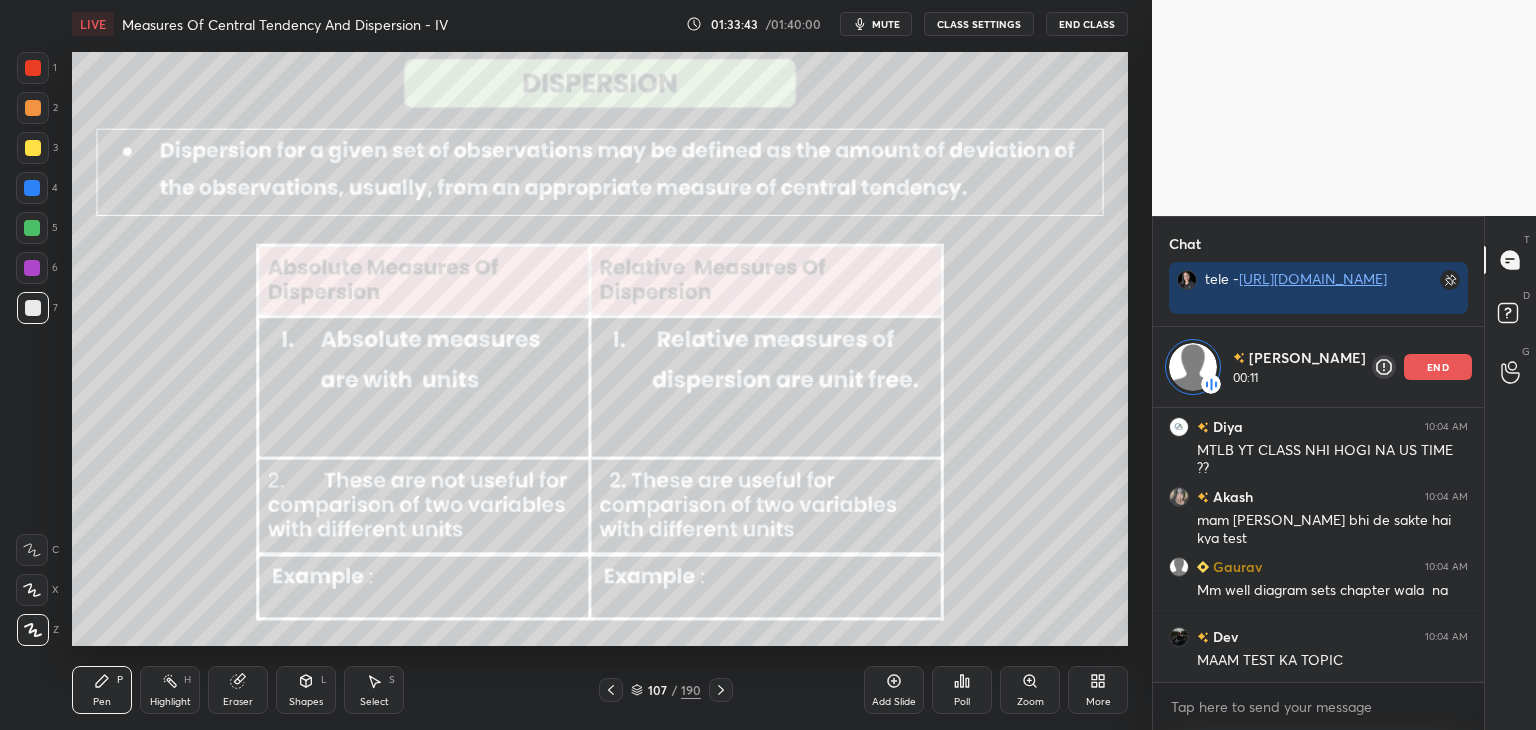 drag, startPoint x: 904, startPoint y: 698, endPoint x: 916, endPoint y: 669, distance: 31.38471 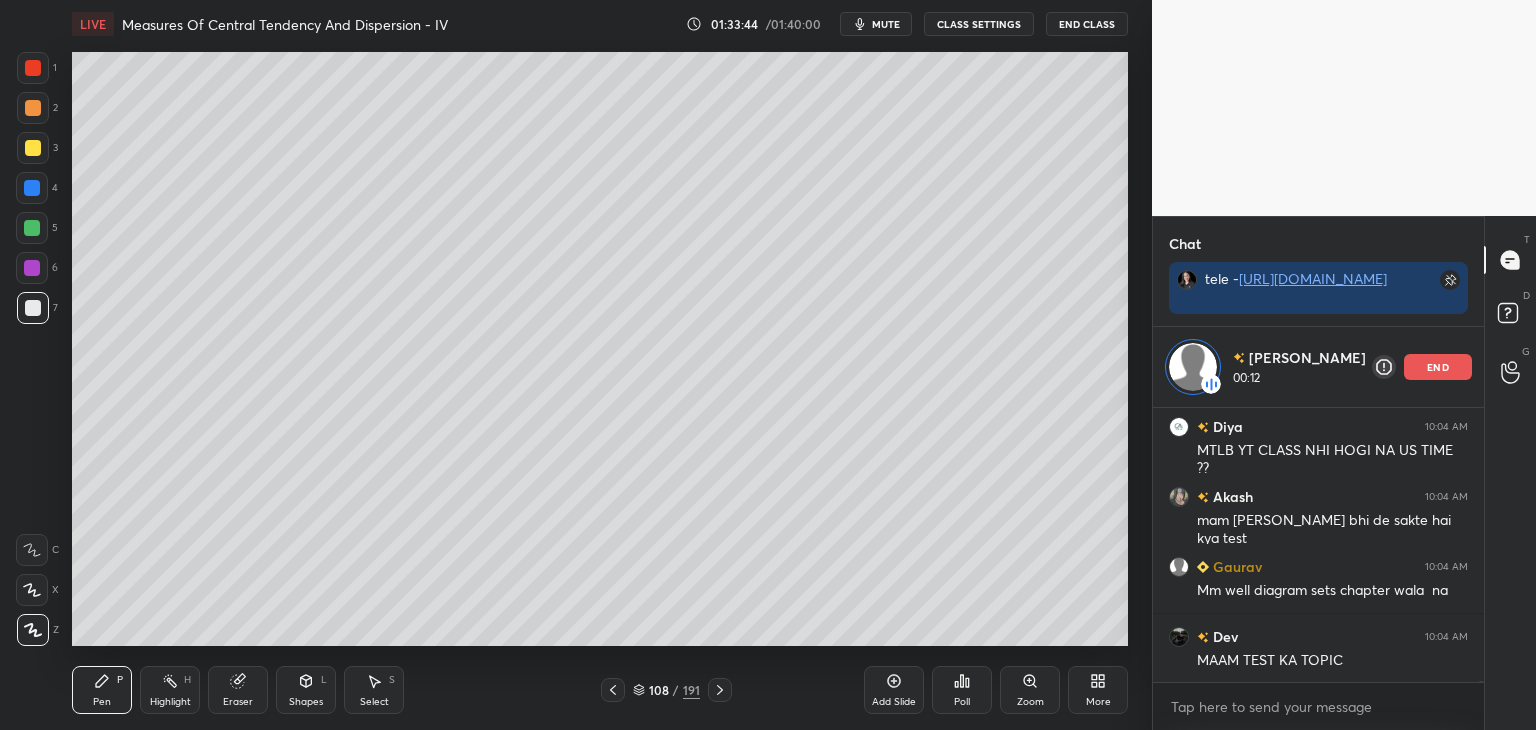 click at bounding box center [33, 148] 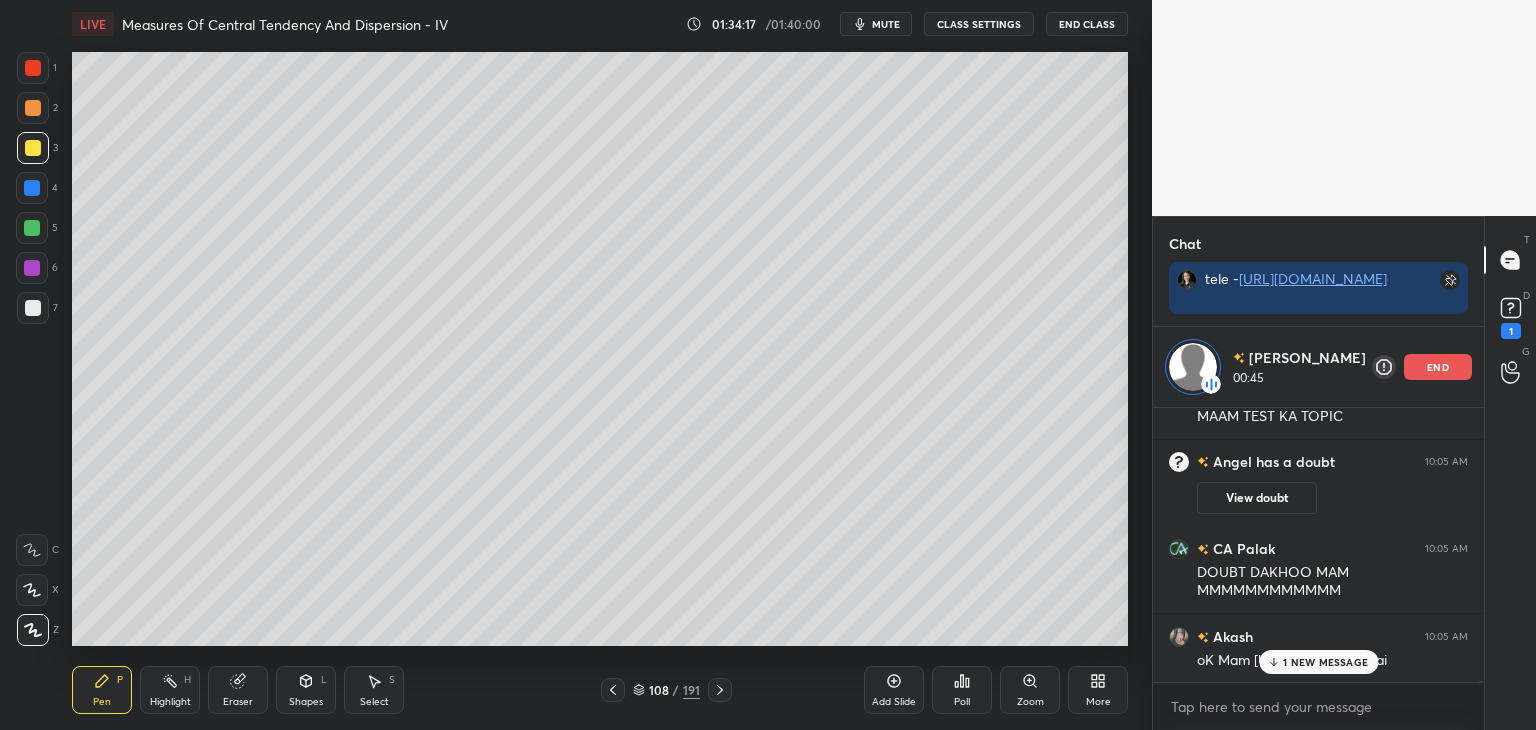 scroll, scrollTop: 130952, scrollLeft: 0, axis: vertical 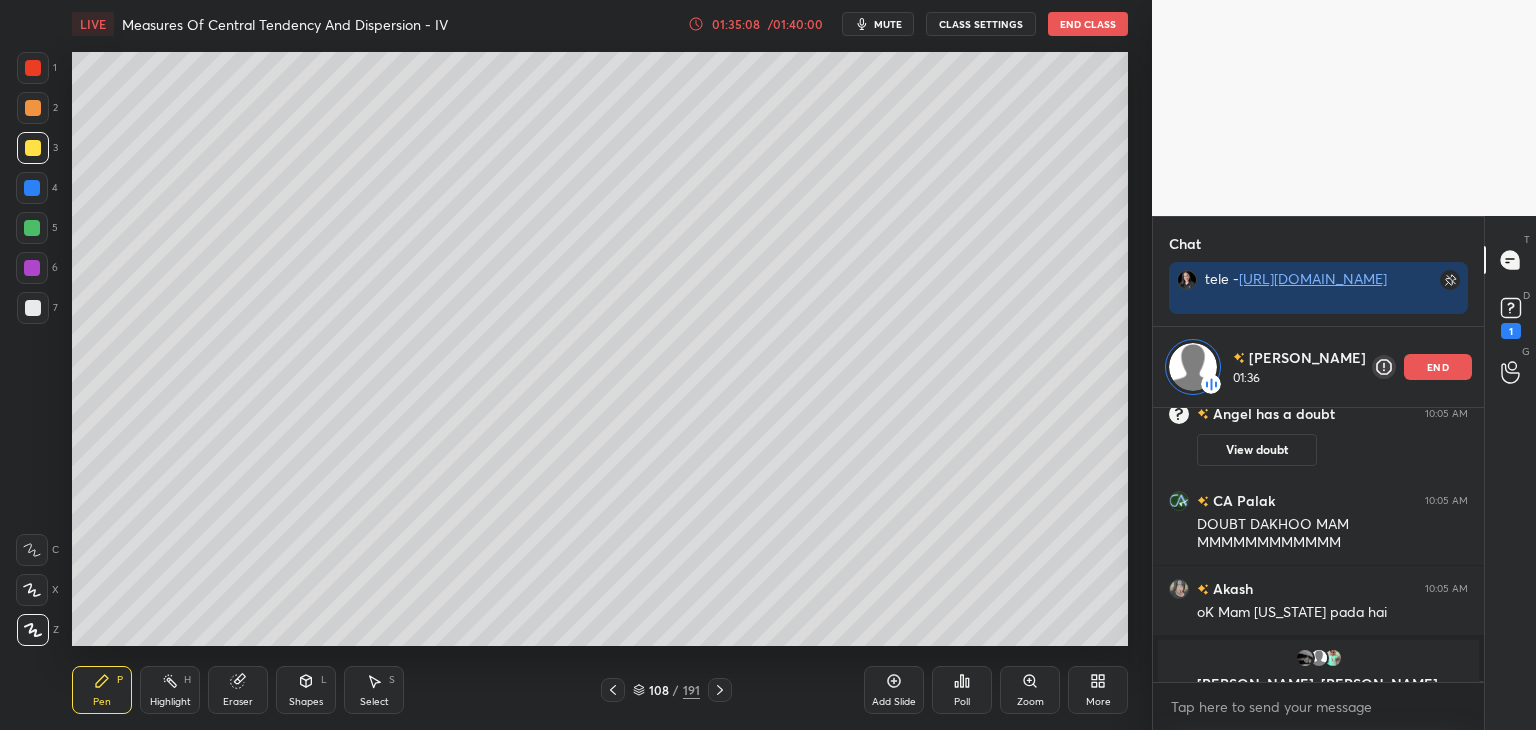 click on "end" at bounding box center [1438, 367] 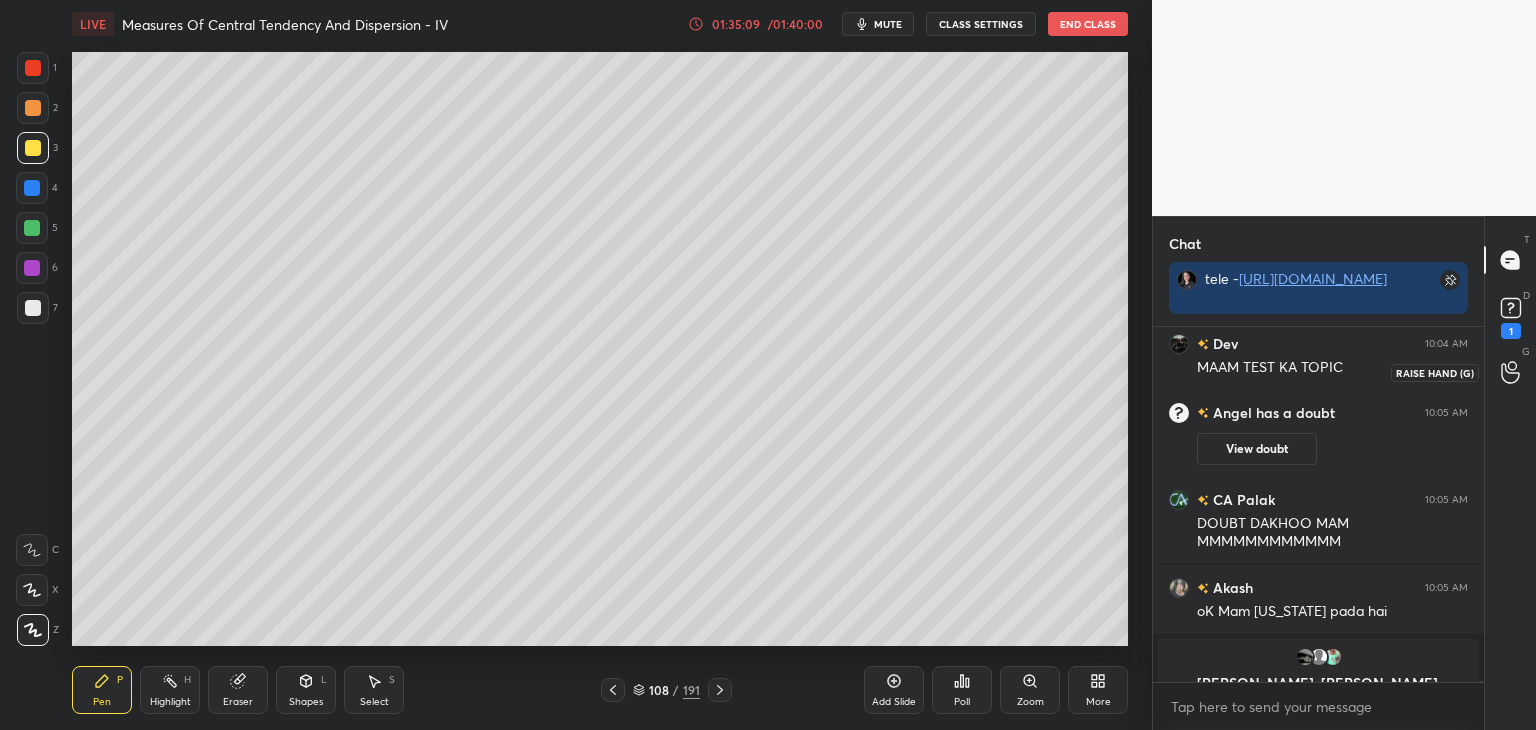 drag, startPoint x: 1513, startPoint y: 371, endPoint x: 1516, endPoint y: 359, distance: 12.369317 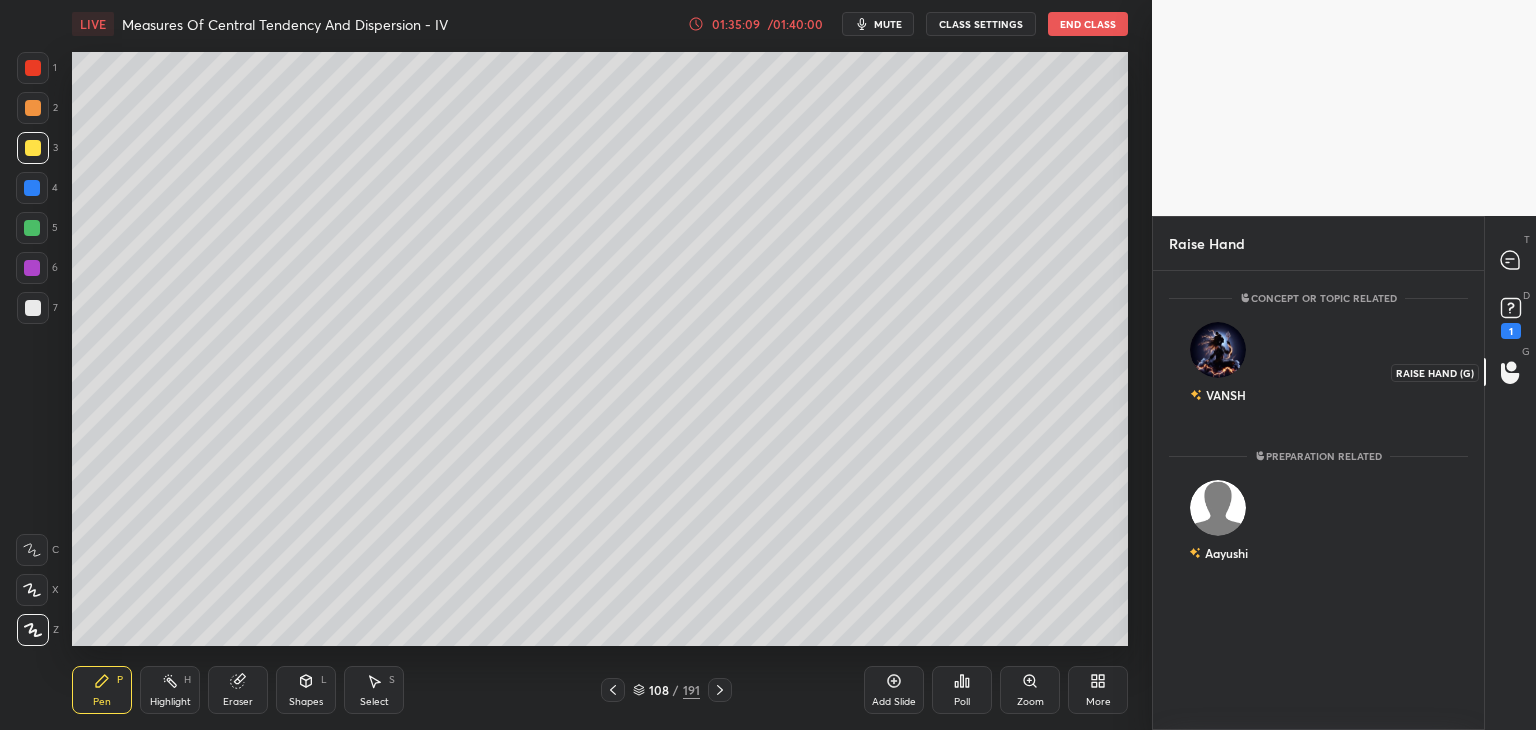 scroll, scrollTop: 6, scrollLeft: 6, axis: both 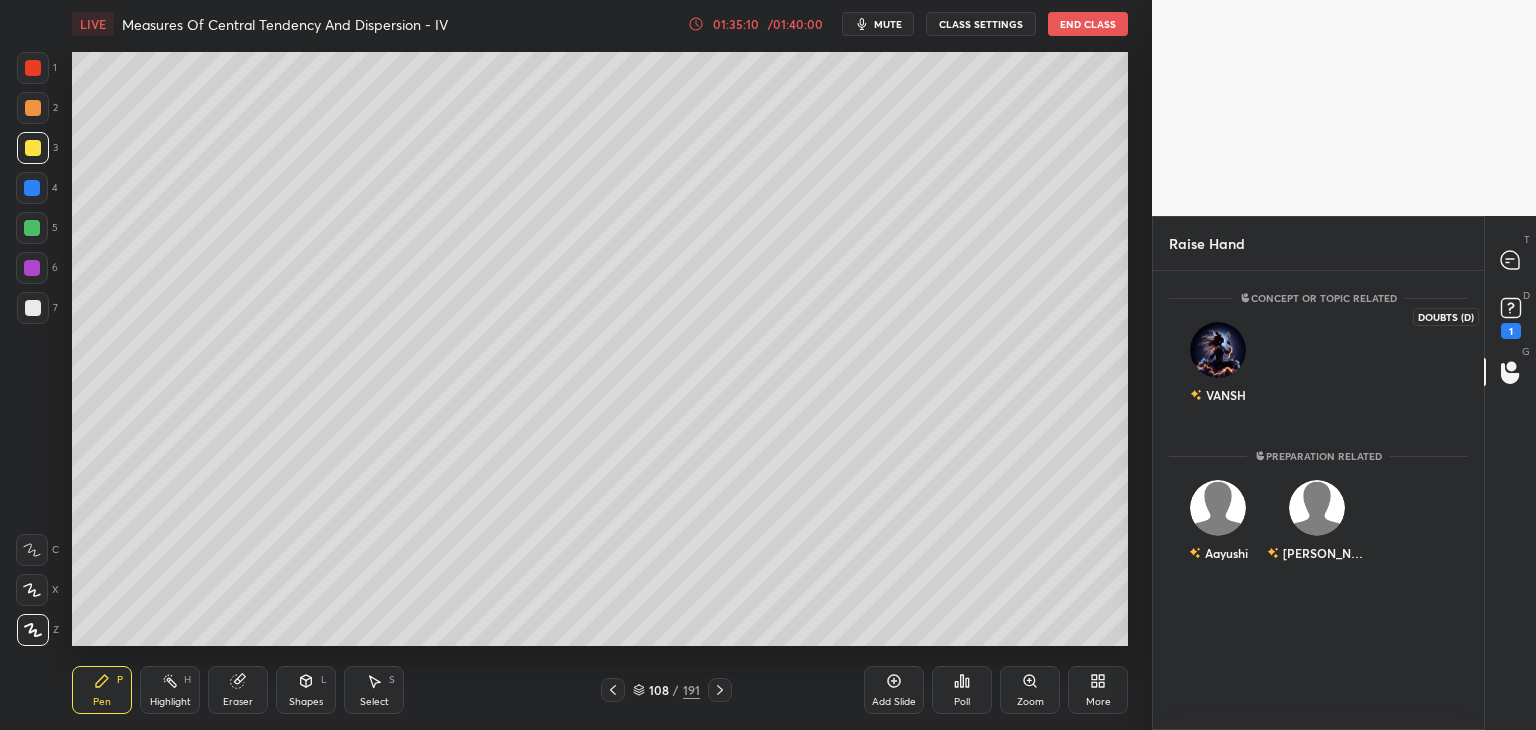 click 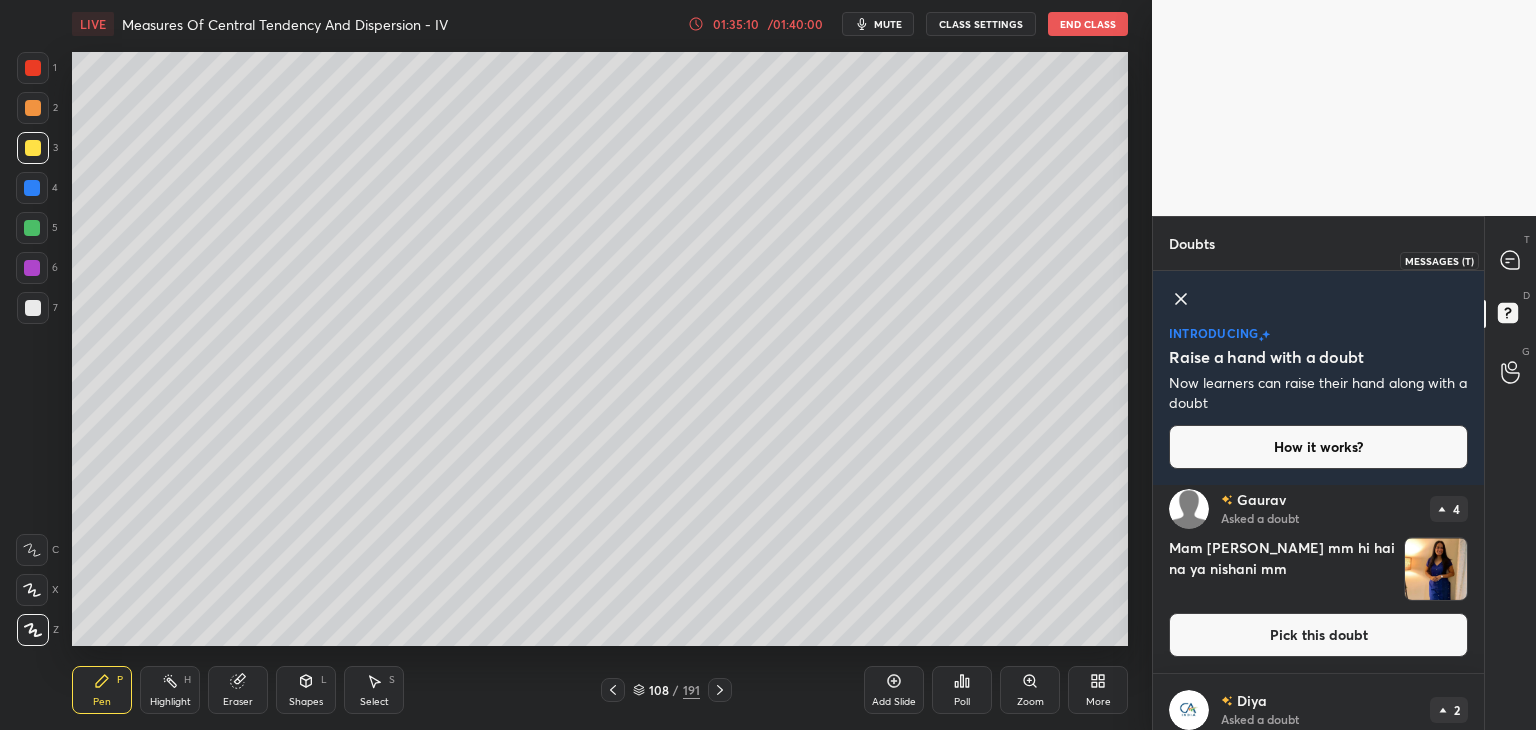 drag, startPoint x: 1512, startPoint y: 263, endPoint x: 1511, endPoint y: 275, distance: 12.0415945 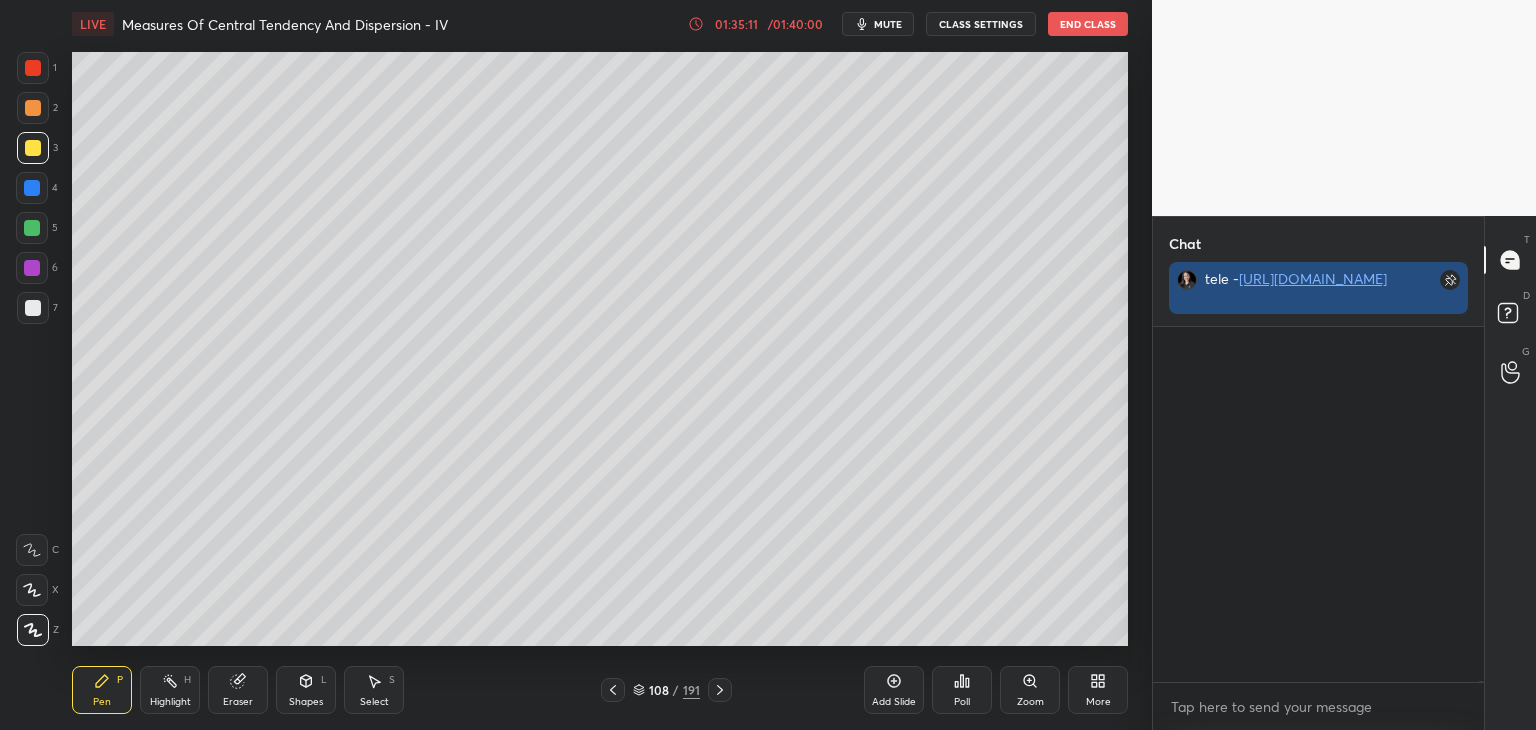 scroll, scrollTop: 131232, scrollLeft: 0, axis: vertical 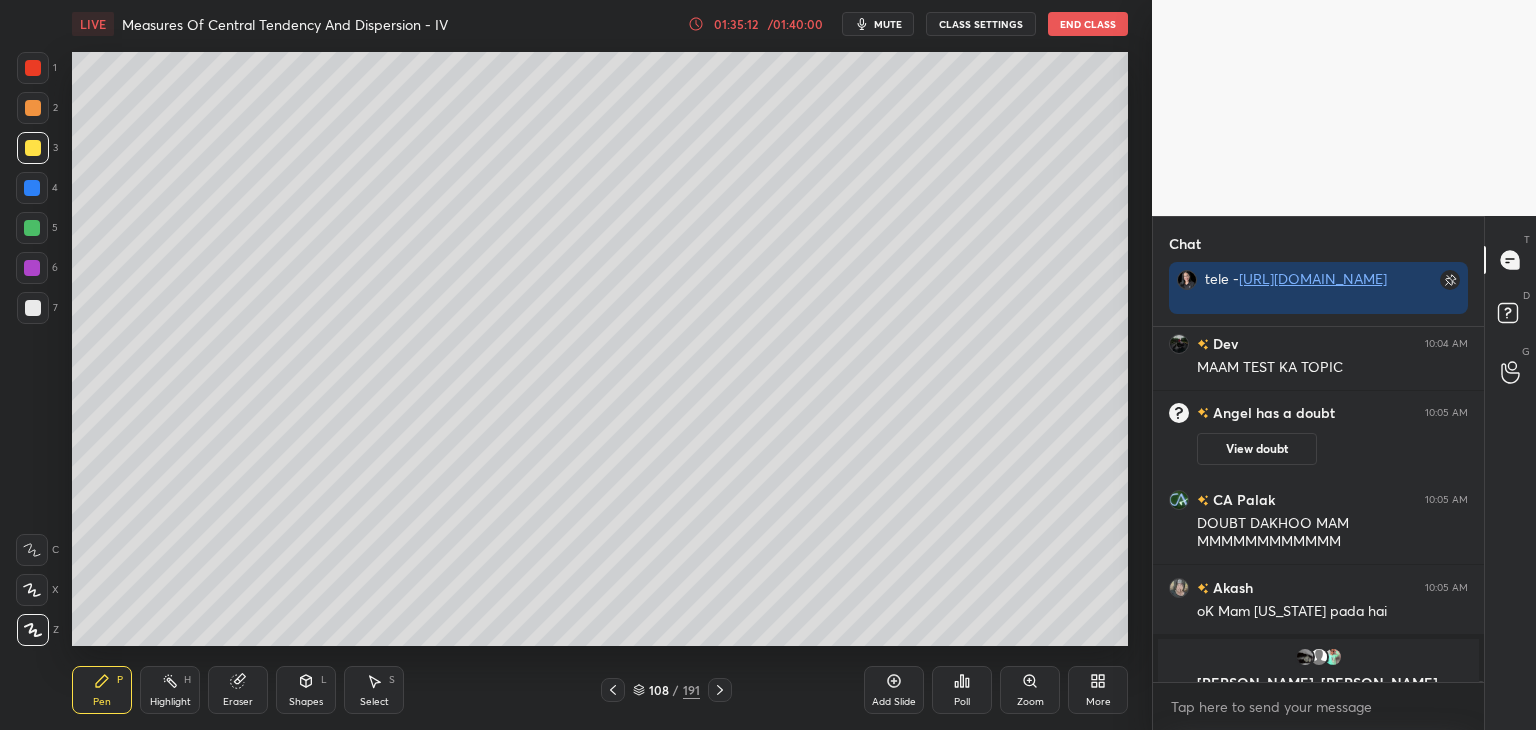 drag, startPoint x: 258, startPoint y: 700, endPoint x: 262, endPoint y: 683, distance: 17.464249 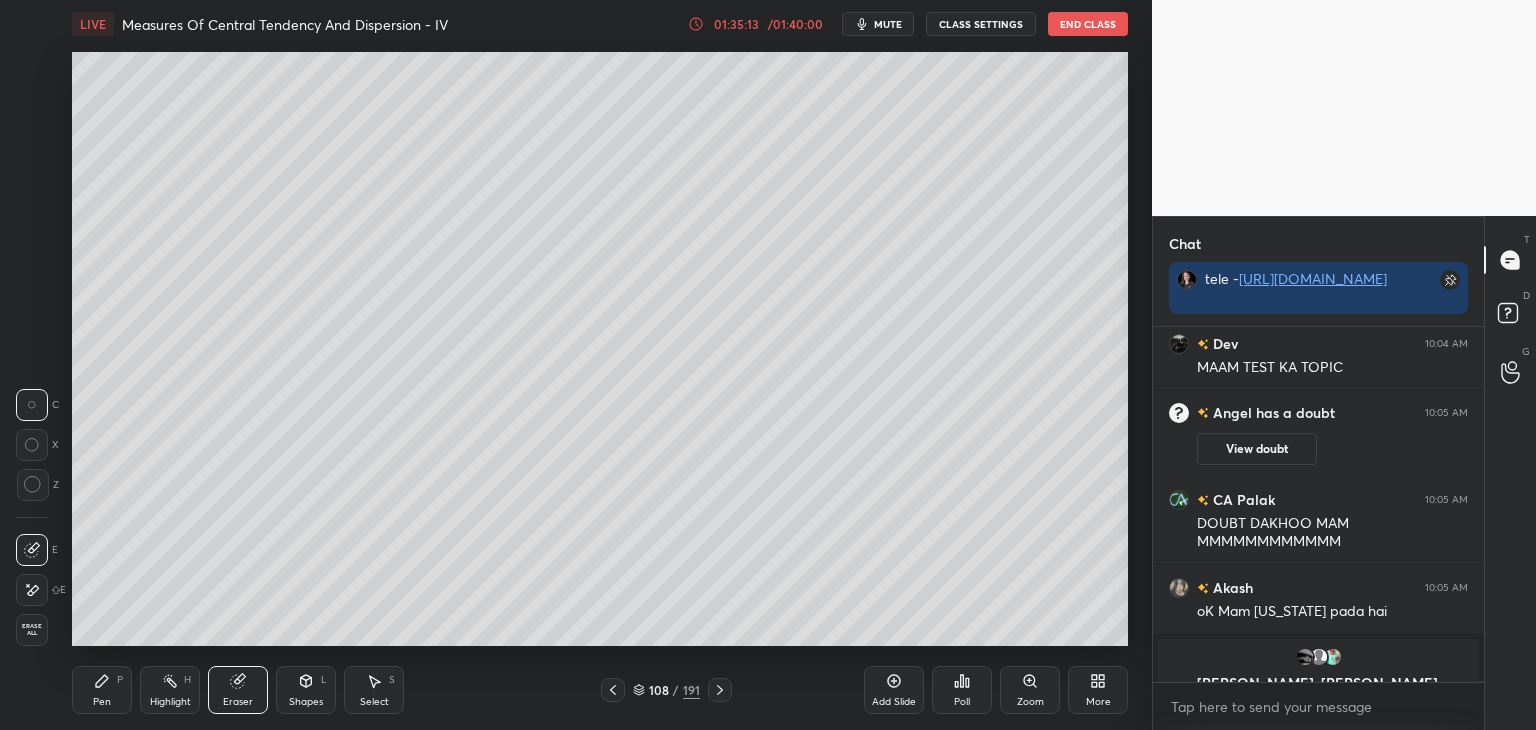 scroll, scrollTop: 131302, scrollLeft: 0, axis: vertical 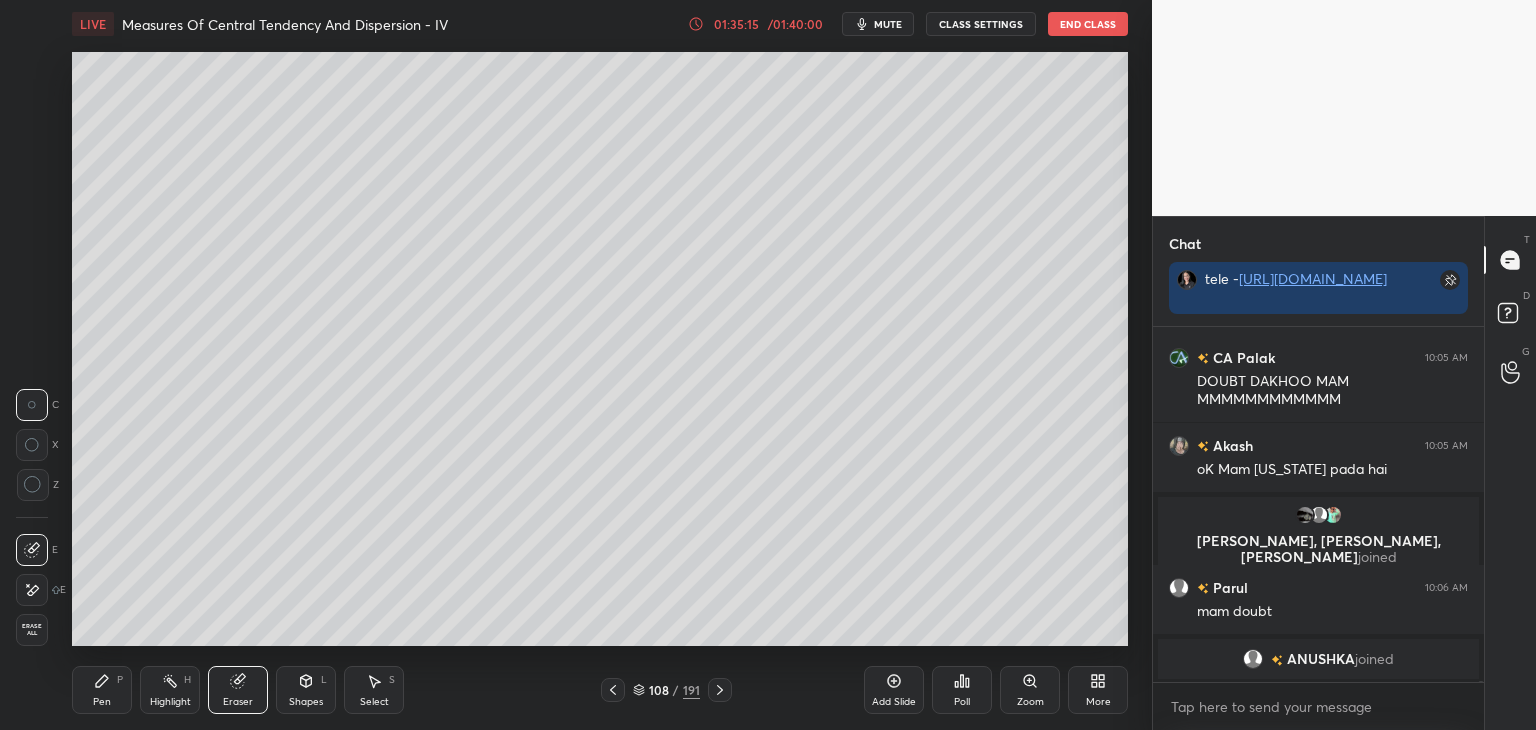 click on "Erase all" at bounding box center (32, 630) 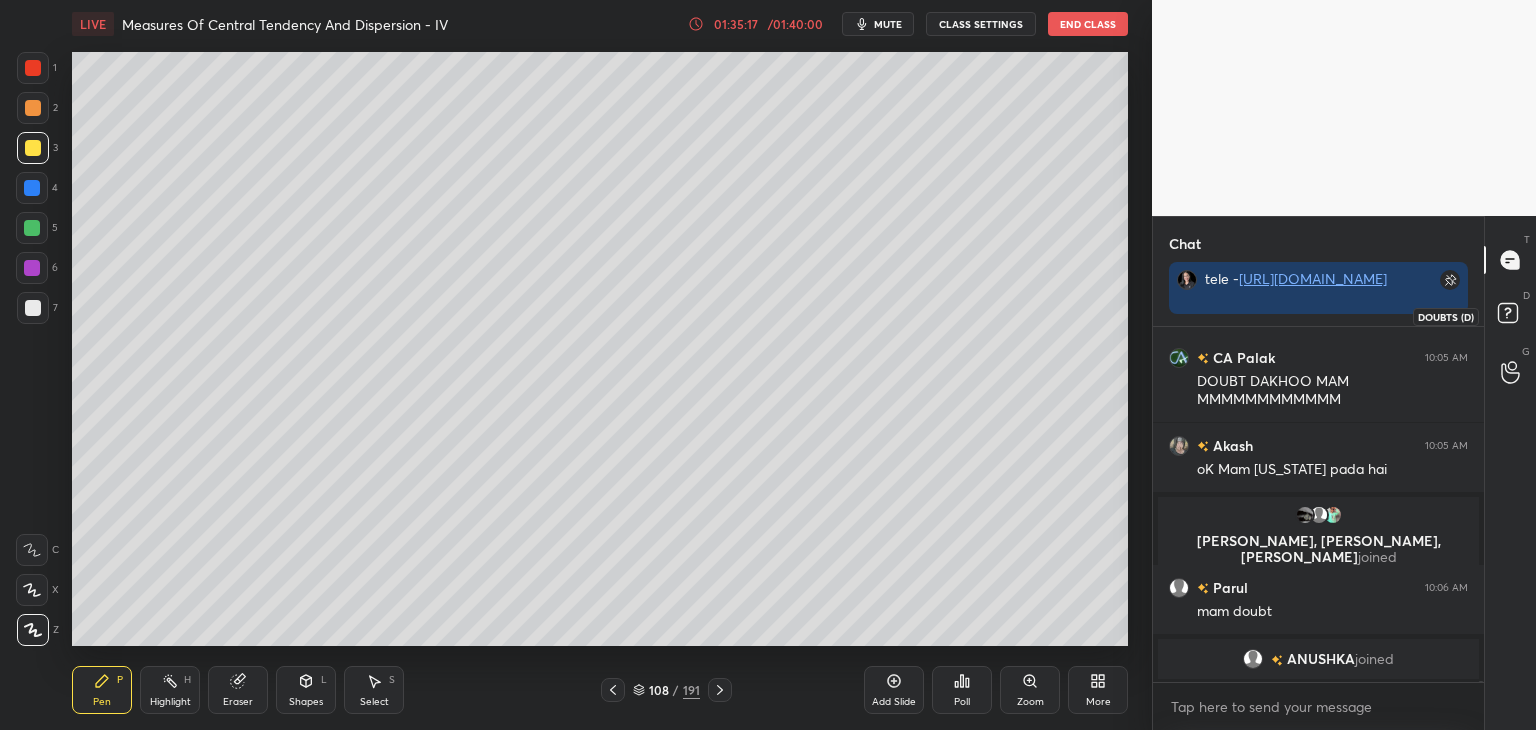 click 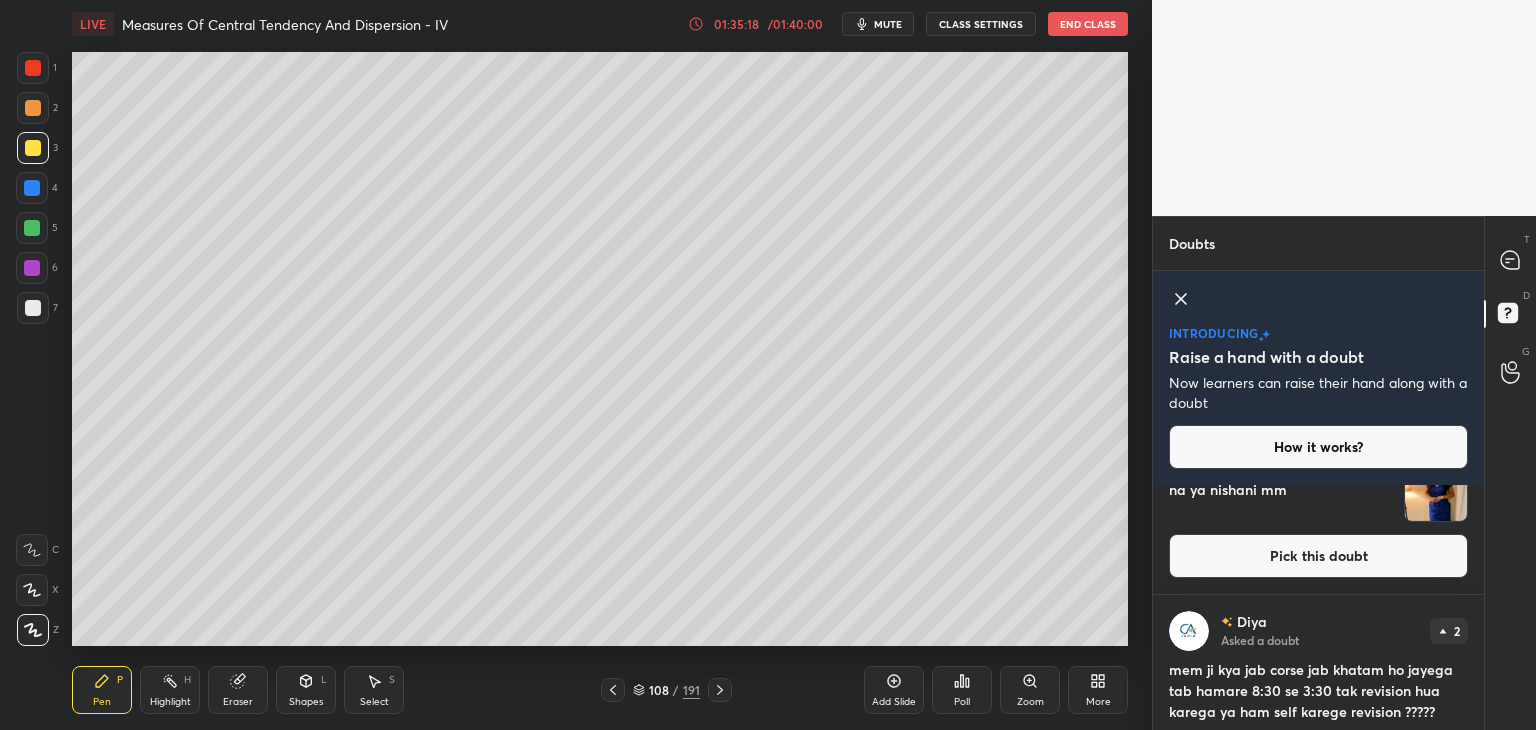 scroll, scrollTop: 226, scrollLeft: 0, axis: vertical 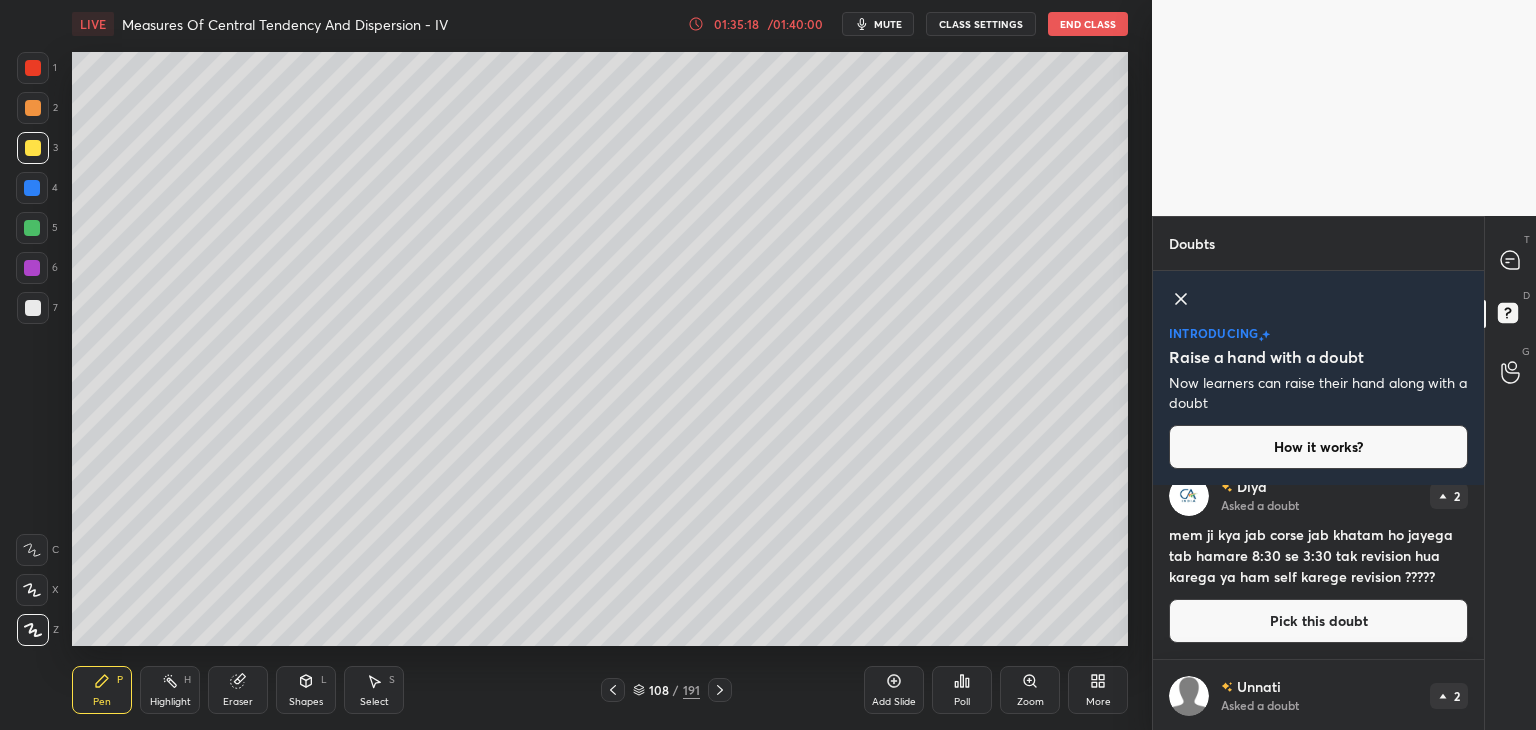 click on "T Messages (T) D Doubts (D) G Raise Hand (G)" at bounding box center (1510, 473) 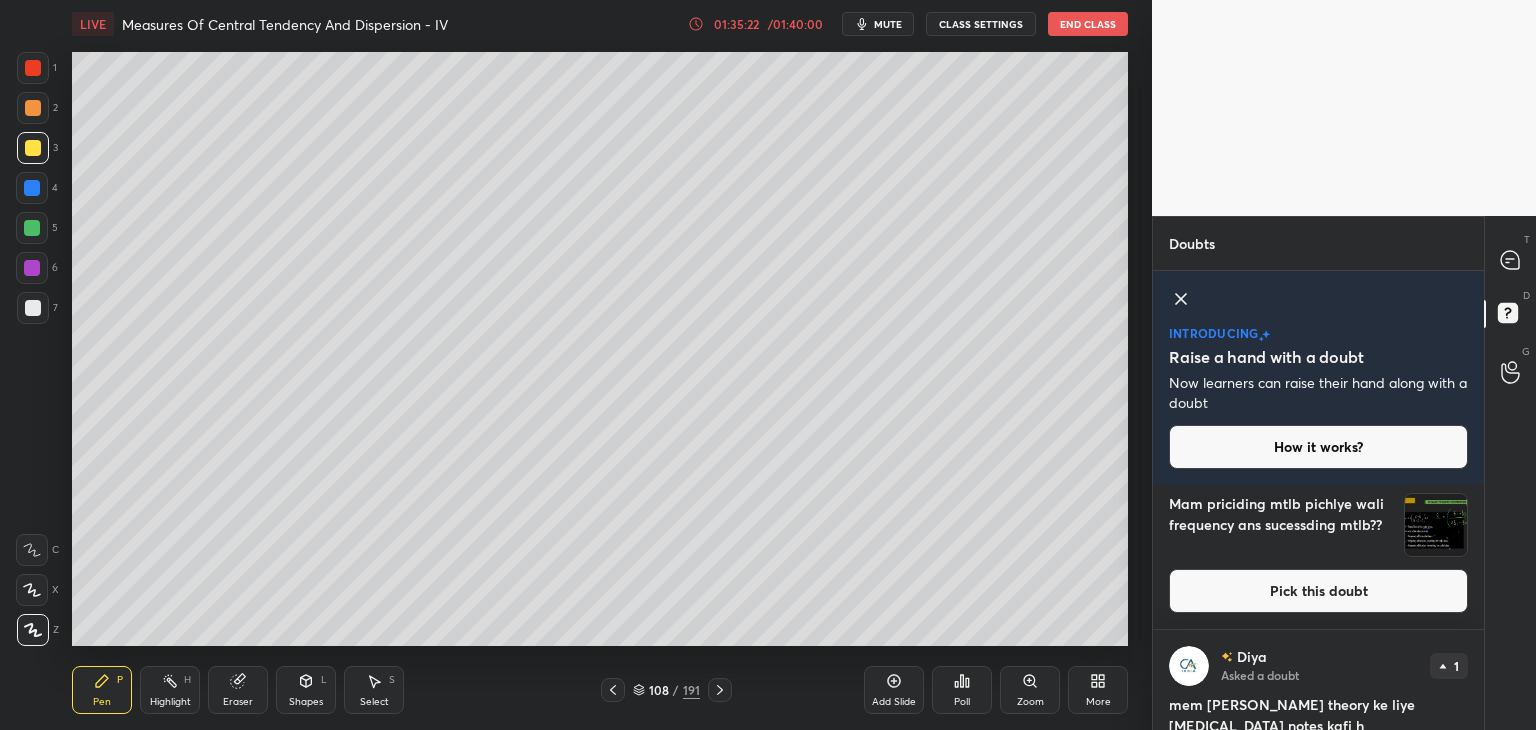 click on "[PERSON_NAME] Asked a doubt 1 mem [PERSON_NAME] theory ke liye [MEDICAL_DATA] notes kafi h [PERSON_NAME] ??? Pick this doubt" at bounding box center [1318, 729] 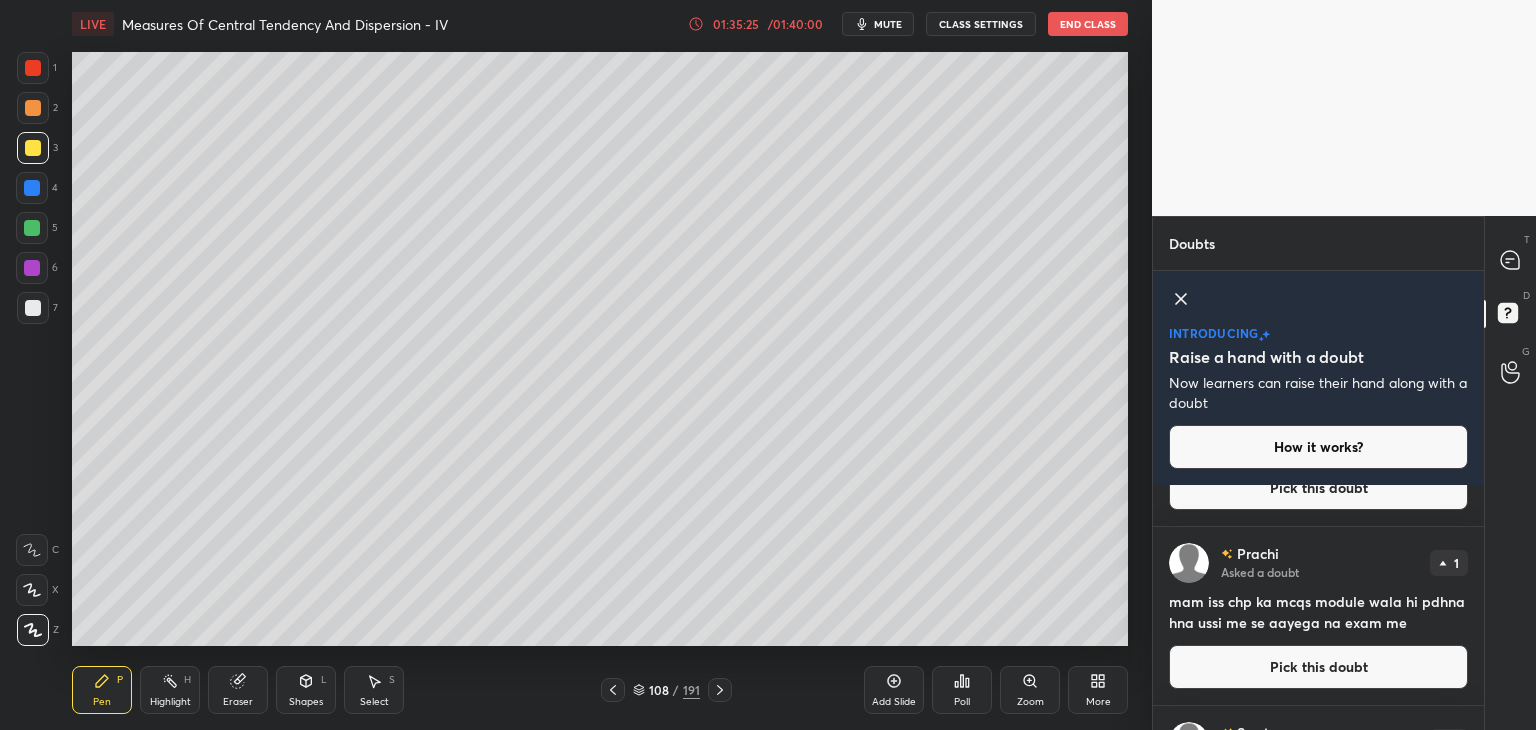 scroll, scrollTop: 2368, scrollLeft: 0, axis: vertical 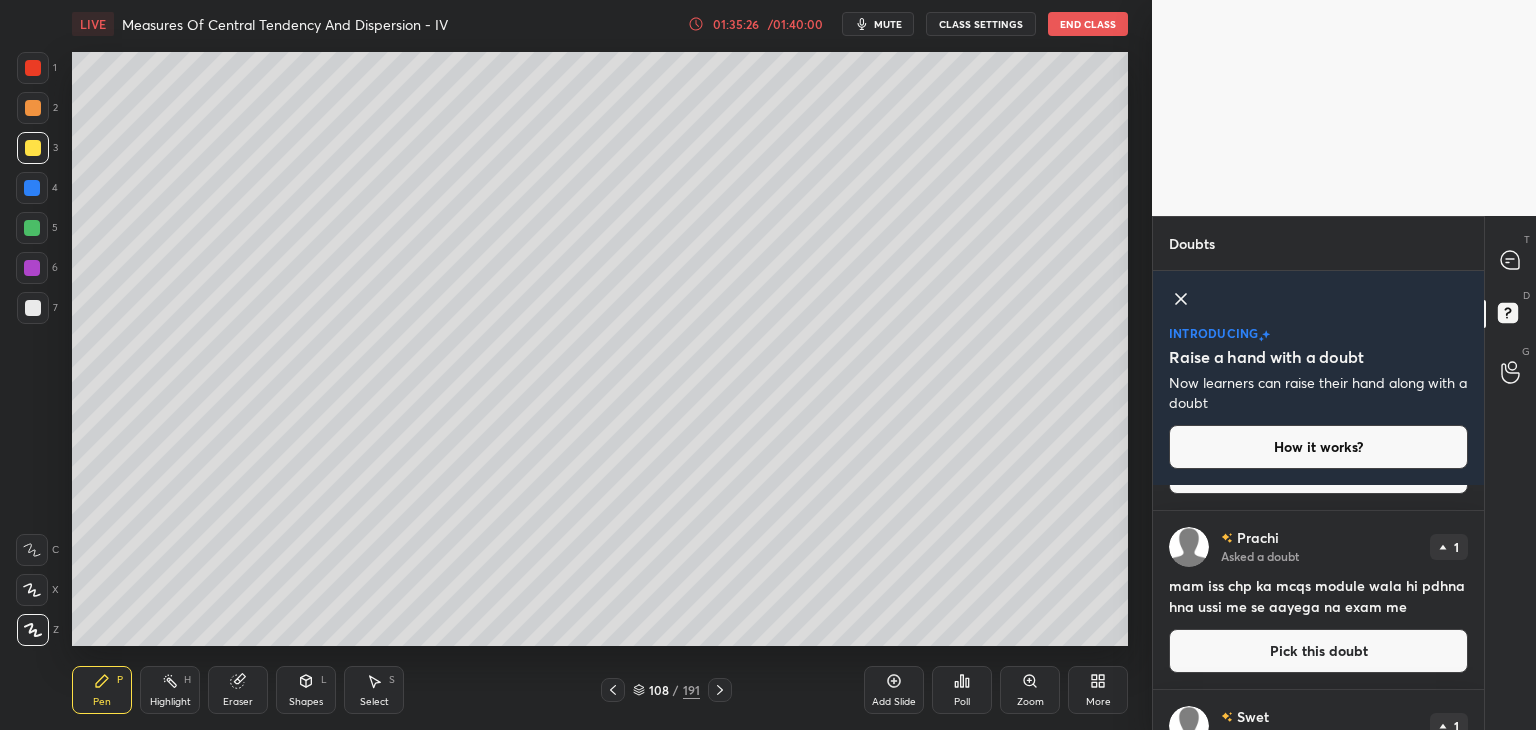 click on "[PERSON_NAME] Asked a doubt 1 mam iss chp ka mcqs module wala hi pdhna hna ussi me se aayega na exam me Pick this doubt" at bounding box center [1318, 600] 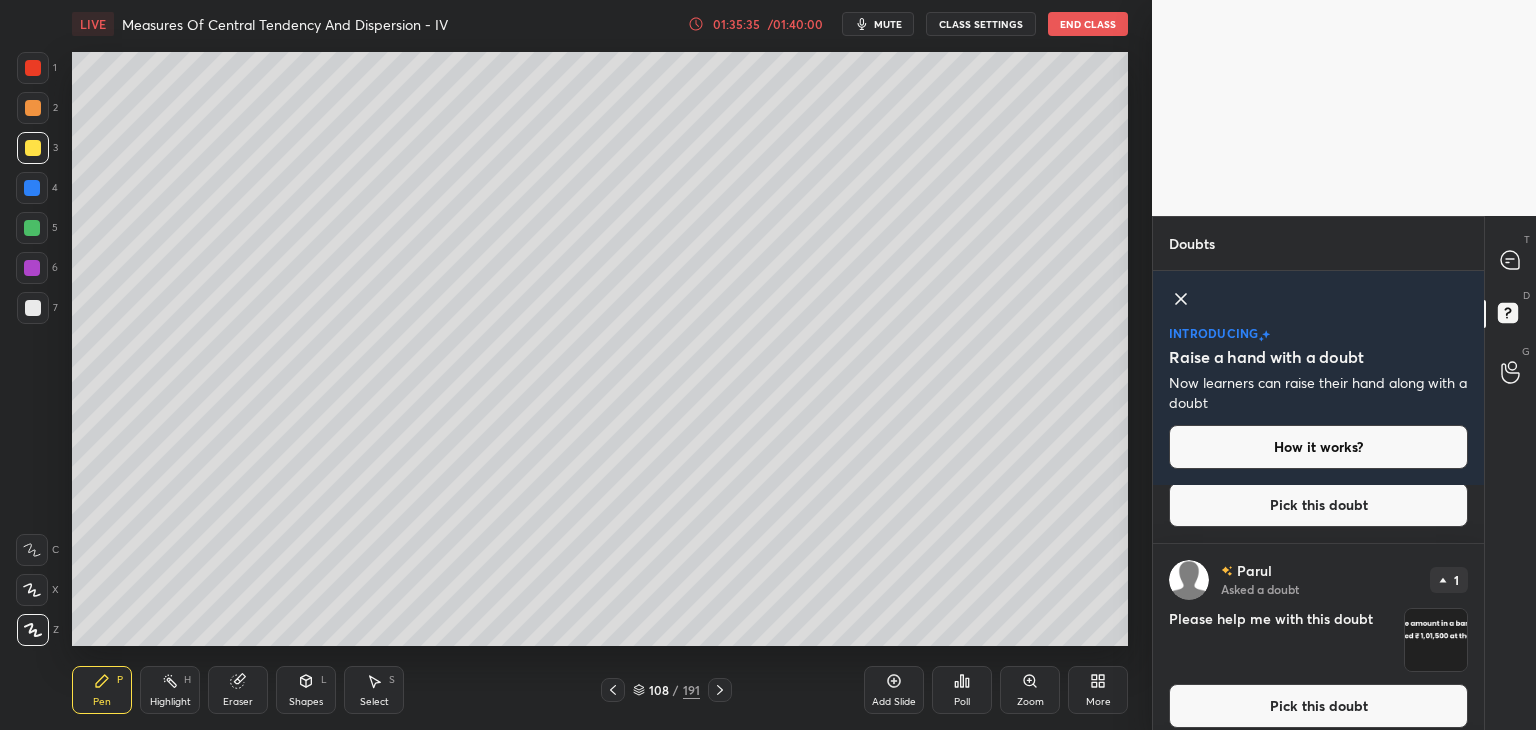 scroll, scrollTop: 3868, scrollLeft: 0, axis: vertical 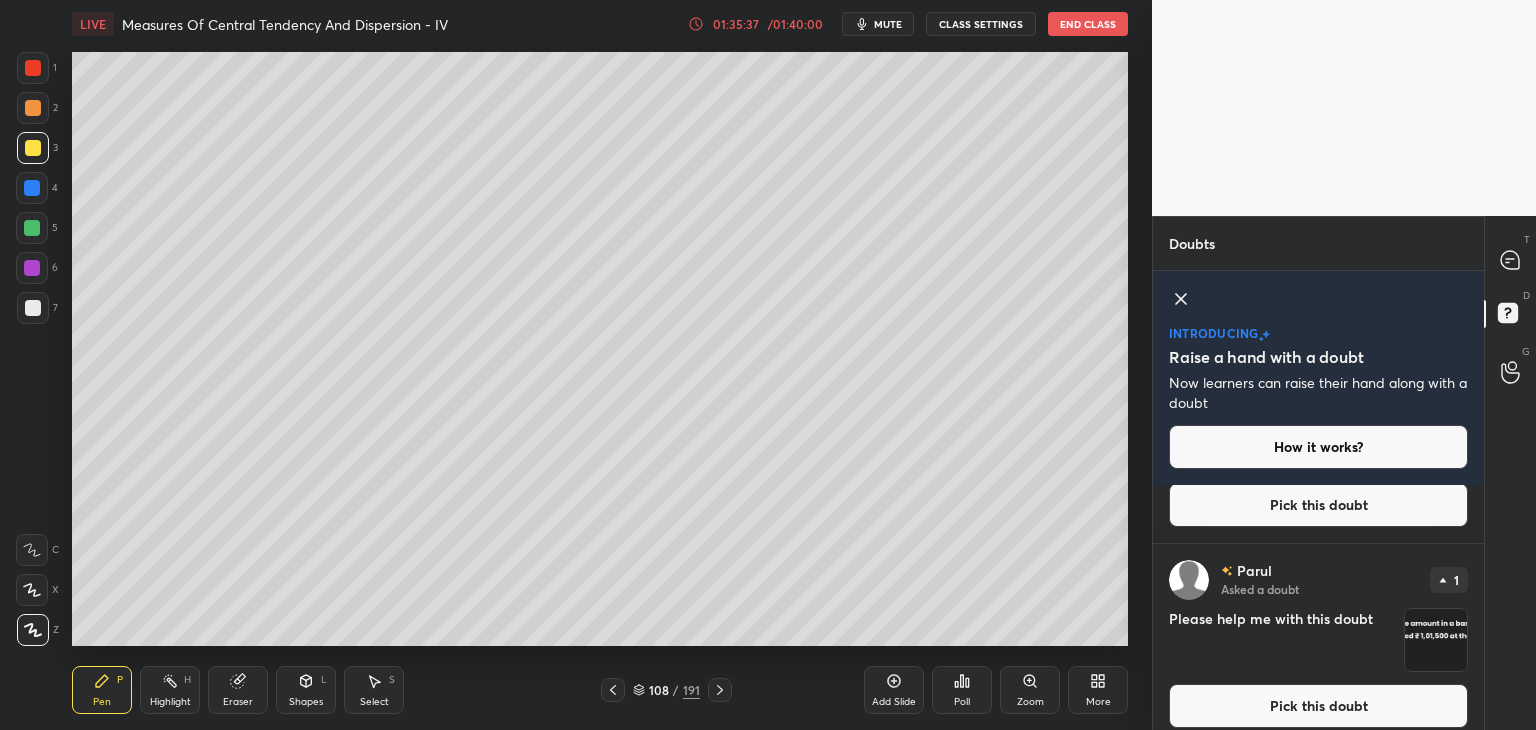 click at bounding box center (1436, 640) 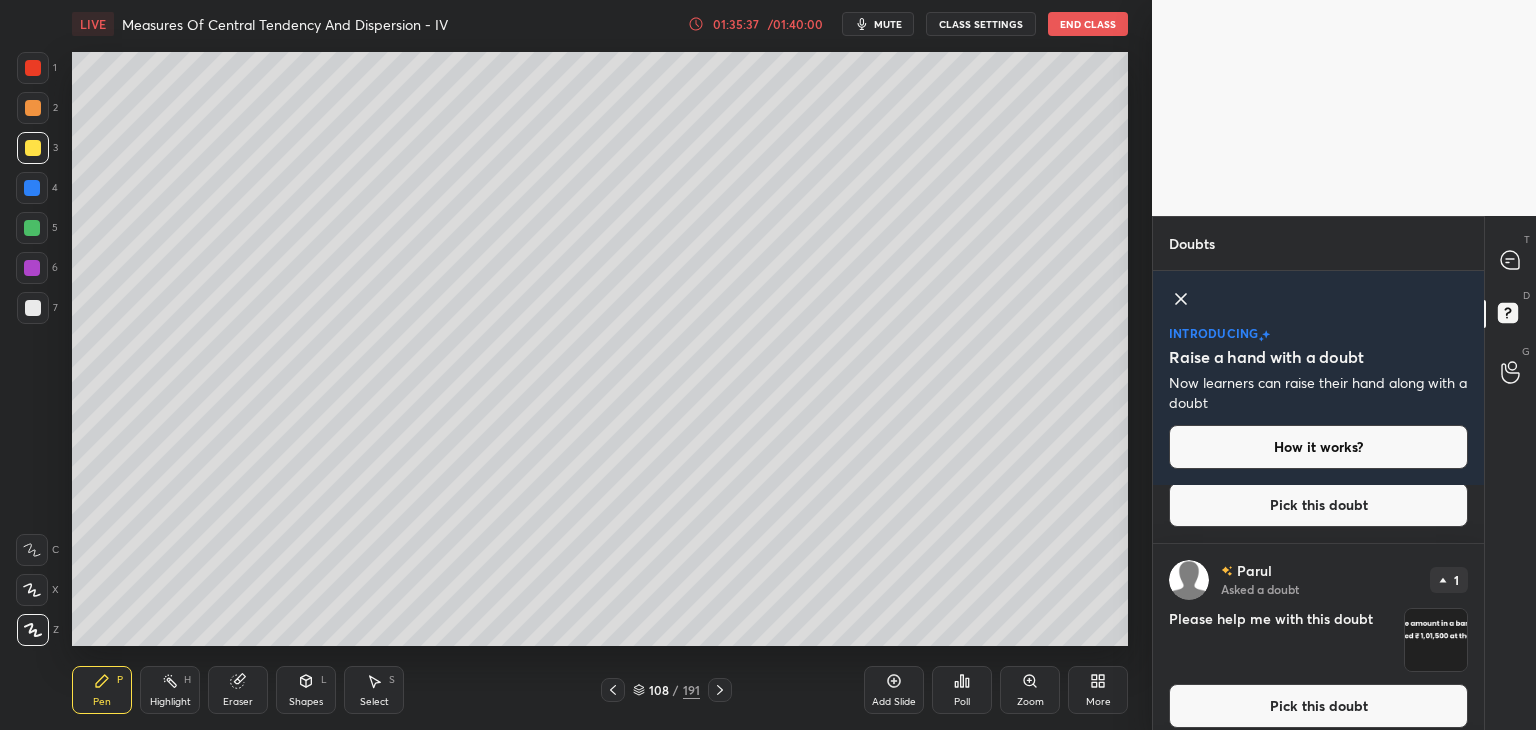 scroll, scrollTop: 3668, scrollLeft: 0, axis: vertical 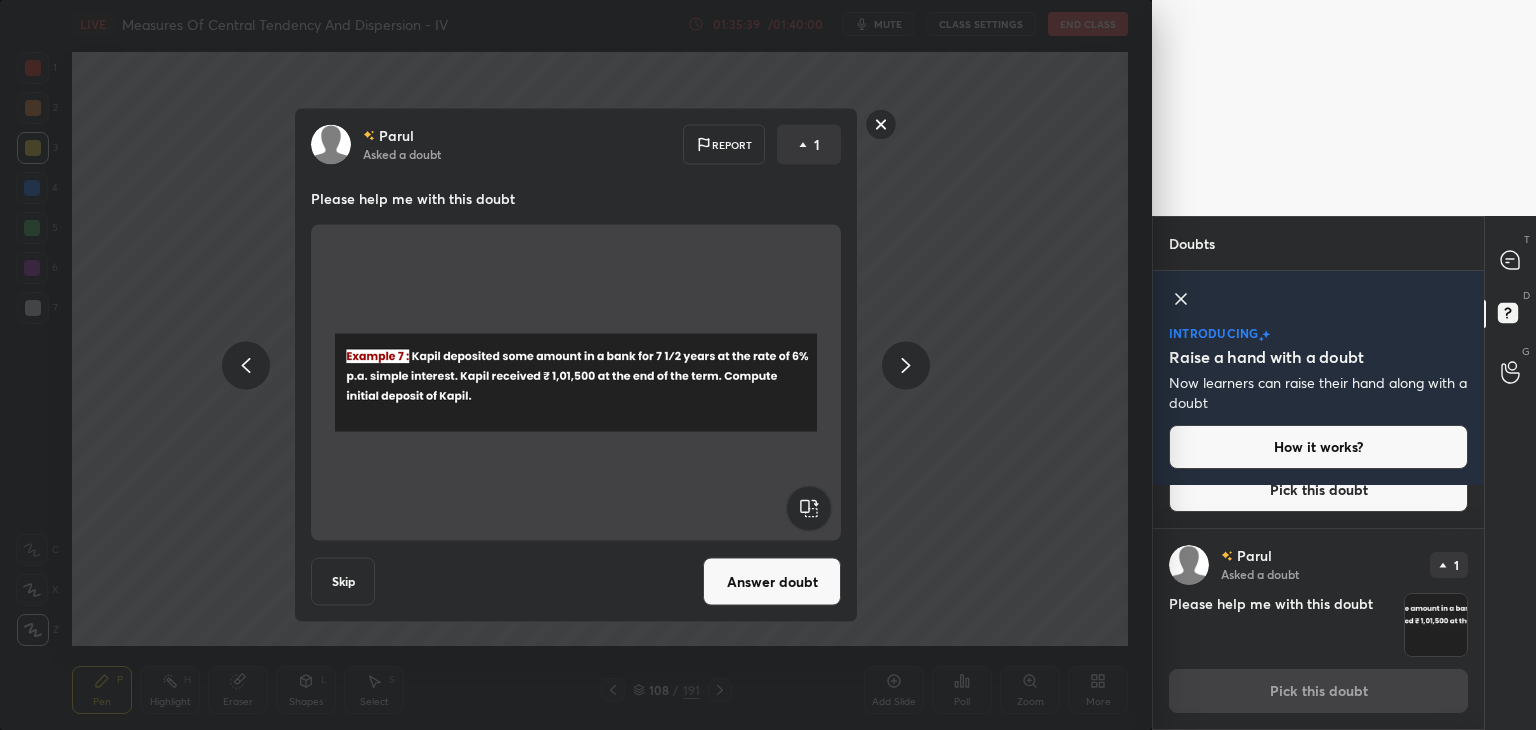 click on "Answer doubt" at bounding box center (772, 582) 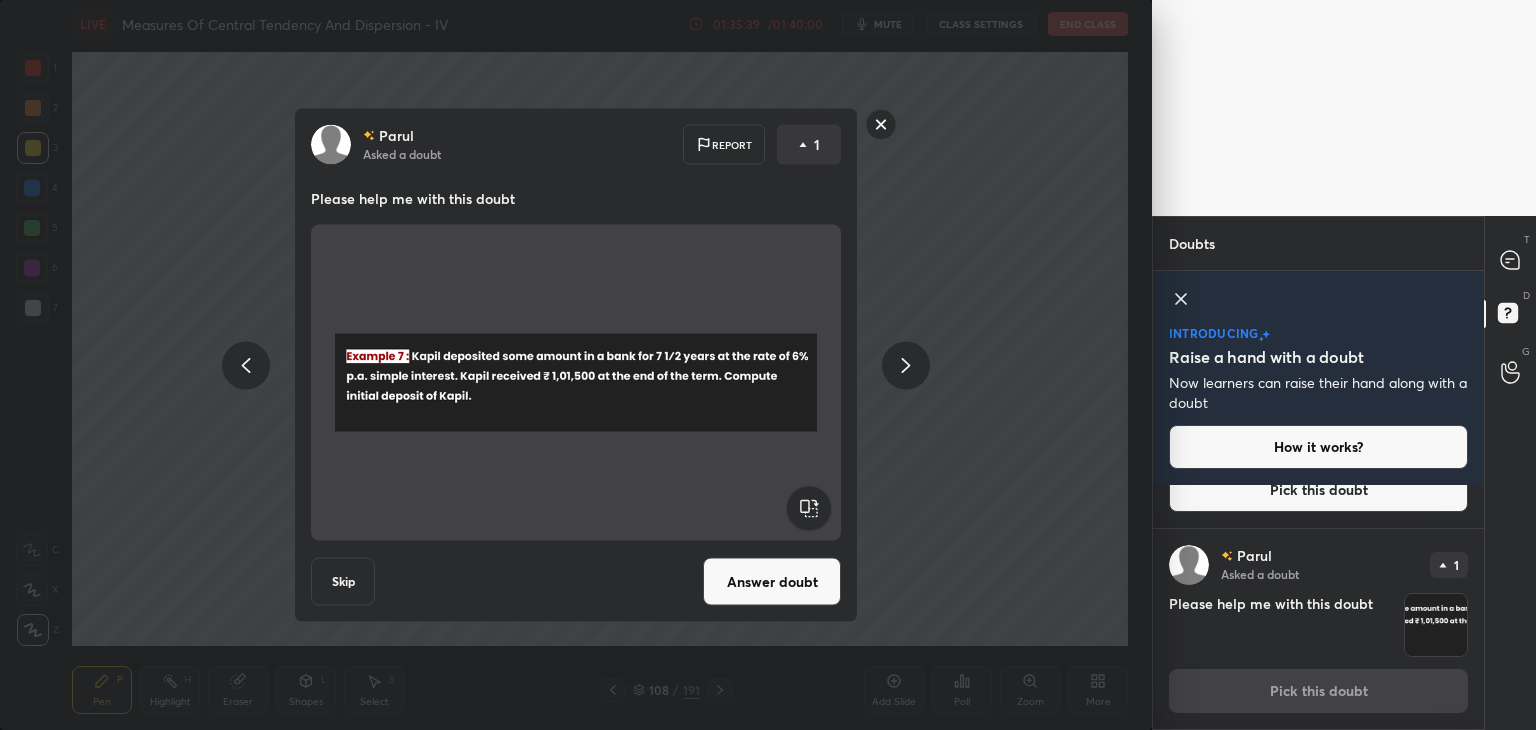 scroll, scrollTop: 0, scrollLeft: 0, axis: both 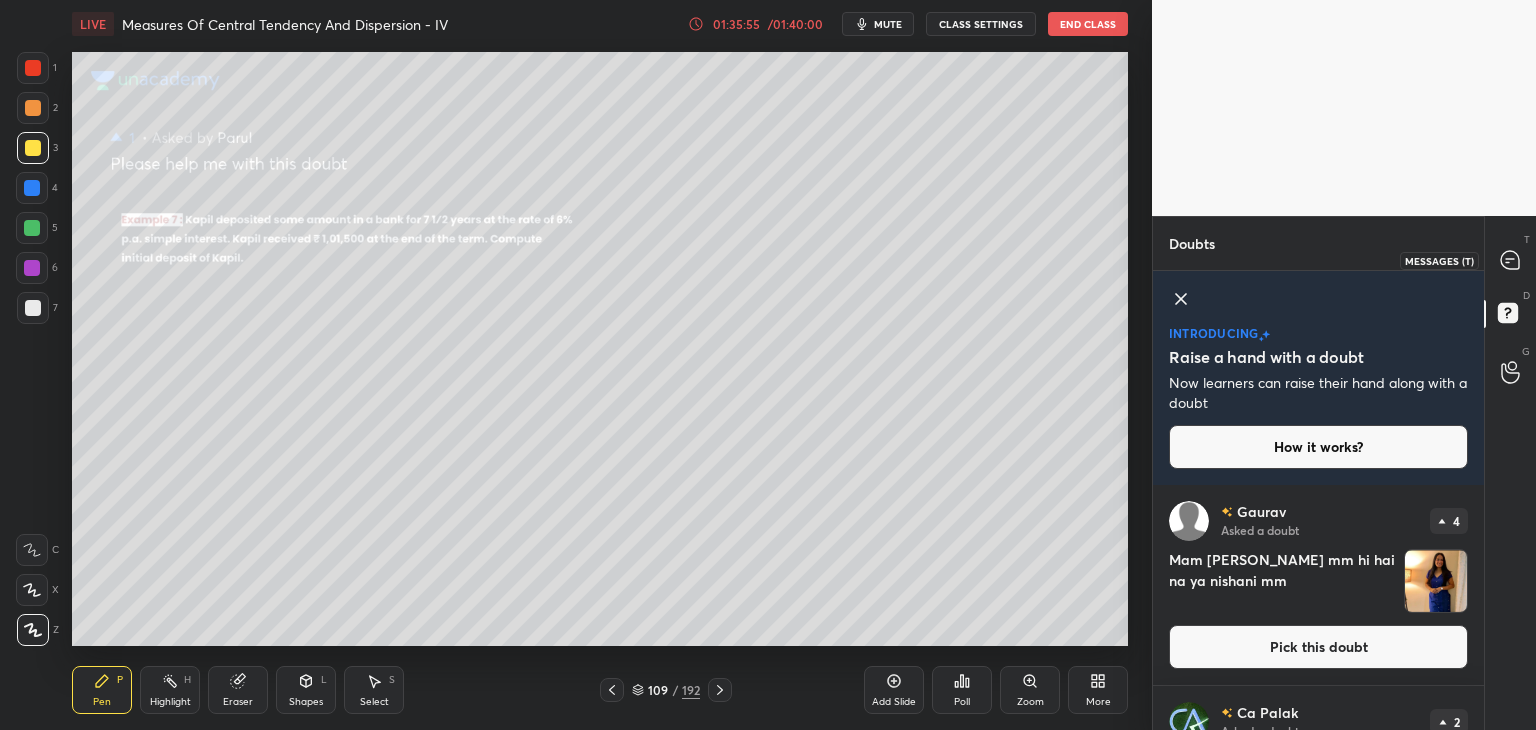 click 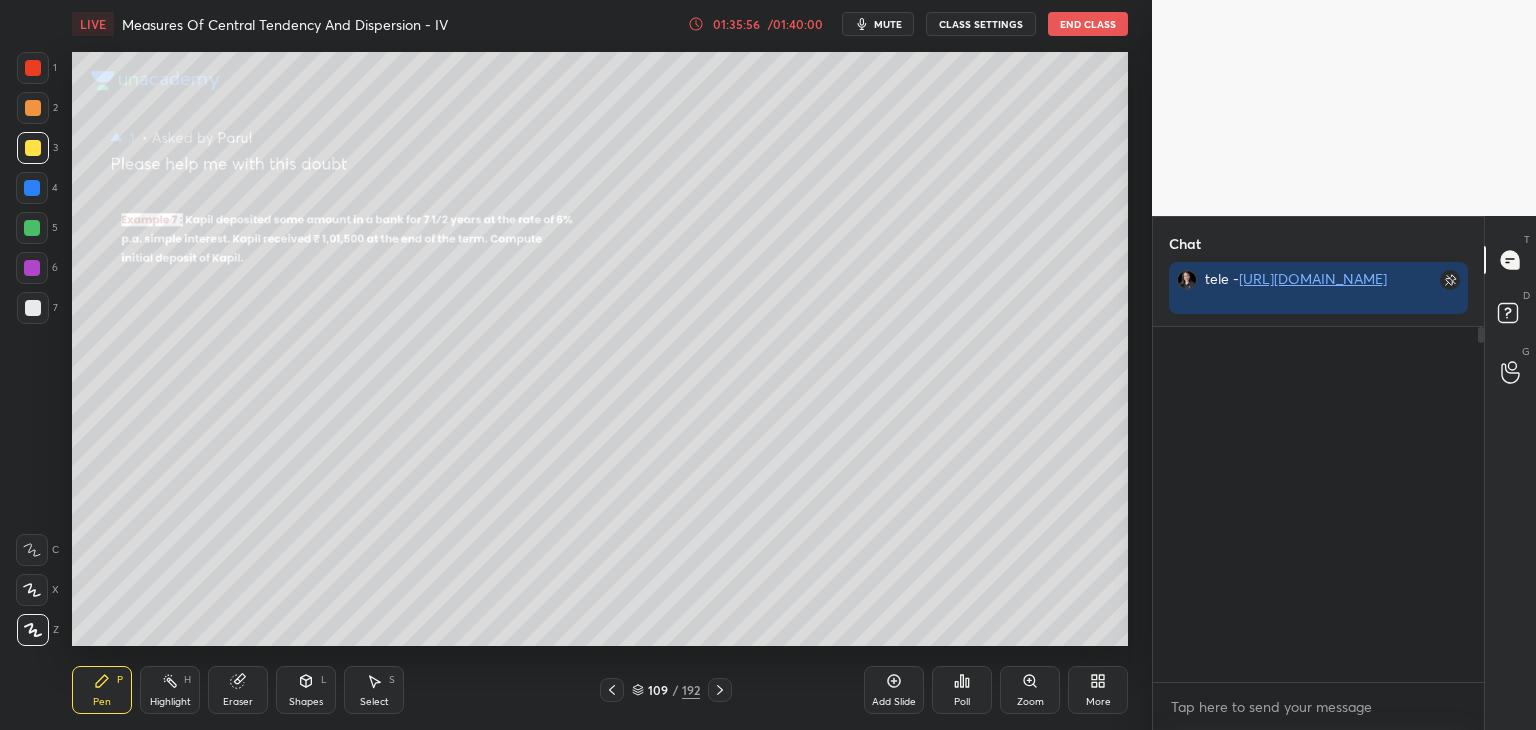 scroll, scrollTop: 184, scrollLeft: 325, axis: both 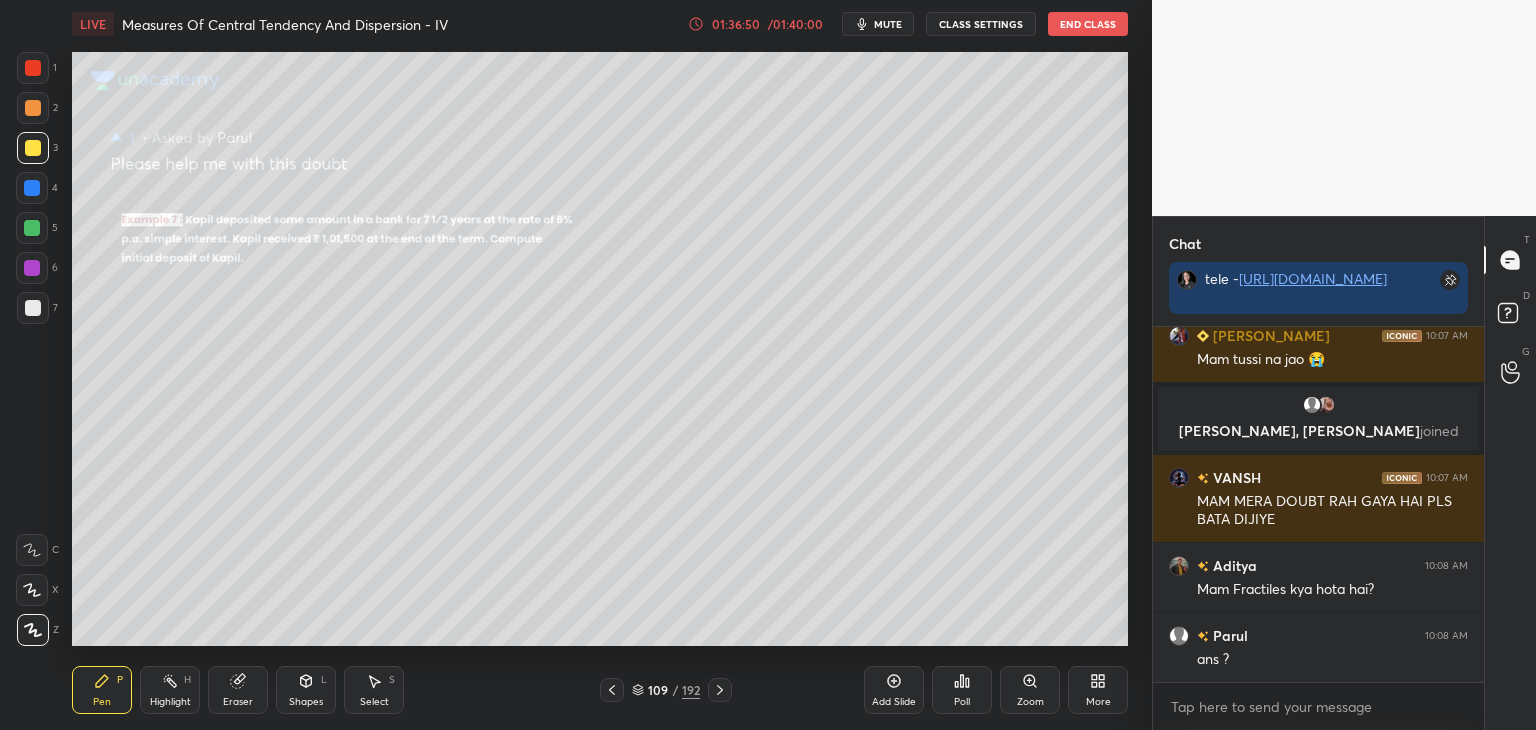 click at bounding box center (33, 148) 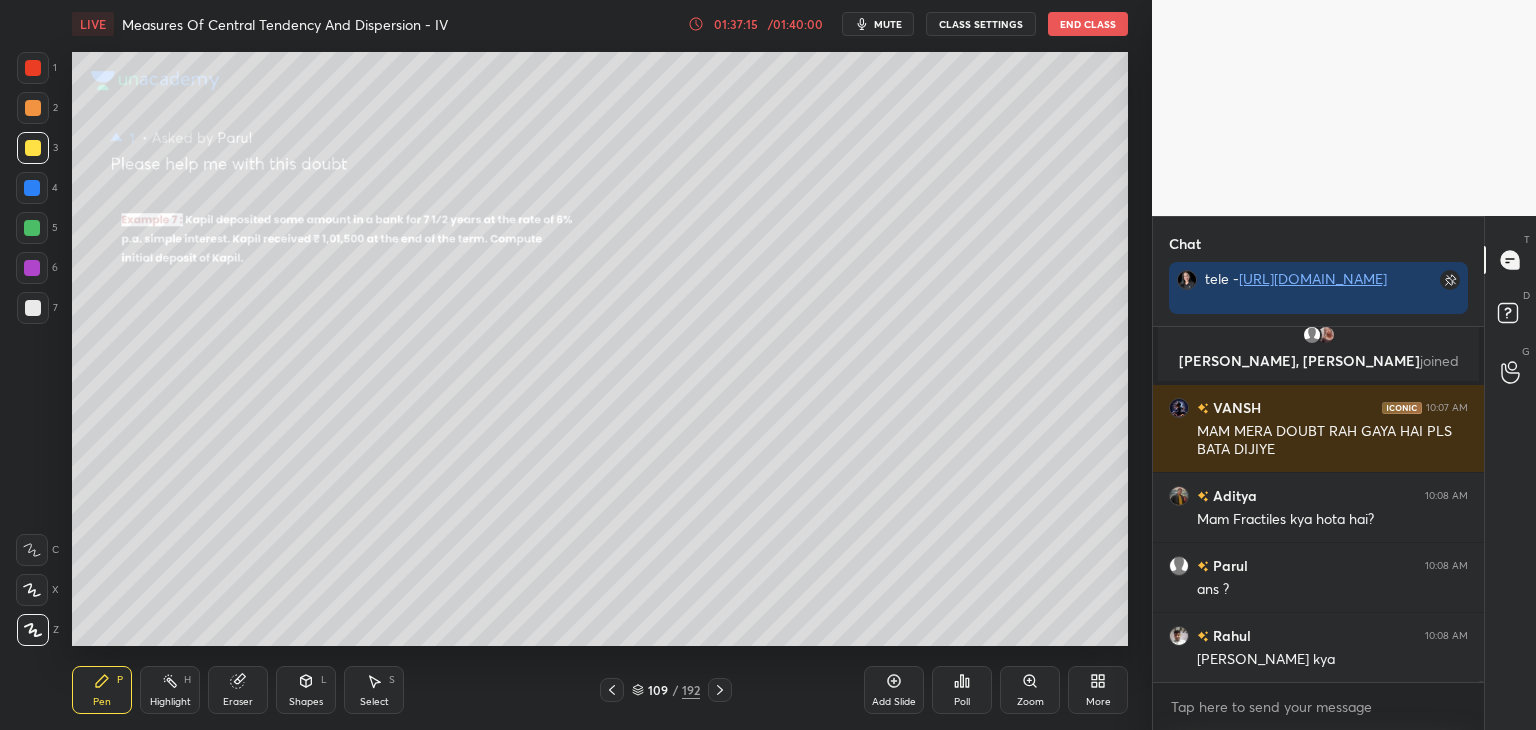 scroll, scrollTop: 131758, scrollLeft: 0, axis: vertical 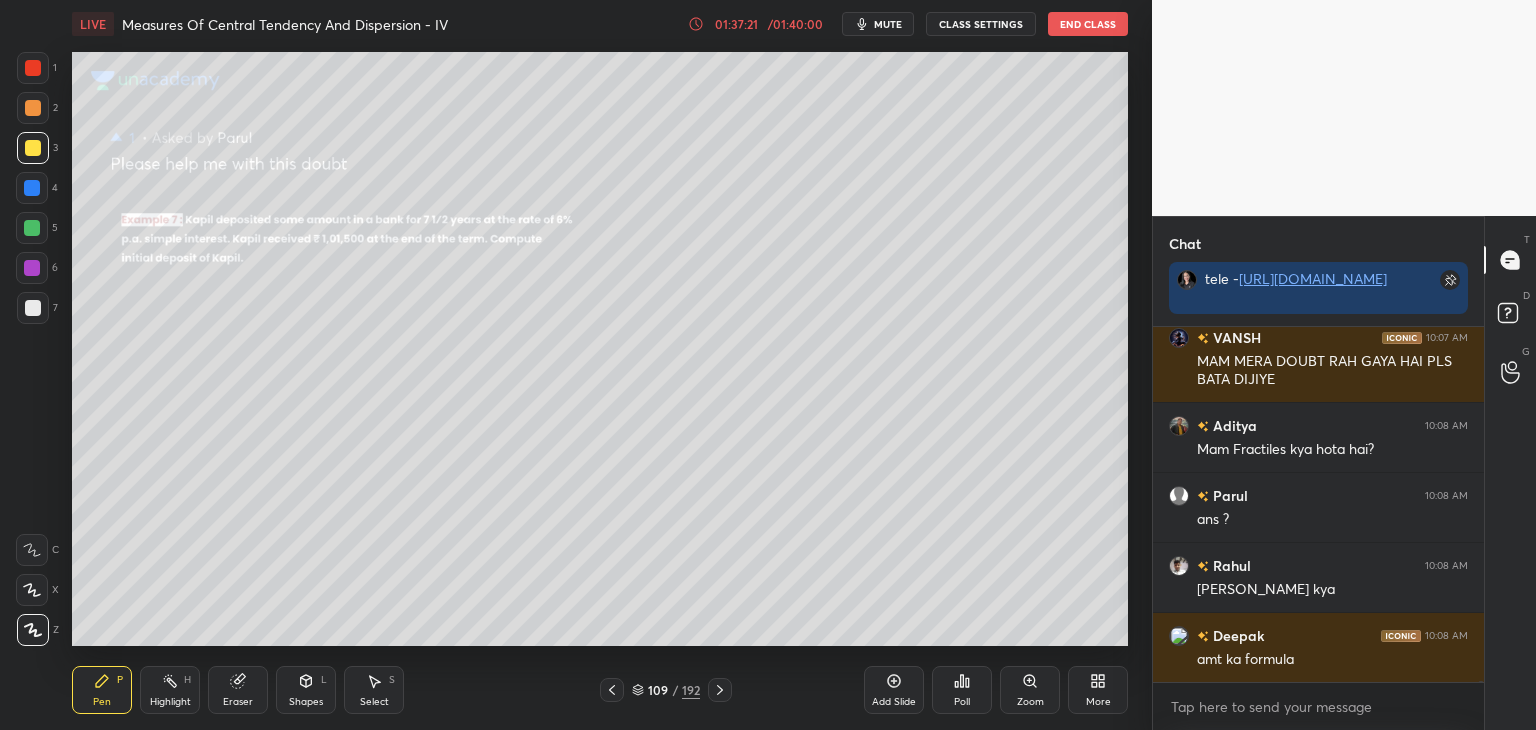 drag, startPoint x: 228, startPoint y: 694, endPoint x: 169, endPoint y: 698, distance: 59.135437 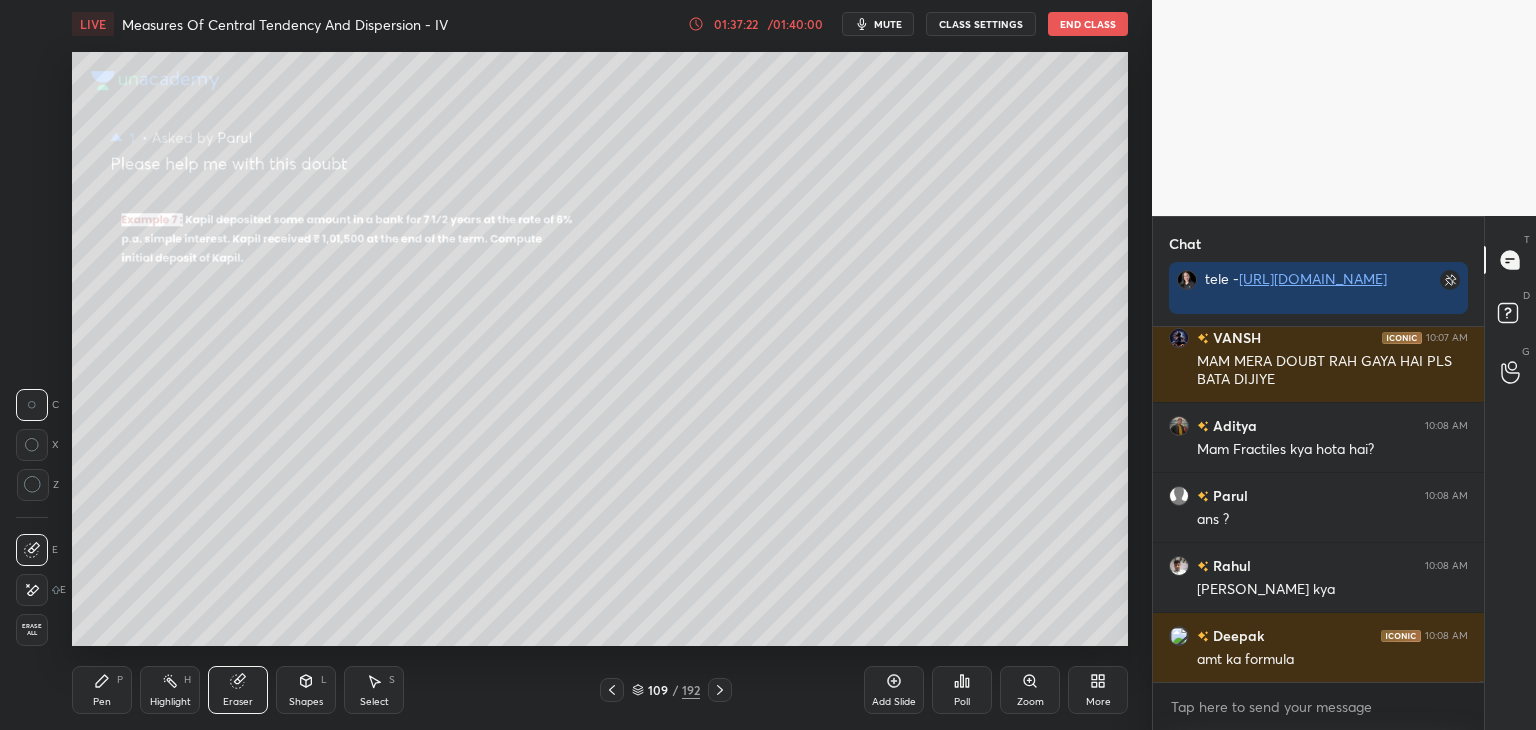 click on "Erase all" at bounding box center [32, 630] 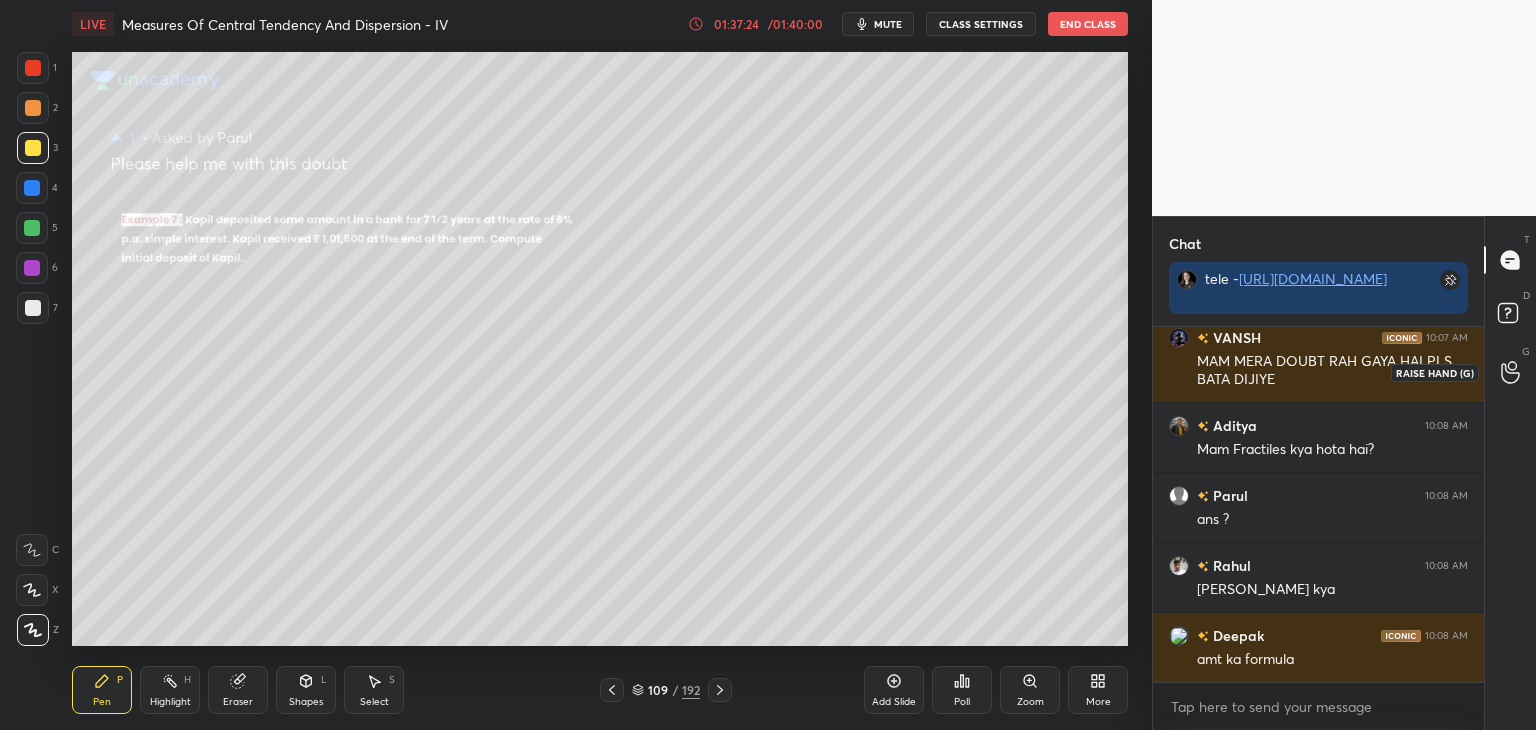 click at bounding box center [1511, 372] 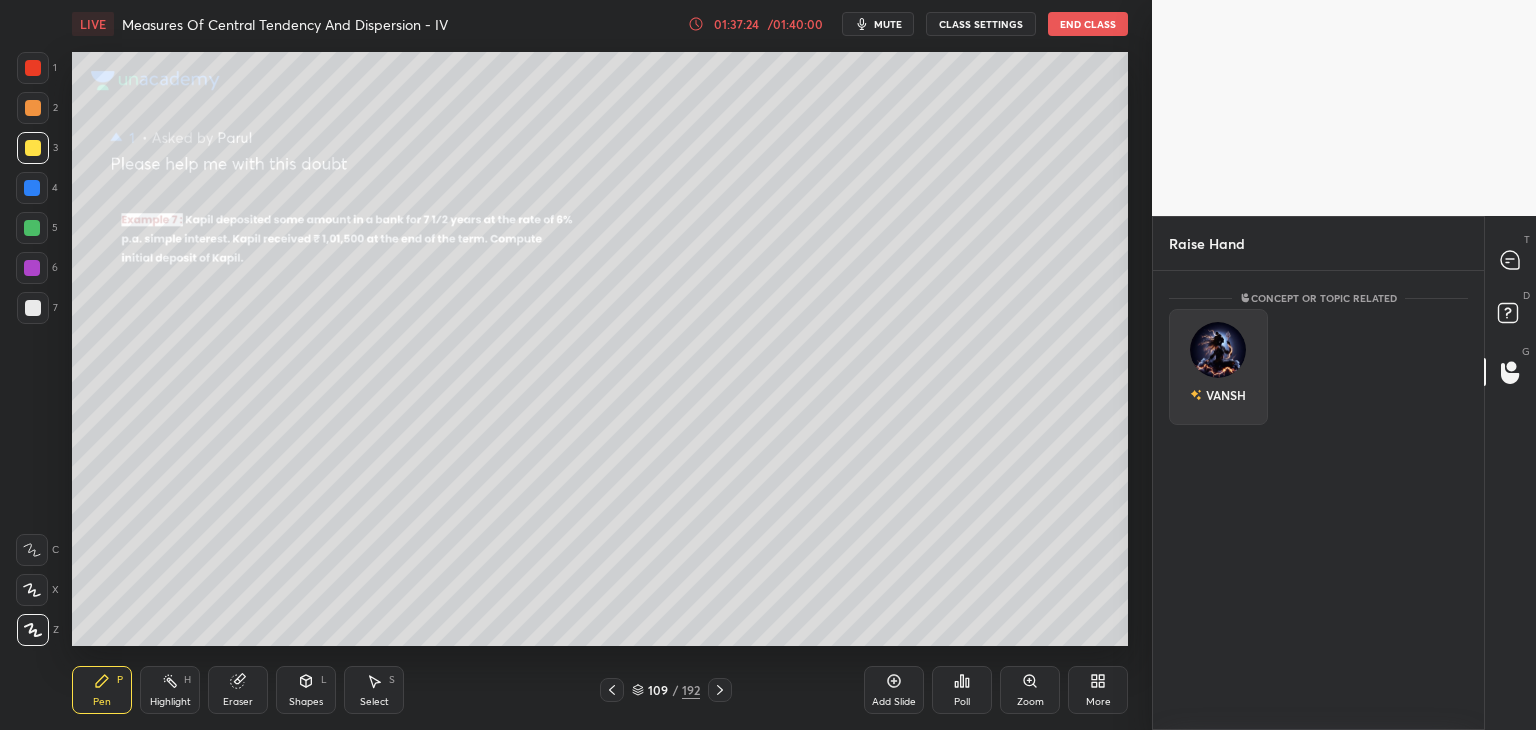 click on "VANSH" at bounding box center (1218, 367) 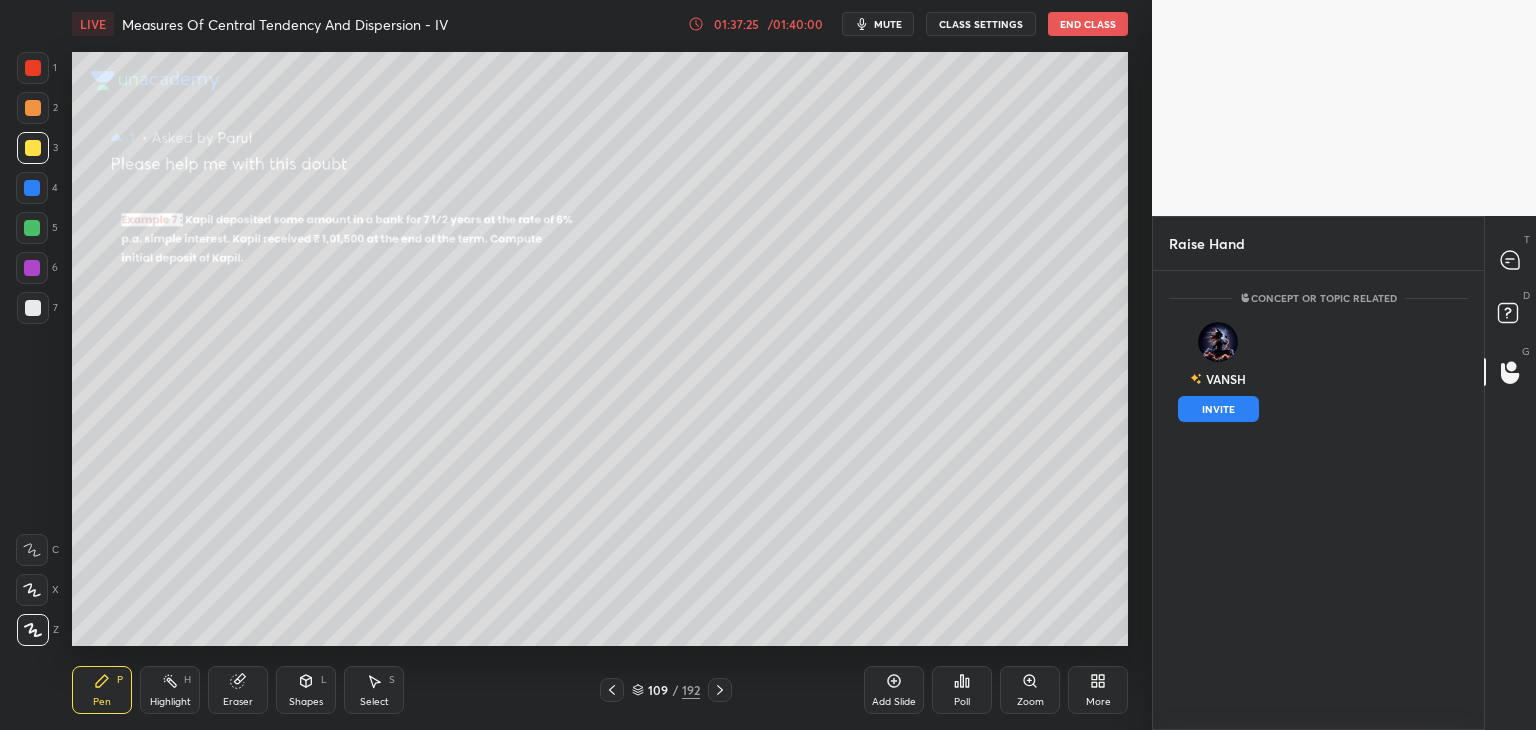 drag, startPoint x: 1254, startPoint y: 399, endPoint x: 1324, endPoint y: 373, distance: 74.672615 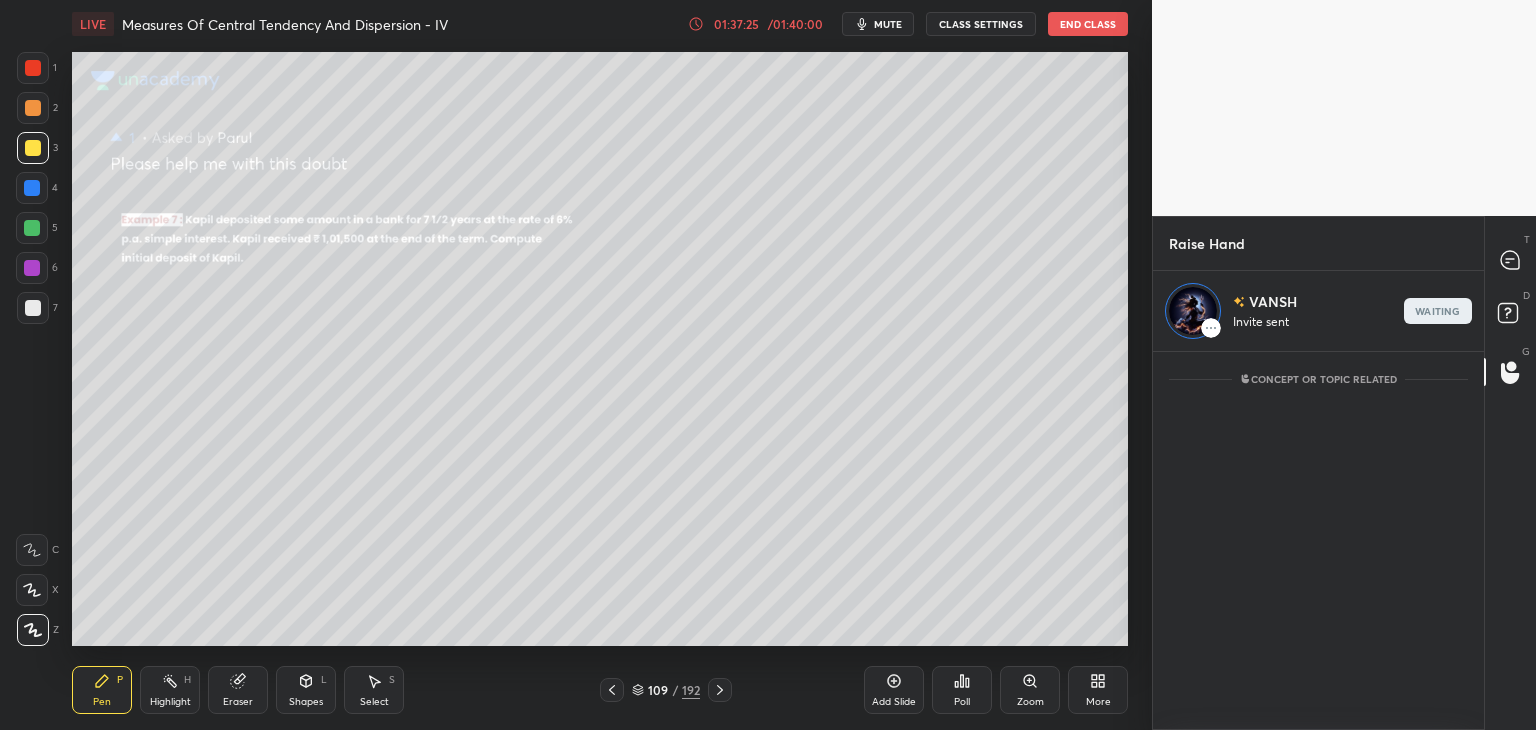 scroll, scrollTop: 373, scrollLeft: 325, axis: both 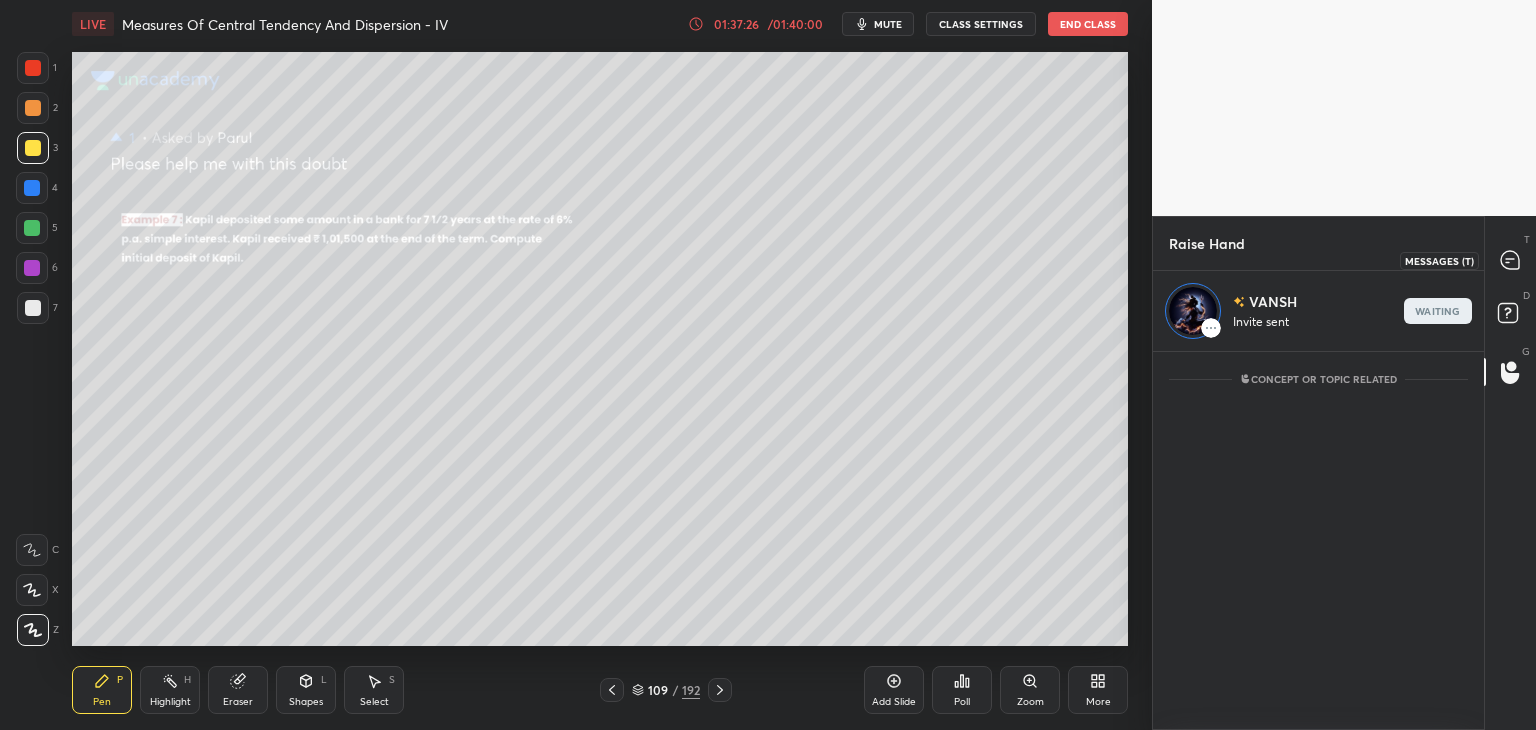 click 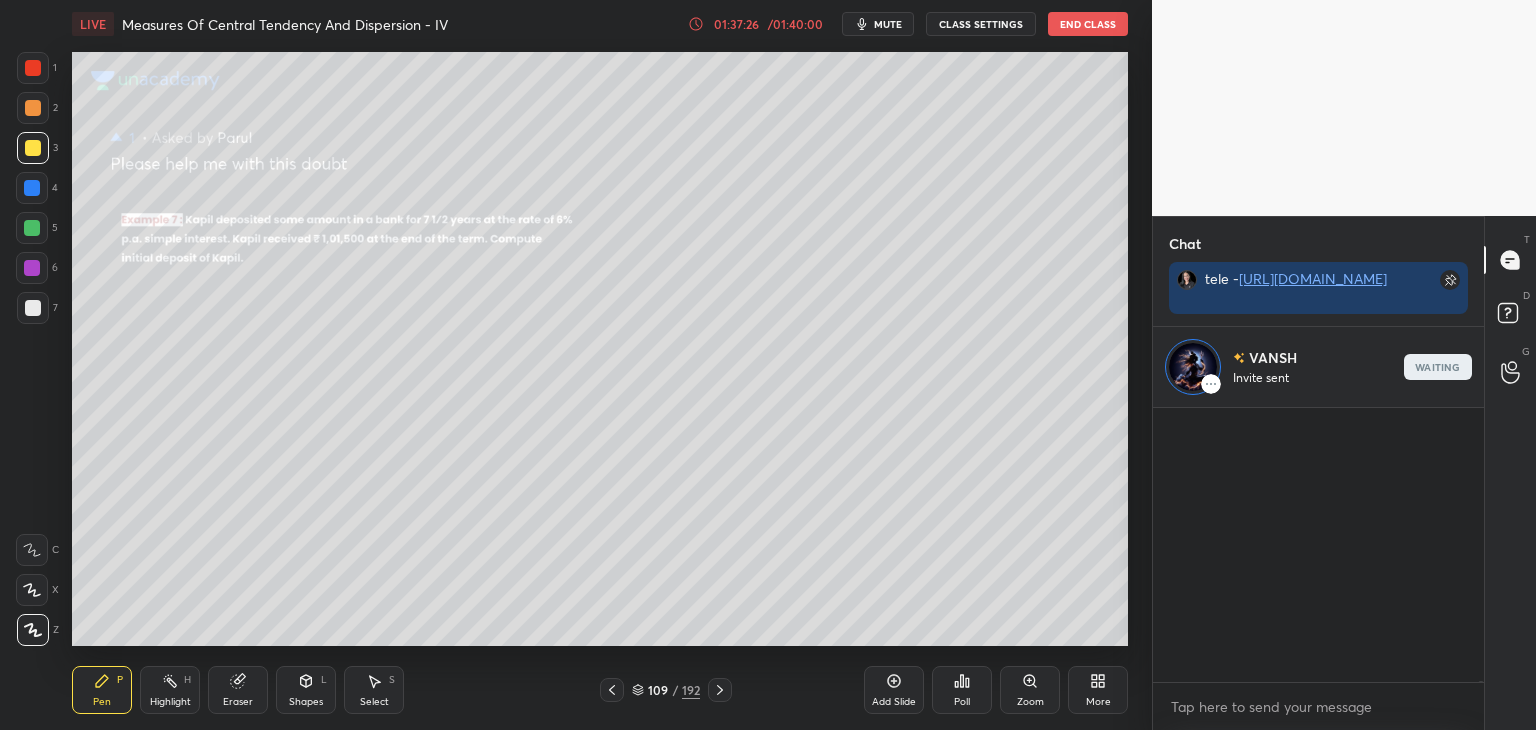 scroll, scrollTop: 132159, scrollLeft: 0, axis: vertical 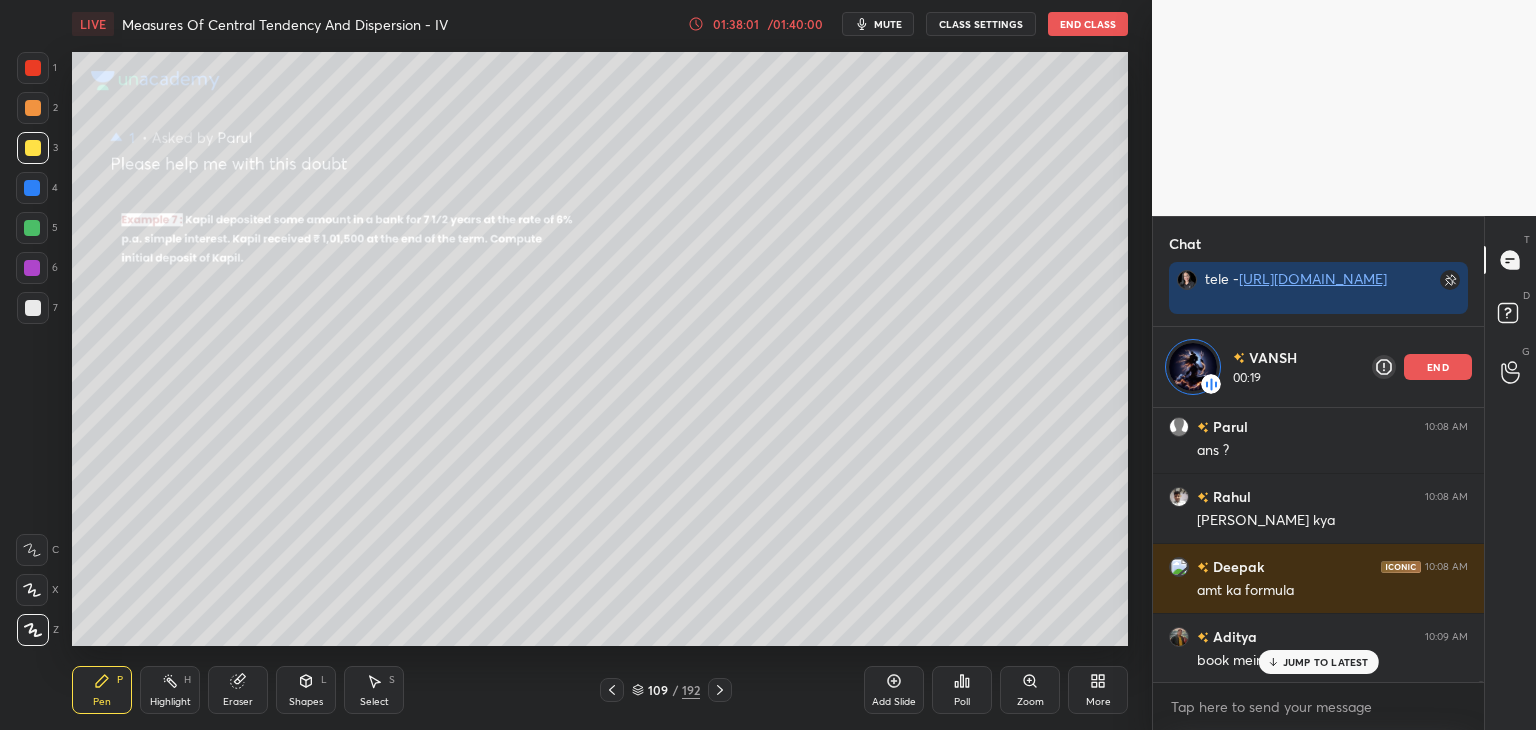 click at bounding box center (612, 690) 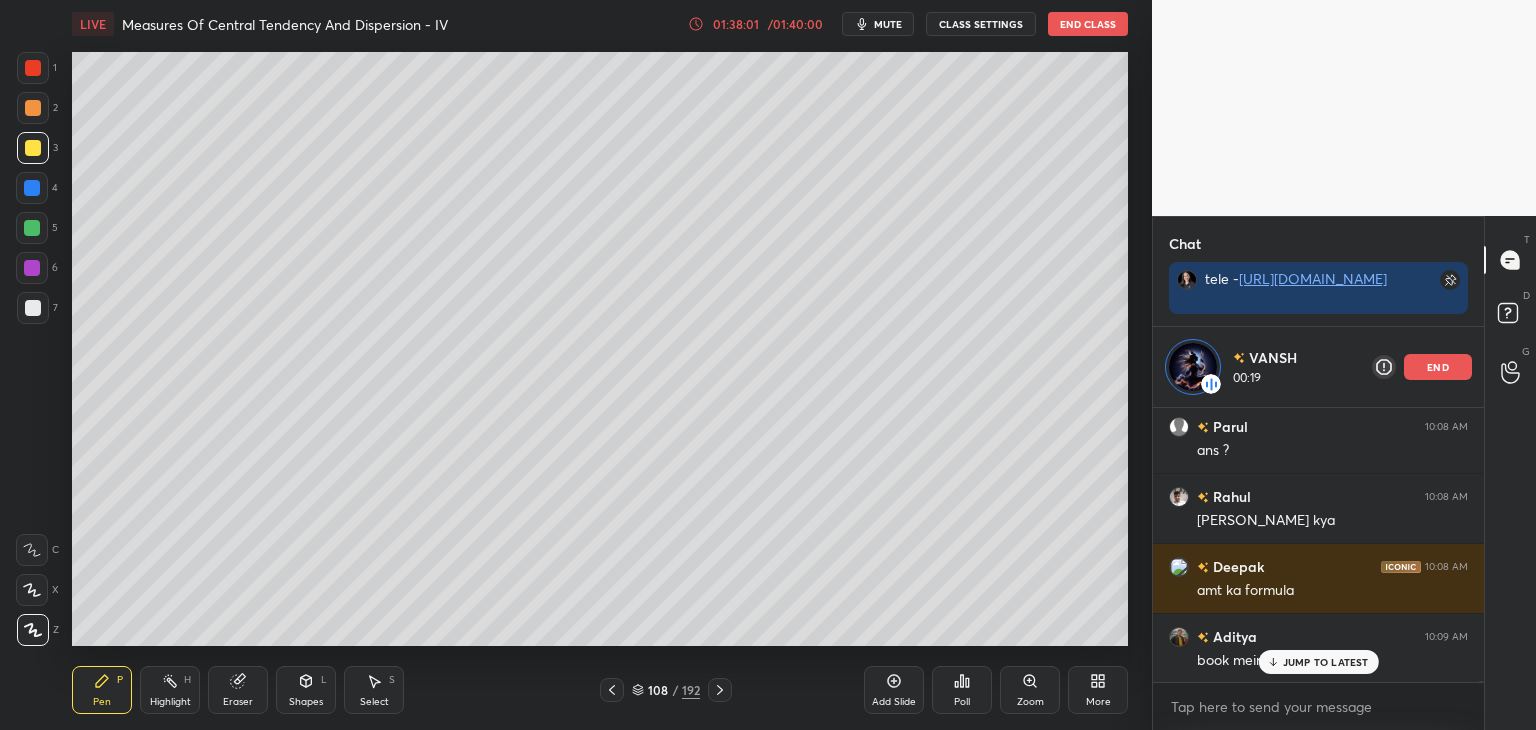 click 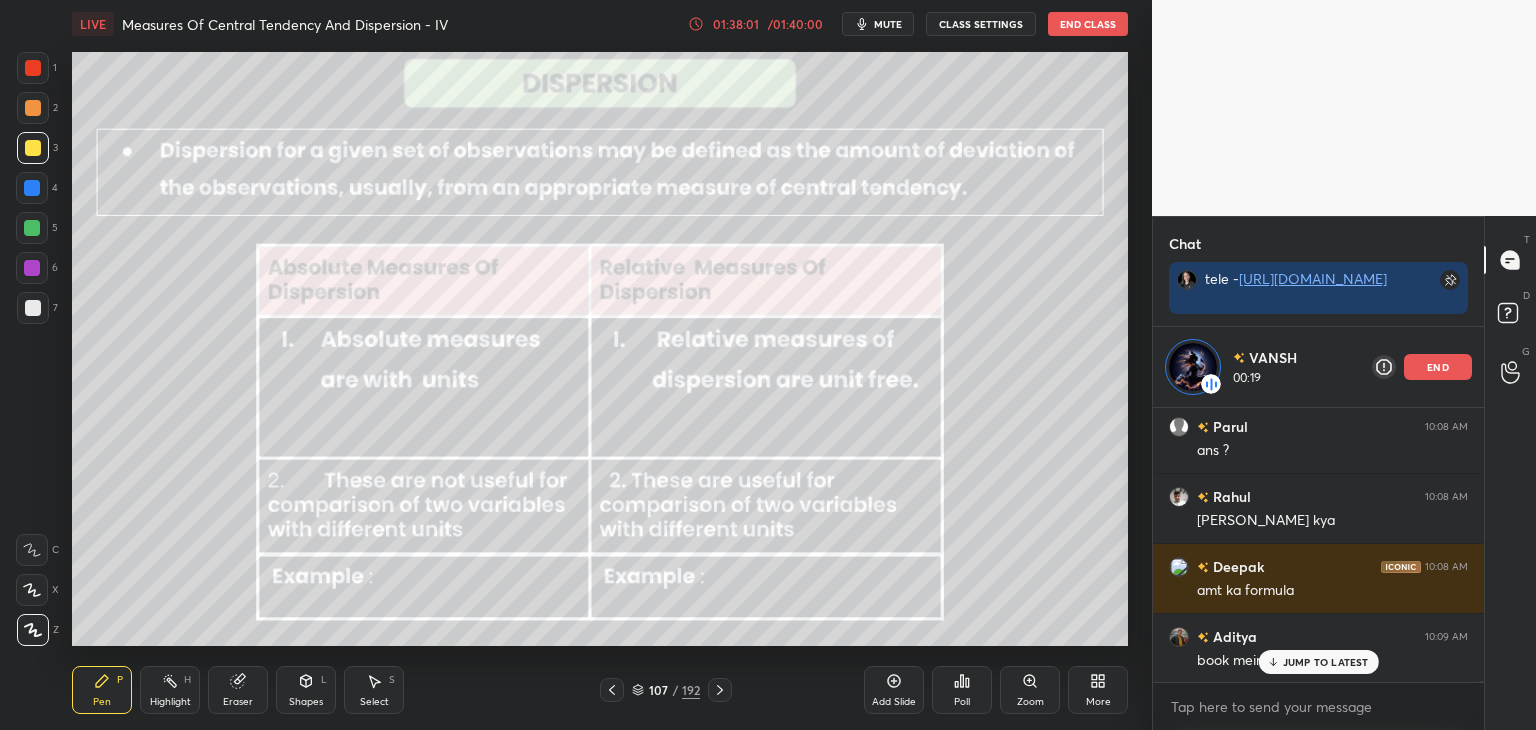 click 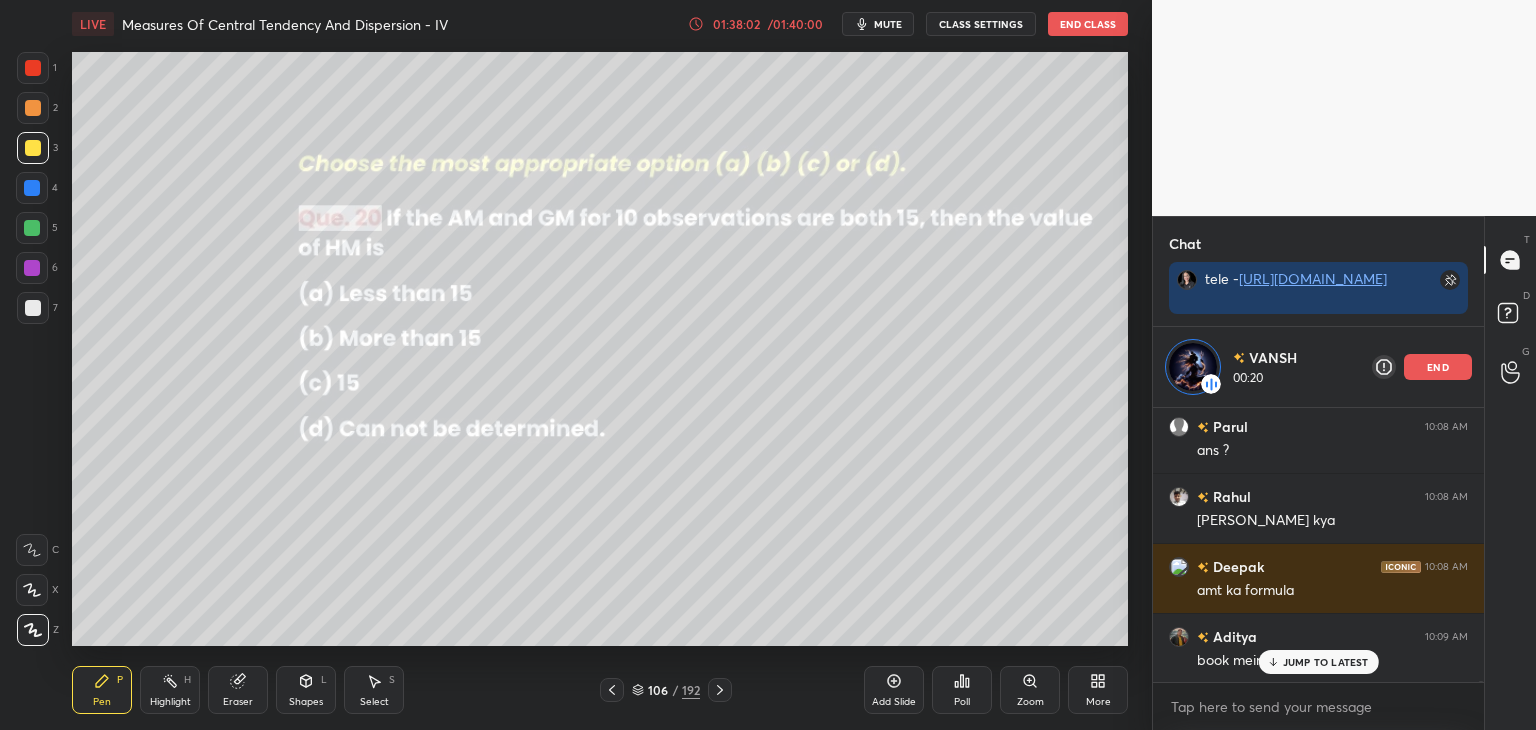 click 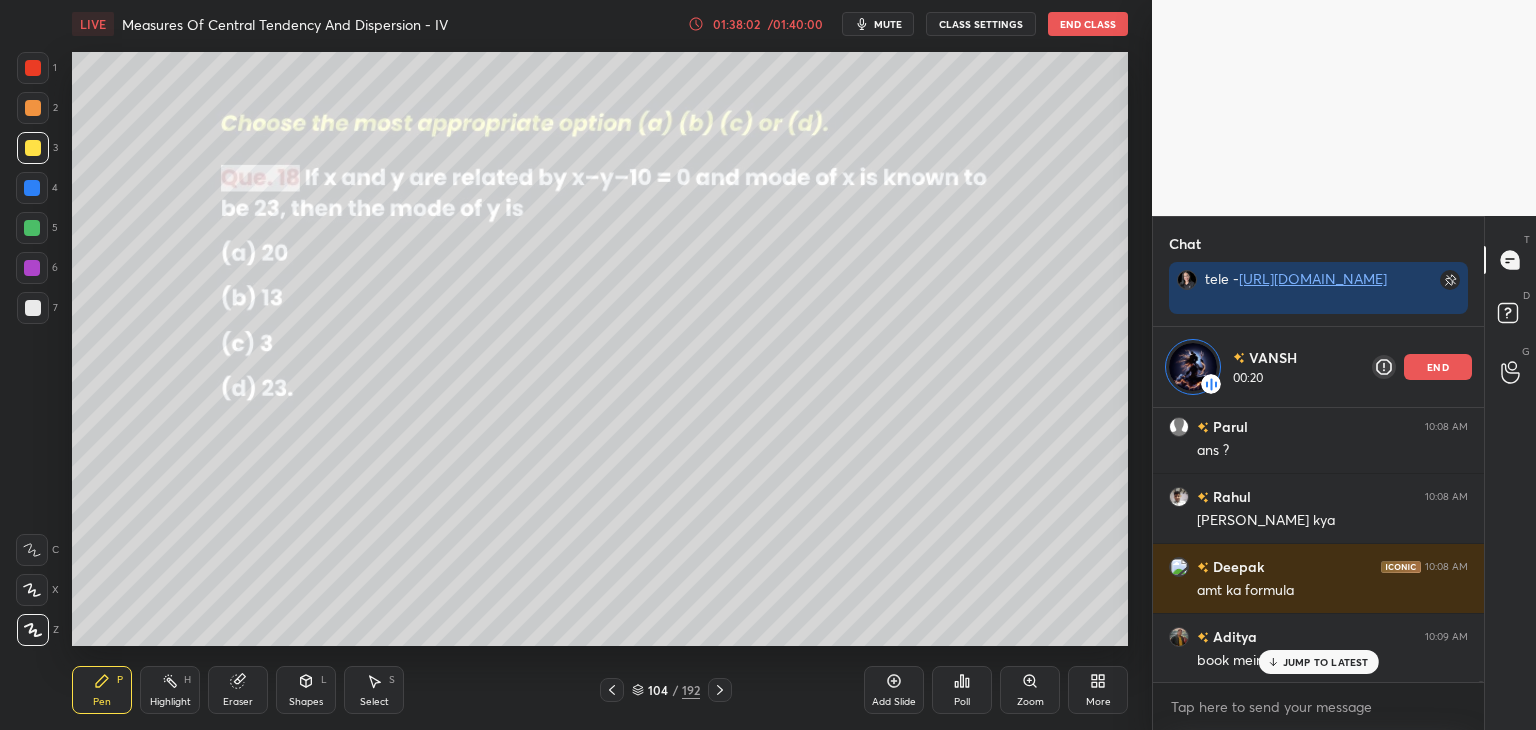 click at bounding box center (612, 690) 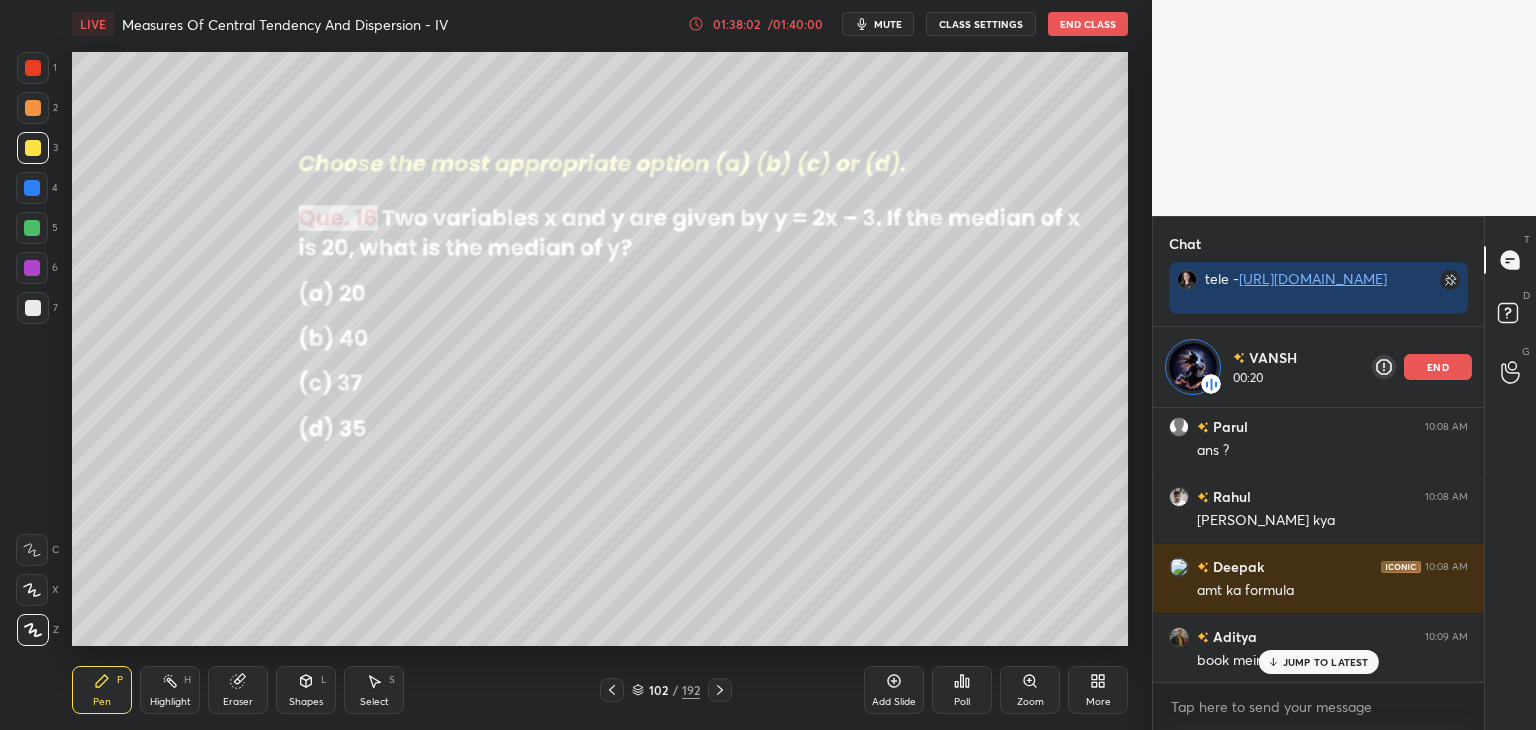 click 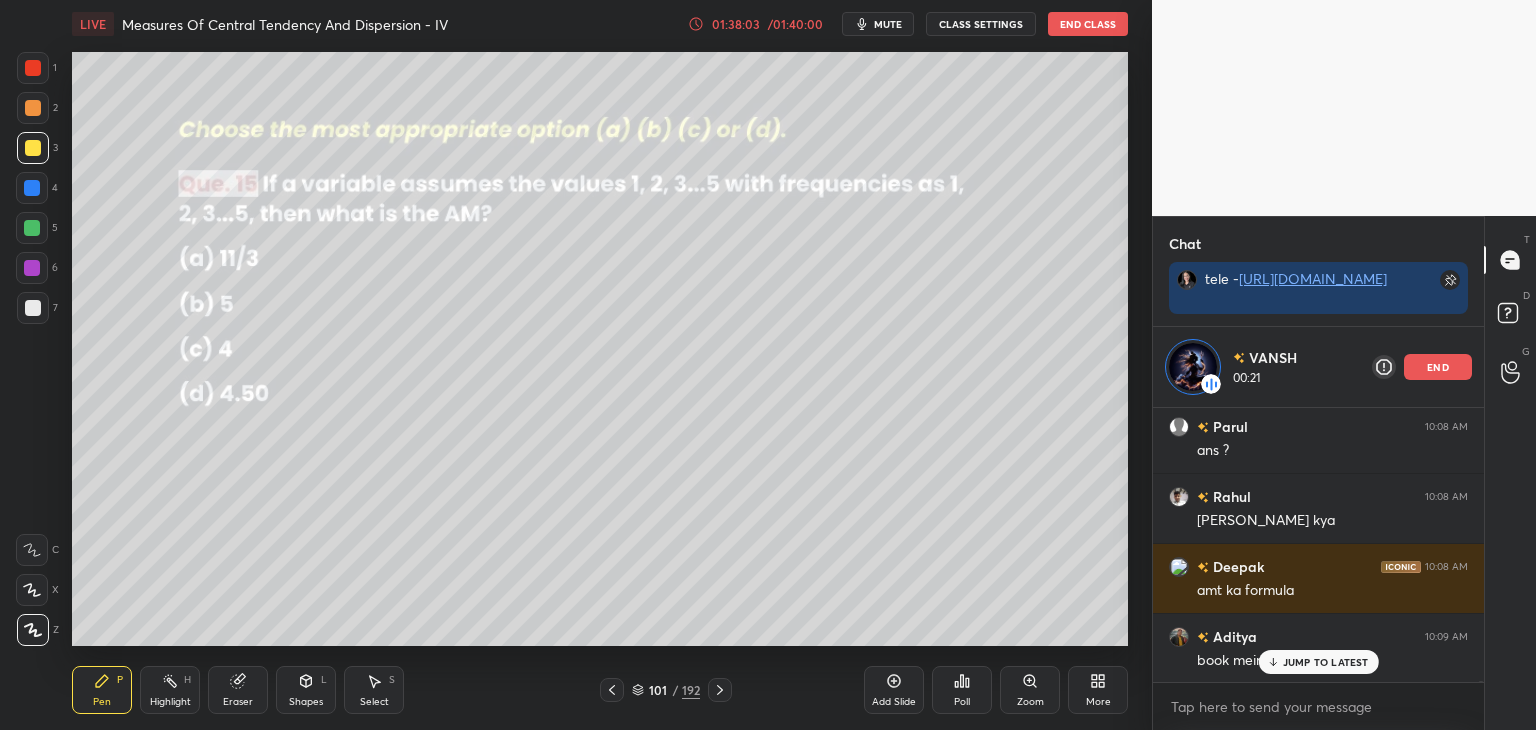 click 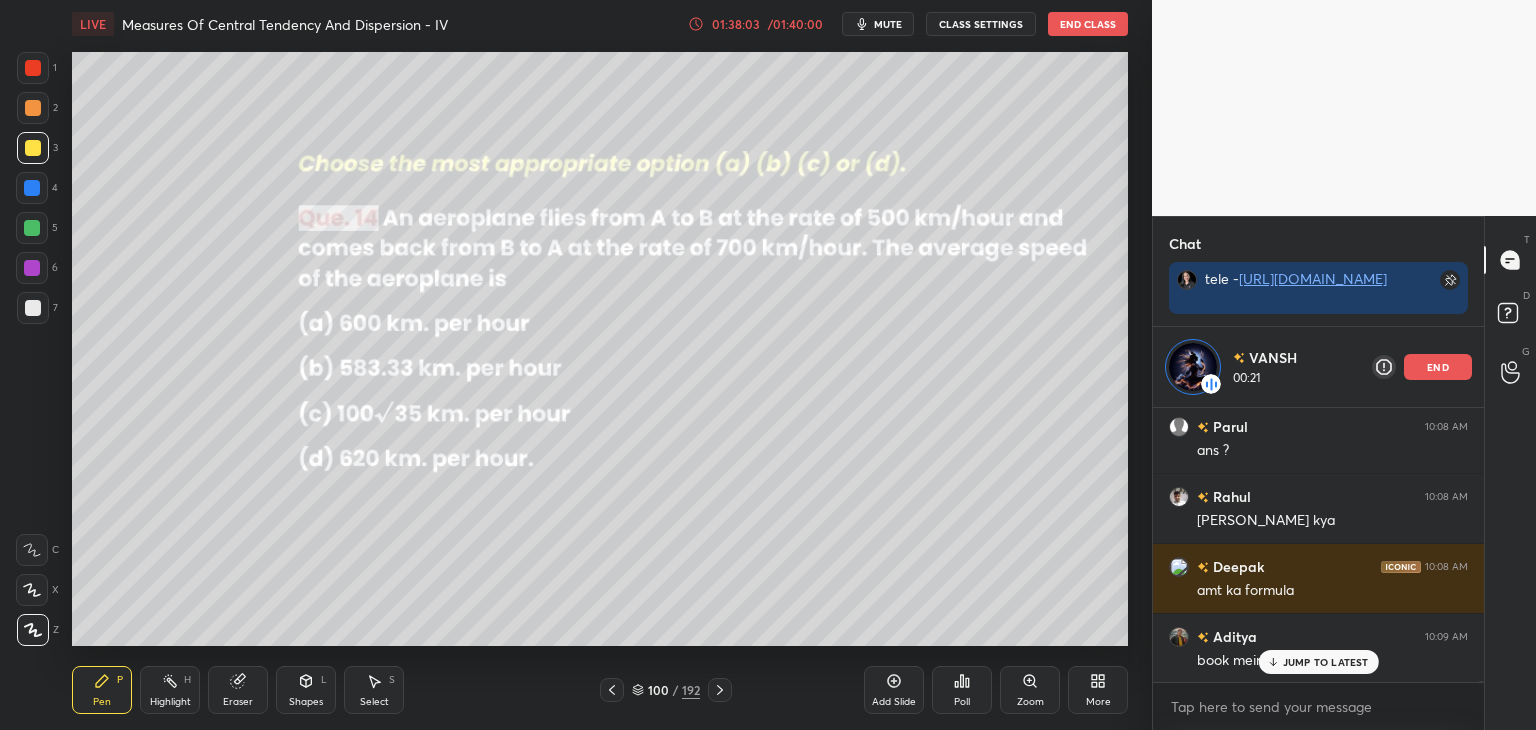 click 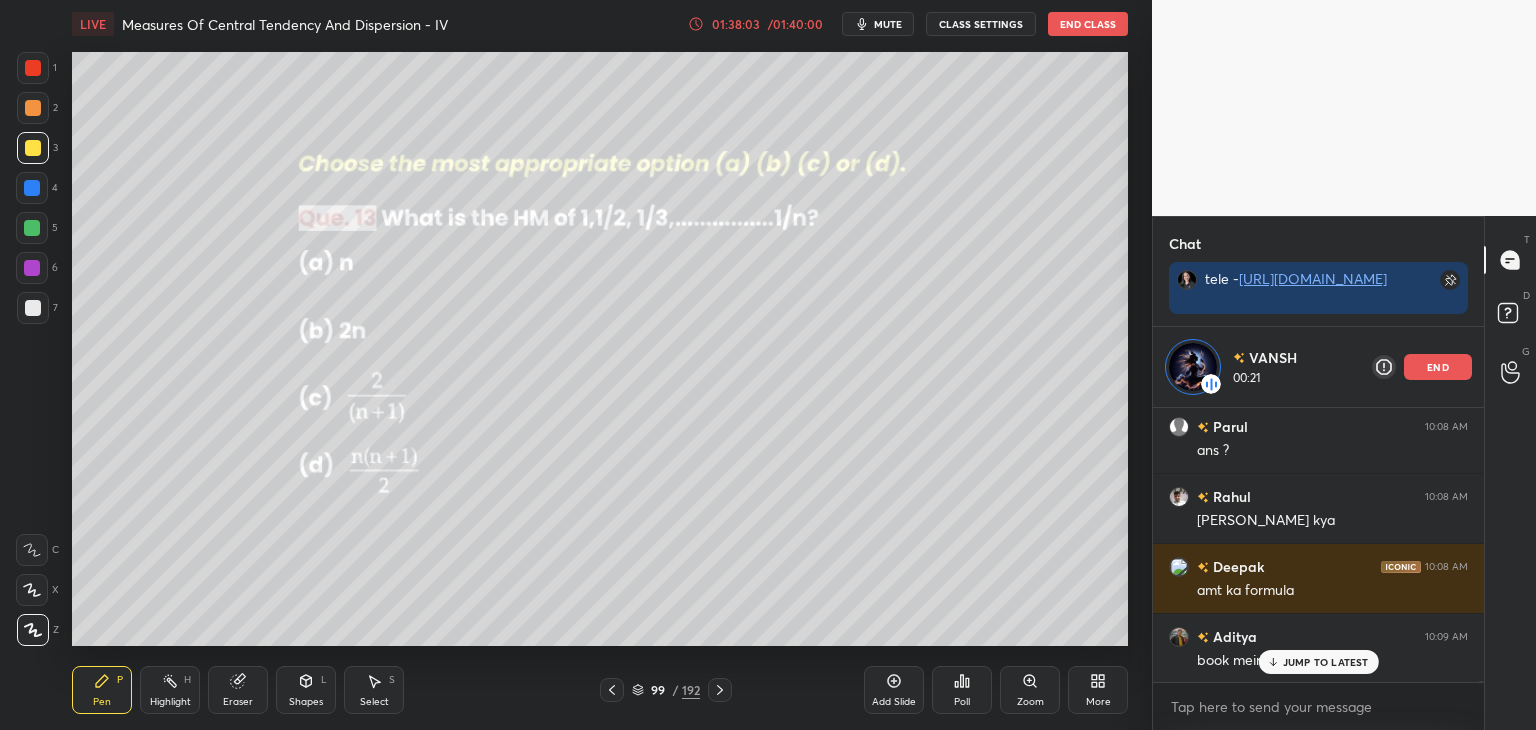 click 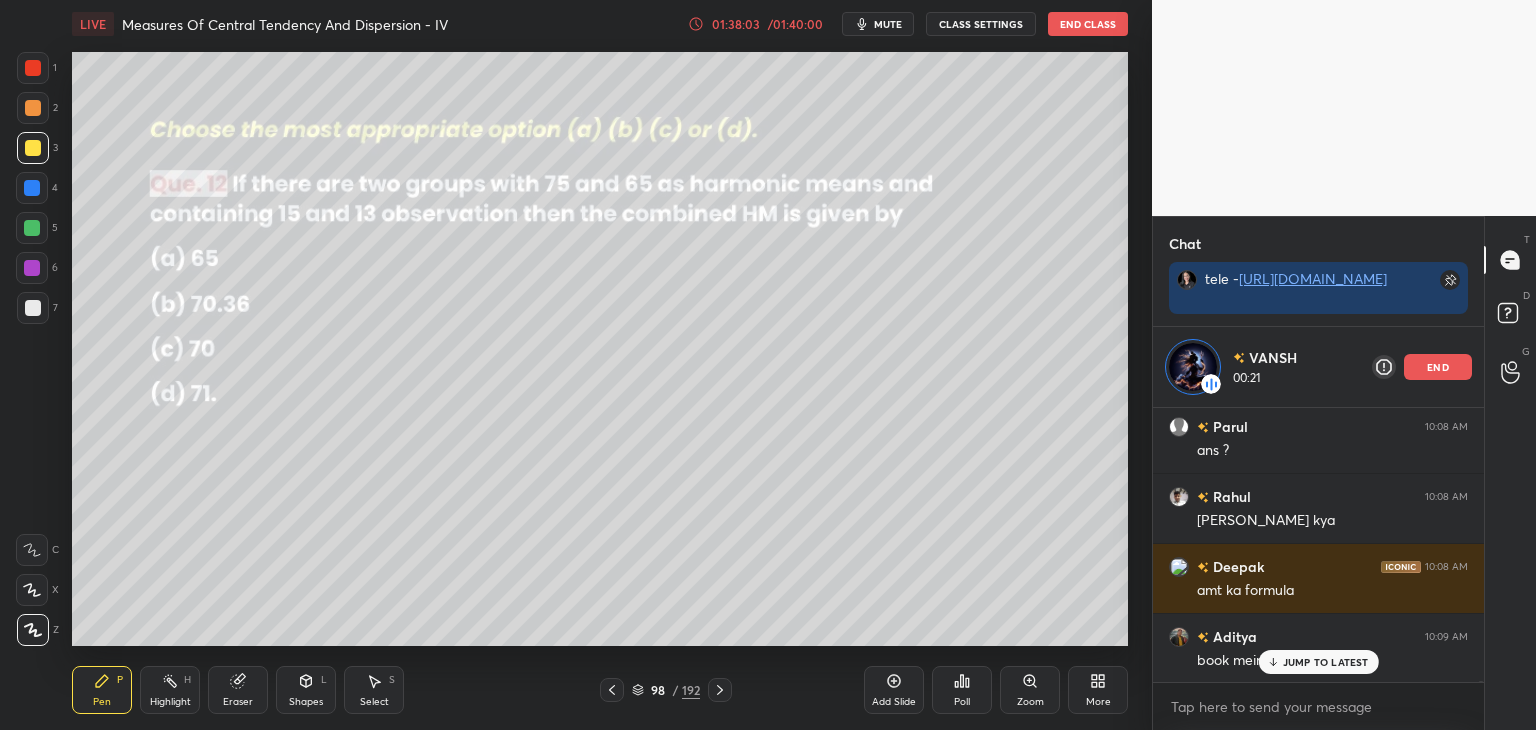 click at bounding box center [612, 690] 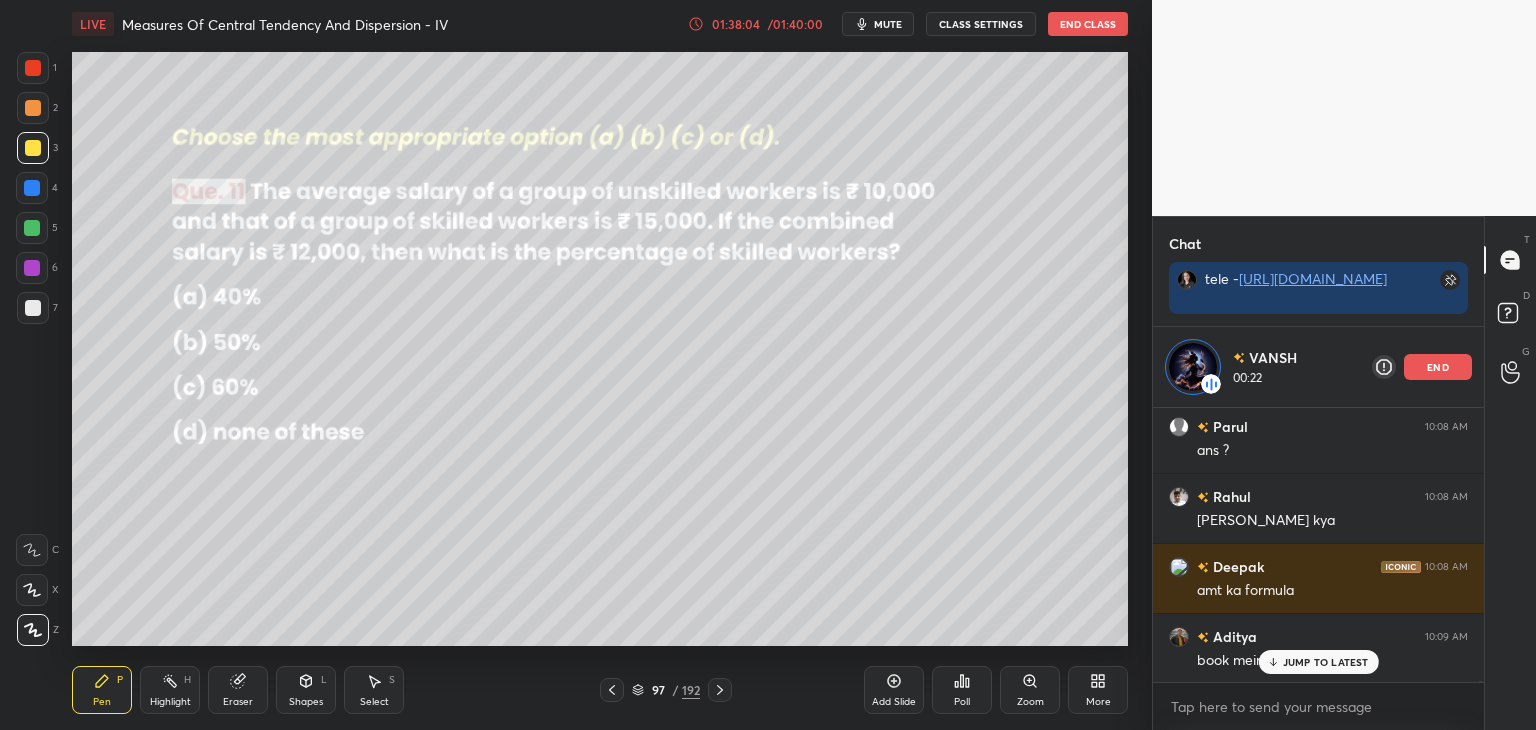 click at bounding box center (612, 690) 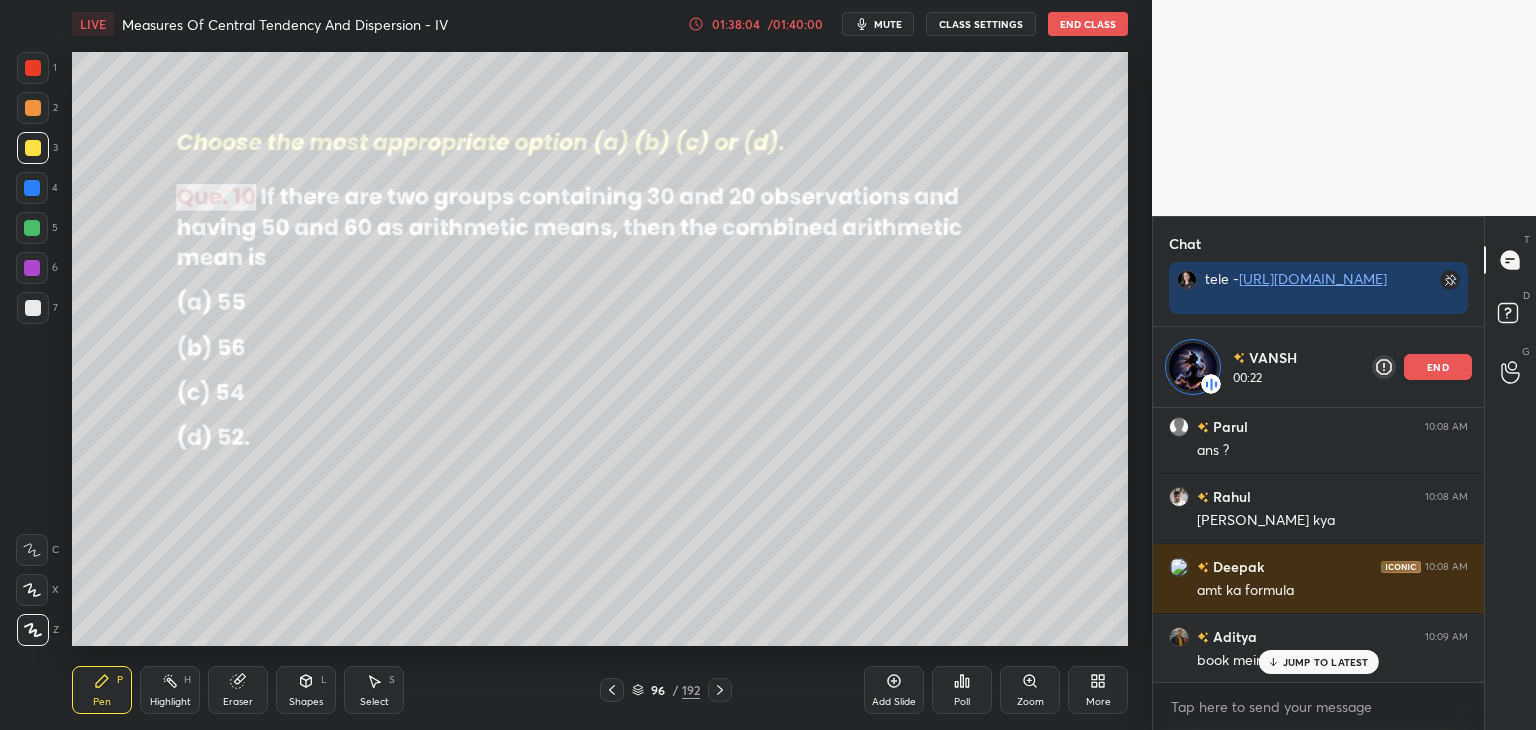 click at bounding box center (612, 690) 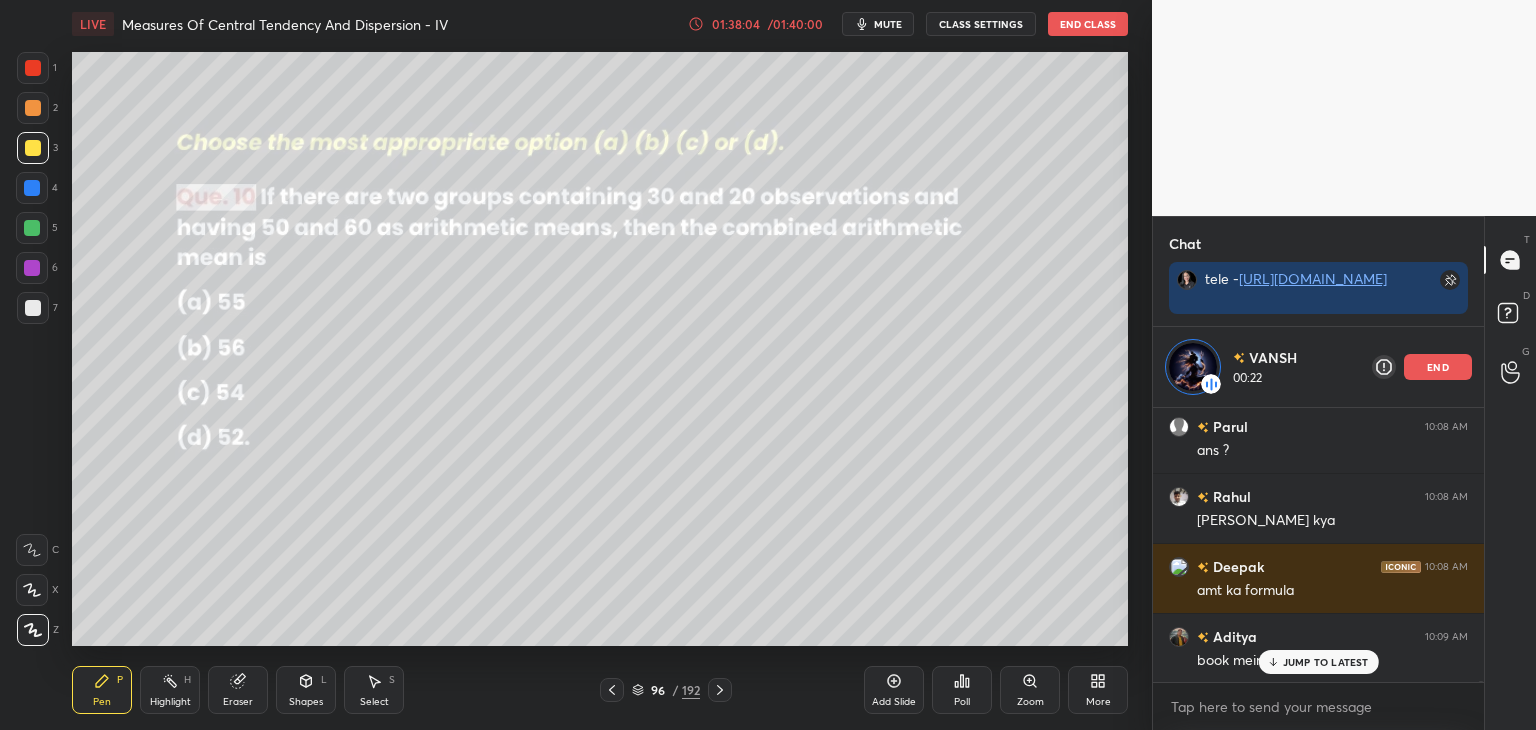 click at bounding box center (612, 690) 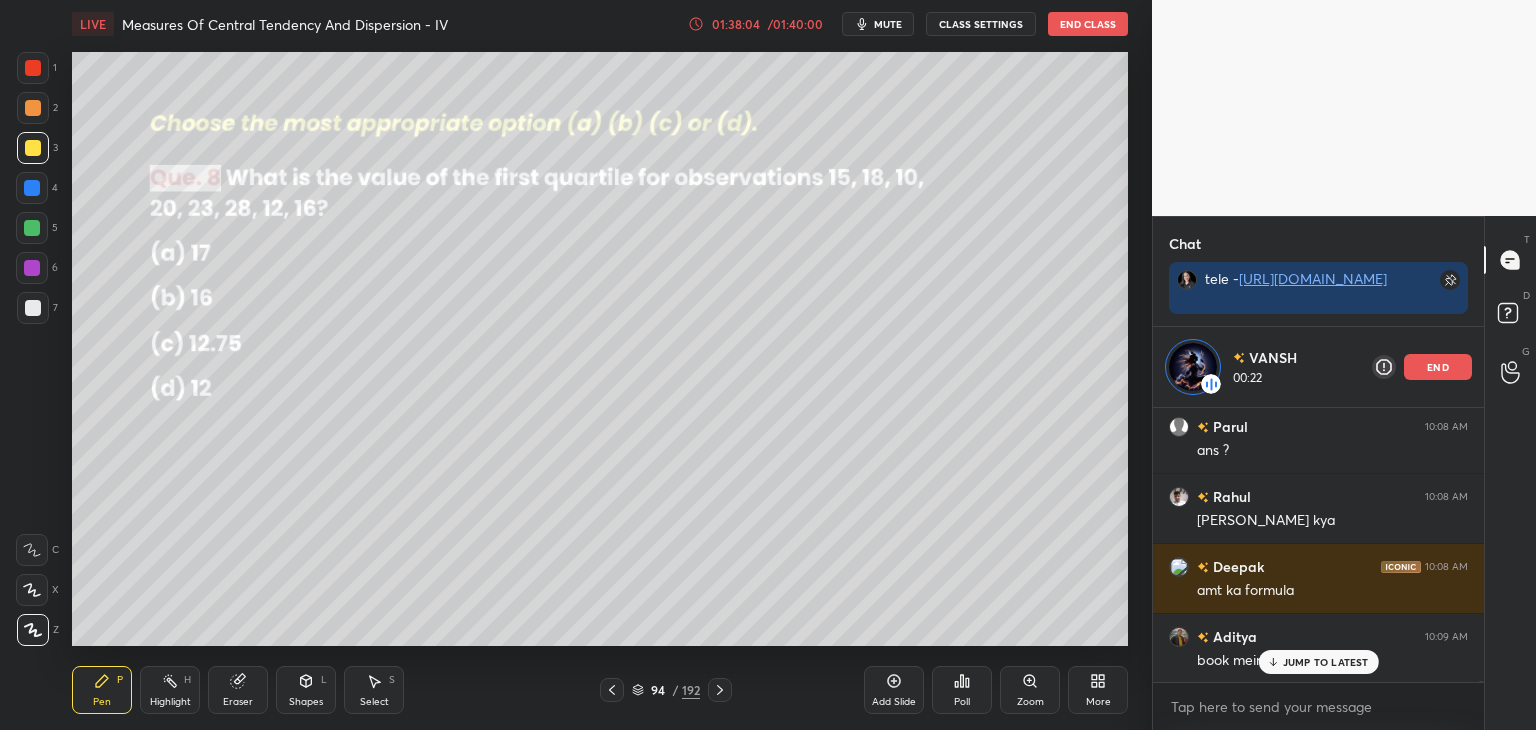 click at bounding box center (612, 690) 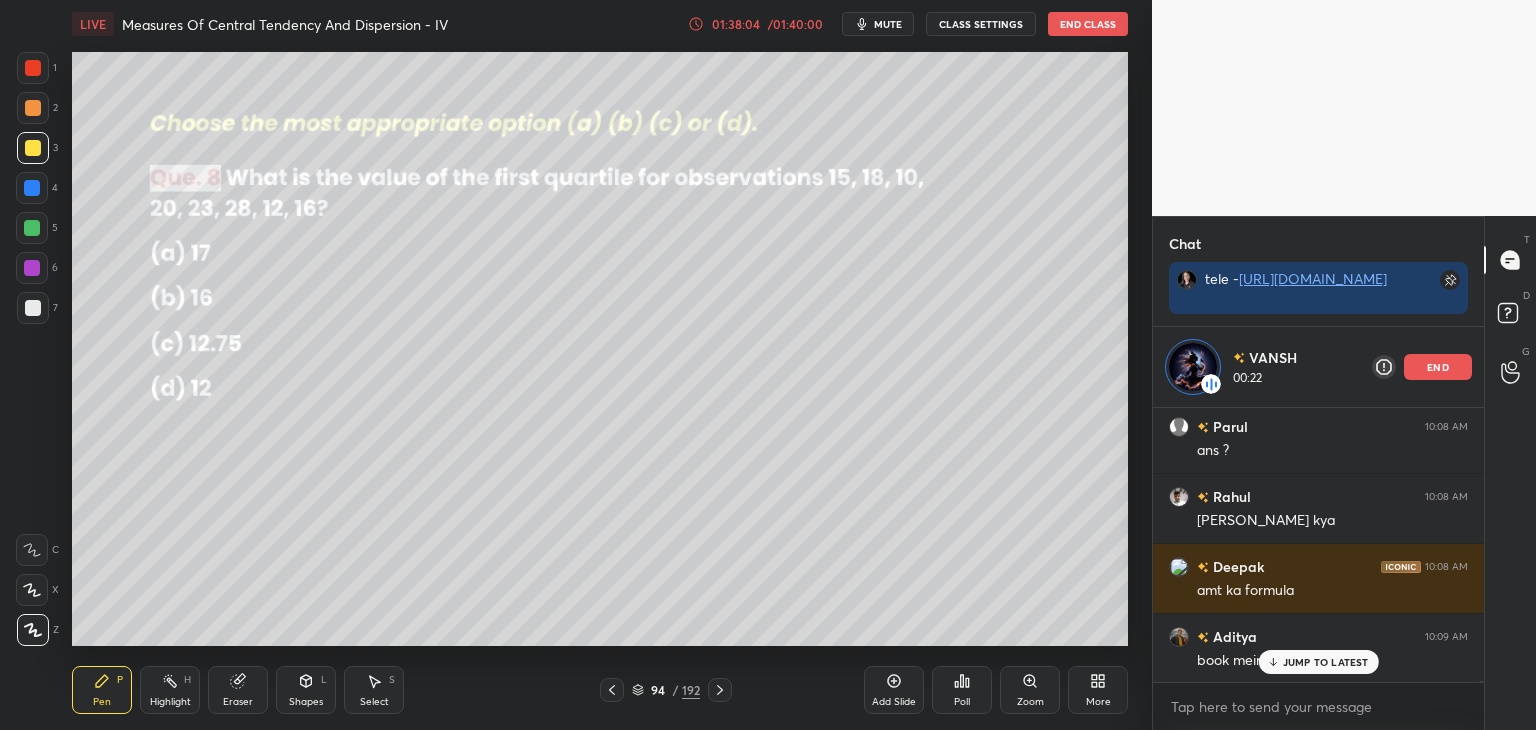 click at bounding box center [612, 690] 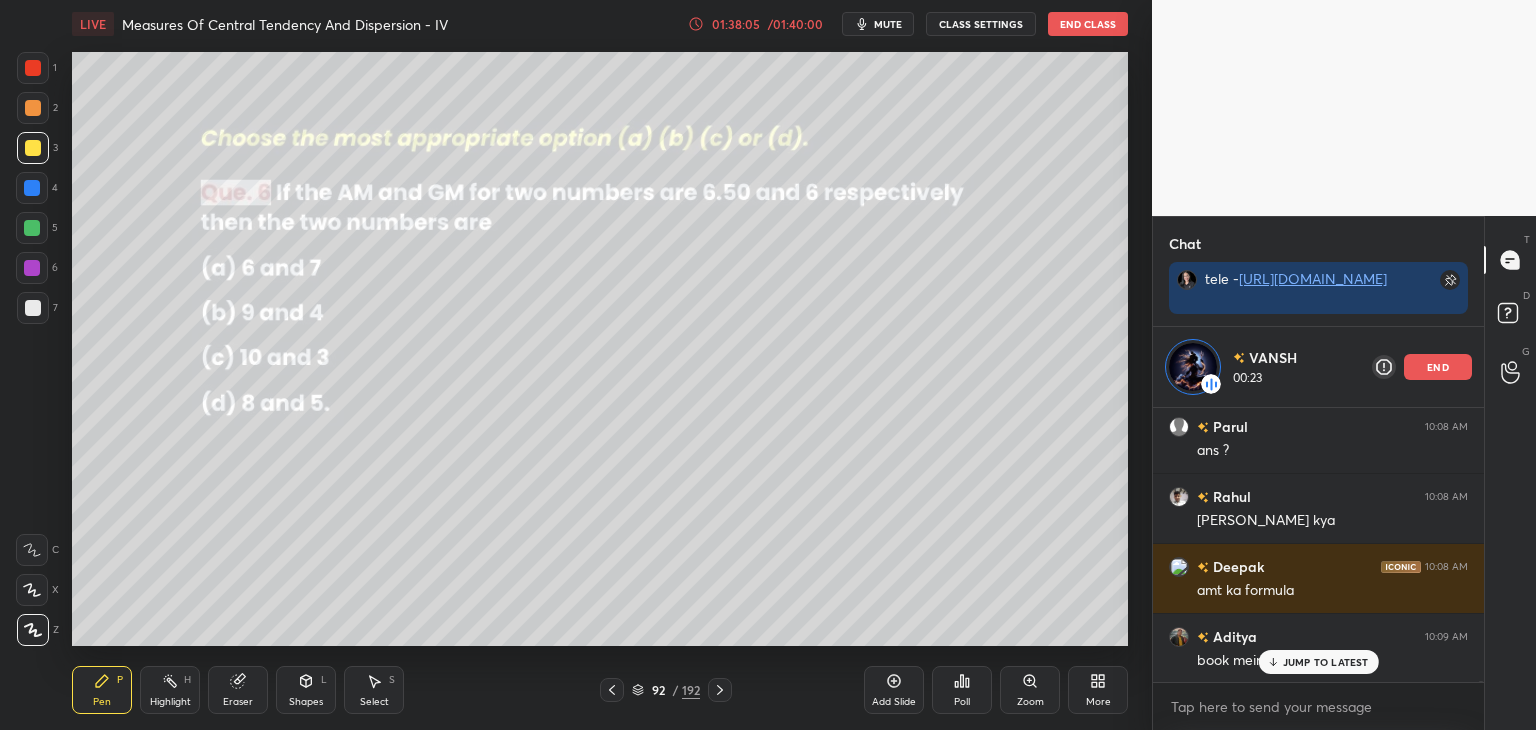 click 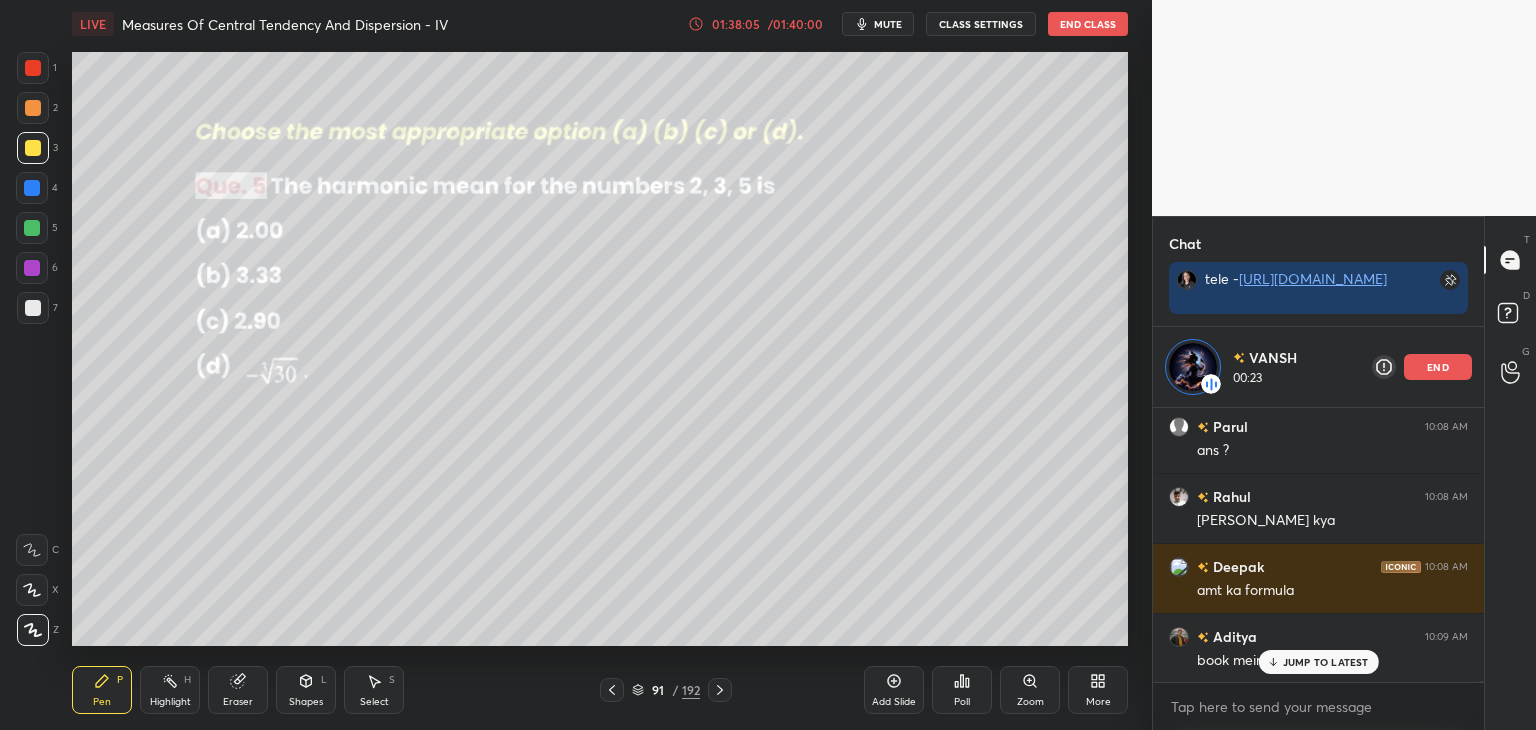 click 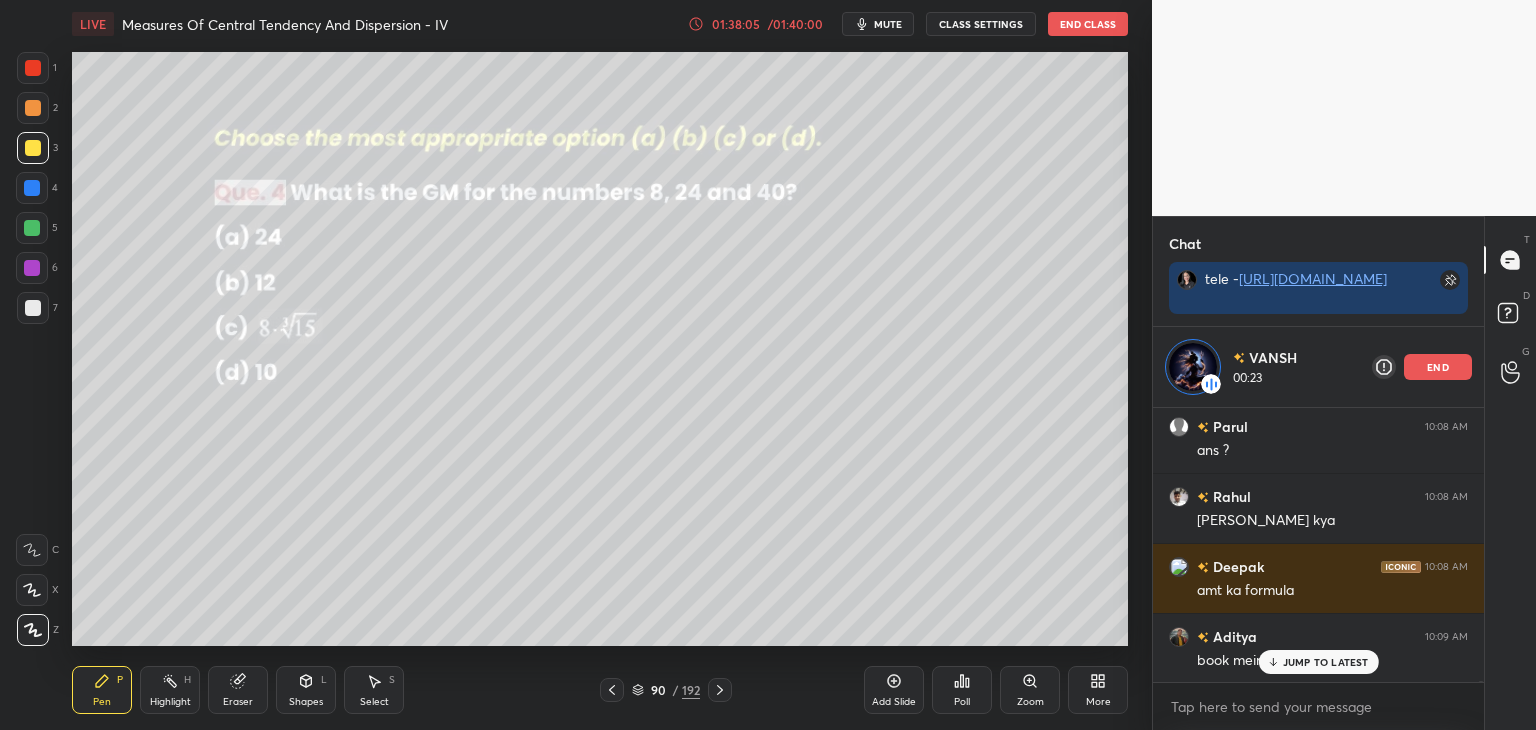 click 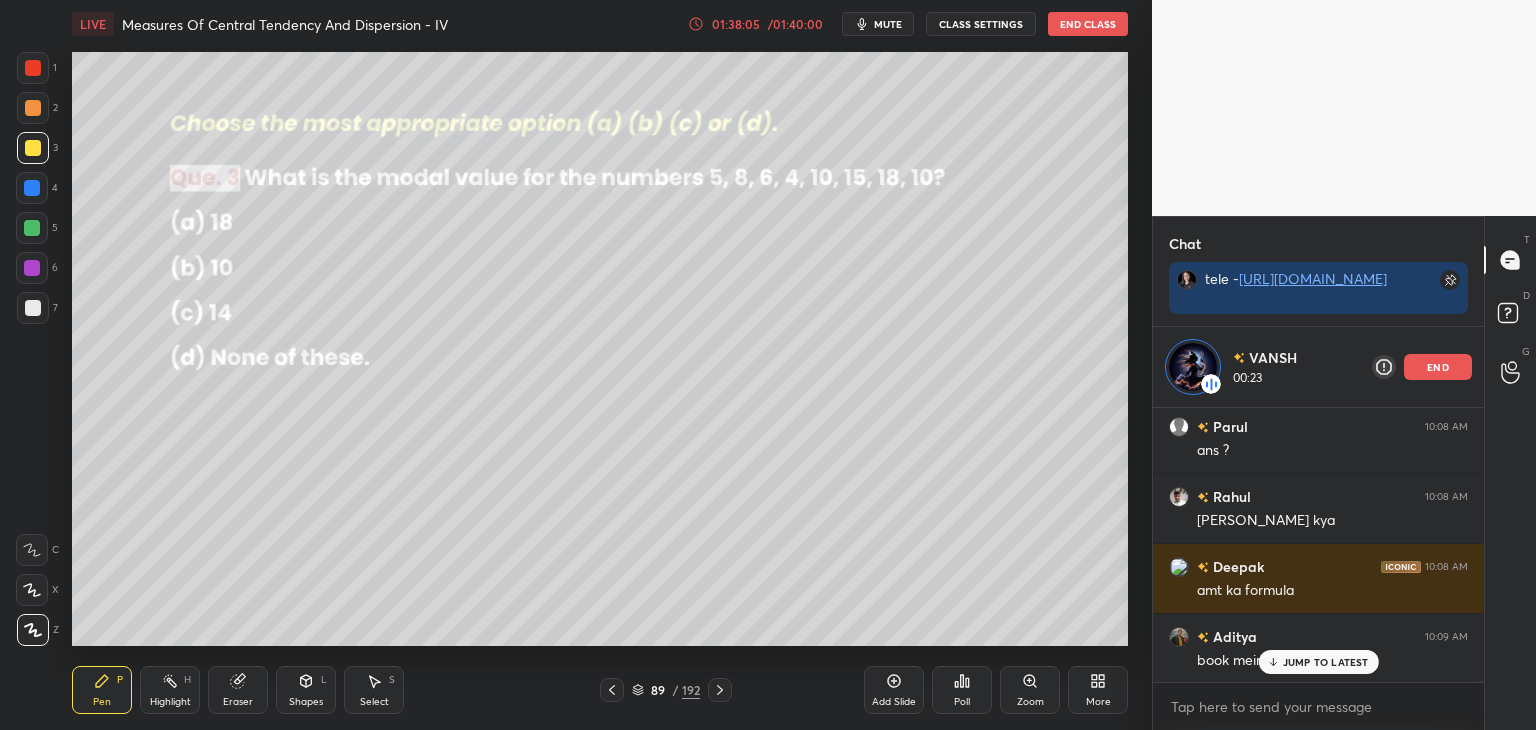 click 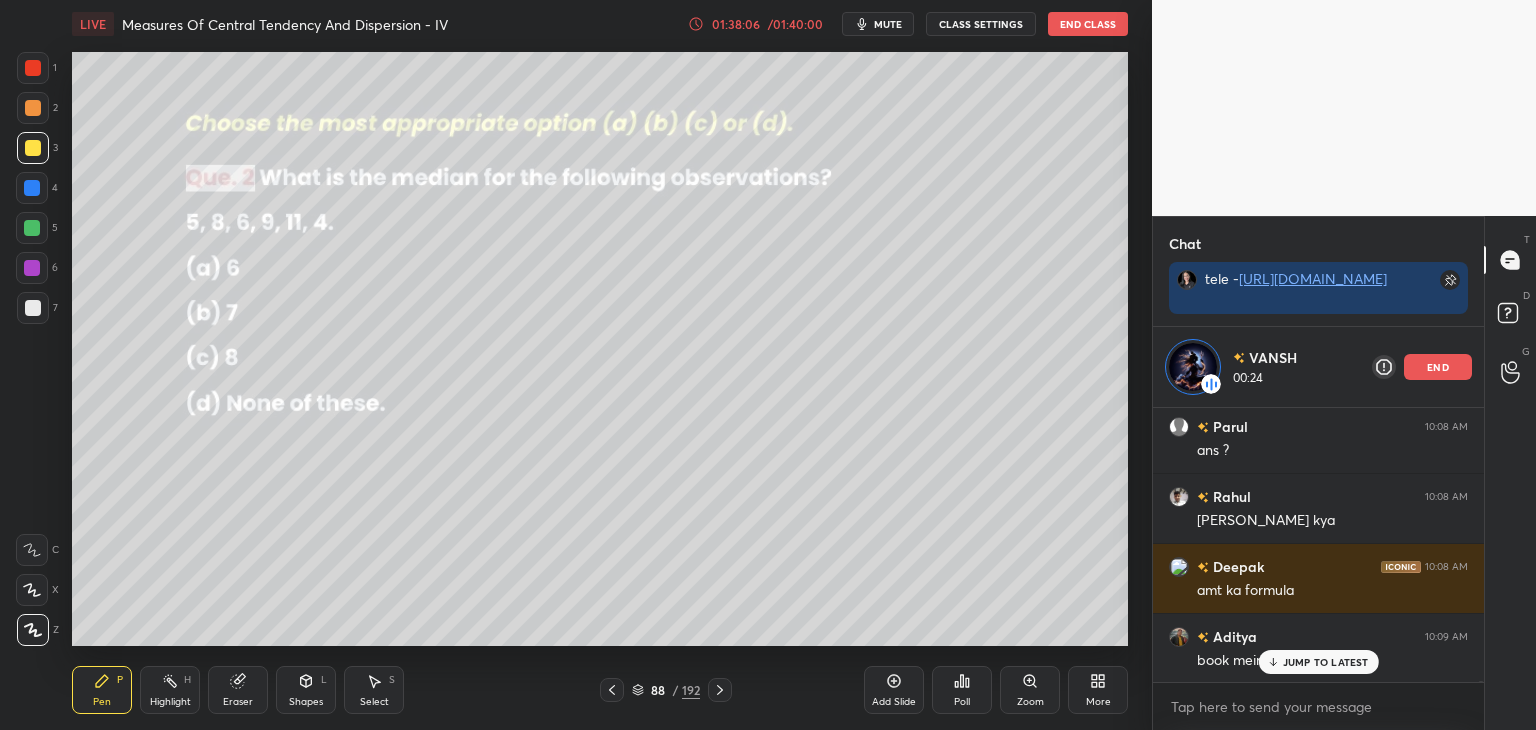 click 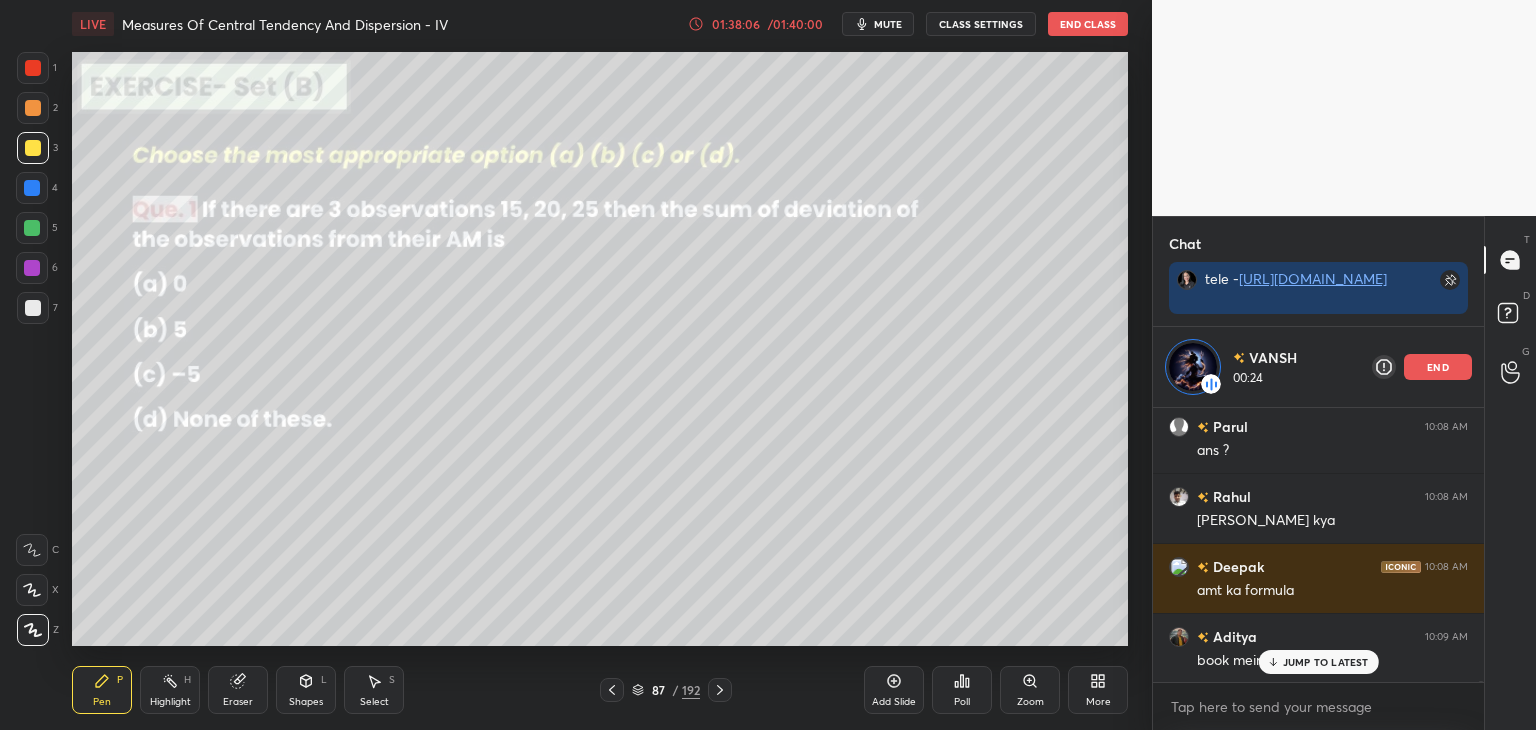 click 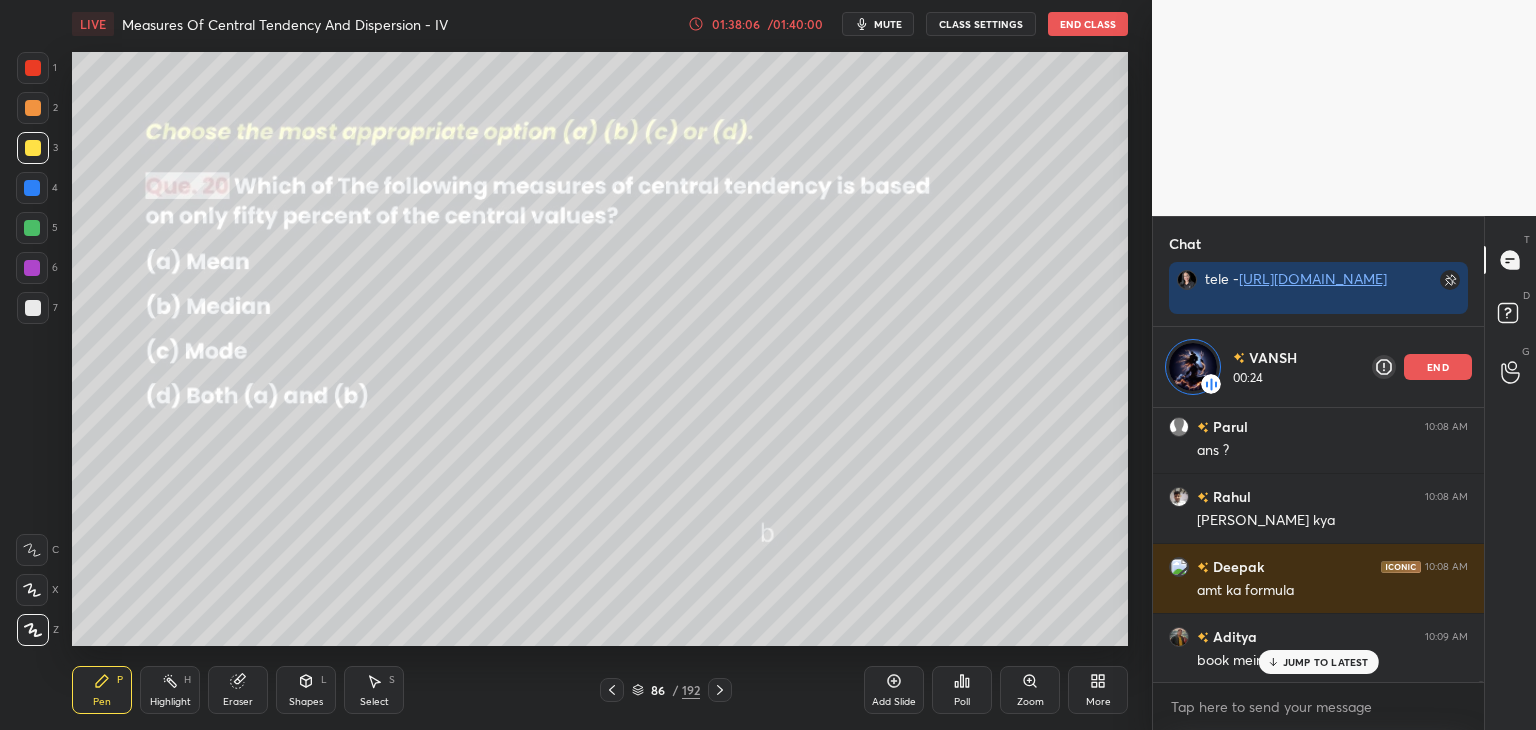 click 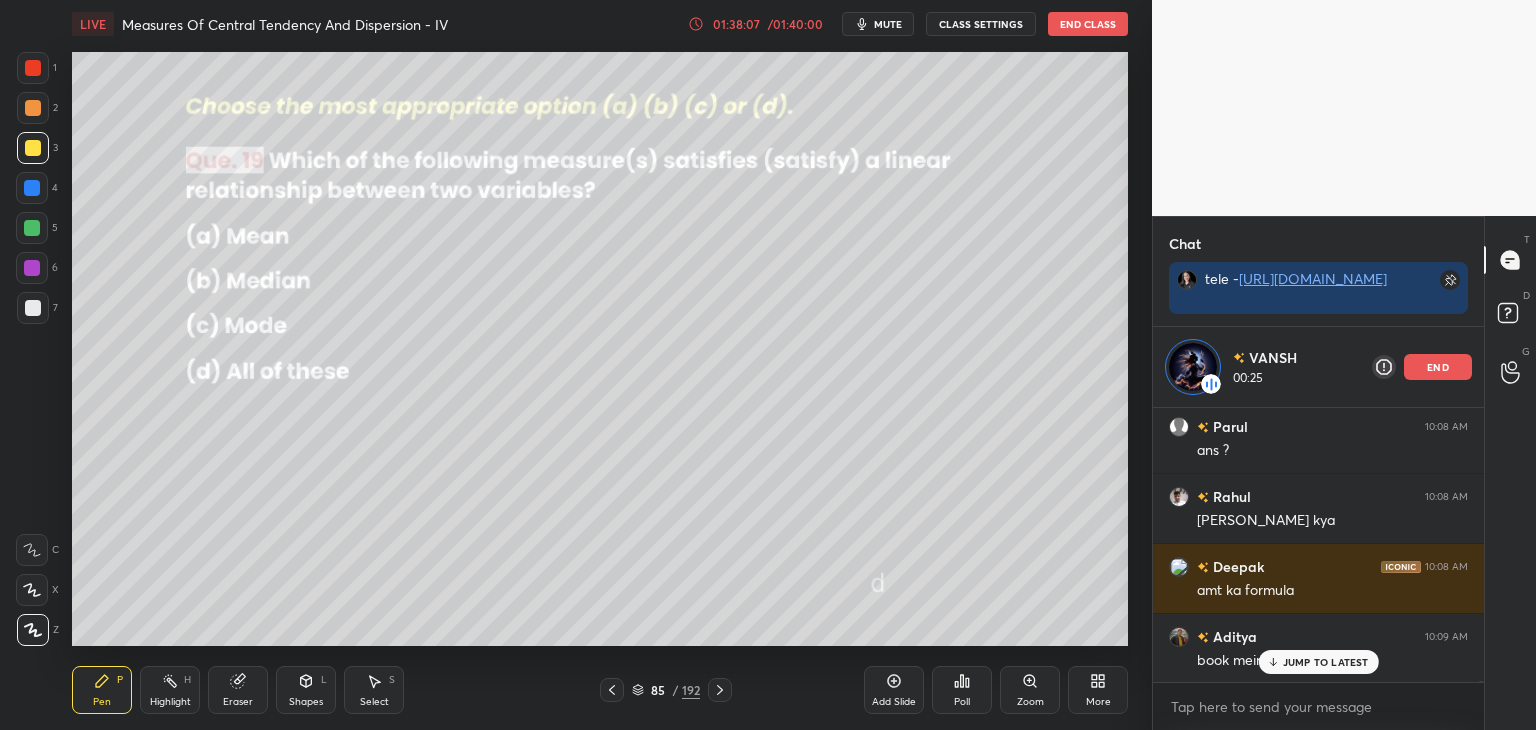 click 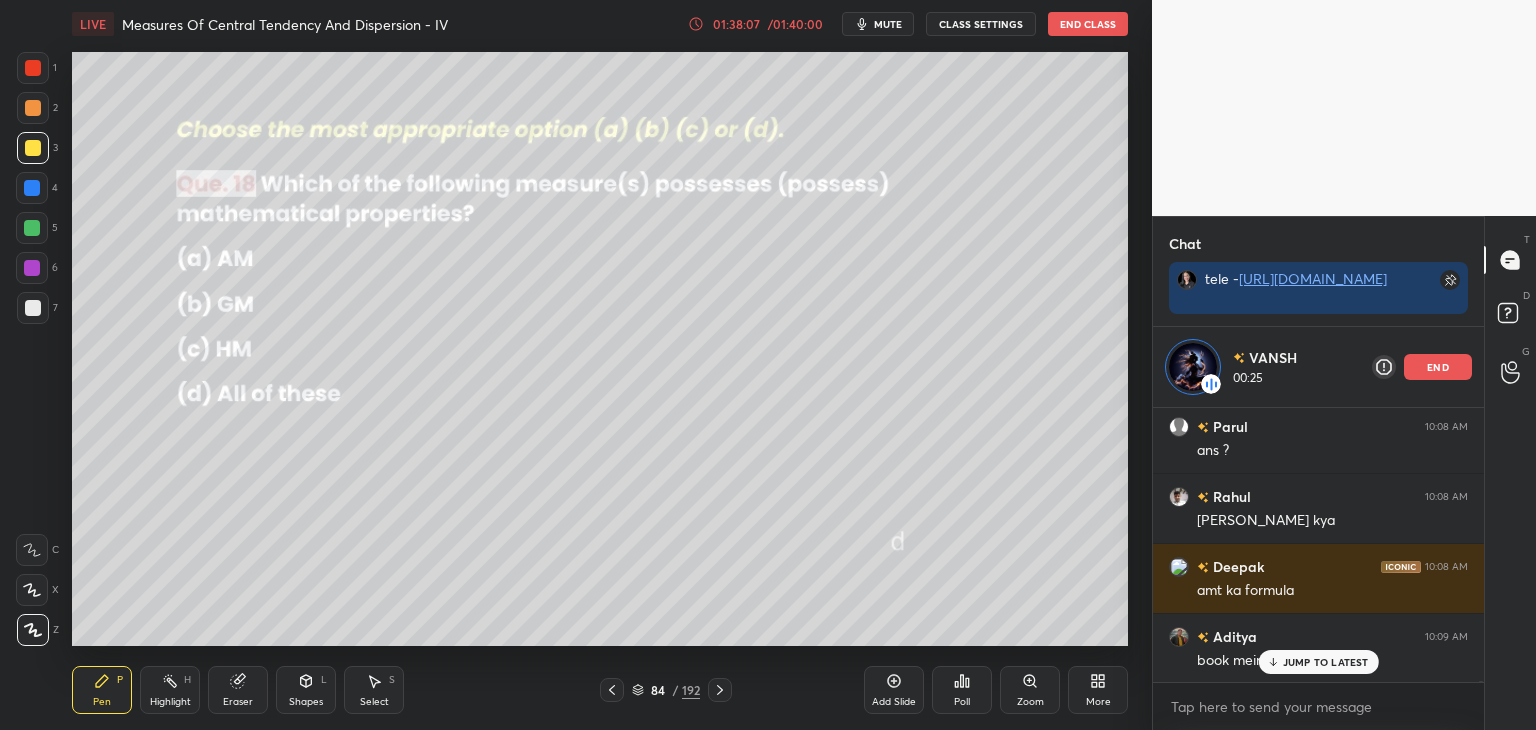 click 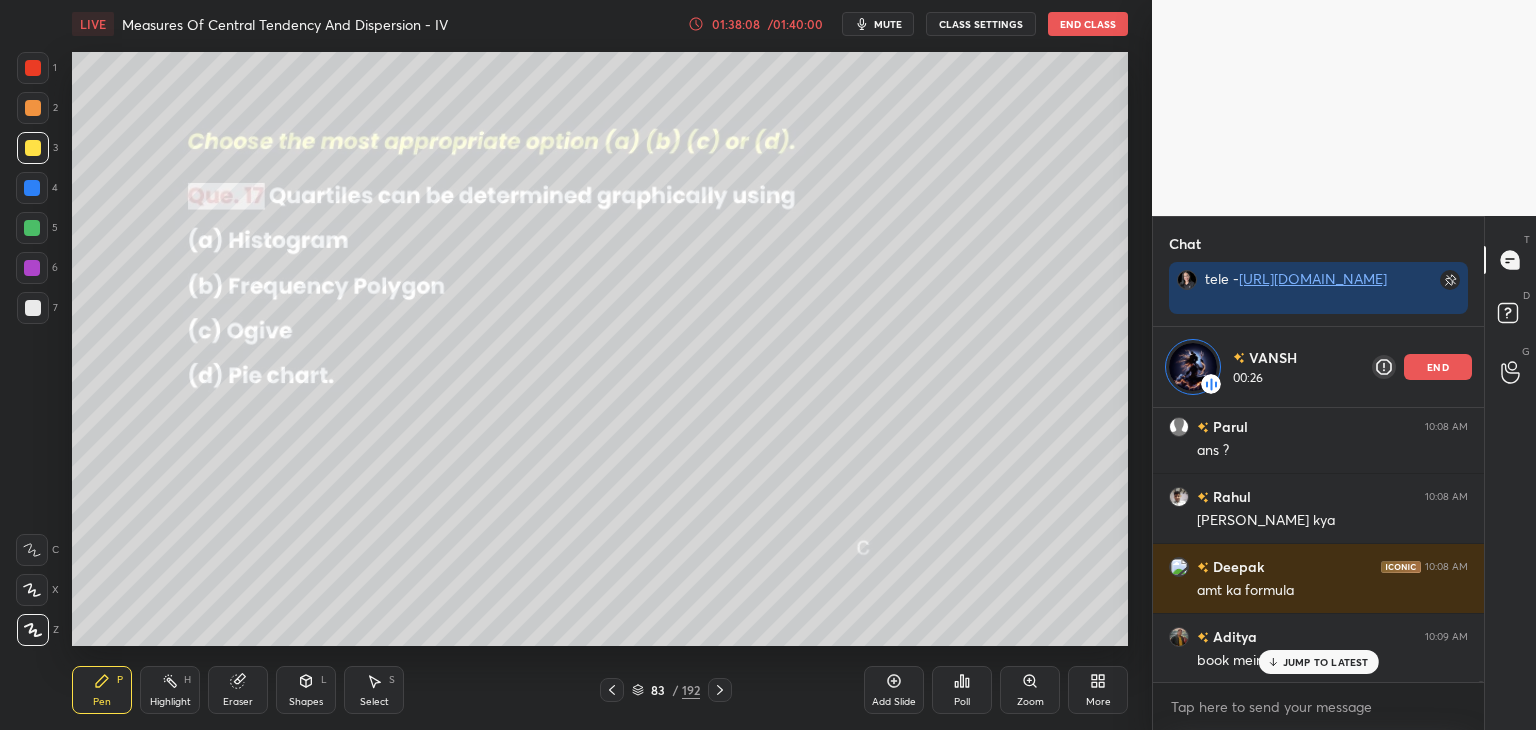 click 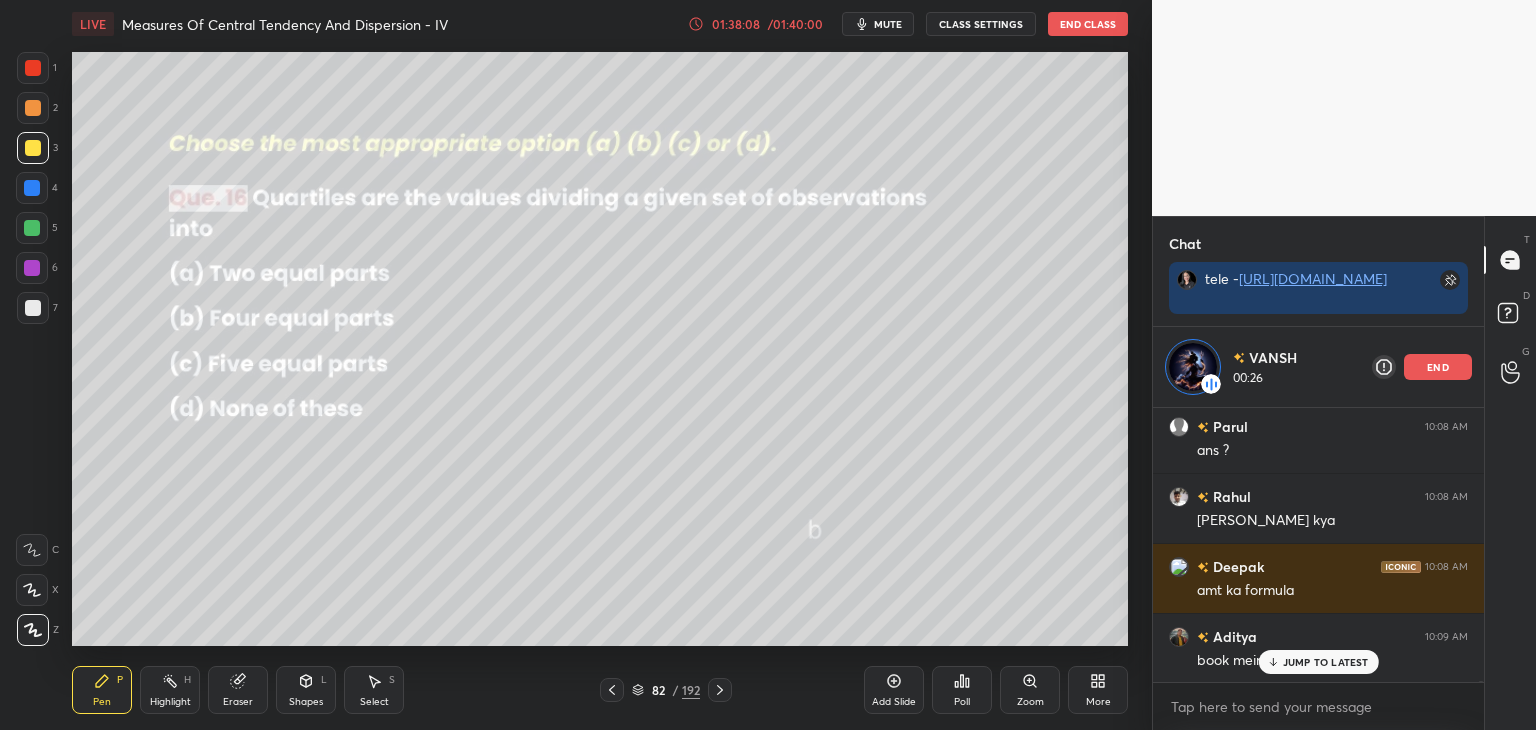 click 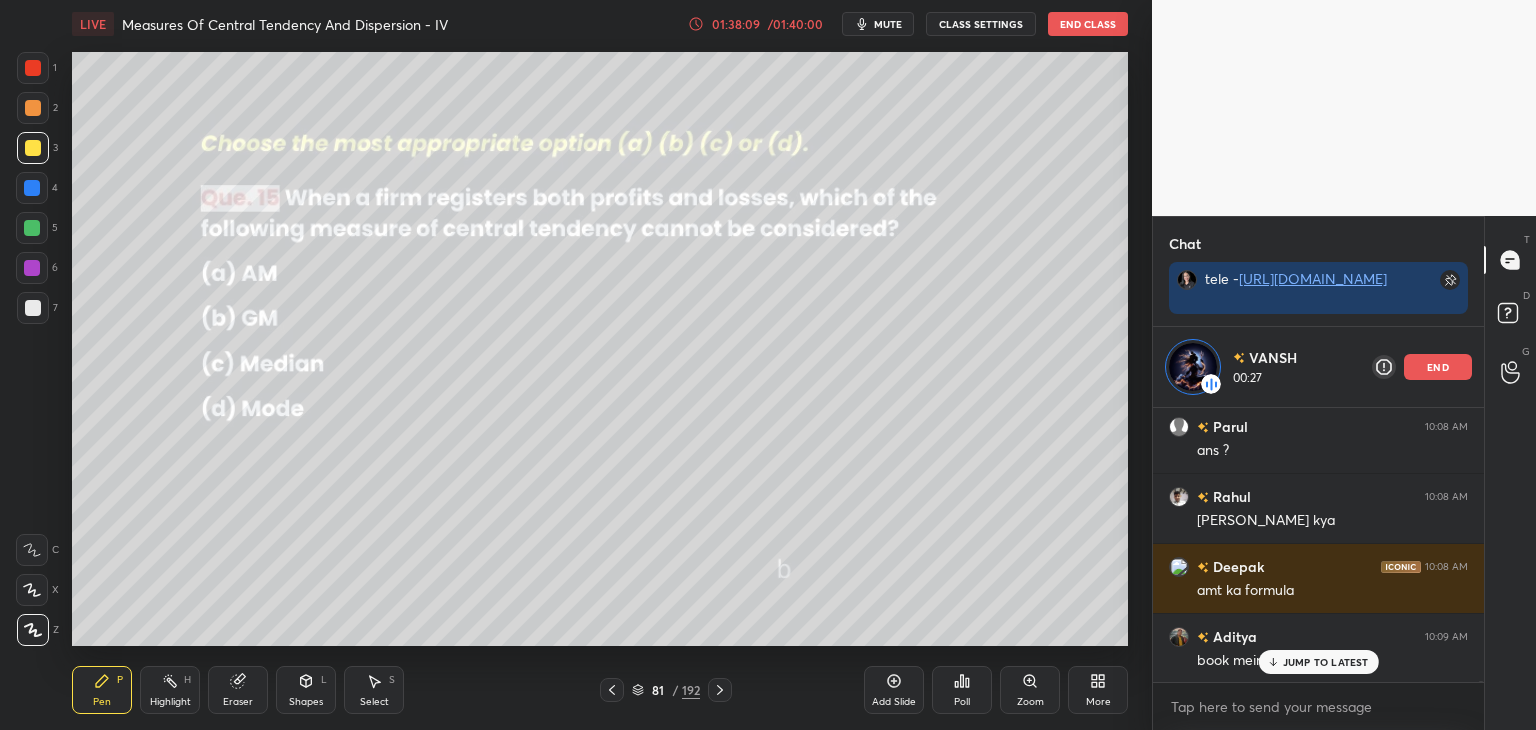 click 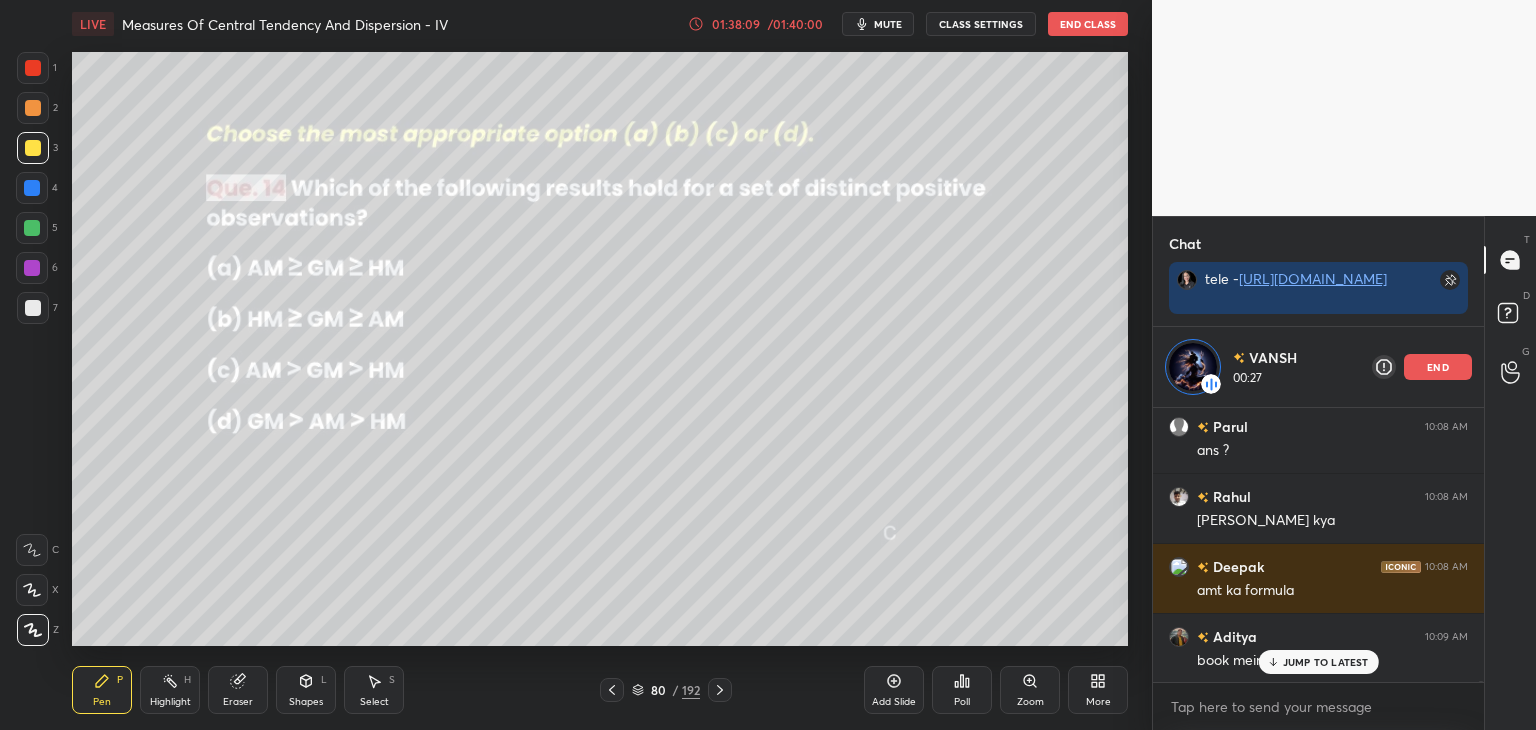 click 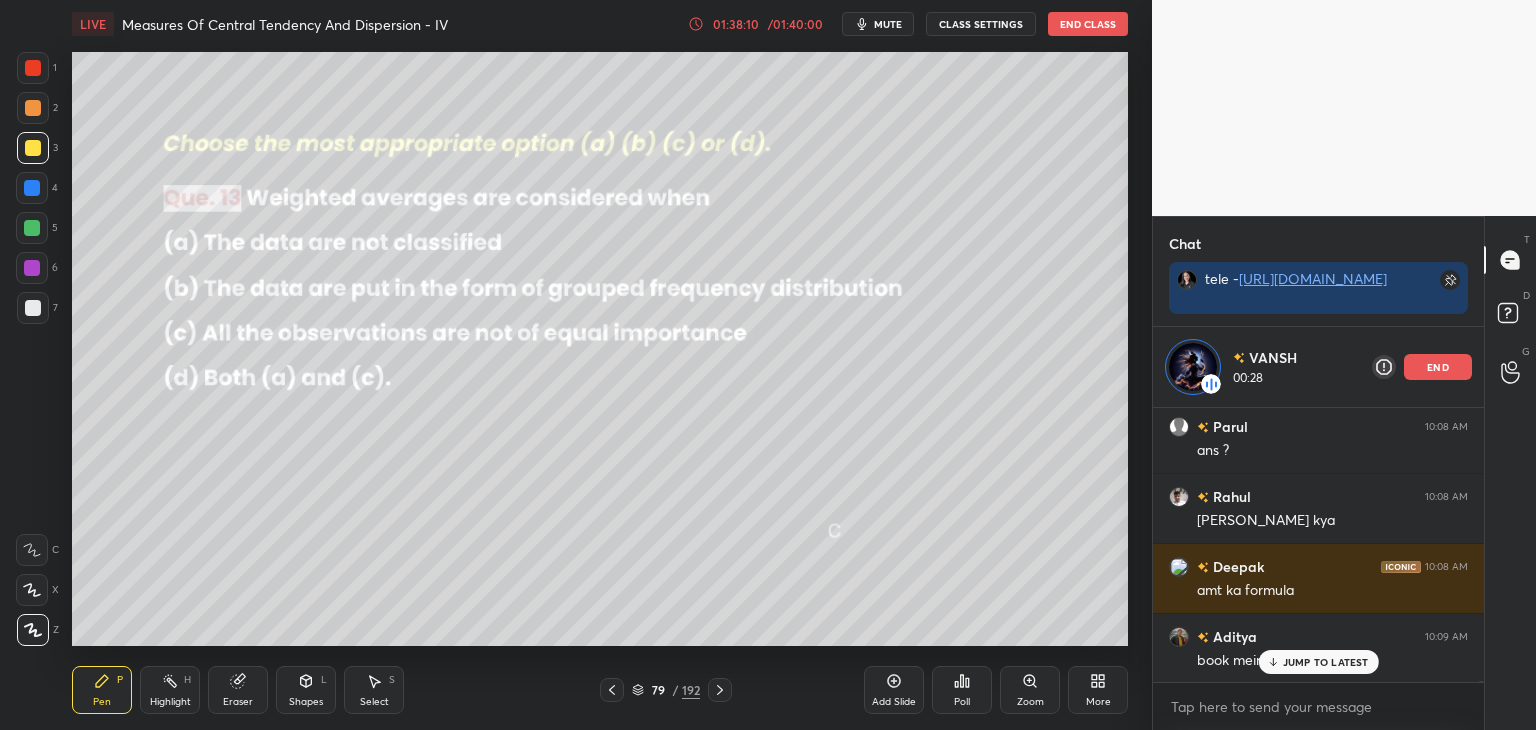 click 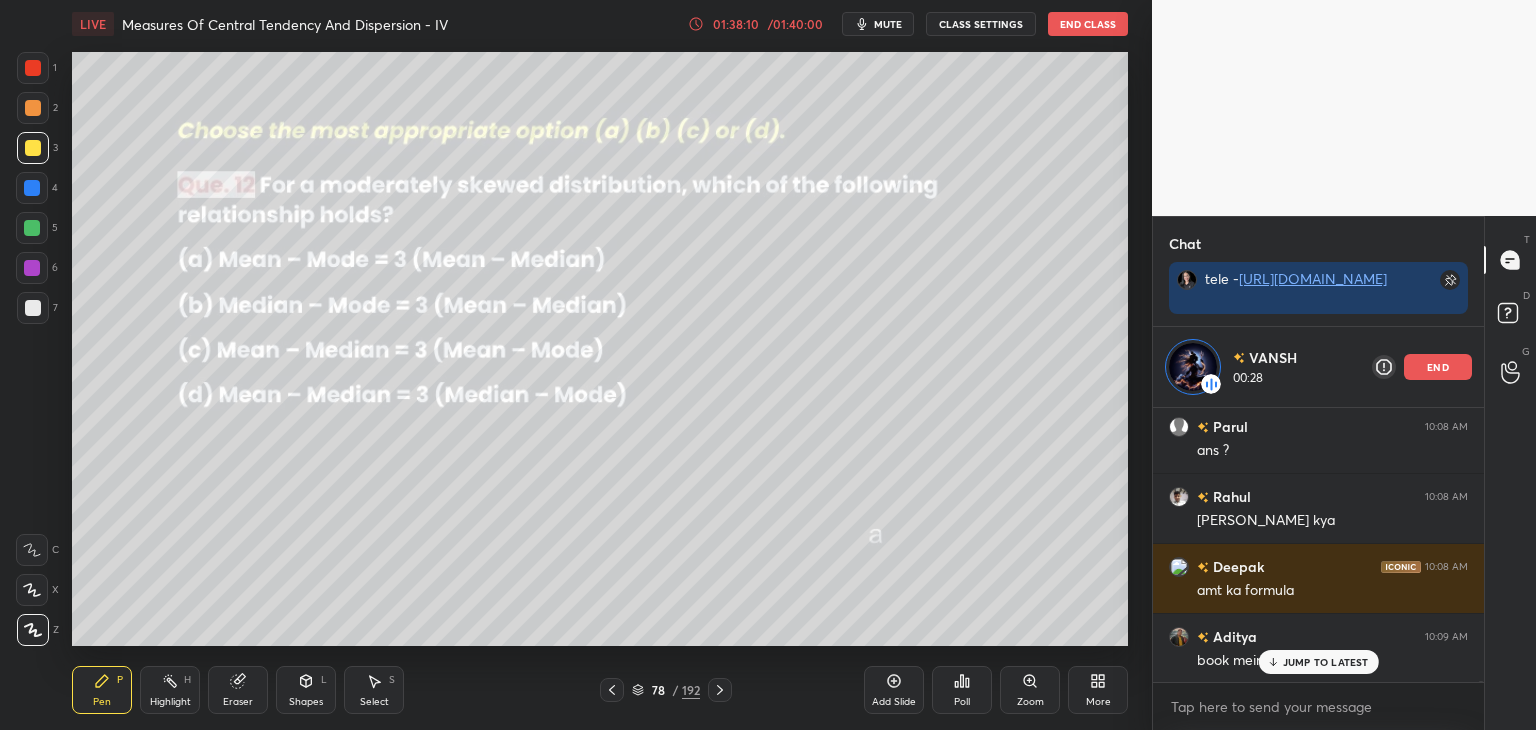 click 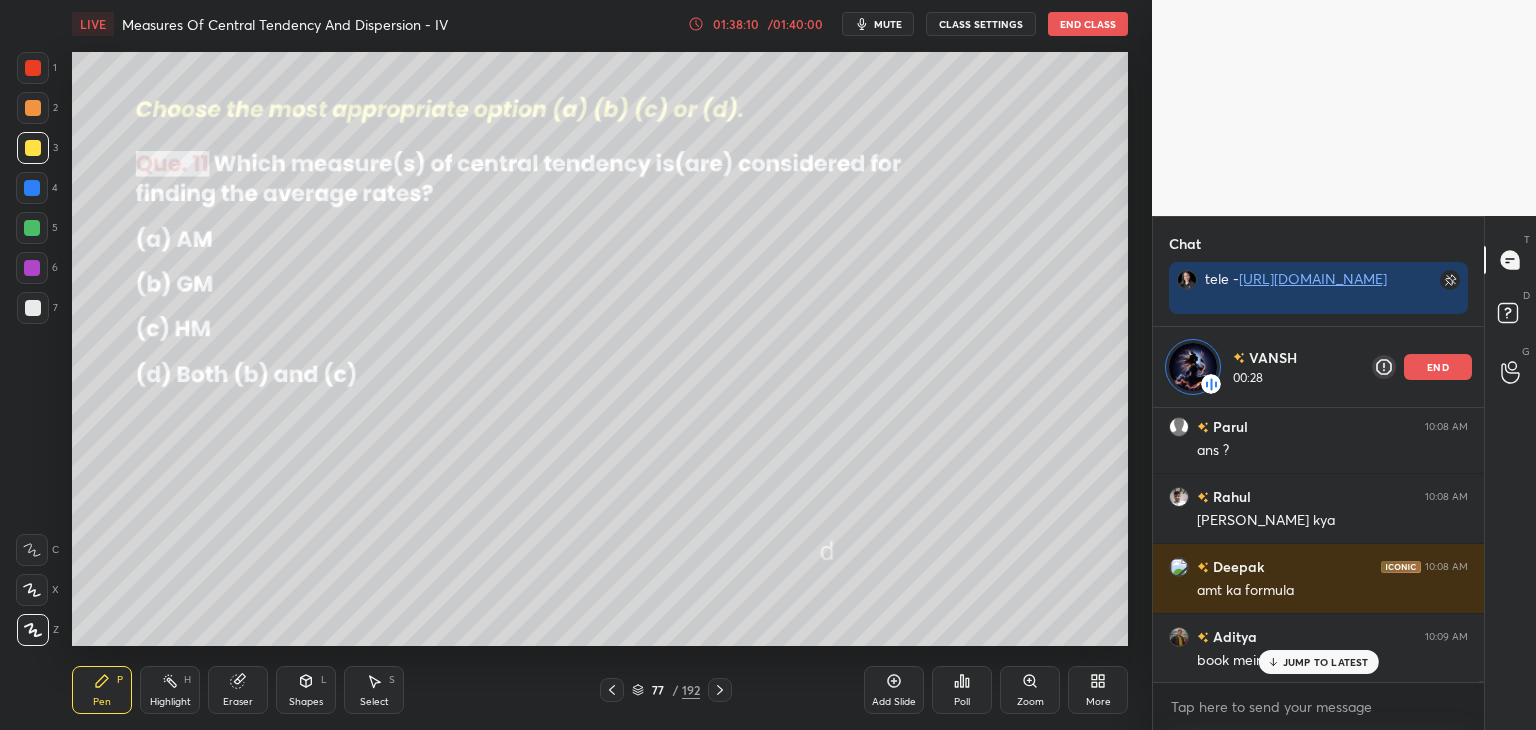 click 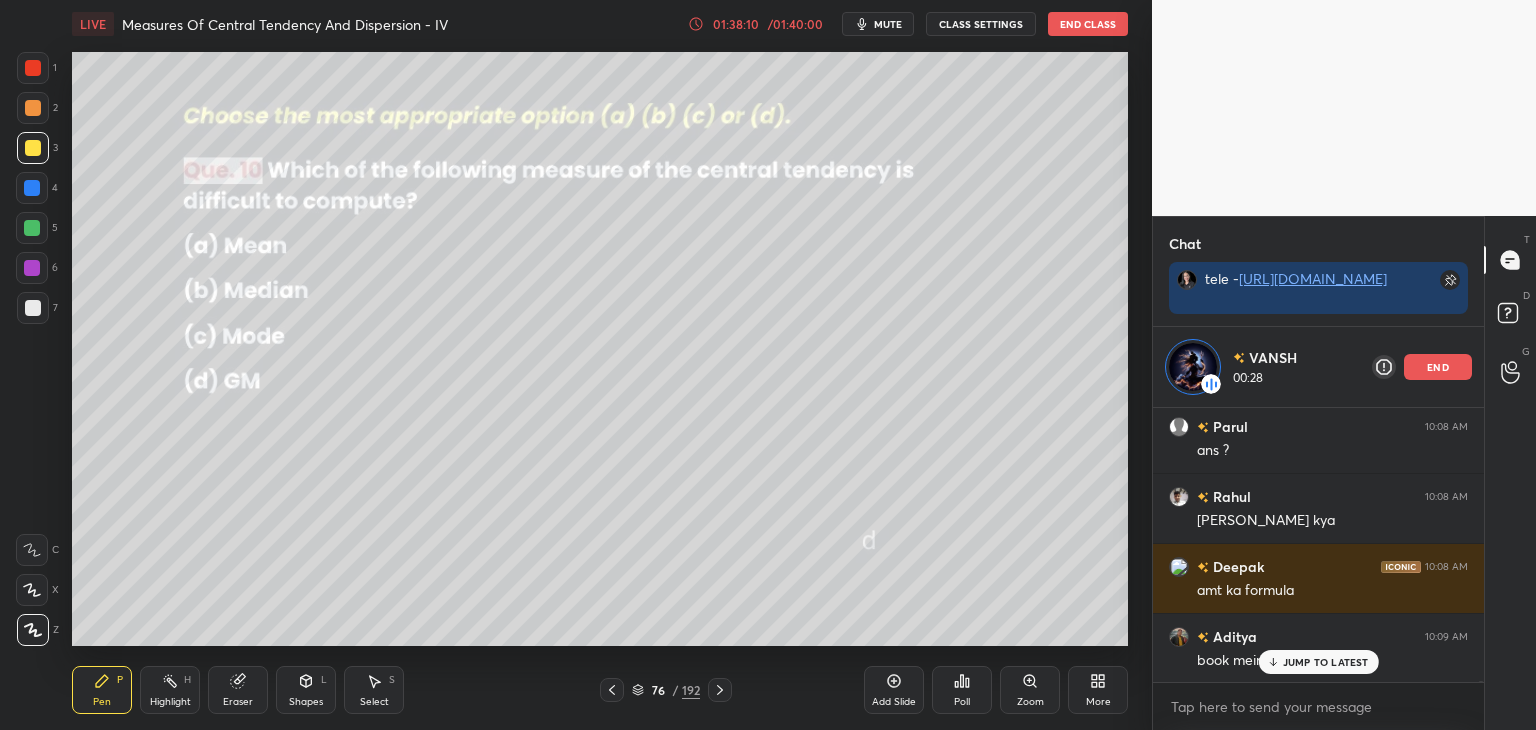 click at bounding box center [612, 690] 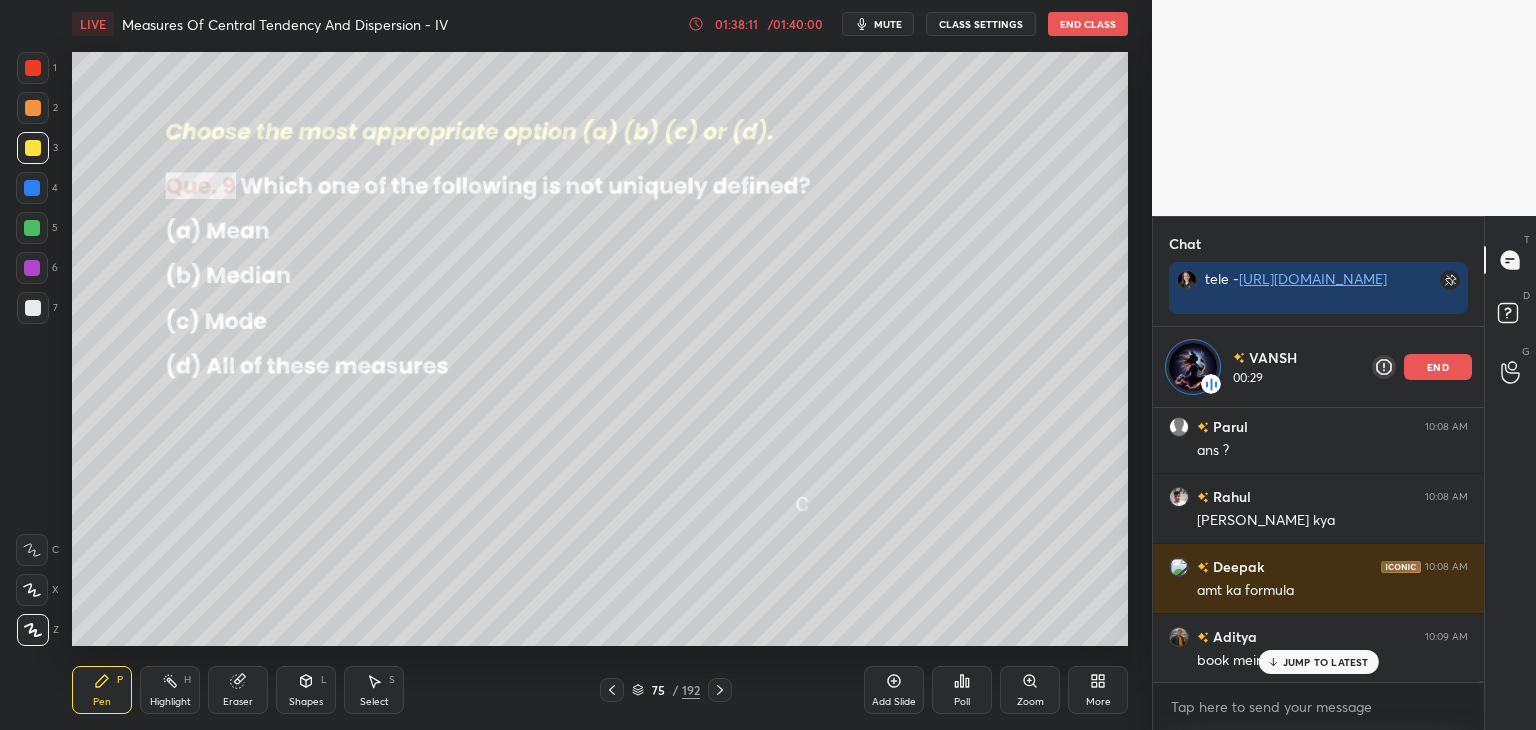 click at bounding box center (612, 690) 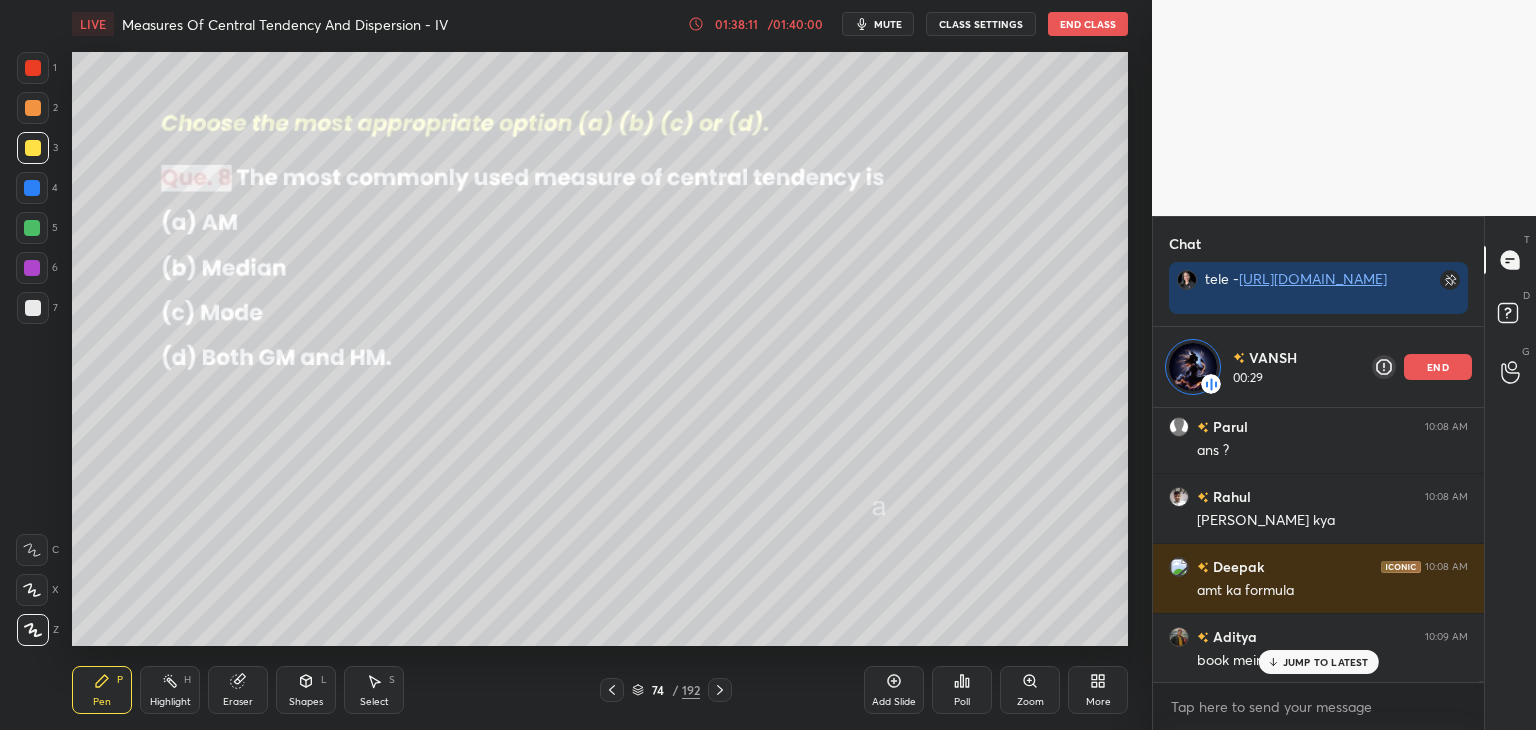 click 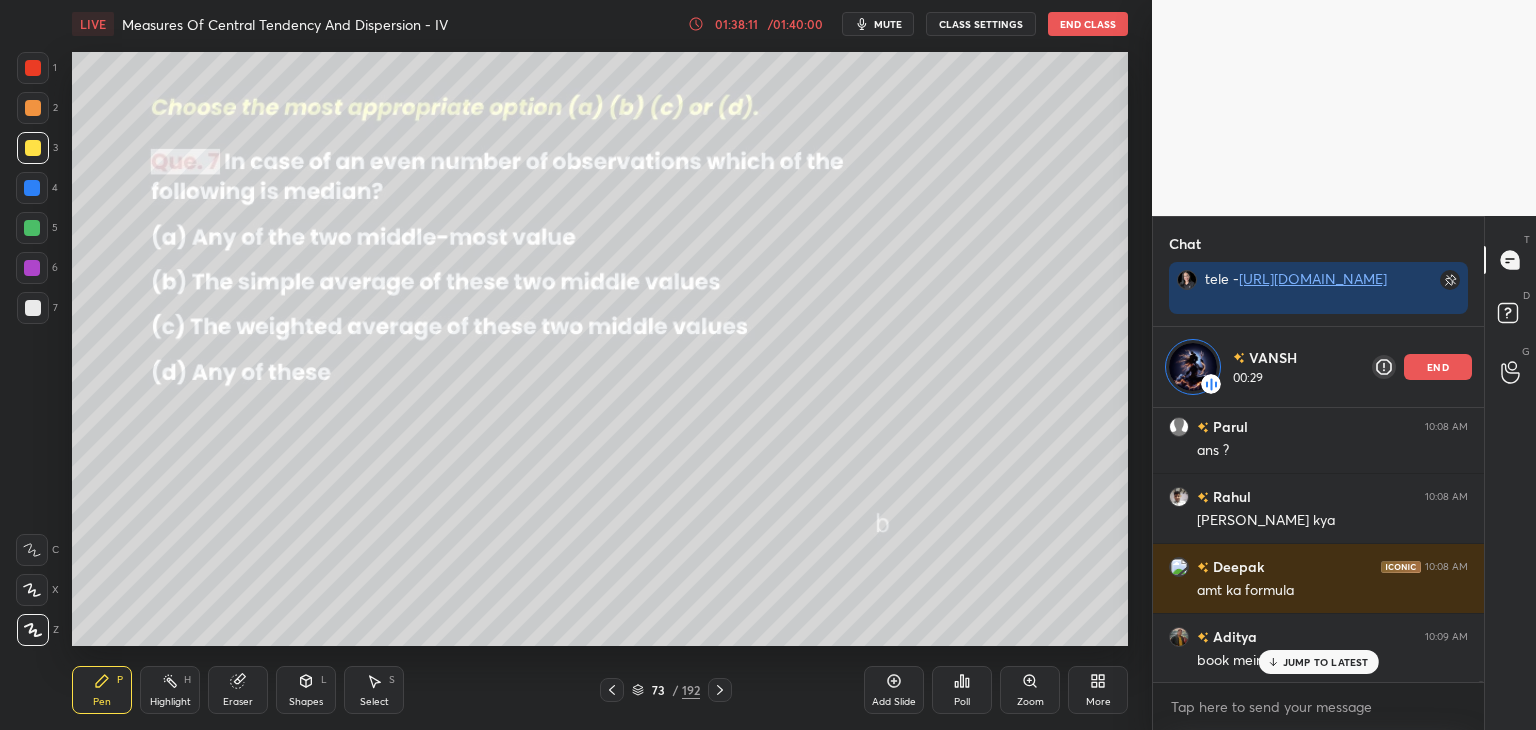 click 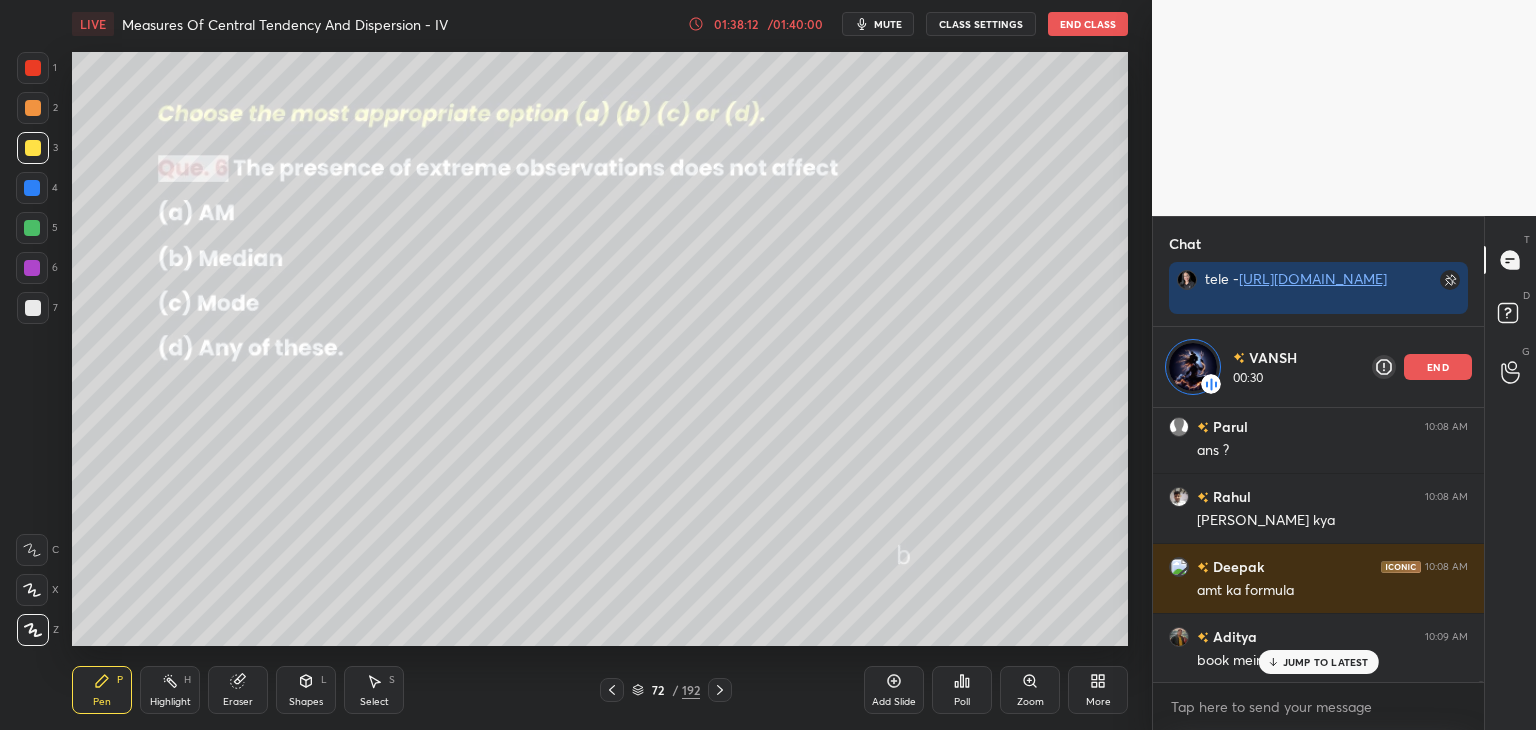 click 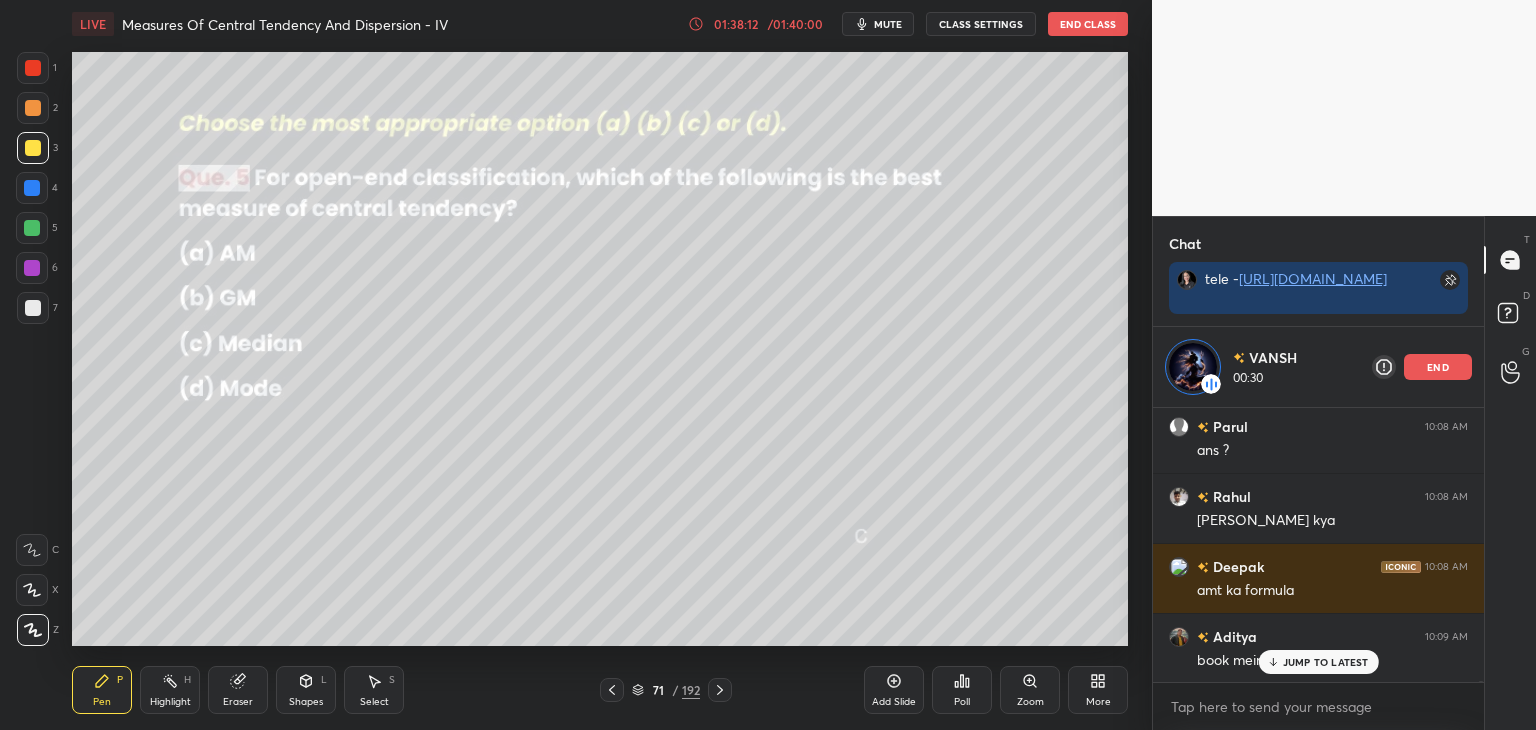 click 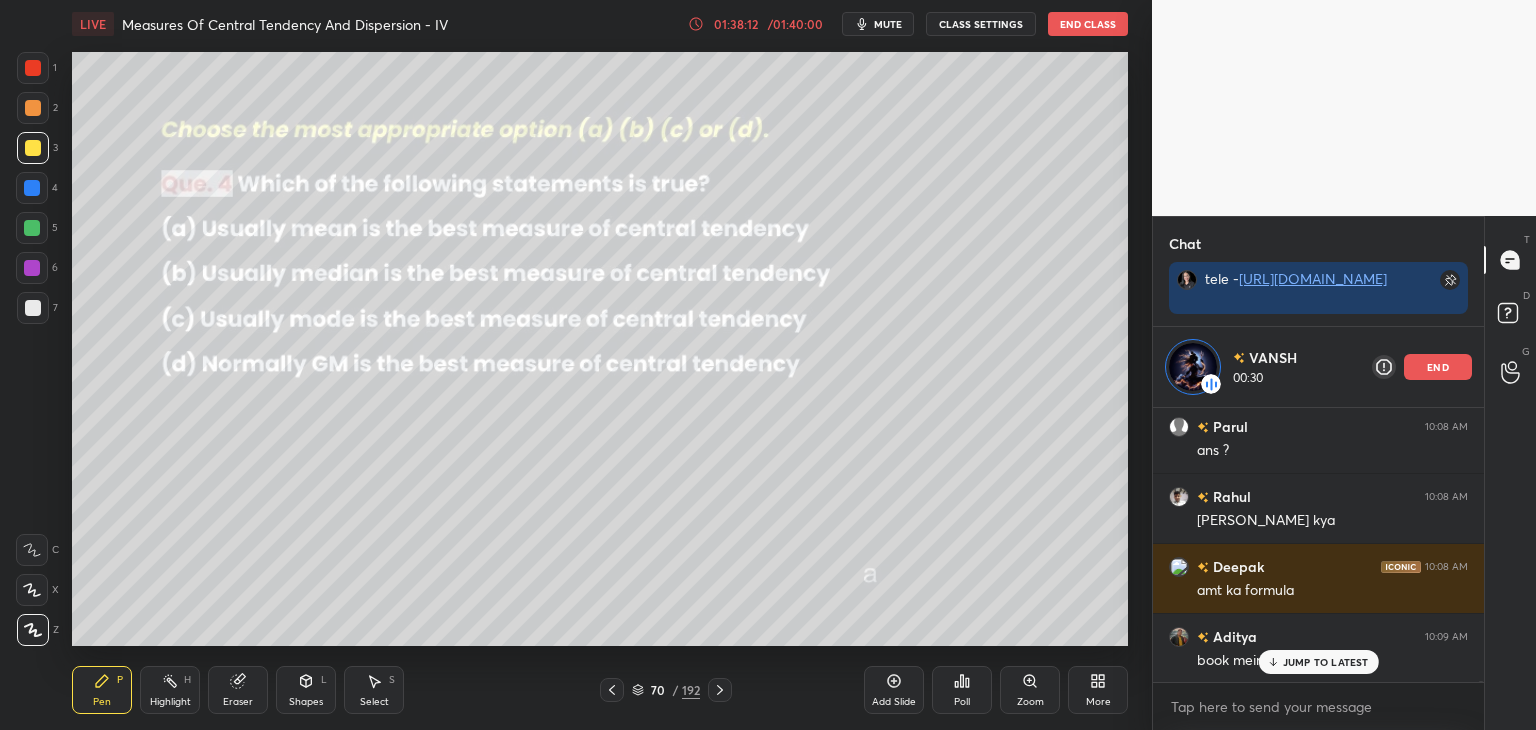 click 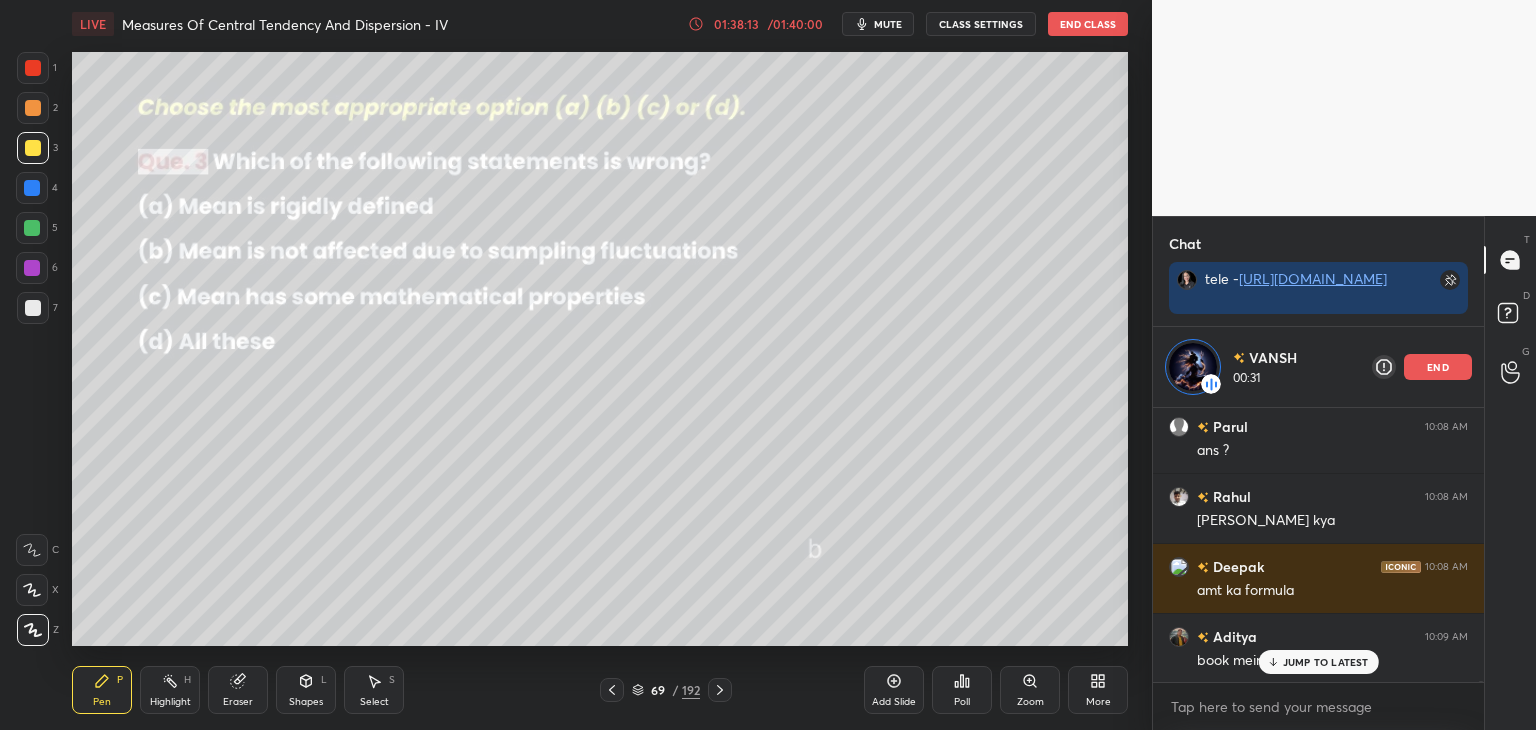 click 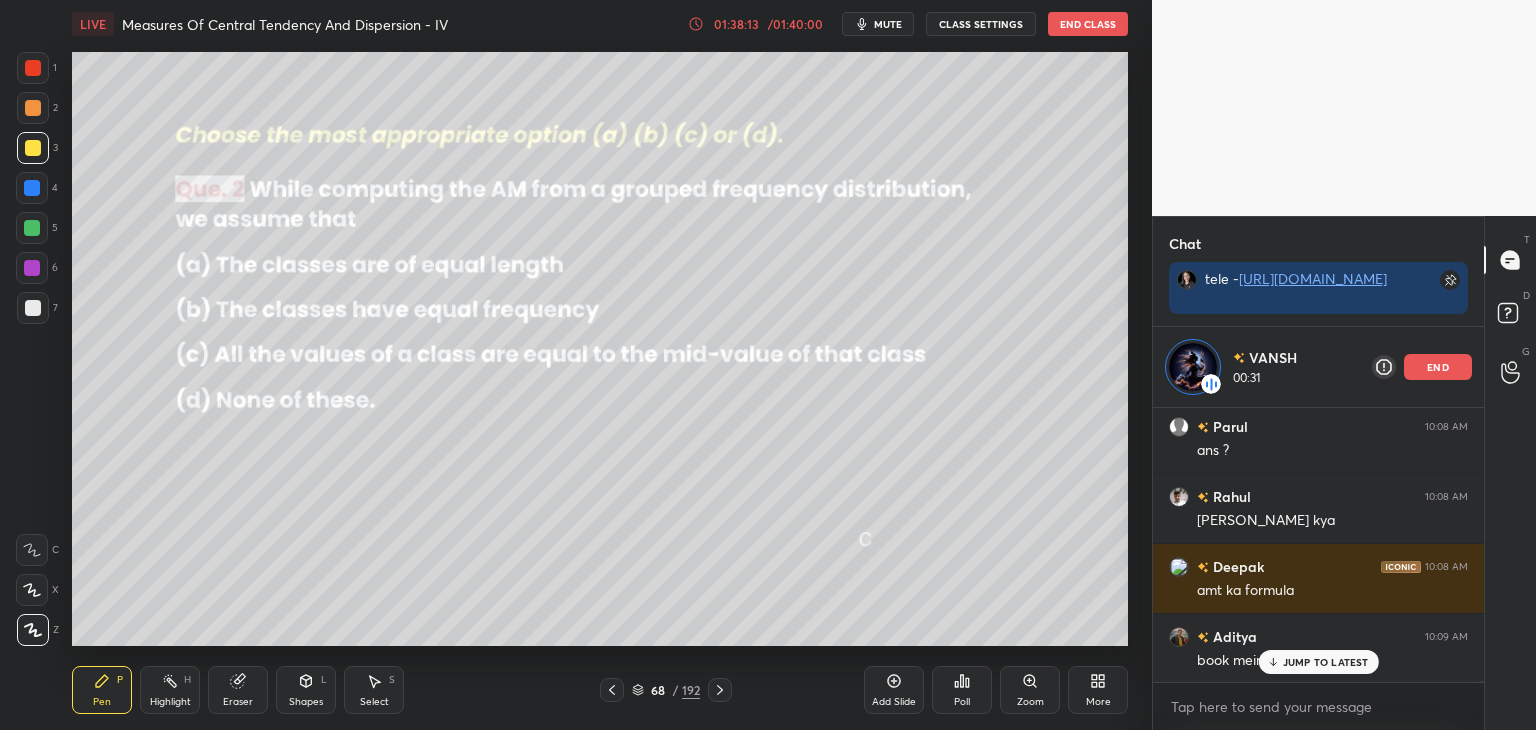 click 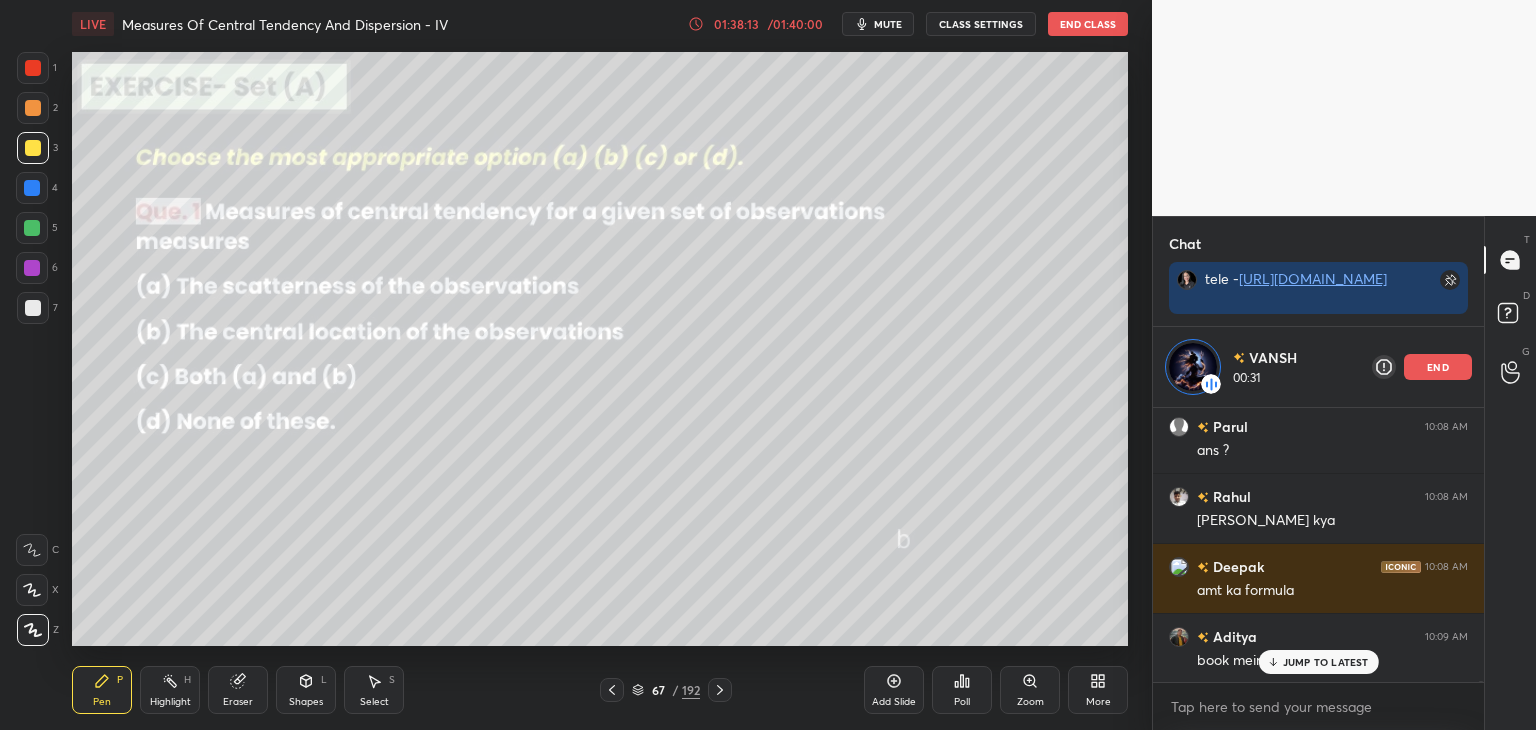 click 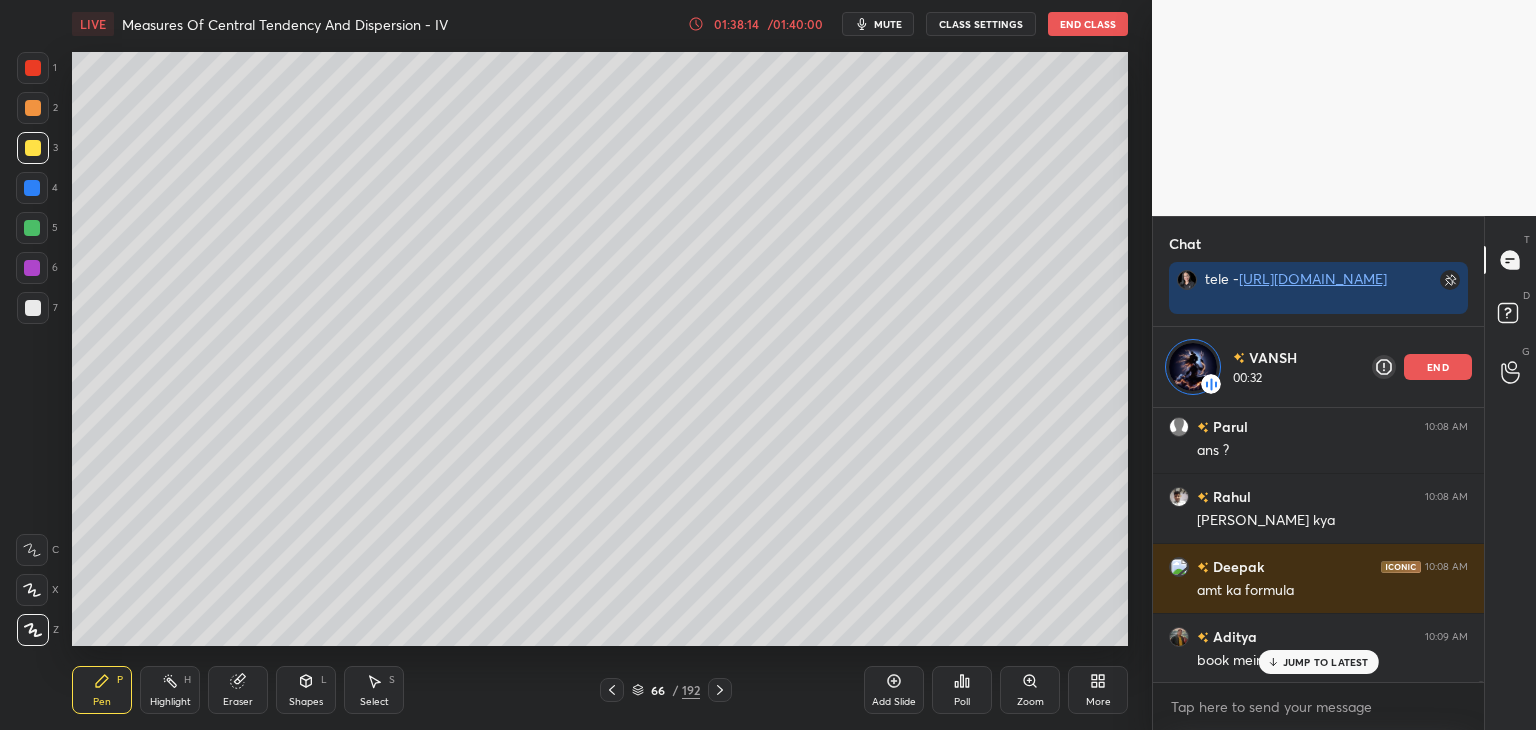 click at bounding box center [612, 690] 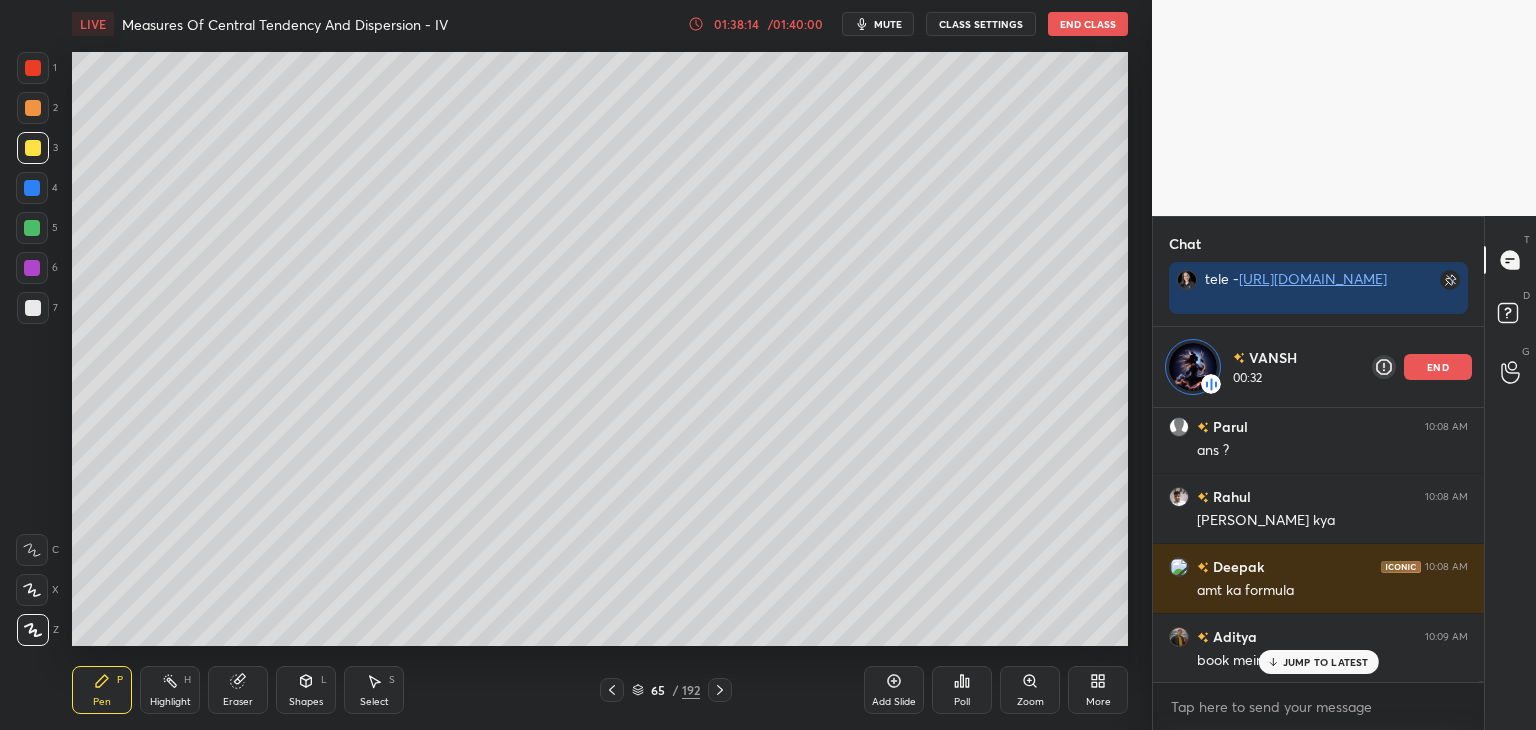 click at bounding box center (612, 690) 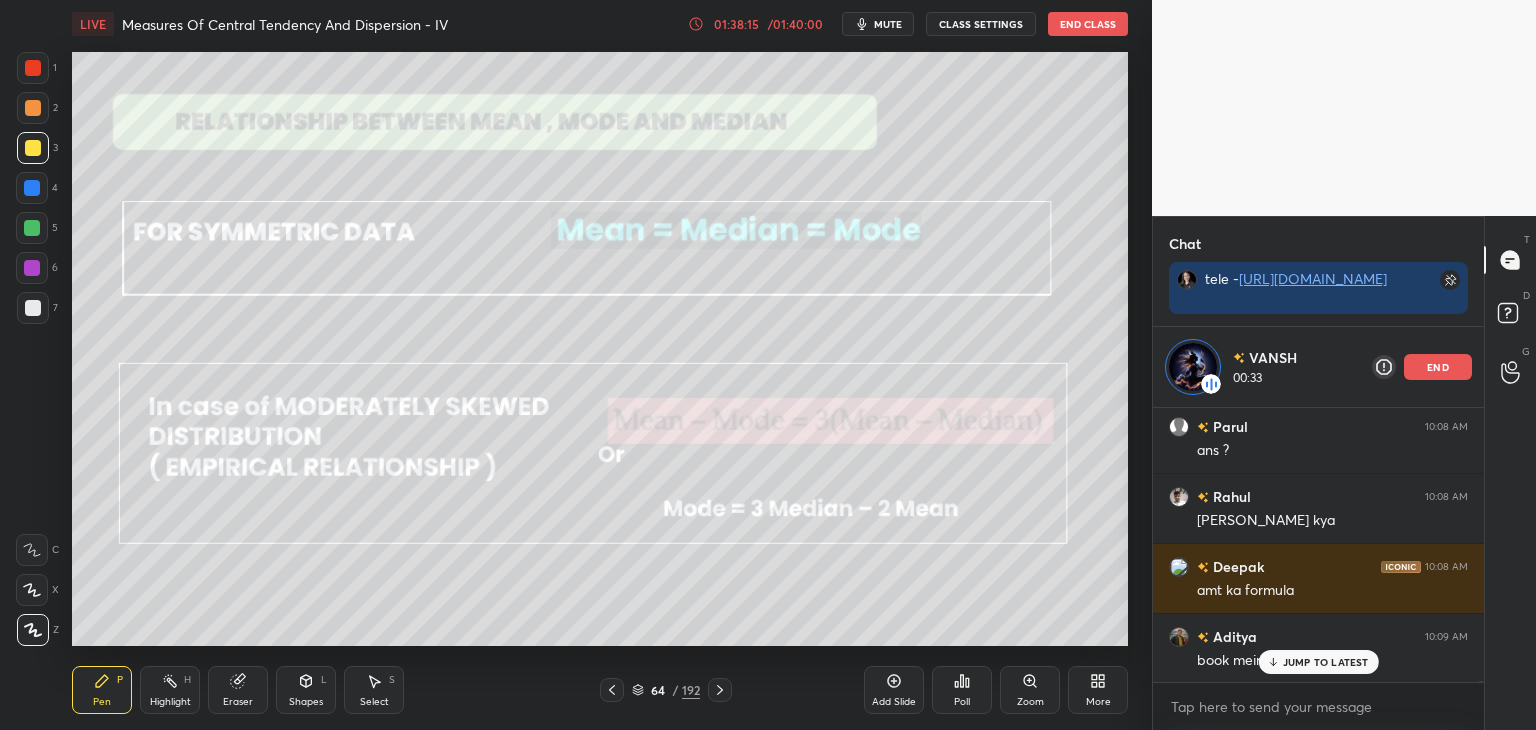 click 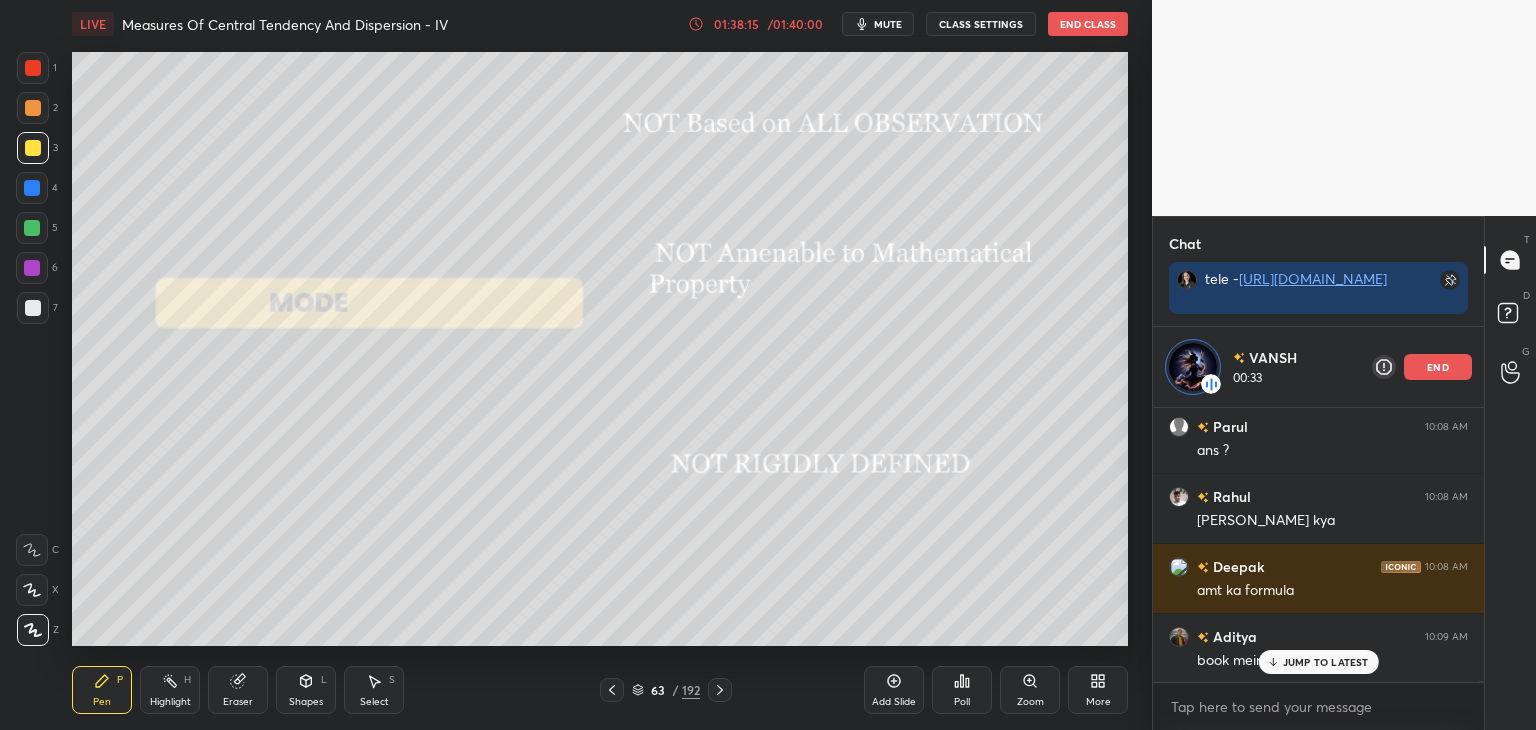 click 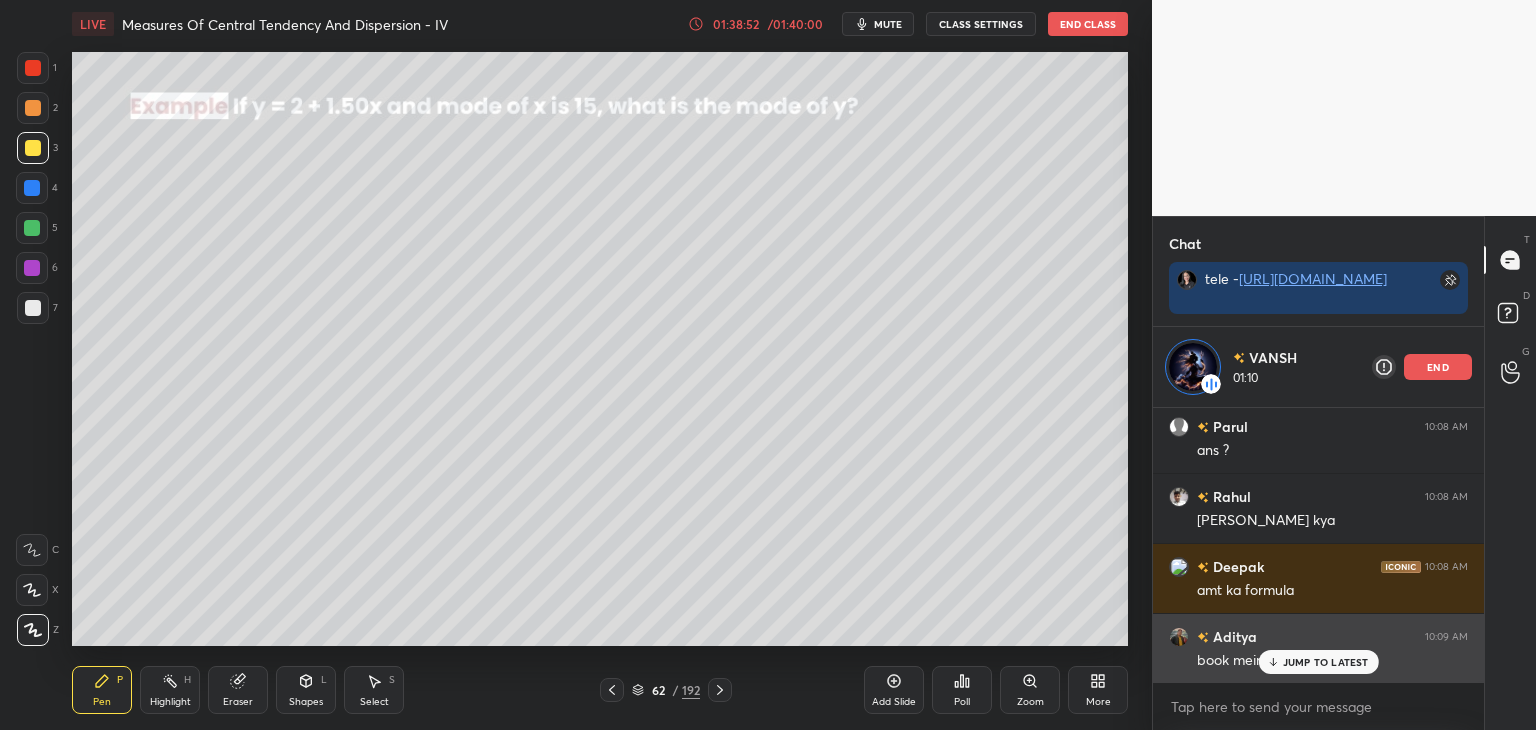 click on "[PERSON_NAME] 10:06 AM Thankyou mam [PERSON_NAME] 10:06 AM by mem Jiya 10:06 AM [PERSON_NAME] 10:06 AM mam aapki sister h kya [PERSON_NAME] 10:07 AM Mam😭😭 Akash 10:07 AM ok mam by thank you [PERSON_NAME] 10:07 AM [PERSON_NAME] na [PERSON_NAME], [PERSON_NAME]  joined [PERSON_NAME] 10:07 AM MAM MERA DOUBT RAH GAYA HAI PLS [PERSON_NAME] Aditya 10:08 AM Mam Fractiles kya hota hai? [PERSON_NAME] 10:08 AM ans ? Rahul 10:08 AM [PERSON_NAME] kya Deepak 10:08 AM amt ka formula Aditya 10:09 AM book mein t JUMP TO LATEST" at bounding box center [1318, 545] 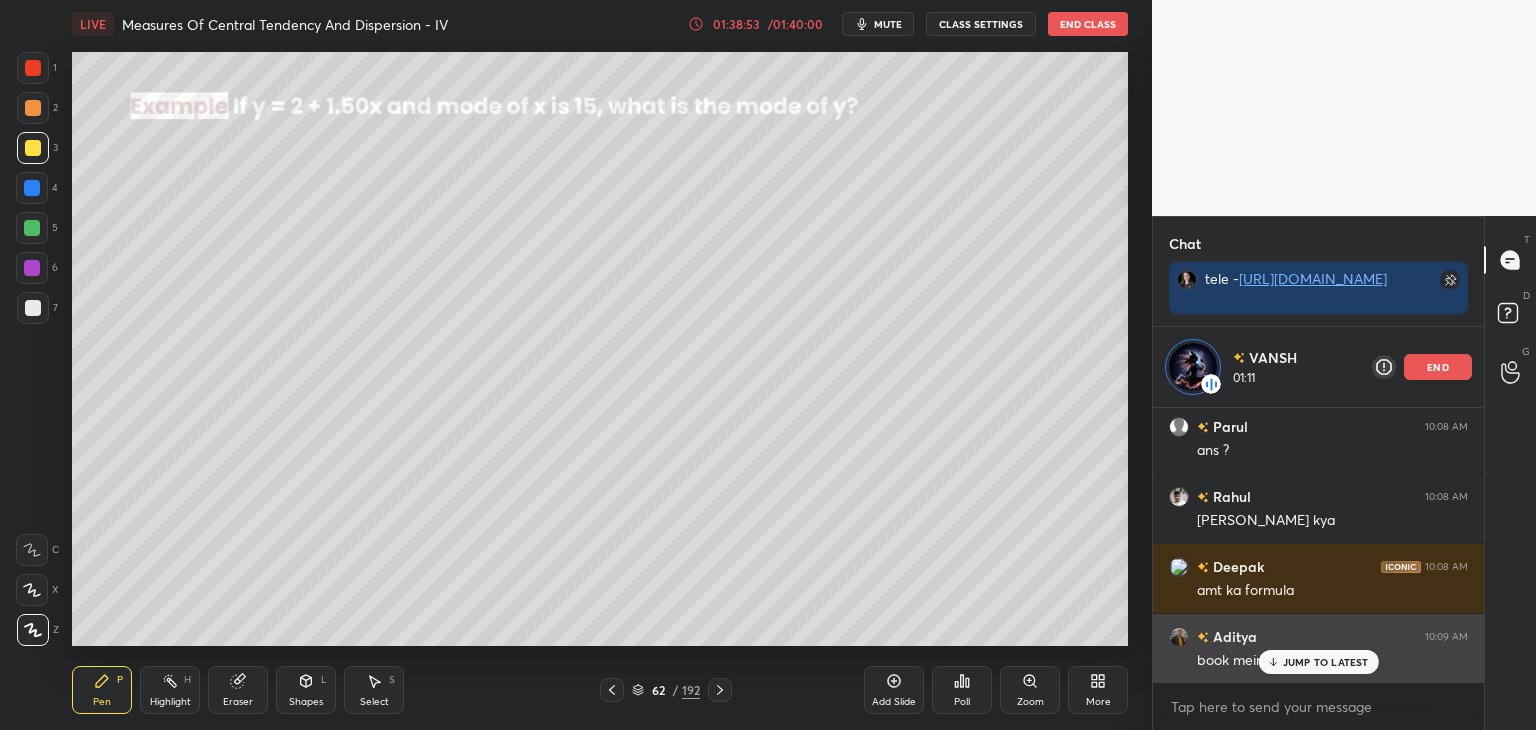 click on "JUMP TO LATEST" at bounding box center [1326, 662] 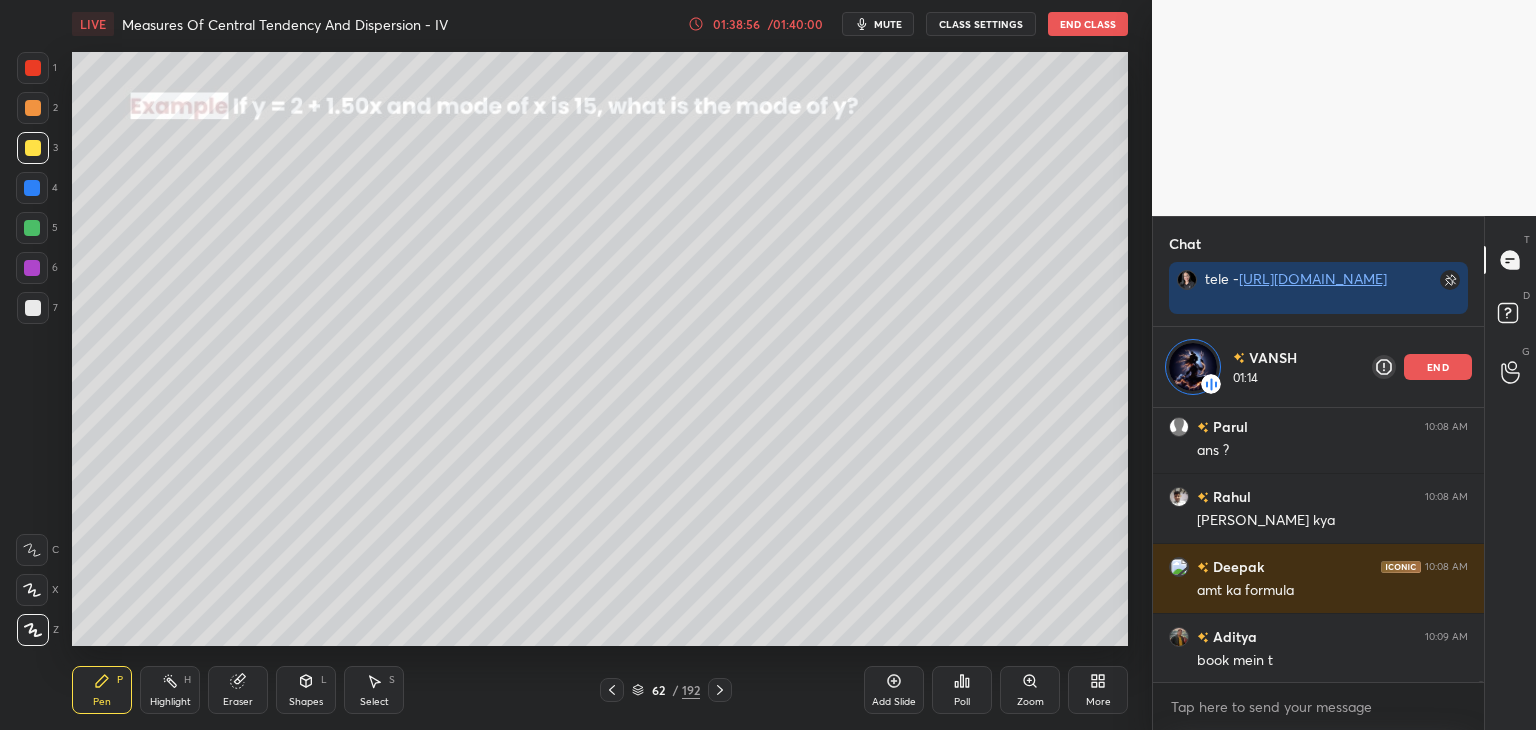 click on "end" at bounding box center (1438, 367) 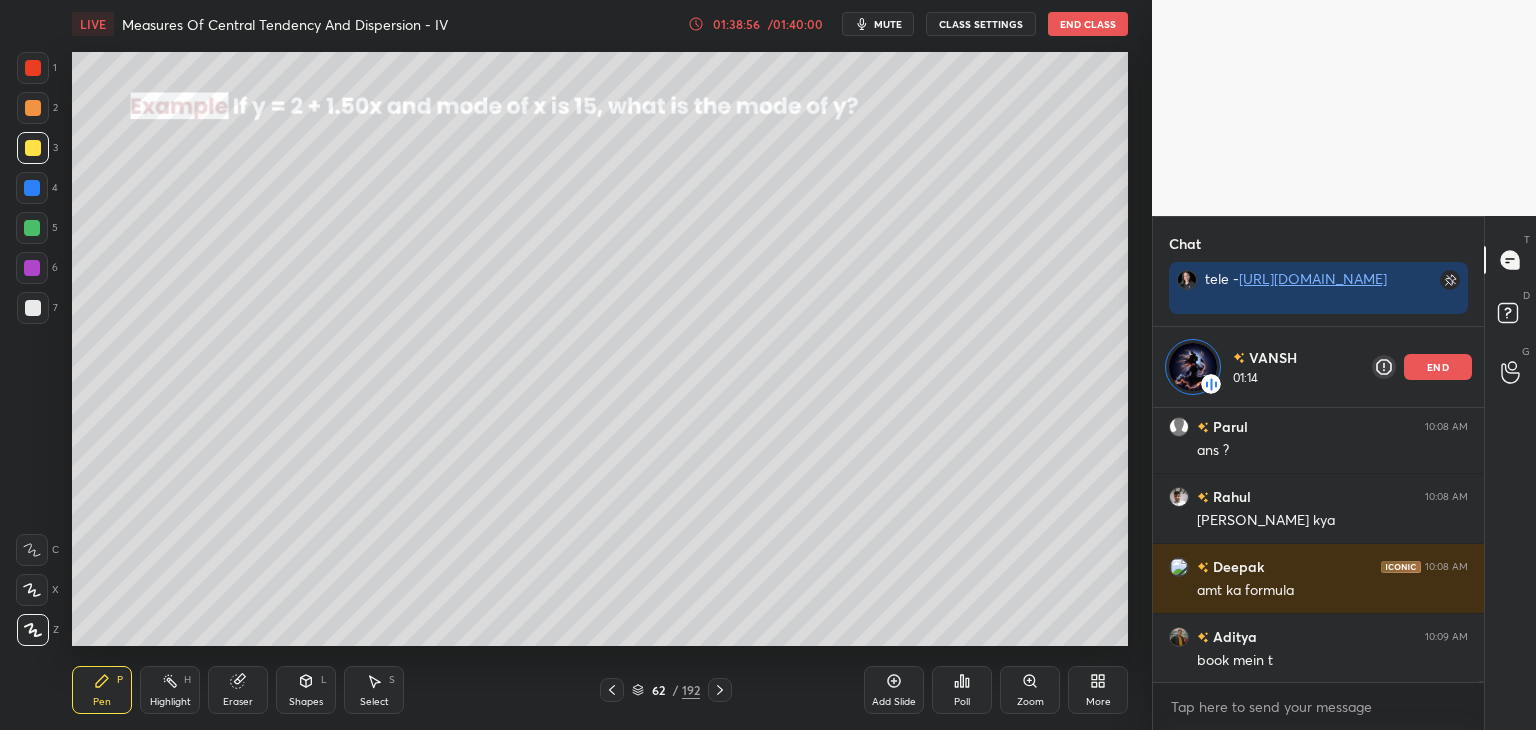 scroll, scrollTop: 6, scrollLeft: 6, axis: both 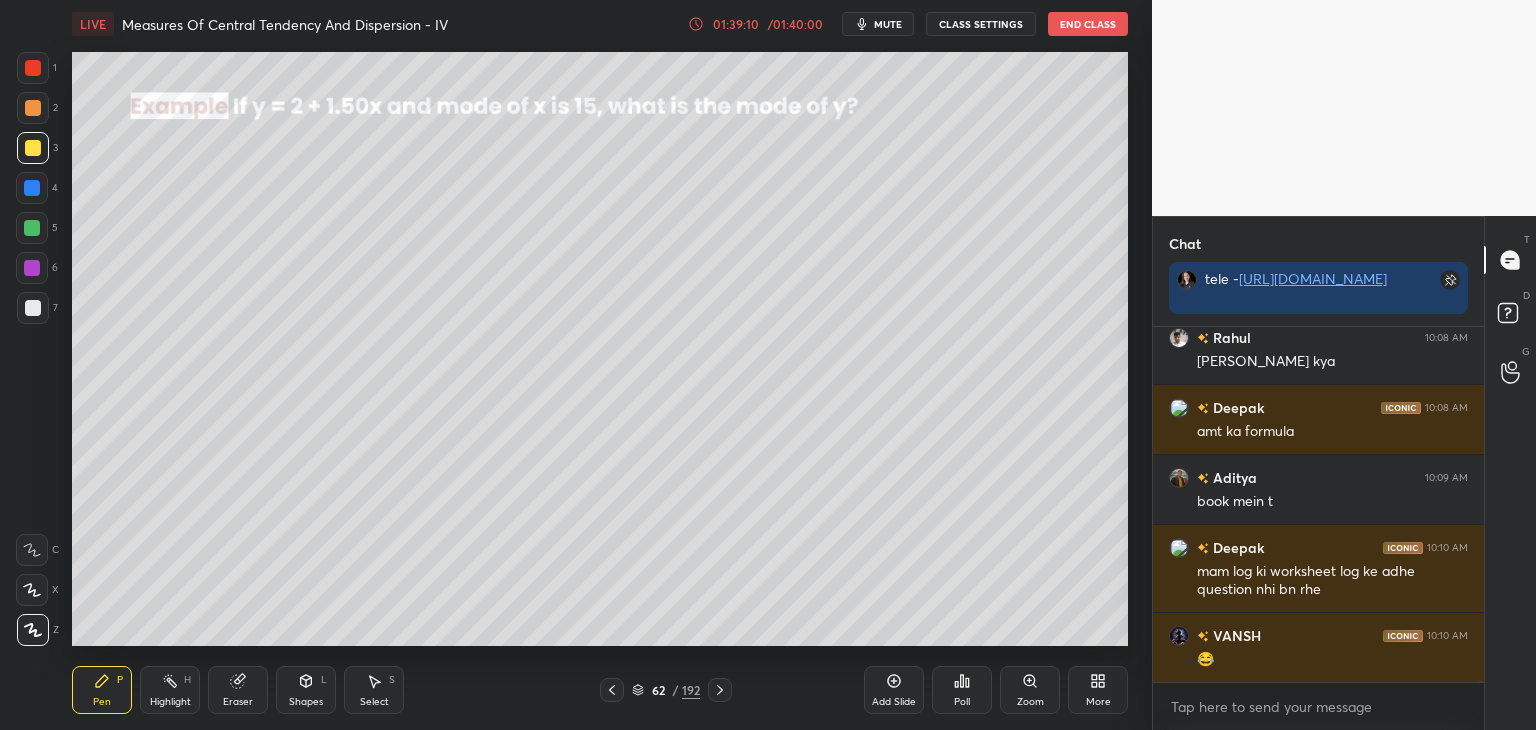 click on "Add Slide" at bounding box center [894, 702] 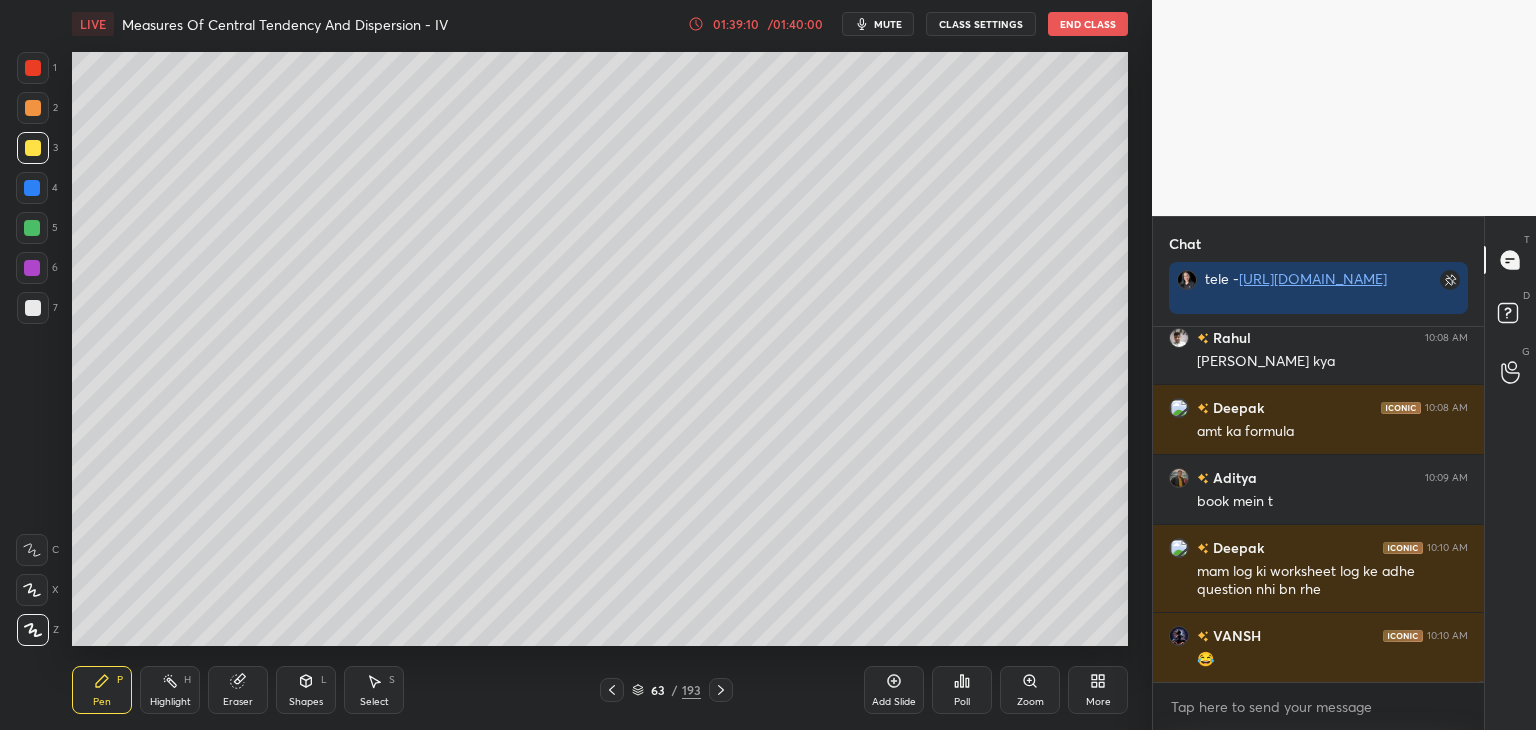 scroll, scrollTop: 132326, scrollLeft: 0, axis: vertical 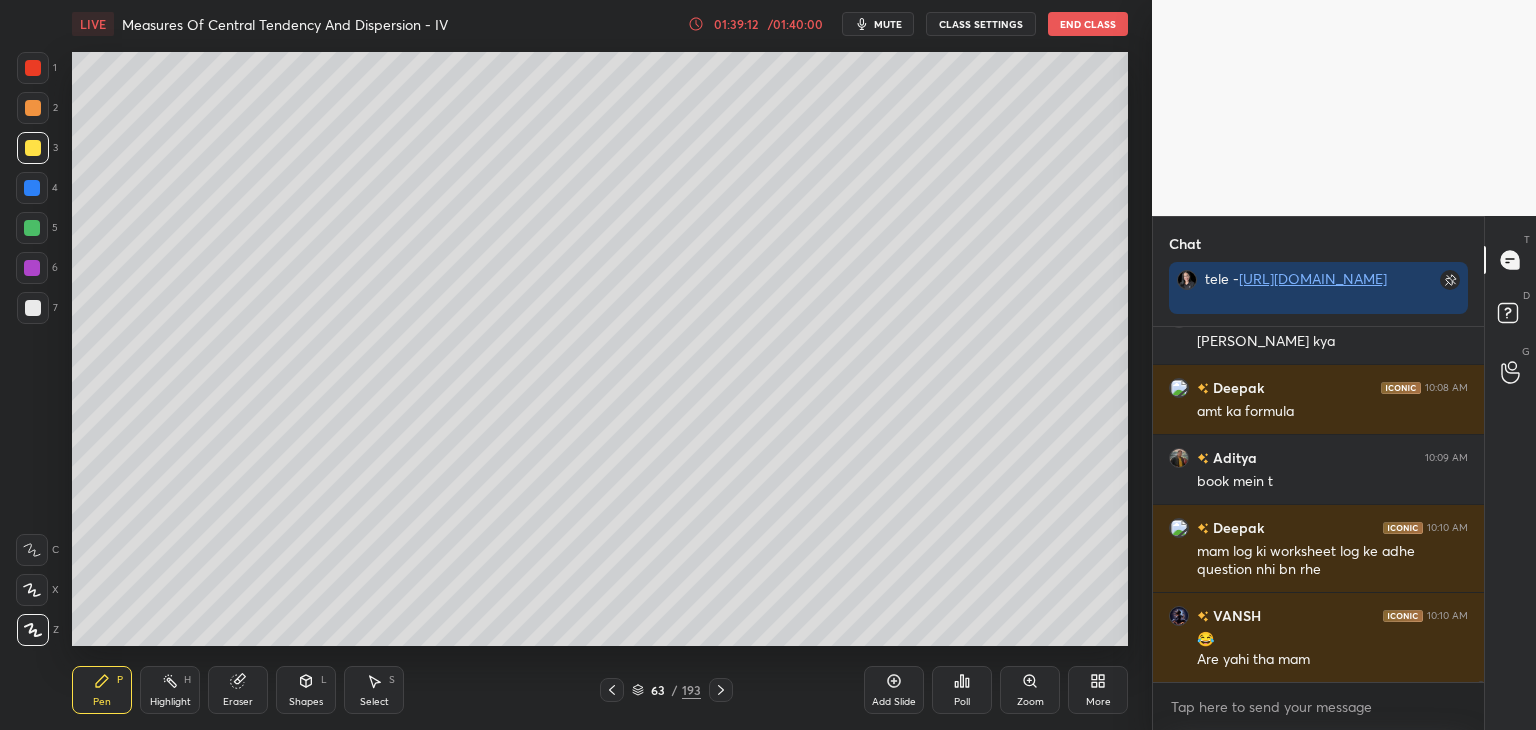 click at bounding box center [33, 148] 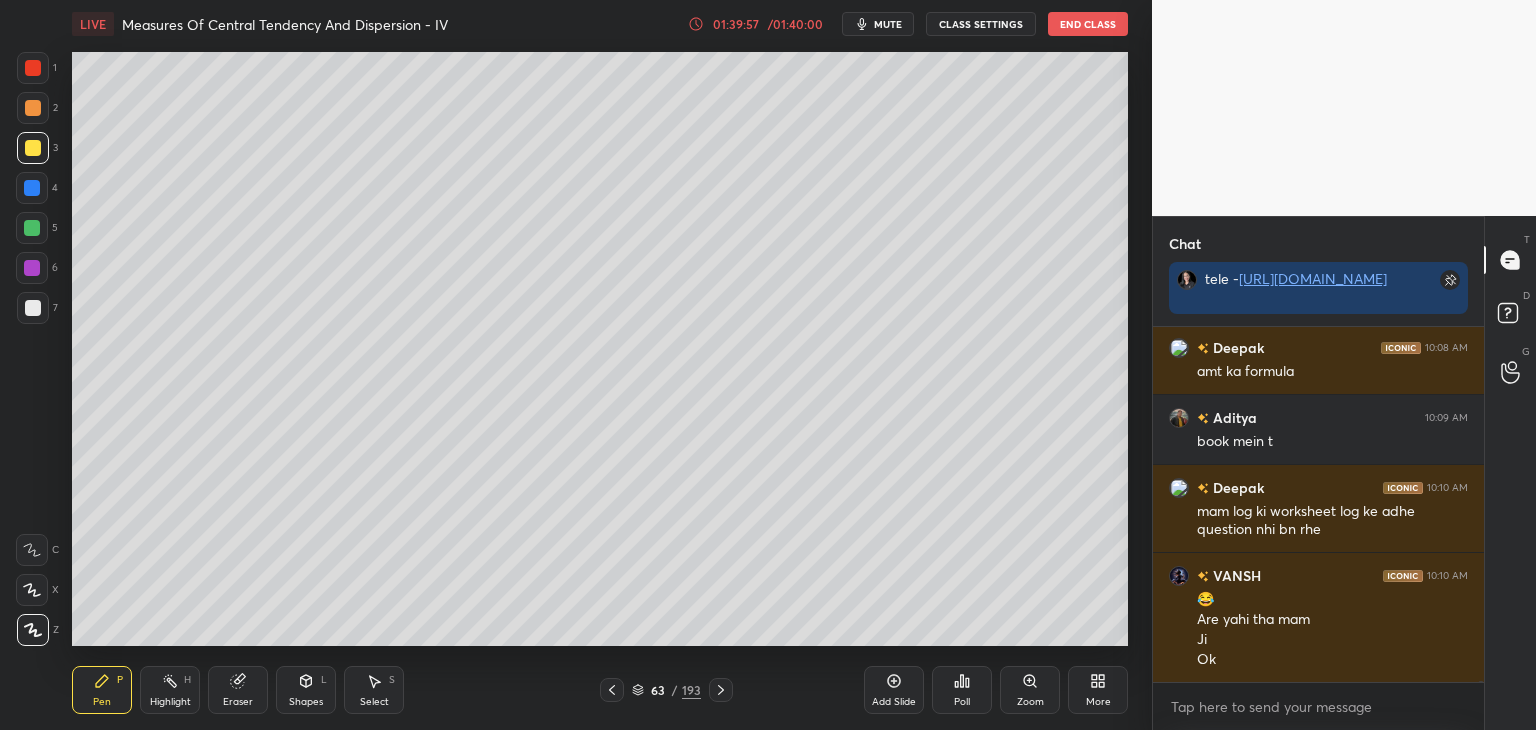 scroll, scrollTop: 132454, scrollLeft: 0, axis: vertical 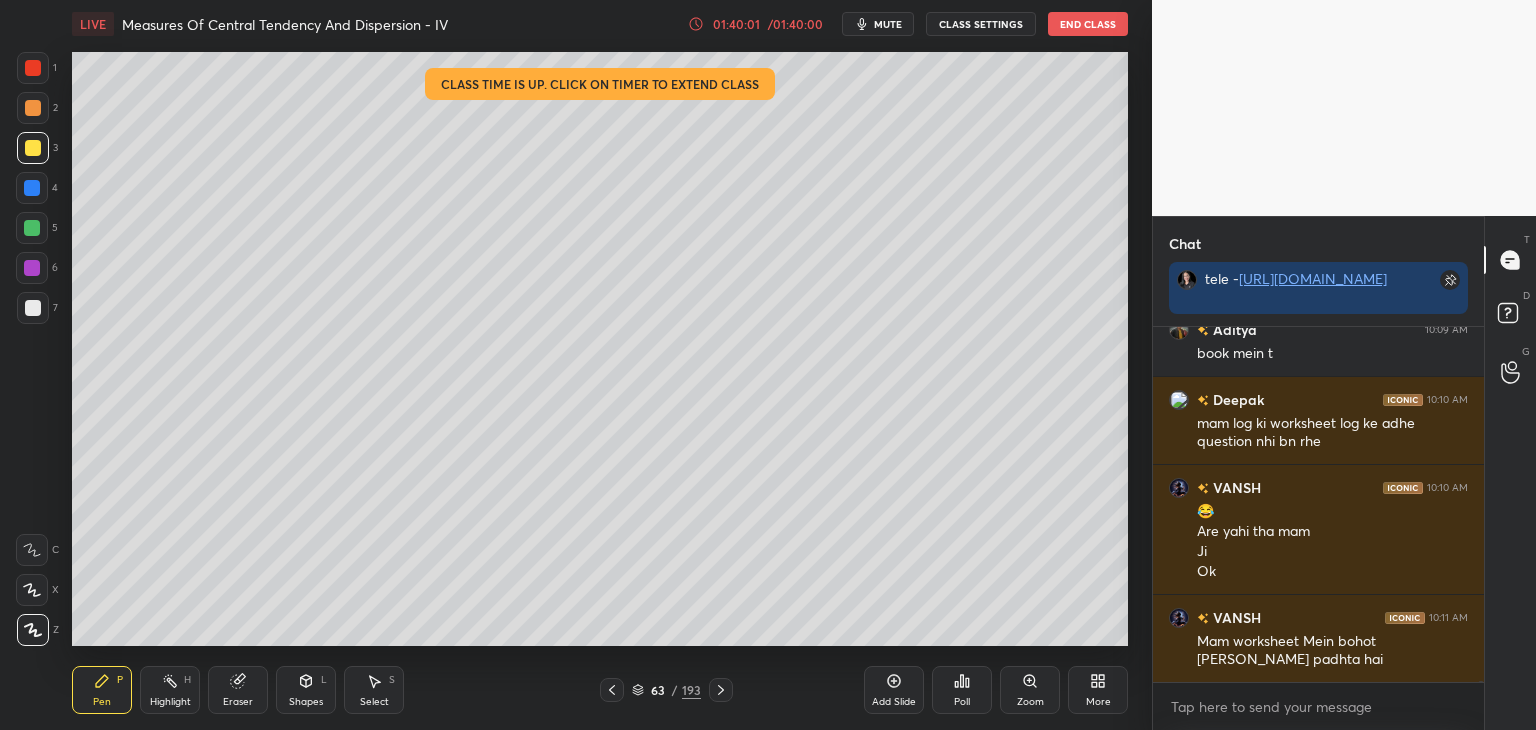 click on "01:40:01" at bounding box center (736, 24) 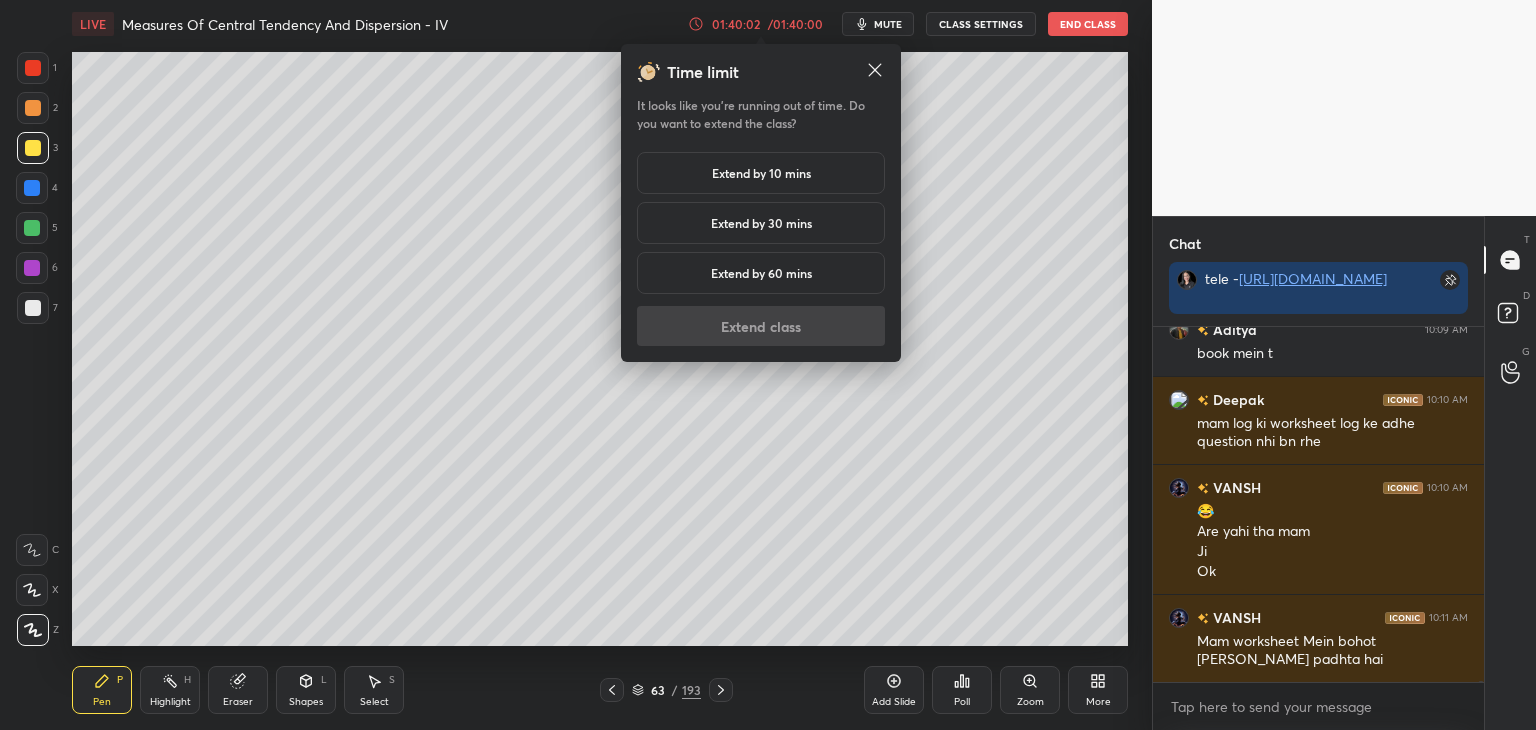 drag, startPoint x: 726, startPoint y: 156, endPoint x: 727, endPoint y: 166, distance: 10.049875 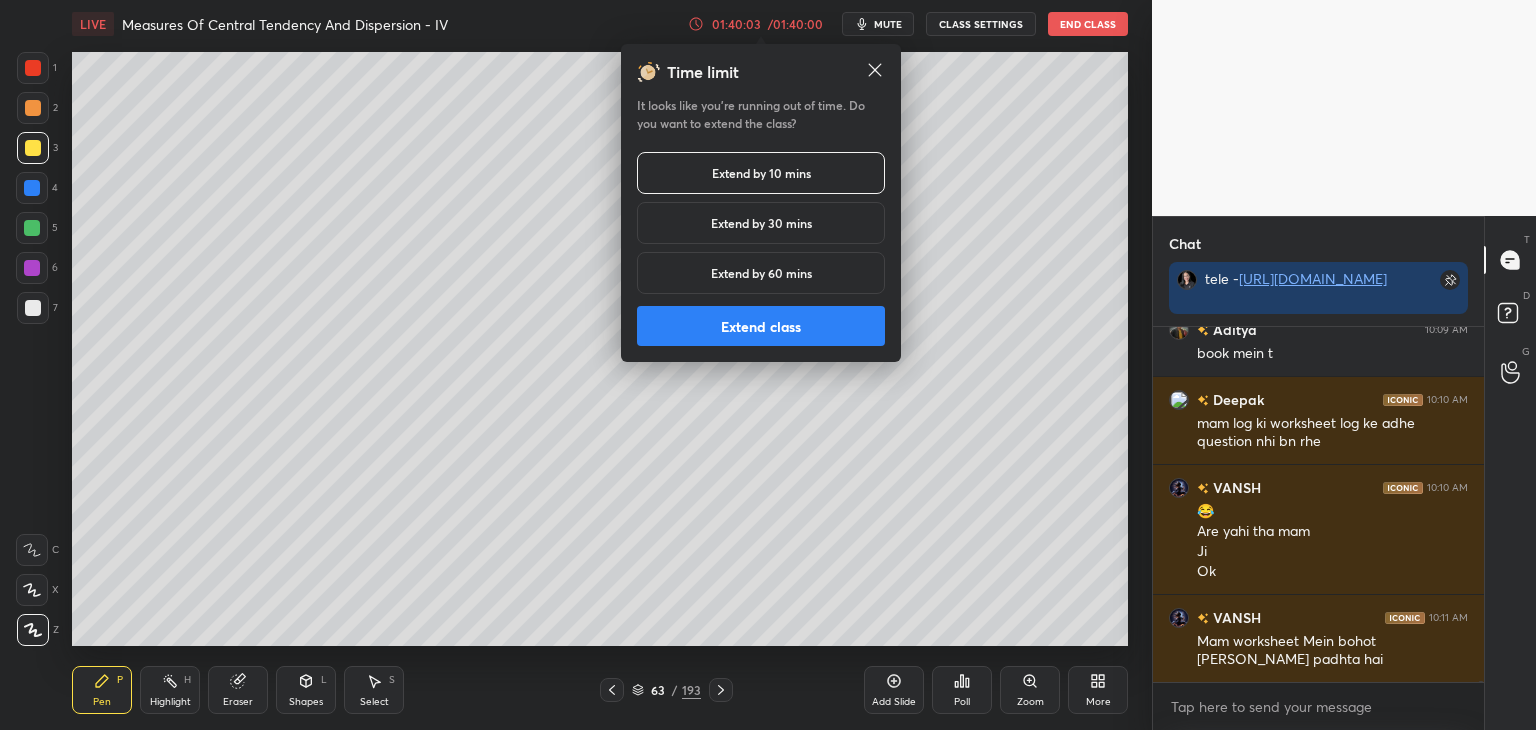 click on "Extend class" at bounding box center [761, 326] 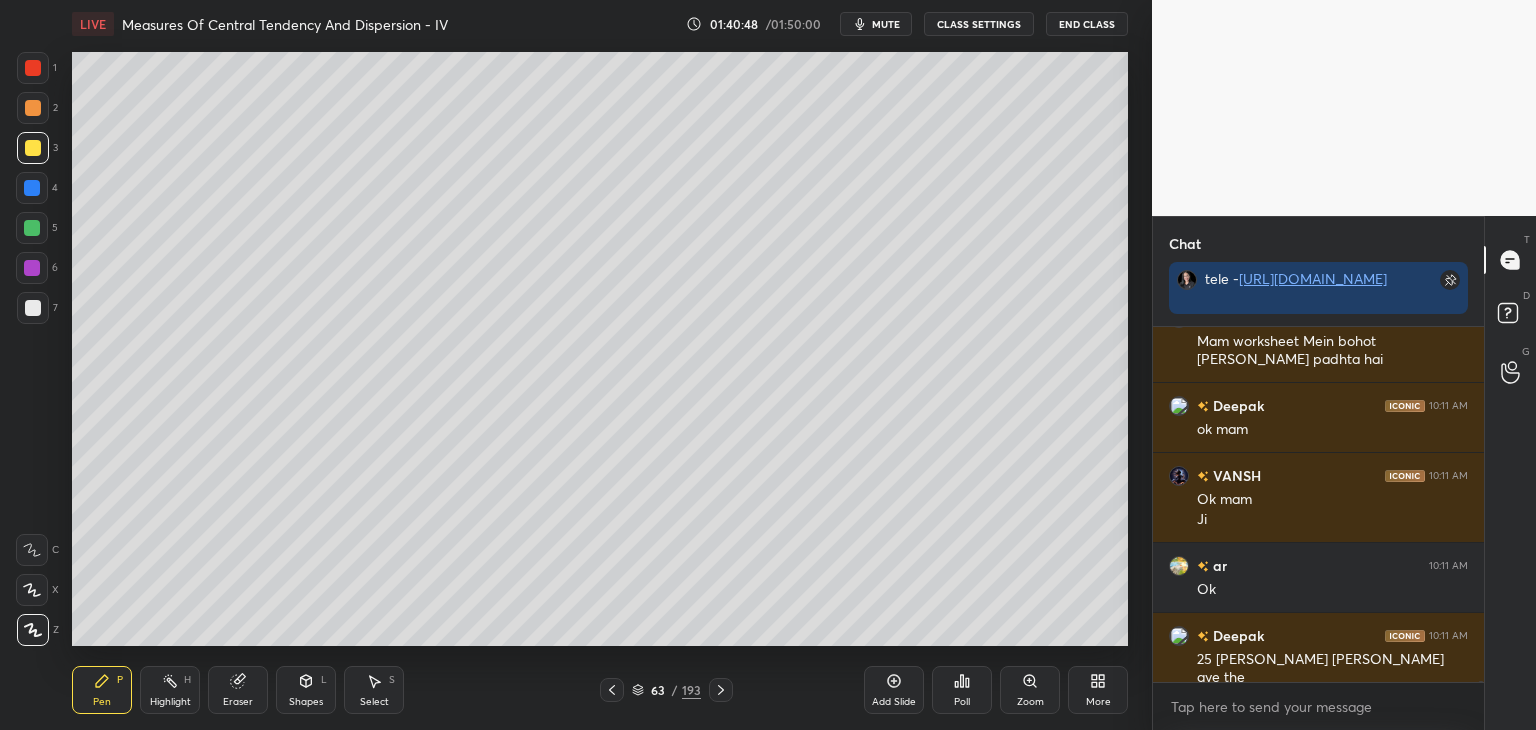 scroll, scrollTop: 132824, scrollLeft: 0, axis: vertical 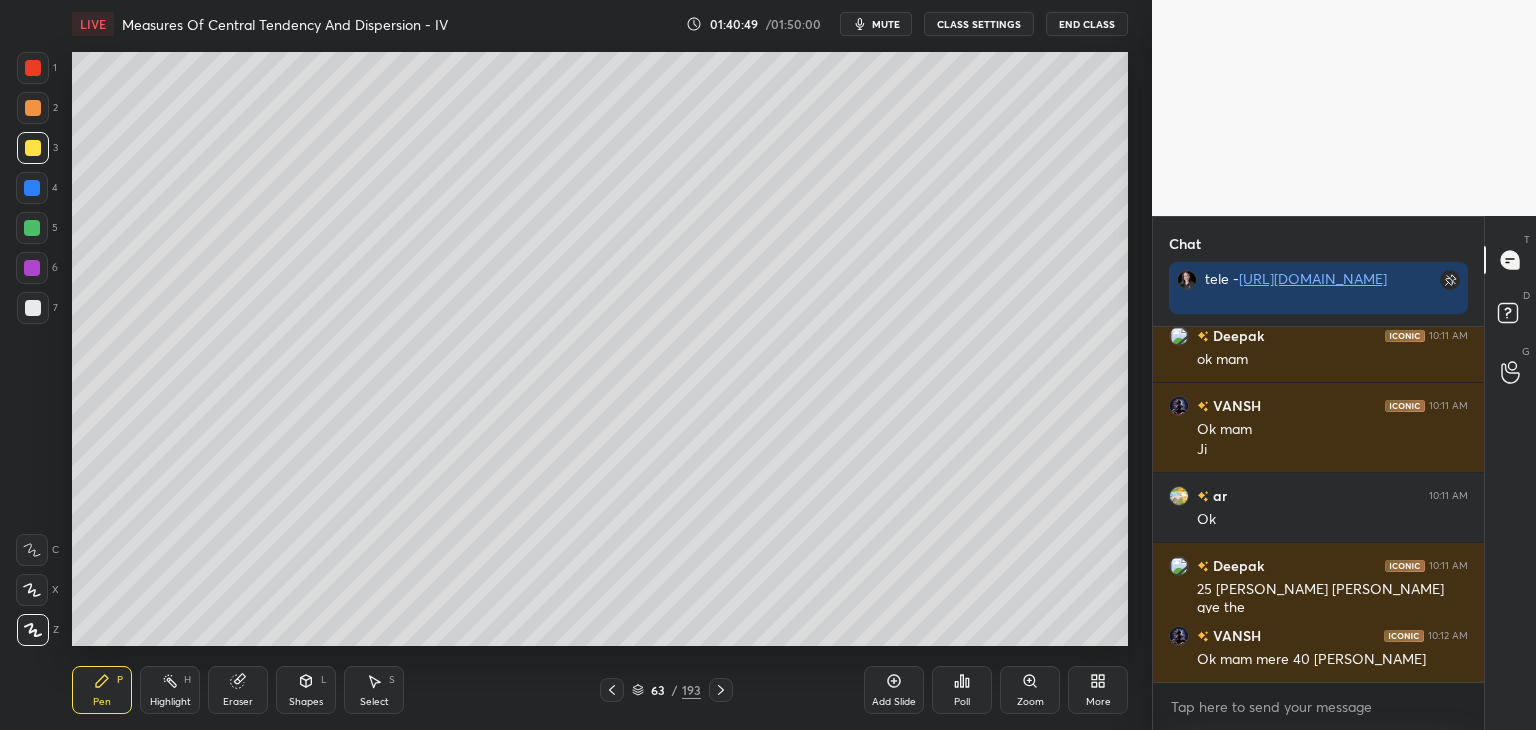 click on "End Class" at bounding box center (1087, 24) 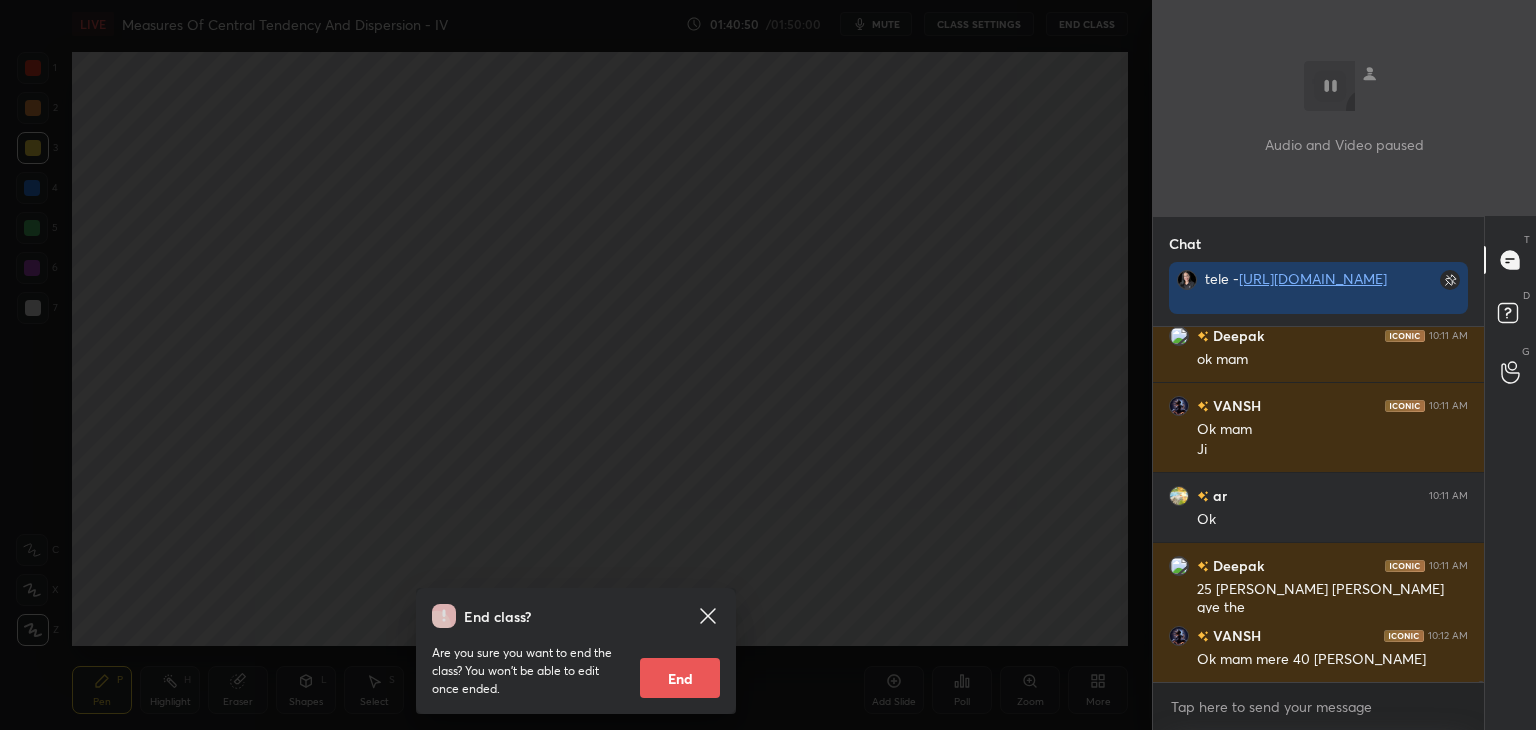 scroll, scrollTop: 132894, scrollLeft: 0, axis: vertical 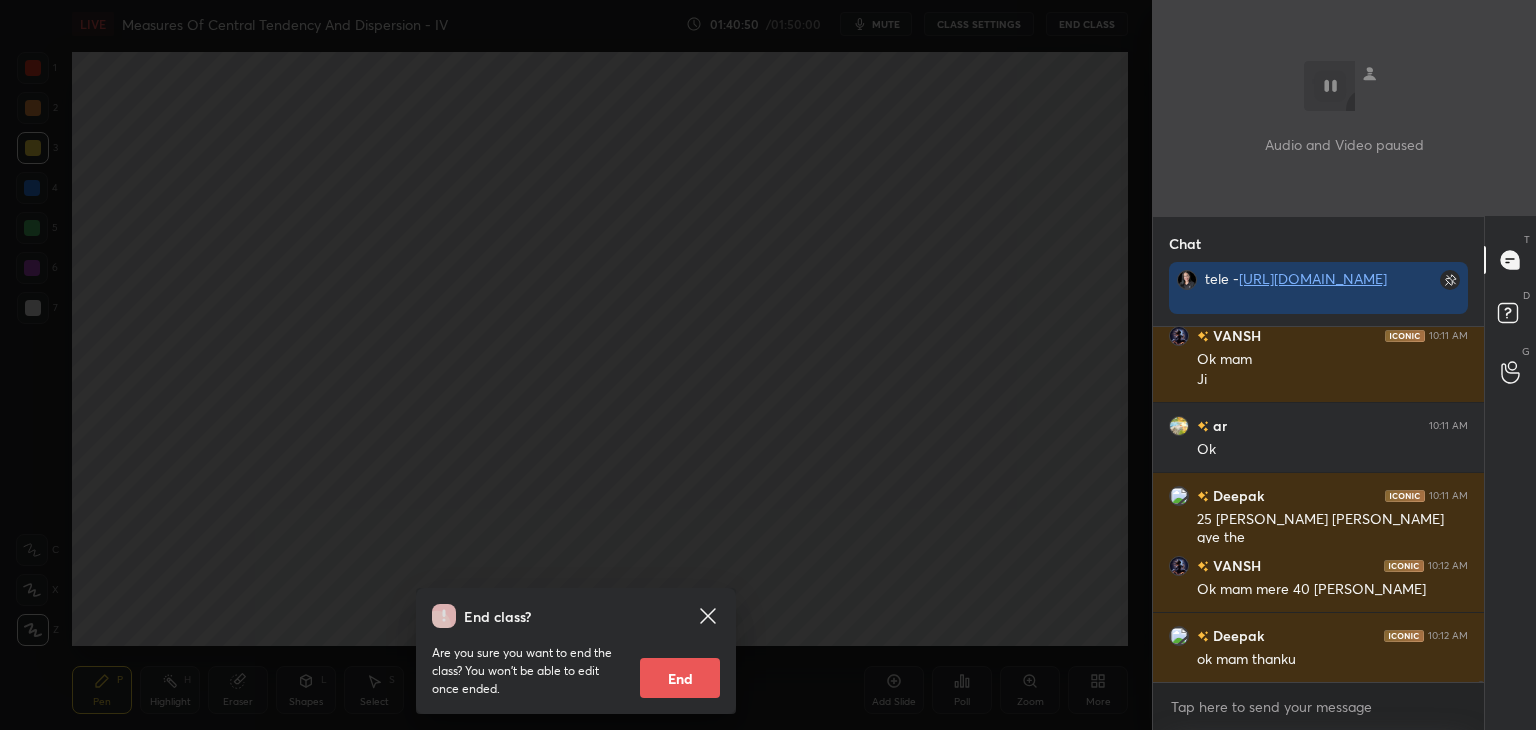 click on "End" at bounding box center (680, 678) 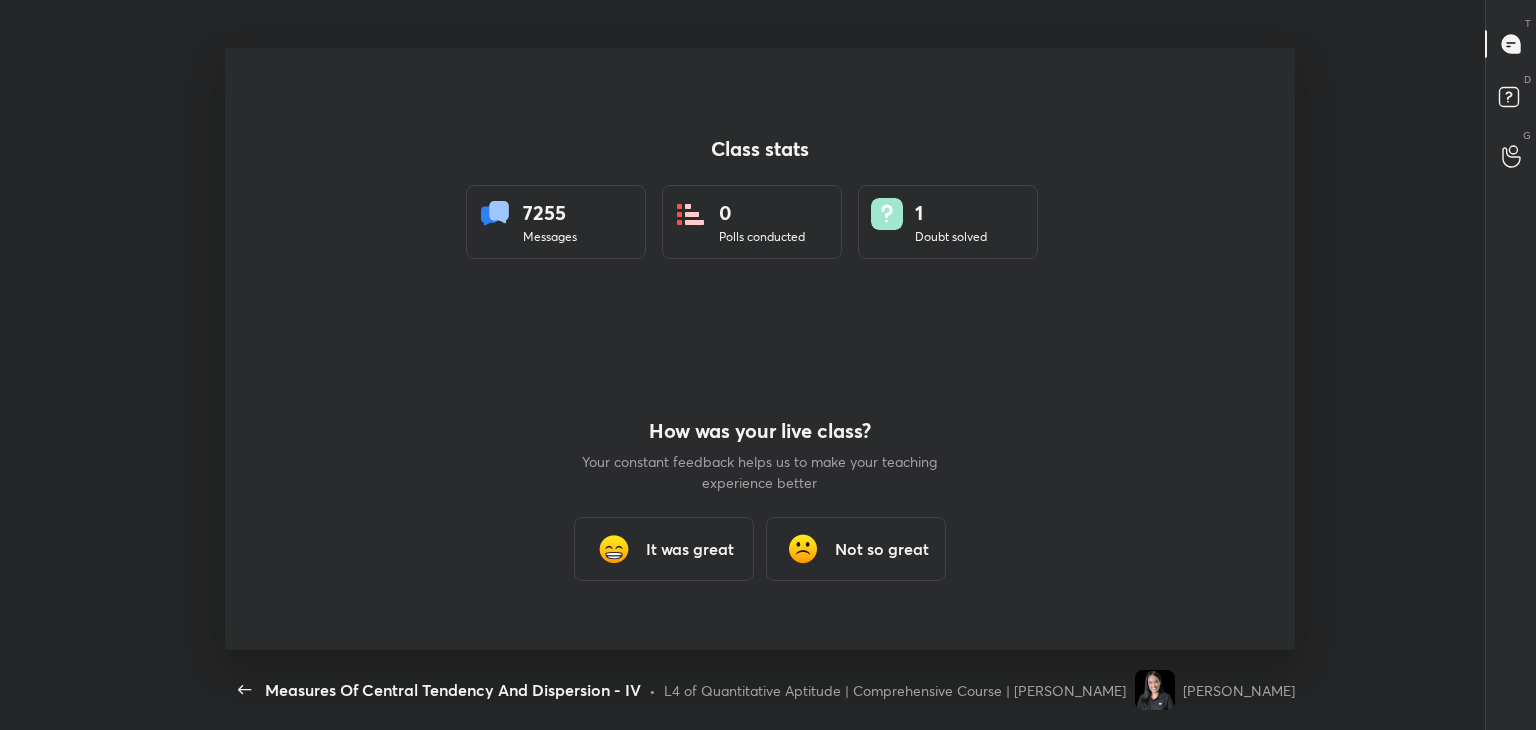 scroll, scrollTop: 99397, scrollLeft: 98587, axis: both 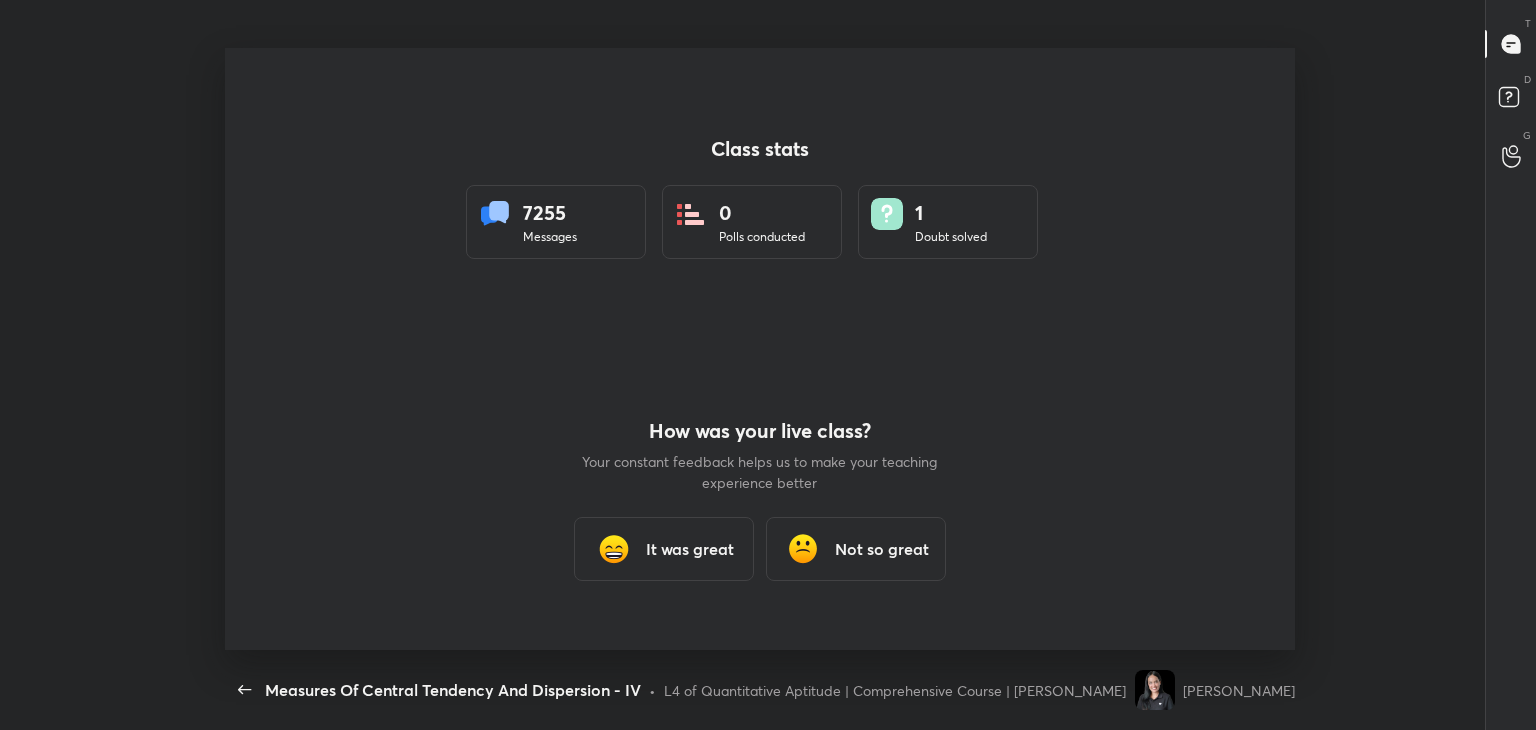 click on "It was great" at bounding box center [690, 549] 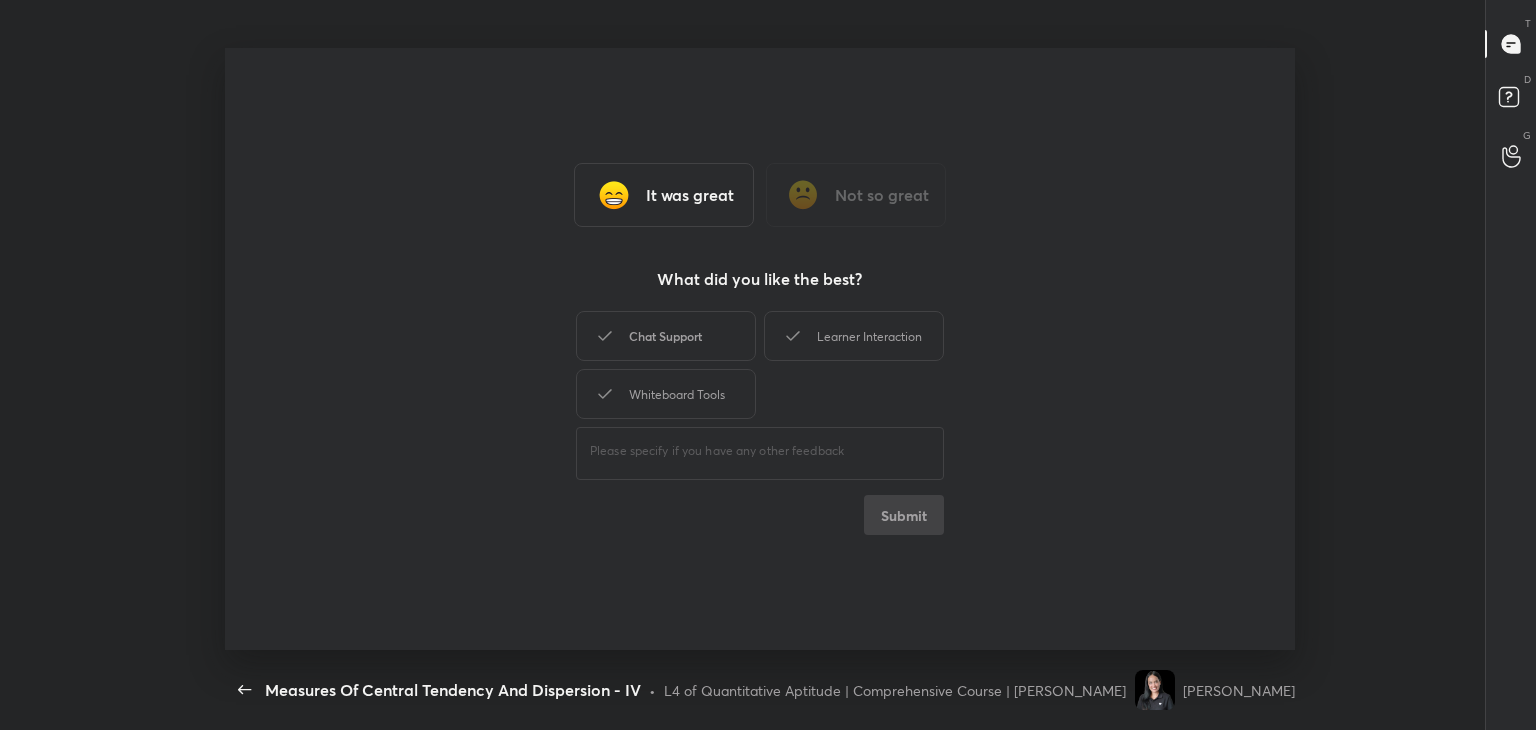 click on "Chat Support" at bounding box center (666, 336) 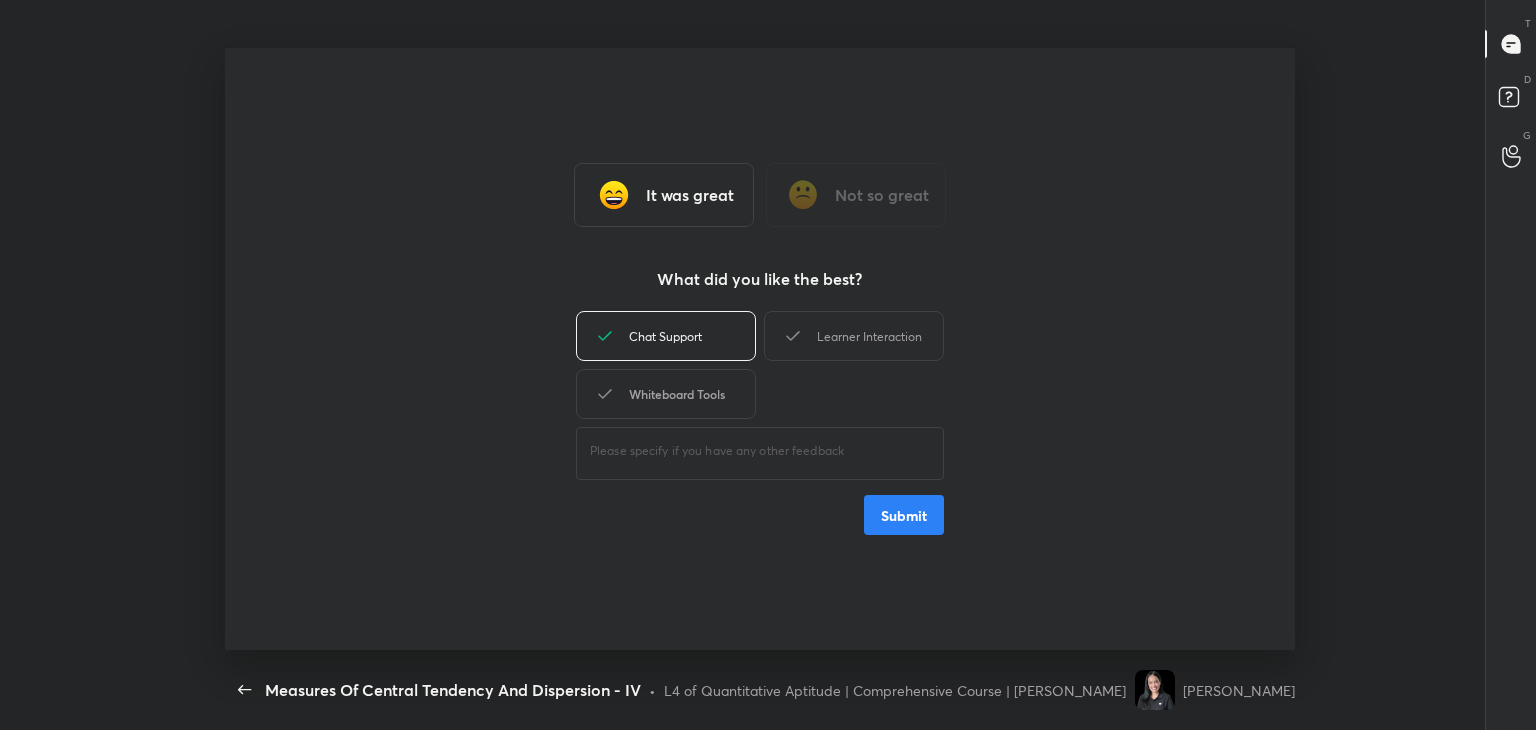 click on "Whiteboard Tools" at bounding box center (666, 394) 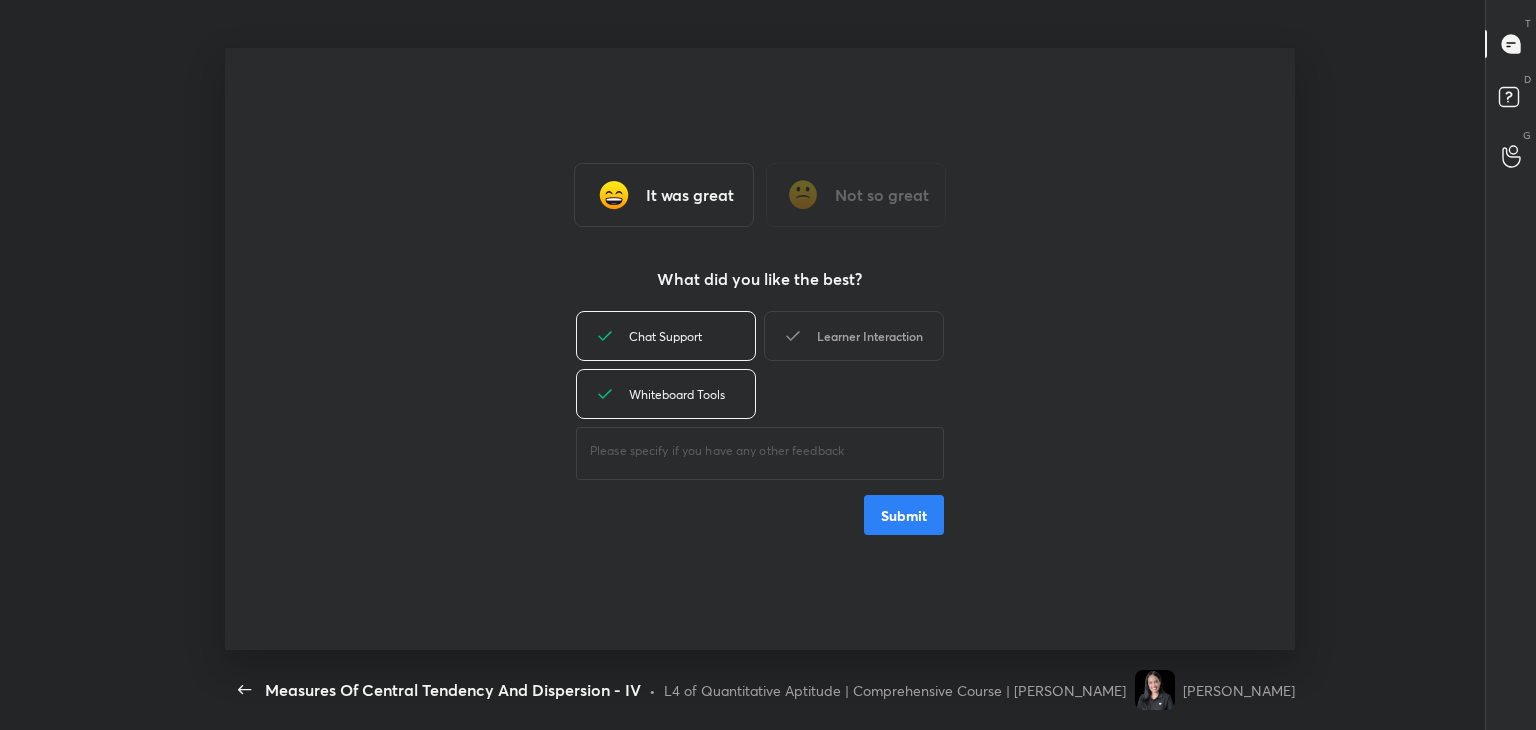click on "Learner Interaction" at bounding box center (854, 336) 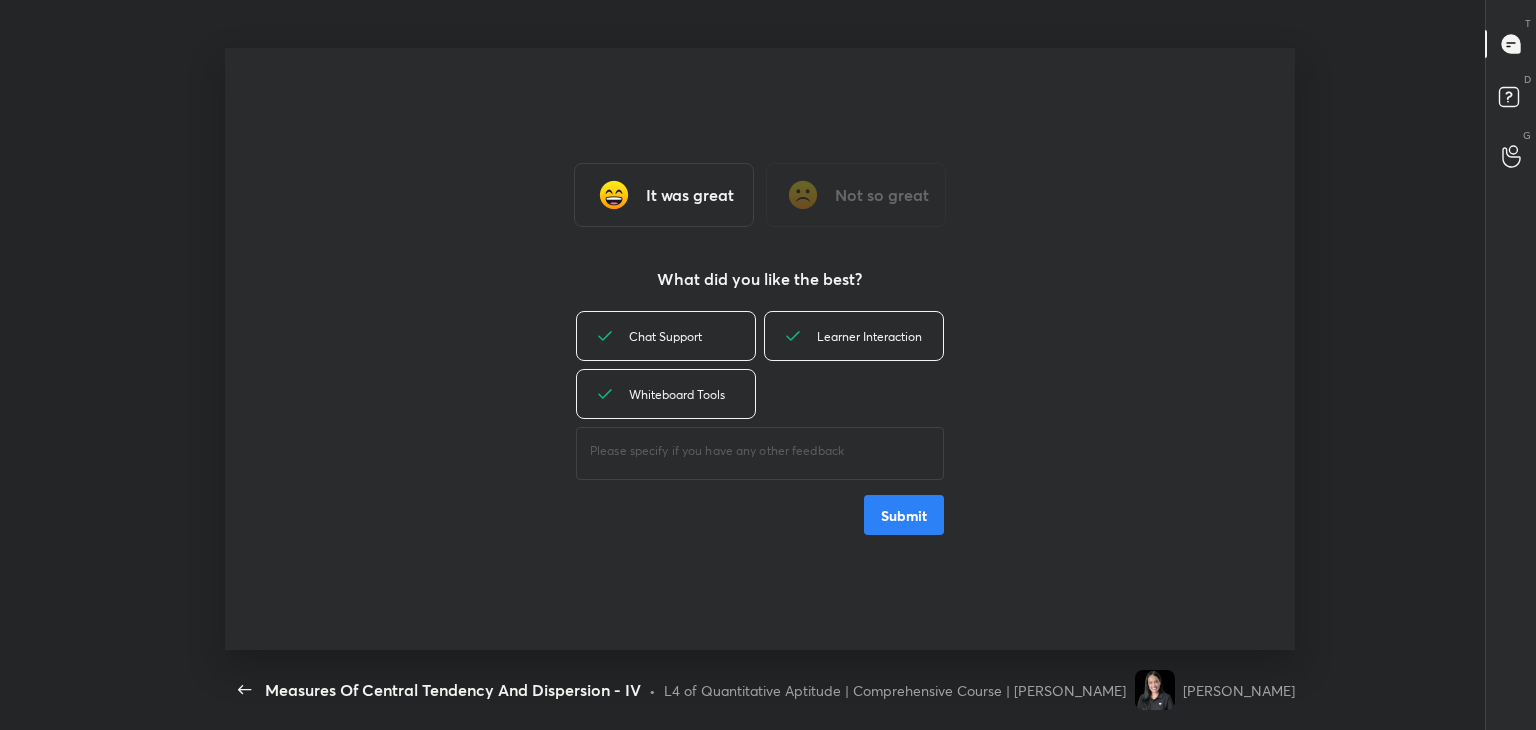 click on "Submit" at bounding box center (904, 515) 